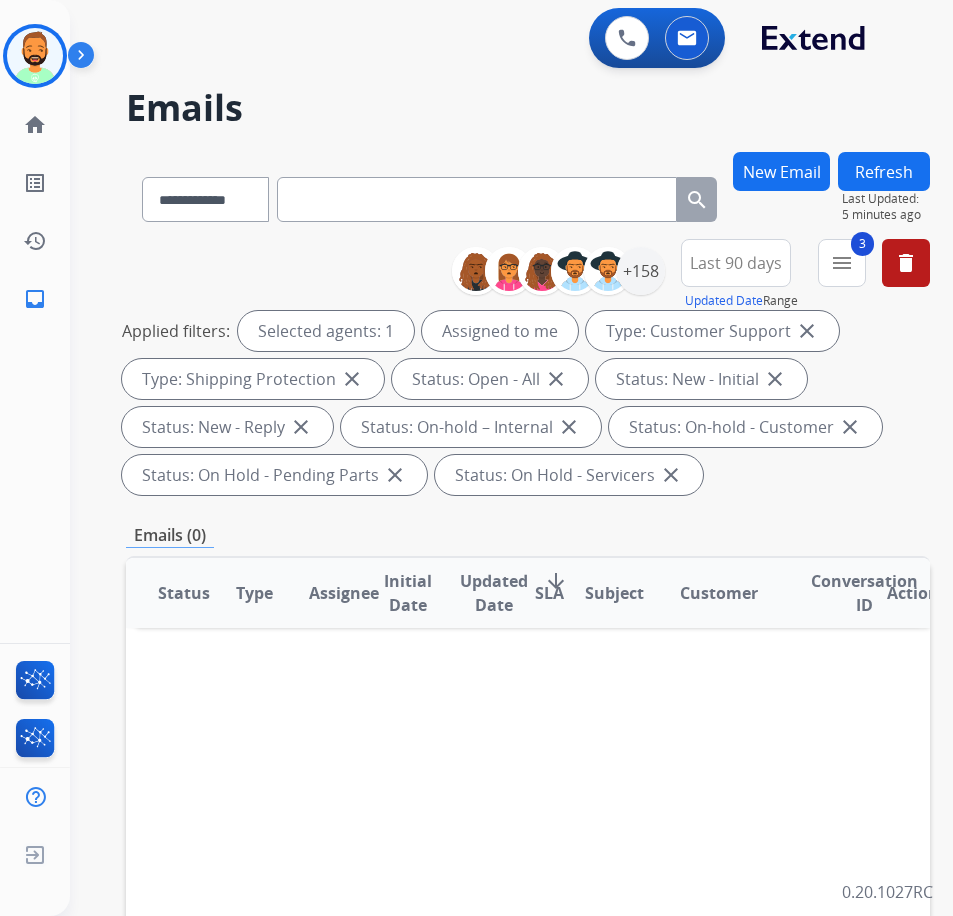 scroll, scrollTop: 0, scrollLeft: 0, axis: both 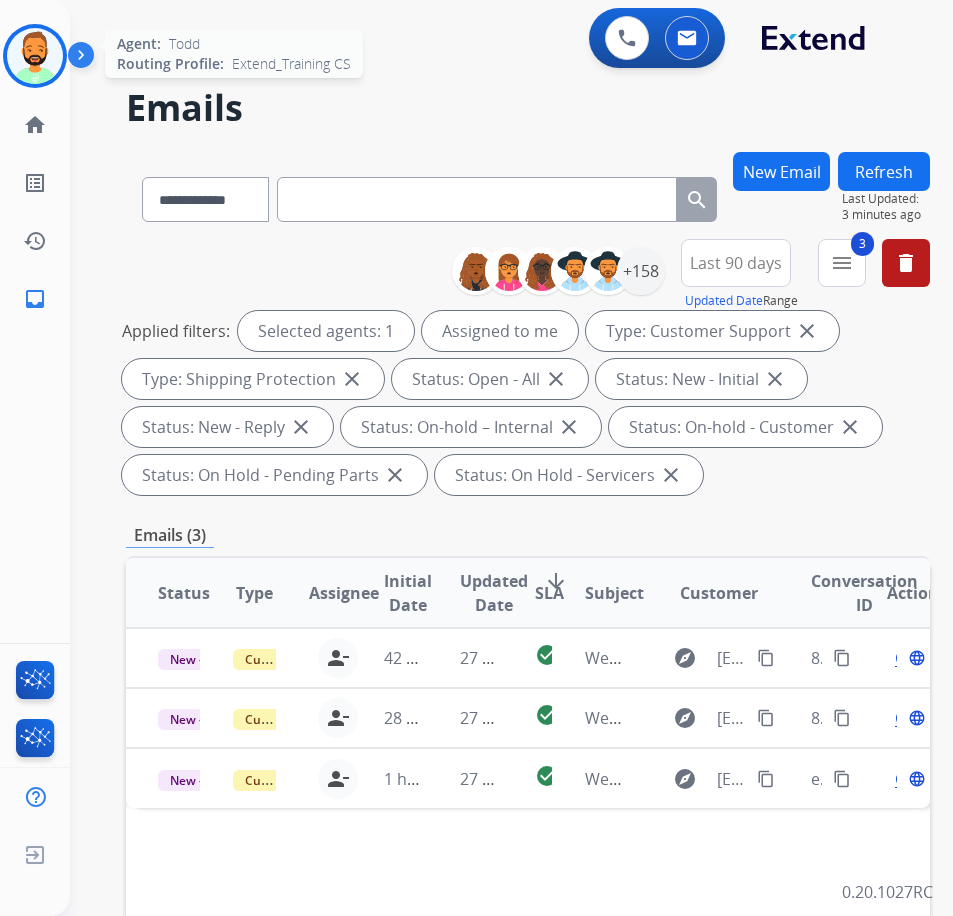 click at bounding box center (35, 56) 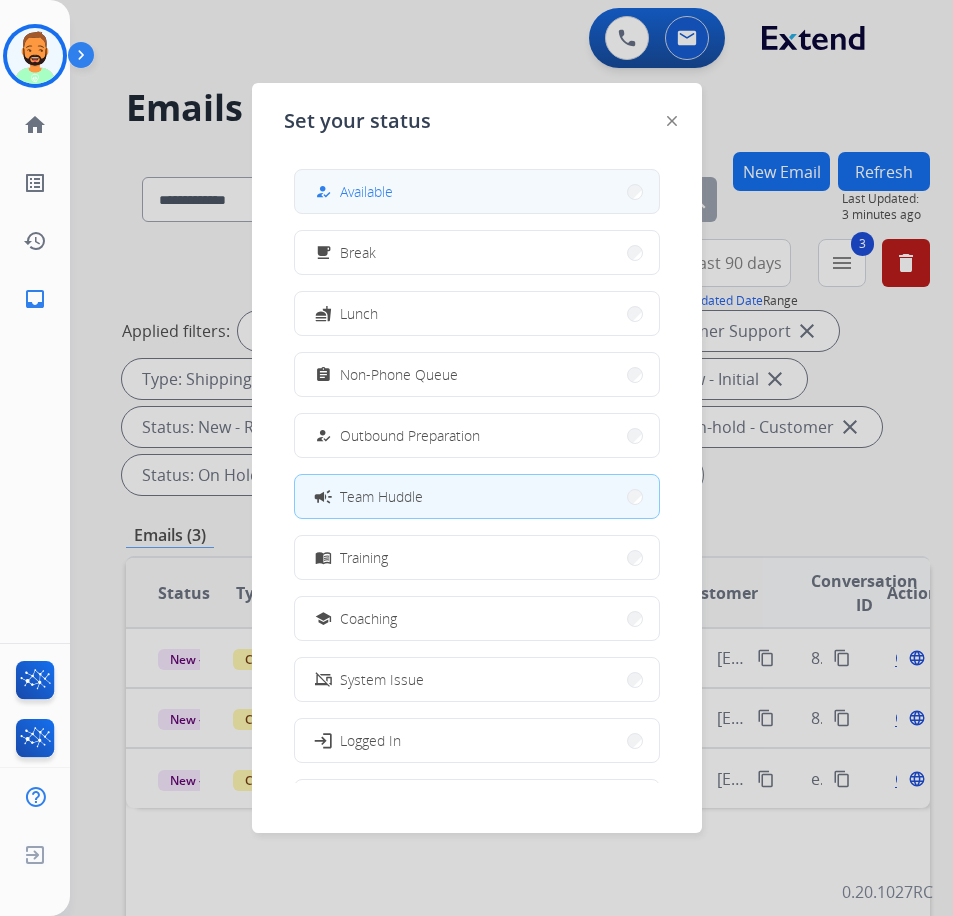 click on "Available" at bounding box center [366, 191] 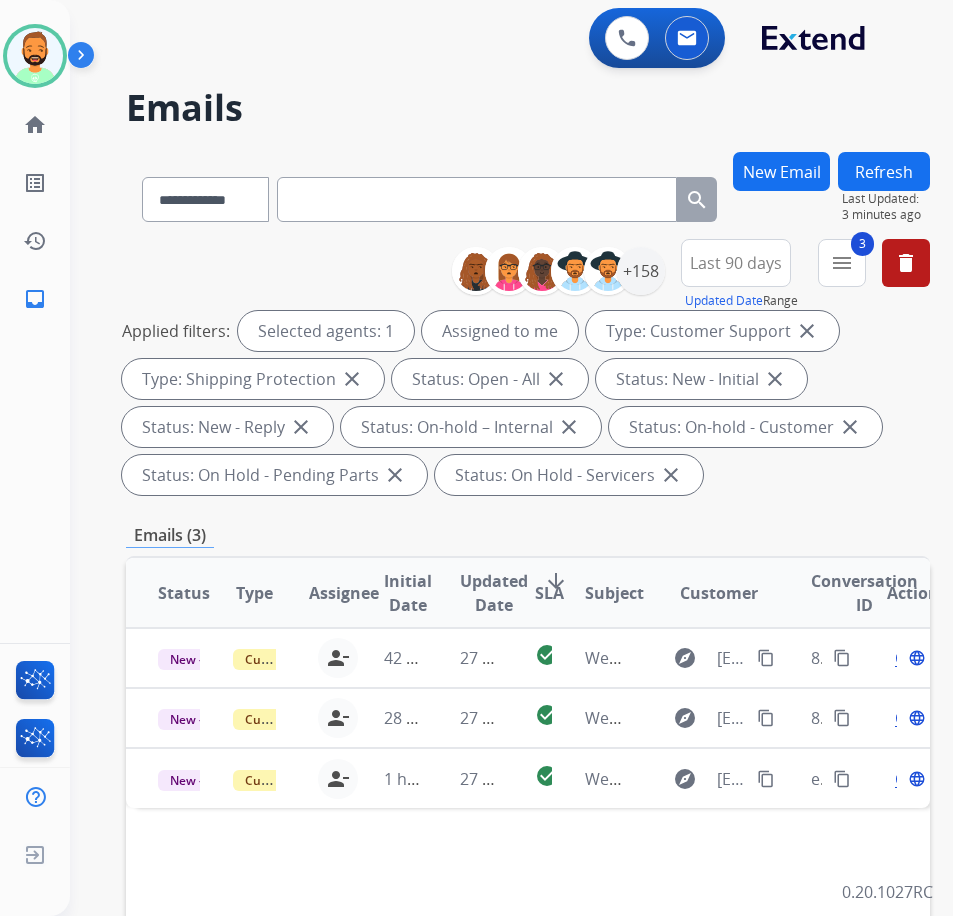 click on "Inbox  [TIME]  Reply  [TIME]  Select all Assigned to me Assigned to everyone Unassigned Abigail  Joseph Alexis  Hermoso Alayna  Sims Alexis  Martinez Alexis_  Martinez Aliciya  Taylor Amanda  Baez Amerie  Bonet Ann_Marie  Lopez Andrea  Bilbrey Annalyah  Ingram Artheria  Robinson Ashley  Fleming Ashley  Jackman Ashley  Leatherman Aurora  Cook Belinda  Morris Bonnie  Lettimore Brandon  Lettimore Breunna  Curtis-McGuire Bree  Montez Brigitte  Ritter Britney  White Cadajianee  Turner Catalina  Barnes Christy  Eastridge Chantelle  Mapp Chelsea  Dunevant Cheyanne  Kent Chiffani  Nicholson Christina  Burwell Christopher  Roper Clif  Anderson Dakari  Thompson Dan  Solaazo David  Bowles Deasia  Hamilton Deambrana  Smith Deidra  Radford DeShawn  Surabian Delvonte  Grant Daija" at bounding box center [528, 741] 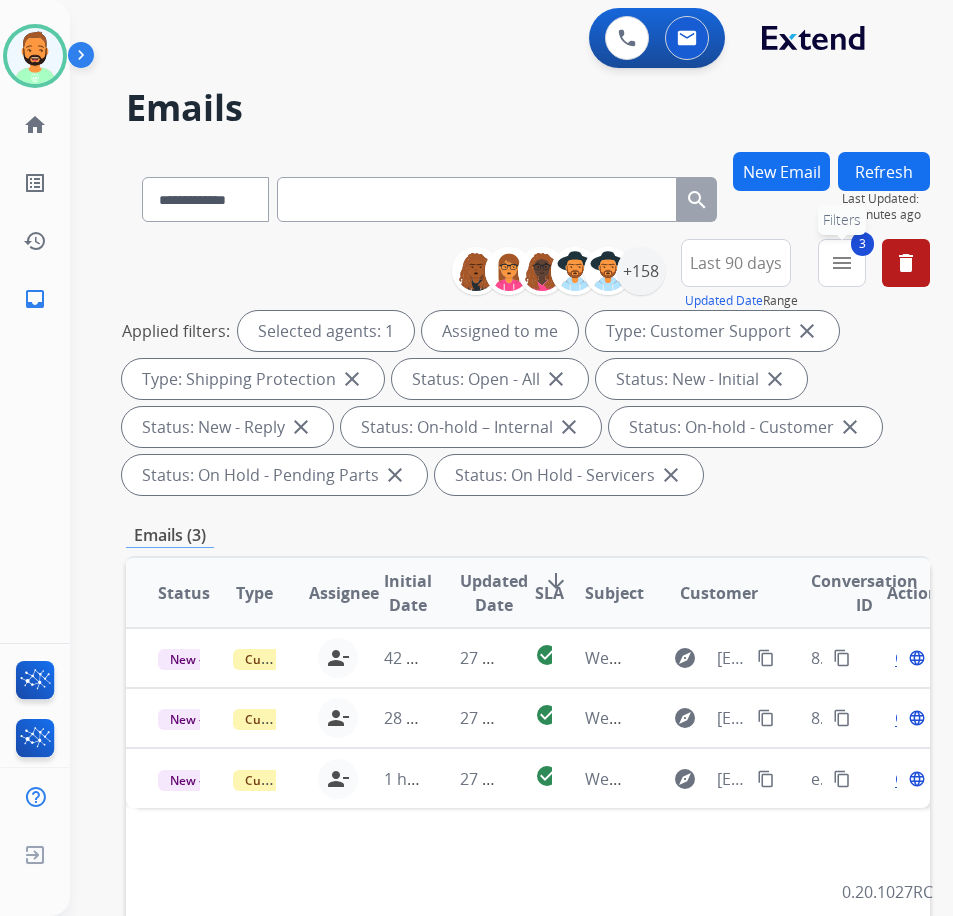 click on "menu" at bounding box center [842, 263] 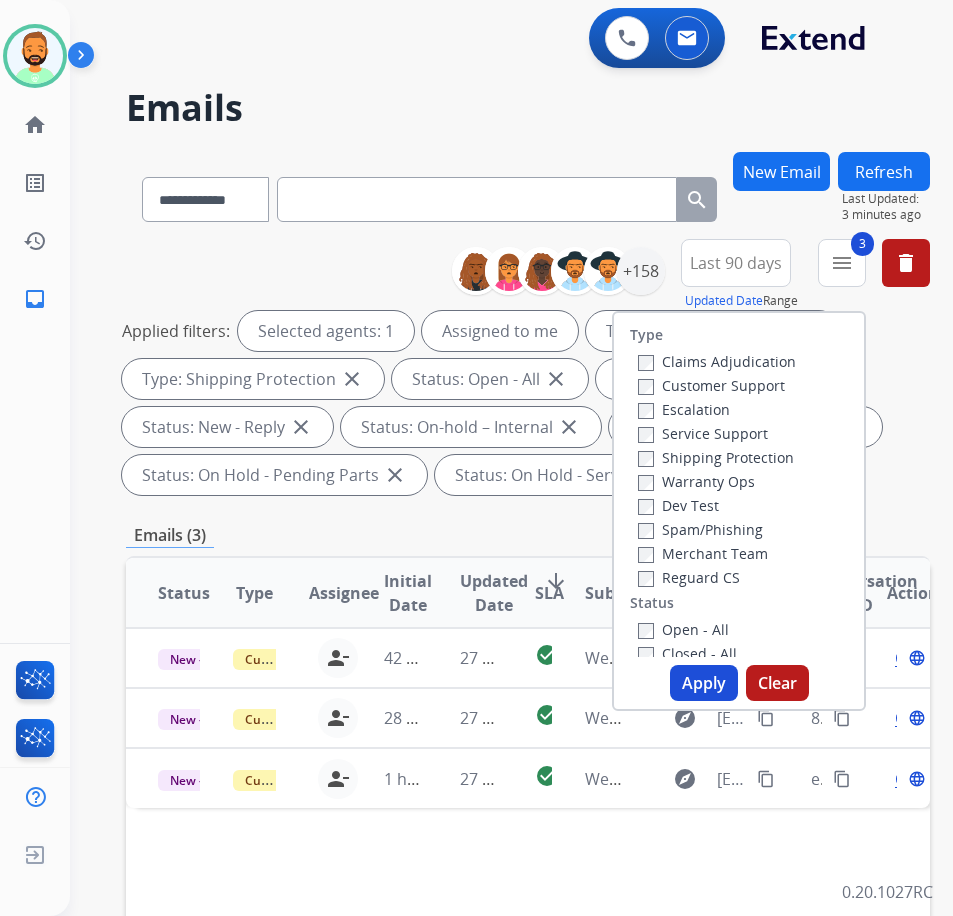 drag, startPoint x: 912, startPoint y: 380, endPoint x: 604, endPoint y: 640, distance: 403.06824 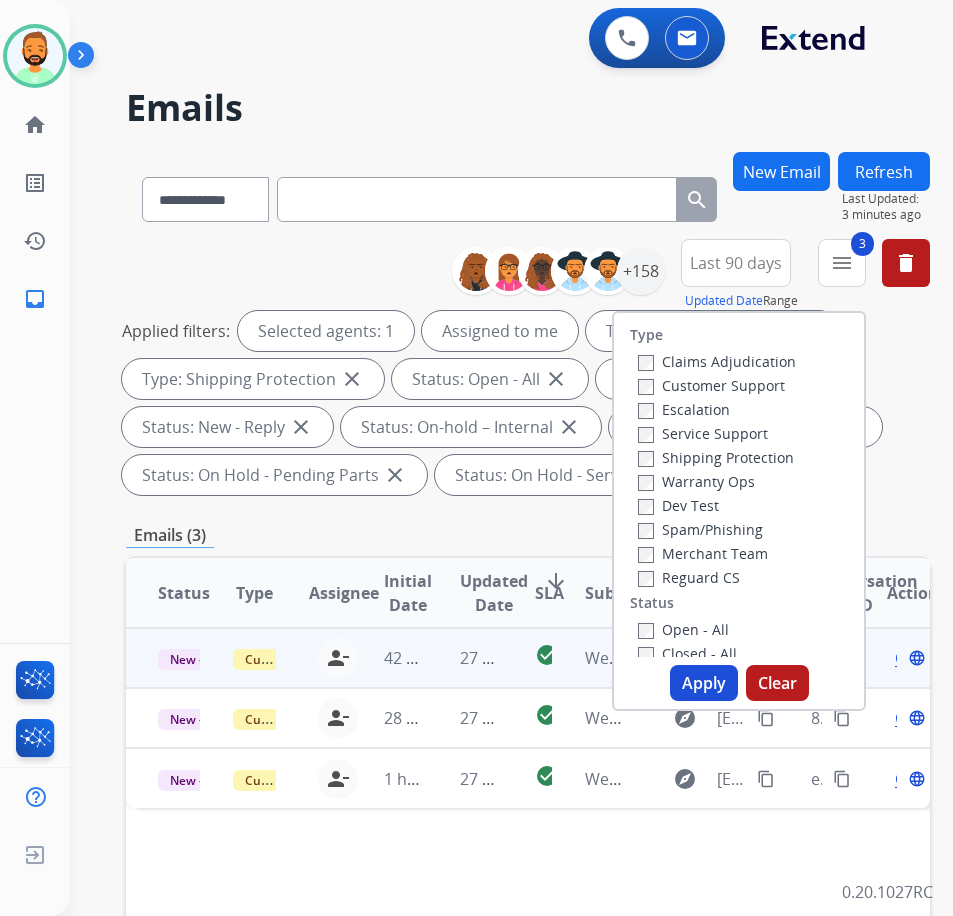 click on "Applied filters:  Selected agents: 1  Assigned to me  Type: Customer Support  close  Type: Shipping Protection  close  Status: Open - All  close  Status: New - Initial  close  Status: New - Reply  close  Status: On-hold – Internal  close  Status: On-hold - Customer  close  Status: On Hold - Pending Parts  close  Status: On Hold - Servicers  close" at bounding box center (524, 403) 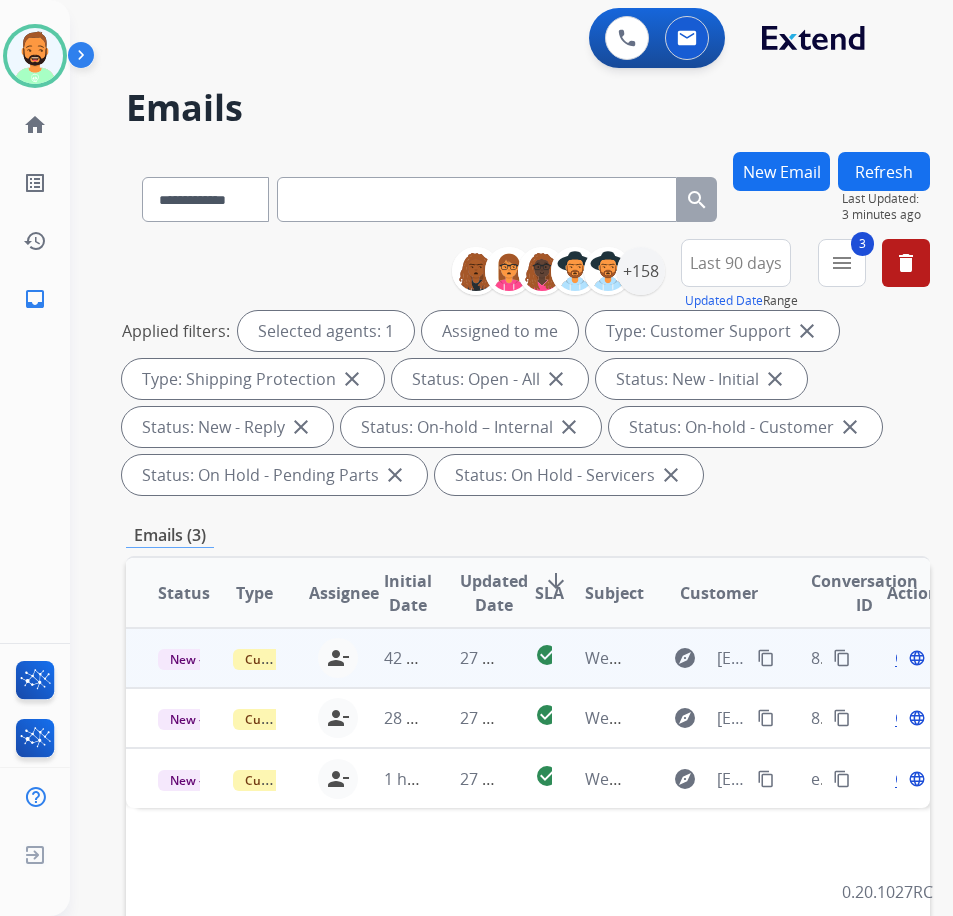 click on "27 minutes ago" at bounding box center [465, 658] 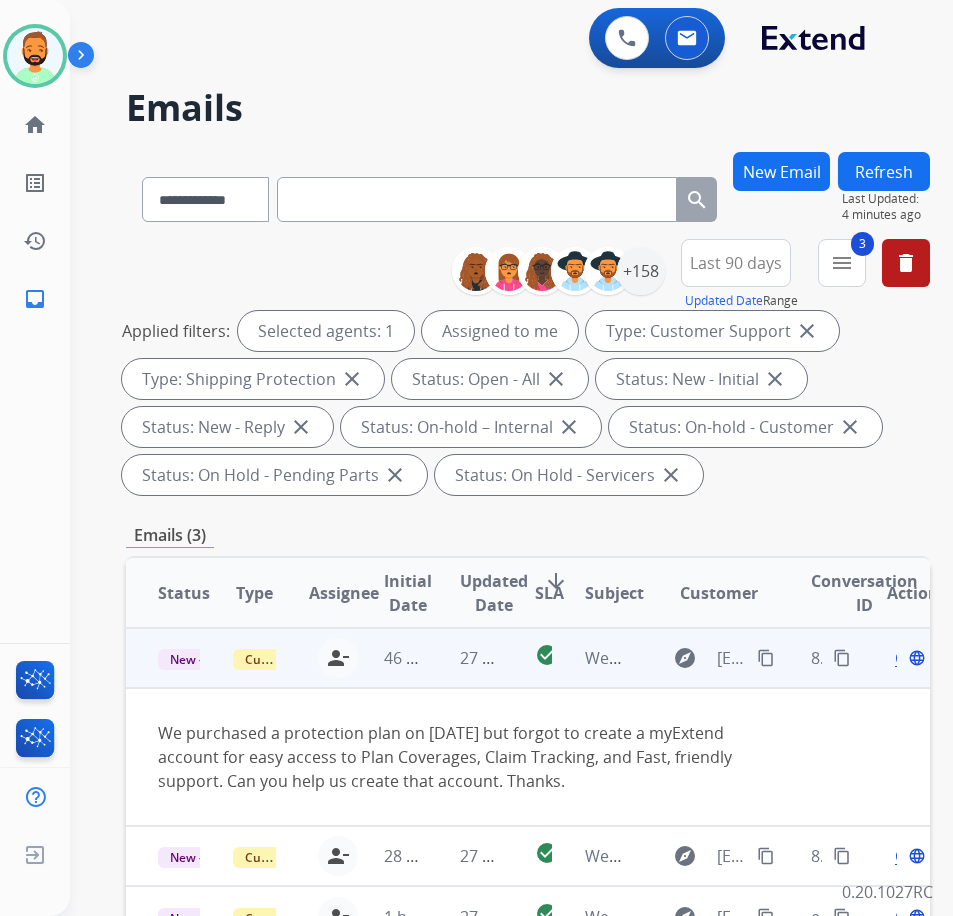click on "content_copy" at bounding box center (766, 658) 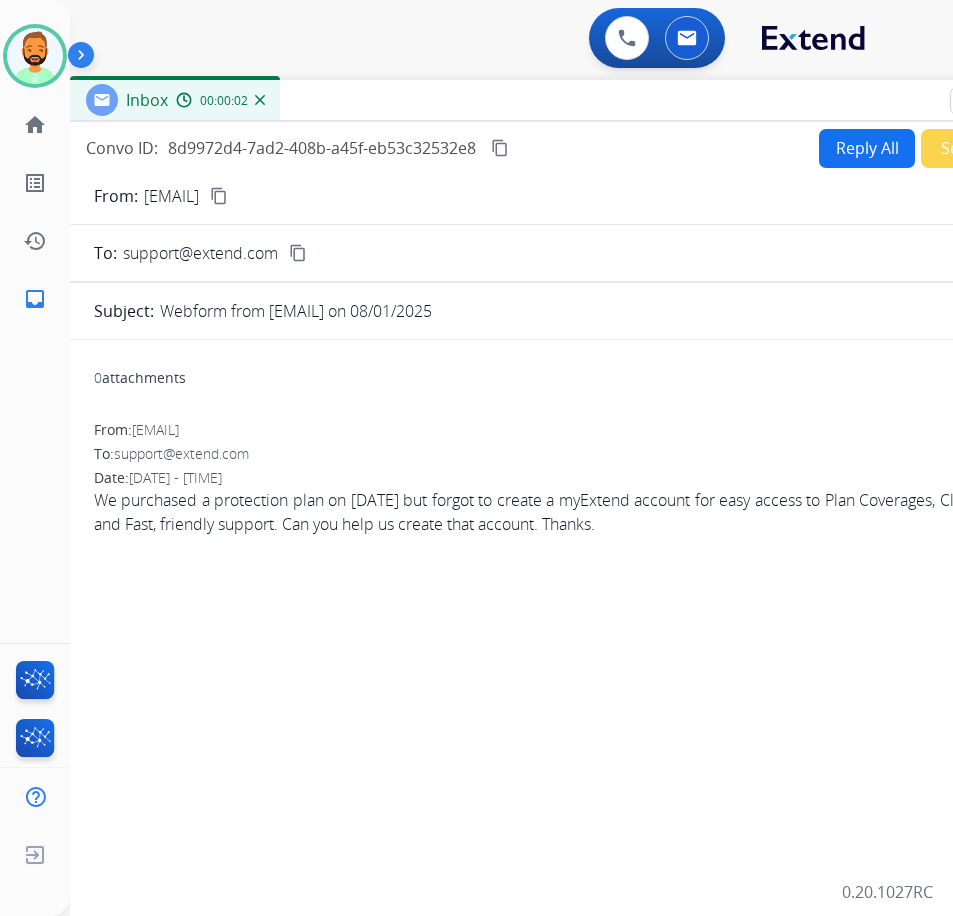 drag, startPoint x: 448, startPoint y: 134, endPoint x: 611, endPoint y: 103, distance: 165.92166 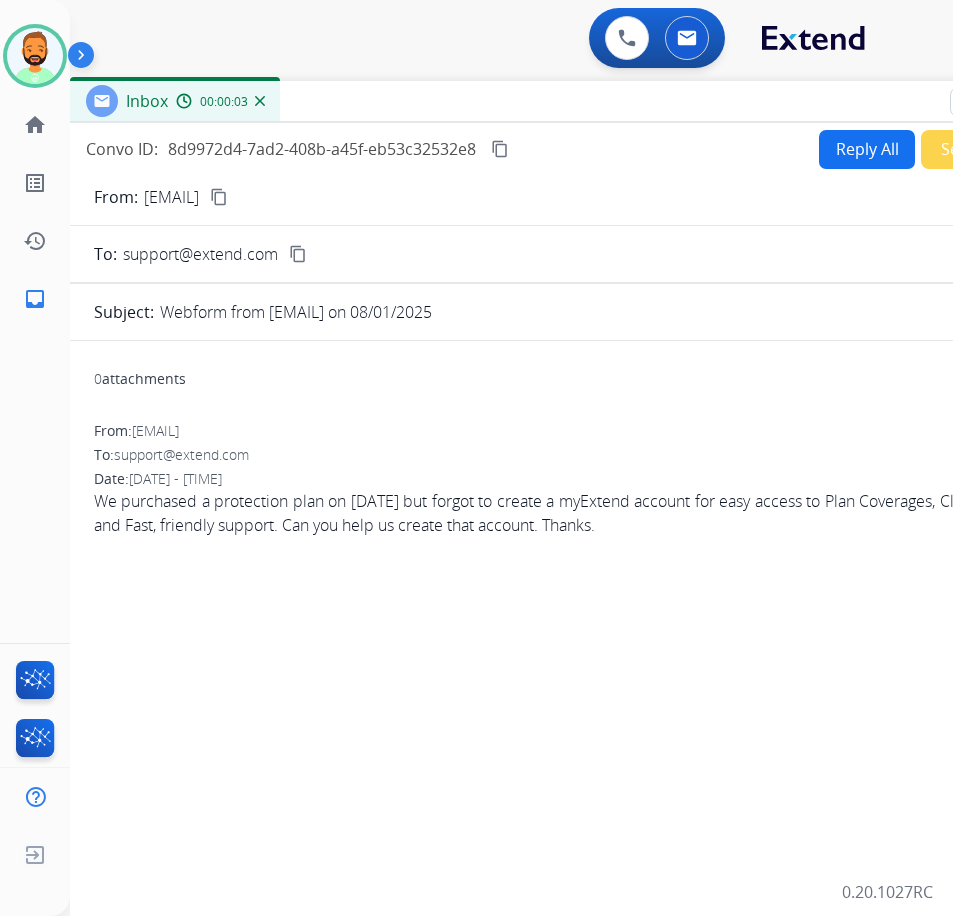 click on "Reply All" at bounding box center [867, 149] 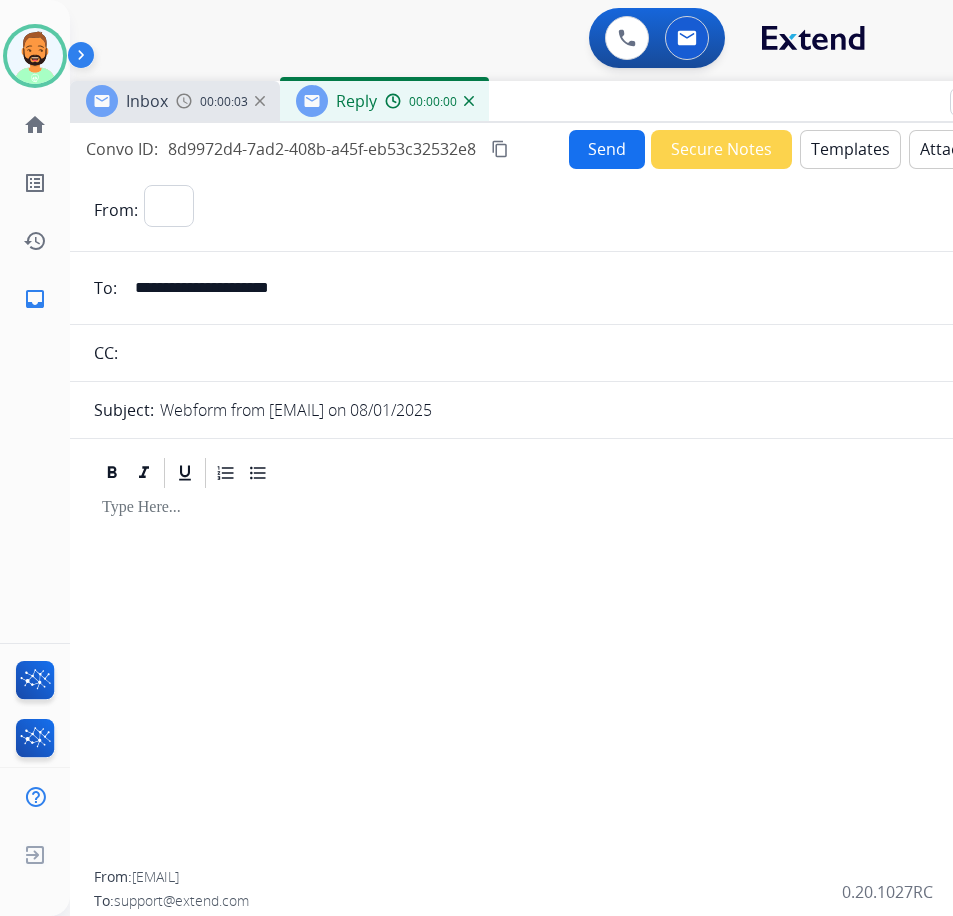select on "**********" 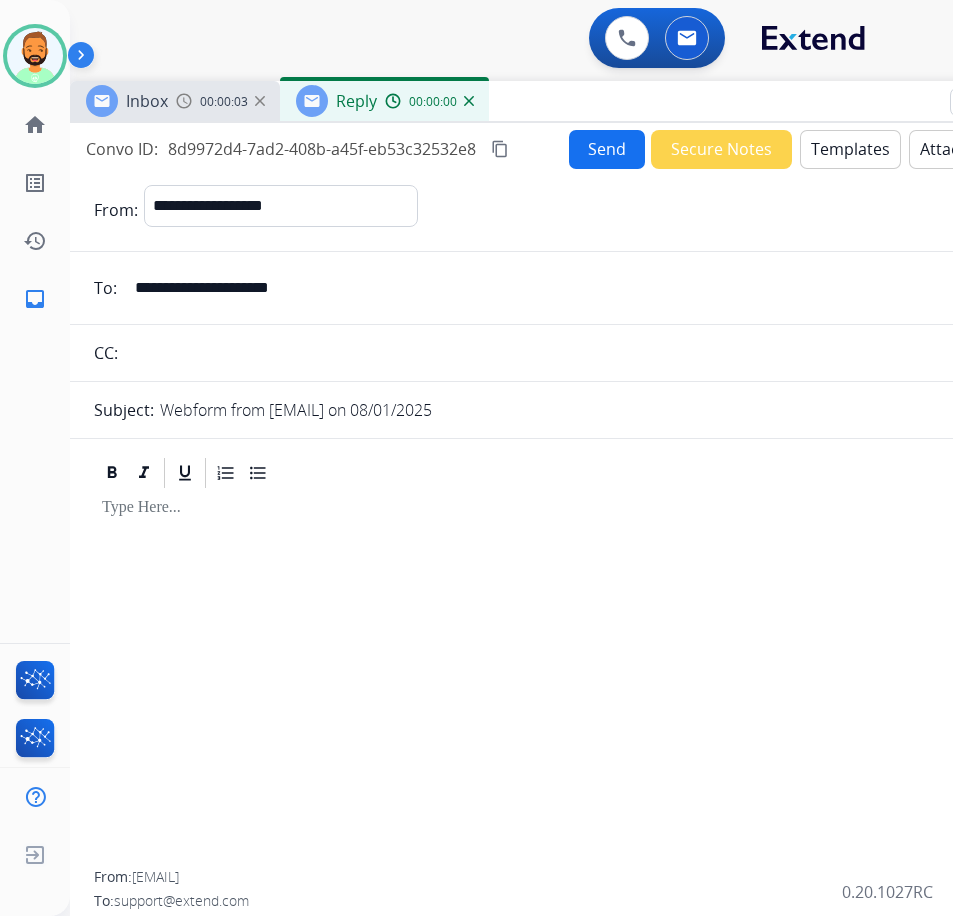 click on "Templates" at bounding box center (850, 149) 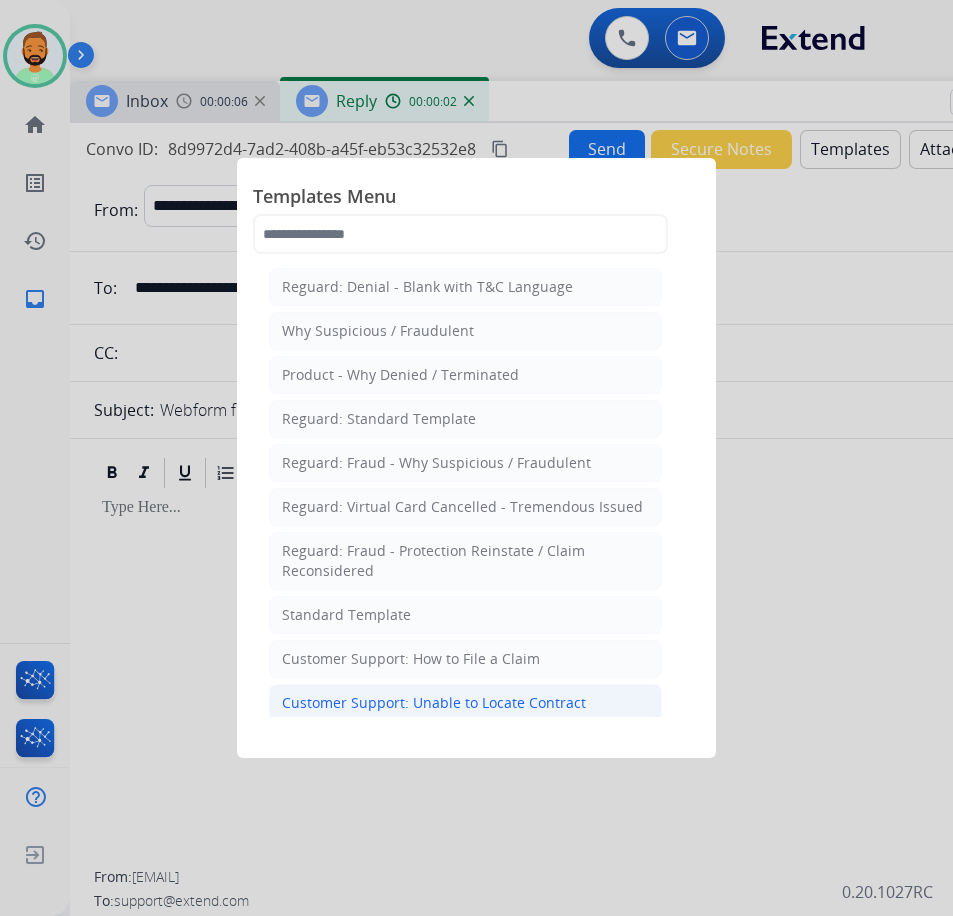 click on "Customer Support: Unable to Locate Contract" 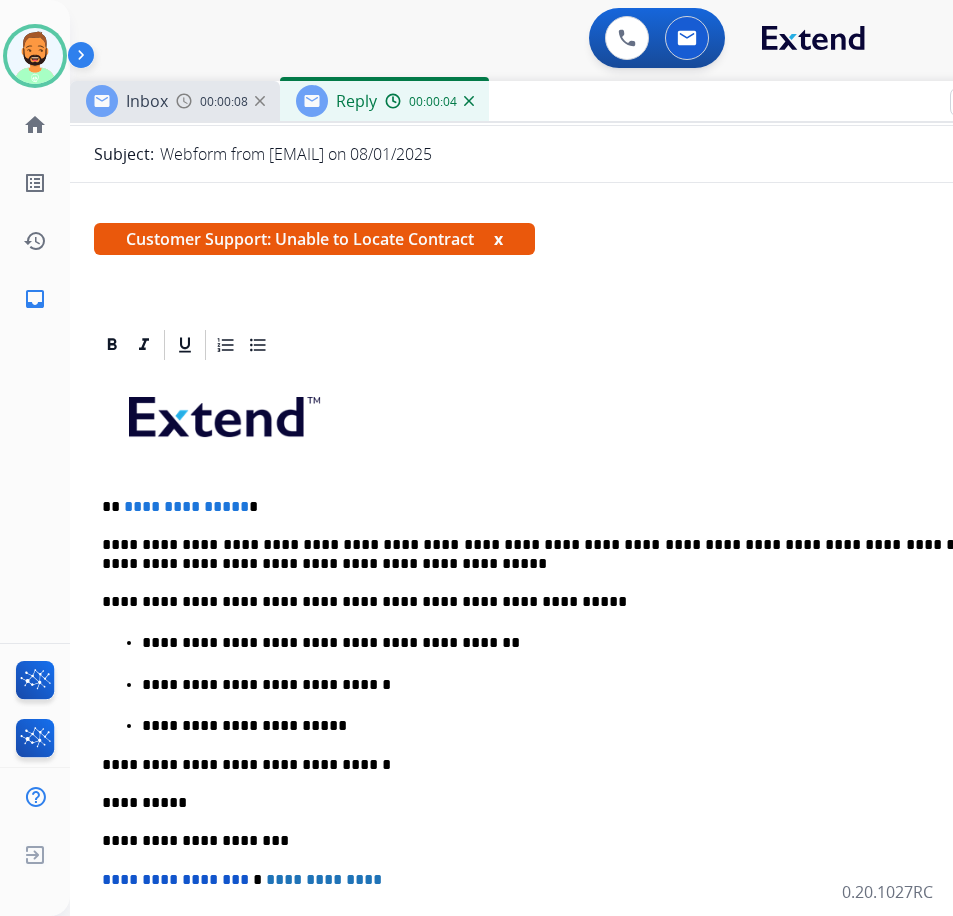 scroll, scrollTop: 511, scrollLeft: 0, axis: vertical 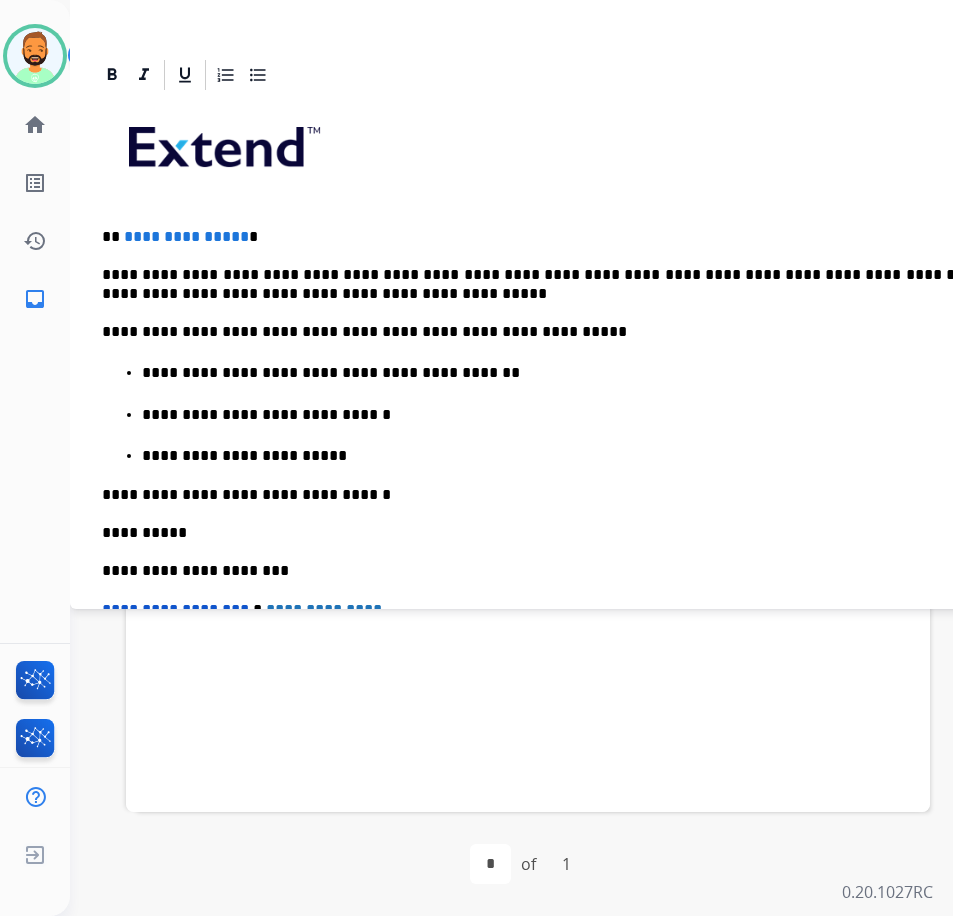 click on "**********" at bounding box center (562, 237) 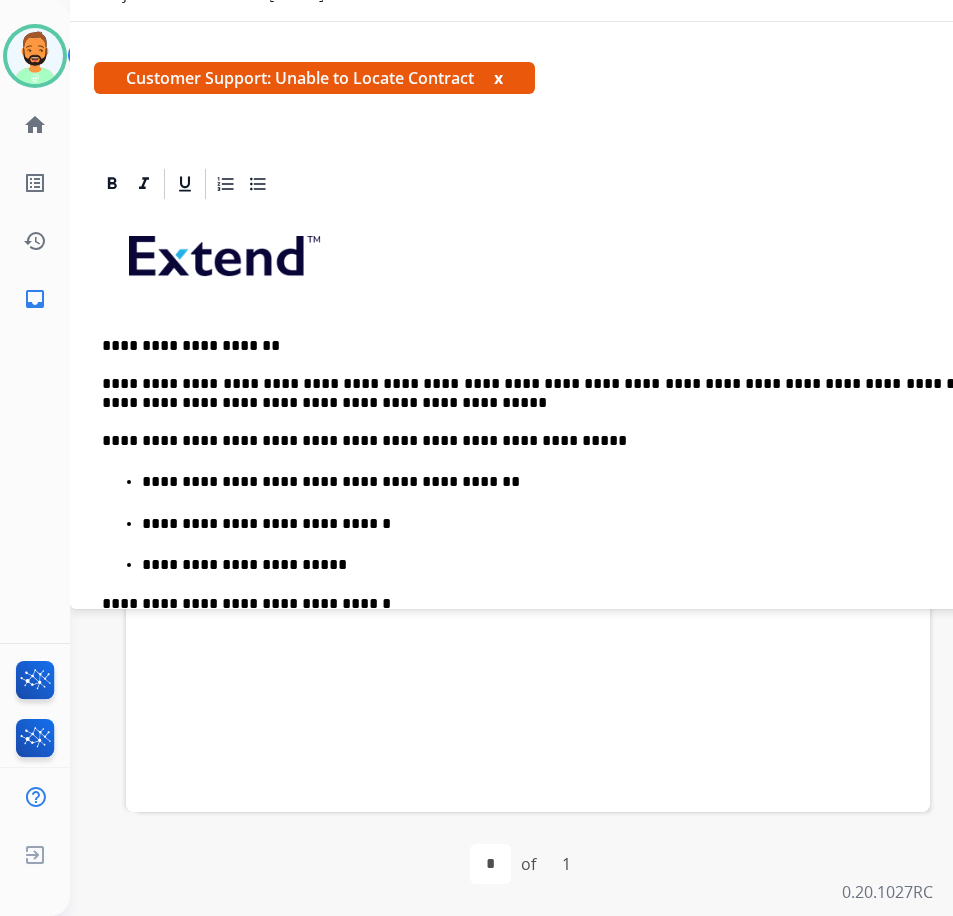 scroll, scrollTop: 0, scrollLeft: 0, axis: both 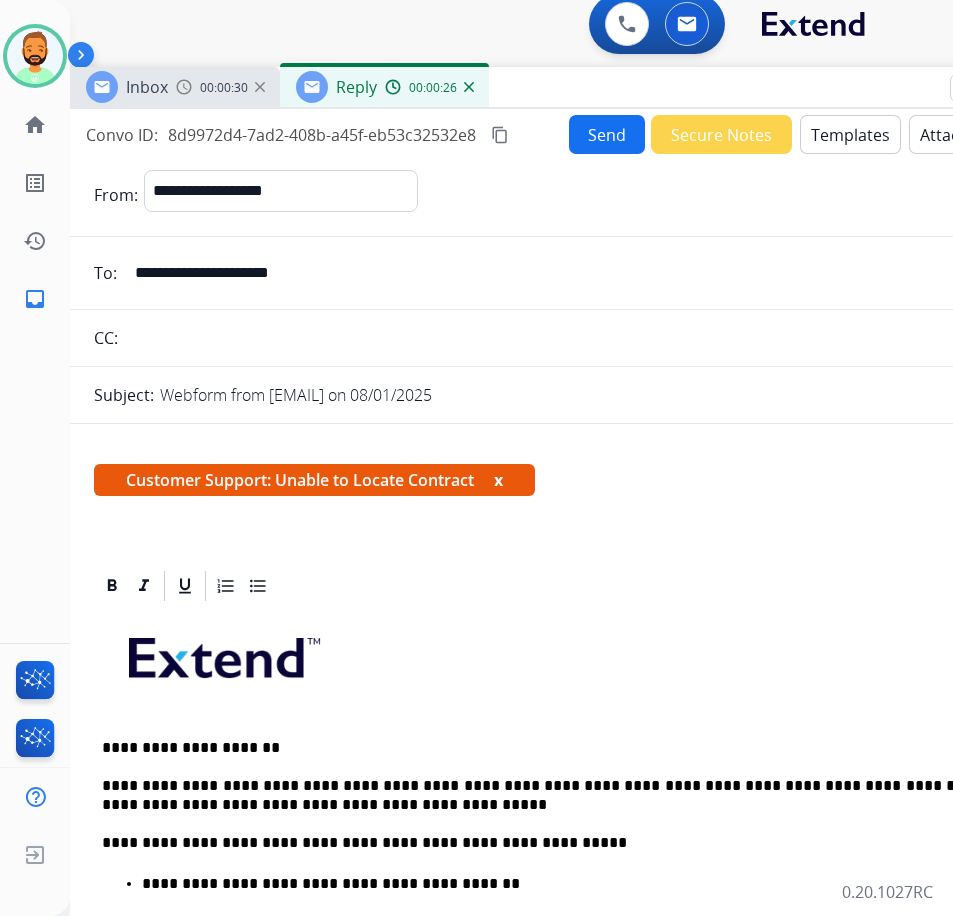 click on "Send" at bounding box center (607, 134) 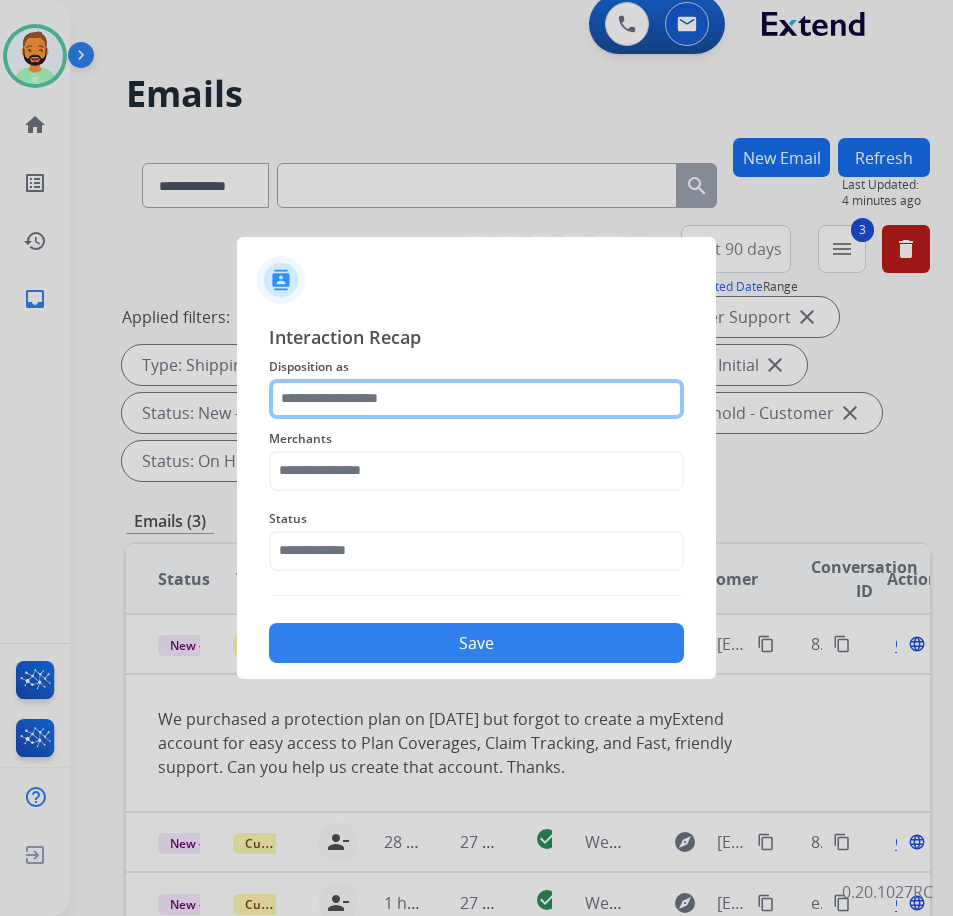 click 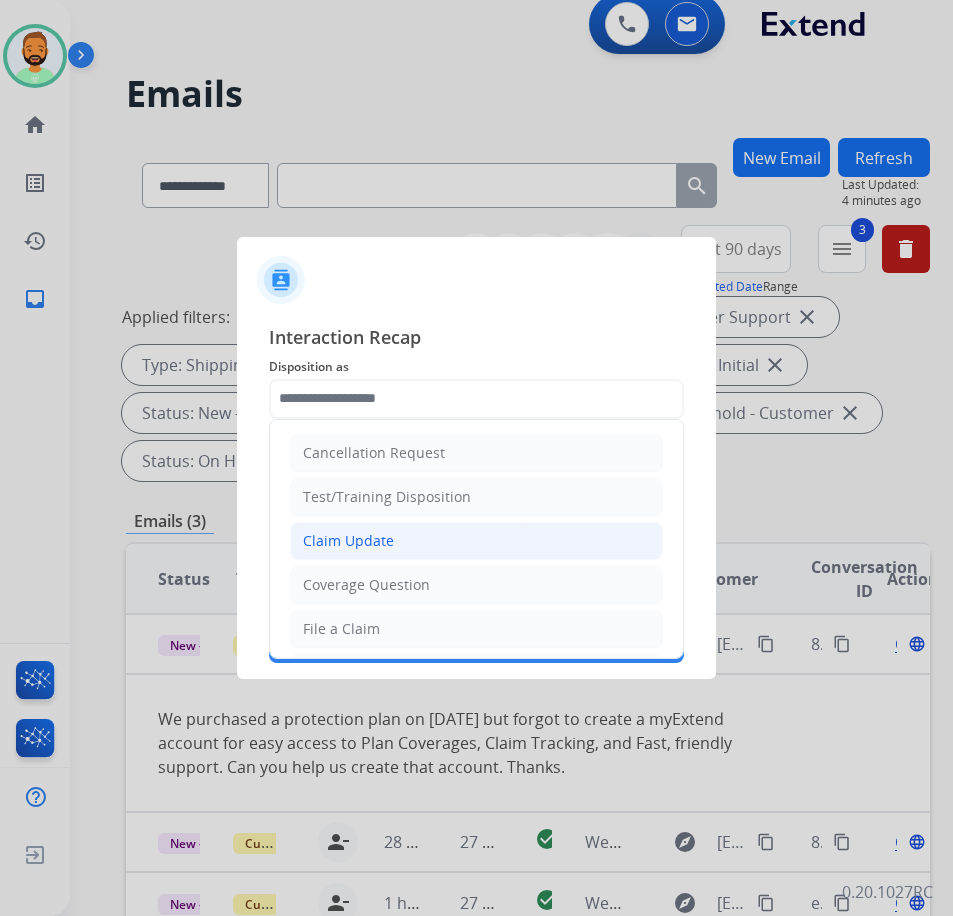 click on "Claim Update" 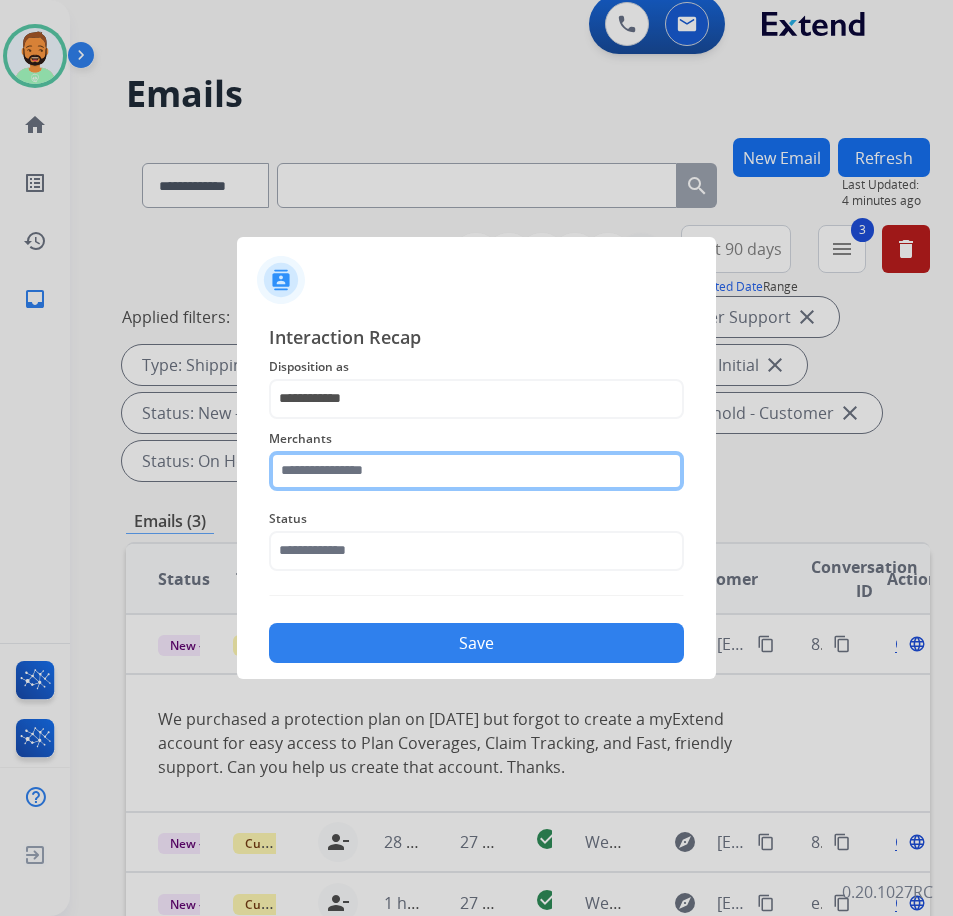 click 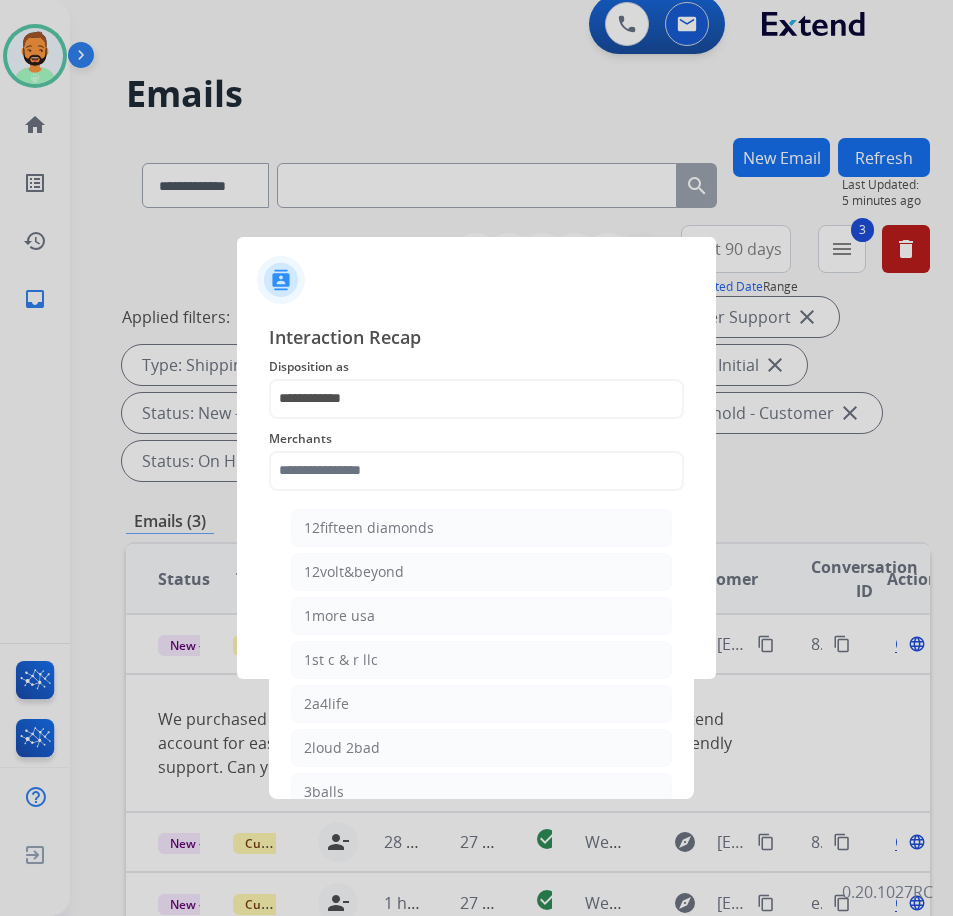 click 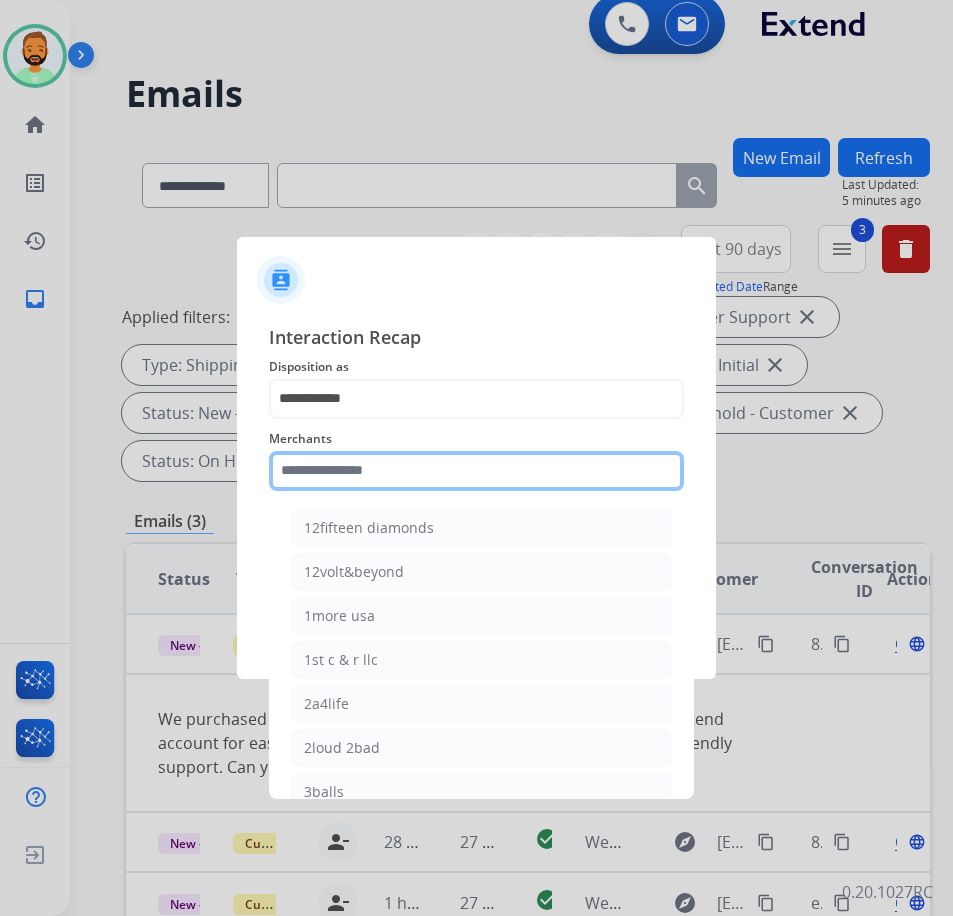 drag, startPoint x: 523, startPoint y: 453, endPoint x: 518, endPoint y: 434, distance: 19.646883 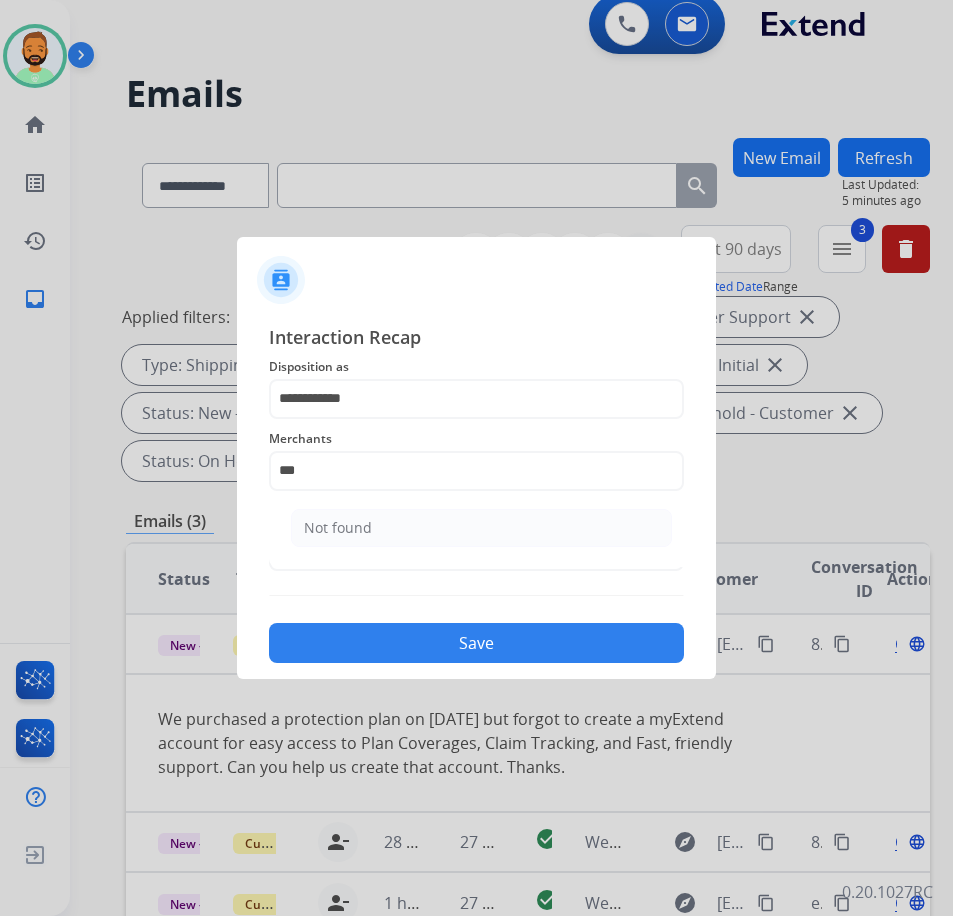 drag, startPoint x: 489, startPoint y: 510, endPoint x: 486, endPoint y: 528, distance: 18.248287 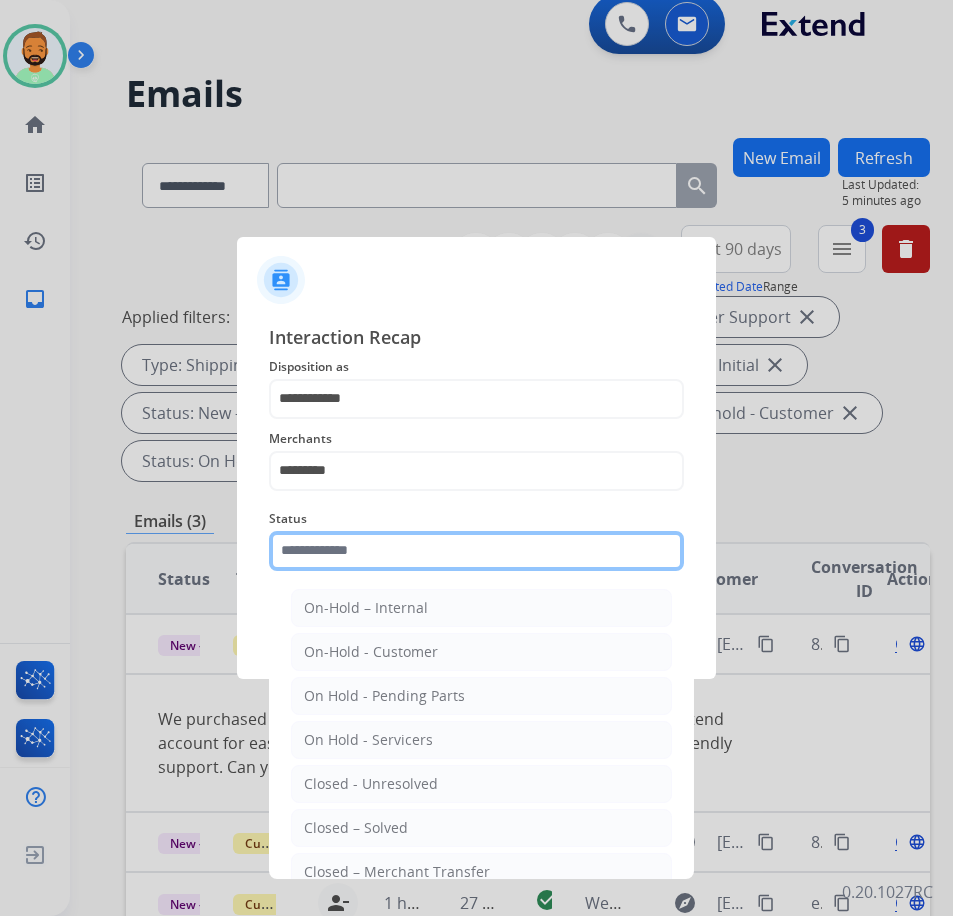 click 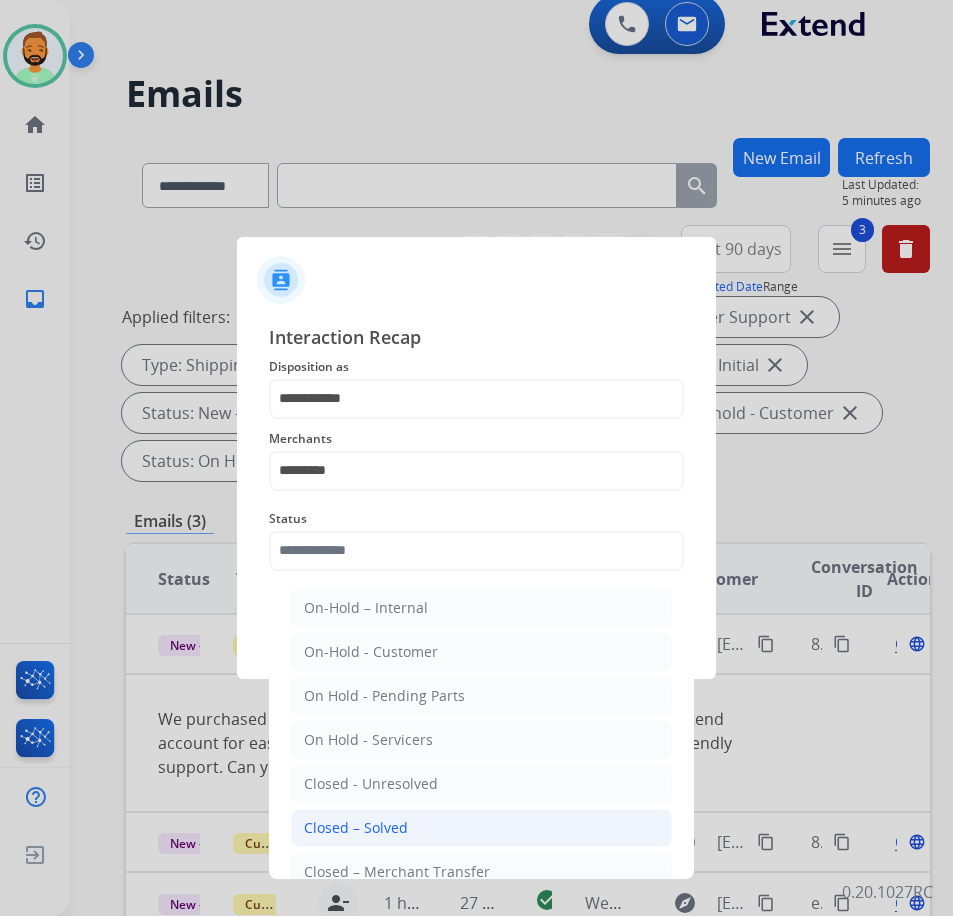 click on "Closed – Solved" 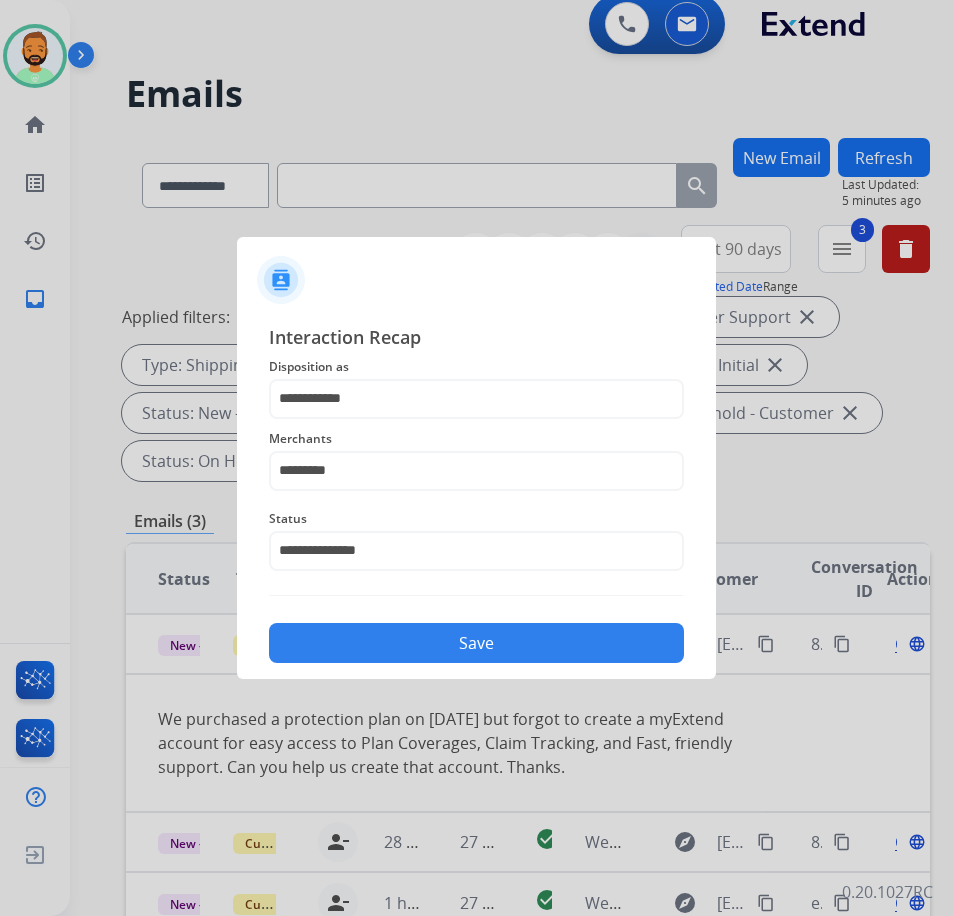 click on "Save" 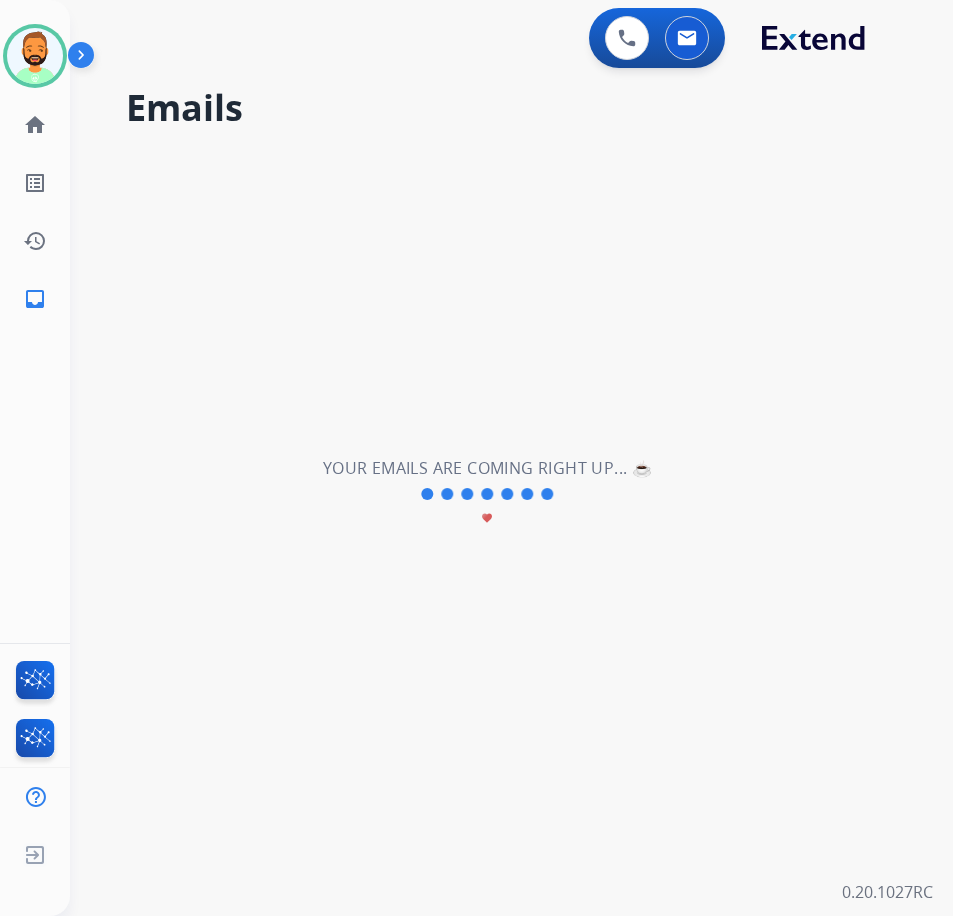 scroll, scrollTop: 0, scrollLeft: 0, axis: both 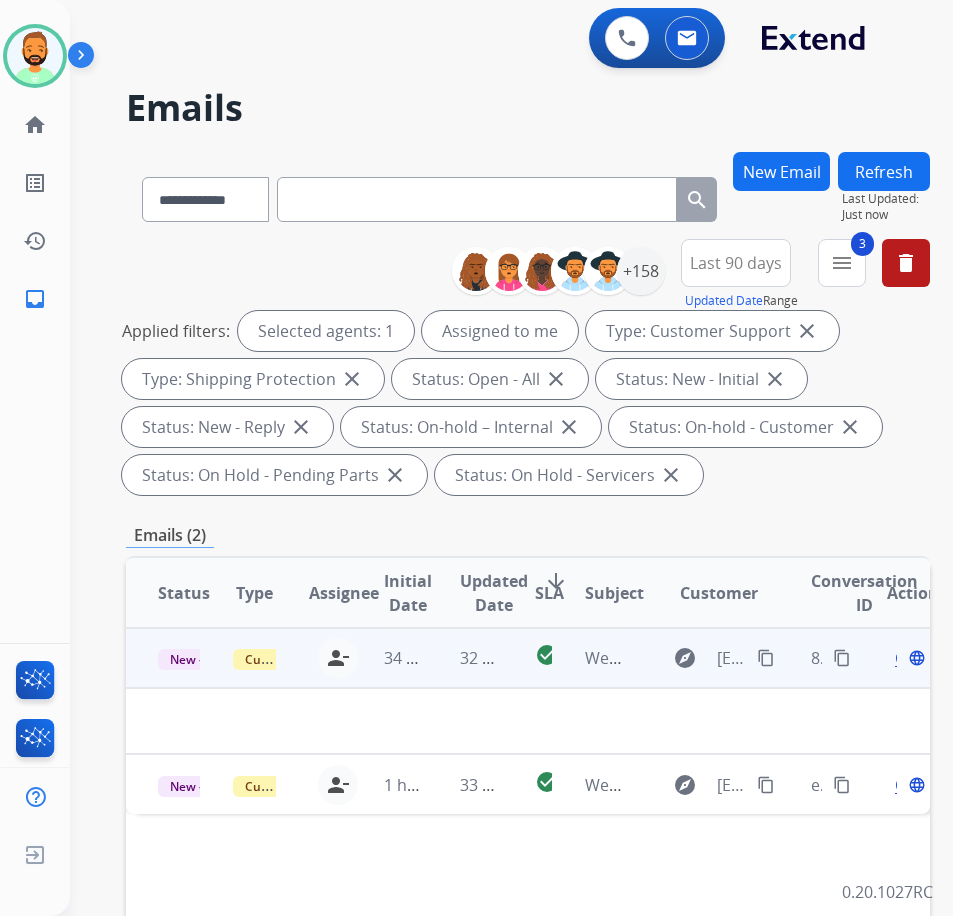 click on "32 minutes ago" at bounding box center (465, 658) 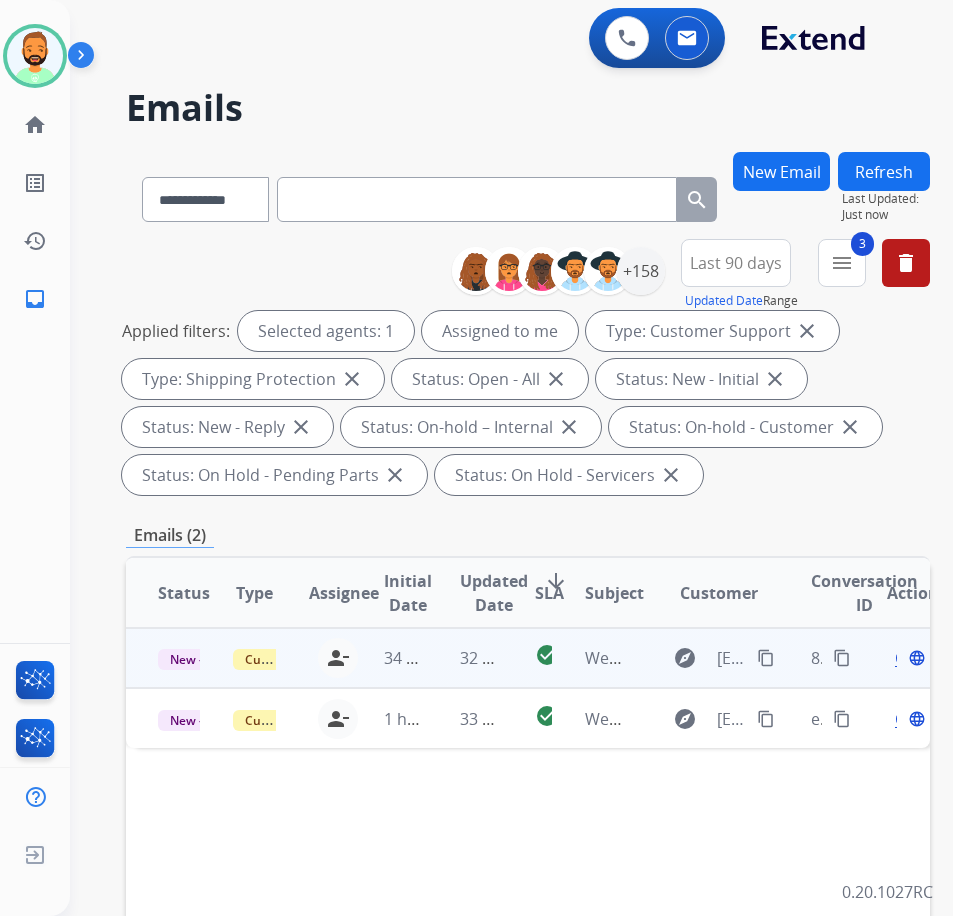 click on "32 minutes ago" at bounding box center (465, 658) 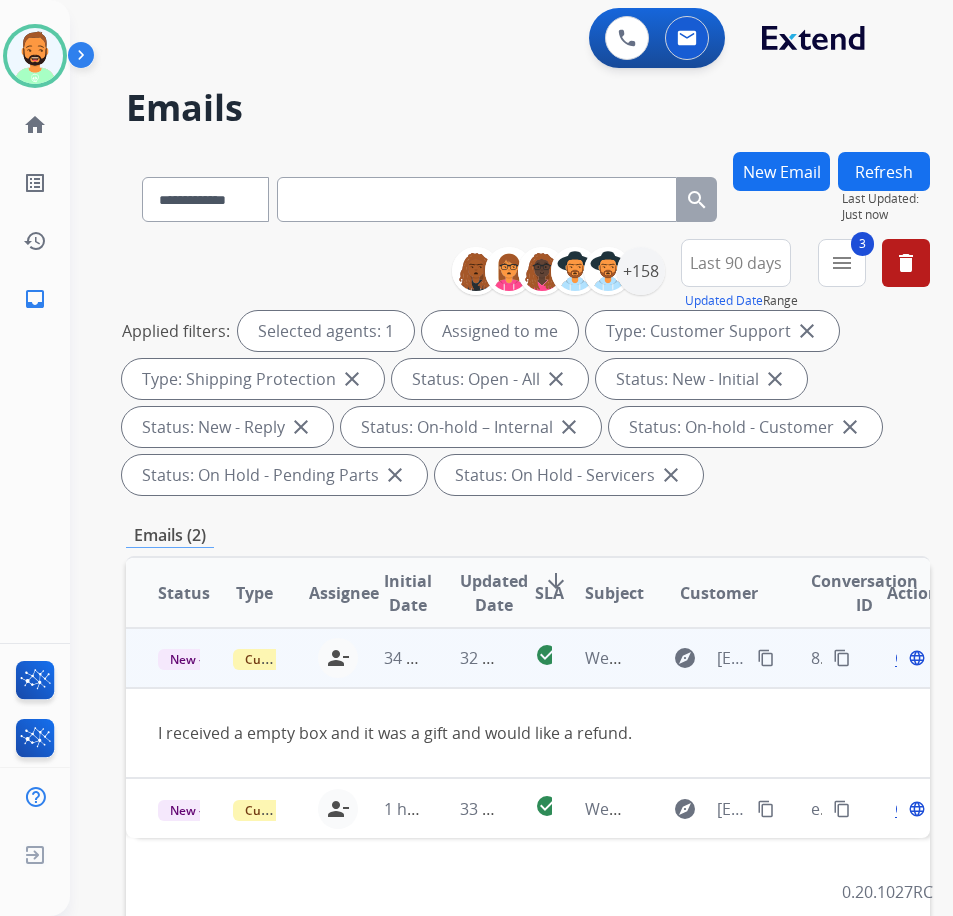 click on "content_copy" at bounding box center (766, 658) 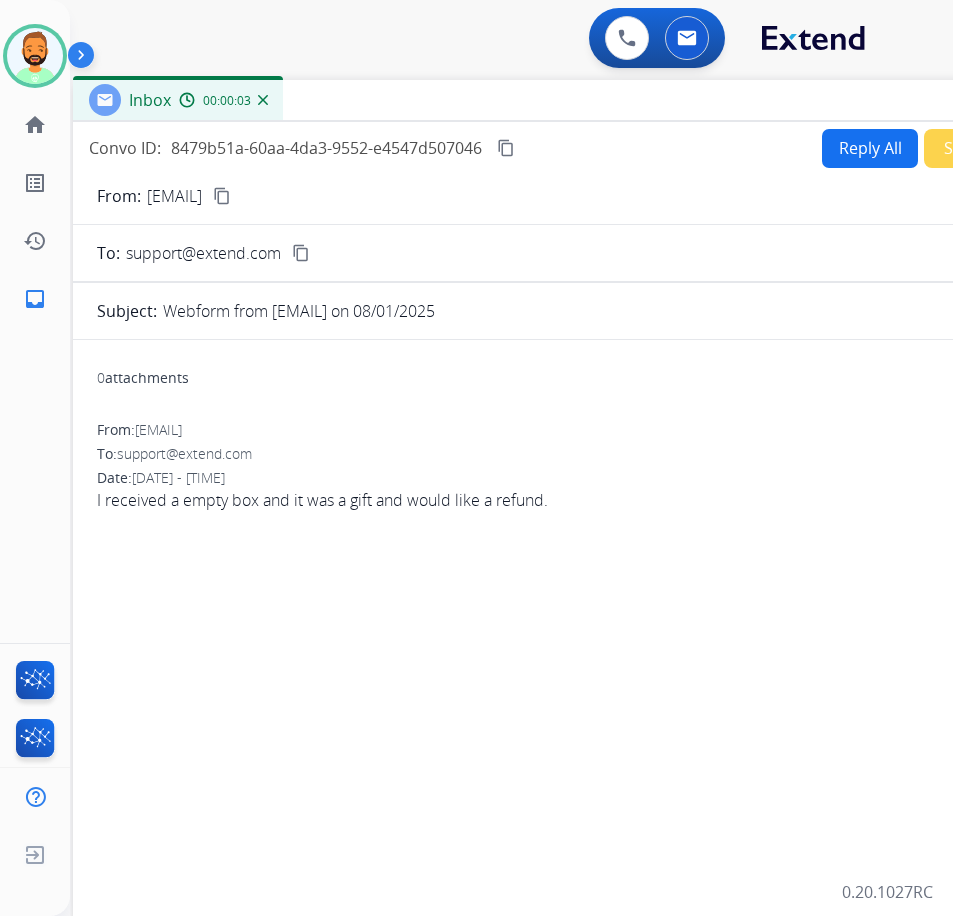 drag, startPoint x: 470, startPoint y: 143, endPoint x: 638, endPoint y: 101, distance: 173.17044 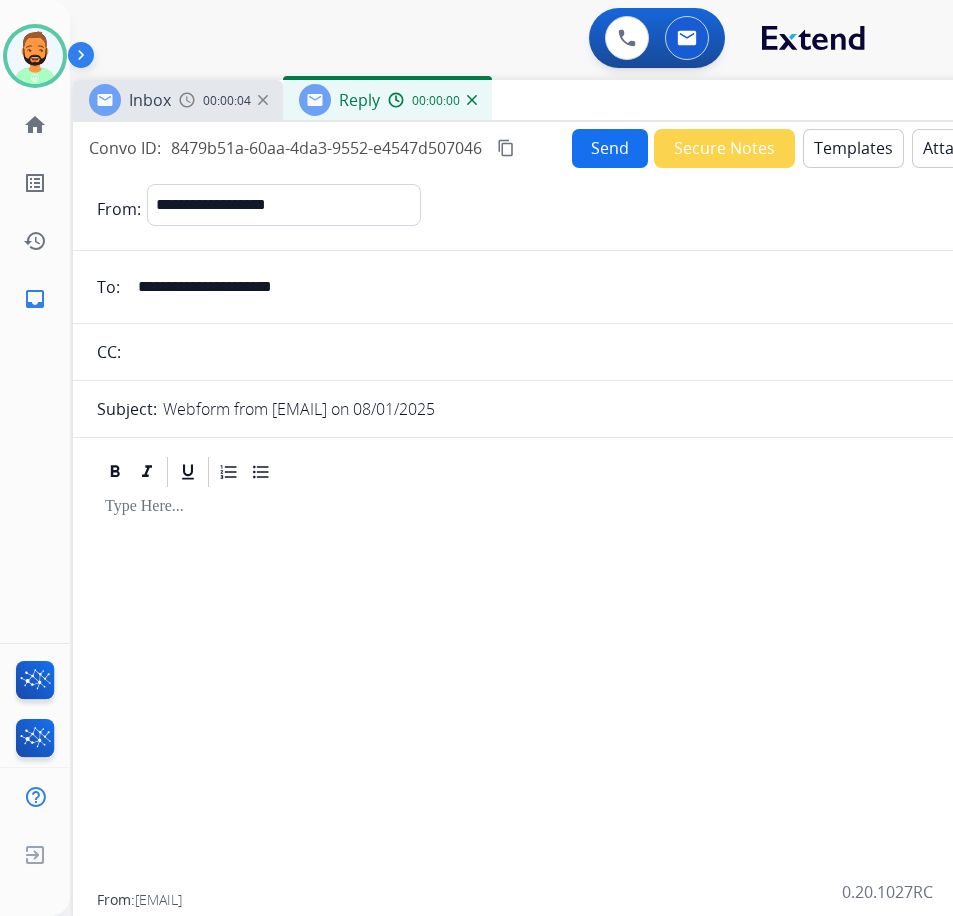 click on "Templates" at bounding box center (853, 148) 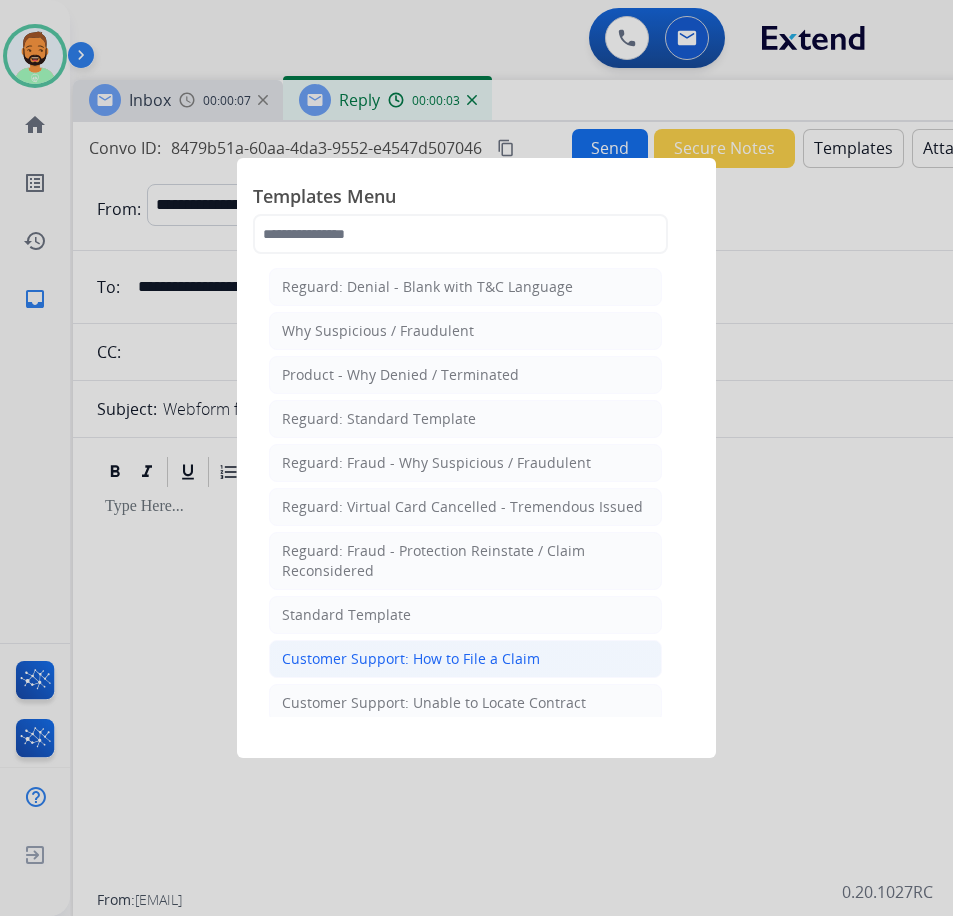 click on "Customer Support: How to File a Claim" 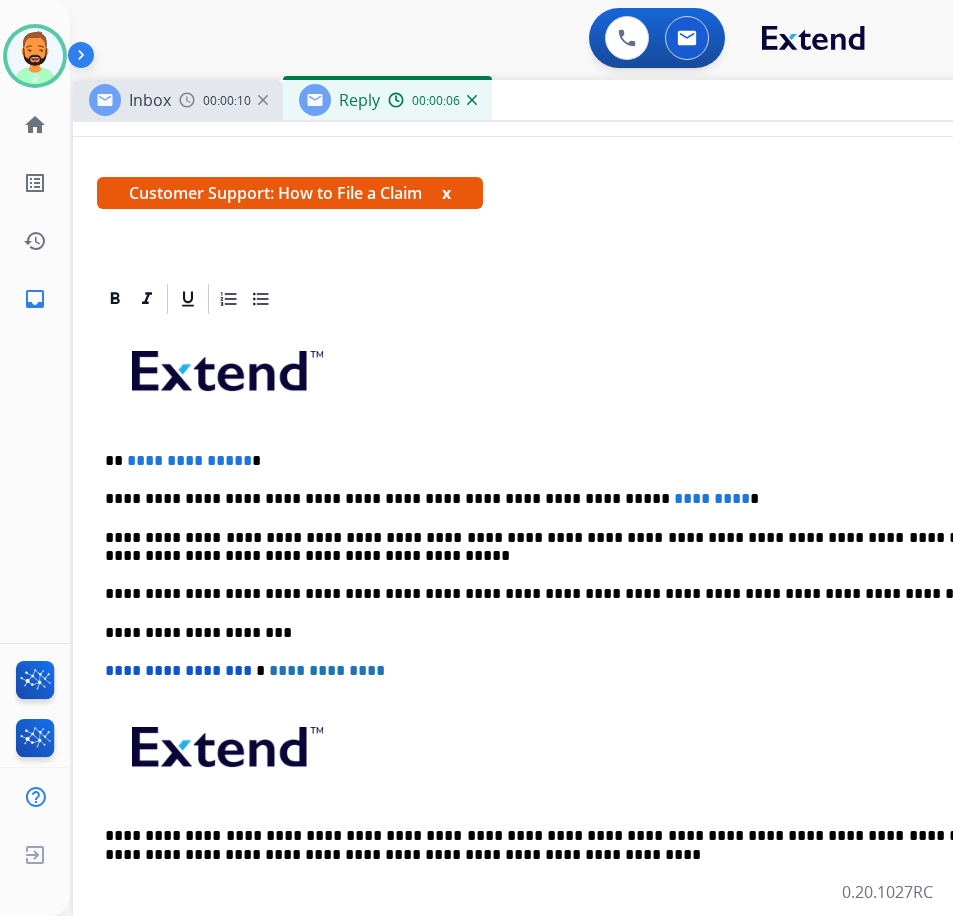 scroll, scrollTop: 324, scrollLeft: 0, axis: vertical 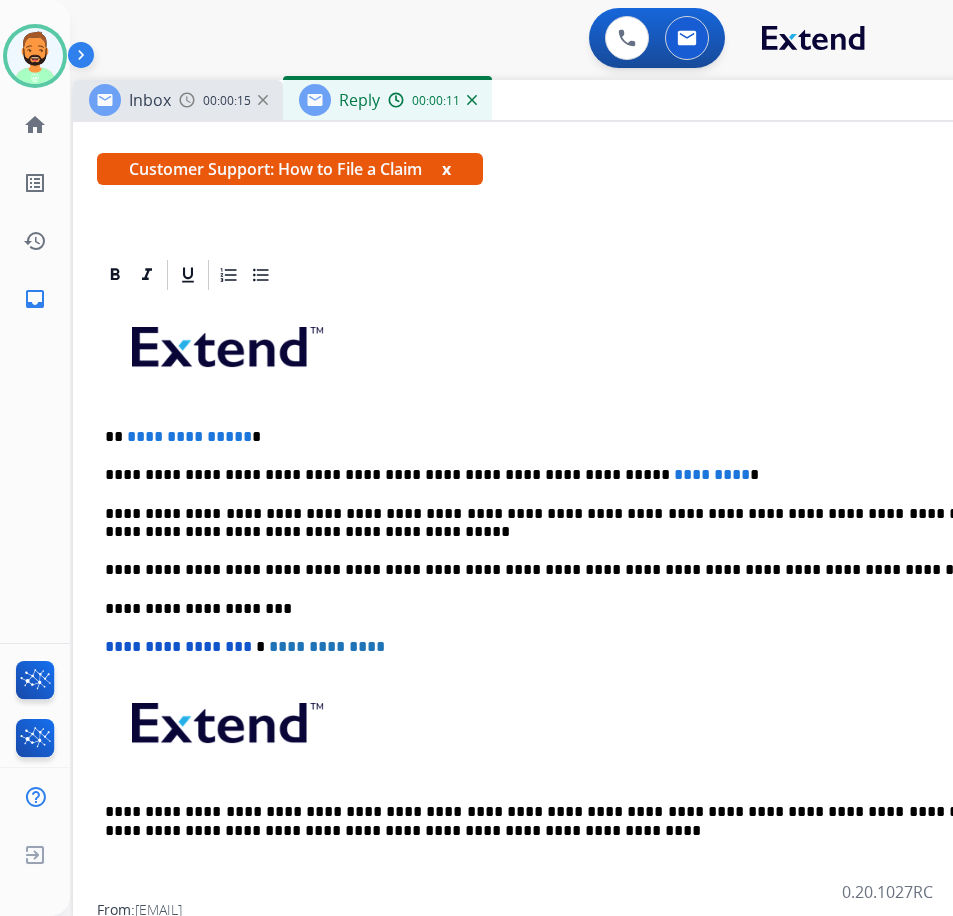 click on "**********" at bounding box center [573, 598] 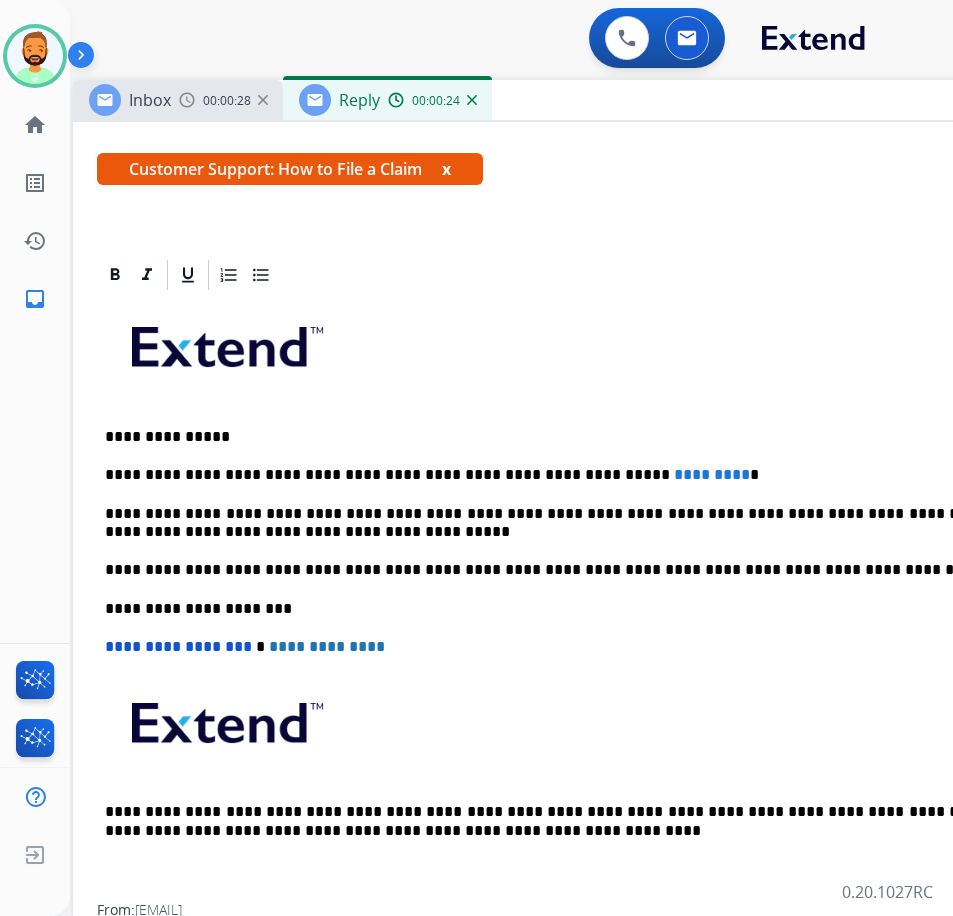 drag, startPoint x: 662, startPoint y: 470, endPoint x: 631, endPoint y: 471, distance: 31.016125 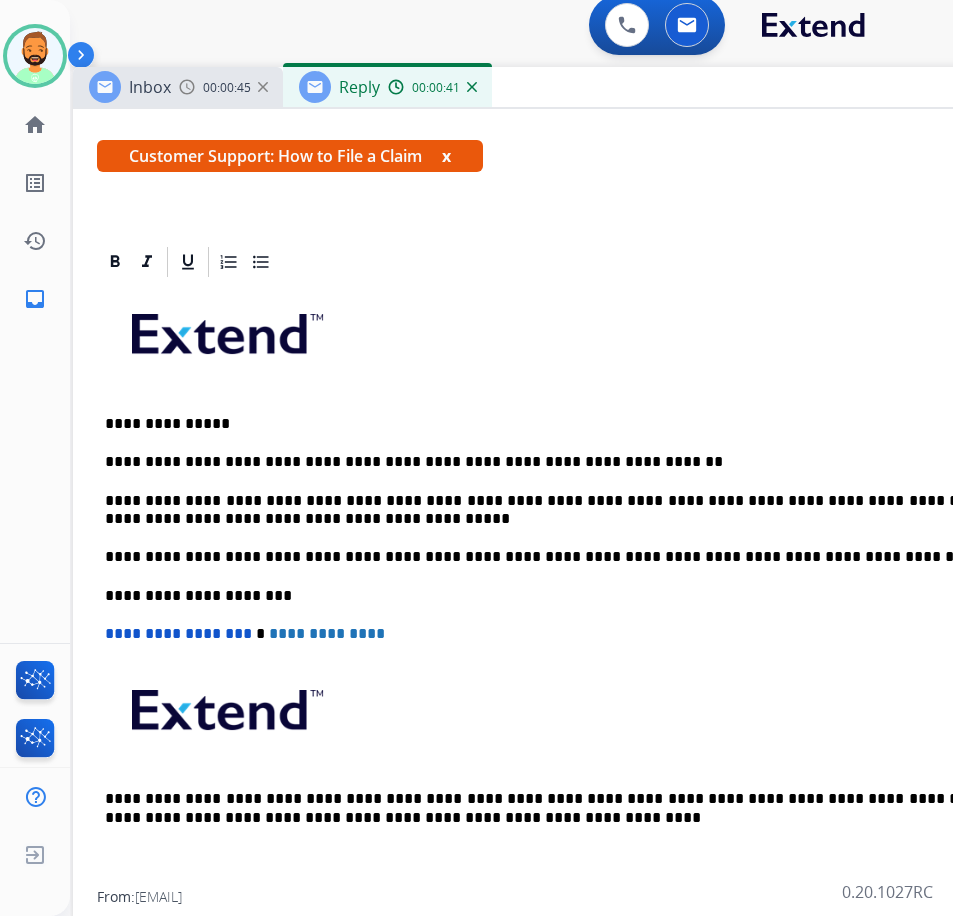 scroll, scrollTop: 0, scrollLeft: 0, axis: both 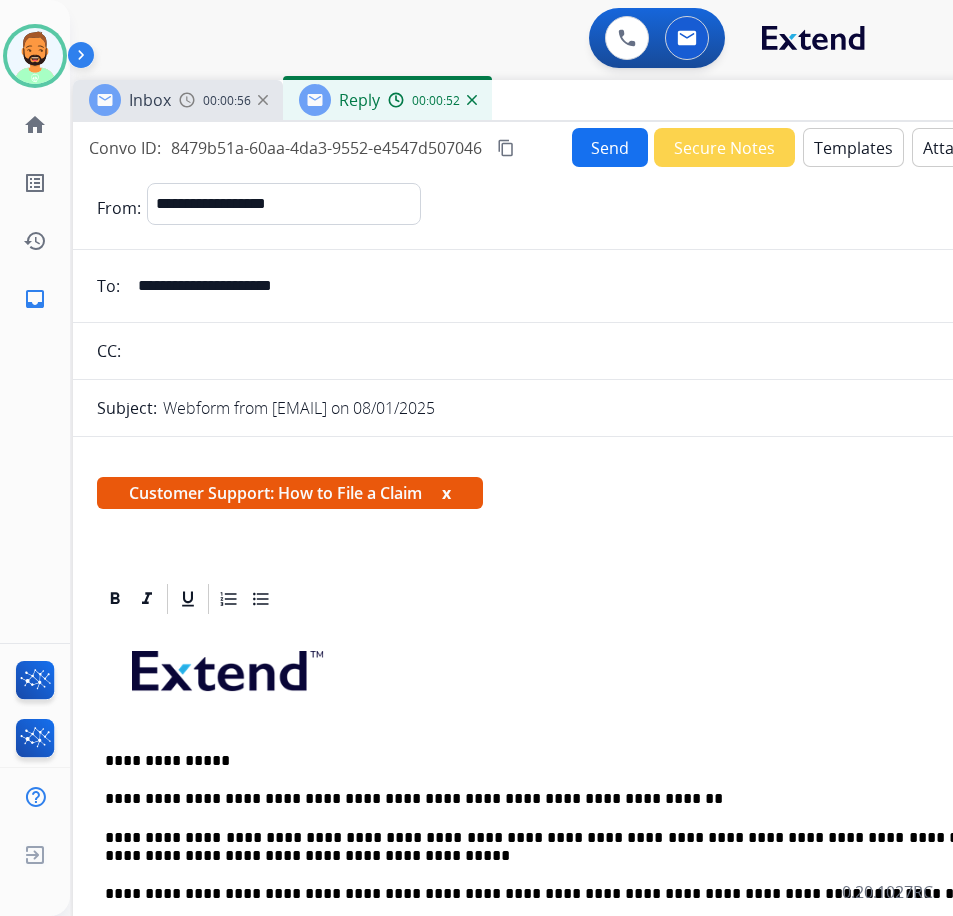 click on "Inbox  [TIME]  Reply  [TIME]" at bounding box center (573, 101) 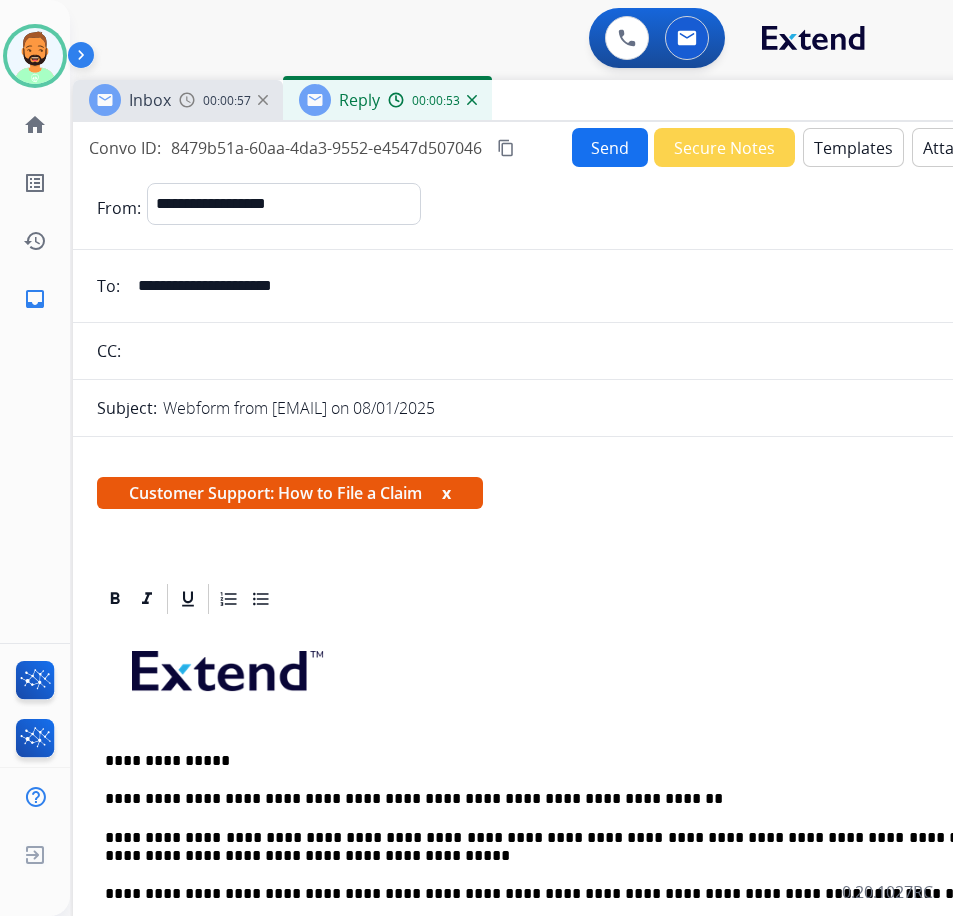 click on "Send" at bounding box center [610, 147] 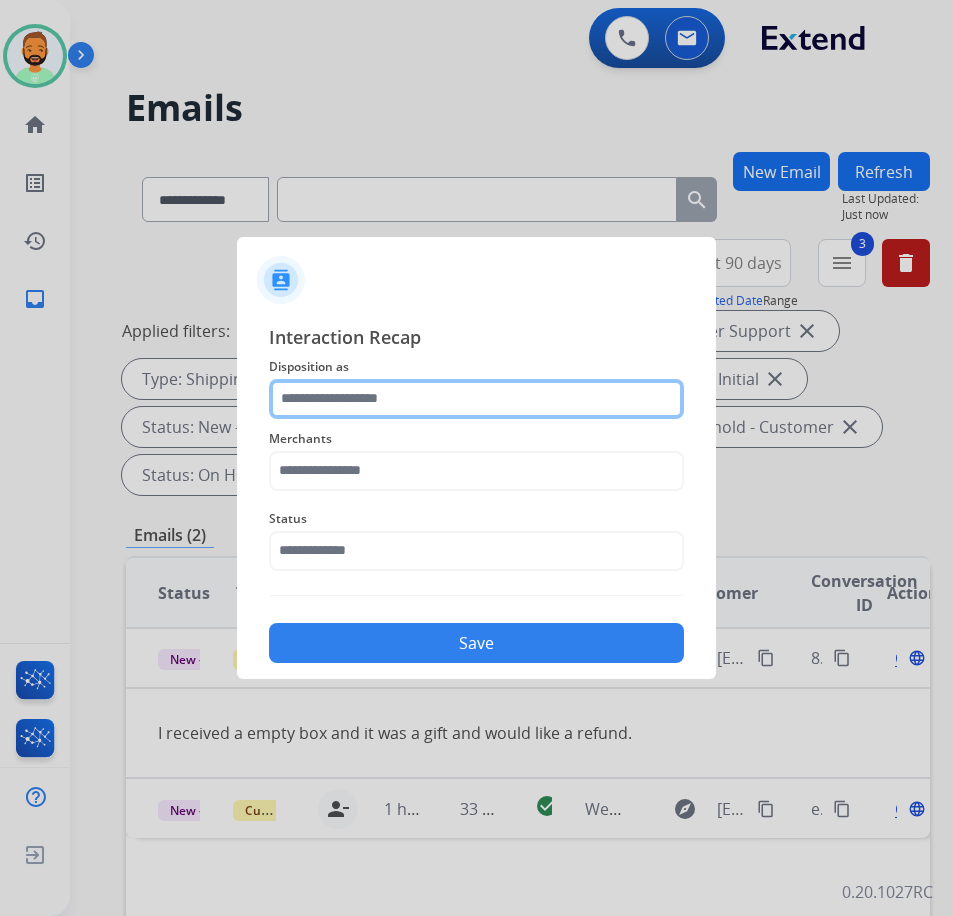 click 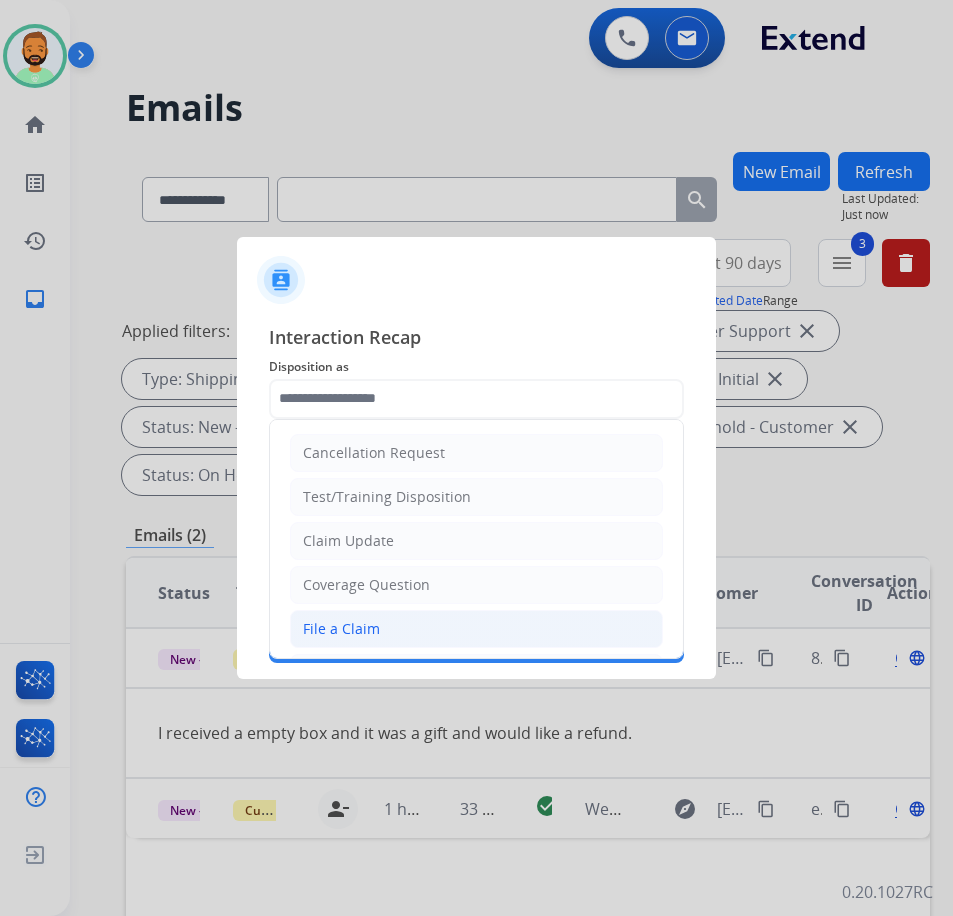 click on "File a Claim" 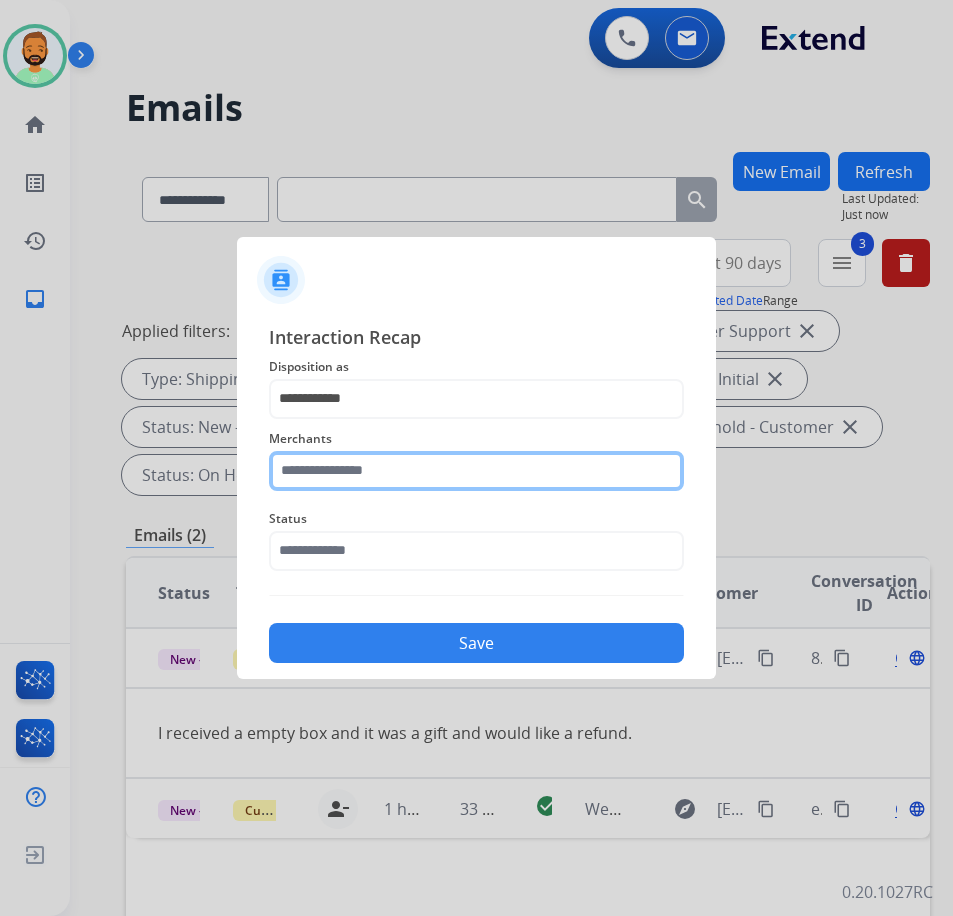 click 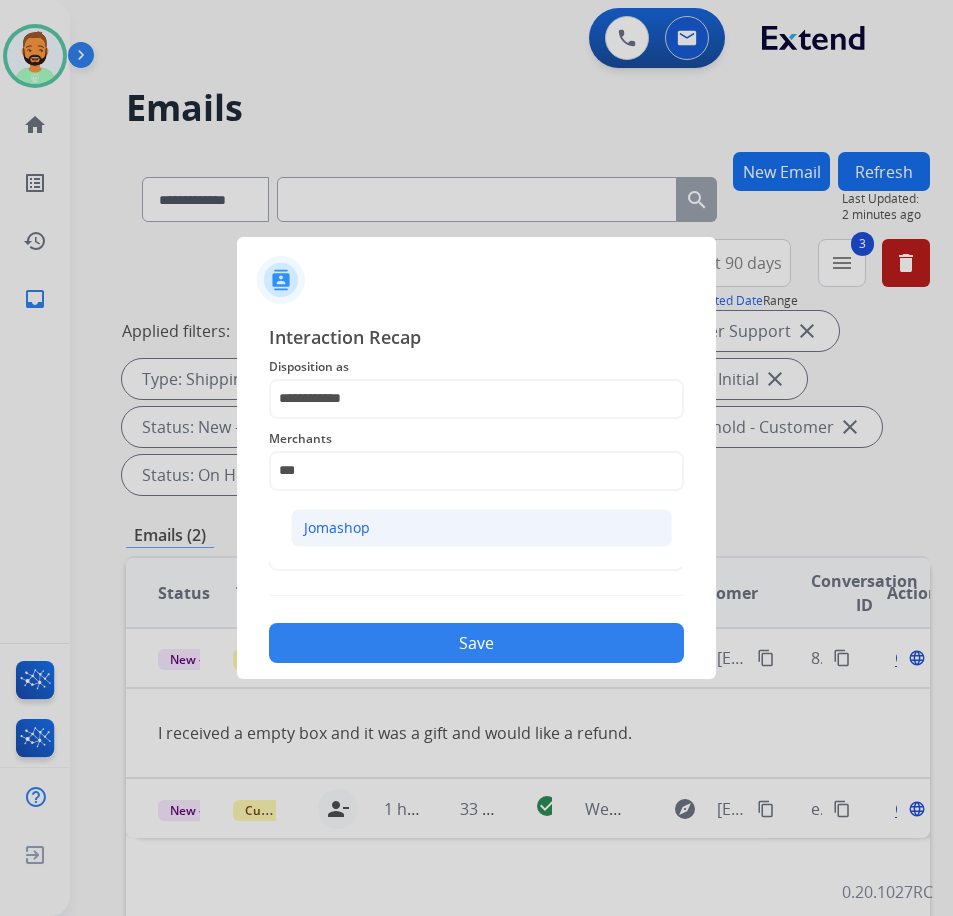 click on "Jomashop" 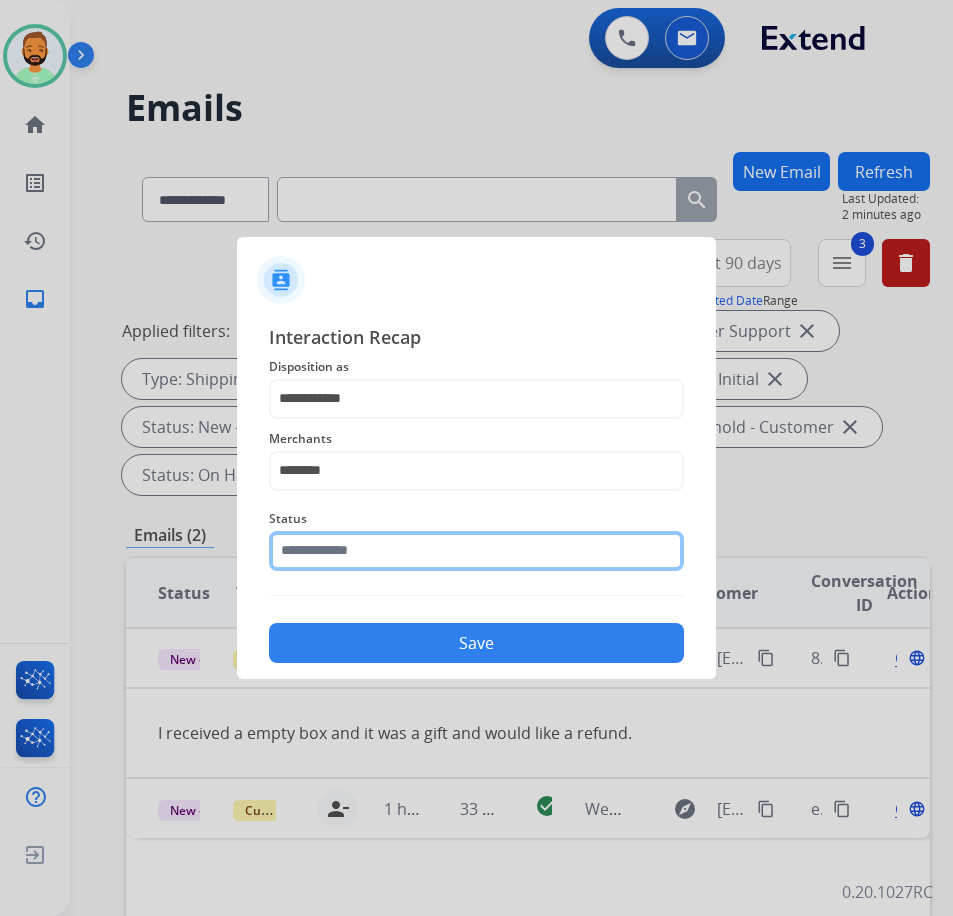 click 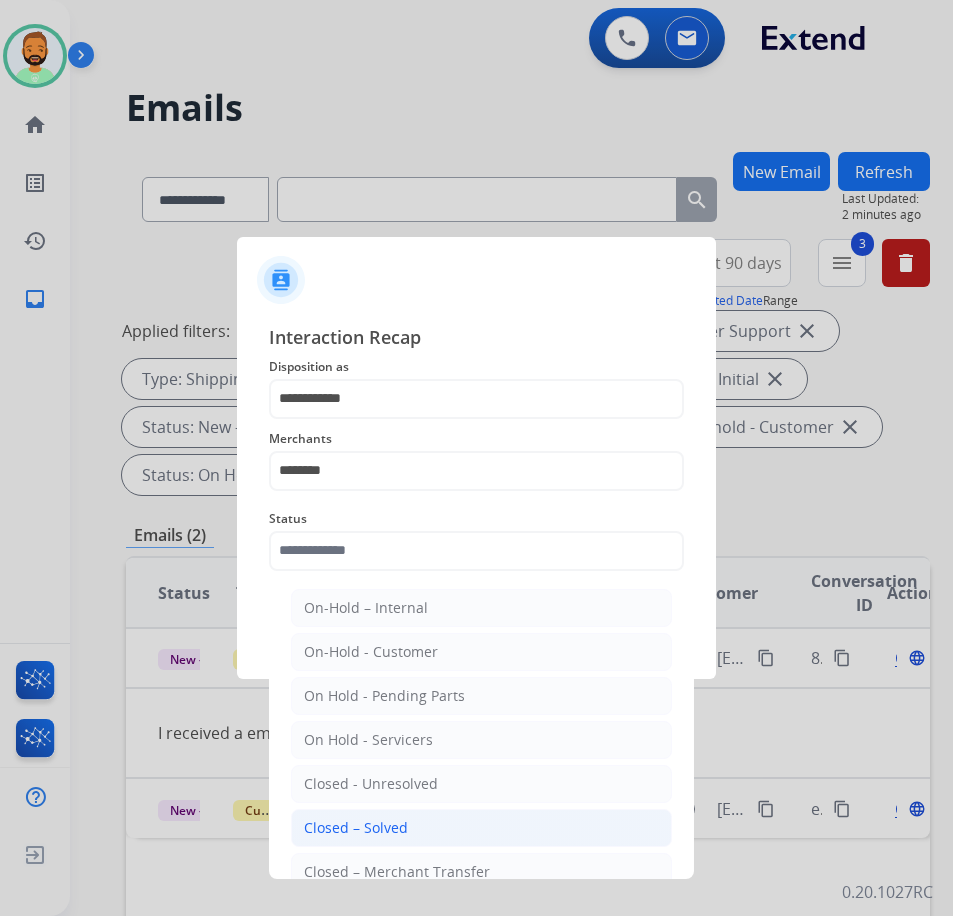 click on "Closed – Solved" 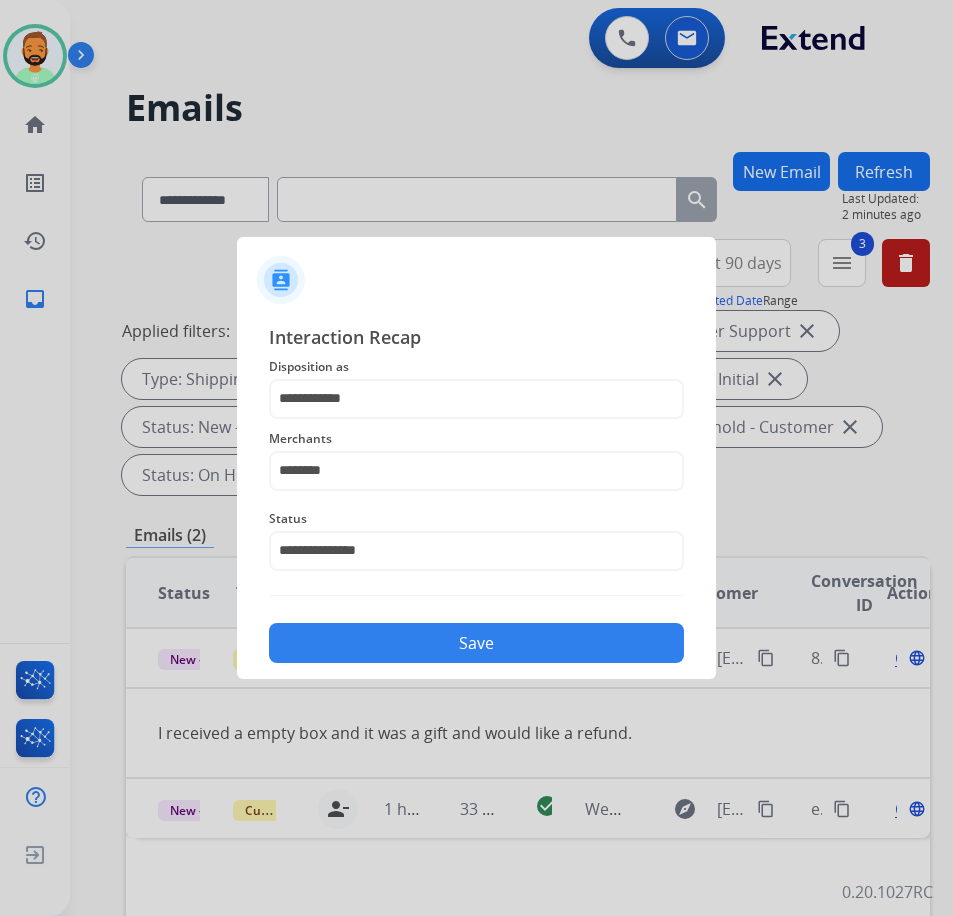 click on "Save" 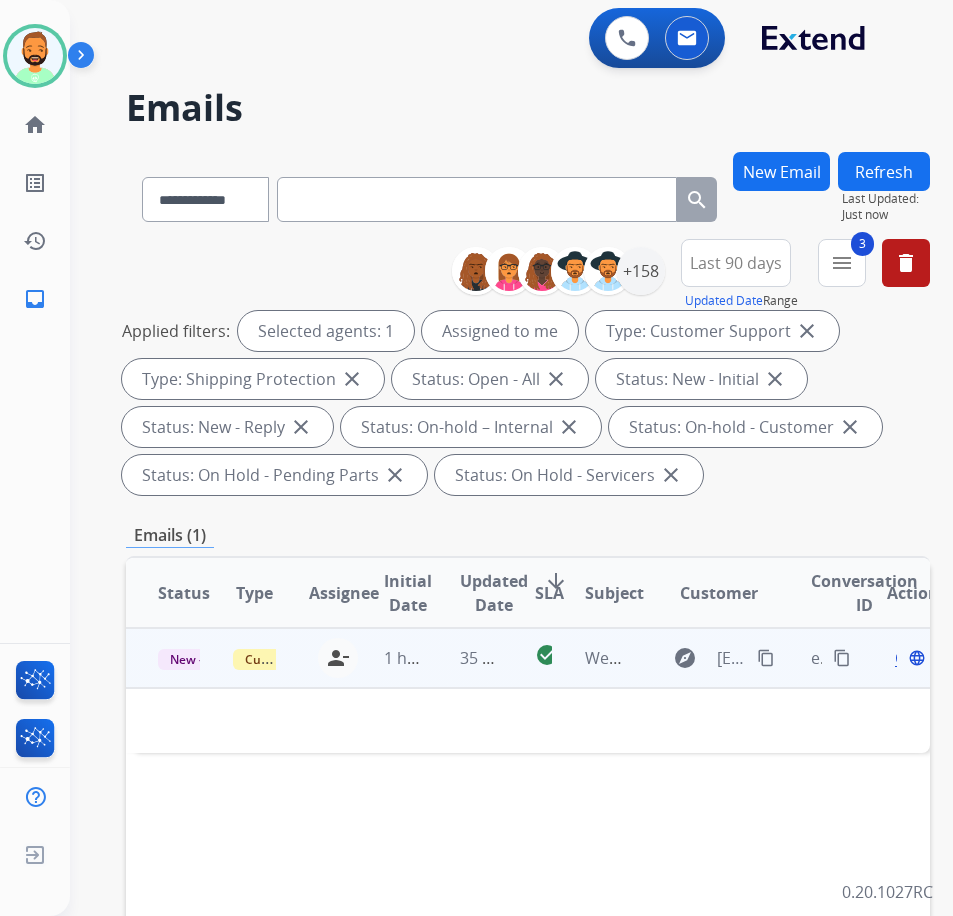 click on "35 minutes ago" at bounding box center (465, 658) 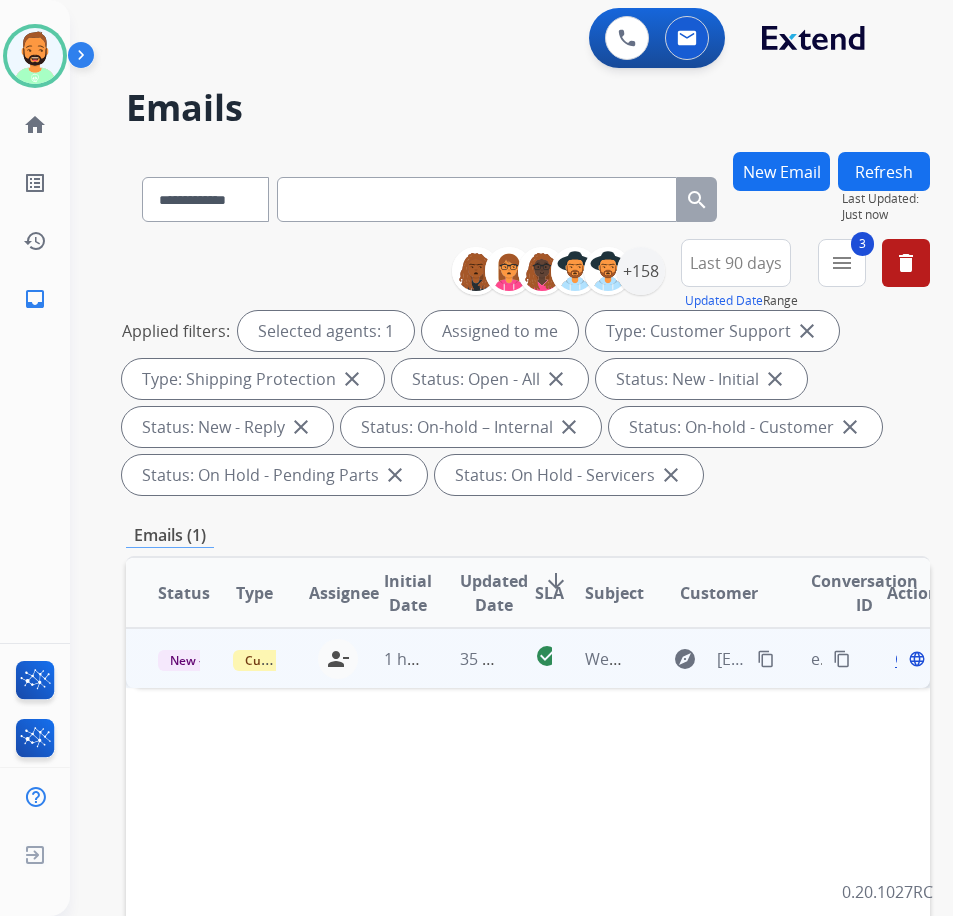 click on "35 minutes ago" at bounding box center [465, 658] 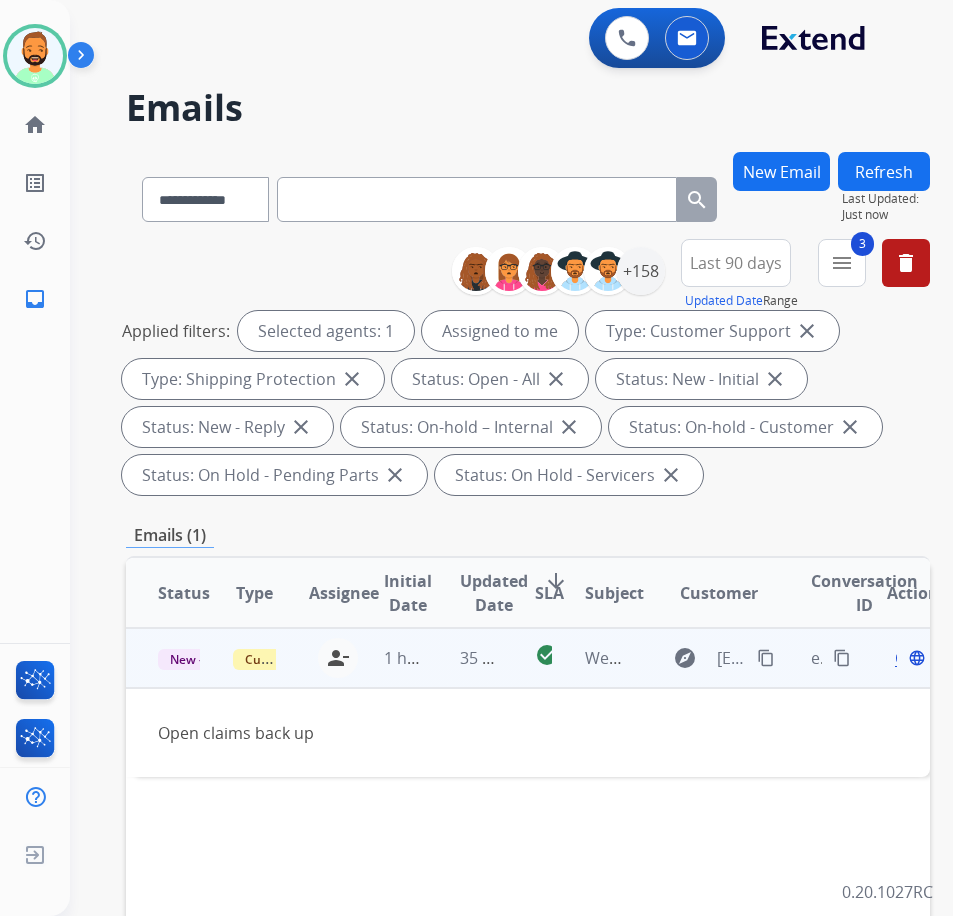 click on "content_copy" at bounding box center [766, 658] 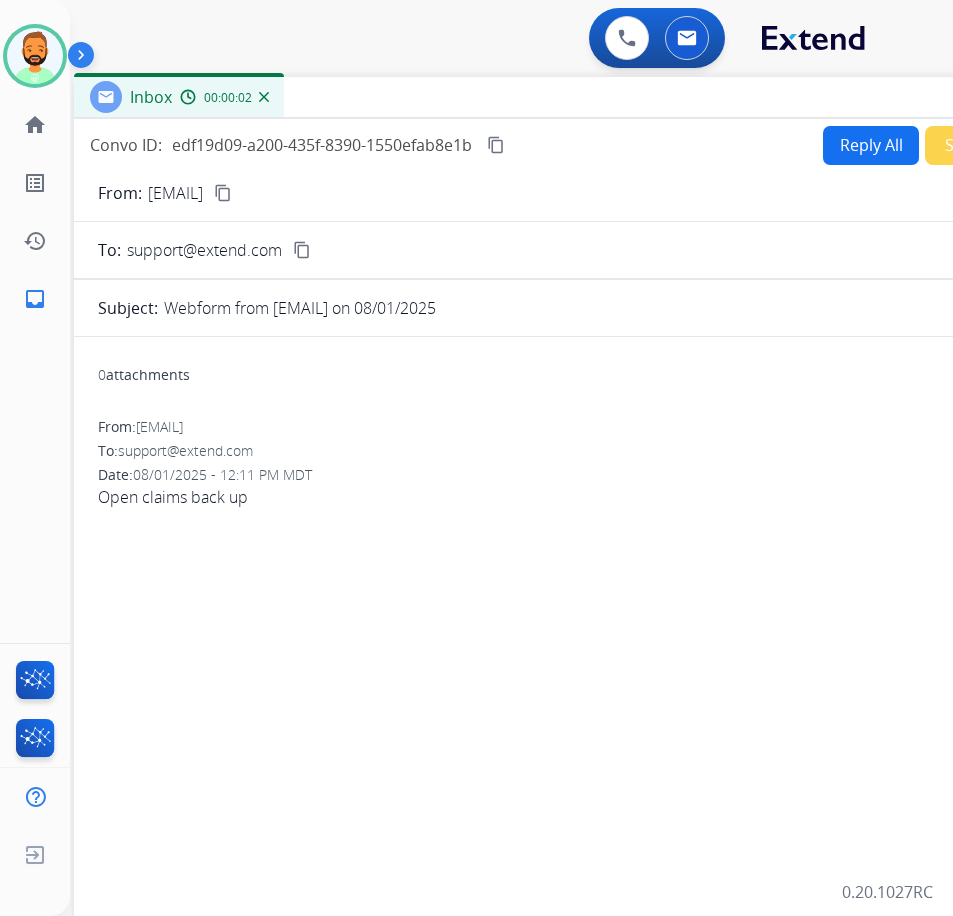 drag, startPoint x: 448, startPoint y: 141, endPoint x: 614, endPoint y: 96, distance: 171.99127 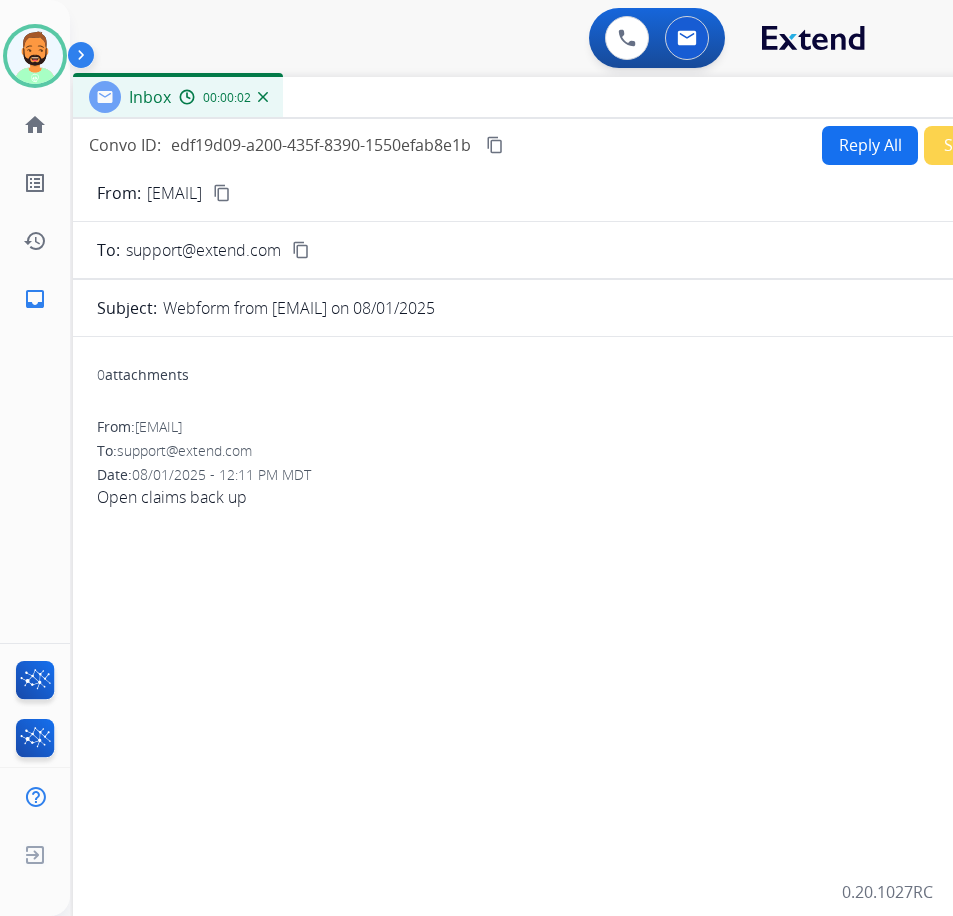 click on "Reply All" at bounding box center [870, 145] 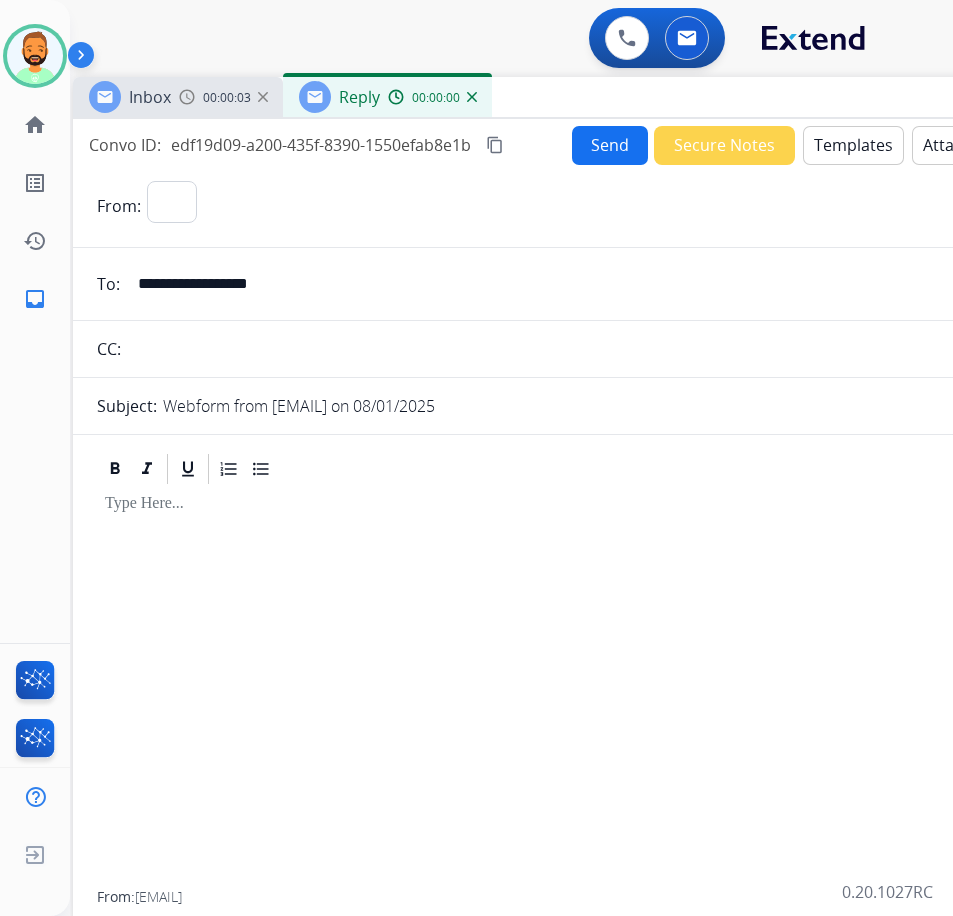 select on "**********" 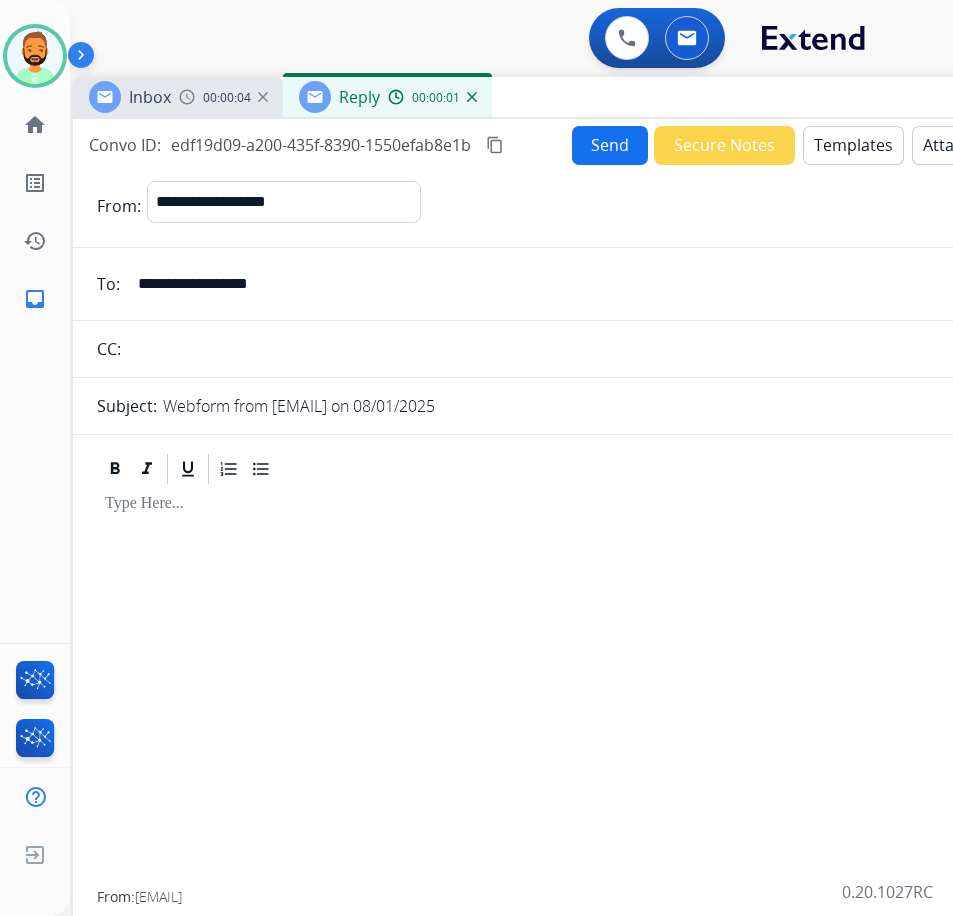 click at bounding box center (573, 689) 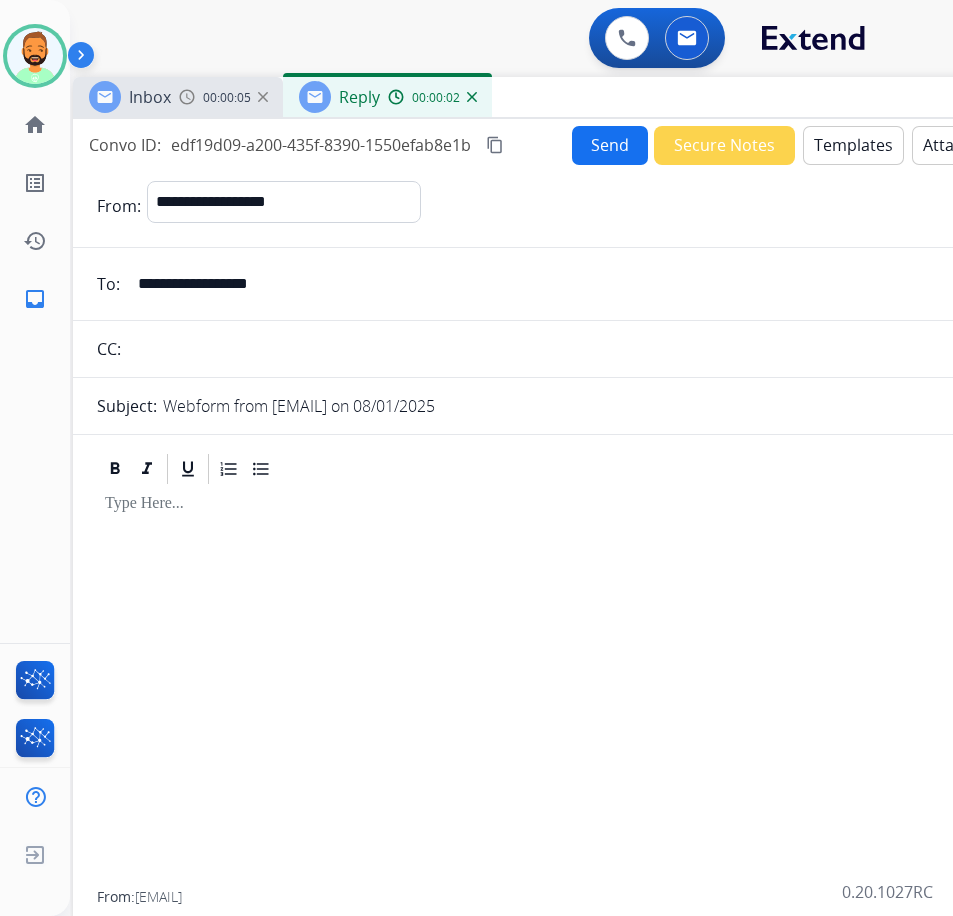 click on "Templates" at bounding box center (853, 145) 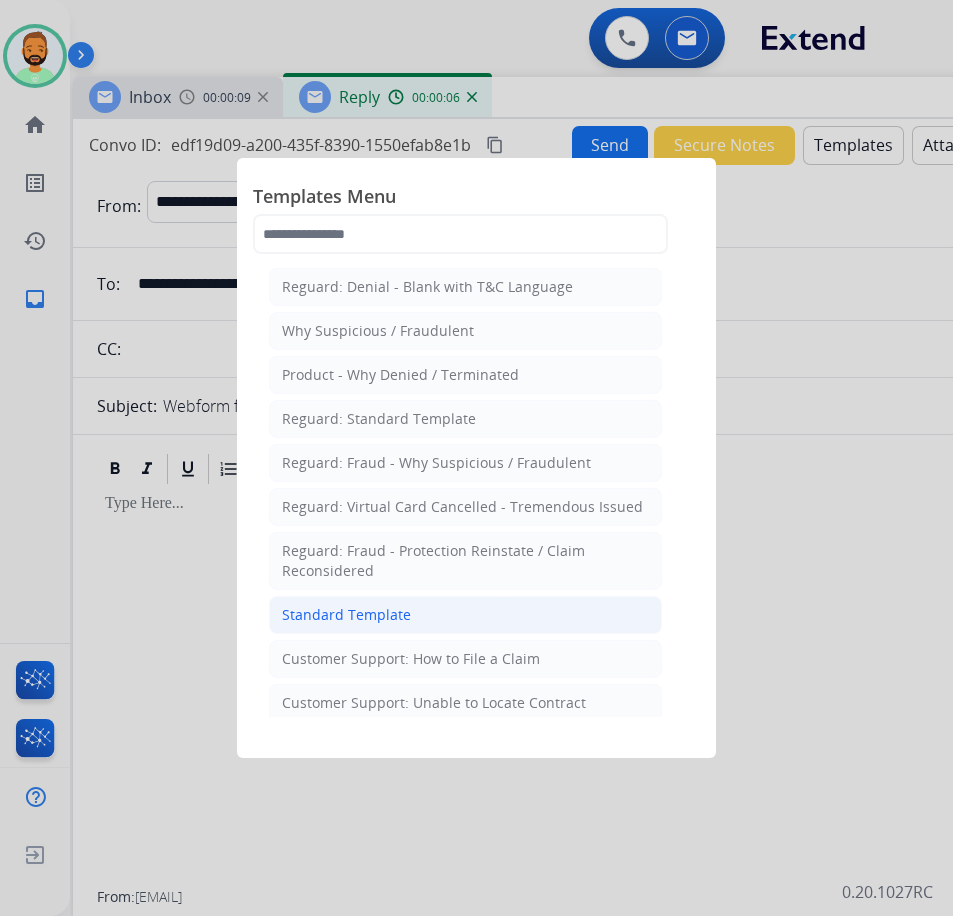 click on "Standard Template" 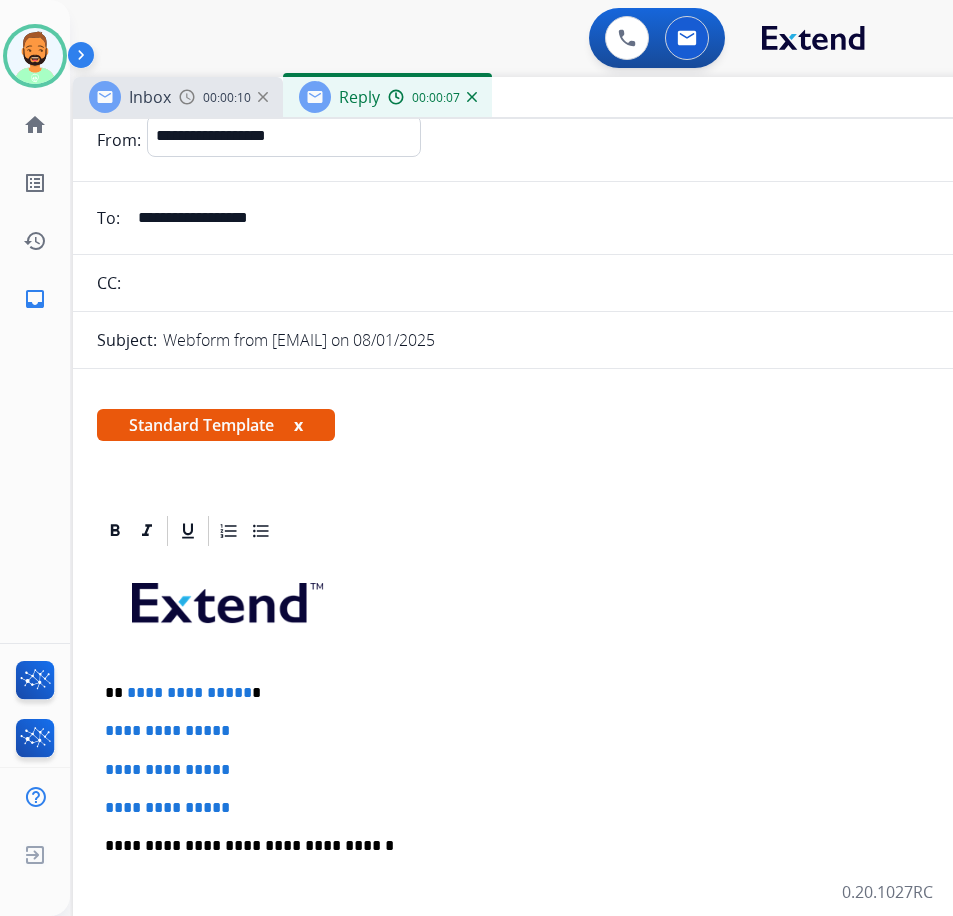 scroll, scrollTop: 100, scrollLeft: 0, axis: vertical 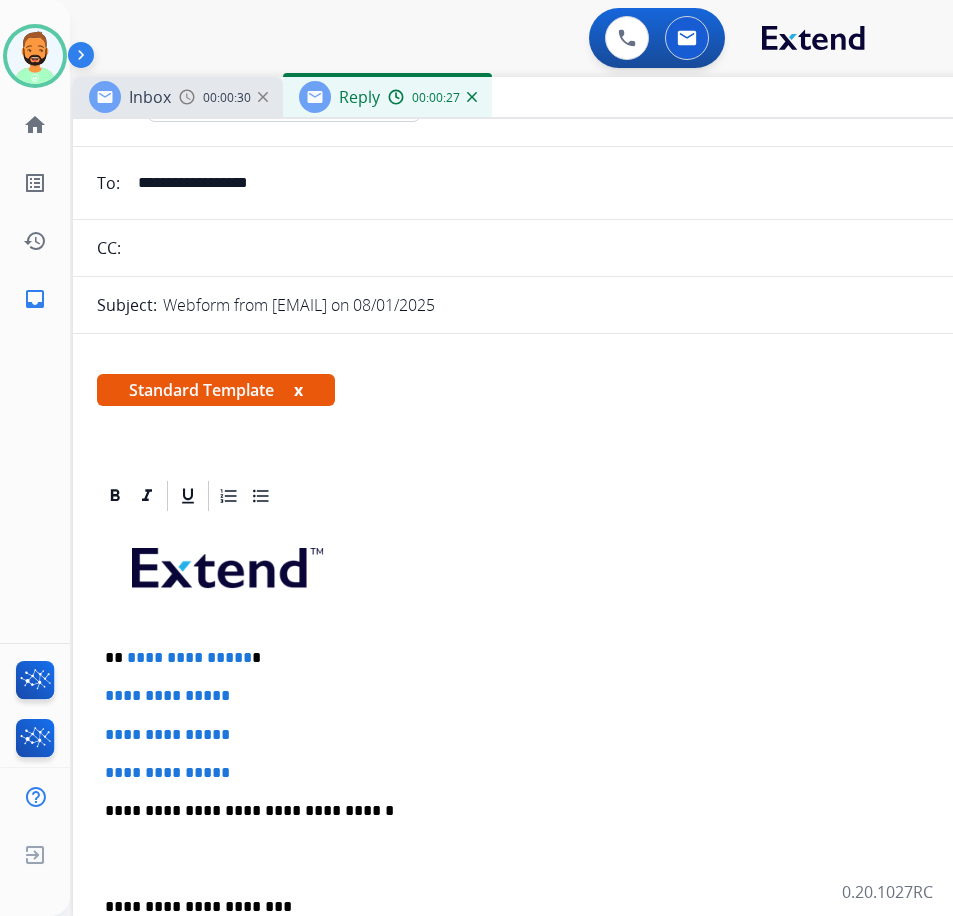click on "**********" at bounding box center [573, 858] 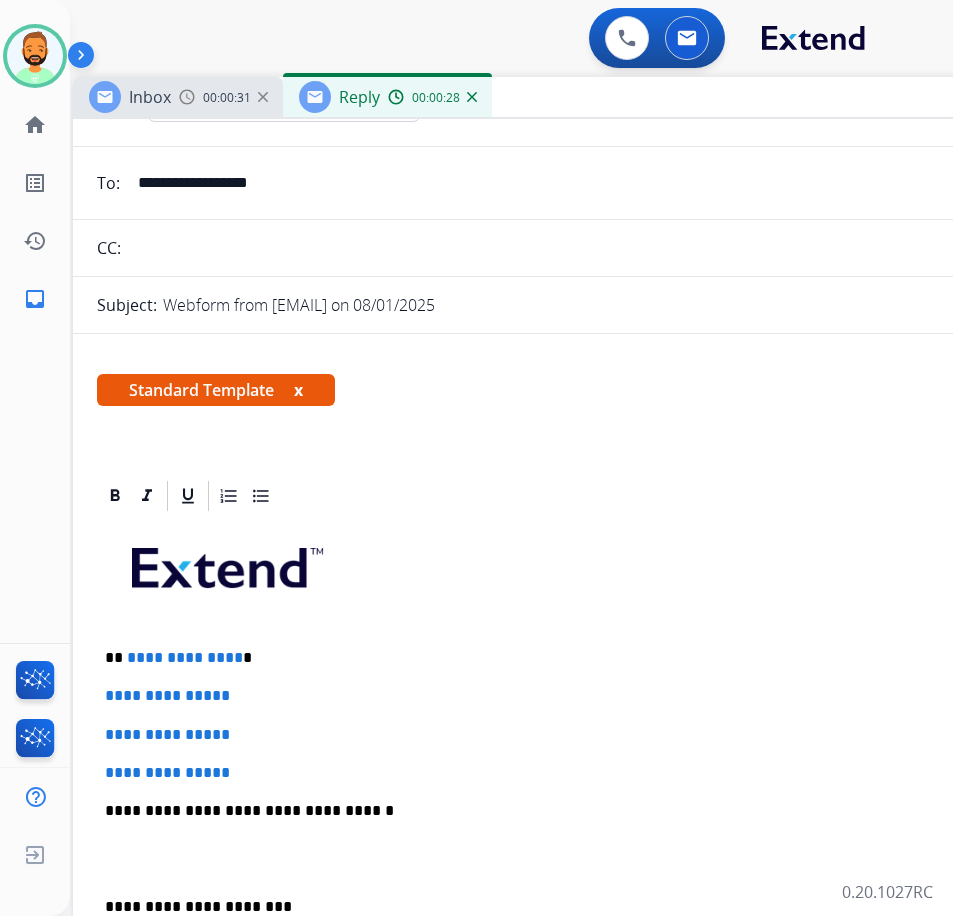 type 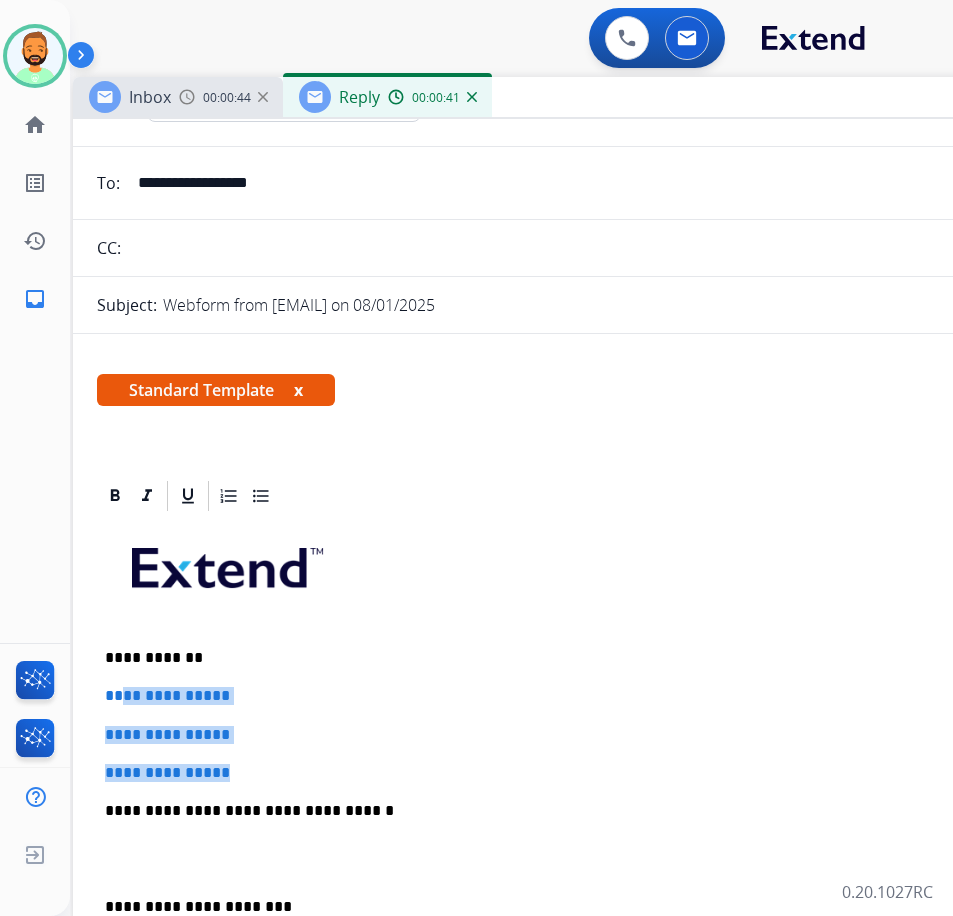 drag, startPoint x: 256, startPoint y: 773, endPoint x: 123, endPoint y: 682, distance: 161.1521 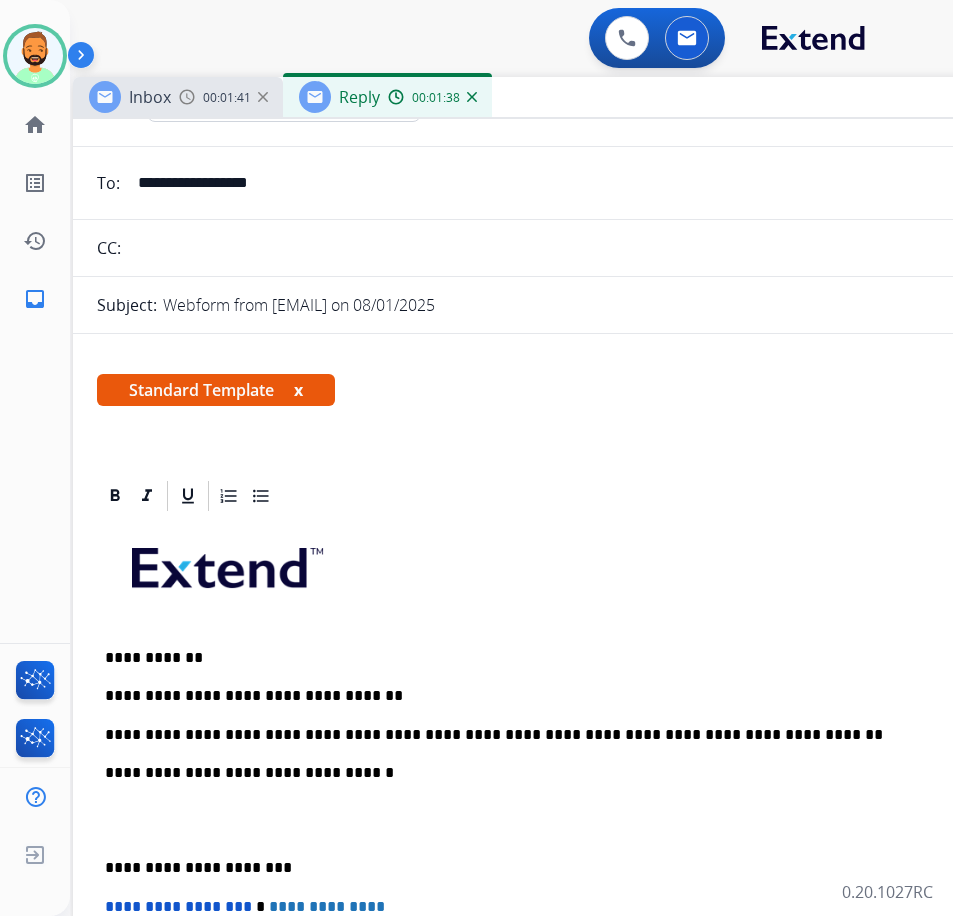 click on "**********" at bounding box center [565, 868] 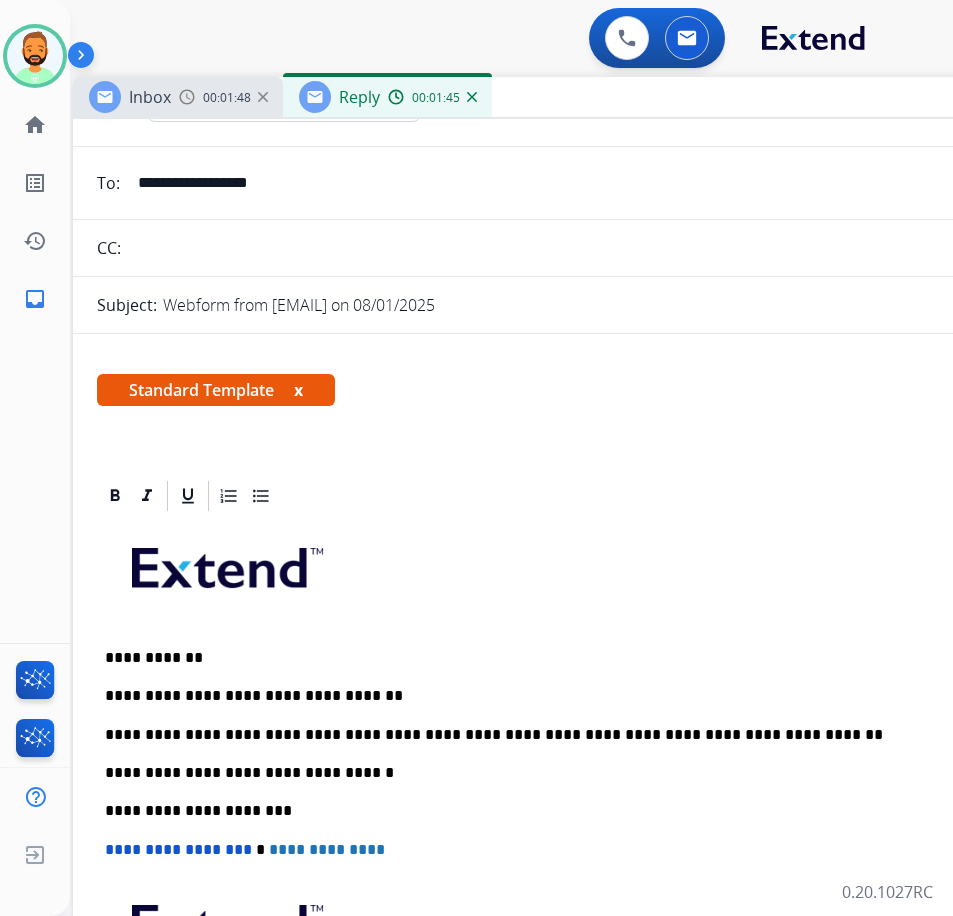 click on "**********" at bounding box center [565, 735] 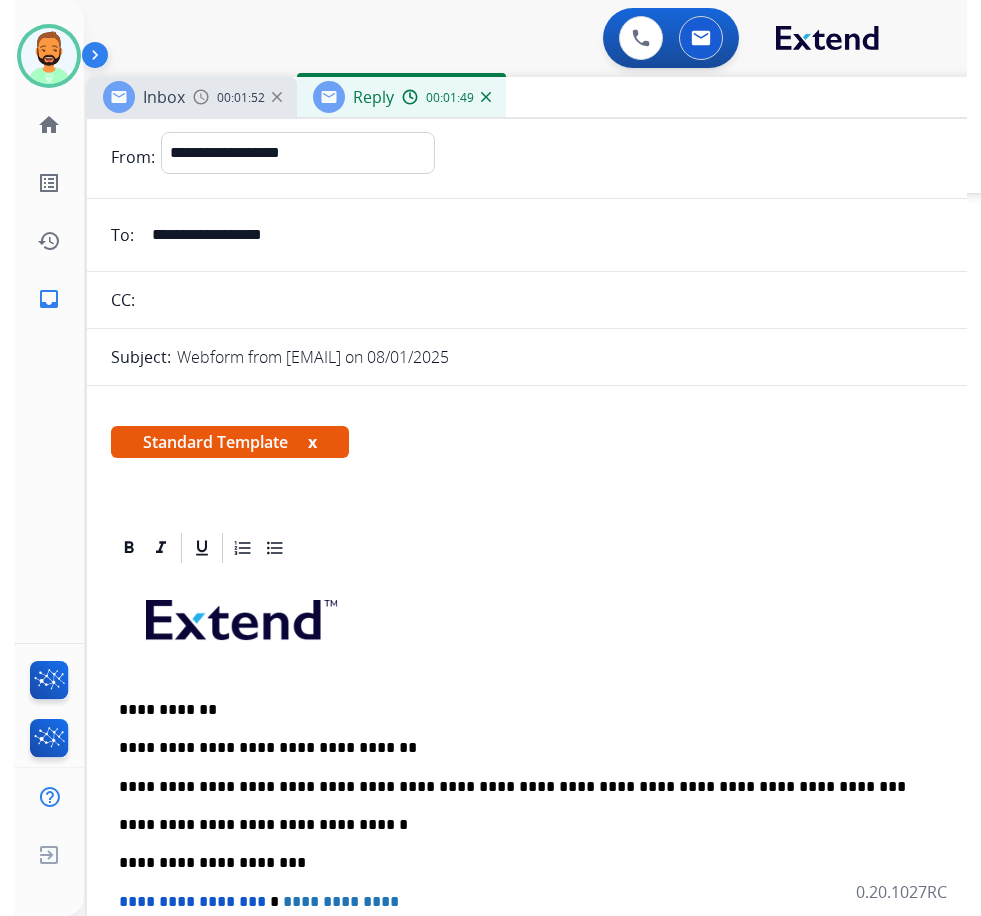 scroll, scrollTop: 0, scrollLeft: 0, axis: both 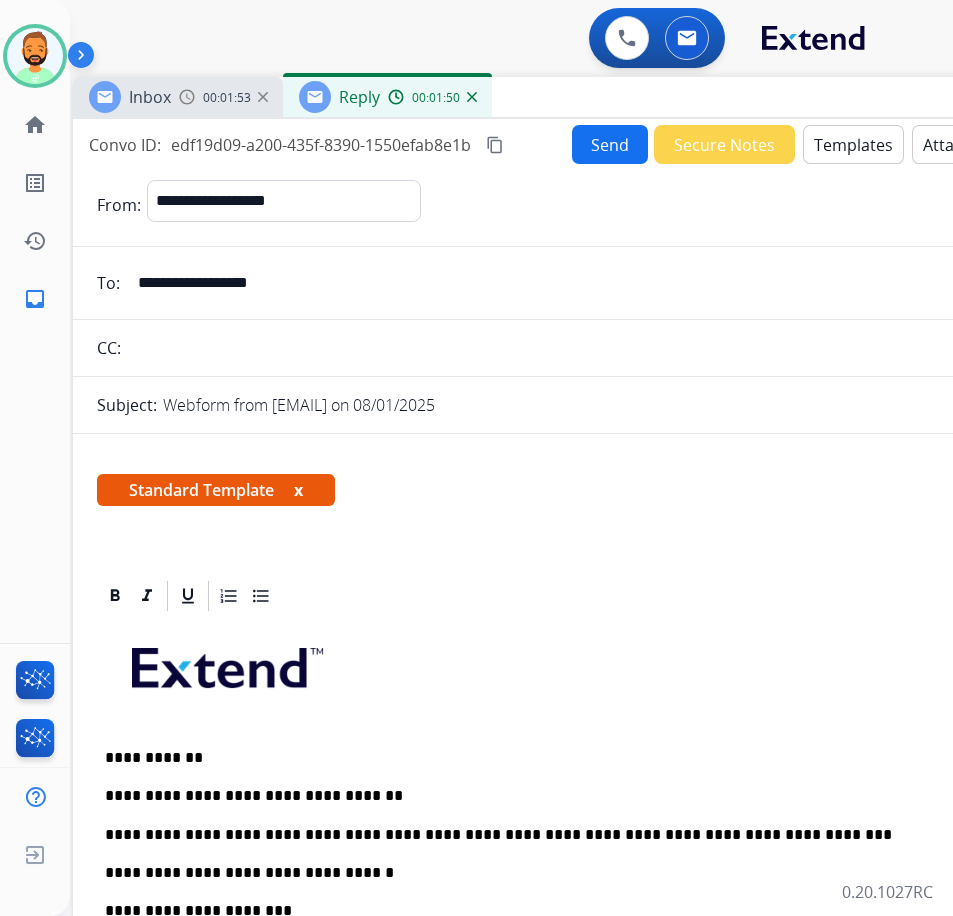 click on "Send" at bounding box center [610, 144] 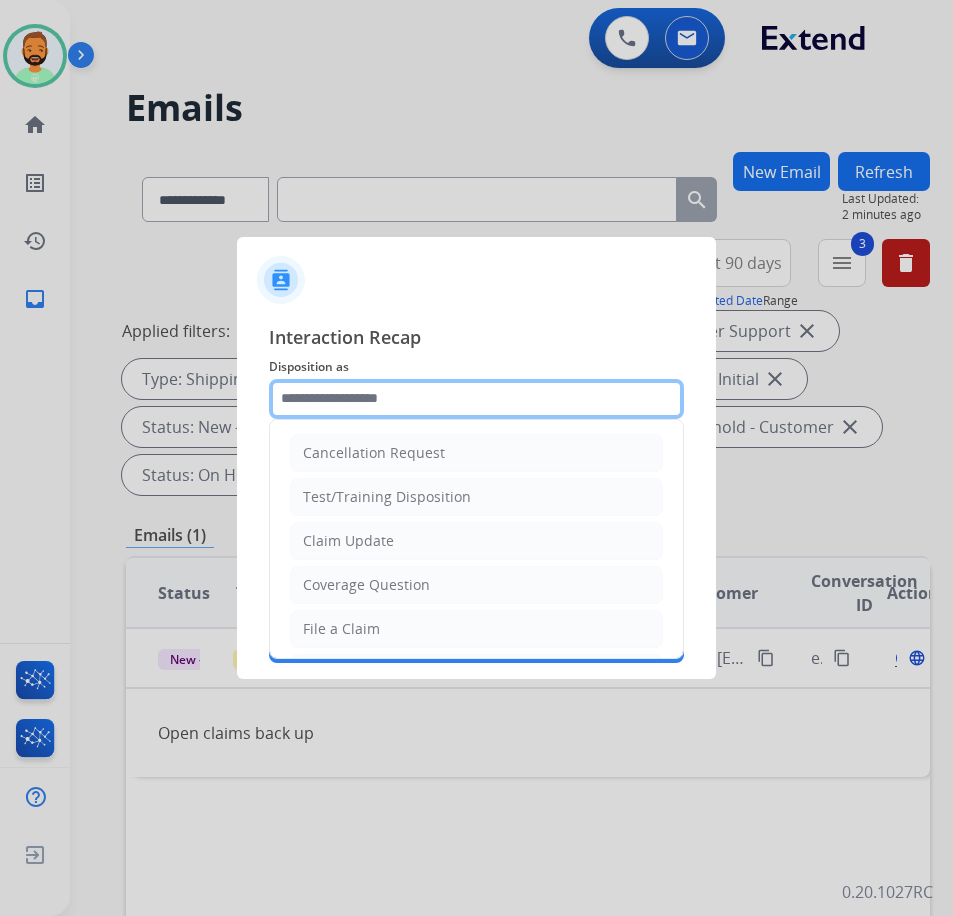 click 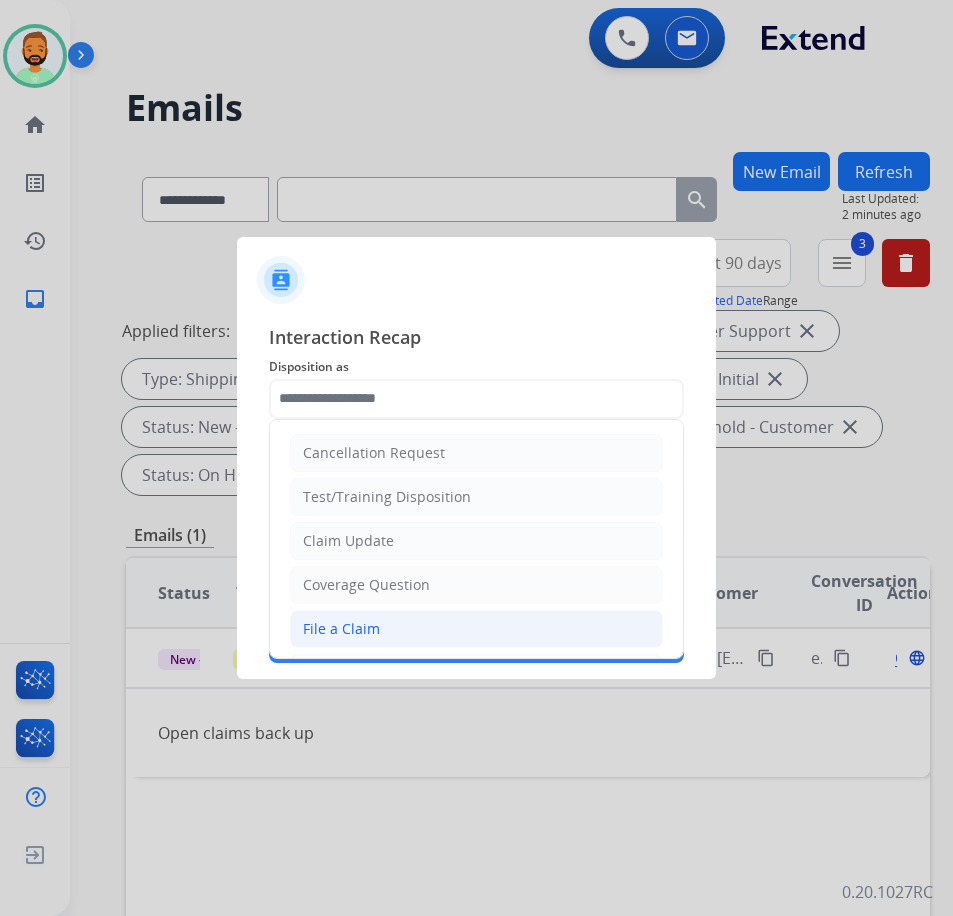 click on "File a Claim" 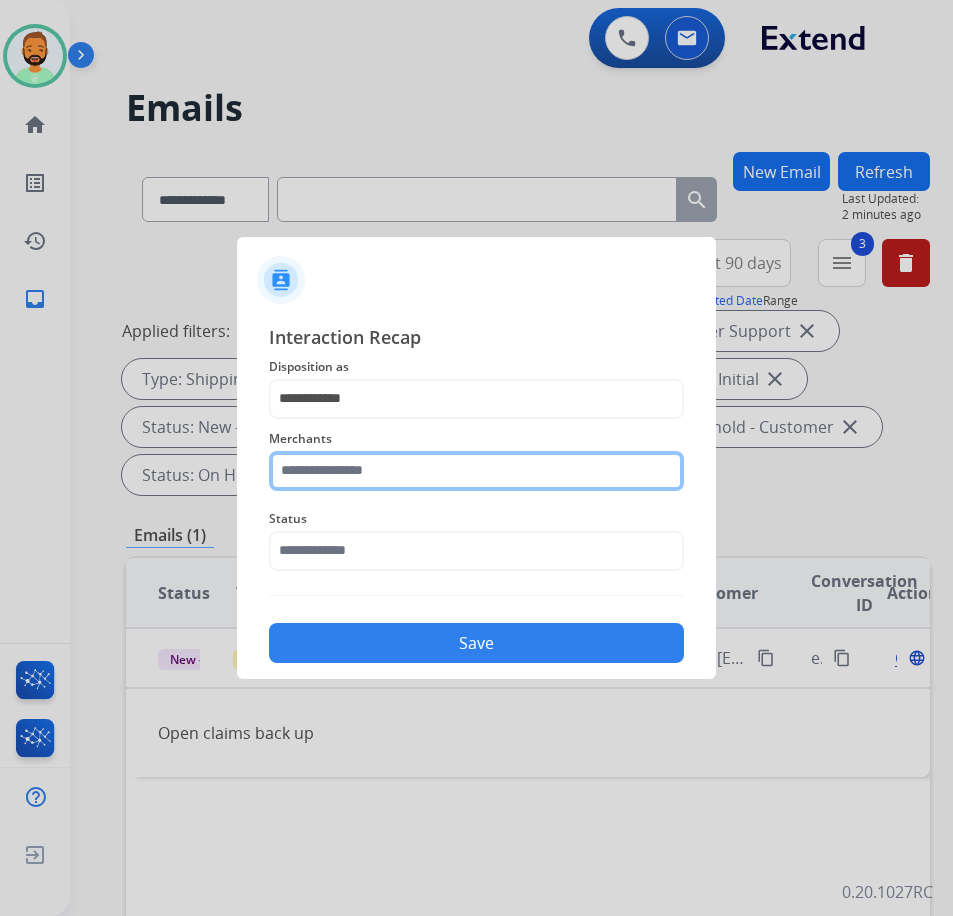 click 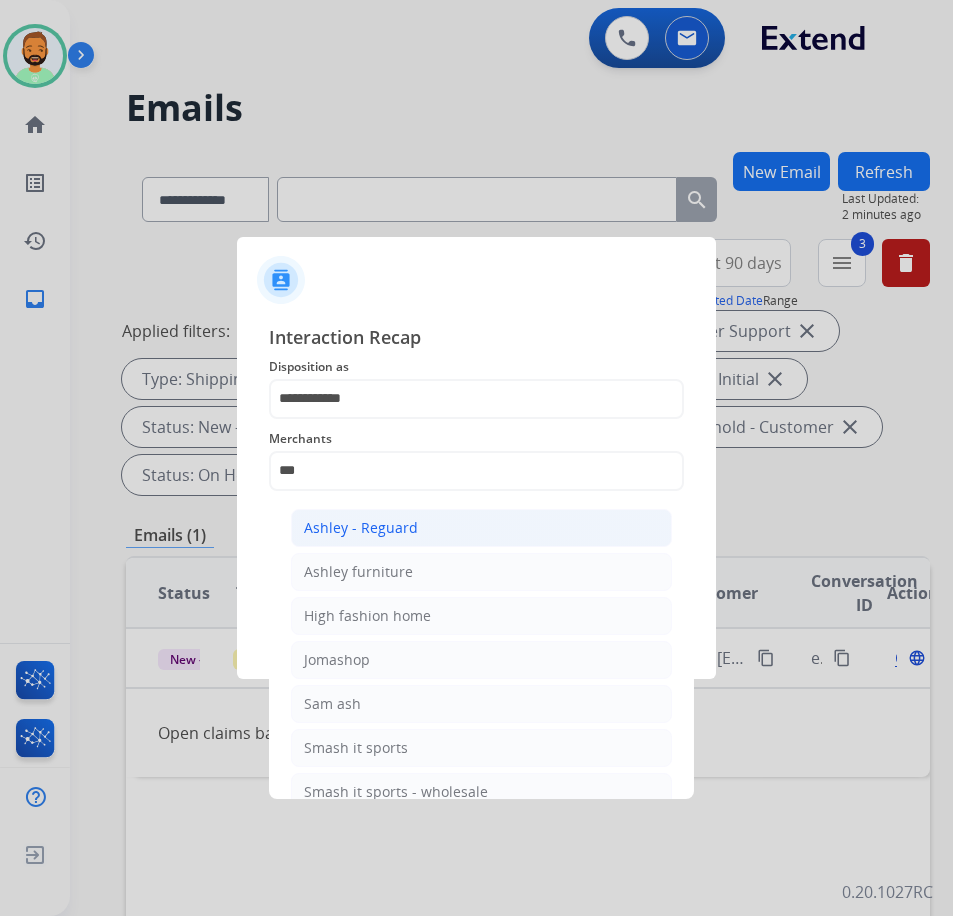 click on "Ashley - Reguard" 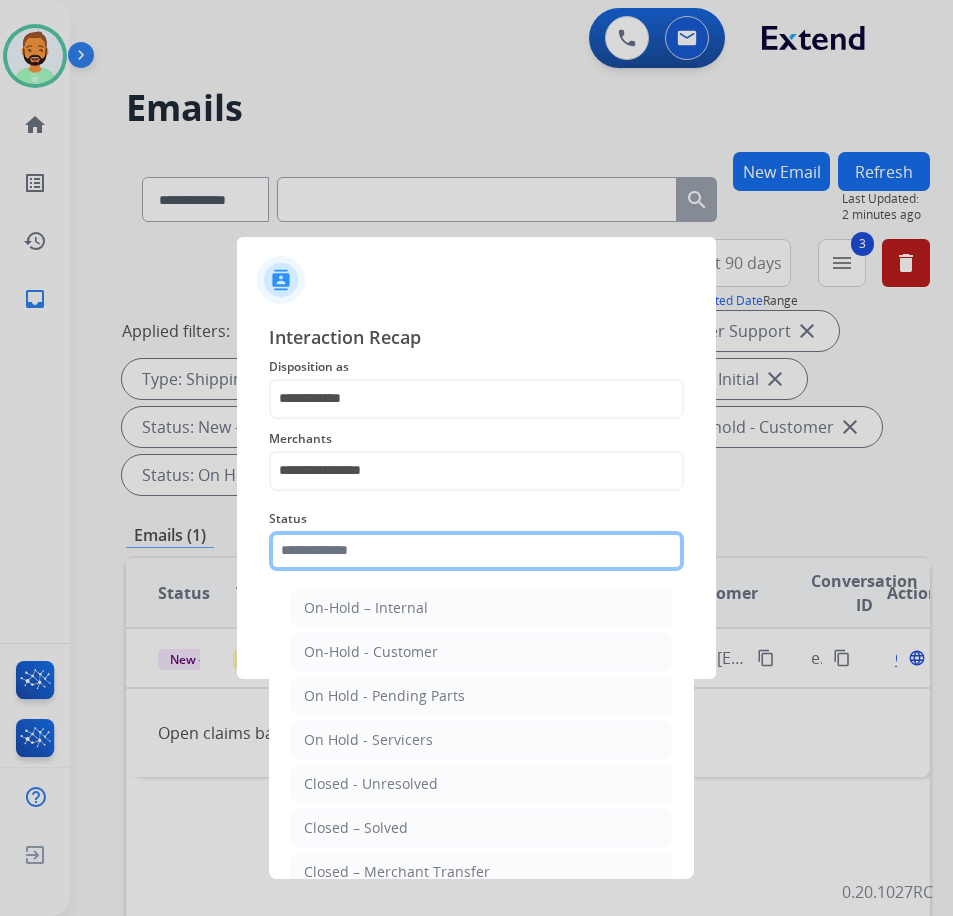 click 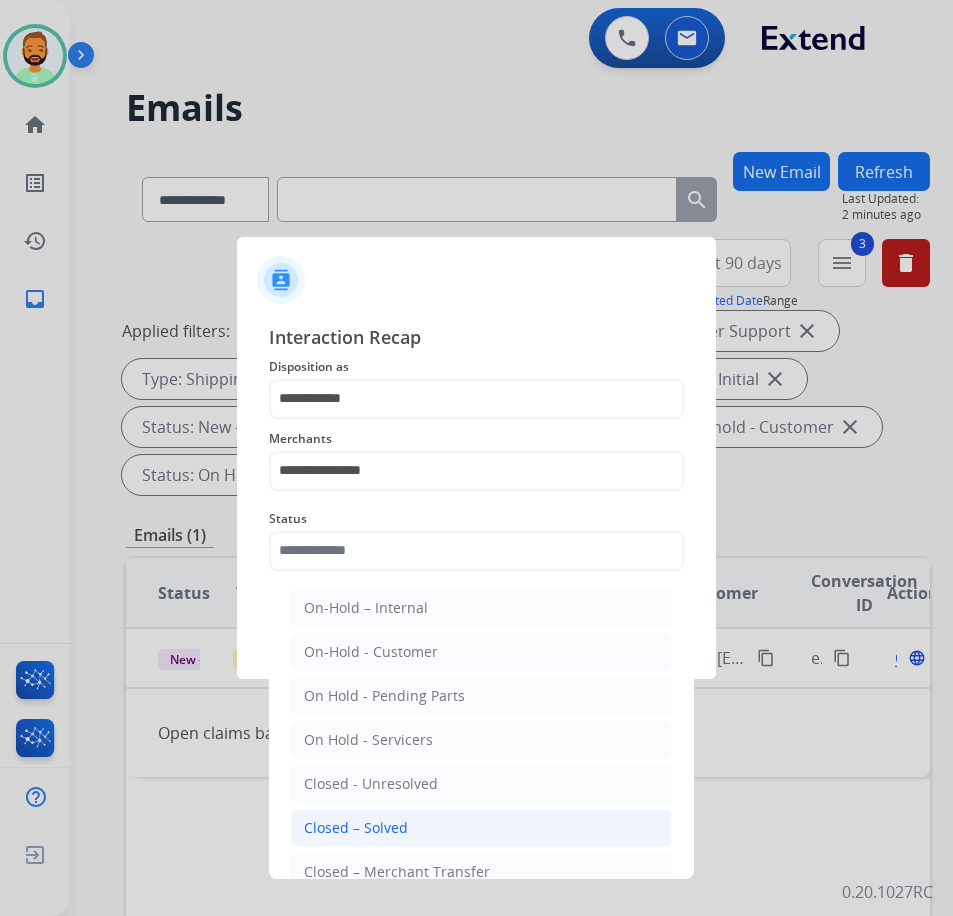 click on "Closed – Solved" 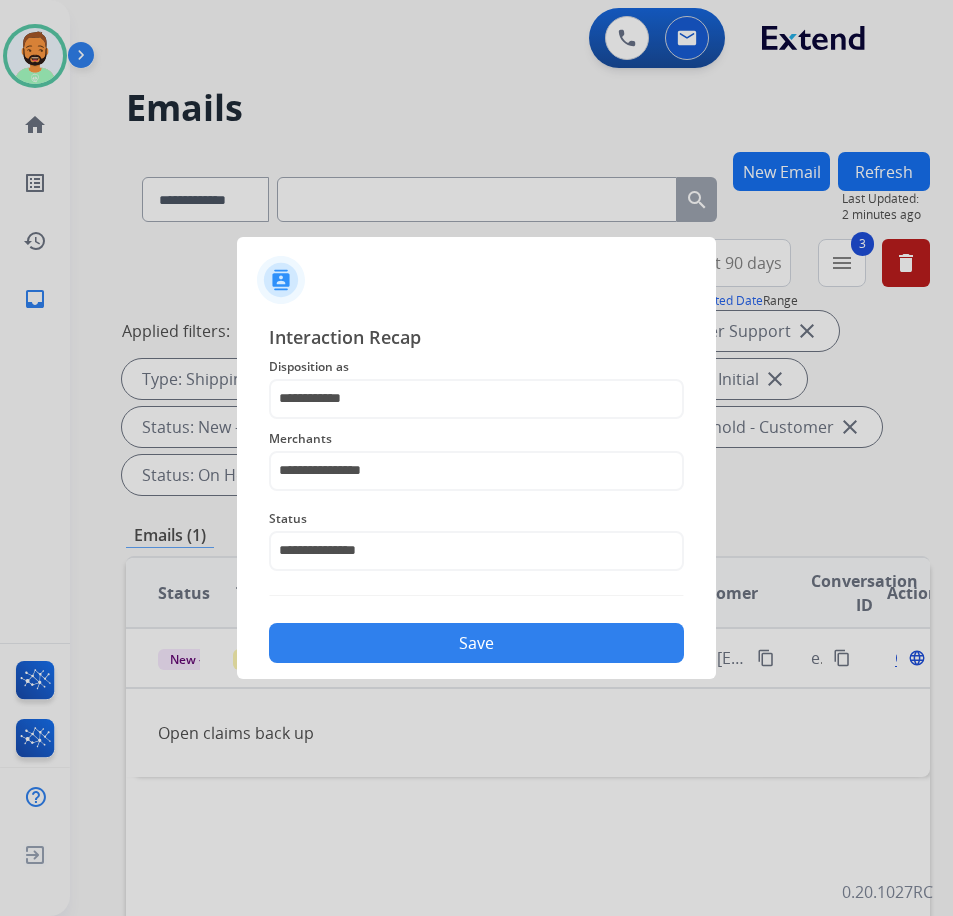 click on "Save" 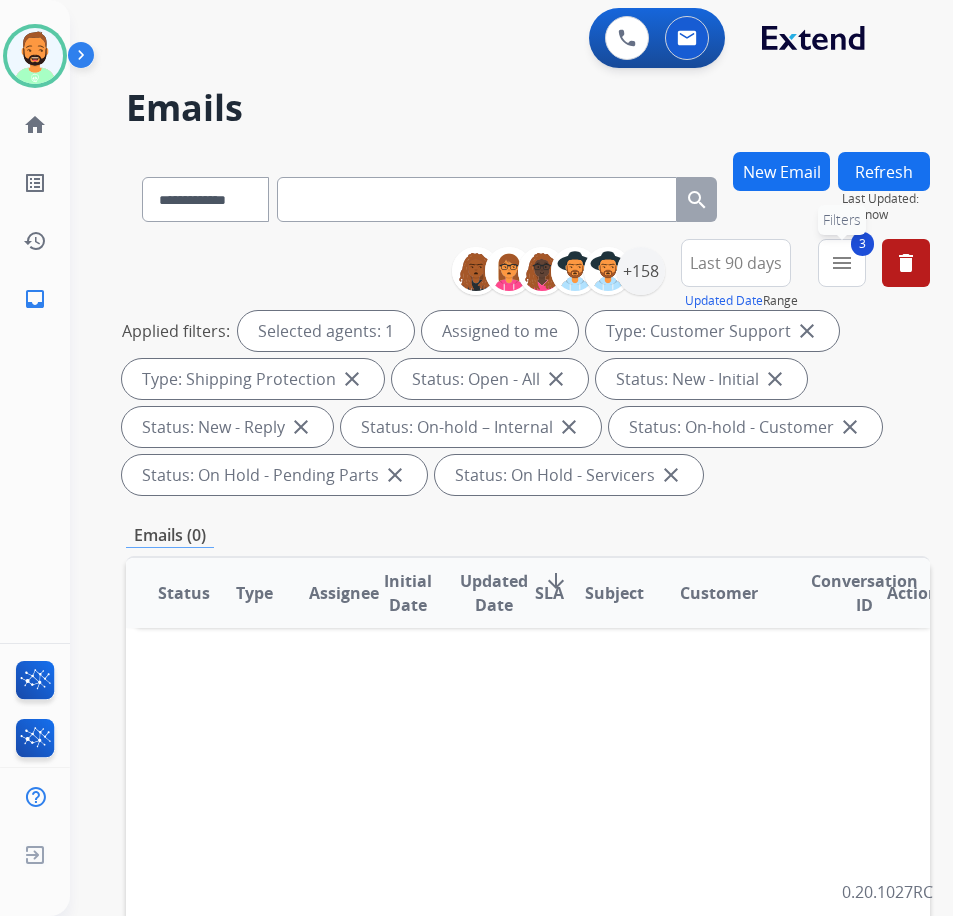 click on "3 menu  Filters" at bounding box center [842, 263] 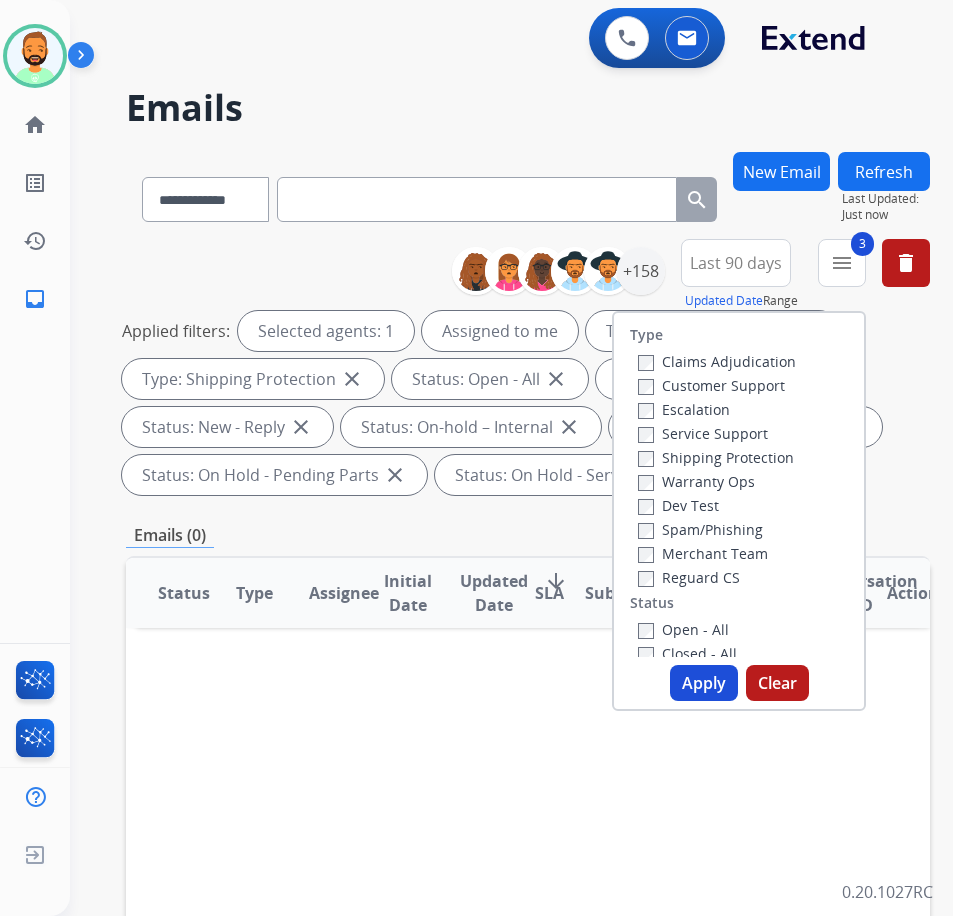 click on "Reguard CS" at bounding box center (689, 577) 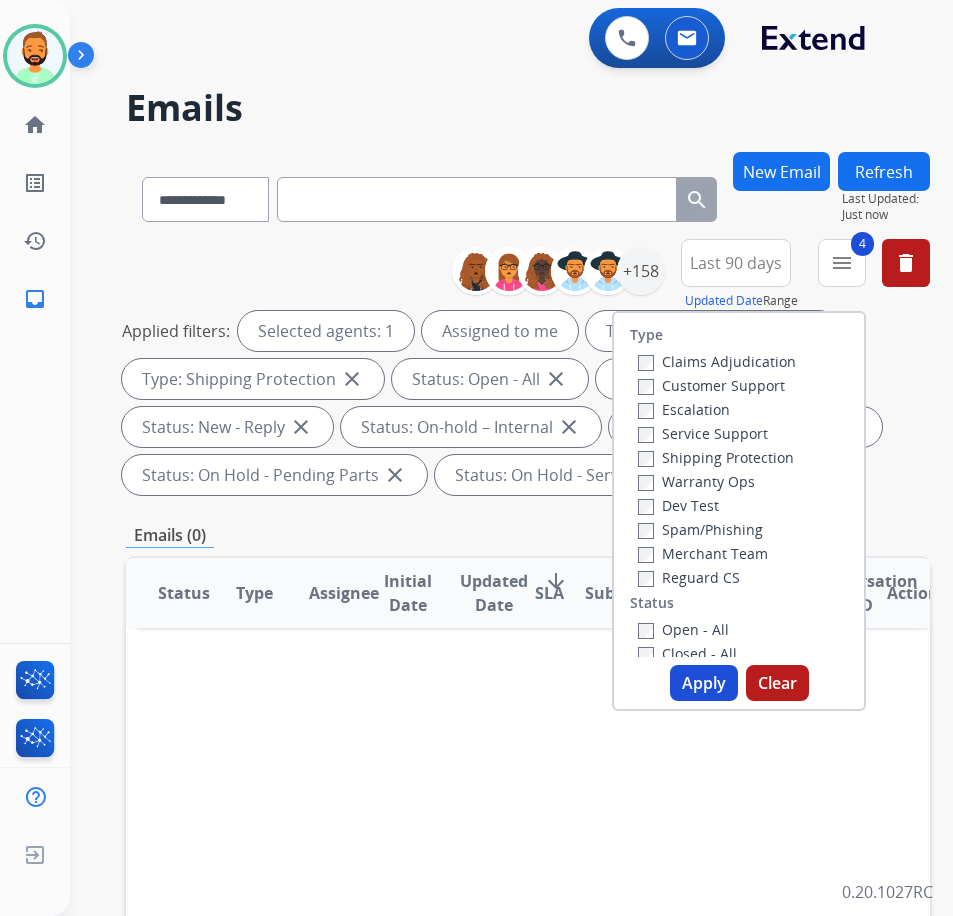 click on "Apply" at bounding box center [704, 683] 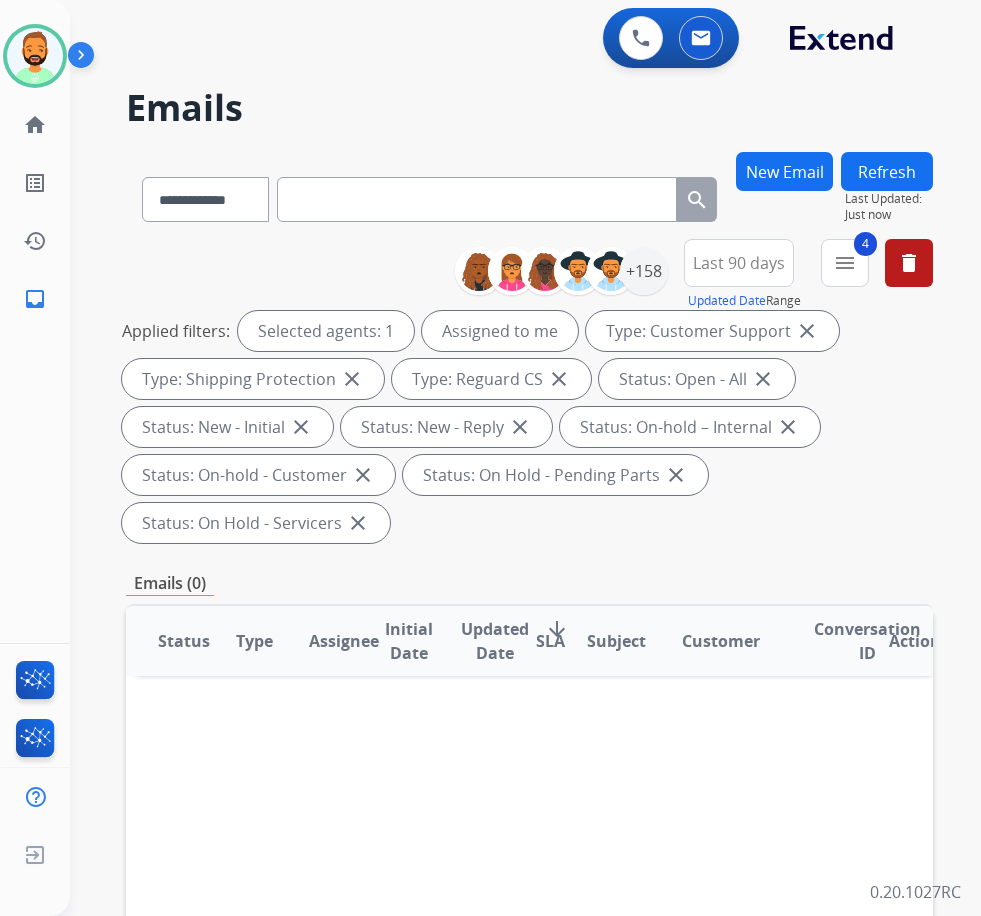 click on "Refresh" at bounding box center [887, 171] 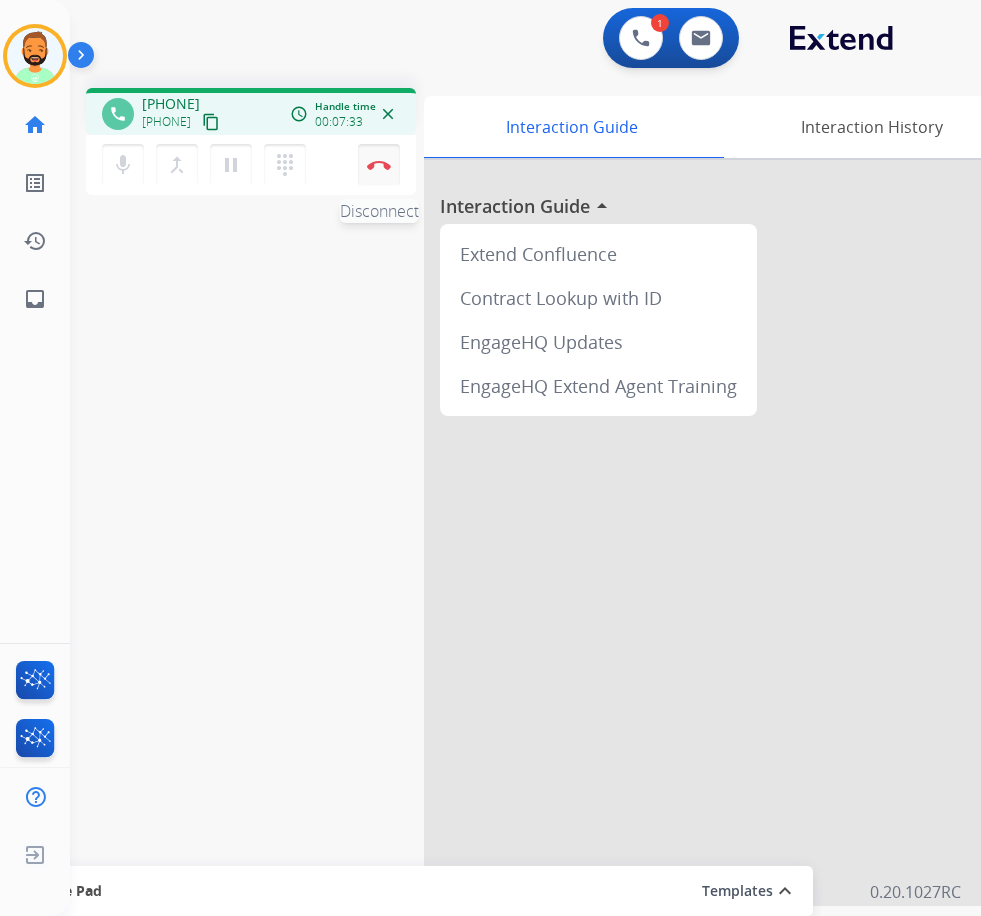 click on "Disconnect" at bounding box center (379, 165) 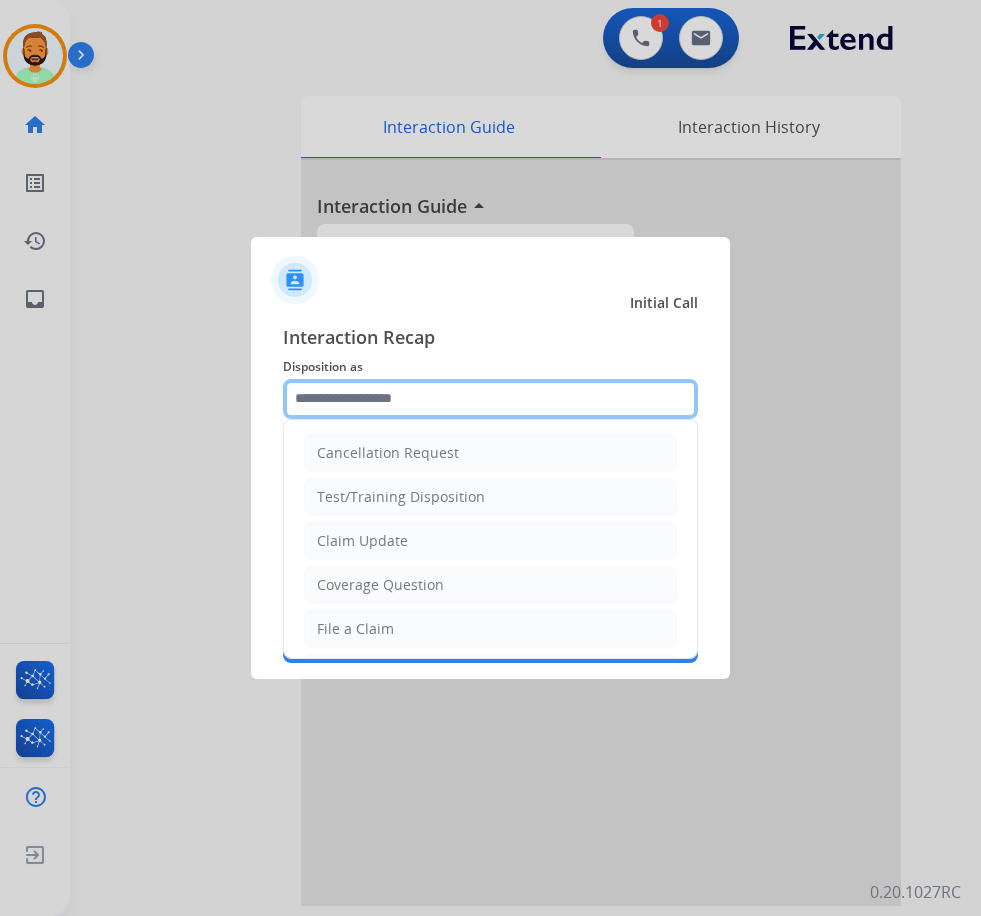 click 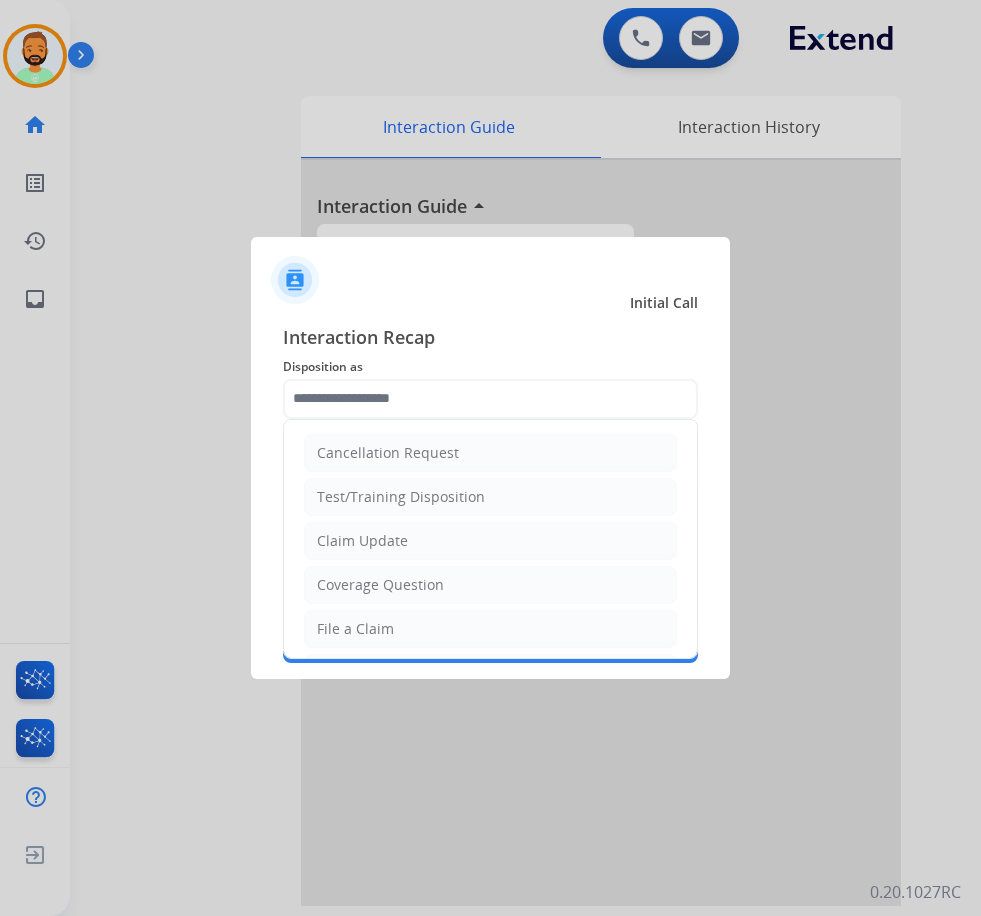 click on "Claim Update" 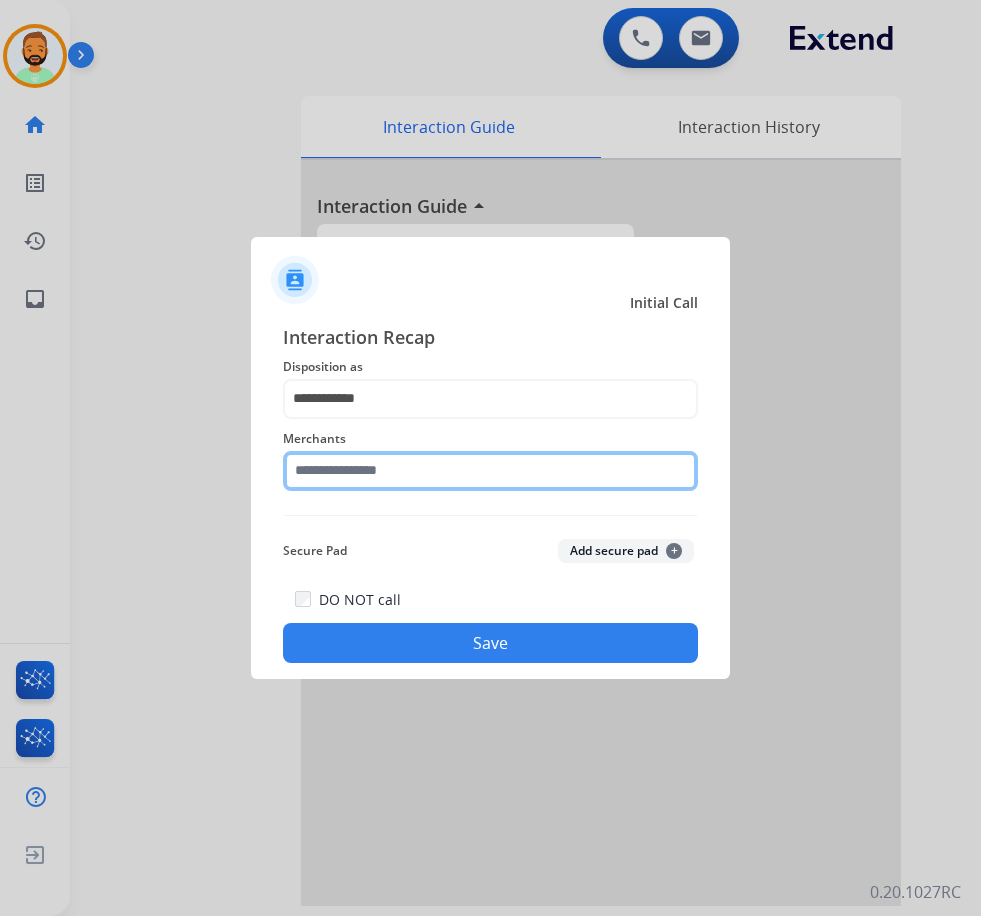 click 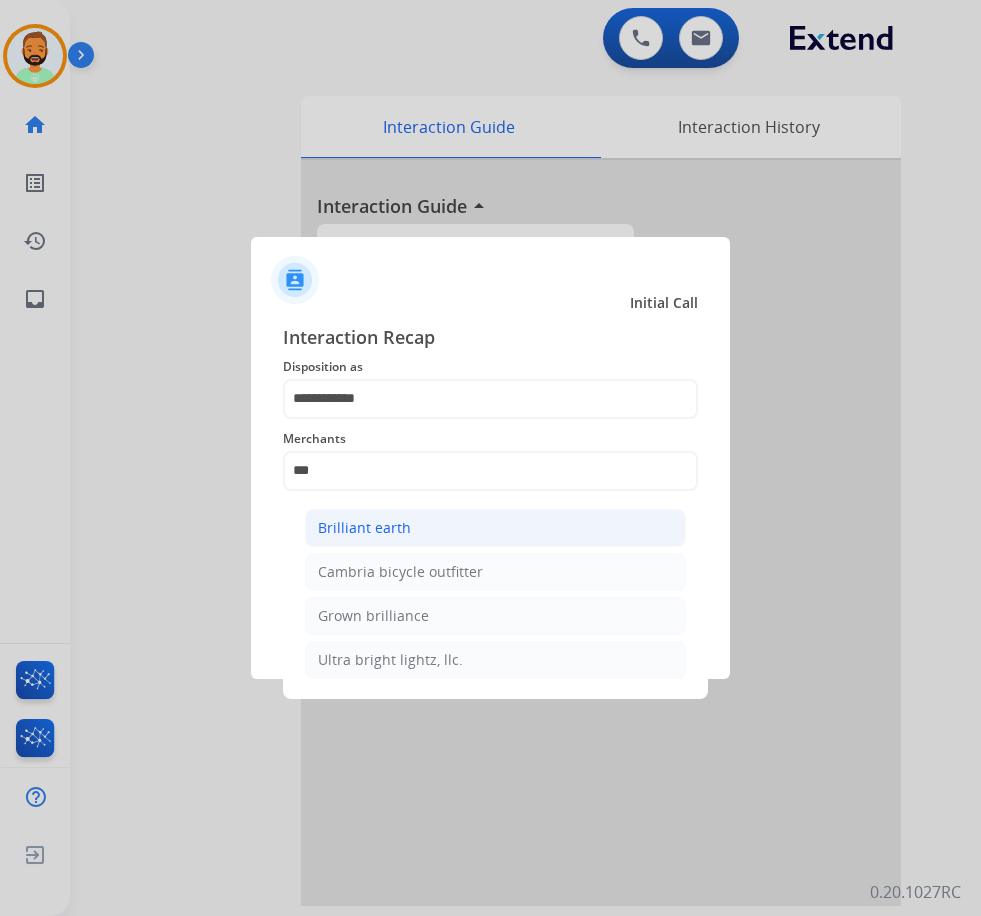 click on "Brilliant earth" 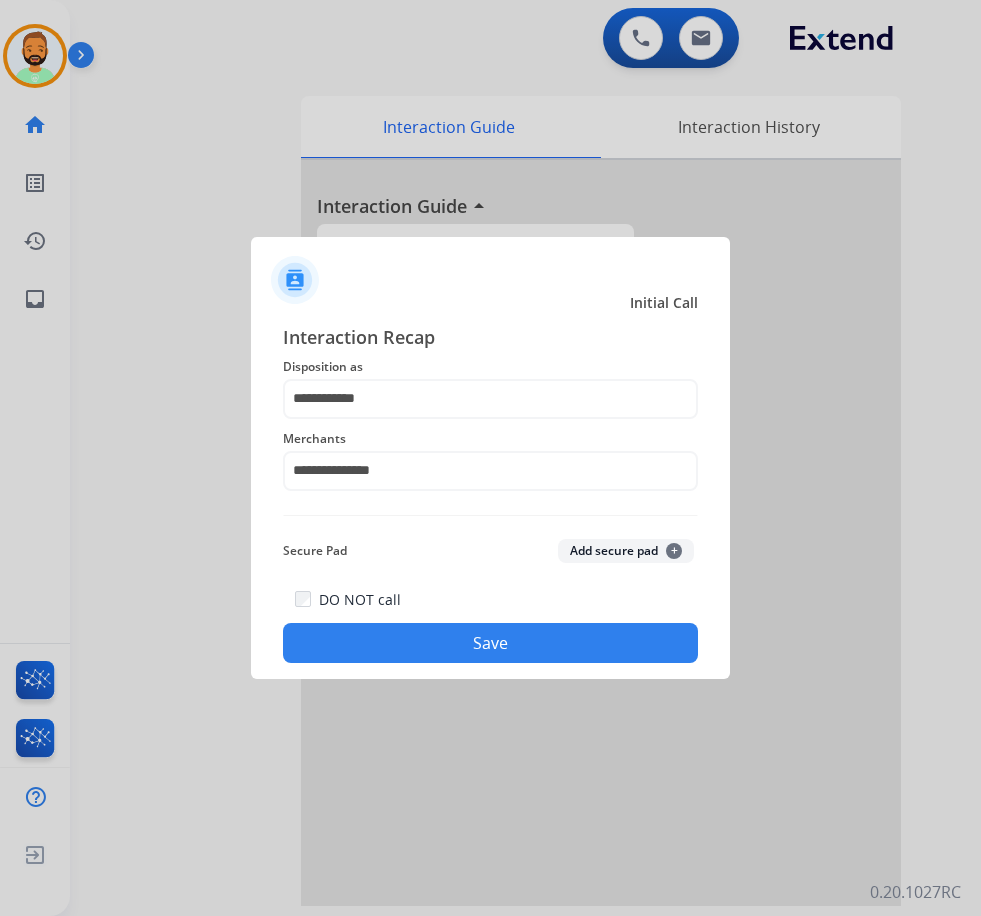 click on "Save" 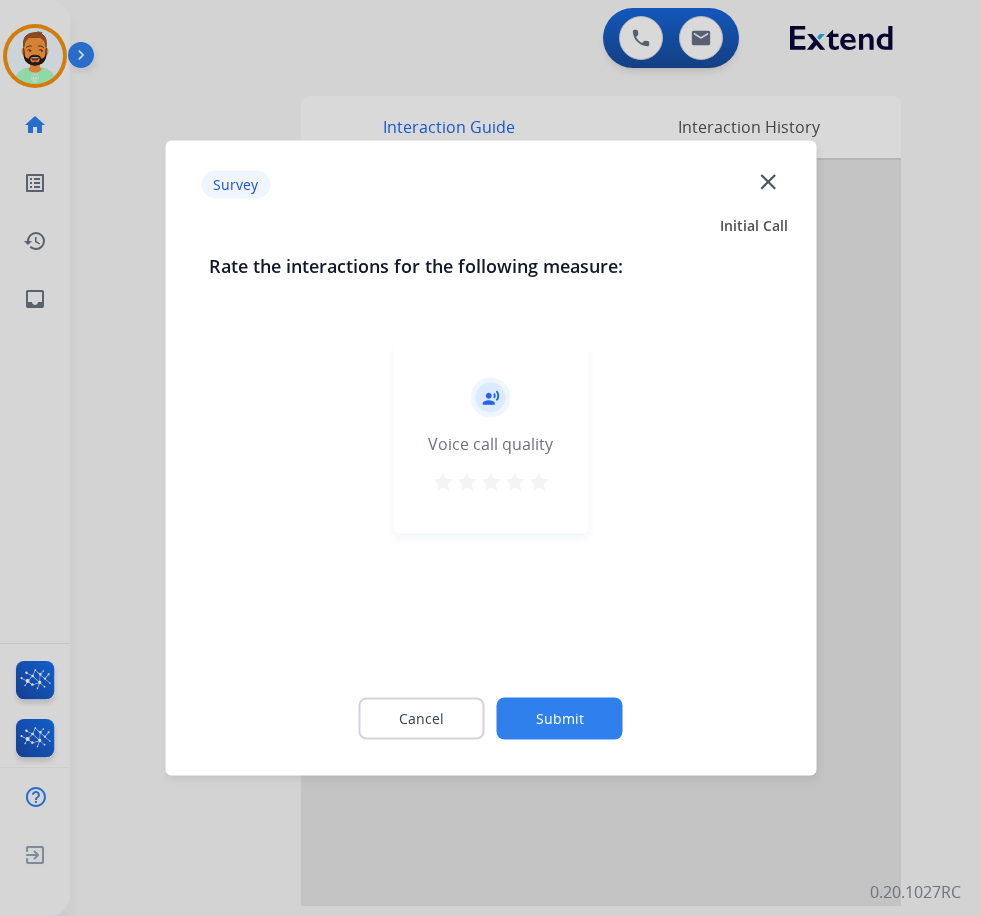 click on "Submit" 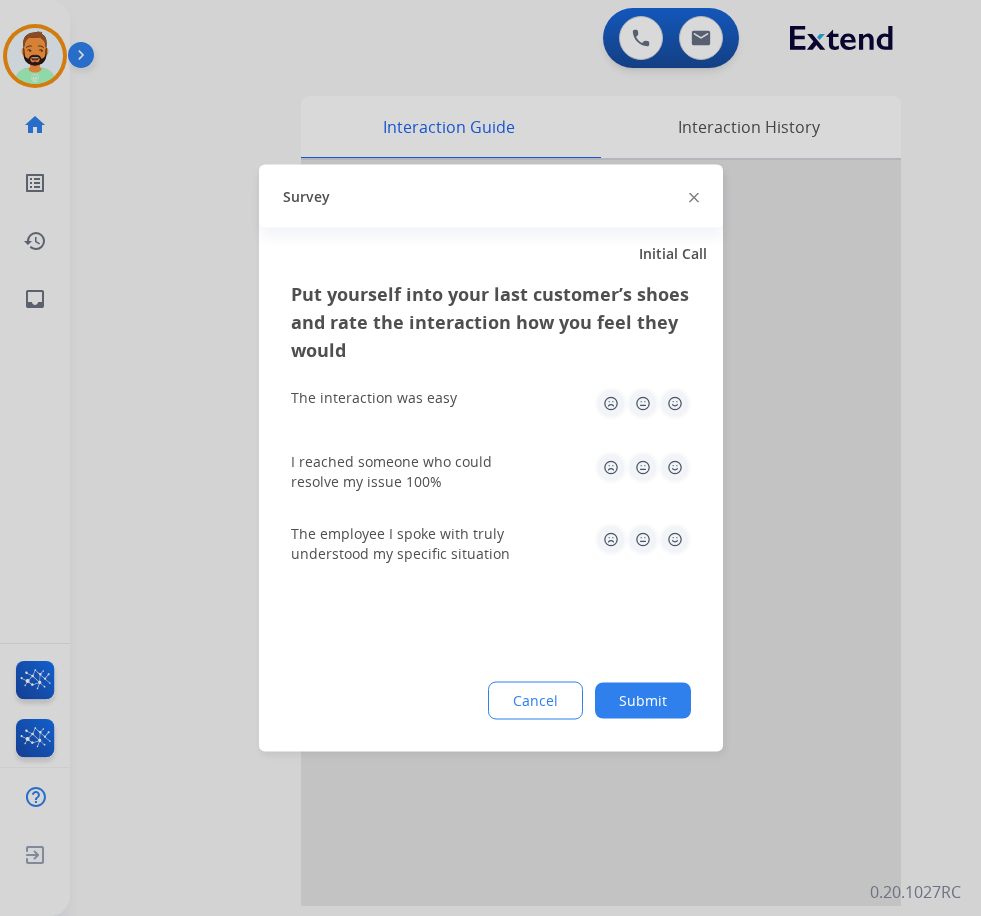 click on "Submit" 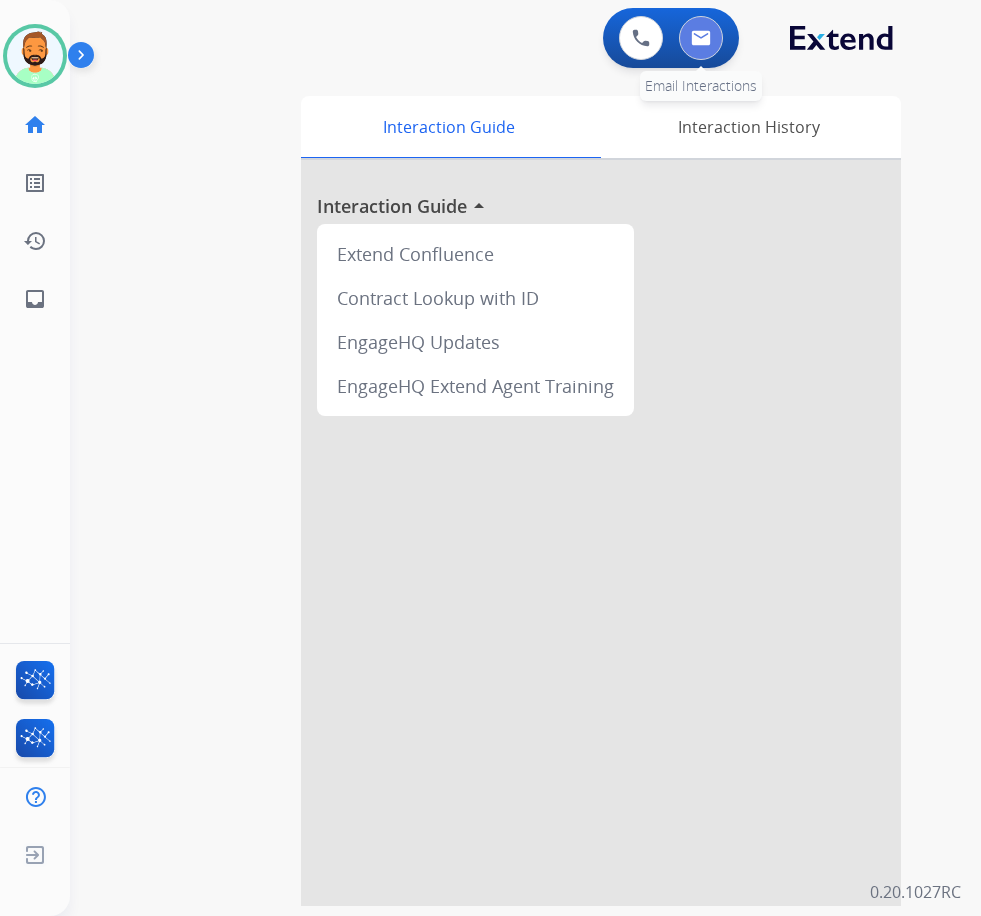 click at bounding box center (701, 38) 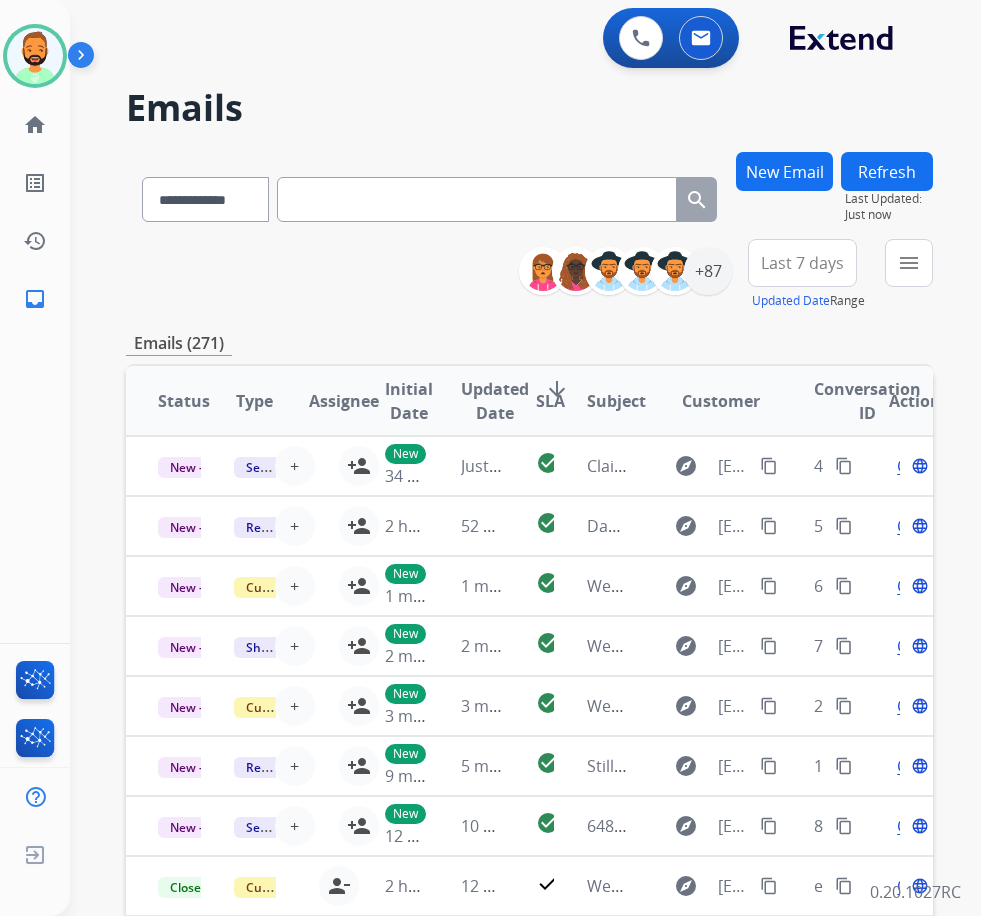 click on "Last 7 days" at bounding box center [802, 263] 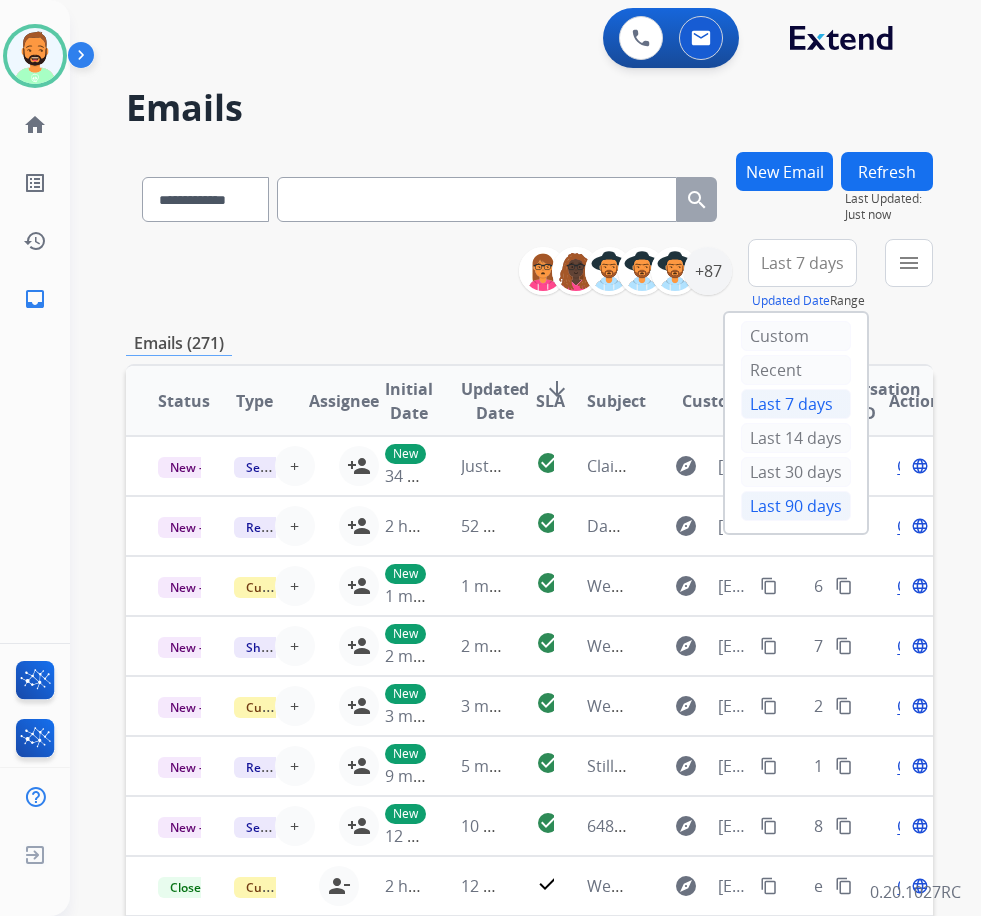 click on "Last 90 days" at bounding box center (796, 506) 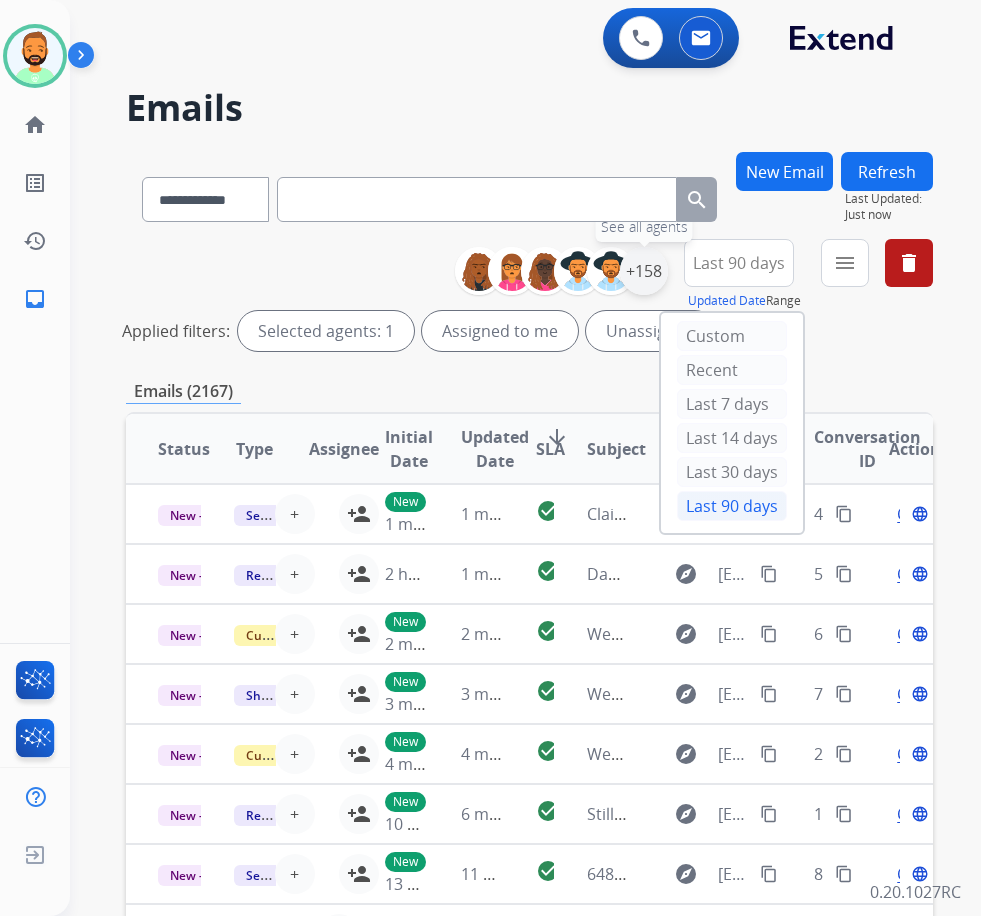 click on "+158" at bounding box center [644, 271] 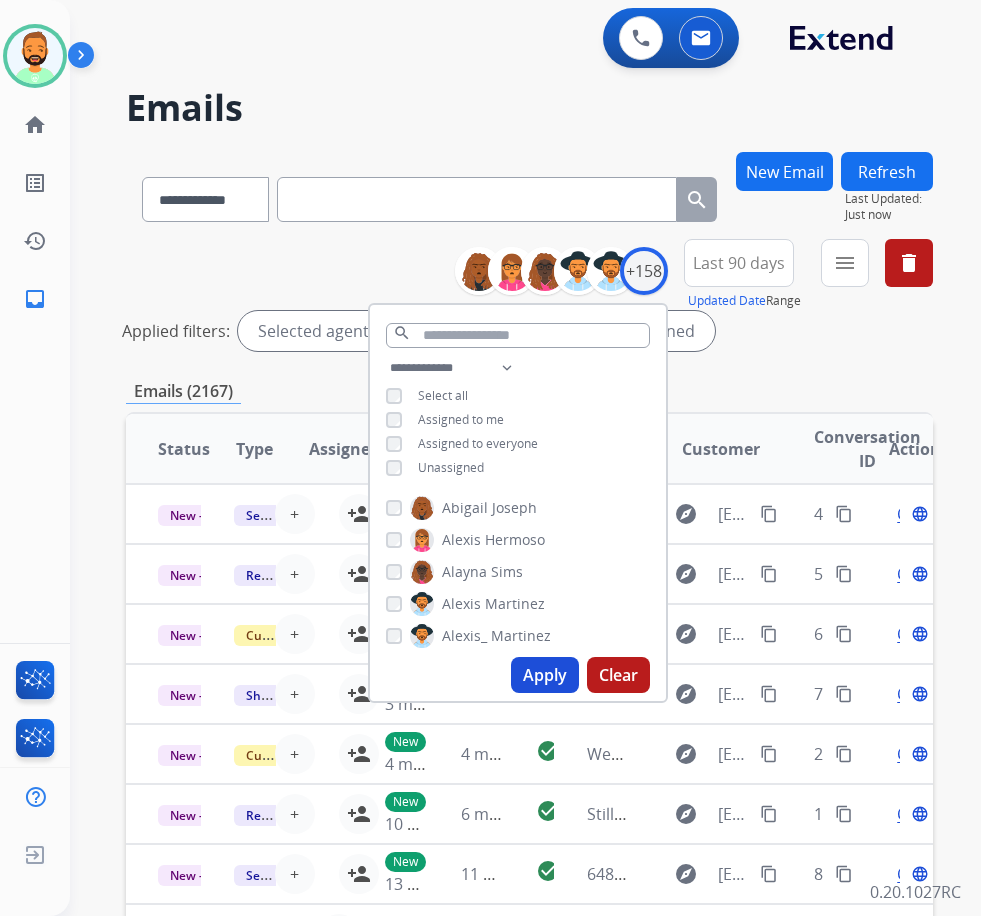 click on "Unassigned" at bounding box center (451, 467) 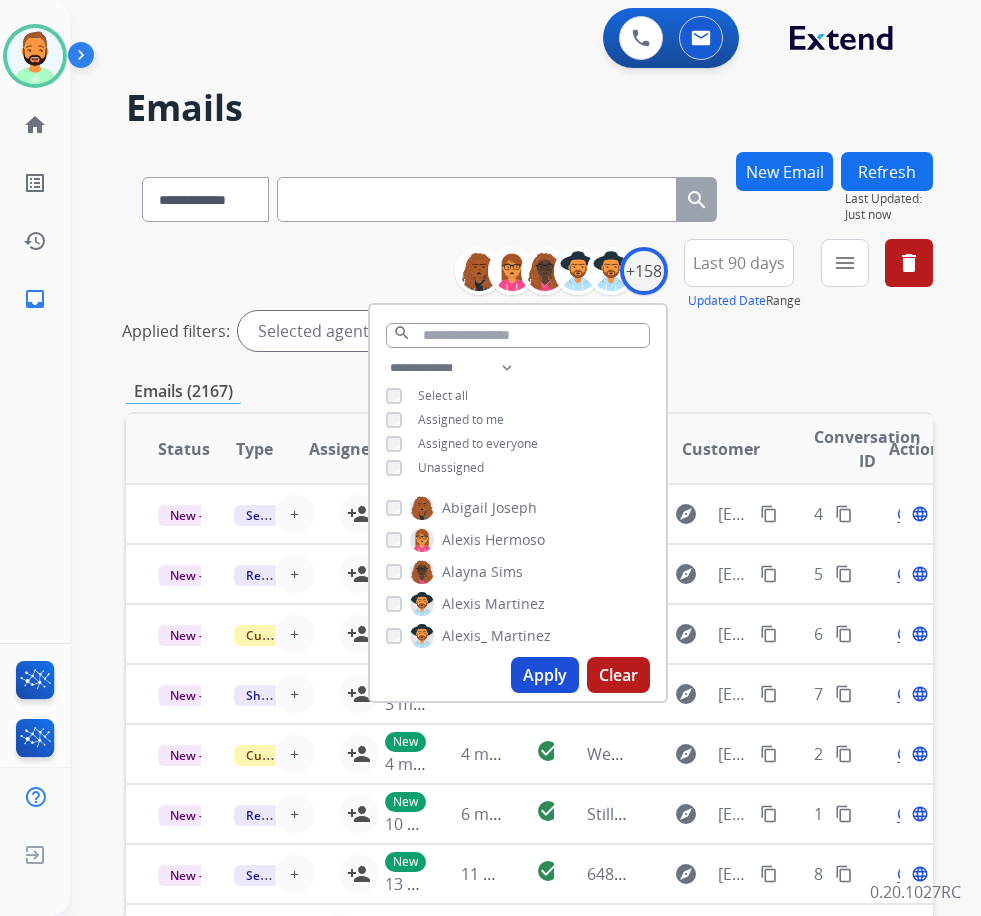 click on "Apply" at bounding box center (545, 675) 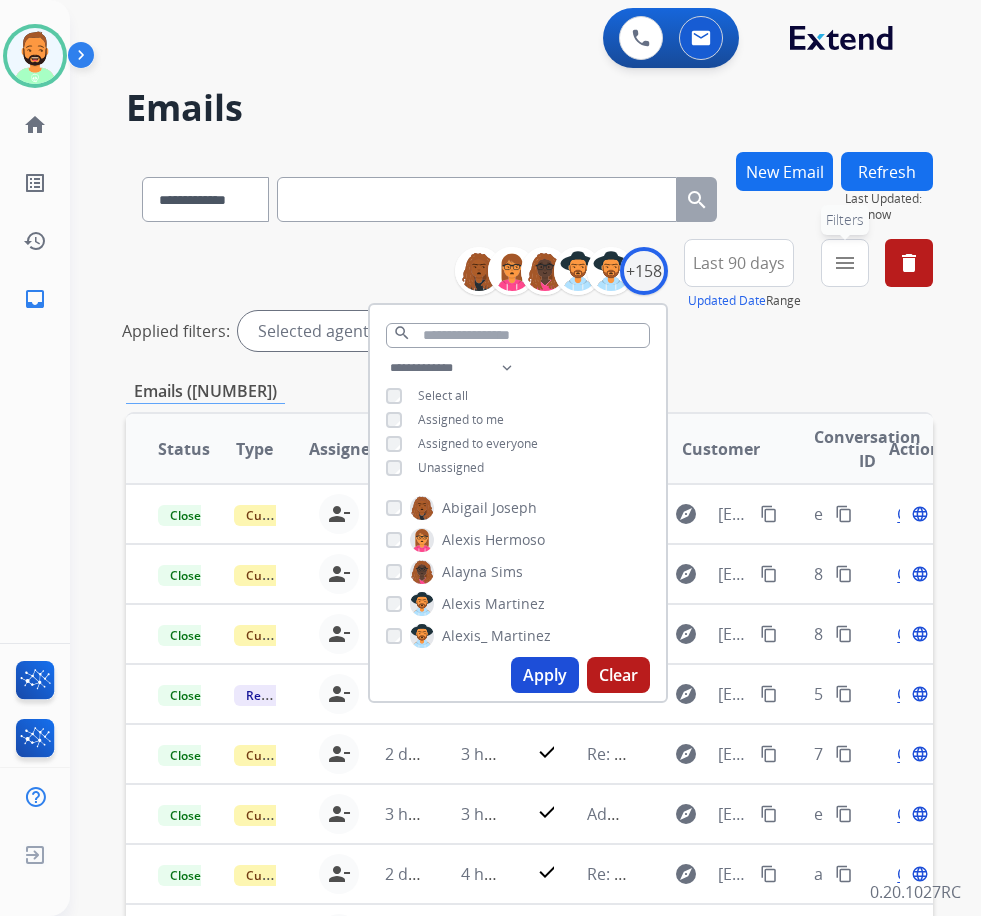 click on "menu" at bounding box center (845, 263) 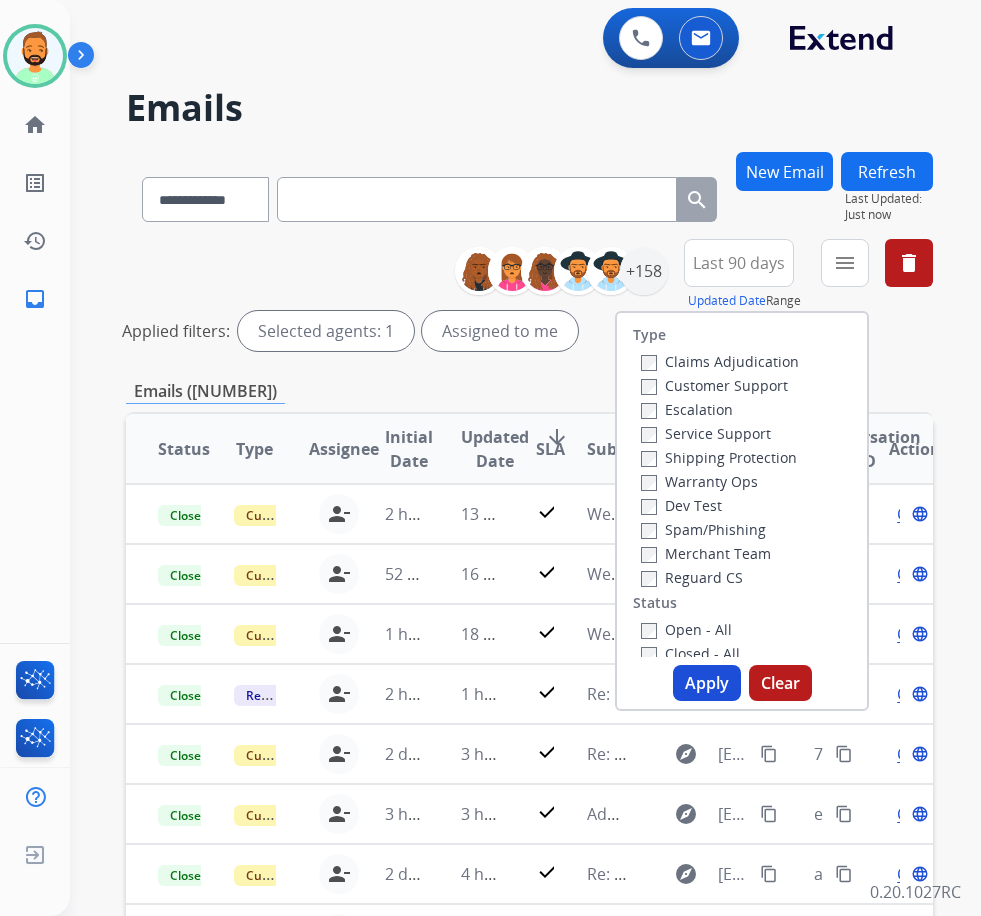 click on "Customer Support" at bounding box center (714, 385) 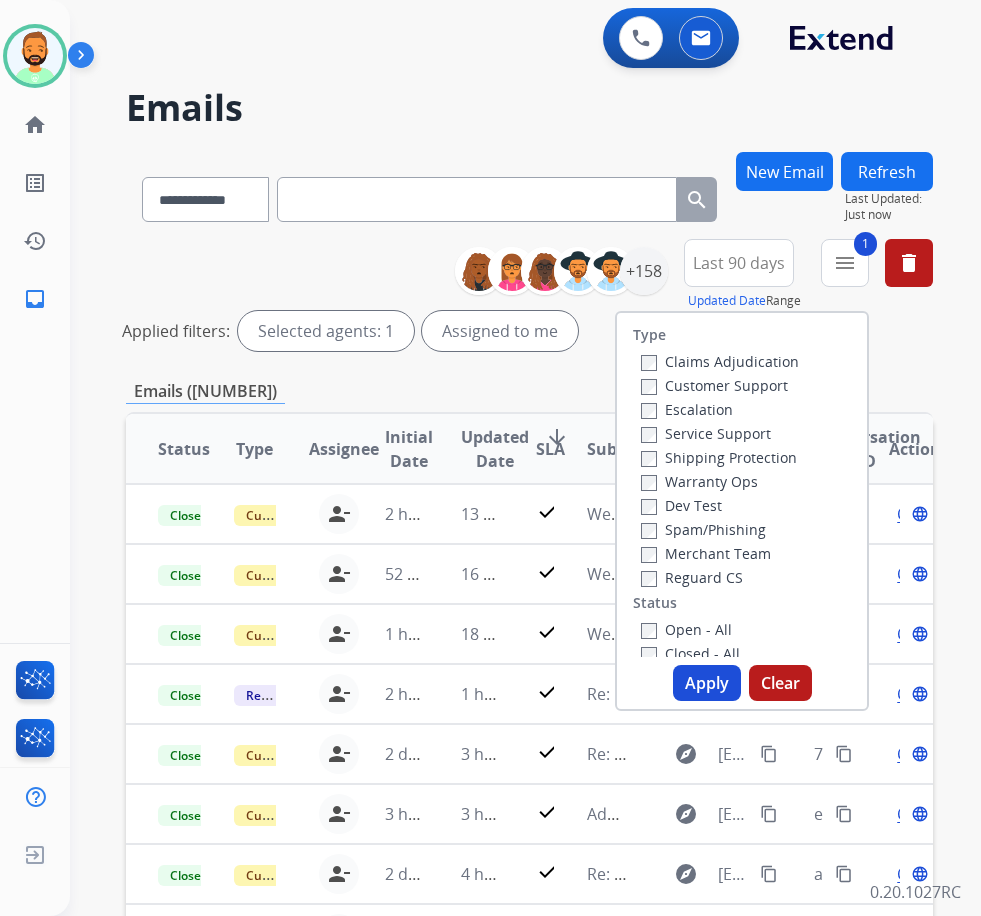 click on "Shipping Protection" at bounding box center (719, 457) 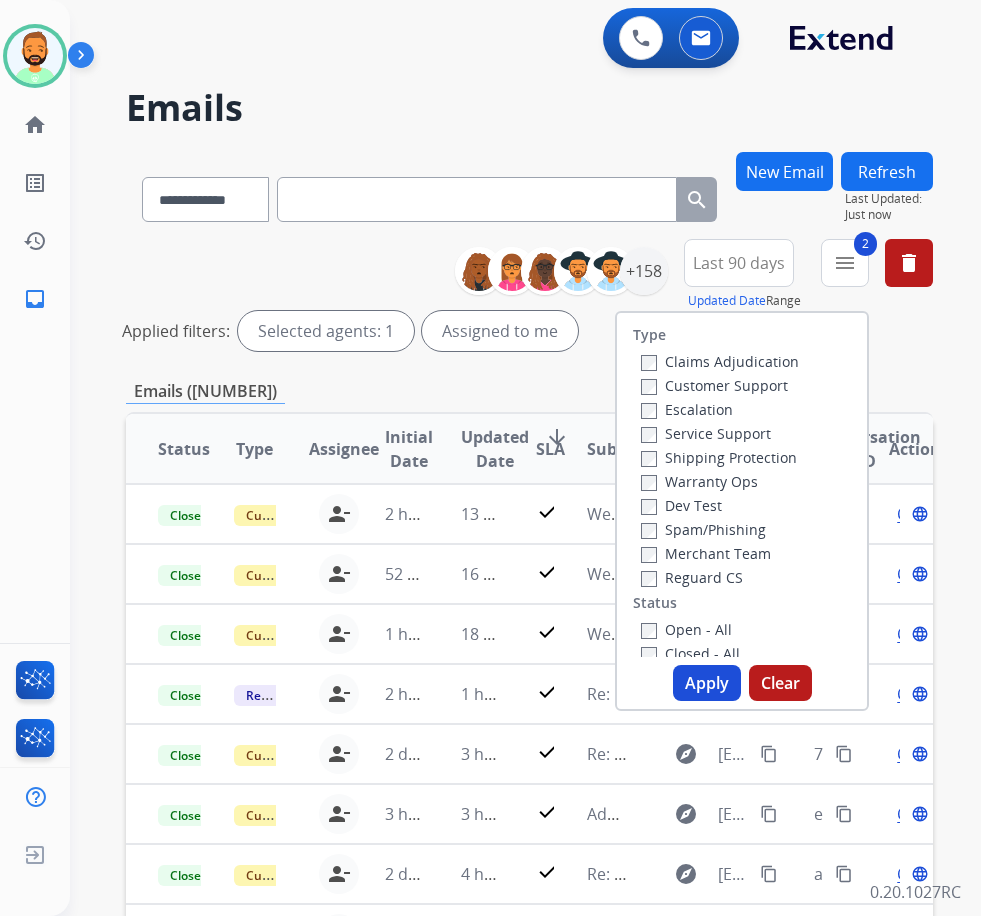 click on "Open - All" at bounding box center [686, 629] 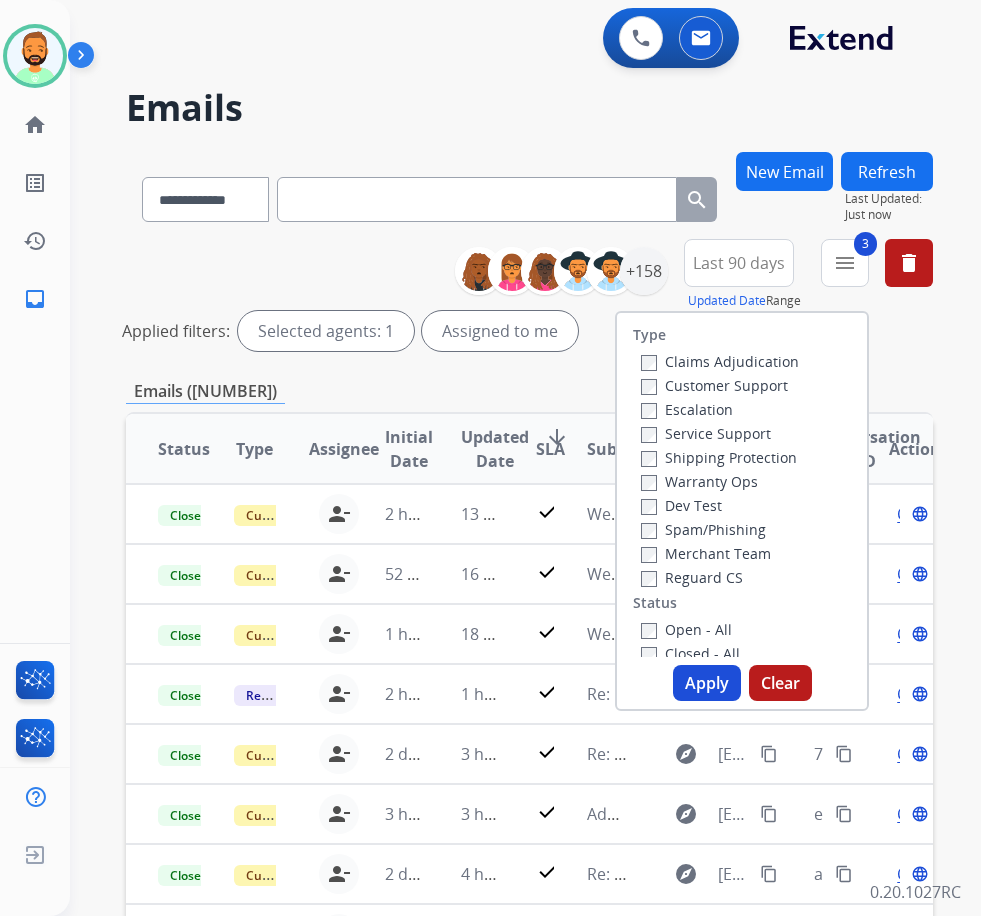 click on "Apply" at bounding box center (707, 683) 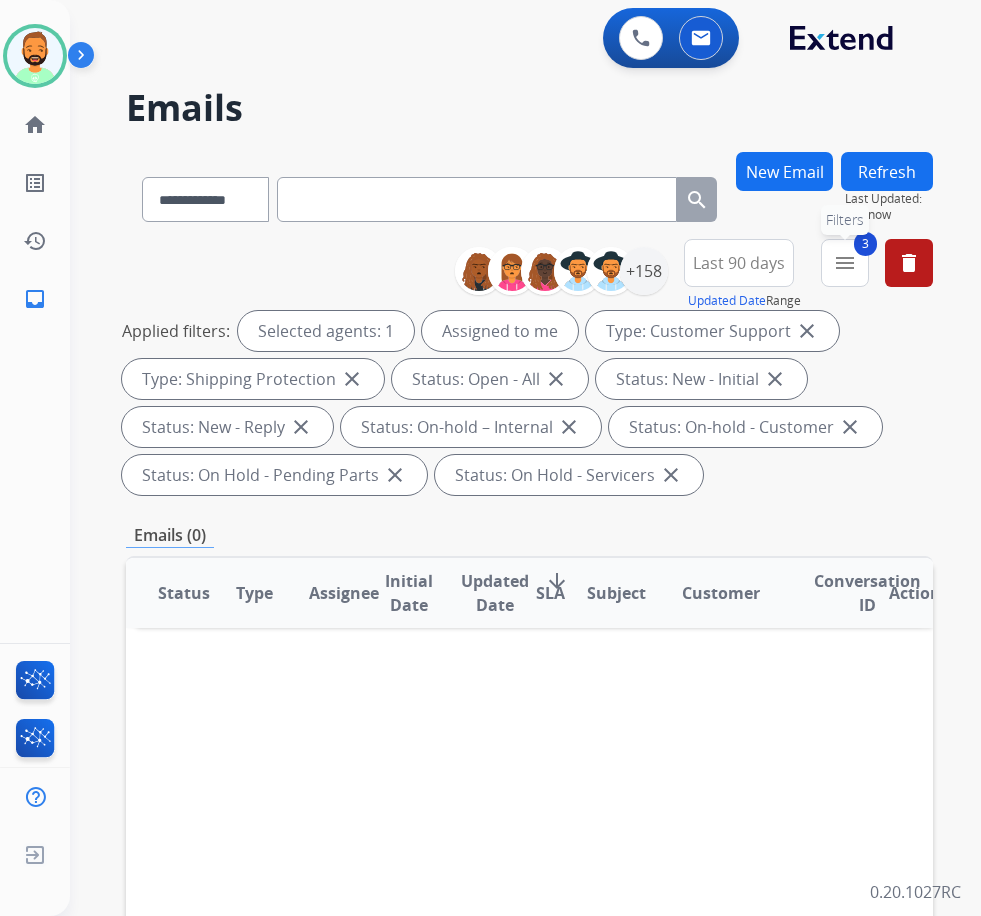 click on "3" at bounding box center [865, 244] 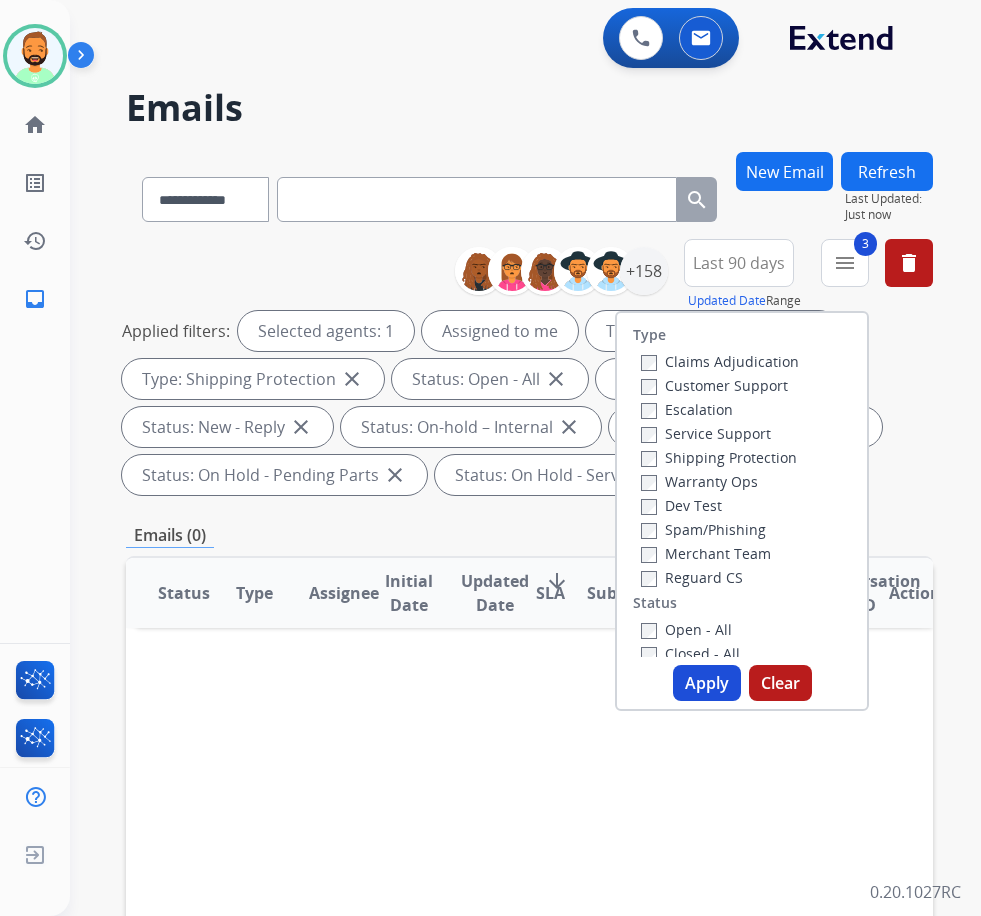 click on "Reguard CS" at bounding box center (692, 577) 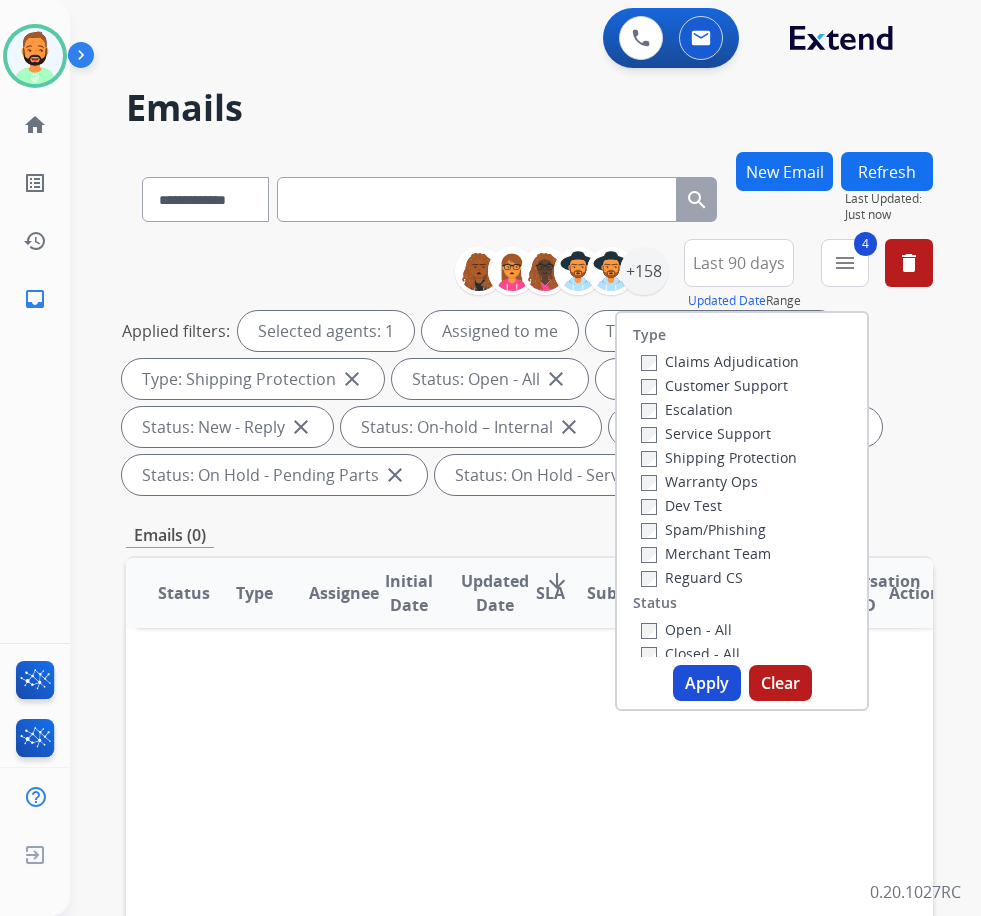 click on "Apply" at bounding box center [707, 683] 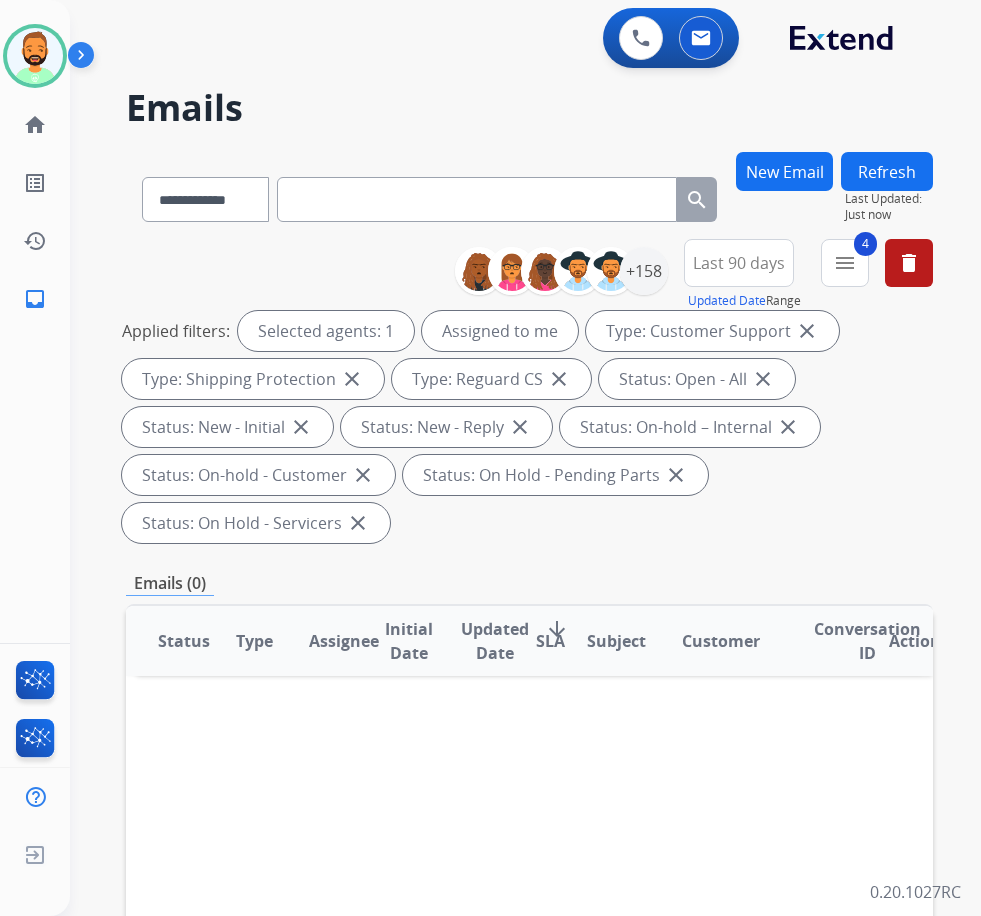 click on "Refresh" at bounding box center [887, 171] 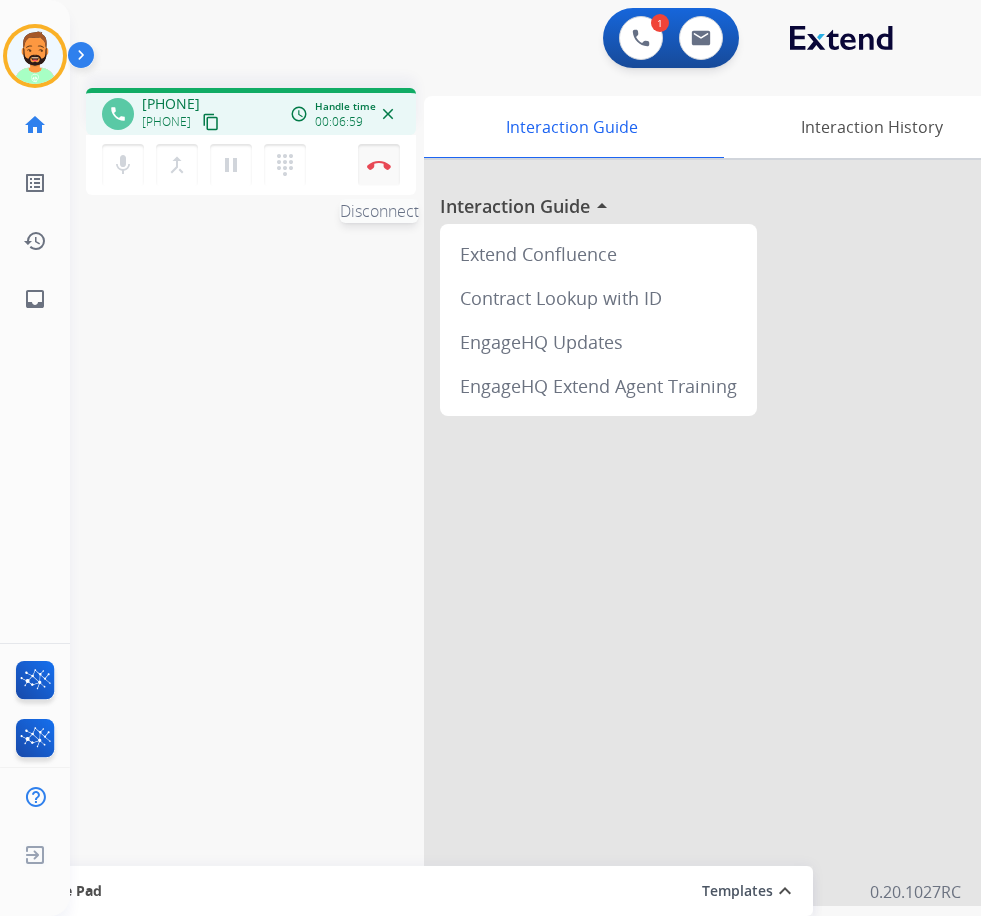 click at bounding box center [379, 165] 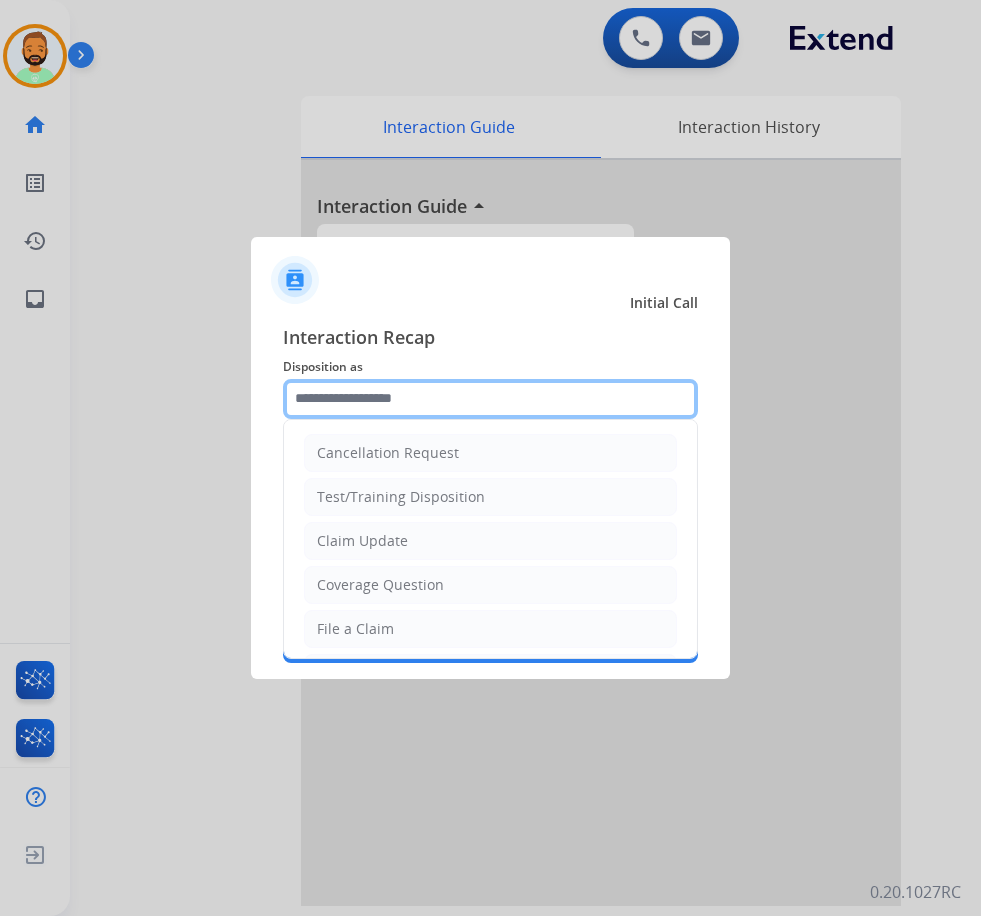 click 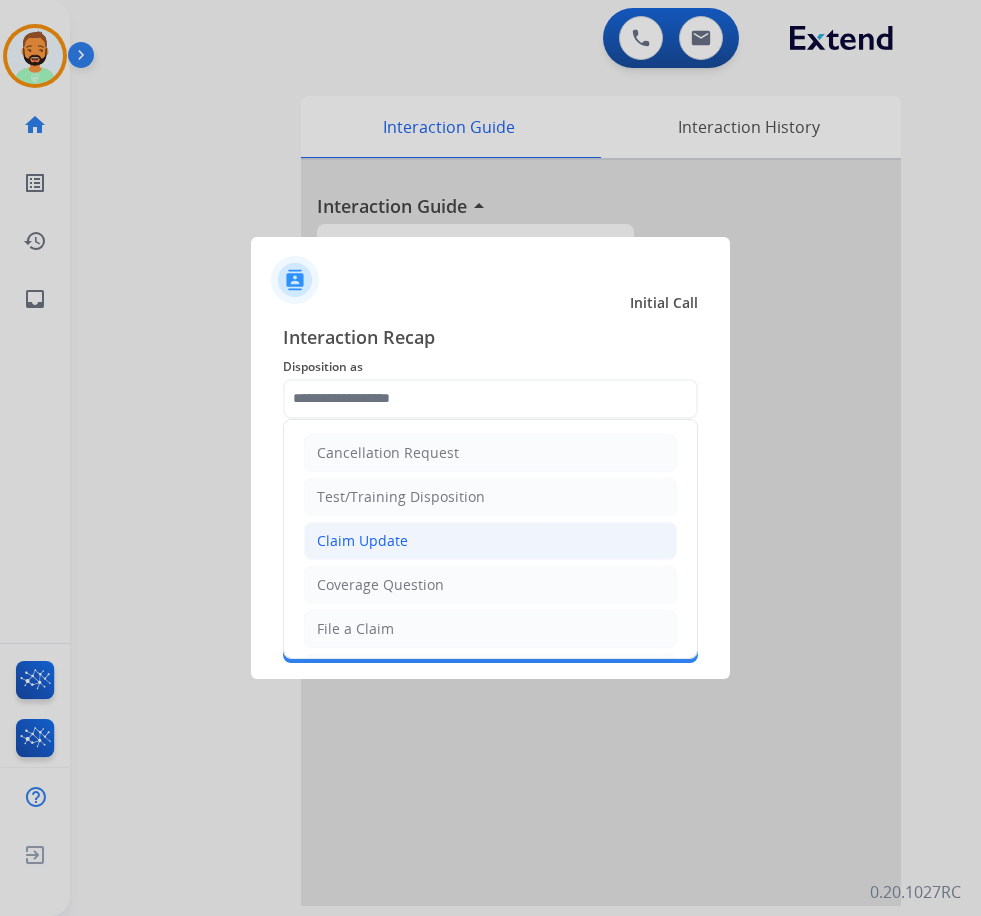 click on "Claim Update" 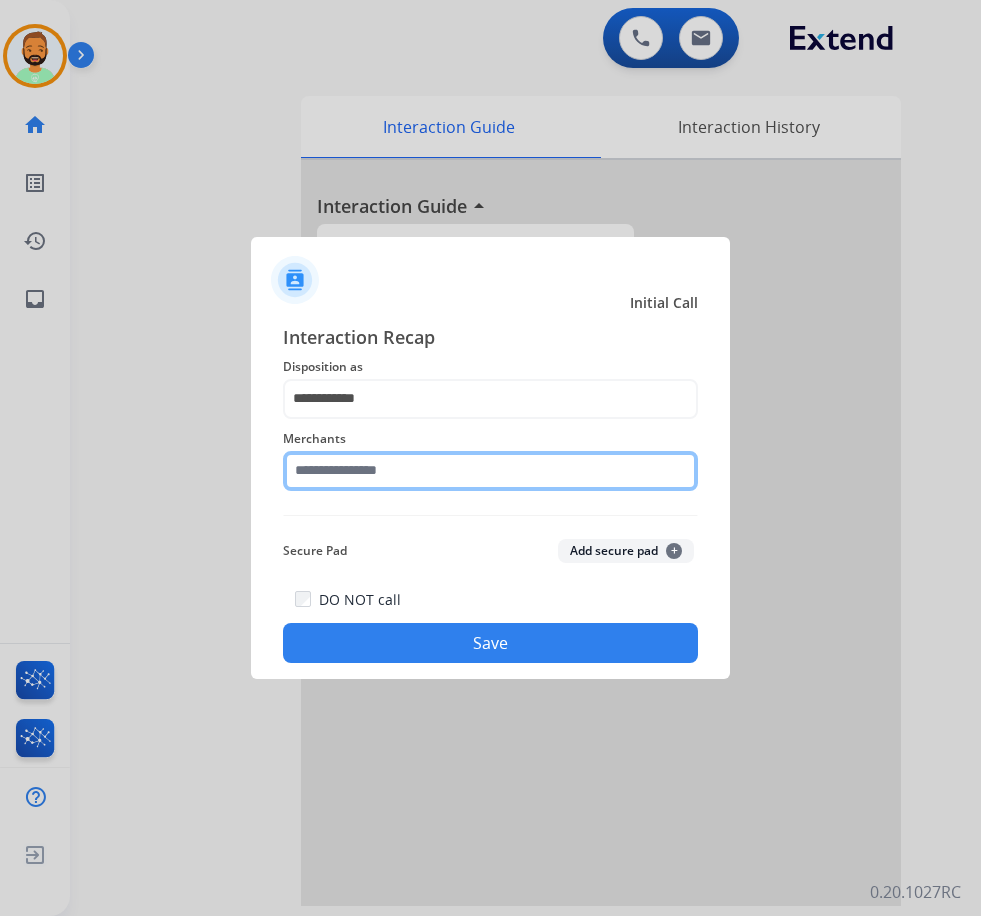 click 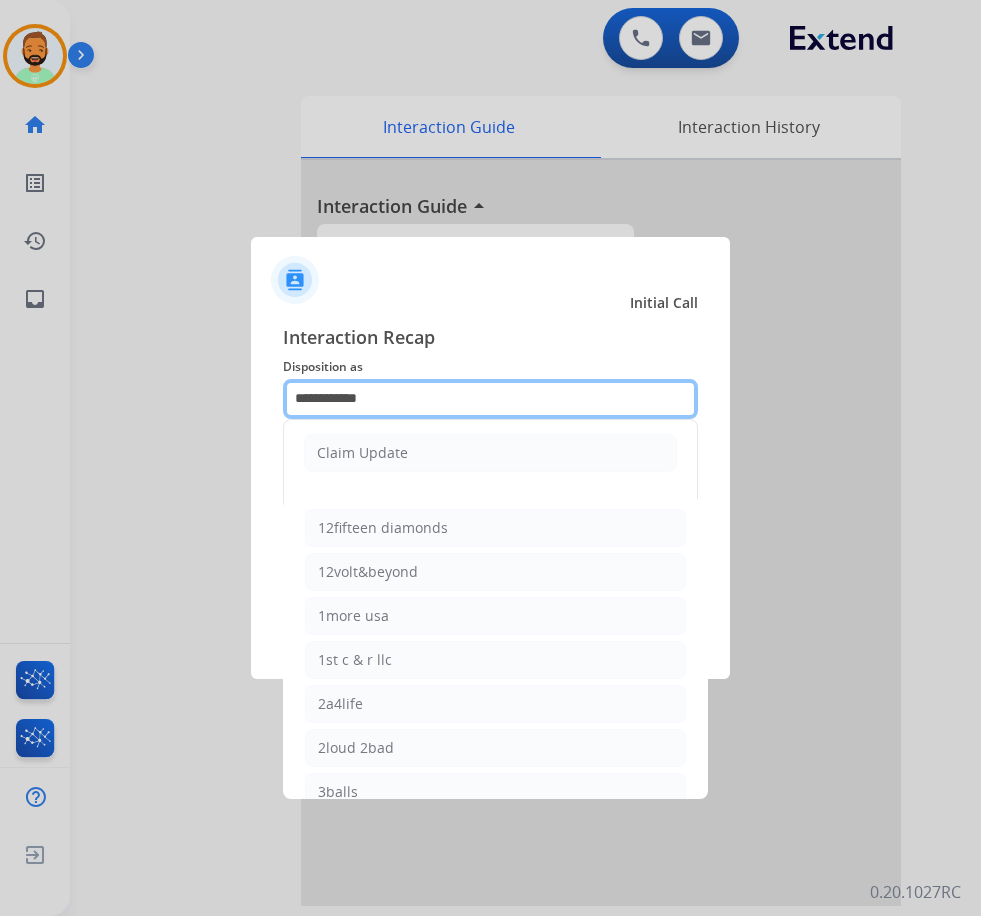 drag, startPoint x: 423, startPoint y: 379, endPoint x: 33, endPoint y: 366, distance: 390.2166 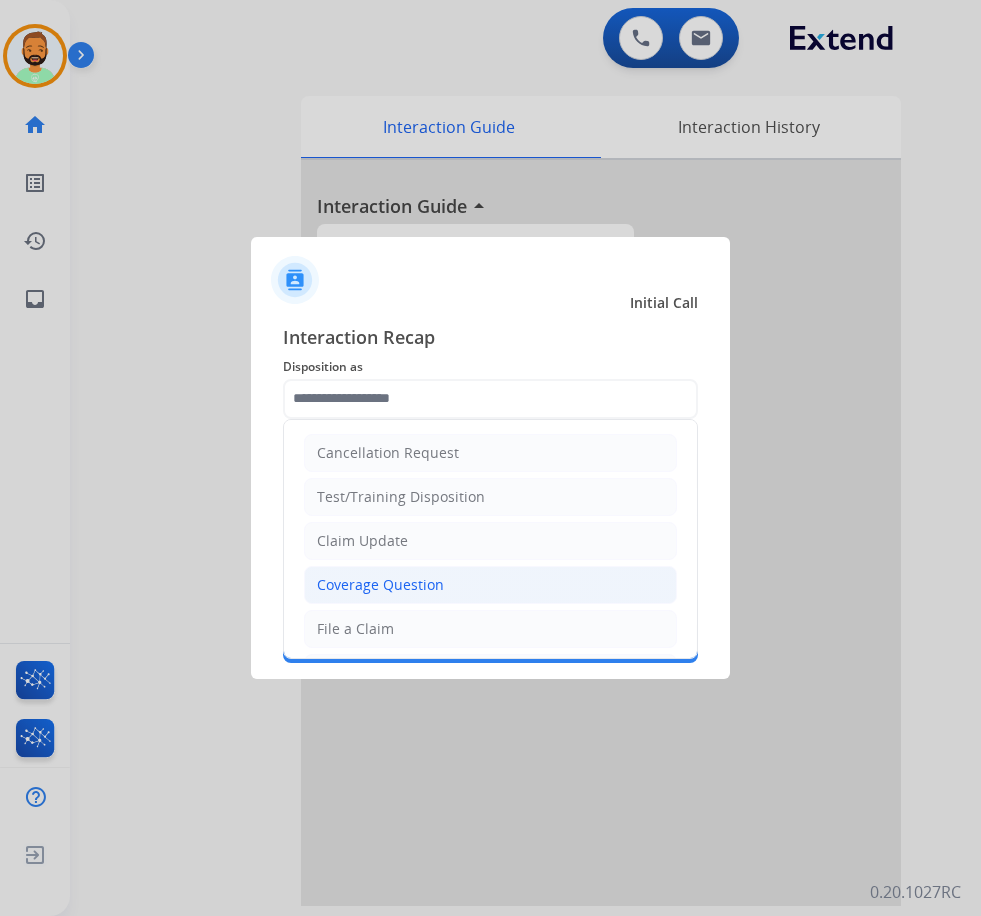 click on "Coverage Question" 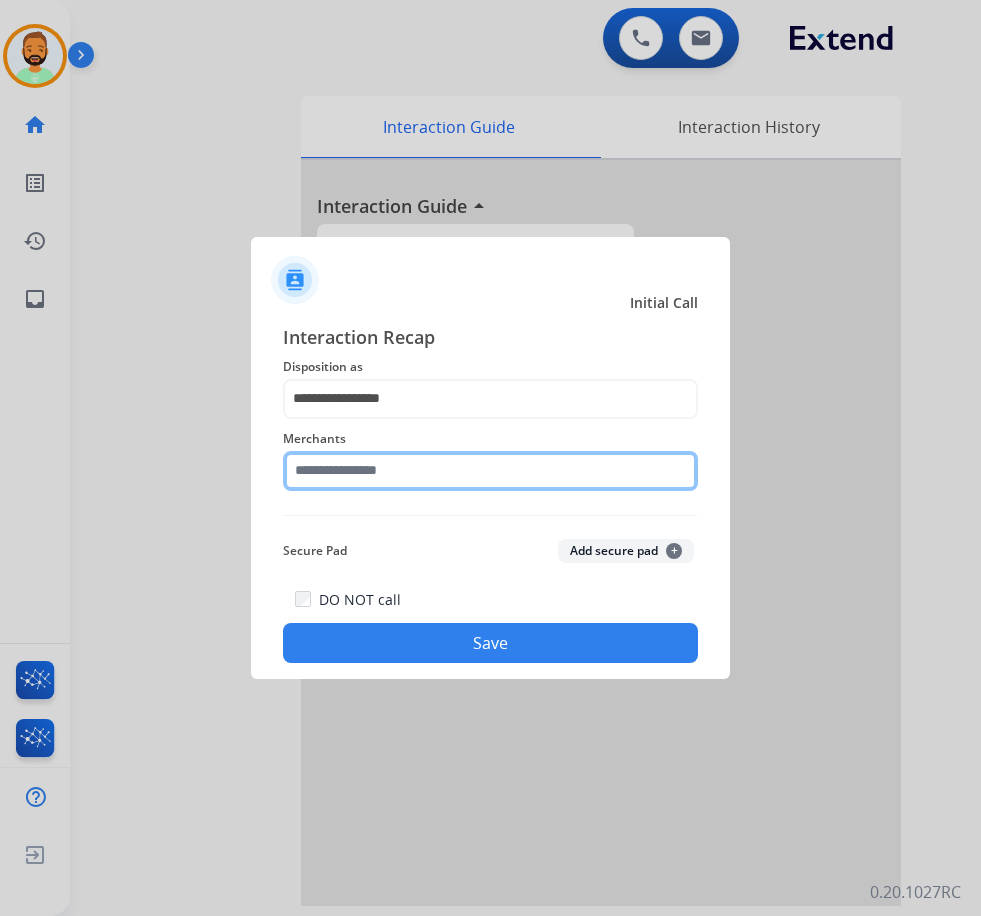 click 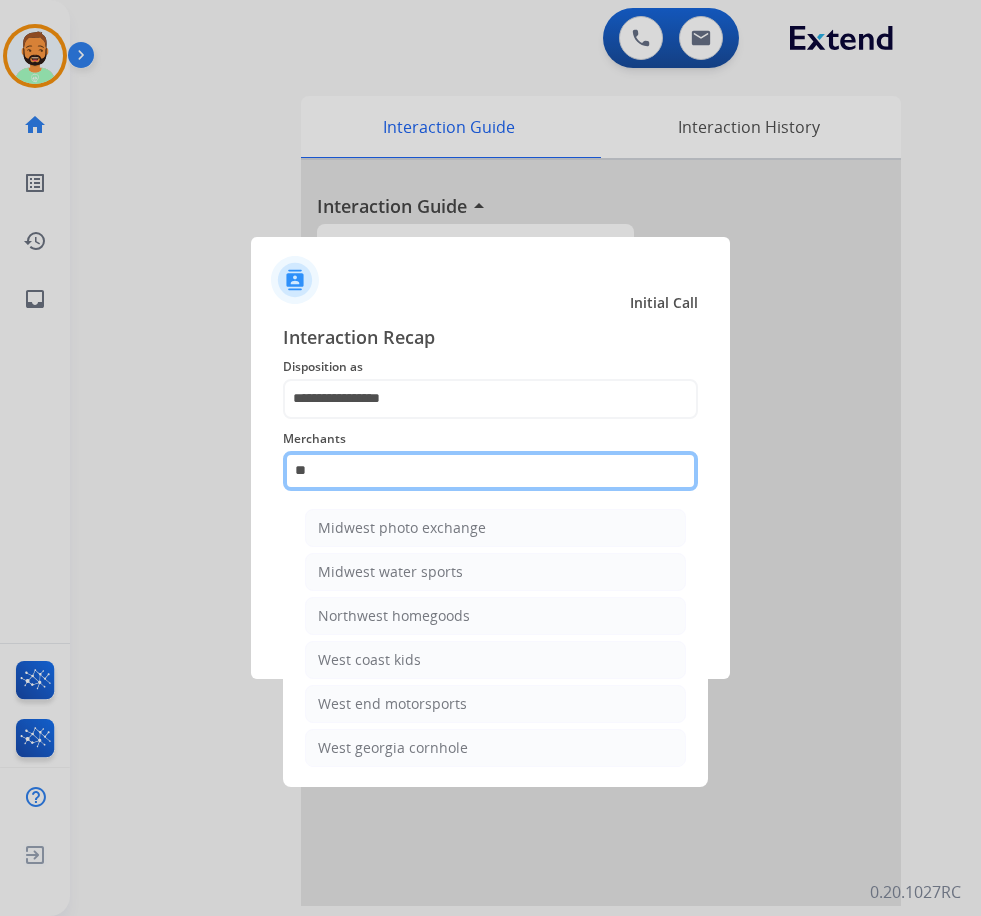 type on "*" 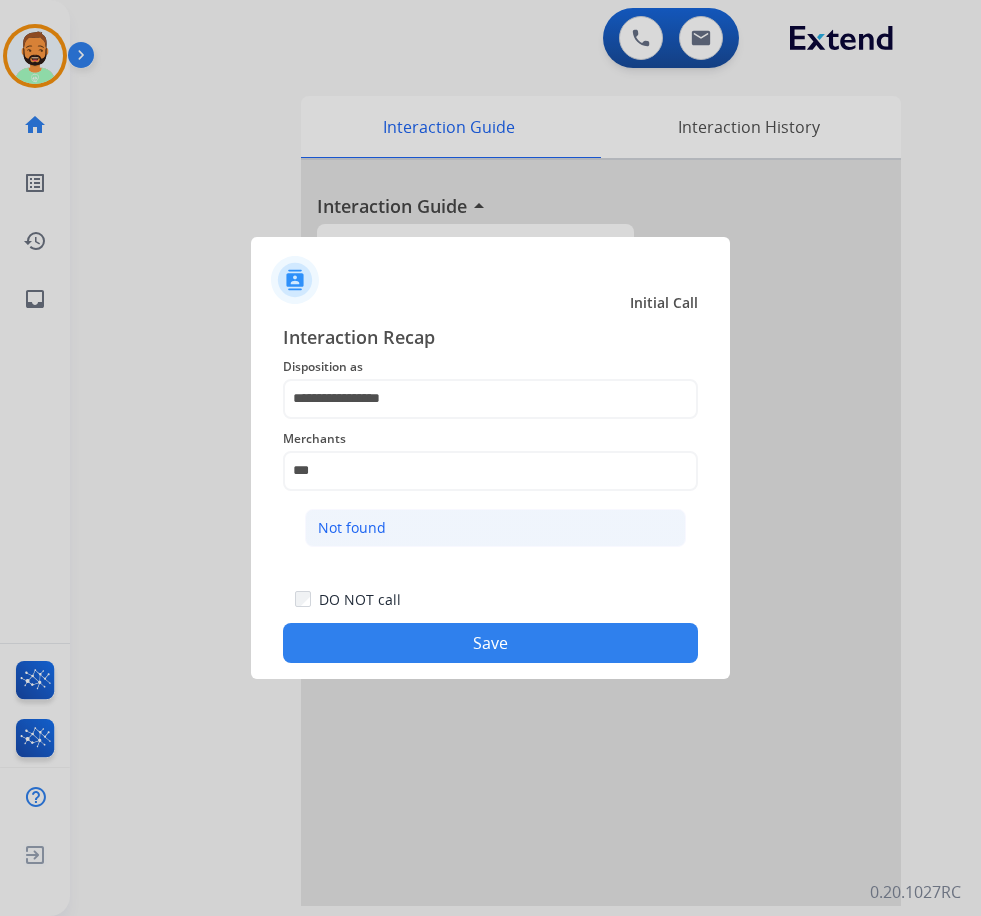 click on "Not found" 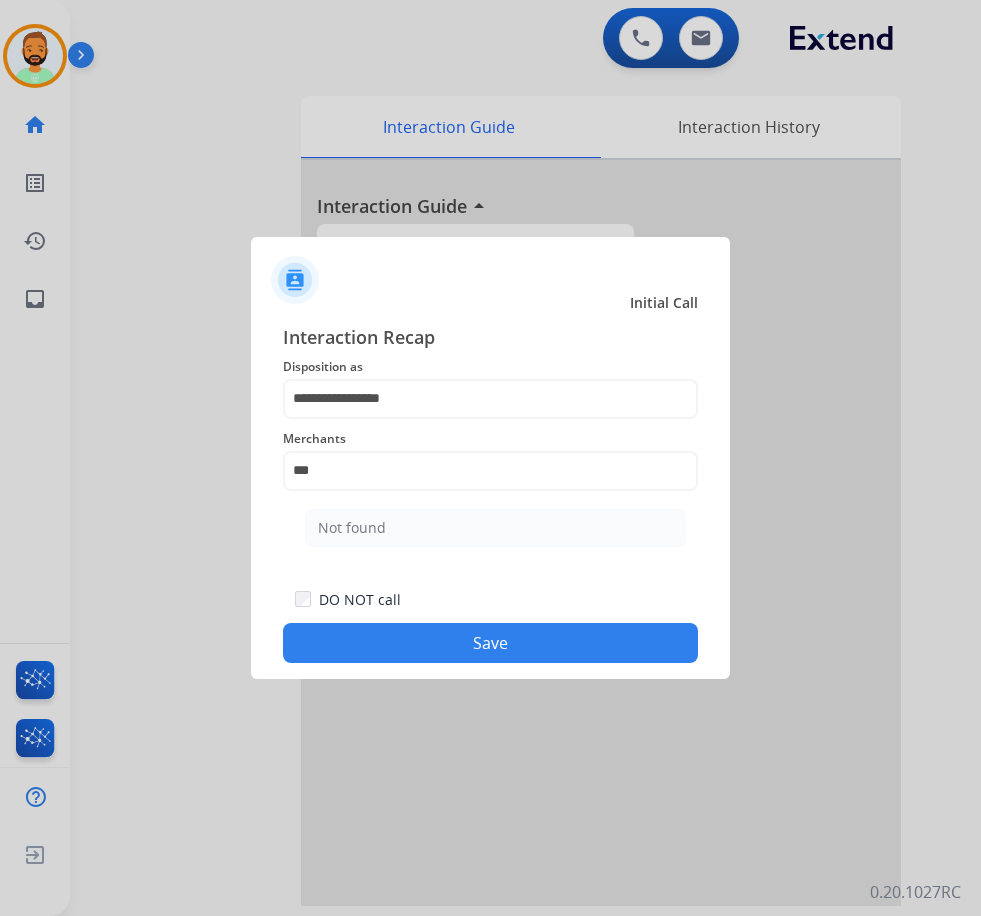 click on "**********" 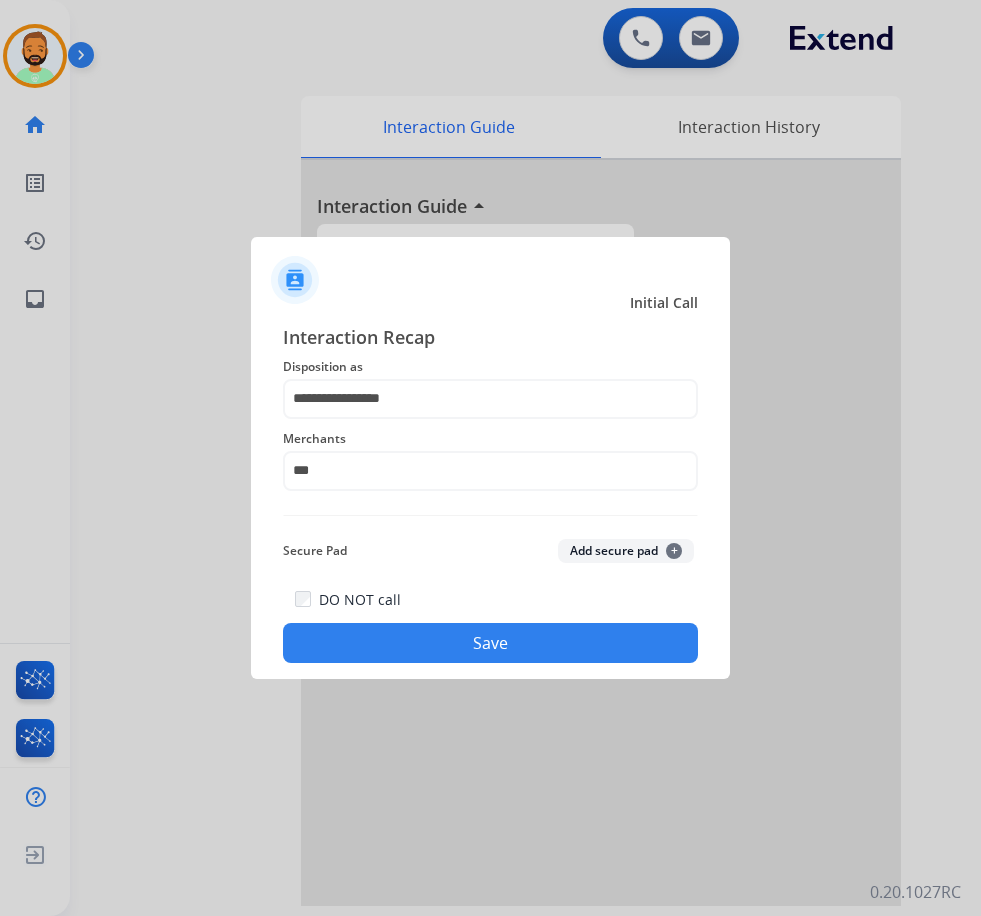 click on "DO NOT call   Save" 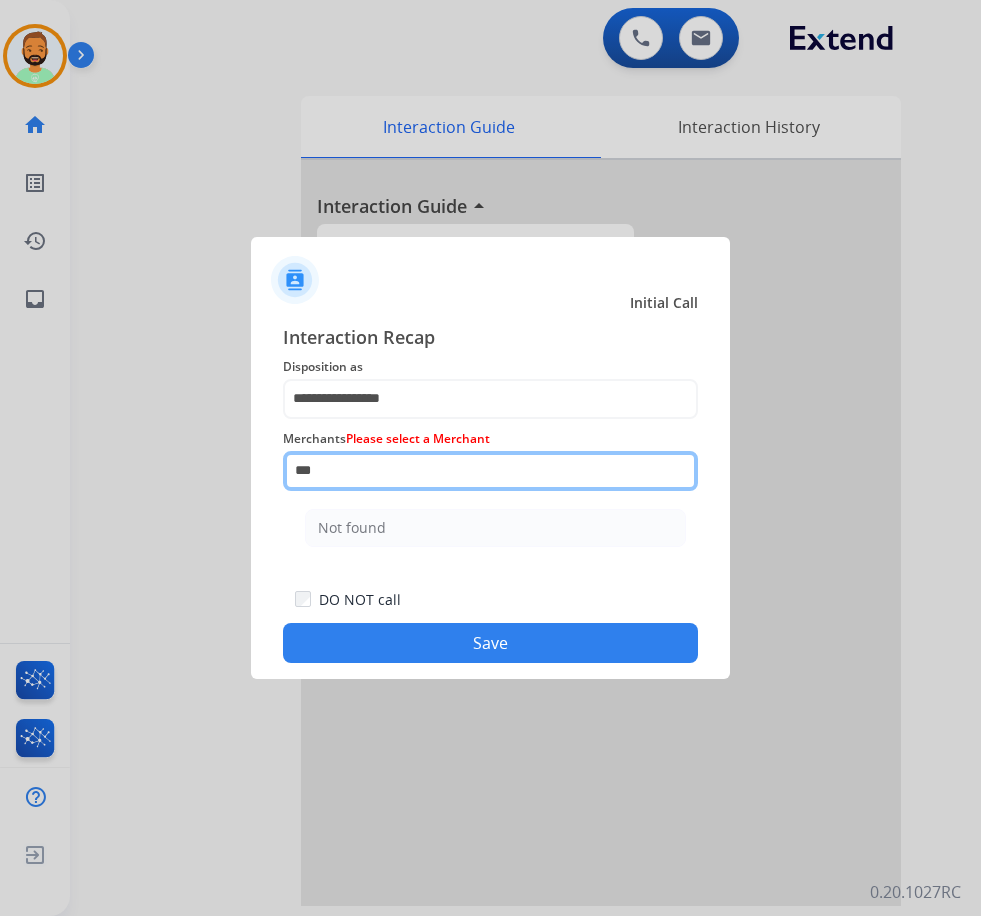 click on "***" 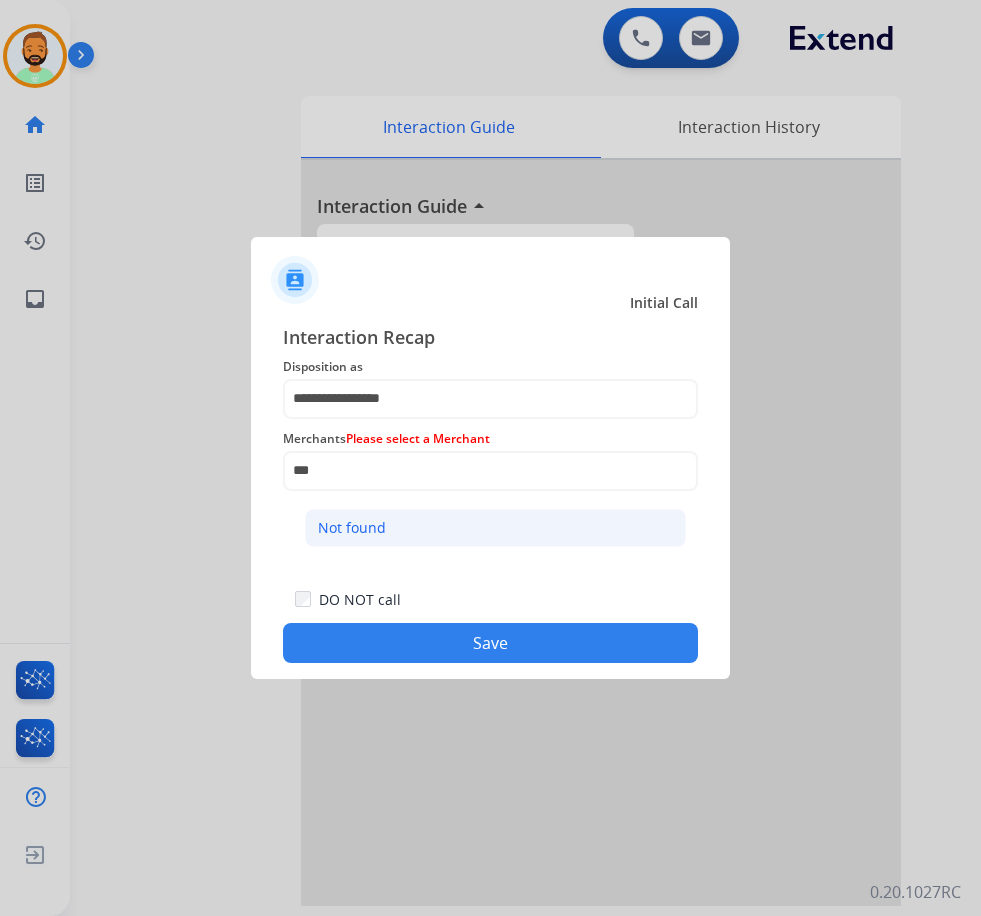 click on "Not found" 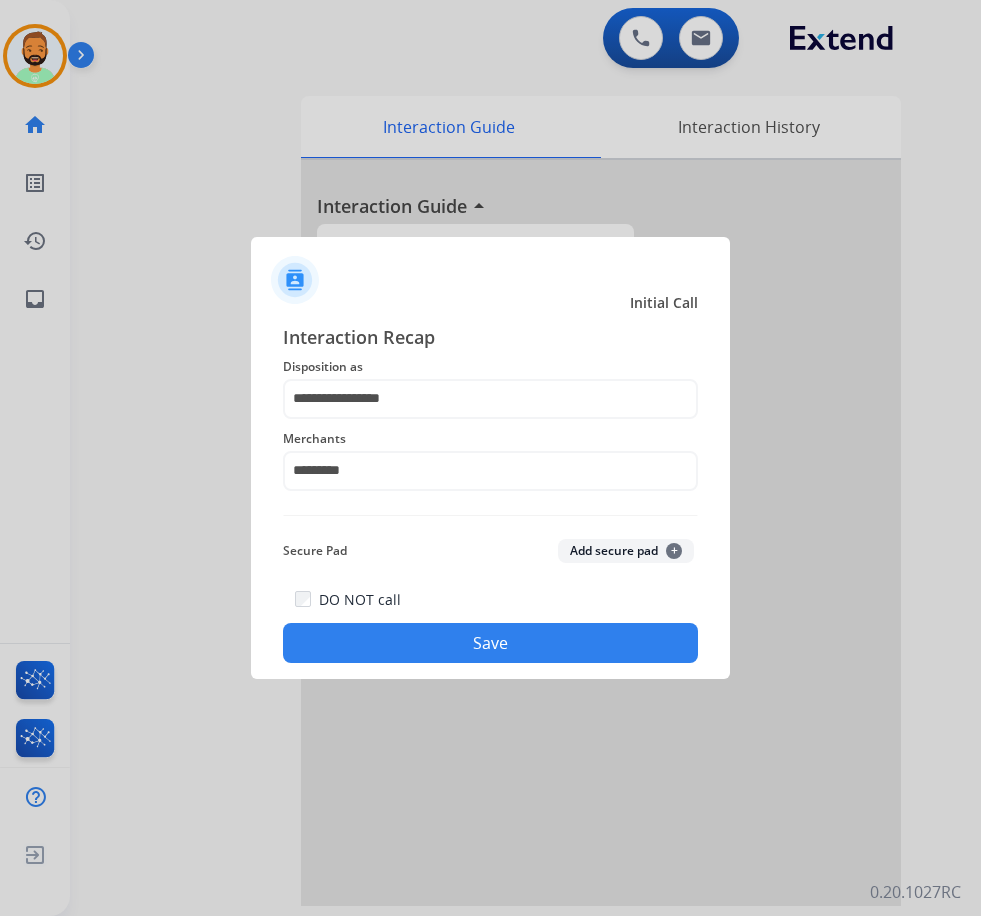 click on "Save" 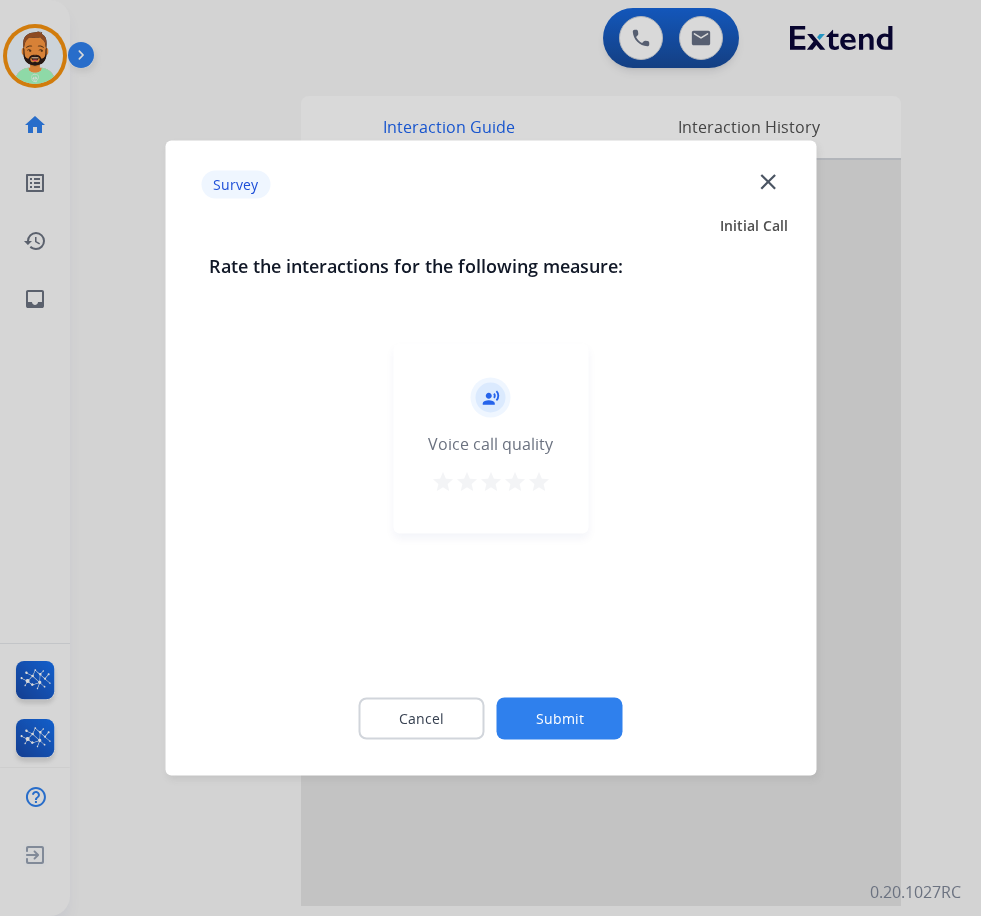click on "Submit" 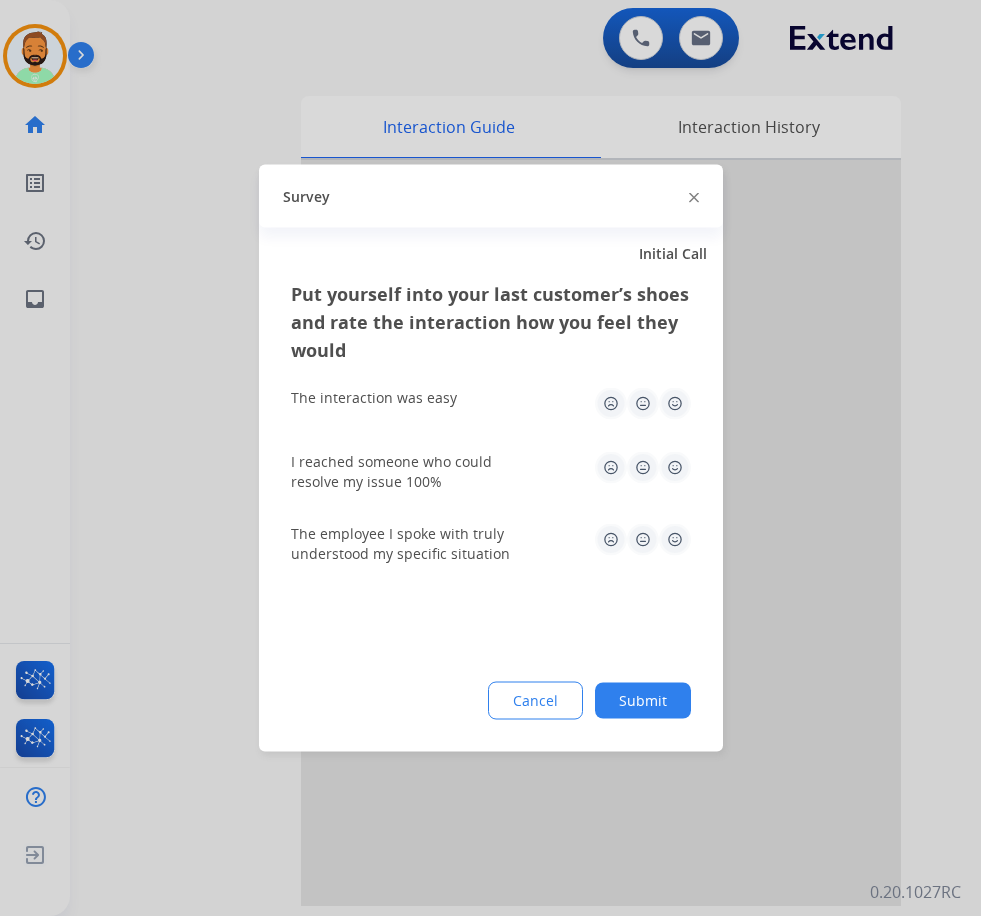 click on "Submit" 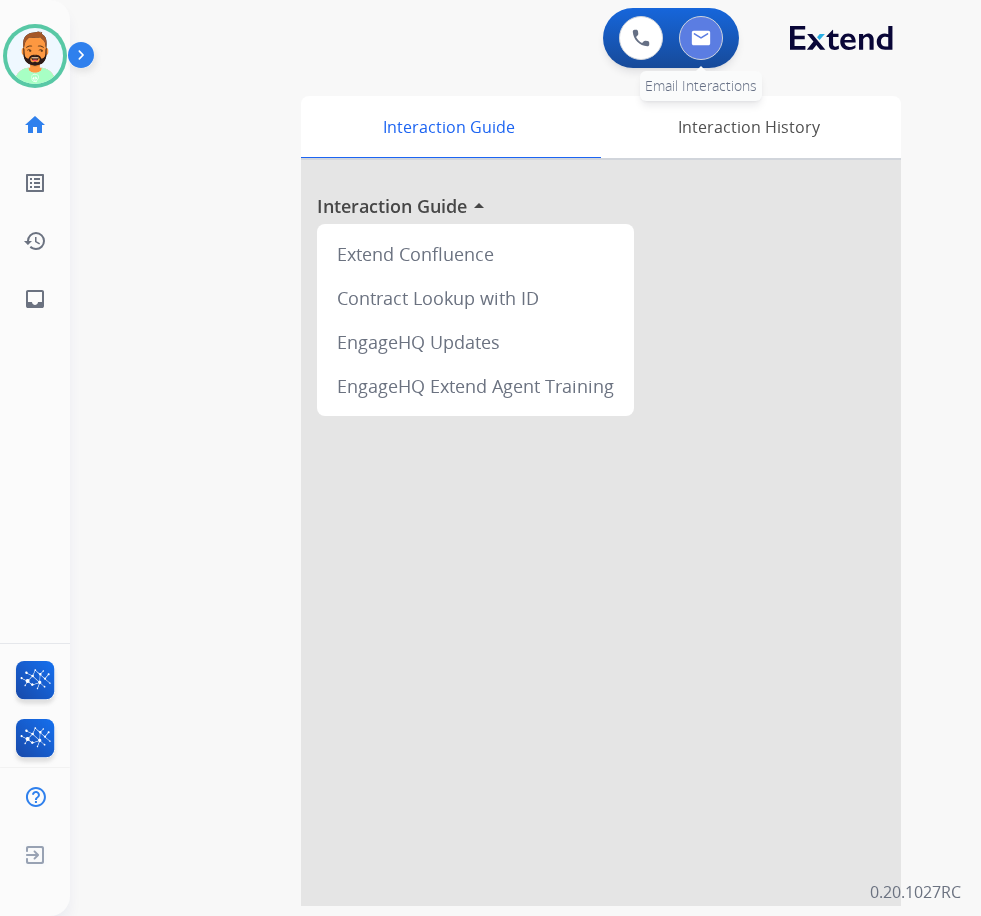 click at bounding box center [701, 38] 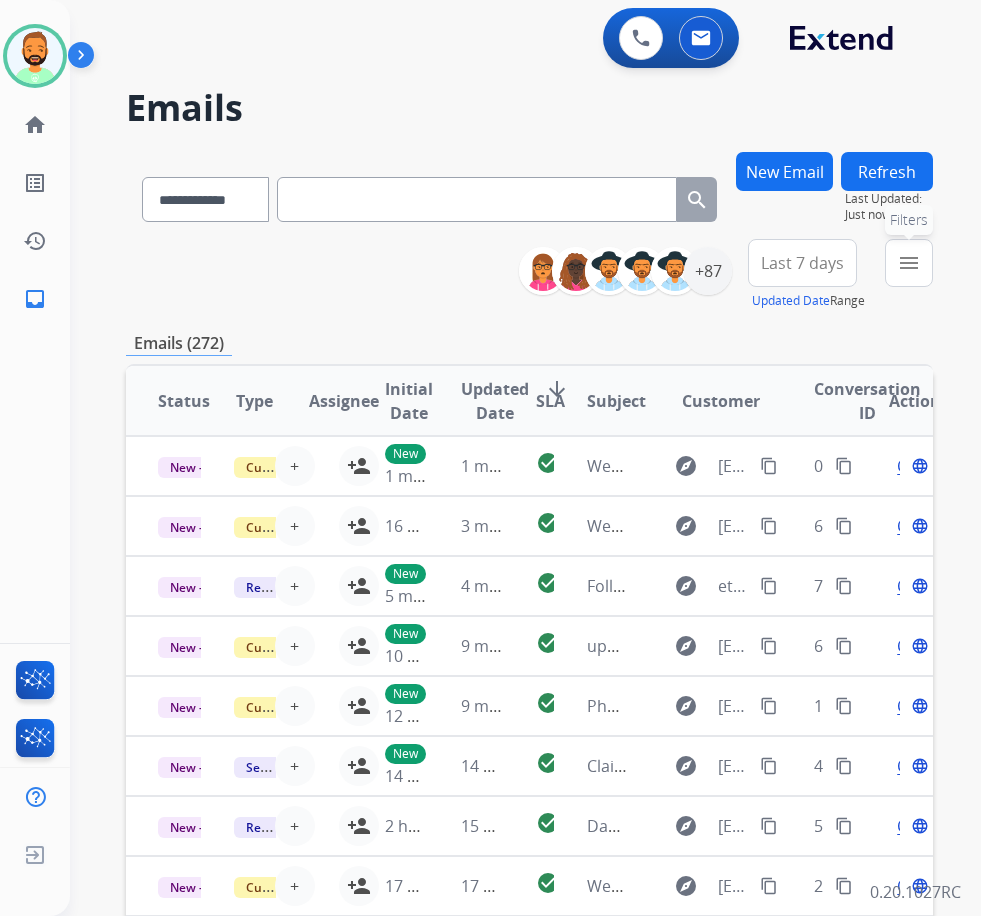 click on "menu  Filters" at bounding box center (909, 263) 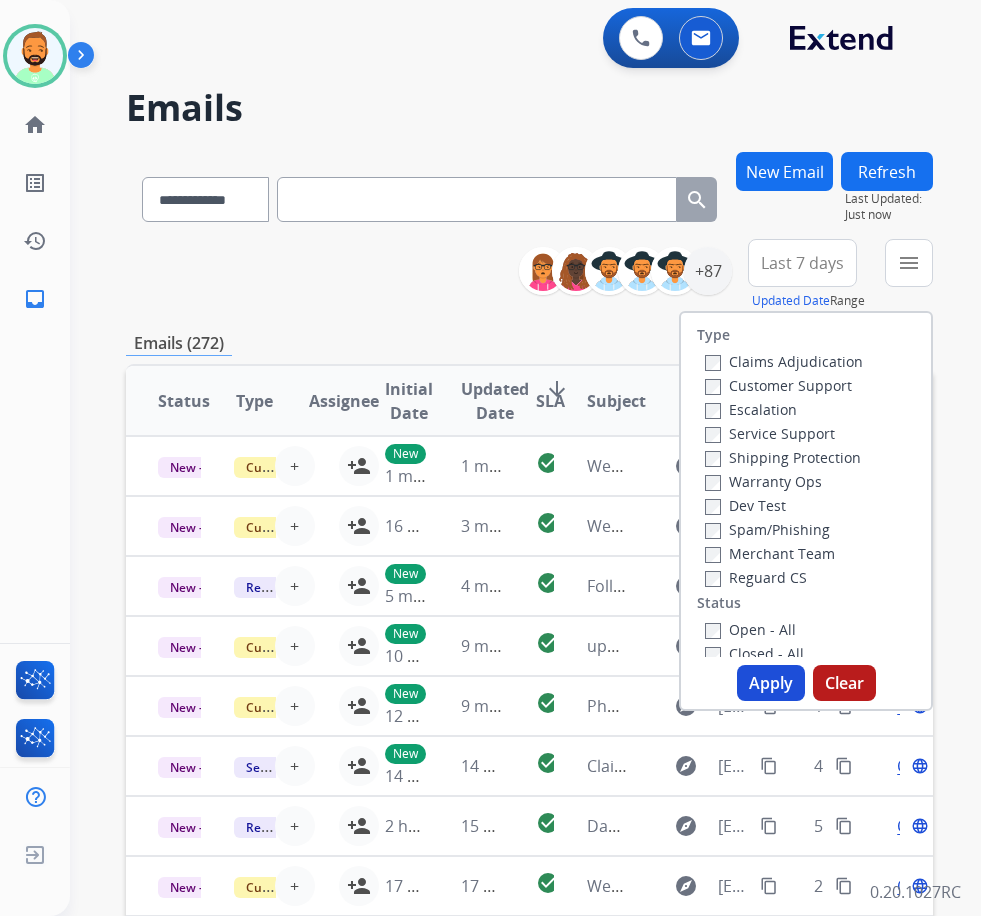 click on "Customer Support" at bounding box center (778, 385) 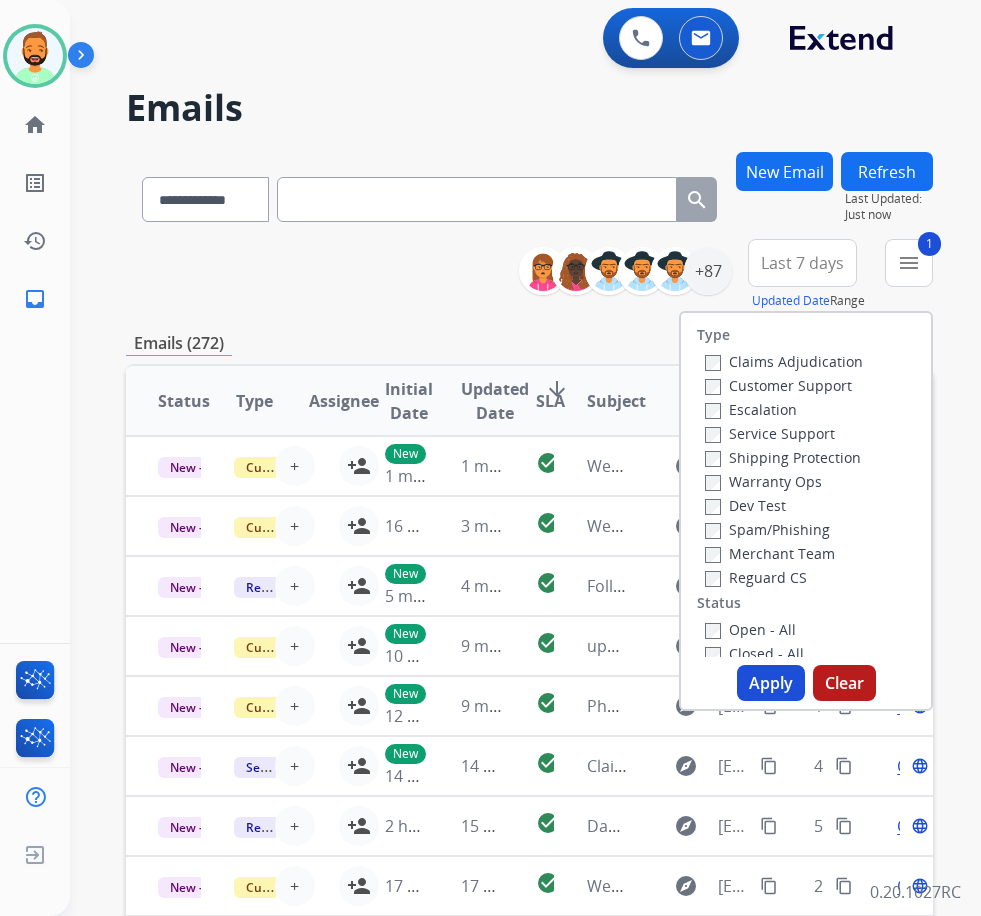 click on "Shipping Protection" at bounding box center [783, 457] 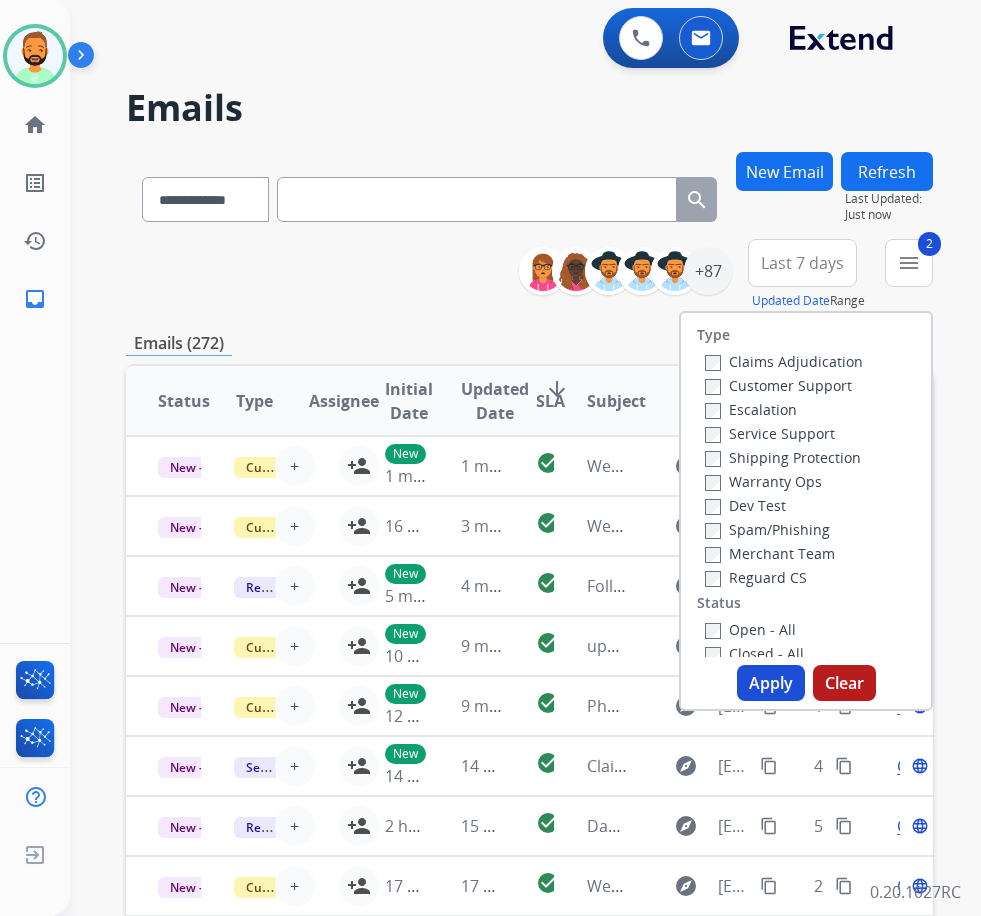 click on "Open - All" at bounding box center (750, 629) 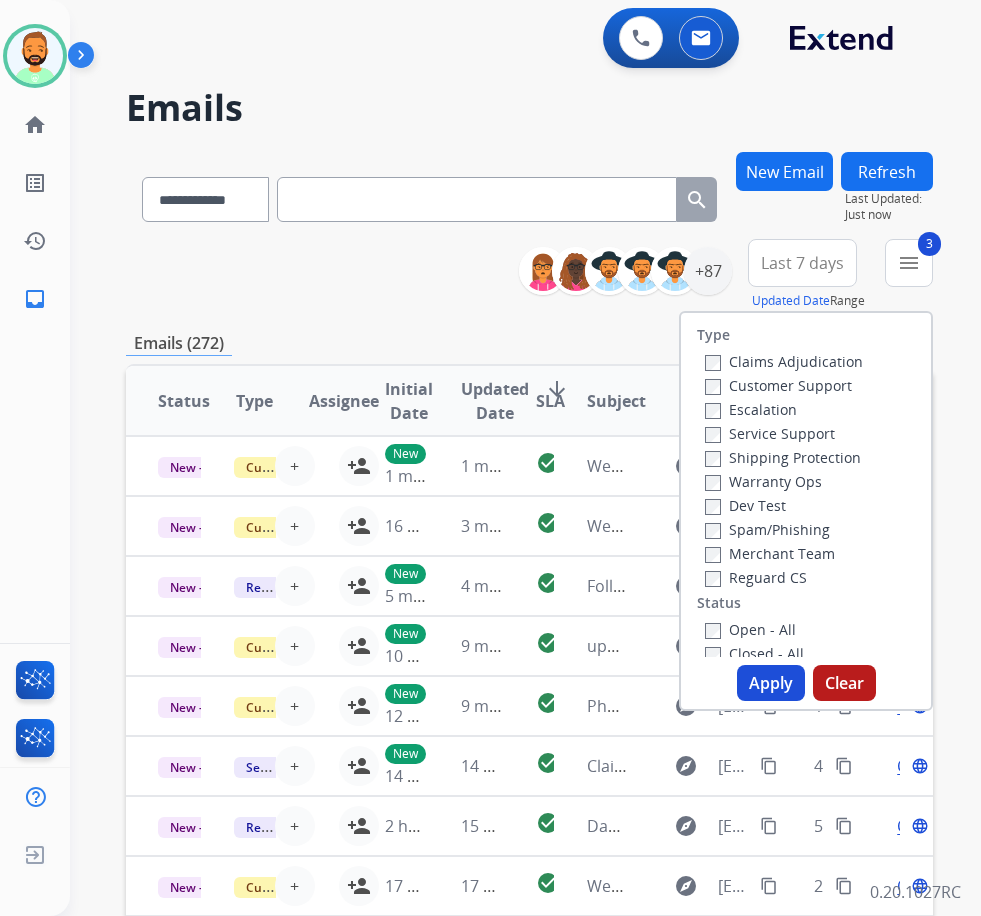 click on "Apply" at bounding box center (771, 683) 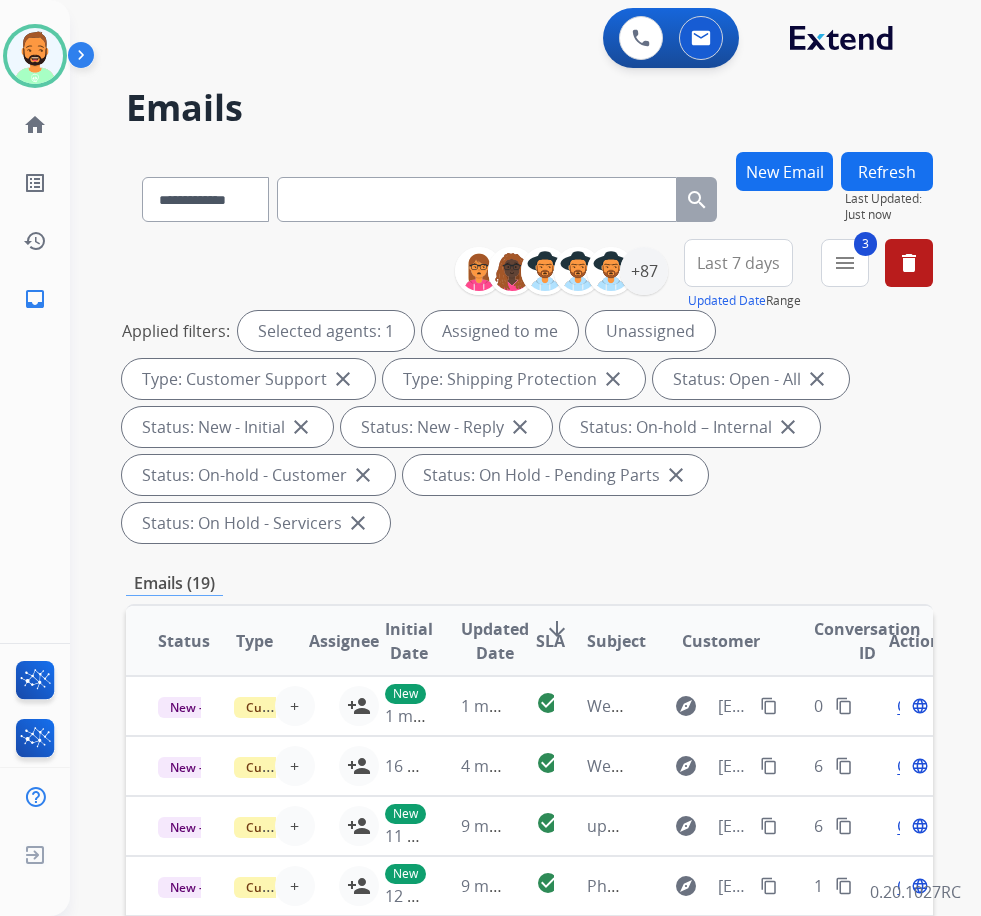 click on "Last 7 days" at bounding box center (738, 263) 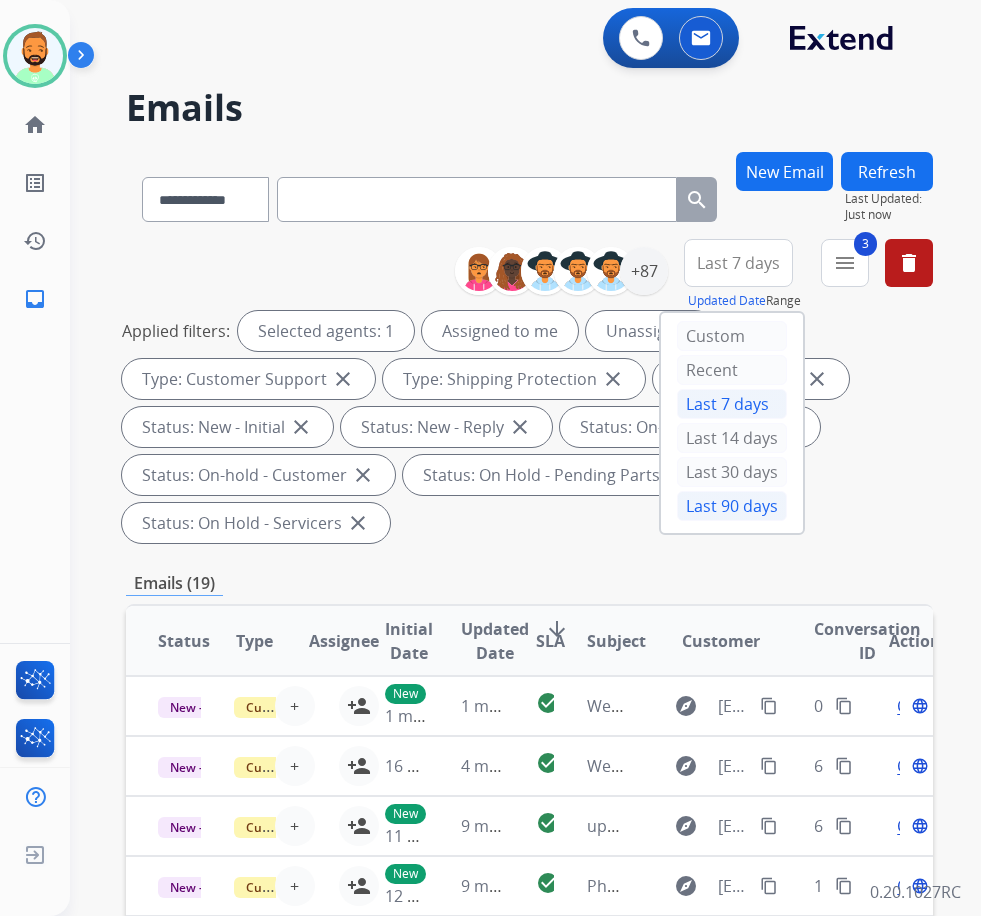 click on "Last 90 days" at bounding box center [732, 506] 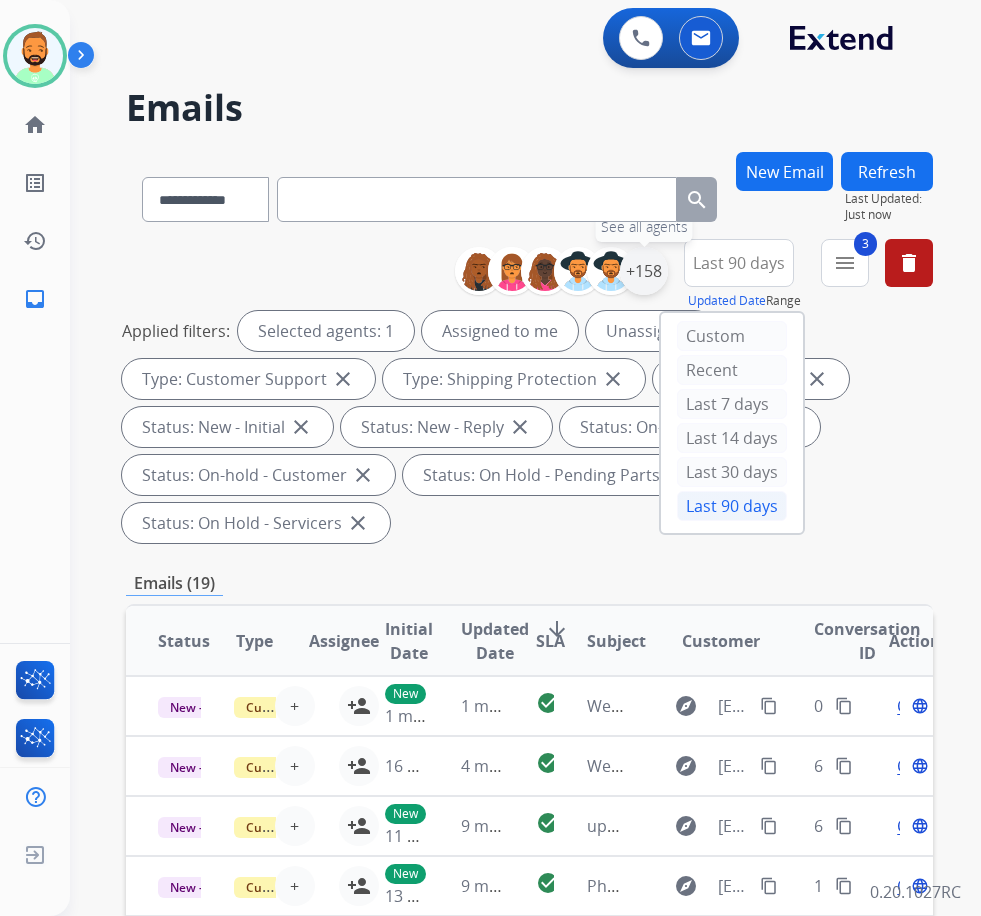 click on "+158" at bounding box center [644, 271] 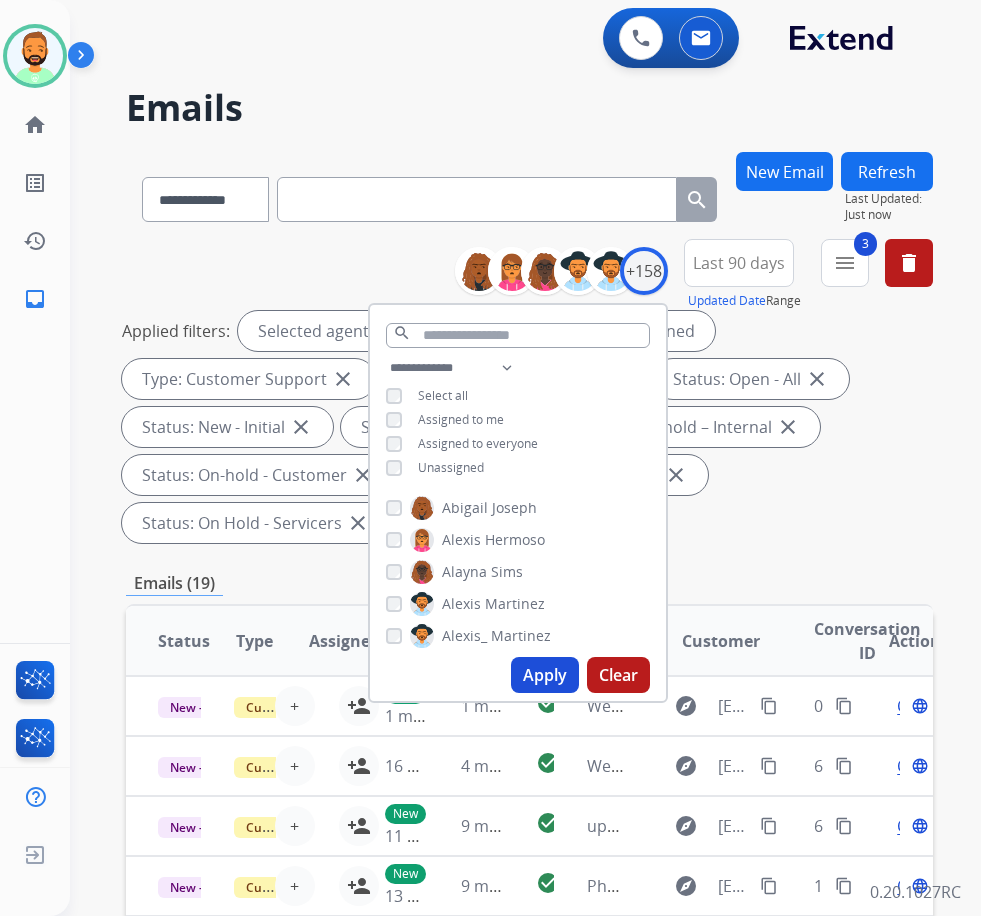 click on "**********" at bounding box center [518, 420] 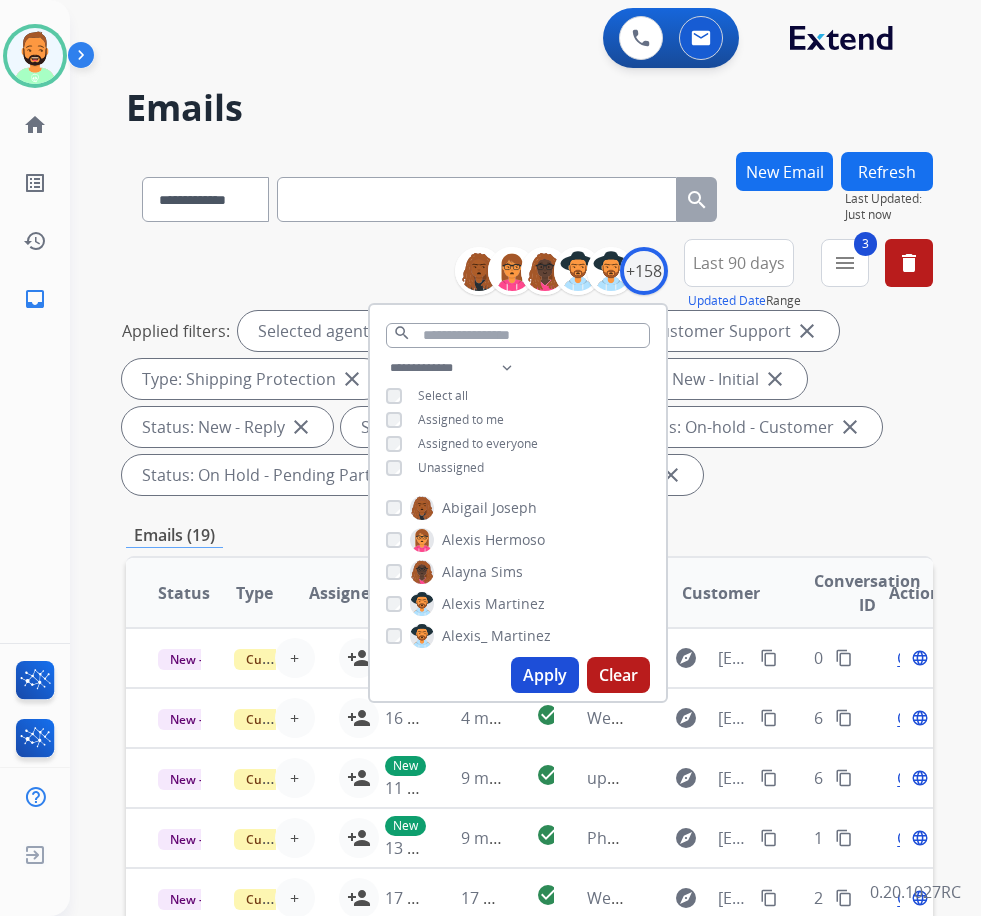 click on "Apply" at bounding box center [545, 675] 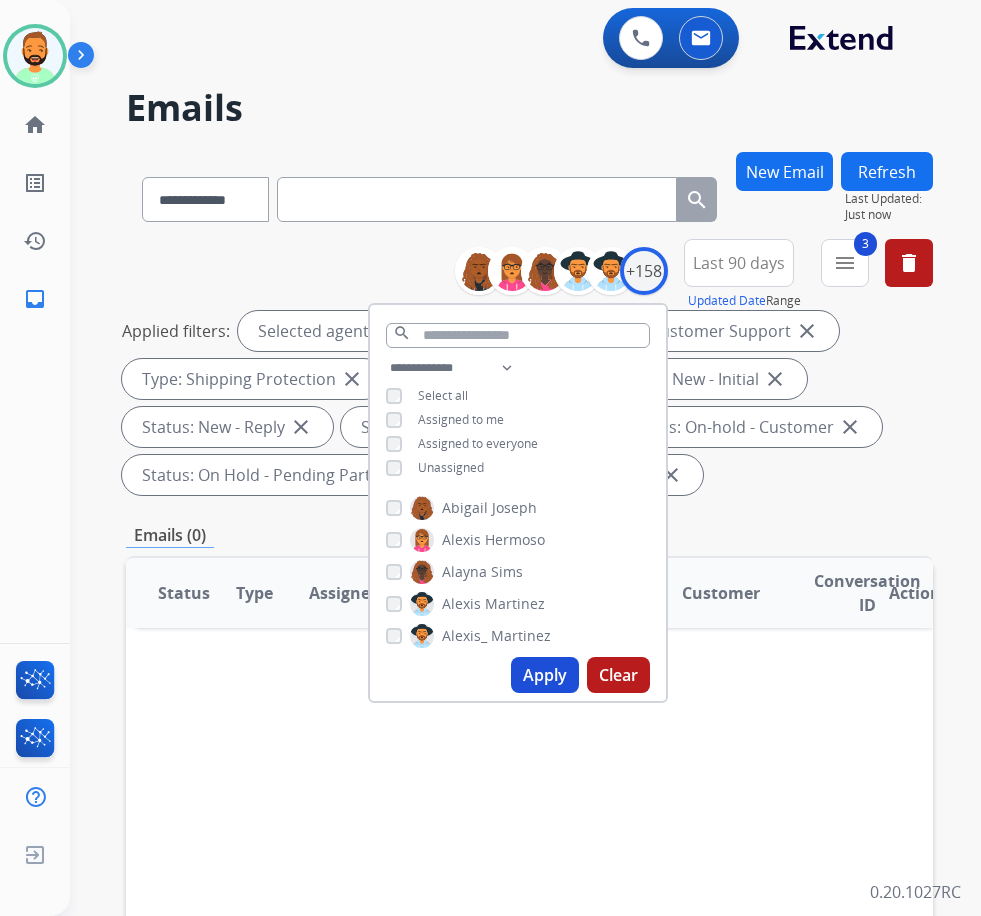 click on "Apply" at bounding box center [545, 675] 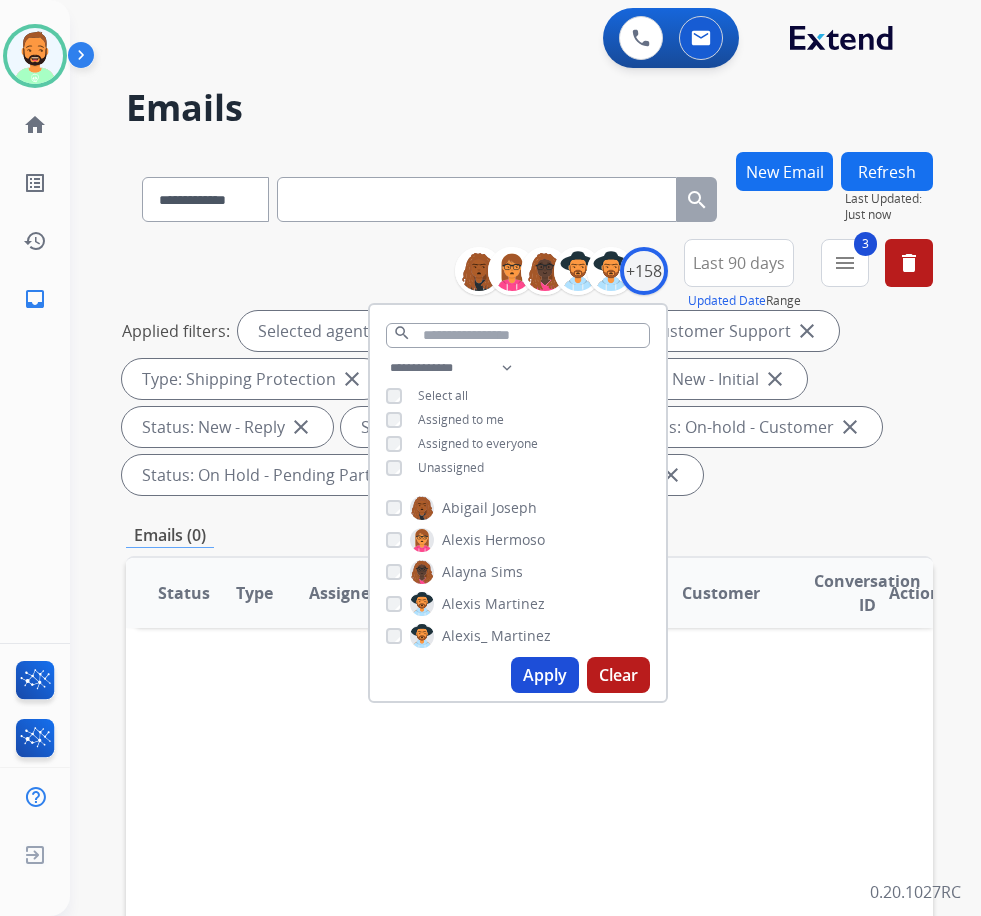 click on "3 menu Type  Claims Adjudication   Customer Support   Escalation   Service Support   Shipping Protection   Warranty Ops   Dev Test   Spam/Phishing   Merchant Team   Reguard CS  Status  Open - All   Closed - All   New - Initial   New - Reply   On-hold – Internal   On-hold - Customer   On Hold - Pending Parts   On Hold - Servicers   Closed - Unresolved   Closed – Solved   Closed – Merchant Transfer  SLA  Within SLA   Nearing SLA   Past SLA   Critical   On Hold   Closed  Processed  Migration   Webhook   Polling   Extend.com (API)  Apply Clear" at bounding box center (845, 275) 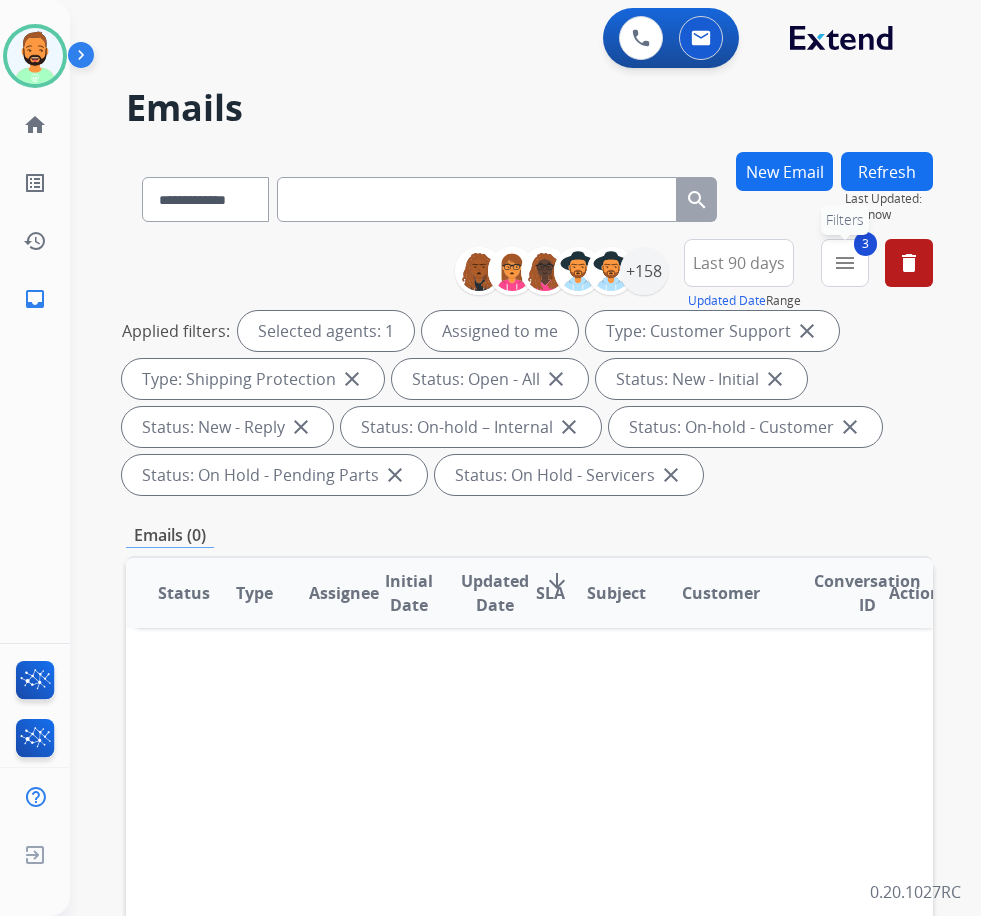 click on "3 menu  Filters" at bounding box center (845, 263) 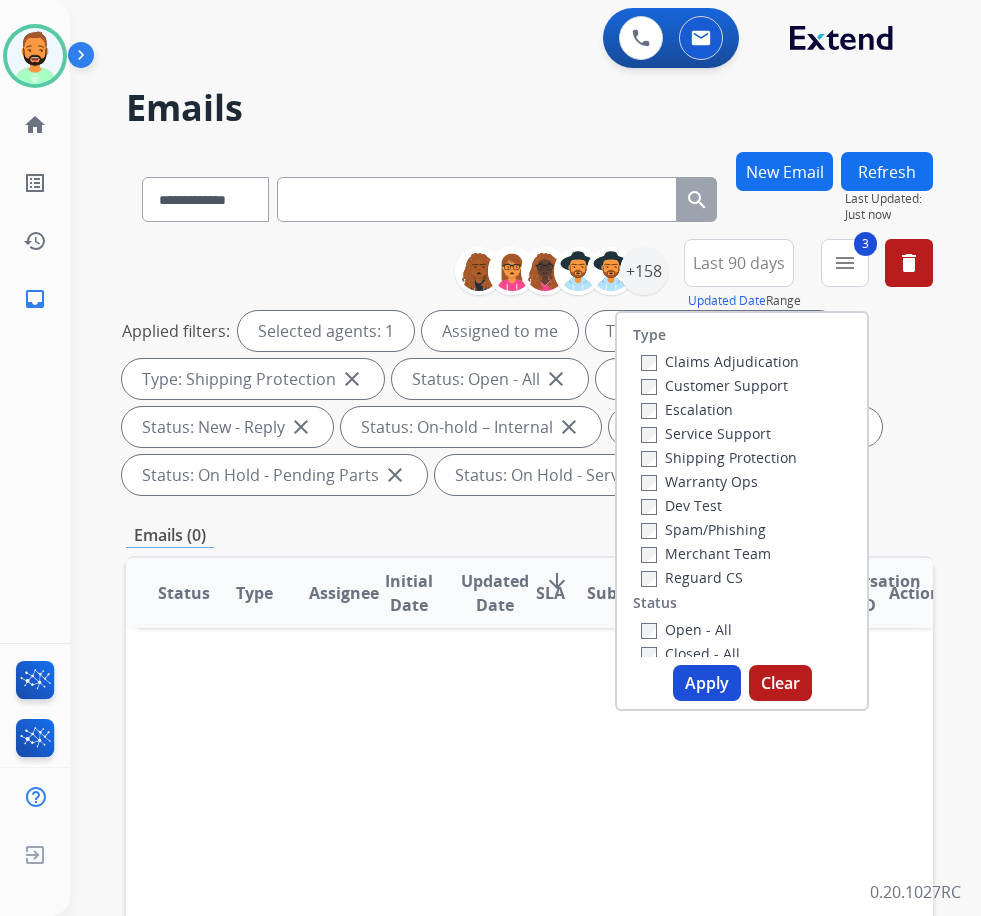 click on "Applied filters:  Selected agents: 1  Assigned to me  Type: Customer Support  close  Type: Shipping Protection  close  Status: Open - All  close  Status: New - Initial  close  Status: New - Reply  close  Status: On-hold – Internal  close  Status: On-hold - Customer  close  Status: On Hold - Pending Parts  close  Status: On Hold - Servicers  close" at bounding box center (525, 403) 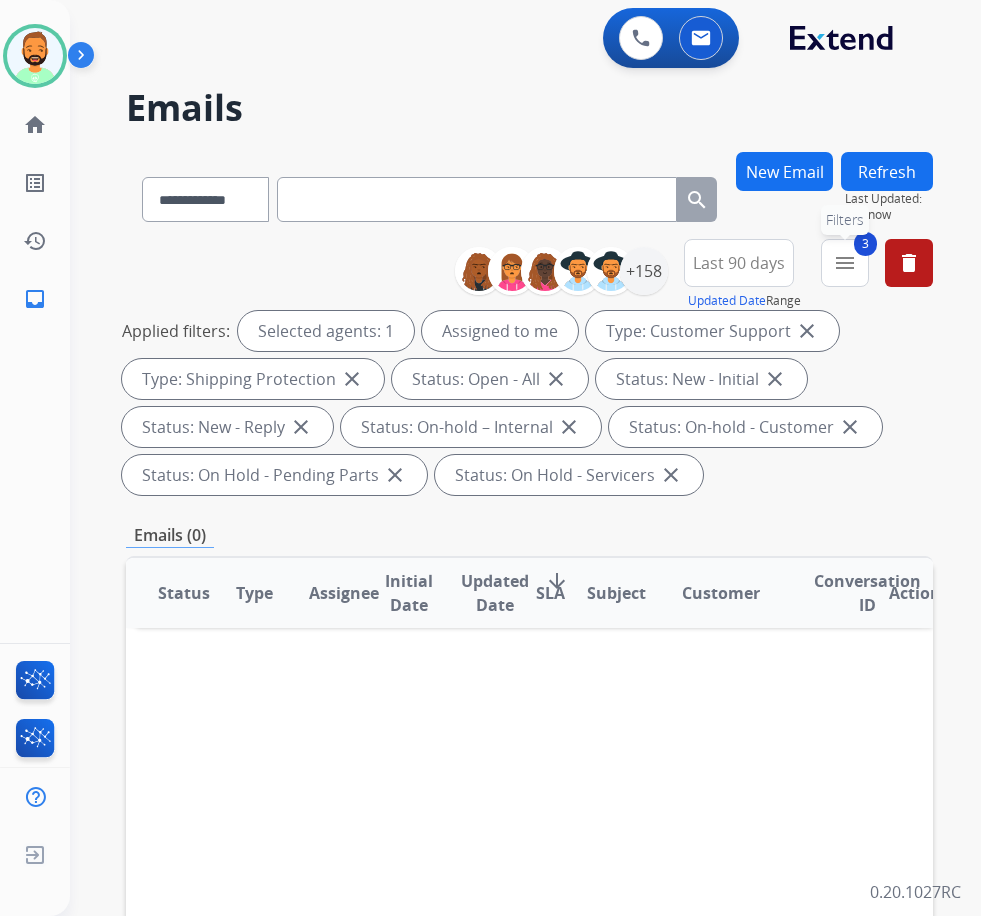 drag, startPoint x: 874, startPoint y: 266, endPoint x: 858, endPoint y: 312, distance: 48.703182 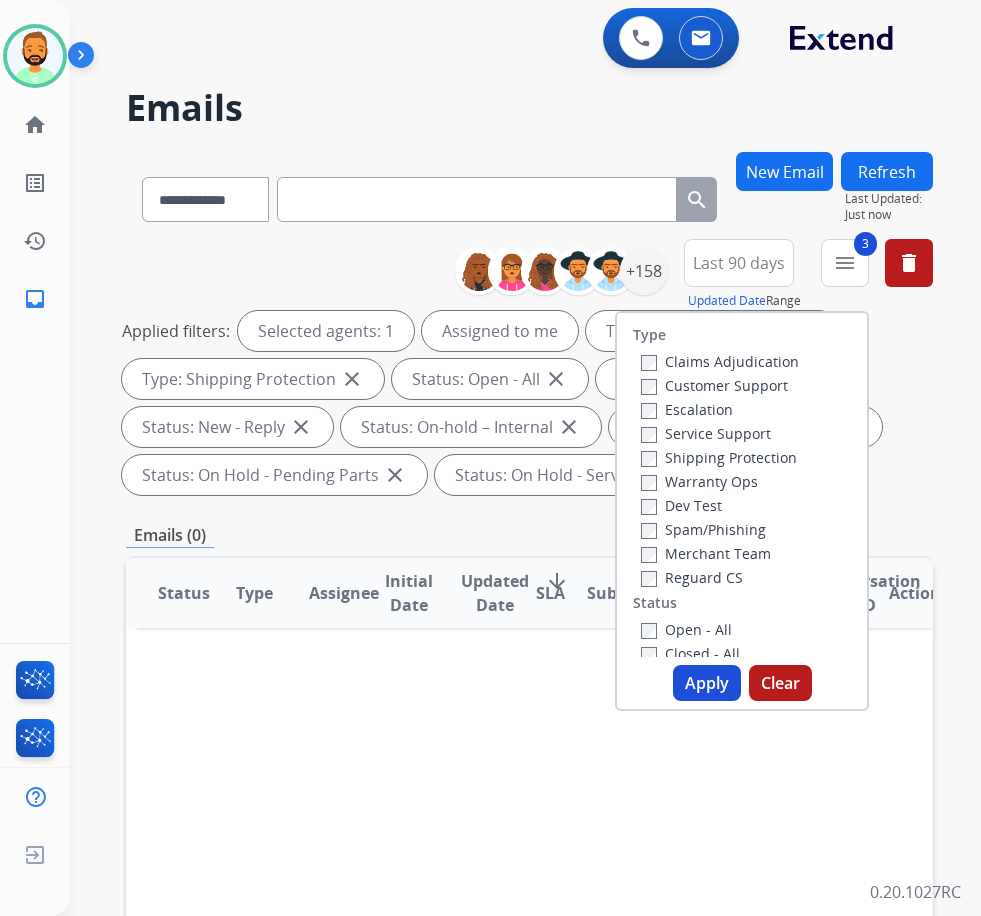 click on "Reguard CS" at bounding box center (692, 577) 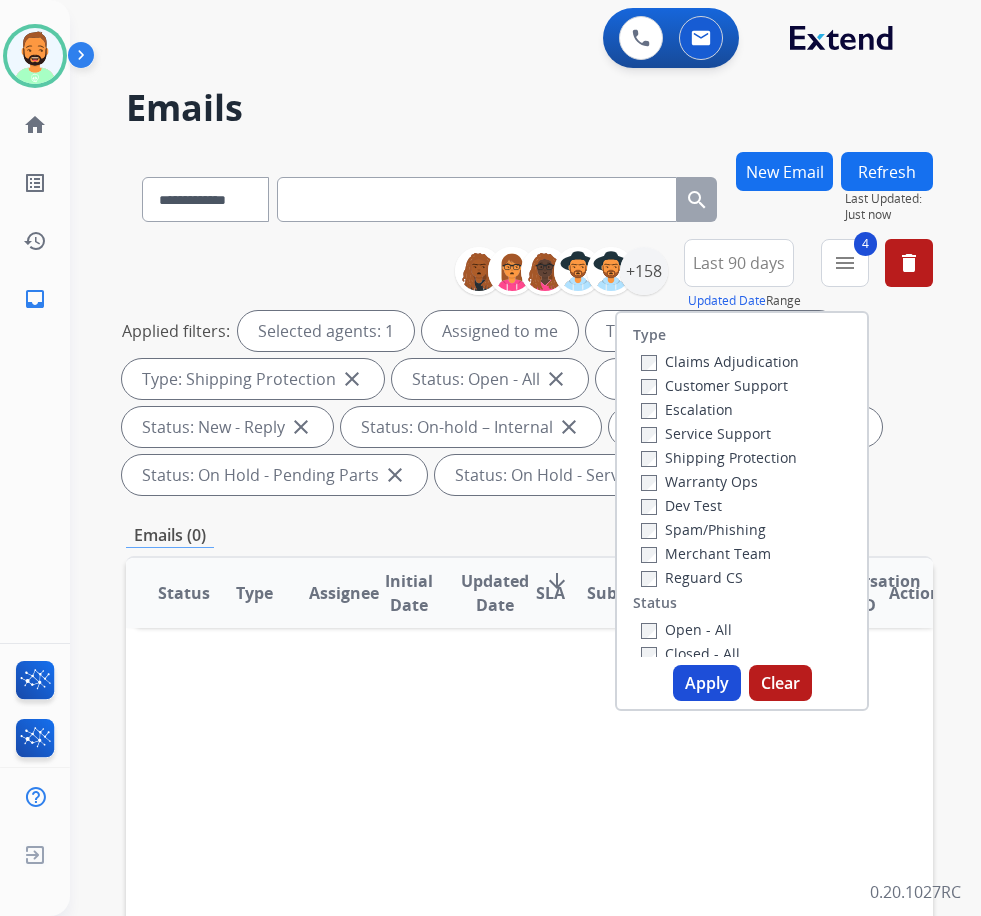 click on "Apply" at bounding box center [707, 683] 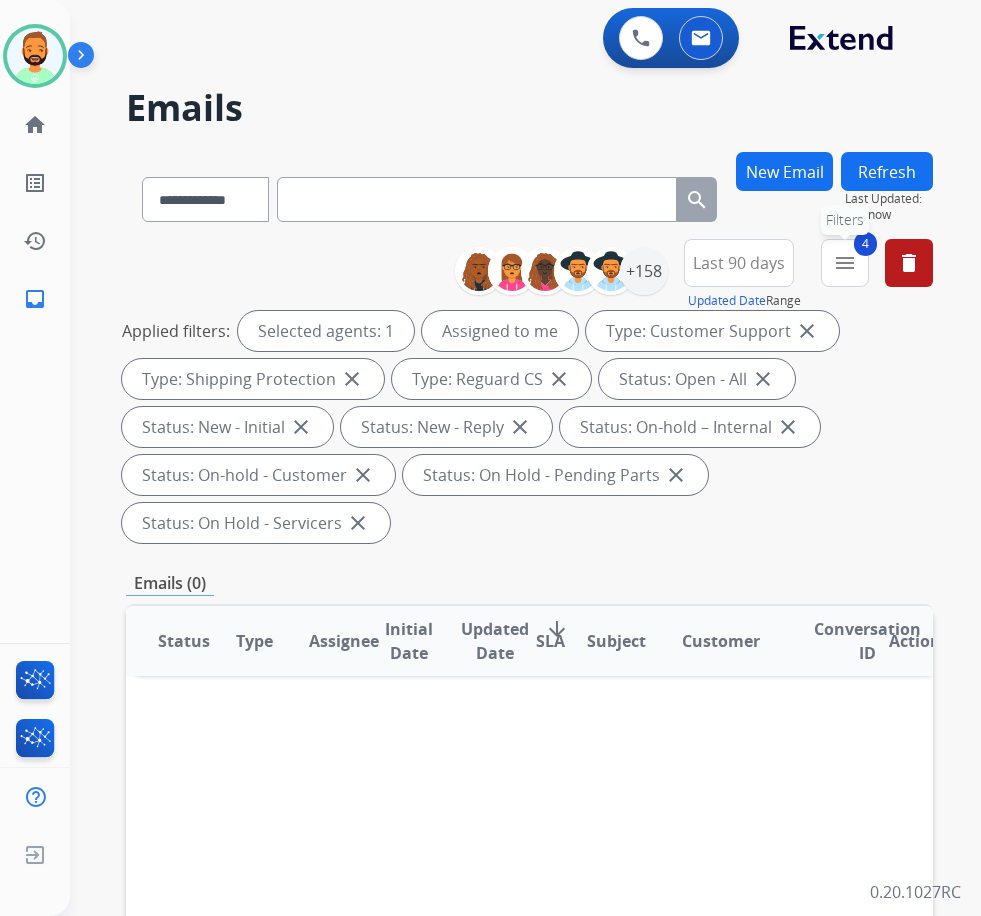 click on "menu" at bounding box center [845, 263] 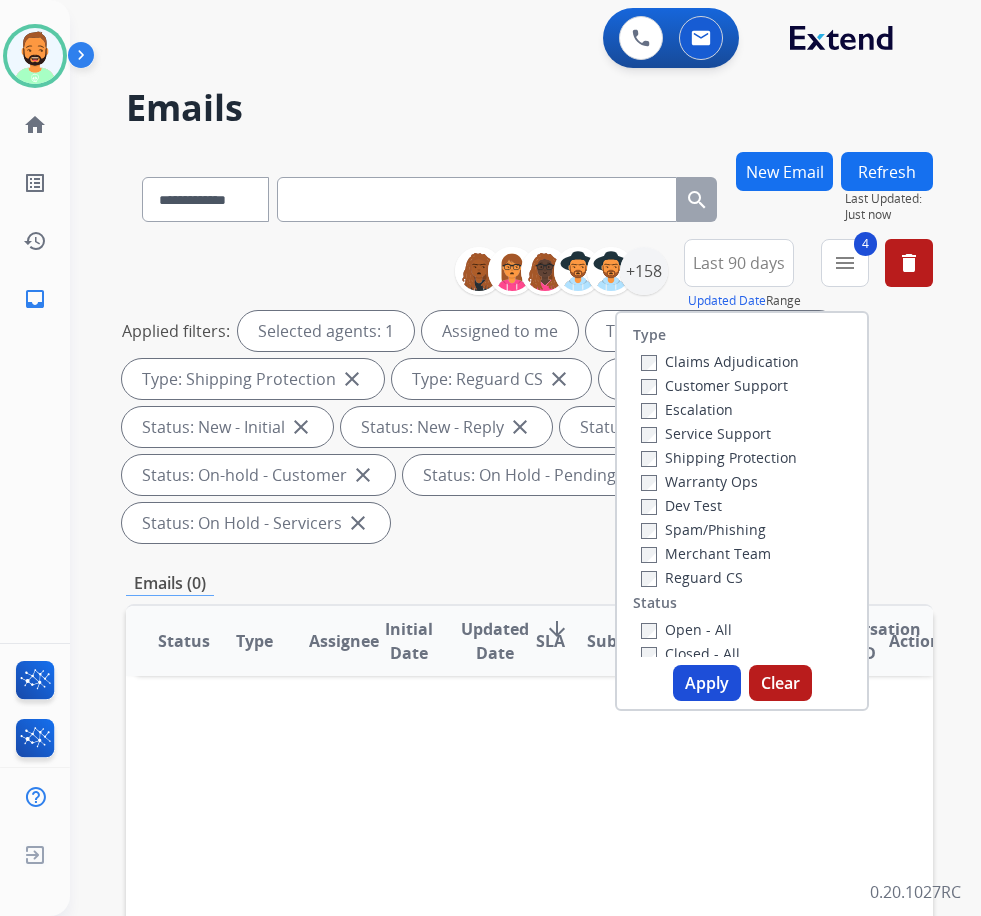 click on "Reguard CS" at bounding box center [692, 577] 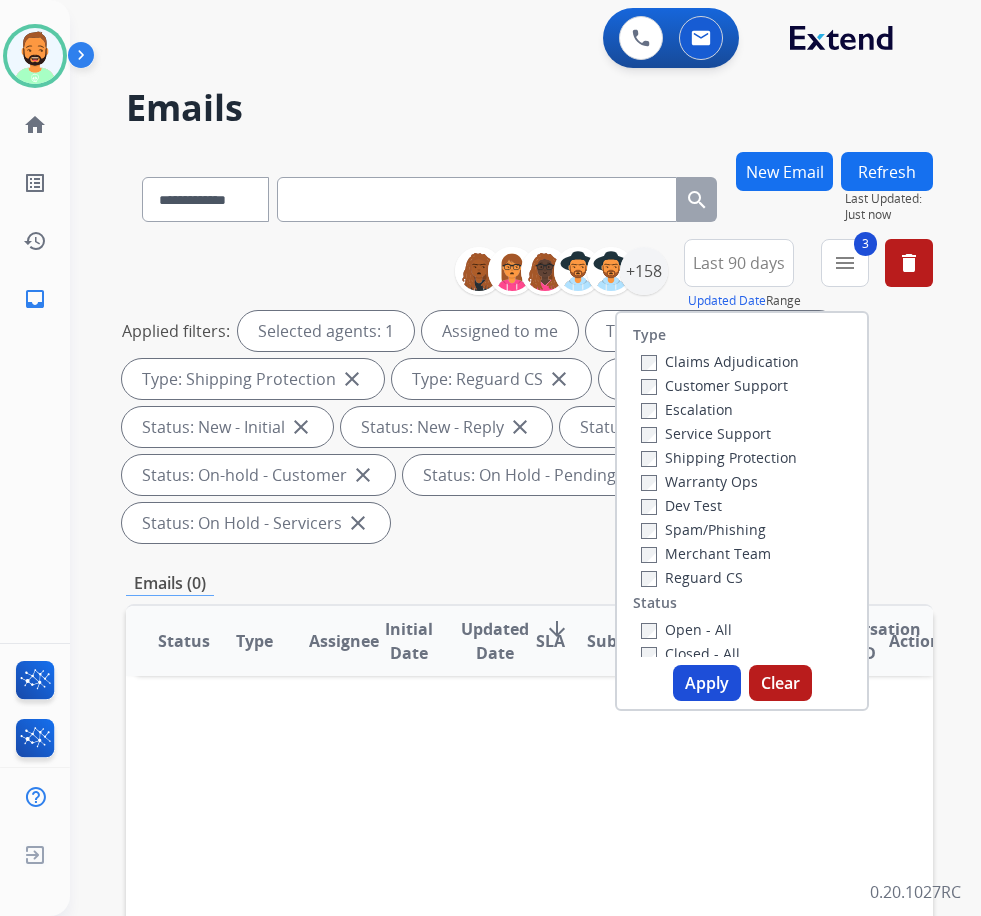 click on "Apply" at bounding box center [707, 683] 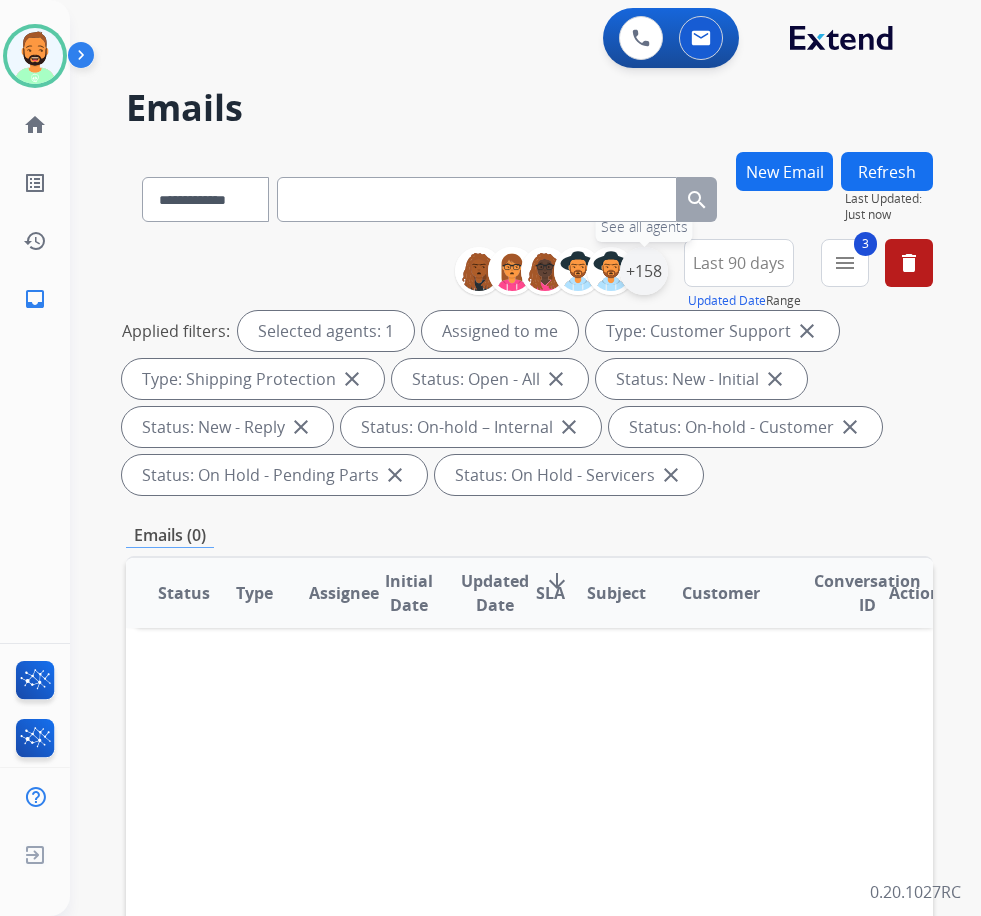 click on "+158" at bounding box center (644, 271) 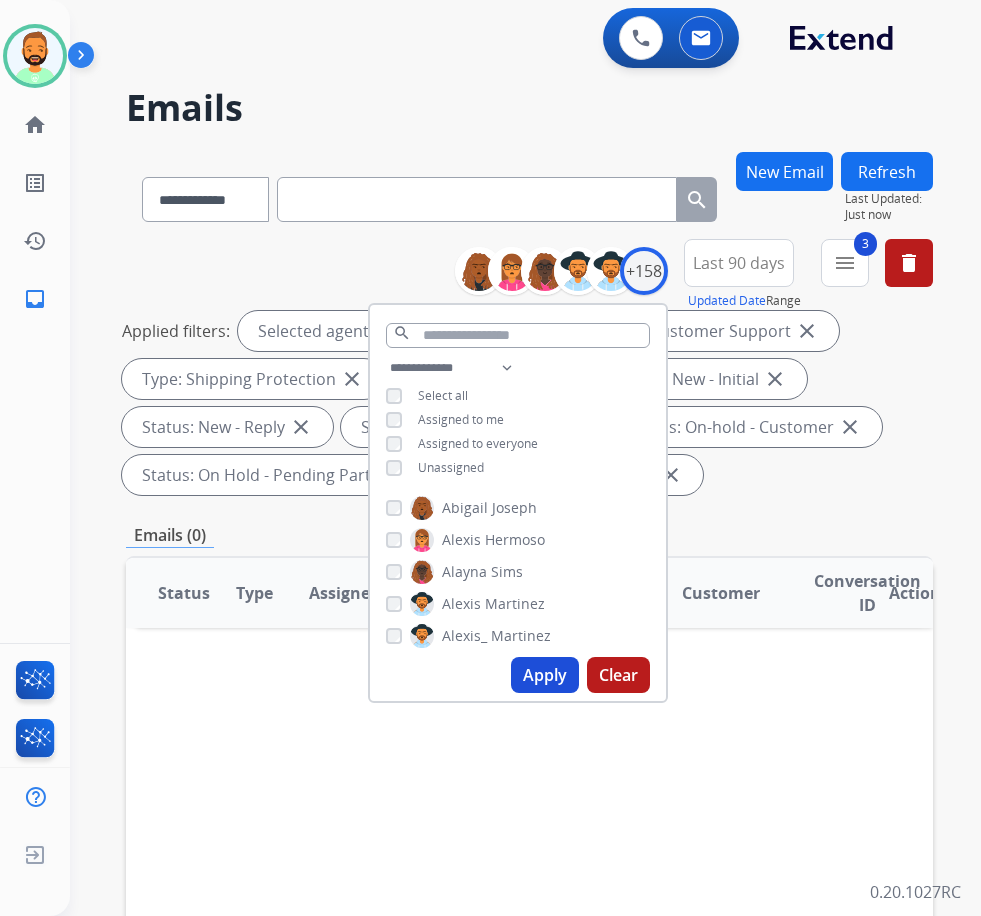 click on "Unassigned" at bounding box center [451, 467] 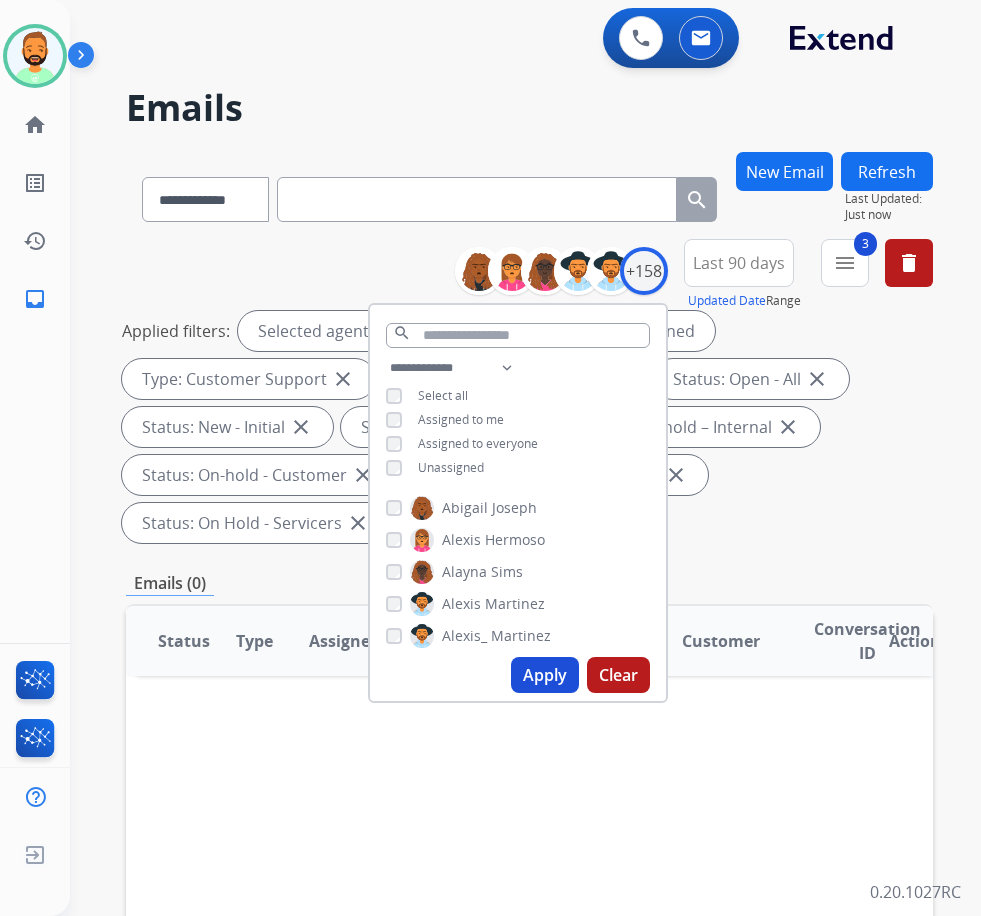 click on "Assigned to me" at bounding box center (461, 419) 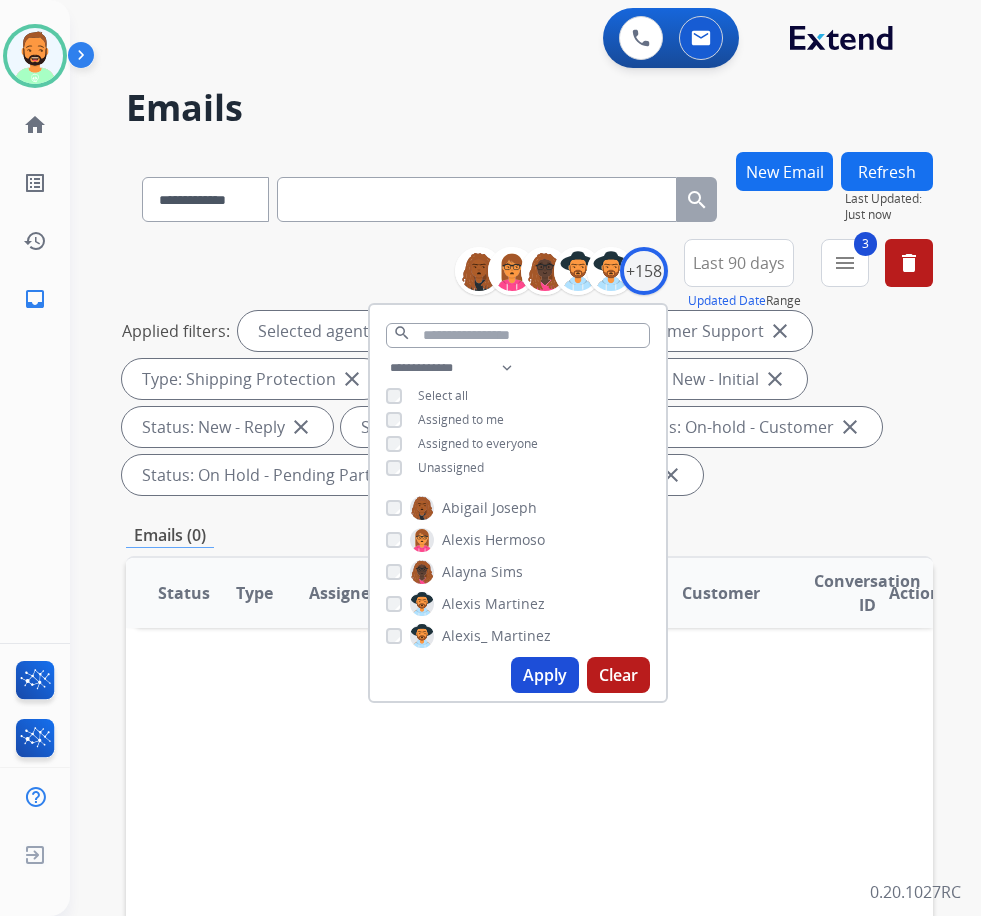 click on "Apply" at bounding box center (545, 675) 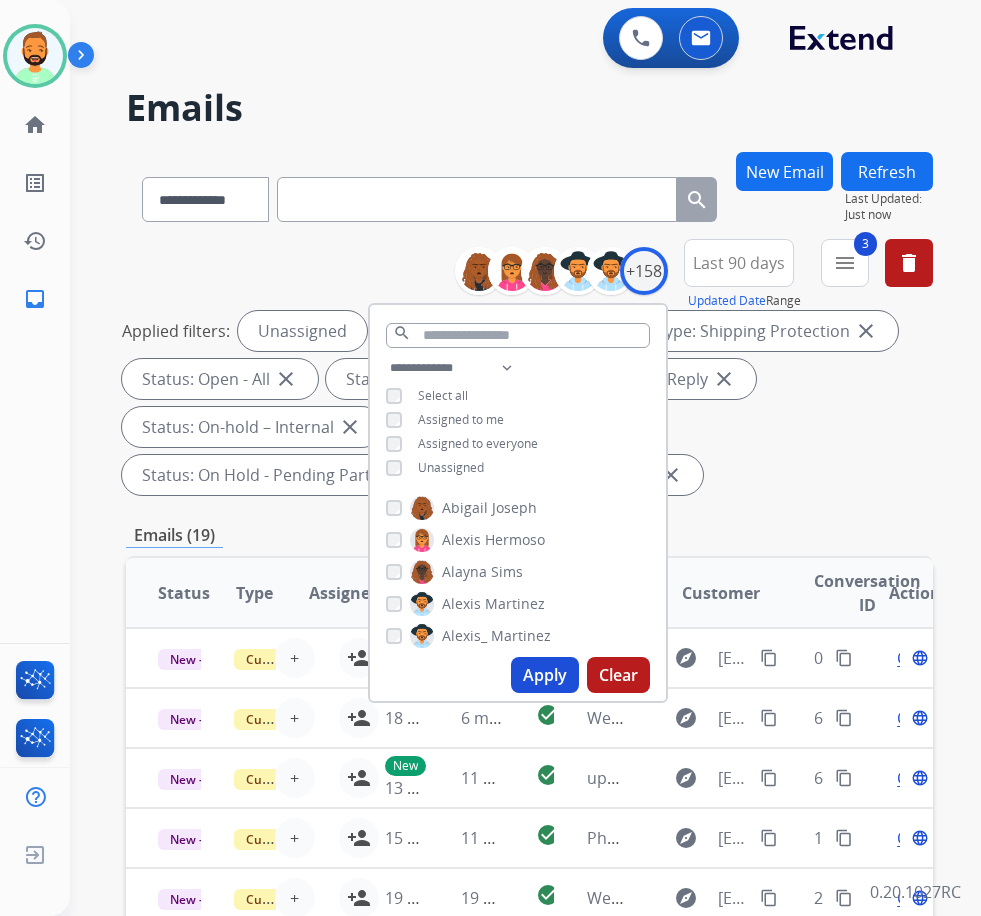 click on "Applied filters: Unassigned  Type: Customer Support  close  Type: Shipping Protection  close  Status: Open - All  close  Status: New - Initial  close  Status: New - Reply  close  Status: On-hold – Internal  close  Status: On-hold - Customer  close  Status: On Hold - Pending Parts  close  Status: On Hold - Servicers  close" at bounding box center (525, 403) 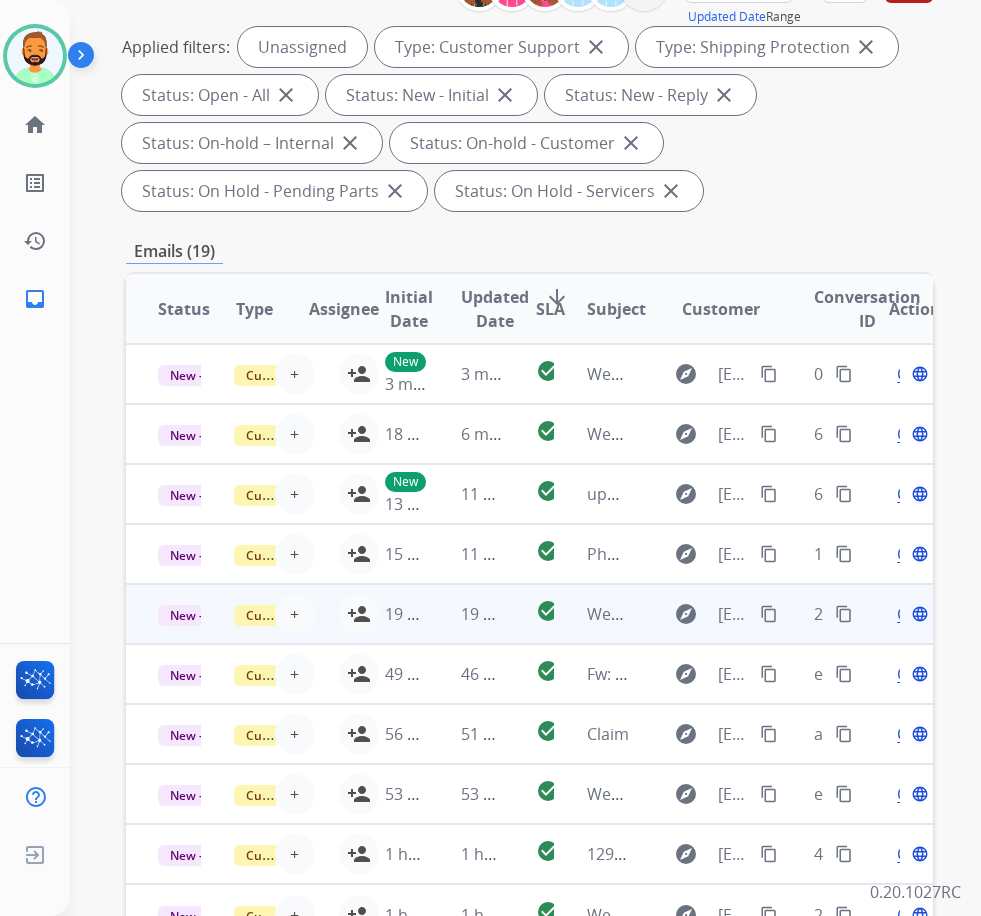 scroll, scrollTop: 300, scrollLeft: 0, axis: vertical 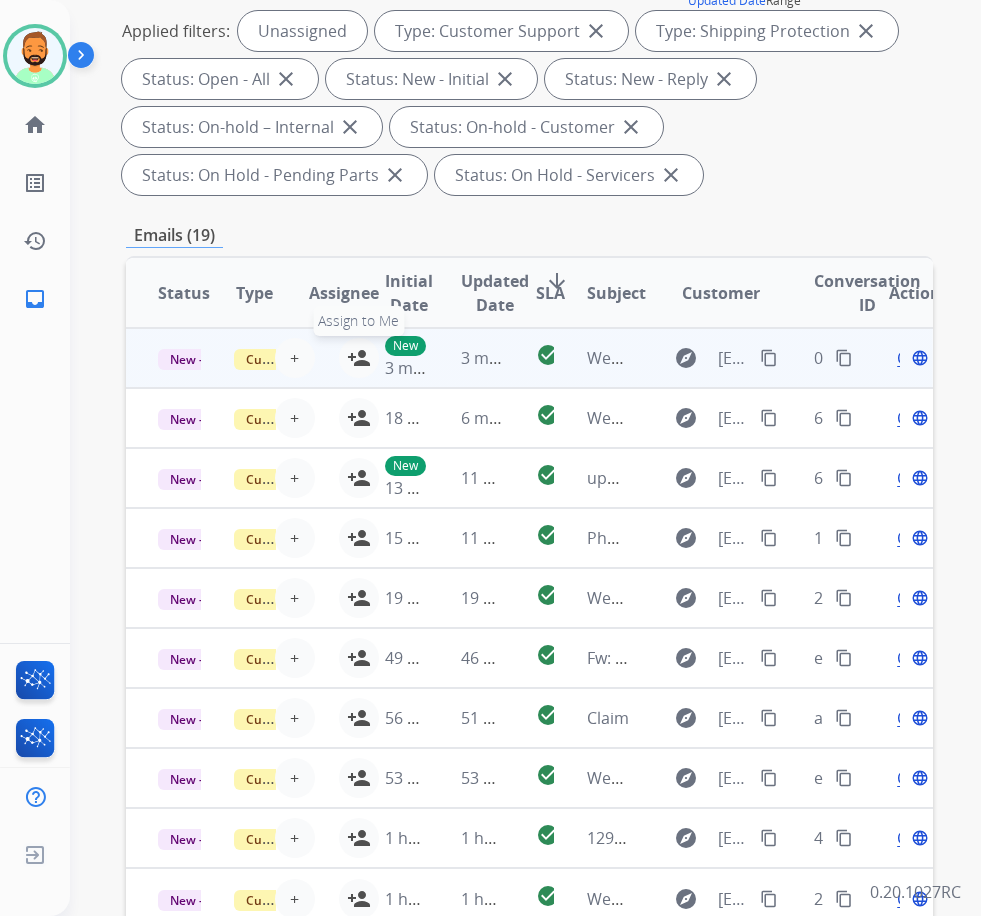 click on "person_add" at bounding box center [359, 358] 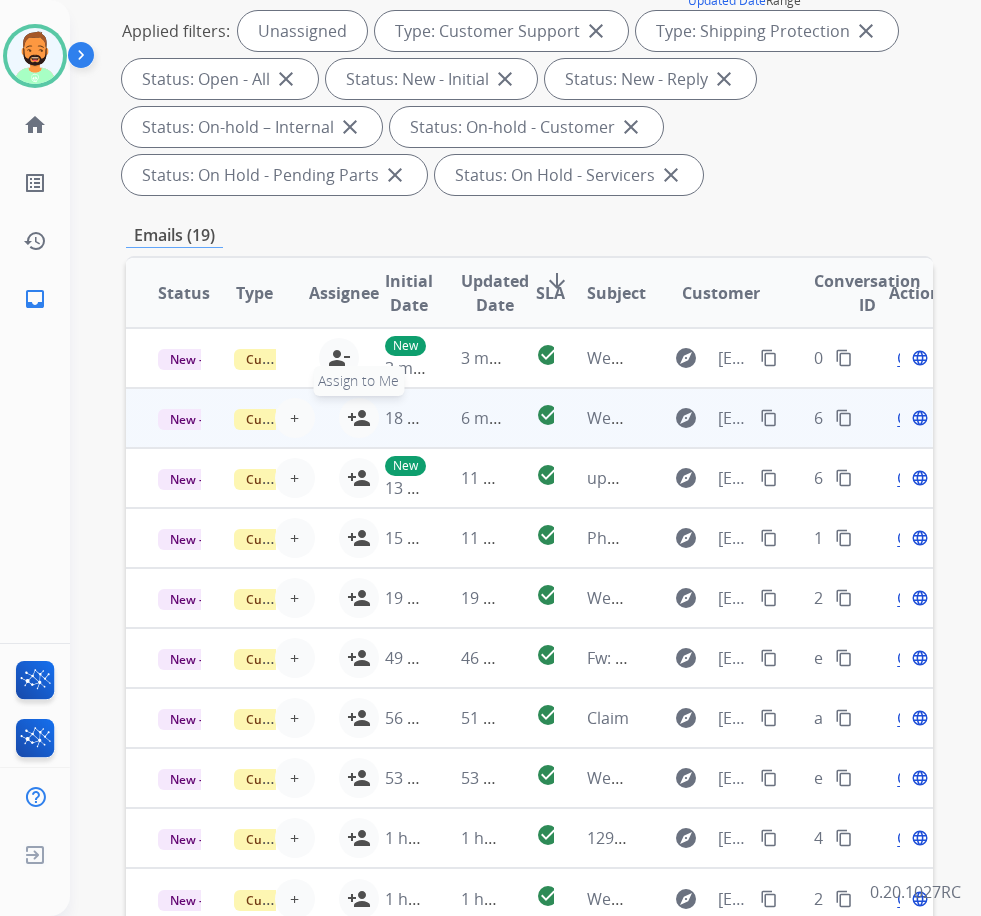 click on "person_add" at bounding box center [359, 418] 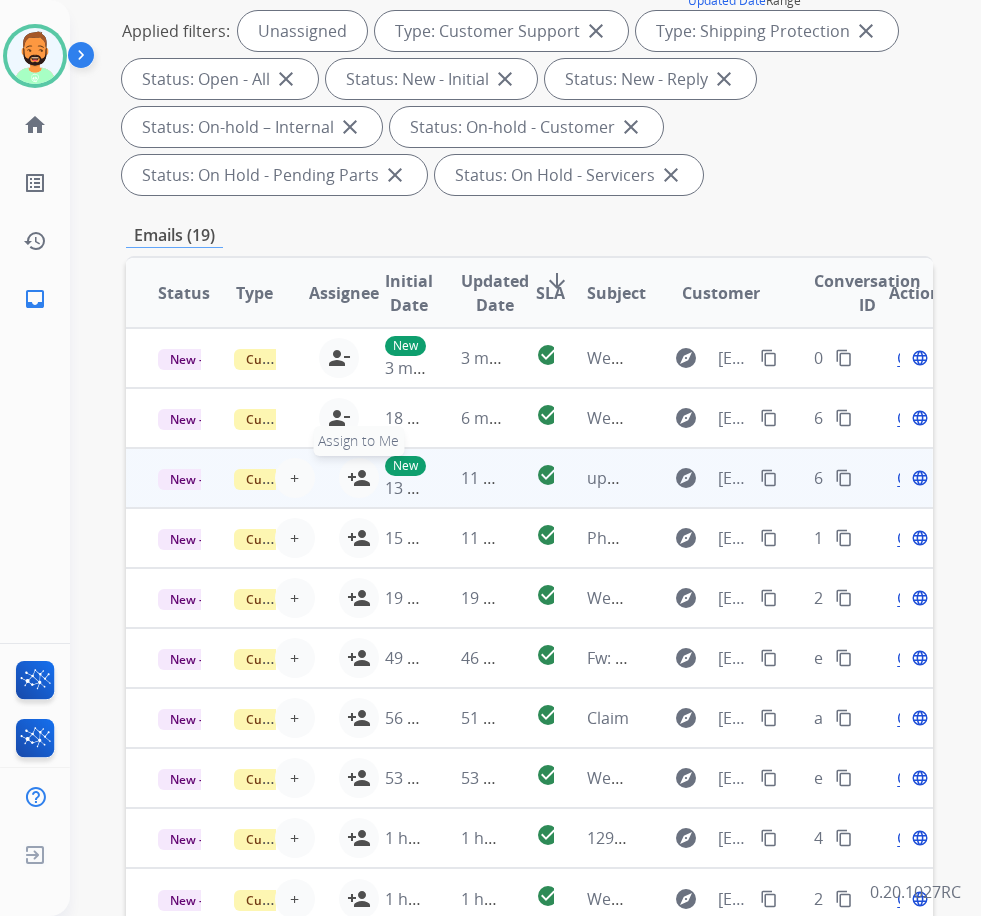 click on "person_add" at bounding box center [359, 478] 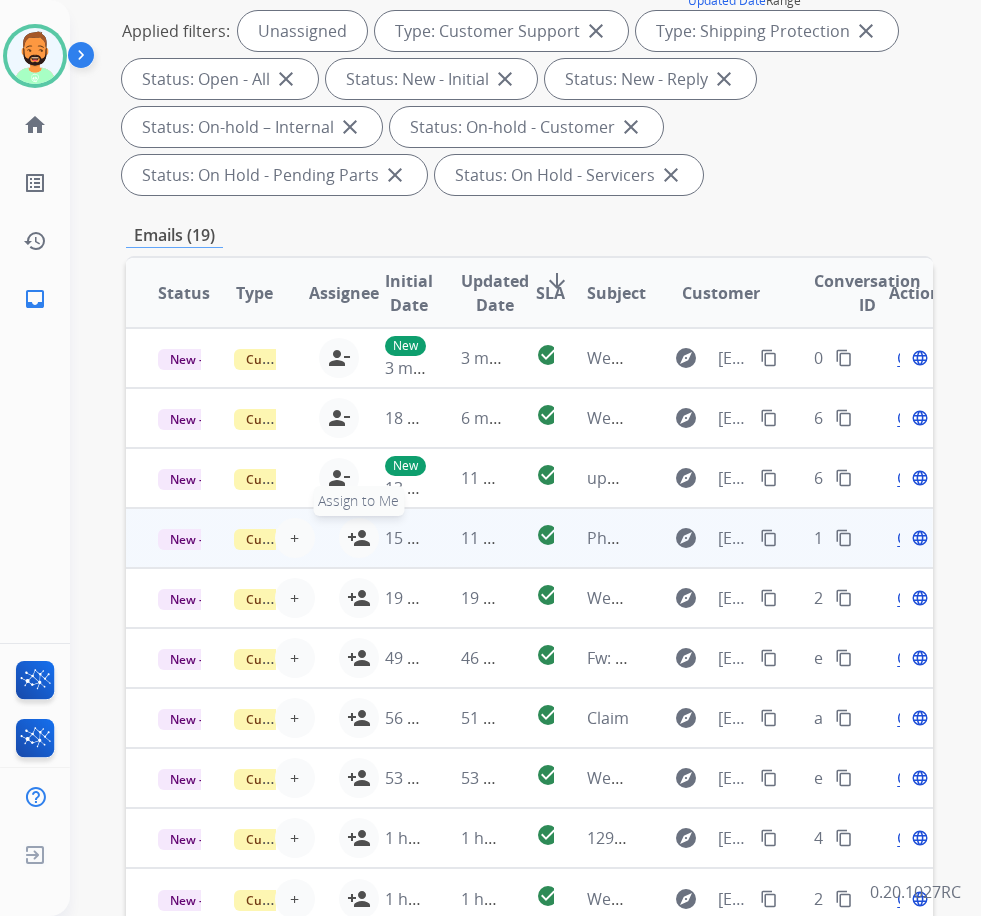 click on "person_add Assign to Me" at bounding box center (359, 538) 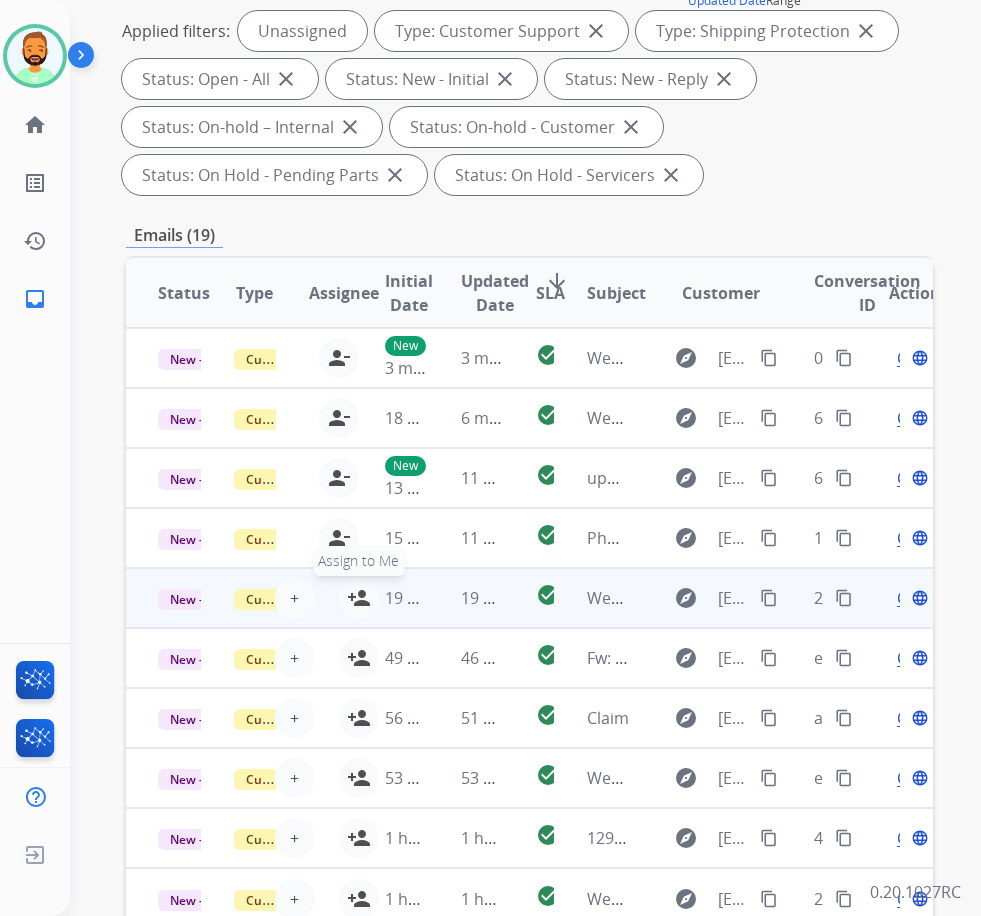 click on "person_add" at bounding box center [359, 598] 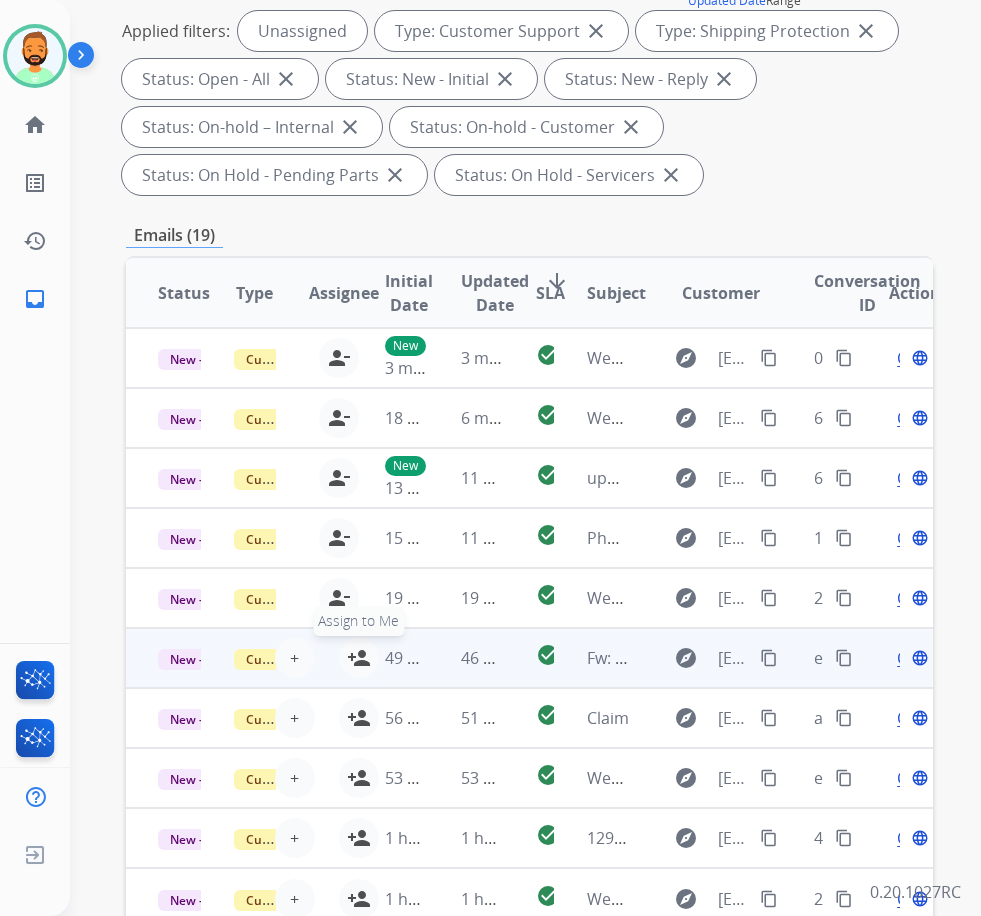 click on "person_add Assign to Me" at bounding box center [359, 658] 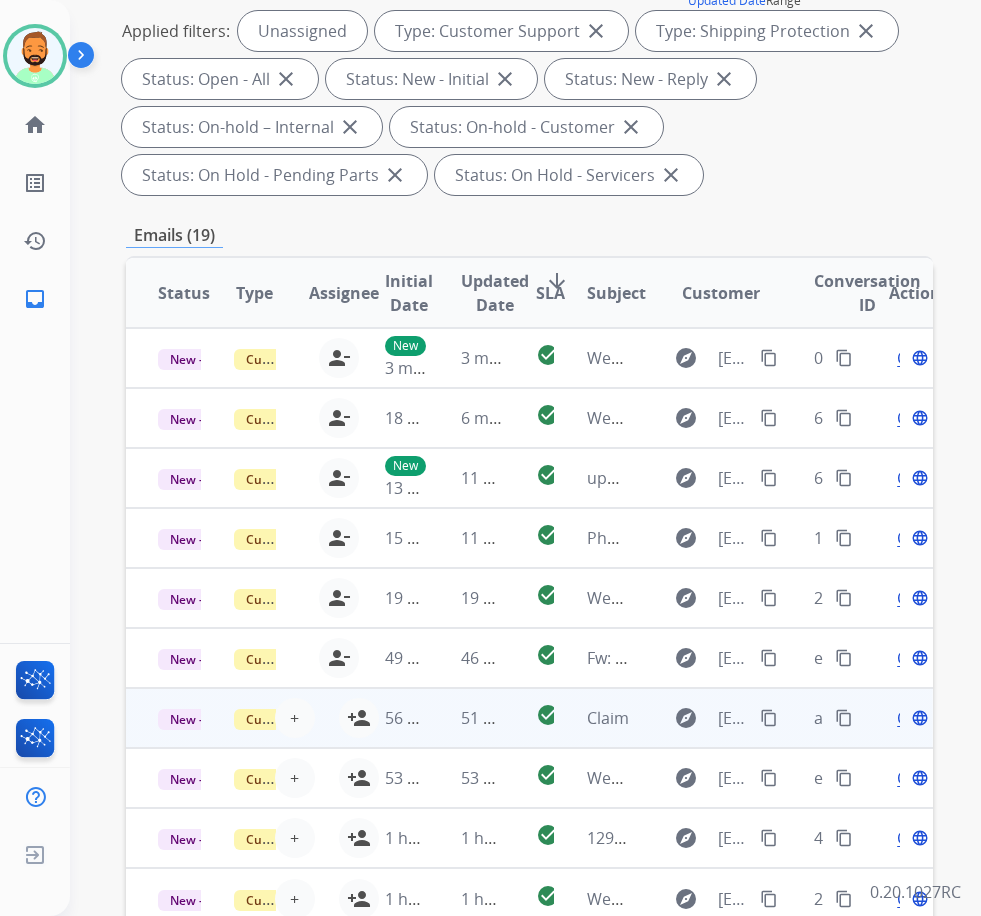 click on "+ Select agent person_add Assign to Me" at bounding box center (315, 718) 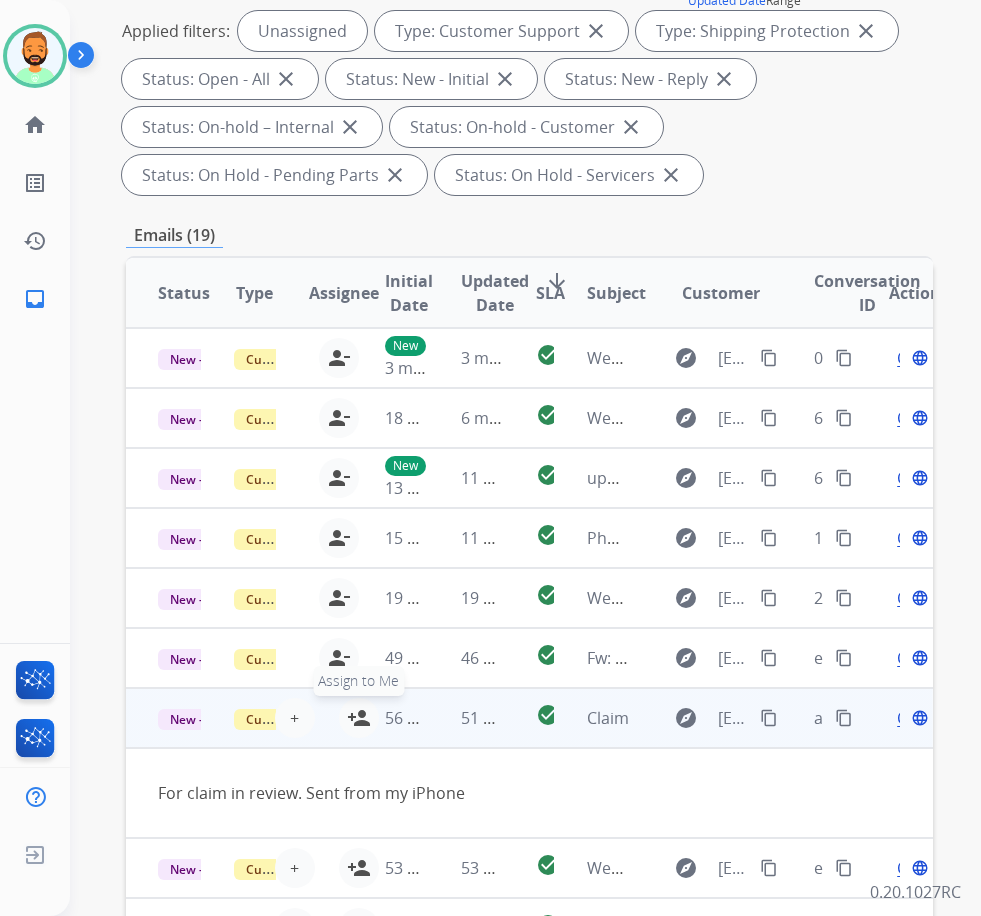 click on "person_add Assign to Me" at bounding box center (359, 718) 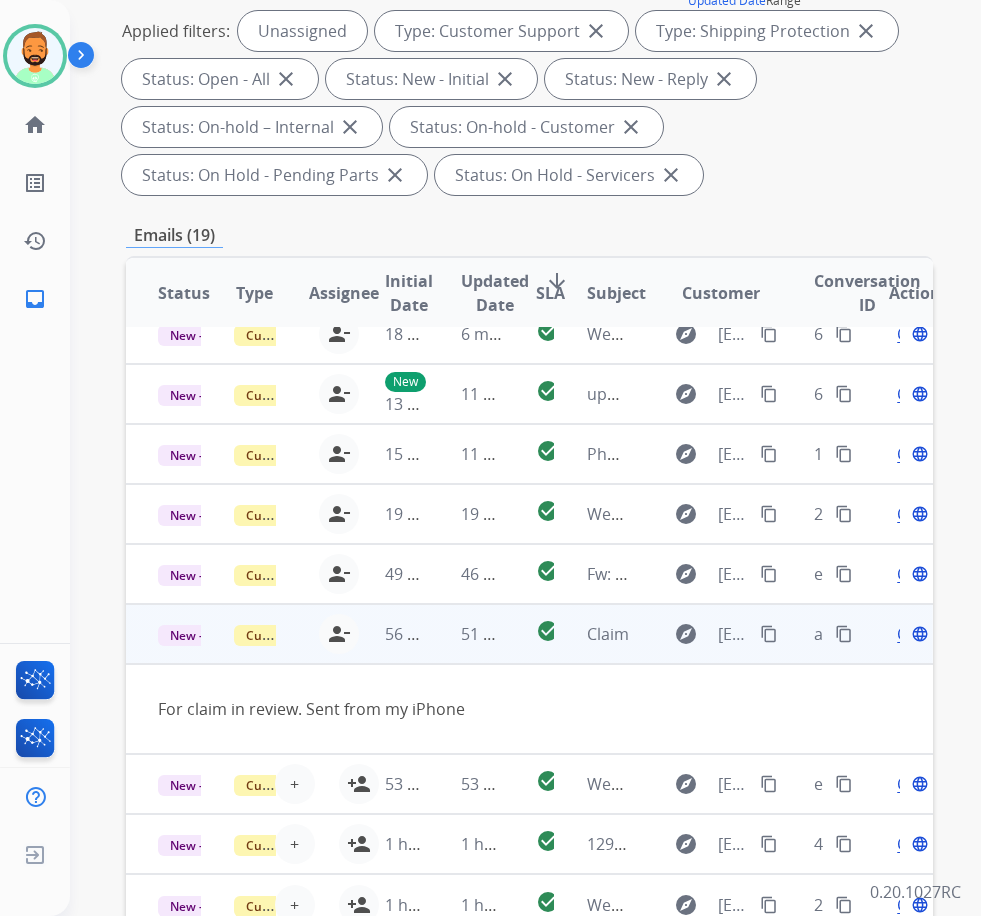 scroll, scrollTop: 108, scrollLeft: 0, axis: vertical 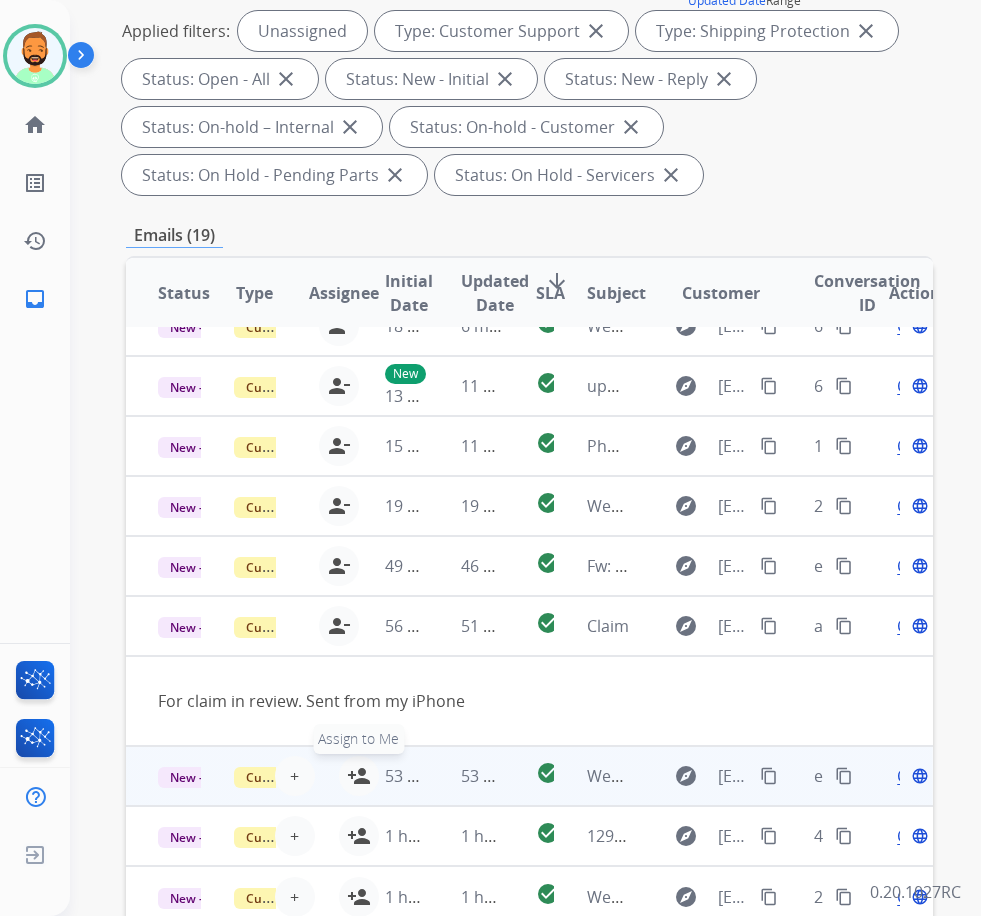 click on "person_add" at bounding box center [359, 776] 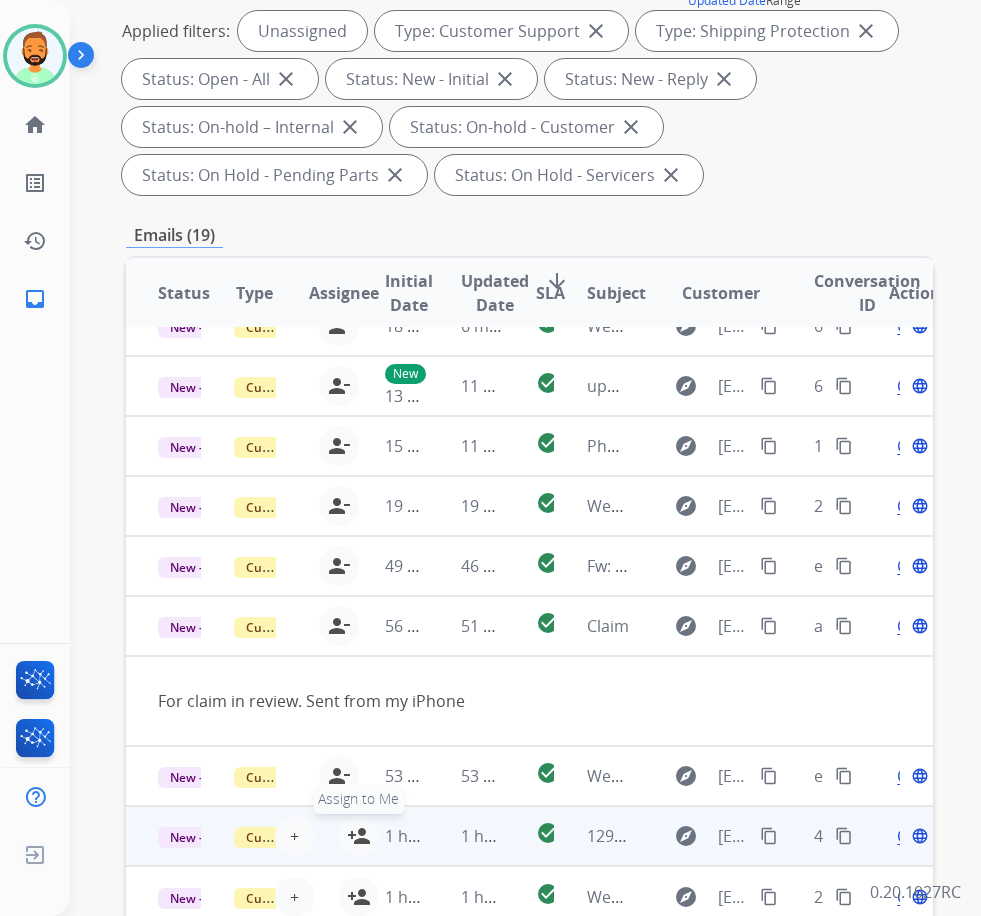 click on "person_add" at bounding box center [359, 836] 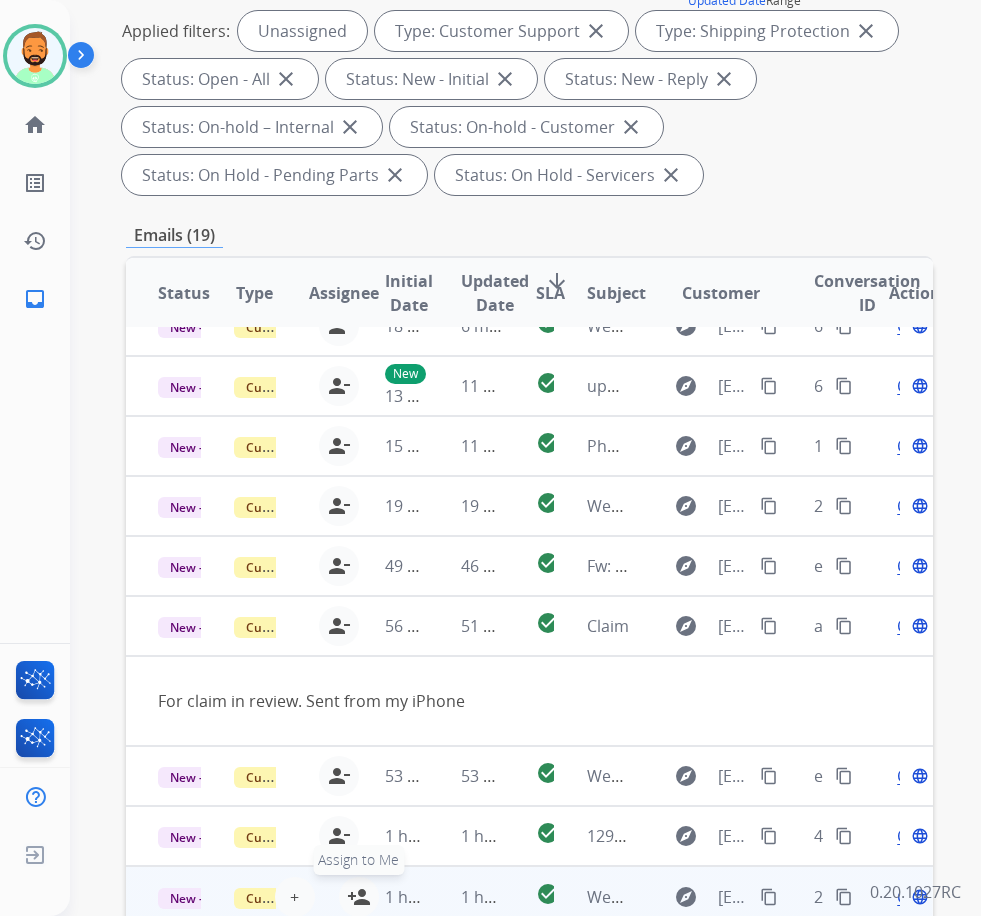 click on "person_add" at bounding box center (359, 897) 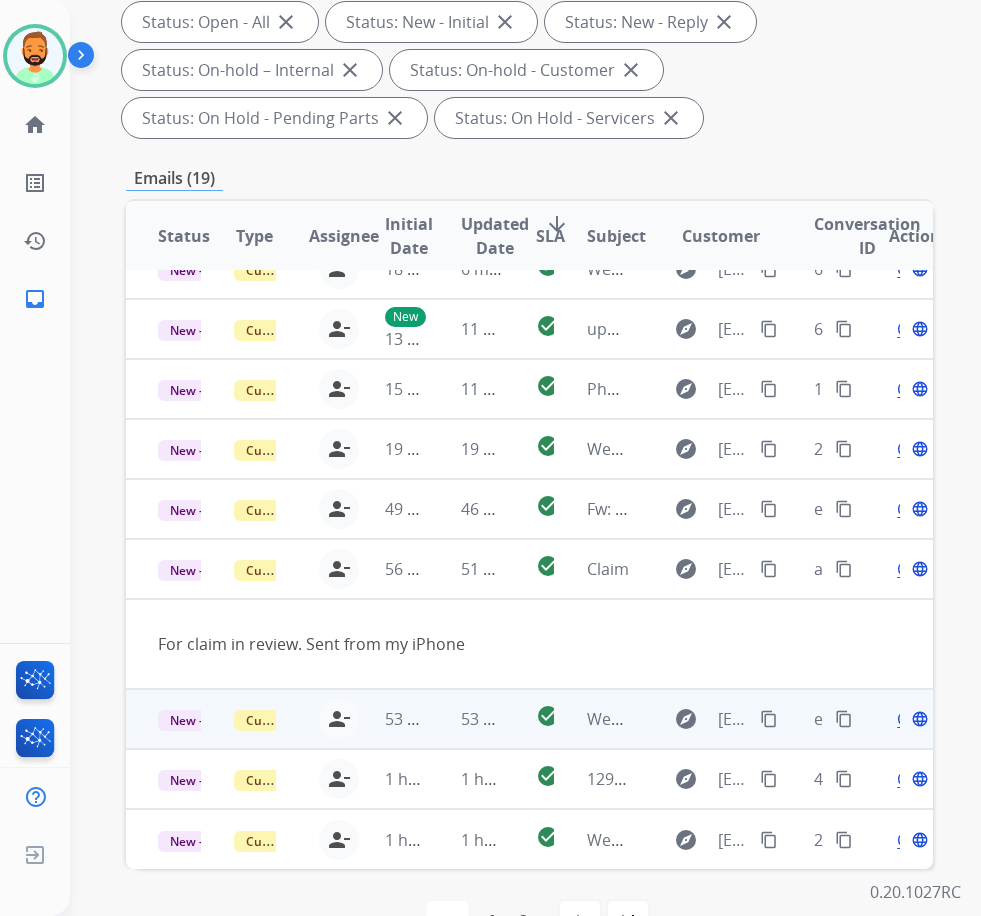 scroll, scrollTop: 414, scrollLeft: 0, axis: vertical 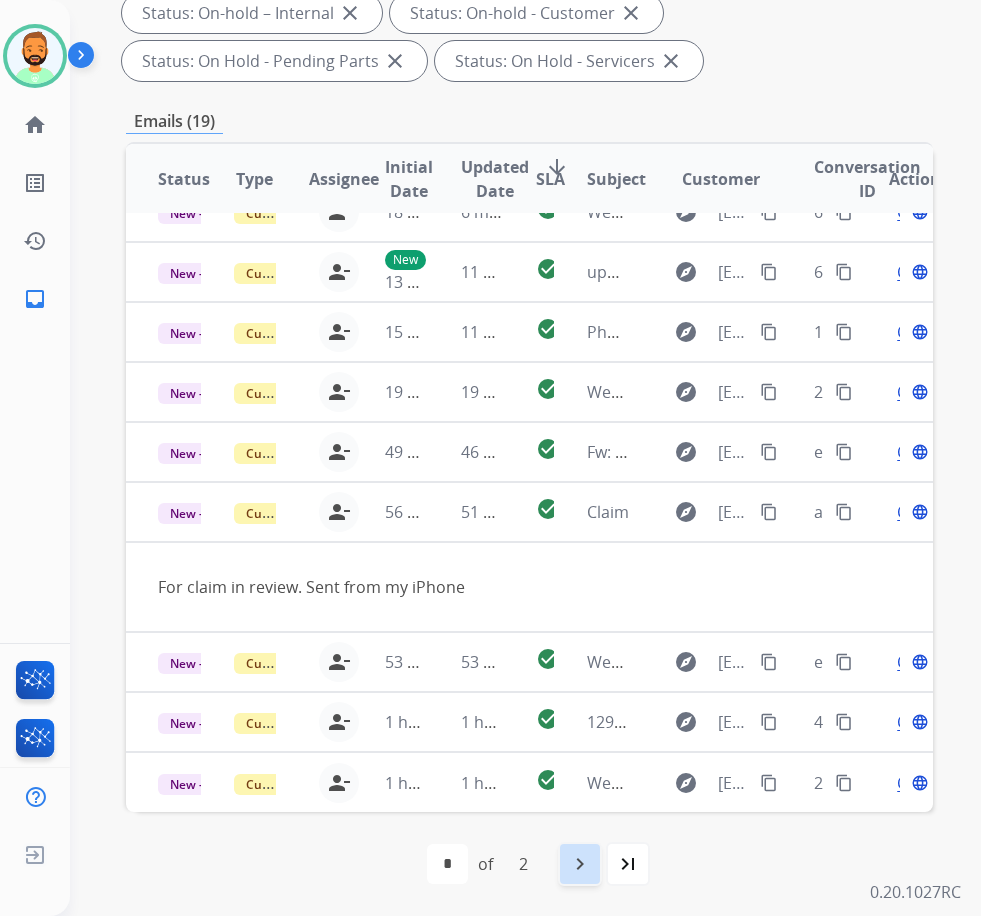 click on "navigate_next" at bounding box center (580, 864) 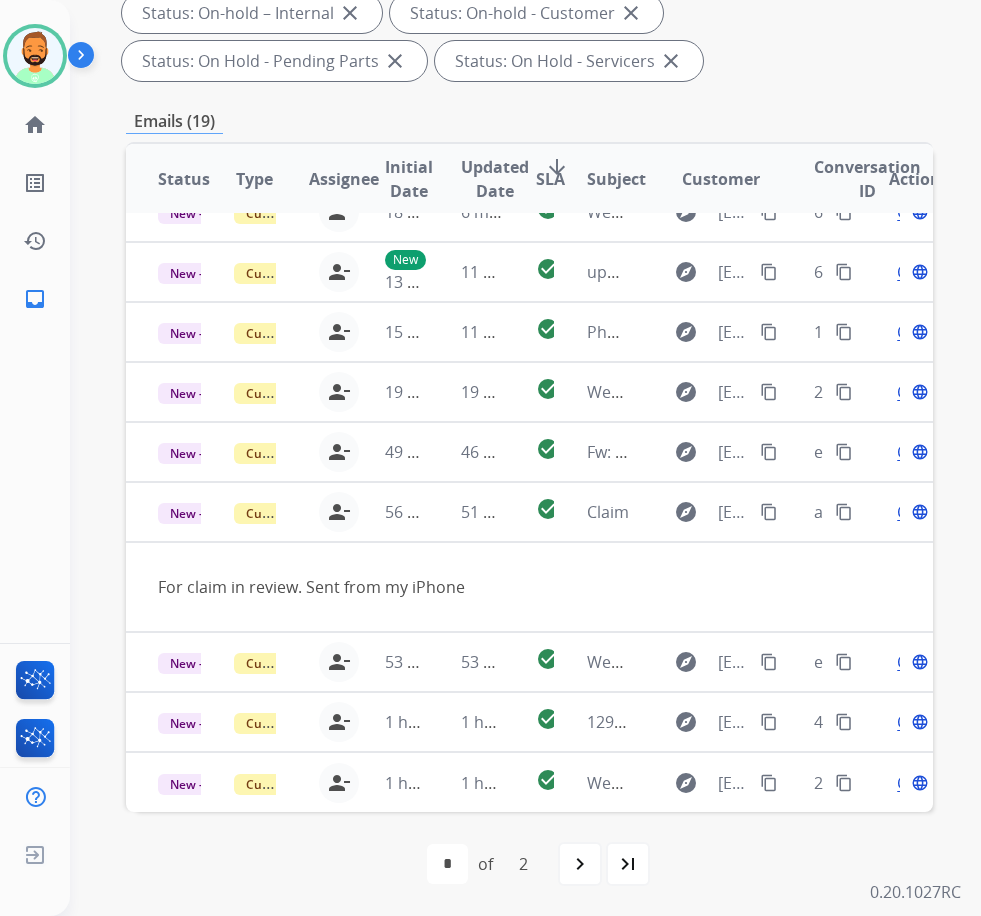 scroll, scrollTop: 0, scrollLeft: 0, axis: both 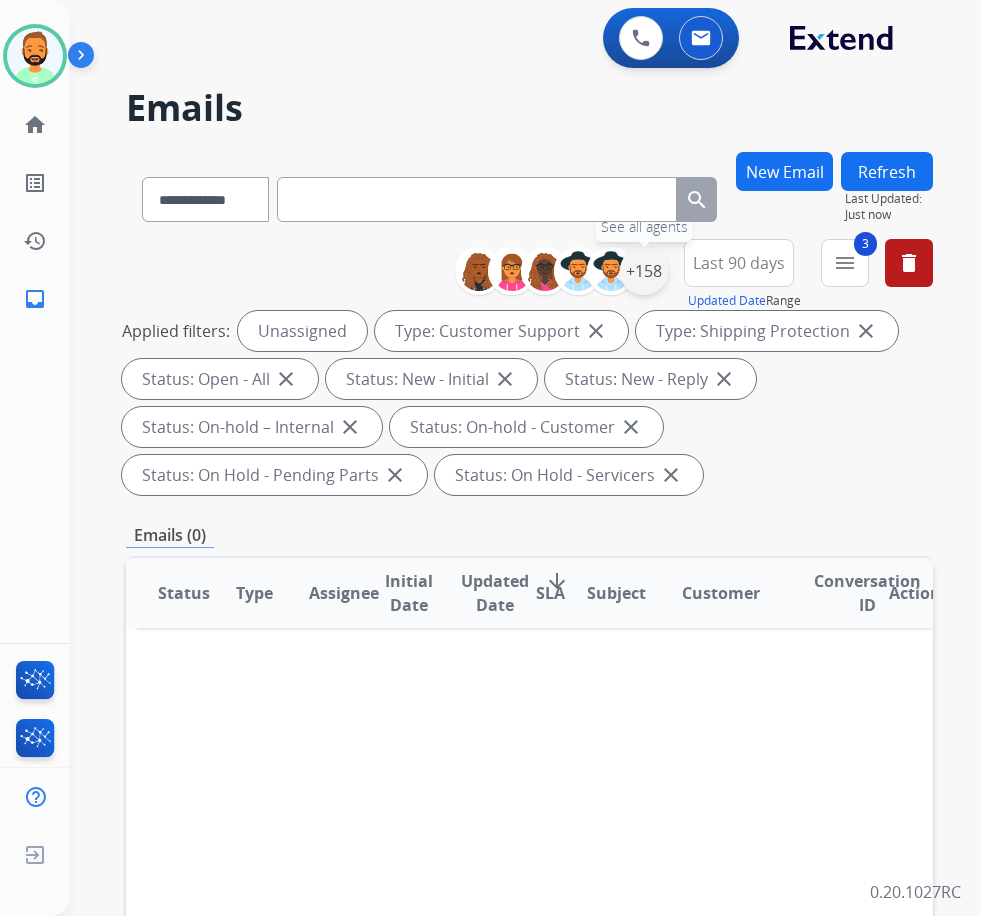 click on "+158" at bounding box center [644, 271] 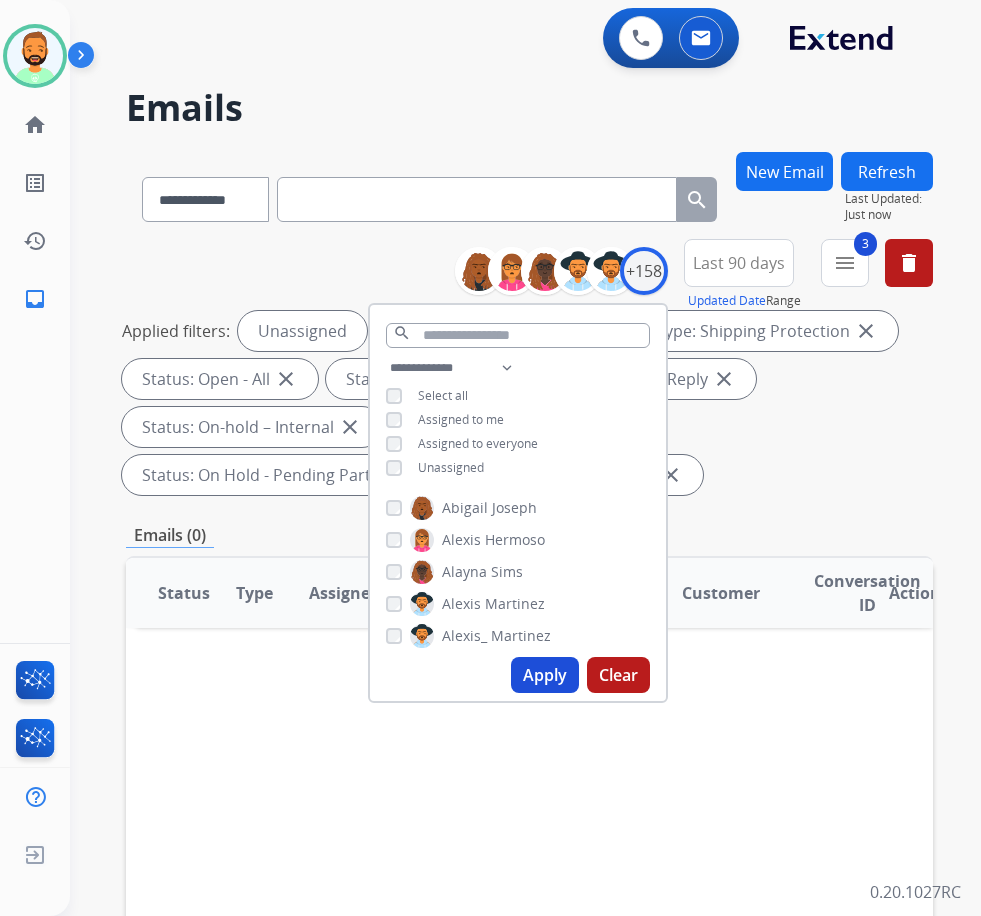 click on "Unassigned" at bounding box center (451, 467) 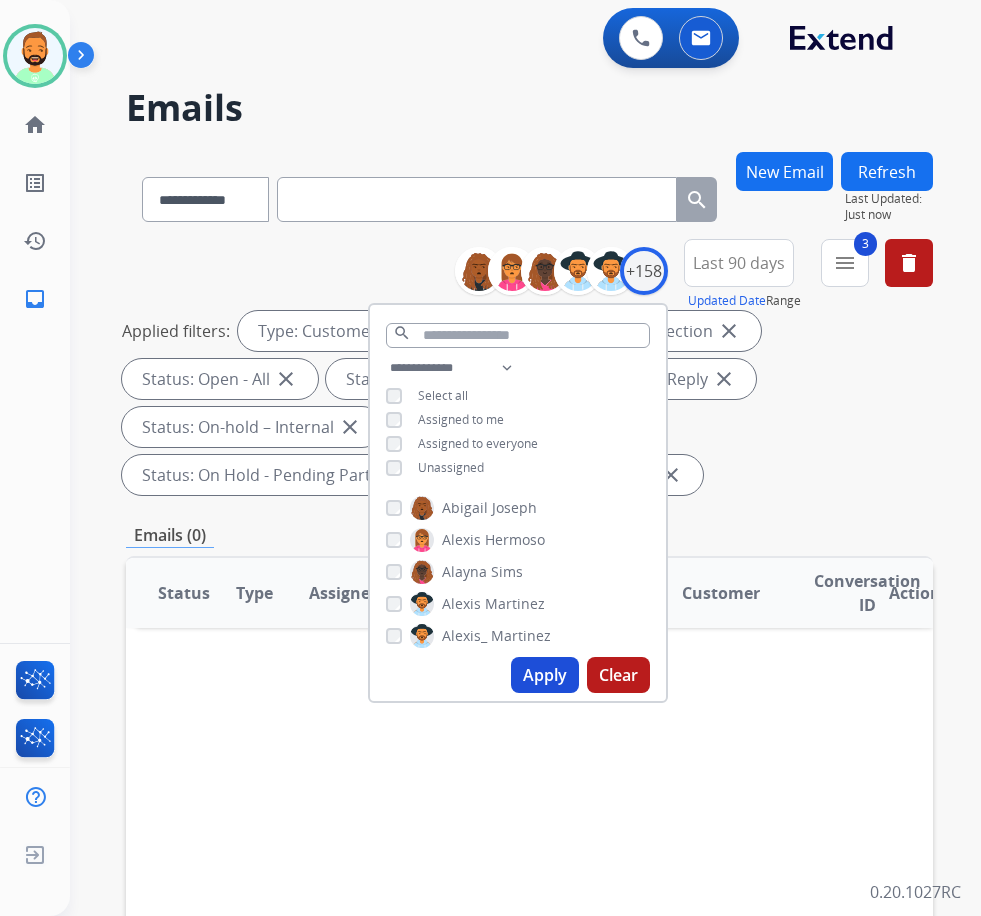 click on "Assigned to me" at bounding box center [461, 419] 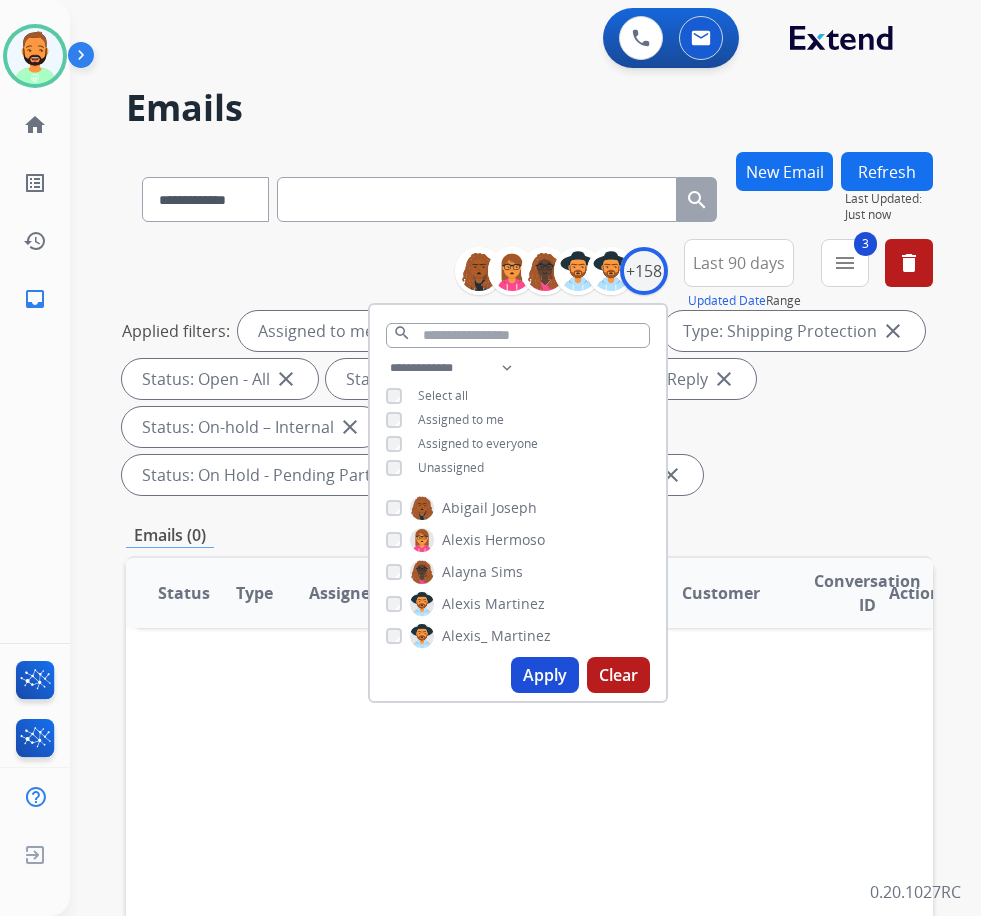 click on "Apply" at bounding box center (545, 675) 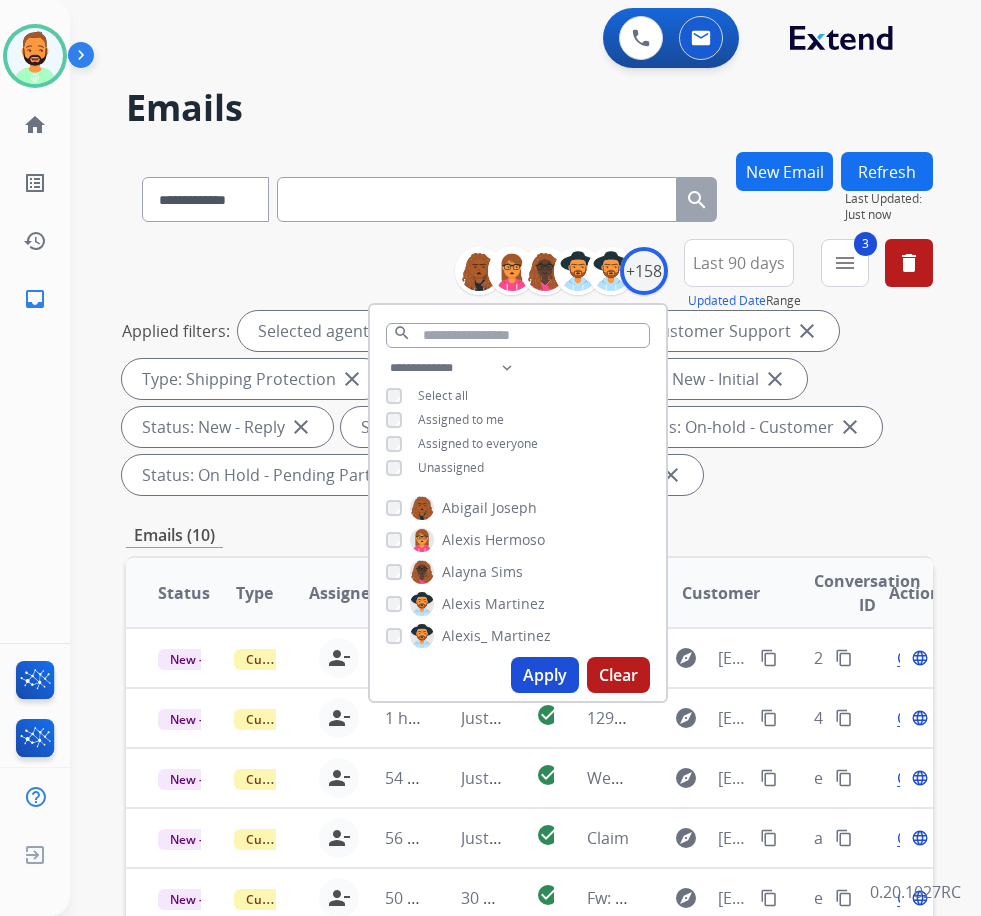 drag, startPoint x: 849, startPoint y: 519, endPoint x: 849, endPoint y: 496, distance: 23 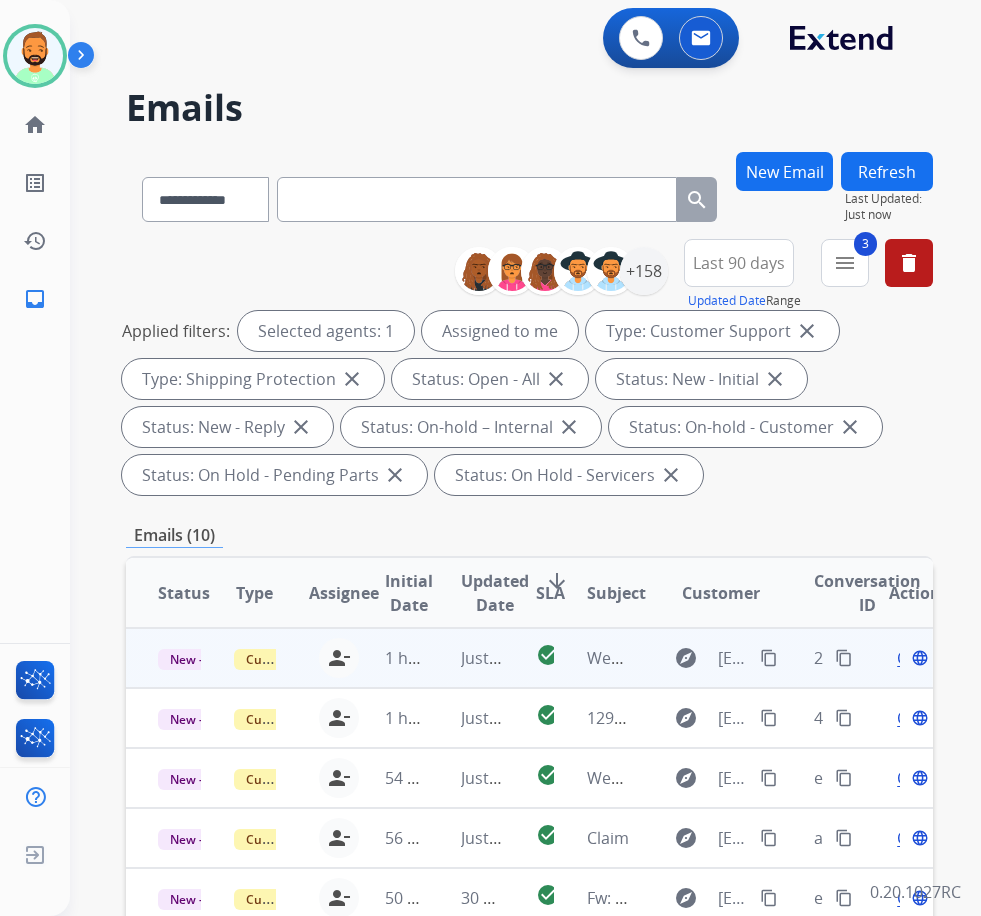 click on "Just now" at bounding box center (467, 658) 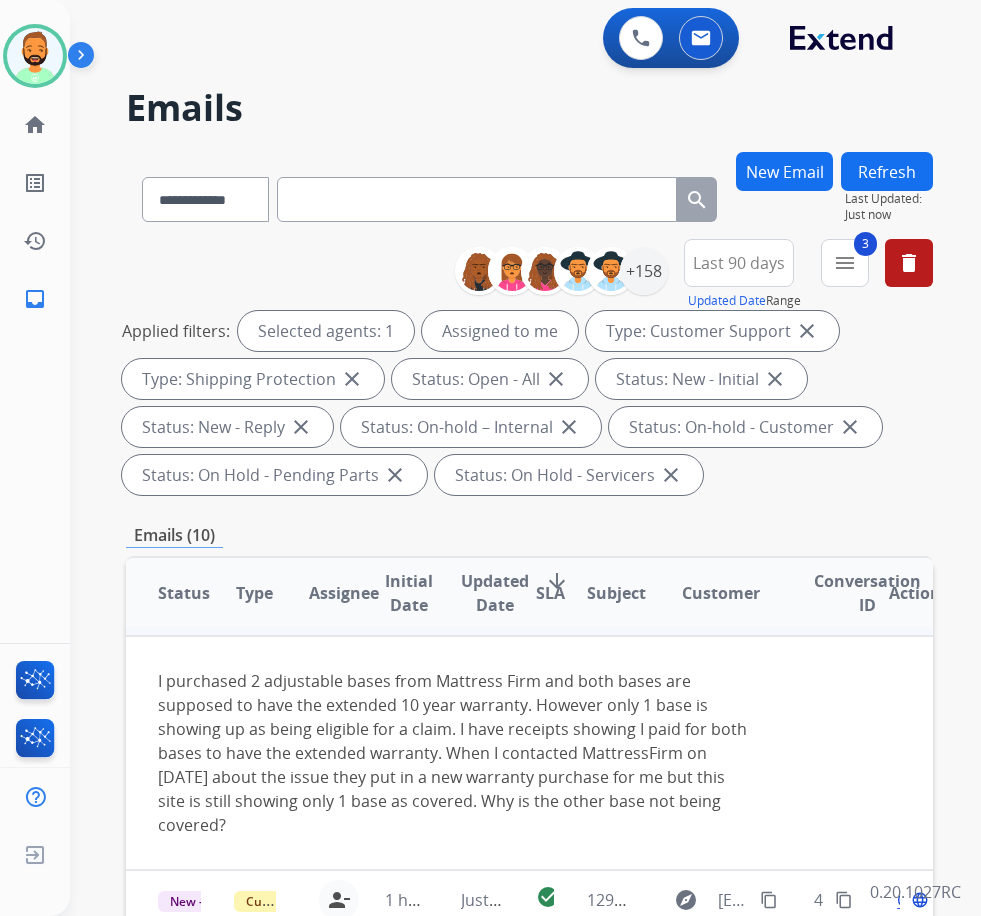 scroll, scrollTop: 100, scrollLeft: 0, axis: vertical 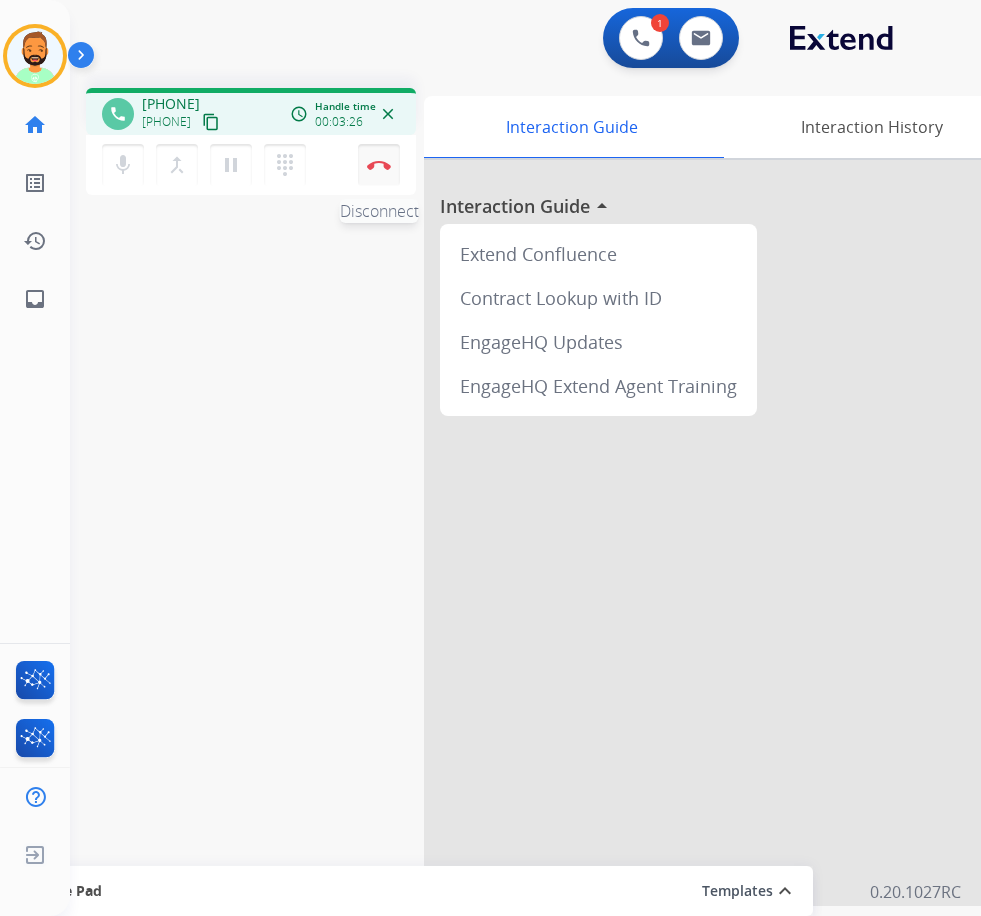 click at bounding box center [379, 165] 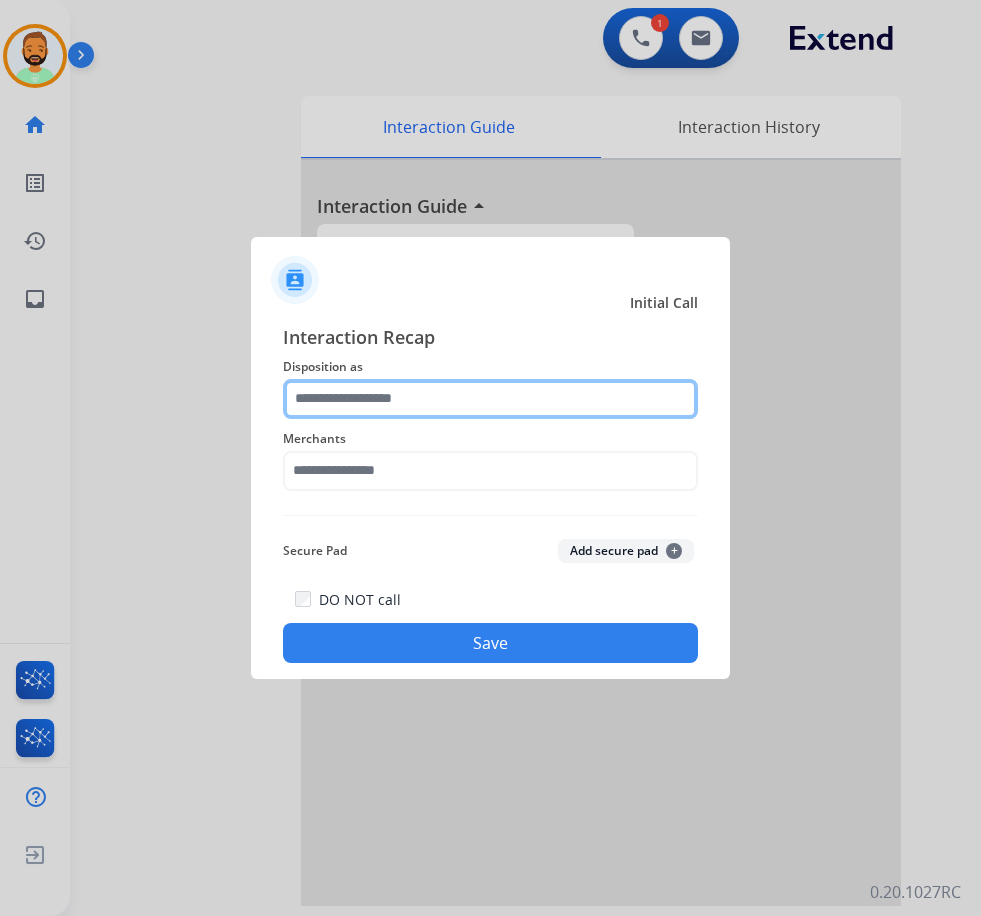 click 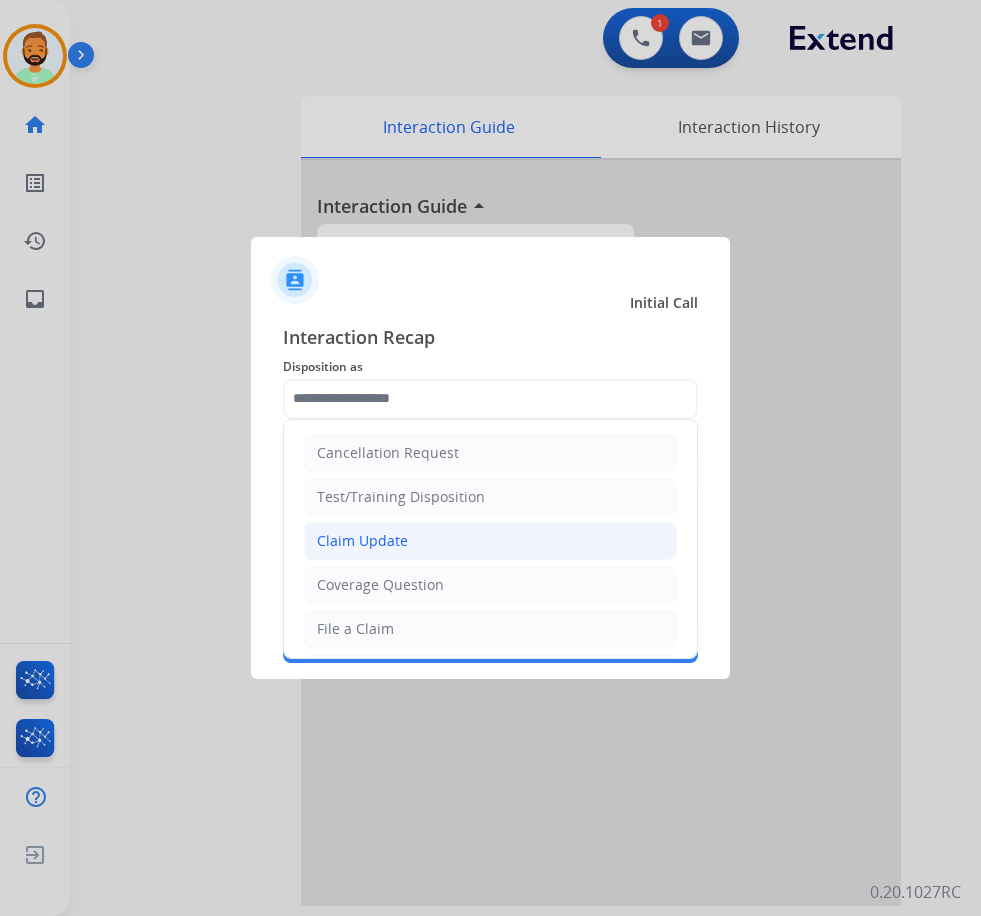 click on "Claim Update" 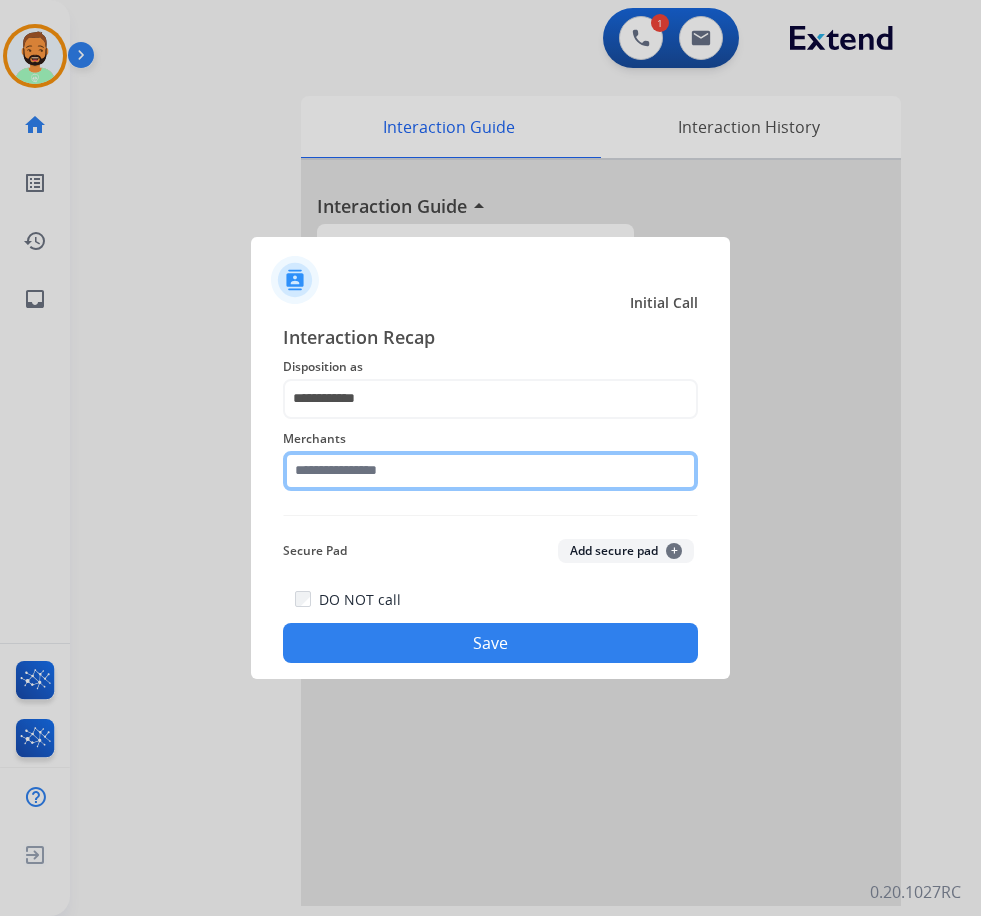 click 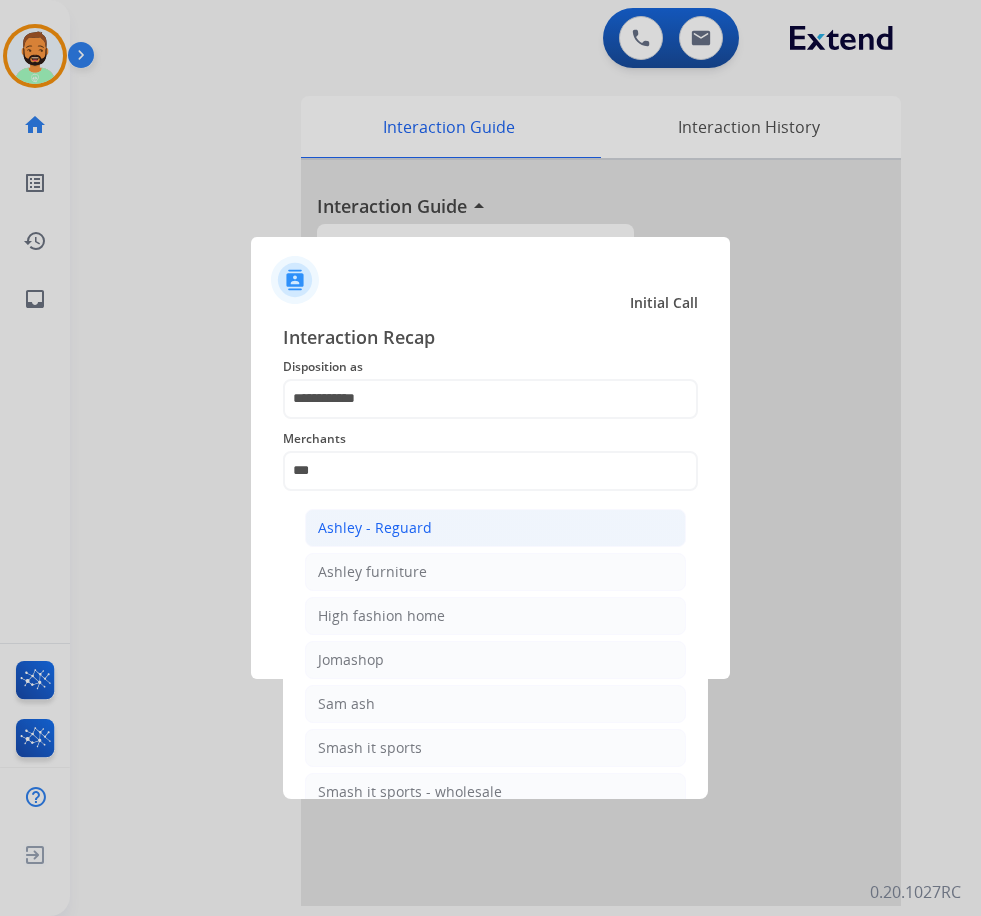 click on "Ashley - Reguard" 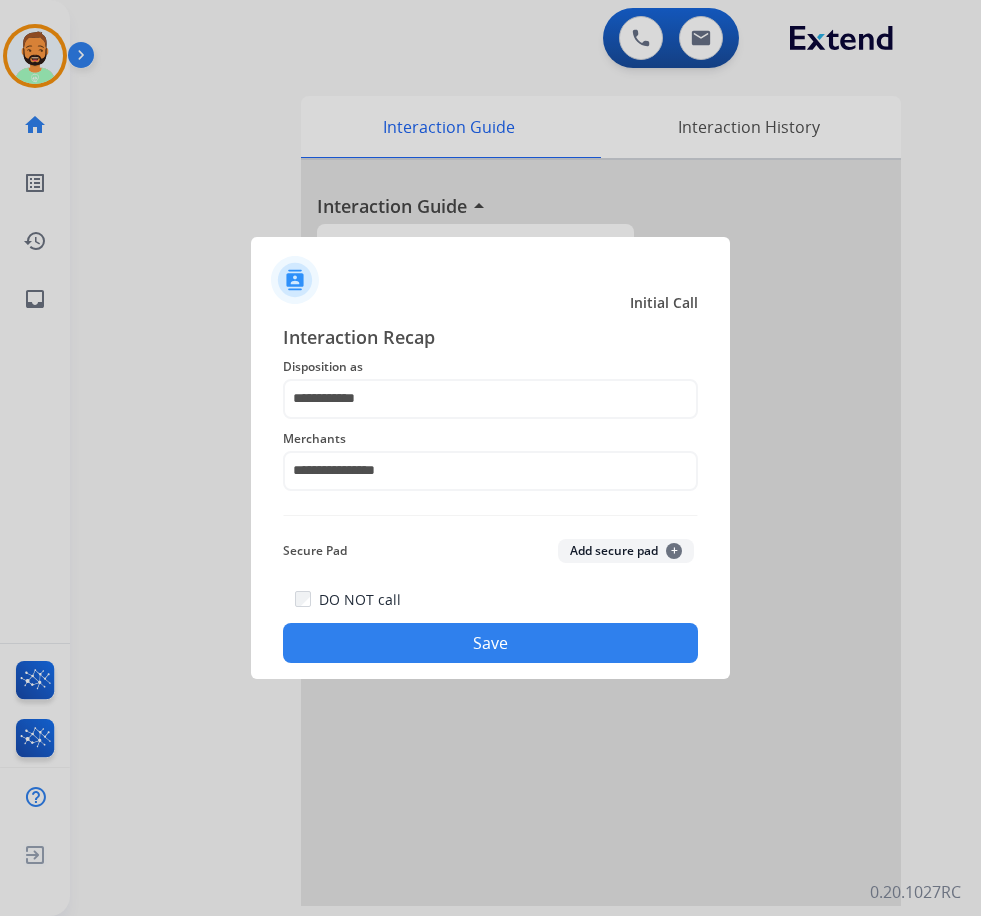 click on "Save" 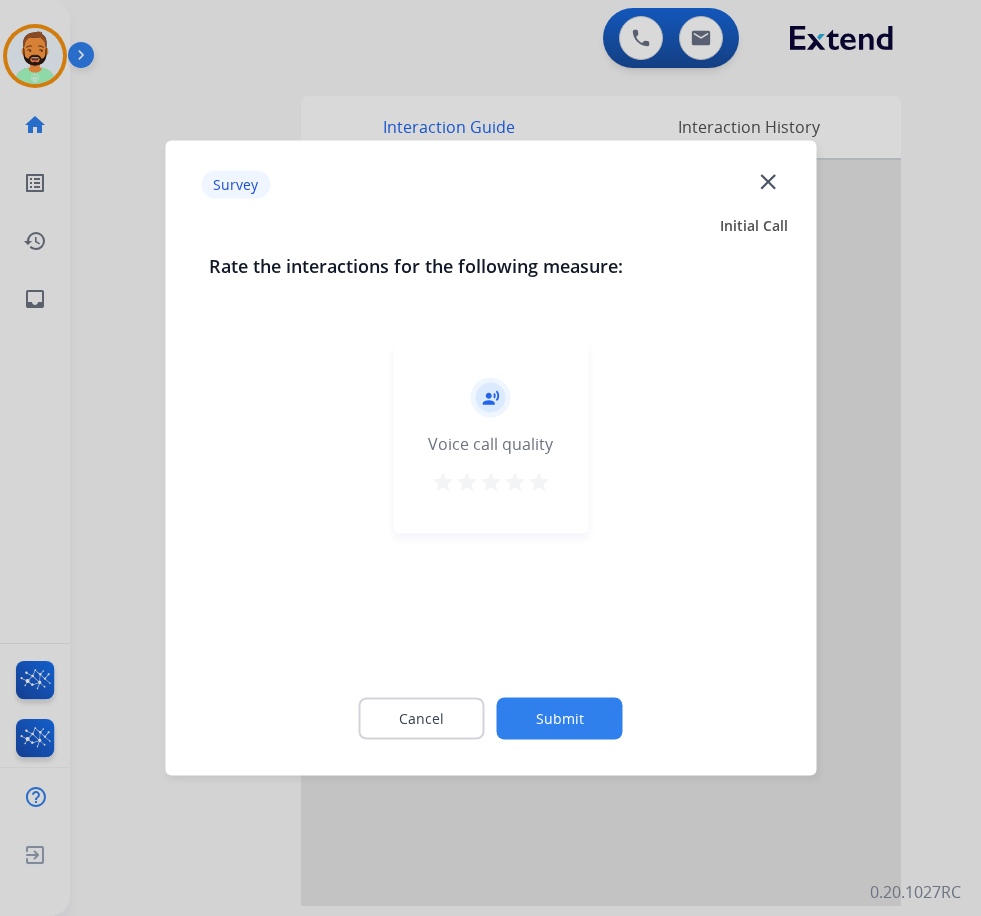 click on "Submit" 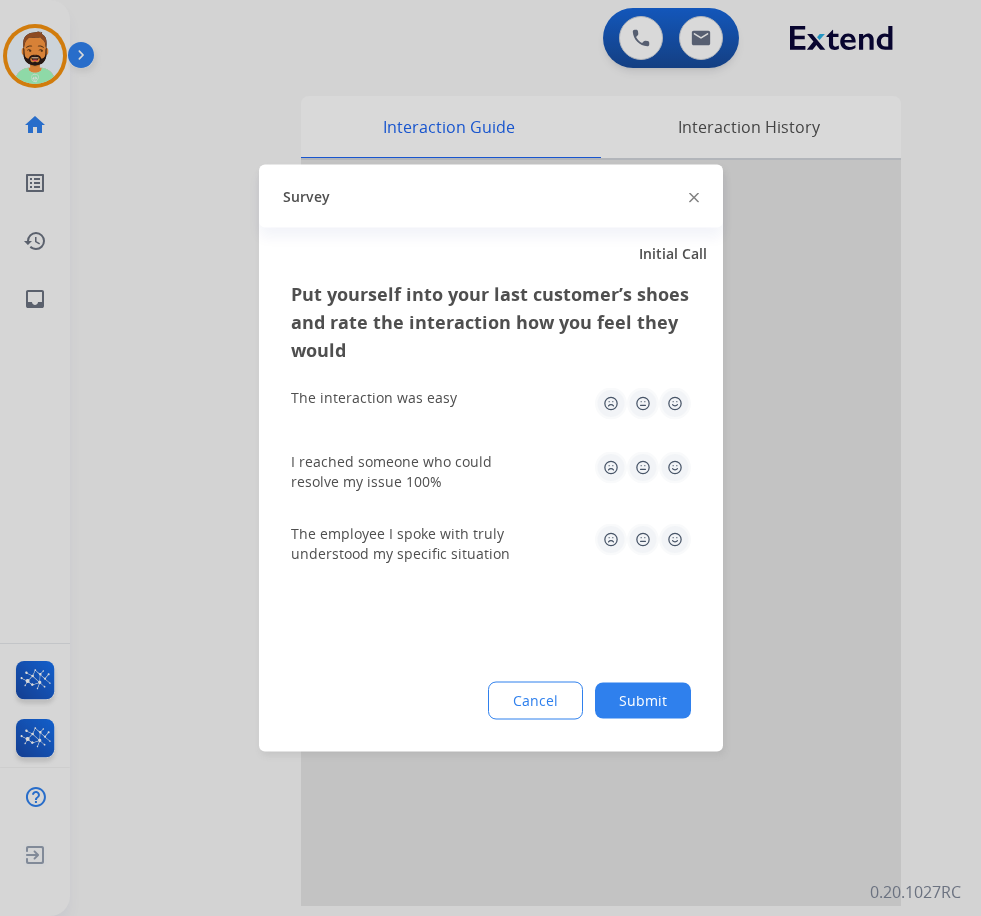 click on "Submit" 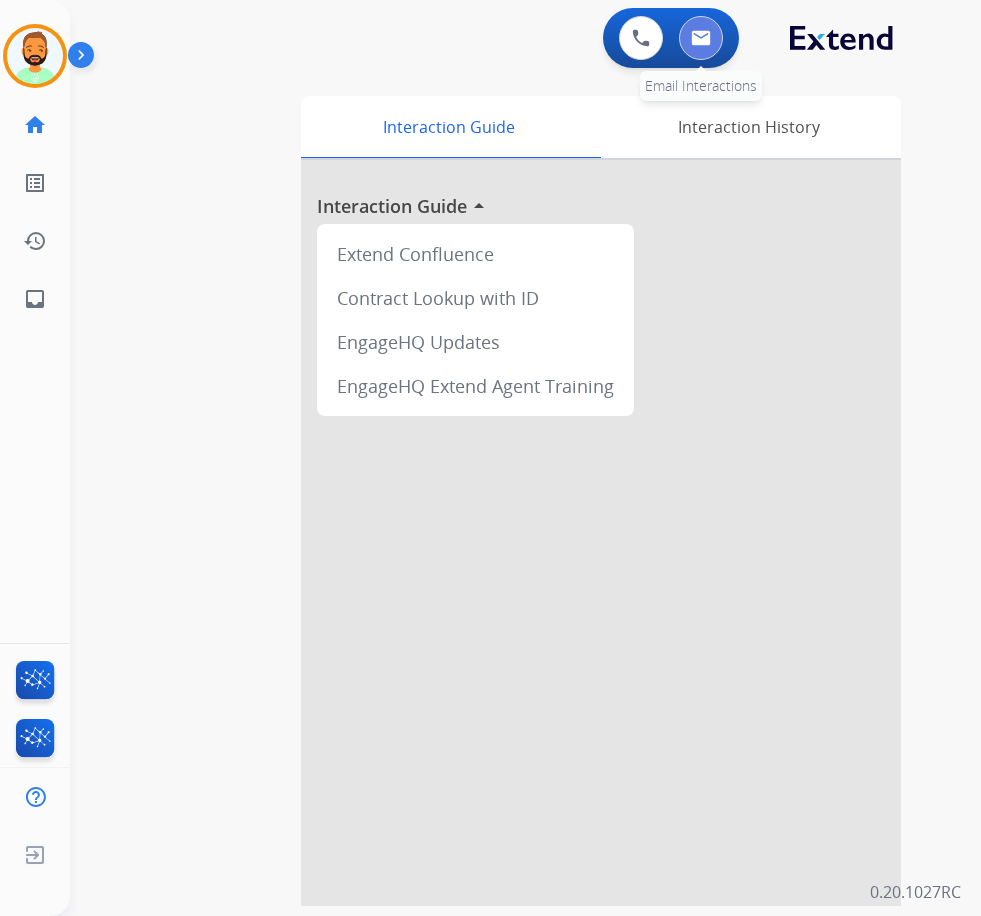 click at bounding box center (701, 38) 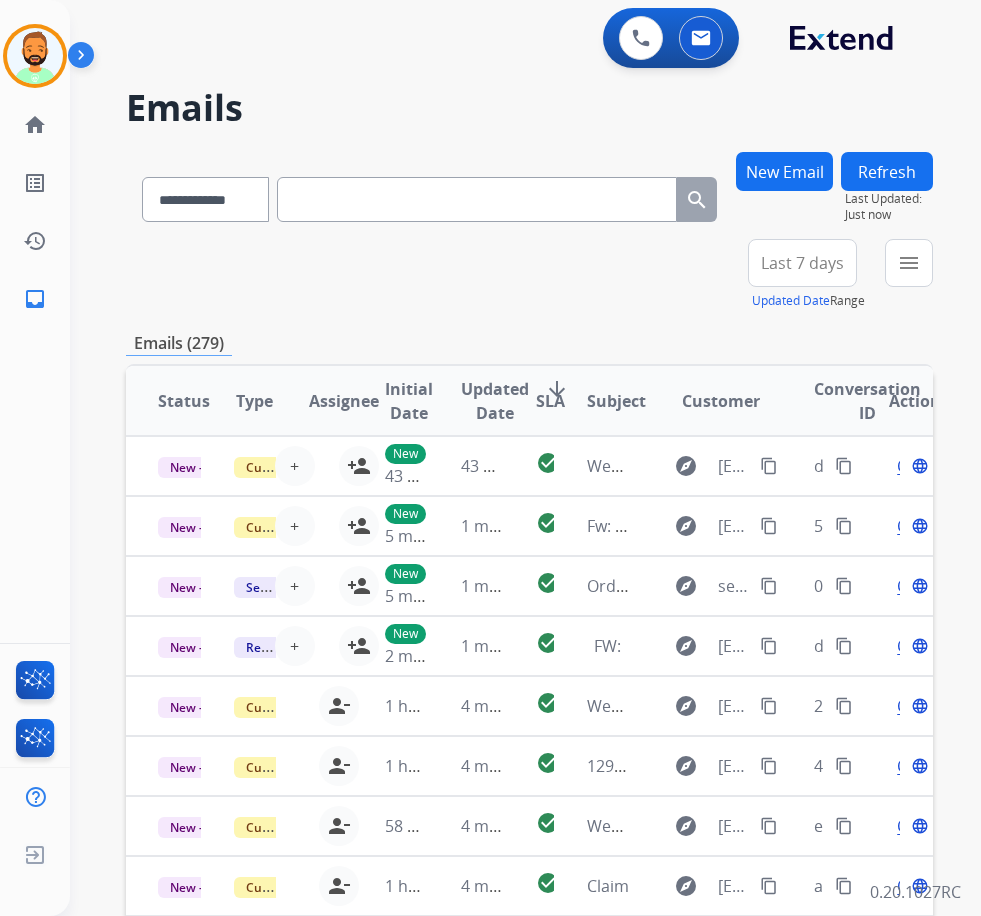click on "Last 7 days" at bounding box center (802, 263) 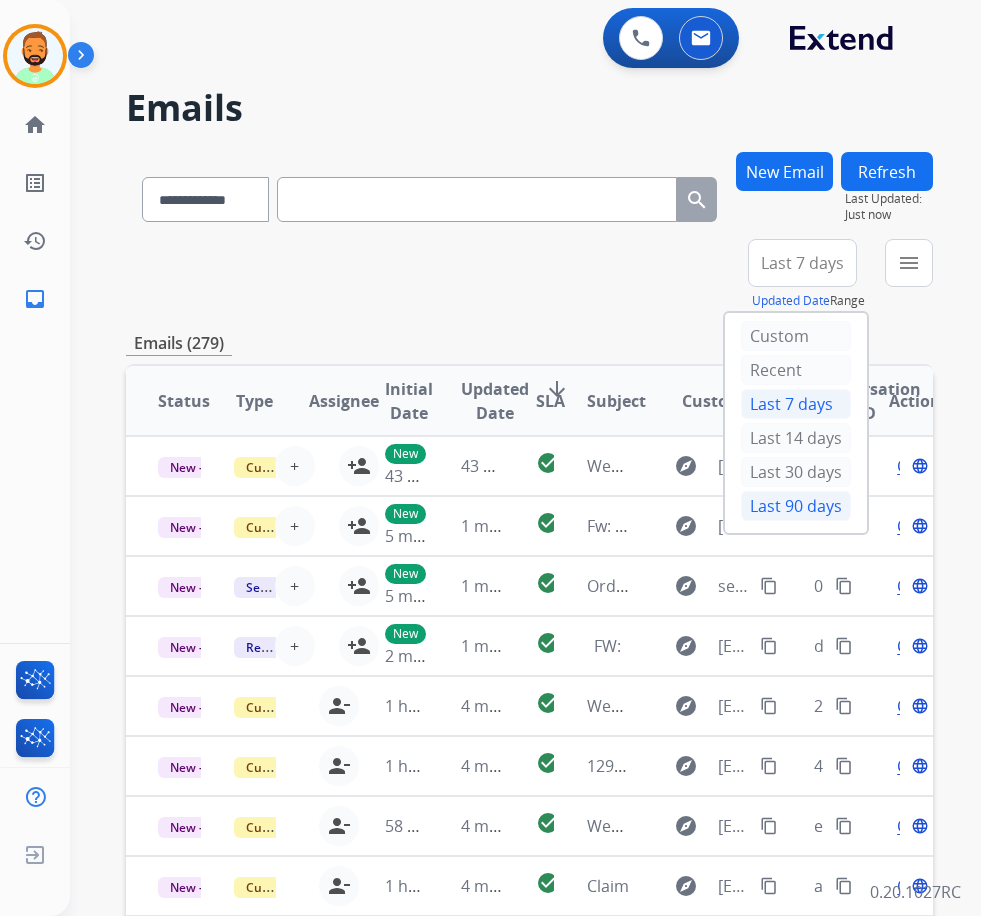 click on "Last 90 days" at bounding box center (796, 506) 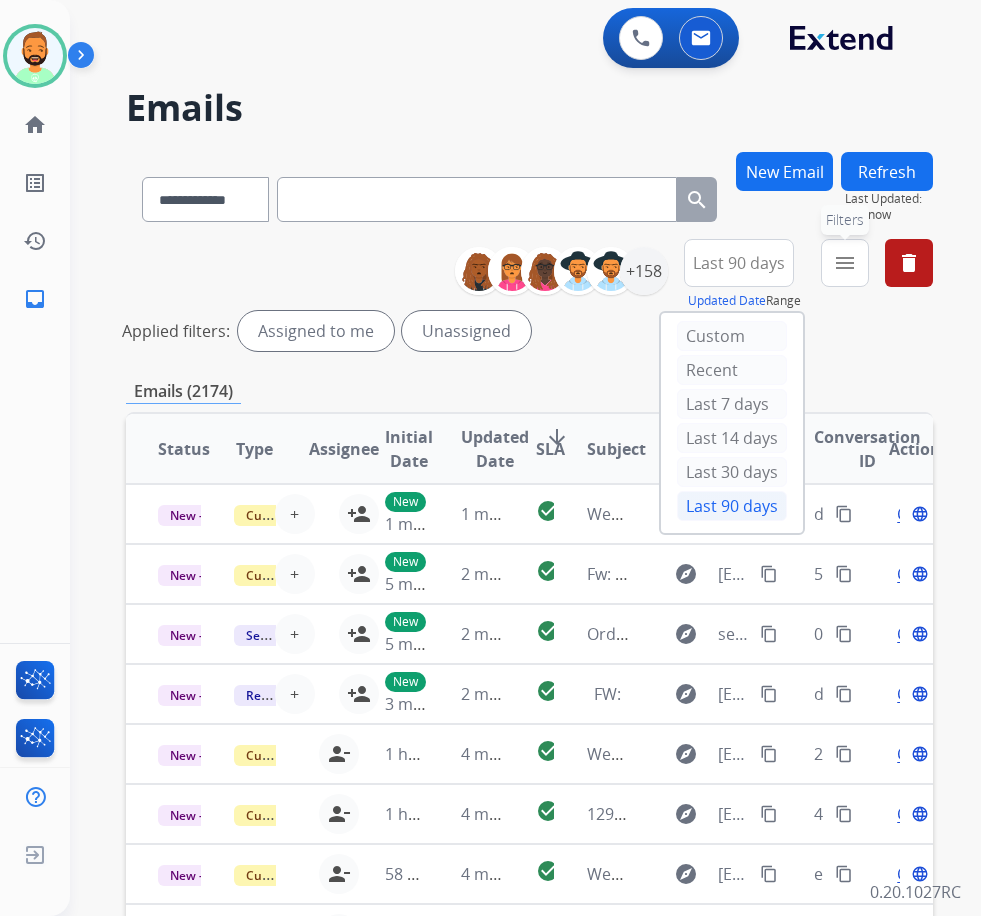 click on "menu  Filters" at bounding box center (845, 263) 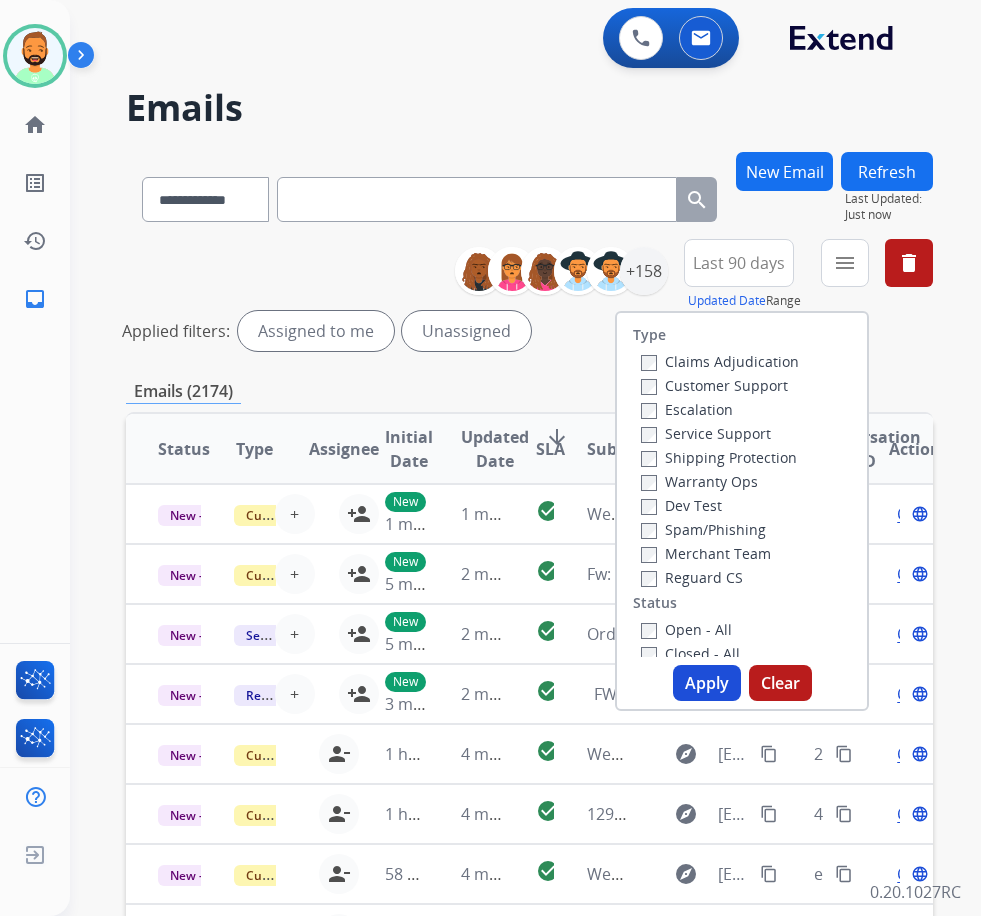 click on "Customer Support" at bounding box center (714, 385) 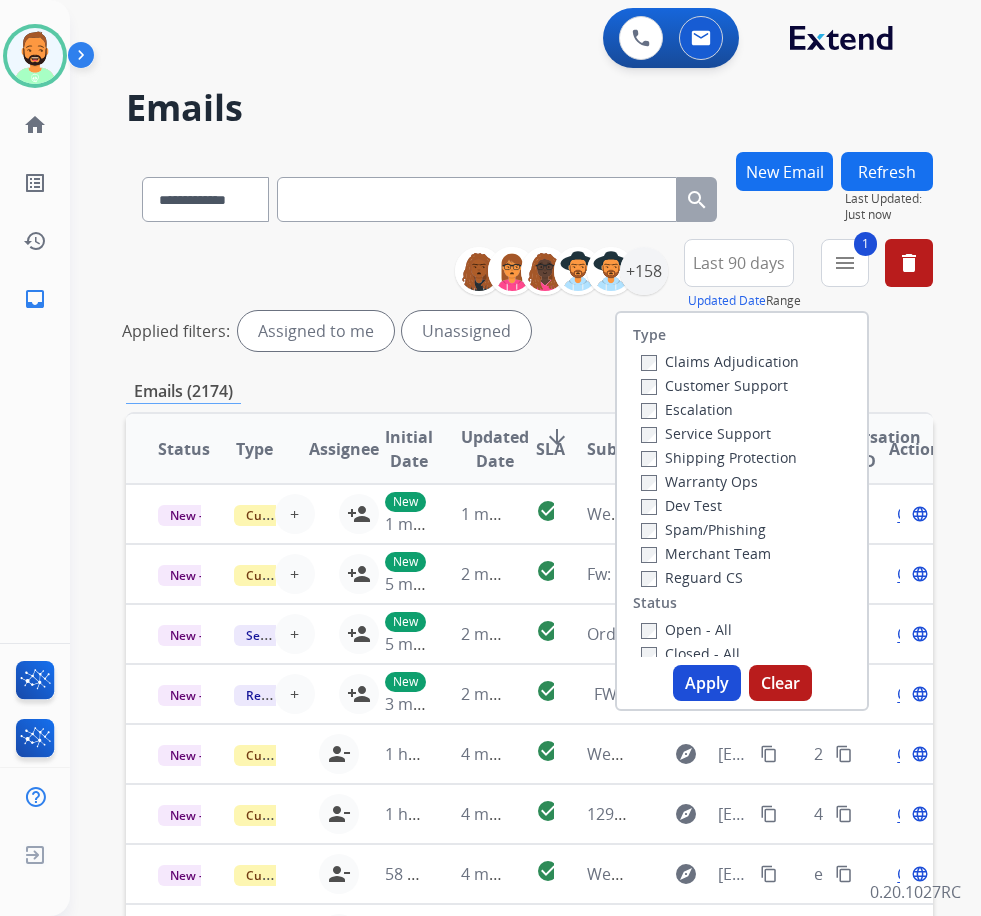 click on "Shipping Protection" at bounding box center (719, 457) 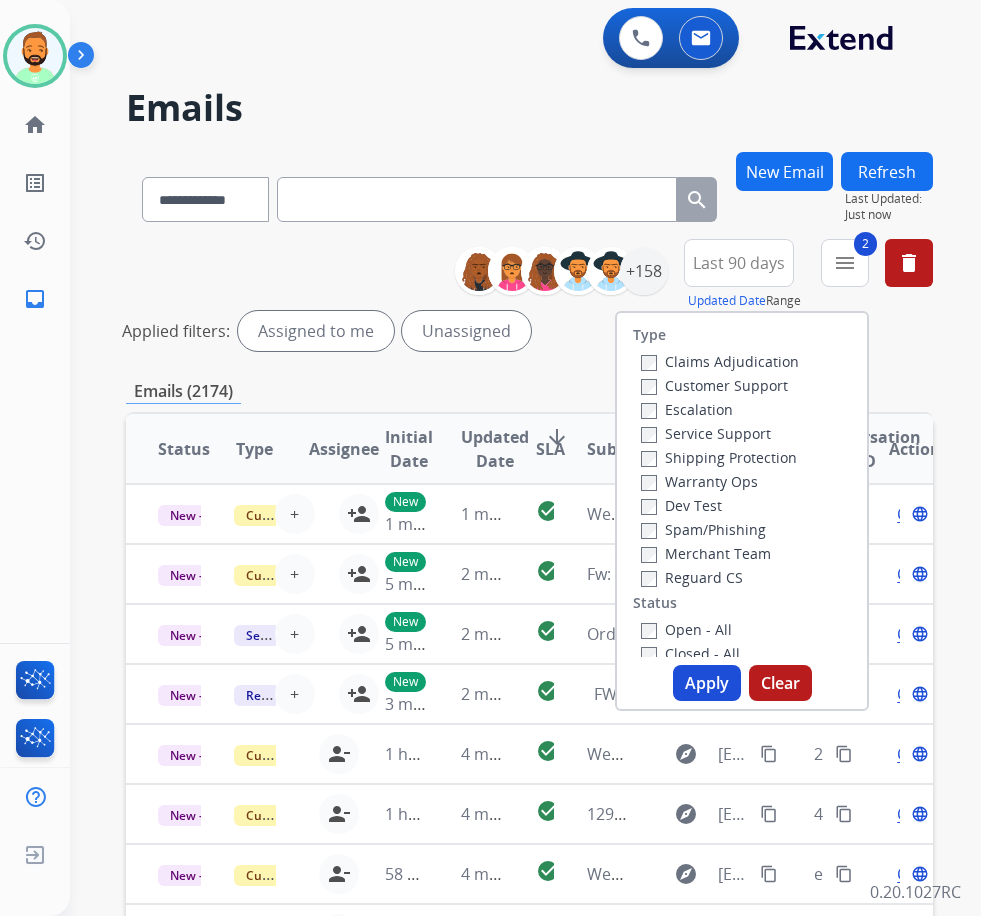 click on "Open - All" at bounding box center (686, 629) 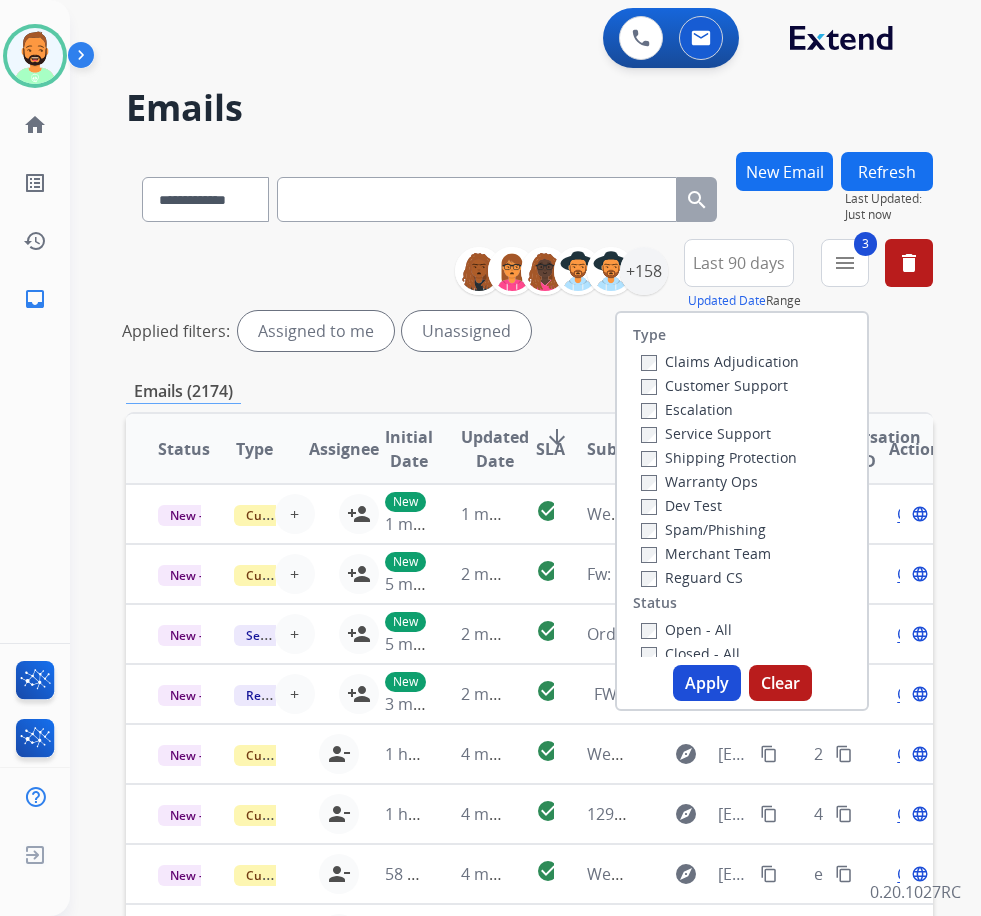 click on "Apply" at bounding box center (707, 683) 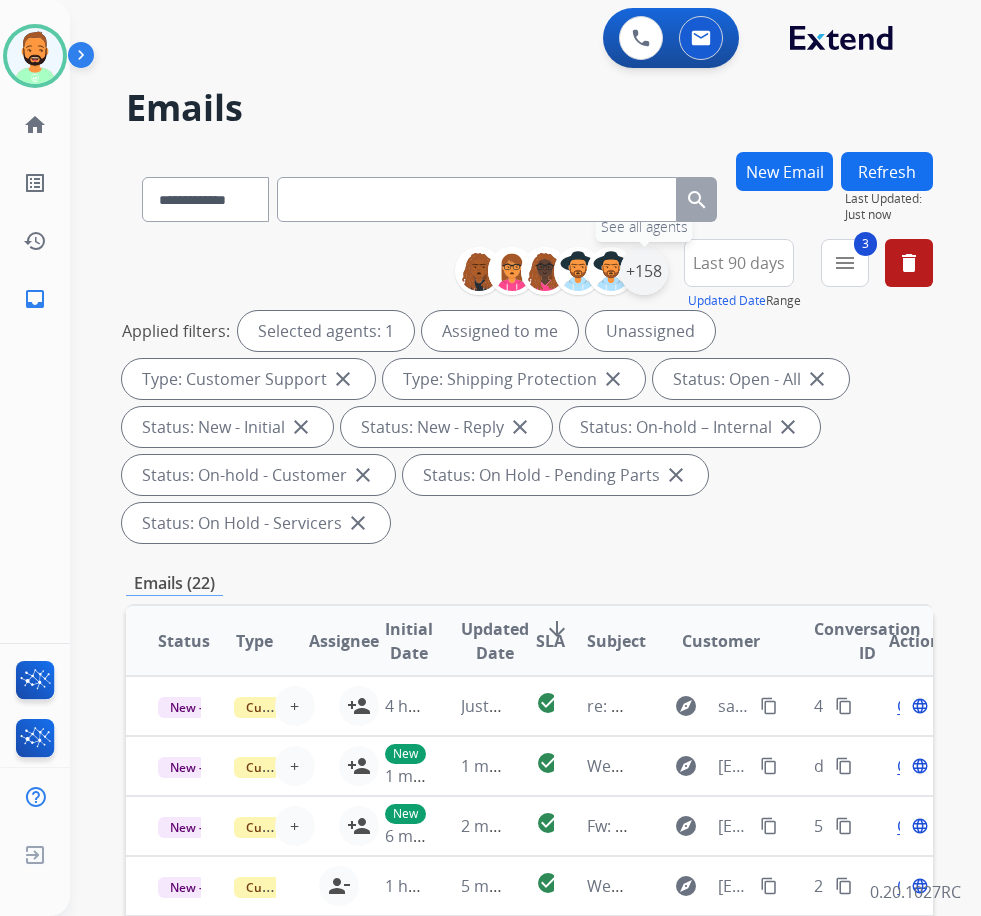 click on "+158" at bounding box center (644, 271) 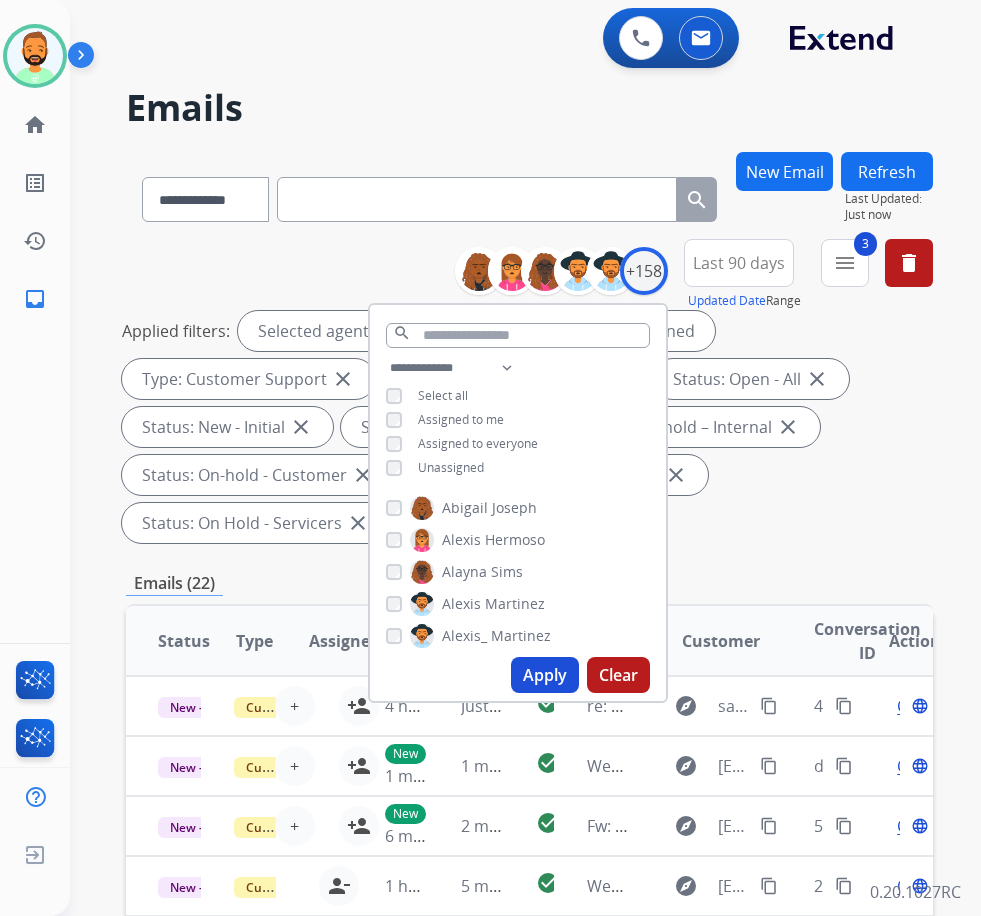 click on "Unassigned" at bounding box center (451, 467) 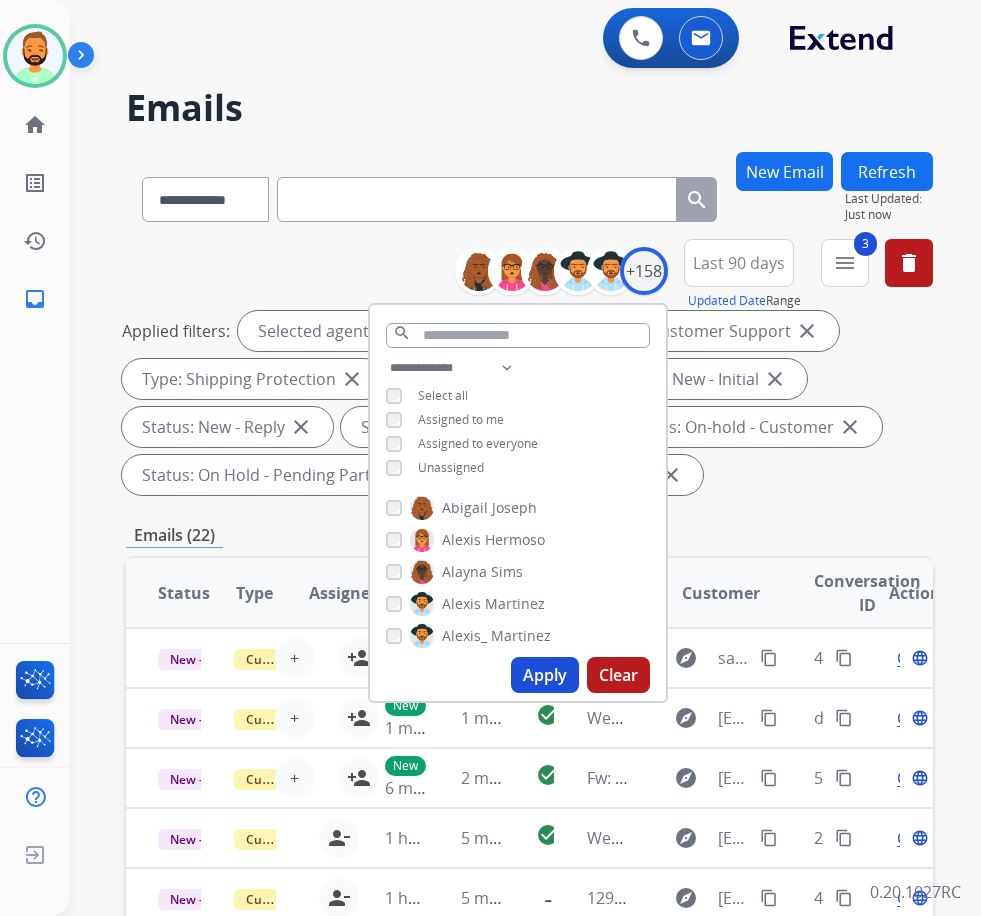 click on "Apply" at bounding box center [545, 675] 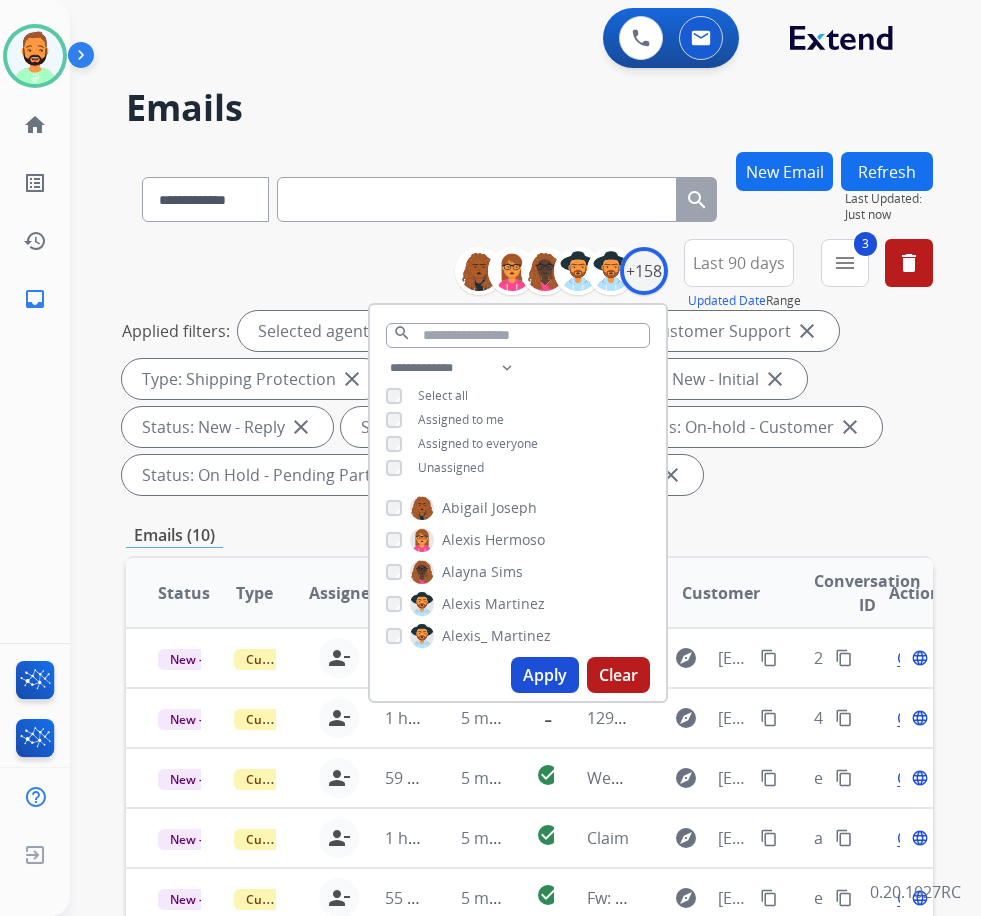 click on "**********" at bounding box center [529, 371] 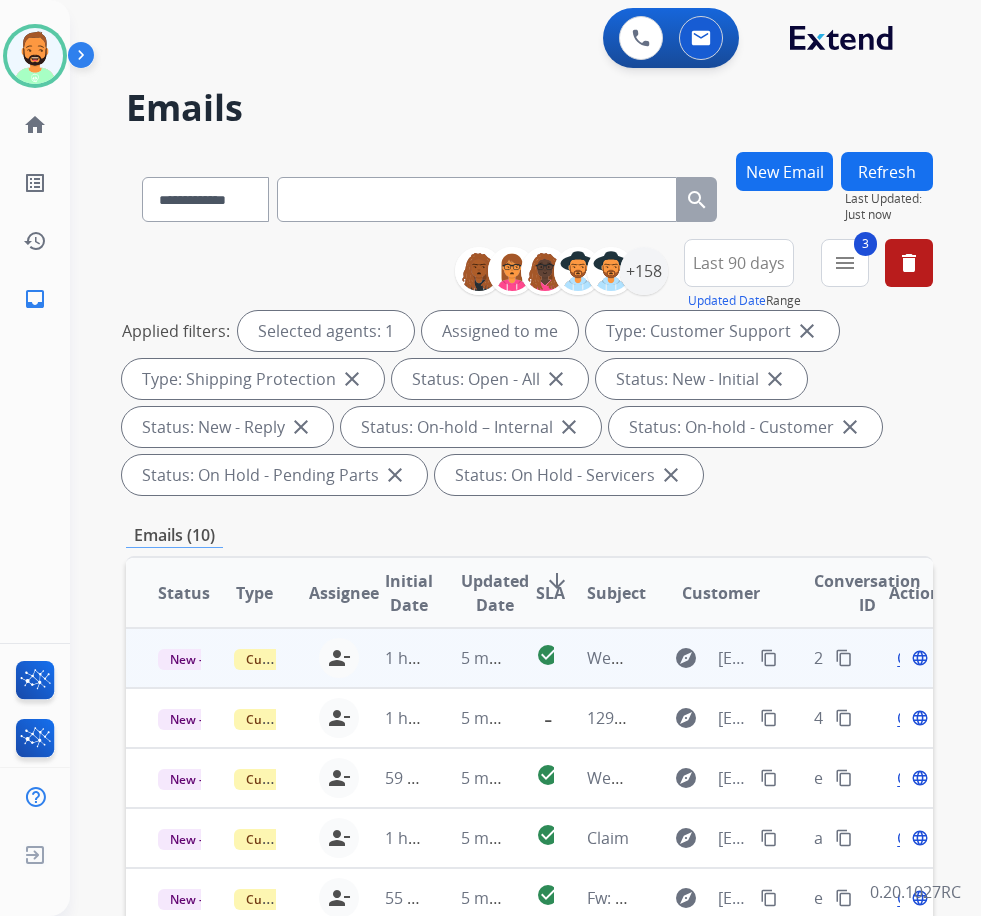 click on "5 minutes ago" at bounding box center (467, 658) 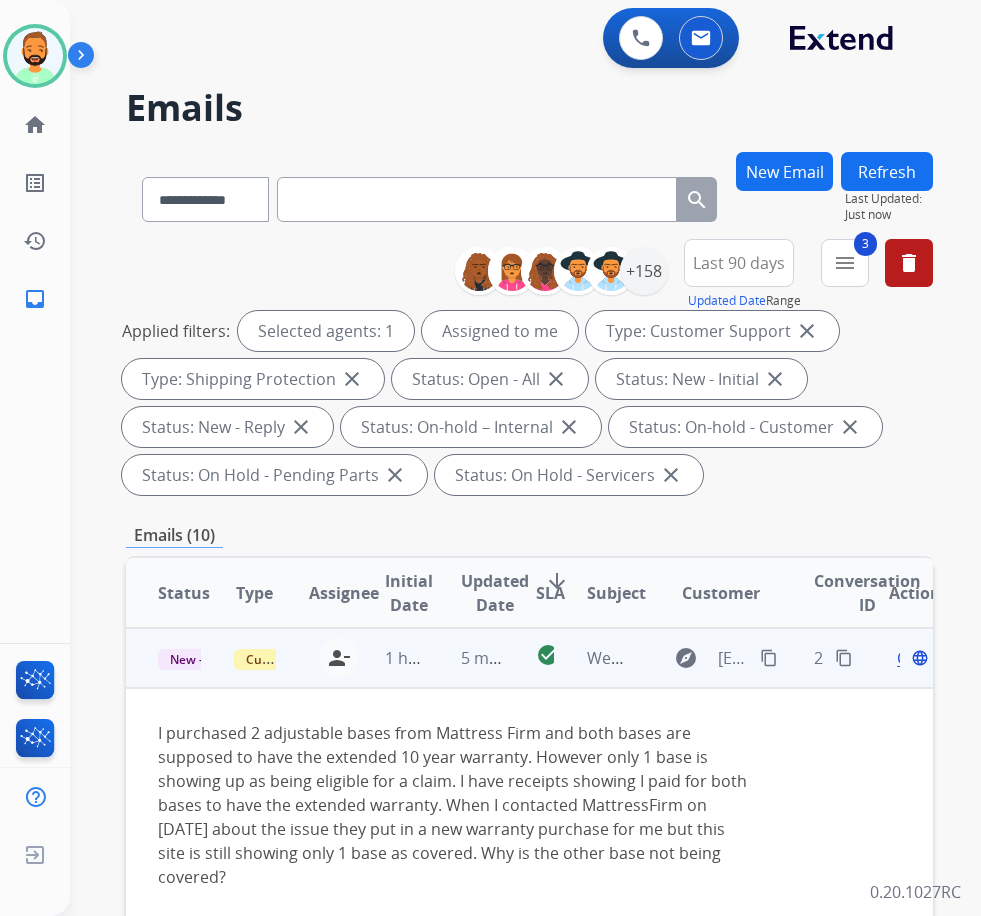 click on "explore [EMAIL] content_copy" at bounding box center (721, 658) 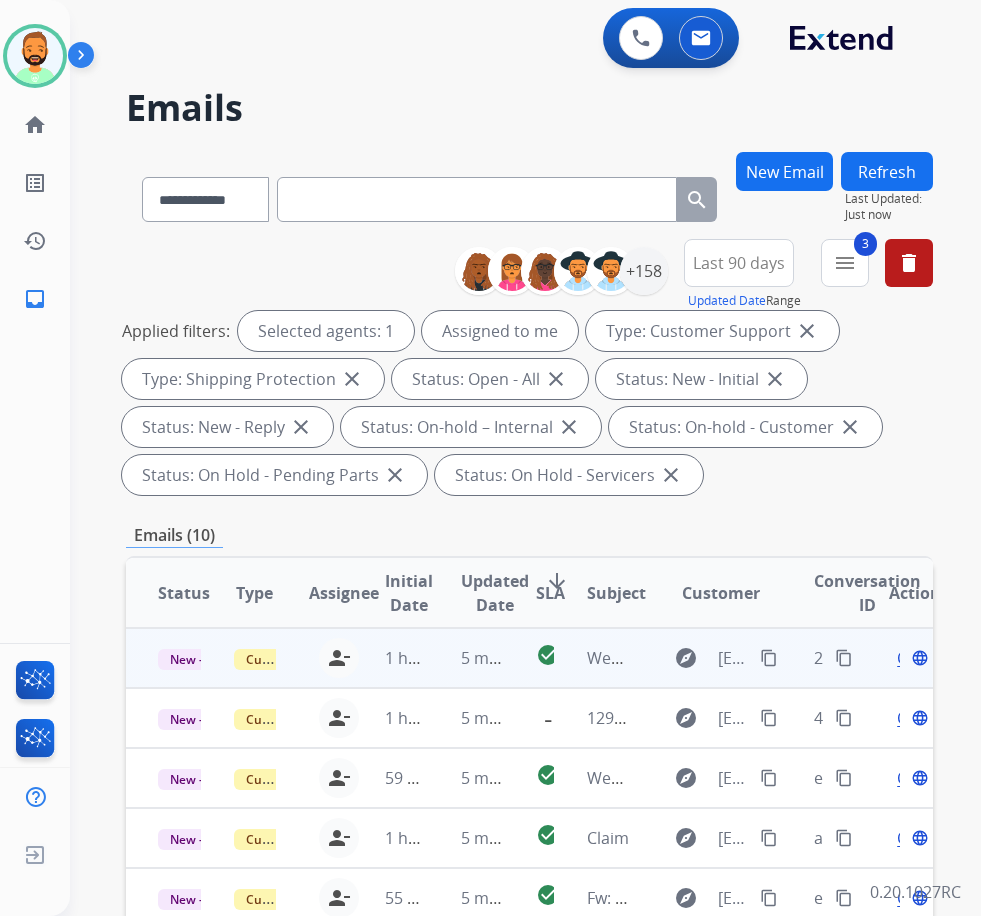 click on "content_copy" at bounding box center [769, 658] 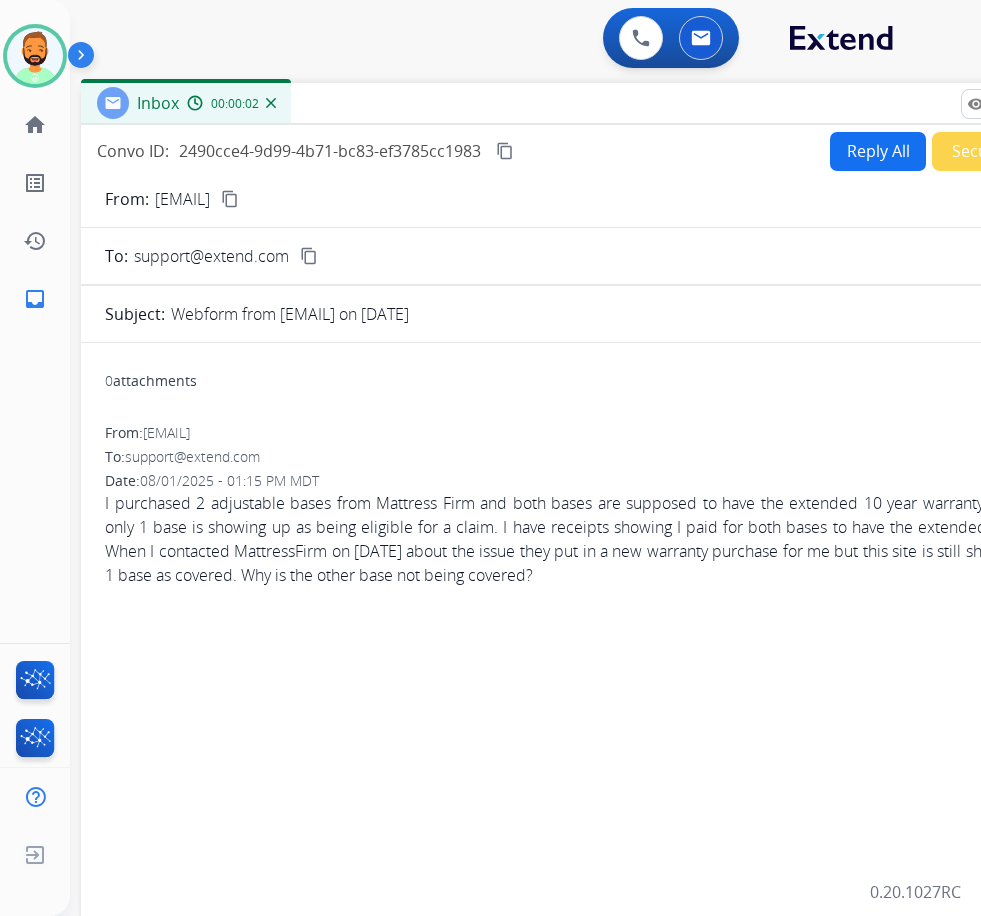 drag, startPoint x: 437, startPoint y: 144, endPoint x: 585, endPoint y: 102, distance: 153.84407 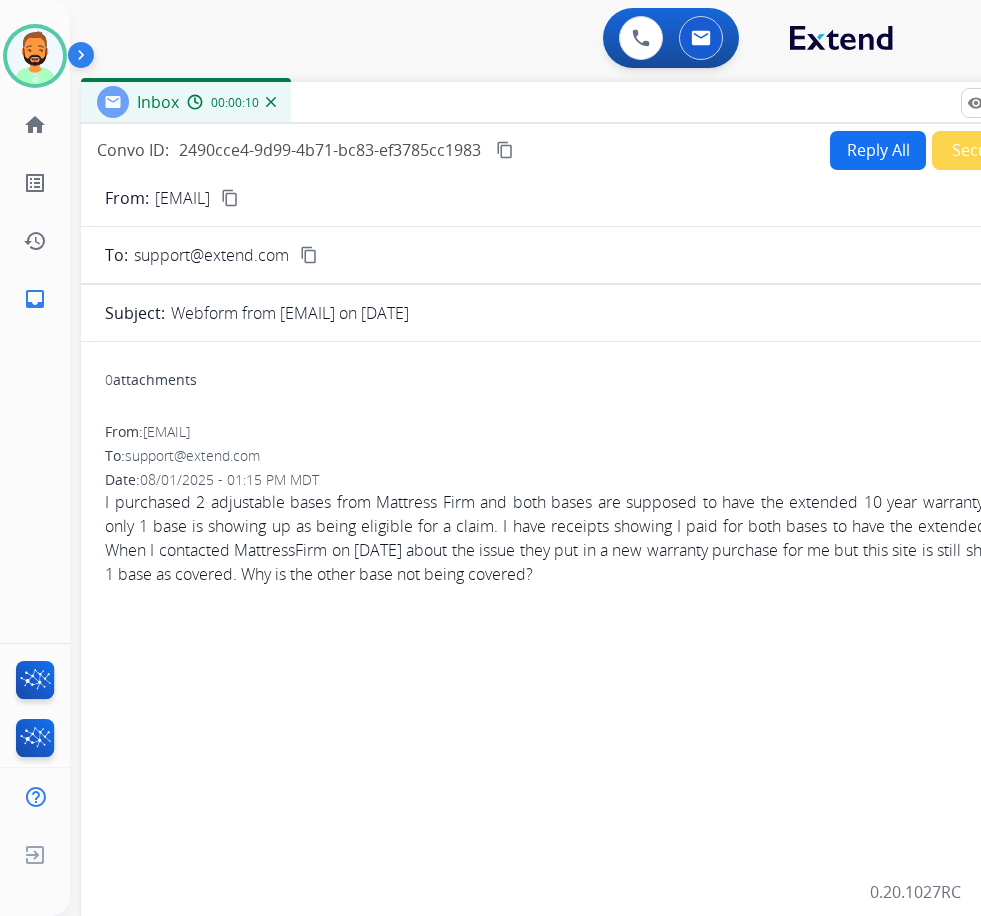 click on "Reply All" at bounding box center [878, 150] 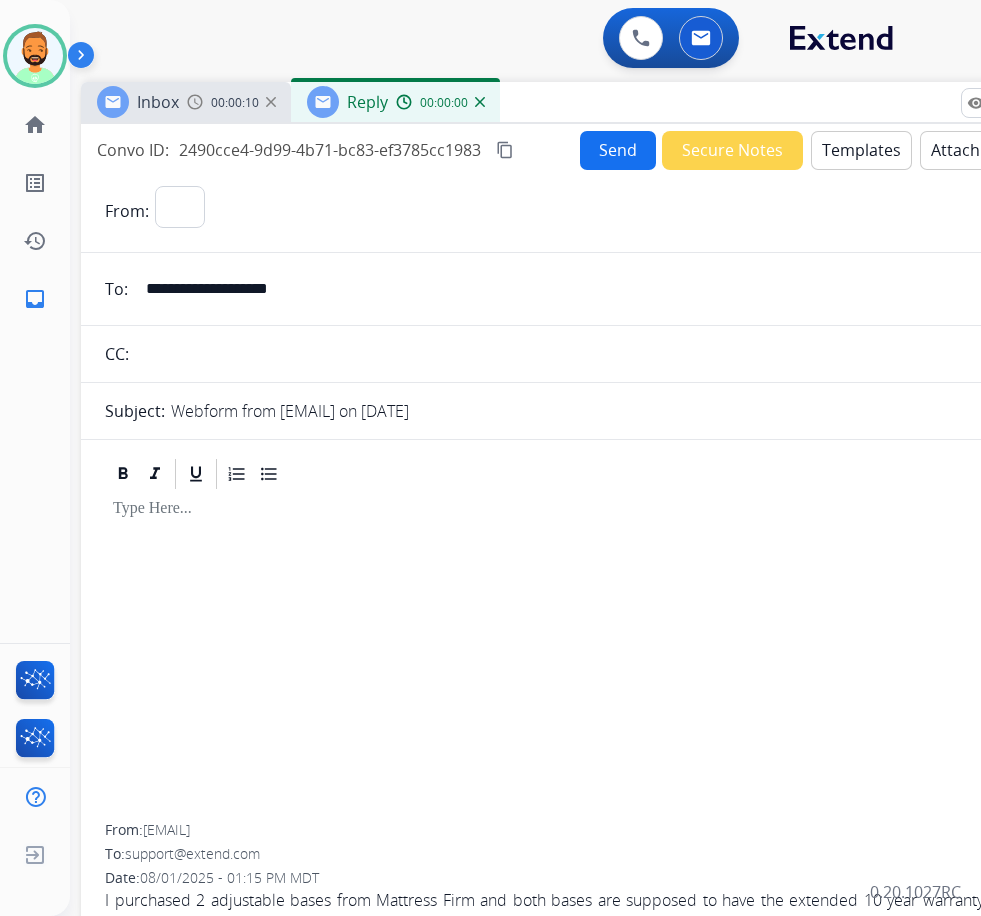 select on "**********" 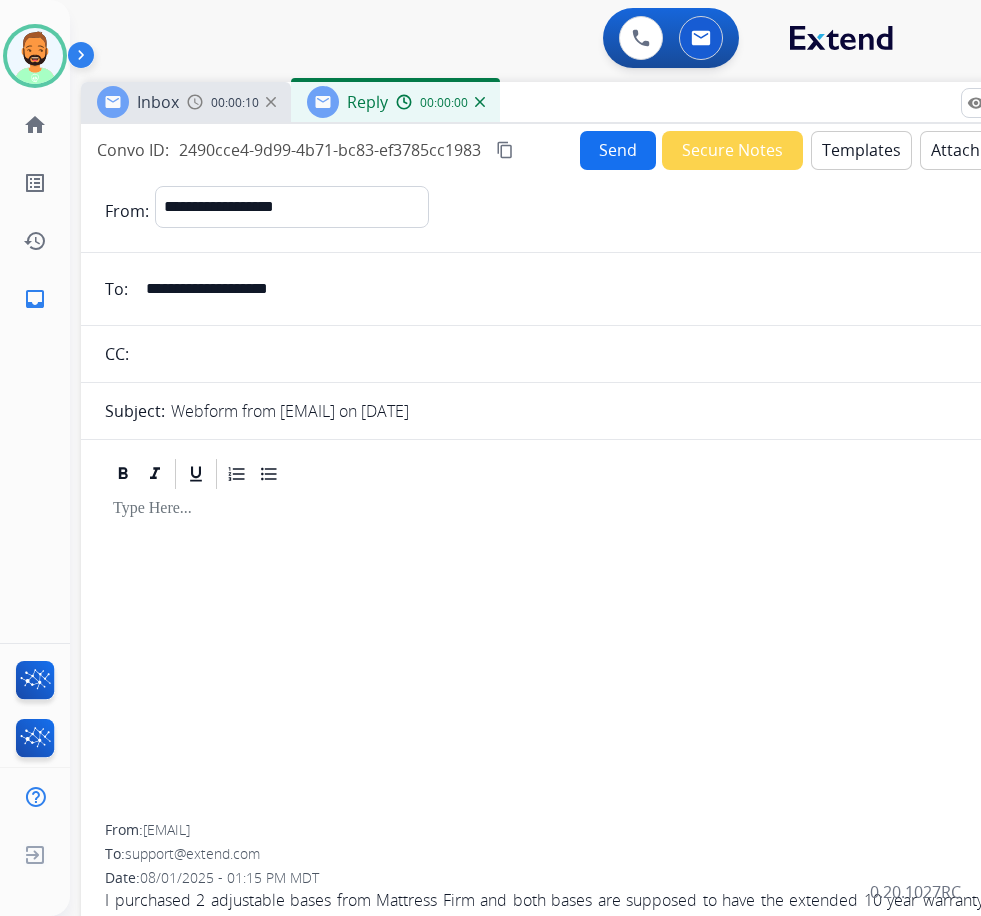 click on "Templates" at bounding box center [861, 150] 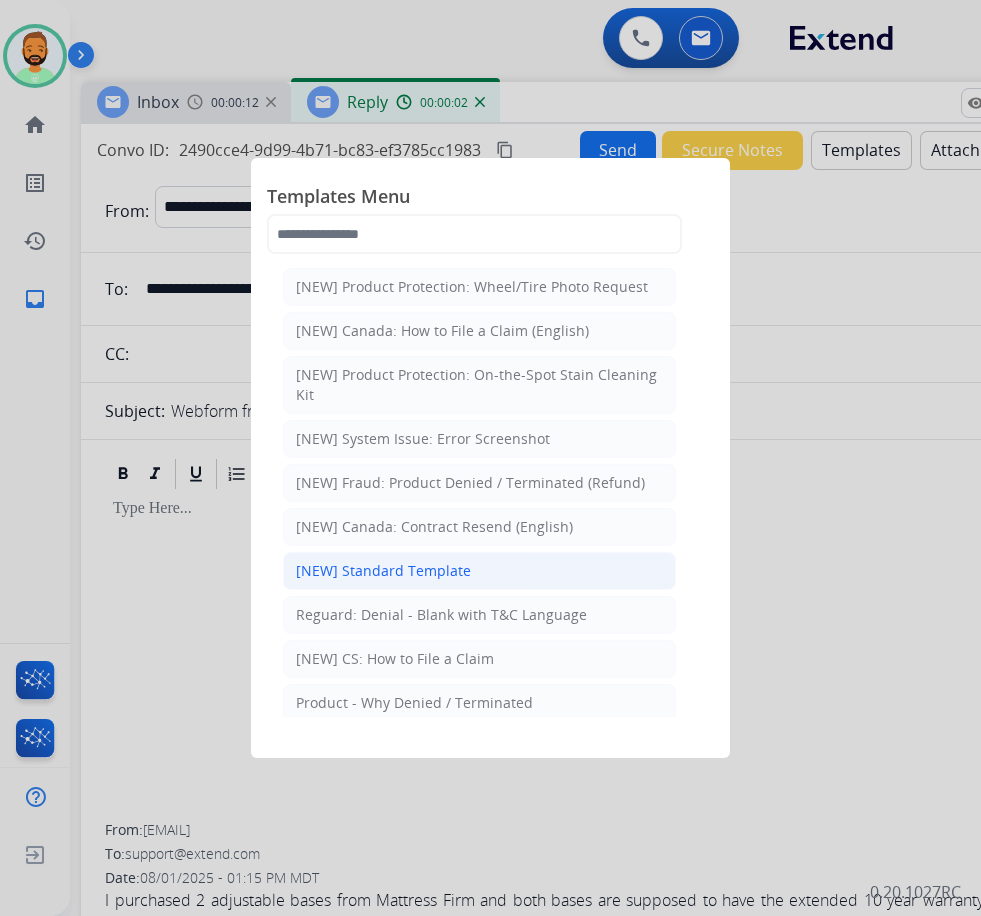click on "[NEW] Standard Template" 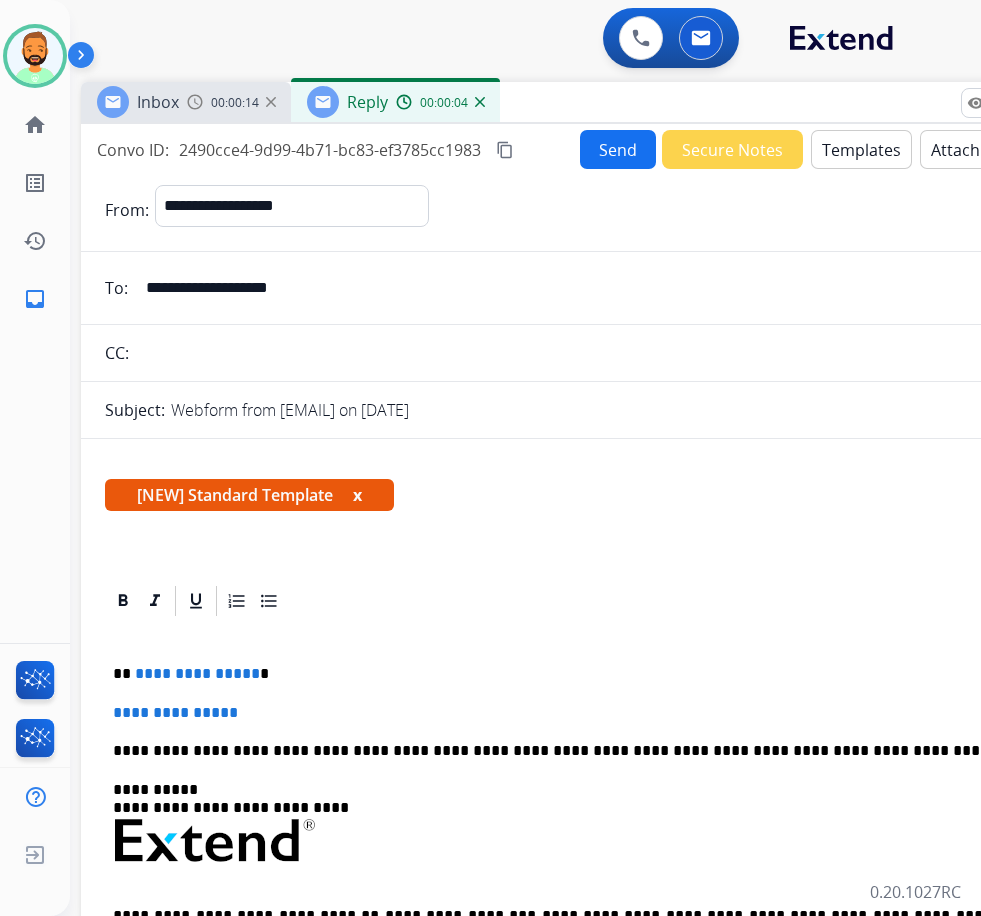 scroll, scrollTop: 100, scrollLeft: 0, axis: vertical 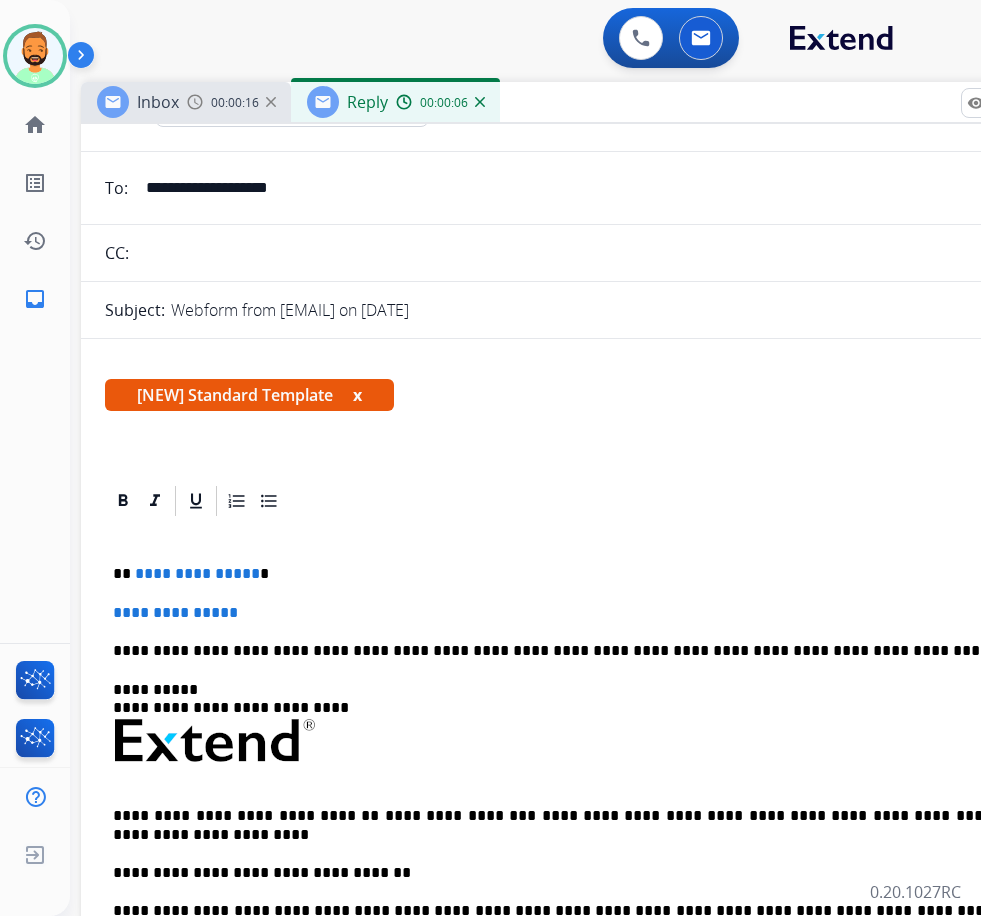 click on "**********" at bounding box center [573, 574] 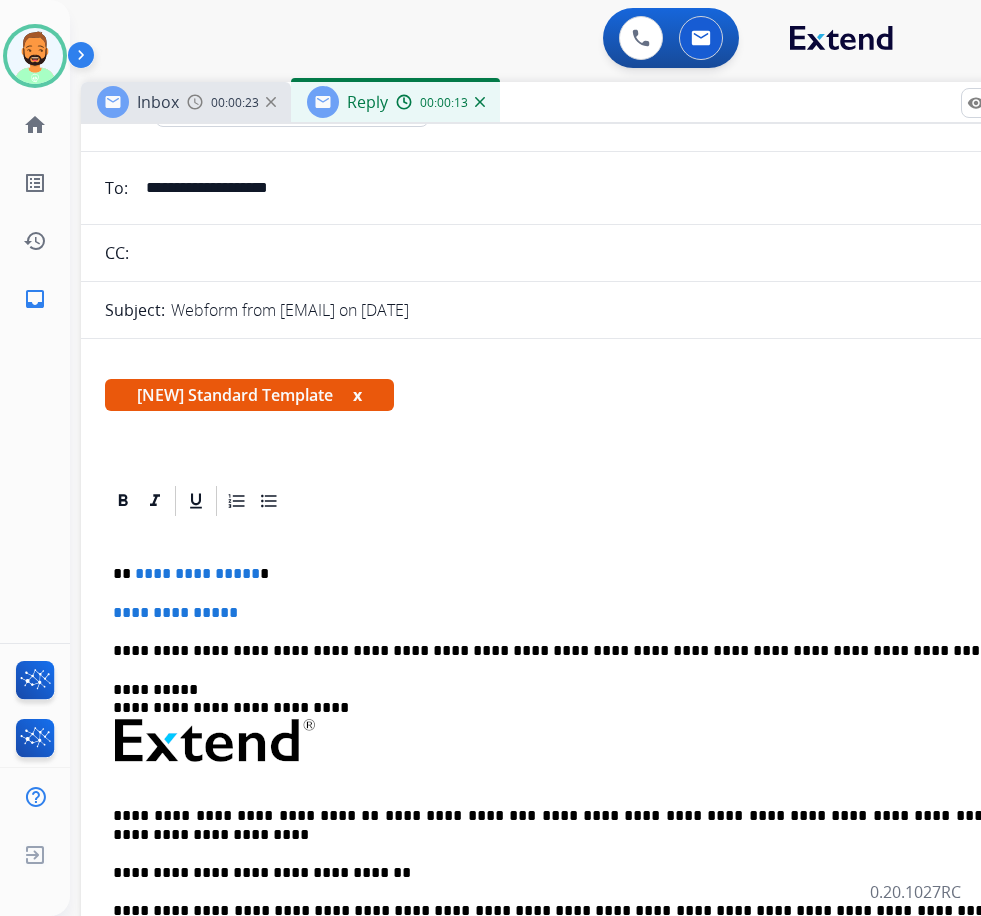 type 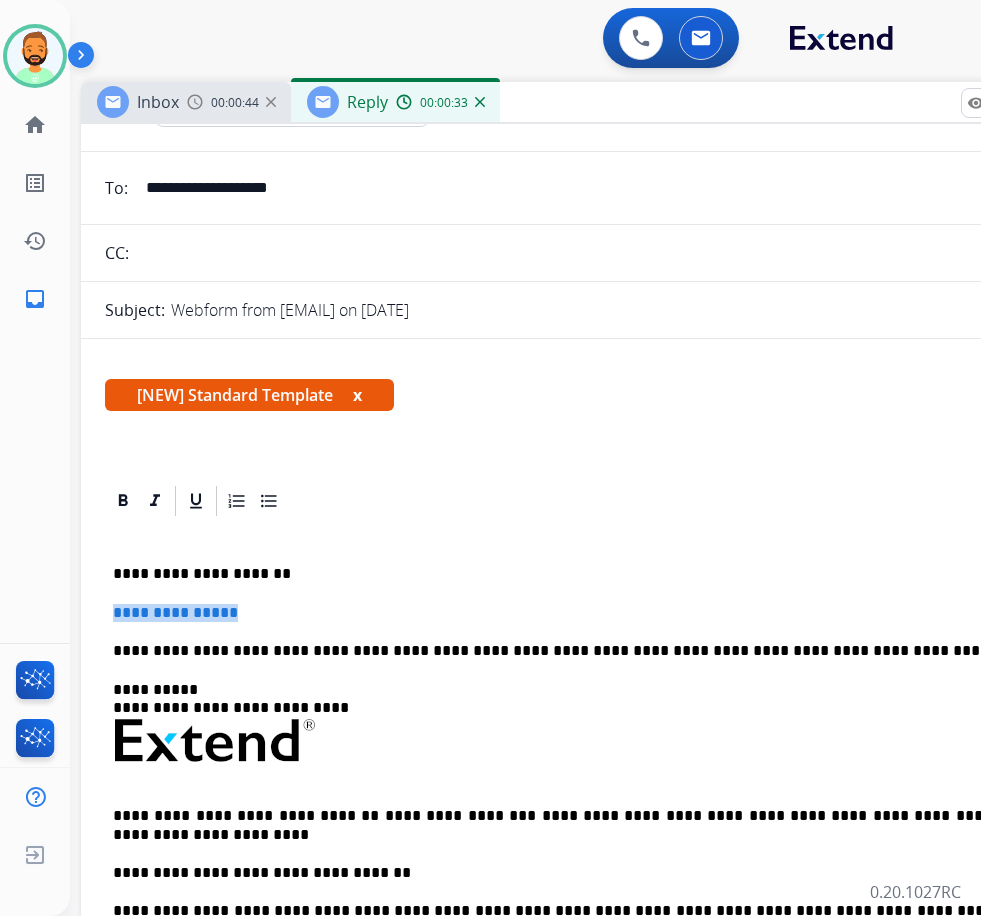 drag, startPoint x: 261, startPoint y: 610, endPoint x: 92, endPoint y: 616, distance: 169.10648 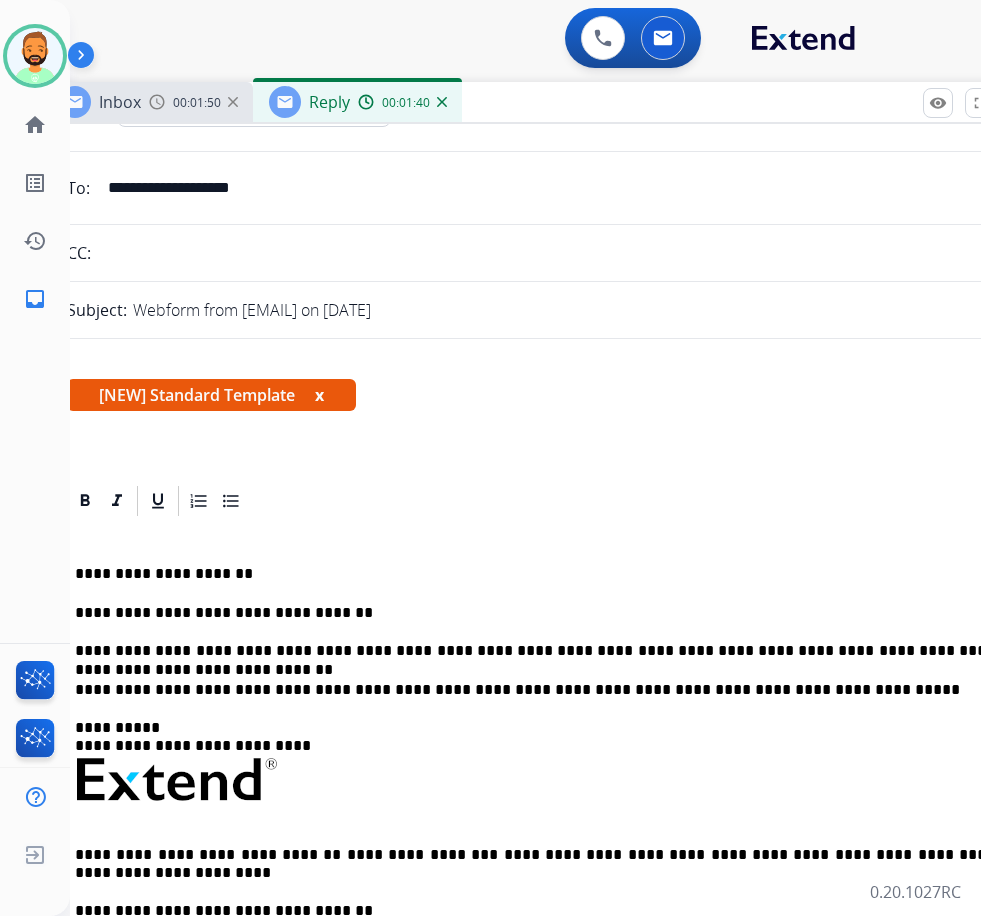 scroll, scrollTop: 0, scrollLeft: 50, axis: horizontal 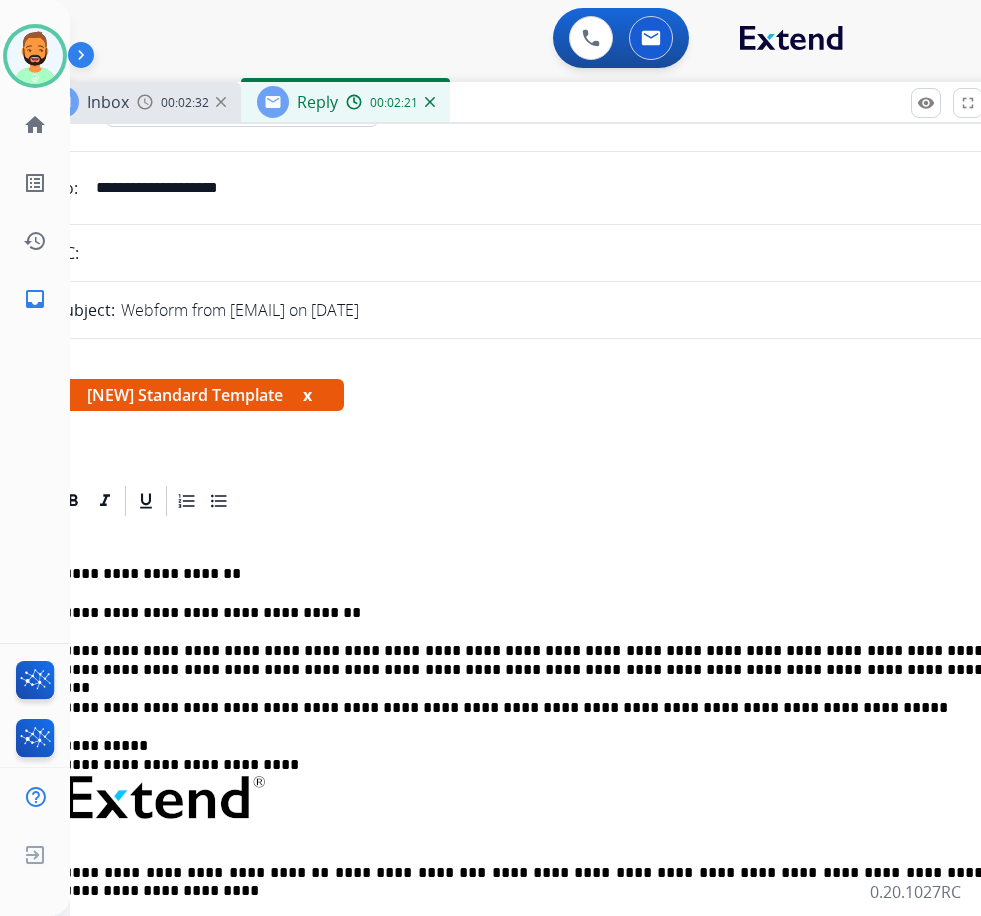click on "**********" at bounding box center [523, 660] 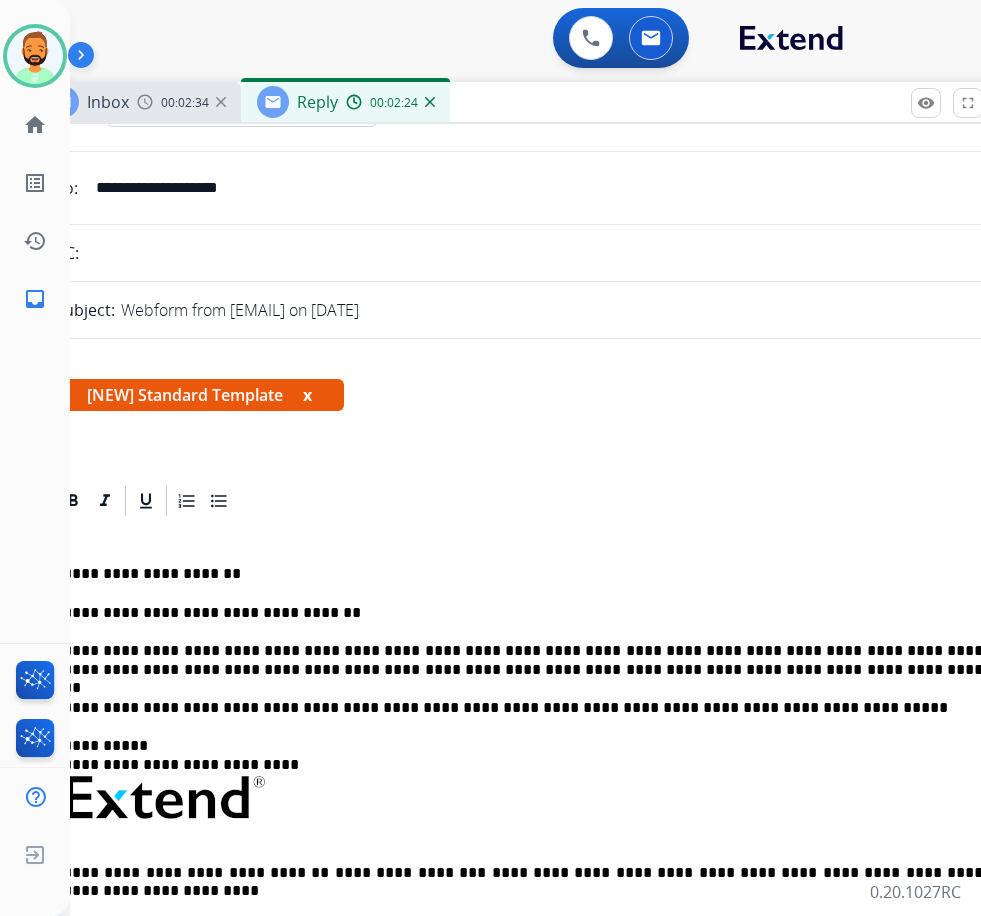 drag, startPoint x: 684, startPoint y: 679, endPoint x: 694, endPoint y: 677, distance: 10.198039 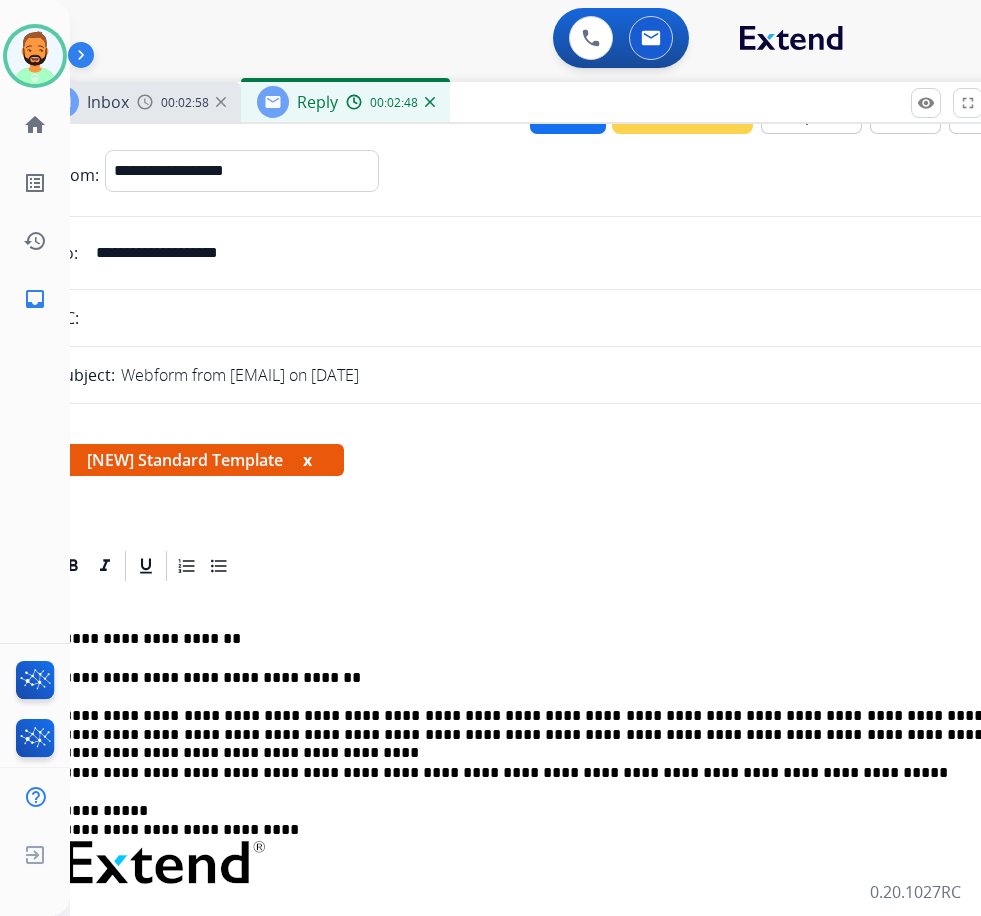 scroll, scrollTop: 0, scrollLeft: 0, axis: both 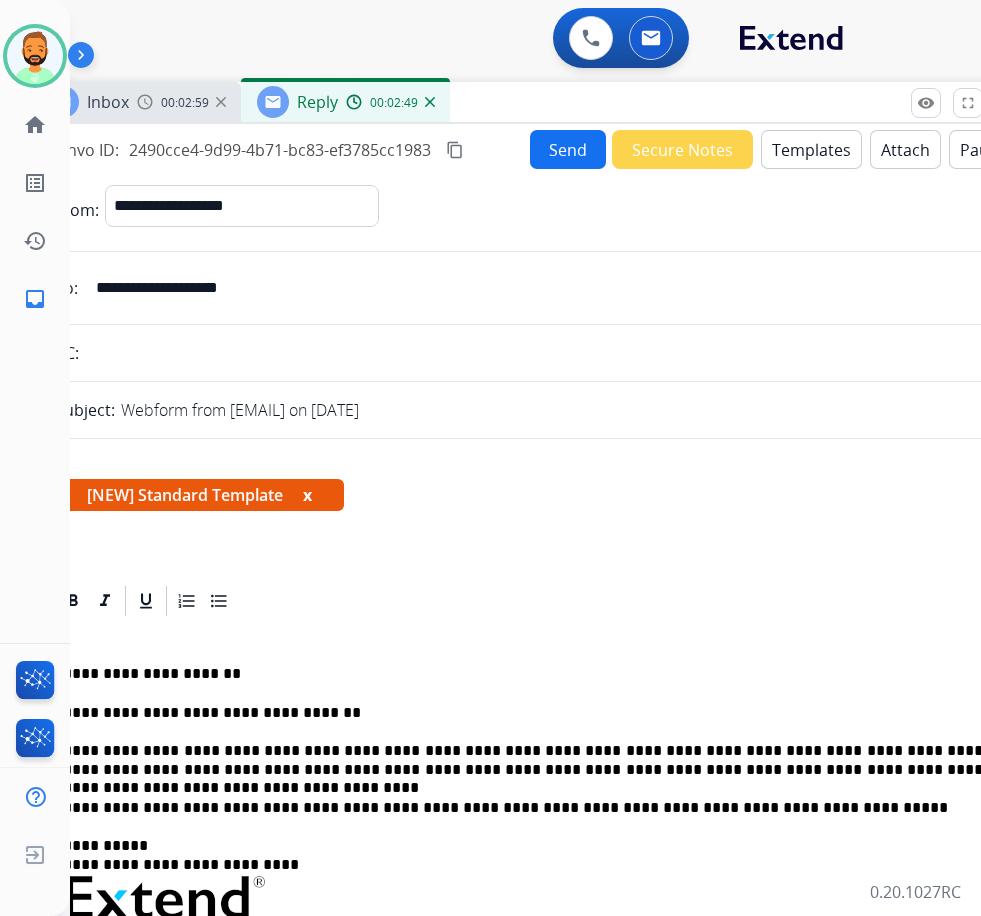 click on "Send" at bounding box center [568, 149] 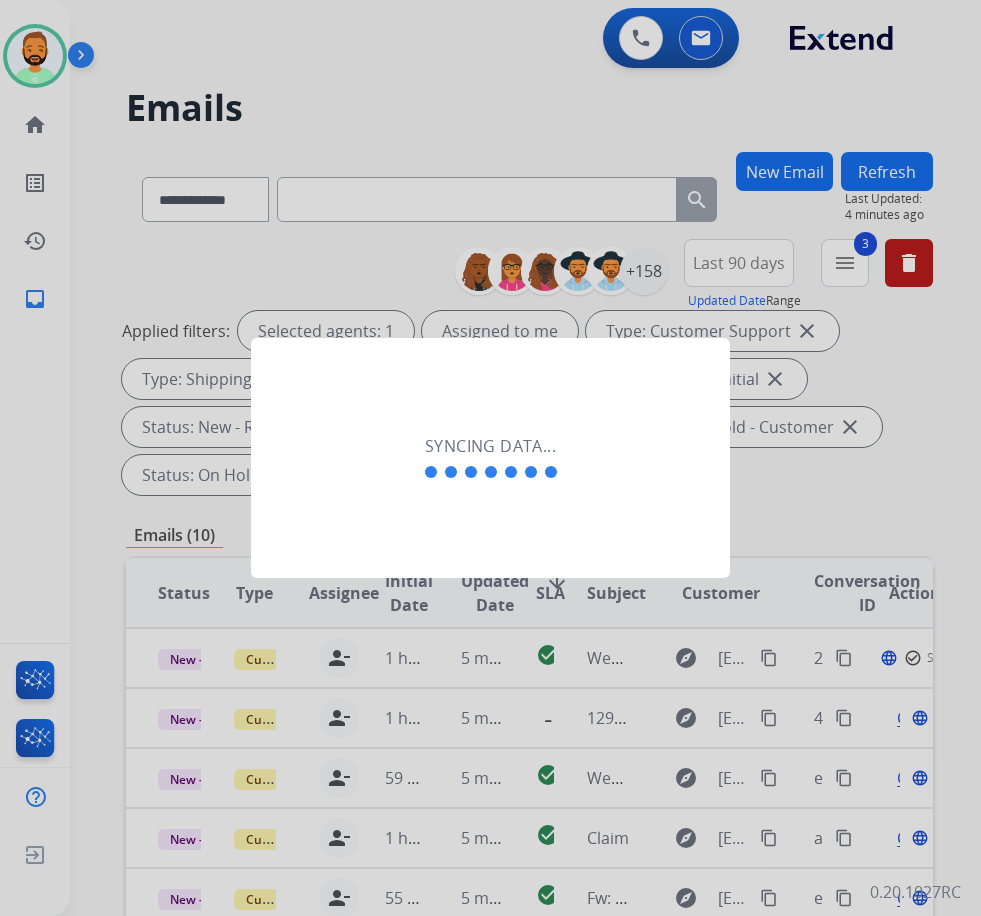 scroll, scrollTop: 0, scrollLeft: 0, axis: both 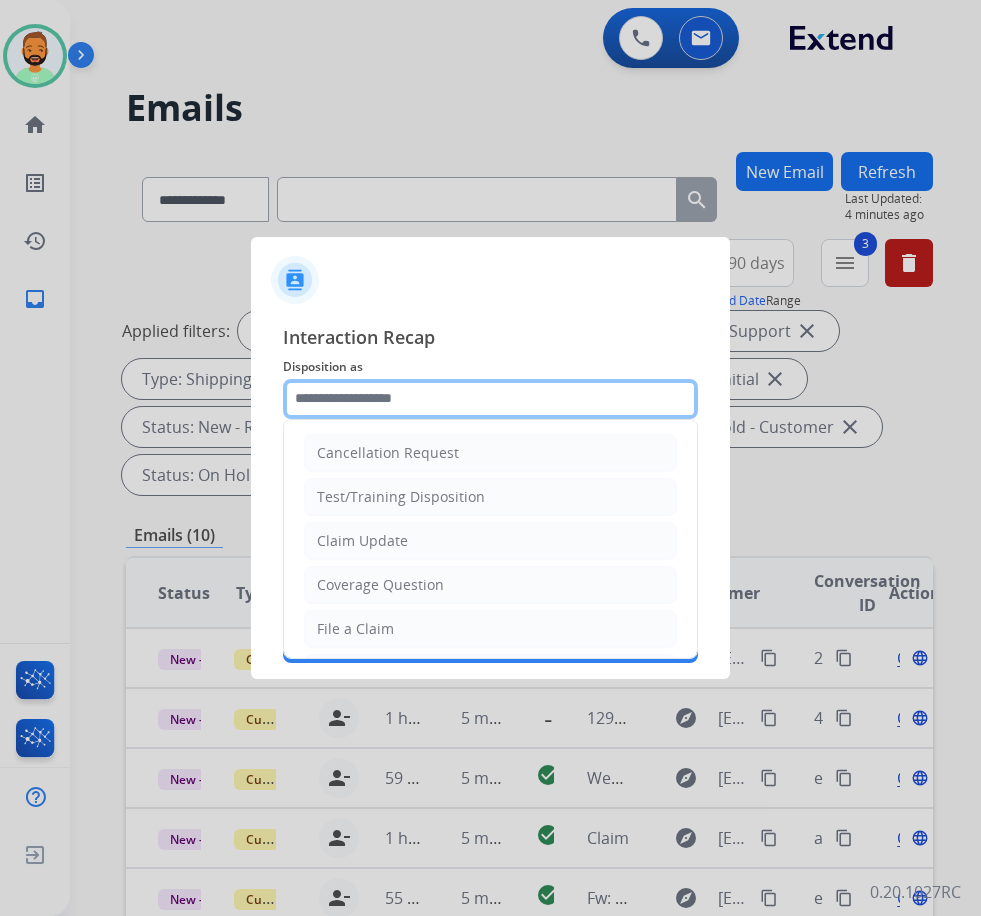 click 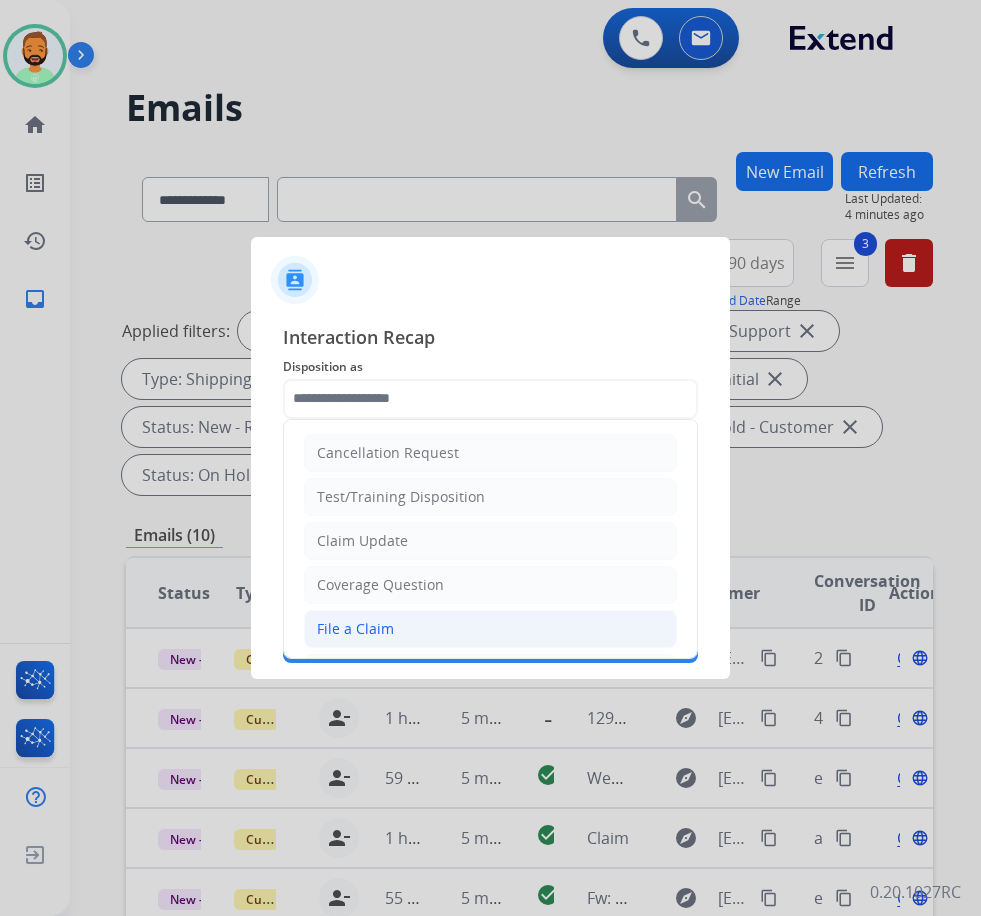 click on "File a Claim" 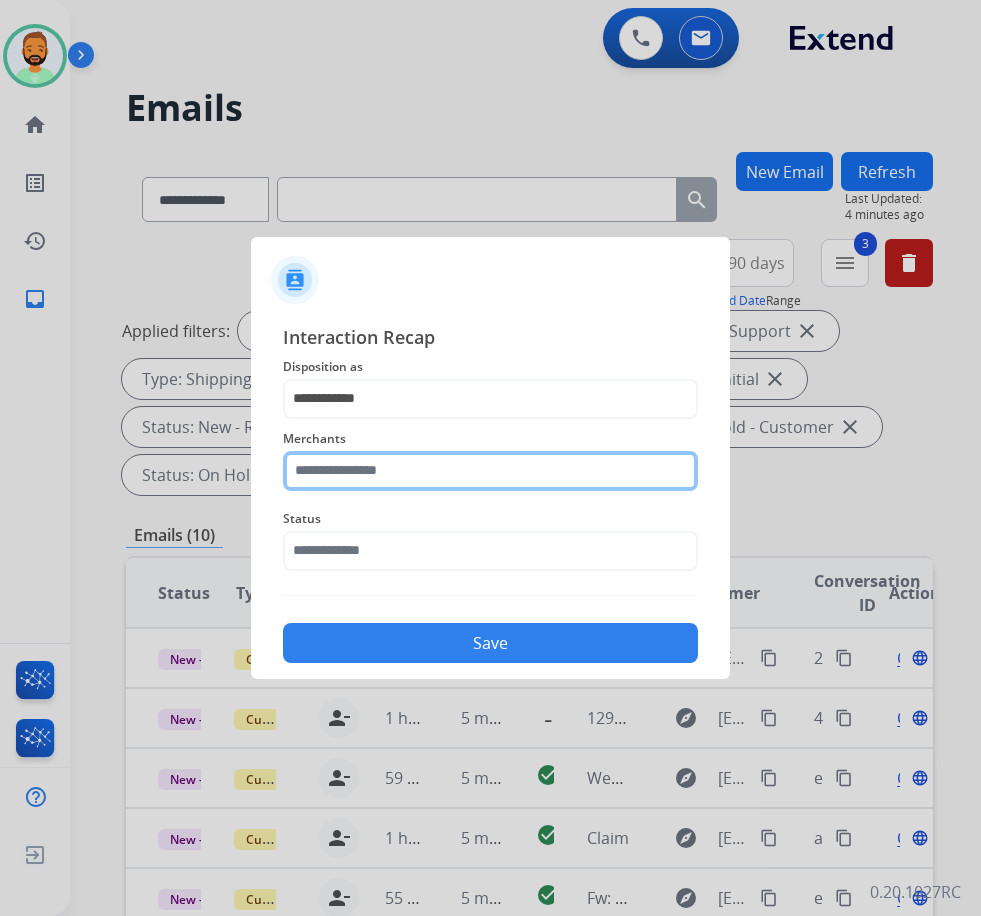 click 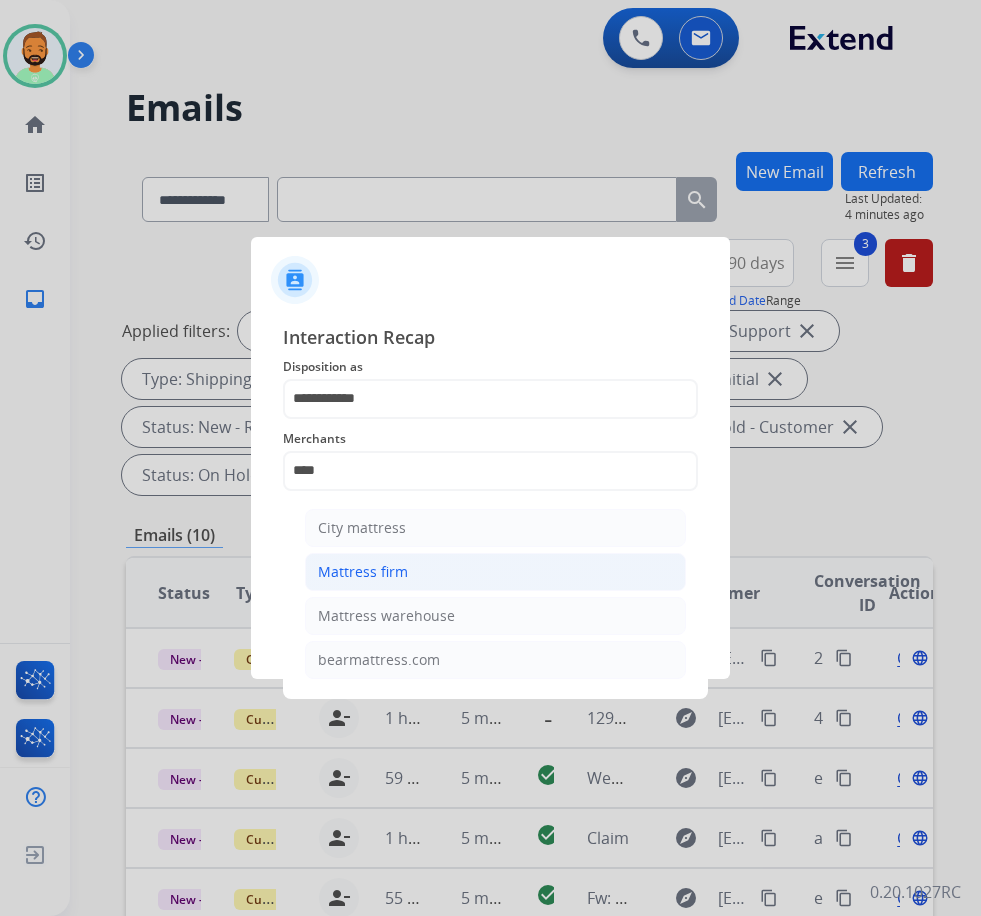 click on "Mattress firm" 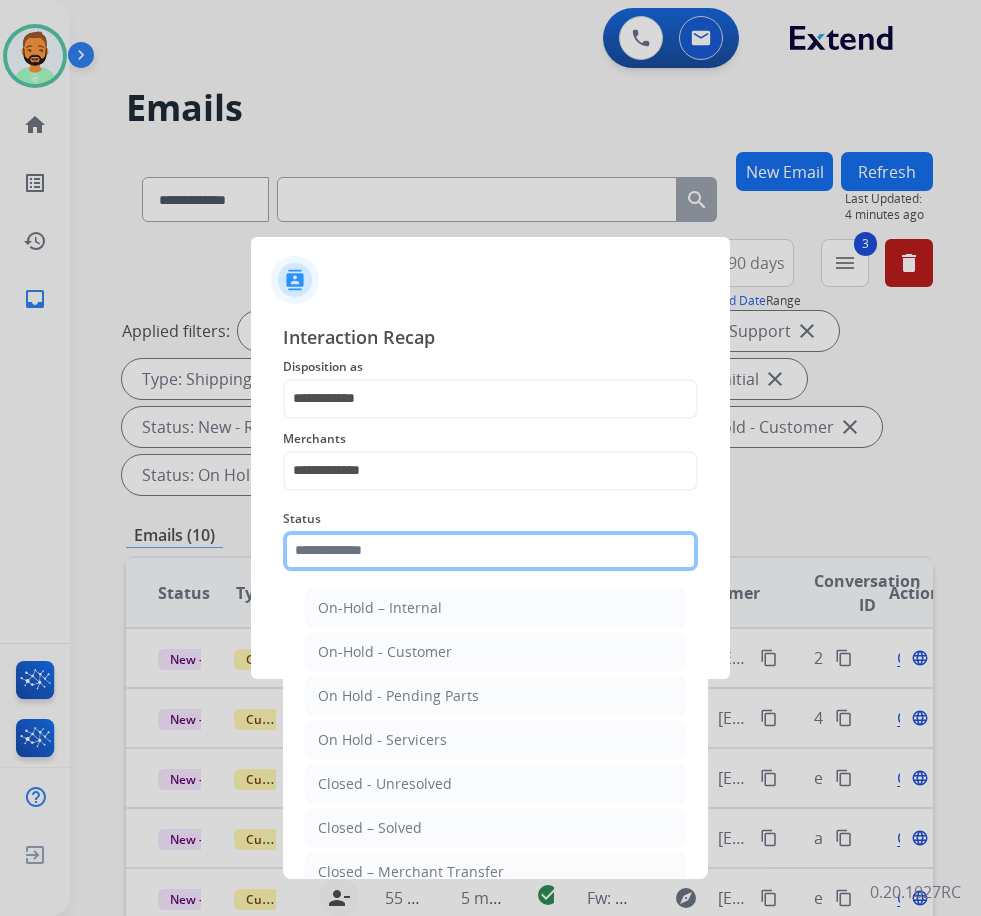 click 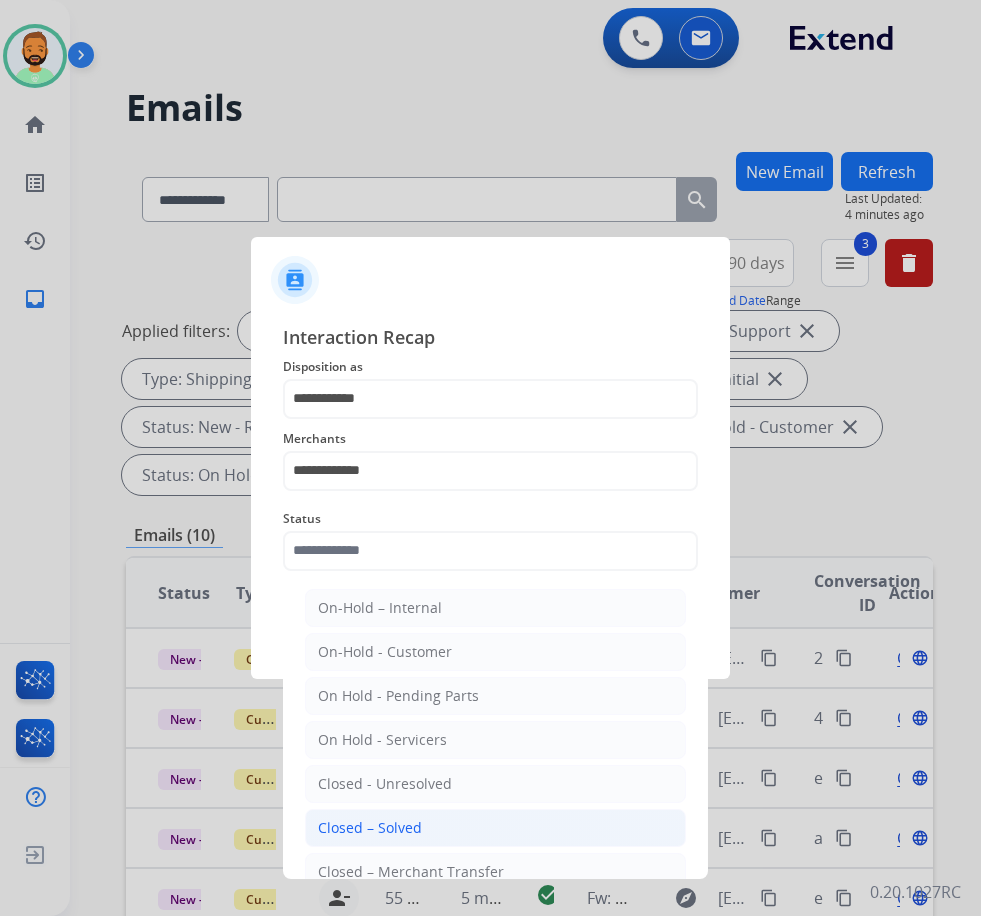 click on "Closed – Solved" 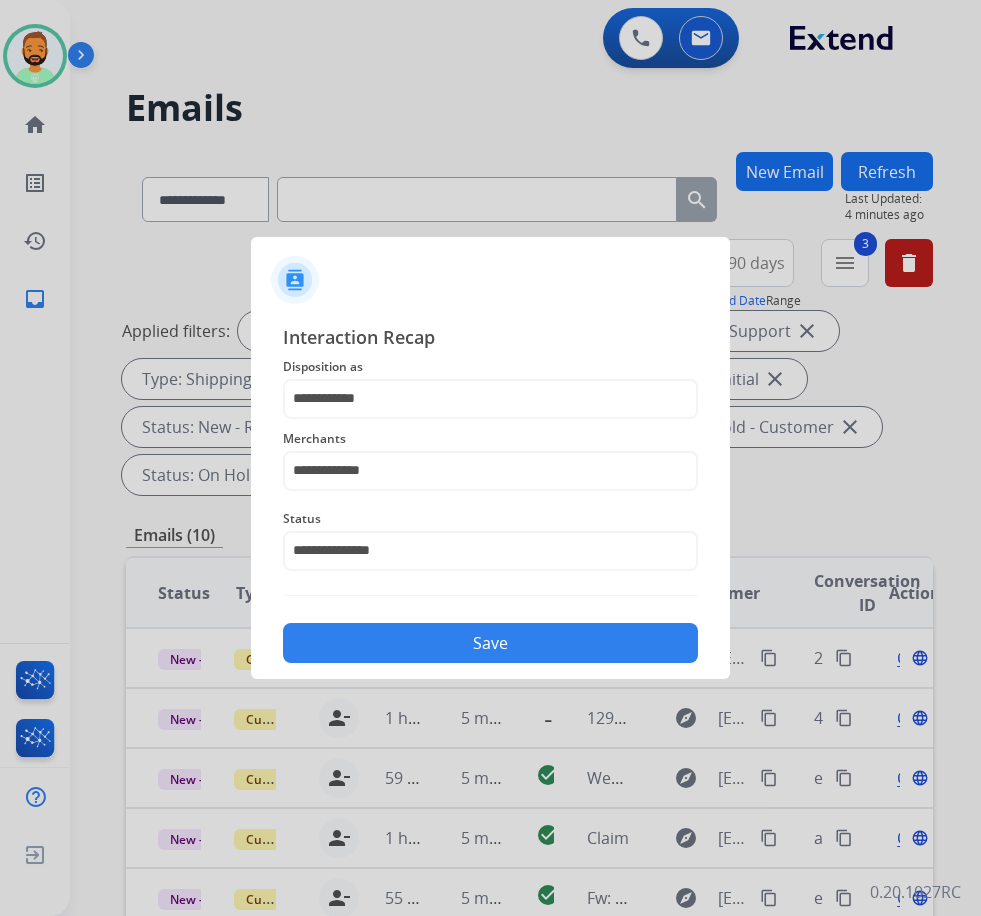 click on "Save" 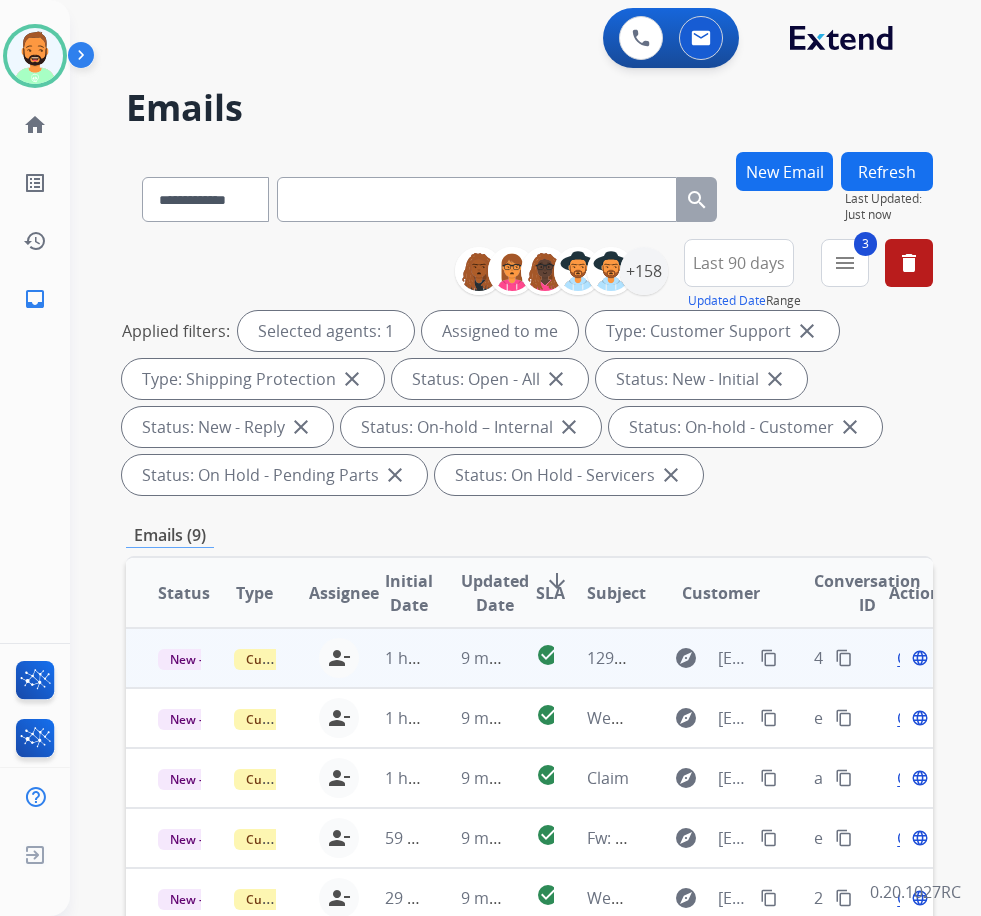 click on "9 minutes ago" at bounding box center (467, 658) 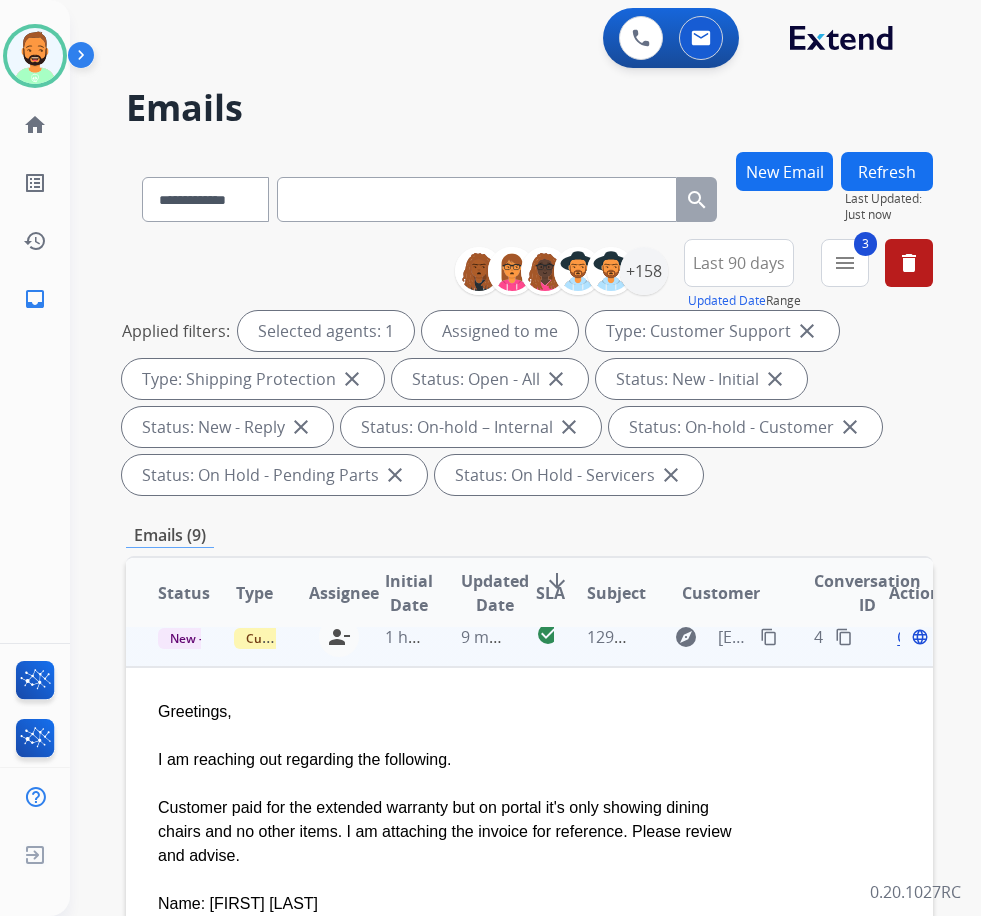 scroll, scrollTop: 0, scrollLeft: 0, axis: both 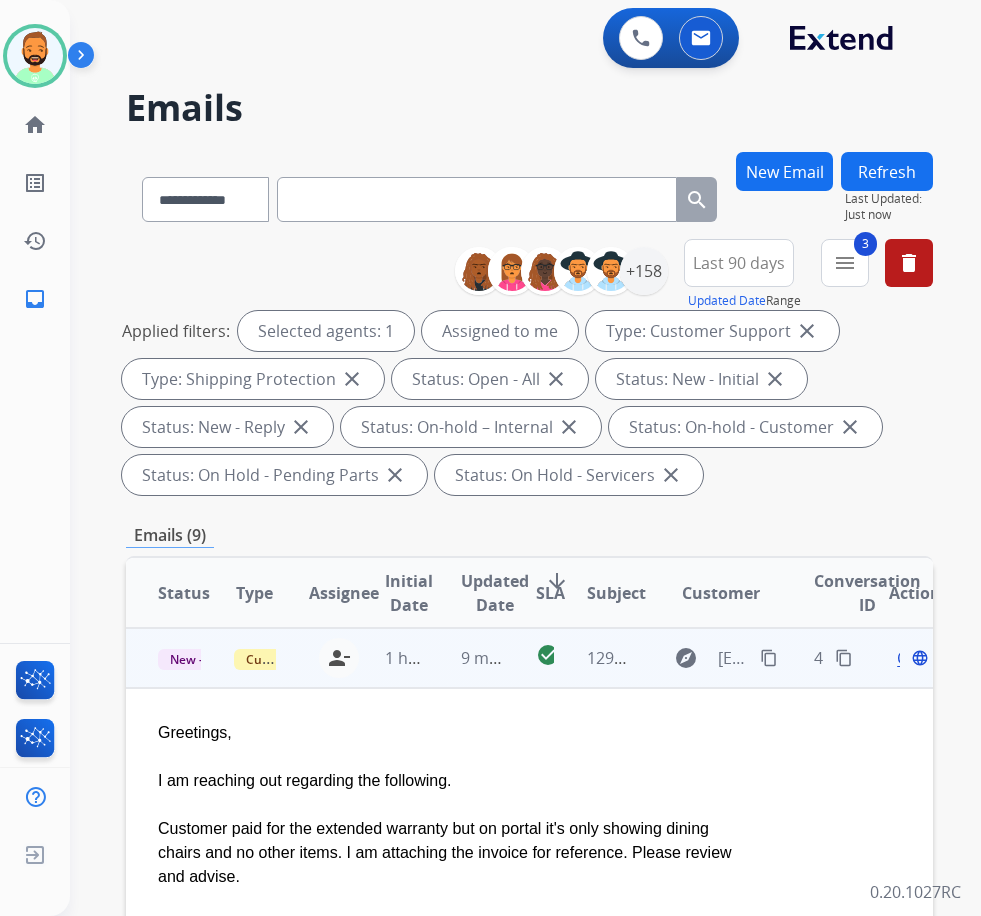 click on "content_copy" at bounding box center (769, 658) 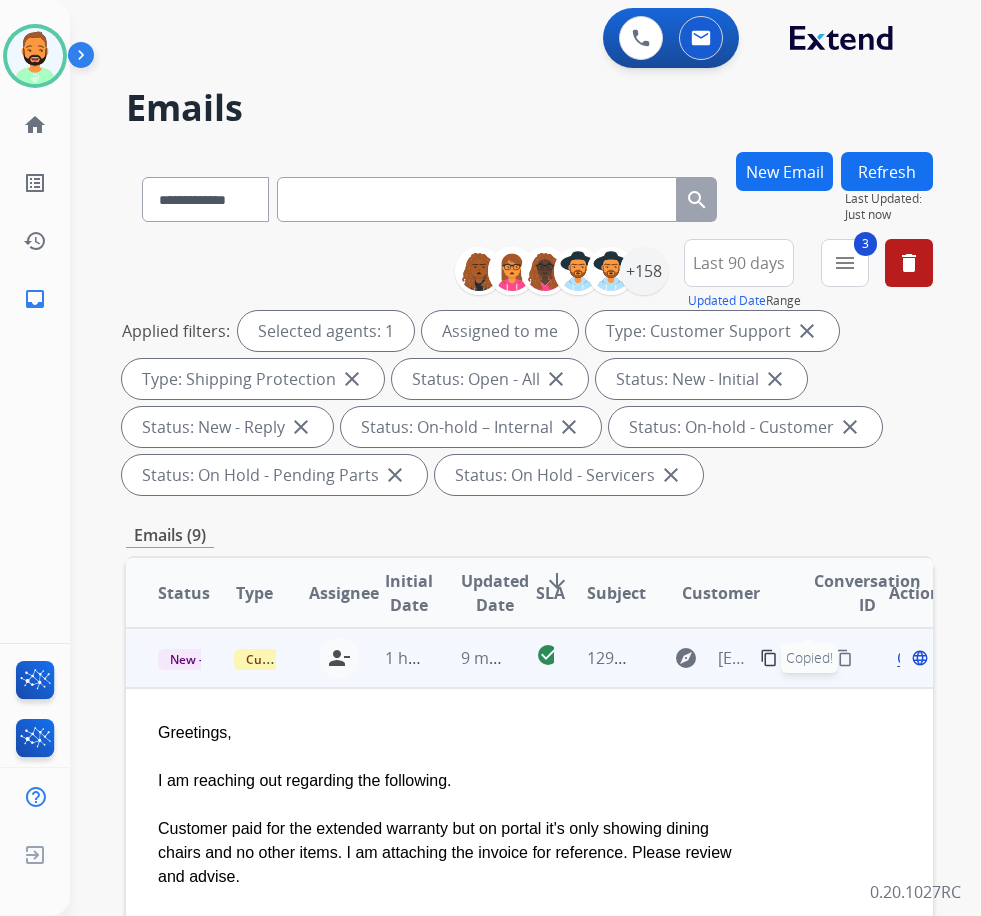 click on "Open" at bounding box center (917, 658) 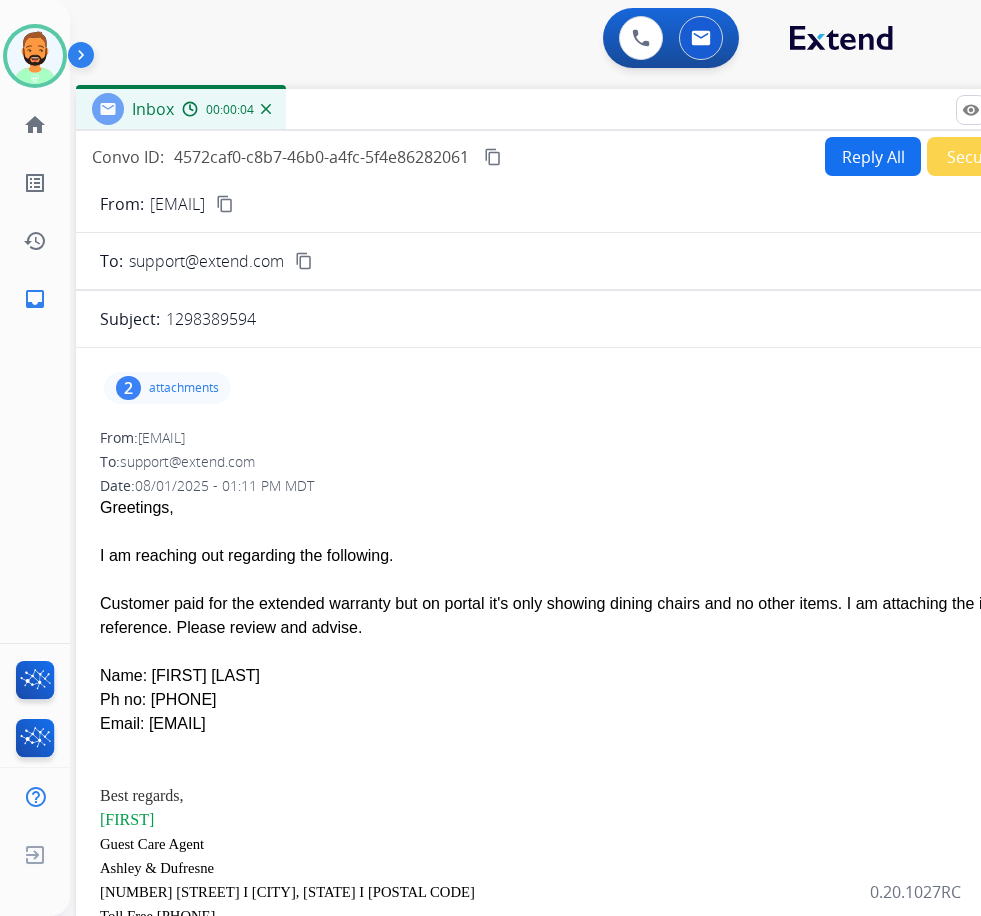 drag, startPoint x: 454, startPoint y: 132, endPoint x: 596, endPoint y: 100, distance: 145.56099 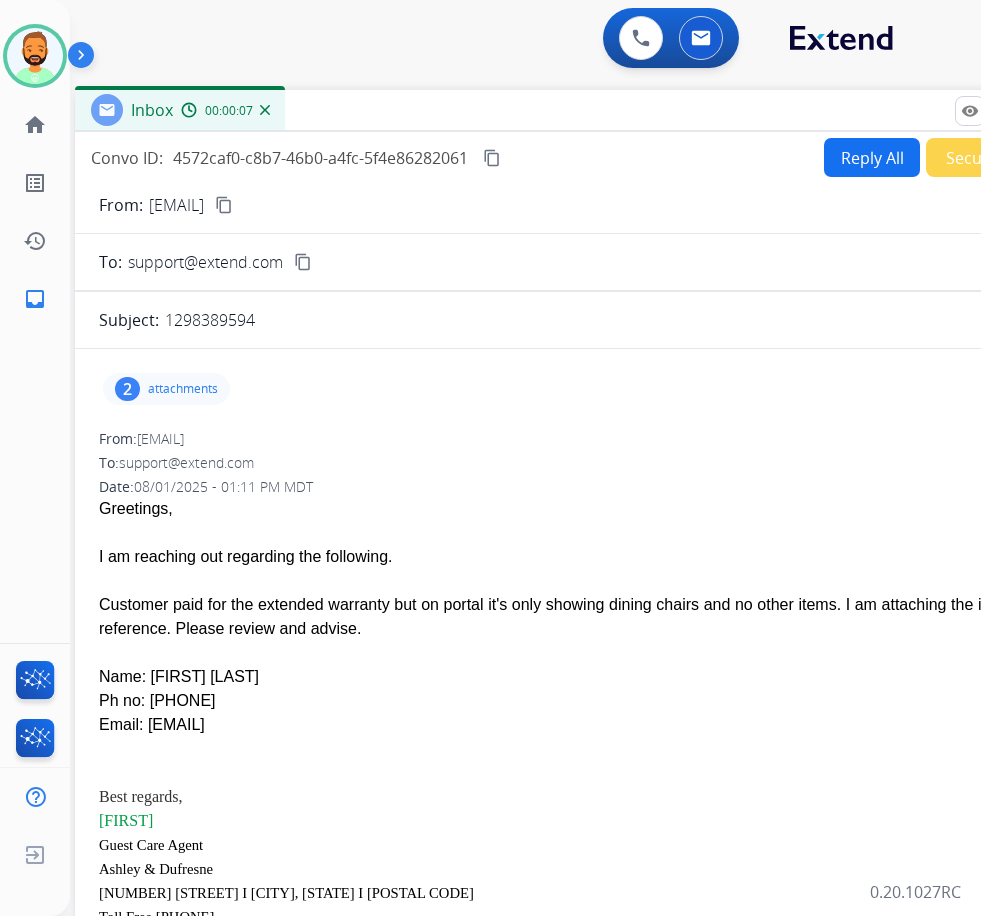 click on "content_copy" at bounding box center (224, 205) 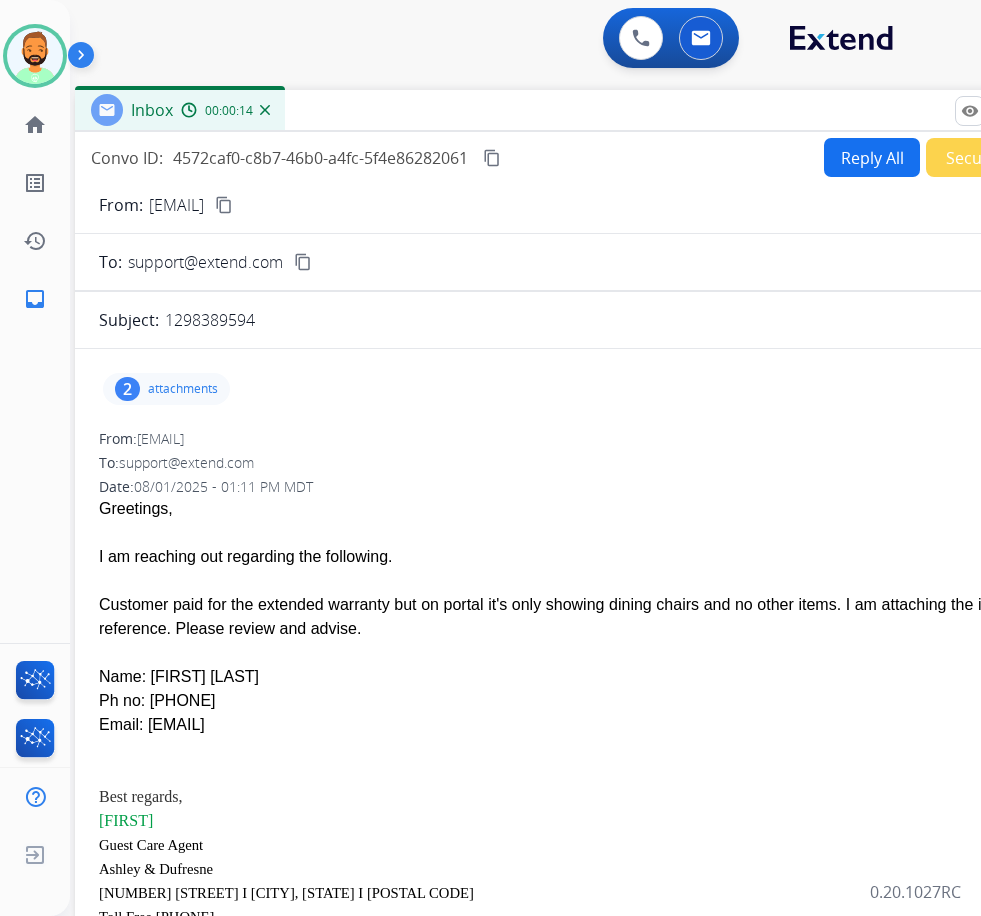 drag, startPoint x: 141, startPoint y: 730, endPoint x: 346, endPoint y: 727, distance: 205.02196 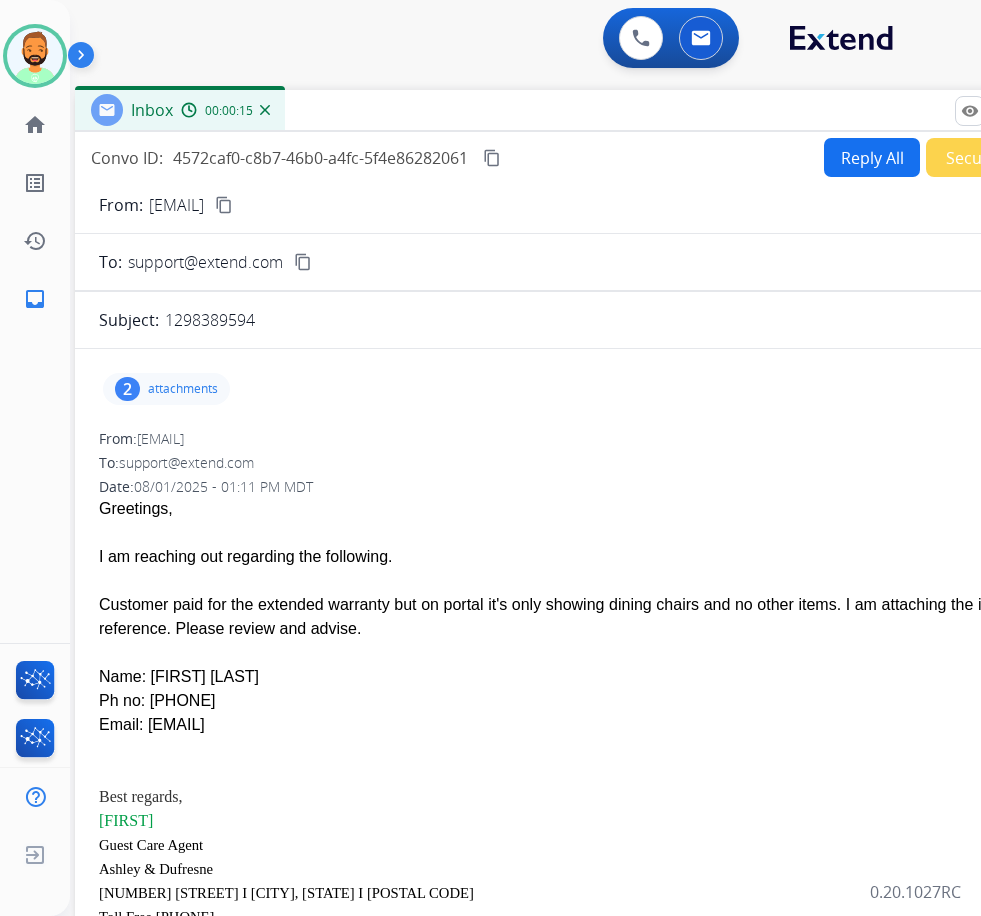 copy on "[EMAIL]" 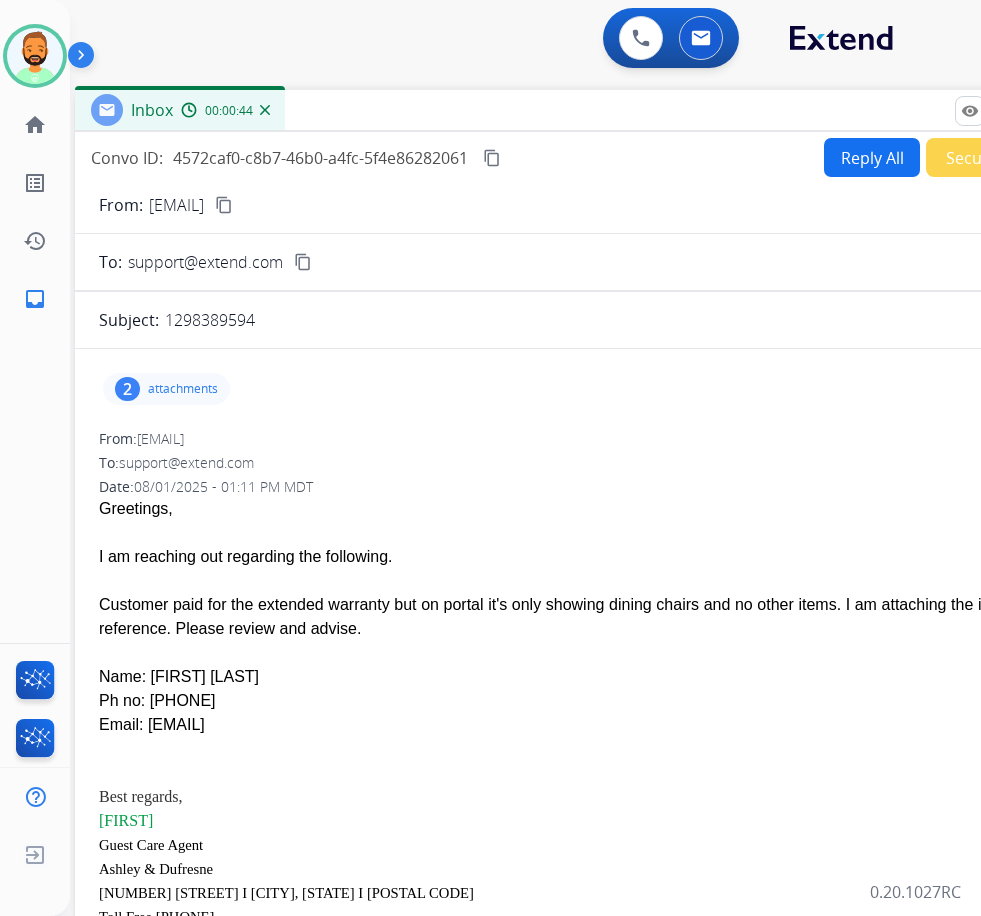 click on "attachments" at bounding box center (183, 389) 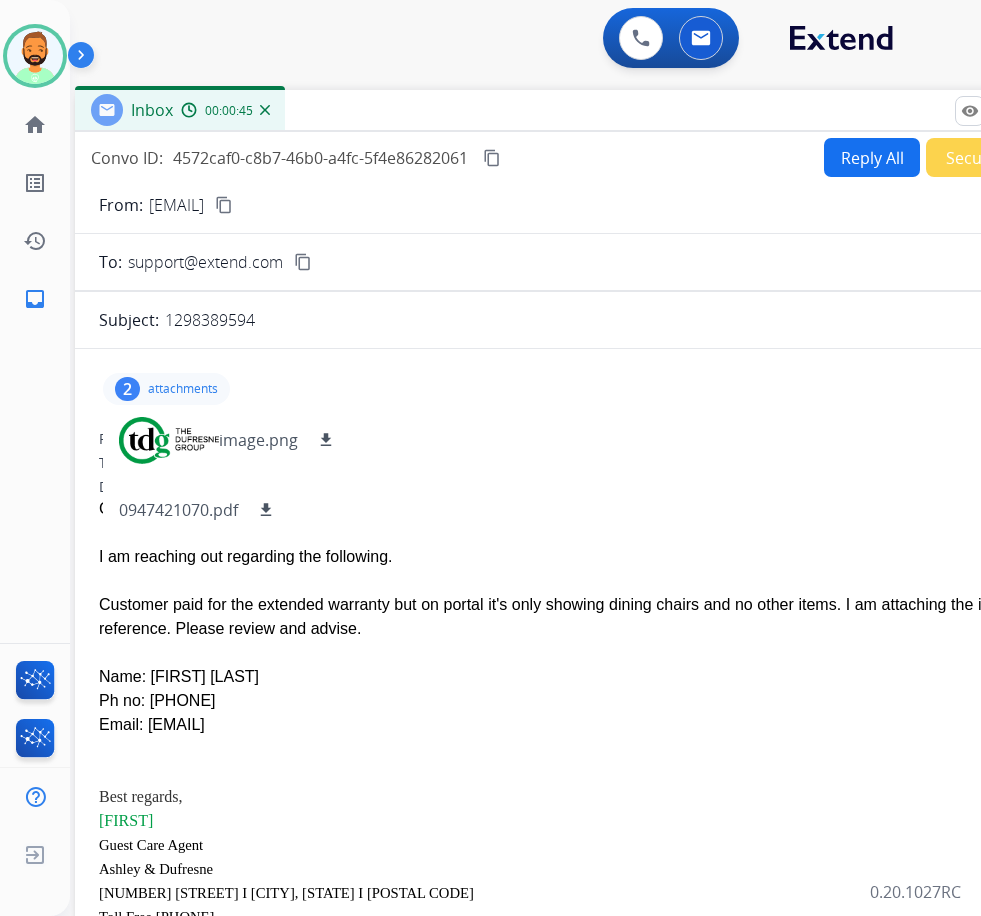 click on "attachments" at bounding box center [183, 389] 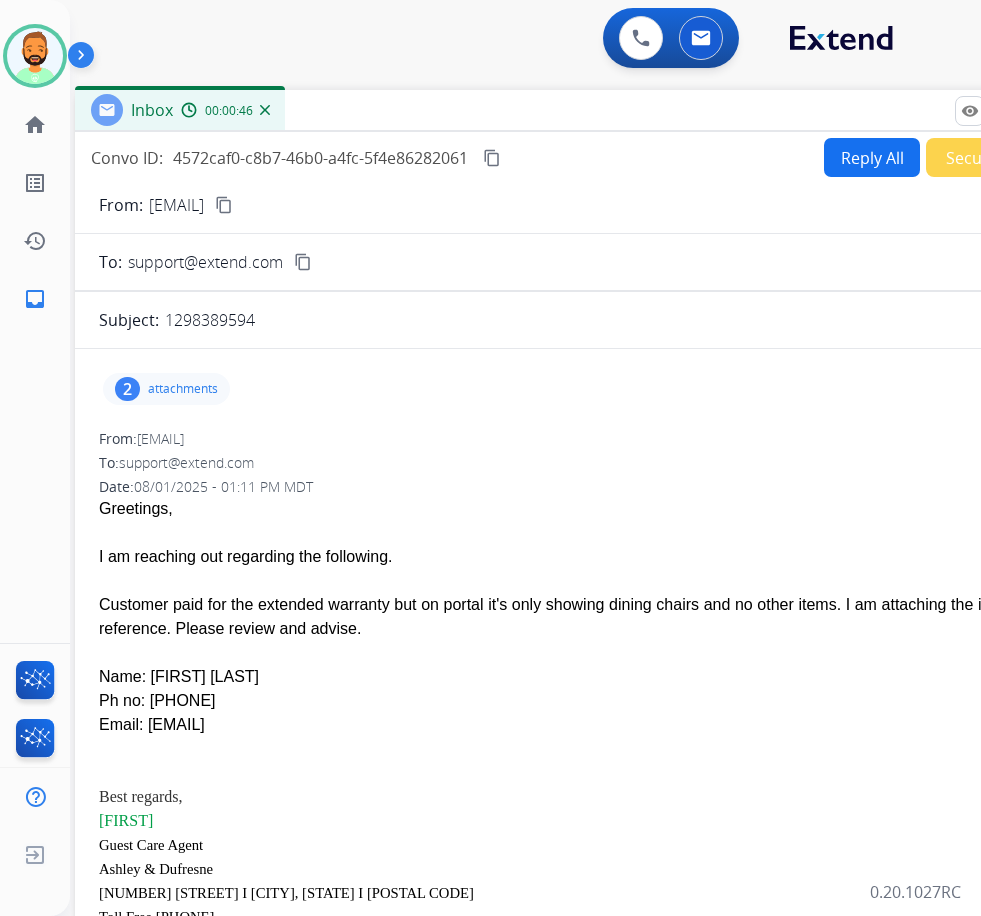 click on "Reply All" at bounding box center [872, 157] 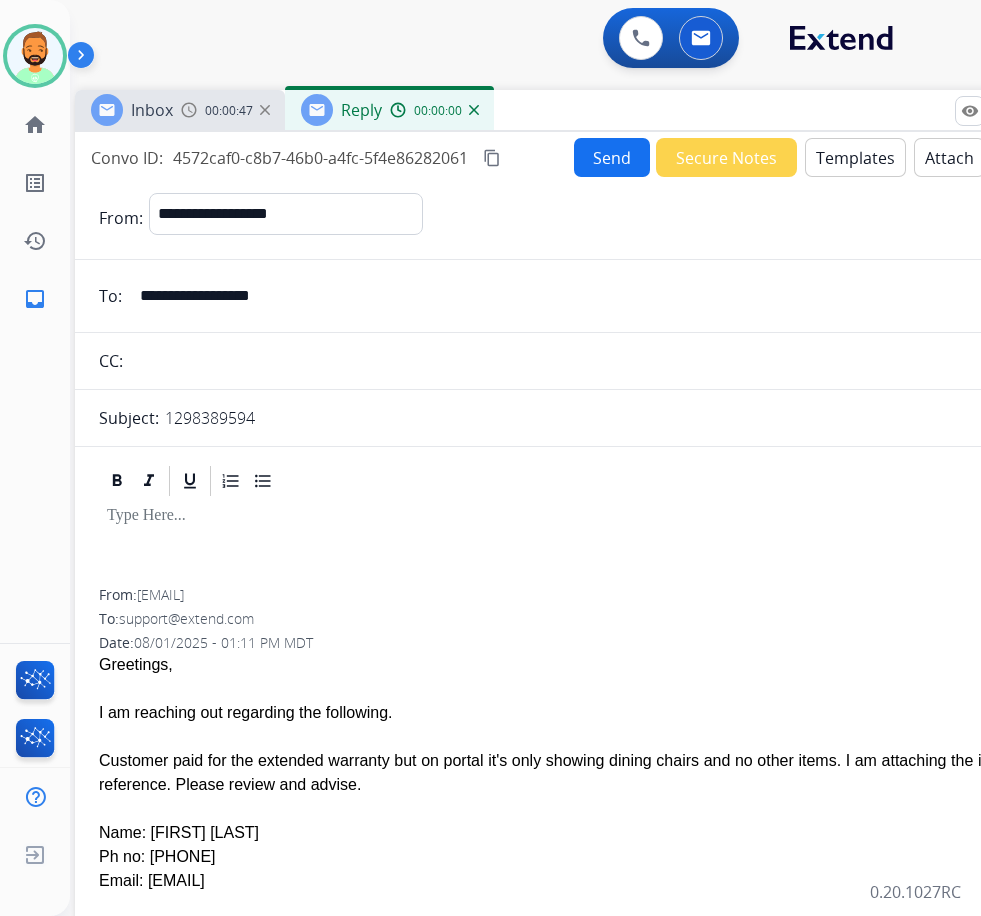 click on "Templates" at bounding box center [855, 157] 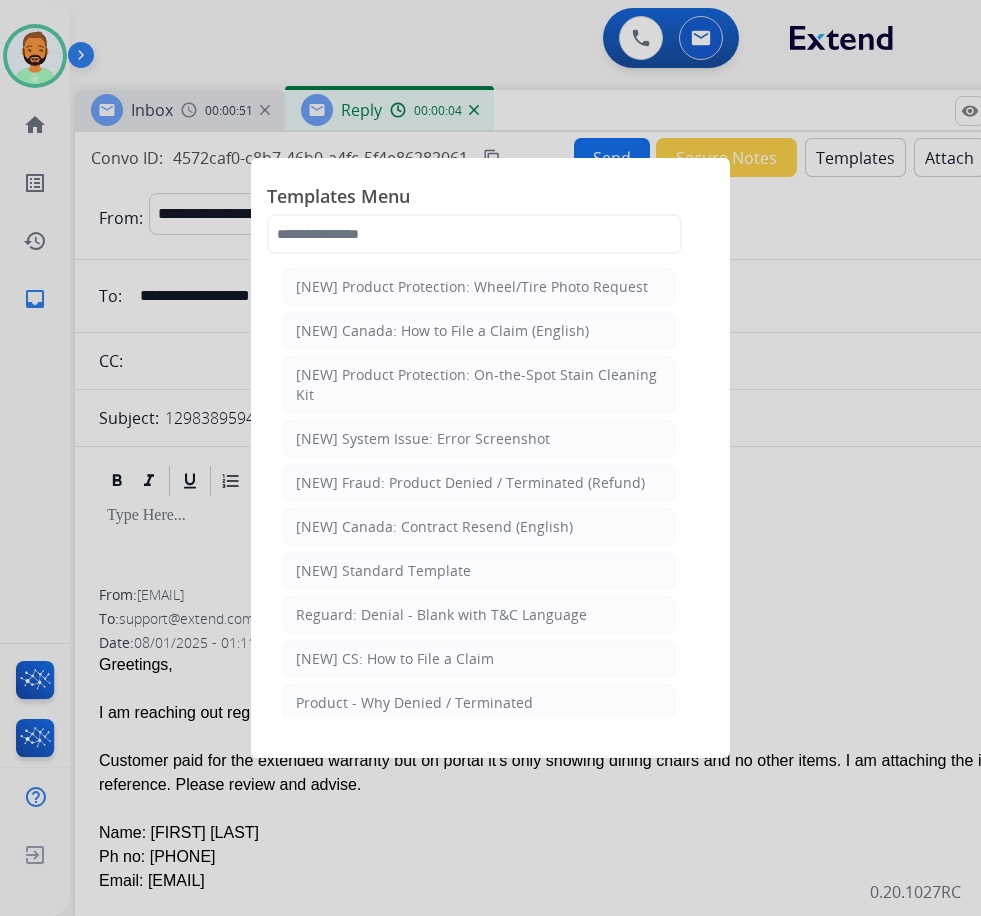 click 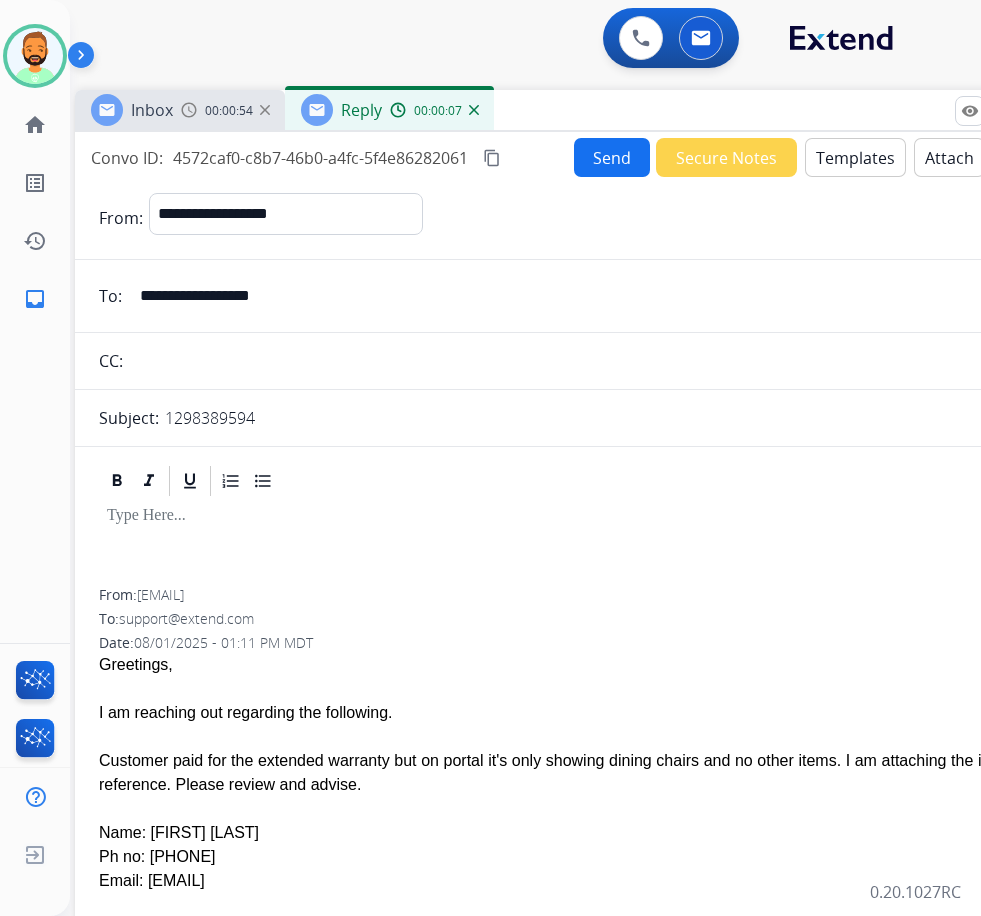 paste on "**********" 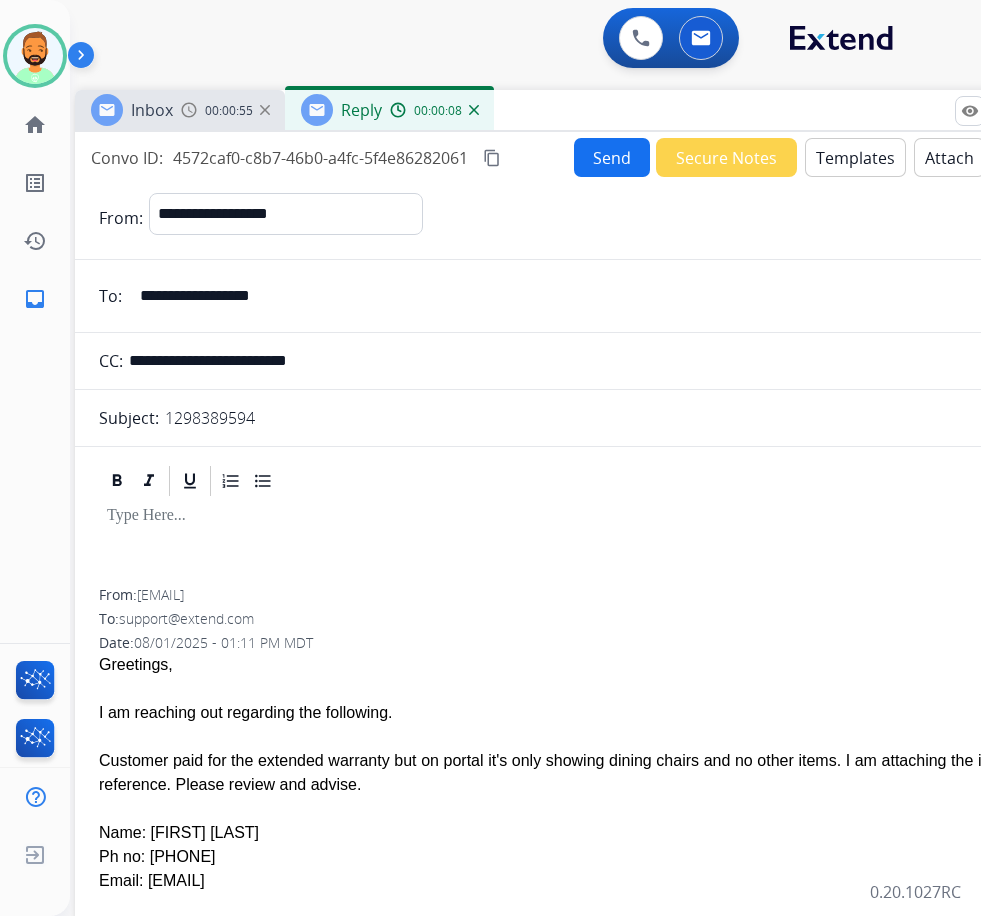 type on "**********" 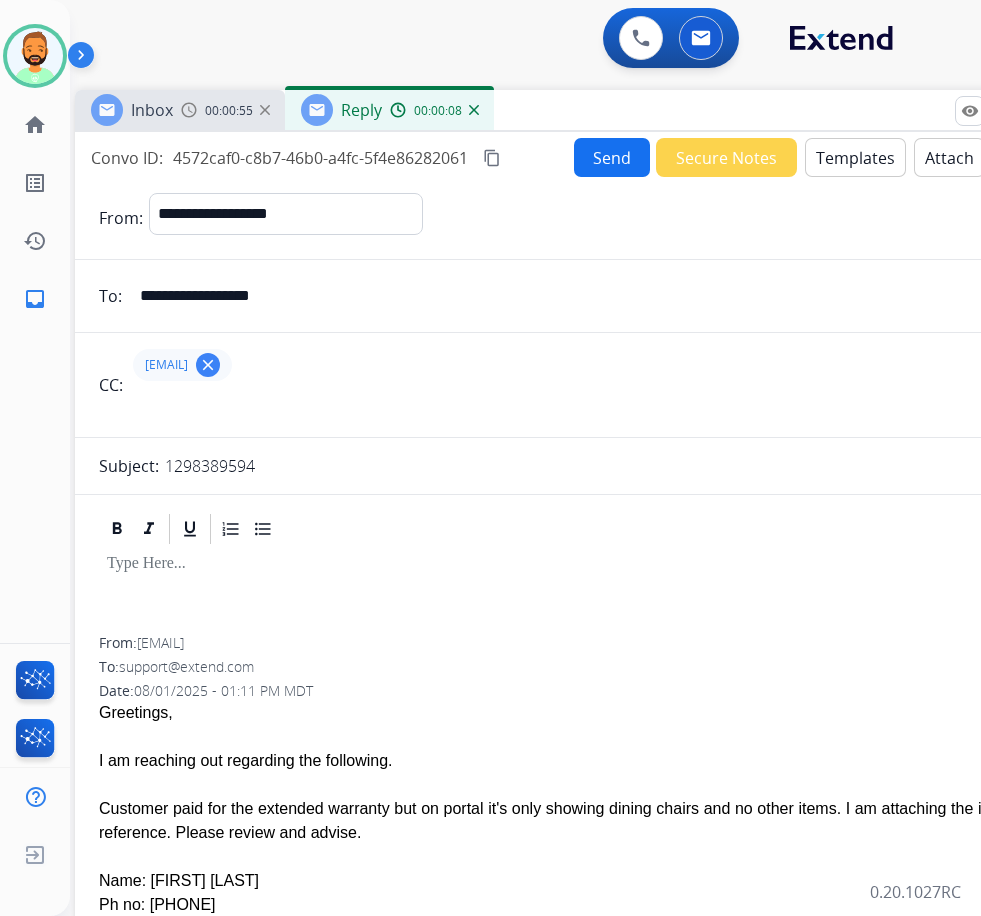 click on "**********" at bounding box center [575, 730] 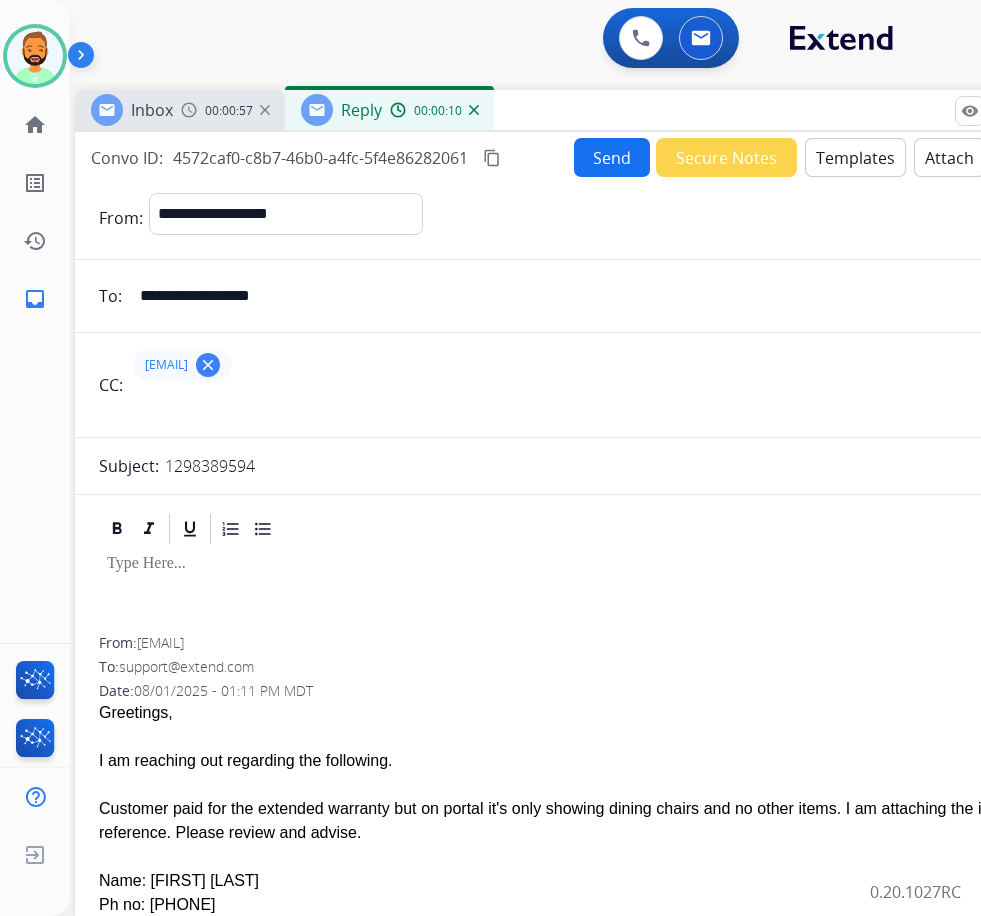 click on "Templates" at bounding box center (855, 157) 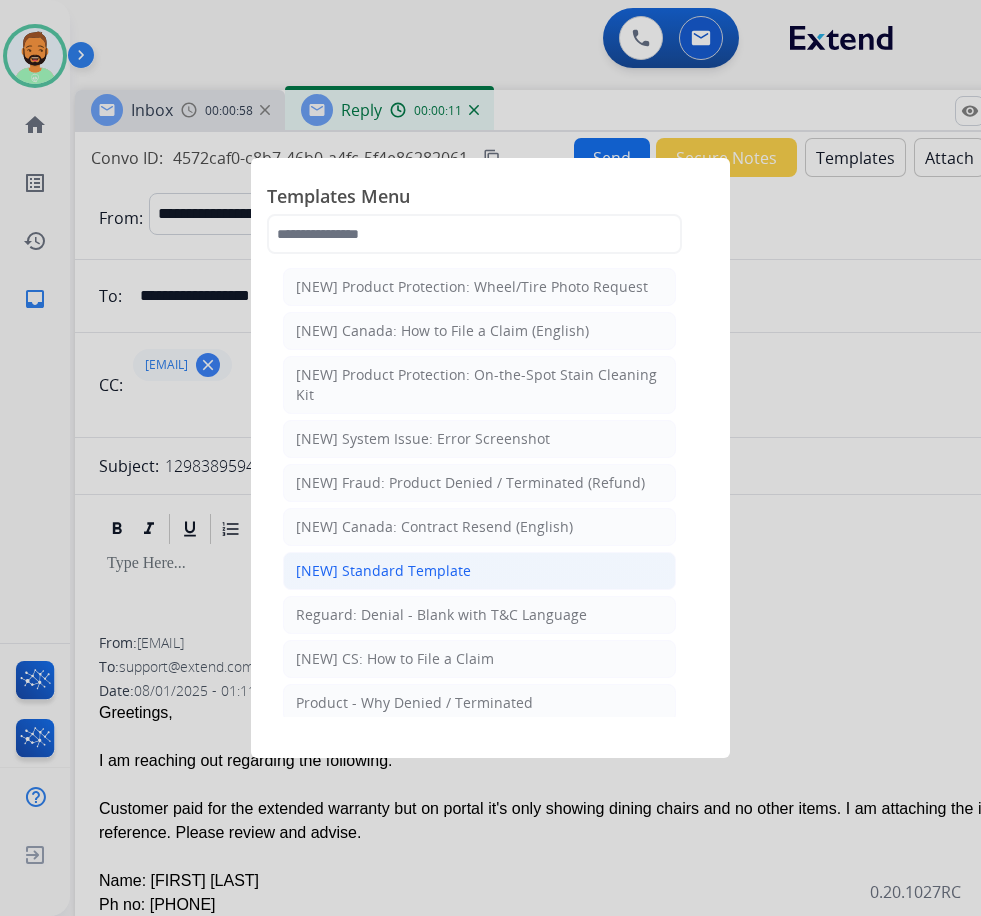 click on "[NEW] Standard Template" 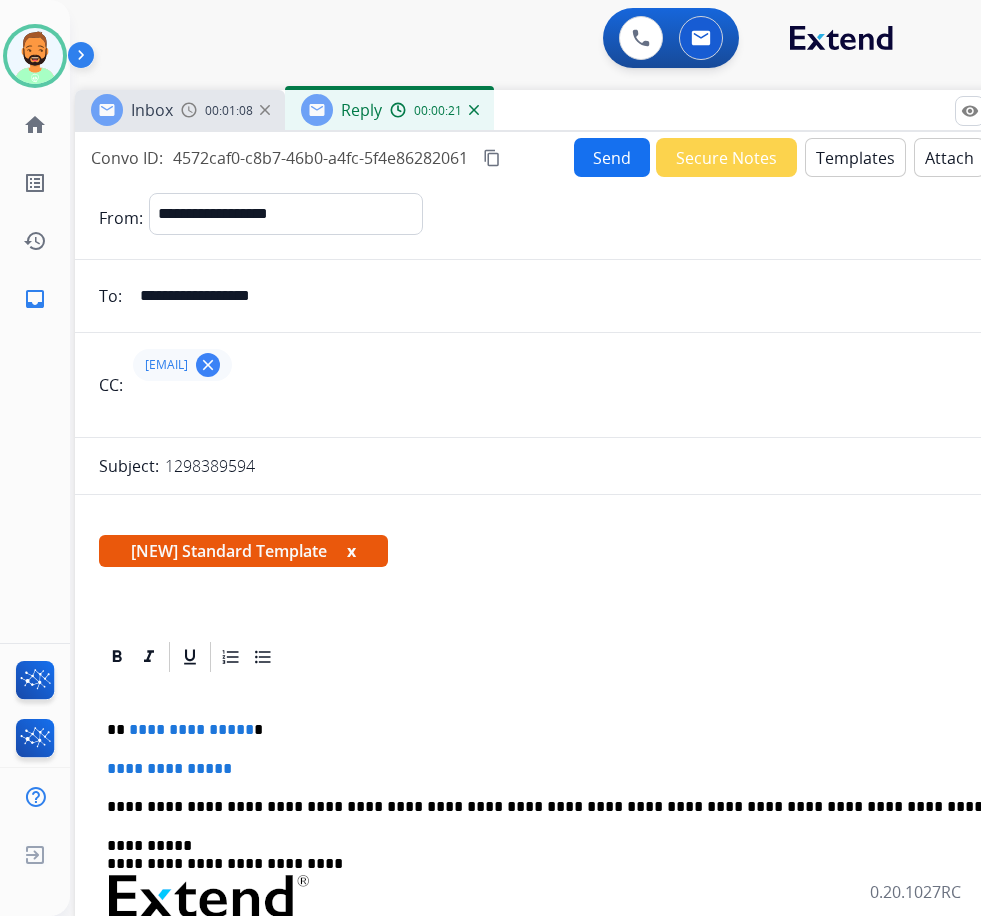 click on "**********" at bounding box center (567, 730) 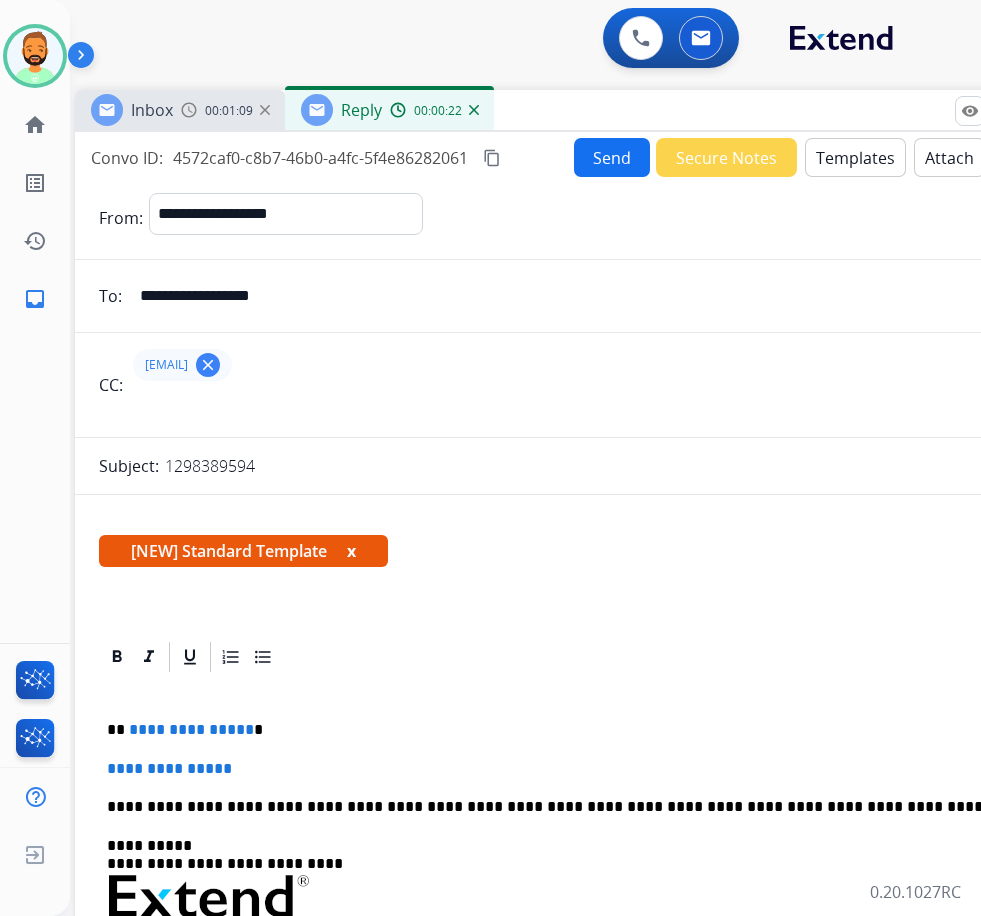 type 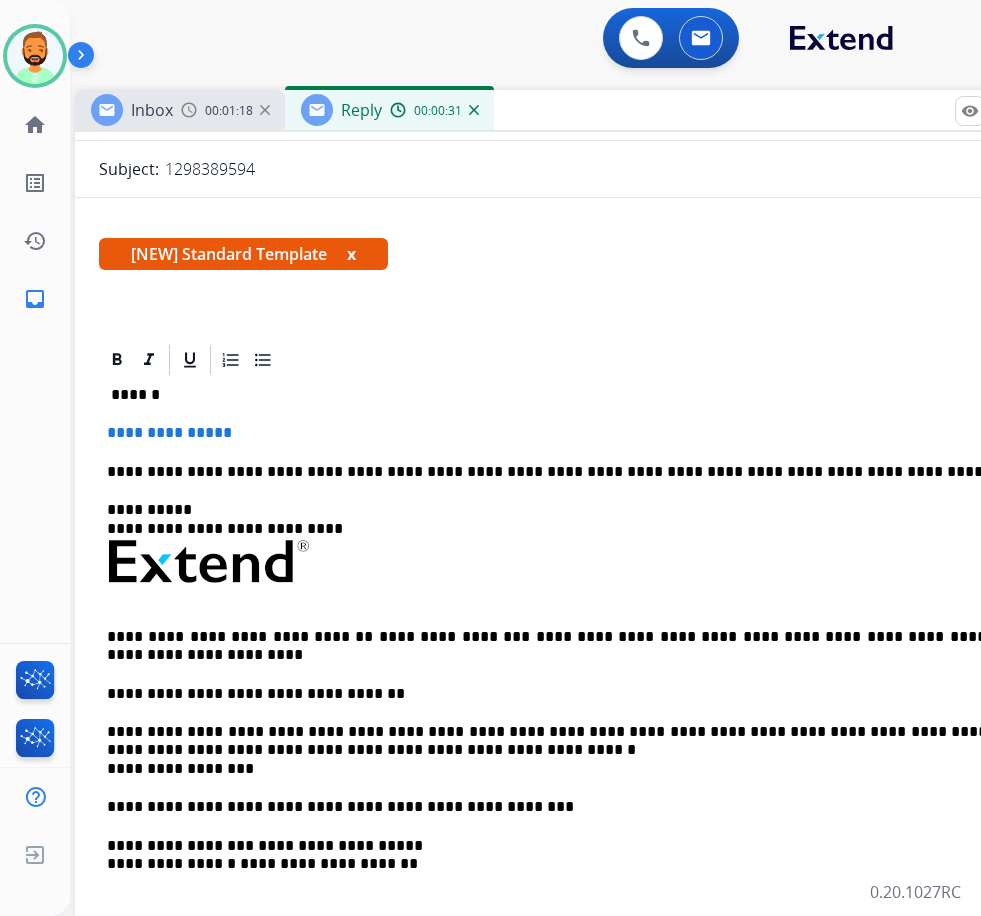 scroll, scrollTop: 0, scrollLeft: 0, axis: both 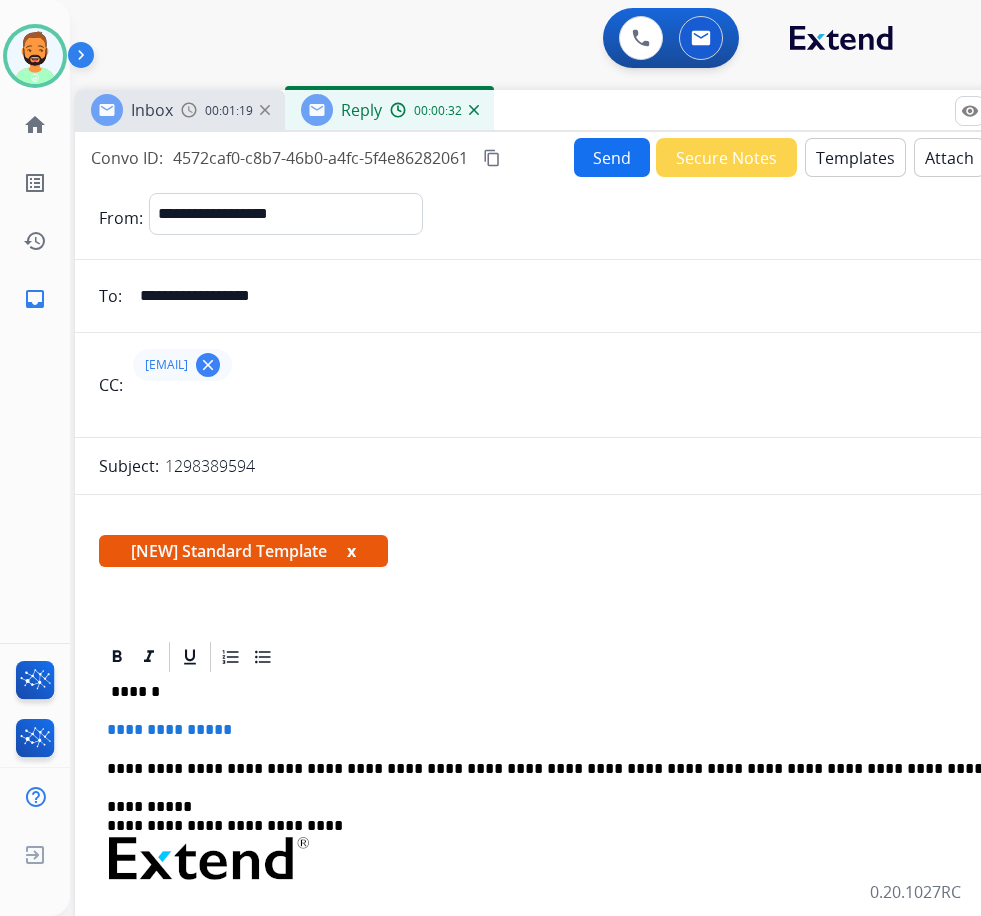 click on "Templates" at bounding box center [855, 157] 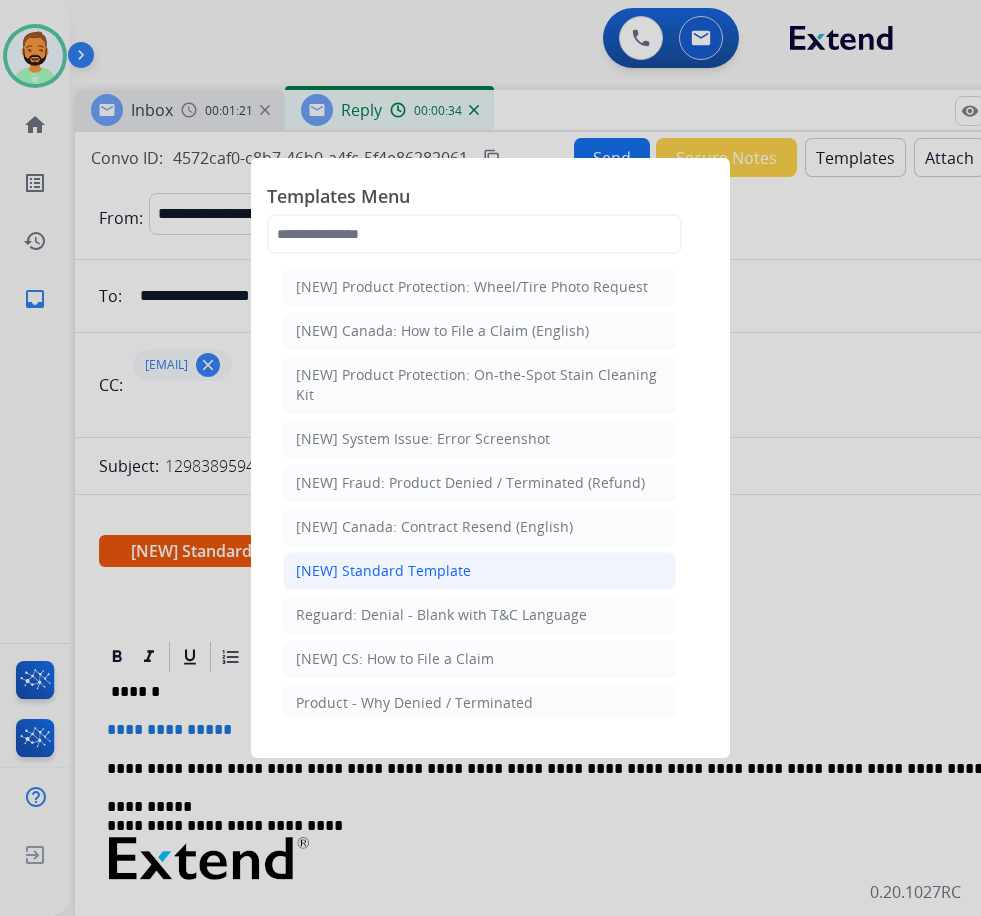 click on "[NEW] Standard Template" 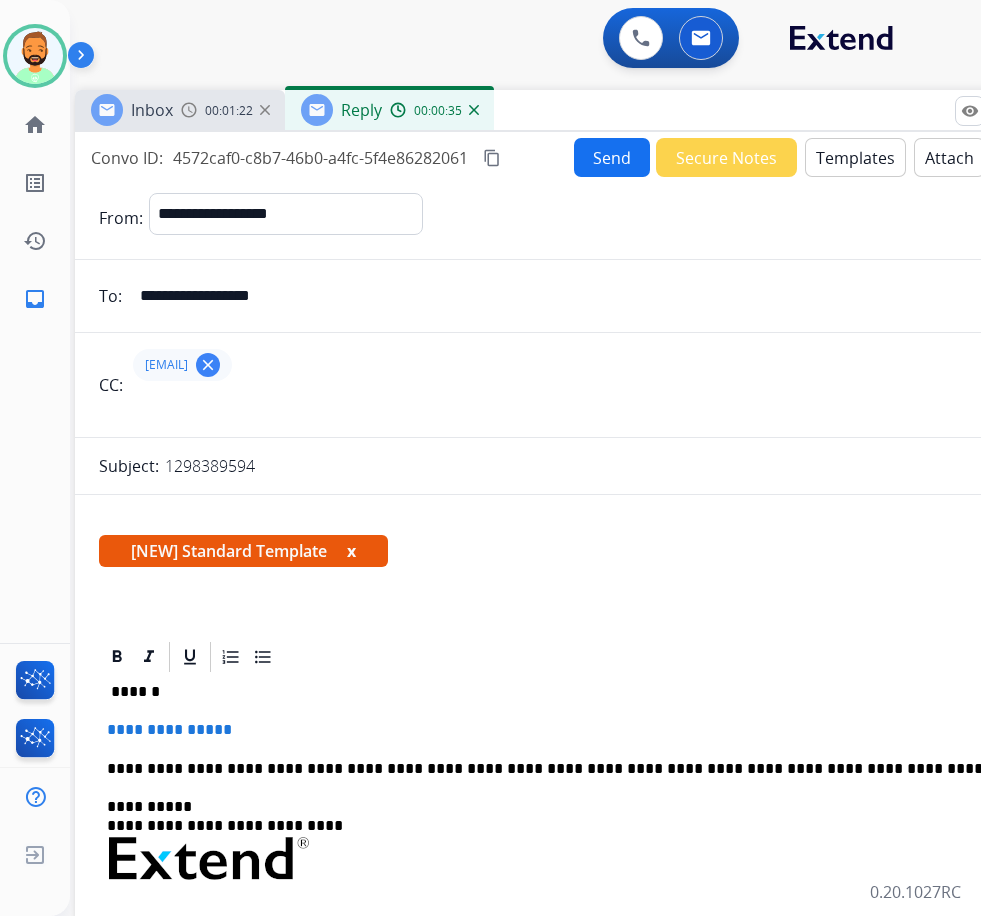 click on "Inbox  [TIME]  Reply  [TIME]" at bounding box center [575, 111] 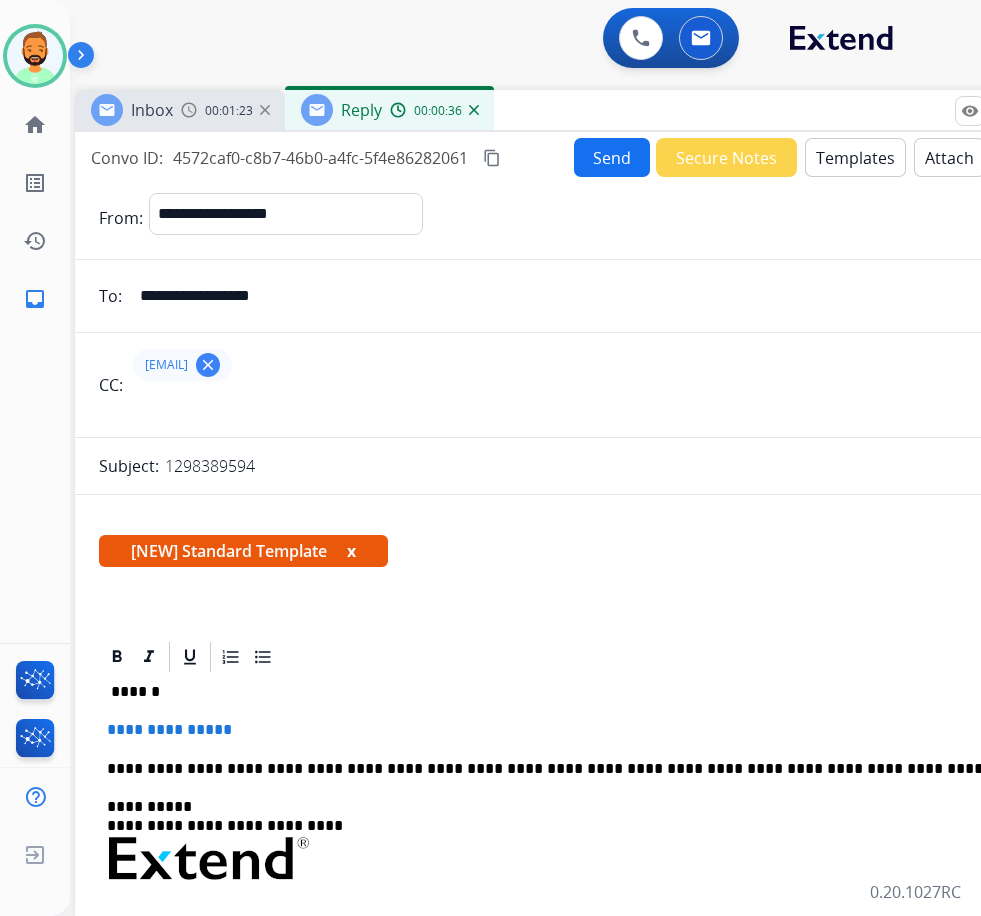 click on "Templates" at bounding box center [855, 157] 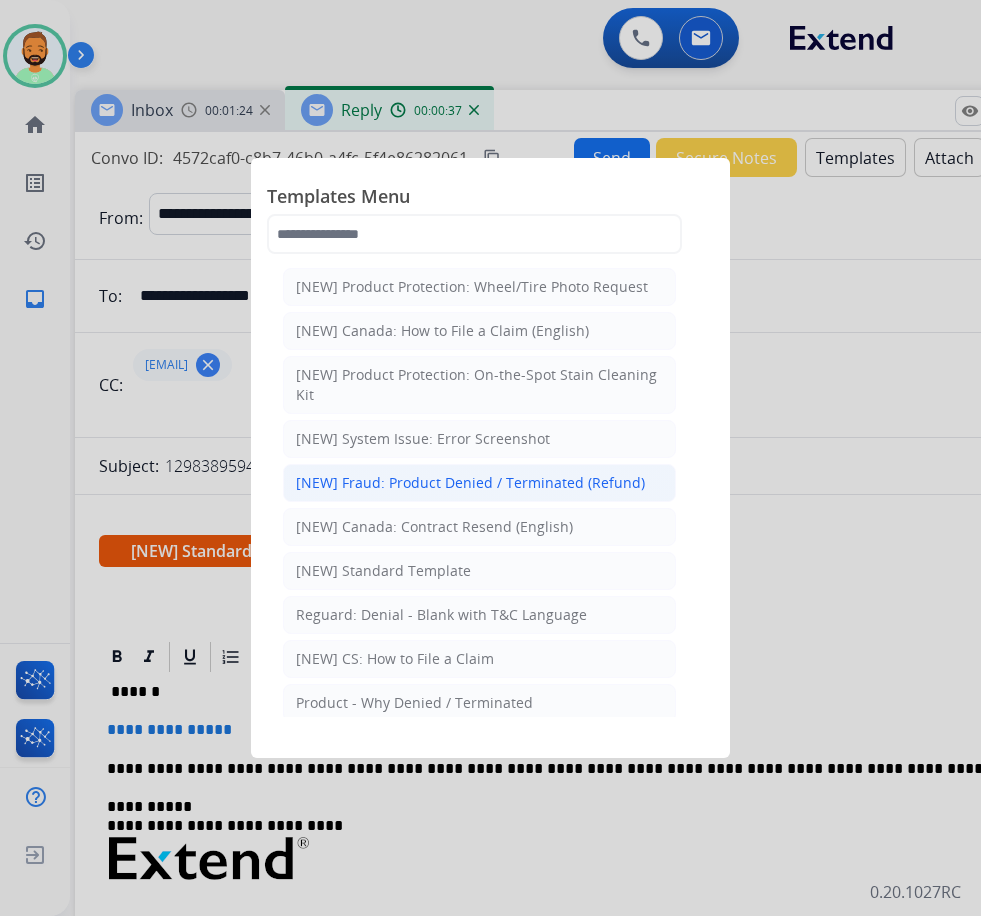 click on "[NEW] Fraud: Product Denied / Terminated (Refund)" 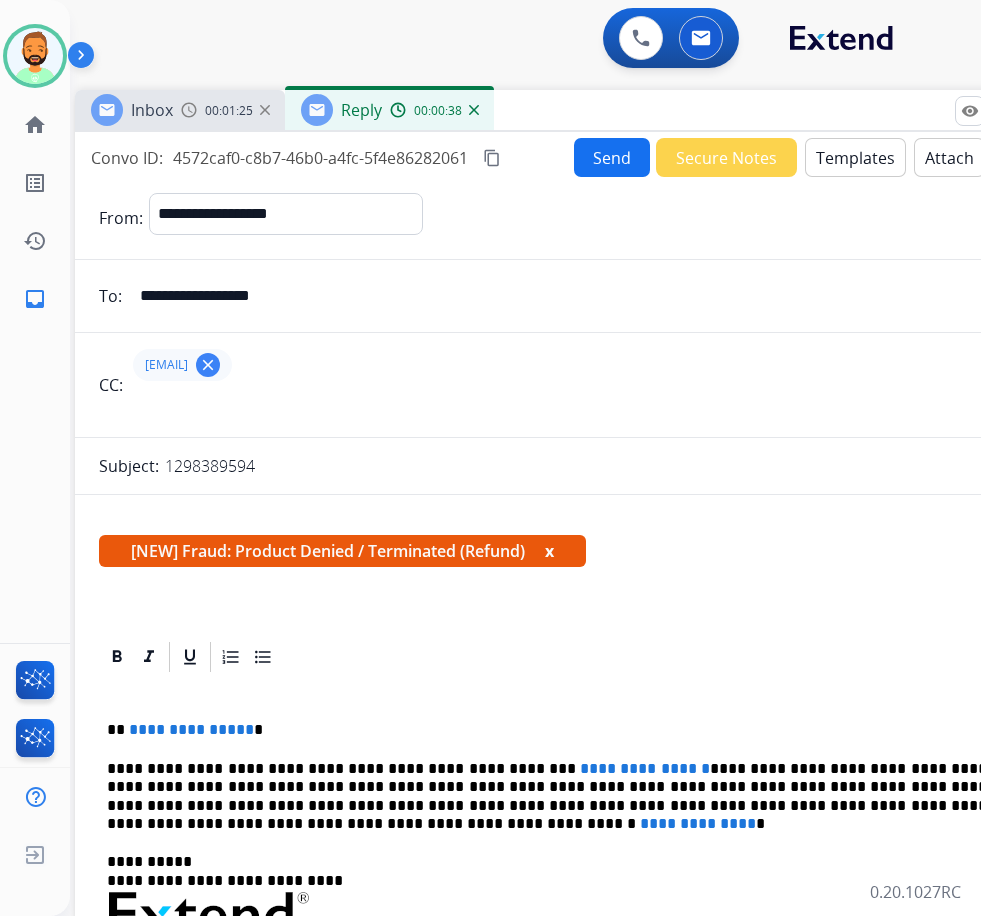 click on "Templates" at bounding box center (855, 157) 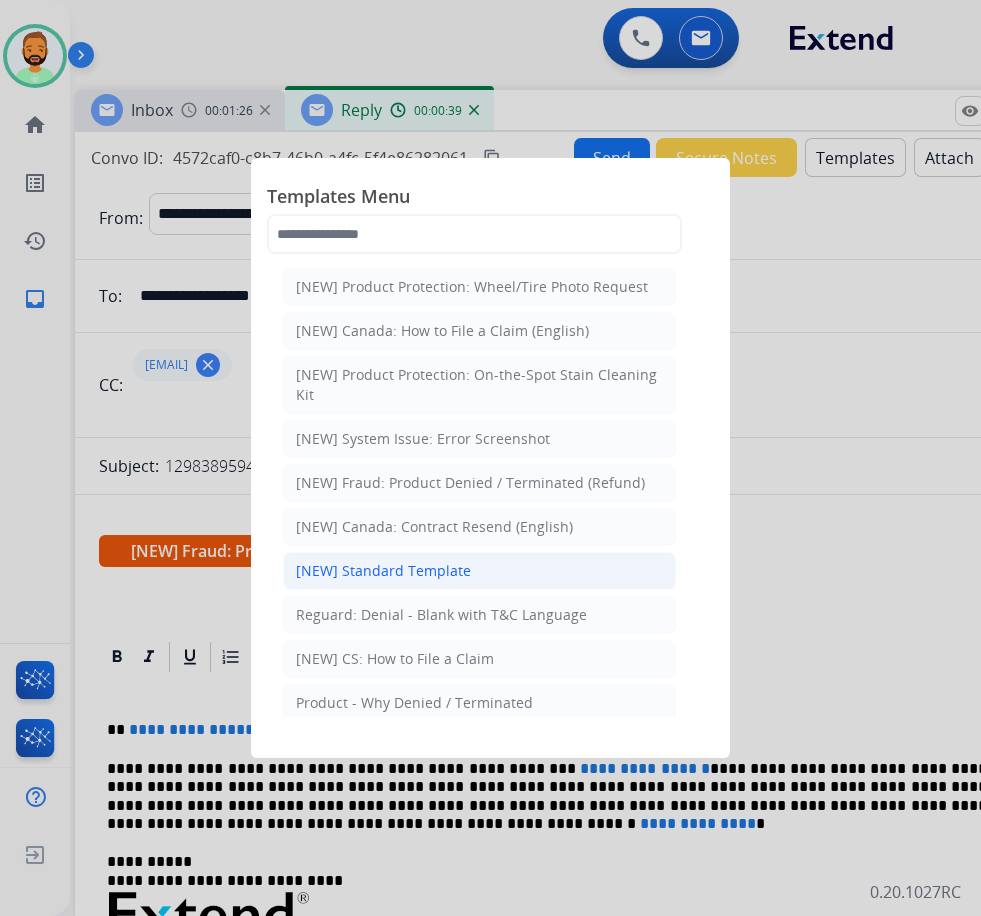 click on "[NEW] Standard Template" 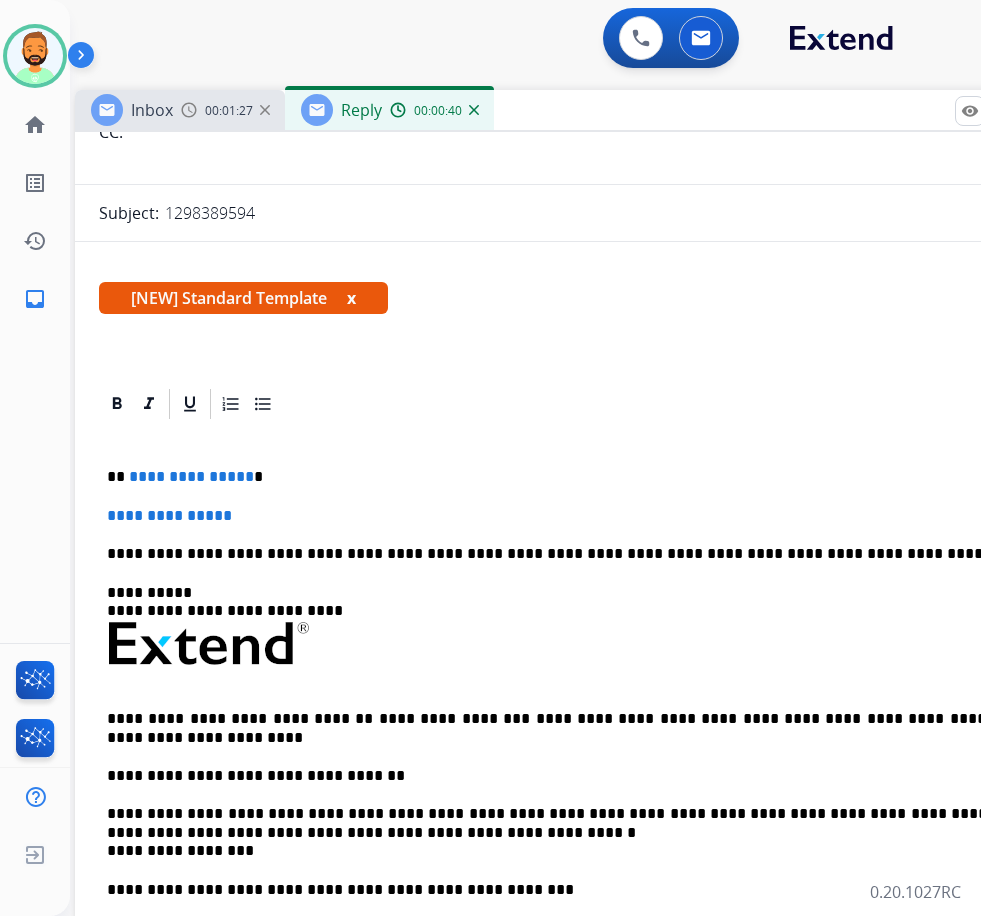 scroll, scrollTop: 300, scrollLeft: 0, axis: vertical 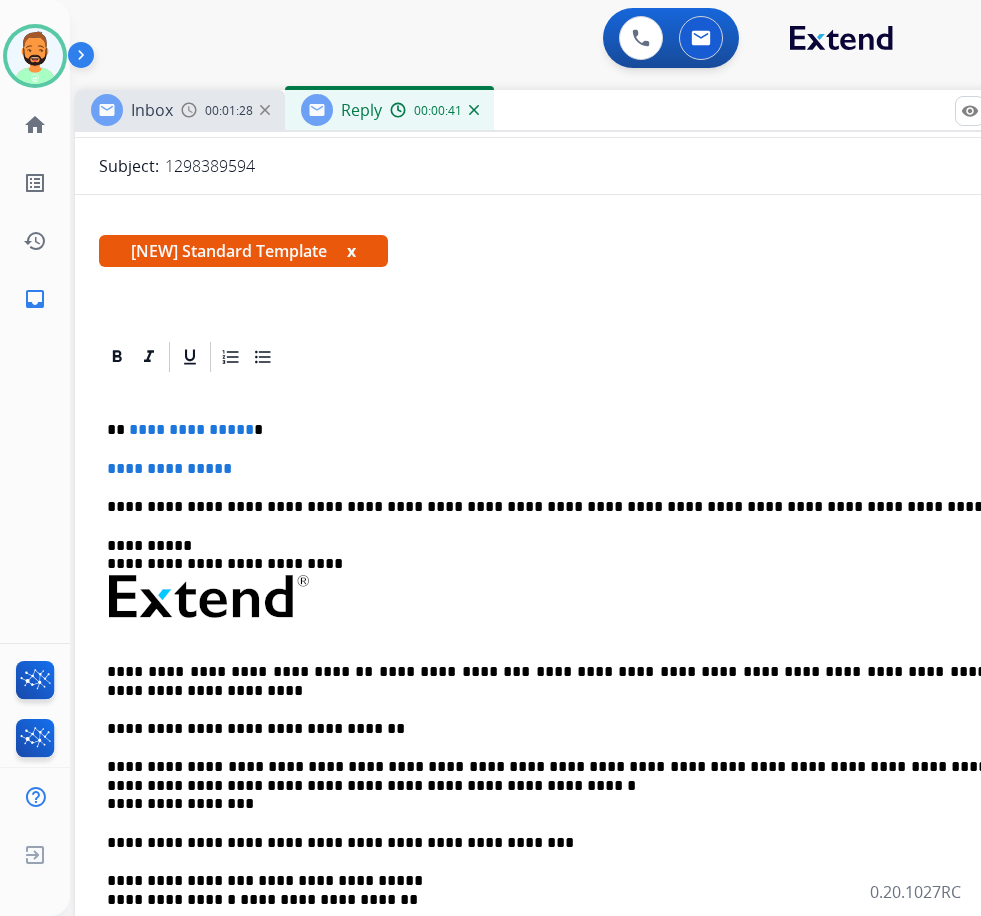 click on "**********" at bounding box center [575, 674] 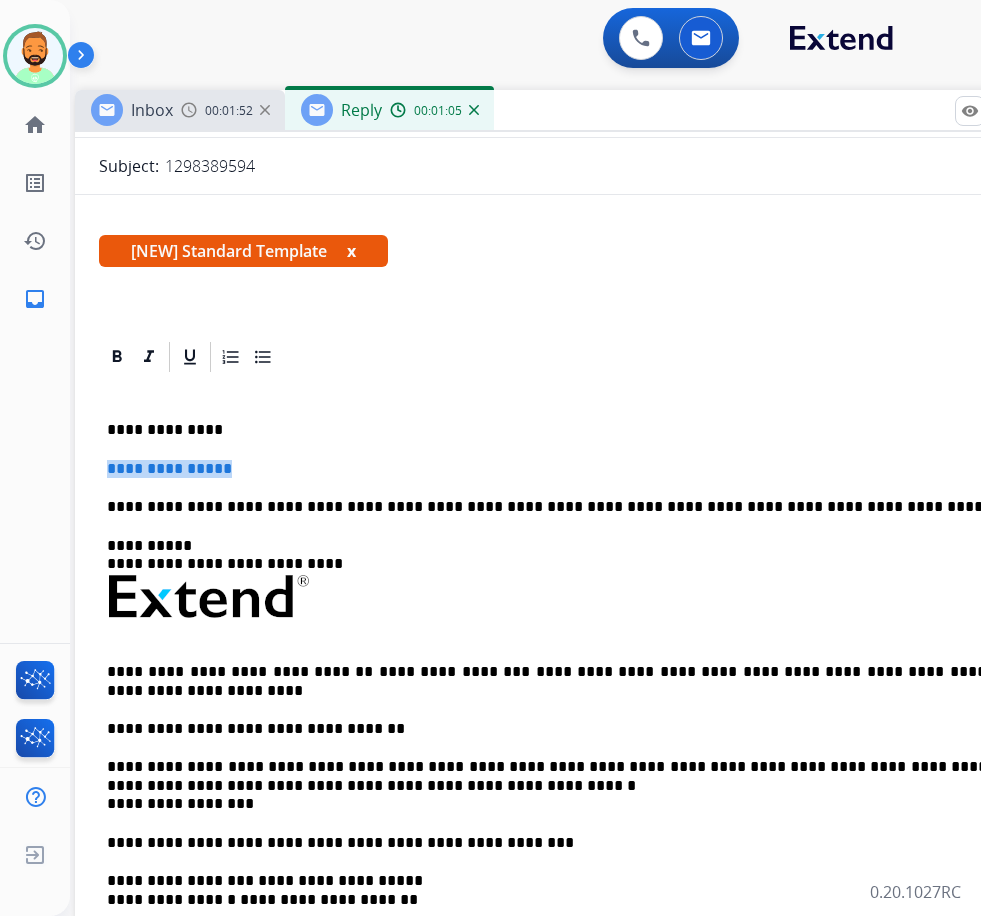 drag, startPoint x: 277, startPoint y: 467, endPoint x: 89, endPoint y: 455, distance: 188.38258 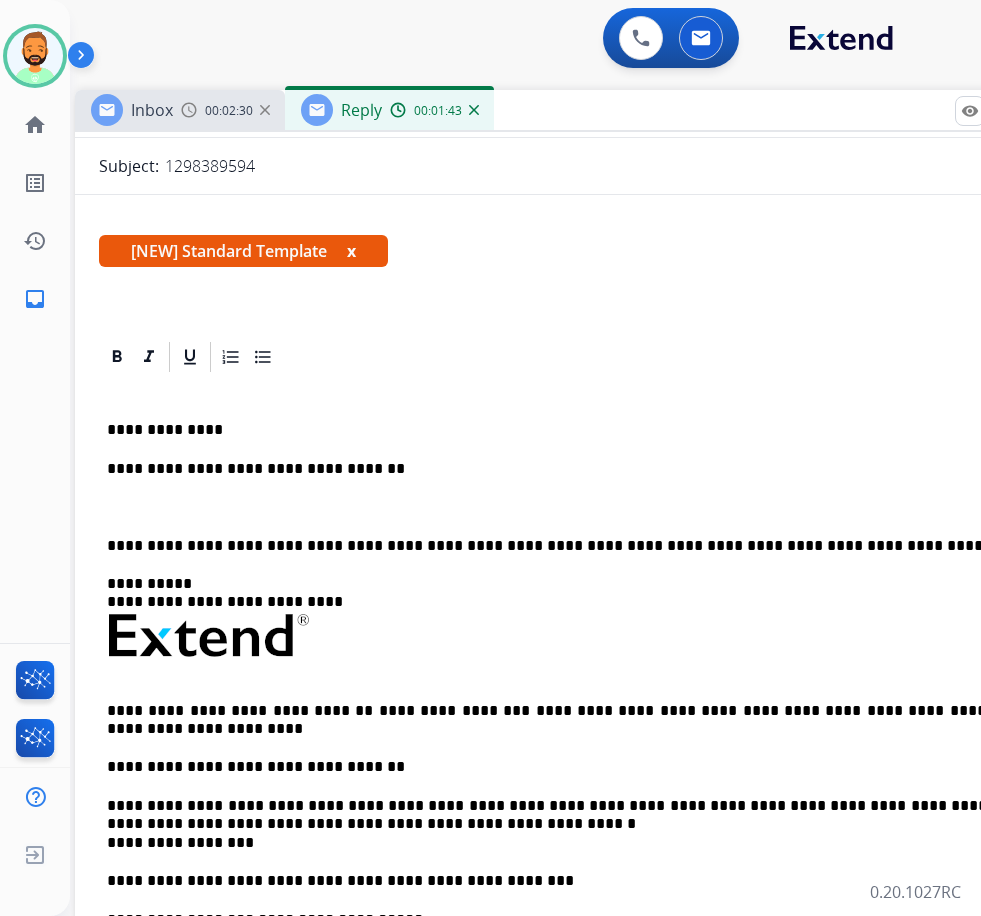 click at bounding box center [575, 507] 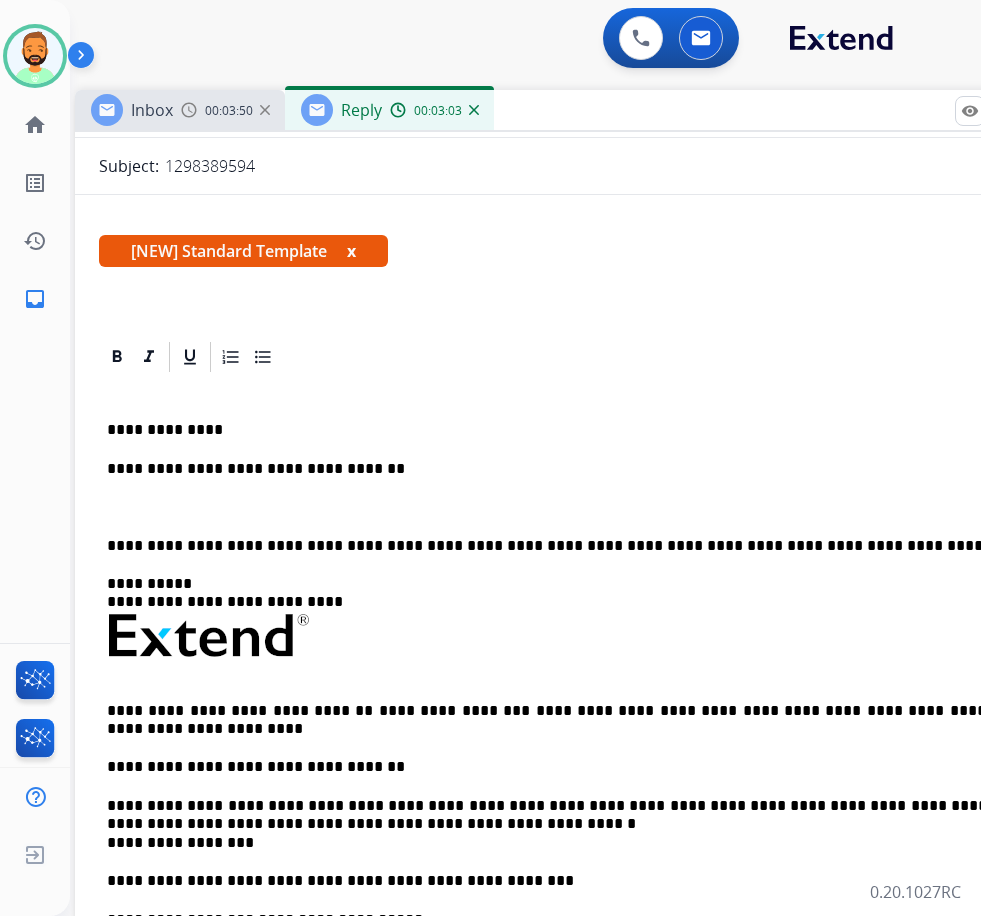click on "**********" at bounding box center (575, 693) 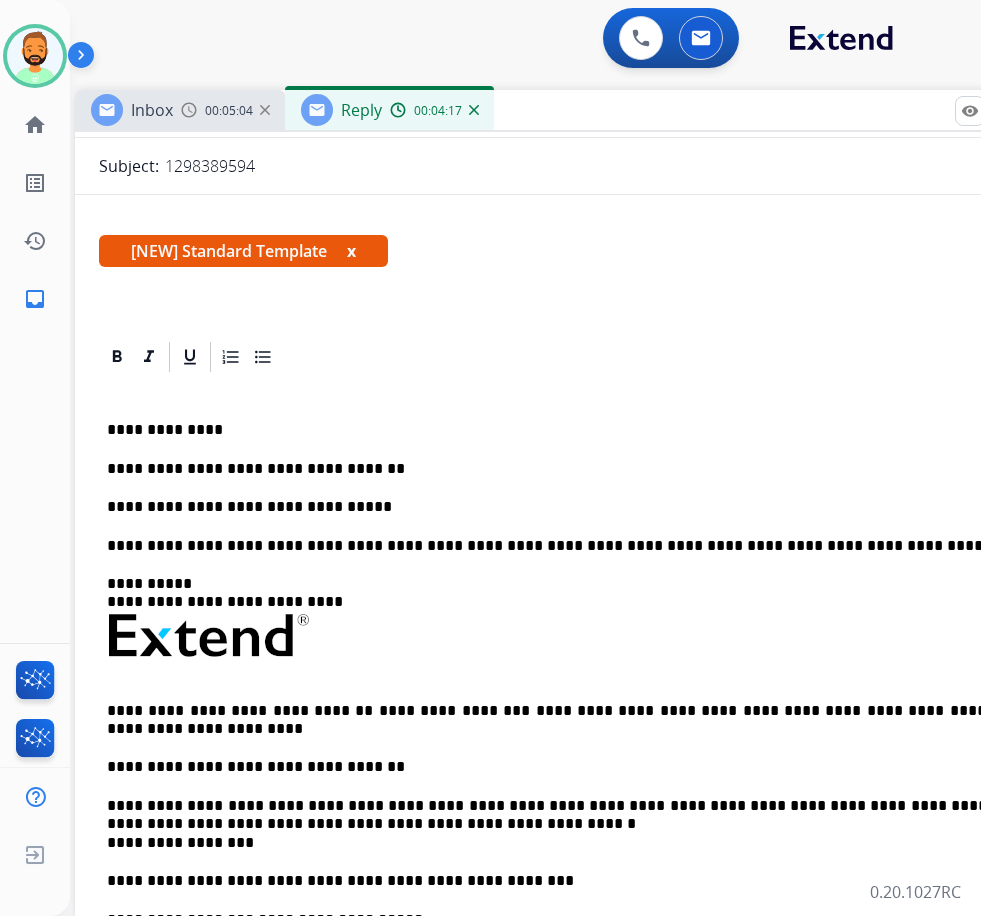 click on "**********" at bounding box center (567, 507) 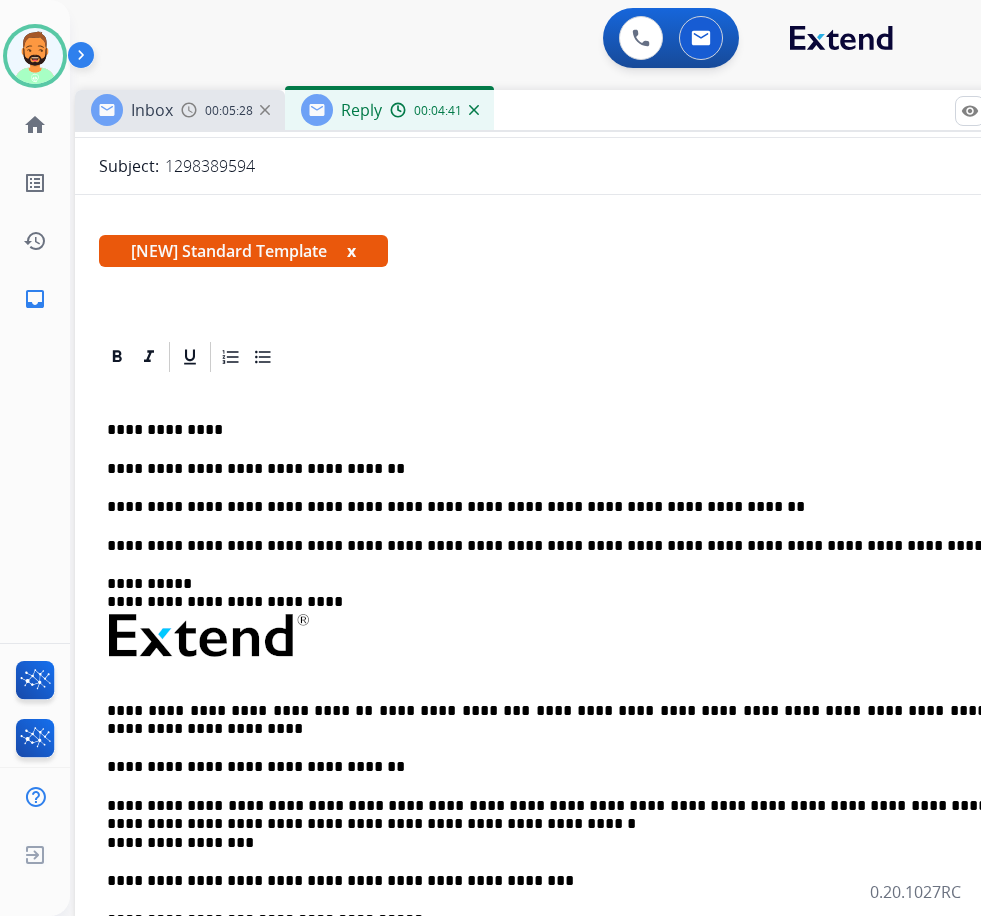 scroll, scrollTop: 0, scrollLeft: 0, axis: both 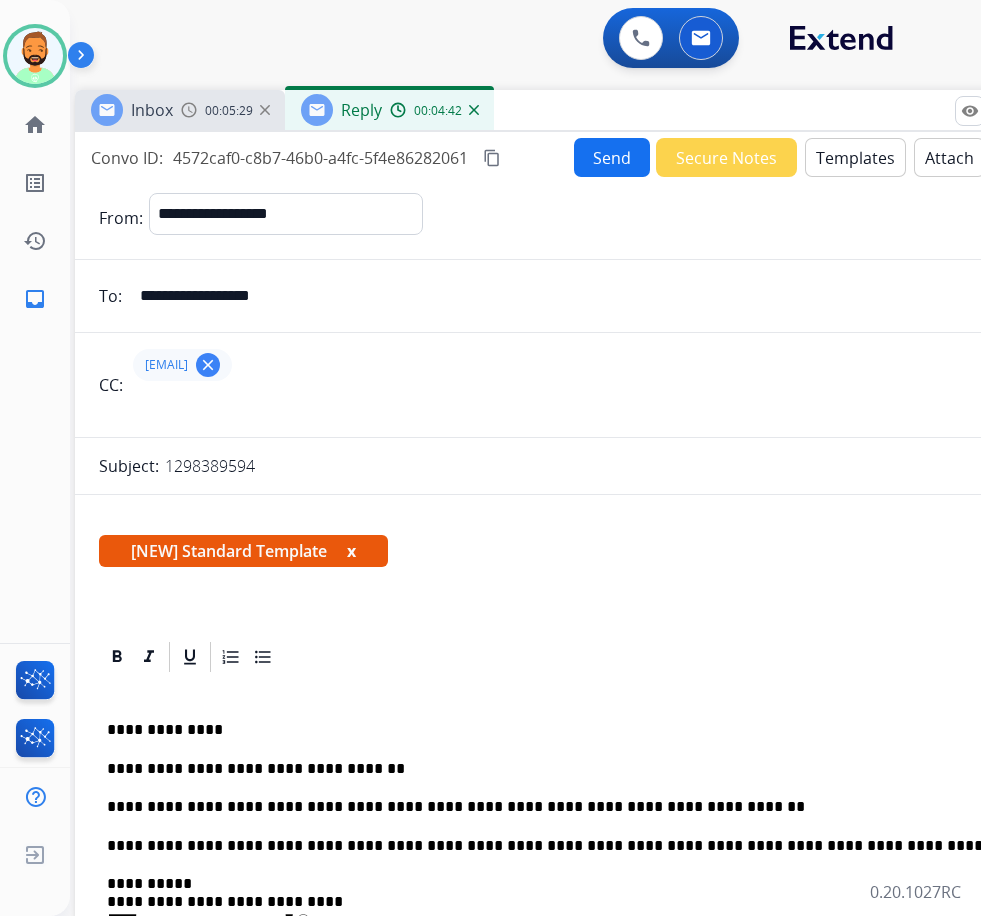click on "Send" at bounding box center [612, 157] 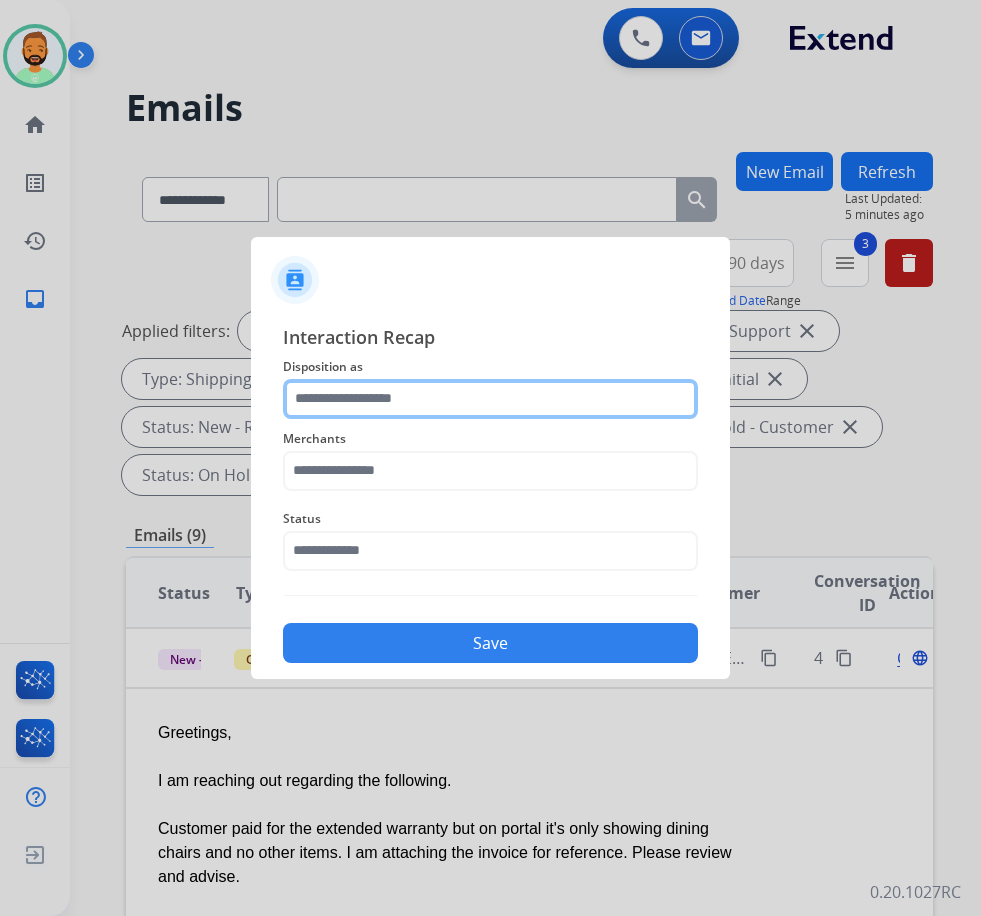 click 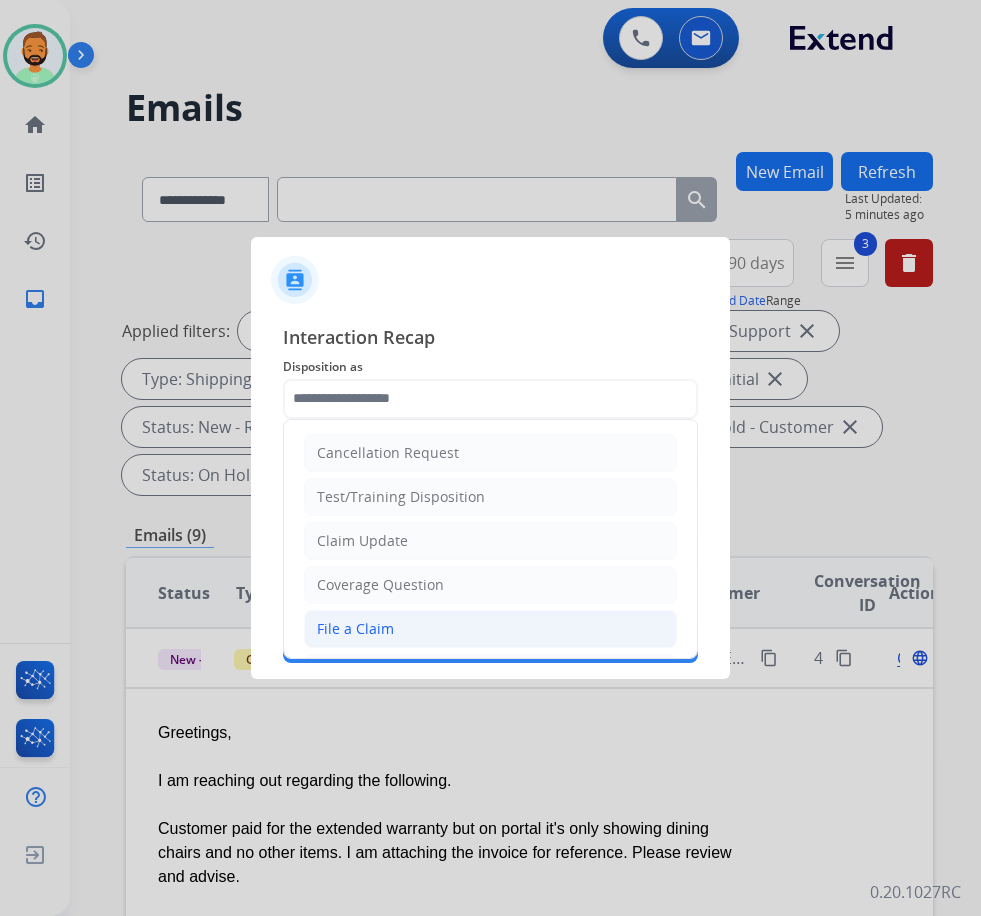 click on "File a Claim" 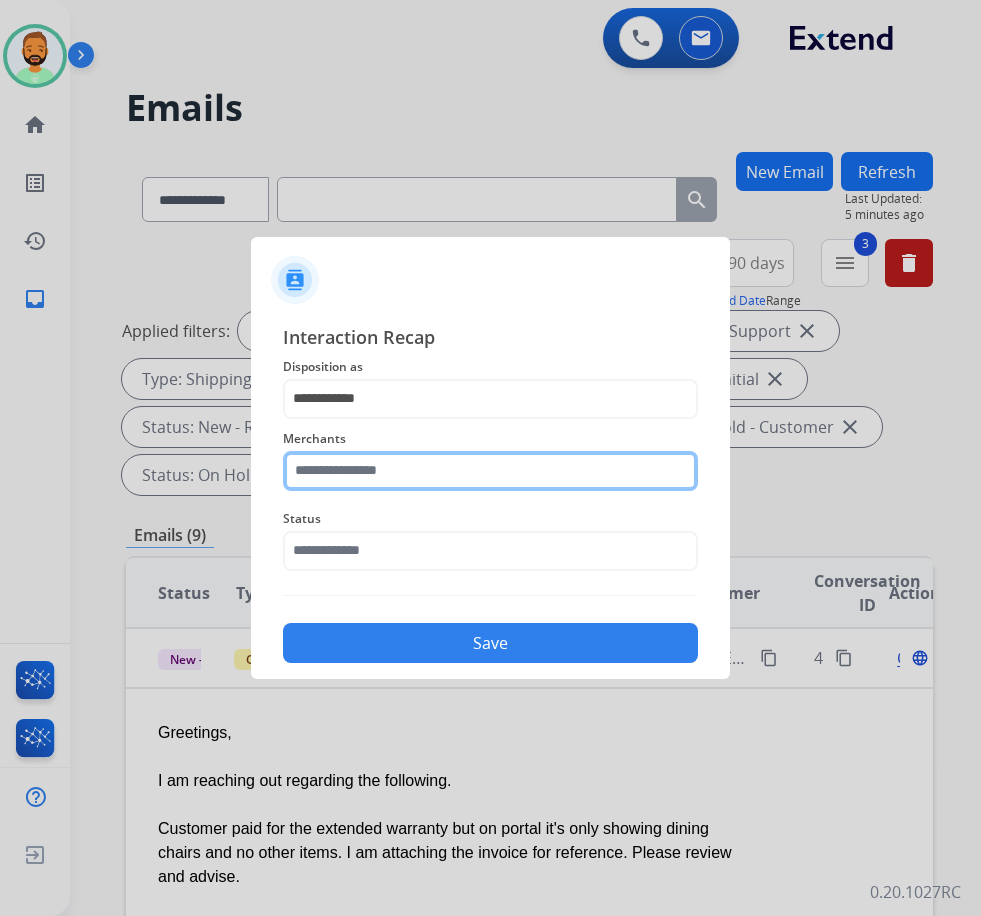 click 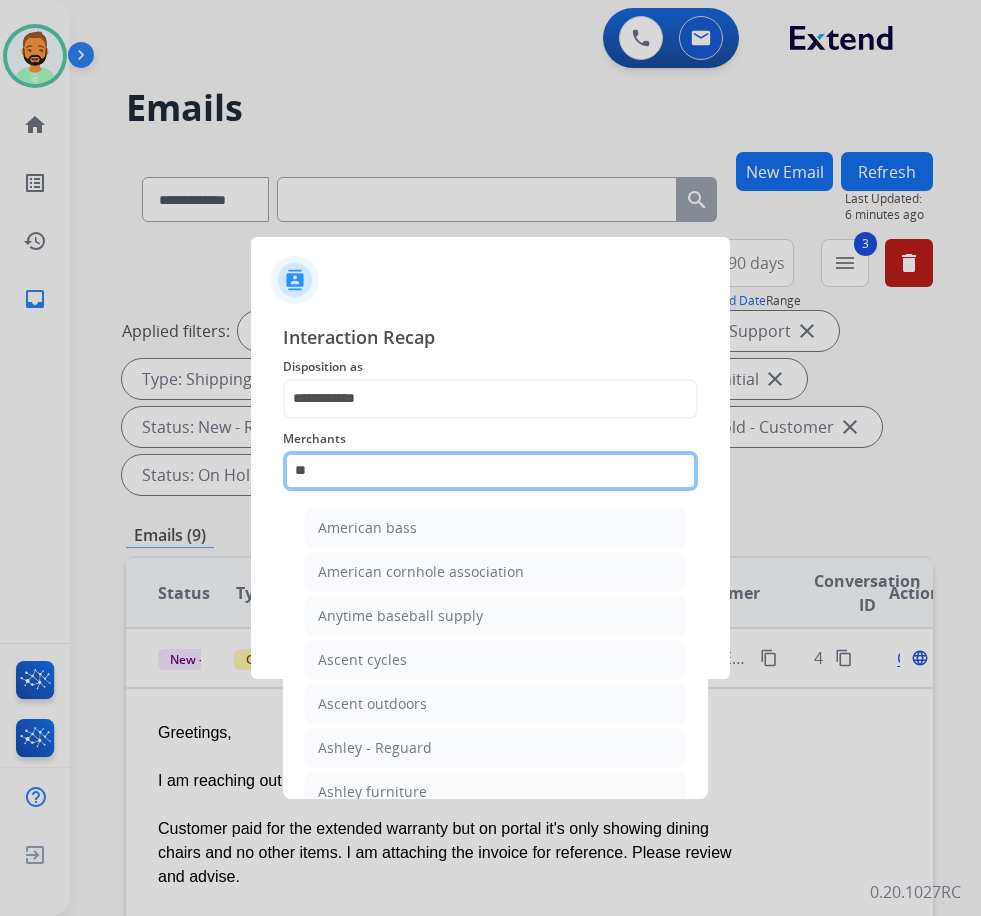type on "*" 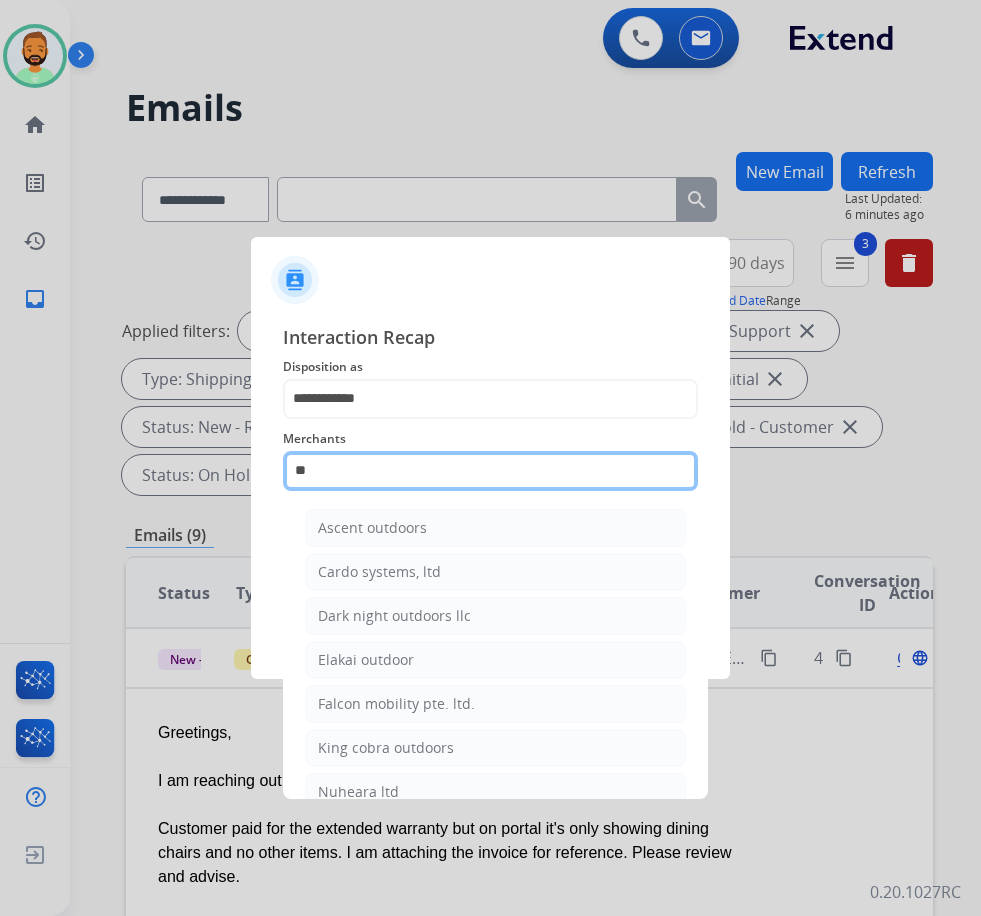 type on "*" 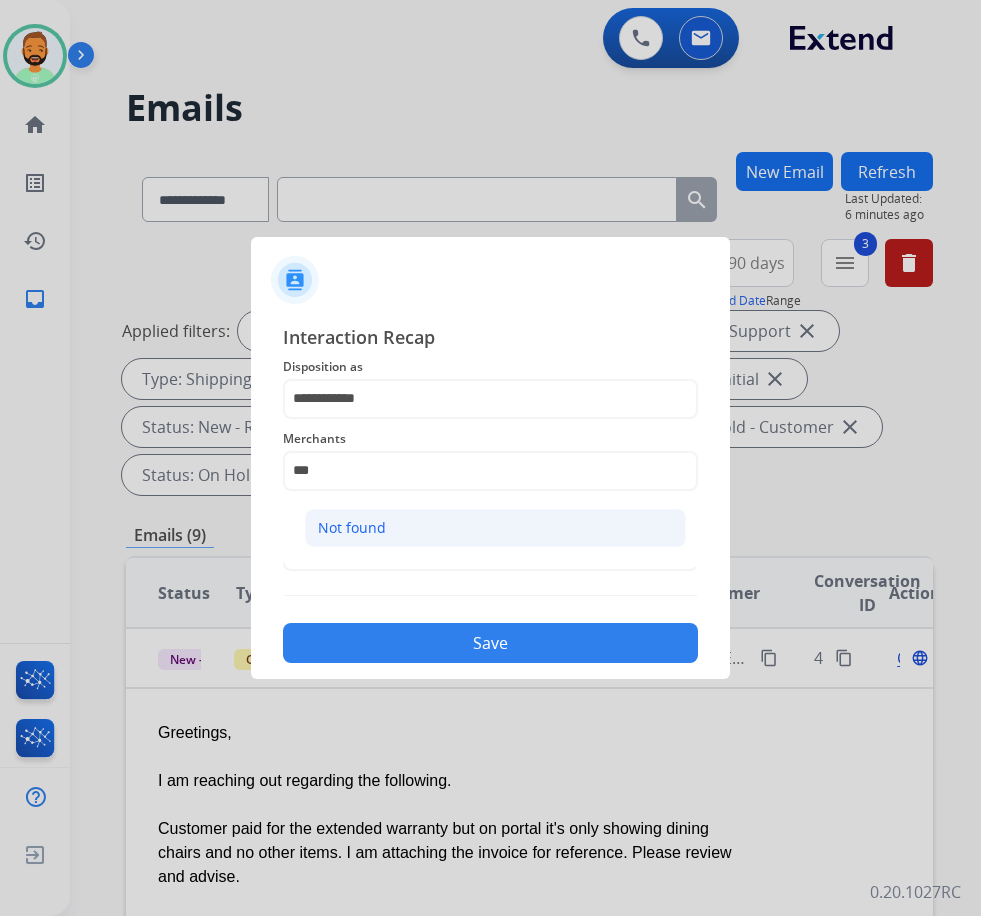 click on "Not found" 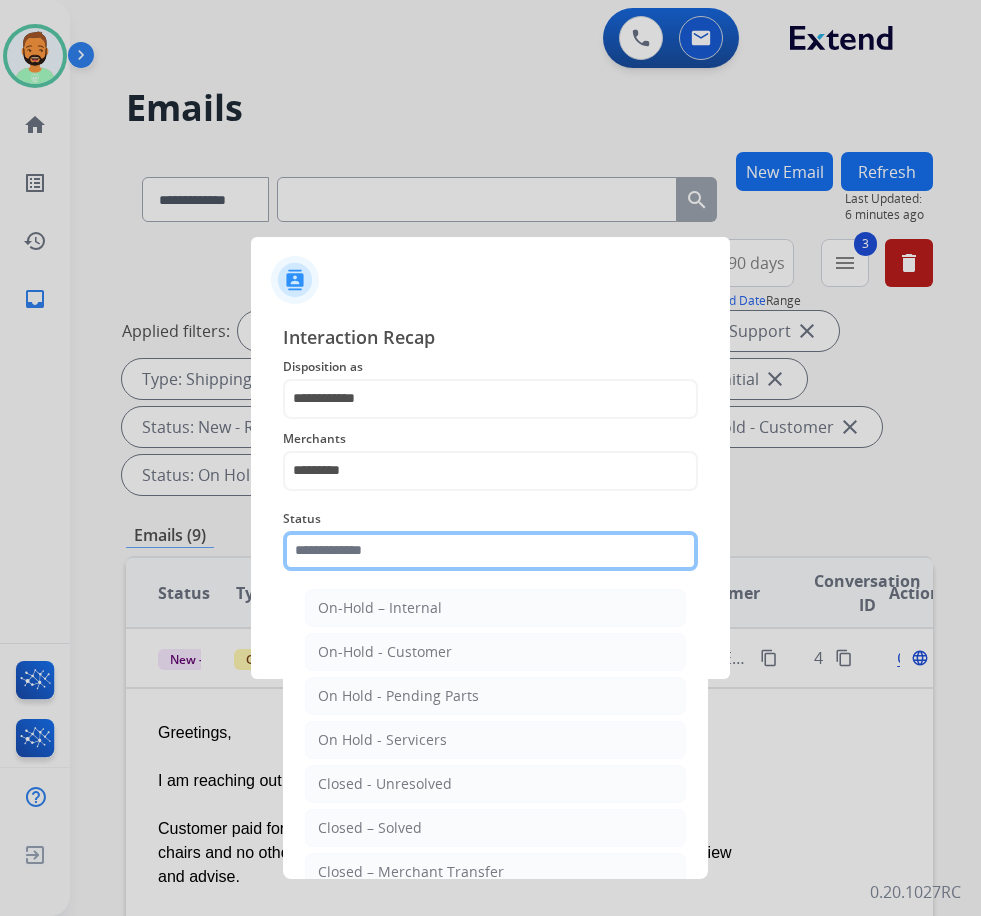 click 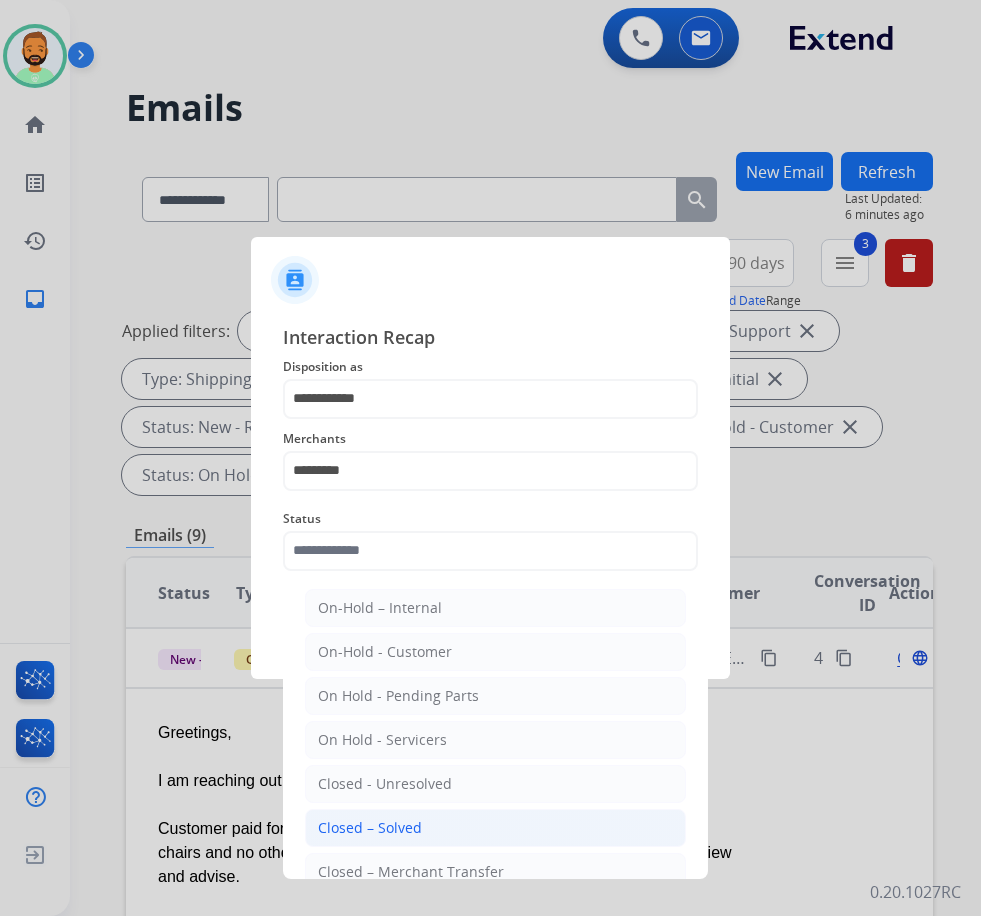 click on "Closed – Solved" 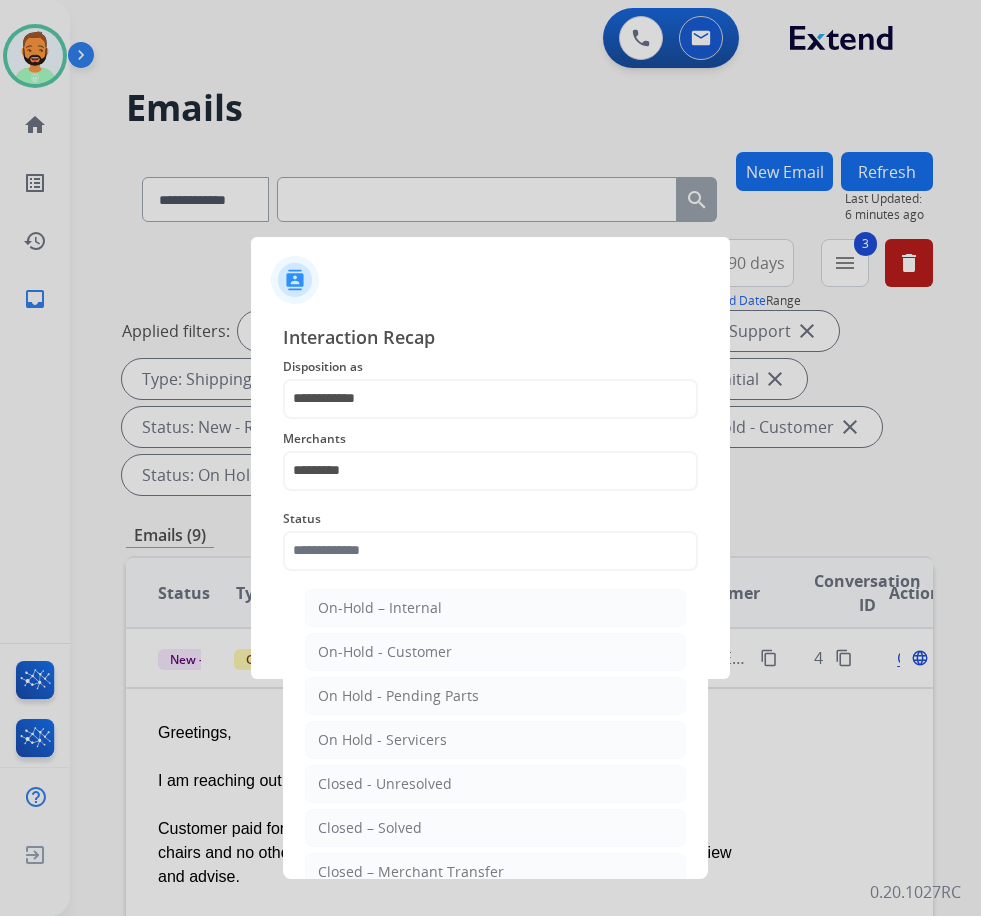 type on "**********" 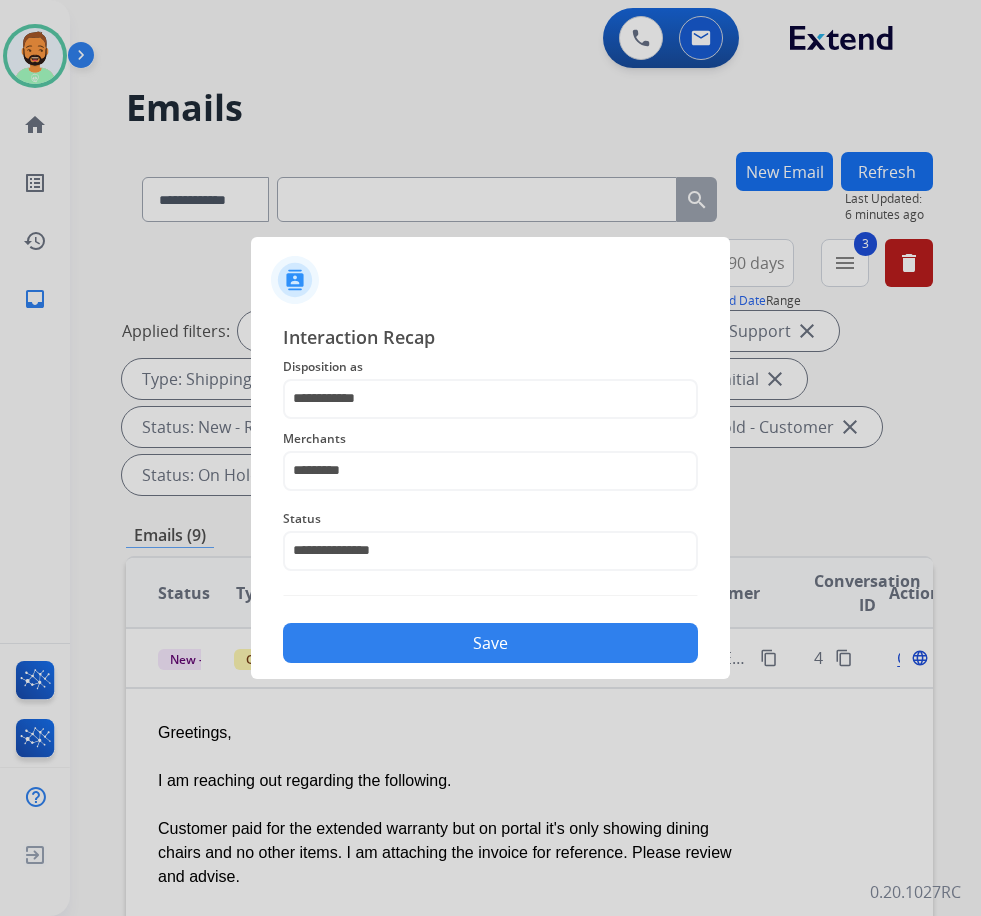 click on "Save" 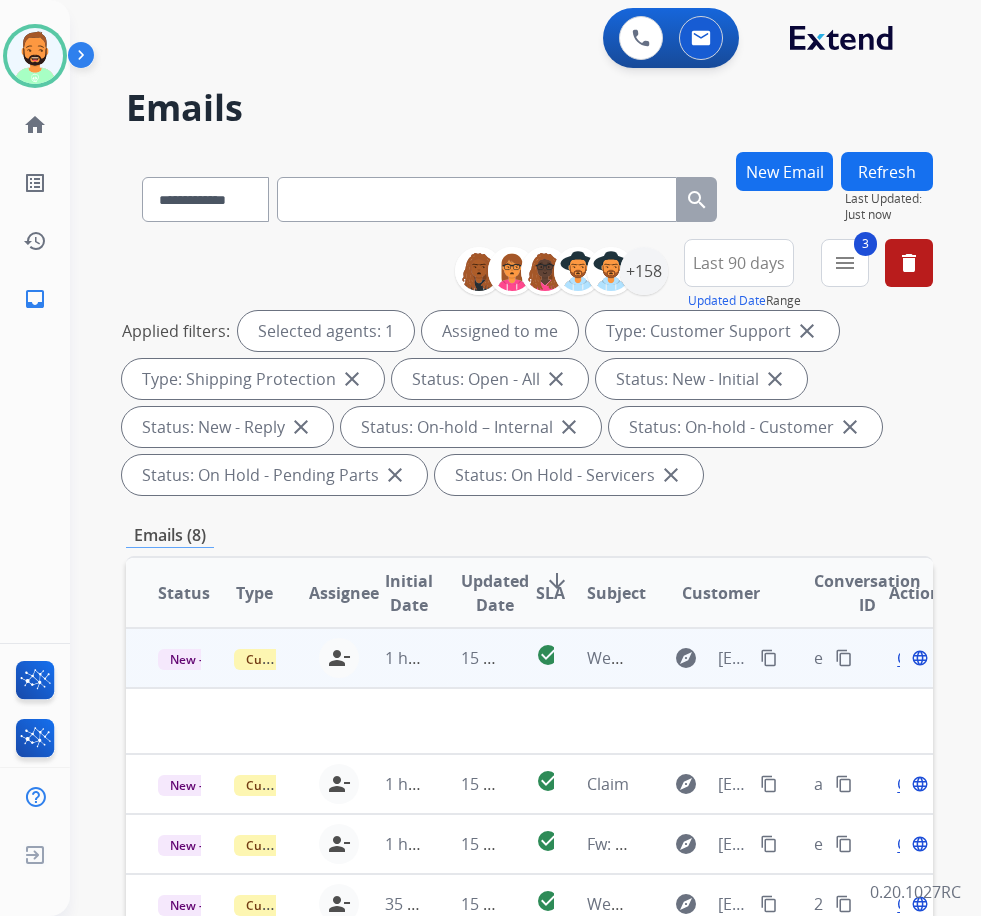 click on "15 minutes ago" at bounding box center (467, 658) 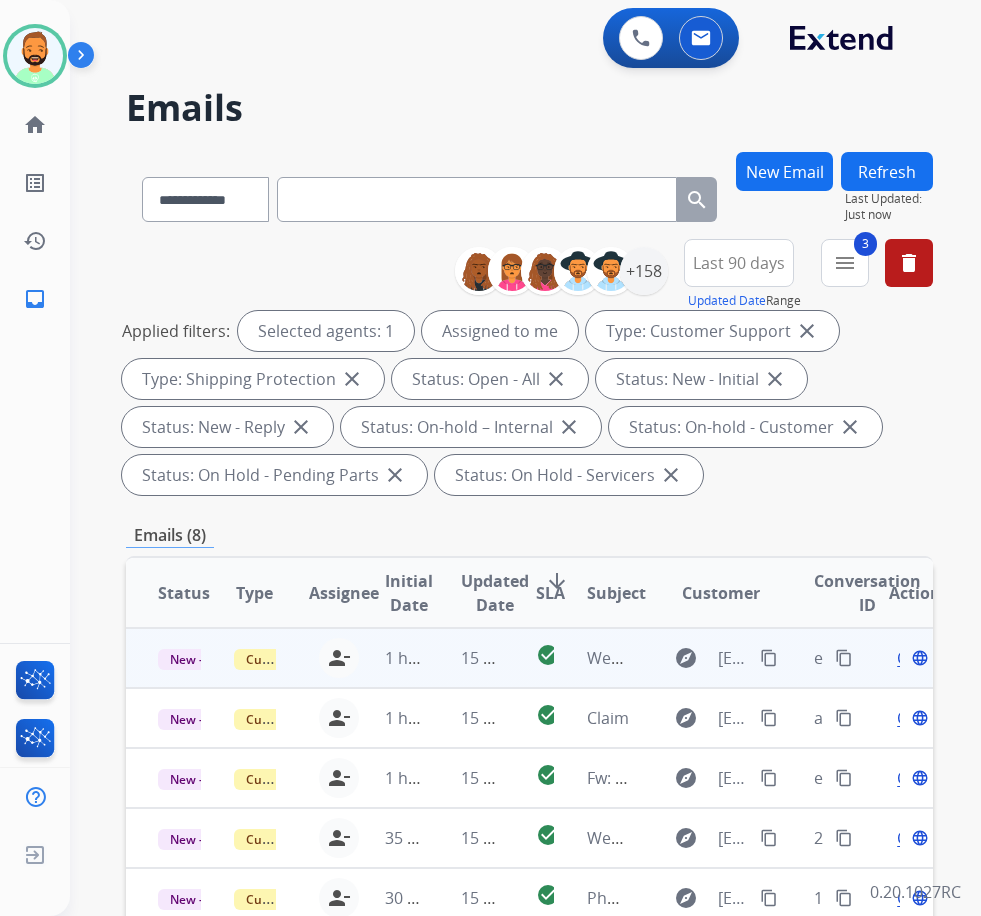 click on "15 minutes ago" at bounding box center [467, 658] 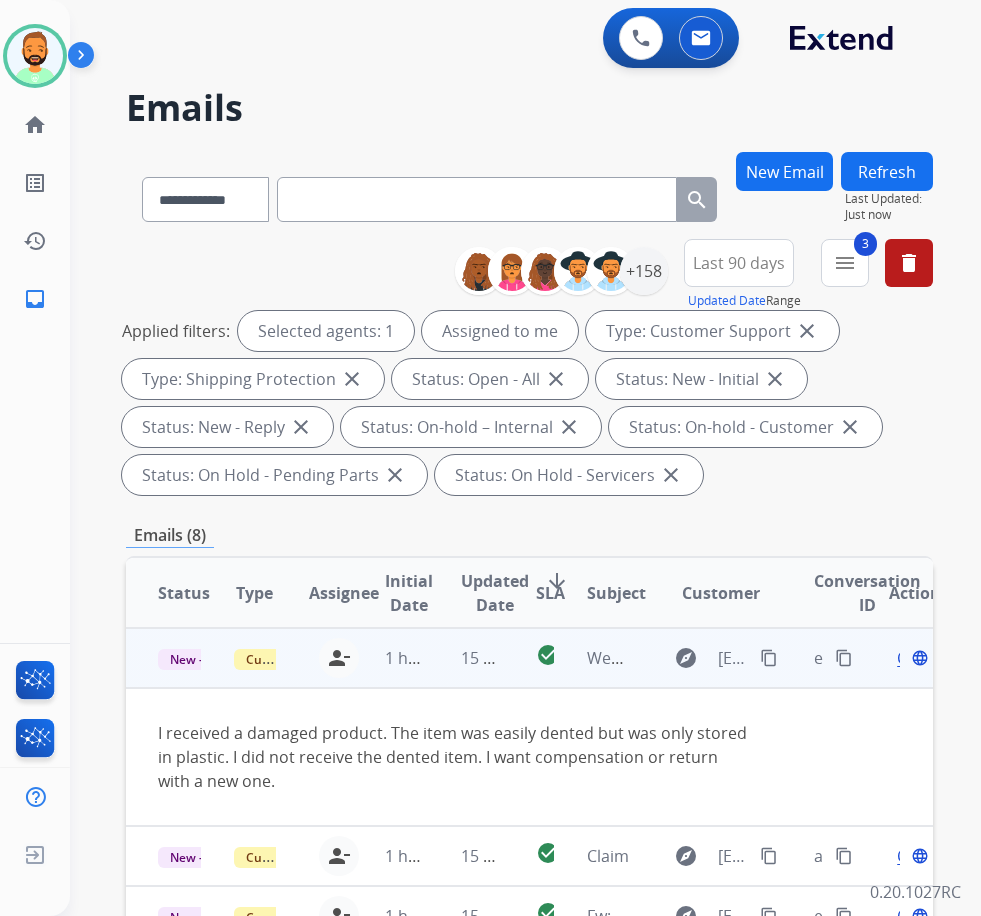 click on "content_copy" at bounding box center (769, 658) 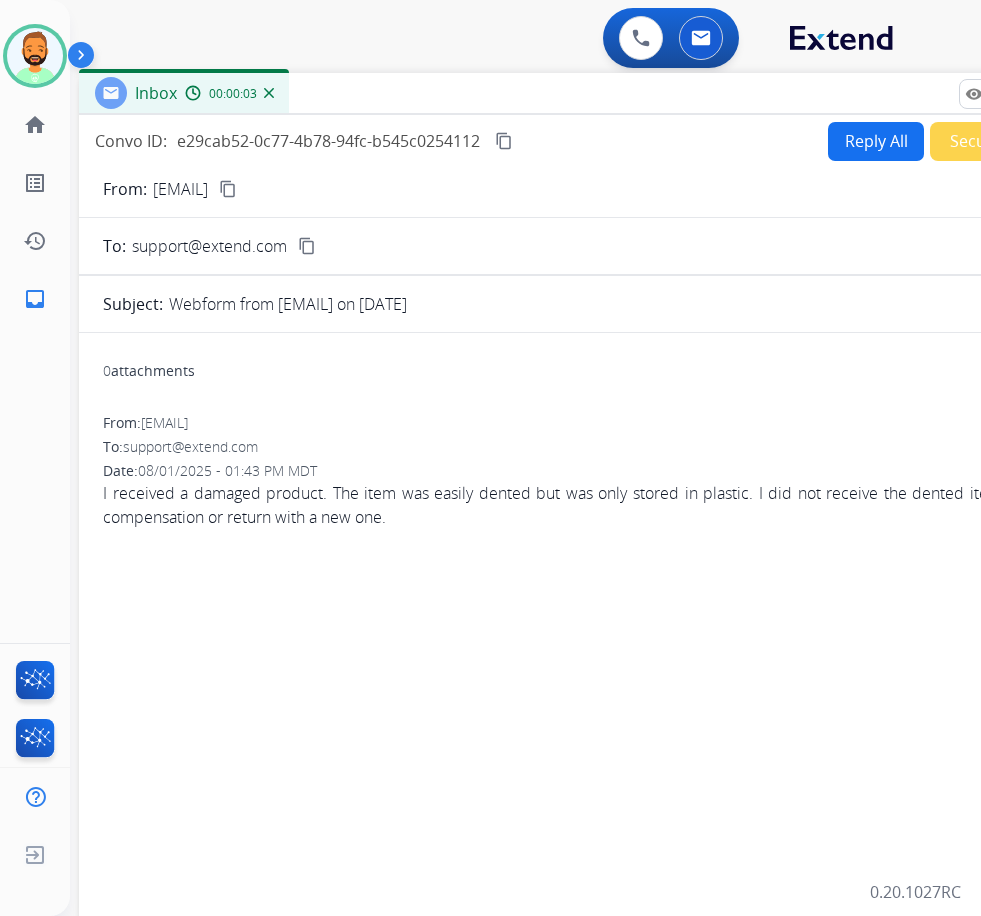 drag, startPoint x: 453, startPoint y: 141, endPoint x: 597, endPoint y: 92, distance: 152.10852 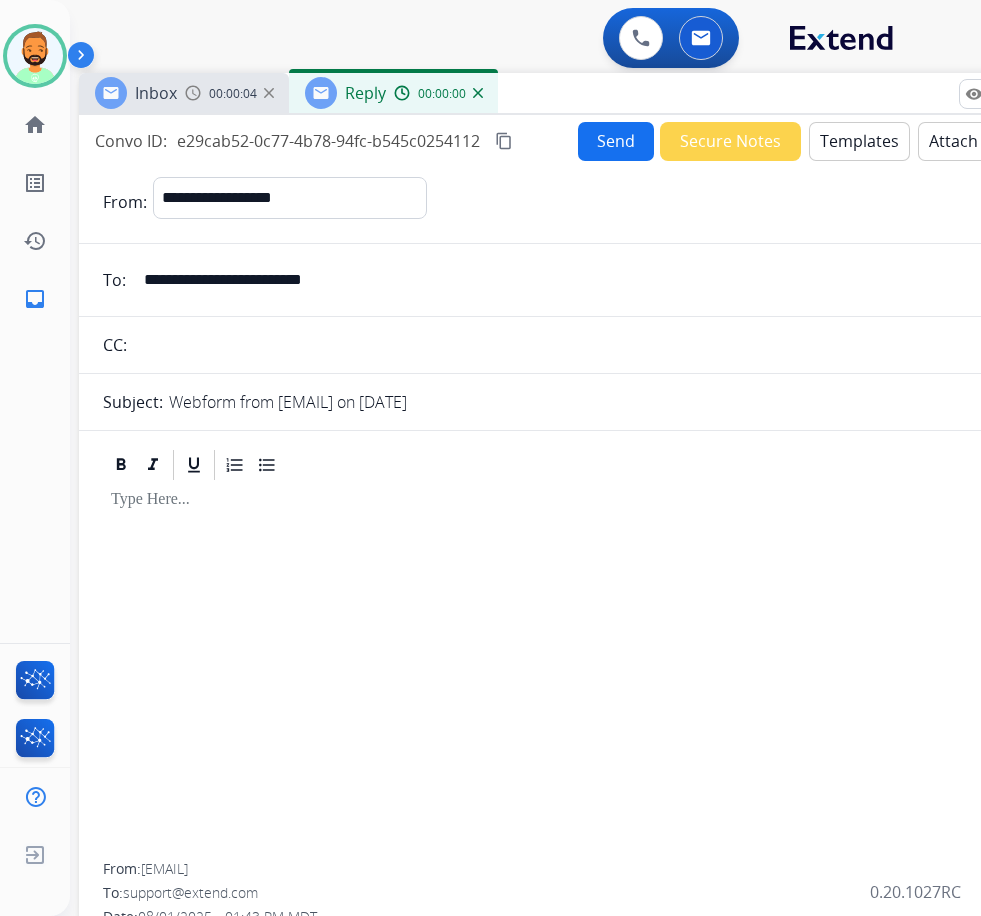 click on "Templates" at bounding box center (859, 141) 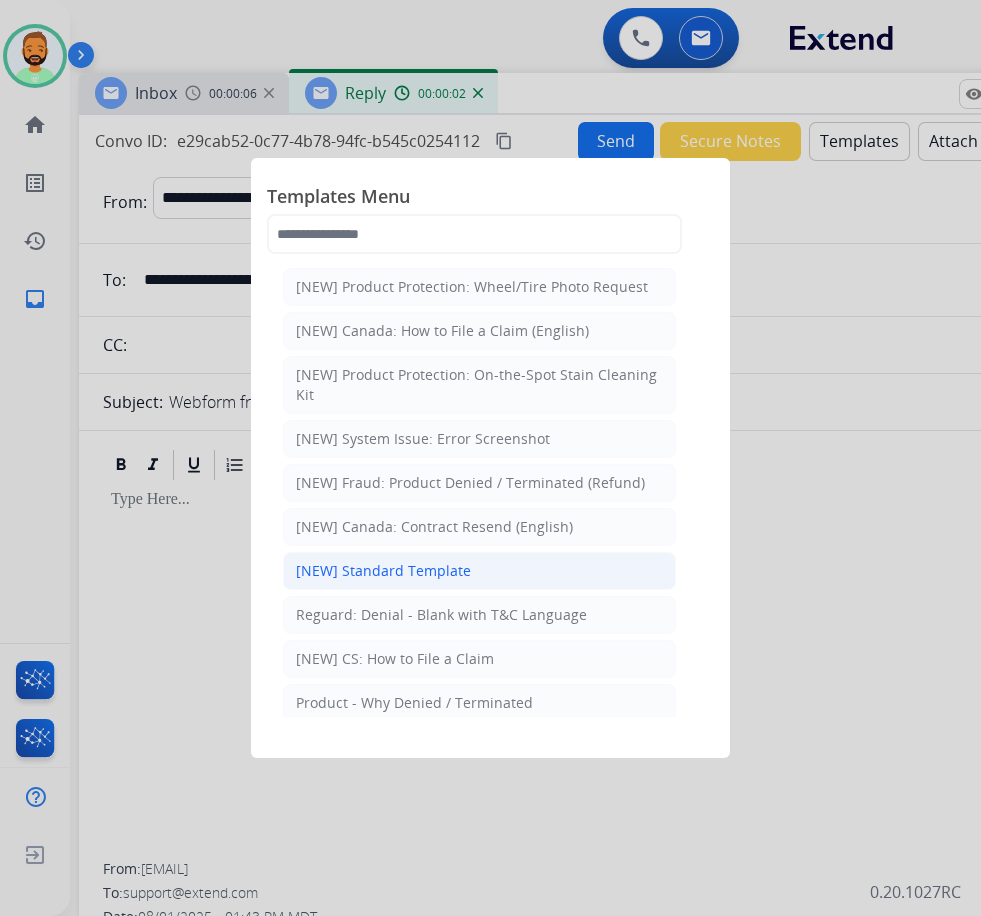 click on "[NEW] Standard Template" 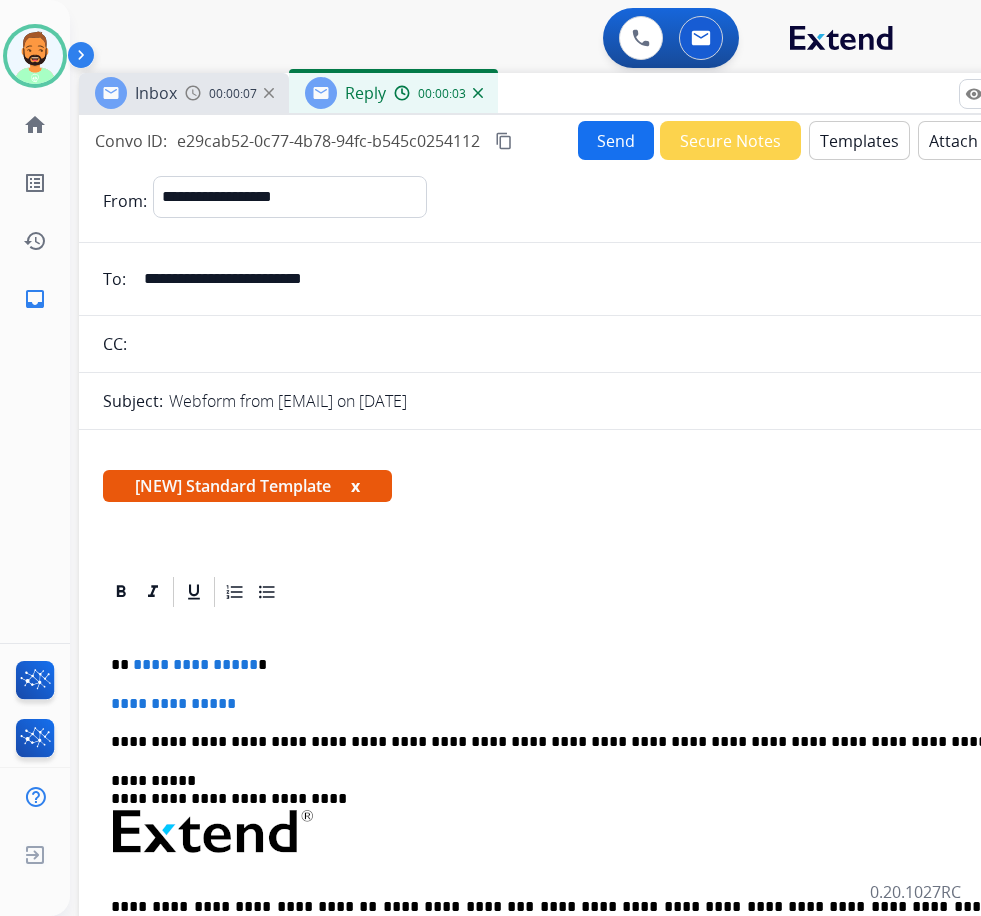 click on "**********" at bounding box center [579, 909] 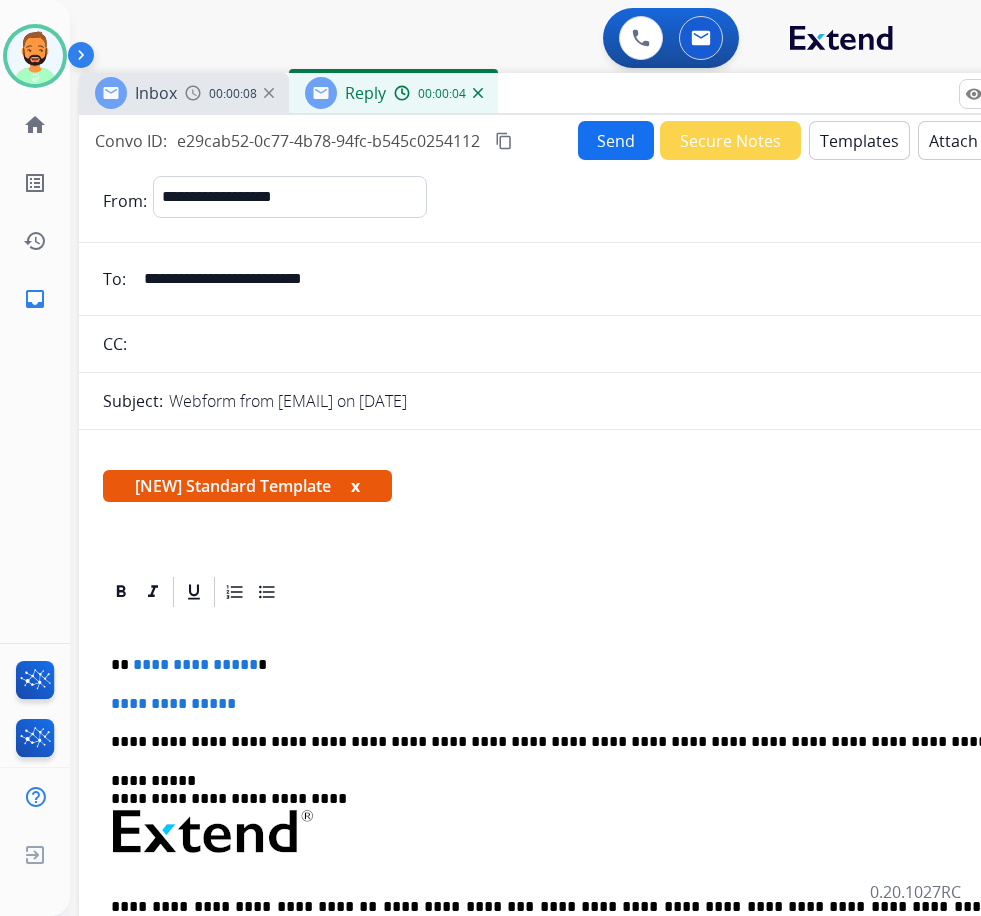 type 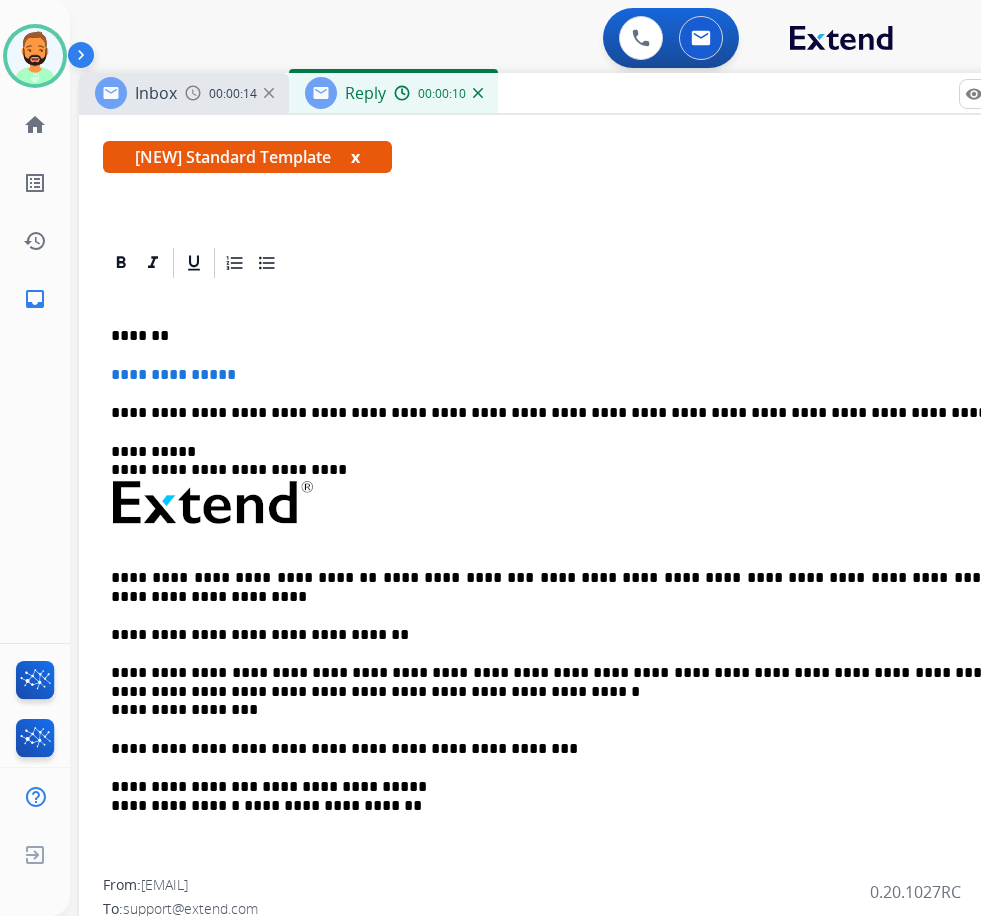 scroll, scrollTop: 337, scrollLeft: 0, axis: vertical 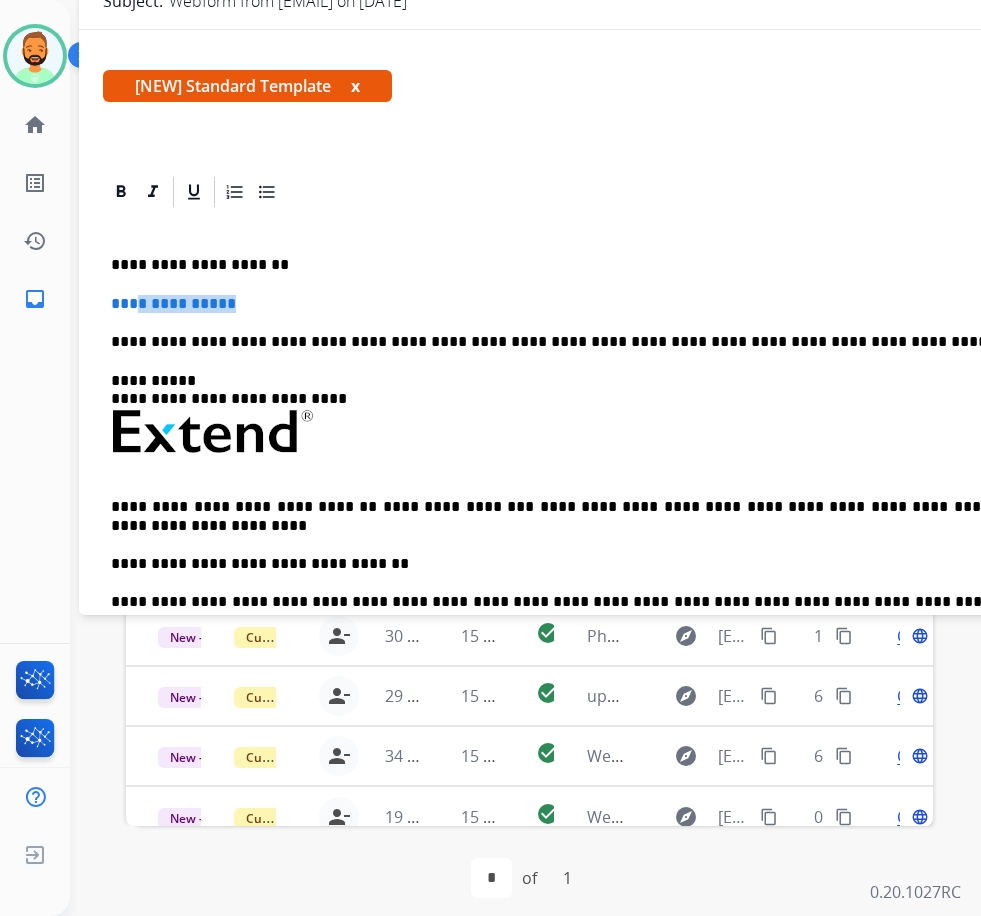 drag, startPoint x: 246, startPoint y: 298, endPoint x: 139, endPoint y: 312, distance: 107.912 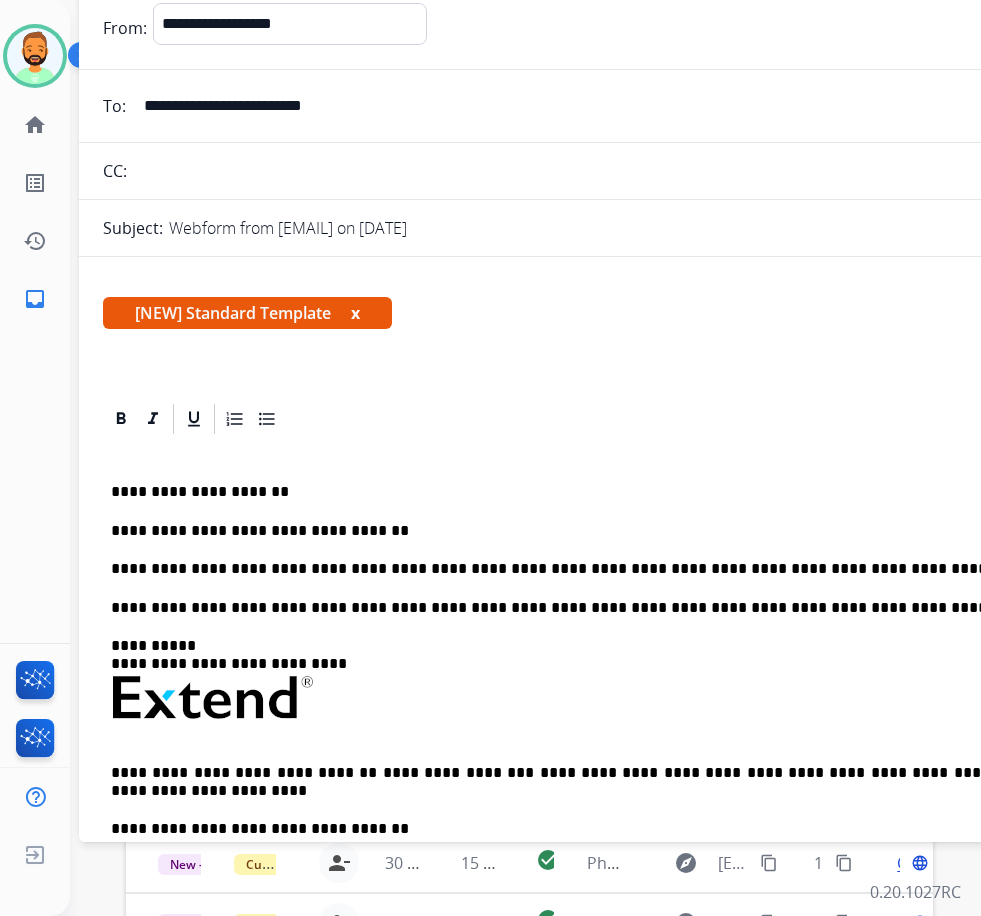 scroll, scrollTop: 0, scrollLeft: 0, axis: both 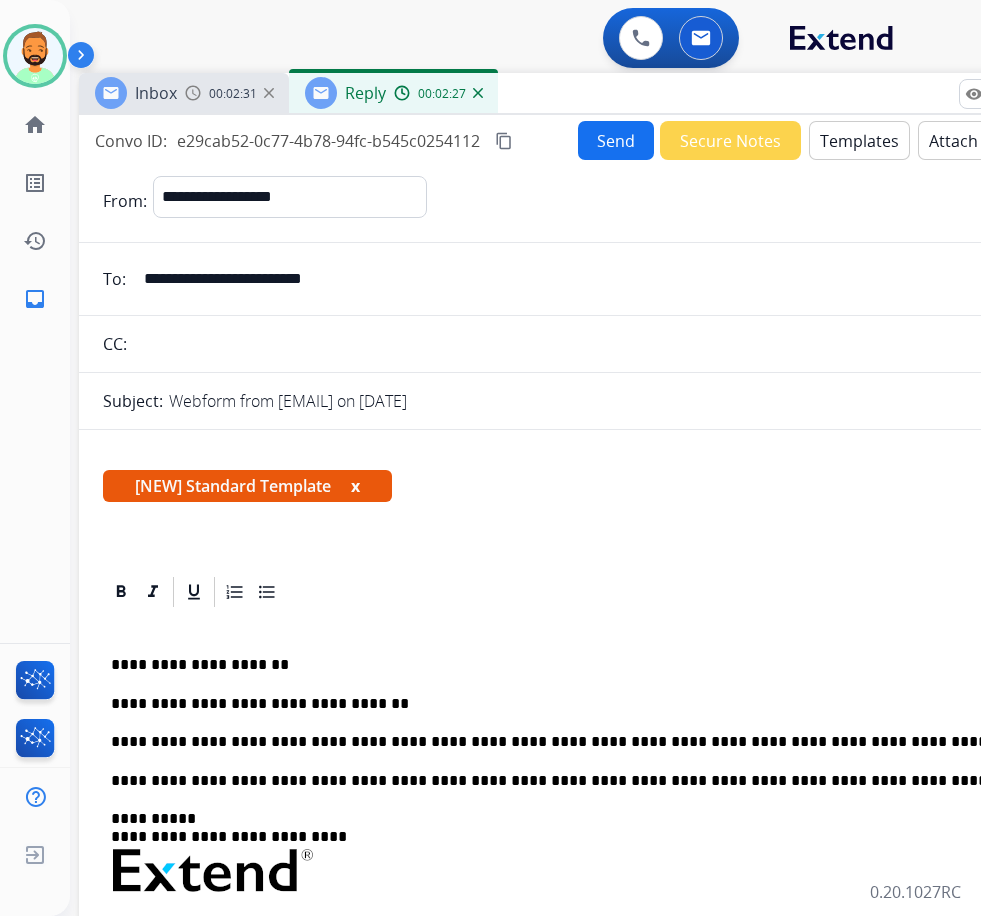 click on "Send" at bounding box center (616, 140) 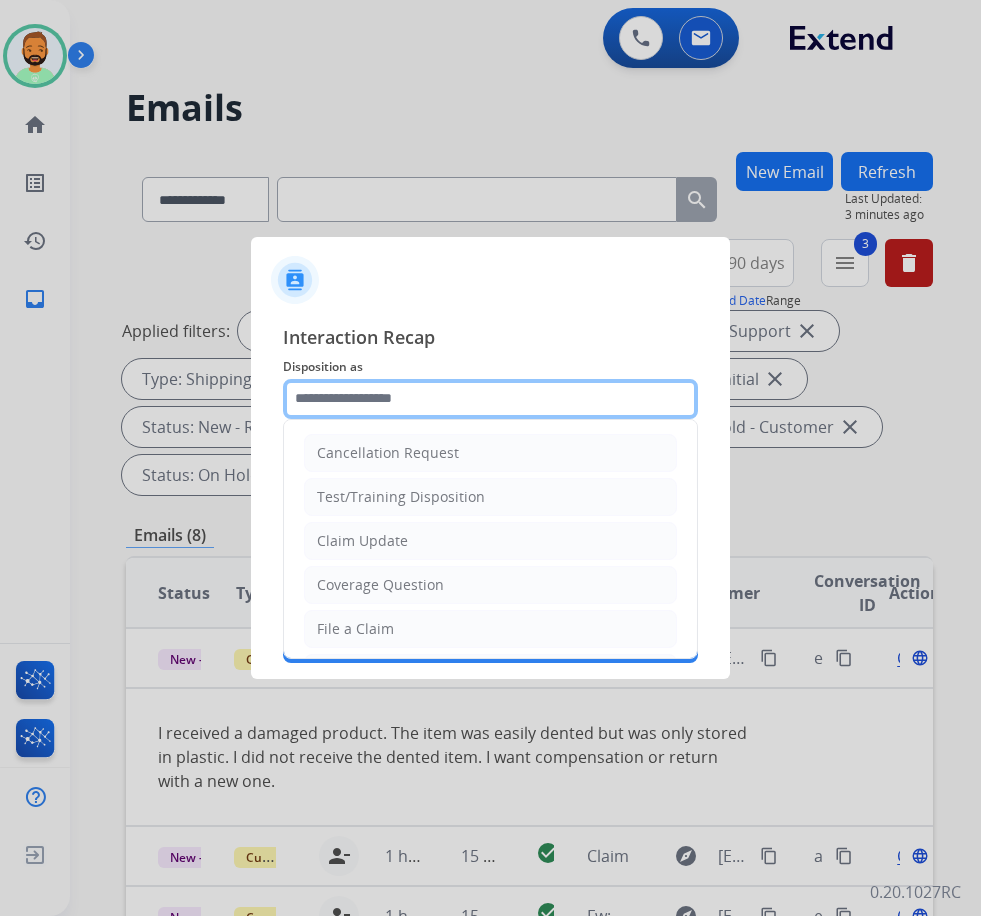 click 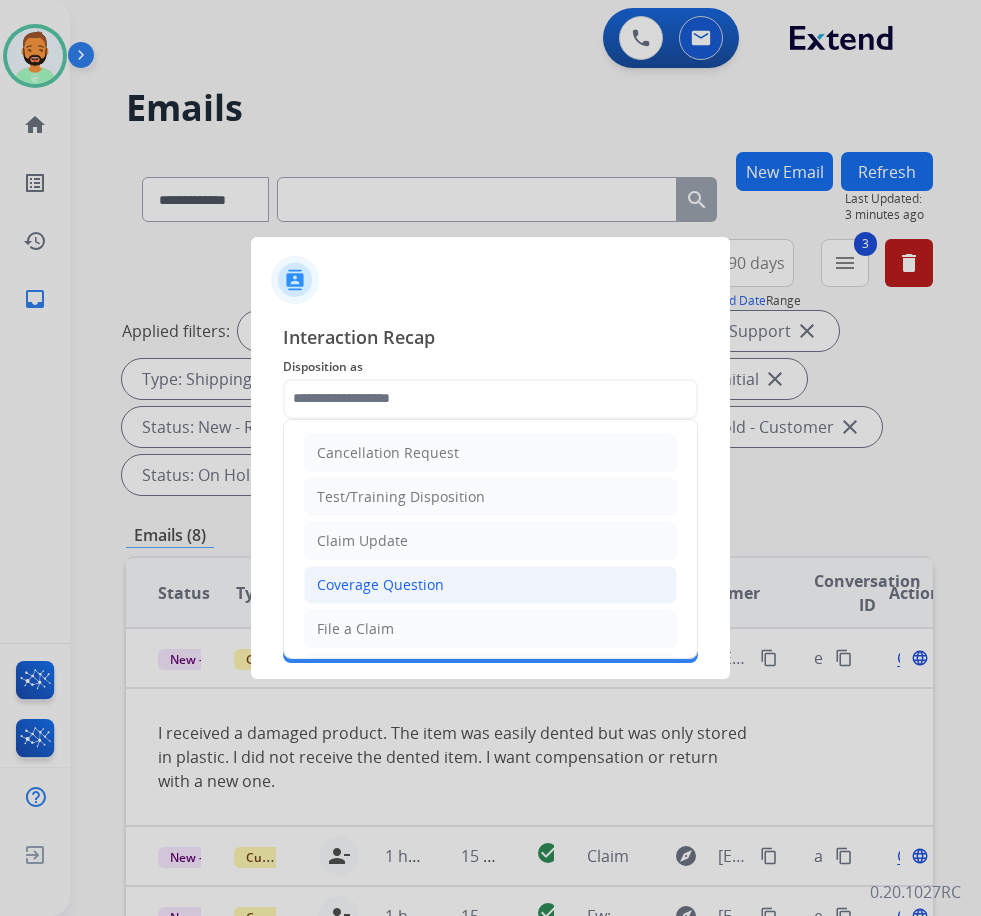 click on "Coverage Question" 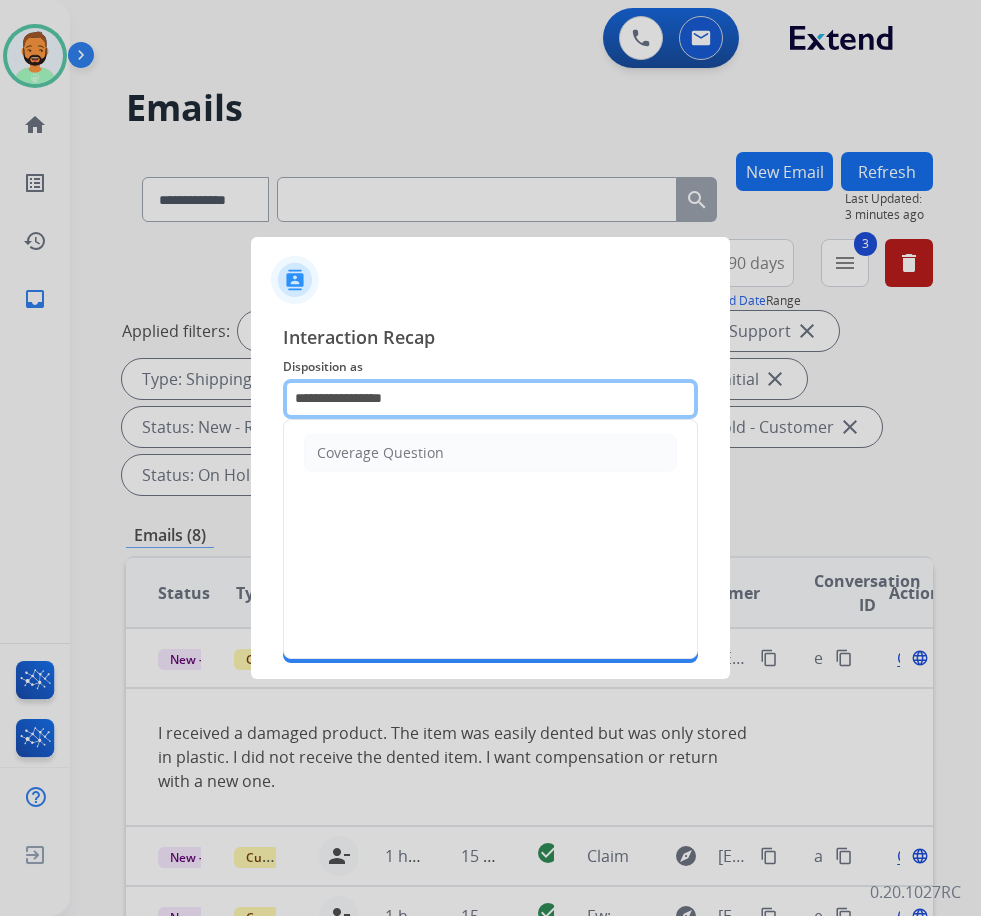 click on "**********" 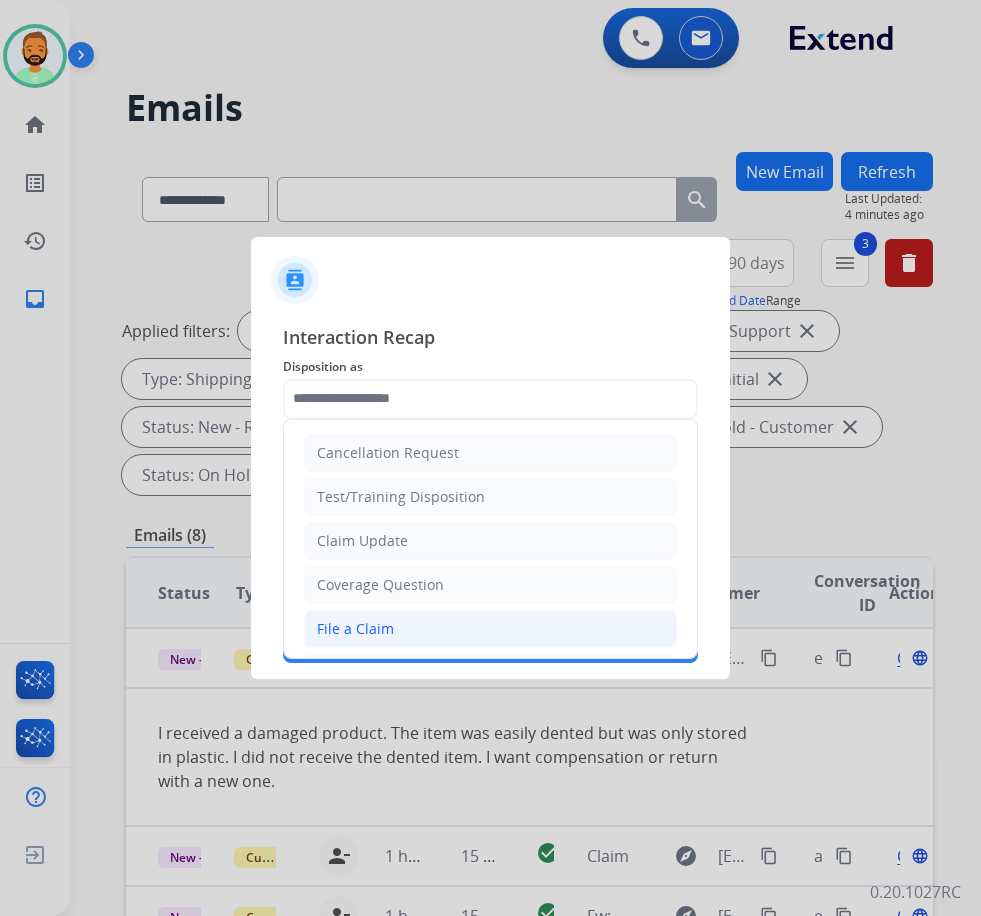 click on "File a Claim" 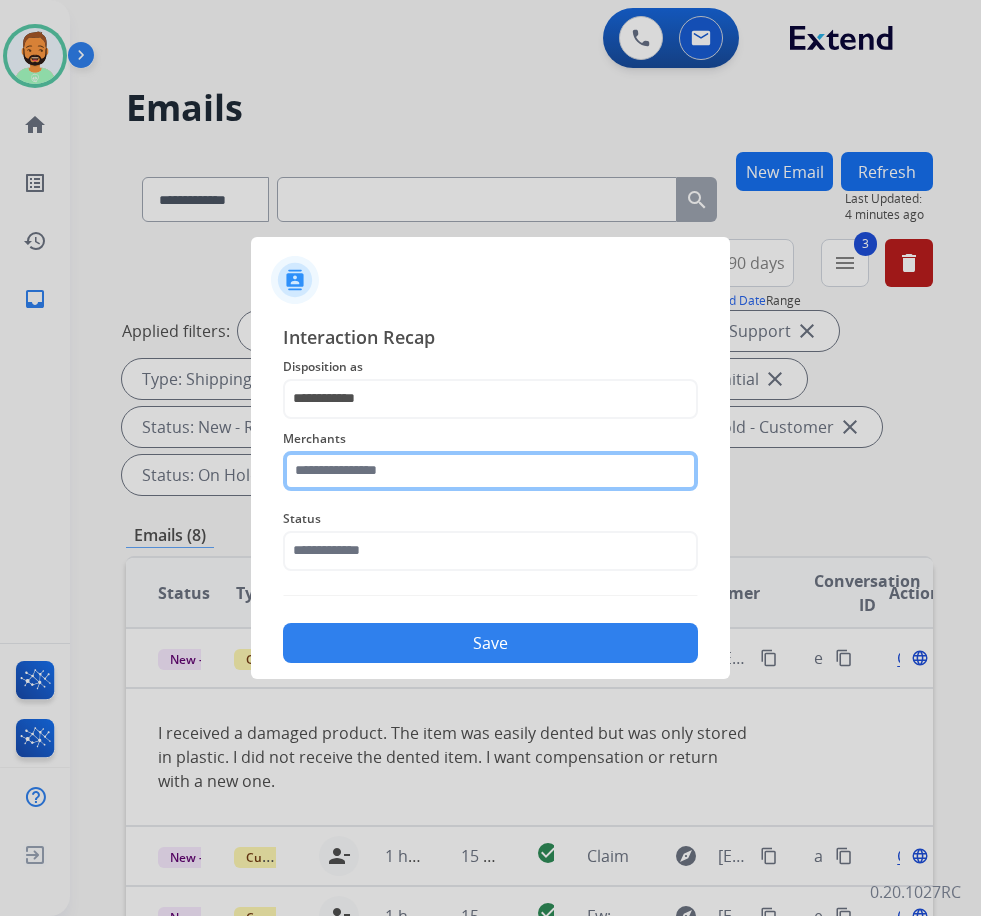 click 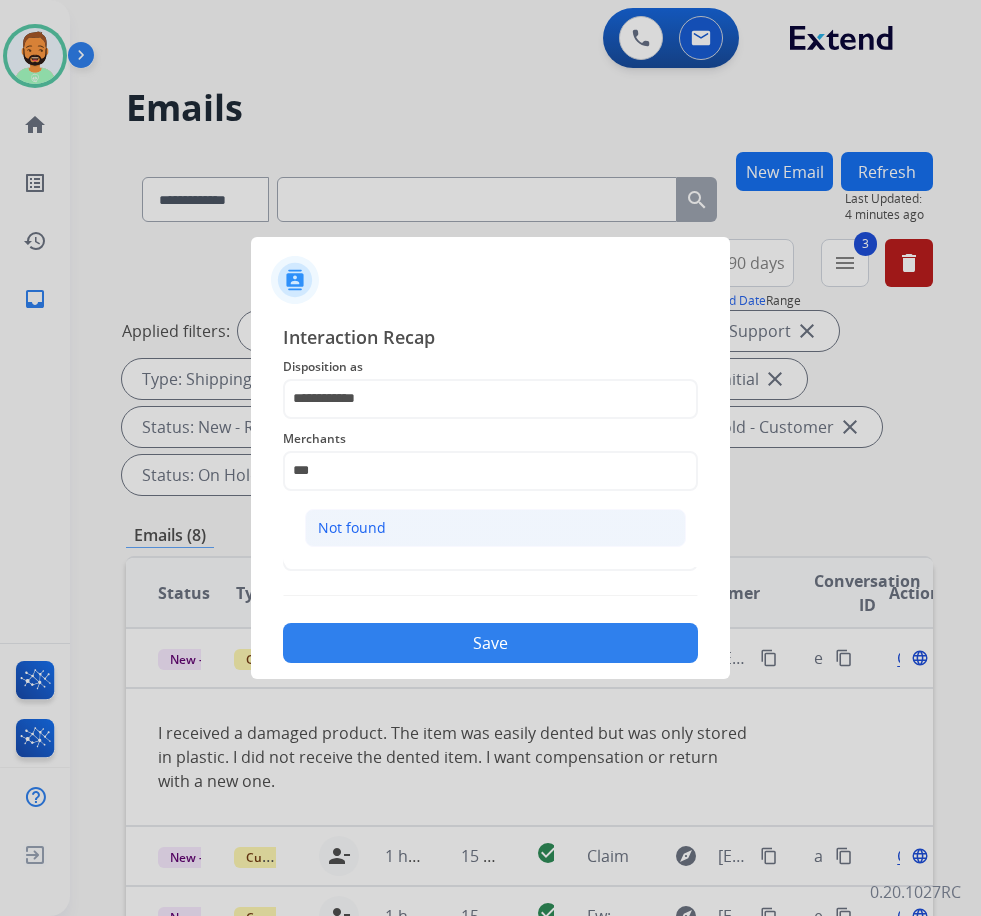 click on "Not found" 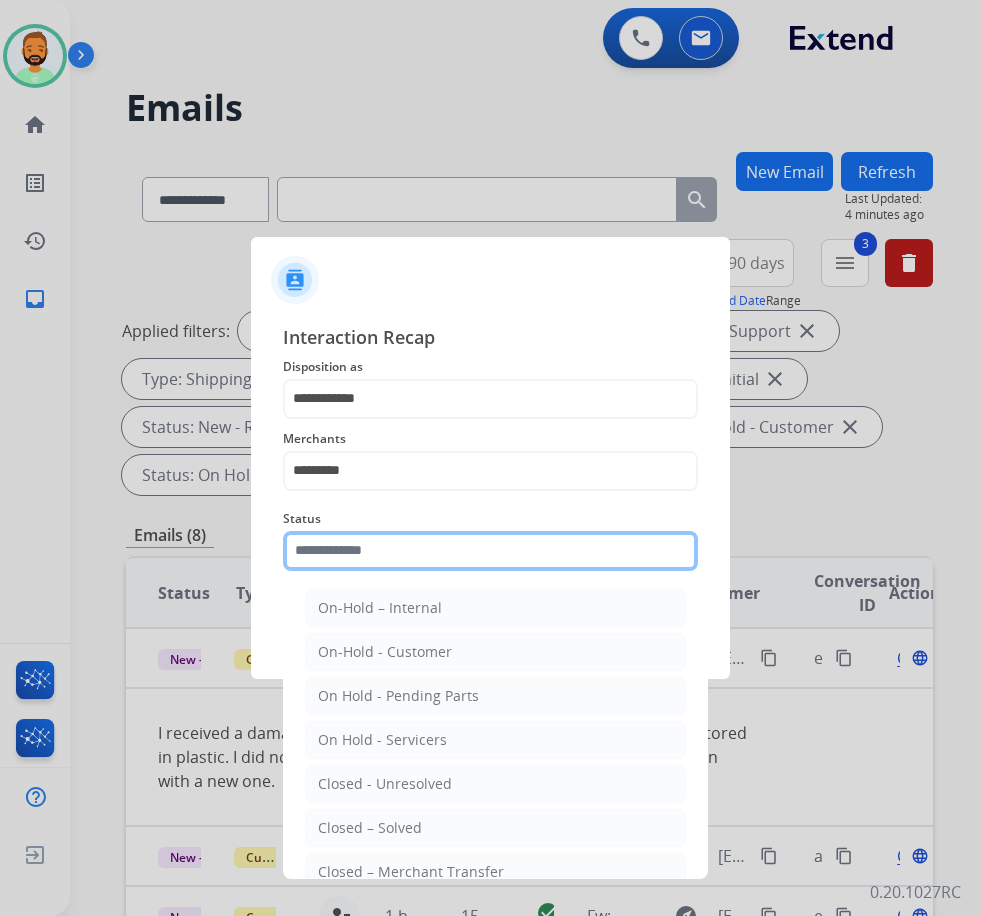 click 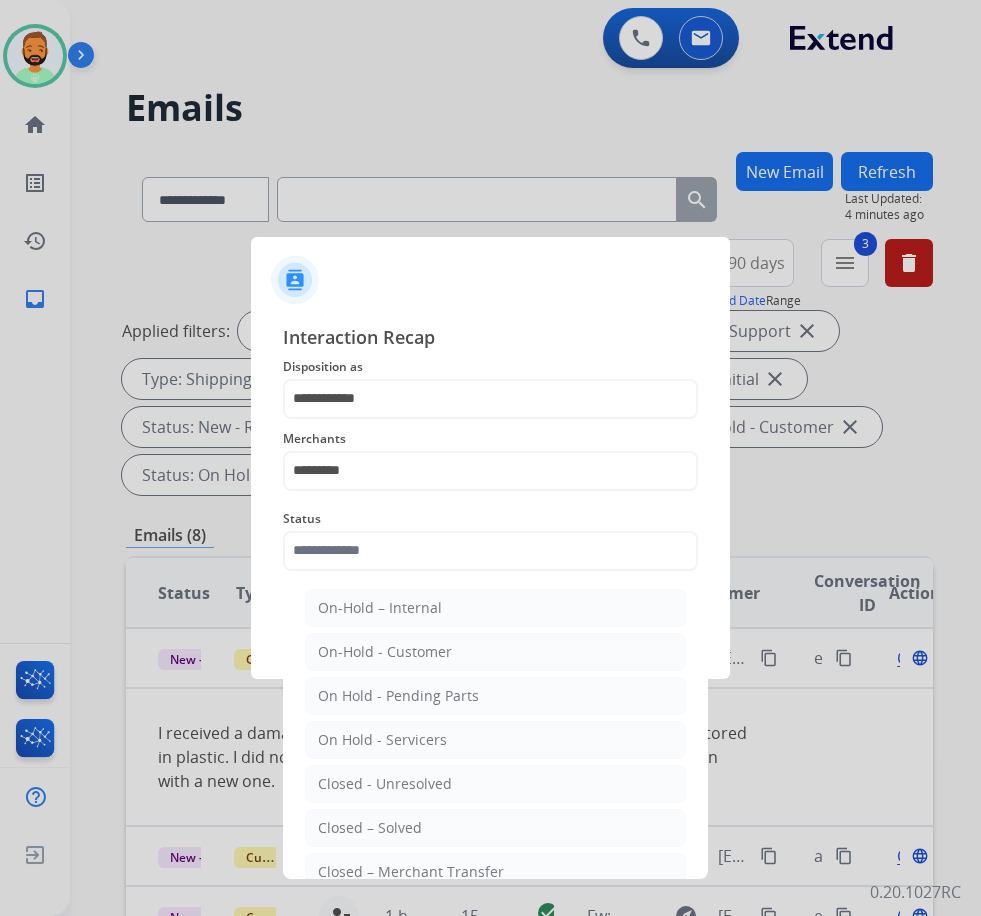 click on "Closed – Solved" 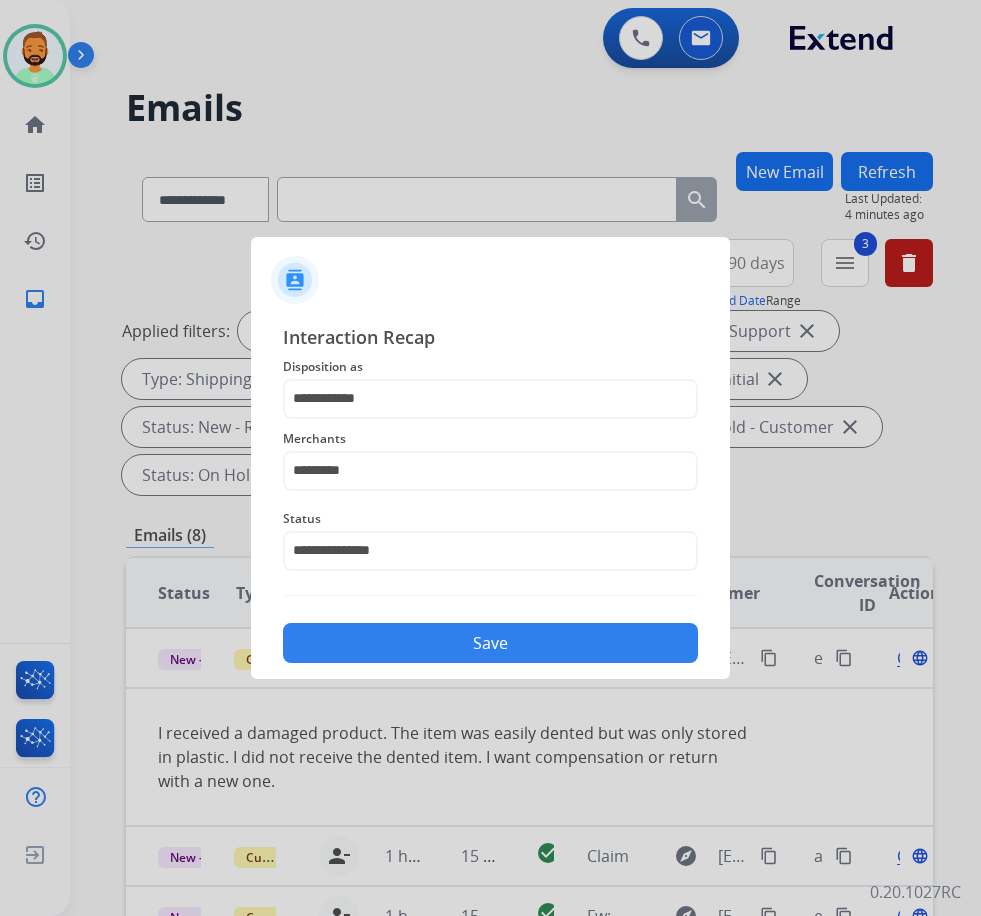 click on "Save" 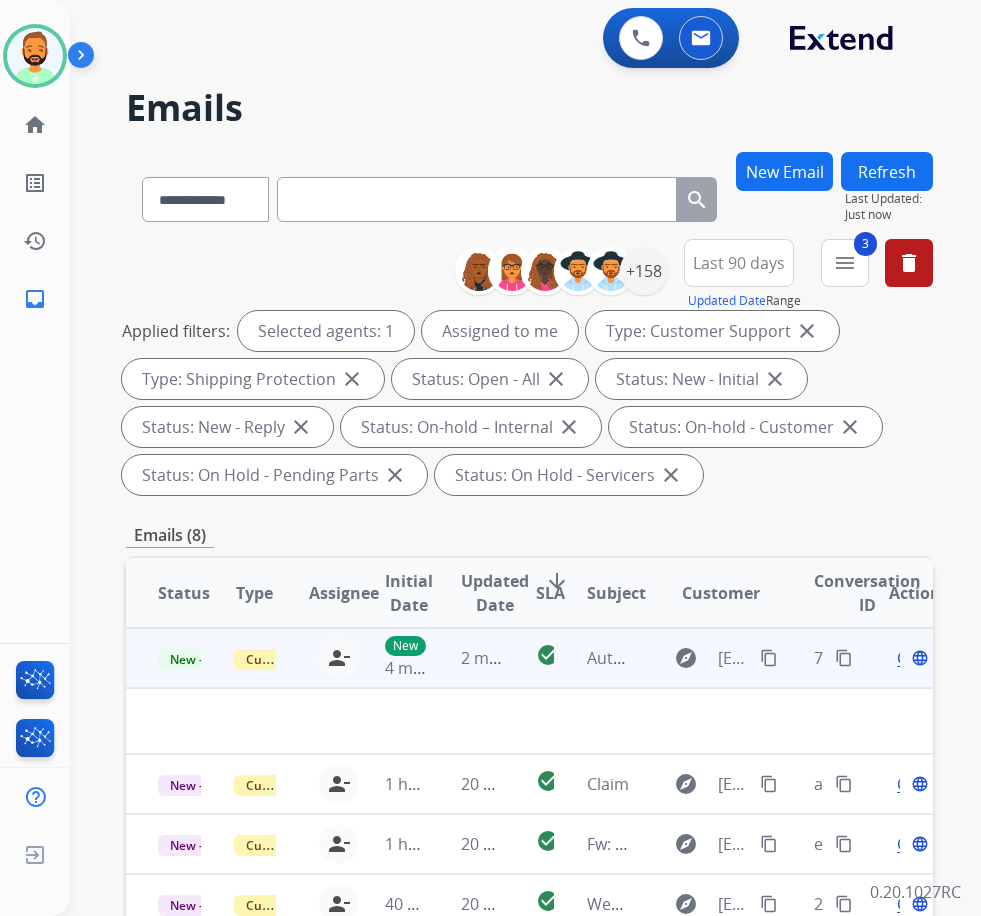 click on "check_circle" at bounding box center [529, 658] 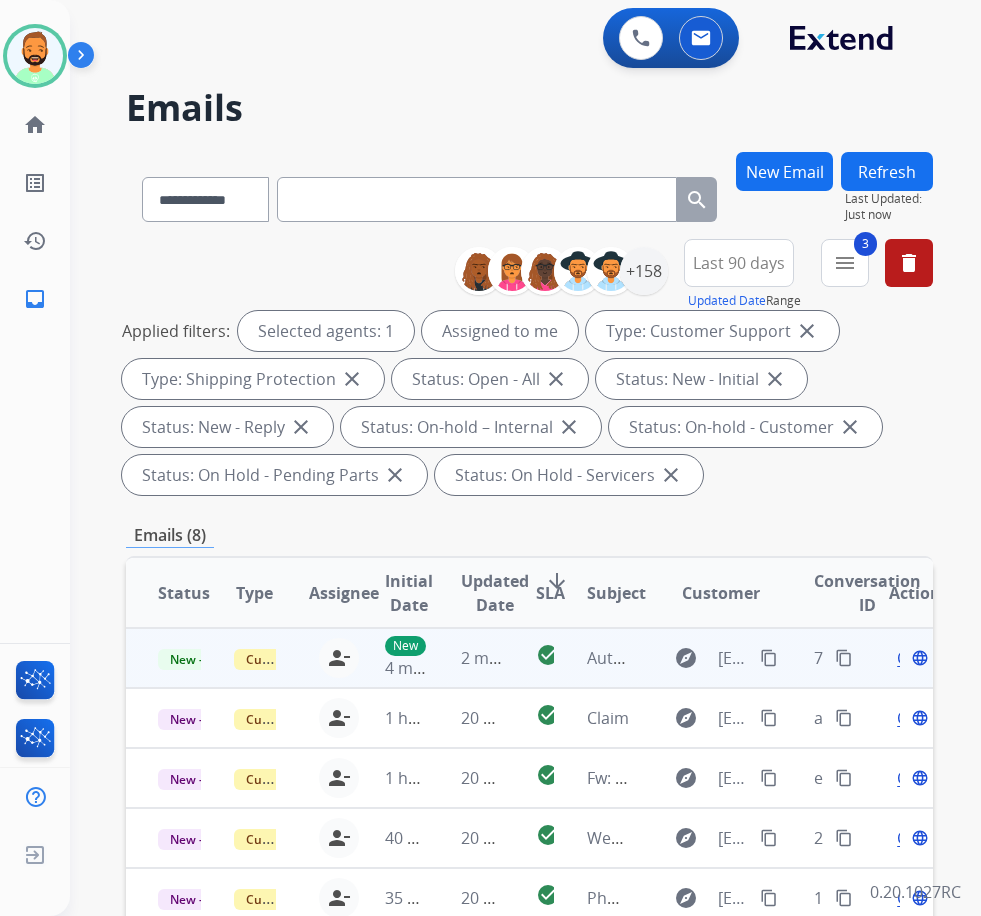 click on "check_circle" at bounding box center (529, 658) 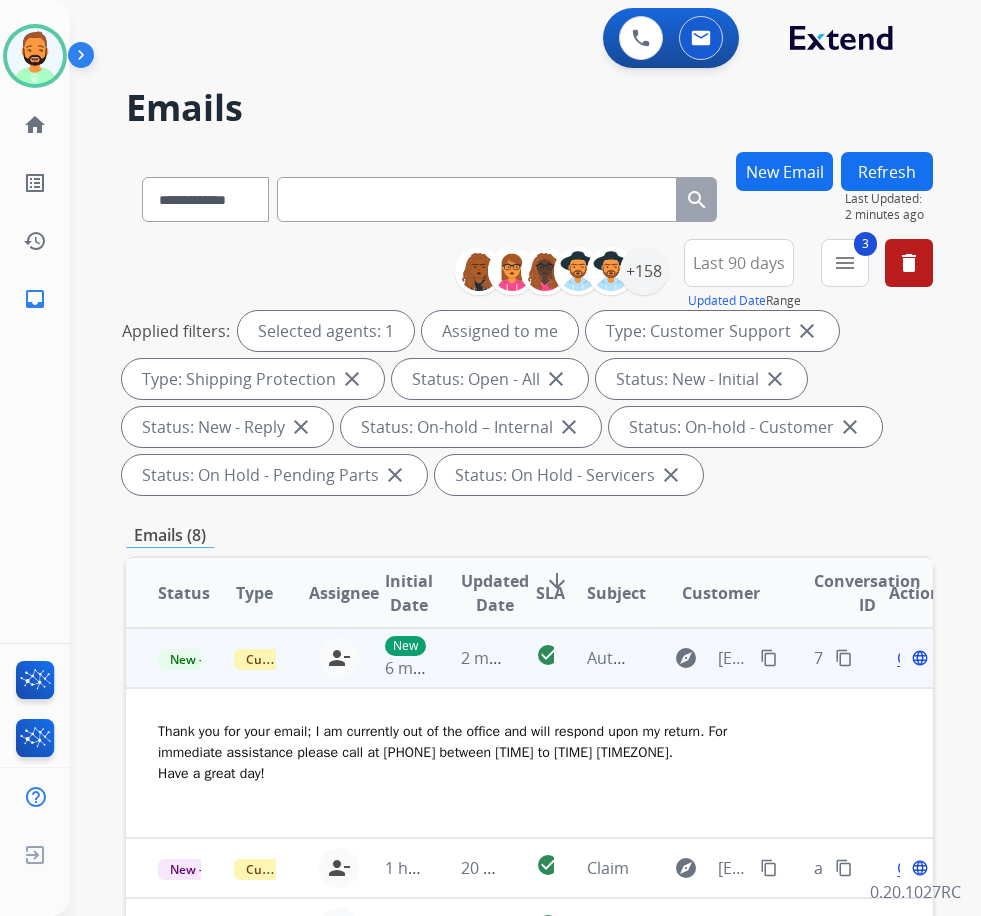 click on "Open" at bounding box center [917, 658] 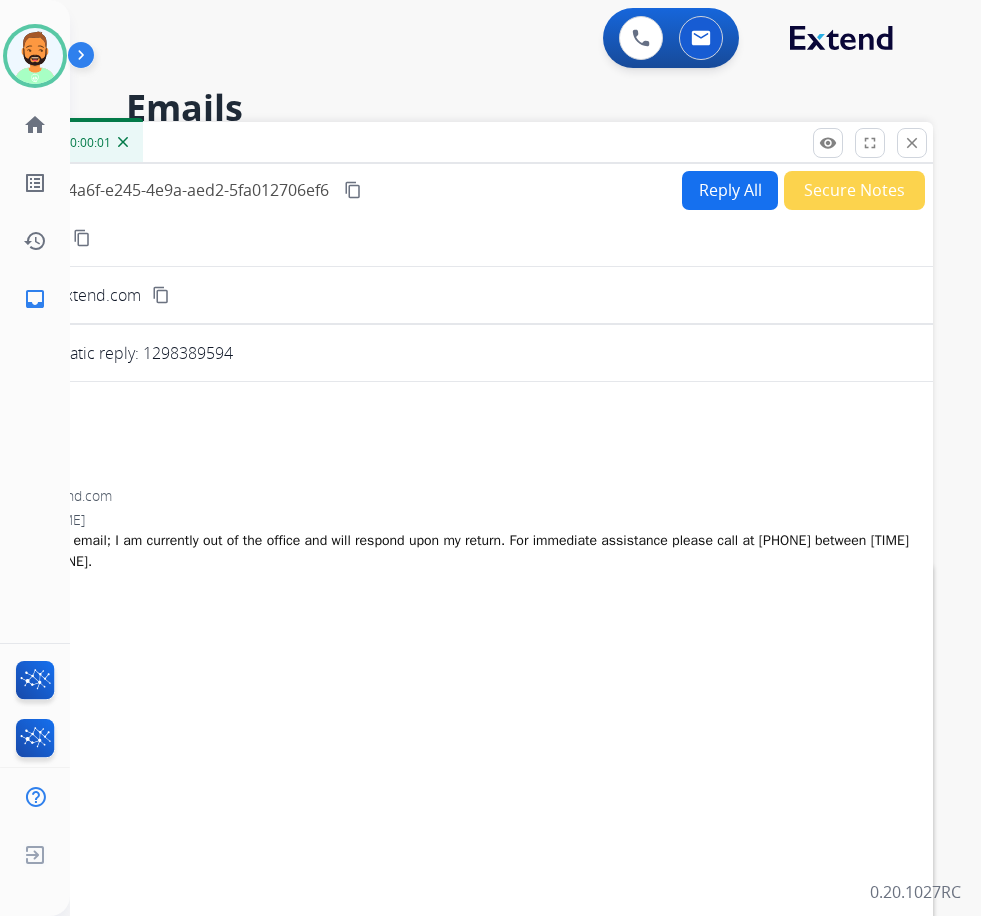 click on "Secure Notes" at bounding box center [854, 190] 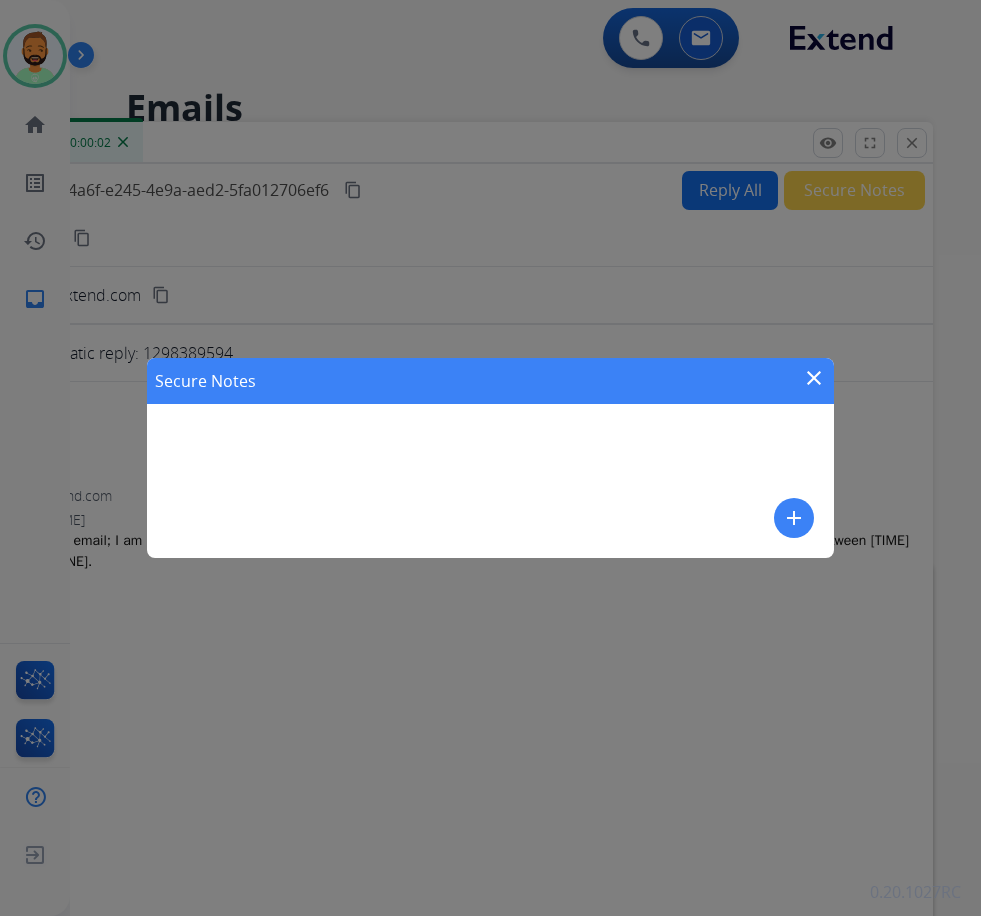 click on "add" at bounding box center [794, 518] 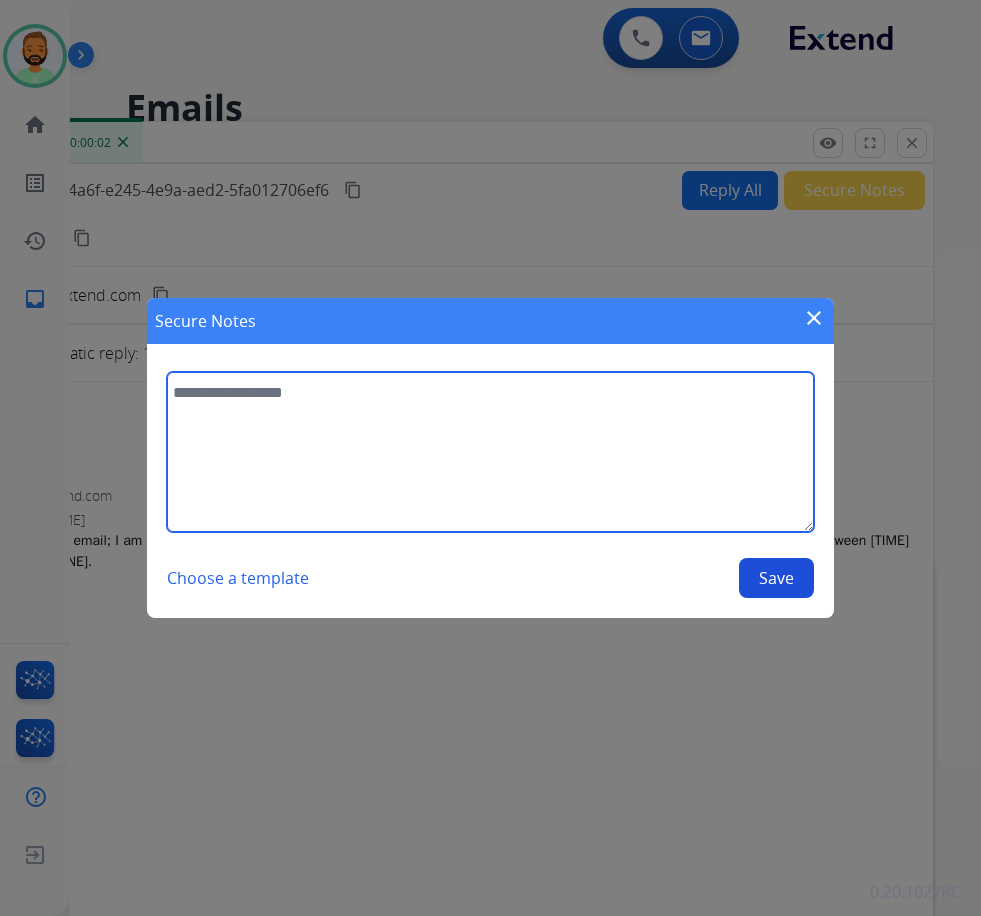 click at bounding box center (490, 452) 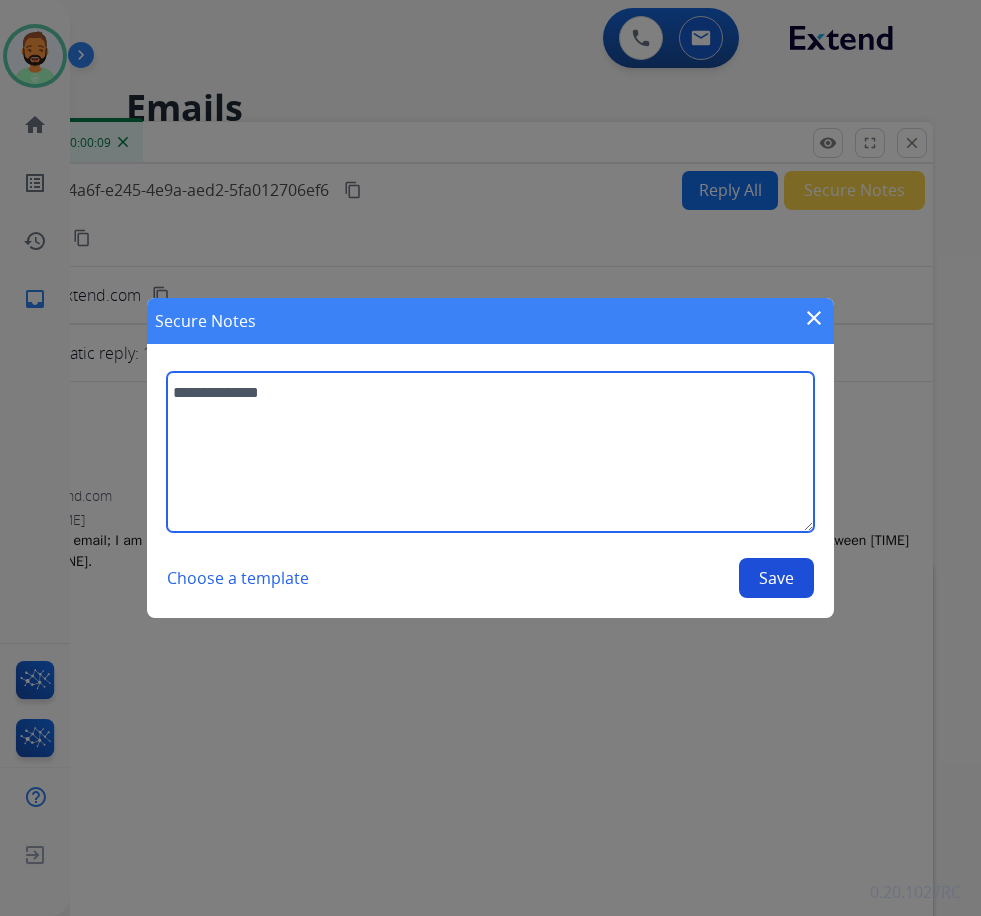 type on "**********" 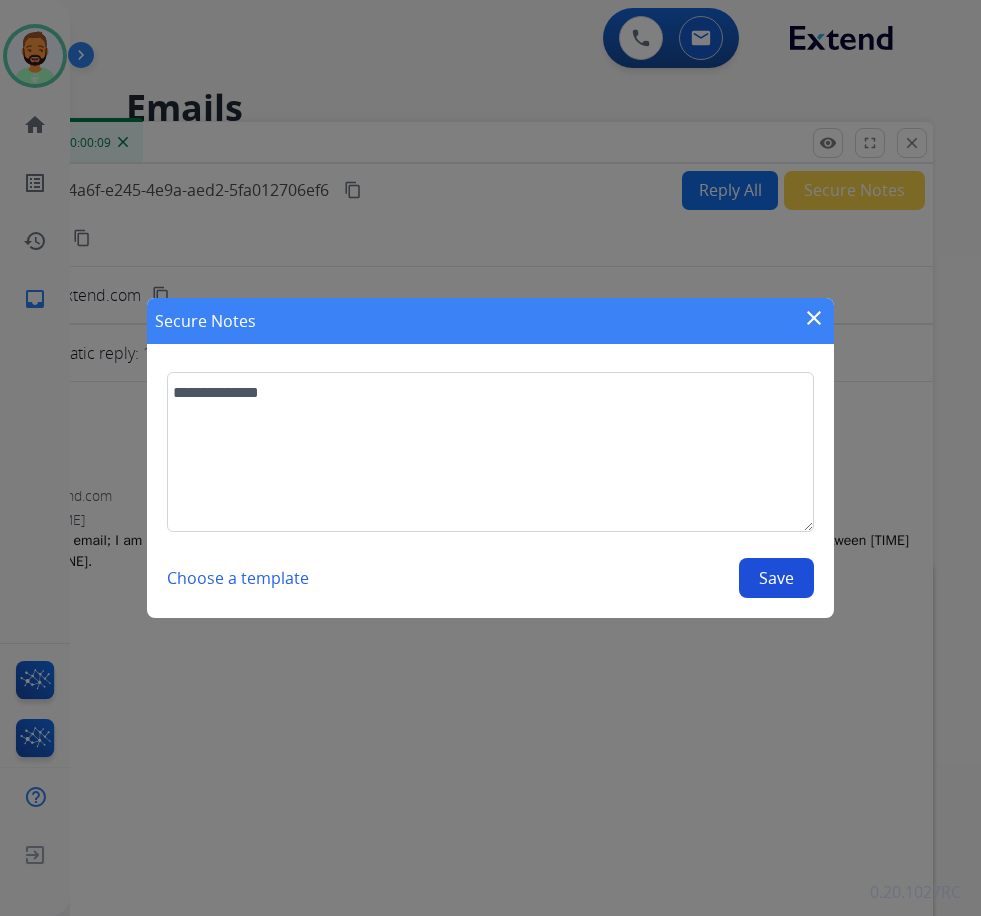 click on "Save" at bounding box center [776, 578] 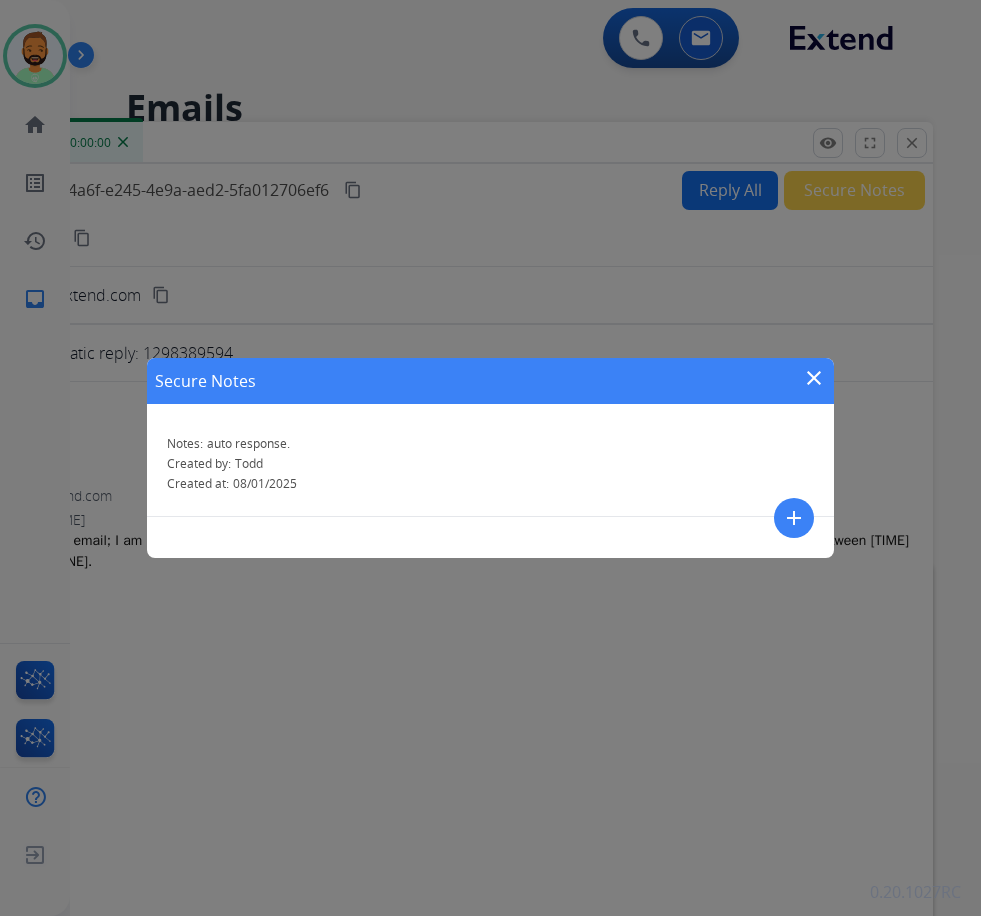 click on "close" at bounding box center [814, 378] 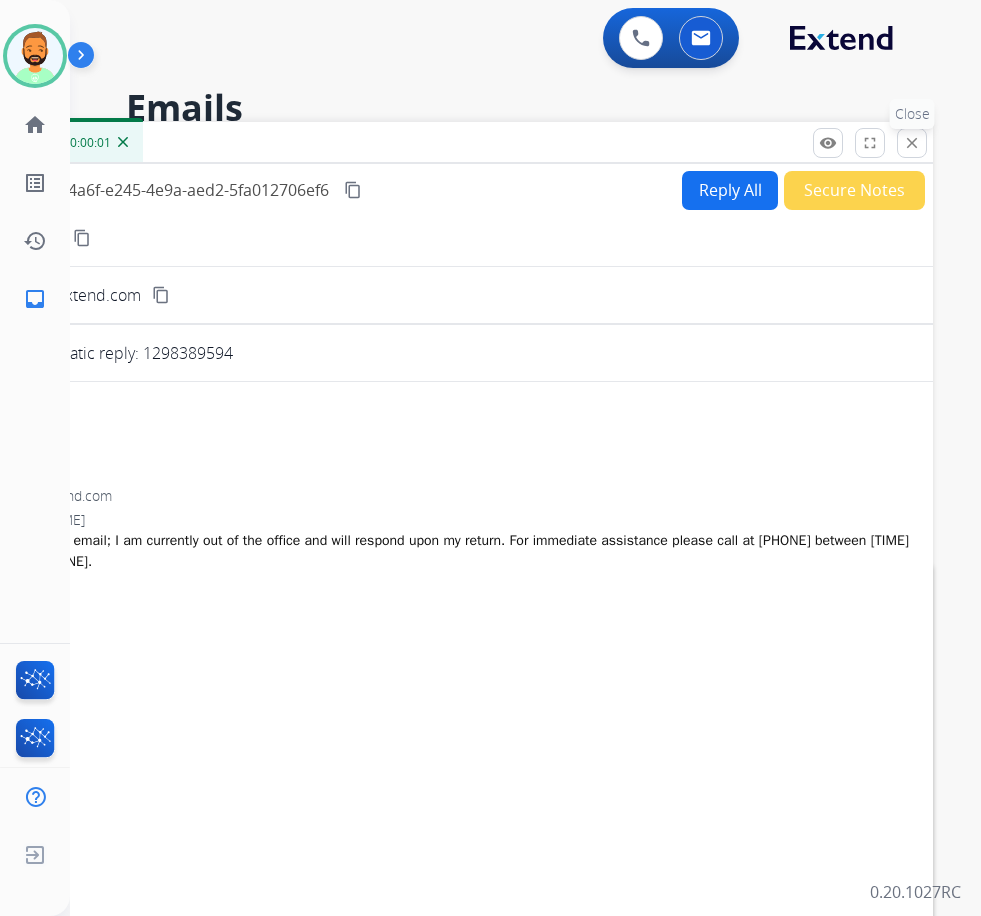 click on "close" at bounding box center (912, 143) 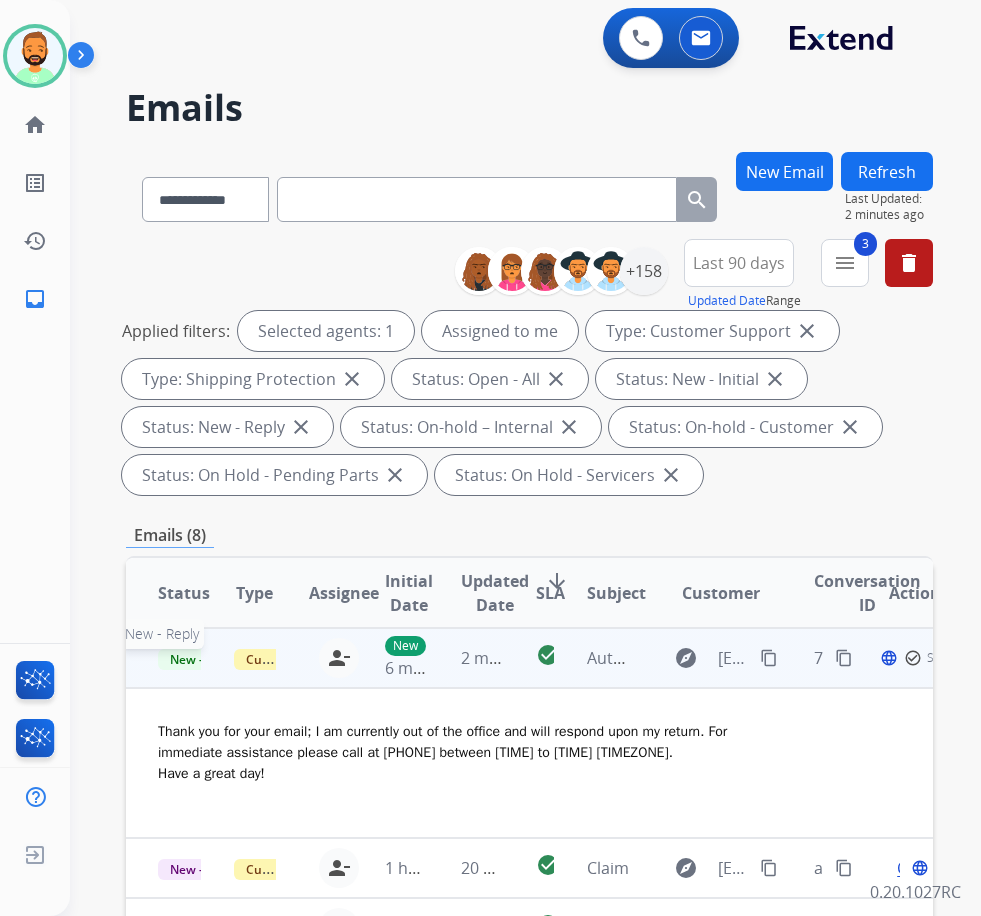 click on "New - Reply" at bounding box center [203, 659] 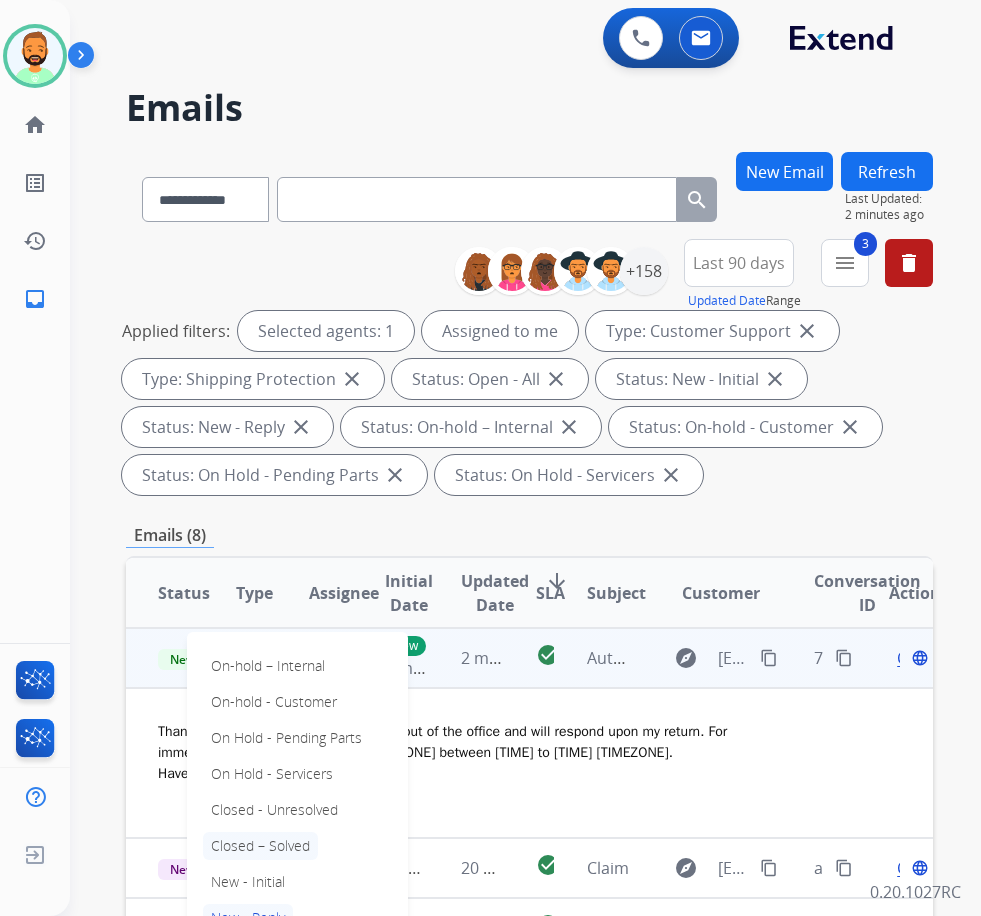 click on "Closed – Solved" at bounding box center (260, 846) 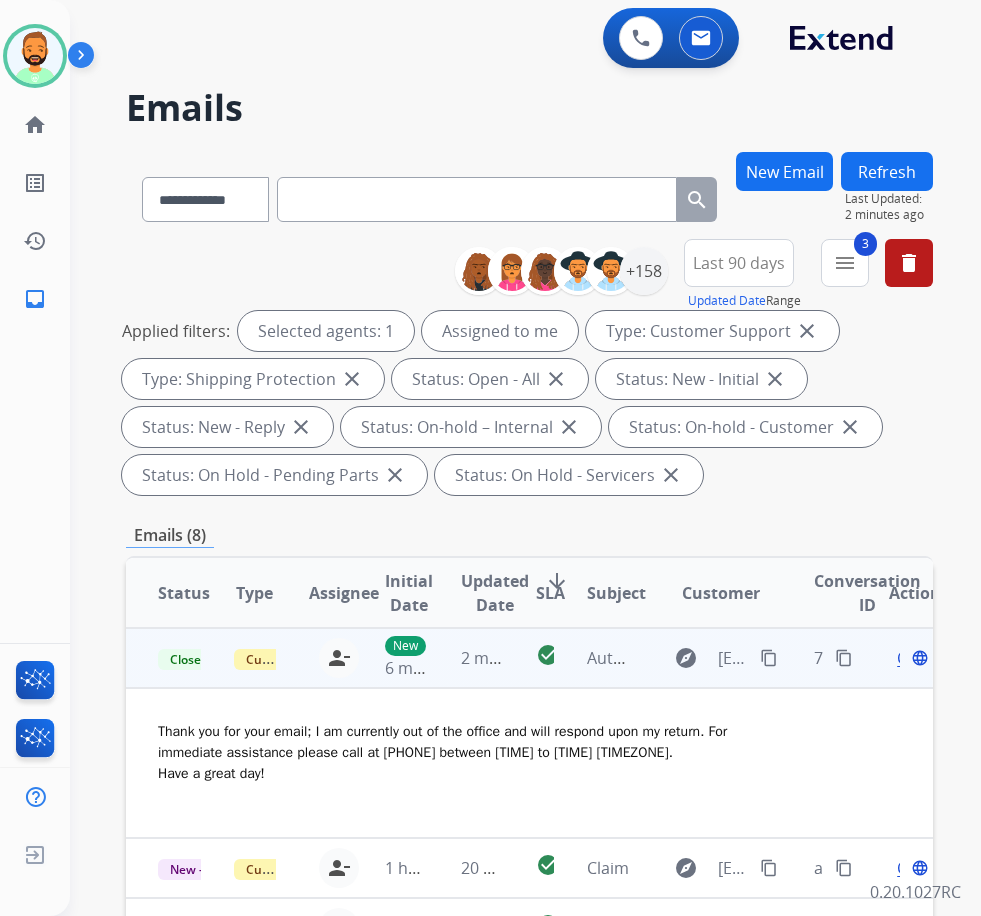 click on "Refresh" at bounding box center (887, 171) 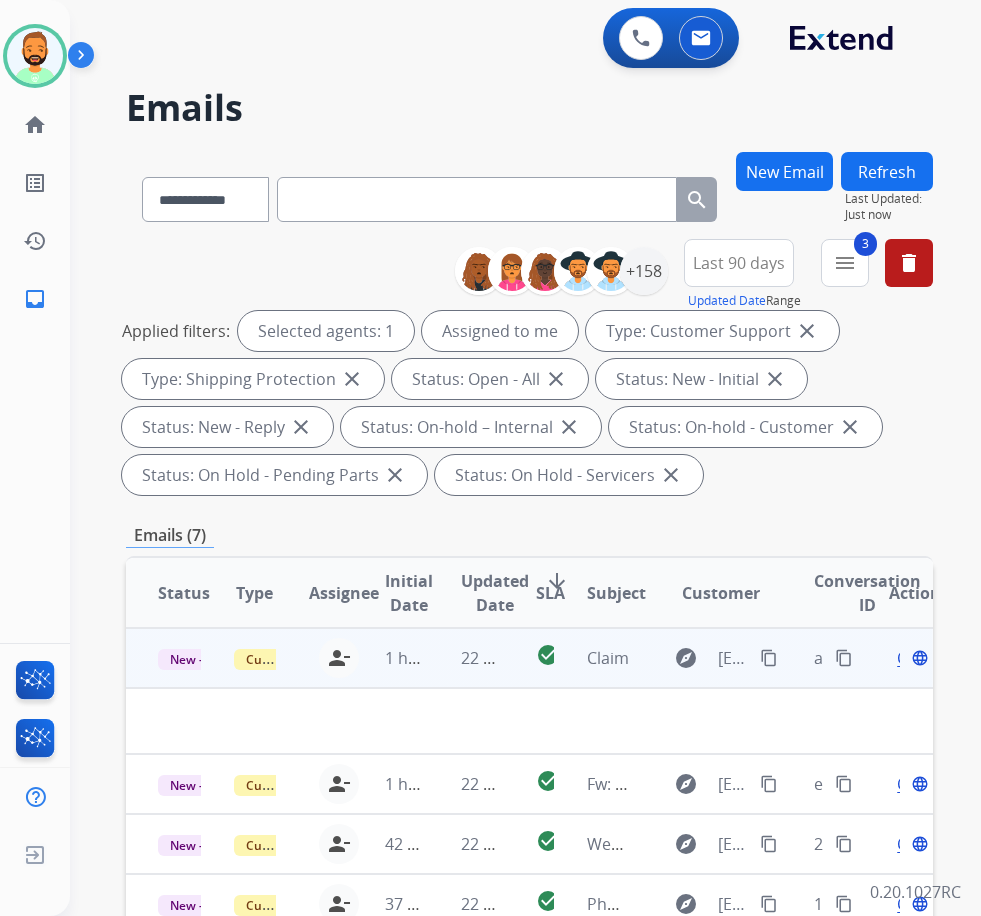 click on "22 minutes ago" at bounding box center [467, 658] 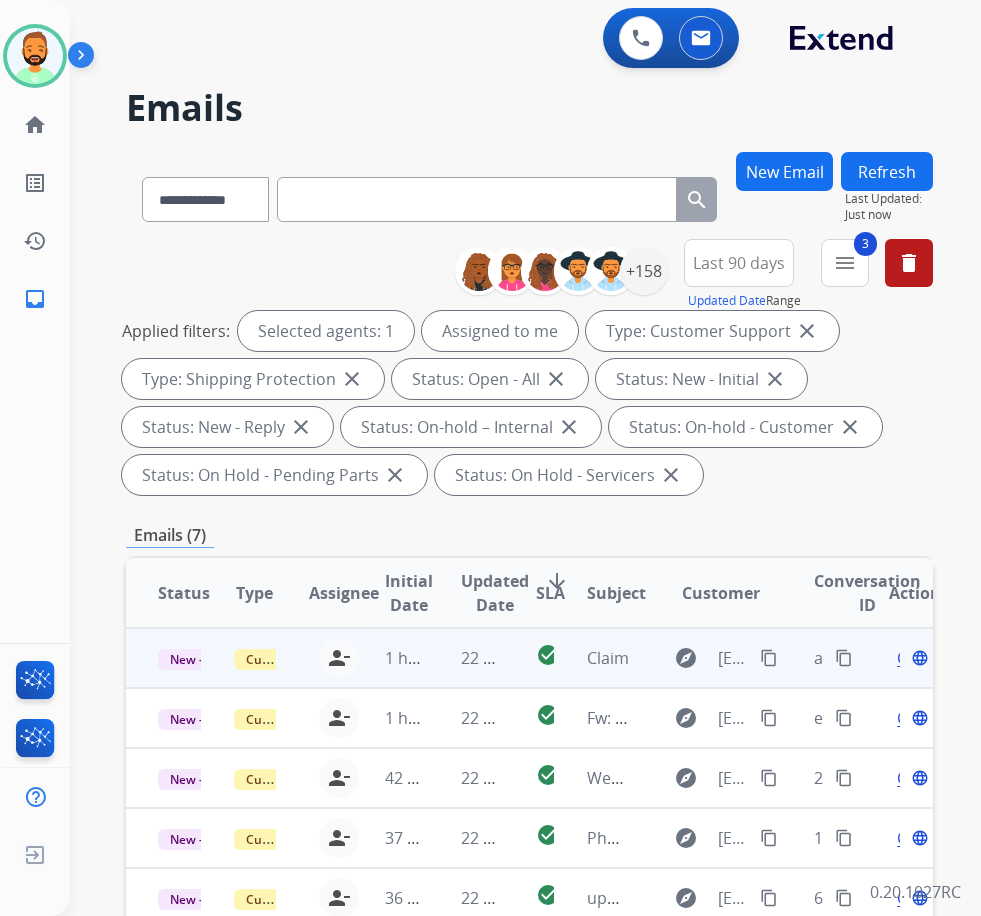 click on "22 minutes ago" at bounding box center [467, 658] 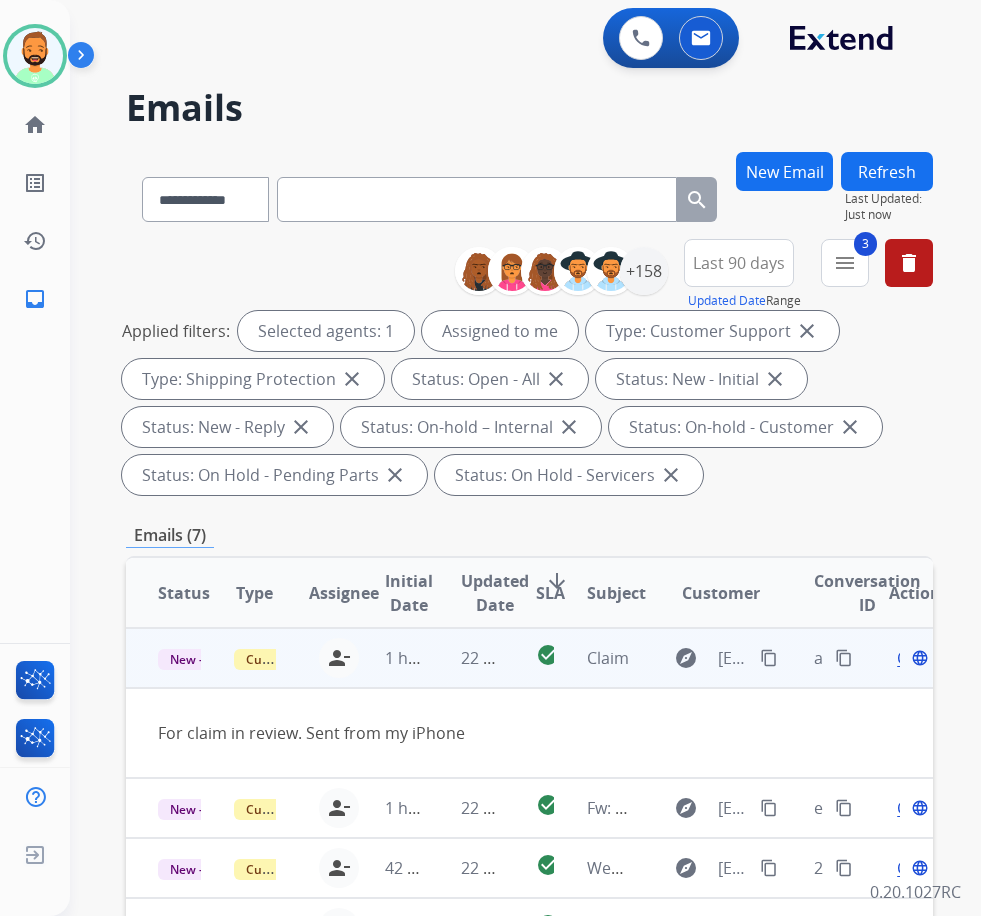 click on "content_copy" at bounding box center [769, 658] 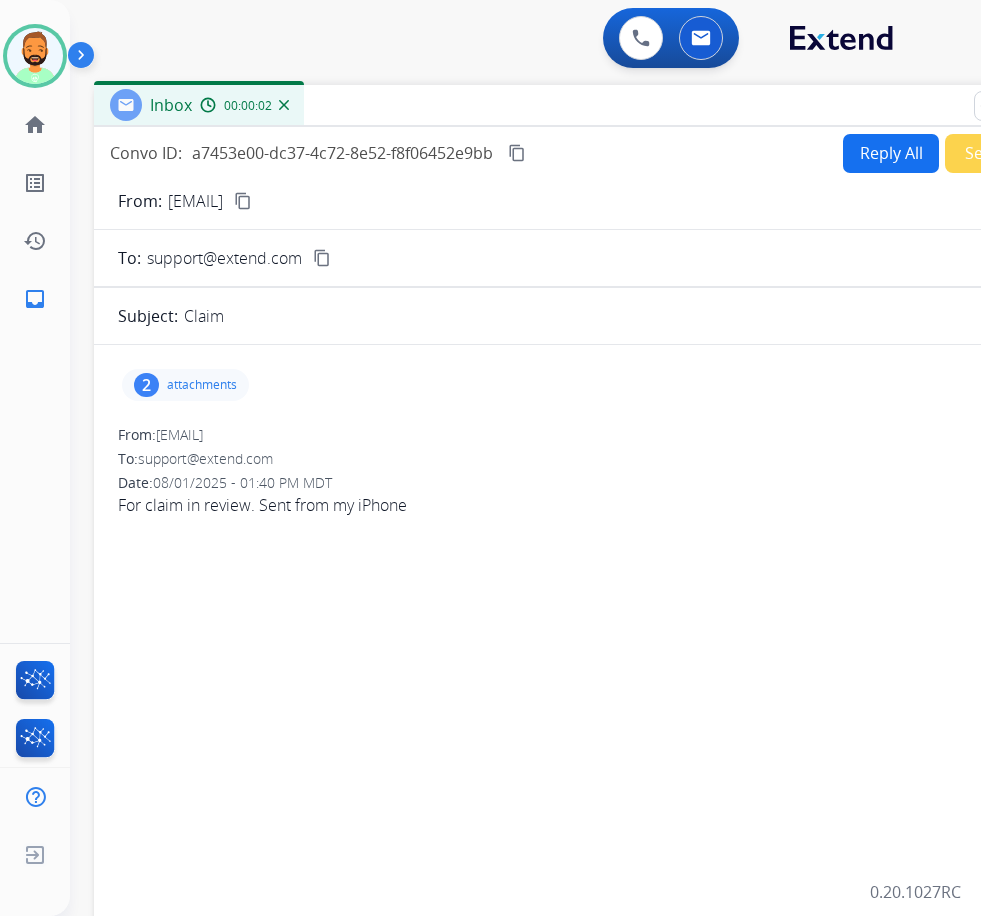 drag, startPoint x: 250, startPoint y: 145, endPoint x: 410, endPoint y: 108, distance: 164.22241 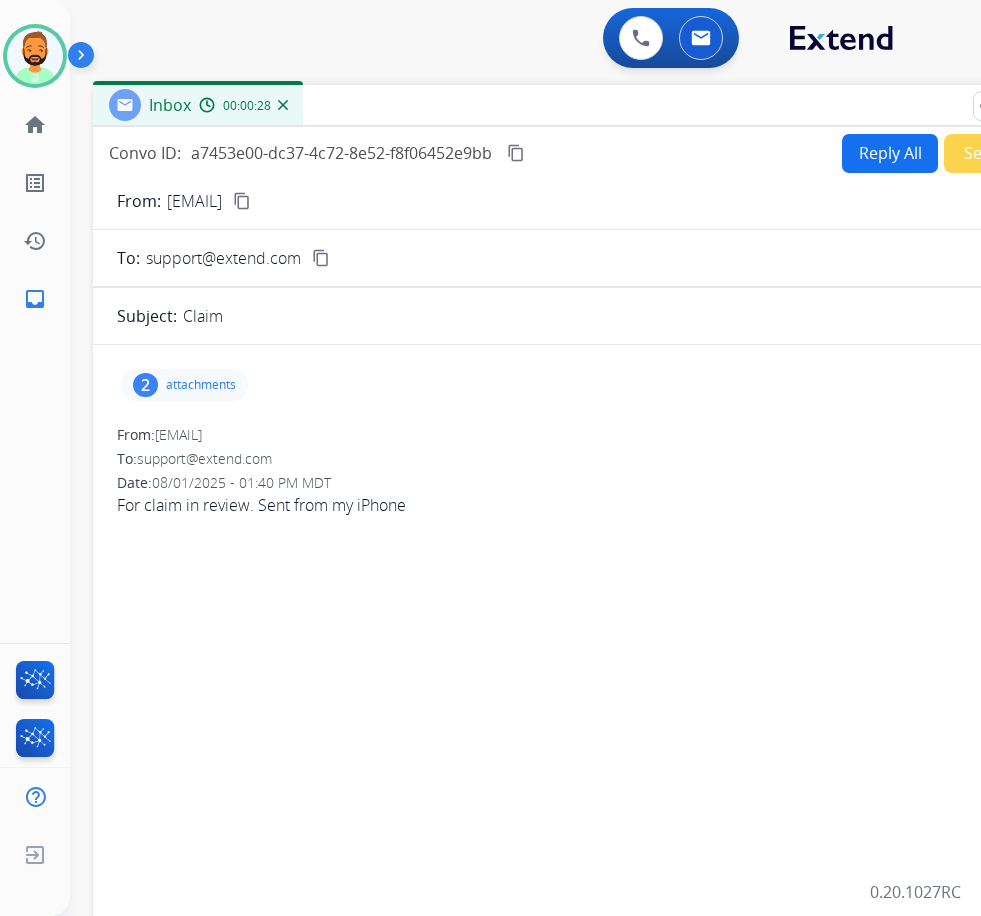 click on "attachments" at bounding box center [201, 385] 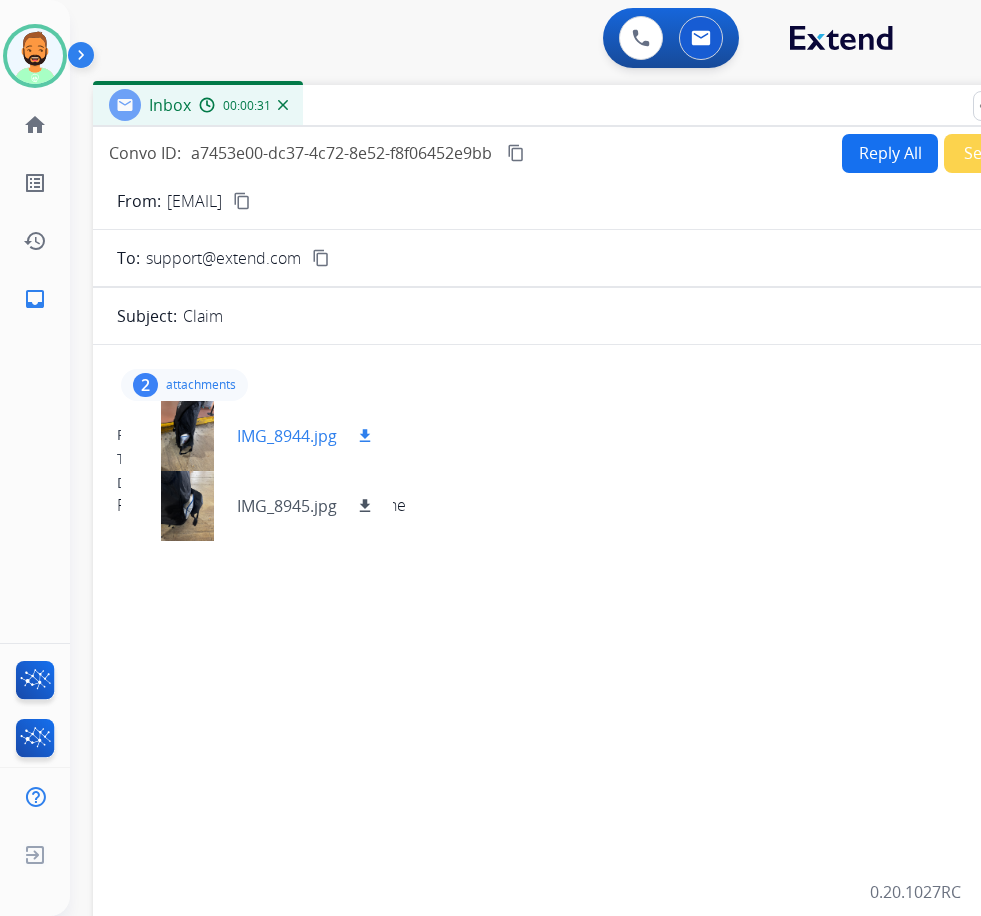 click at bounding box center [187, 436] 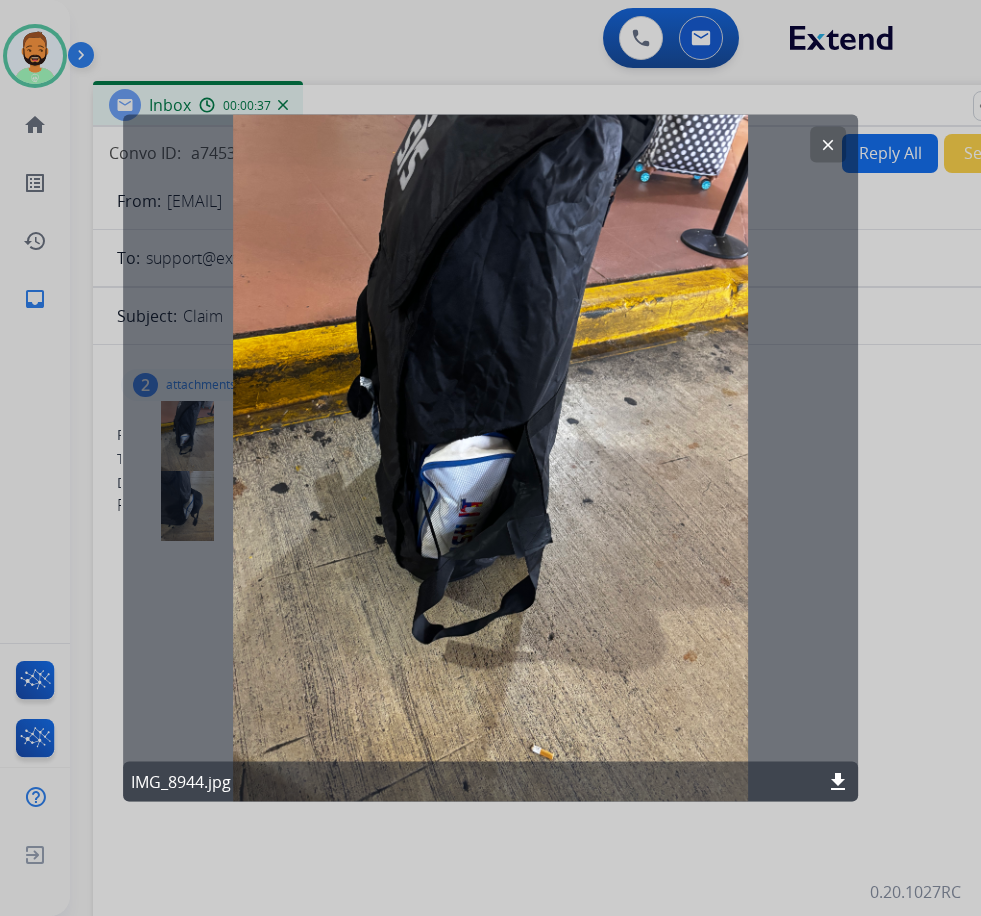 click on "clear" 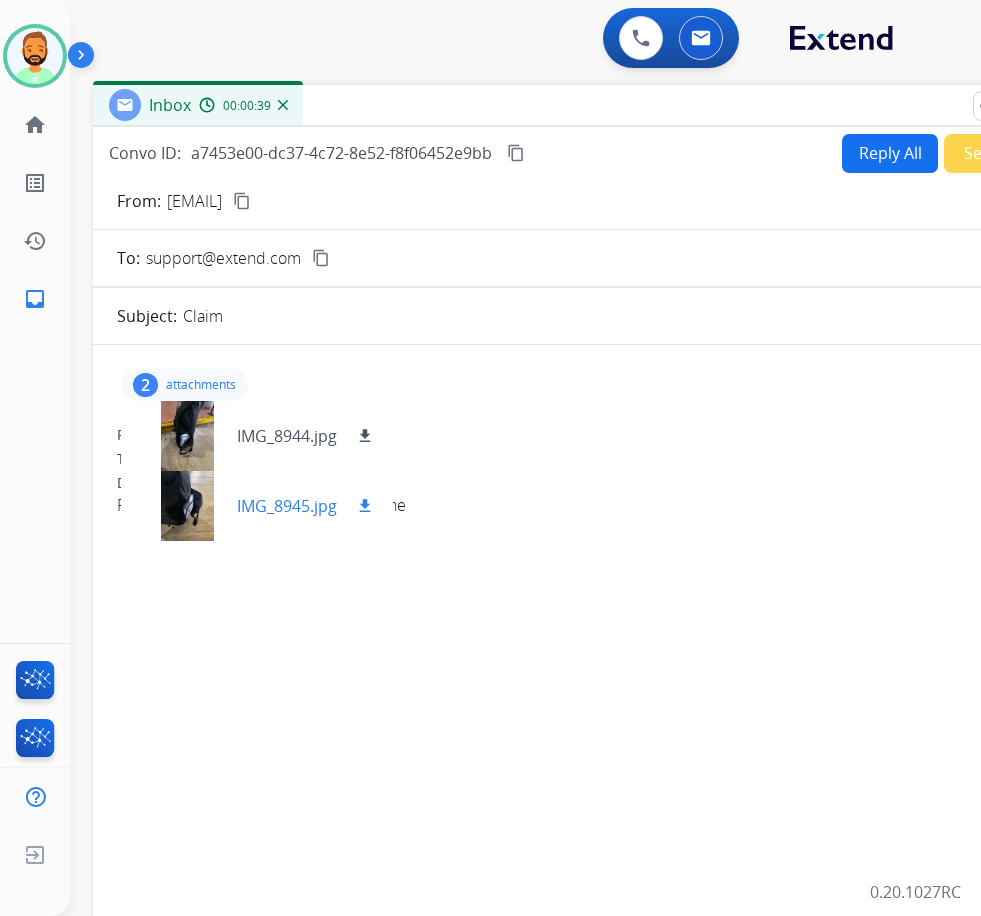 click at bounding box center (187, 506) 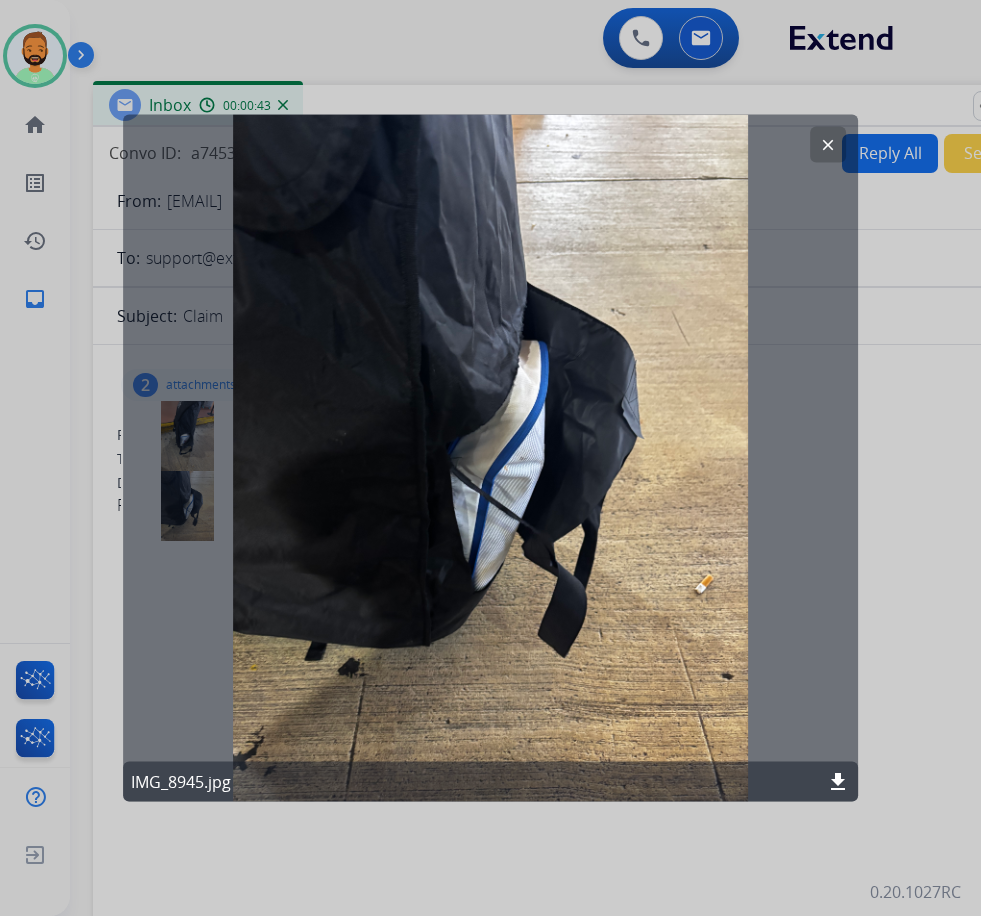 click on "clear" 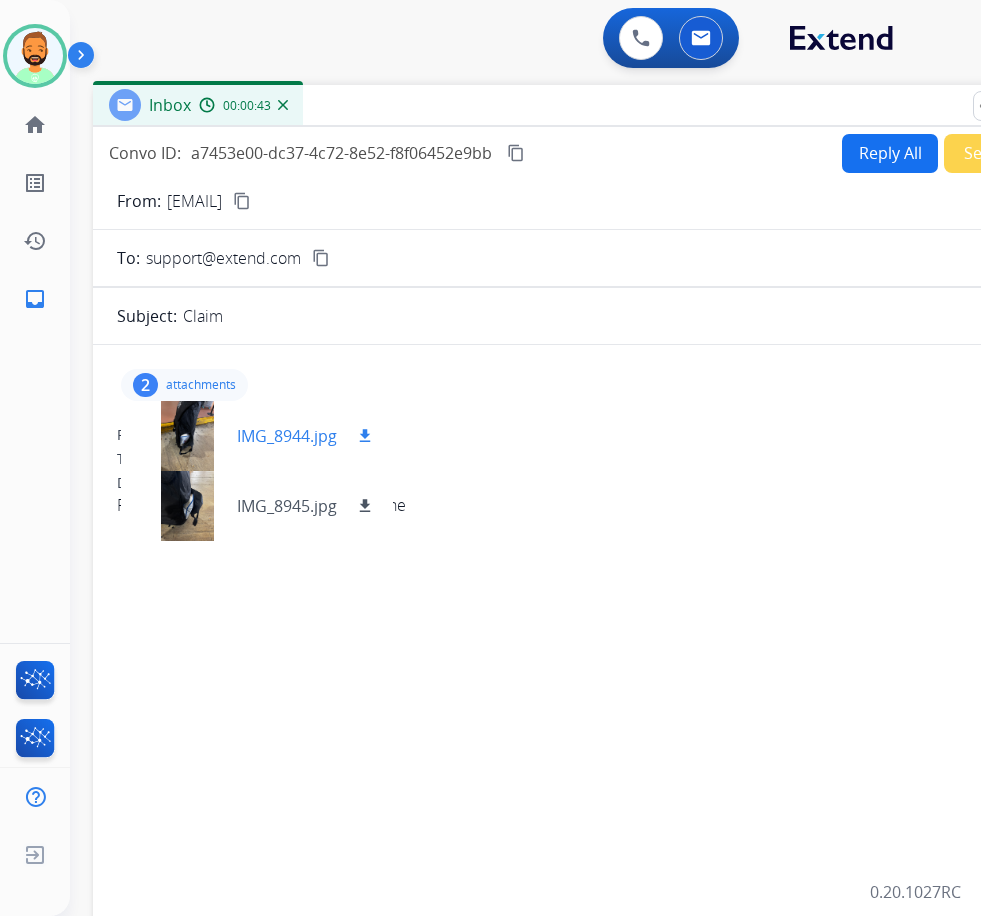 click on "IMG_8944.jpg  download" at bounding box center [307, 436] 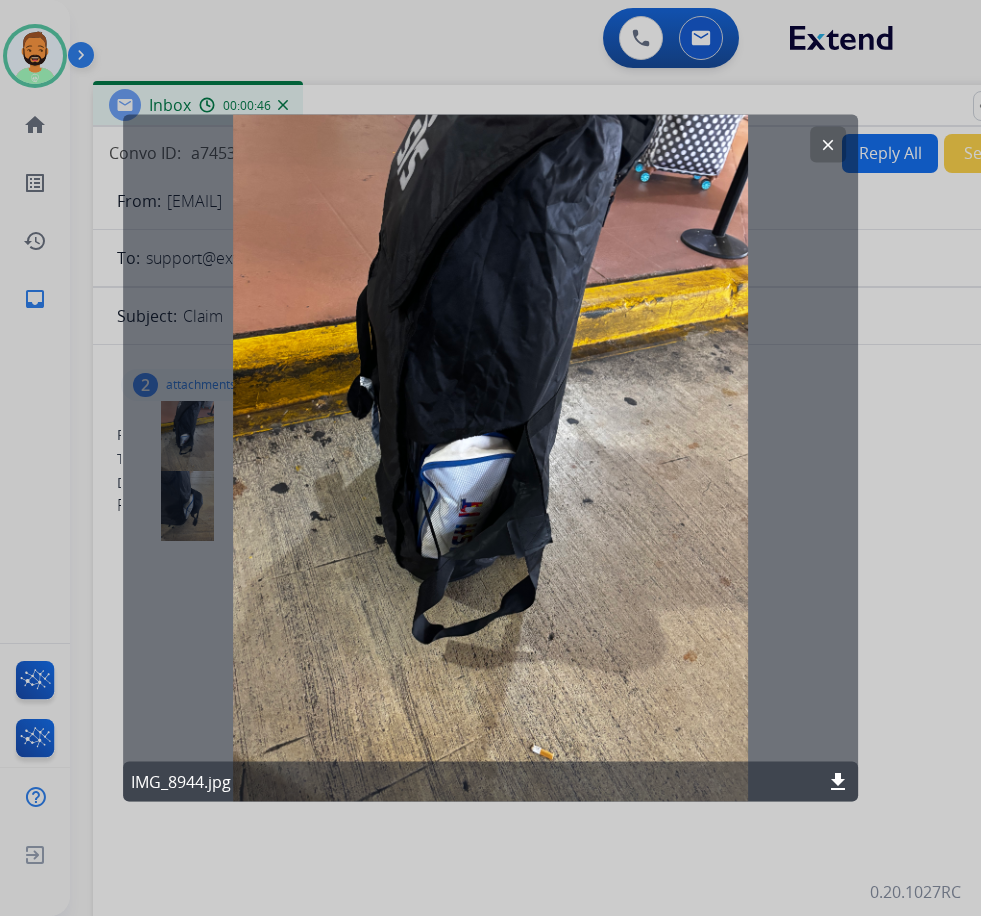 click on "clear" 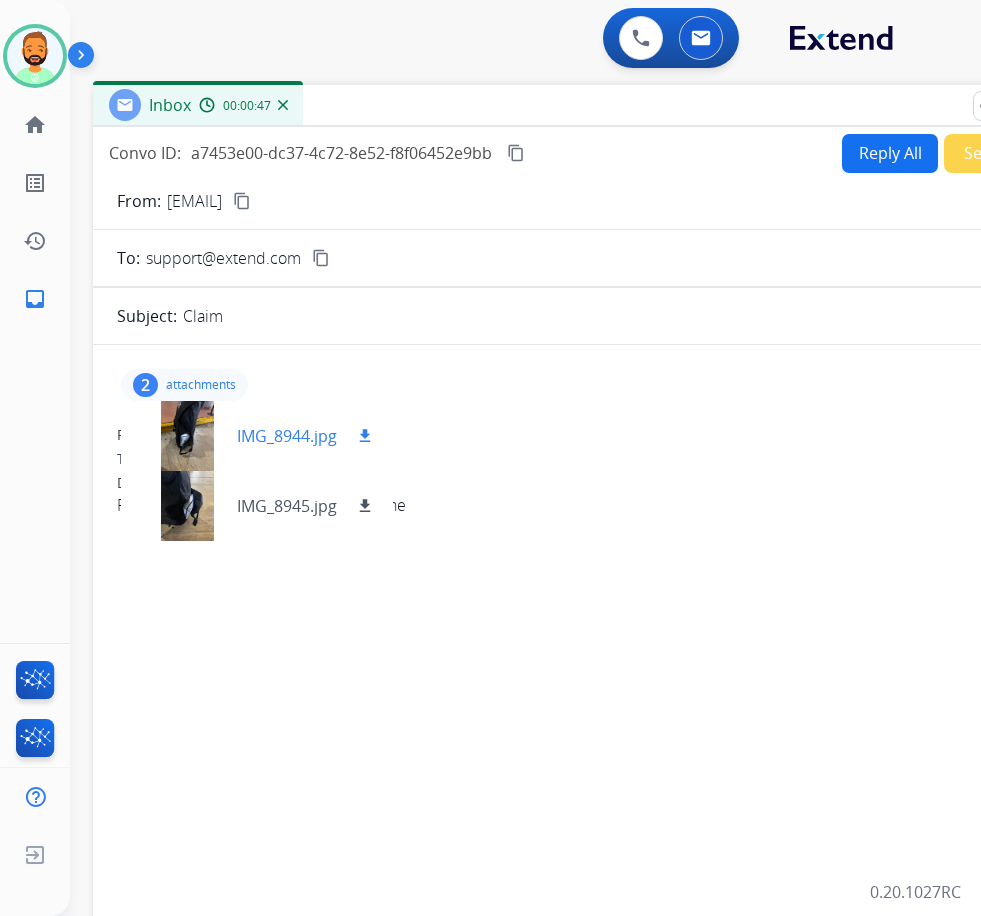 click on "download" at bounding box center (365, 436) 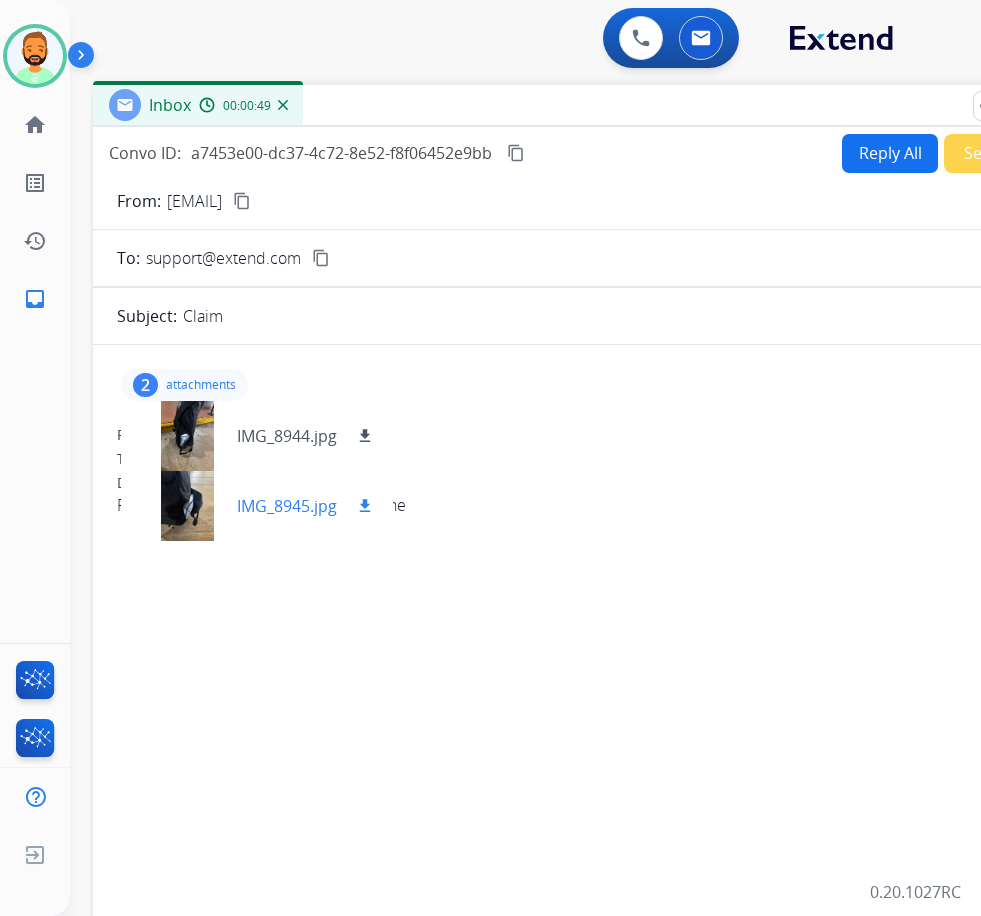 click on "download" at bounding box center [365, 506] 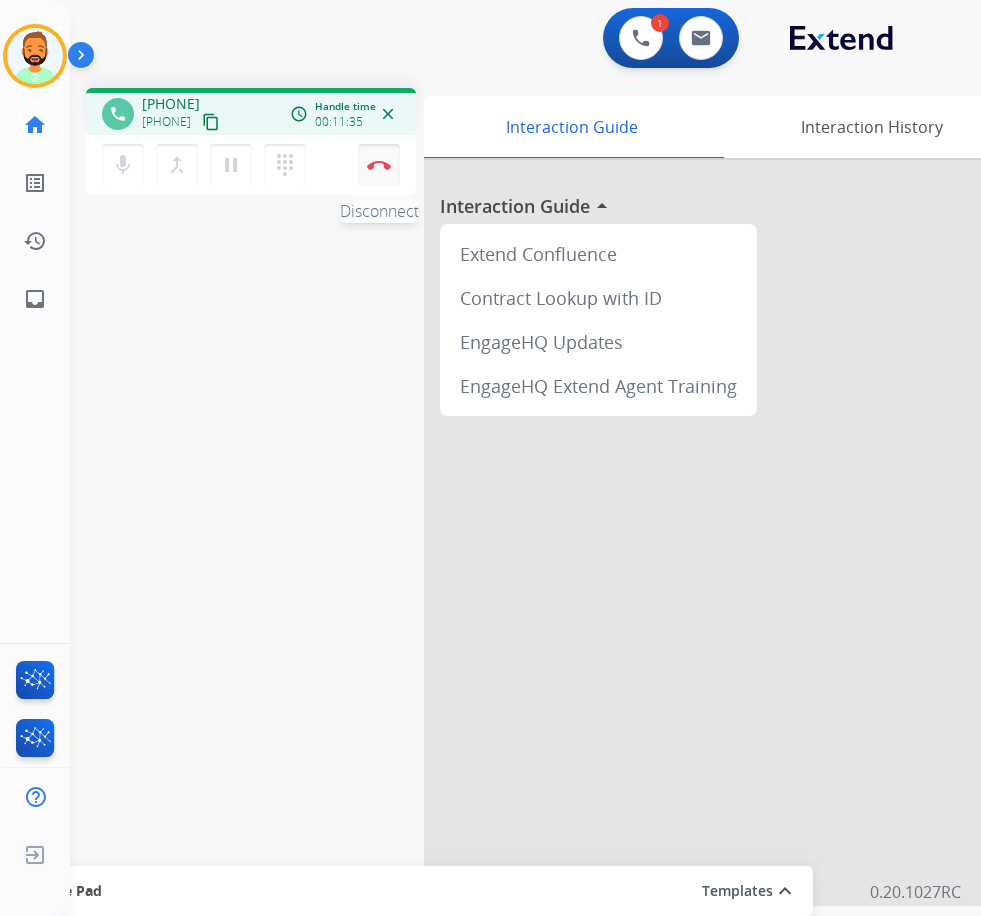 click on "Disconnect" at bounding box center [379, 165] 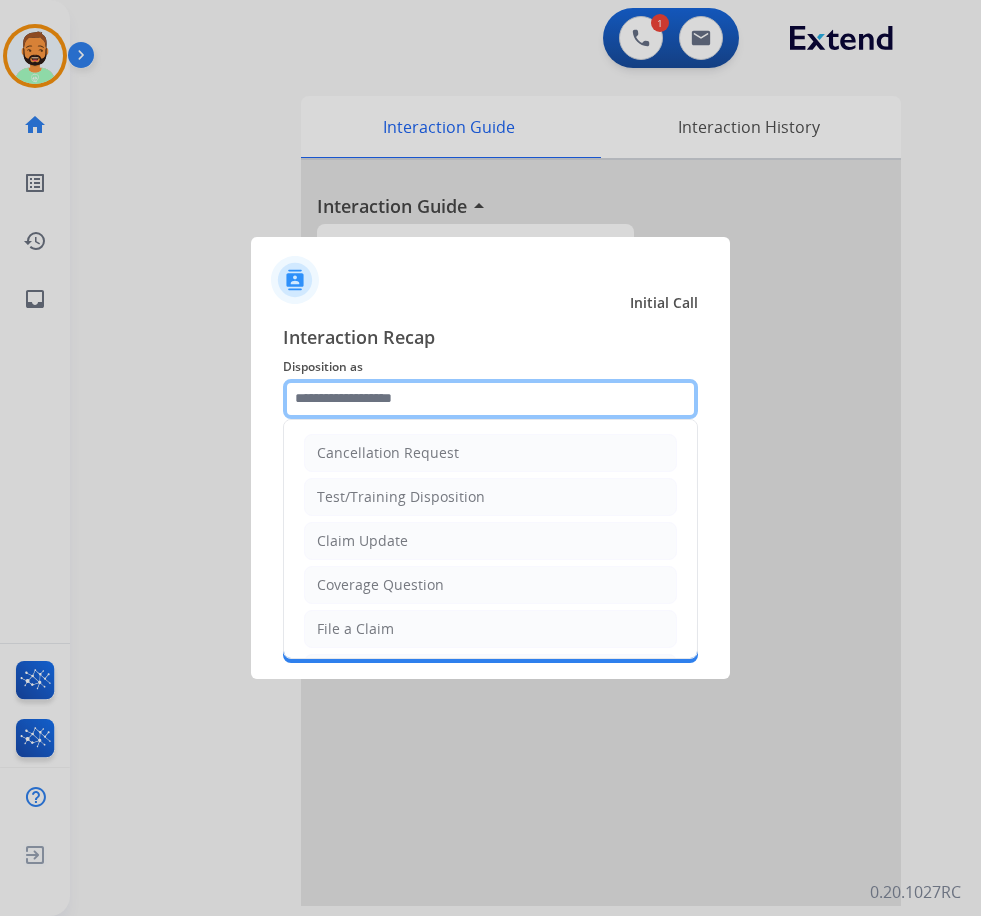 click 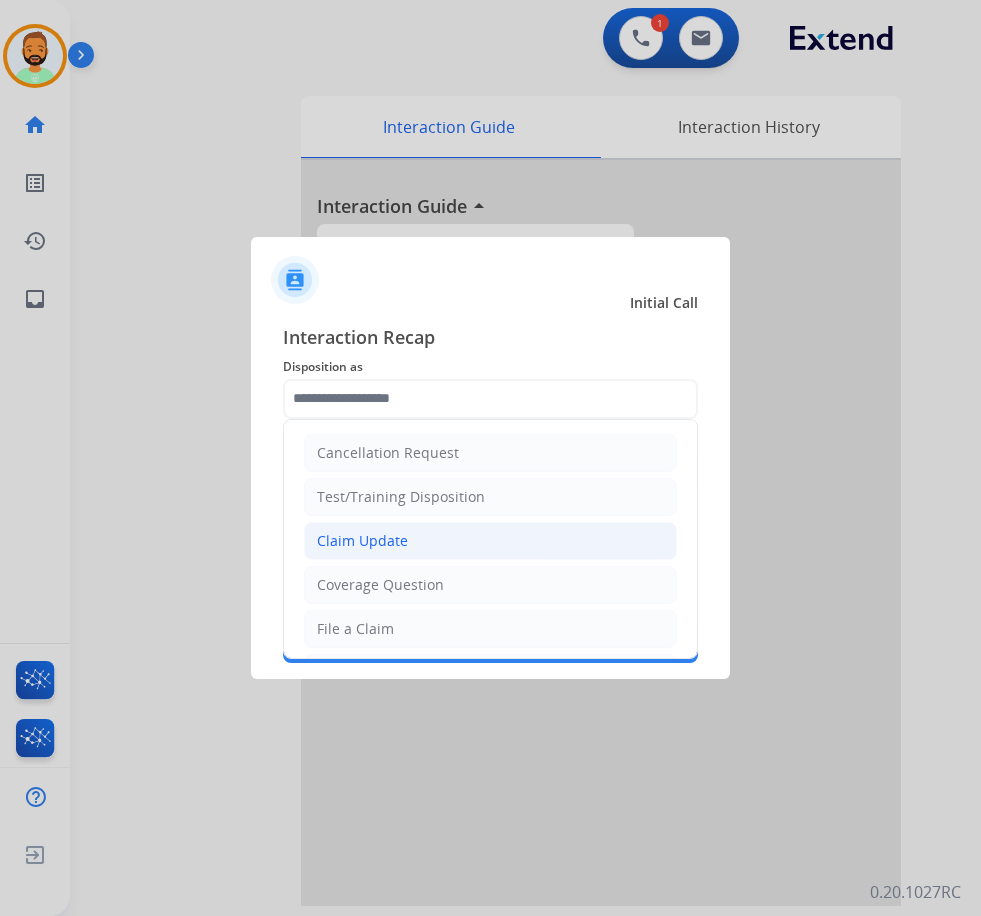 click on "Claim Update" 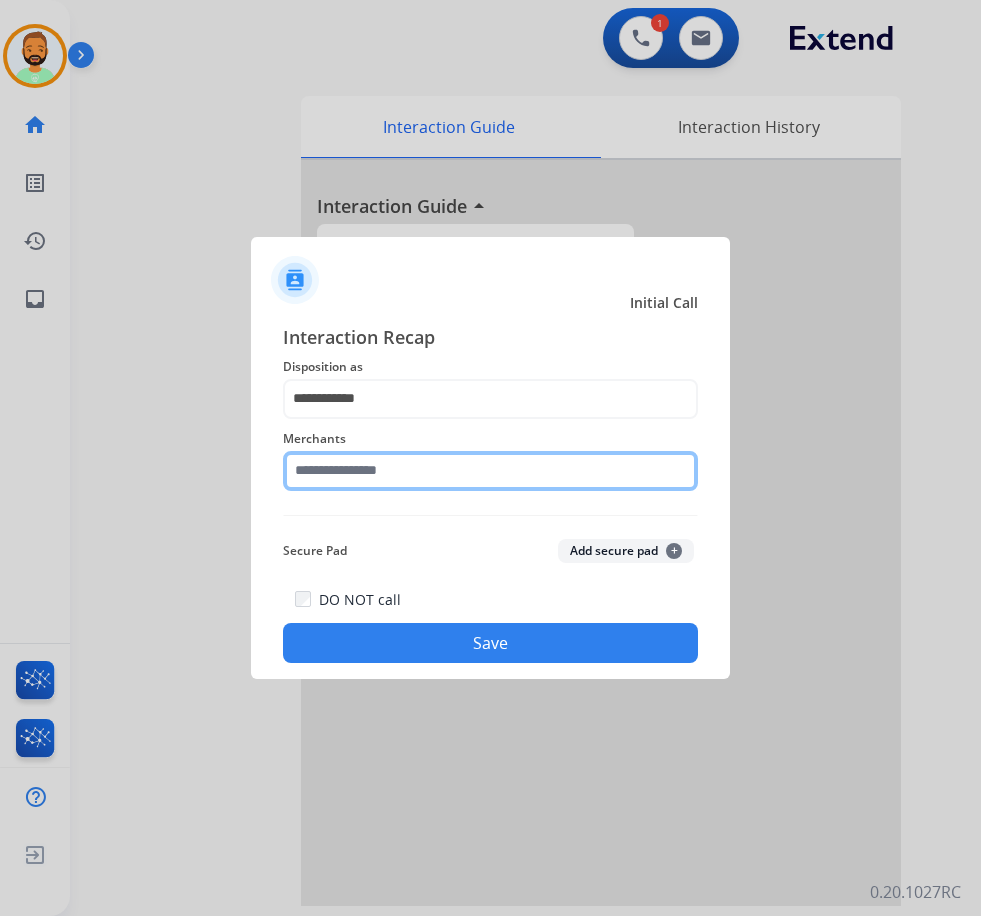 click 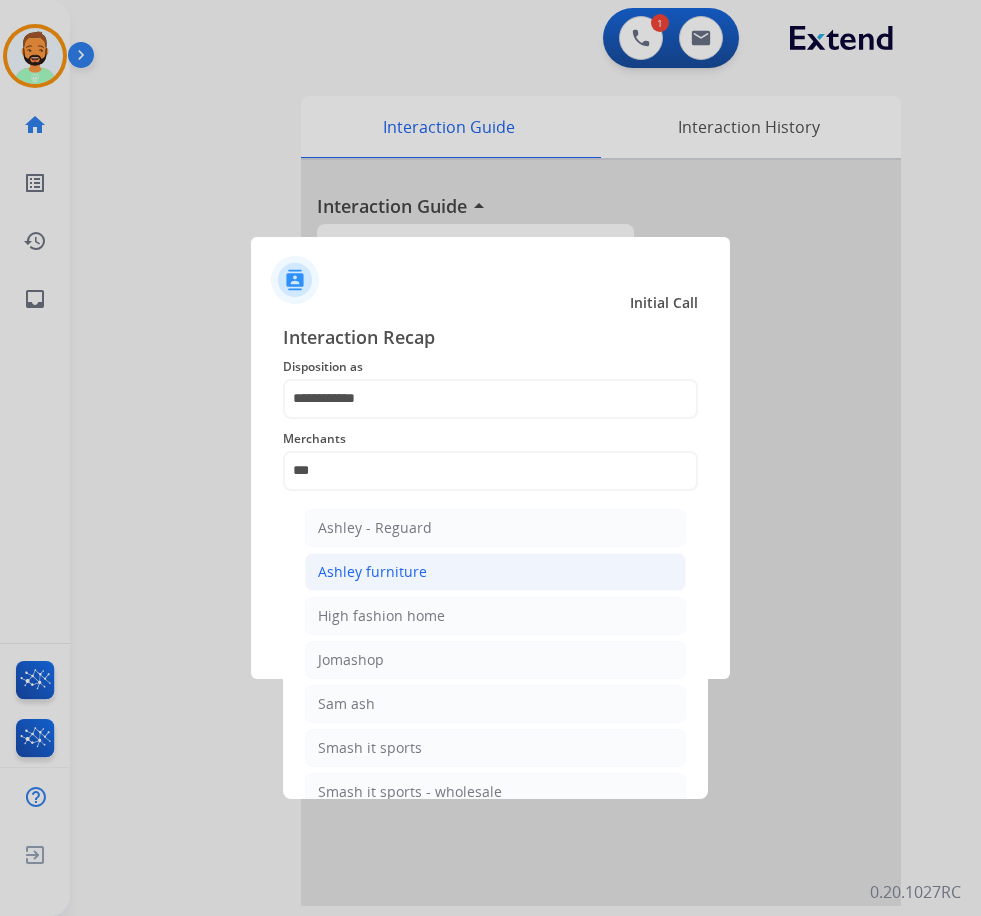 click on "Ashley furniture" 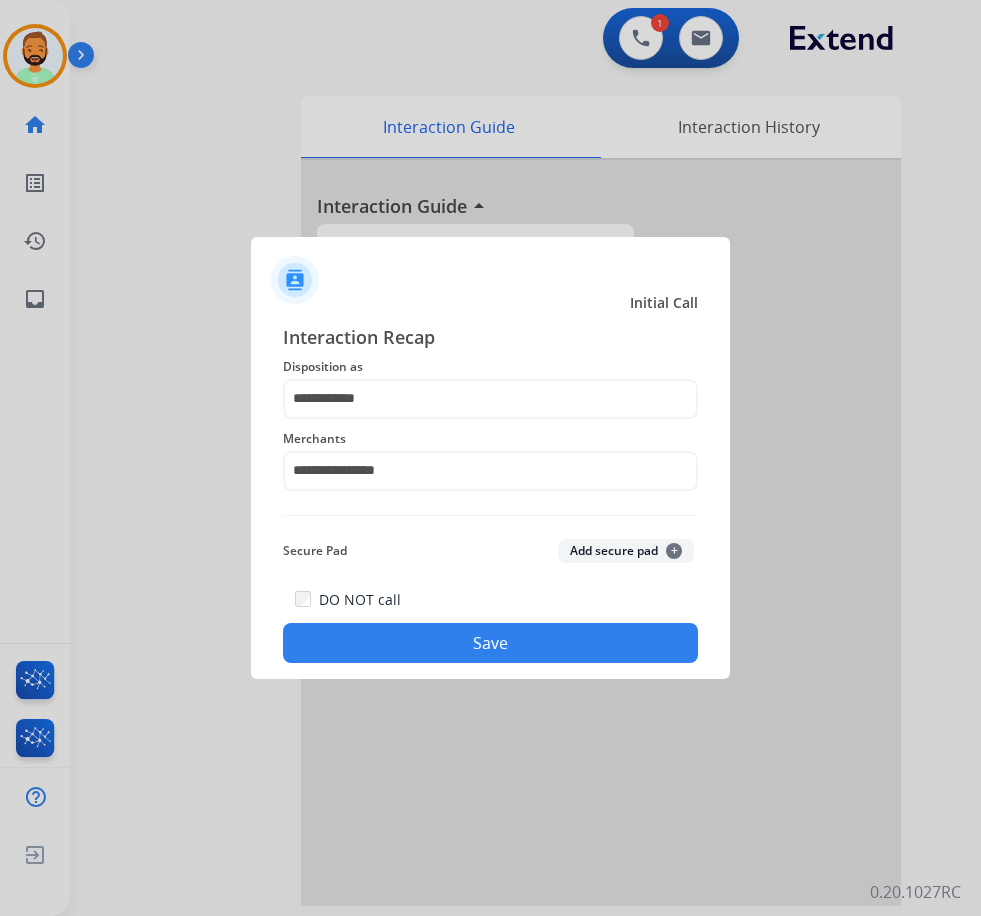 click on "Save" 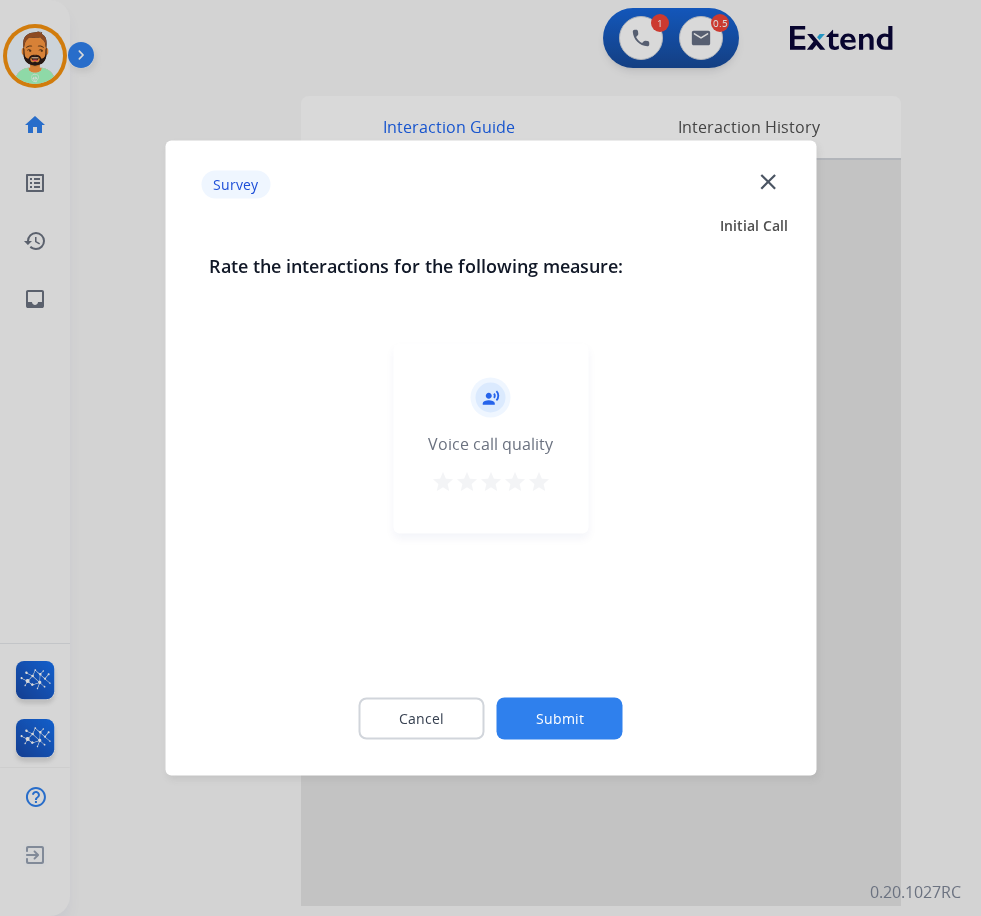click on "Submit" 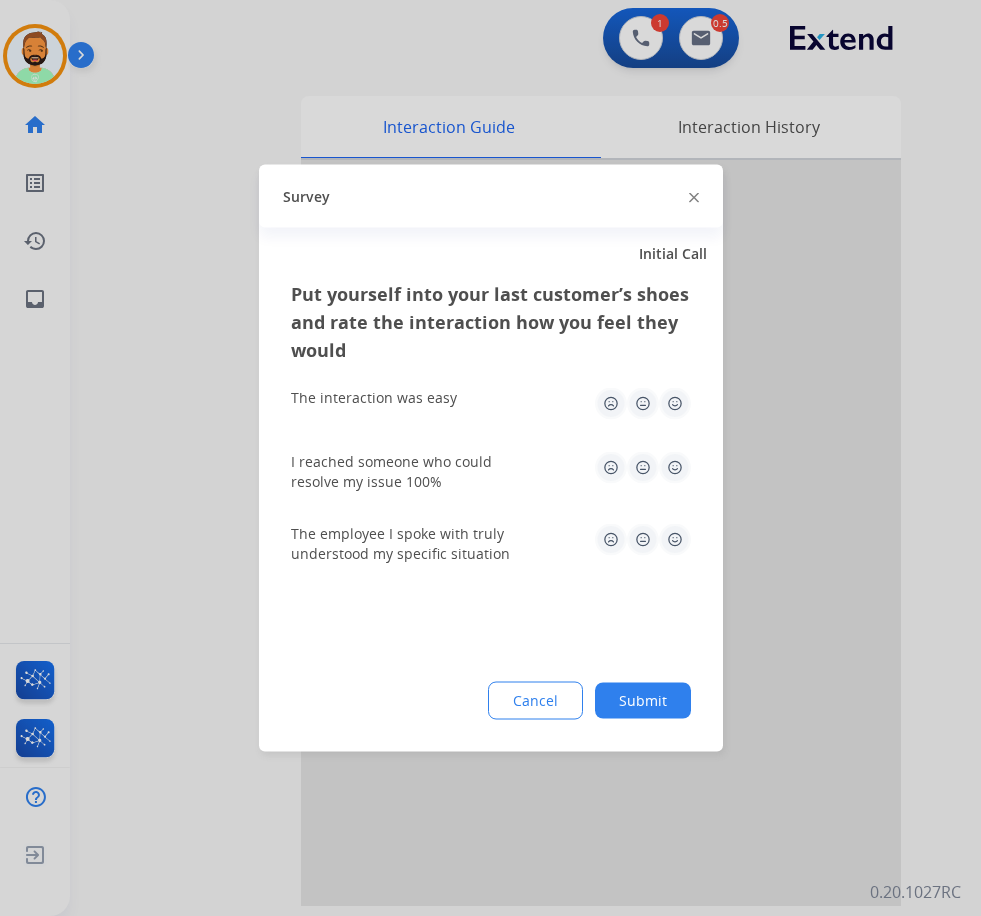 click on "Submit" 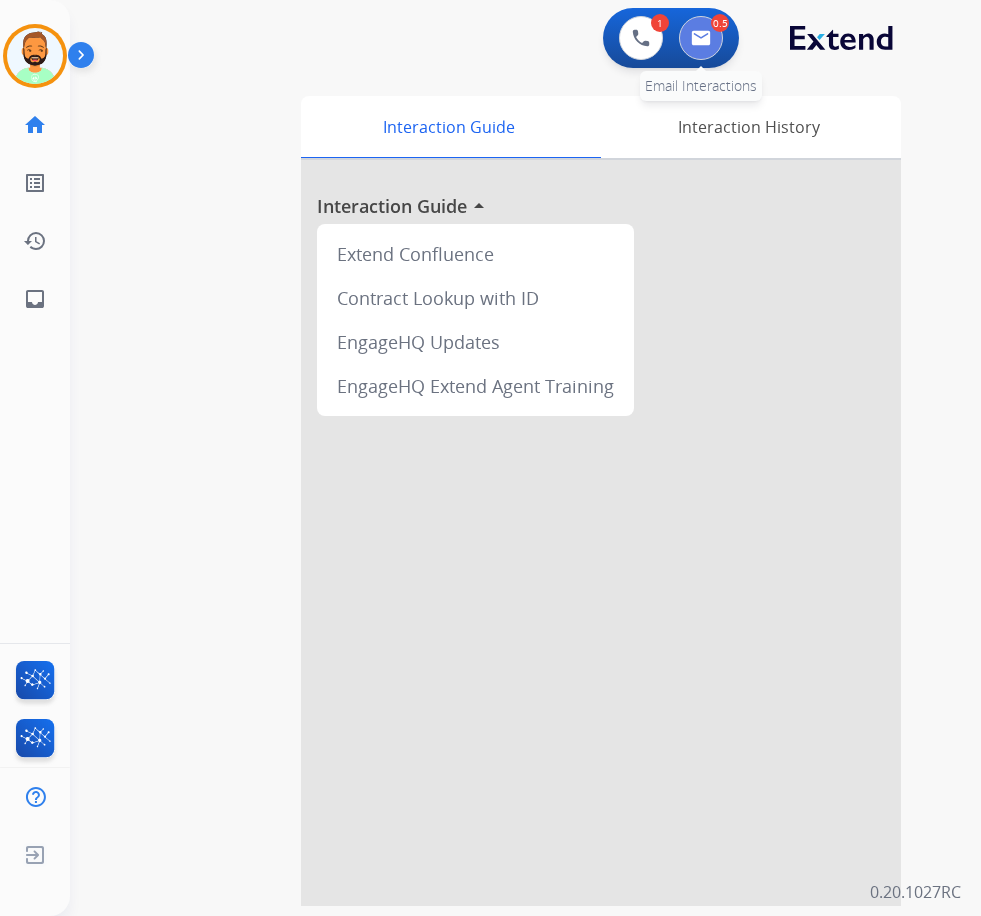 click at bounding box center (701, 38) 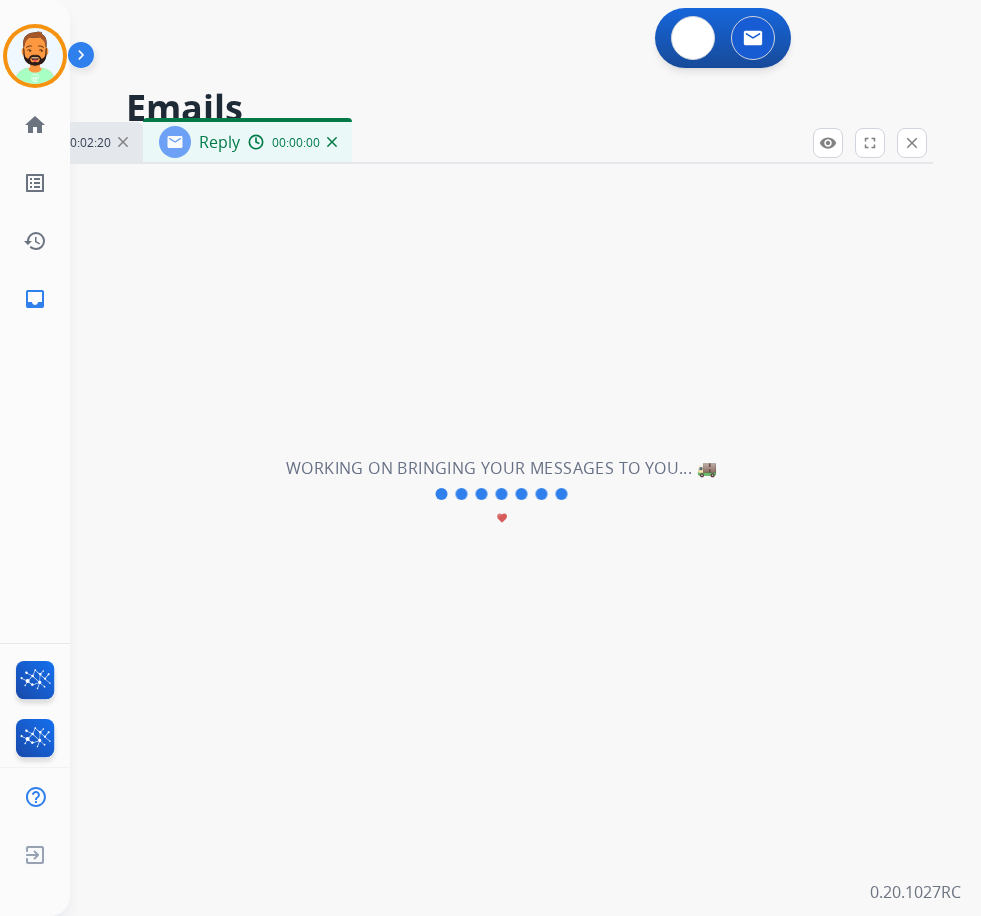 select on "**********" 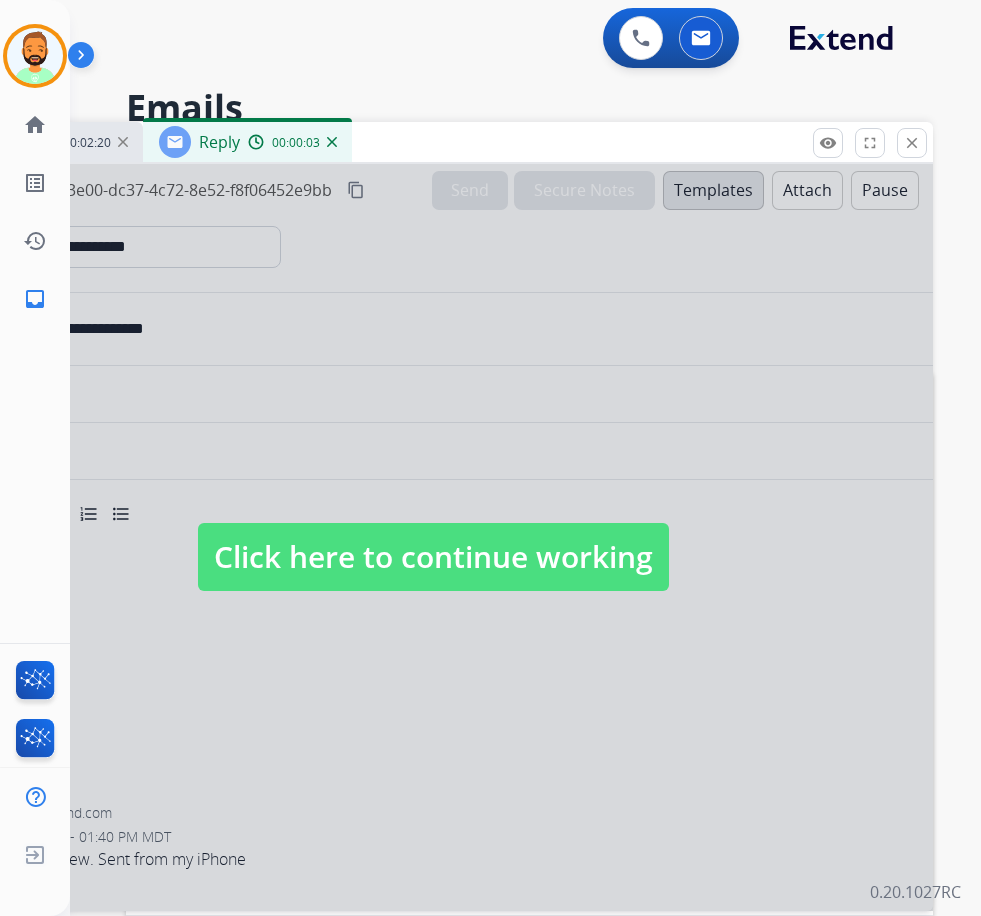 drag, startPoint x: 505, startPoint y: 589, endPoint x: 538, endPoint y: 568, distance: 39.115215 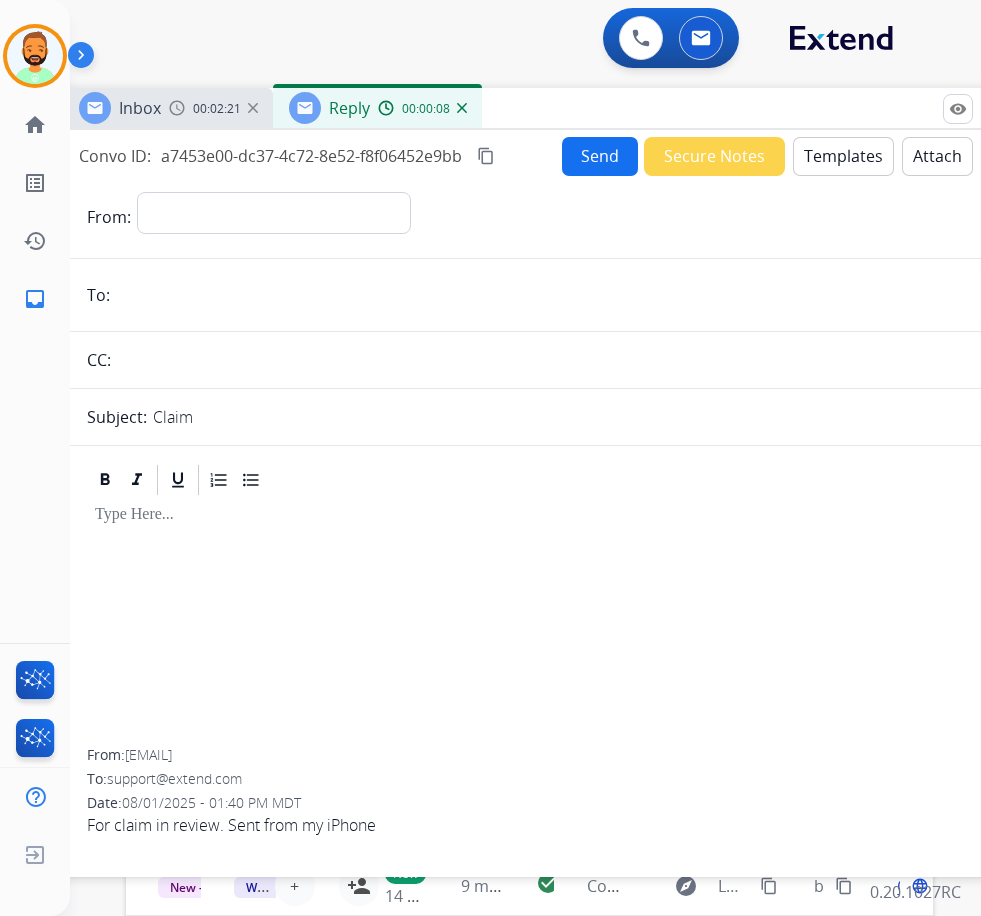 drag, startPoint x: 406, startPoint y: 144, endPoint x: 533, endPoint y: 113, distance: 130.72873 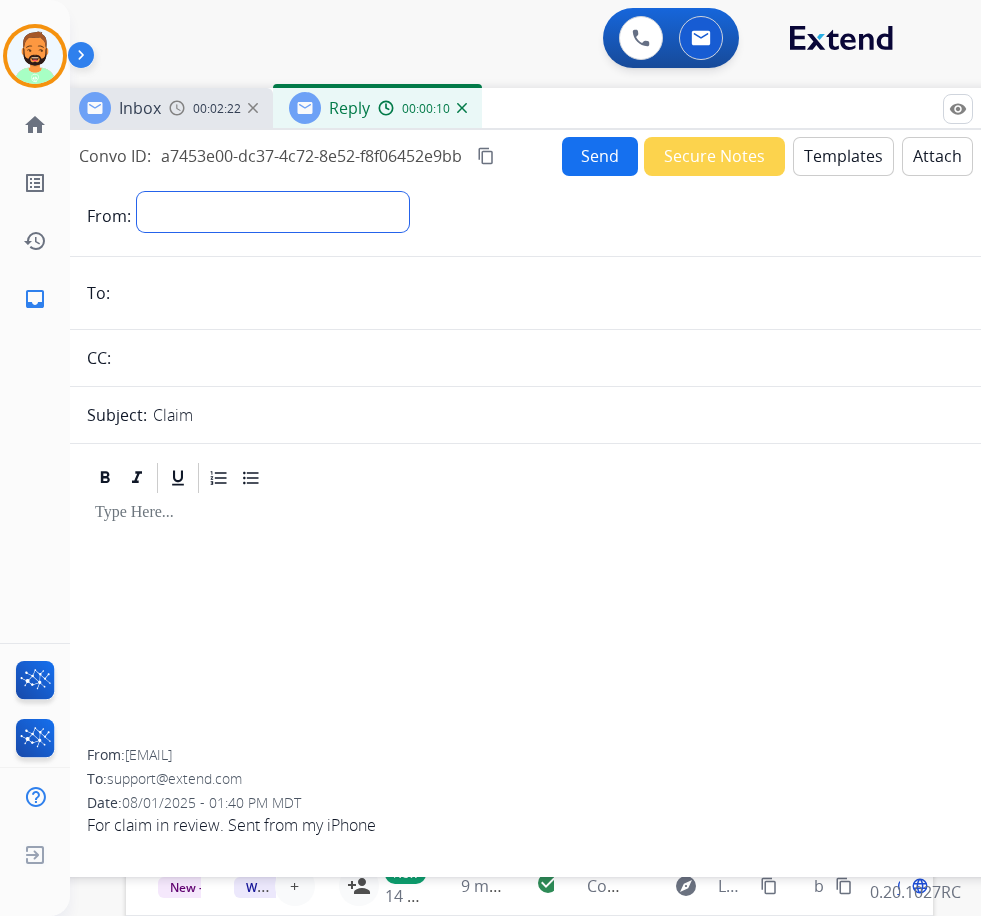 click on "**********" at bounding box center [273, 212] 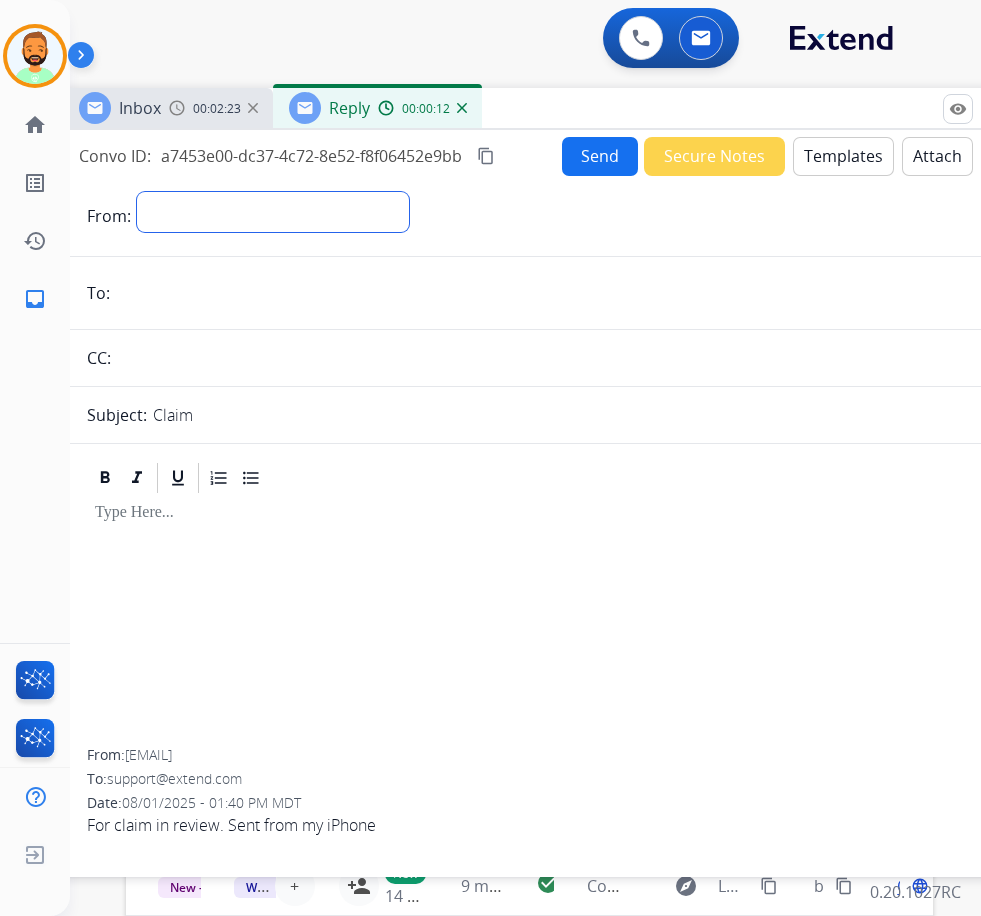 select on "**********" 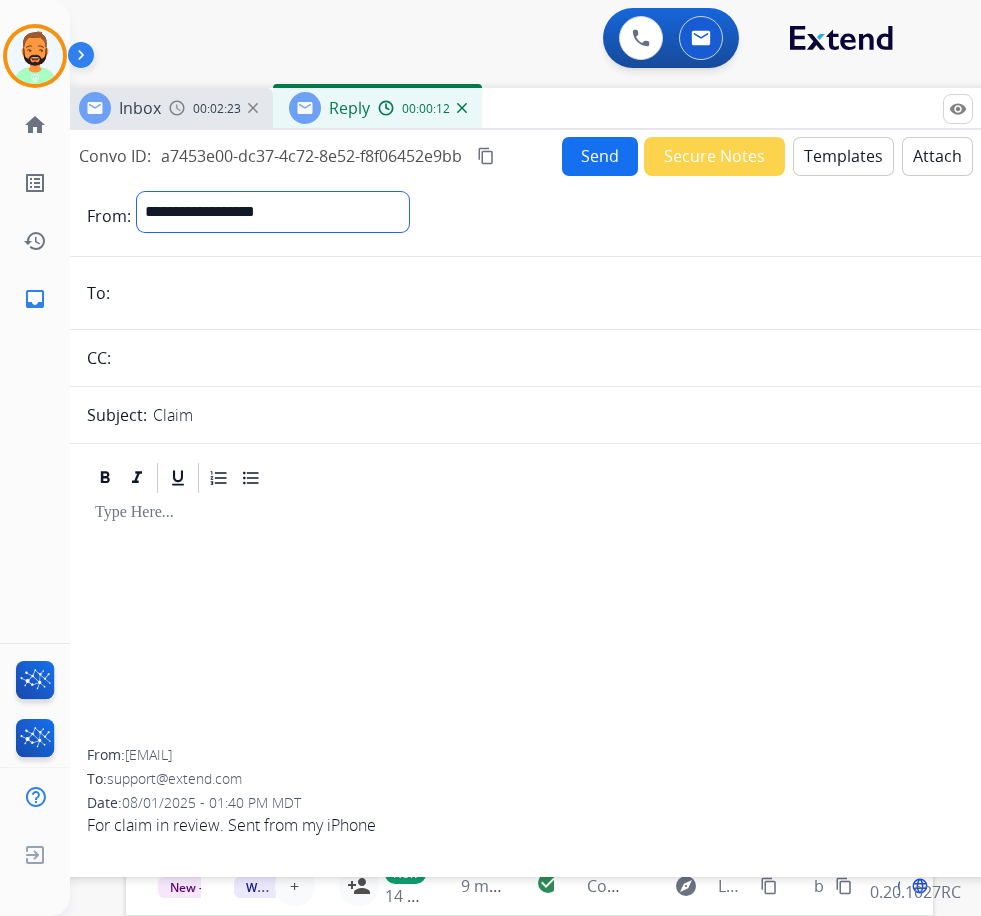 click on "**********" at bounding box center [273, 212] 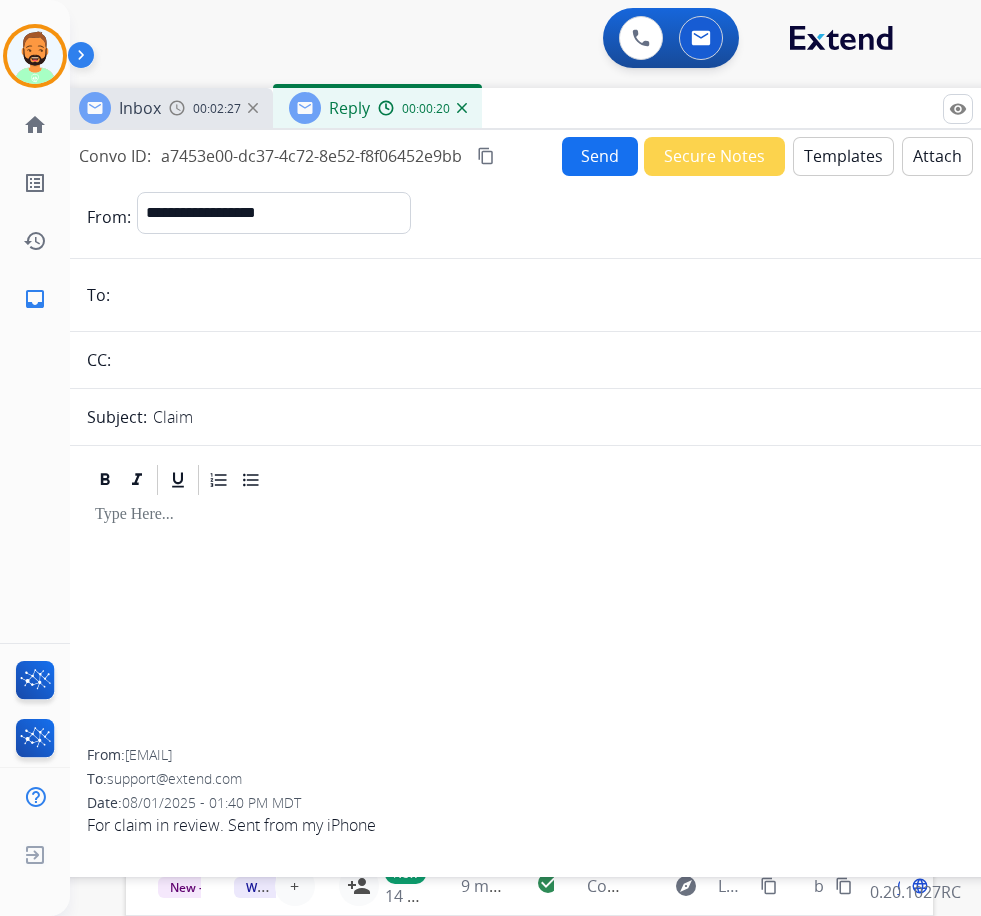 drag, startPoint x: 130, startPoint y: 752, endPoint x: 311, endPoint y: 760, distance: 181.17671 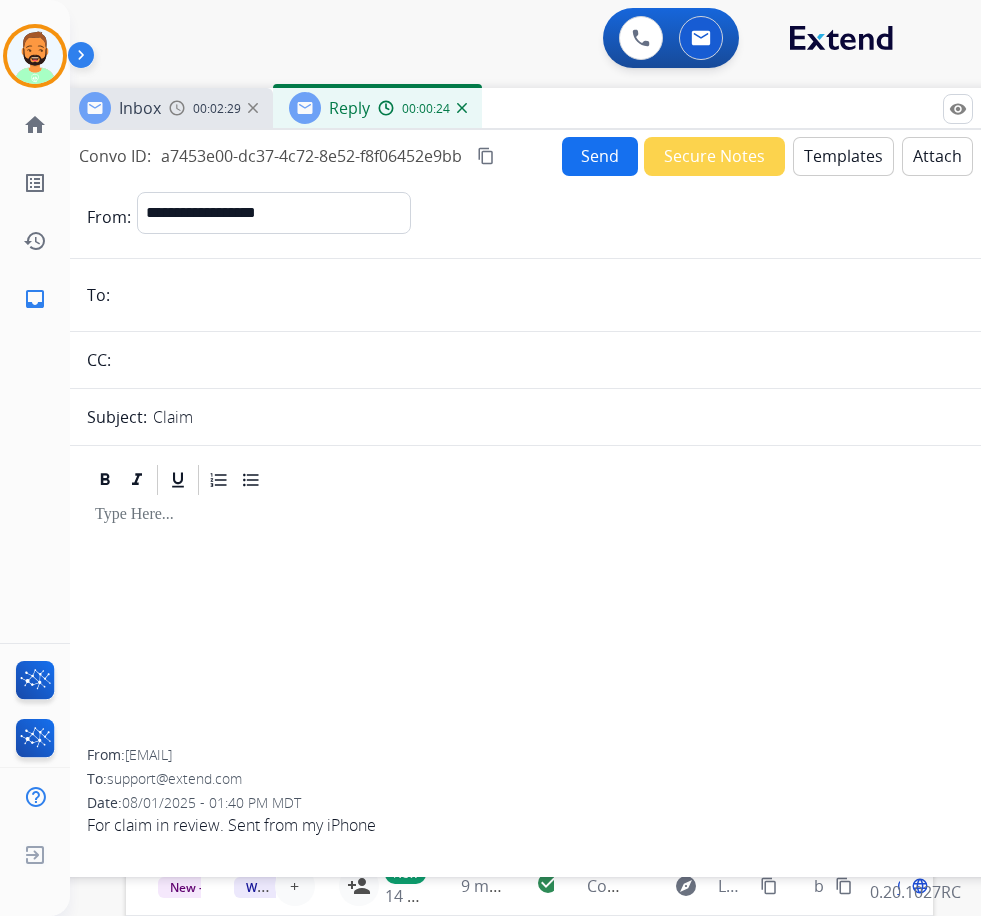 drag, startPoint x: 311, startPoint y: 752, endPoint x: 131, endPoint y: 758, distance: 180.09998 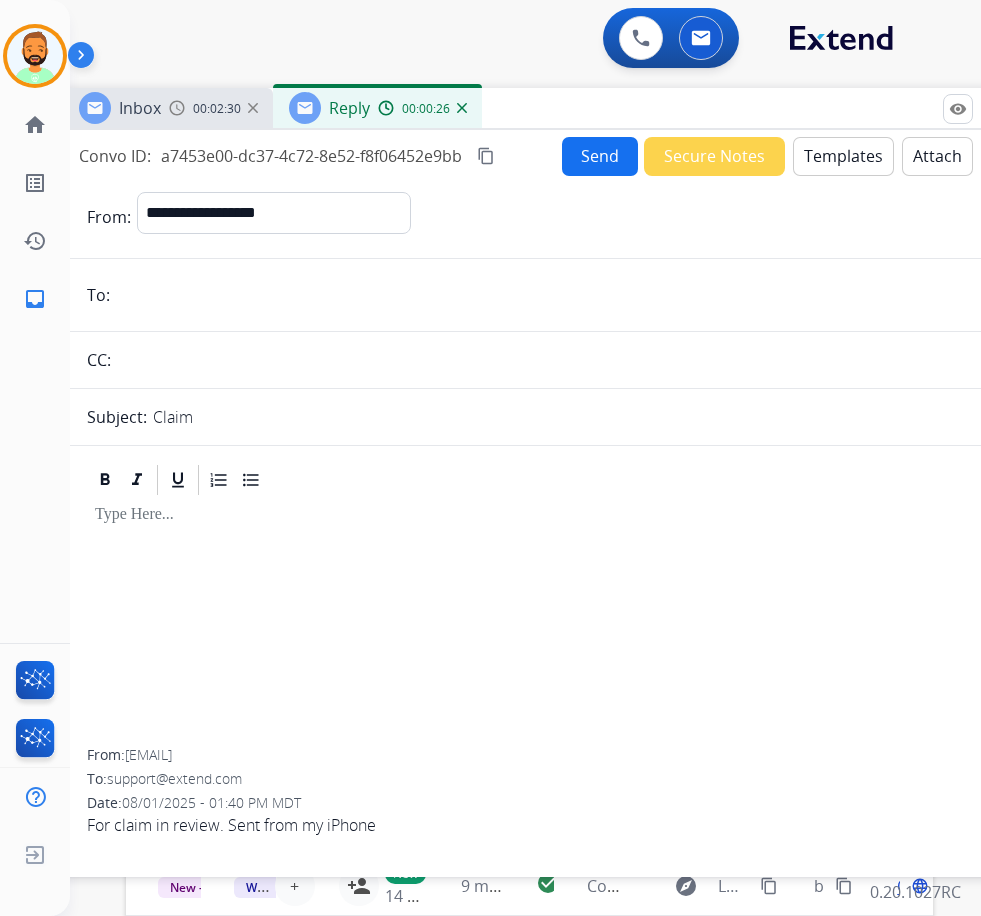 drag, startPoint x: 129, startPoint y: 759, endPoint x: 314, endPoint y: 751, distance: 185.1729 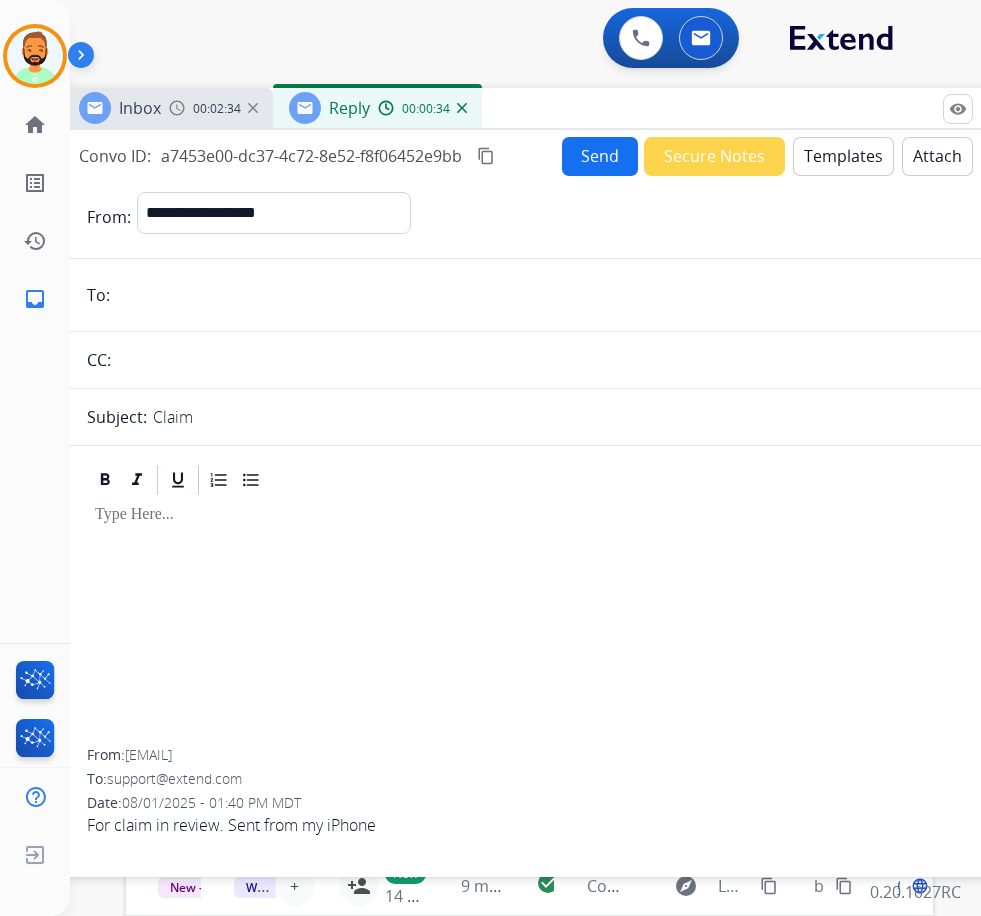copy on "[EMAIL]" 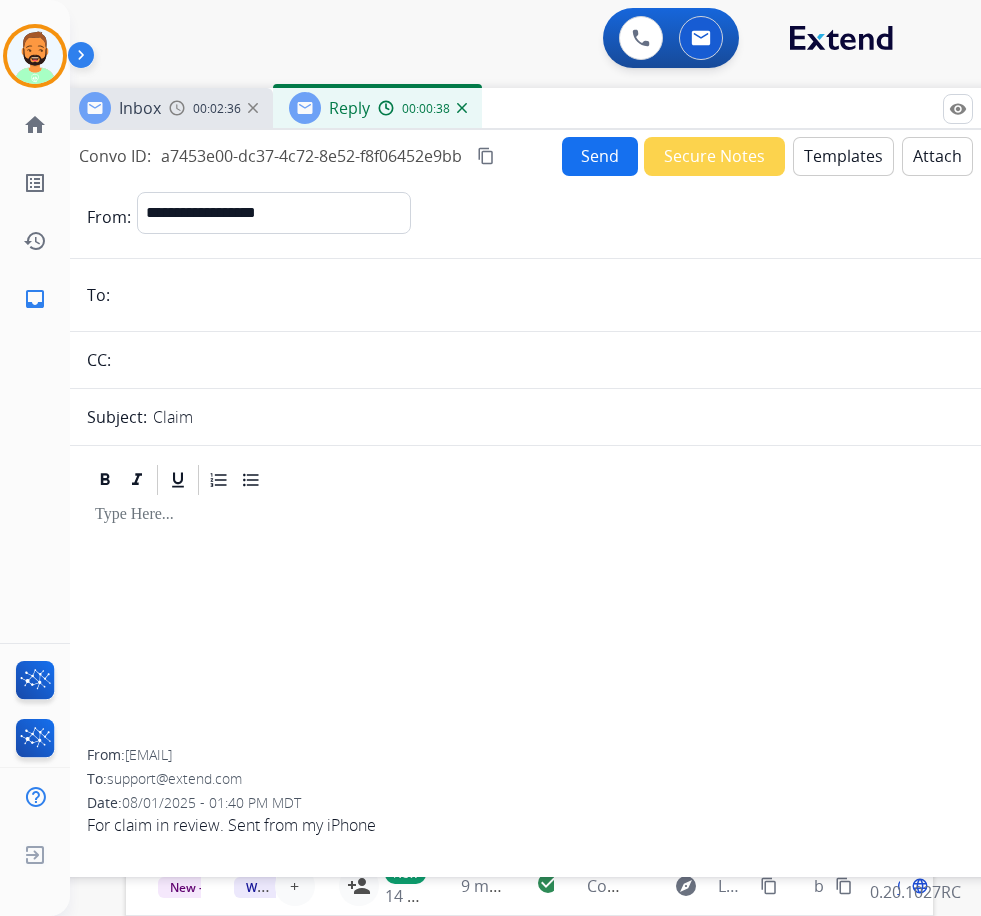 paste on "**********" 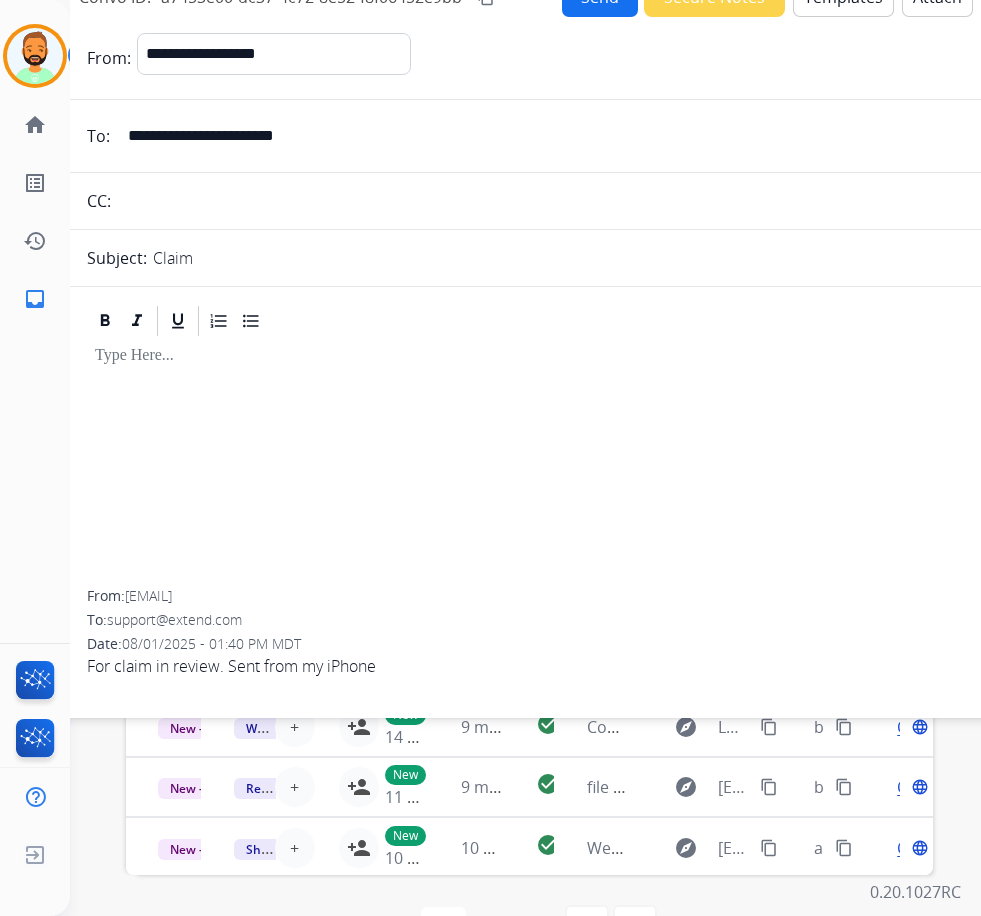 scroll, scrollTop: 222, scrollLeft: 0, axis: vertical 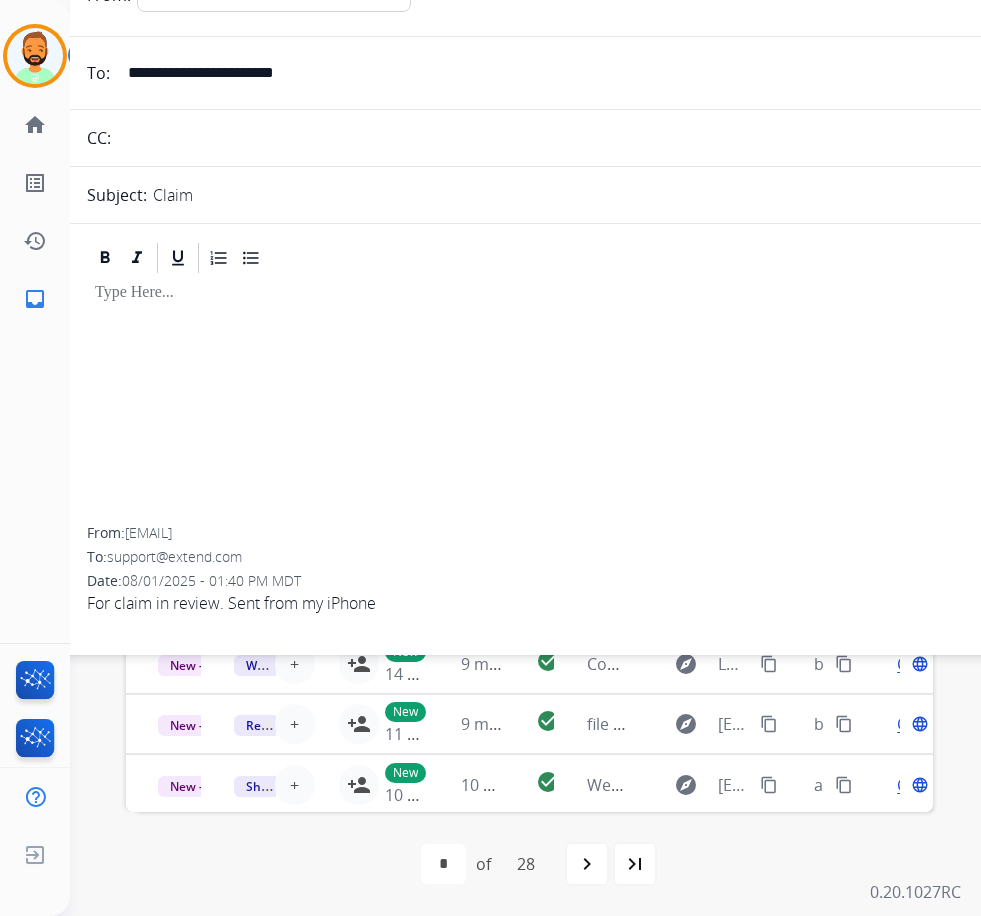 type on "**********" 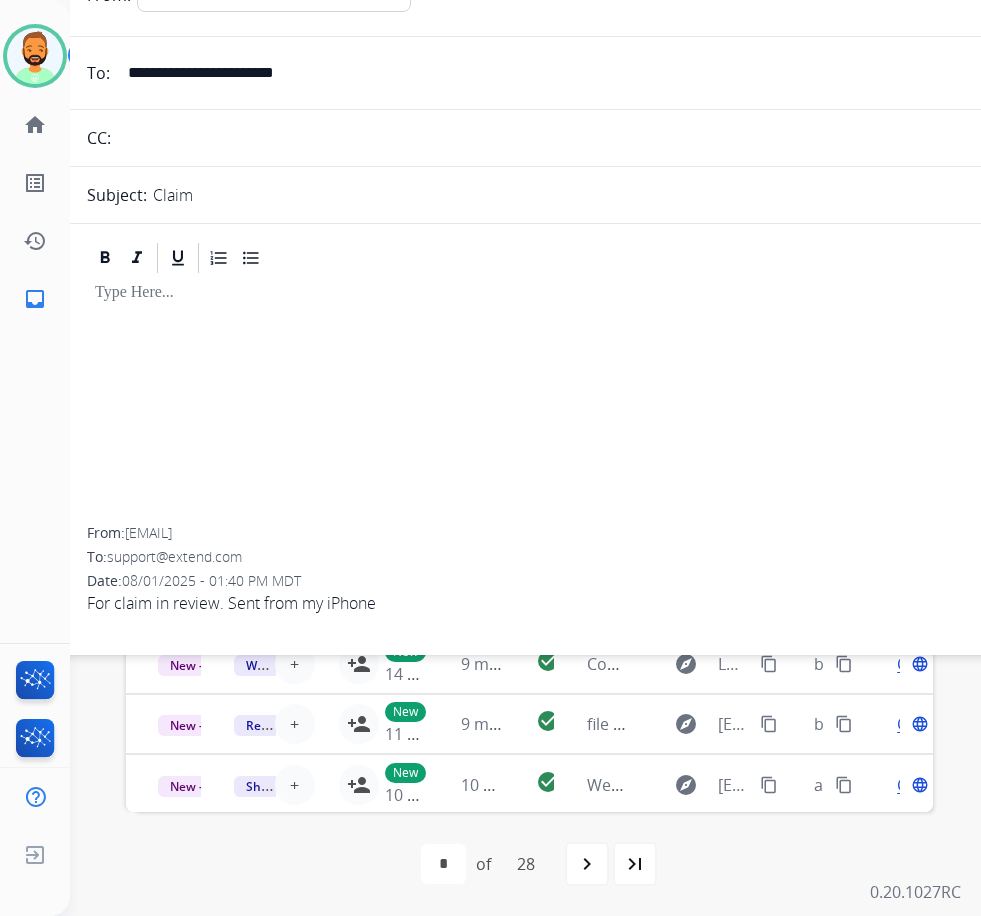 click at bounding box center (563, 401) 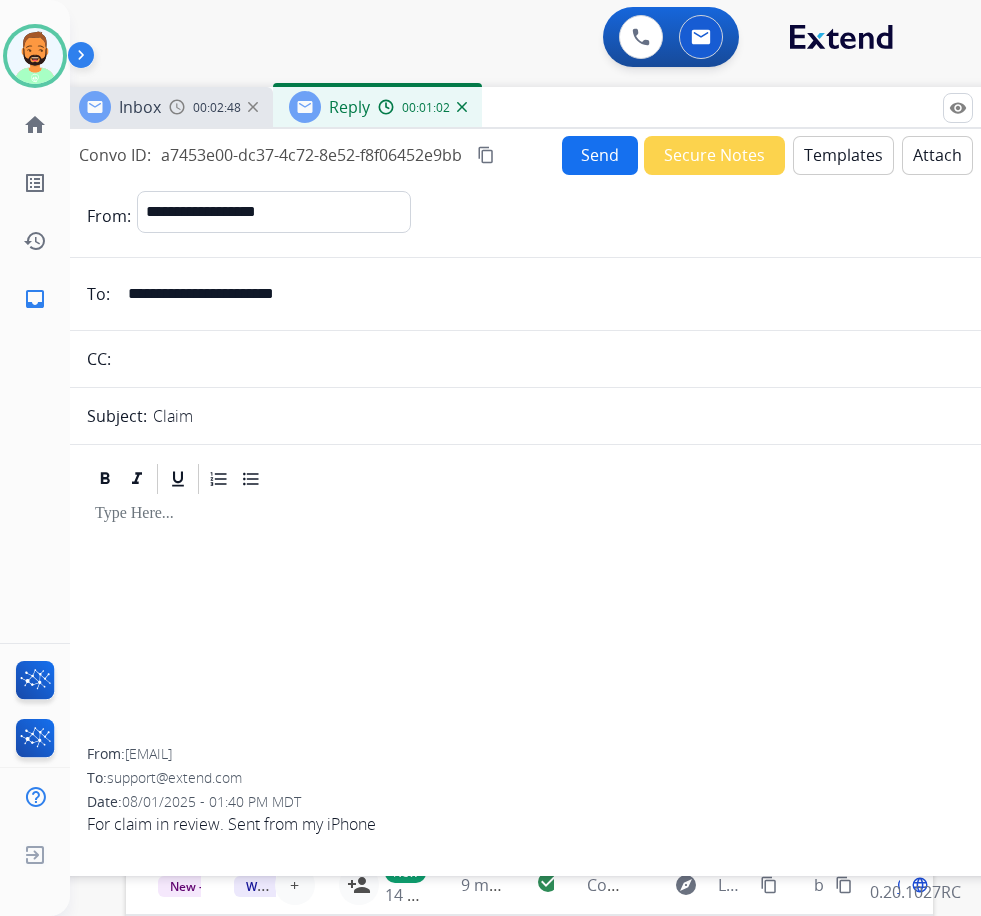 scroll, scrollTop: 0, scrollLeft: 0, axis: both 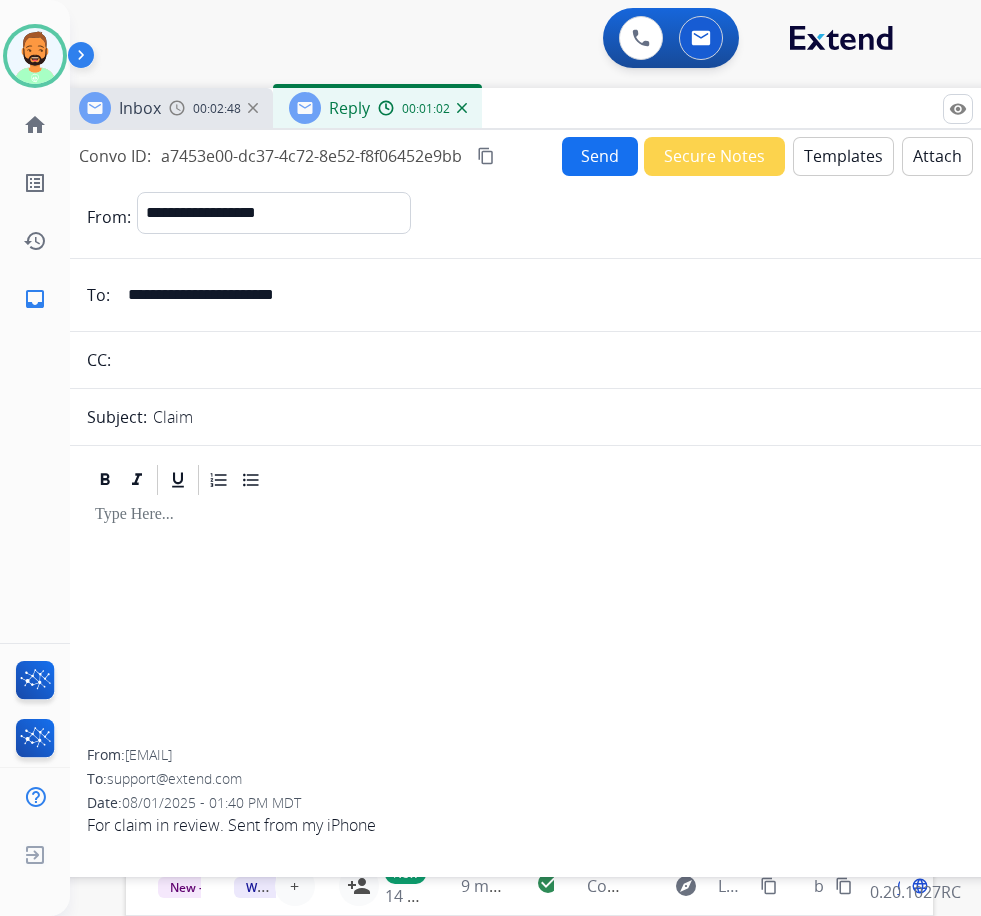 click on "Templates" at bounding box center (843, 156) 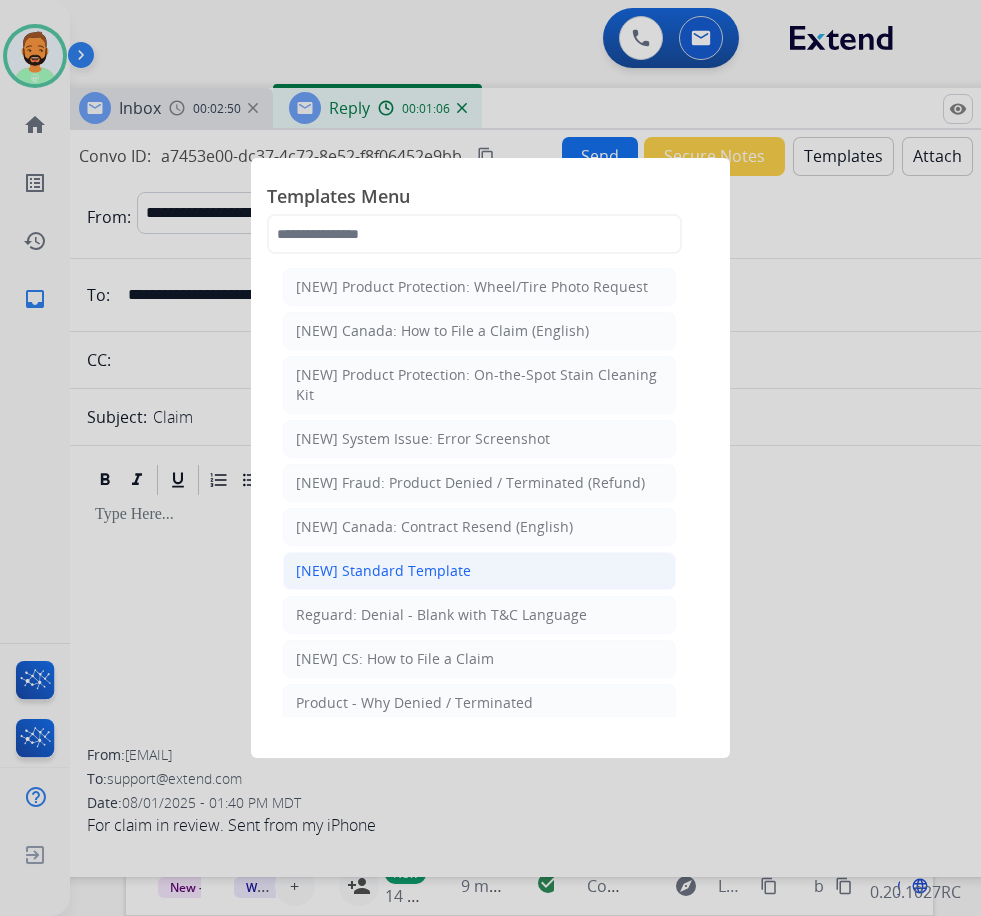click on "[NEW] Standard Template" 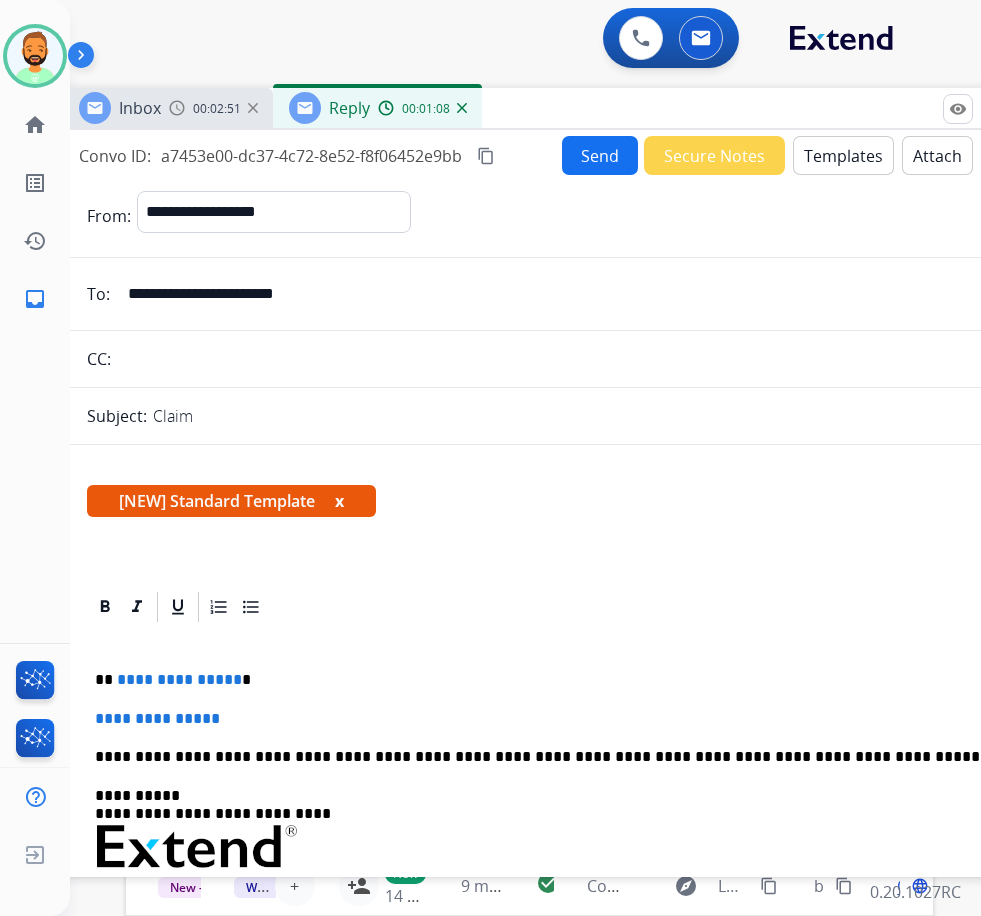 scroll, scrollTop: 100, scrollLeft: 0, axis: vertical 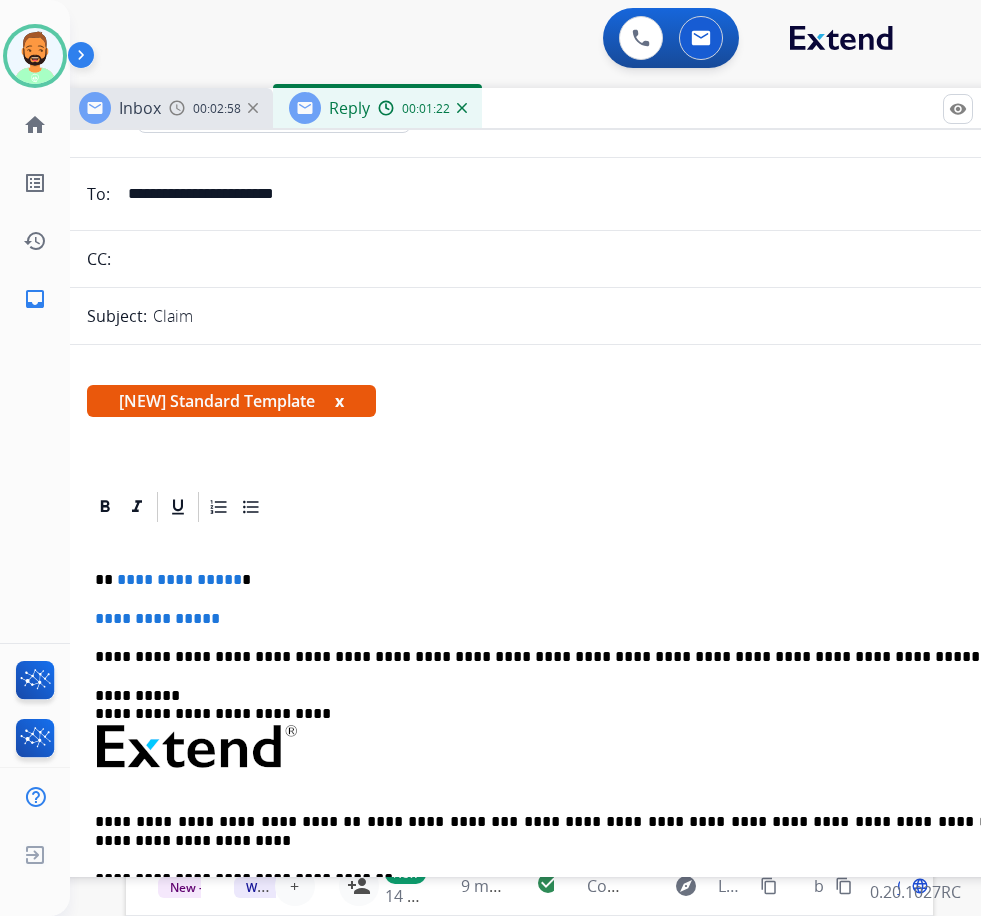 click on "**********" at bounding box center (563, 824) 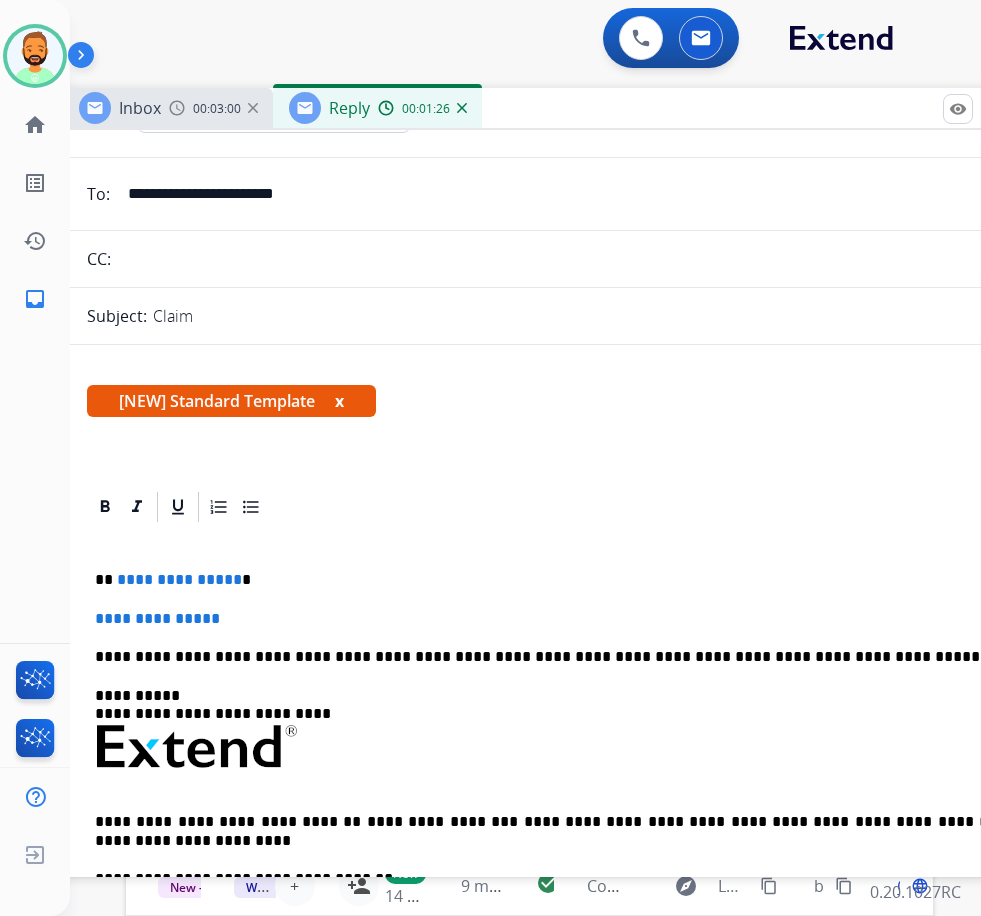 type 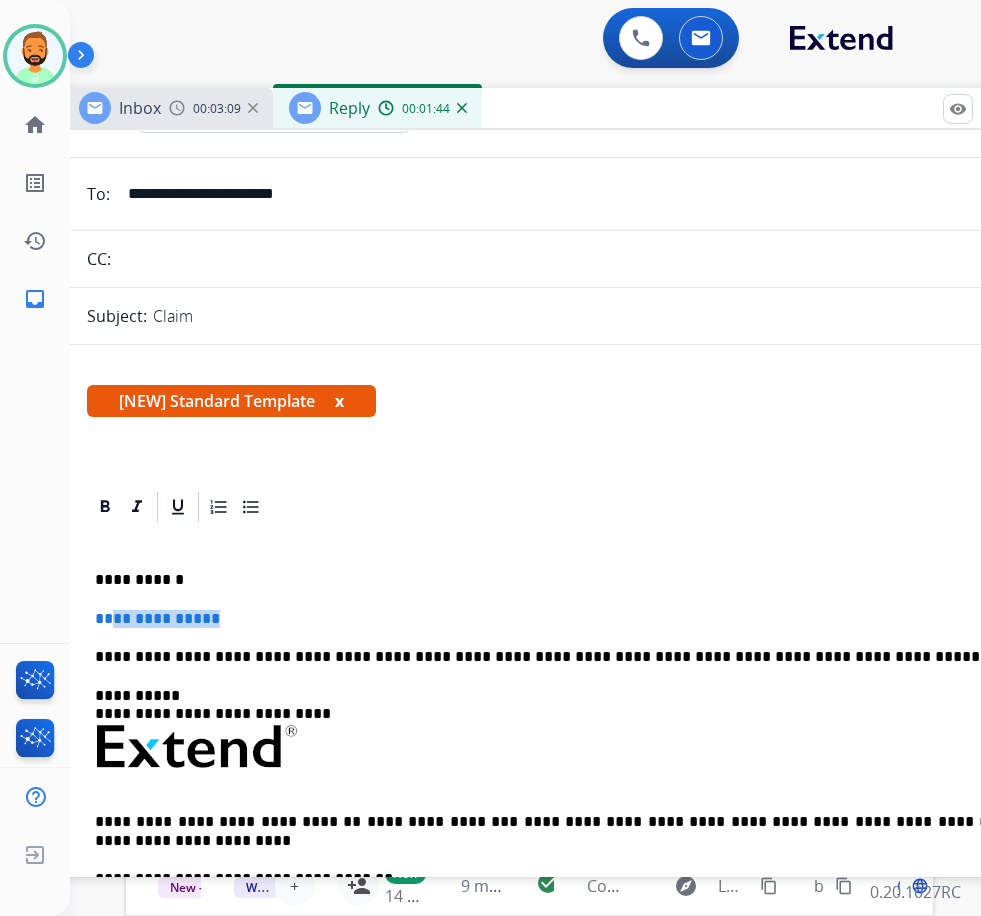 drag, startPoint x: 260, startPoint y: 621, endPoint x: 86, endPoint y: 600, distance: 175.26266 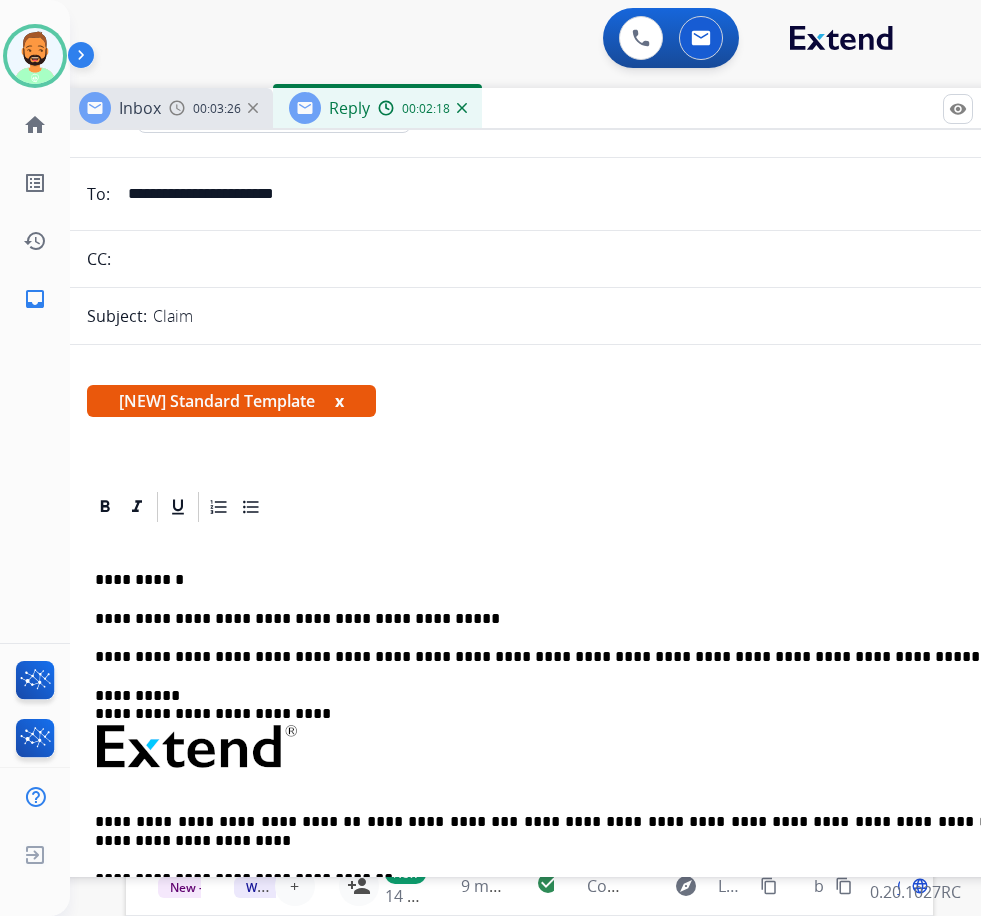click on "**********" at bounding box center (563, 824) 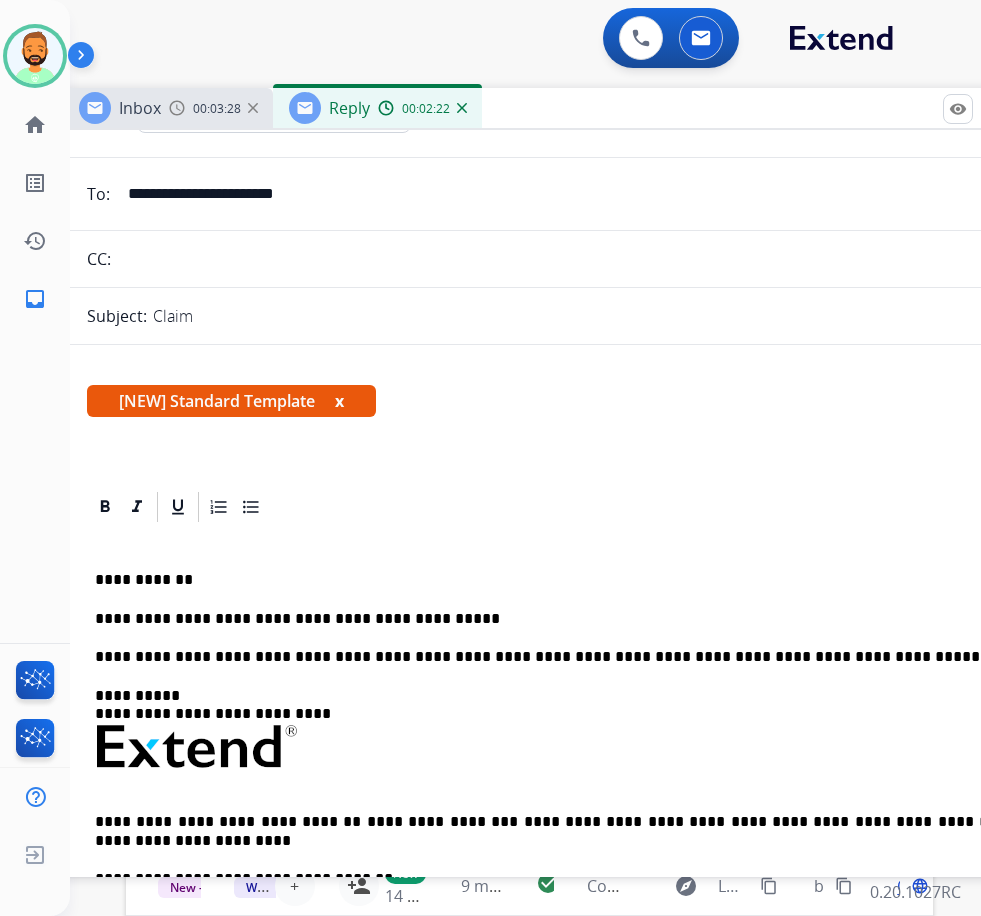 click on "**********" at bounding box center (563, 824) 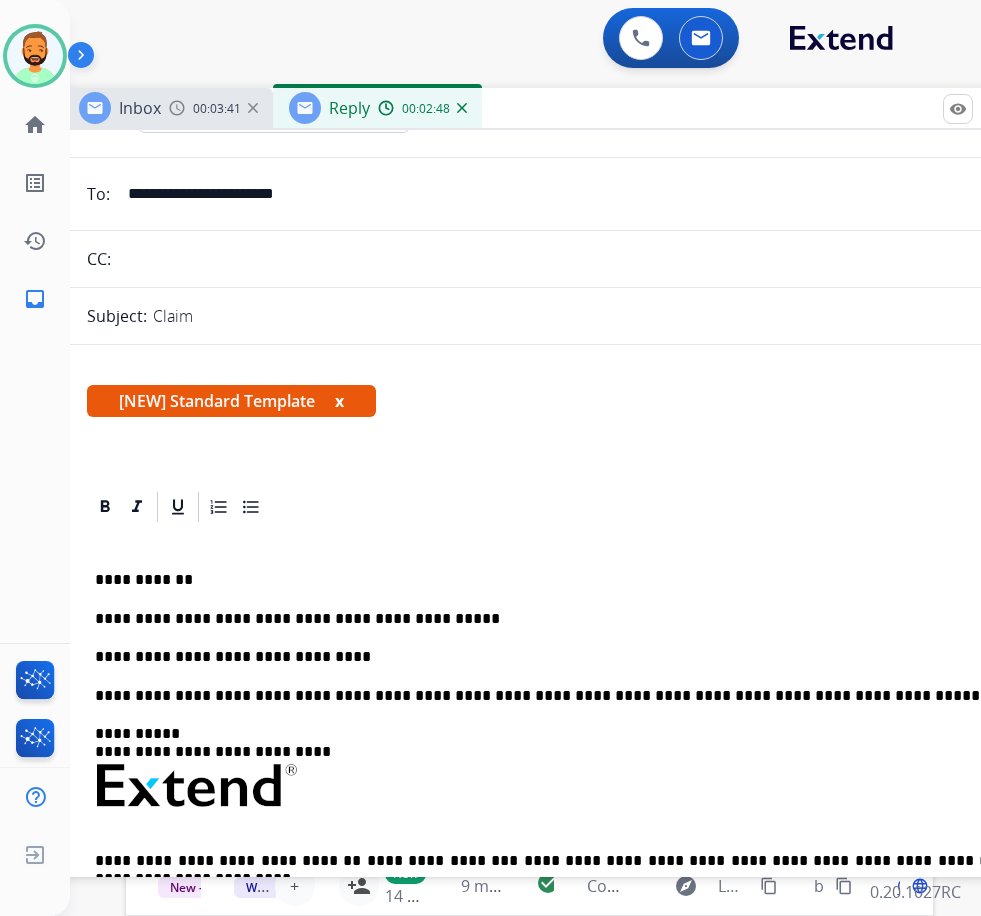 scroll, scrollTop: 0, scrollLeft: 0, axis: both 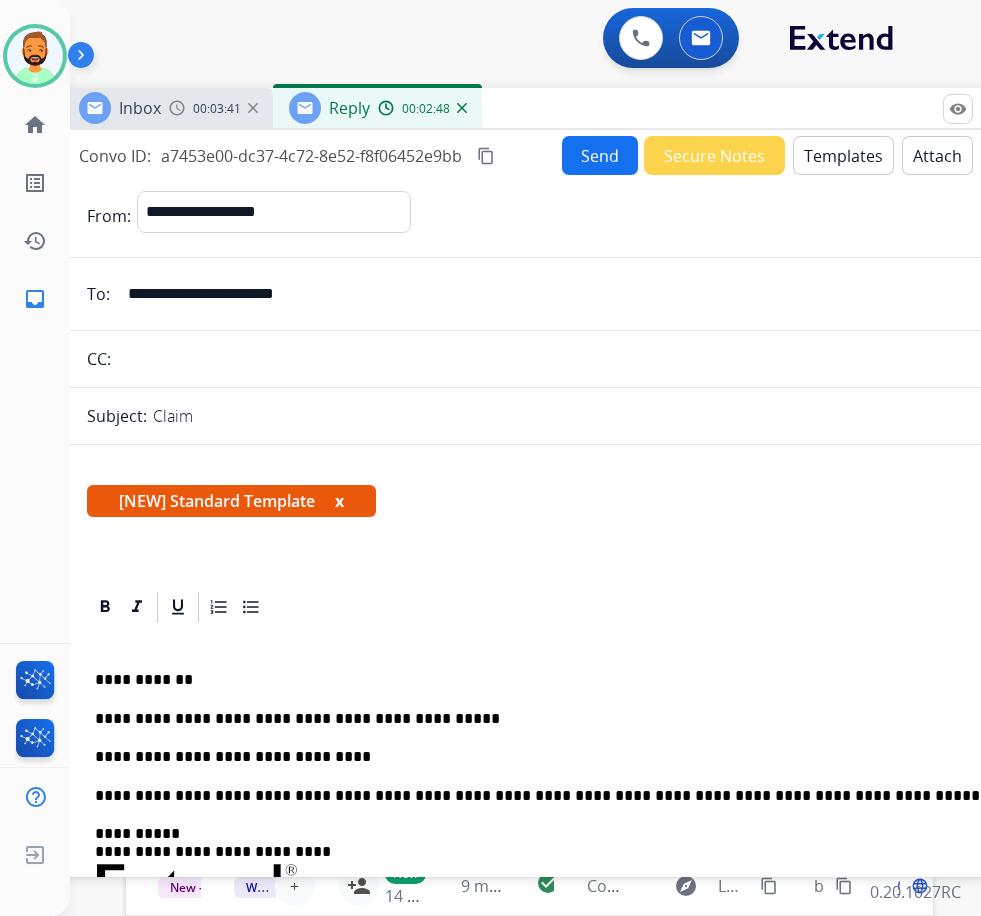 click on "Send" at bounding box center [600, 155] 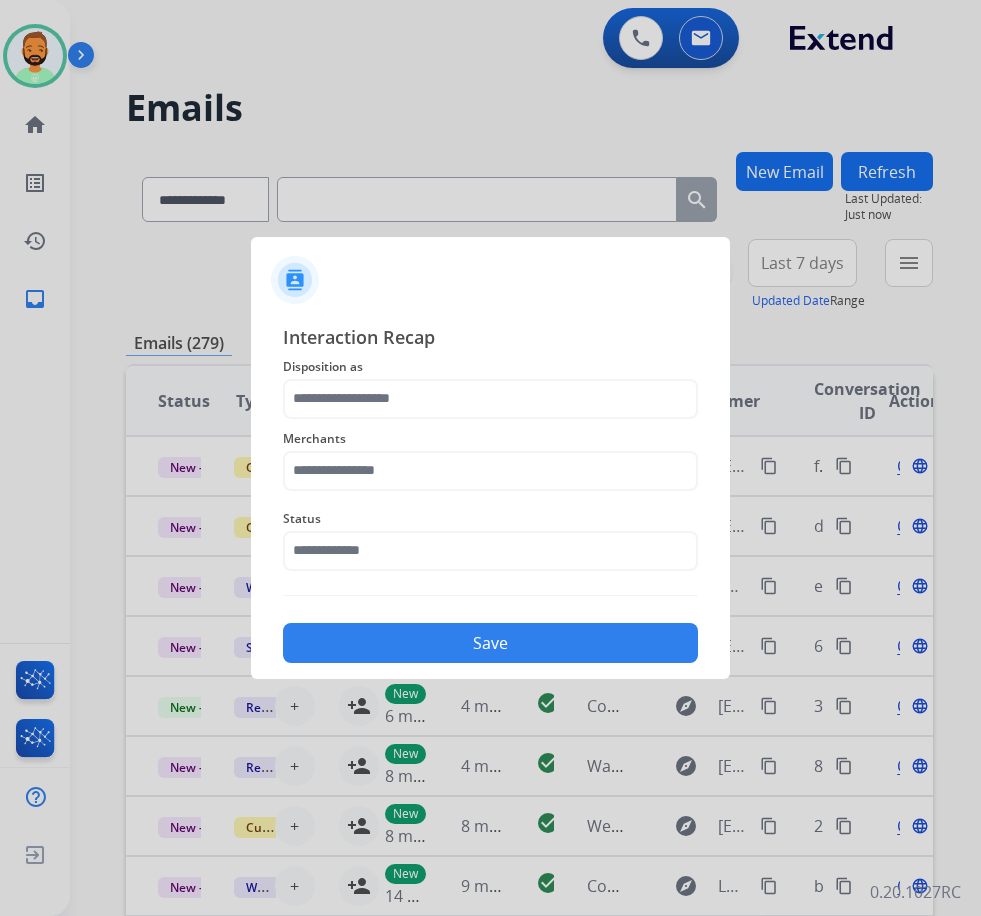 click on "Interaction Recap Disposition as    Merchants   Status    Save" 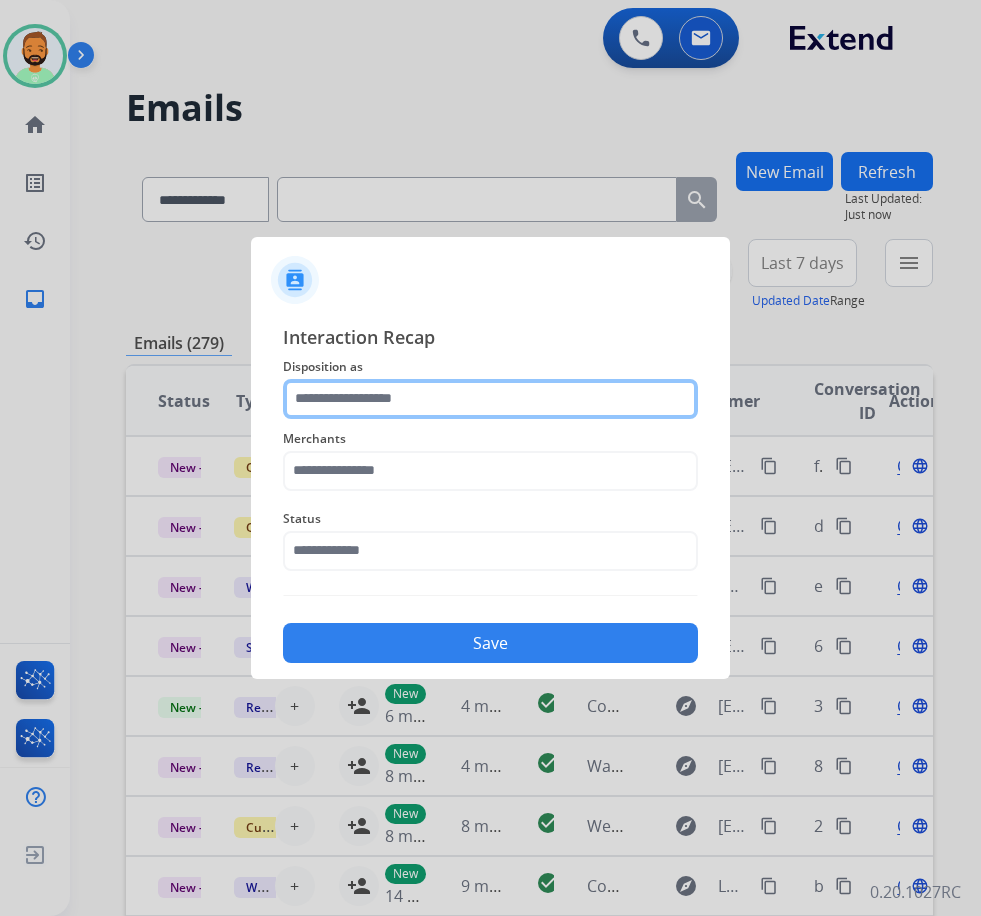click 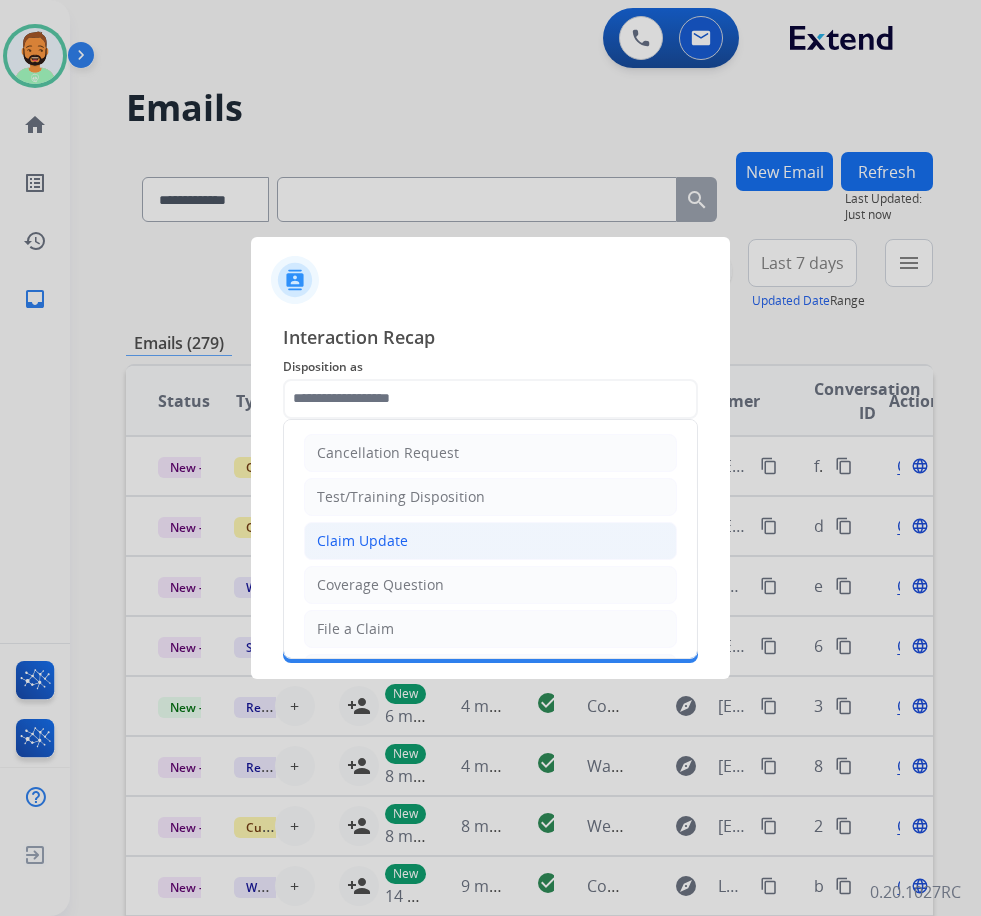 click on "Claim Update" 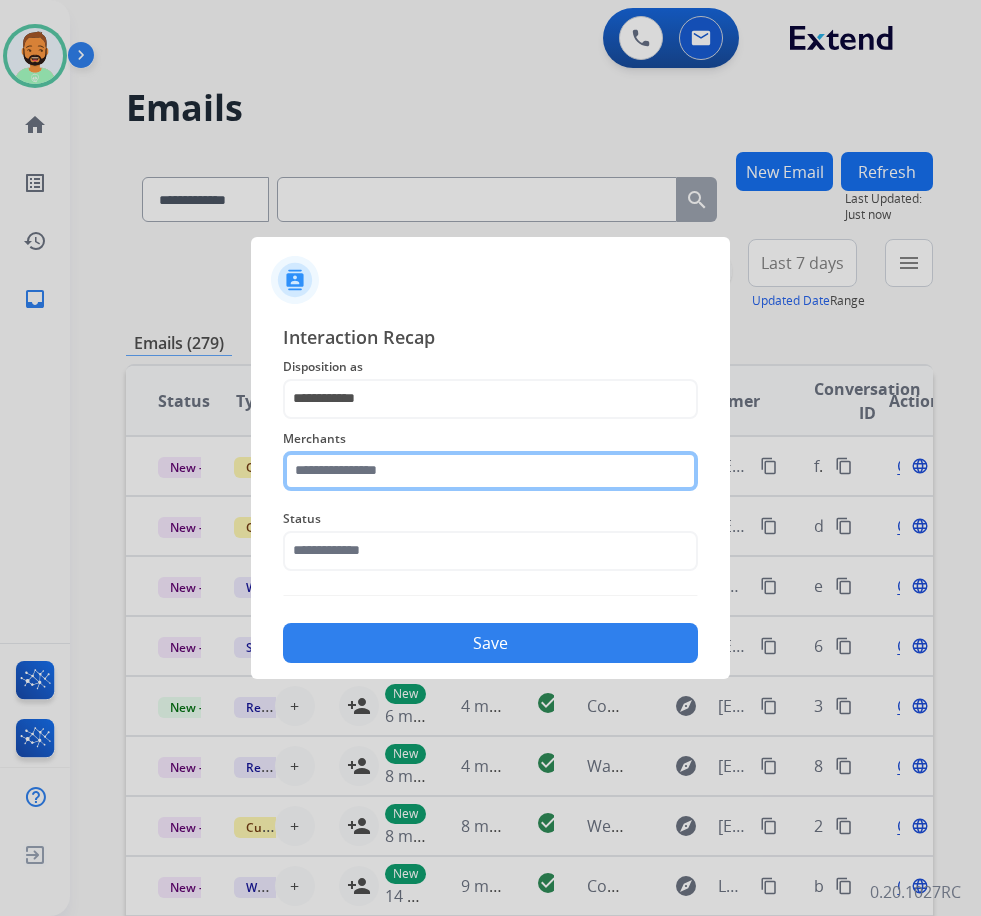 click 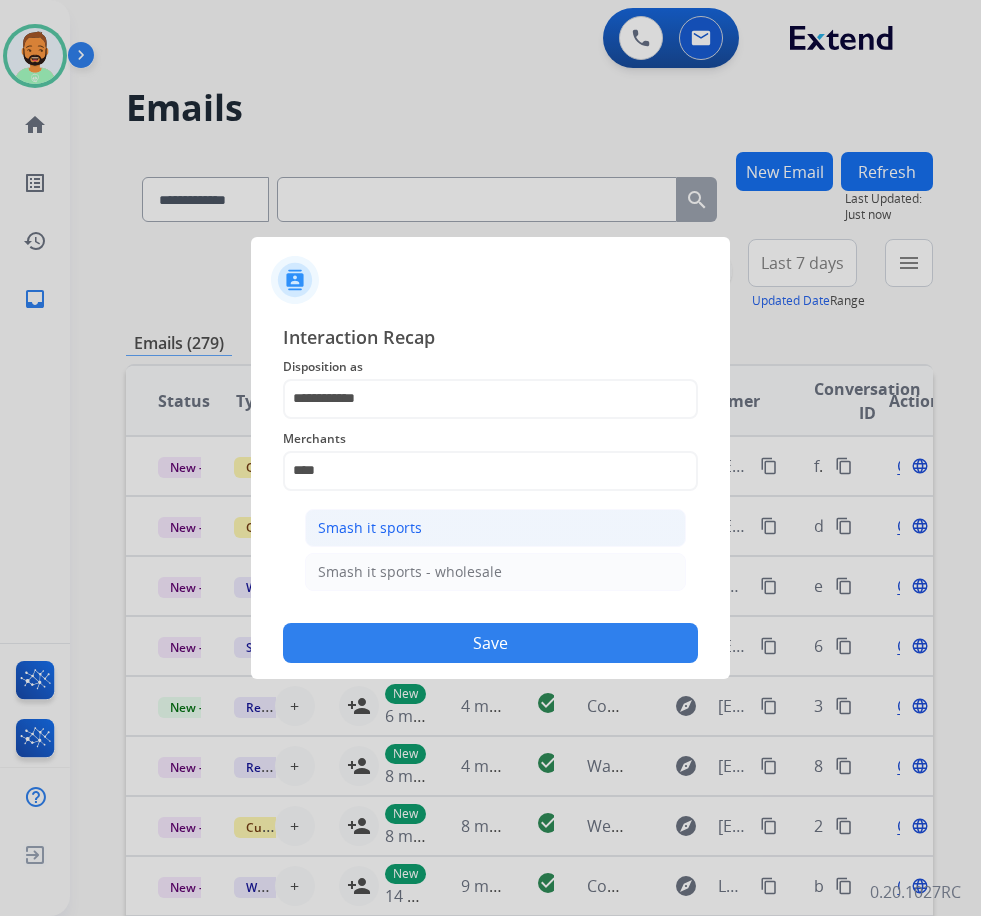 click on "Smash it sports" 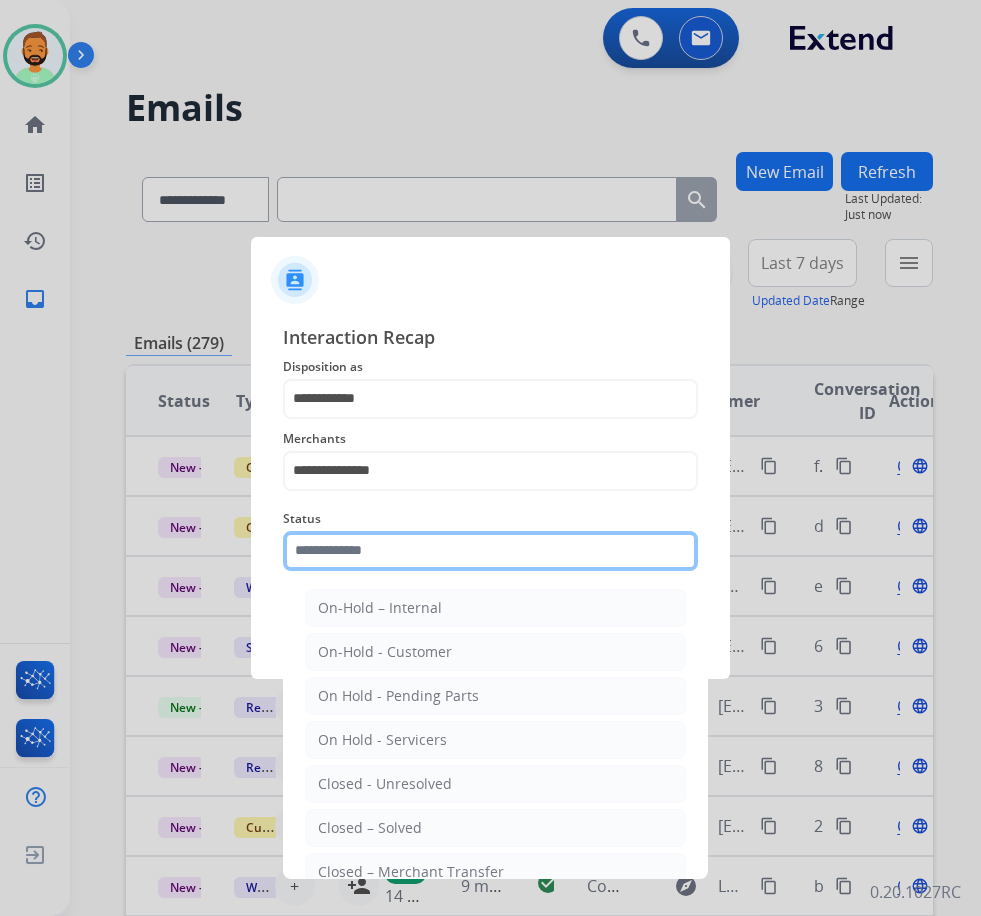 click 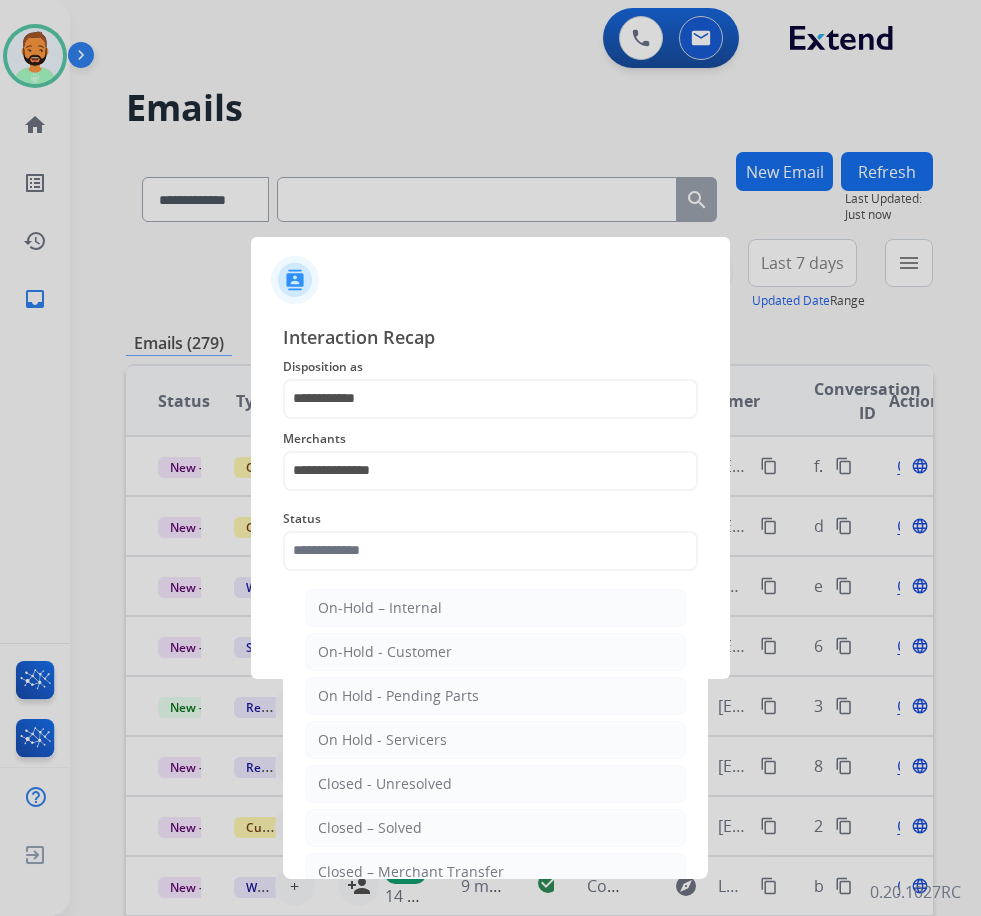 drag, startPoint x: 476, startPoint y: 816, endPoint x: 467, endPoint y: 773, distance: 43.931767 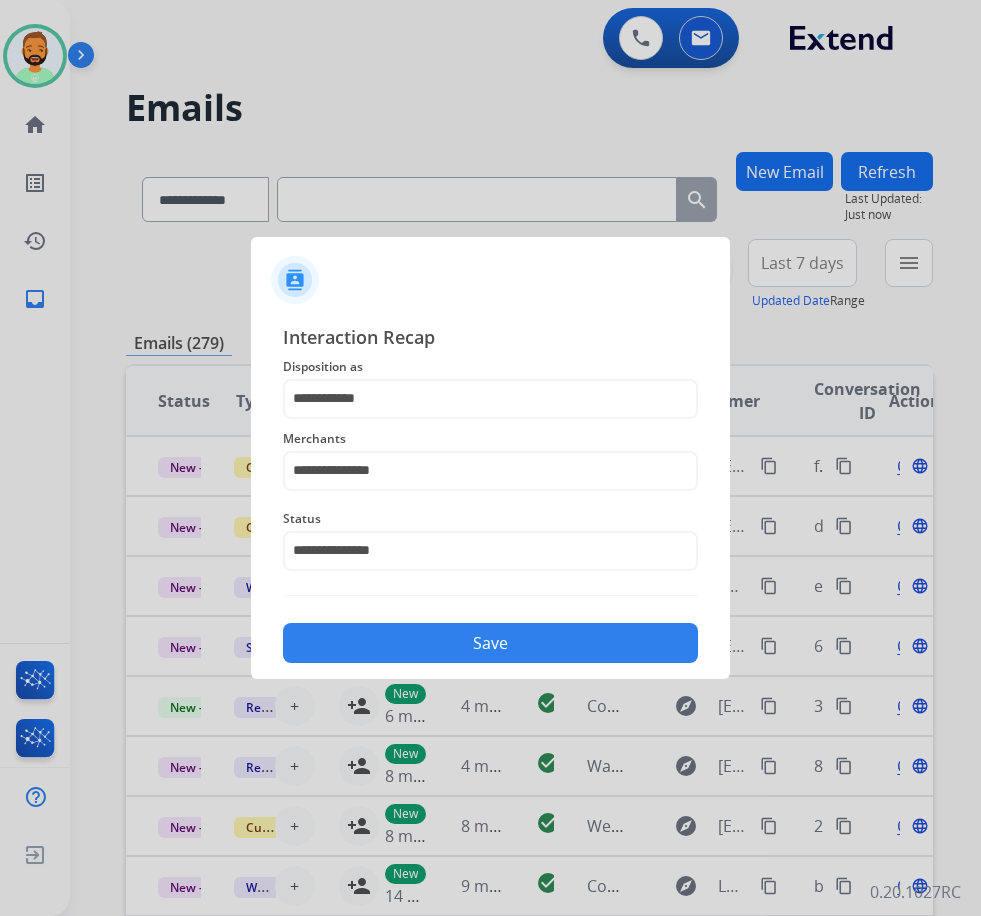 click on "Save" 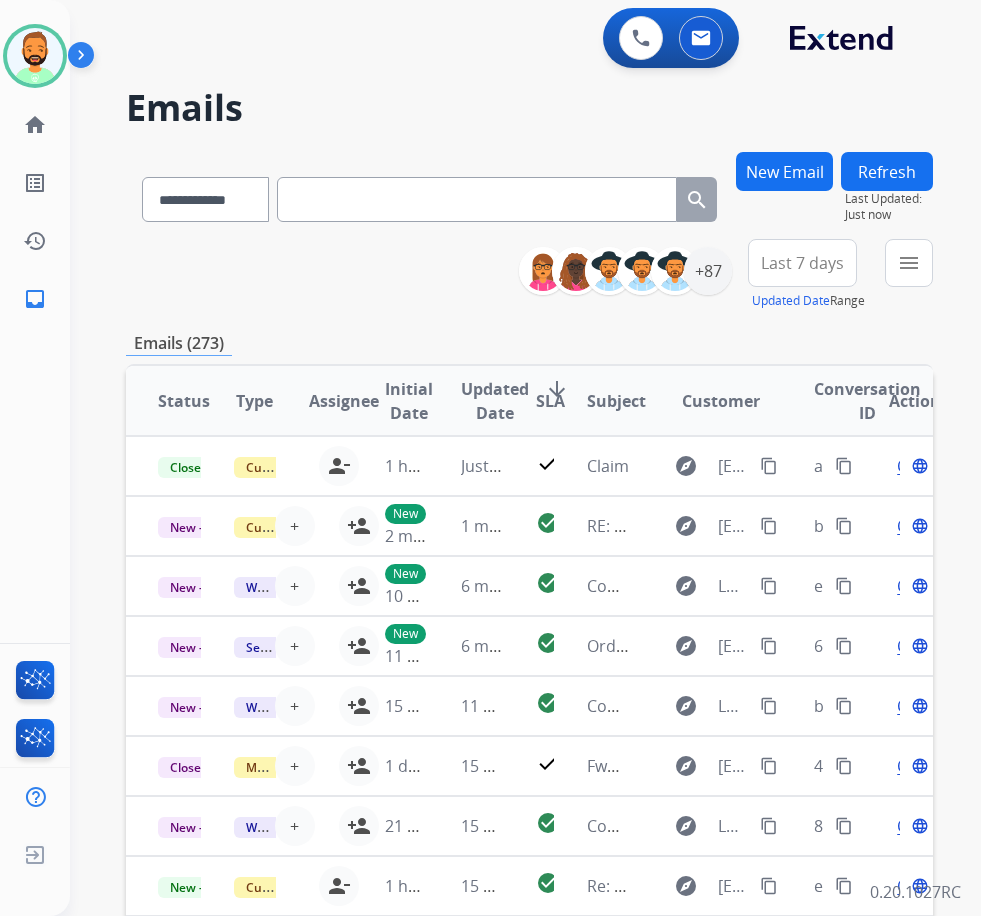paste on "**********" 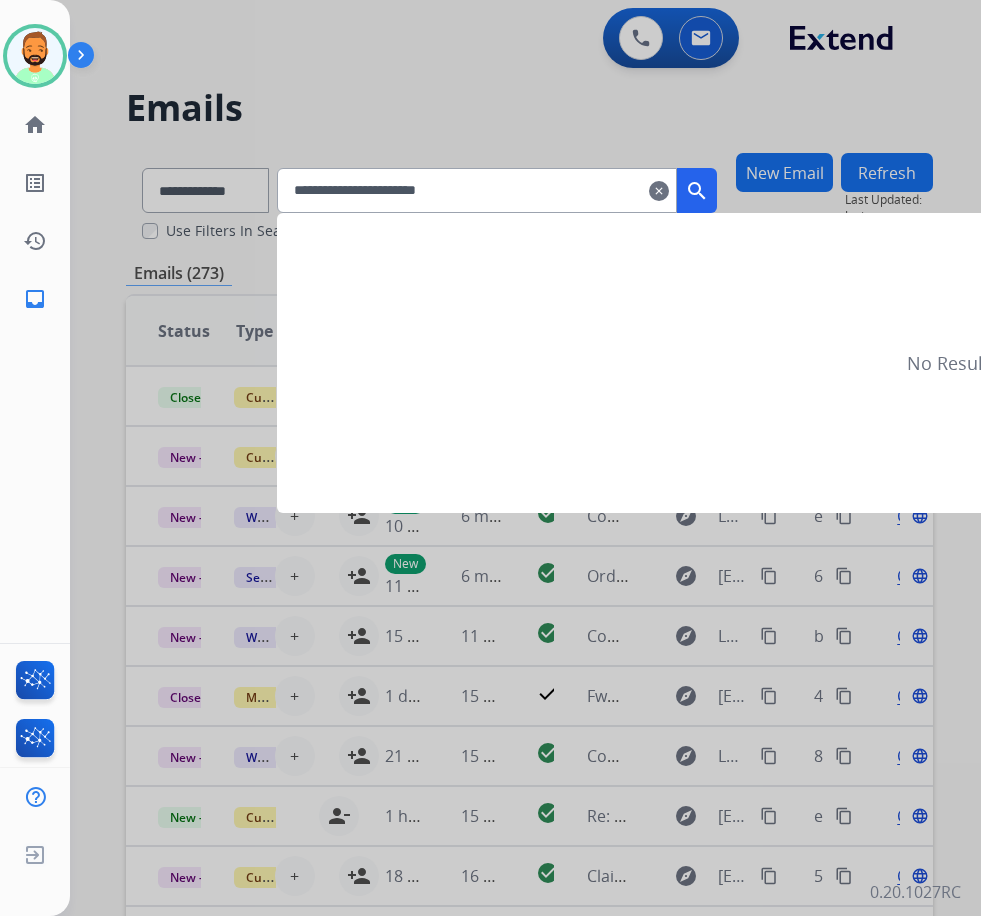 type on "**********" 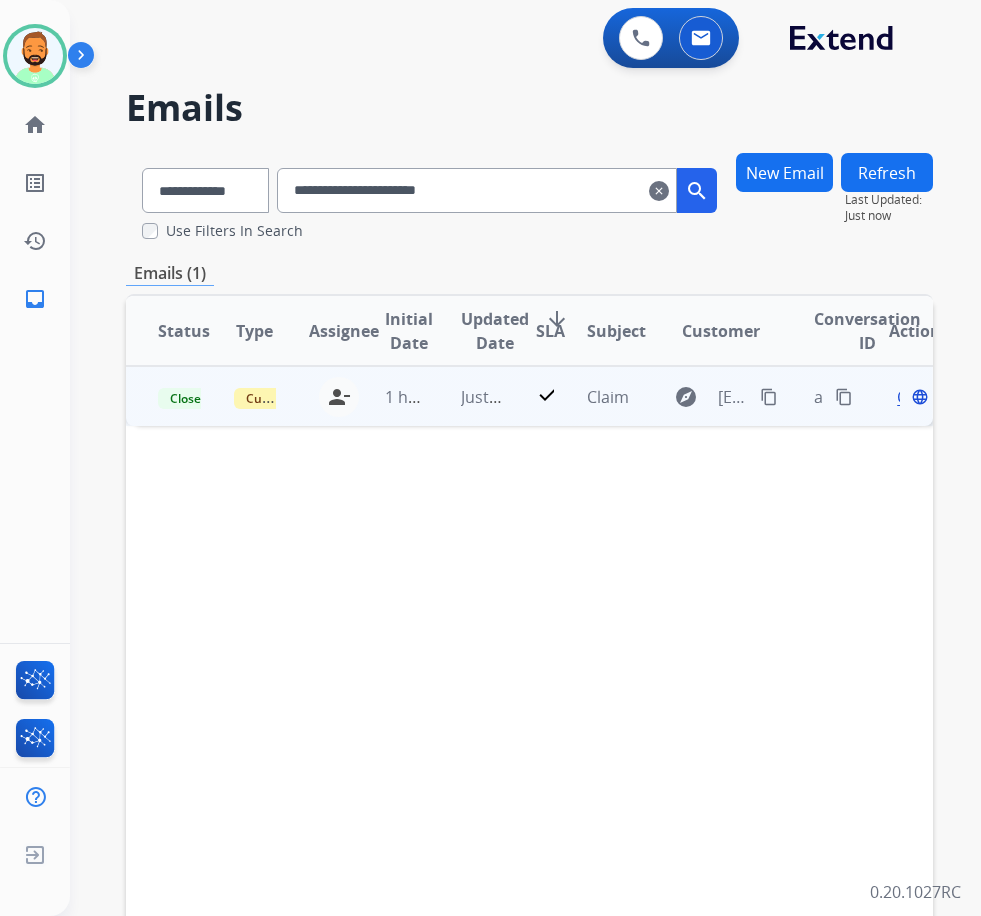 click on "content_copy" at bounding box center [844, 397] 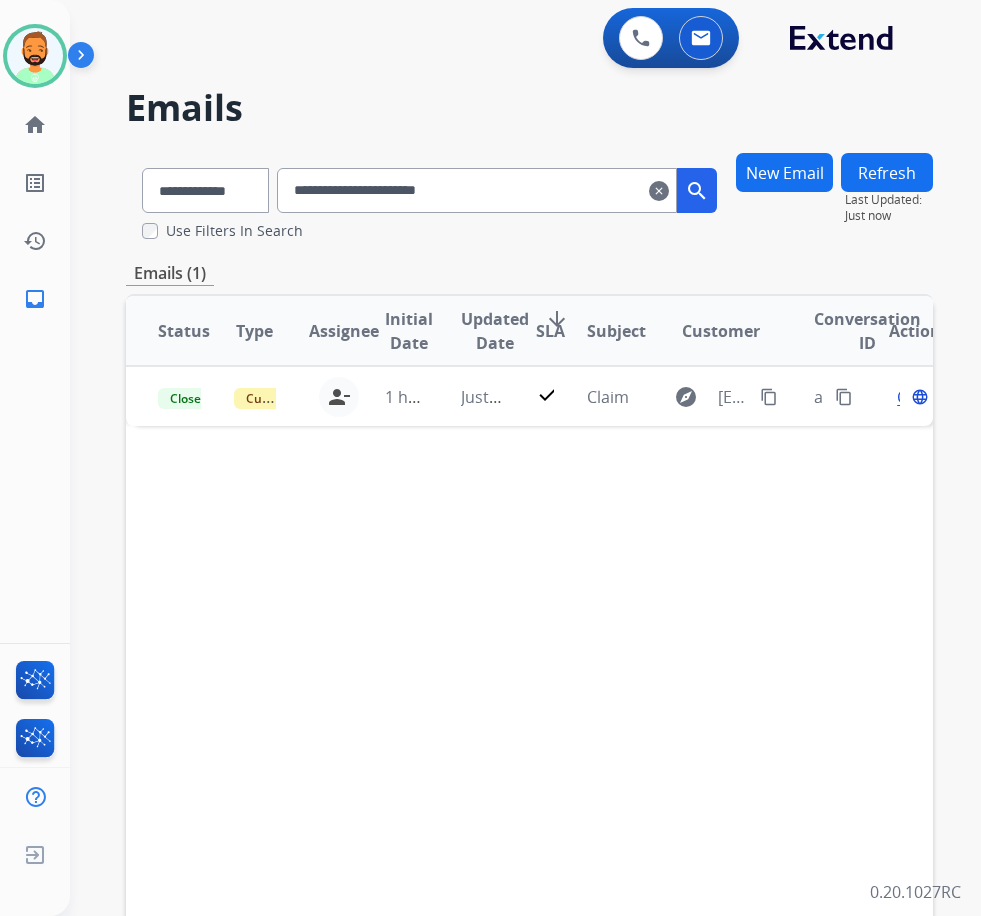 click on "clear" at bounding box center [659, 191] 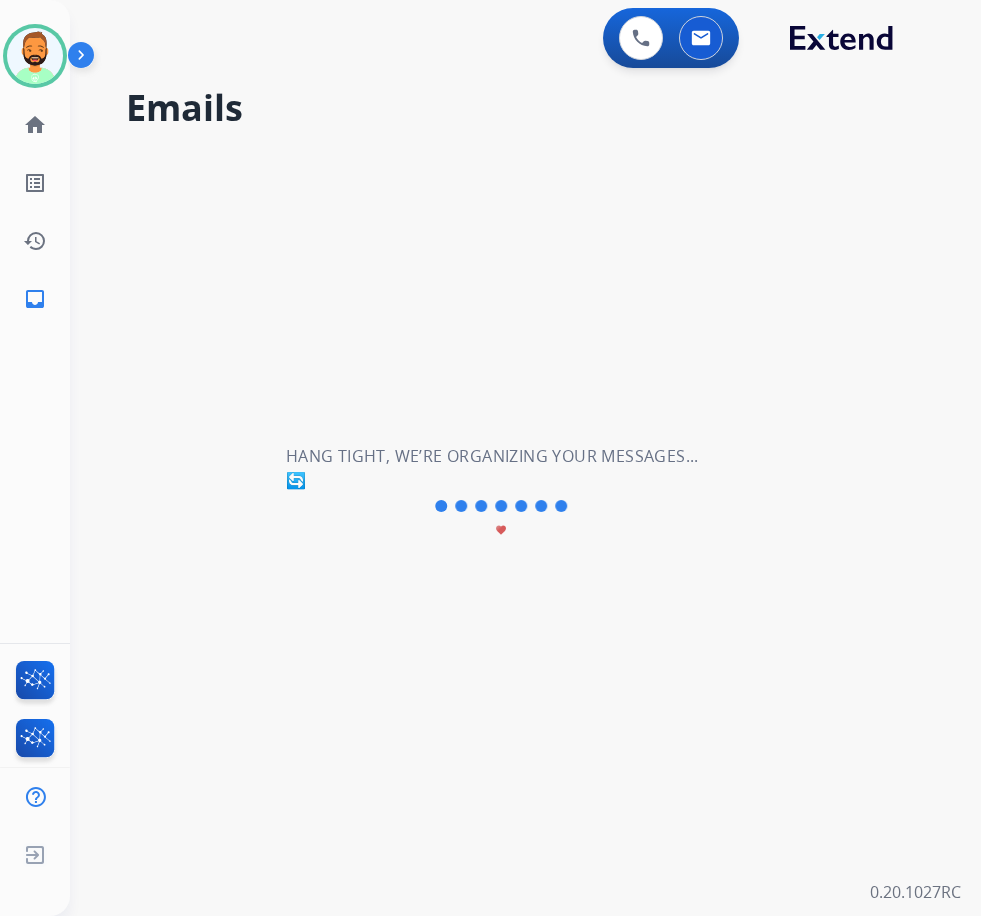 type 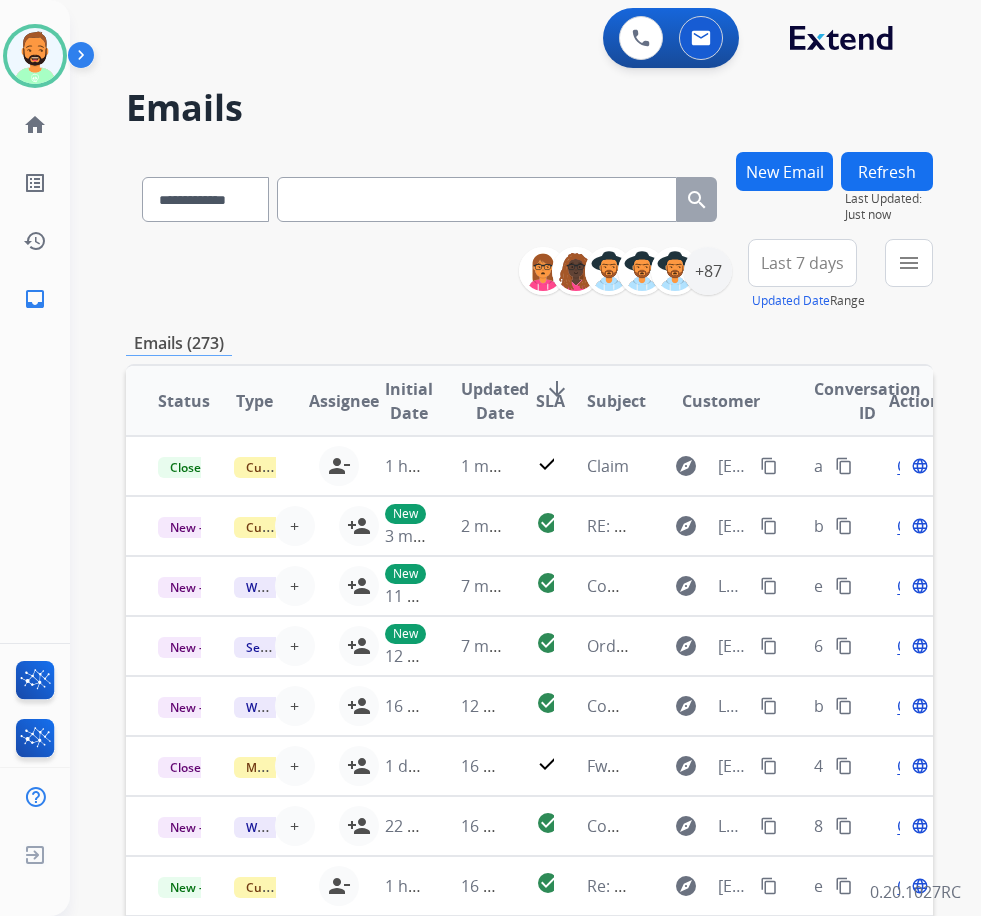 click on "Last 7 days" at bounding box center [802, 263] 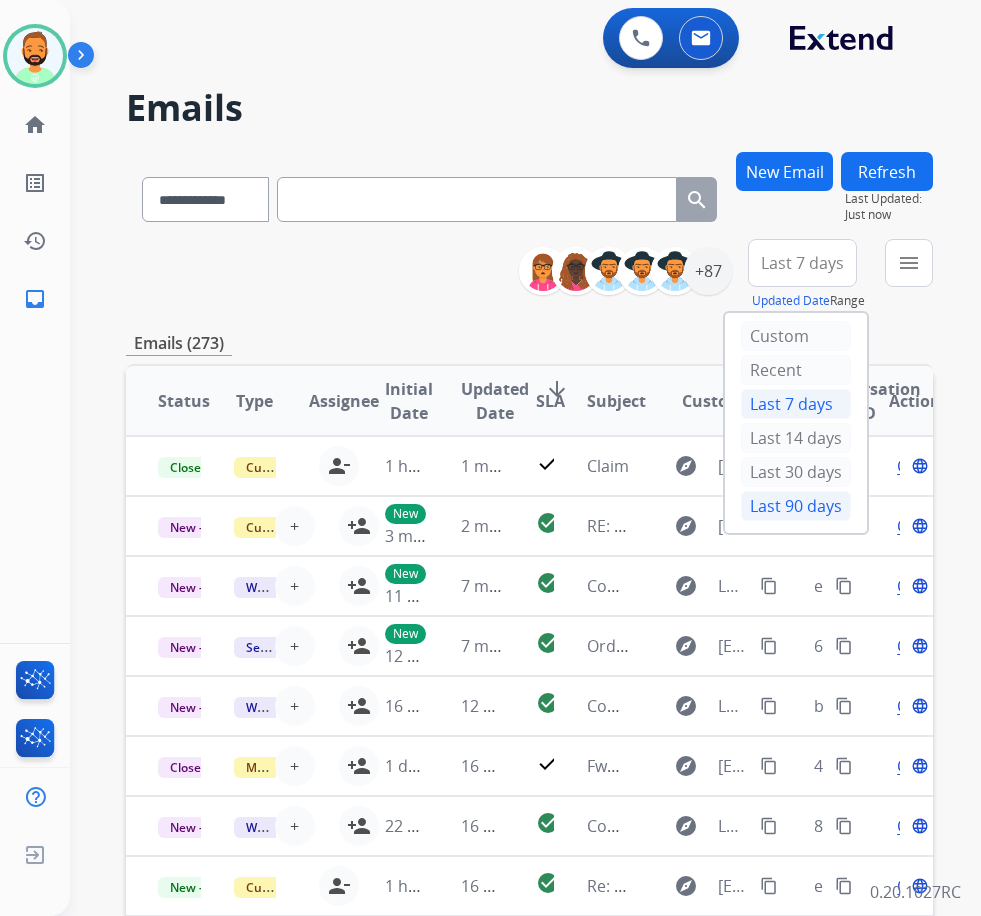 click on "Last 90 days" at bounding box center (796, 506) 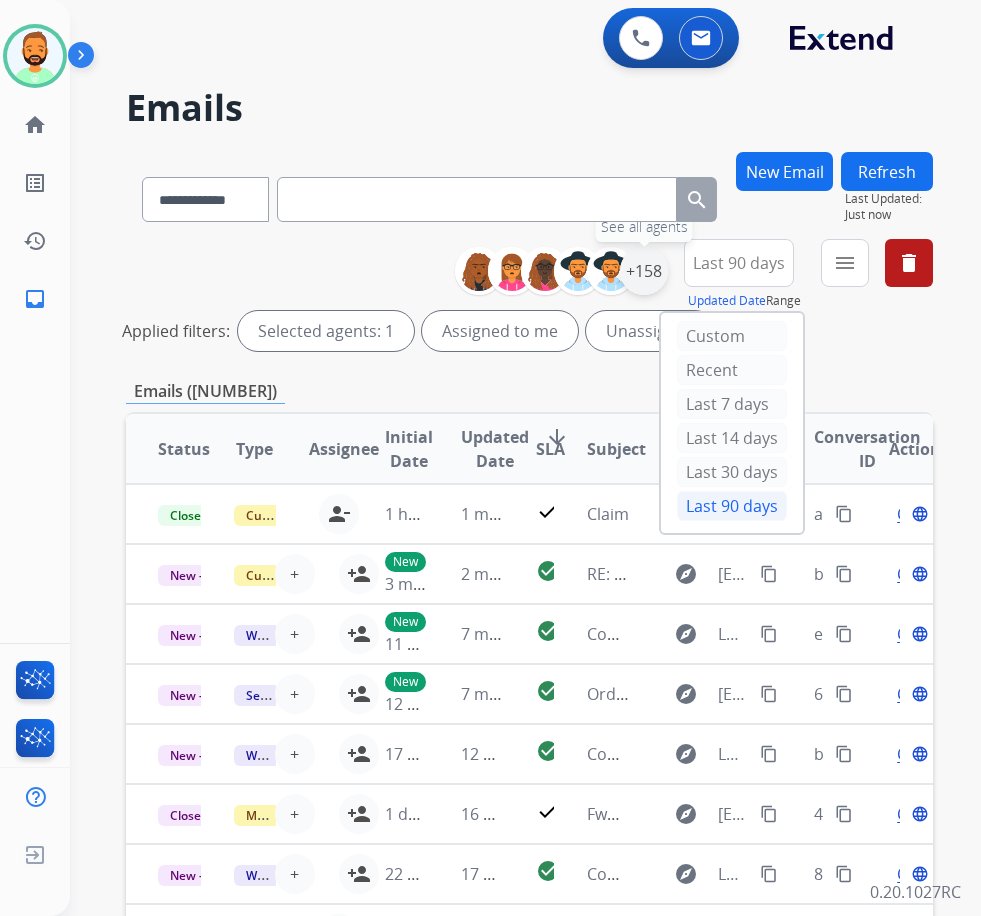 click on "+158" at bounding box center (644, 271) 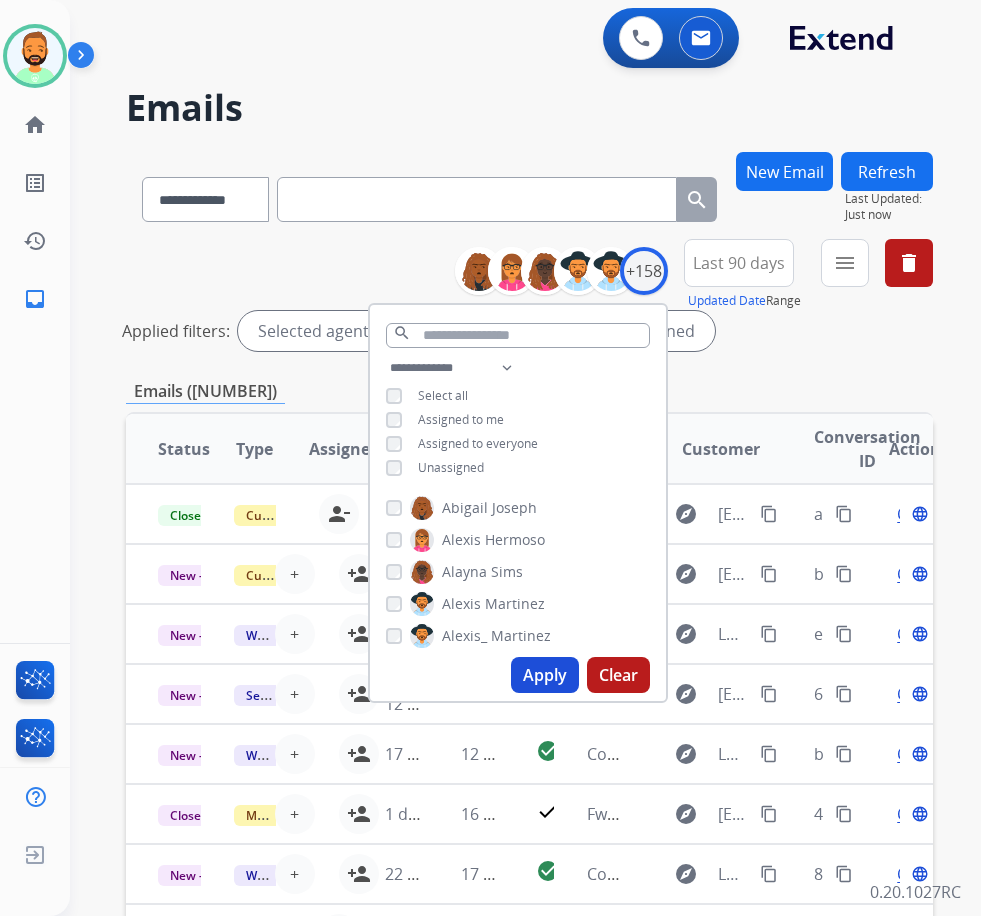 click on "Unassigned" at bounding box center (451, 467) 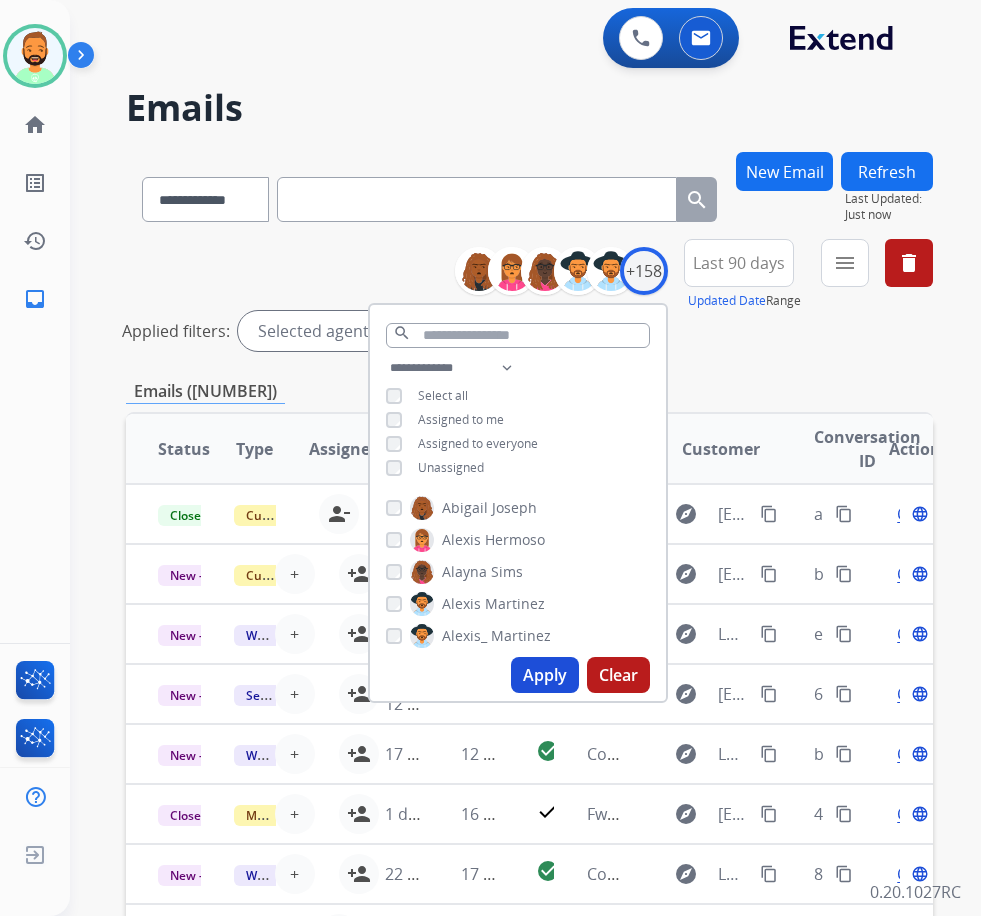 click on "Apply" at bounding box center [545, 675] 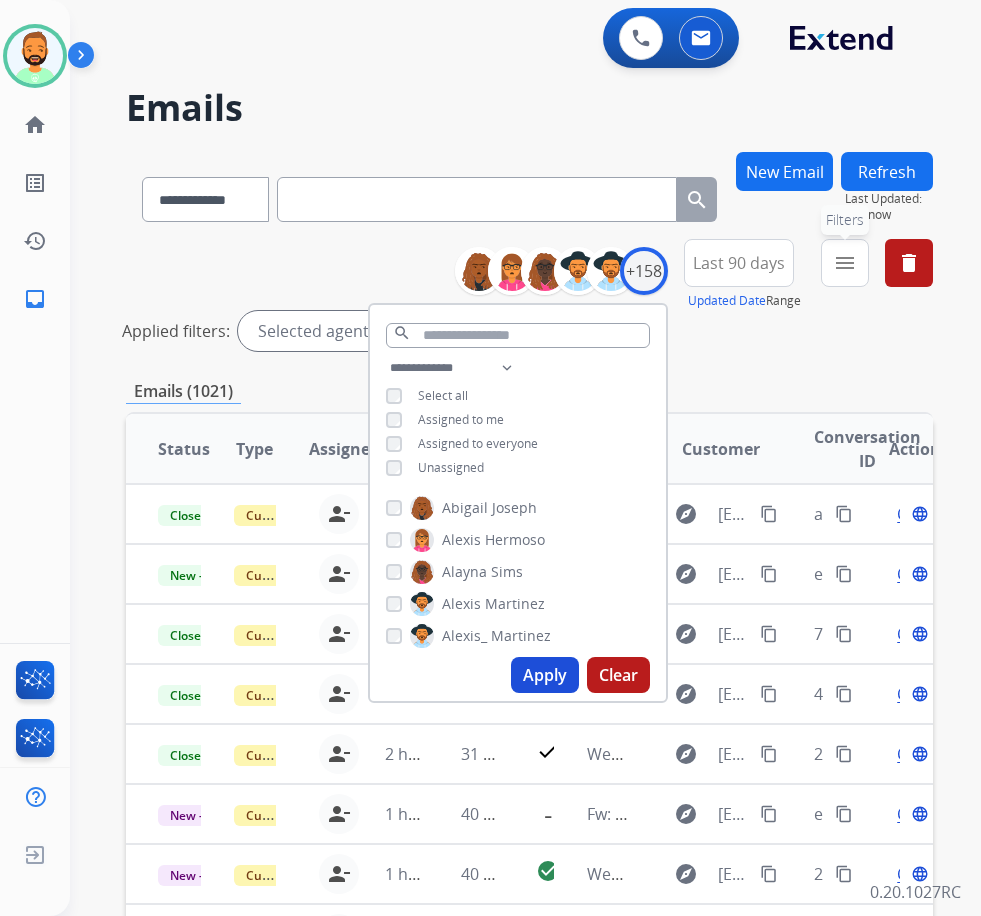 click on "menu  Filters" at bounding box center [845, 263] 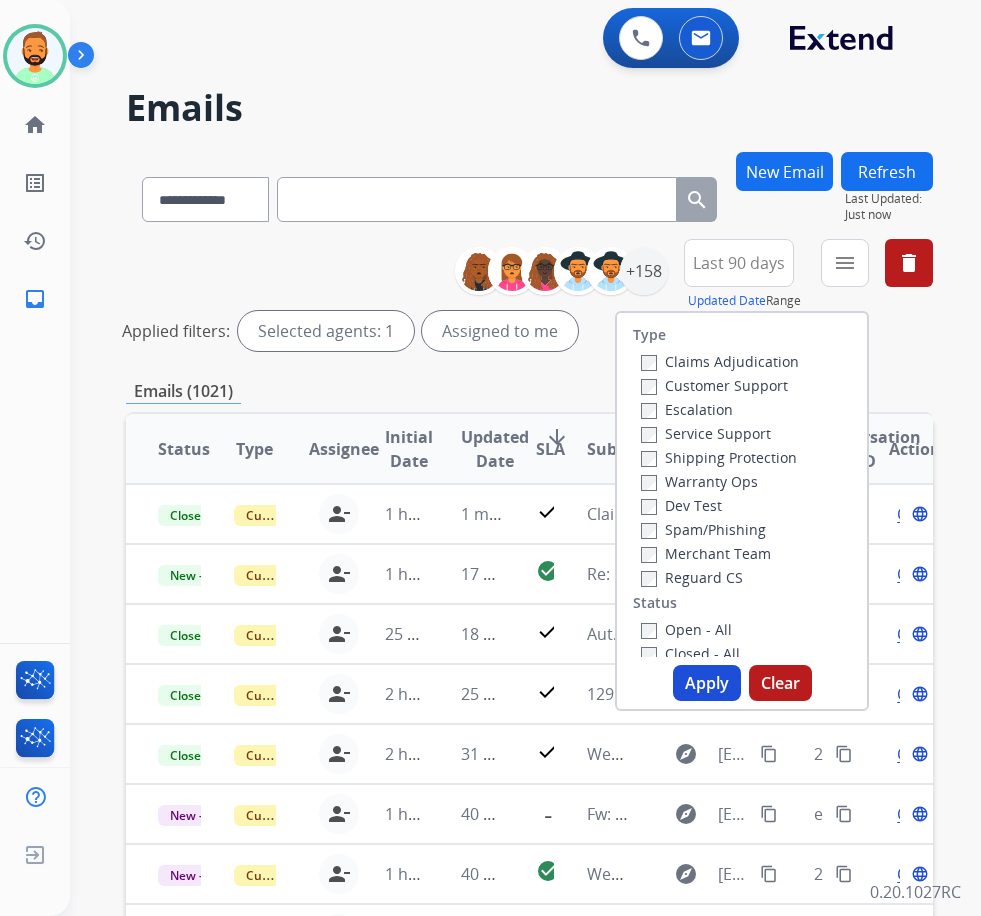 click on "Customer Support" at bounding box center [720, 385] 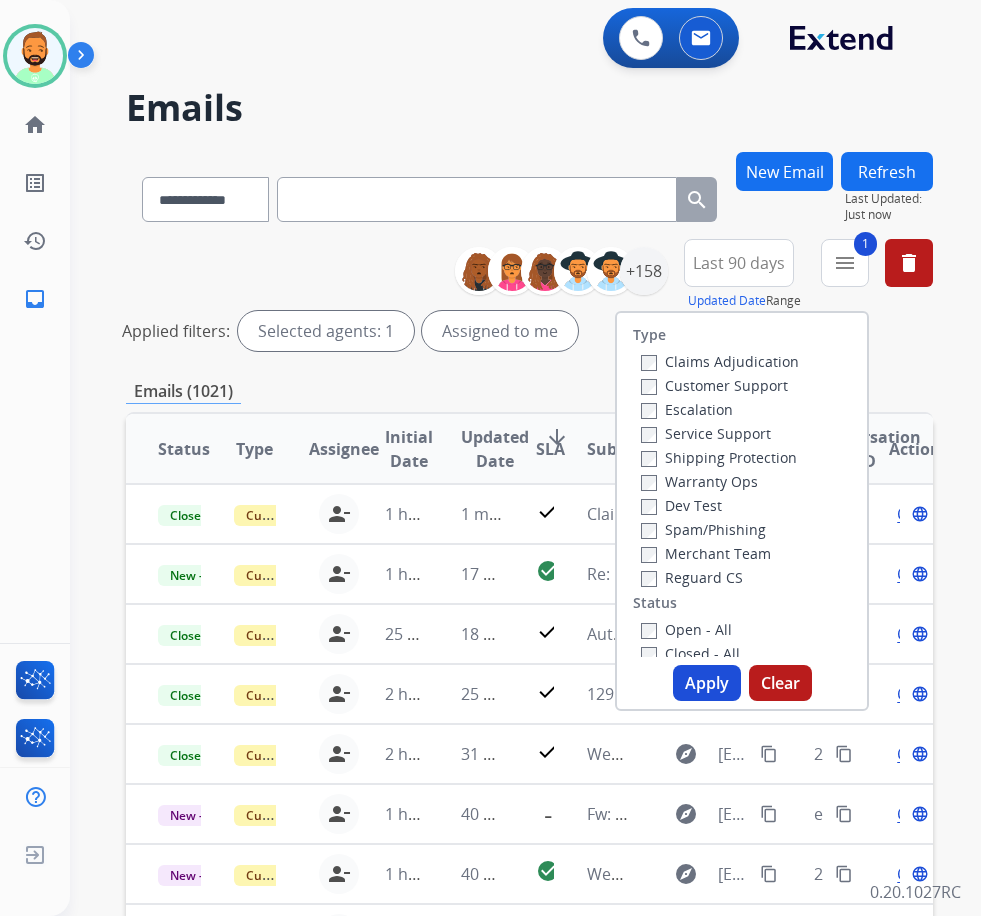 click on "Service Support" at bounding box center (706, 433) 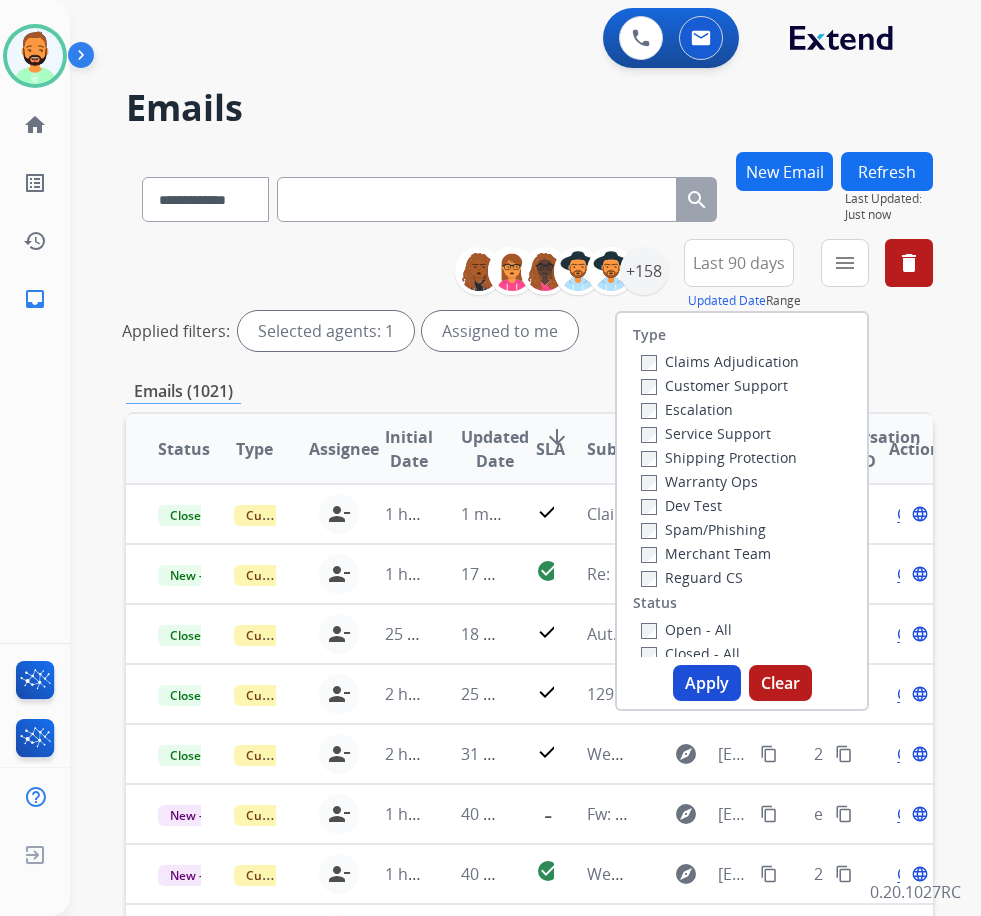 click on "Shipping Protection" at bounding box center [719, 457] 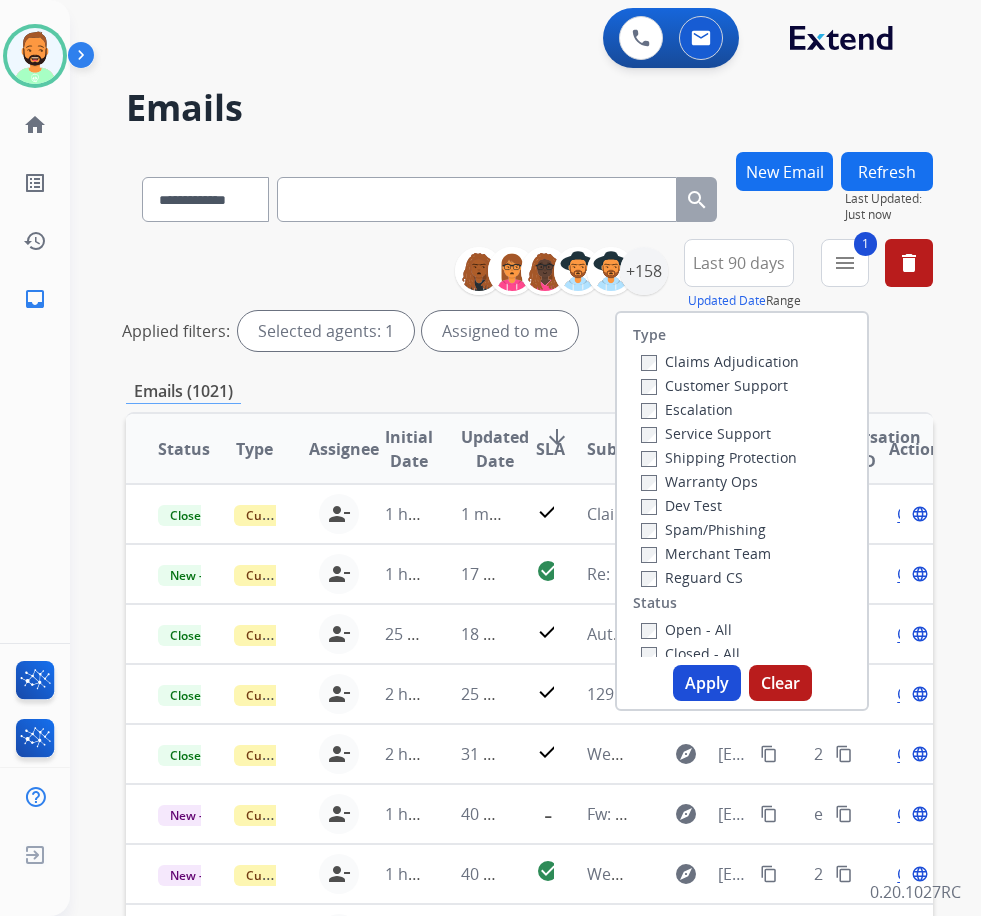 click on "Customer Support" at bounding box center [720, 385] 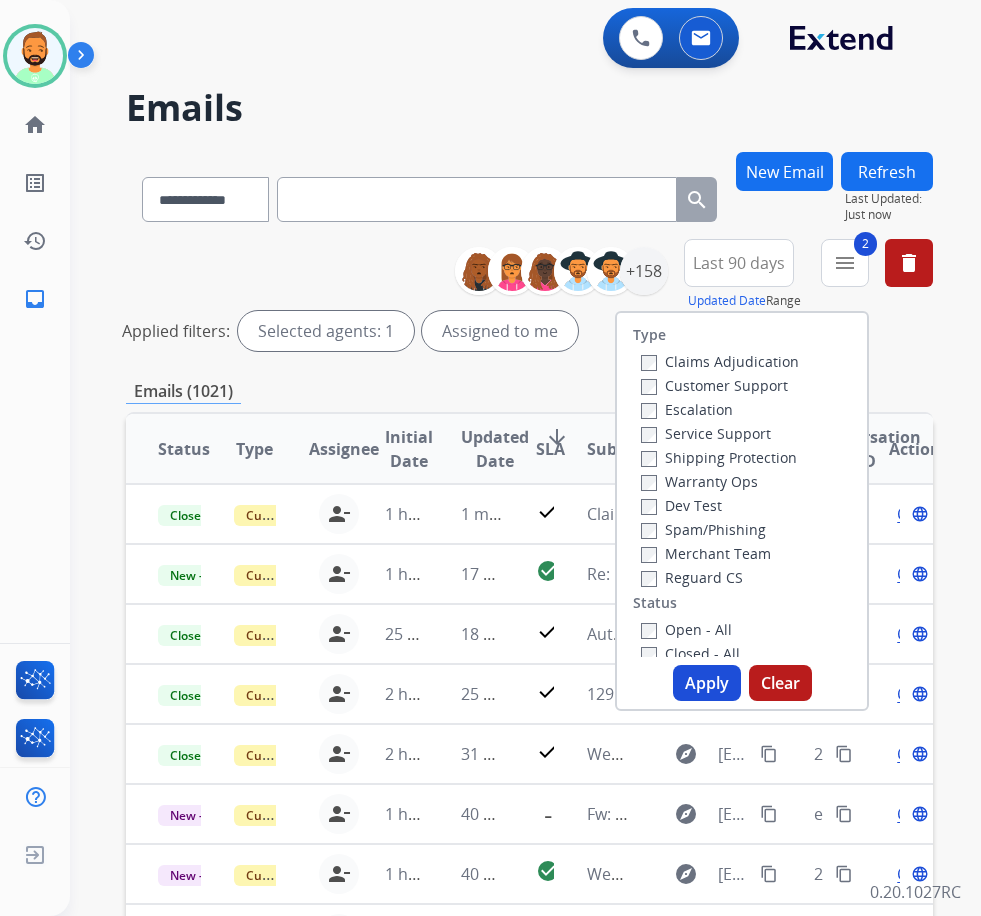 click on "Open - All" at bounding box center [686, 629] 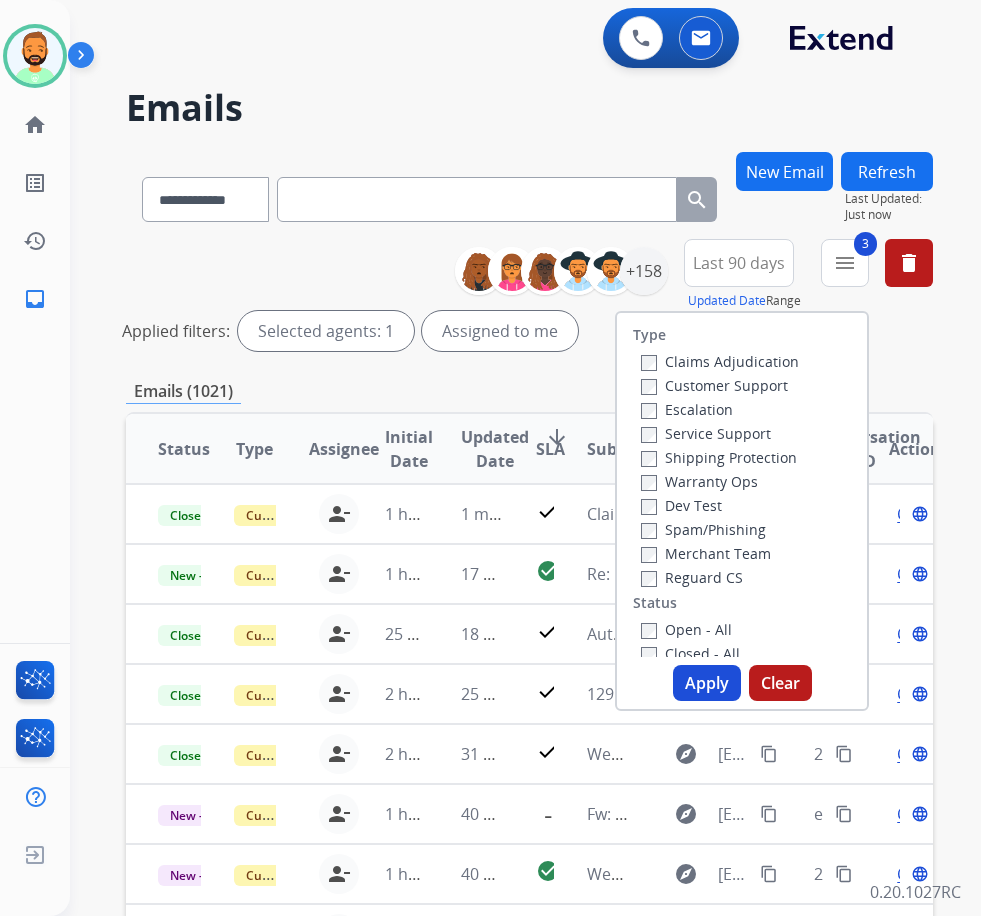 click on "Apply" at bounding box center (707, 683) 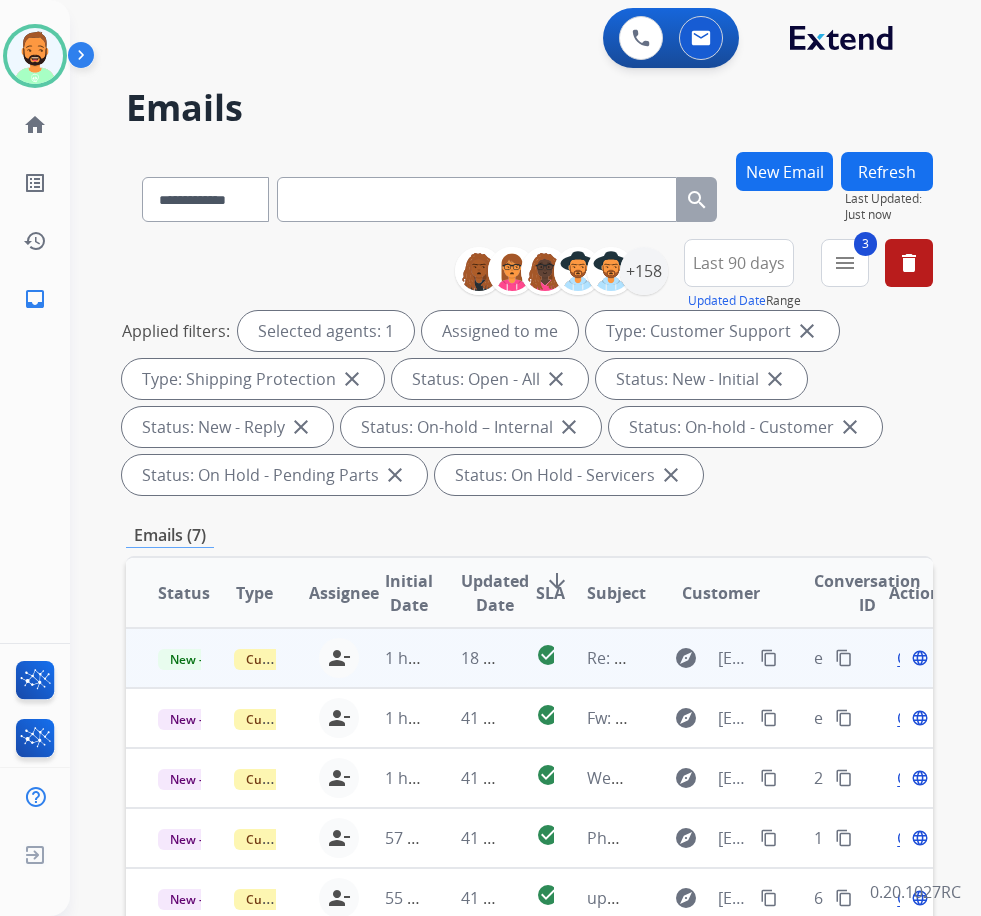 click on "18 minutes ago" at bounding box center (467, 658) 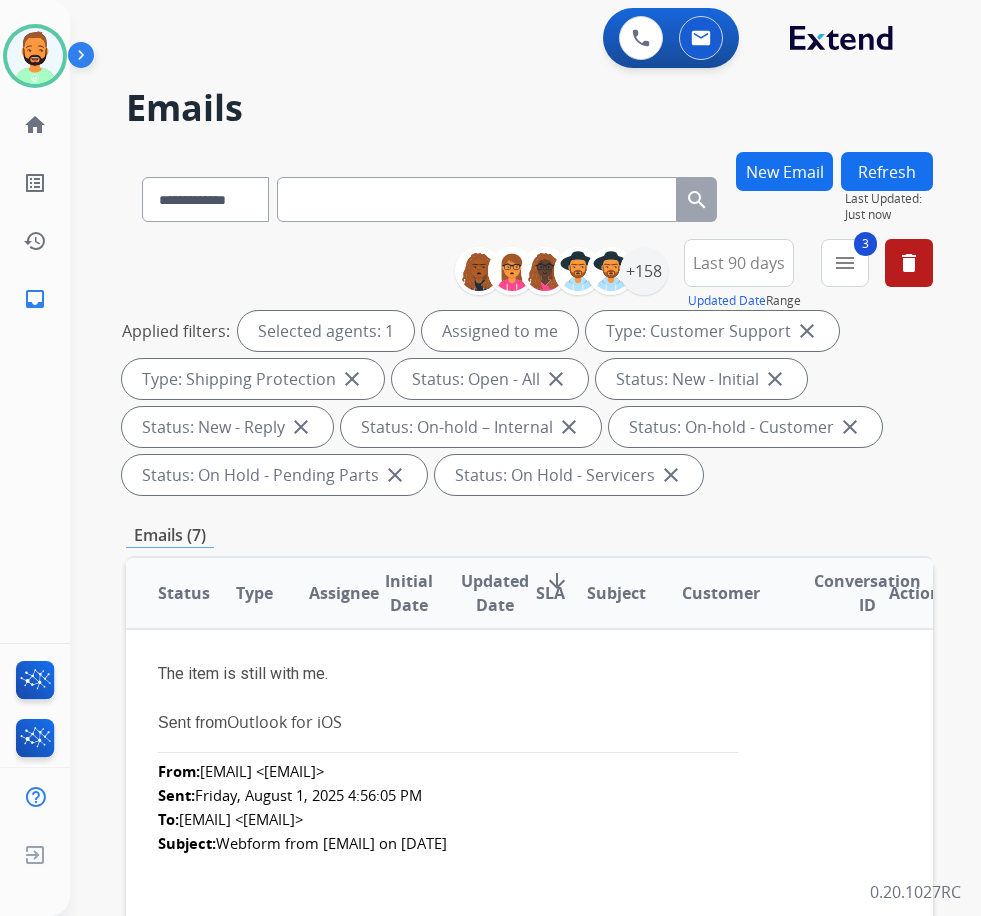 scroll, scrollTop: 0, scrollLeft: 0, axis: both 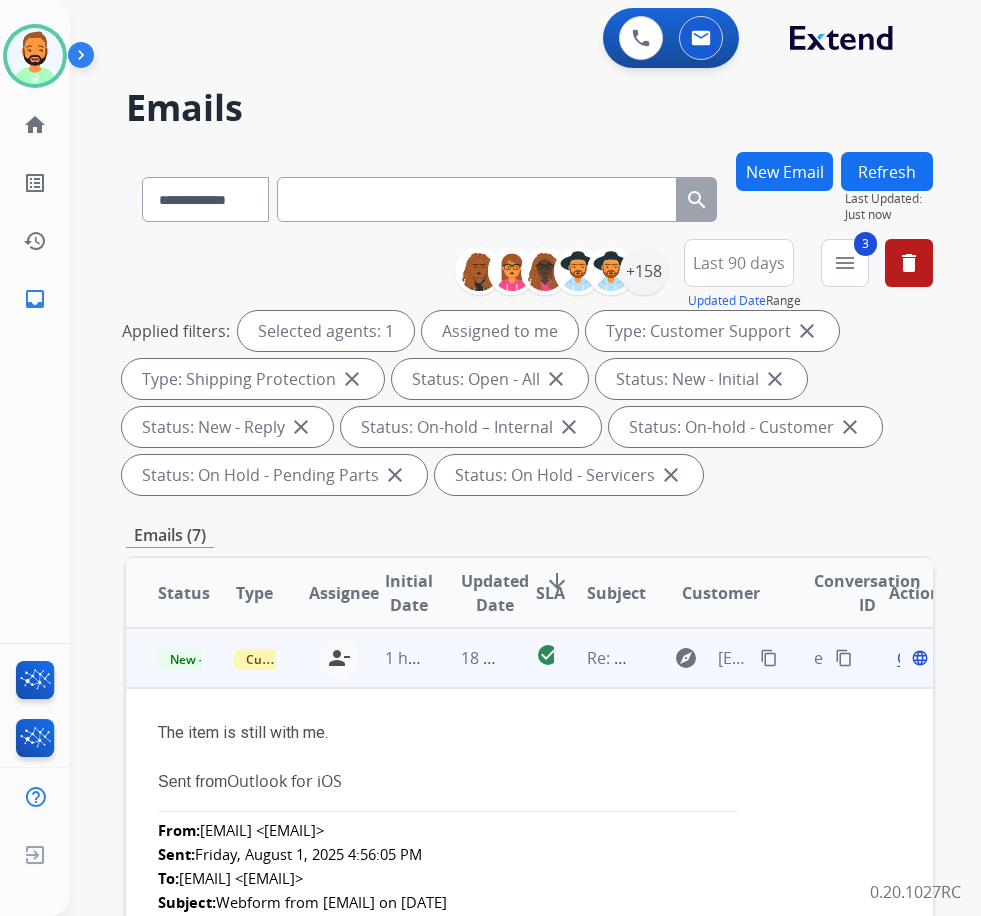 click on "content_copy" at bounding box center [769, 658] 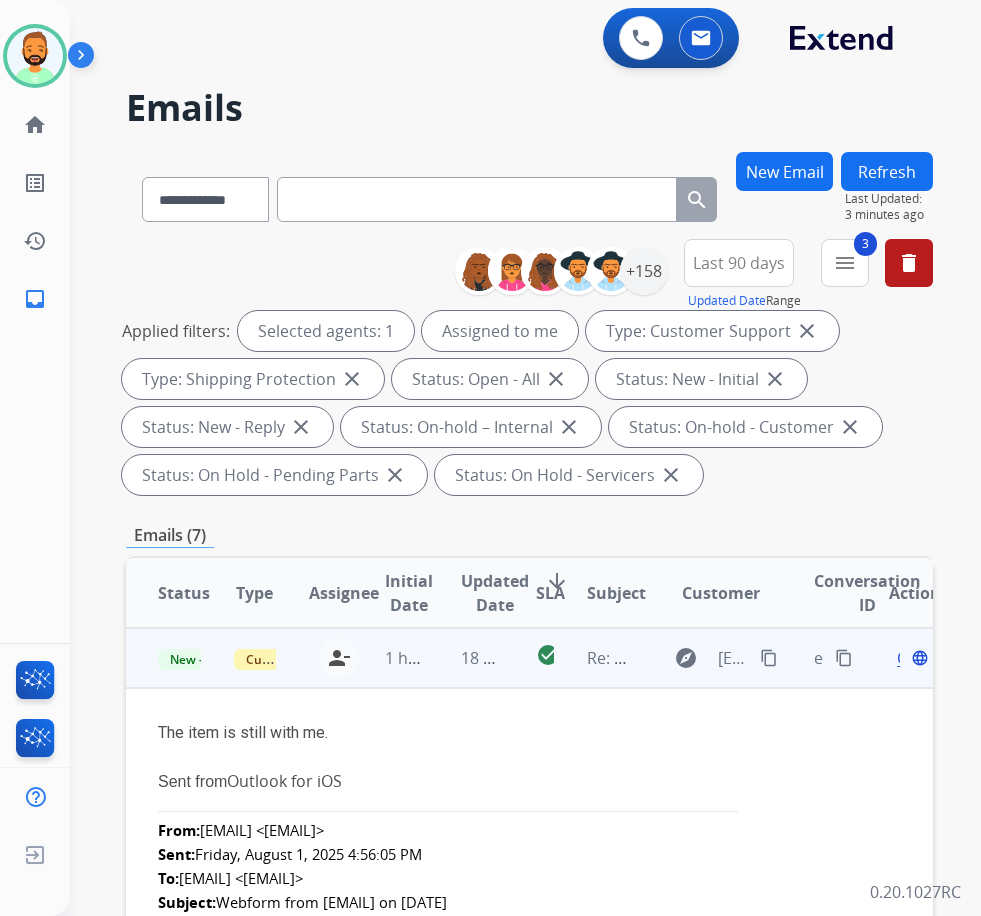 click on "Open language" at bounding box center (910, 658) 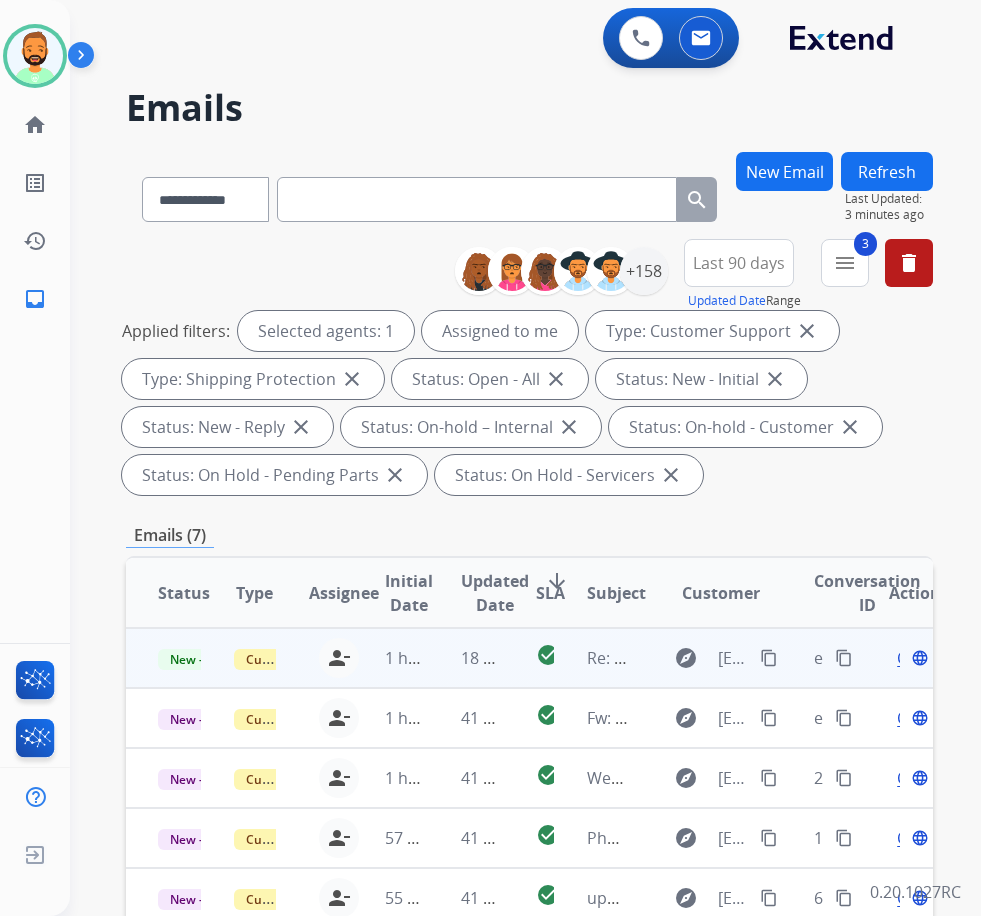 click on "Open" at bounding box center (917, 658) 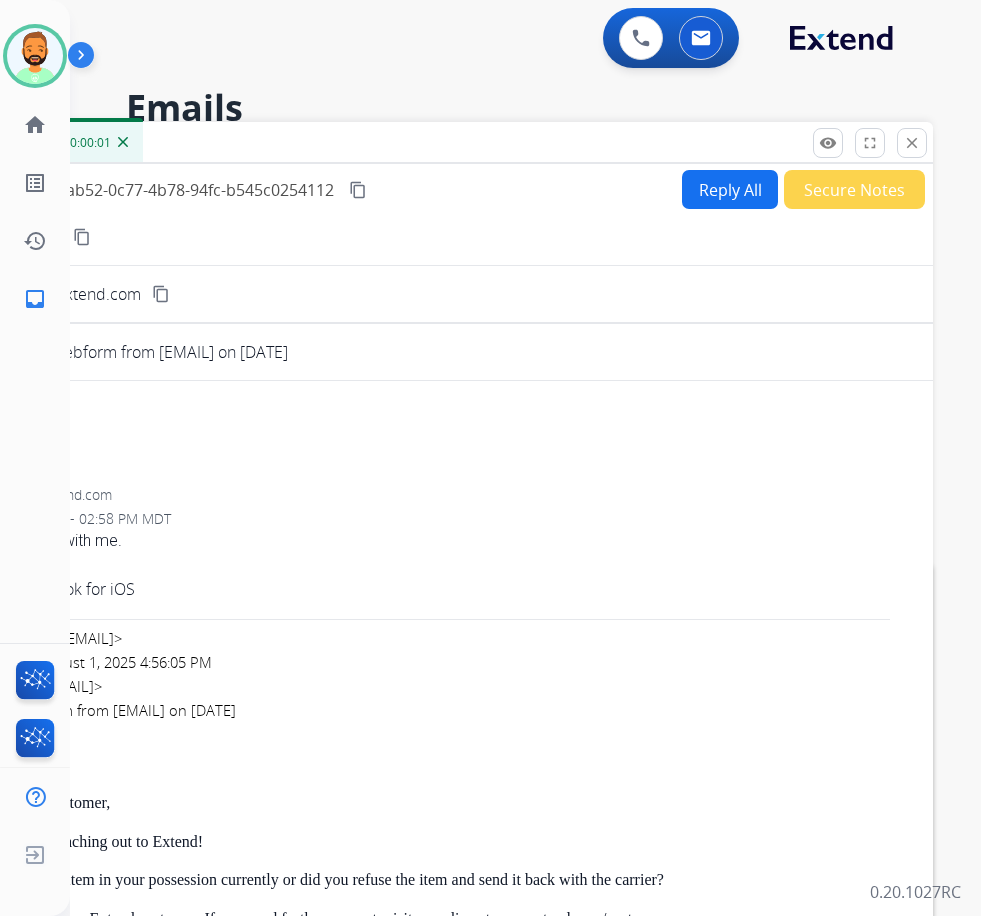 click on "Reply All" at bounding box center [730, 189] 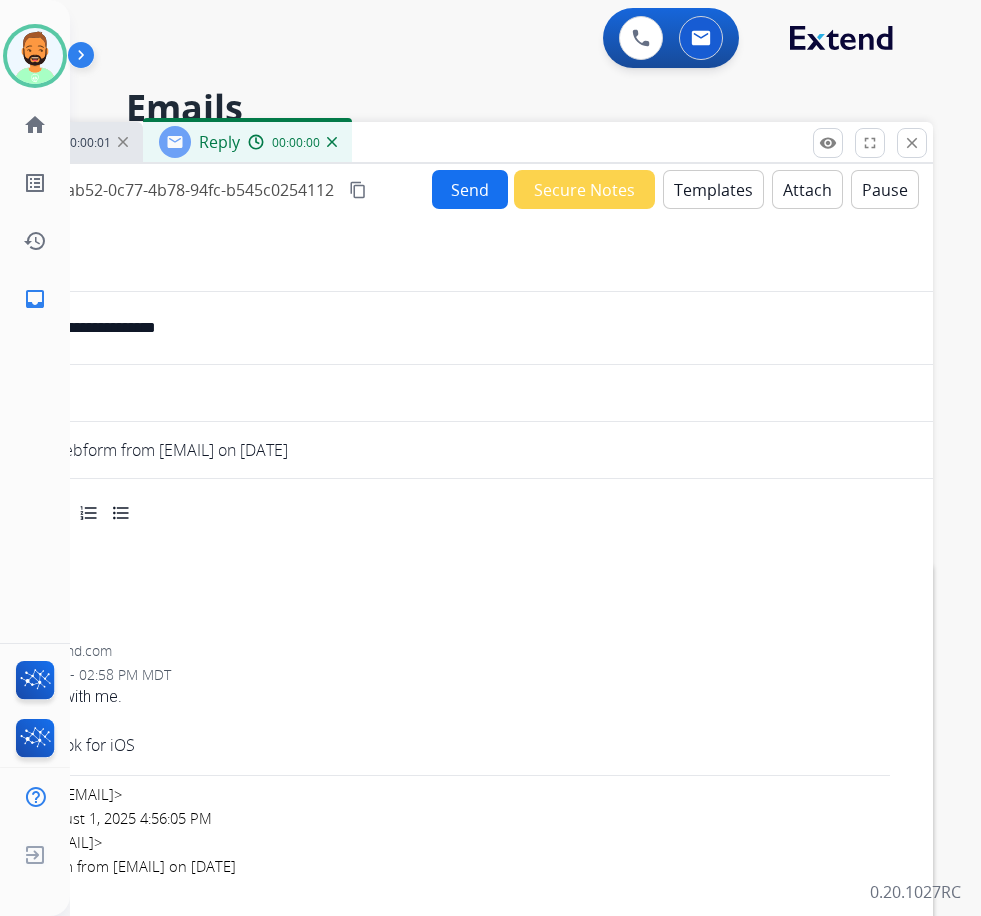 select on "**********" 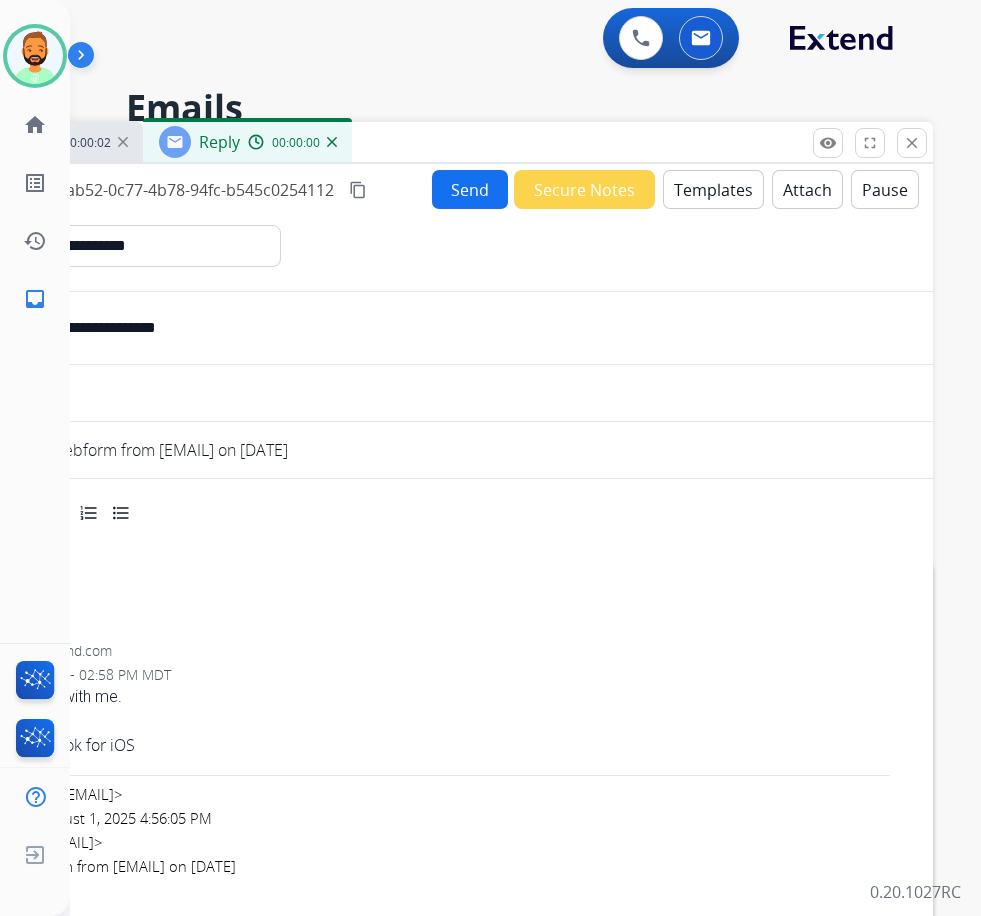 click on "Templates" at bounding box center (713, 189) 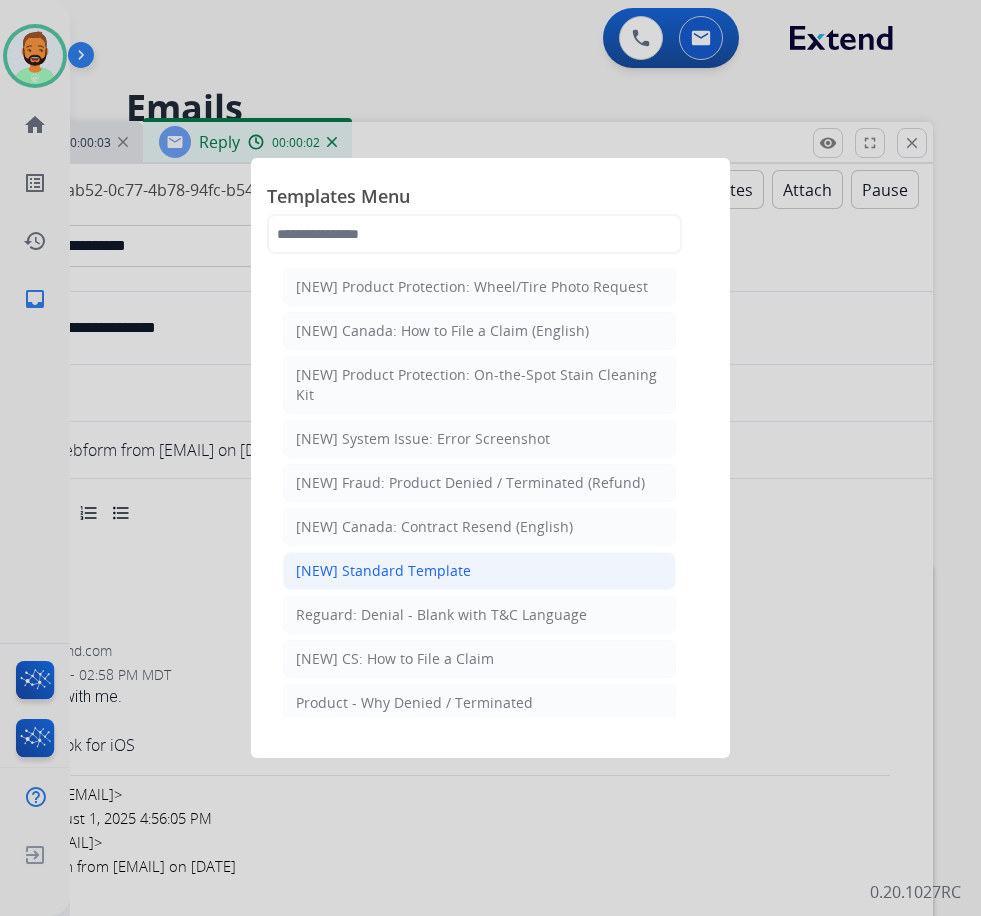 click on "[NEW] Standard Template" 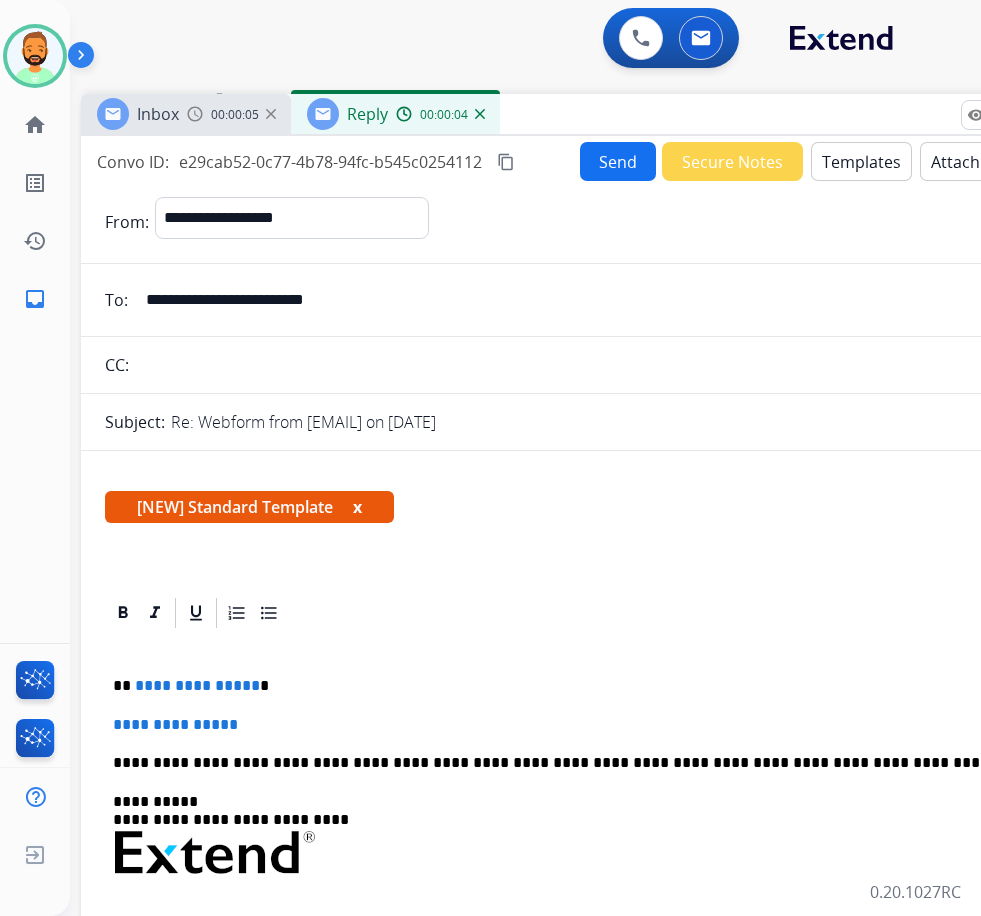 drag, startPoint x: 433, startPoint y: 144, endPoint x: 580, endPoint y: 115, distance: 149.83324 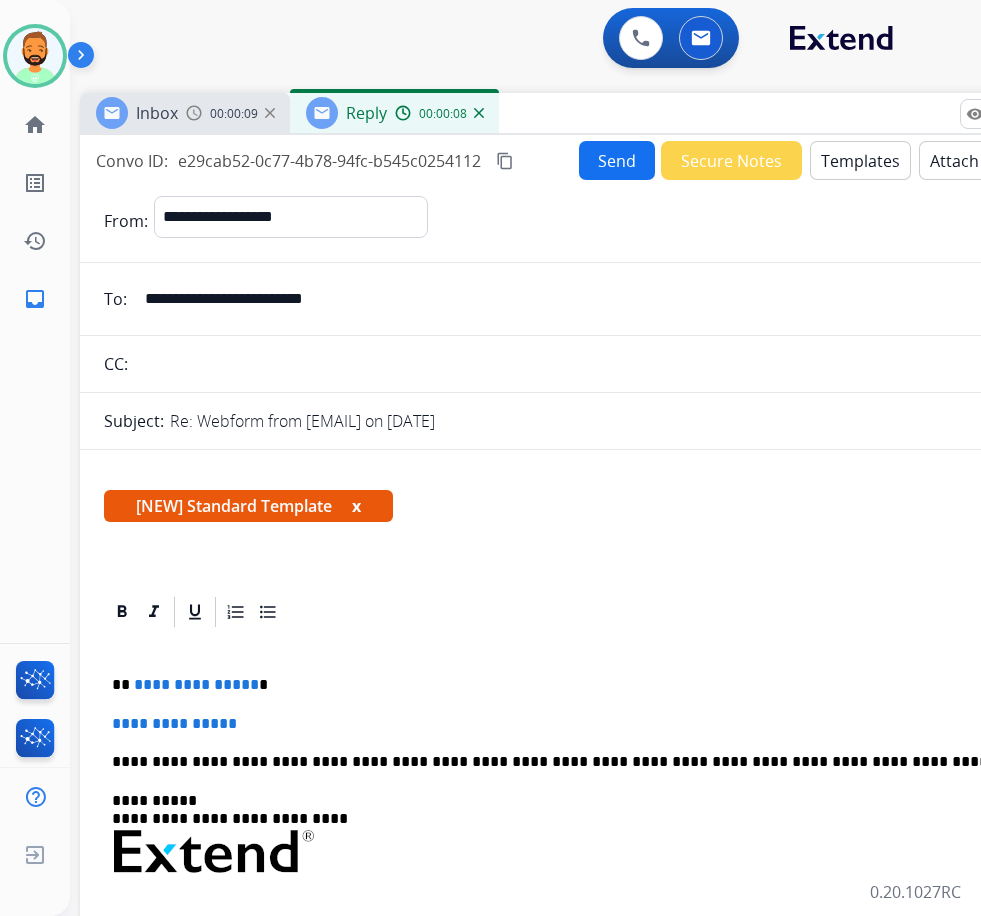 click on "**********" at bounding box center (580, 929) 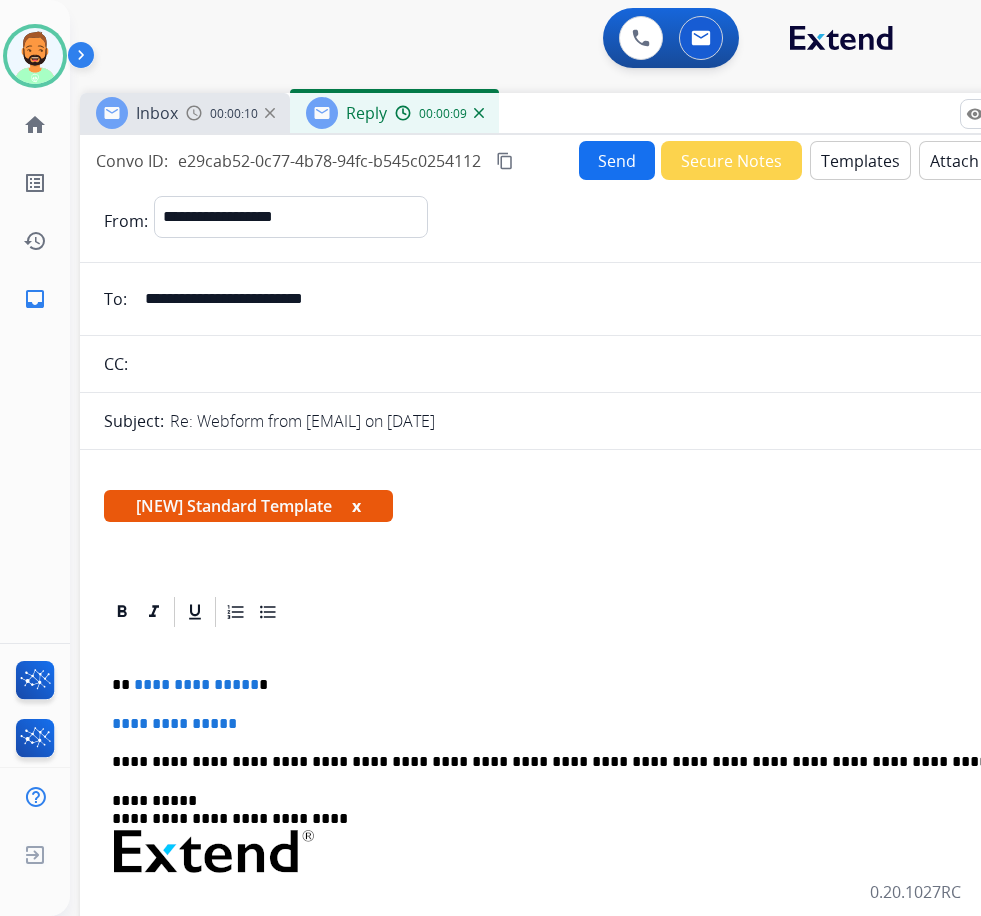 type 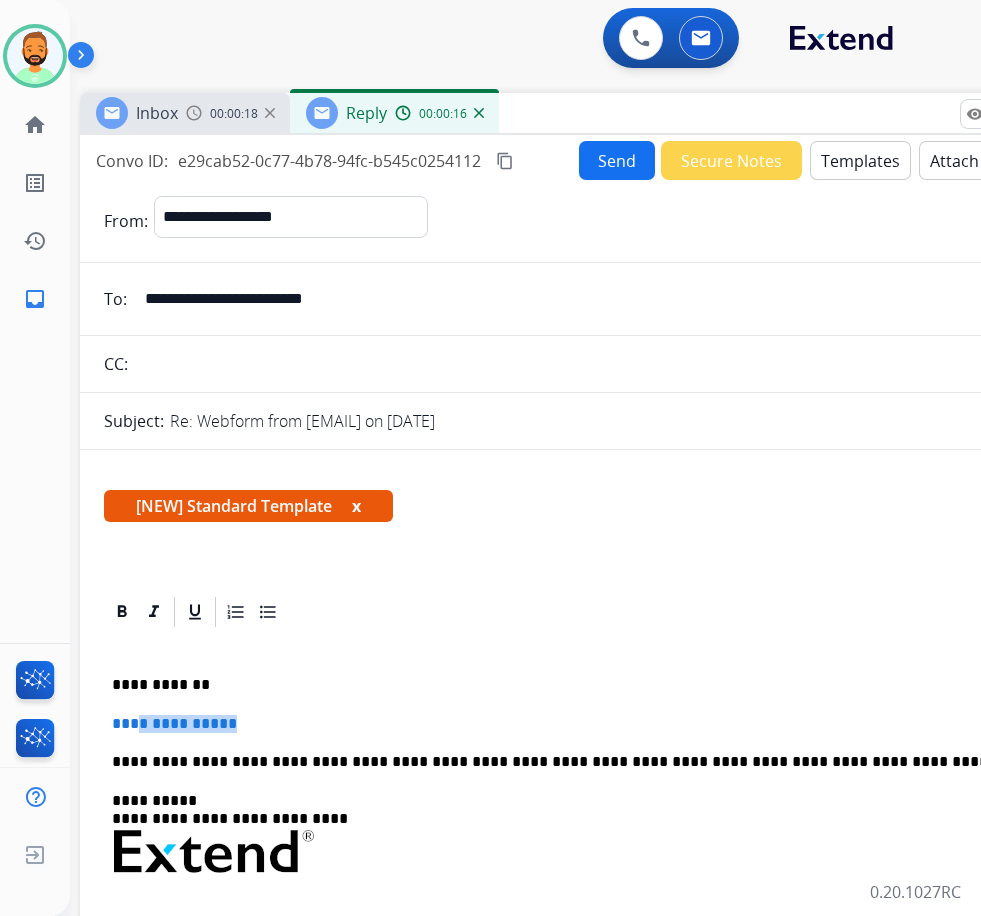 drag, startPoint x: 276, startPoint y: 725, endPoint x: 133, endPoint y: 719, distance: 143.12582 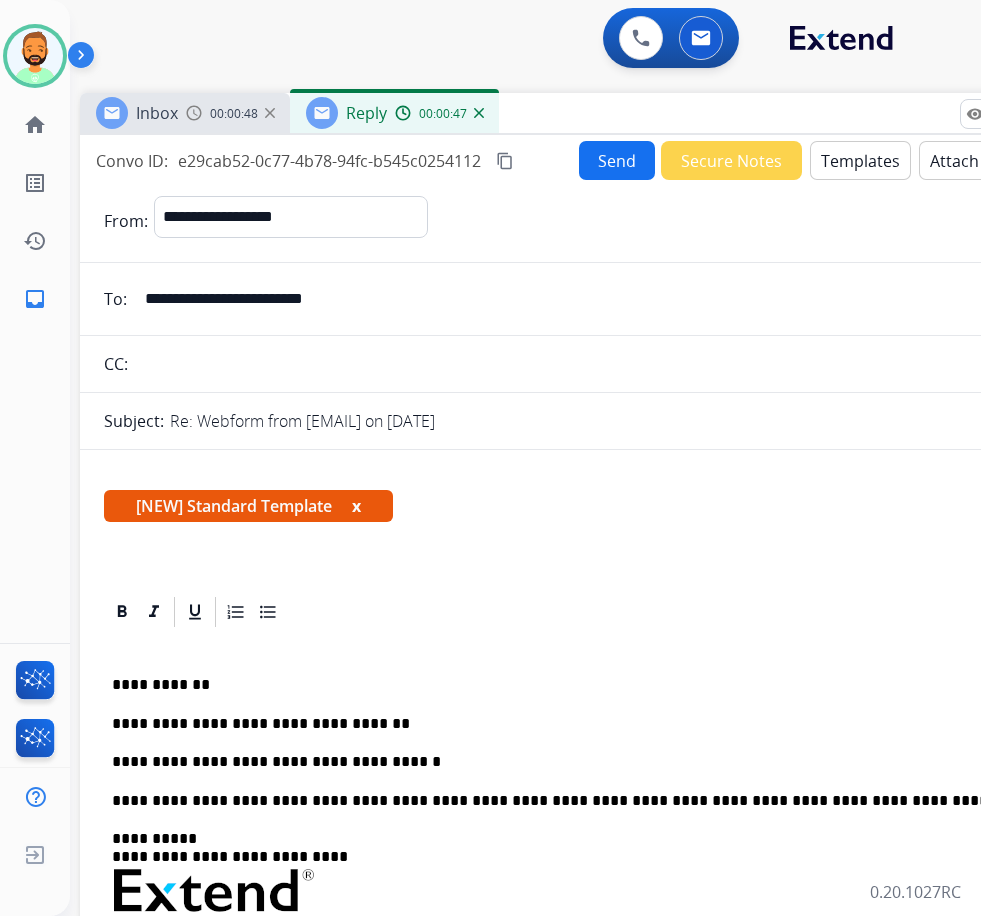 click on "Send" at bounding box center [617, 160] 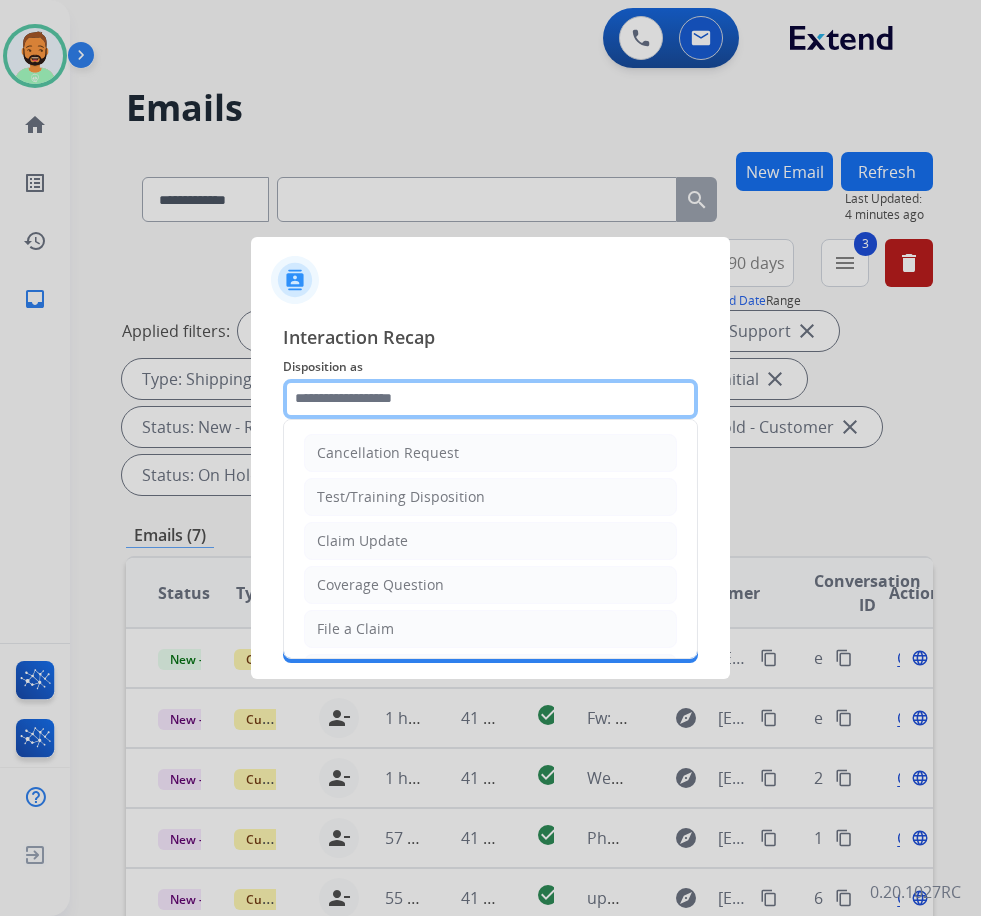 drag, startPoint x: 477, startPoint y: 393, endPoint x: 506, endPoint y: 393, distance: 29 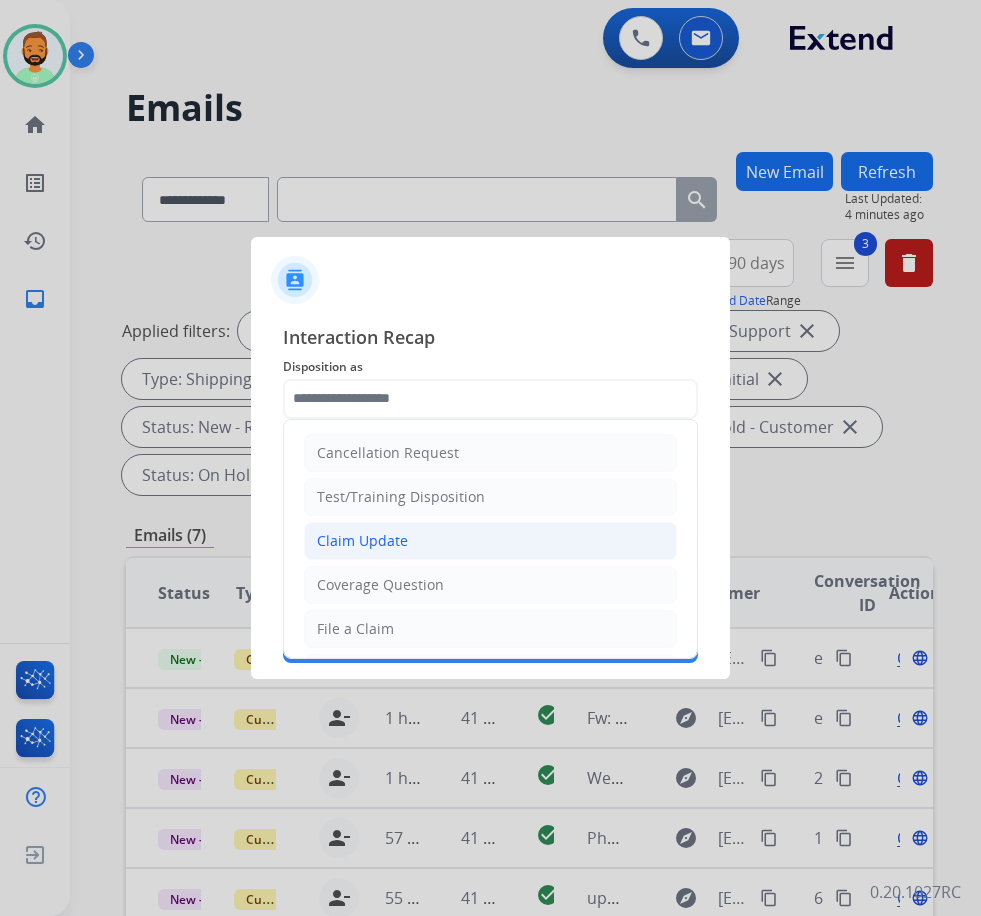 drag, startPoint x: 447, startPoint y: 527, endPoint x: 436, endPoint y: 527, distance: 11 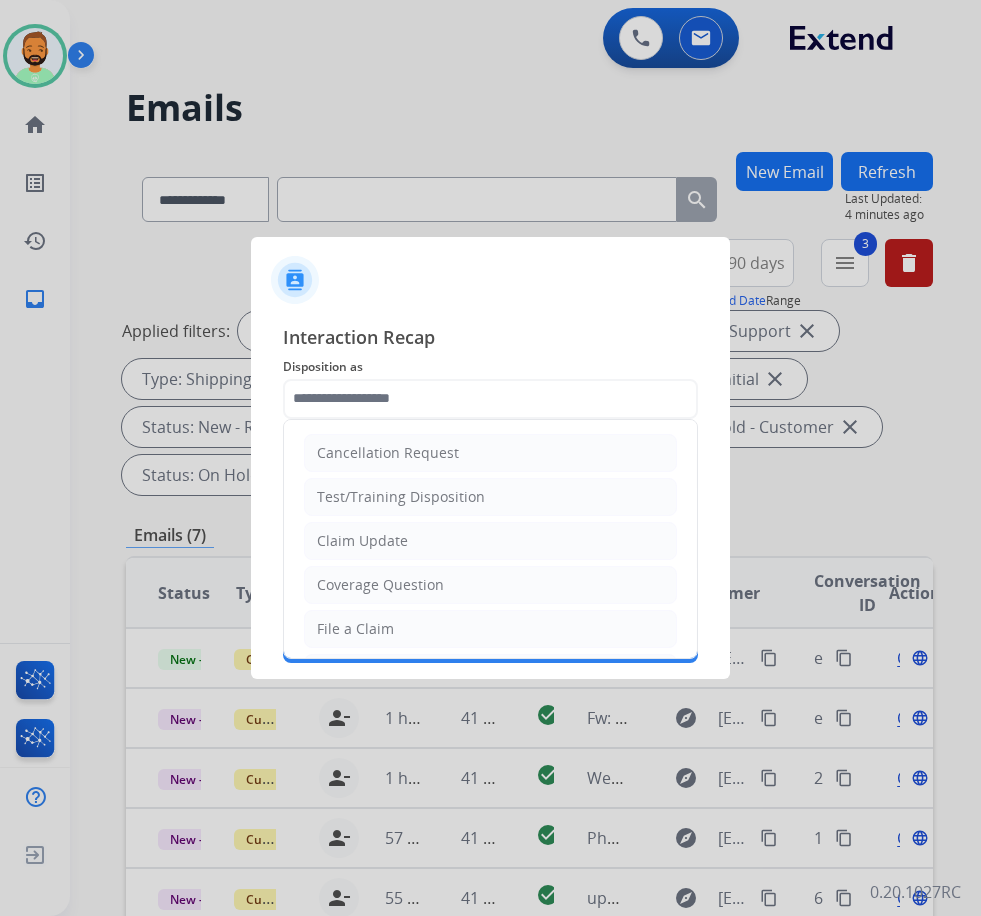 click on "Claim Update" 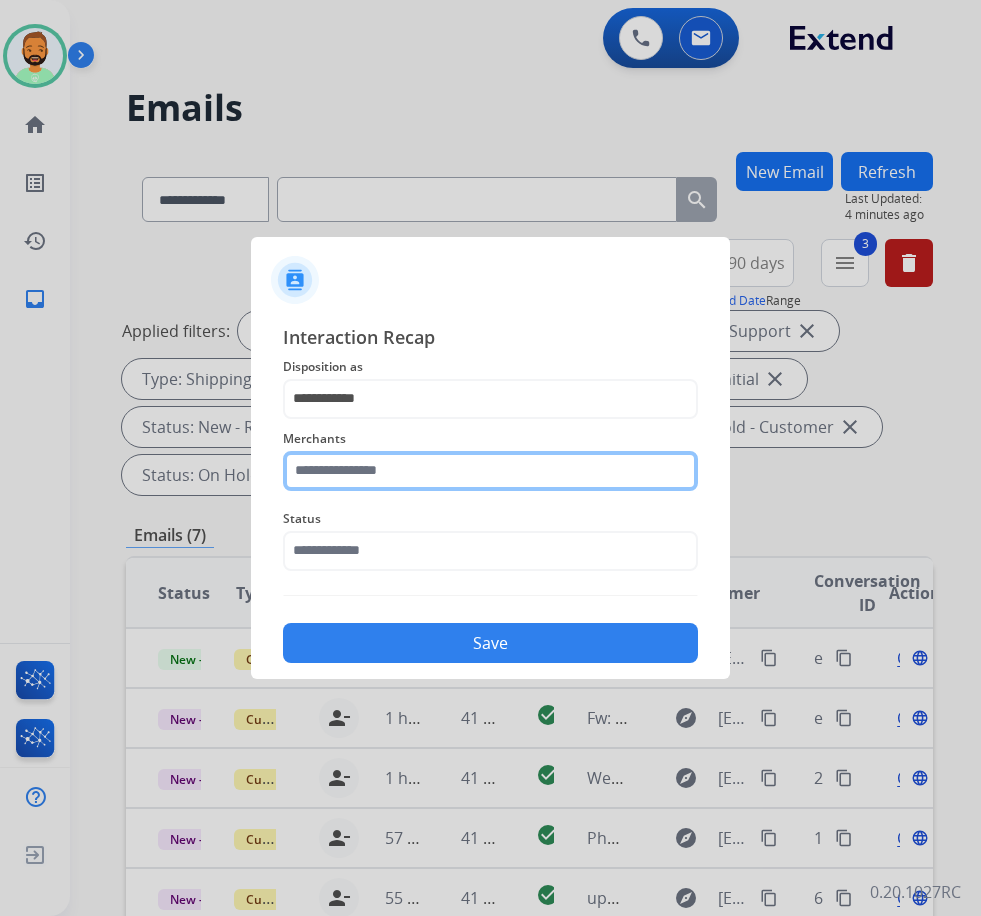 drag, startPoint x: 414, startPoint y: 470, endPoint x: 437, endPoint y: 471, distance: 23.021729 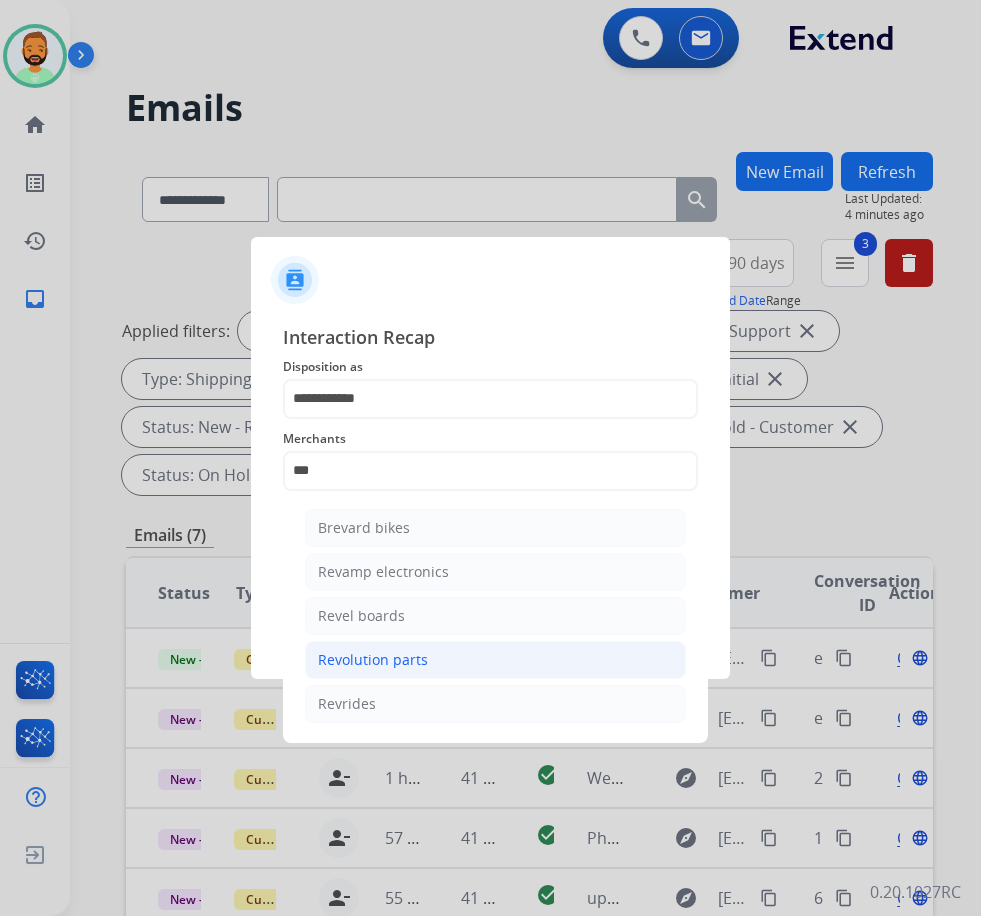click on "Revolution parts" 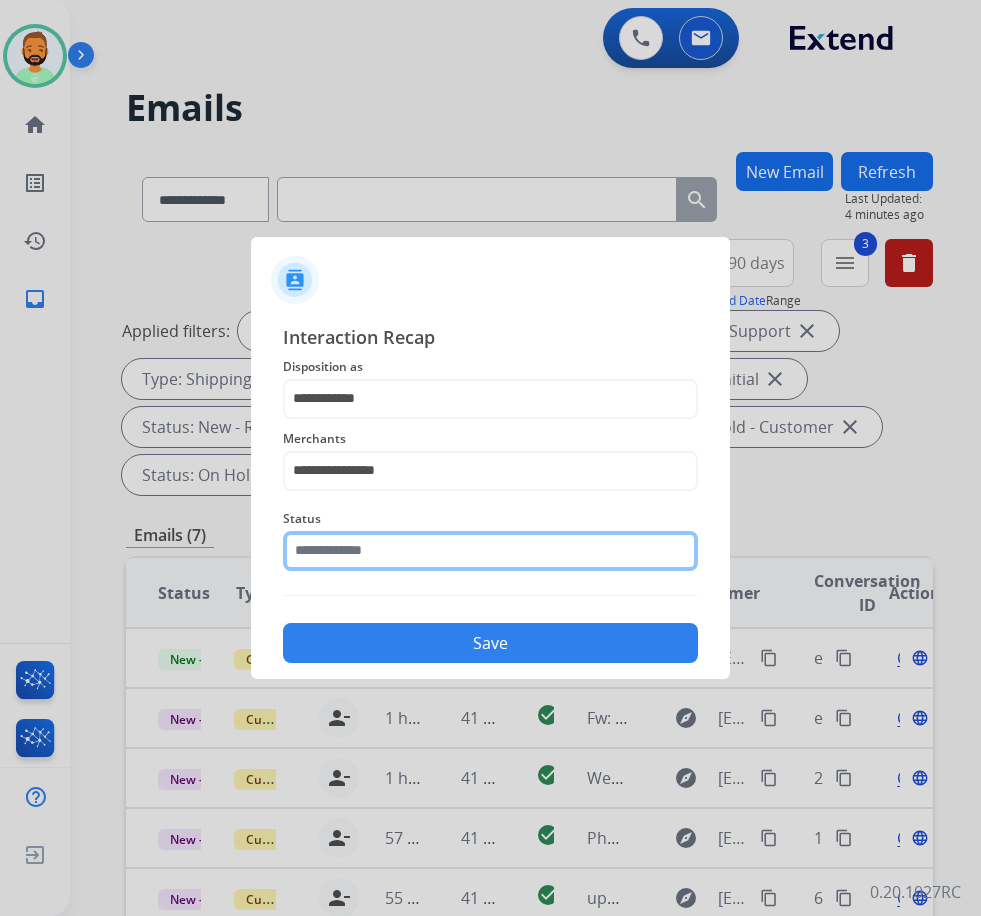 click 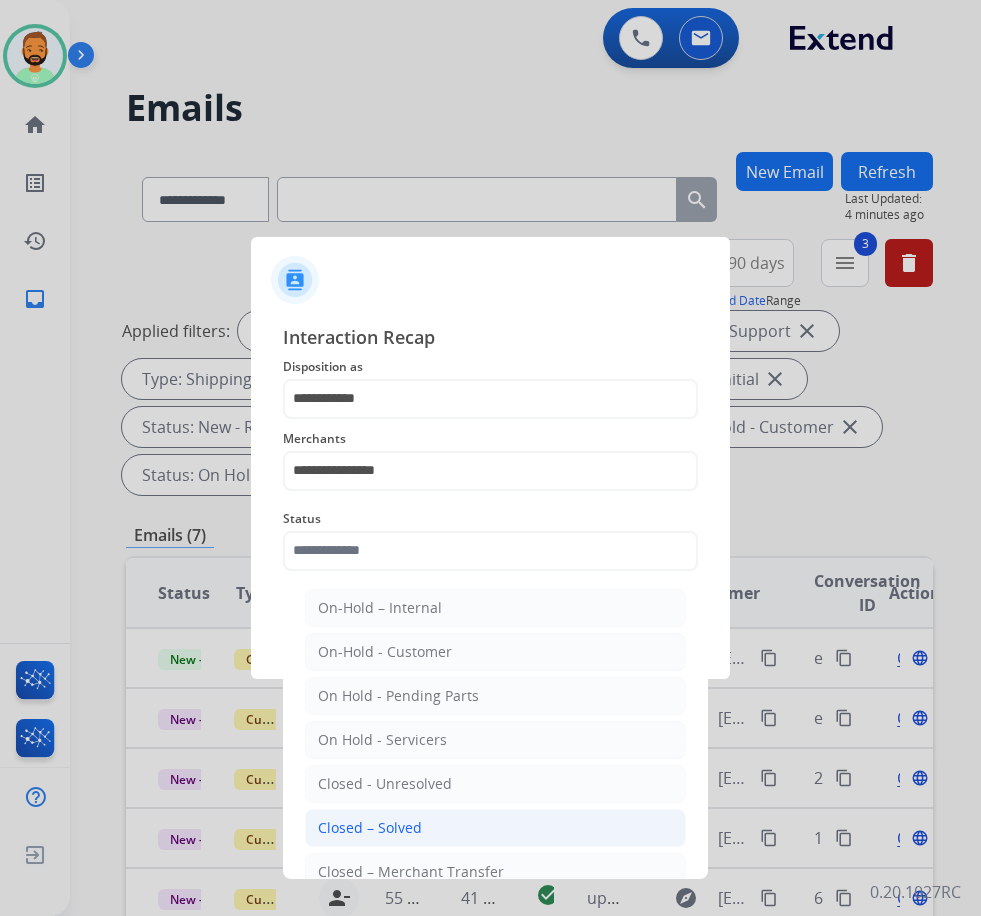 click on "Closed – Solved" 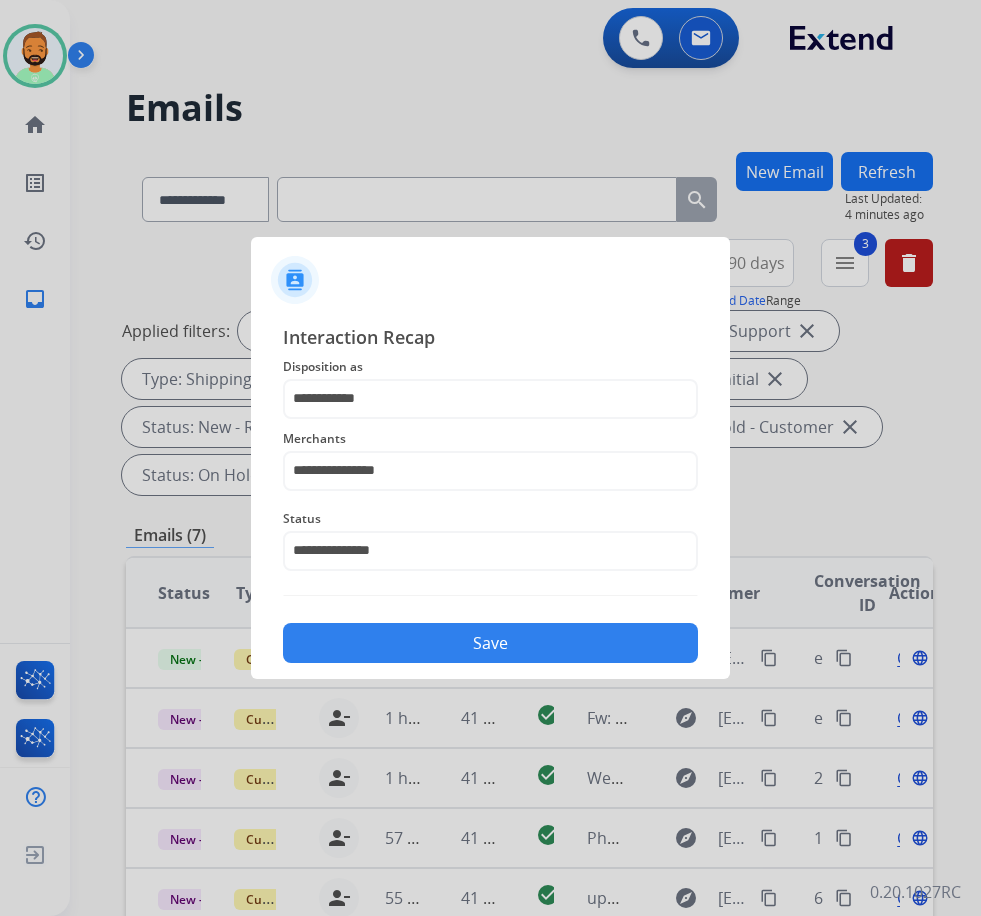 click on "Save" 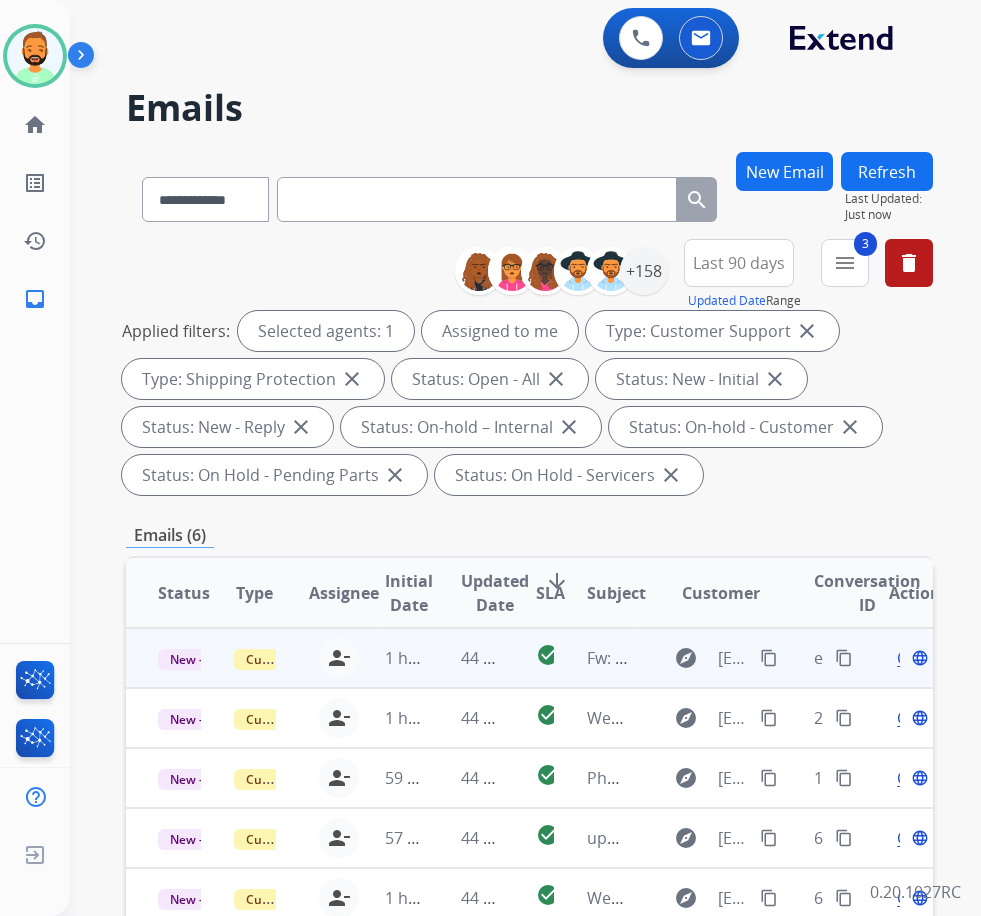 click on "44 minutes ago" at bounding box center [467, 658] 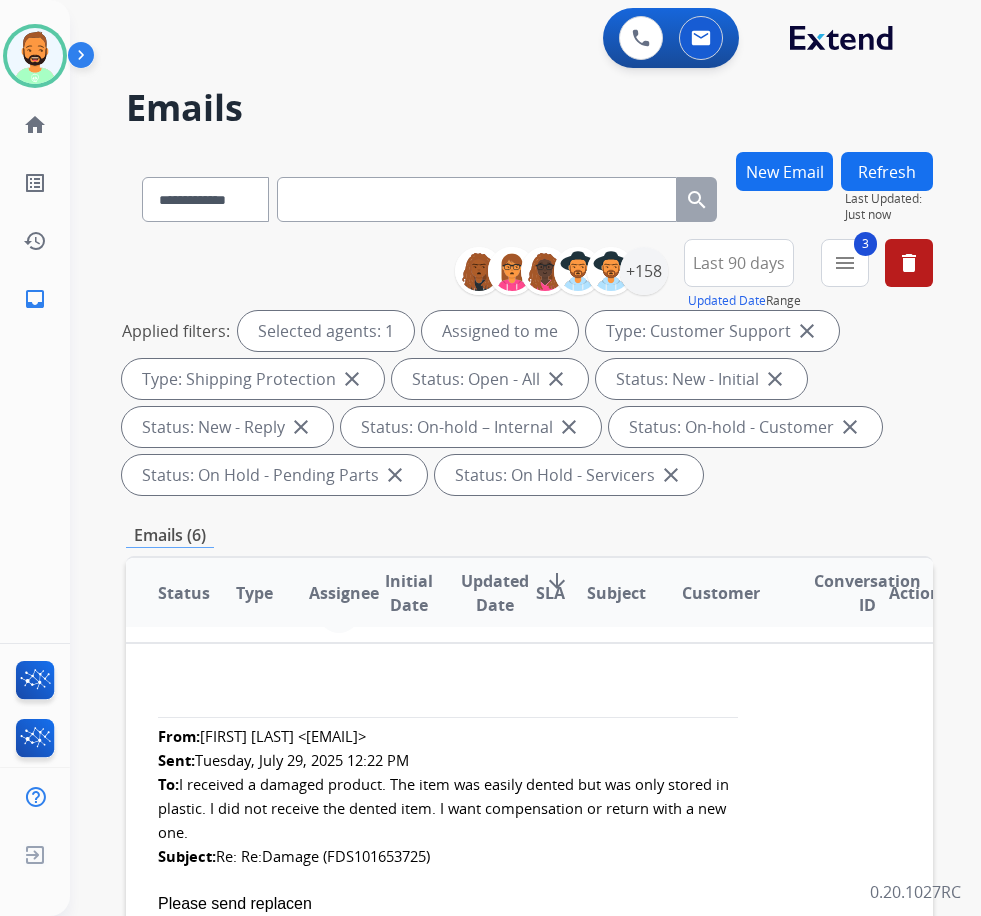 scroll, scrollTop: 0, scrollLeft: 0, axis: both 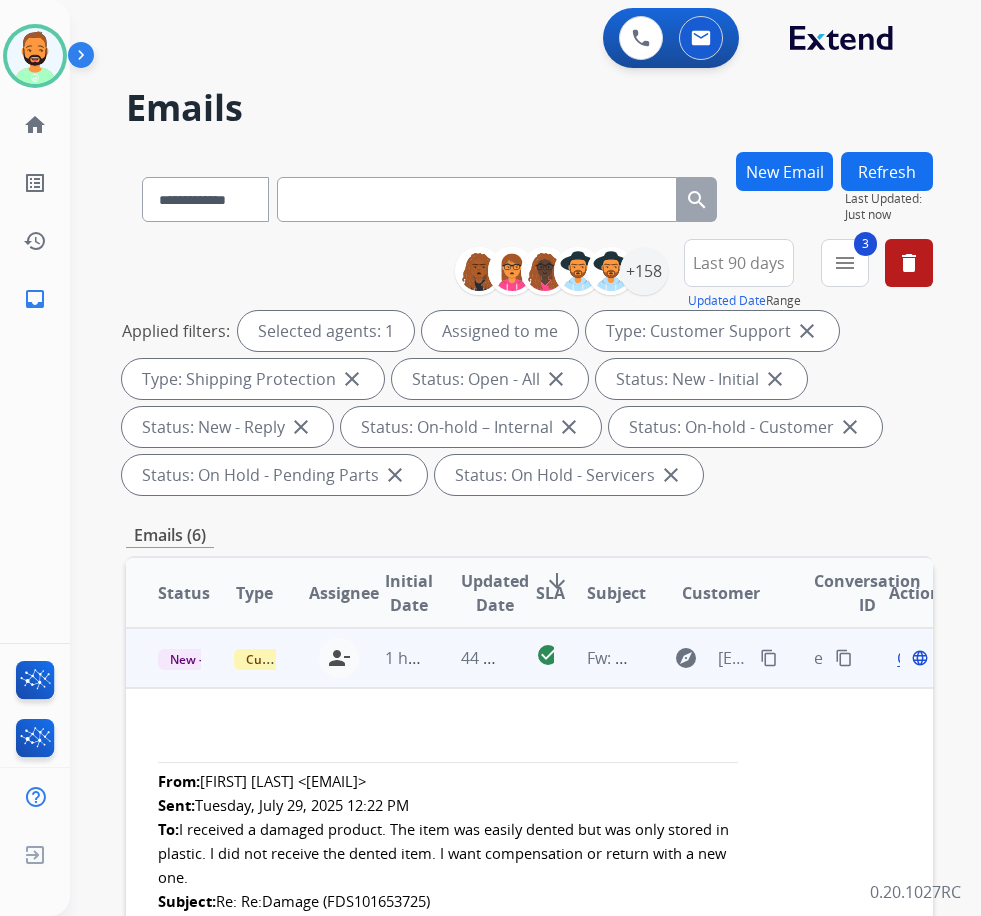click on "Open" at bounding box center [917, 658] 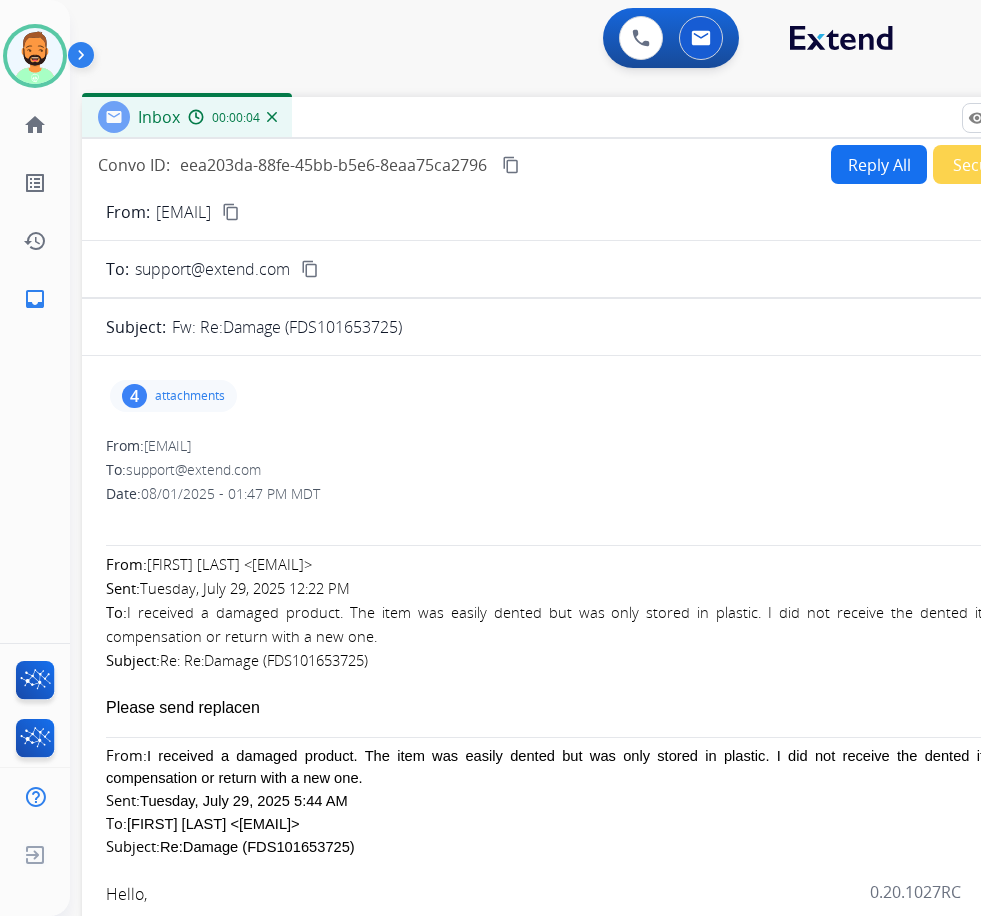 drag, startPoint x: 427, startPoint y: 135, endPoint x: 576, endPoint y: 110, distance: 151.08276 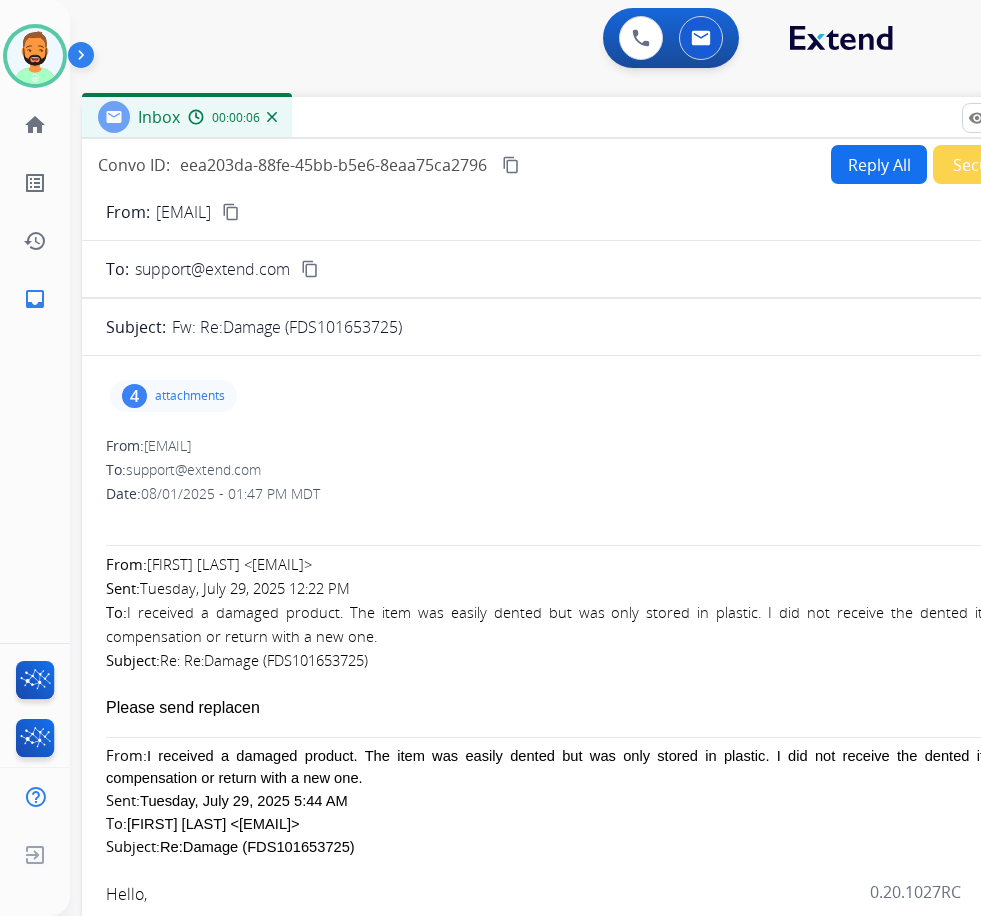 click on "content_copy" at bounding box center (231, 212) 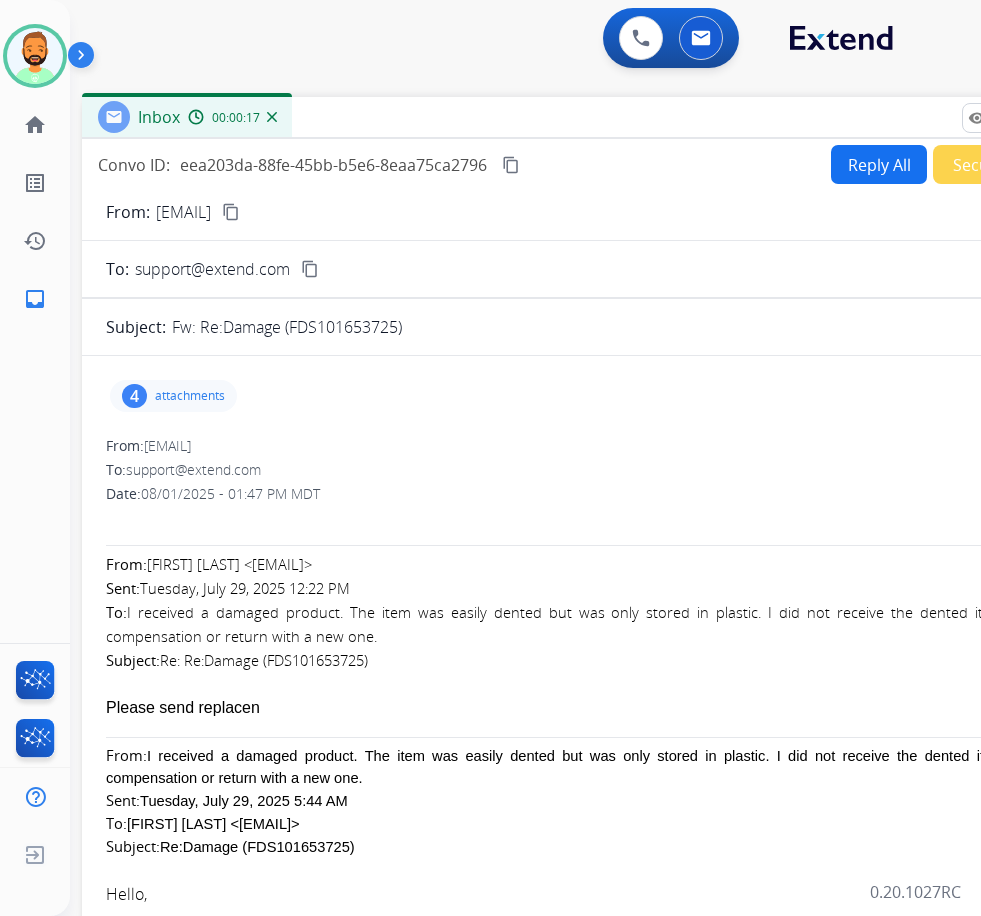 click on "attachments" at bounding box center [190, 396] 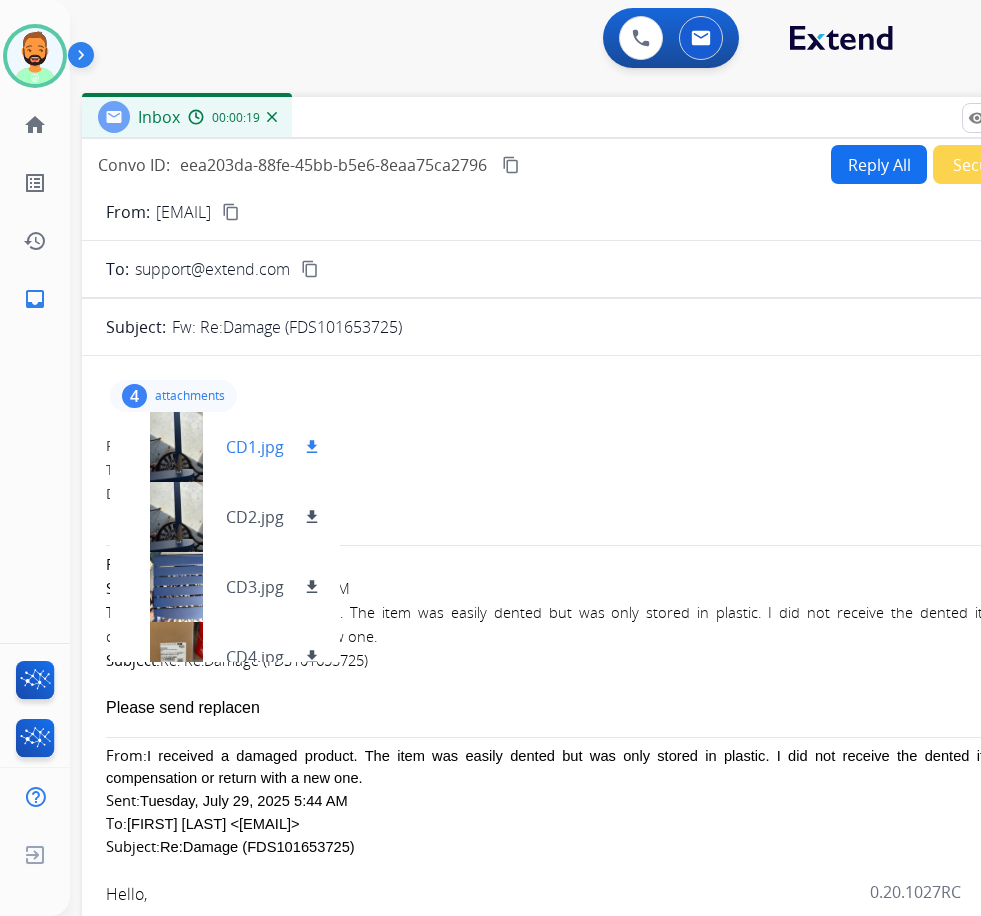 click at bounding box center [176, 447] 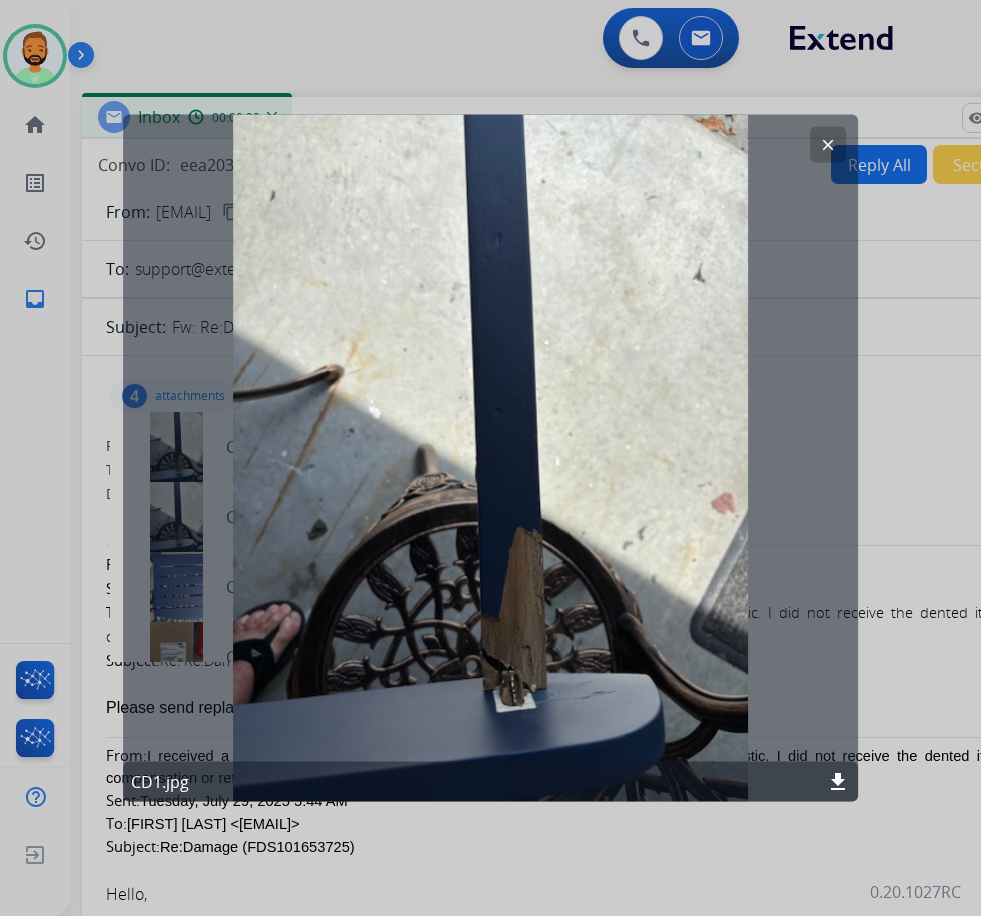 click on "clear" 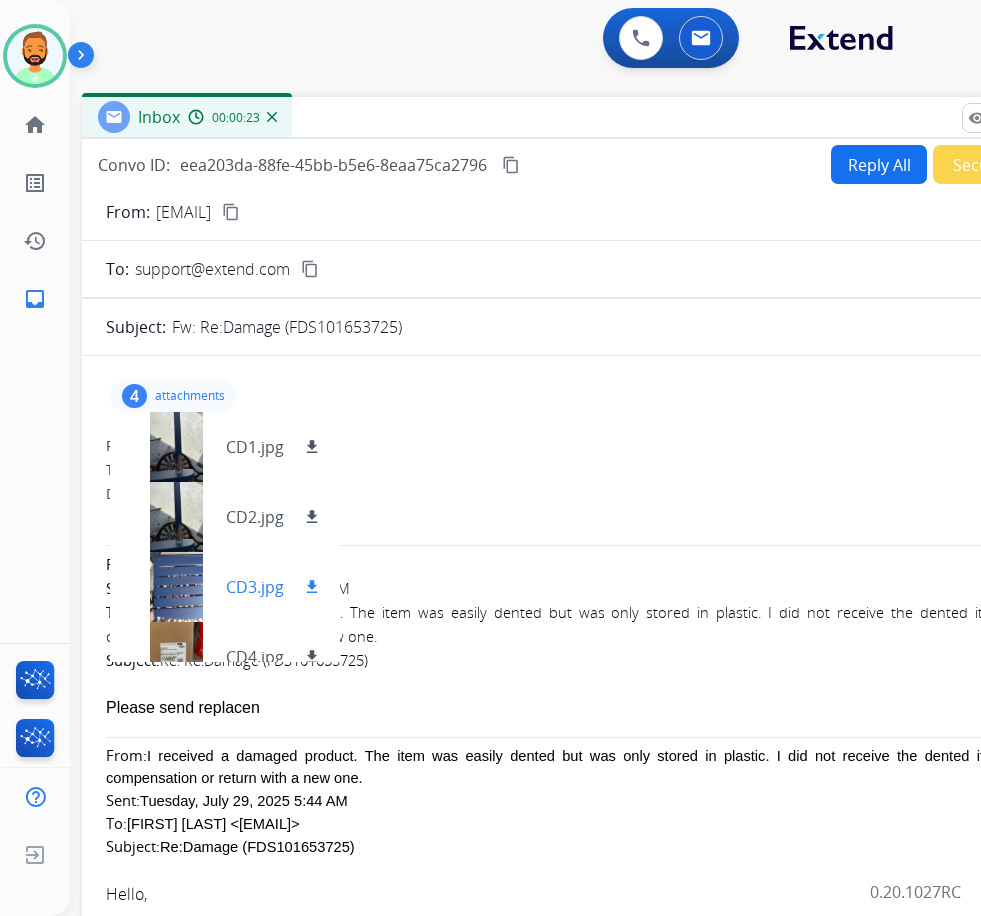 click at bounding box center [176, 587] 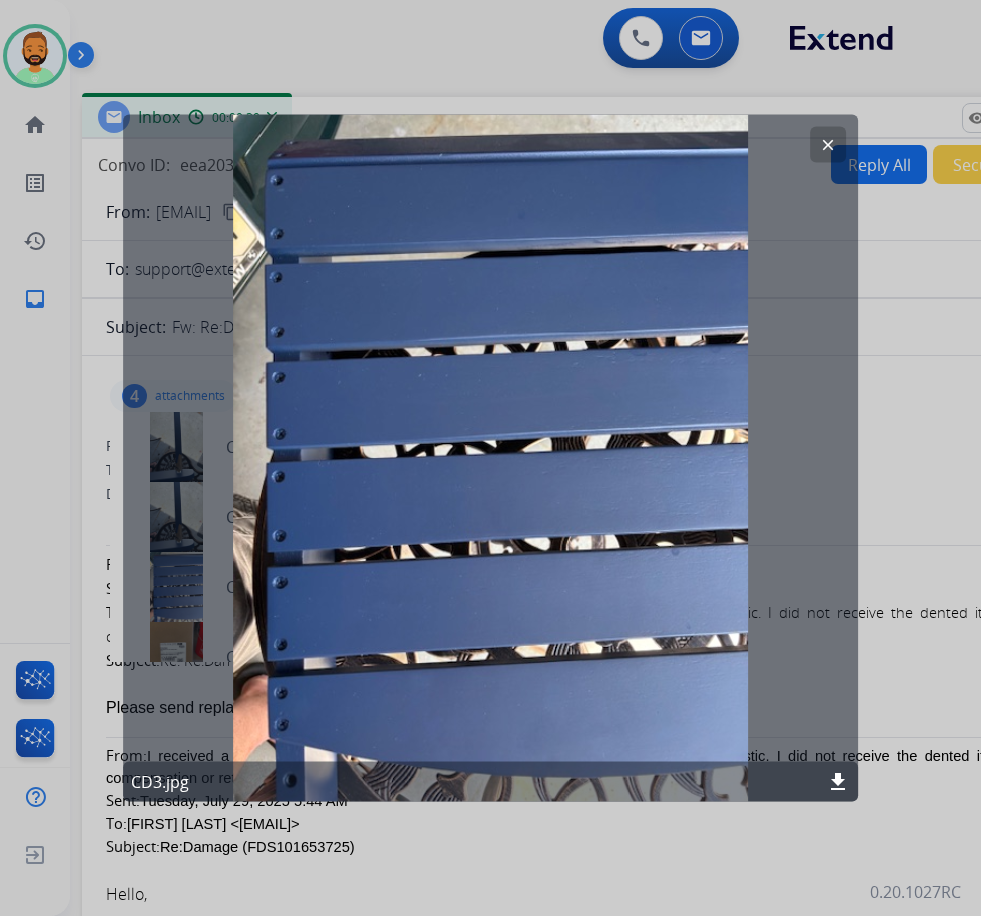 click on "clear" 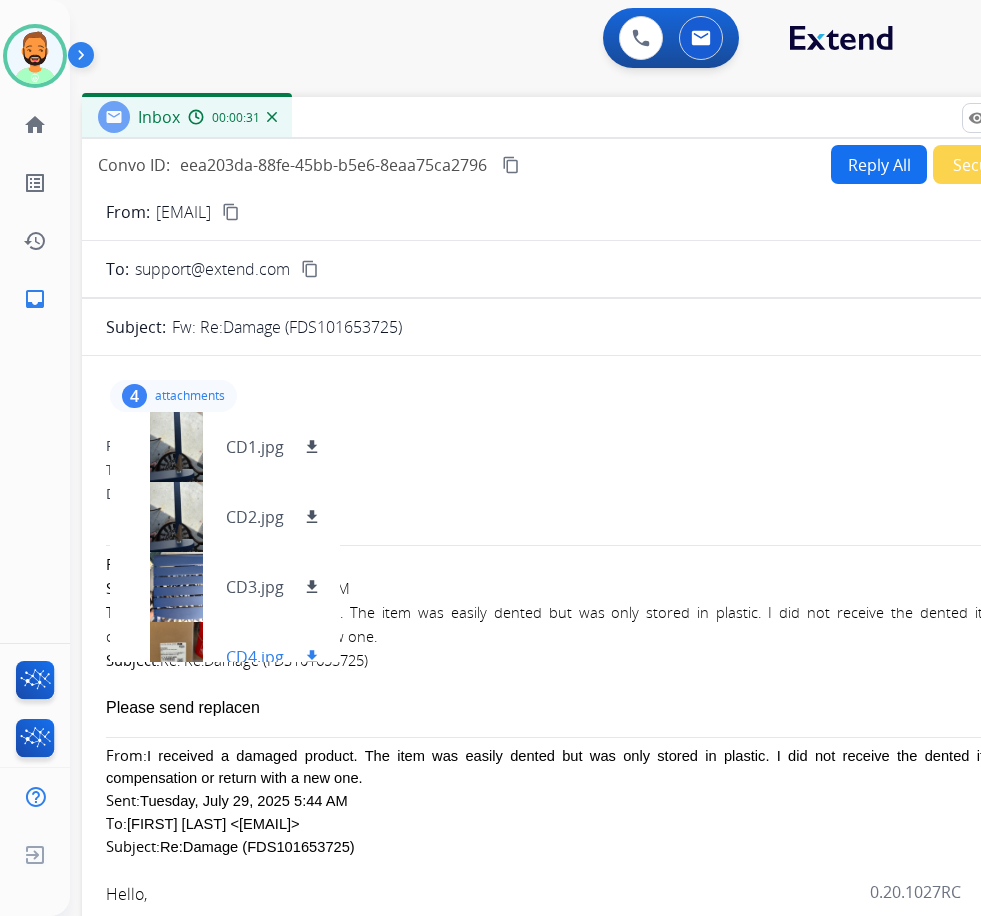 click at bounding box center [176, 657] 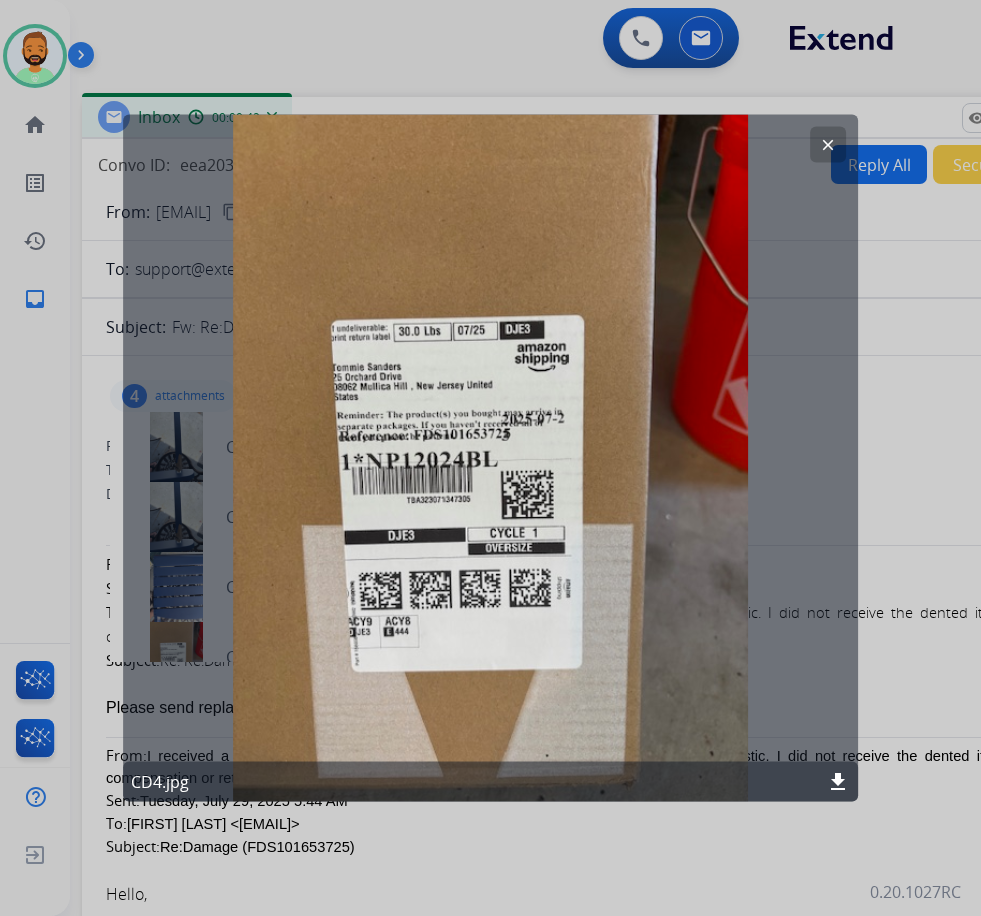 click on "download" 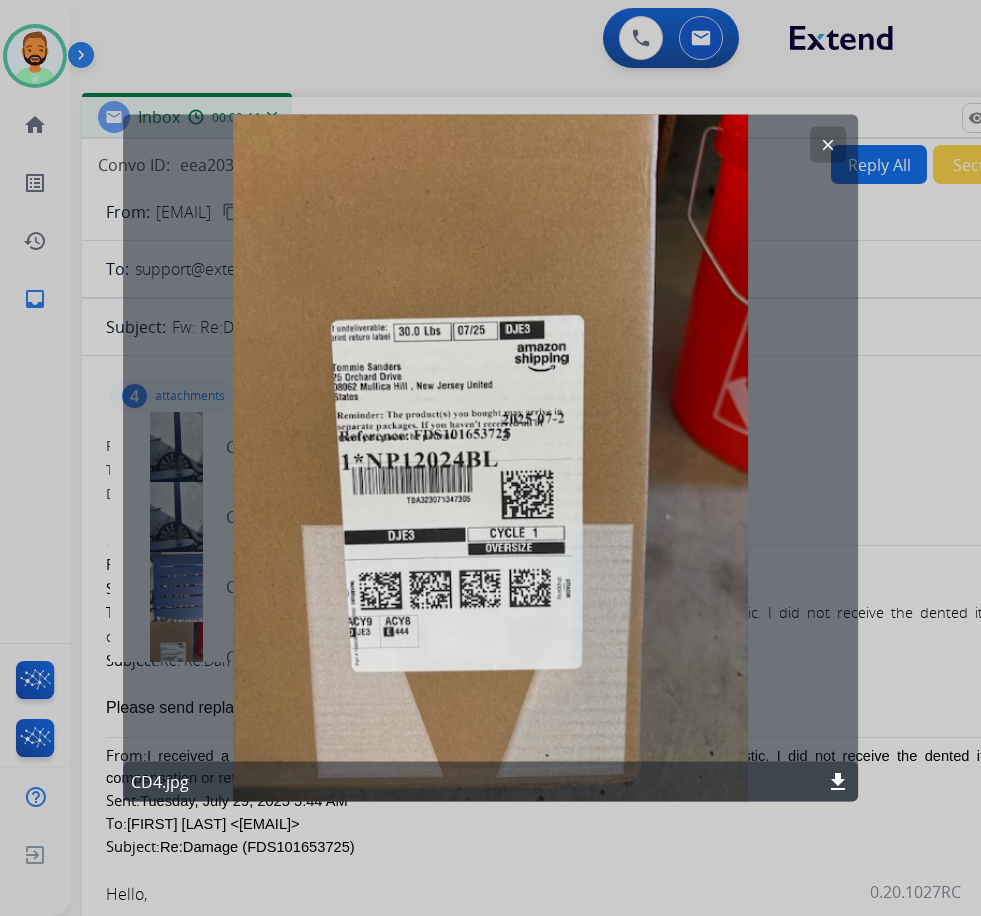 click 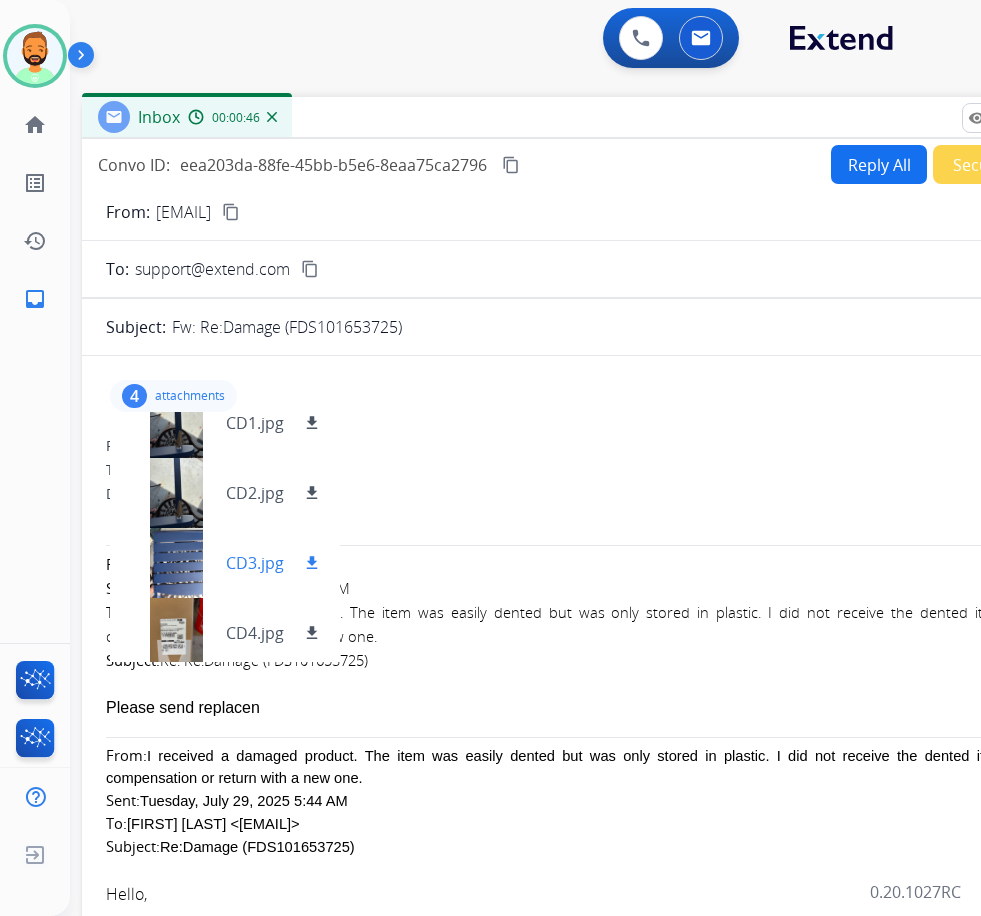 scroll, scrollTop: 30, scrollLeft: 0, axis: vertical 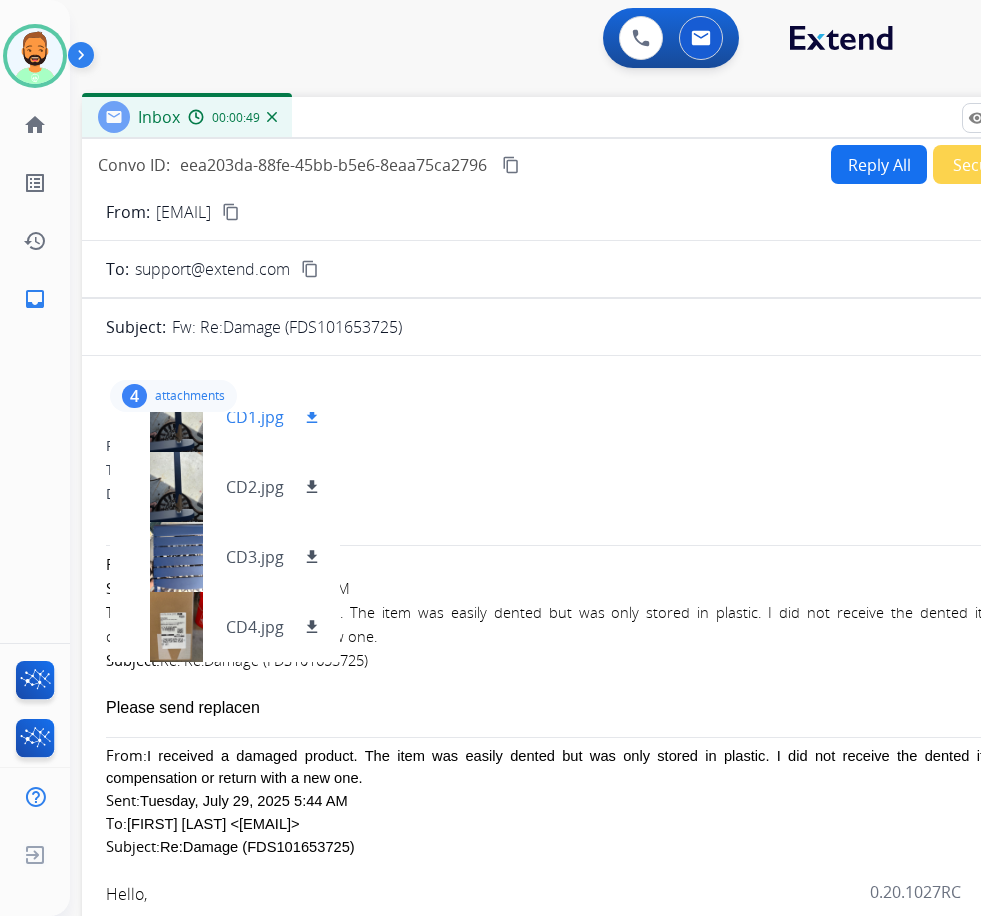 click on "download" at bounding box center [312, 417] 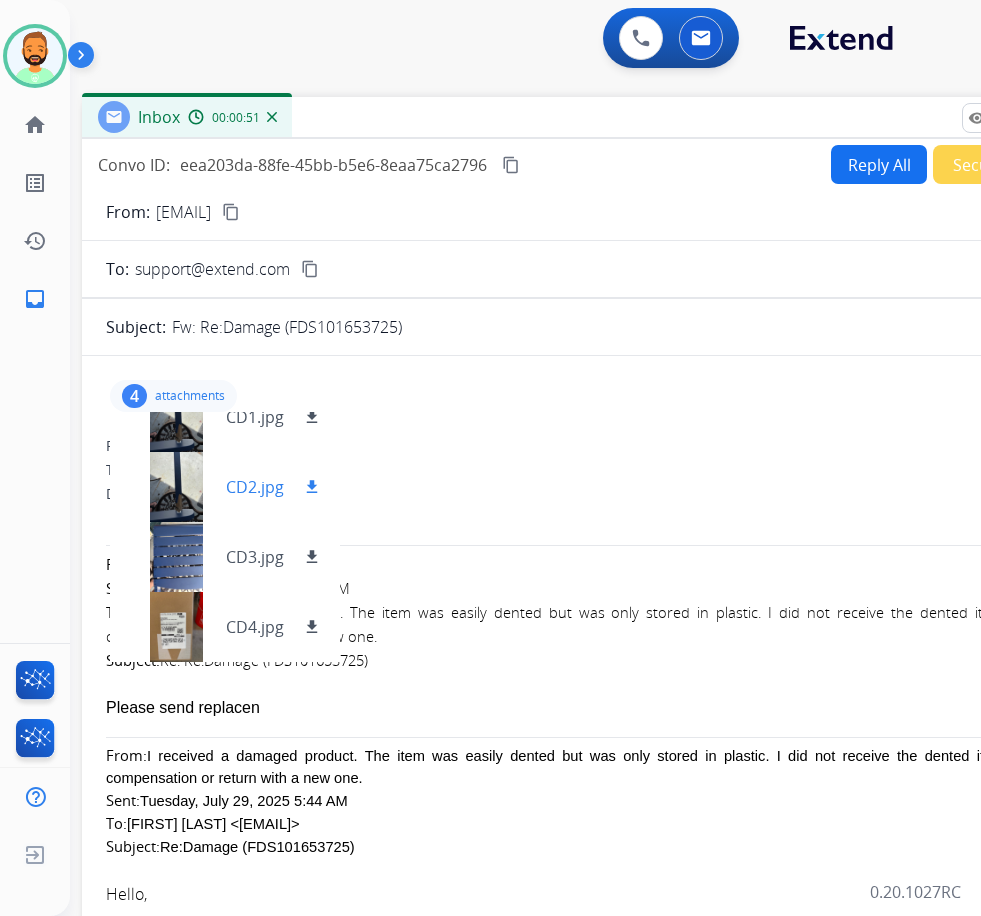 click on "download" at bounding box center [312, 487] 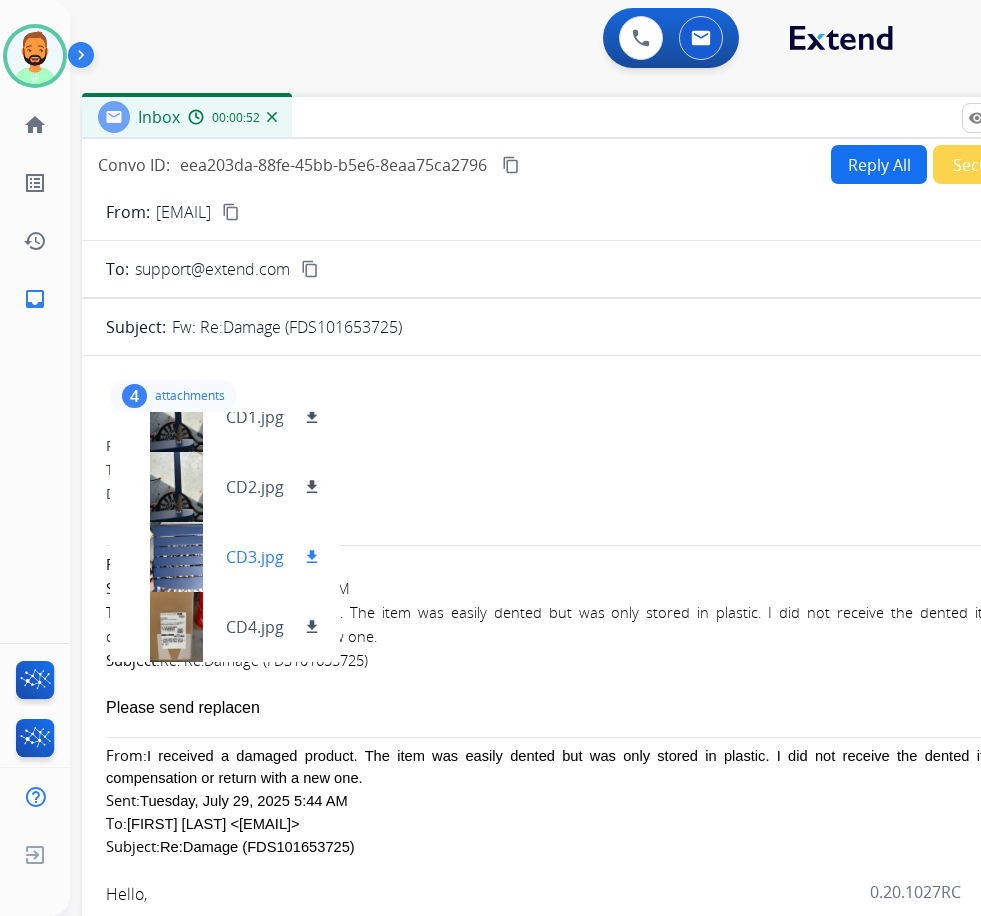 click on "download" at bounding box center (312, 557) 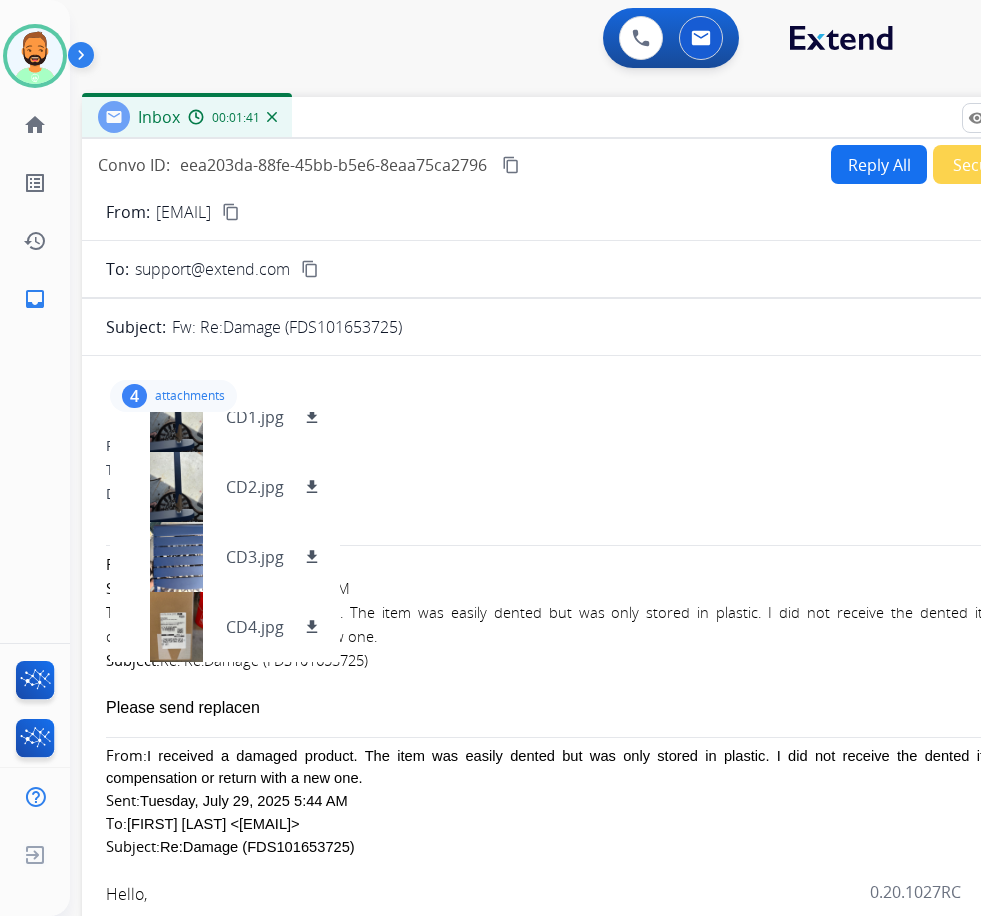 click on "attachments" at bounding box center (190, 396) 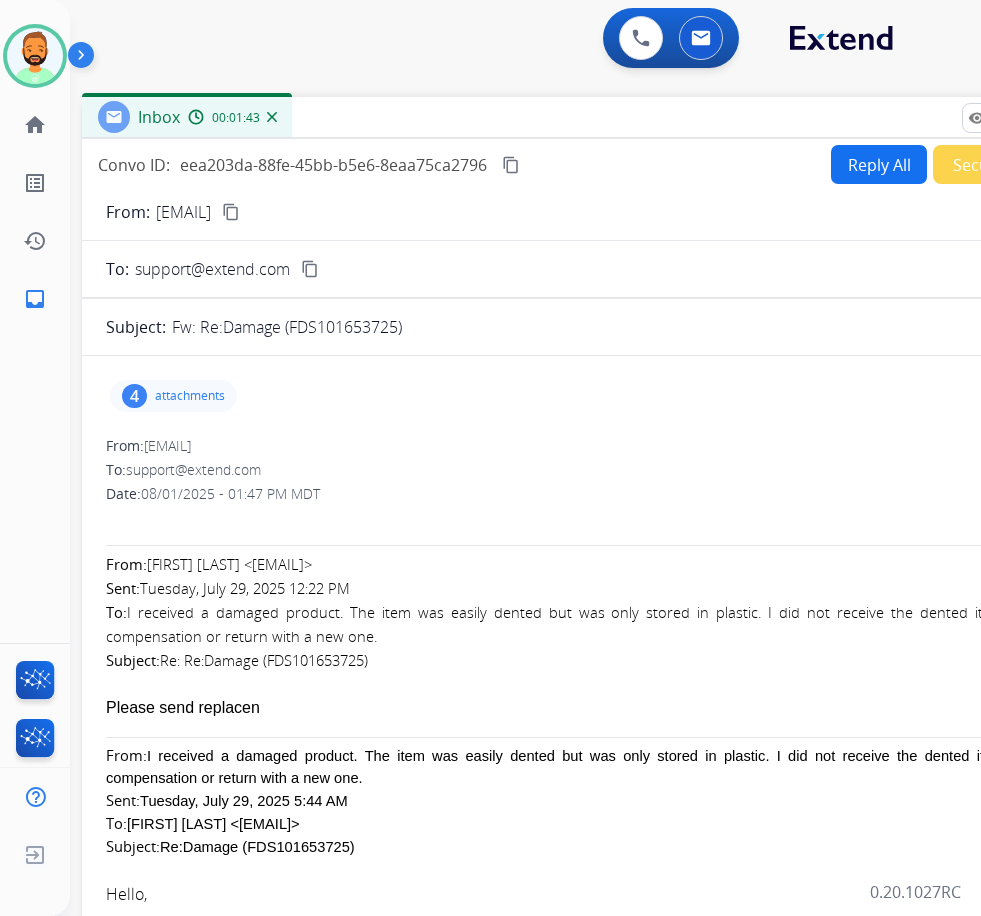 click on "Reply All" at bounding box center [879, 164] 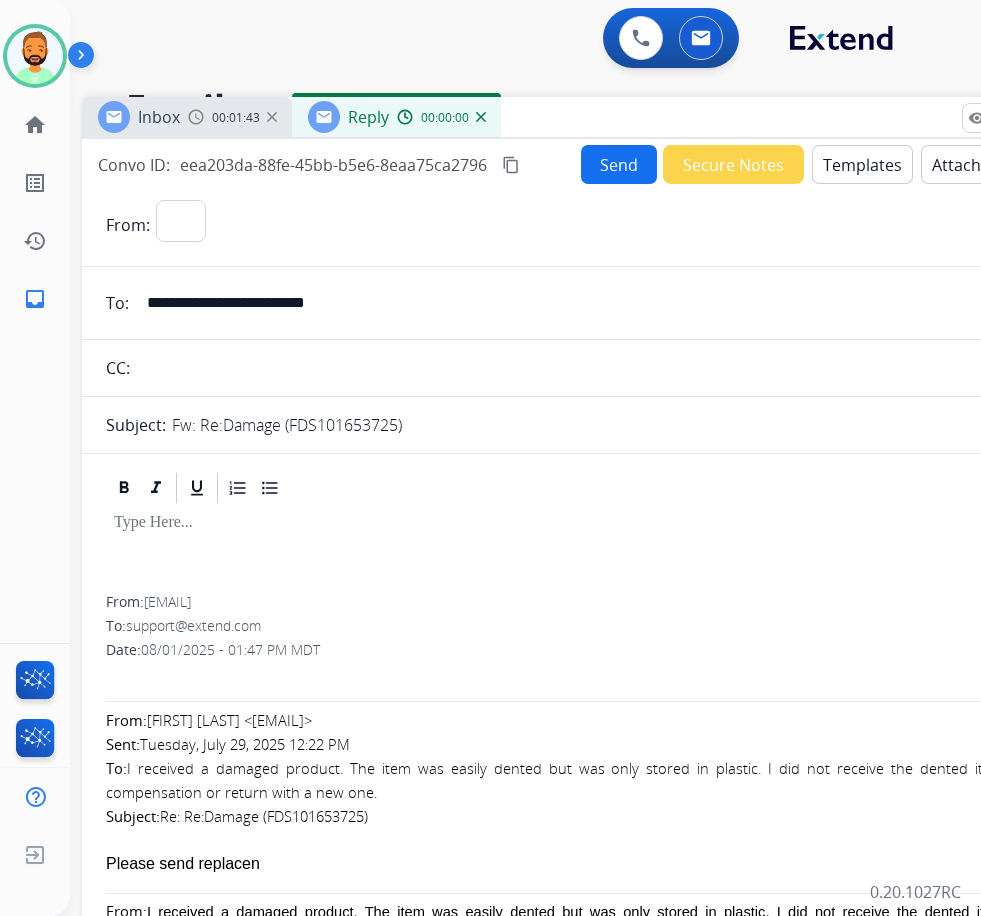 select on "**********" 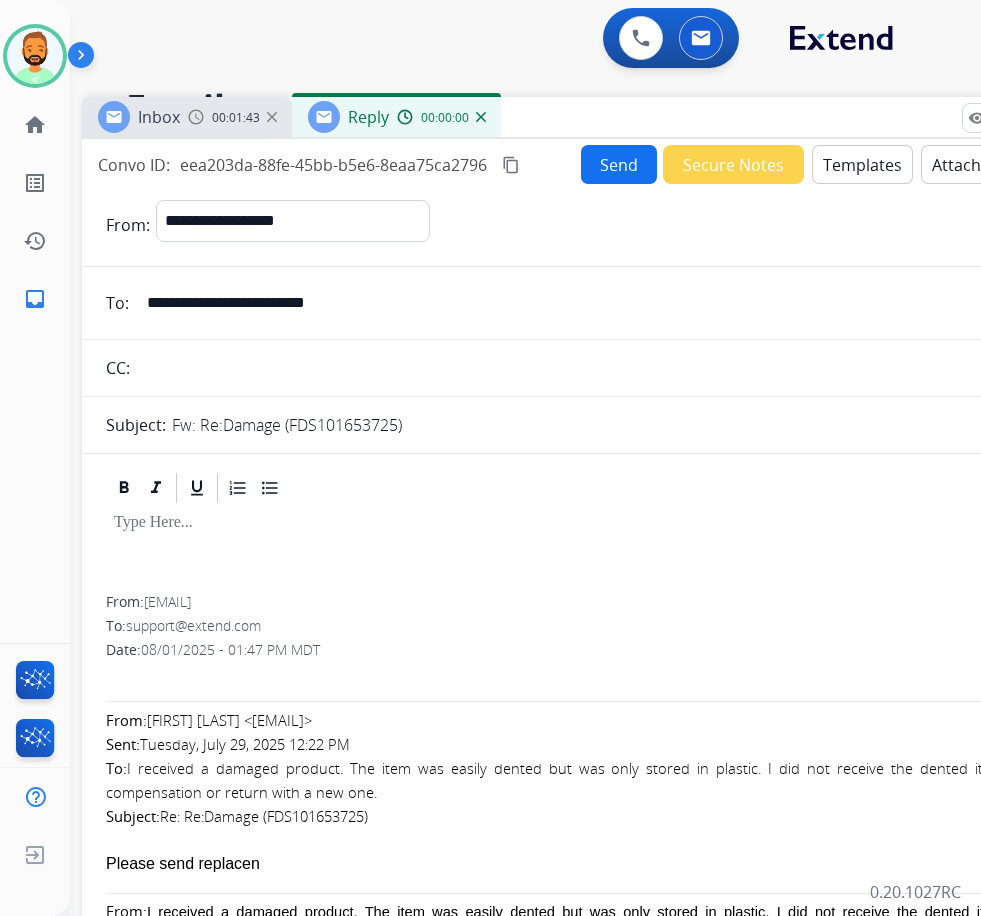 click on "Templates" at bounding box center (862, 164) 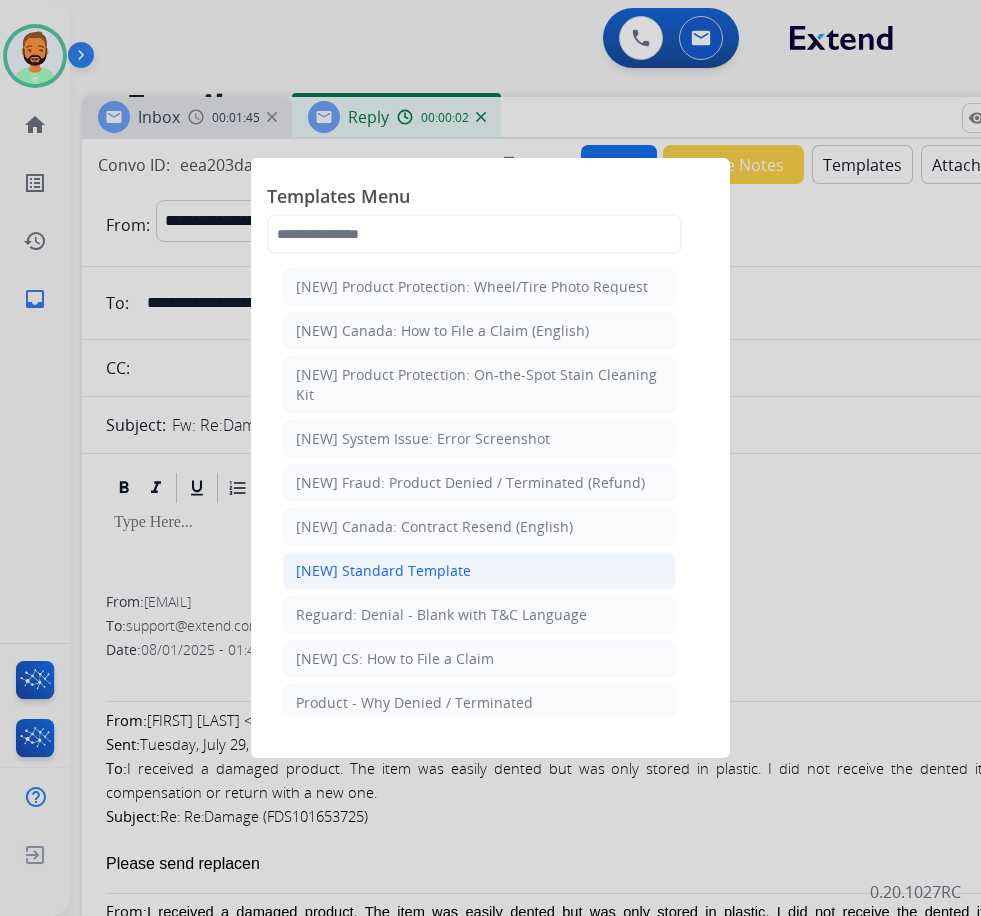 click on "[NEW] Standard Template" 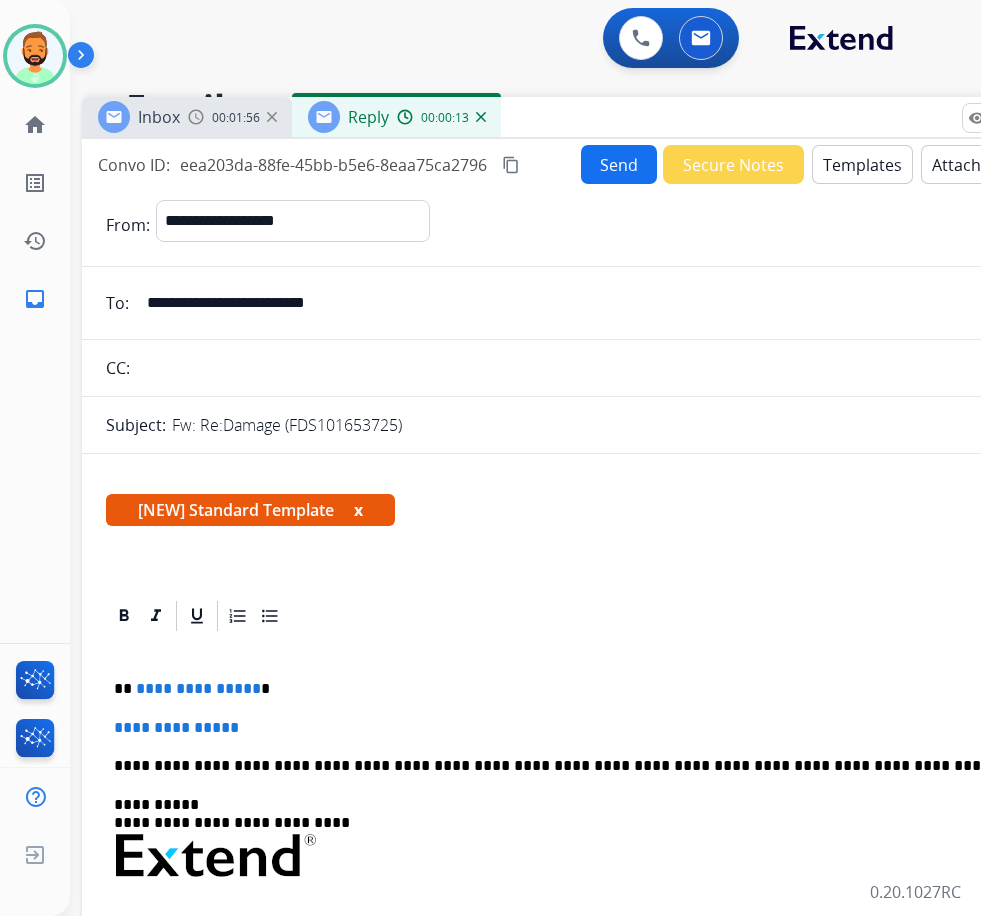 click on "**********" at bounding box center (582, 933) 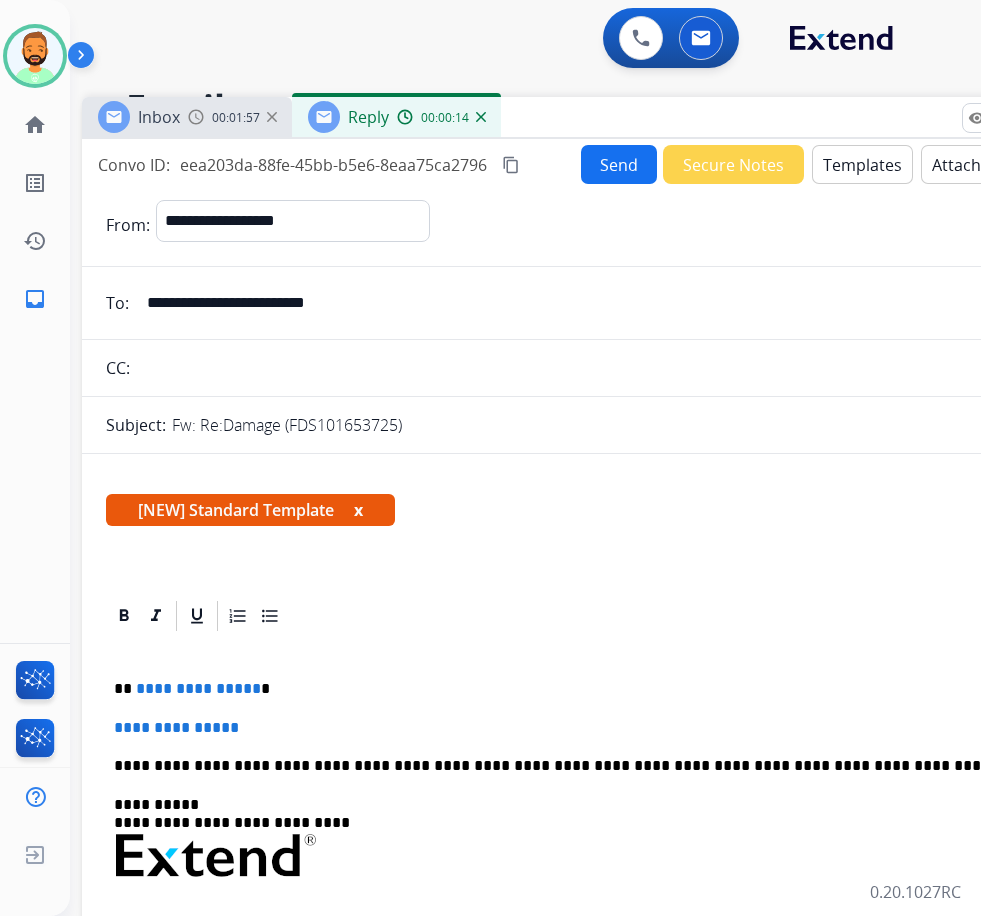 type 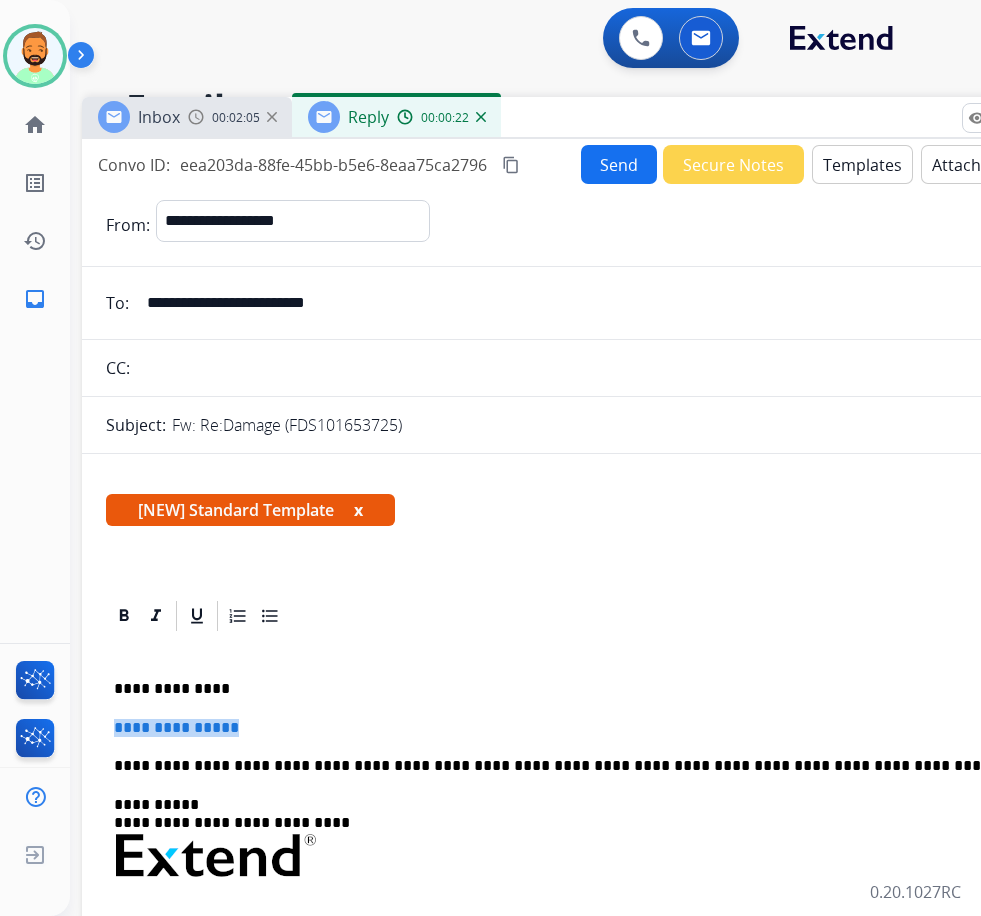 drag, startPoint x: 308, startPoint y: 709, endPoint x: 123, endPoint y: 725, distance: 185.6906 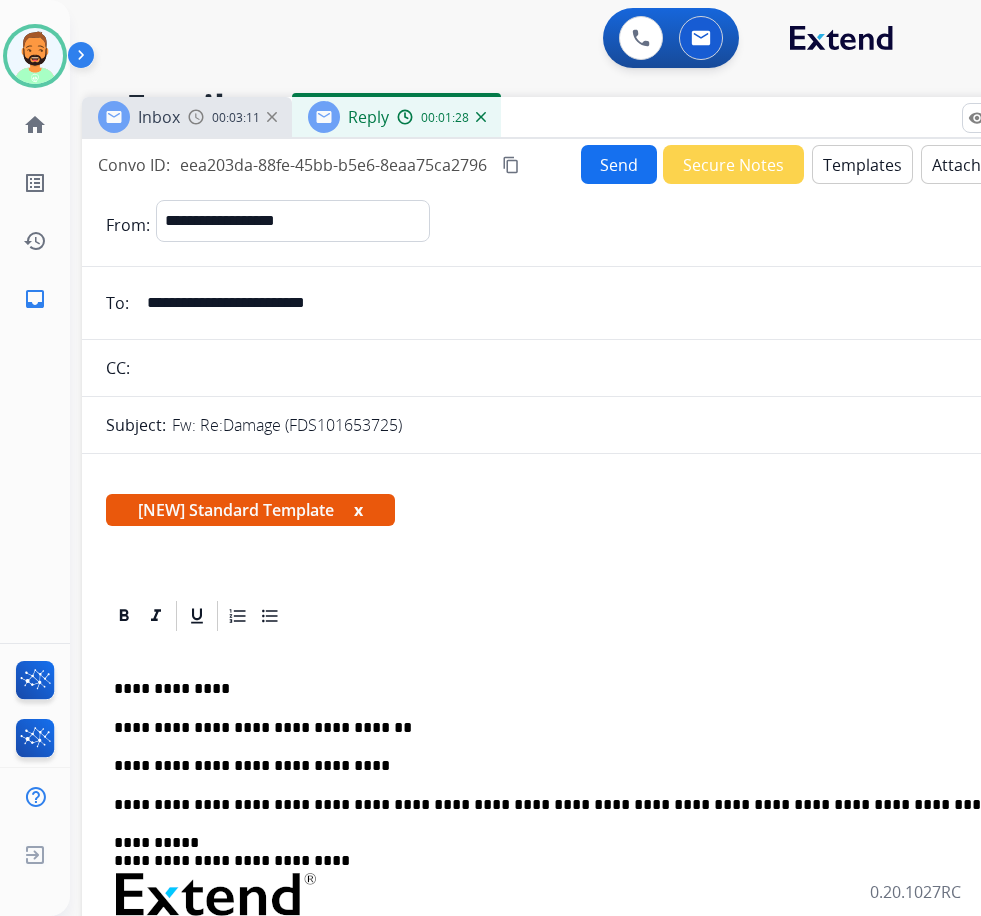 click on "Send" at bounding box center (619, 164) 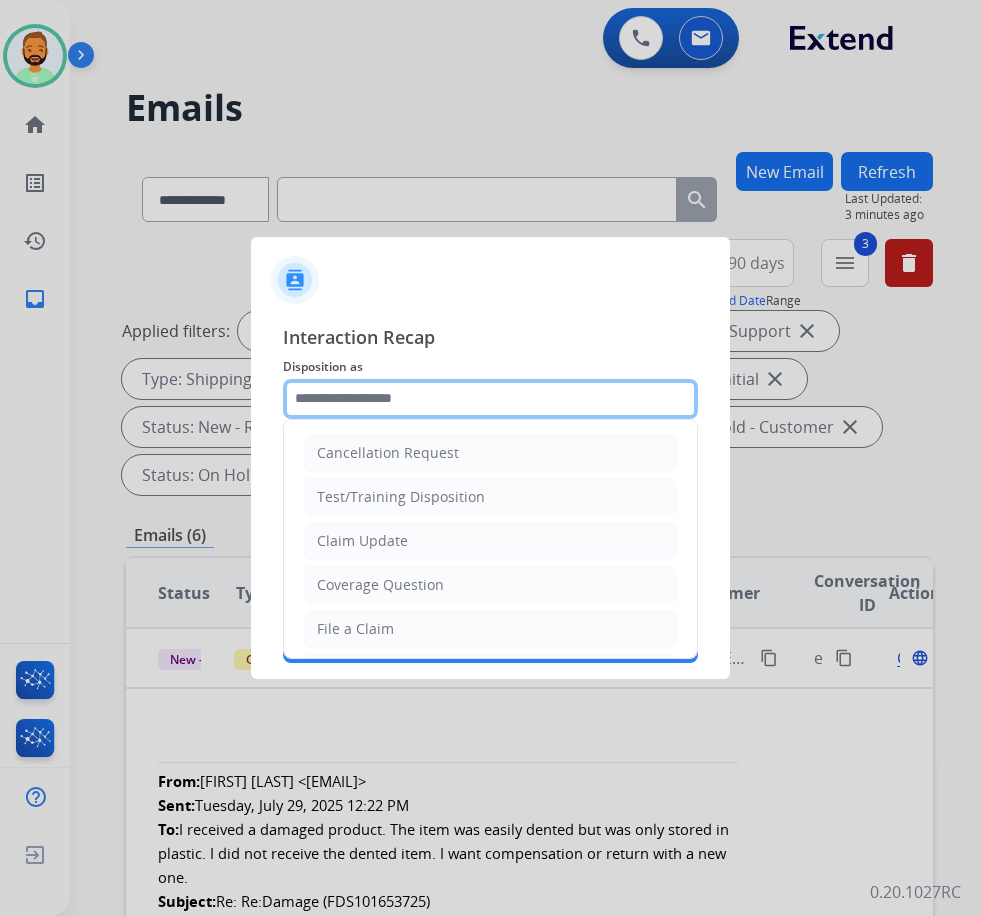 click 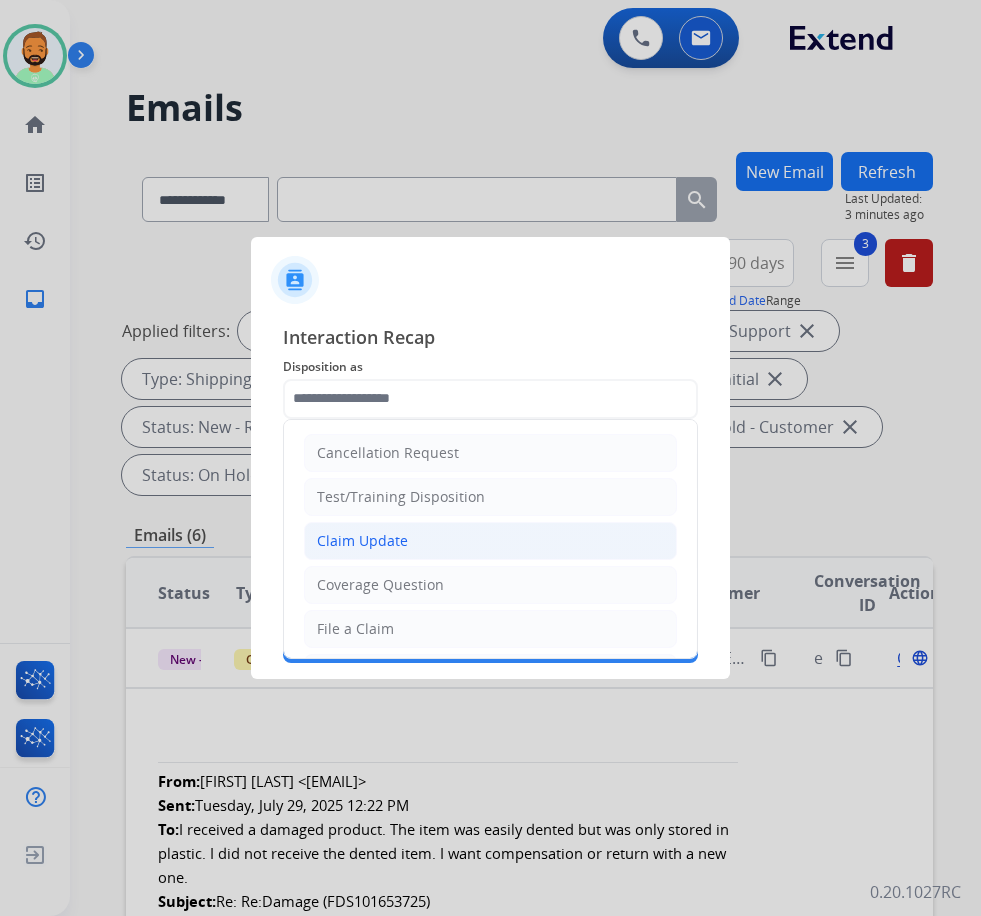 click on "Claim Update" 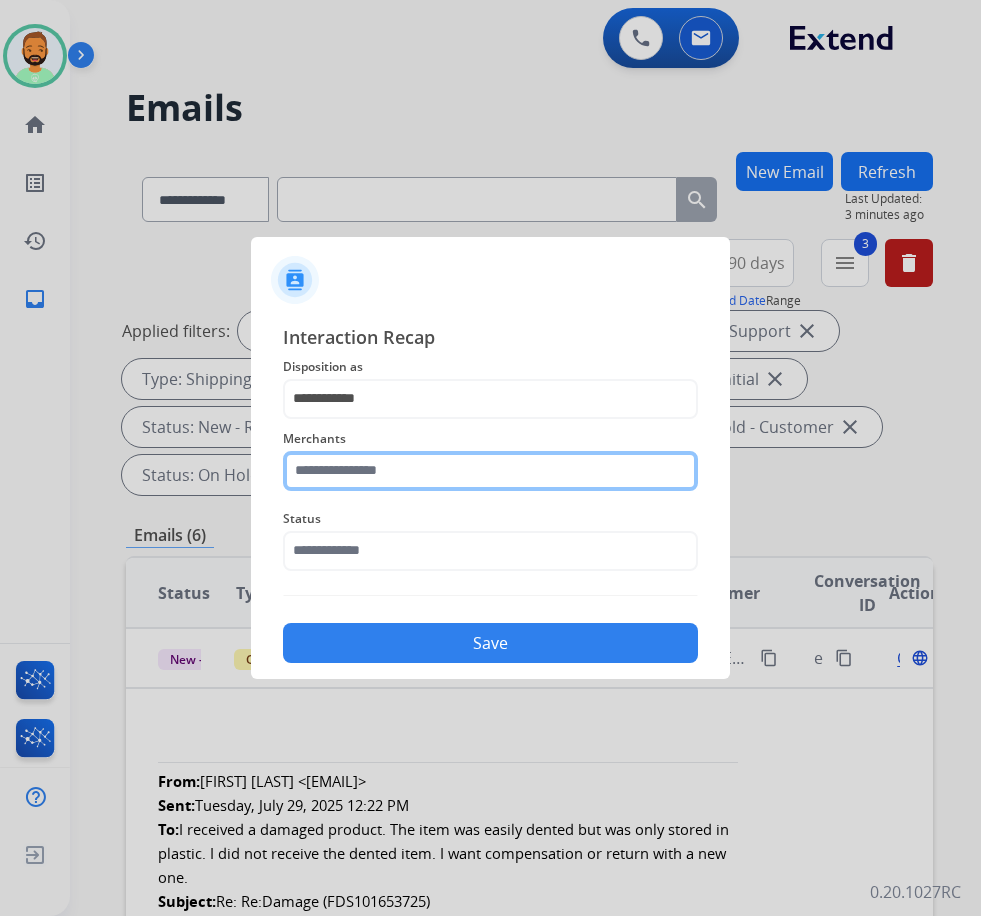 click 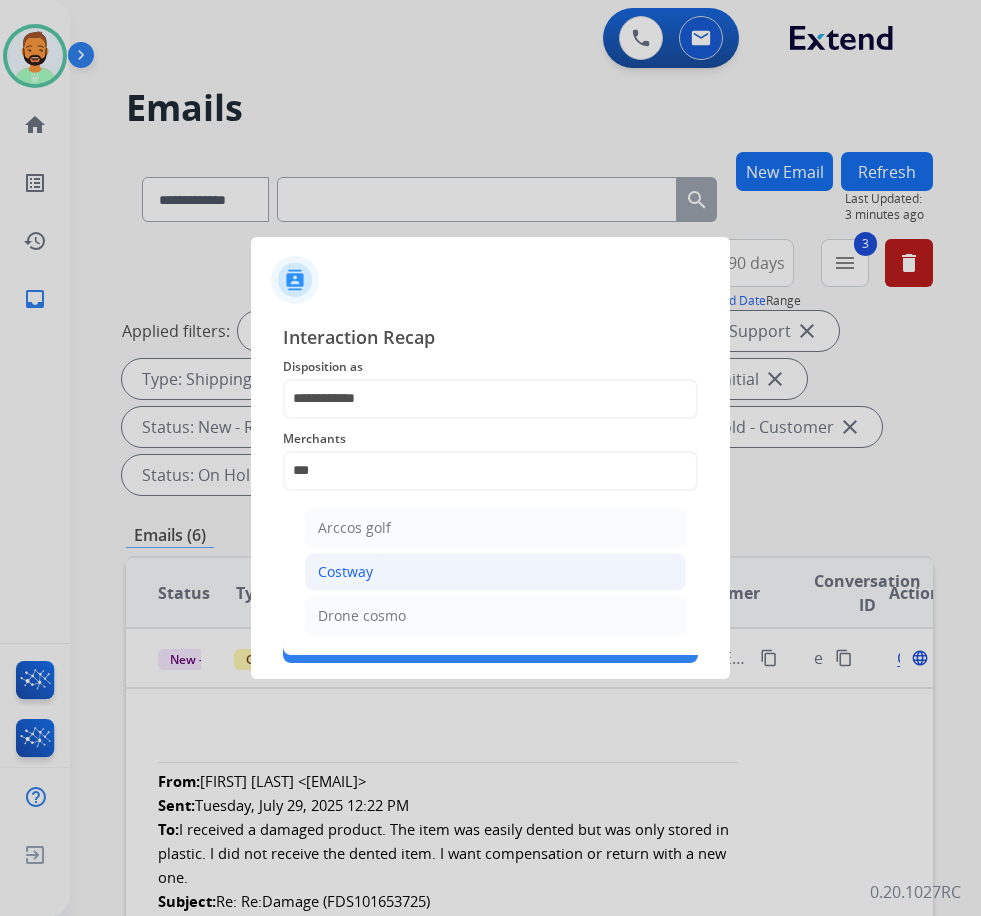 click on "Costway" 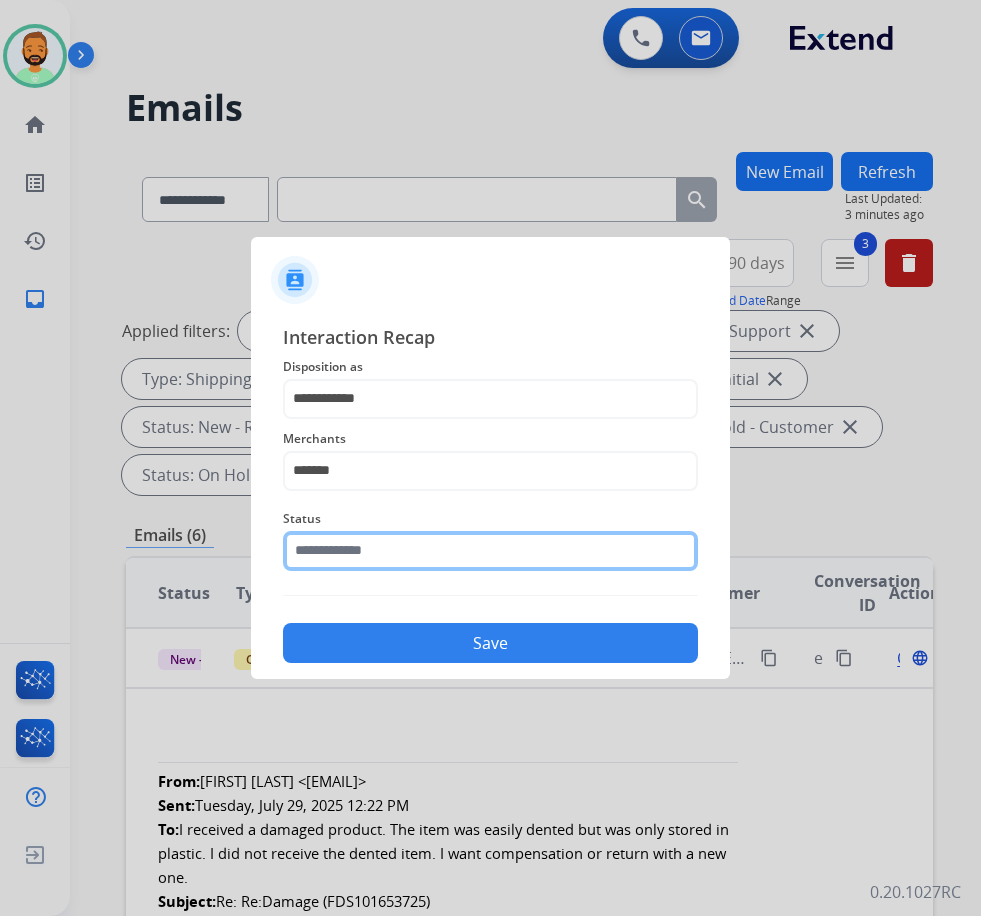 click 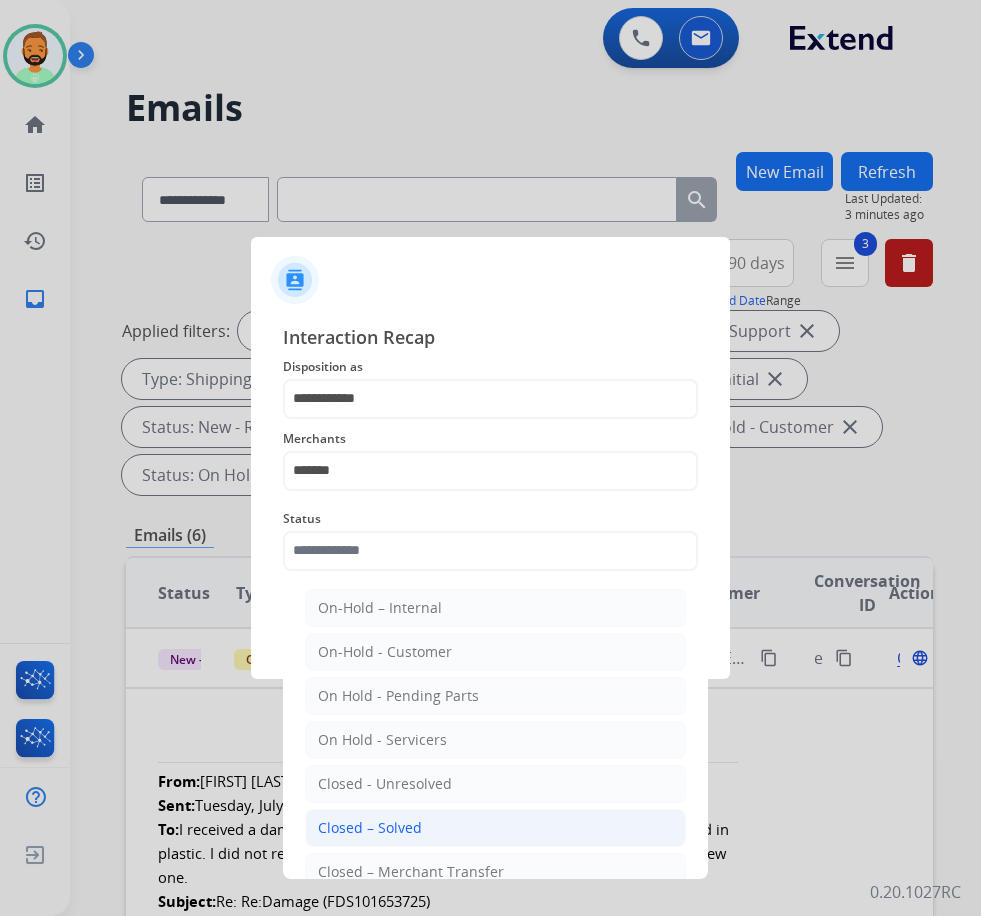 click on "Closed – Solved" 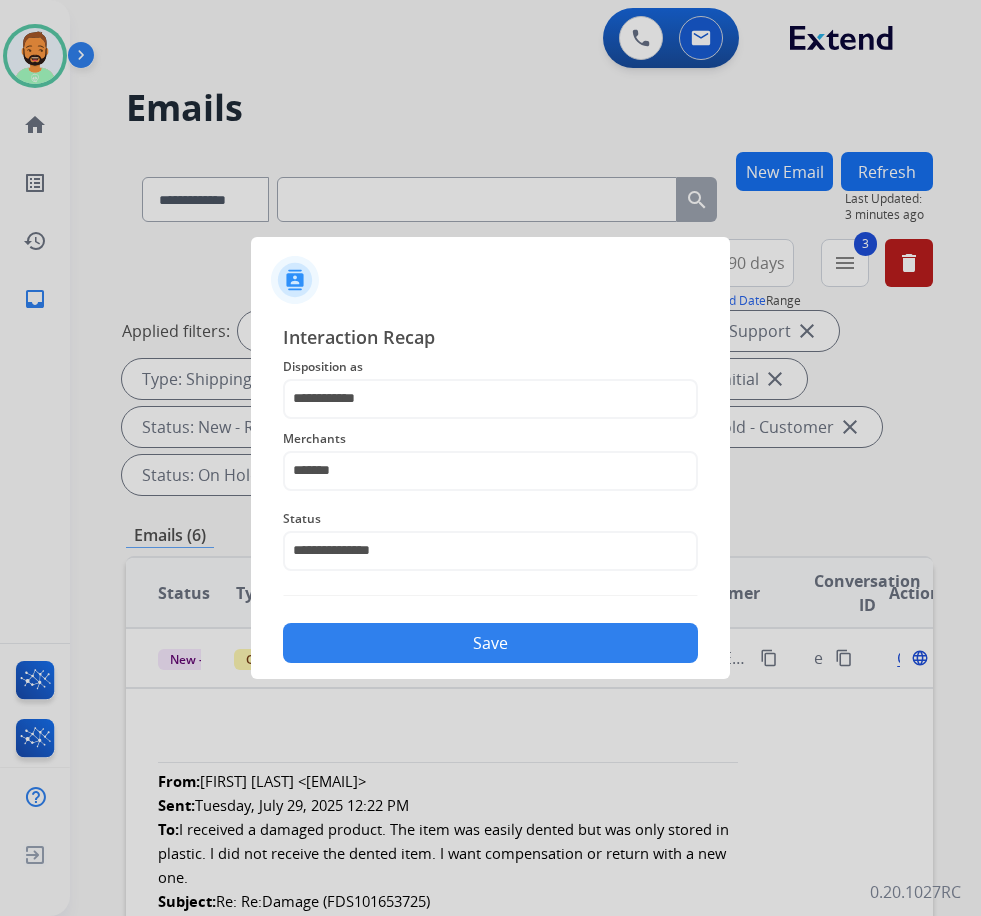 click on "Save" 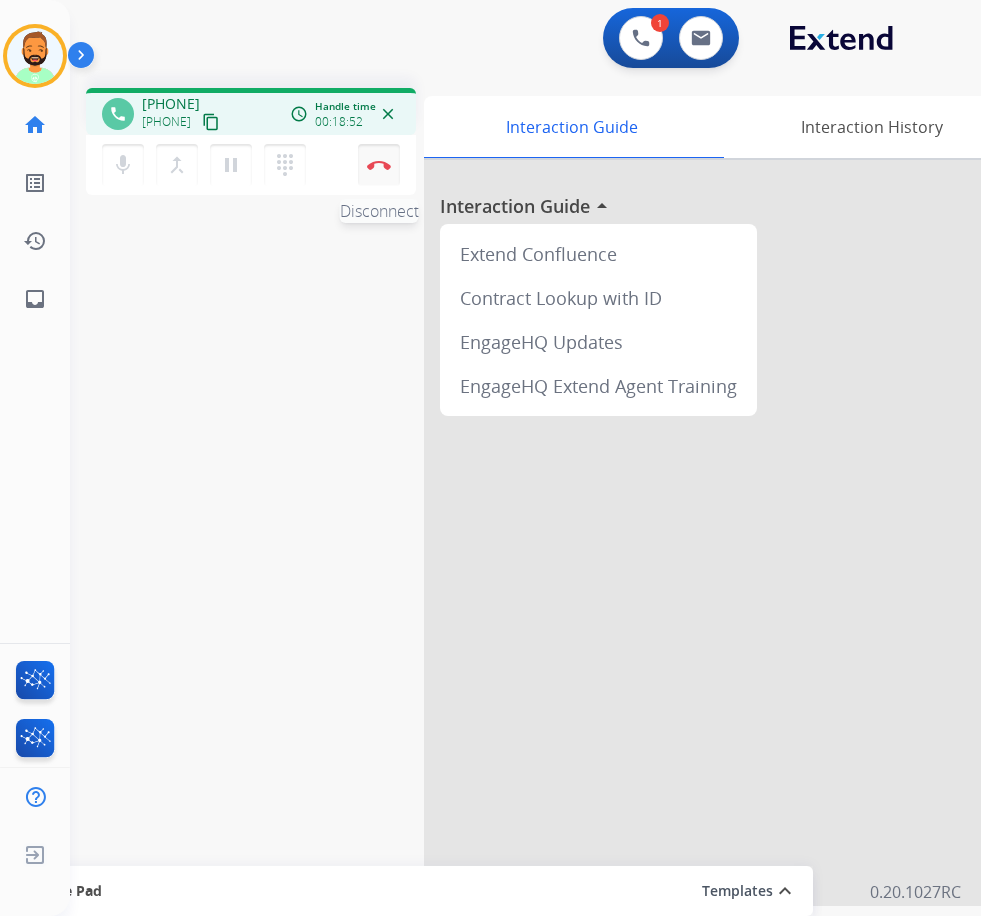 click on "Disconnect" at bounding box center (379, 165) 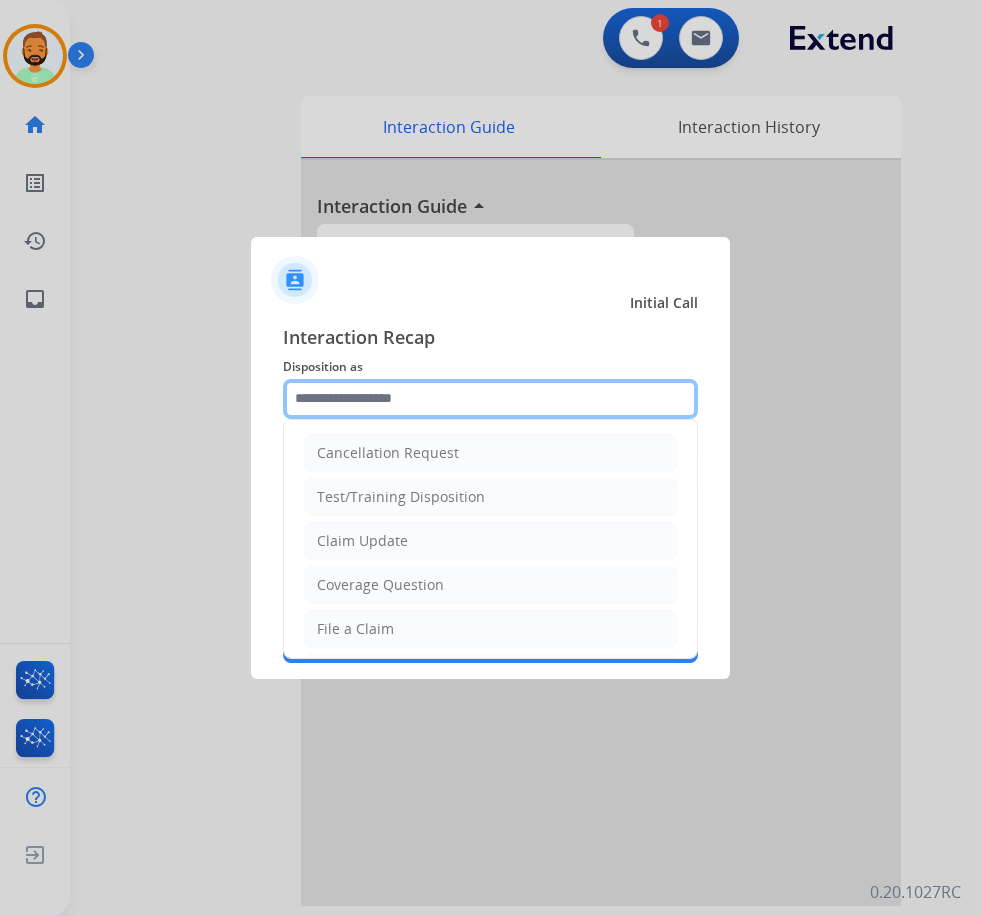click 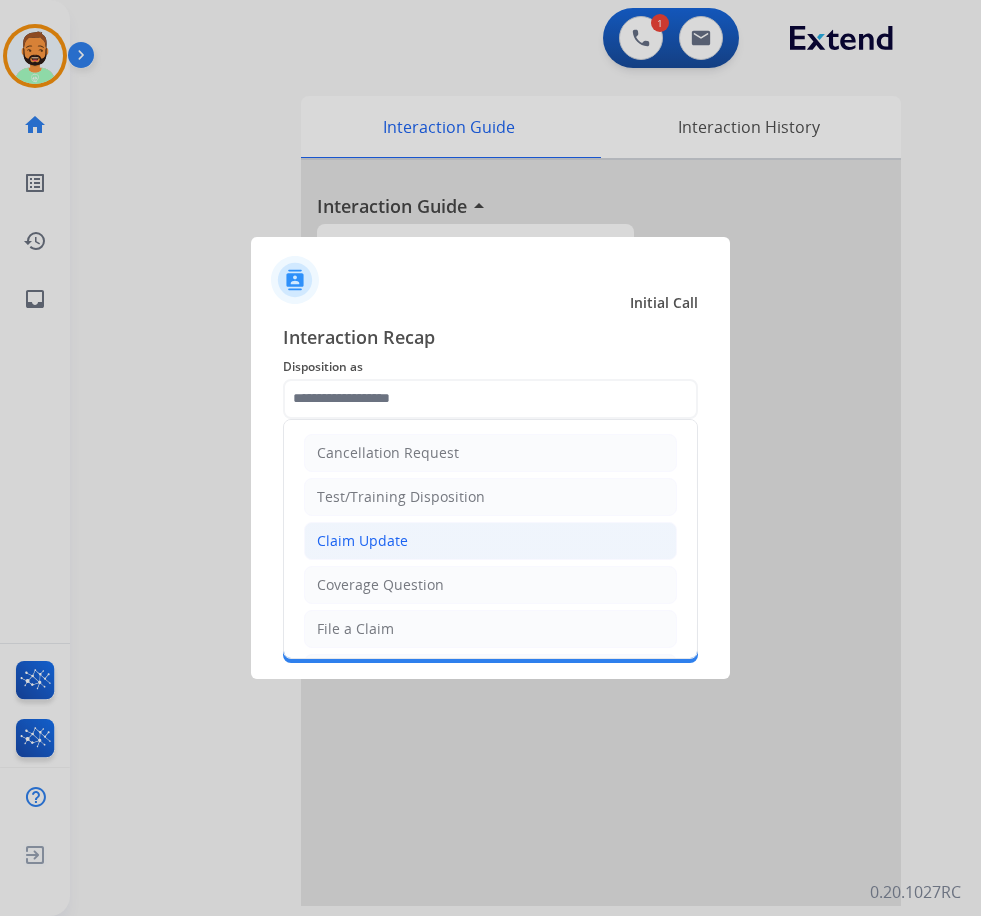 click on "Claim Update" 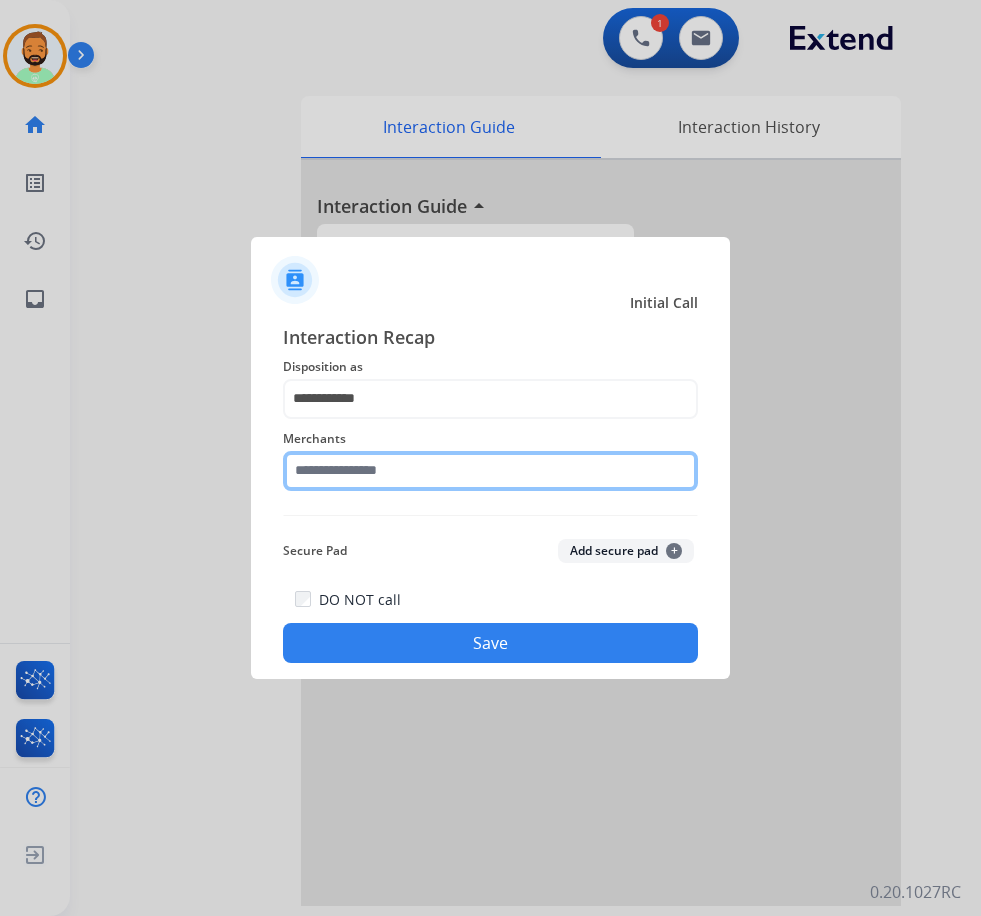 click 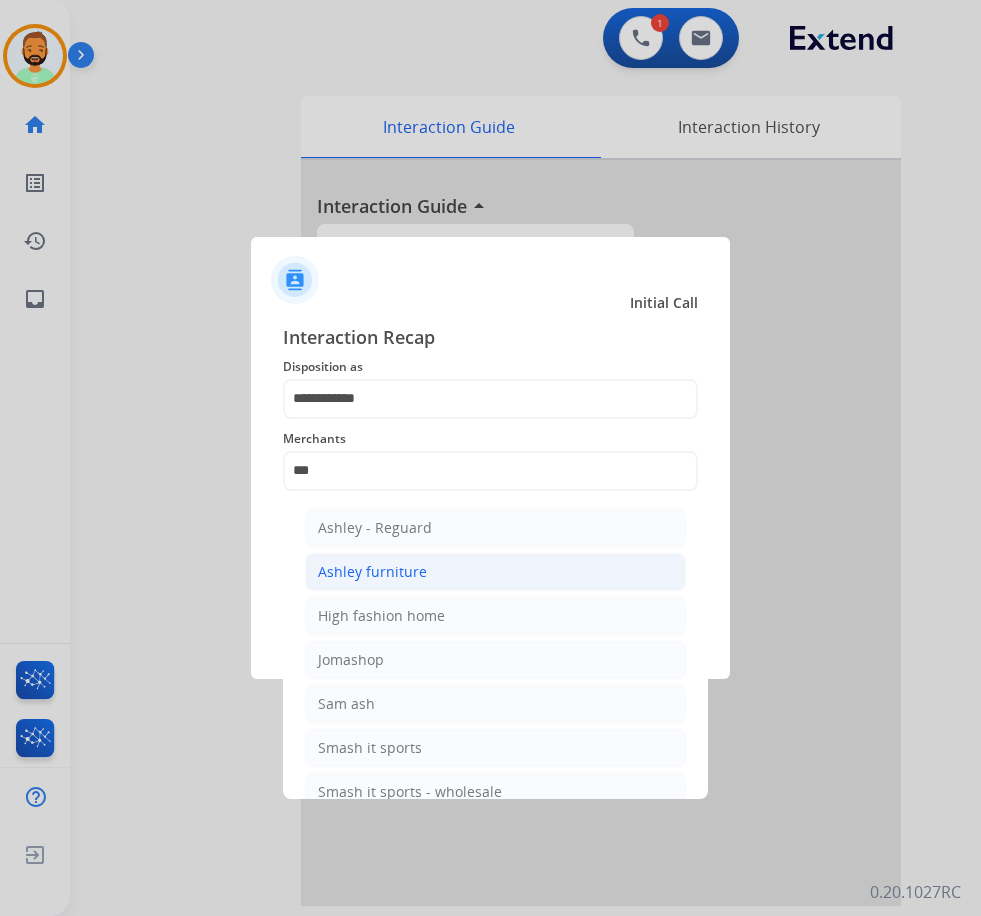 click on "Ashley furniture" 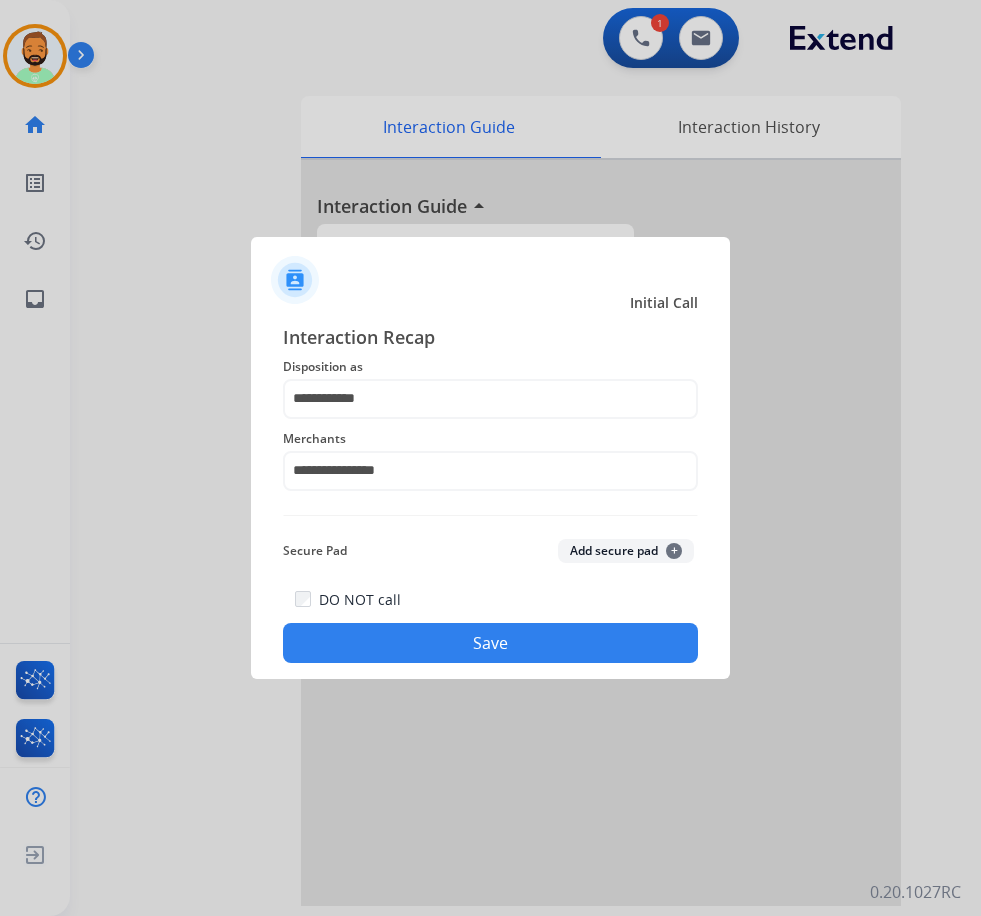 click on "Save" 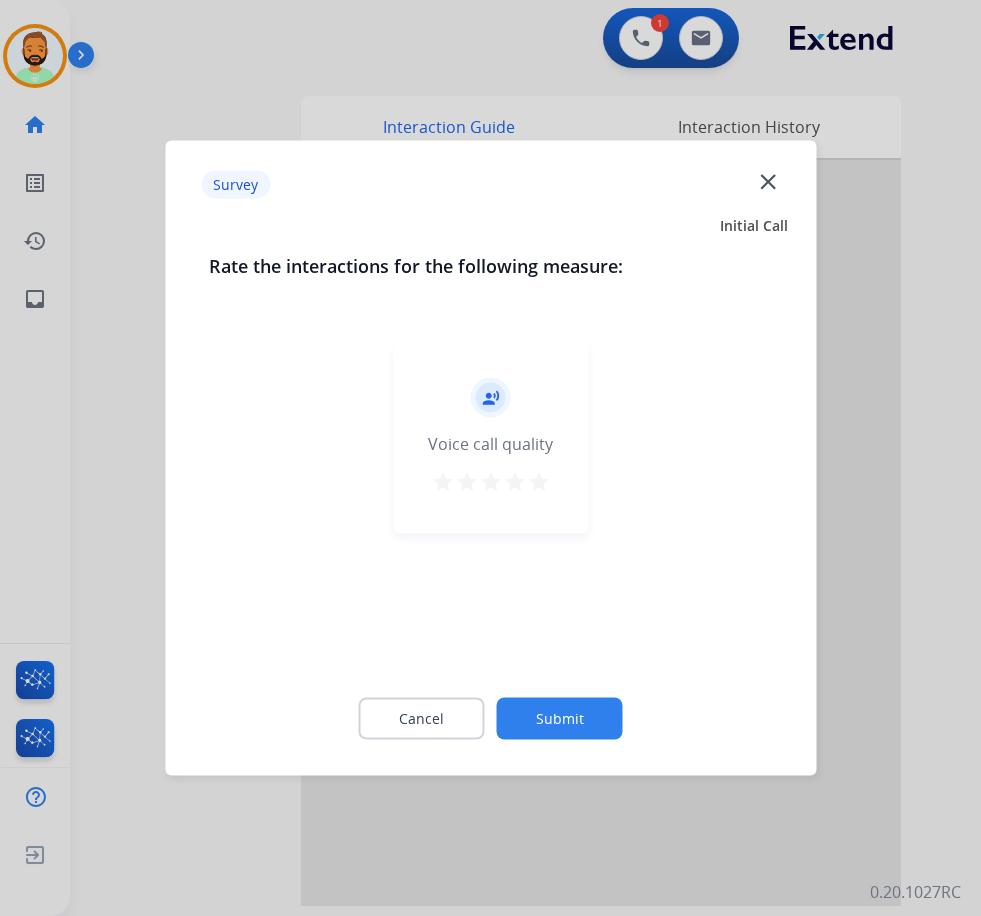 click on "Submit" 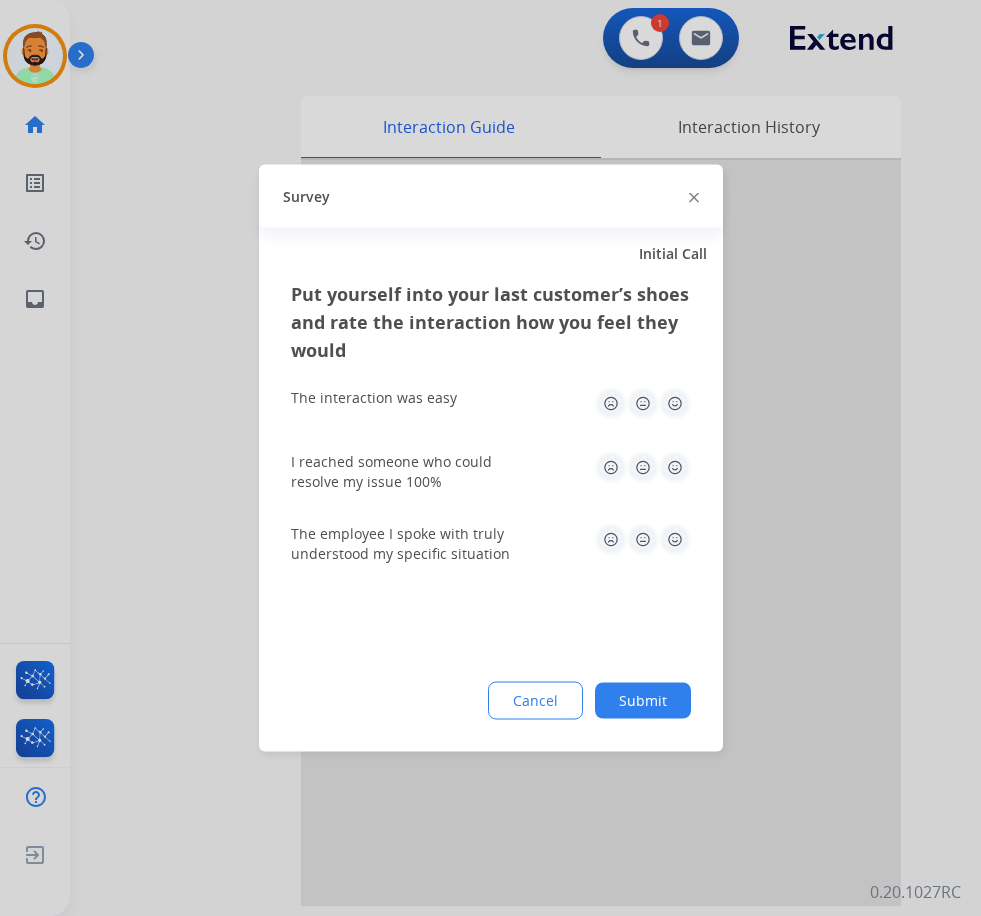 click on "Submit" 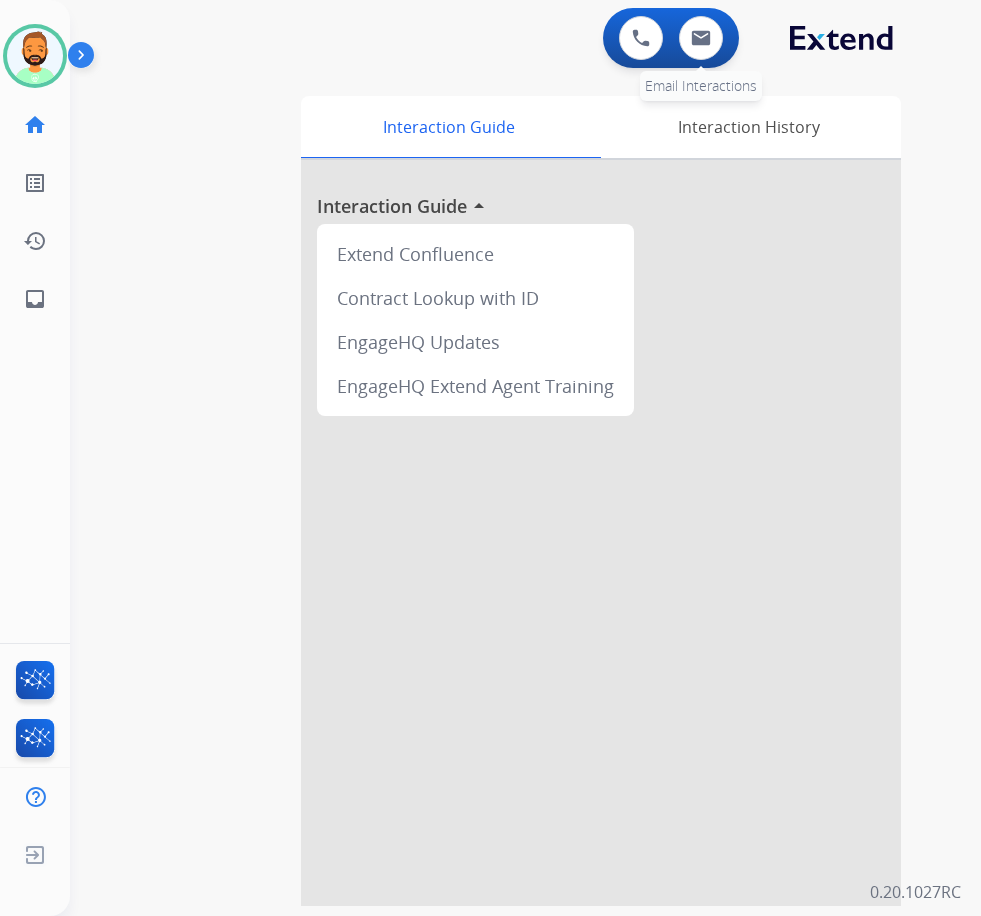click on "0  Email Interactions" at bounding box center (701, 38) 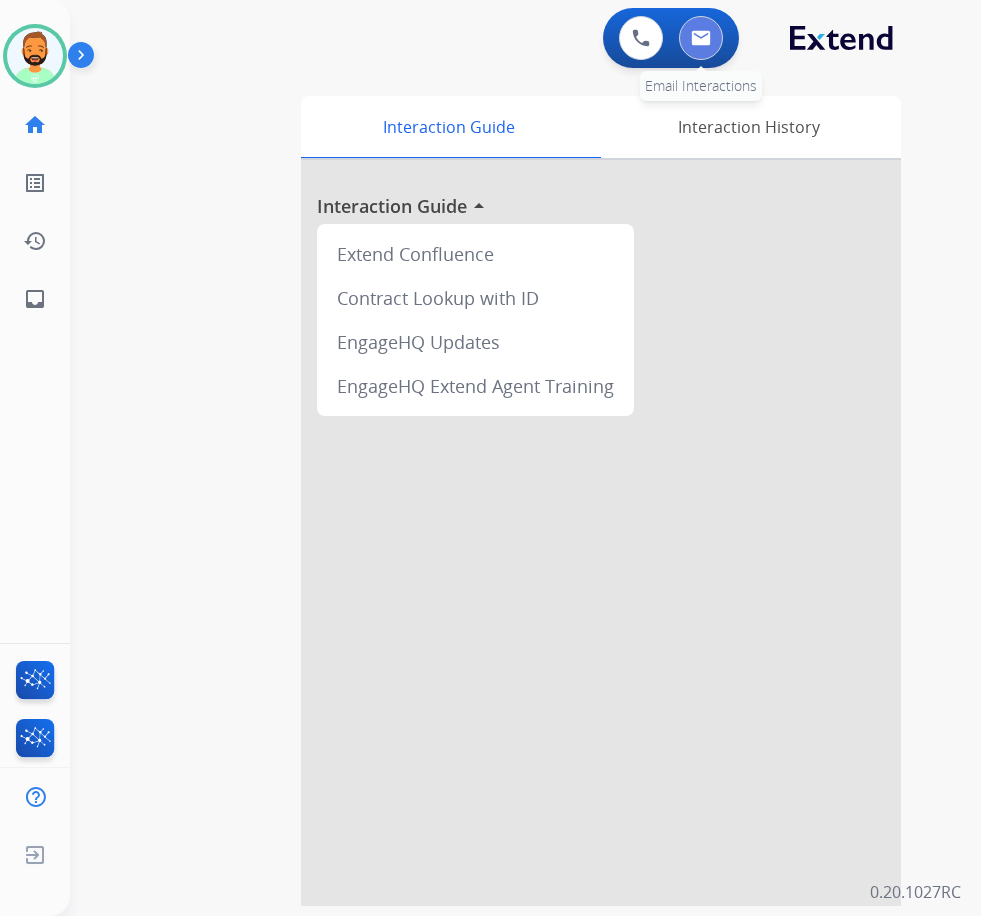 click at bounding box center [701, 38] 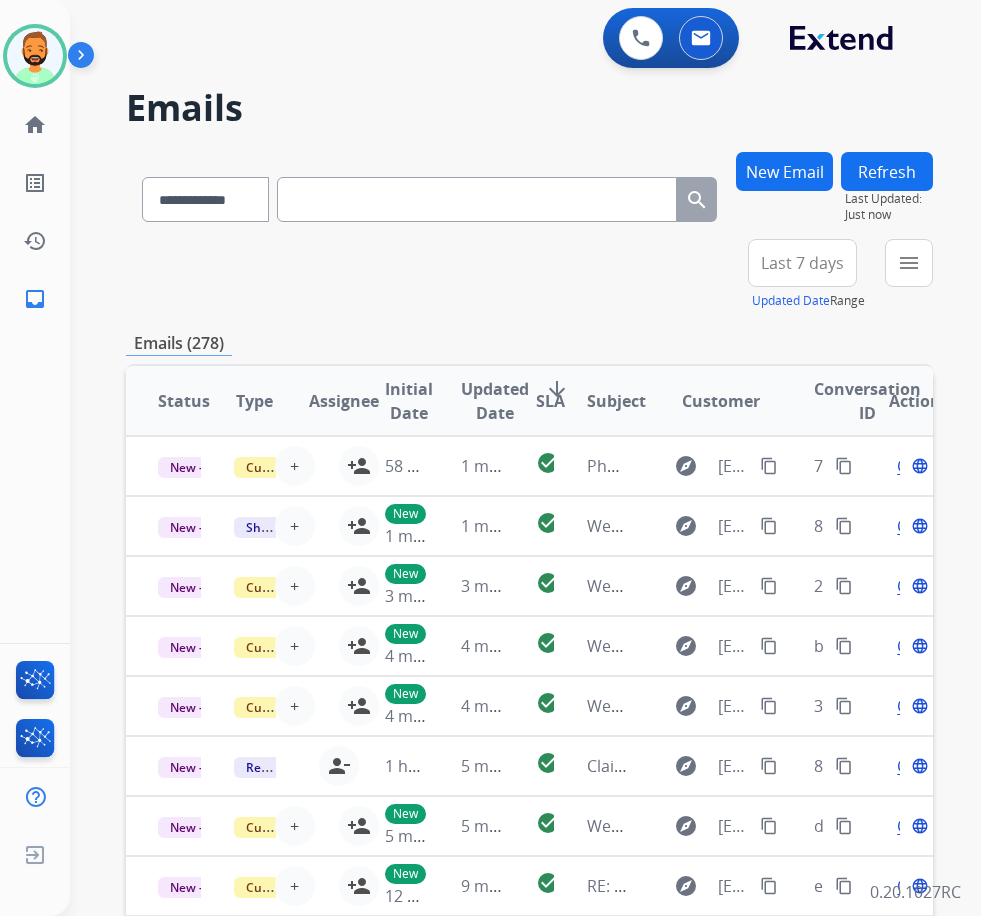 click on "Last 7 days" at bounding box center [802, 263] 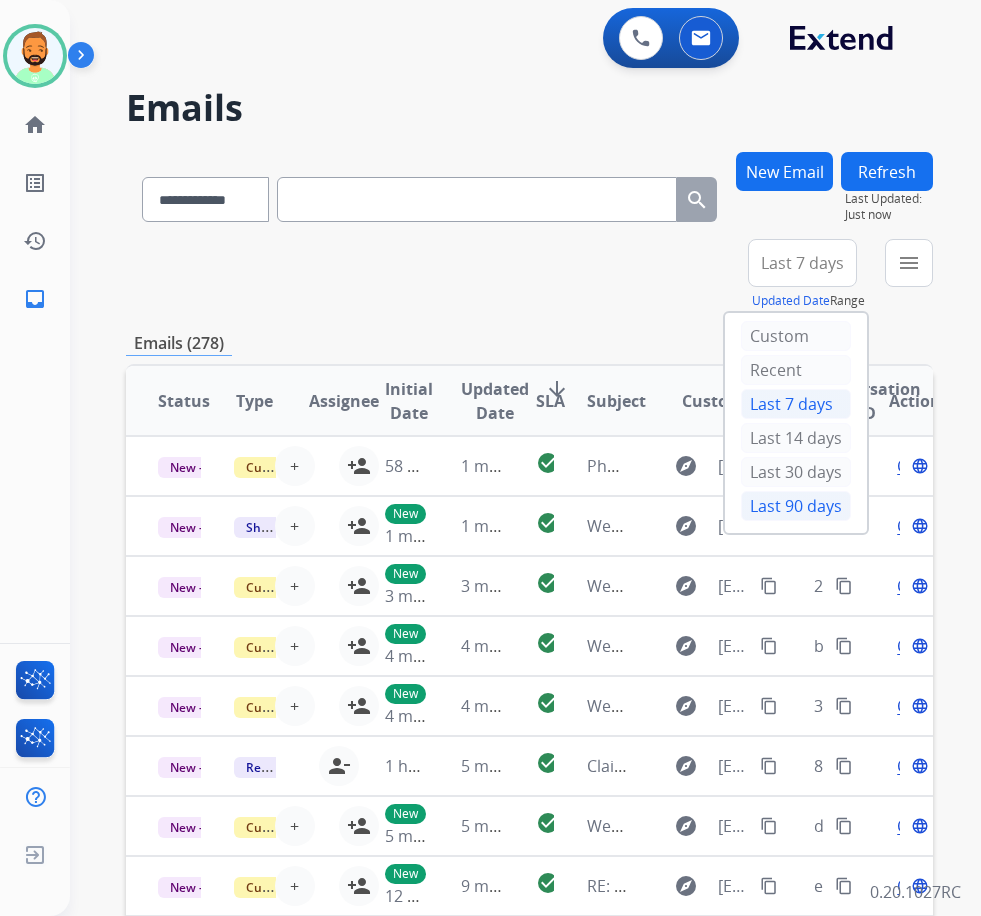 click on "Last 90 days" at bounding box center [796, 506] 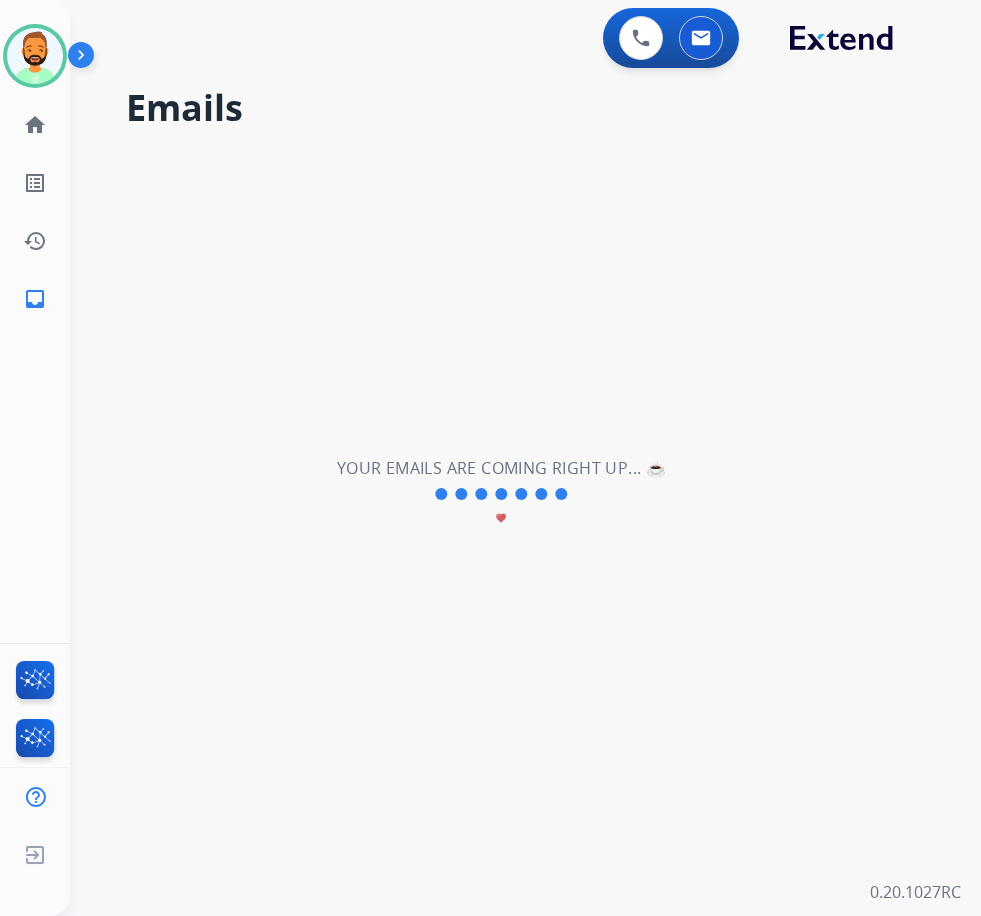 drag, startPoint x: 128, startPoint y: 735, endPoint x: 154, endPoint y: 461, distance: 275.2308 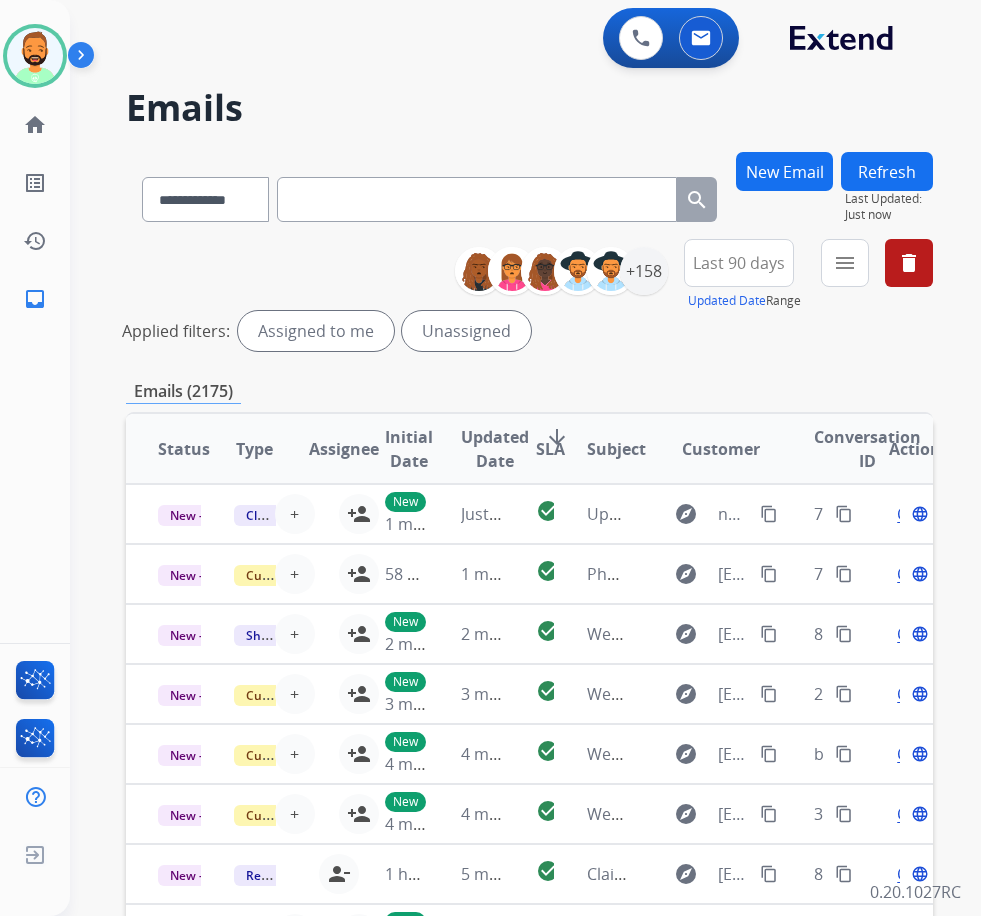 click on "Applied filters: Assigned to me Unassigned" at bounding box center [525, 331] 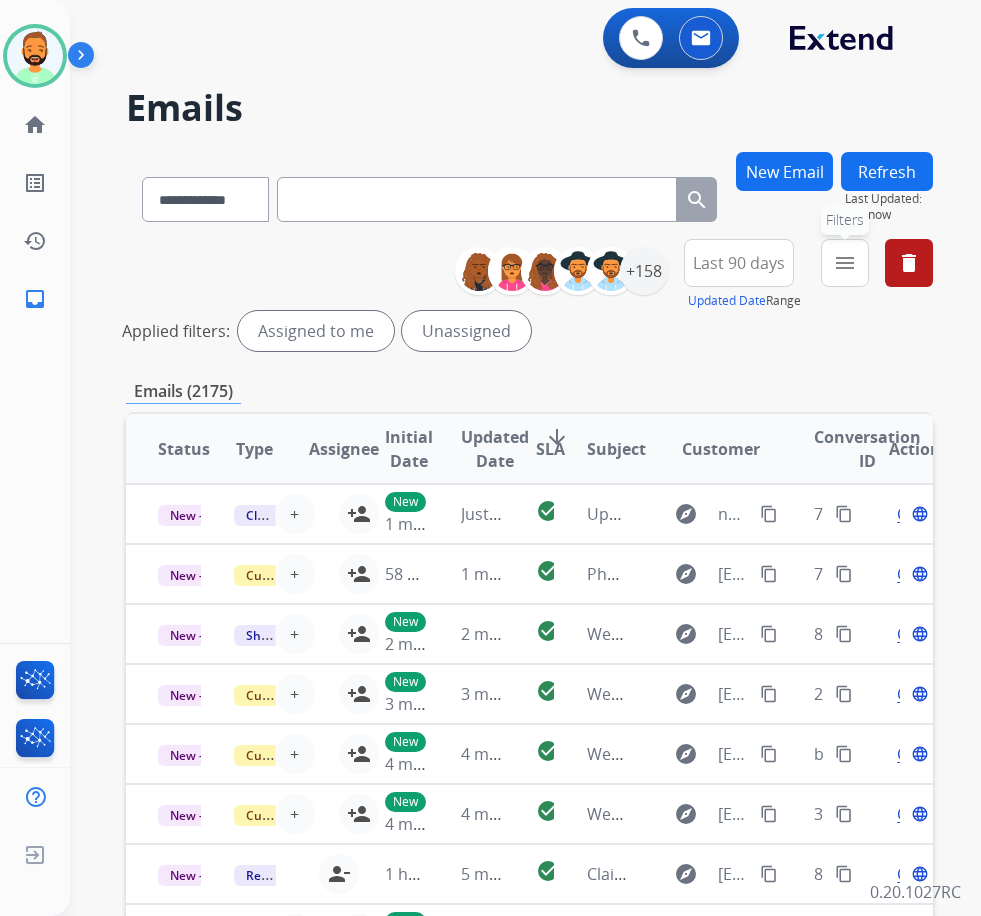 click on "menu" at bounding box center (845, 263) 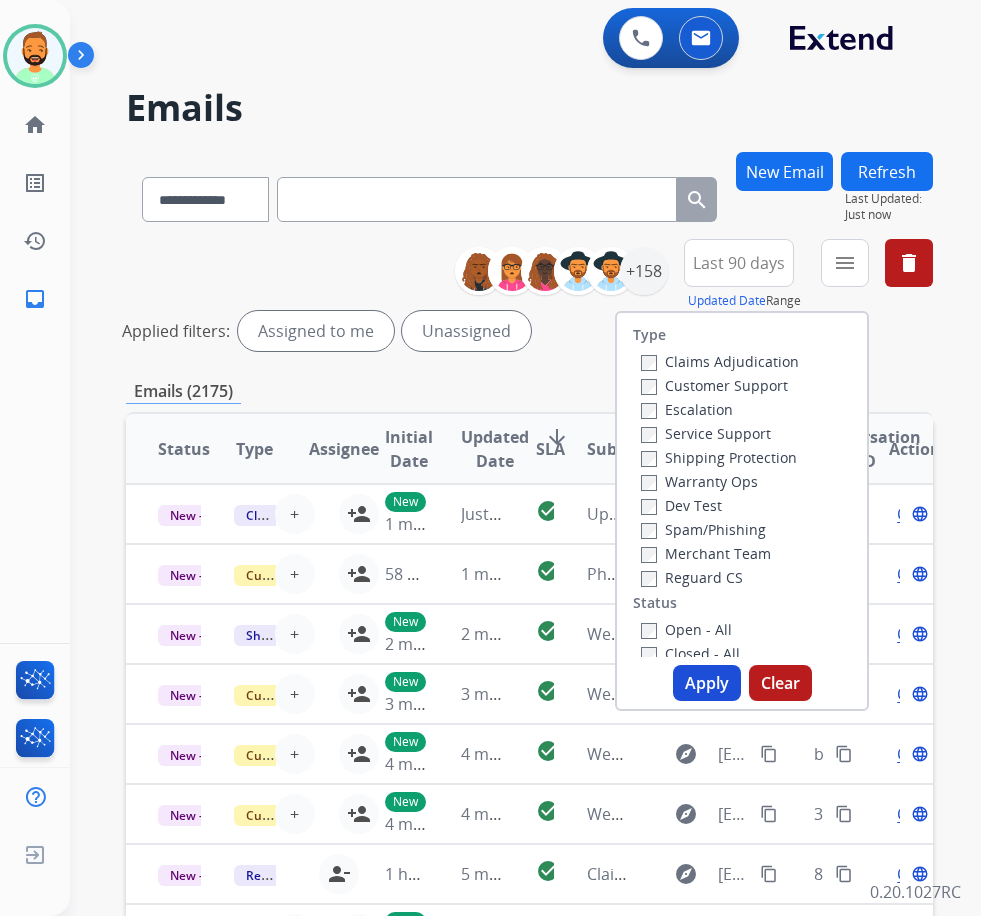 click on "Customer Support" at bounding box center [714, 385] 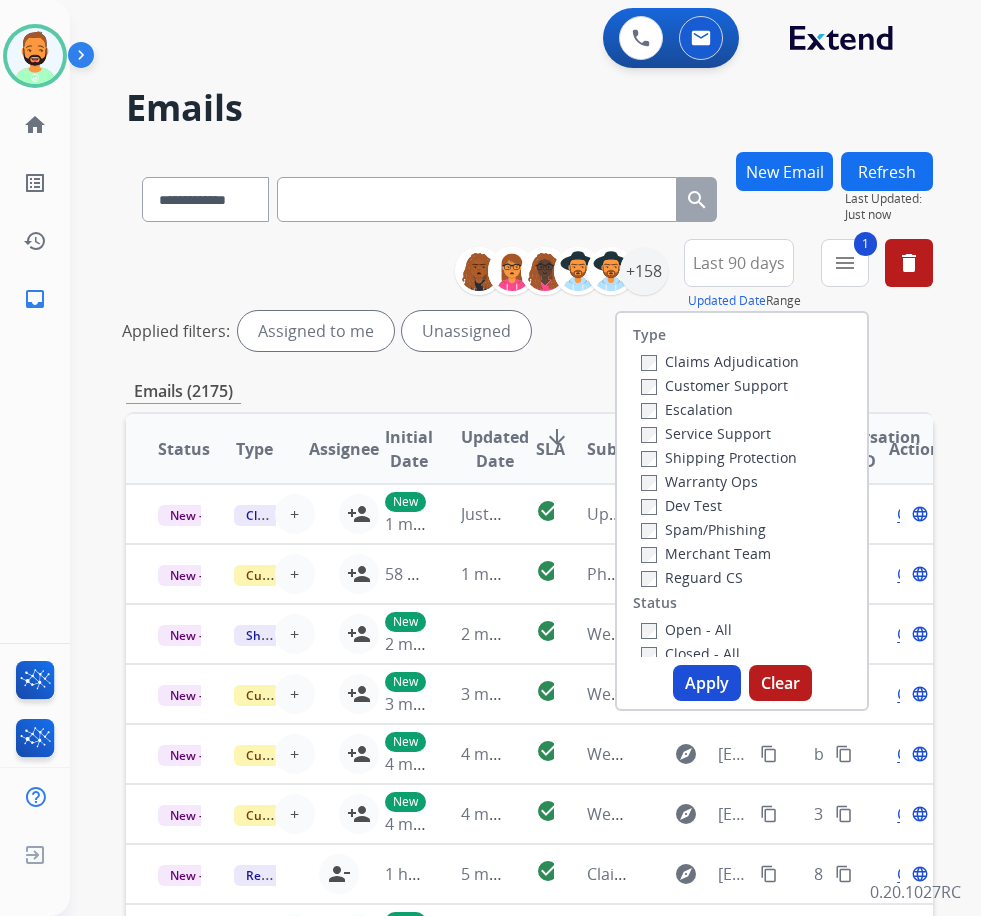 click on "Warranty Ops" at bounding box center (699, 481) 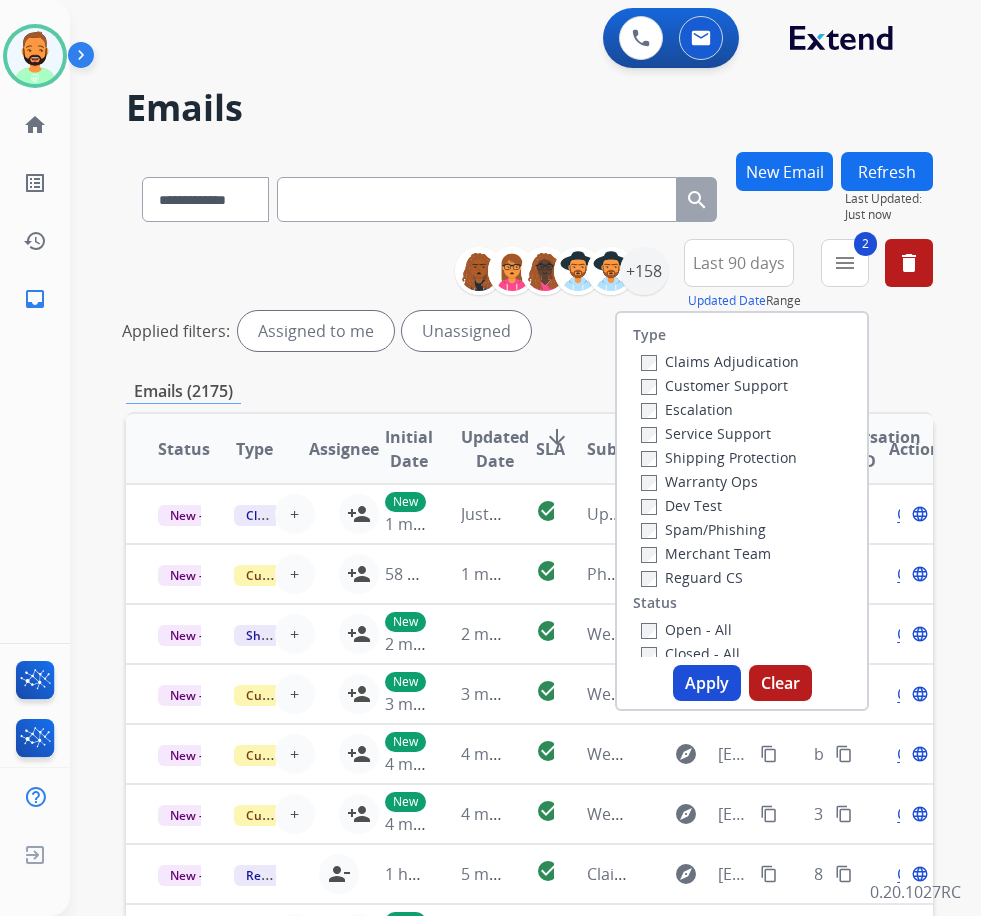 click on "Warranty Ops" at bounding box center (720, 481) 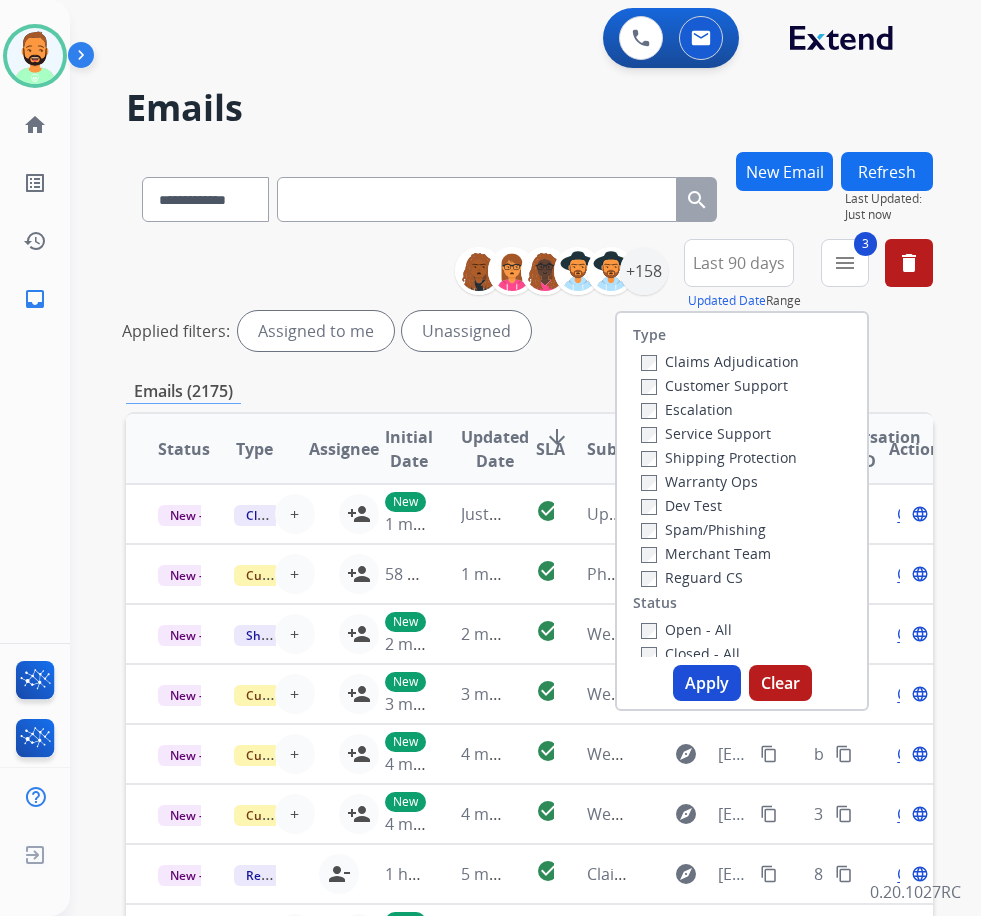 click on "Warranty Ops" at bounding box center (699, 481) 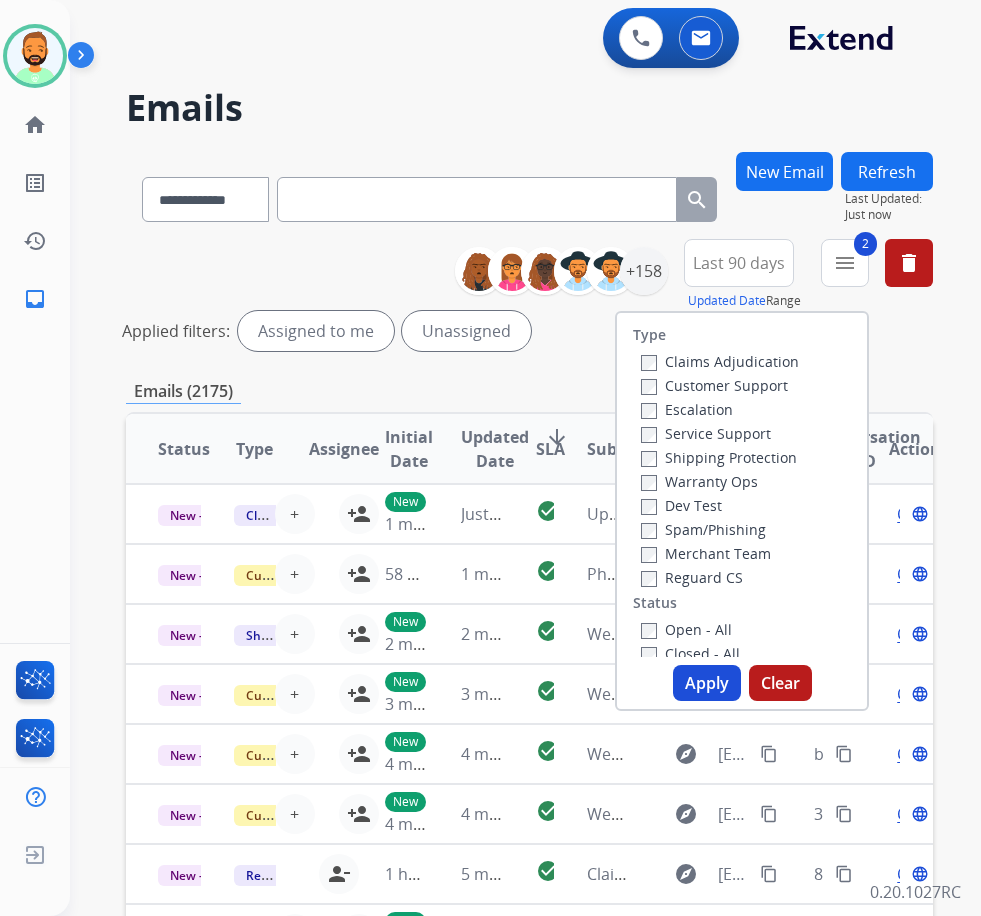 click on "Open - All" at bounding box center [686, 629] 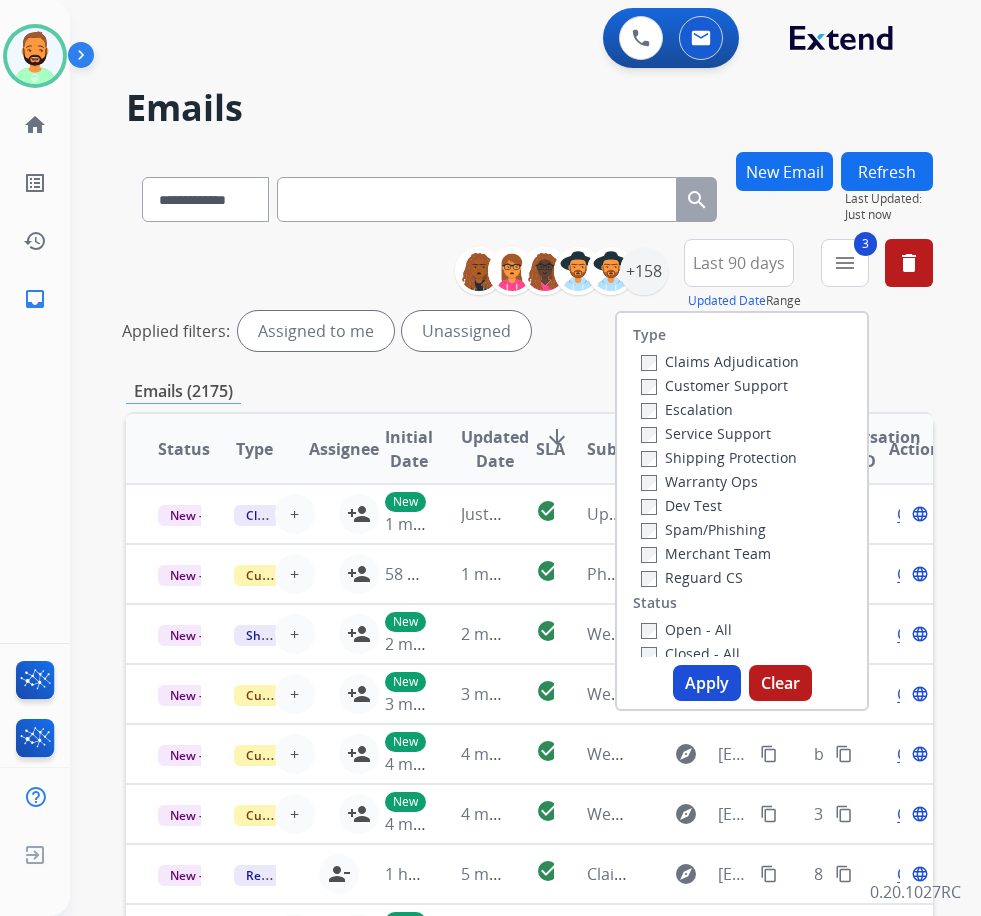 click on "Type  Claims Adjudication   Customer Support   Escalation   Service Support   Shipping Protection   Warranty Ops   Dev Test   Spam/Phishing   Merchant Team   Reguard CS  Status  Open - All   Closed - All   New - Initial   New - Reply   On-hold – Internal   On-hold - Customer   On Hold - Pending Parts   On Hold - Servicers   Closed - Unresolved   Closed – Solved   Closed – Merchant Transfer  SLA  Within SLA   Nearing SLA   Past SLA   Critical   On Hold   Closed  Processed  Migration   Webhook   Polling   Extend.com (API)  Apply Clear" at bounding box center [742, 511] 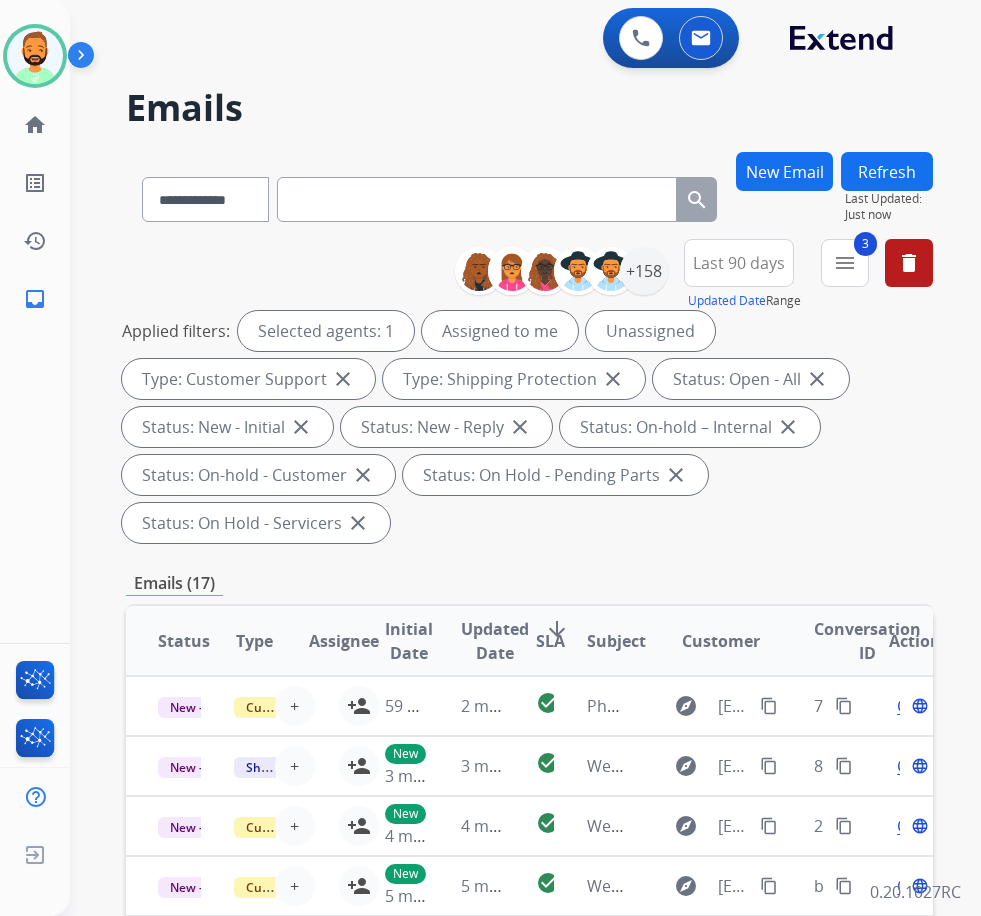click on "Last 90 days" at bounding box center [739, 263] 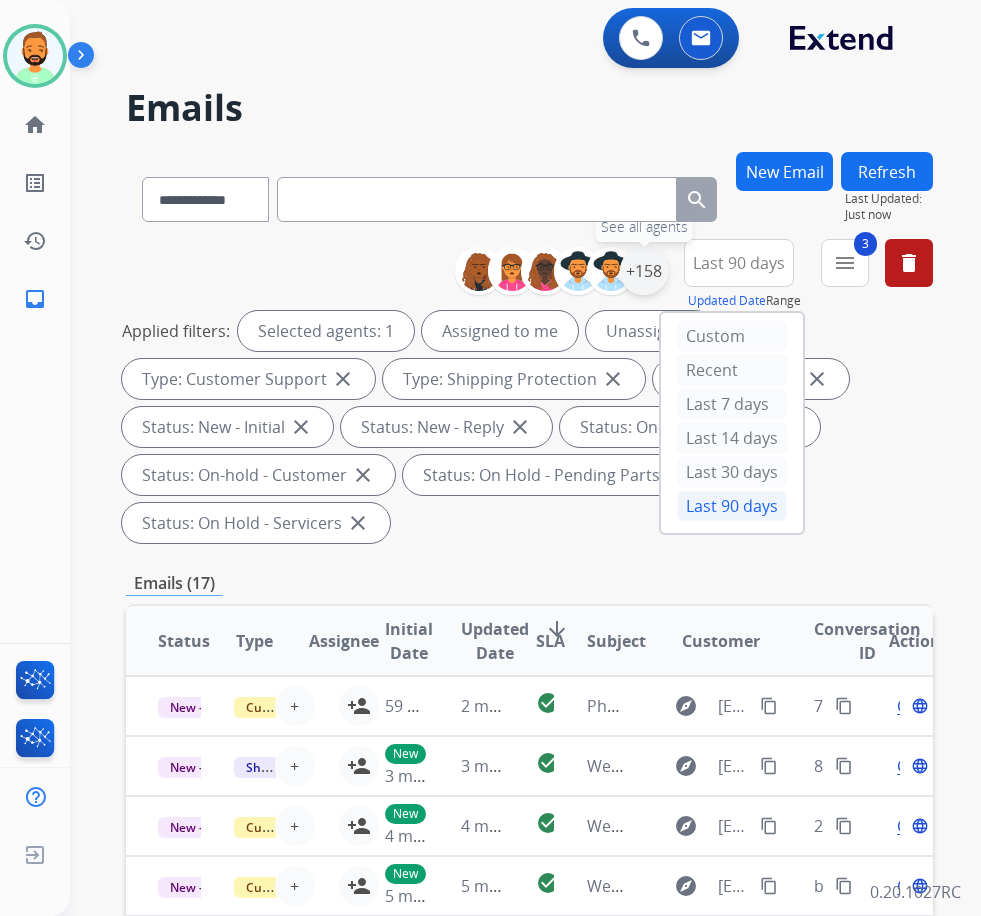 click on "+158" at bounding box center (644, 271) 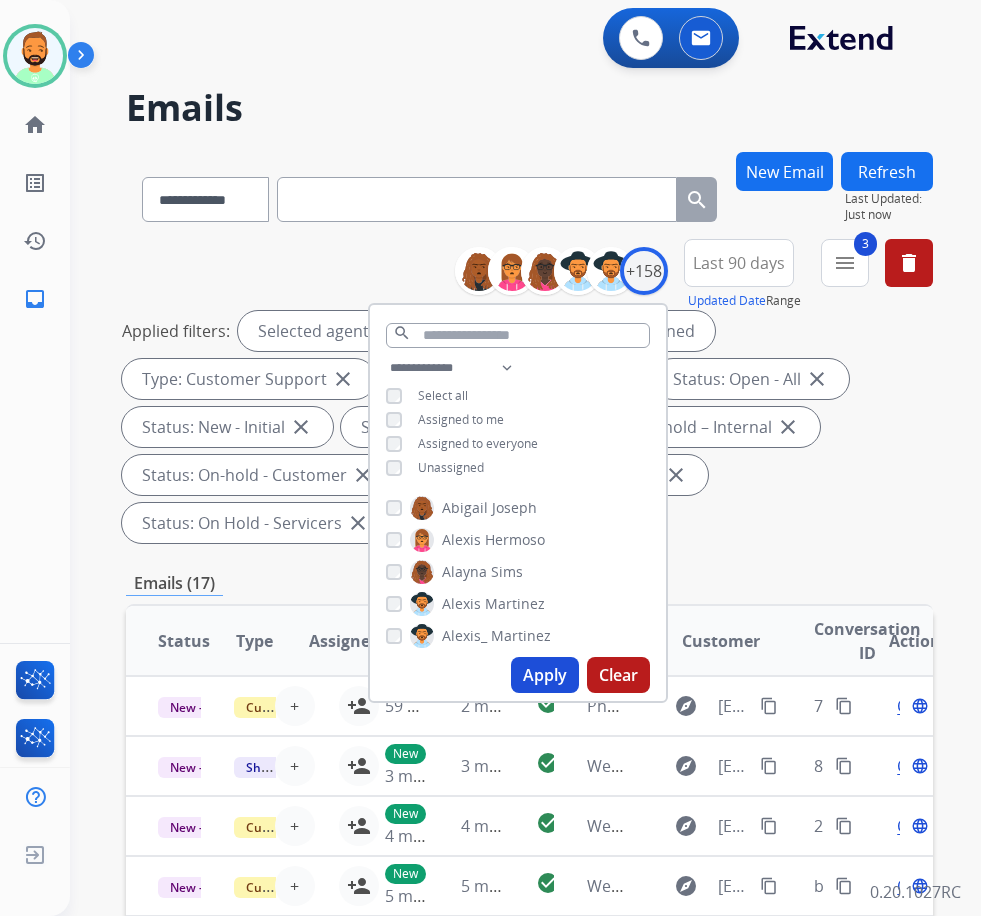 click on "Unassigned" at bounding box center [451, 467] 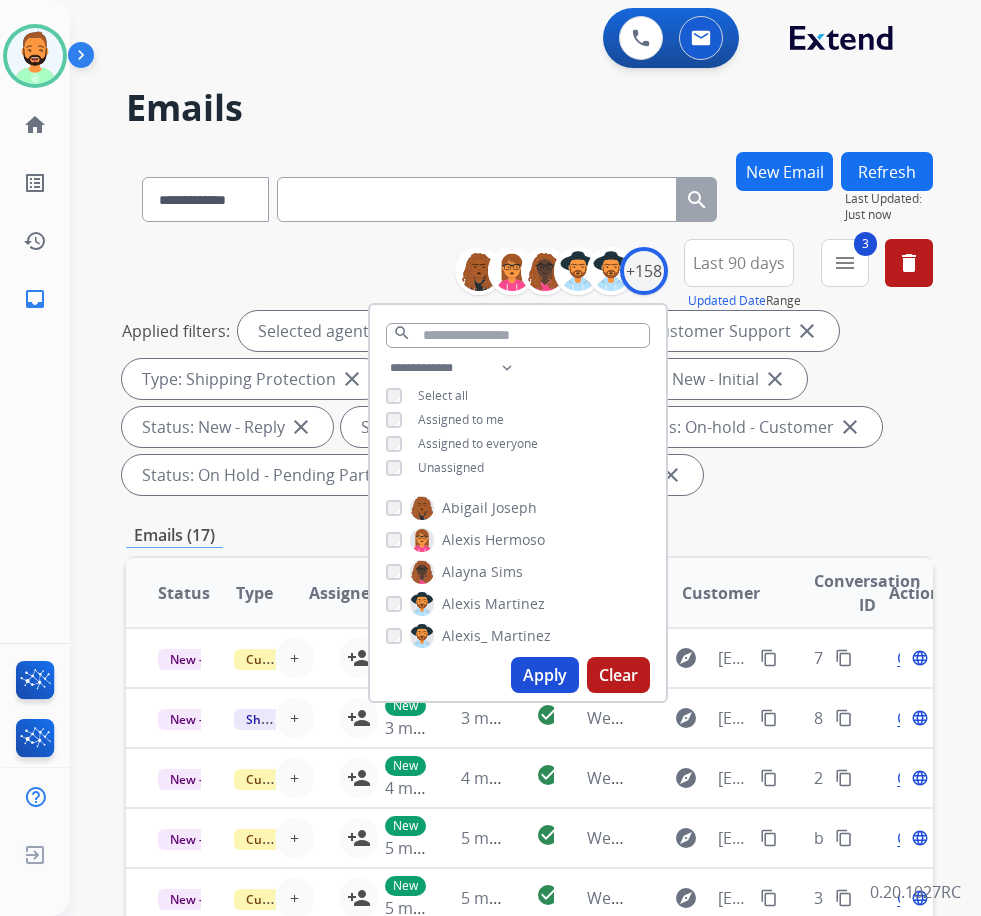 click on "Apply" at bounding box center [545, 675] 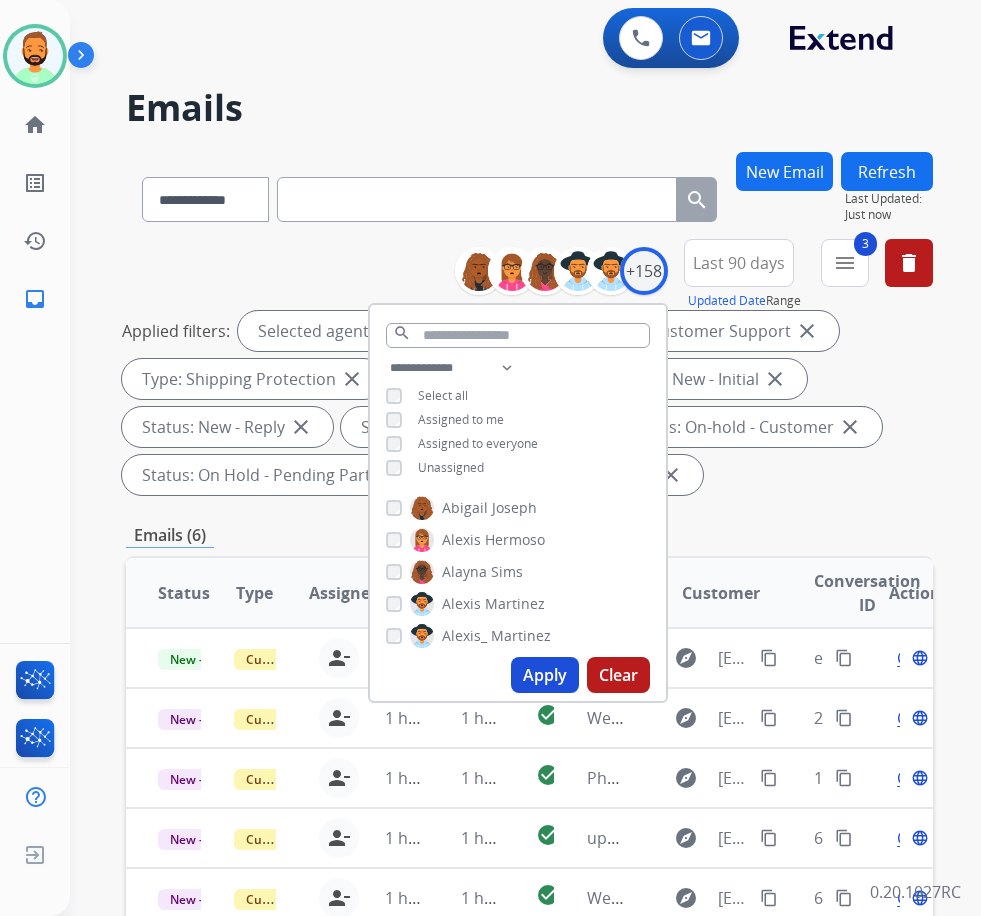 click on "**********" at bounding box center (529, 741) 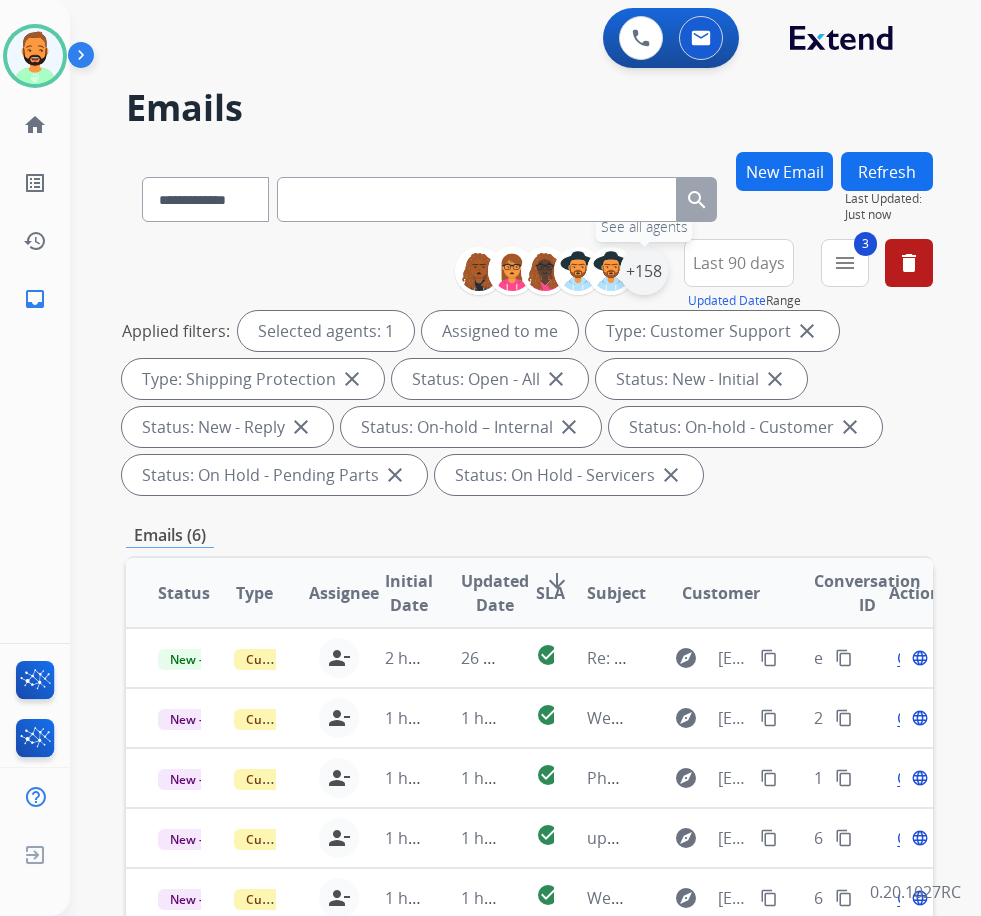 click on "+158" at bounding box center [644, 271] 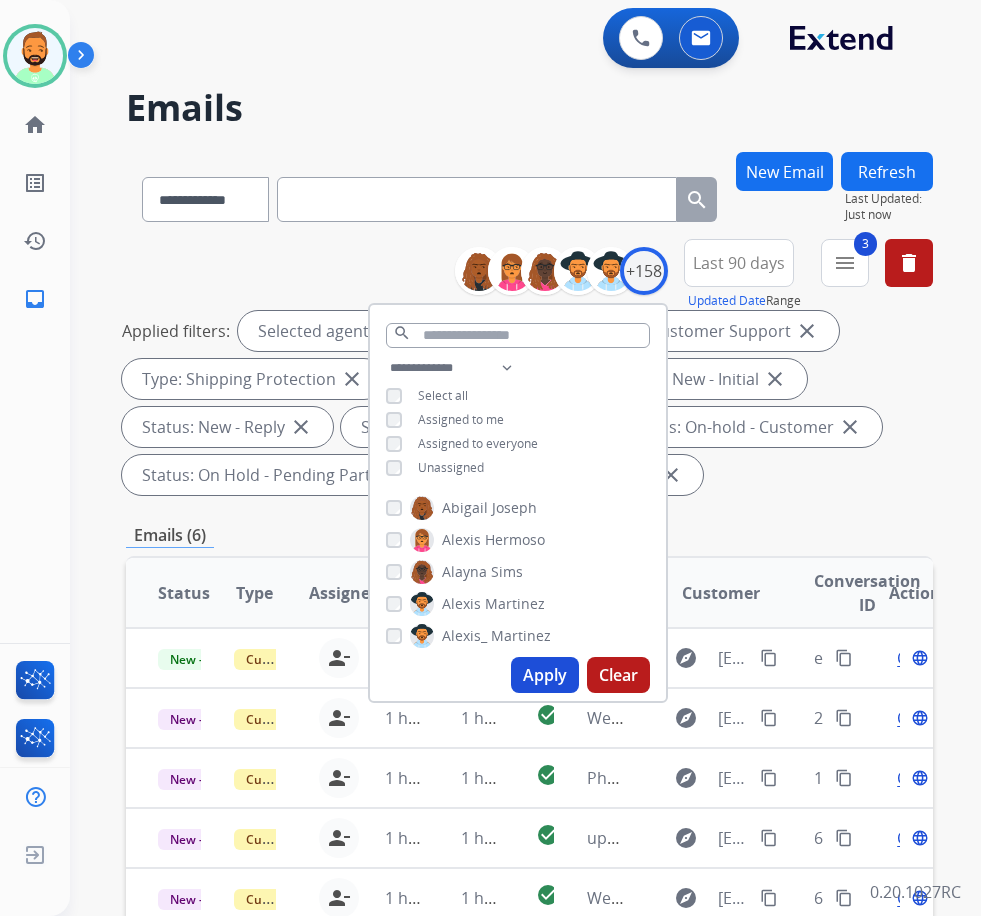 click on "Applied filters:  Selected agents: 1  Assigned to me  Type: Customer Support  close  Type: Shipping Protection  close  Status: Open - All  close  Status: New - Initial  close  Status: New - Reply  close  Status: On-hold – Internal  close  Status: On-hold - Customer  close  Status: On Hold - Pending Parts  close  Status: On Hold - Servicers  close" at bounding box center [525, 403] 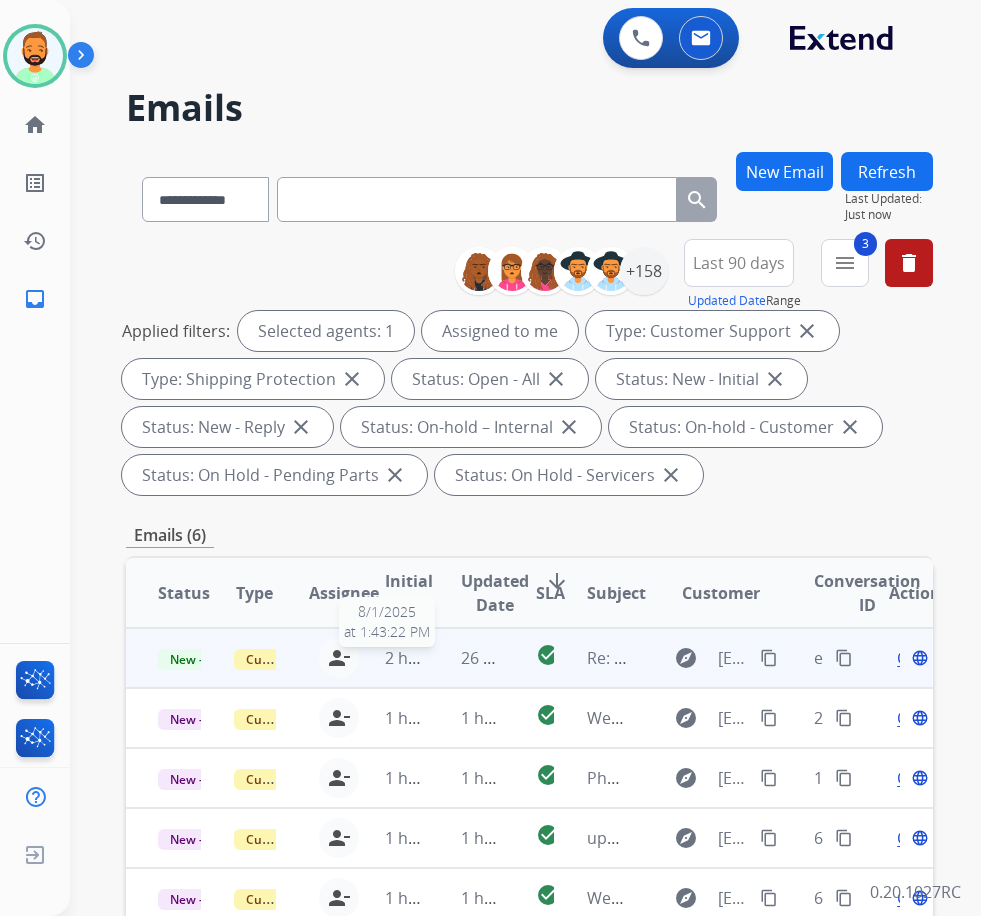 click on "2 hours ago" at bounding box center [430, 658] 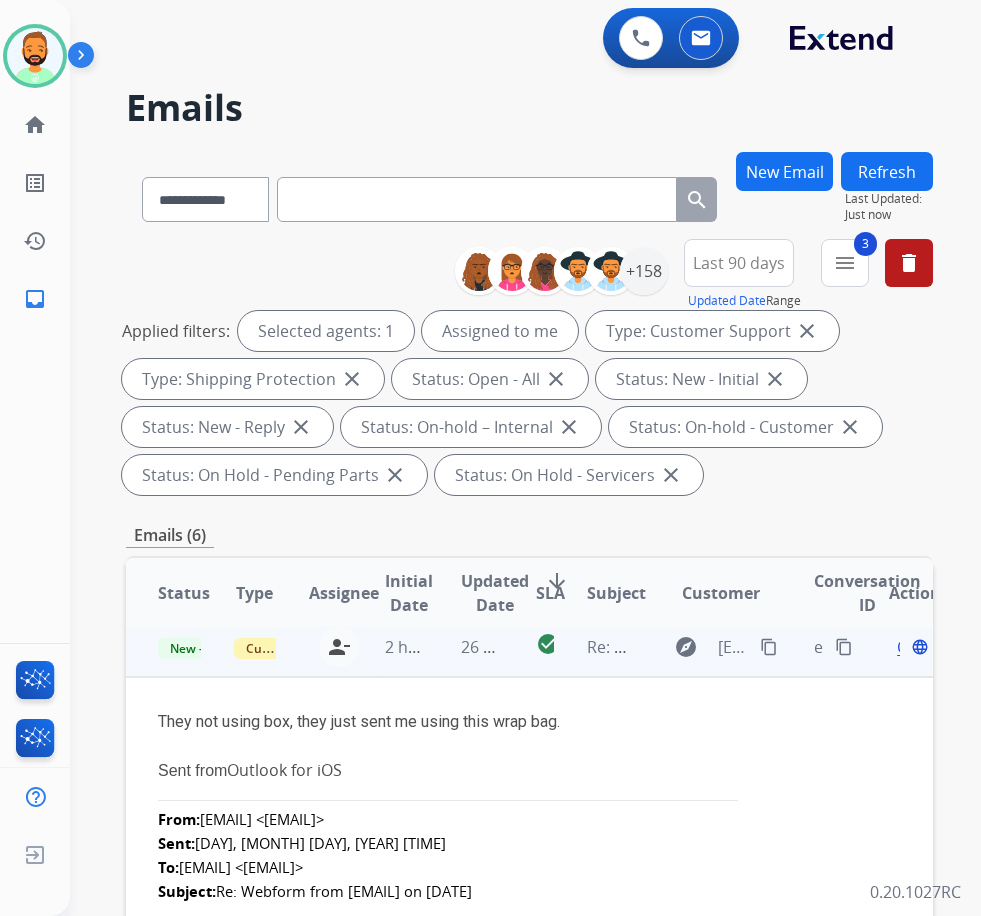scroll, scrollTop: 0, scrollLeft: 0, axis: both 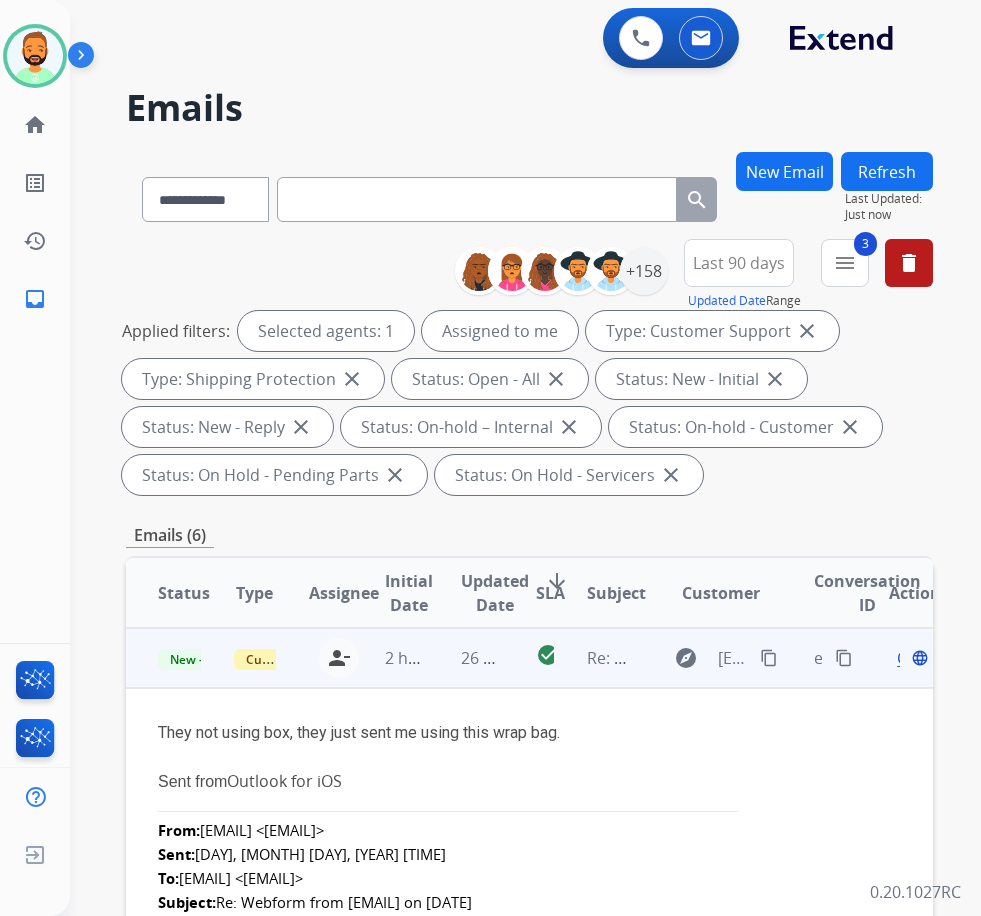 click on "content_copy" at bounding box center (769, 658) 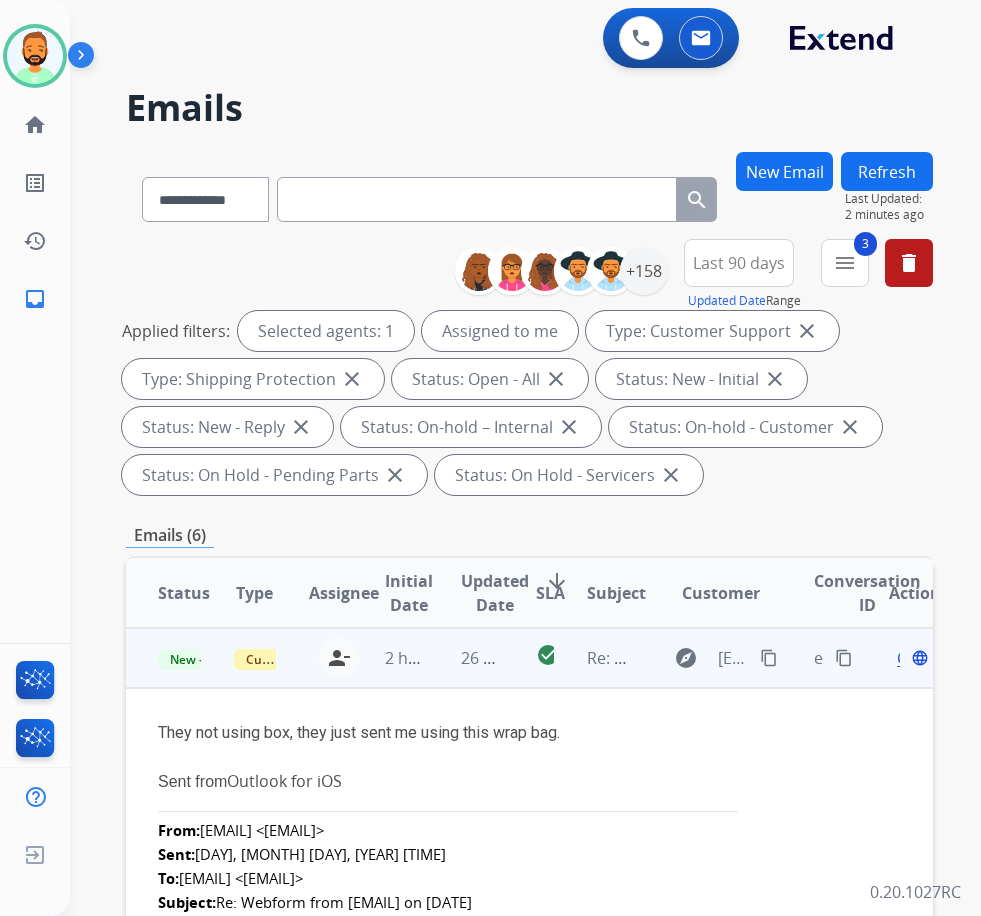 click on "content_copy" at bounding box center (769, 658) 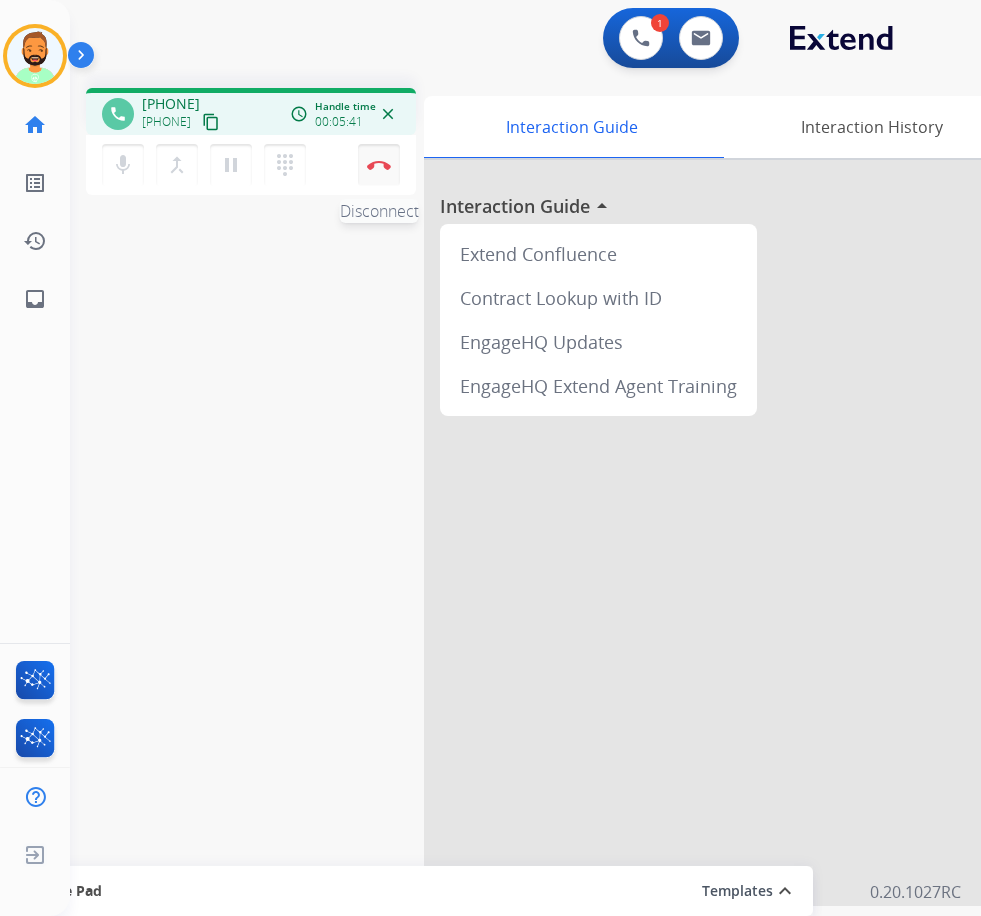 click on "Disconnect" at bounding box center [379, 165] 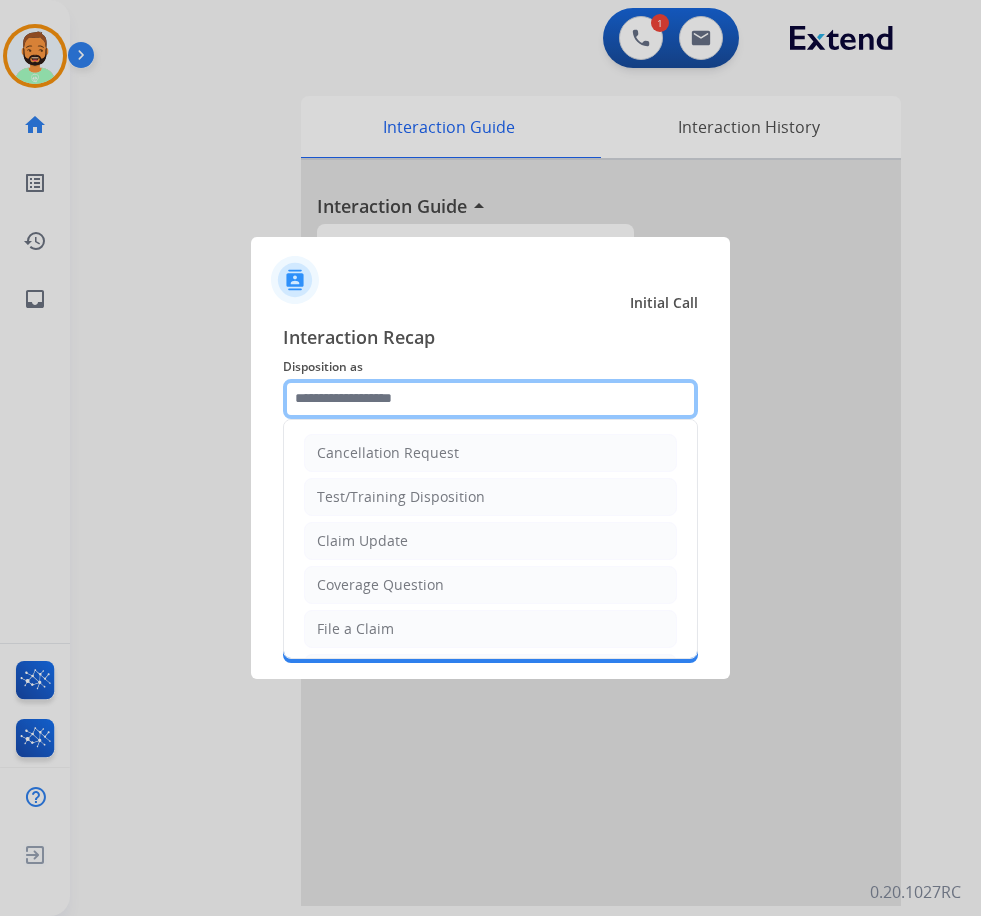 click 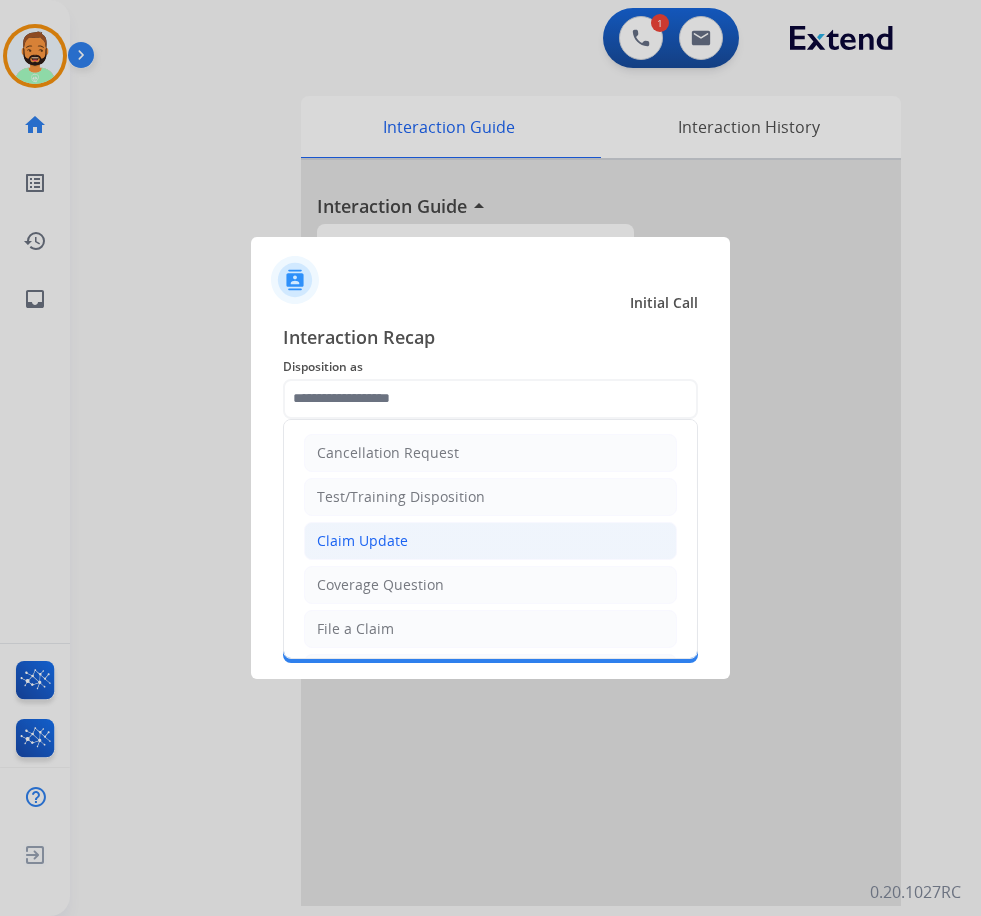 click on "Claim Update" 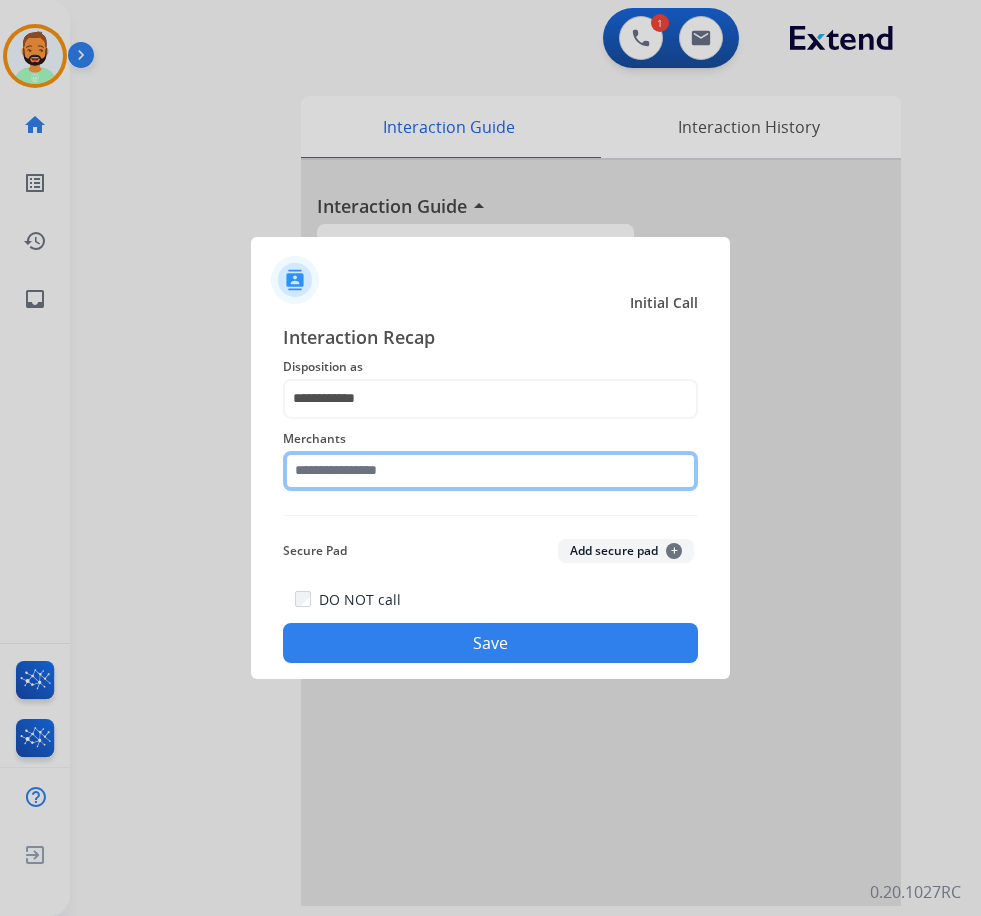 click 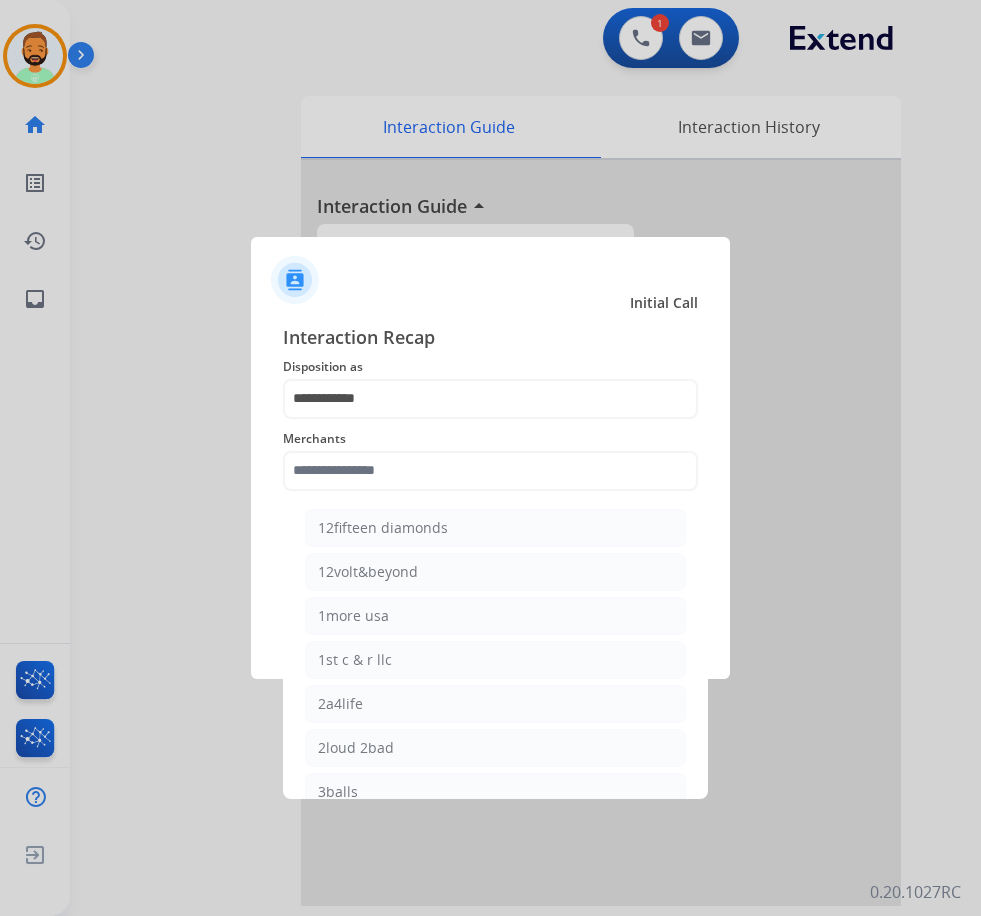 click on "Interaction Recap" 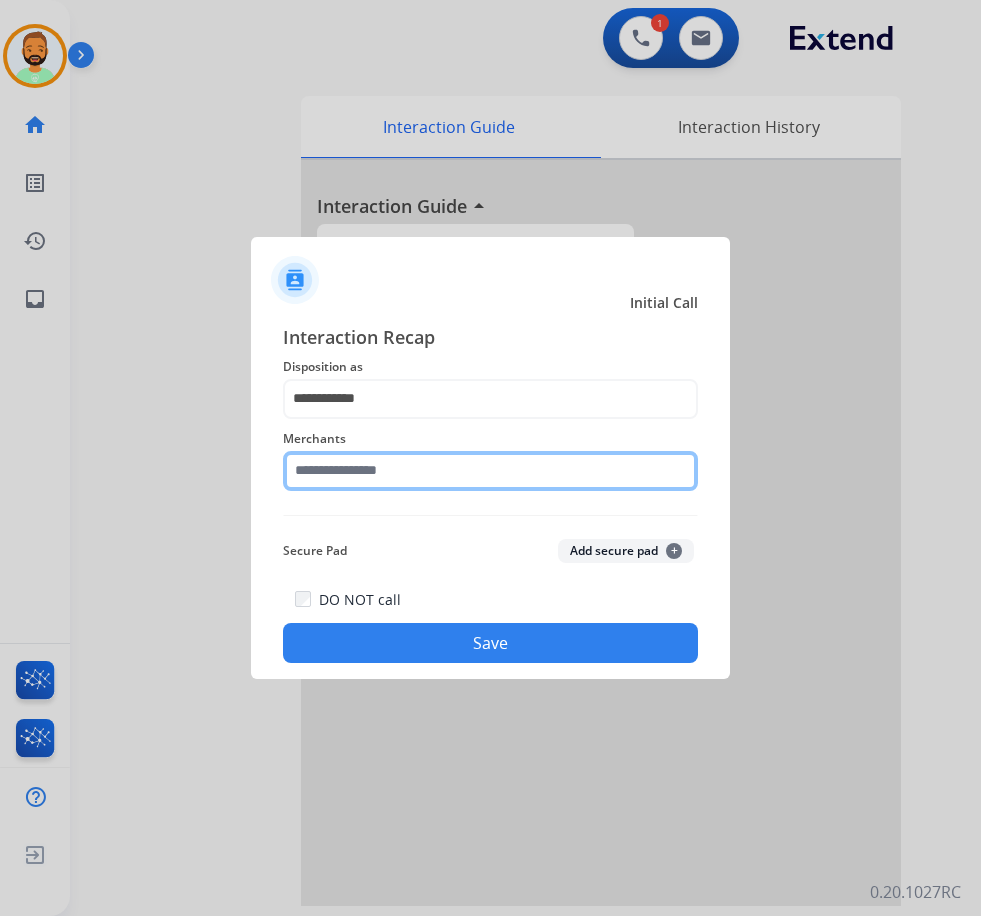 click 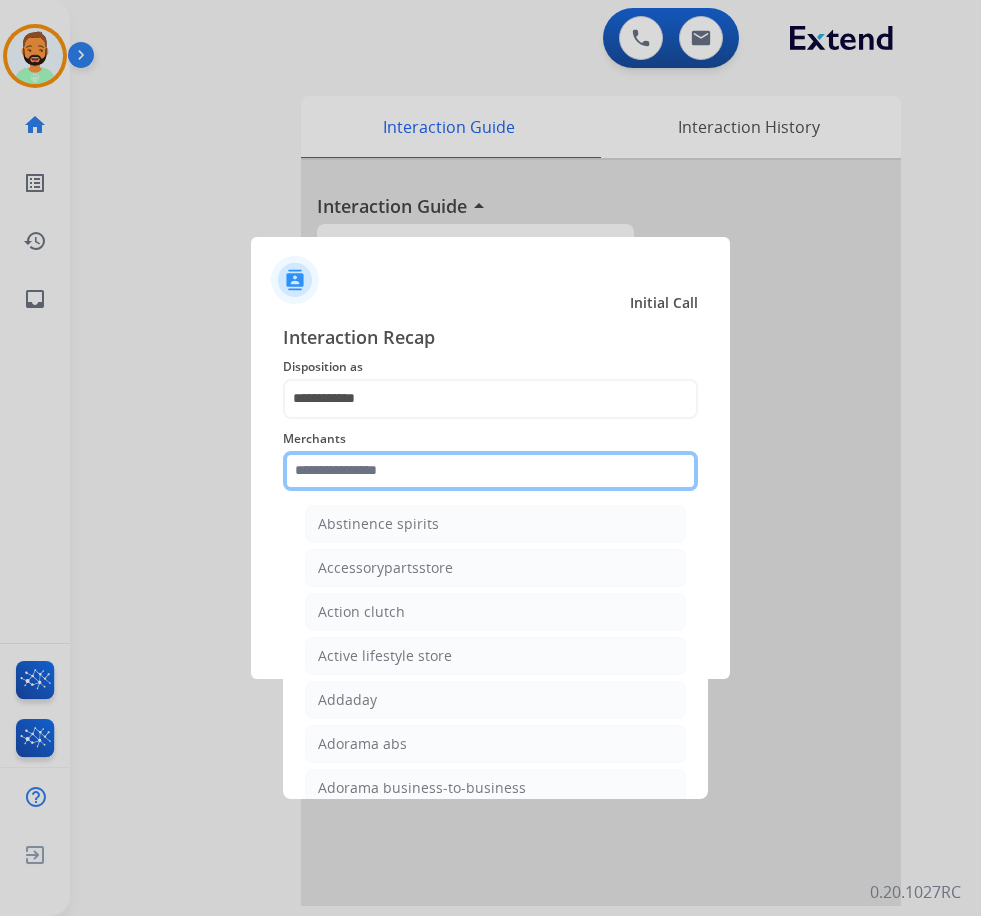 scroll, scrollTop: 0, scrollLeft: 0, axis: both 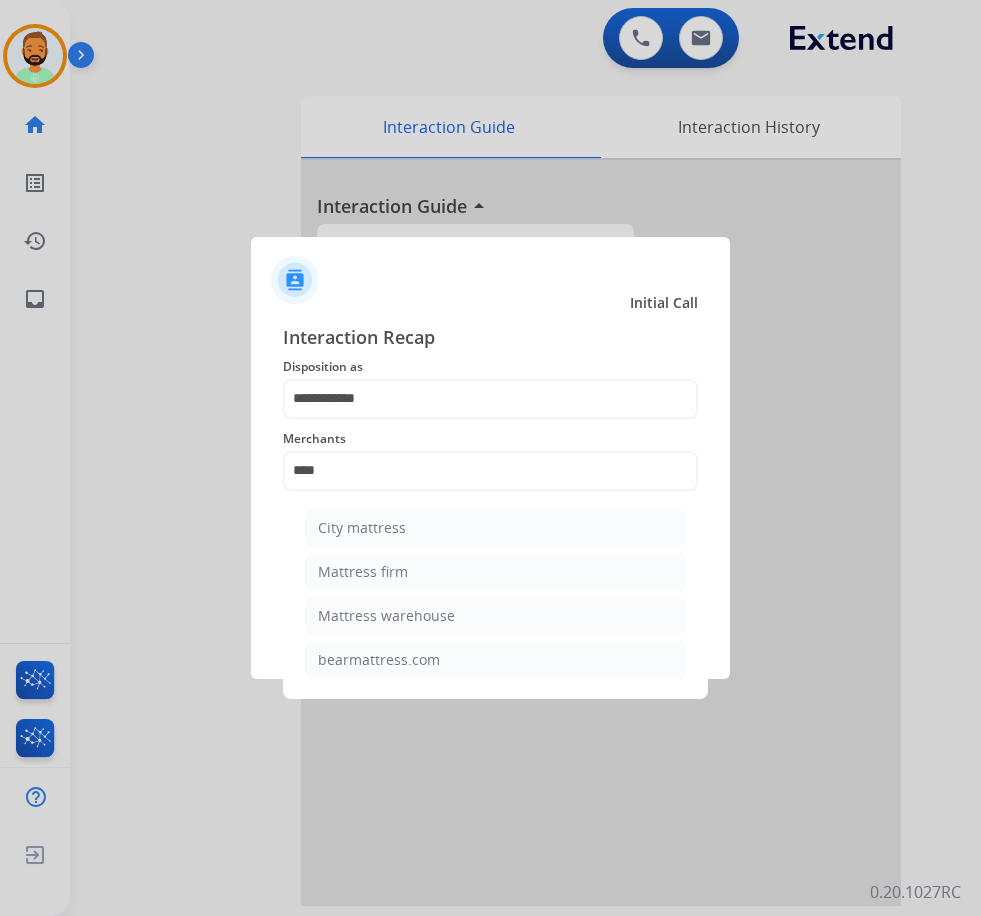 click on "City mattress   Mattress firm   Mattress warehouse   bearmattress.com" 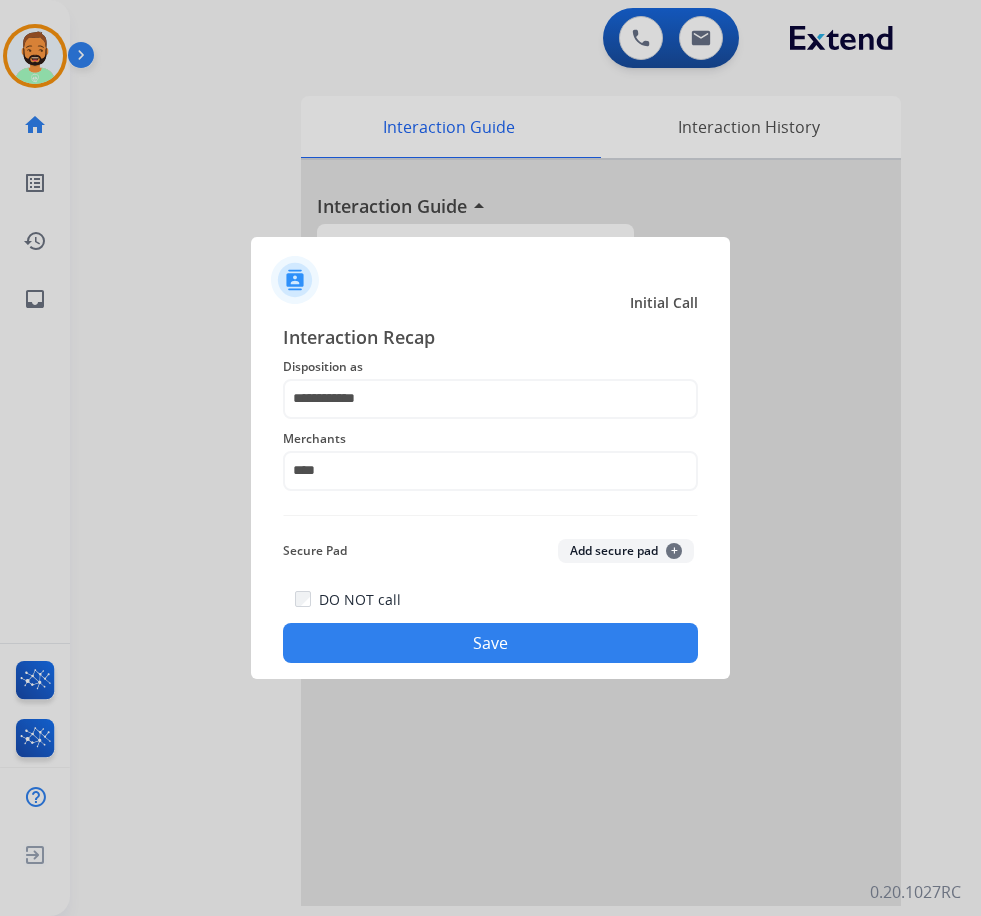 click on "Save" 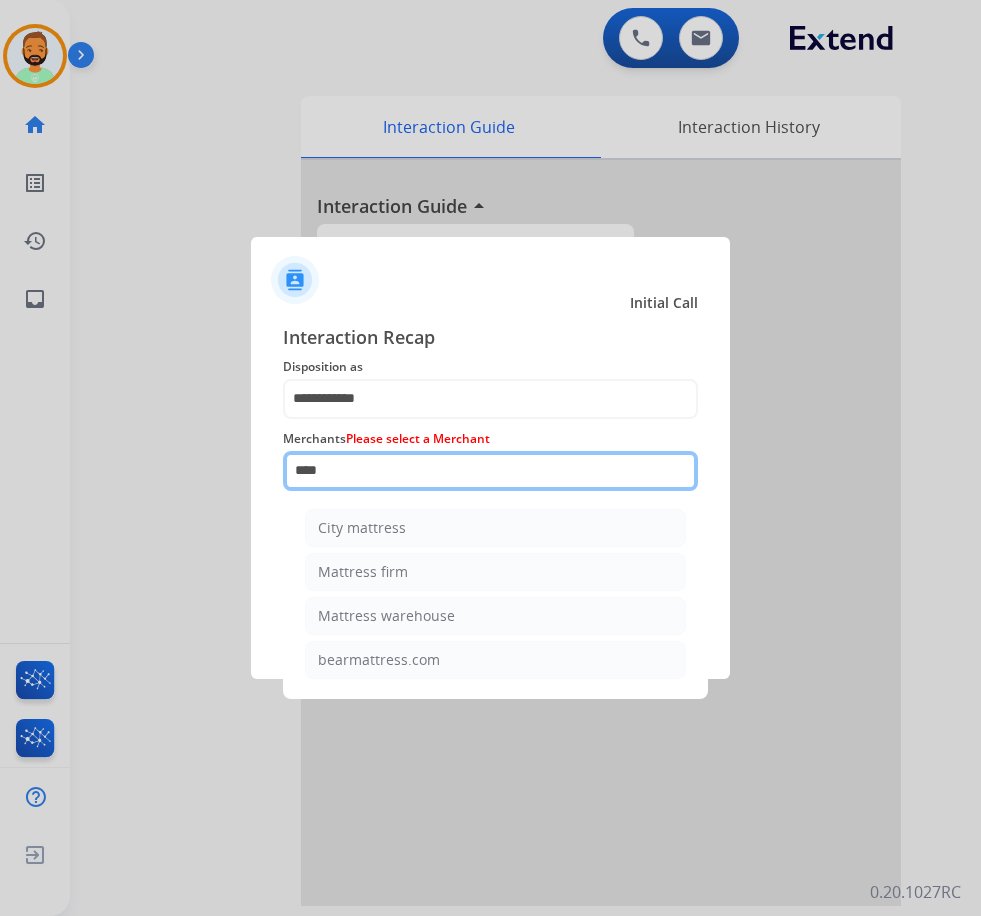 click on "****" 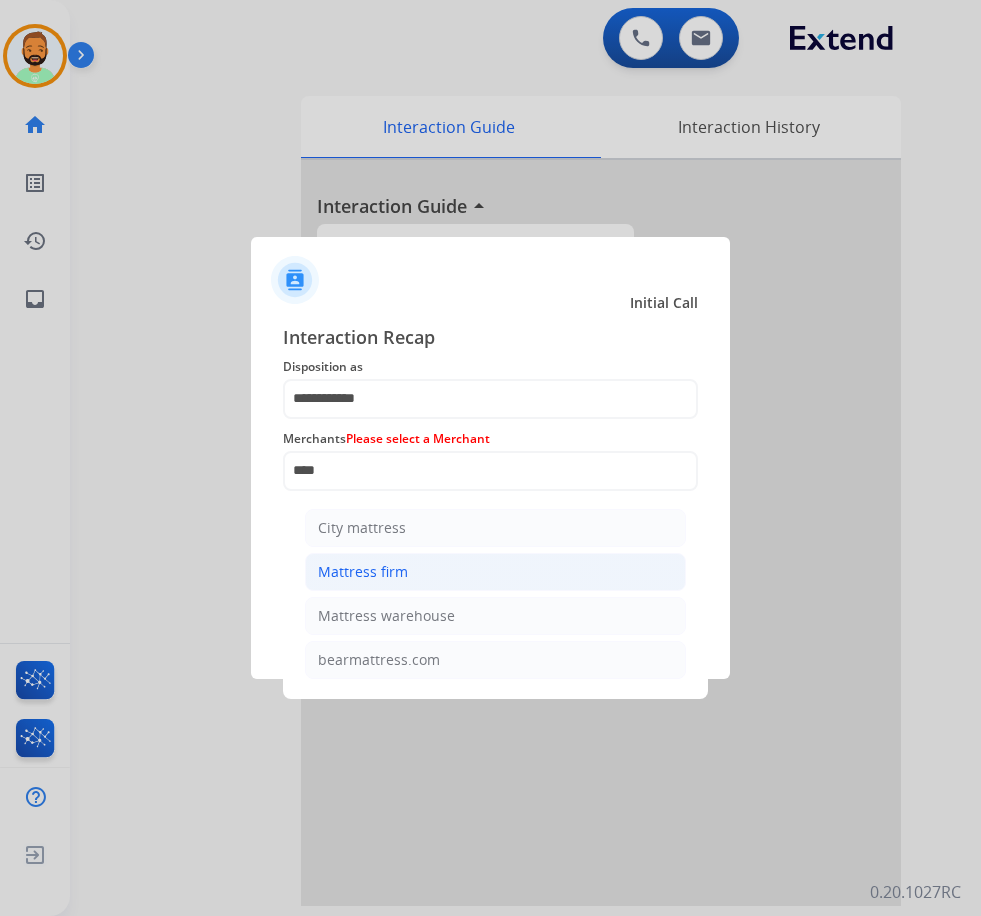 click on "Mattress firm" 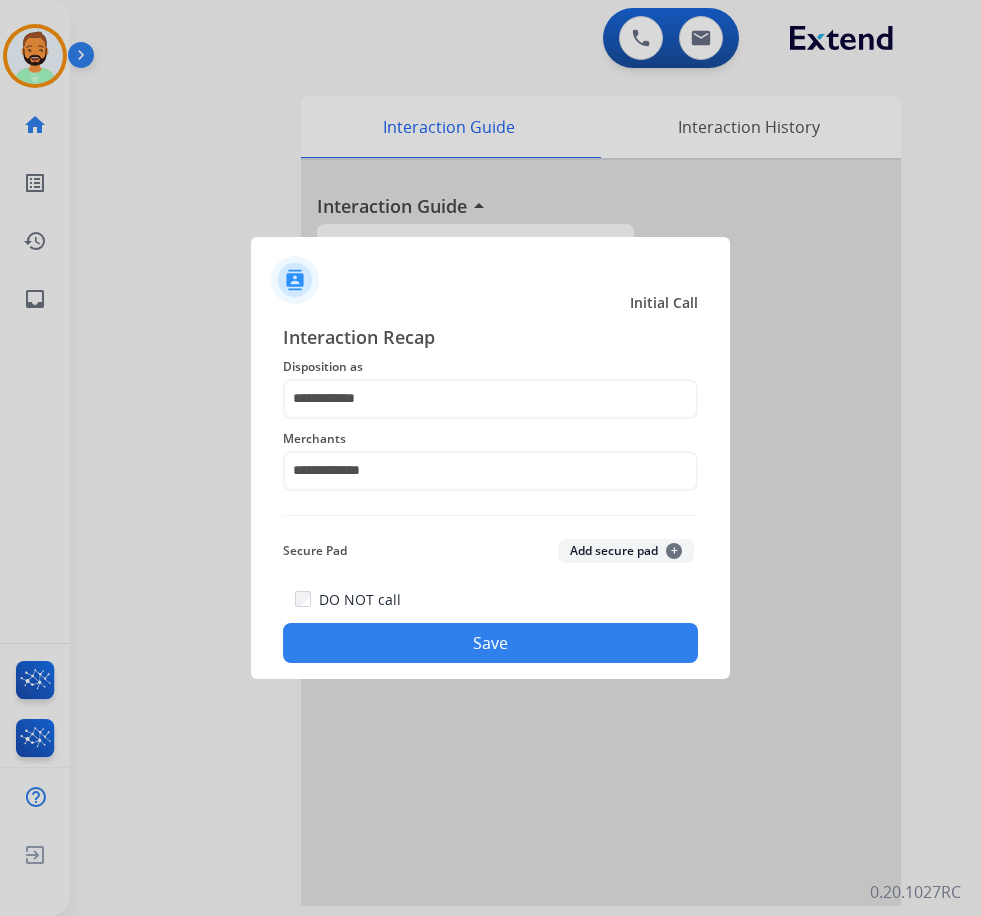 click on "Save" 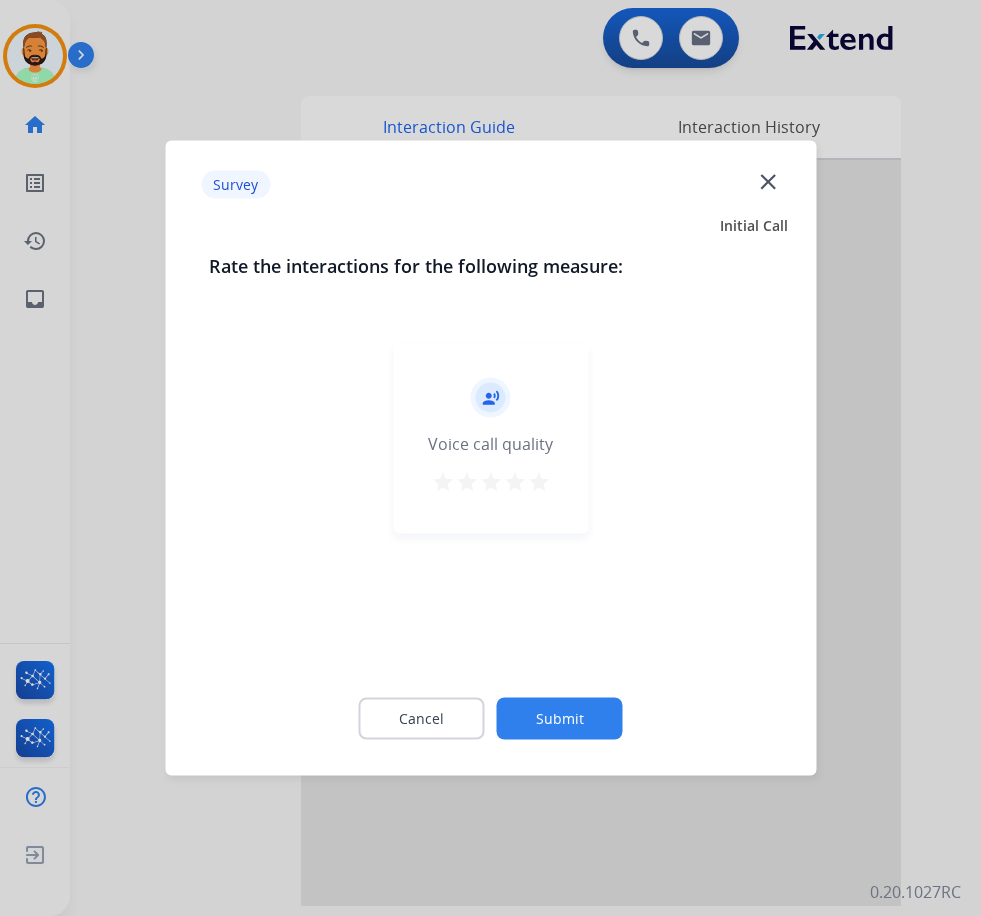 click on "Submit" 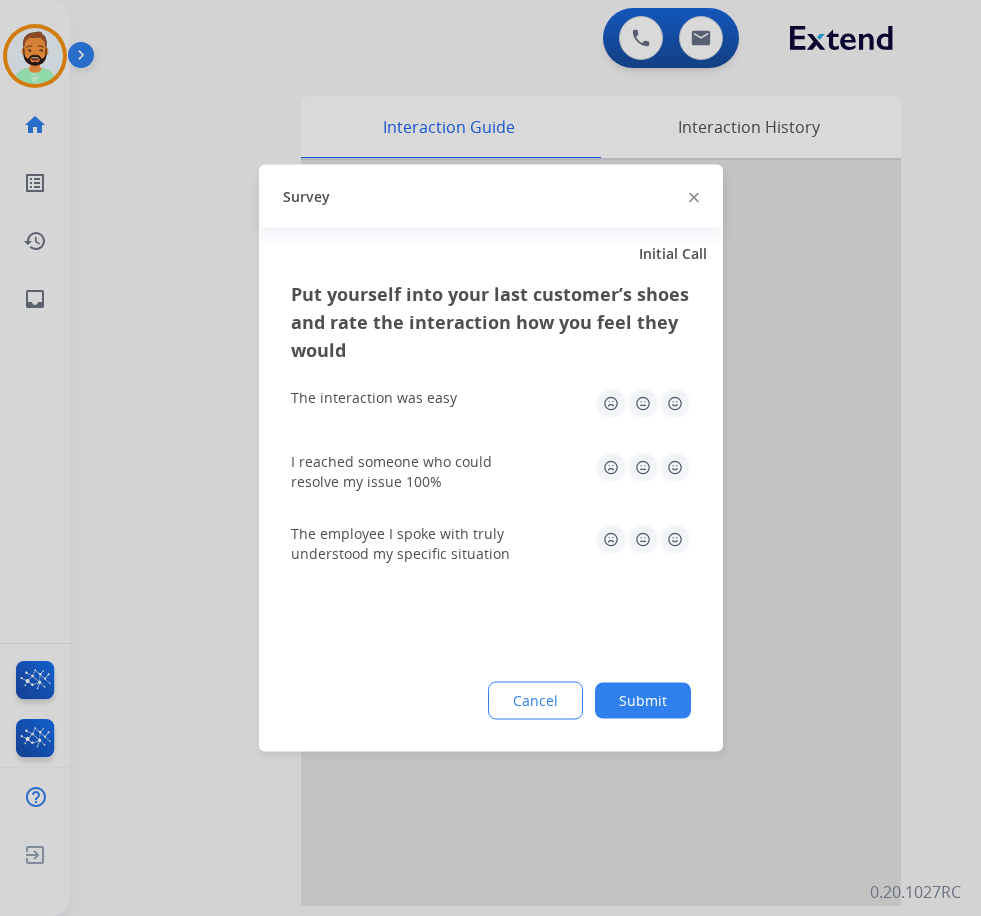 click on "Submit" 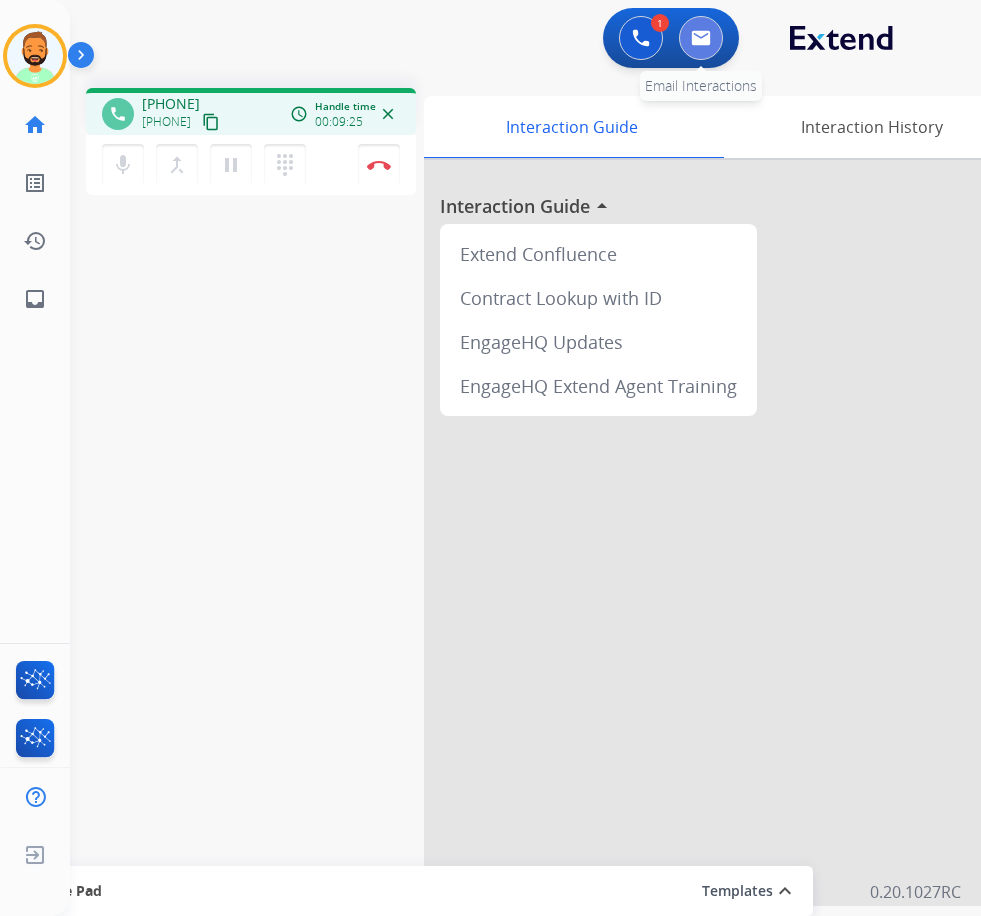 click at bounding box center (701, 38) 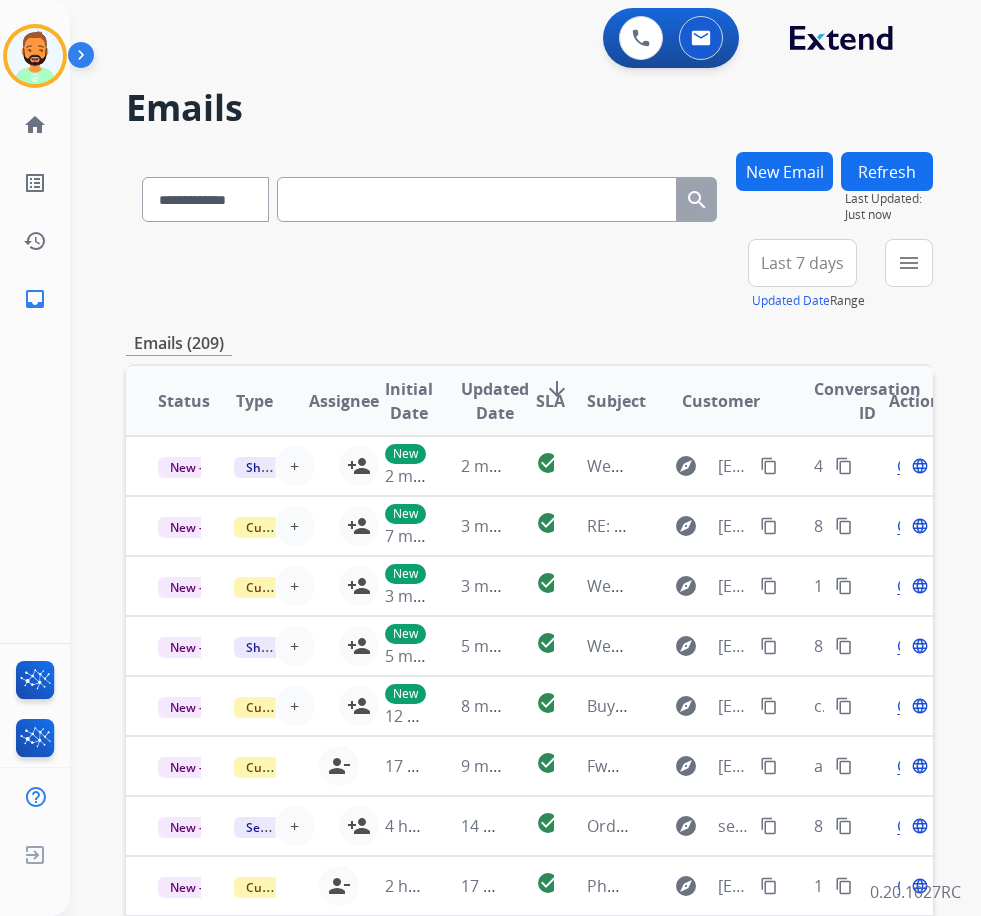 paste on "**********" 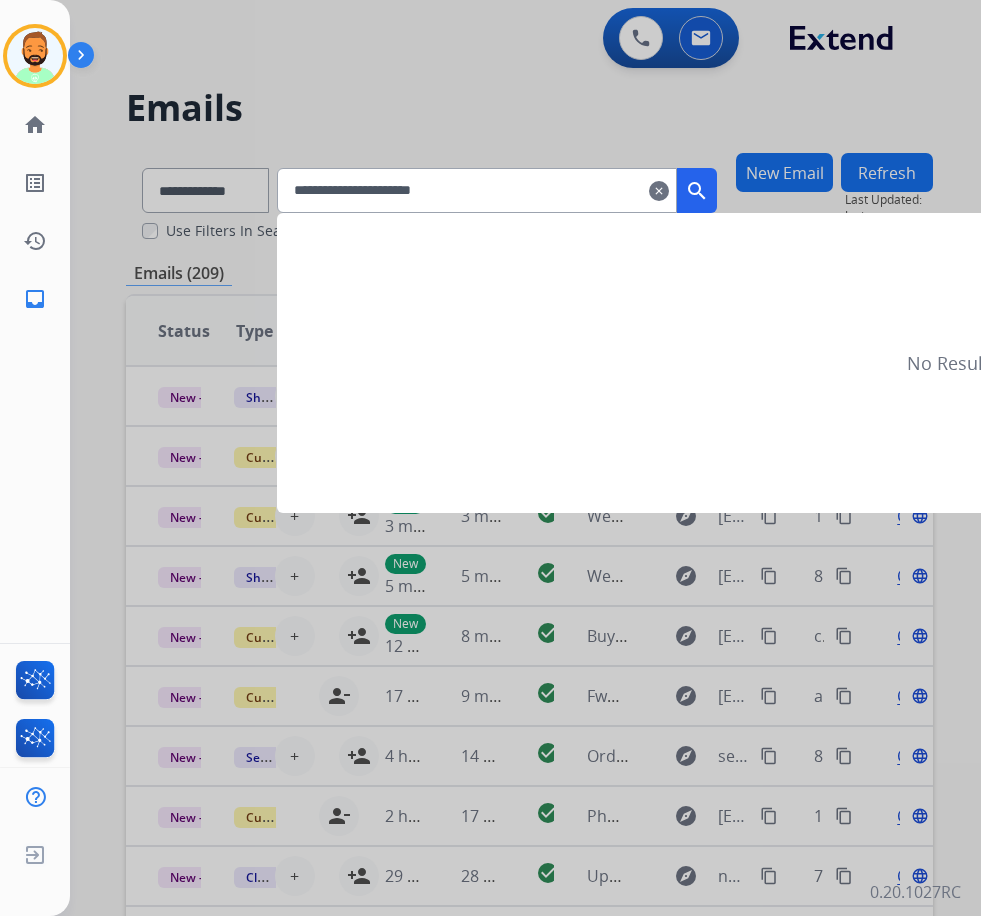 type on "**********" 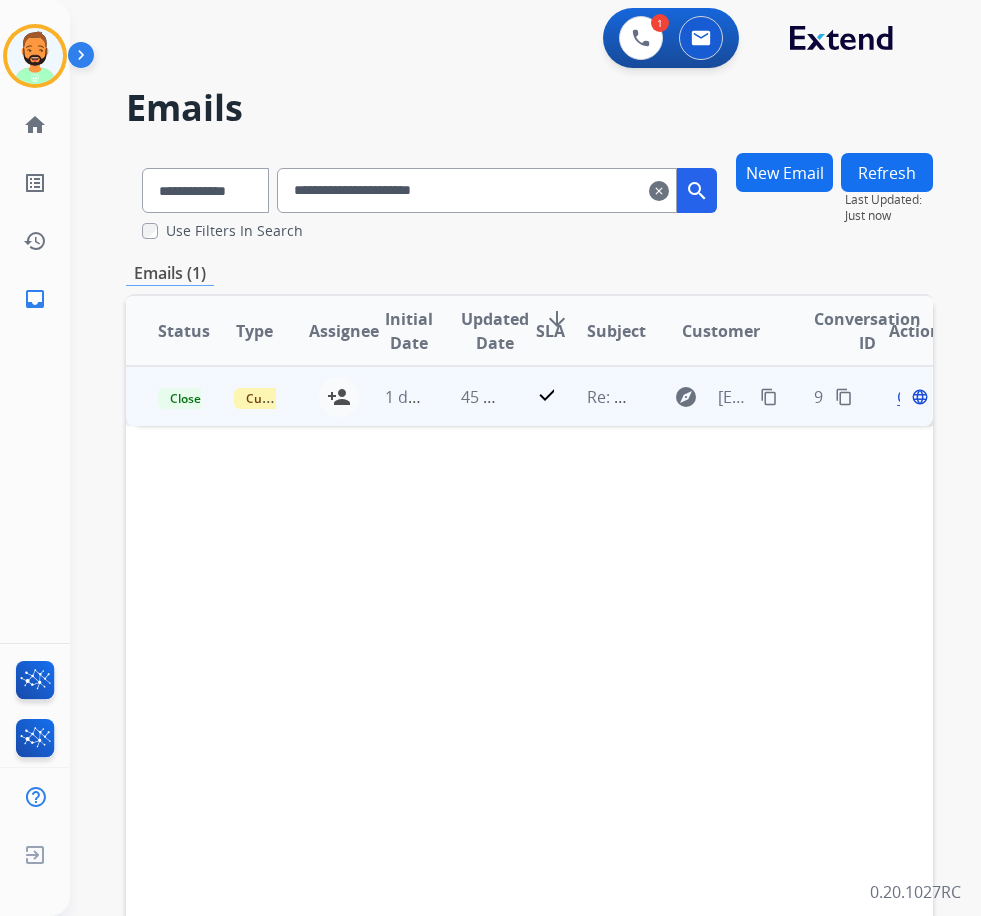 click on "45 minutes ago" at bounding box center [467, 396] 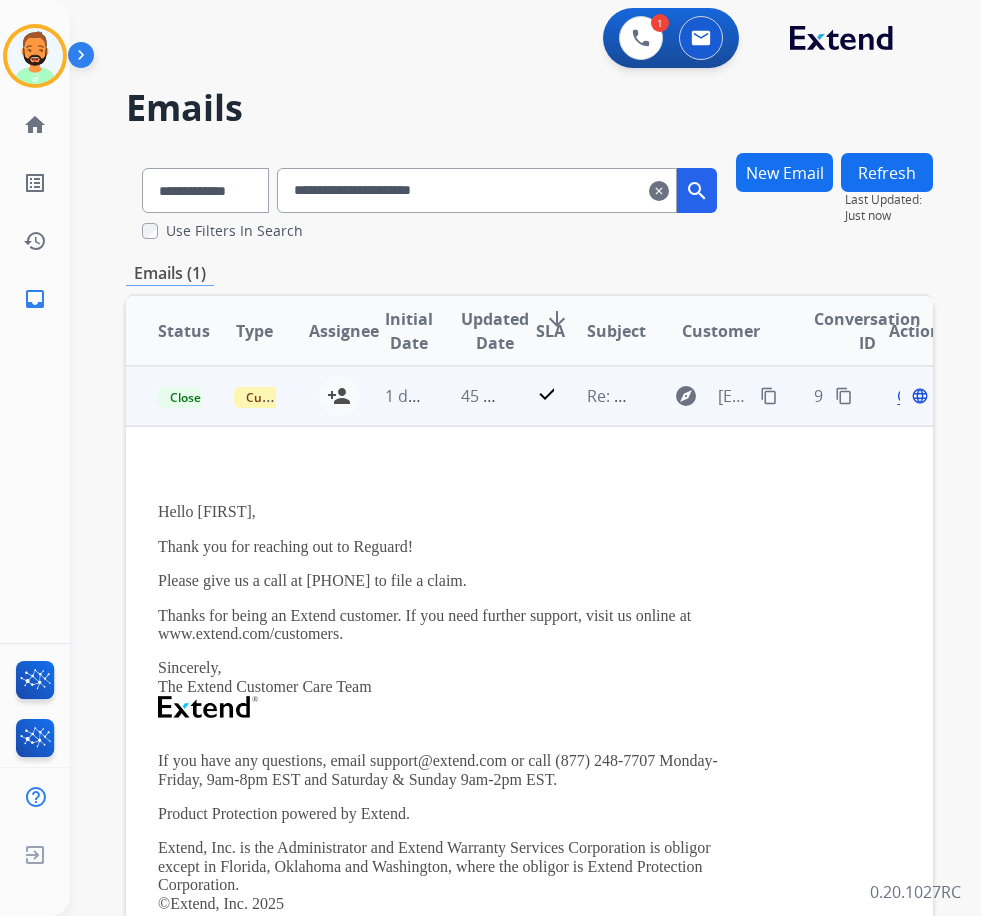 click on "Open" at bounding box center [917, 396] 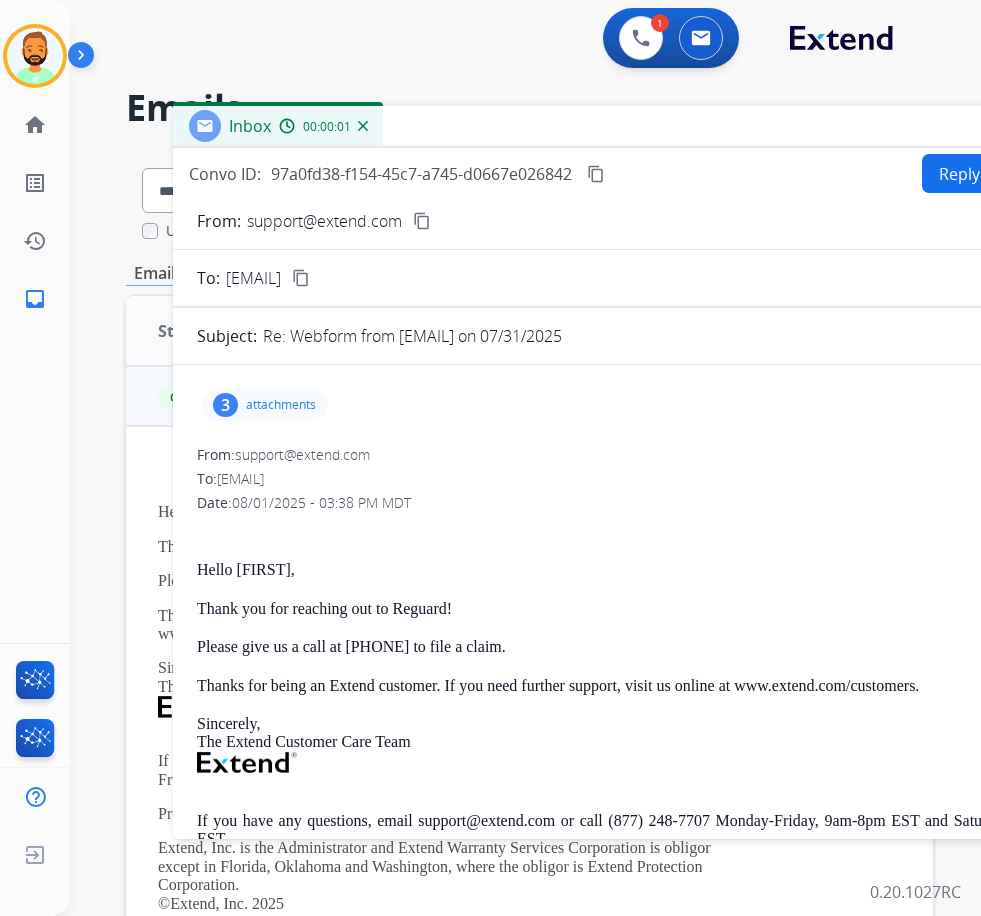 drag, startPoint x: 384, startPoint y: 145, endPoint x: 624, endPoint y: 129, distance: 240.53275 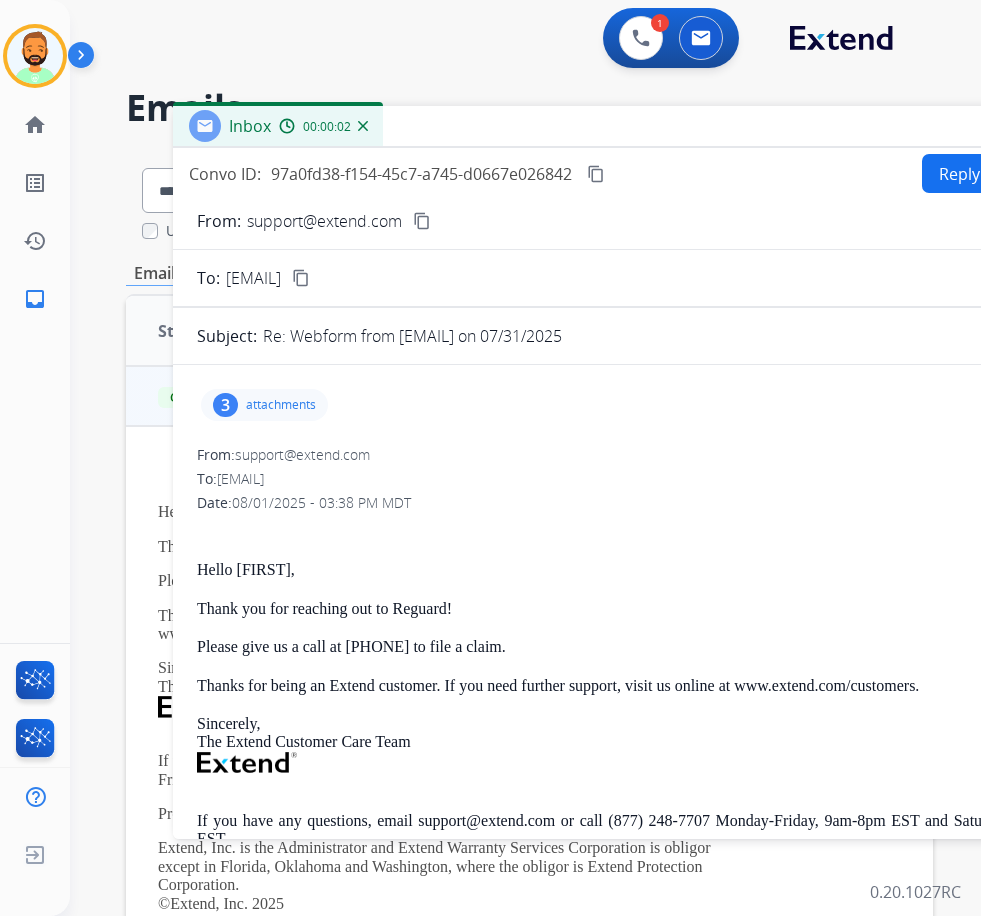 click on "attachments" at bounding box center (281, 405) 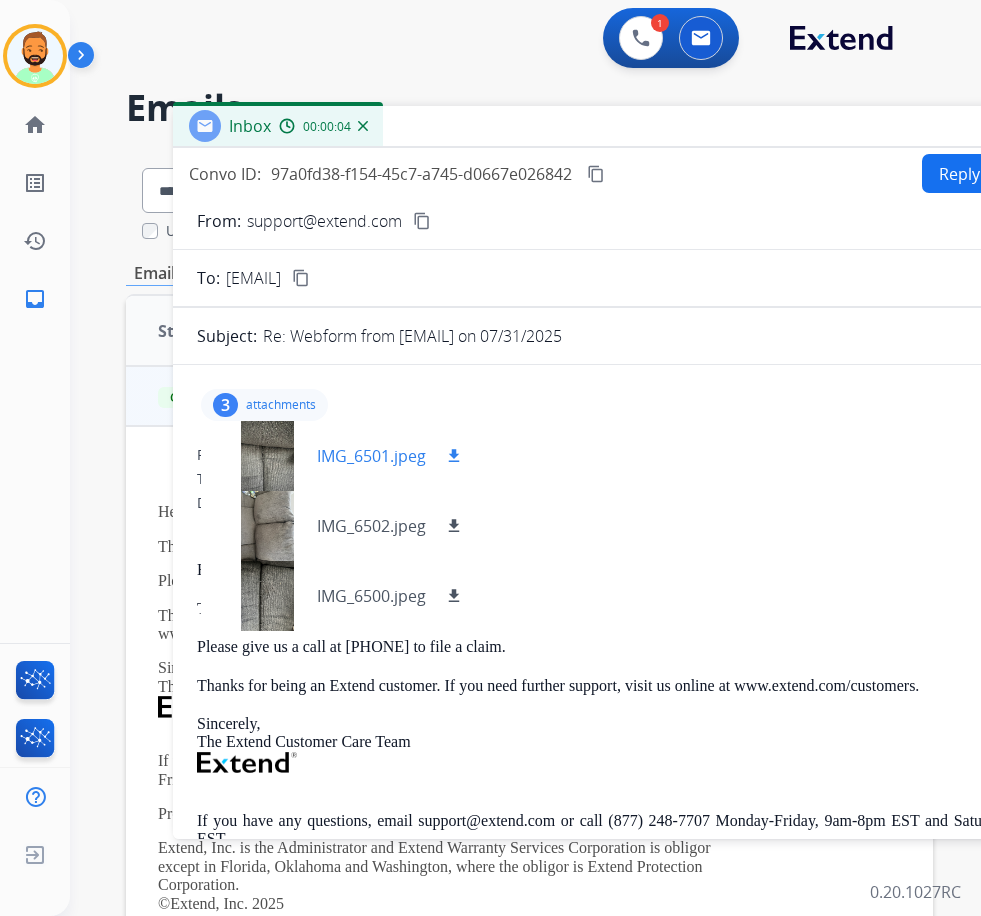 click at bounding box center [267, 456] 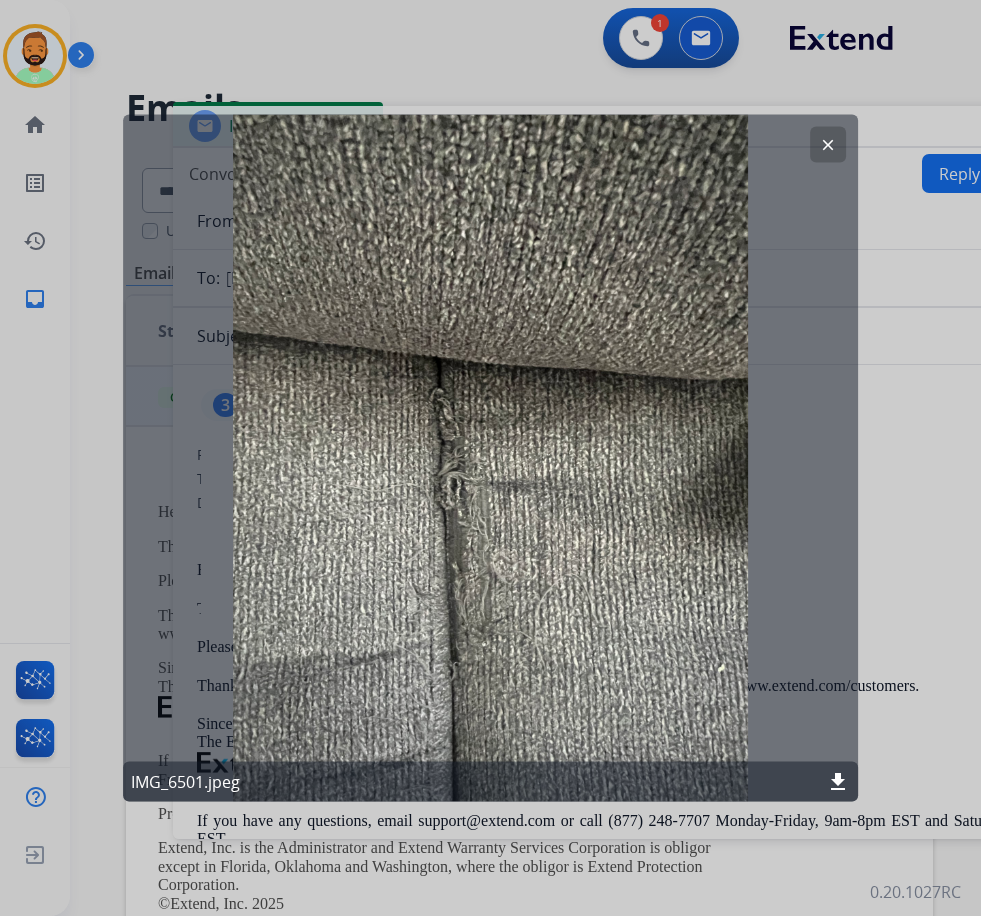 click on "clear" 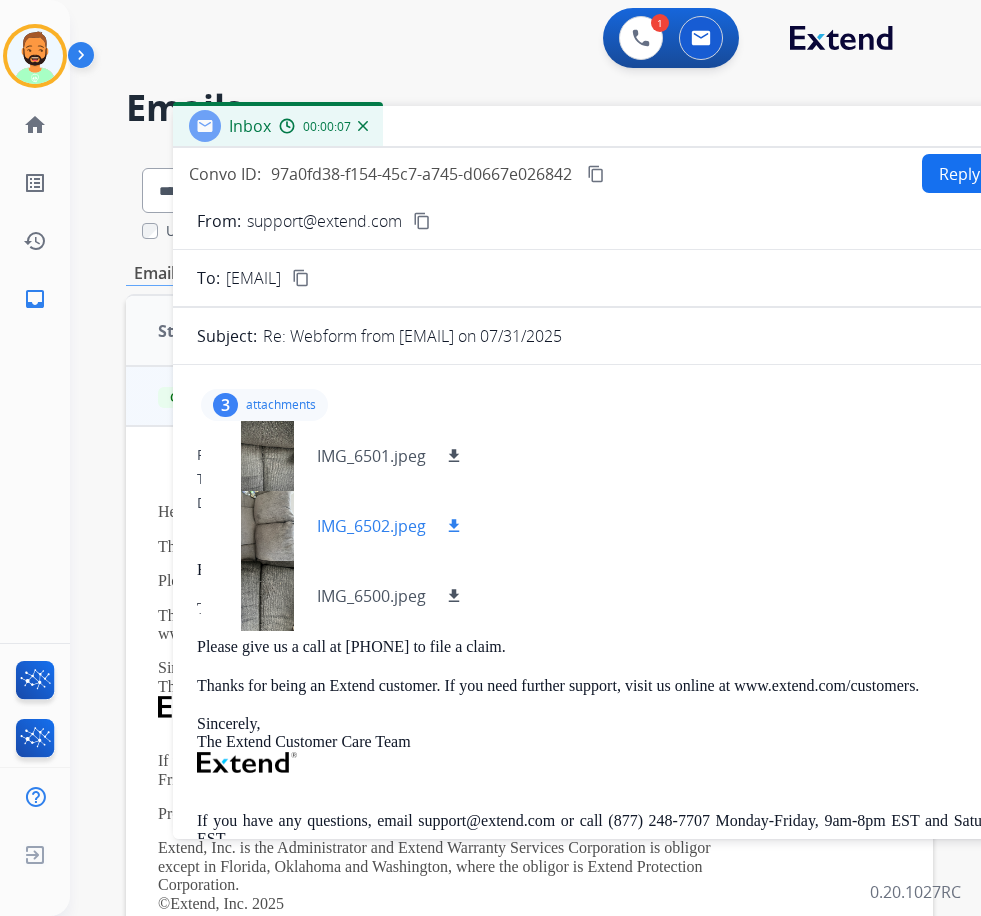 click at bounding box center [267, 526] 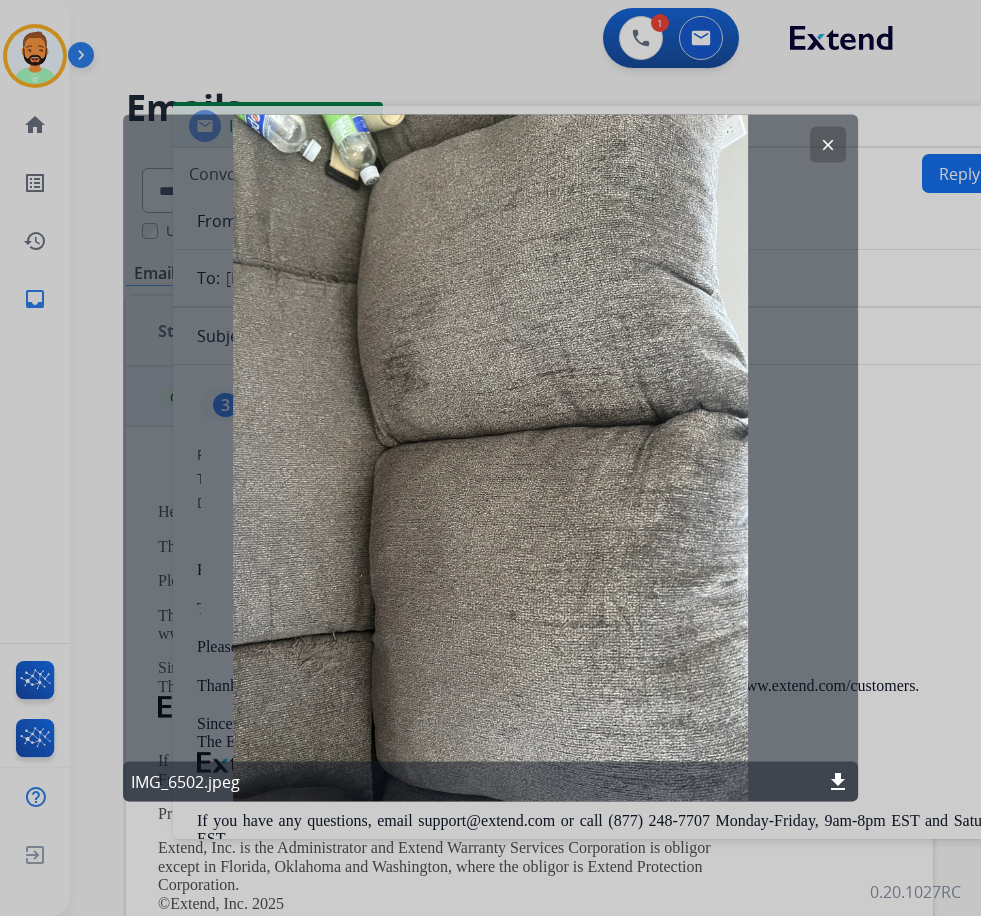 click on "clear" 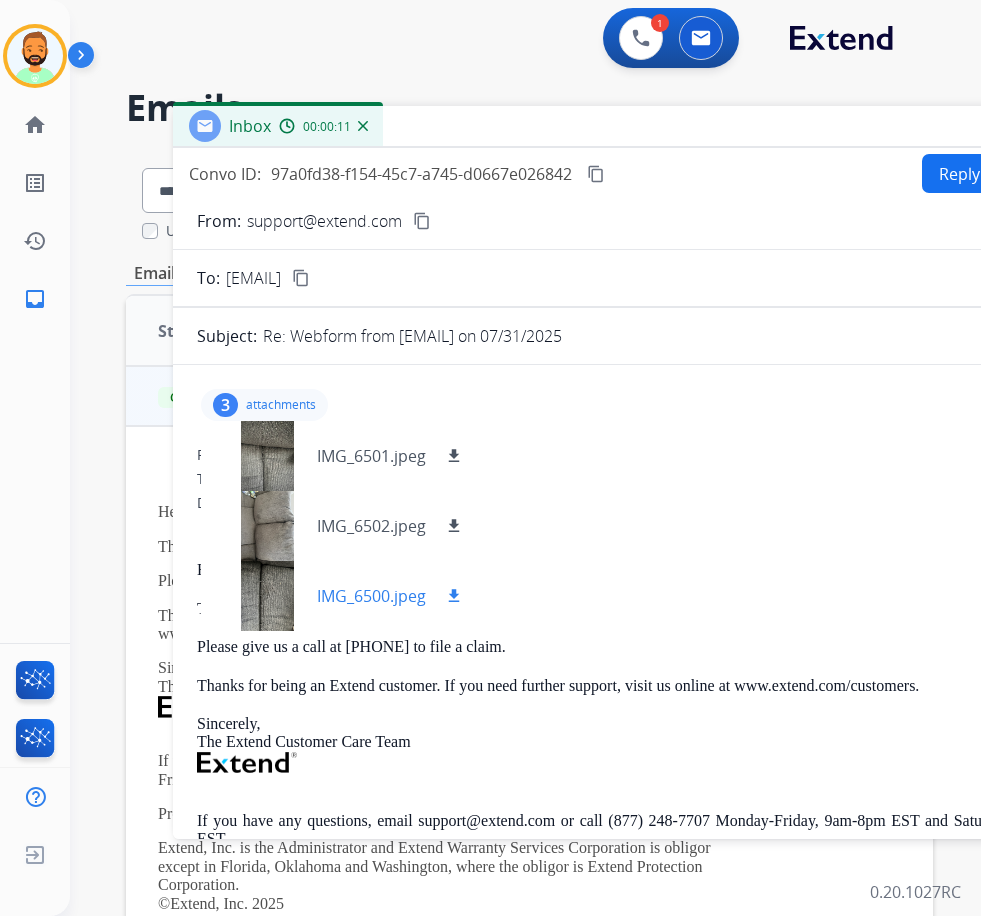 click at bounding box center (267, 596) 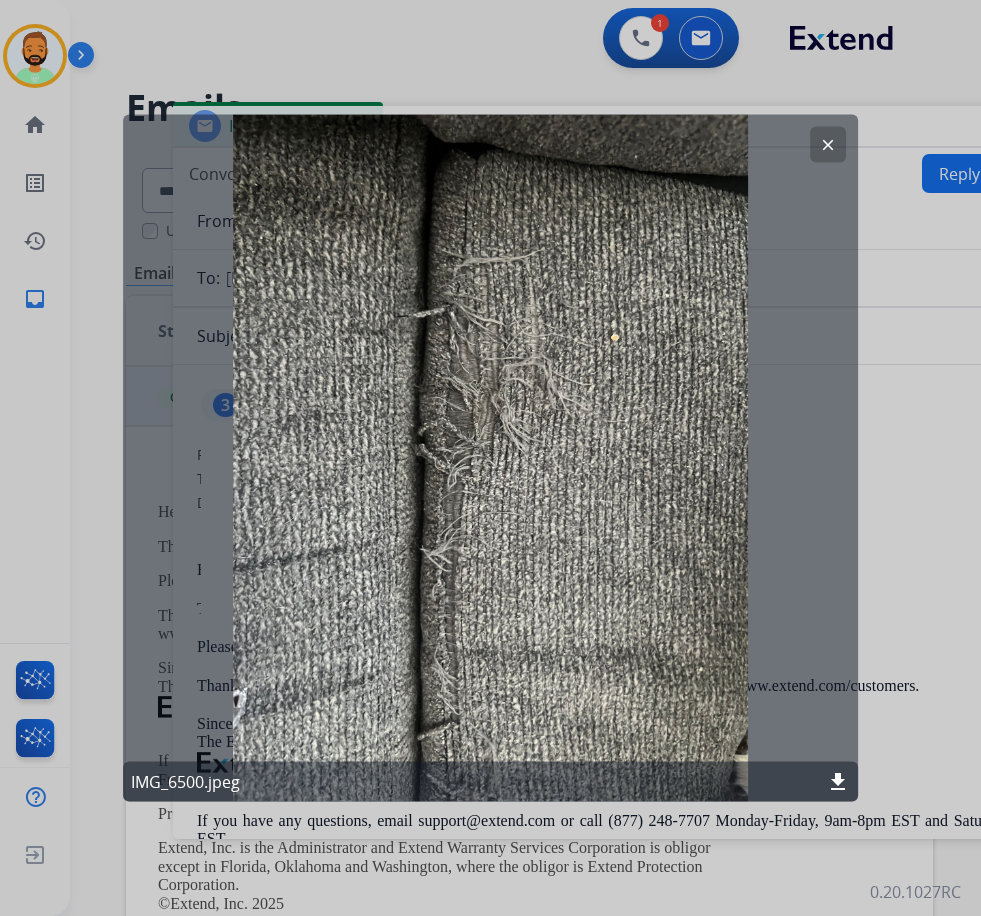 click on "clear" 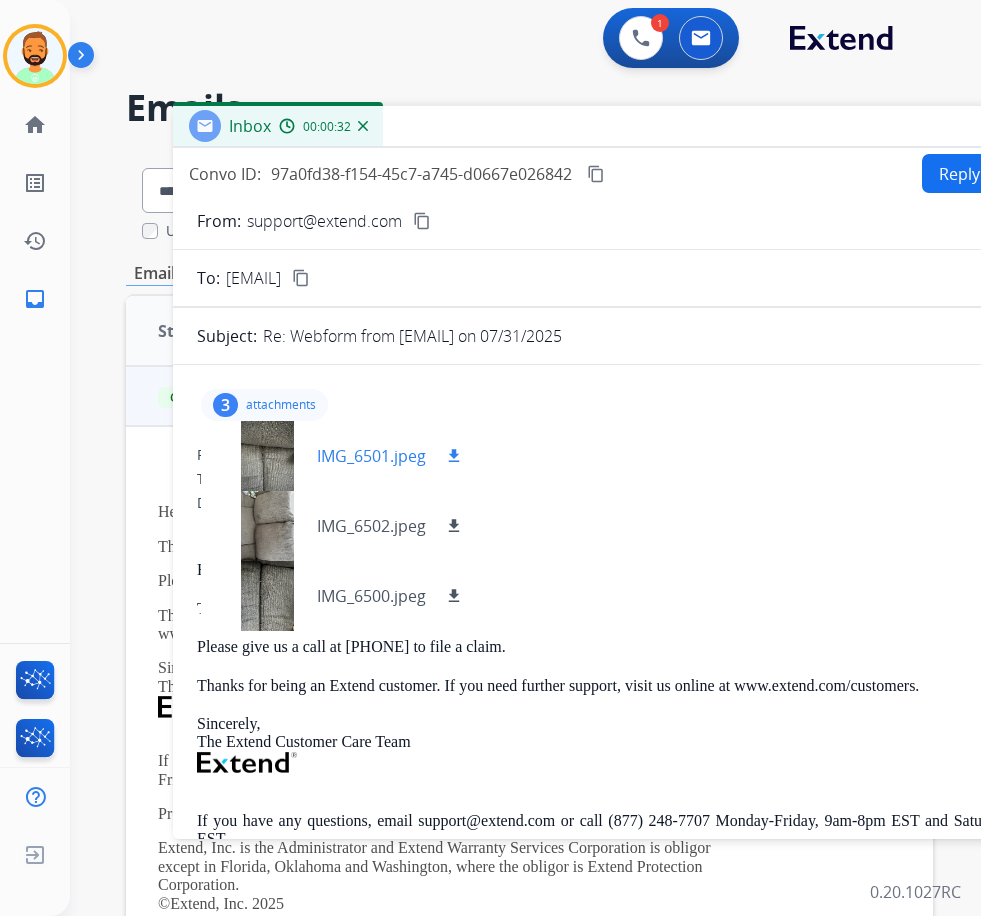 click at bounding box center [267, 456] 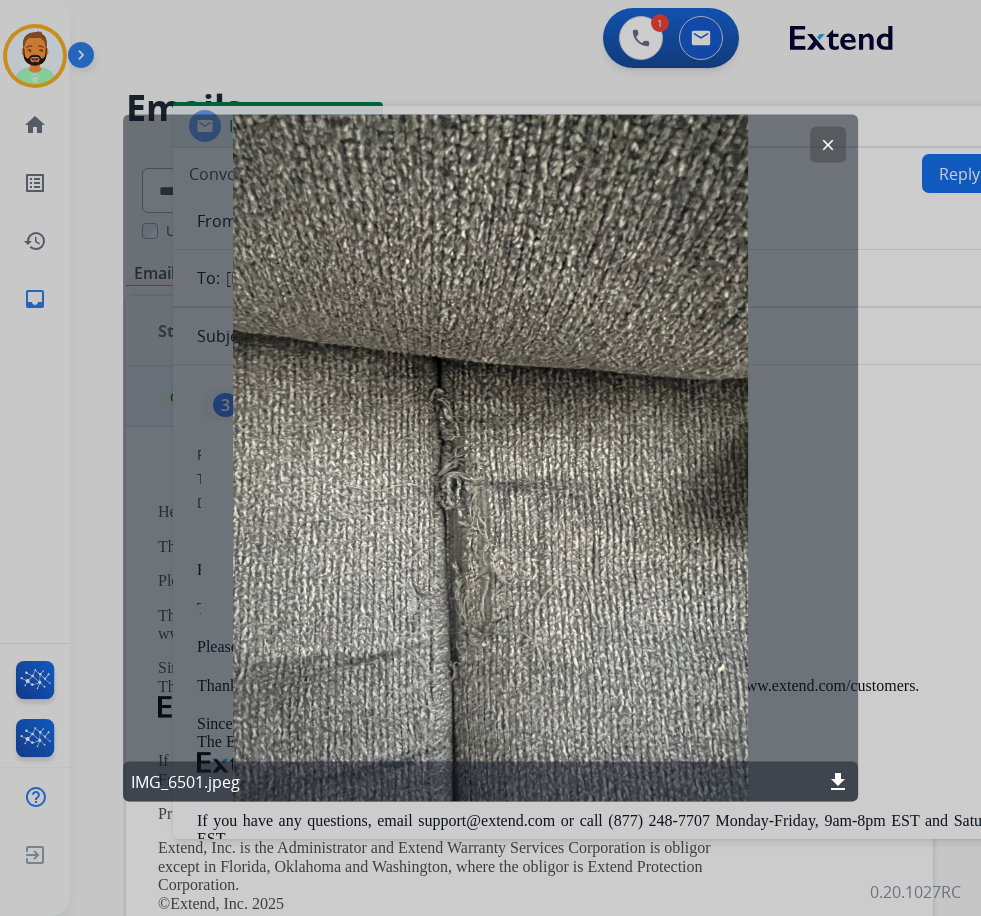 click on "clear" 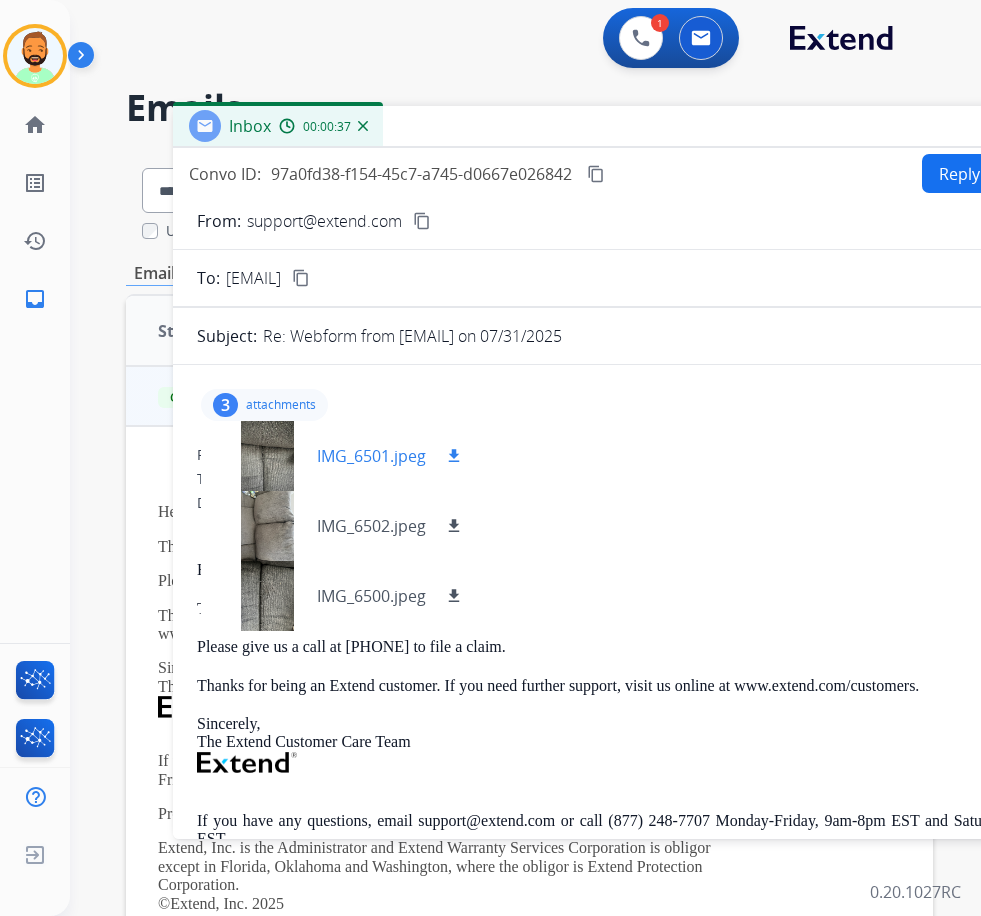 click at bounding box center (267, 456) 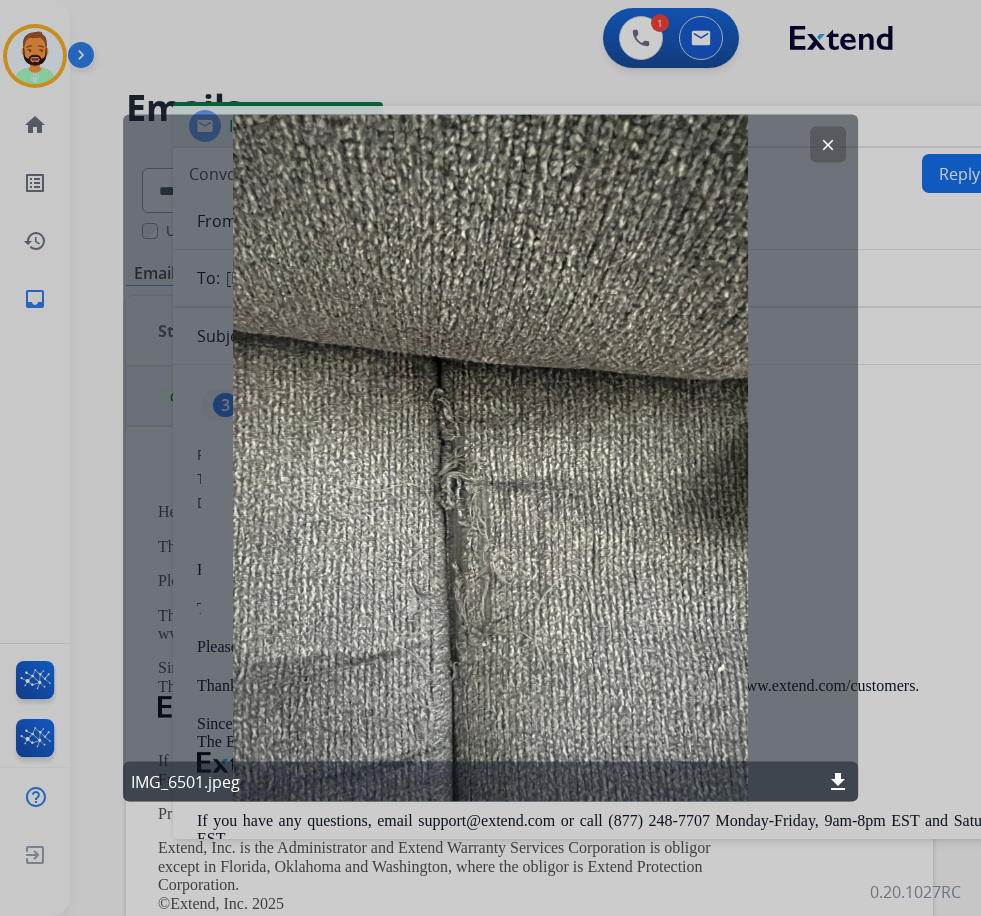 click on "clear" 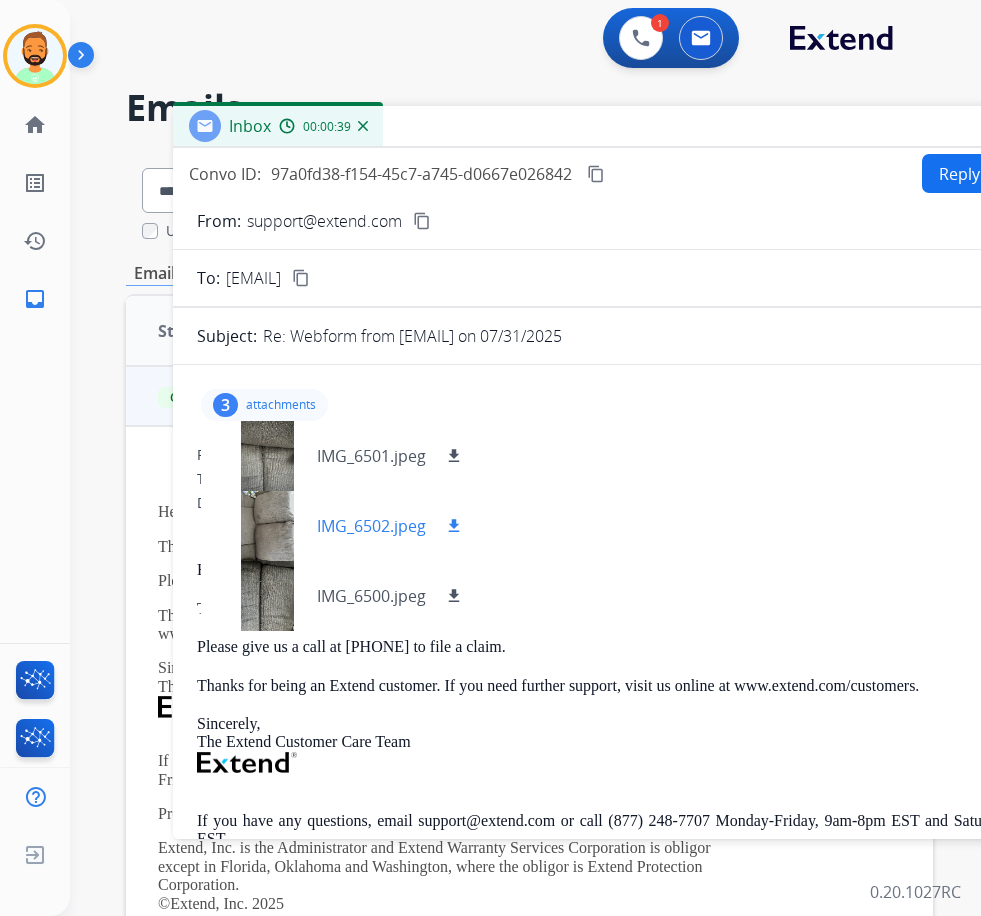 click at bounding box center [267, 526] 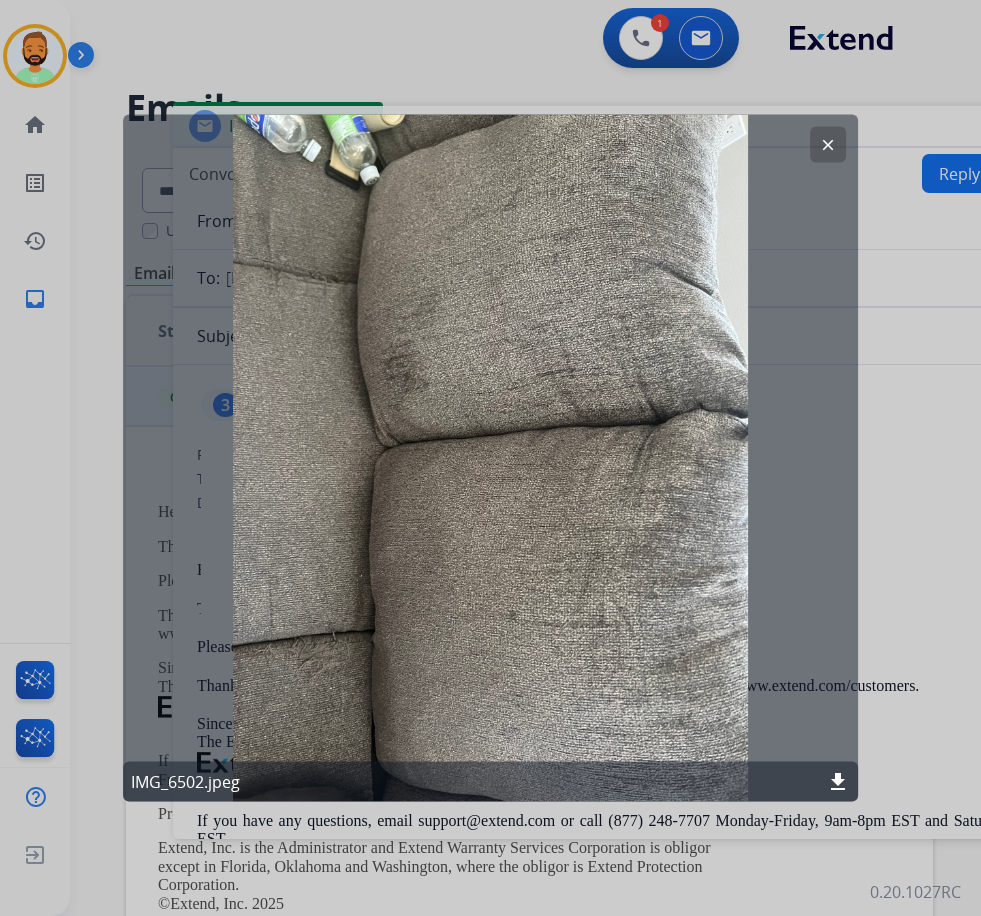 drag, startPoint x: 821, startPoint y: 149, endPoint x: 828, endPoint y: 172, distance: 24.04163 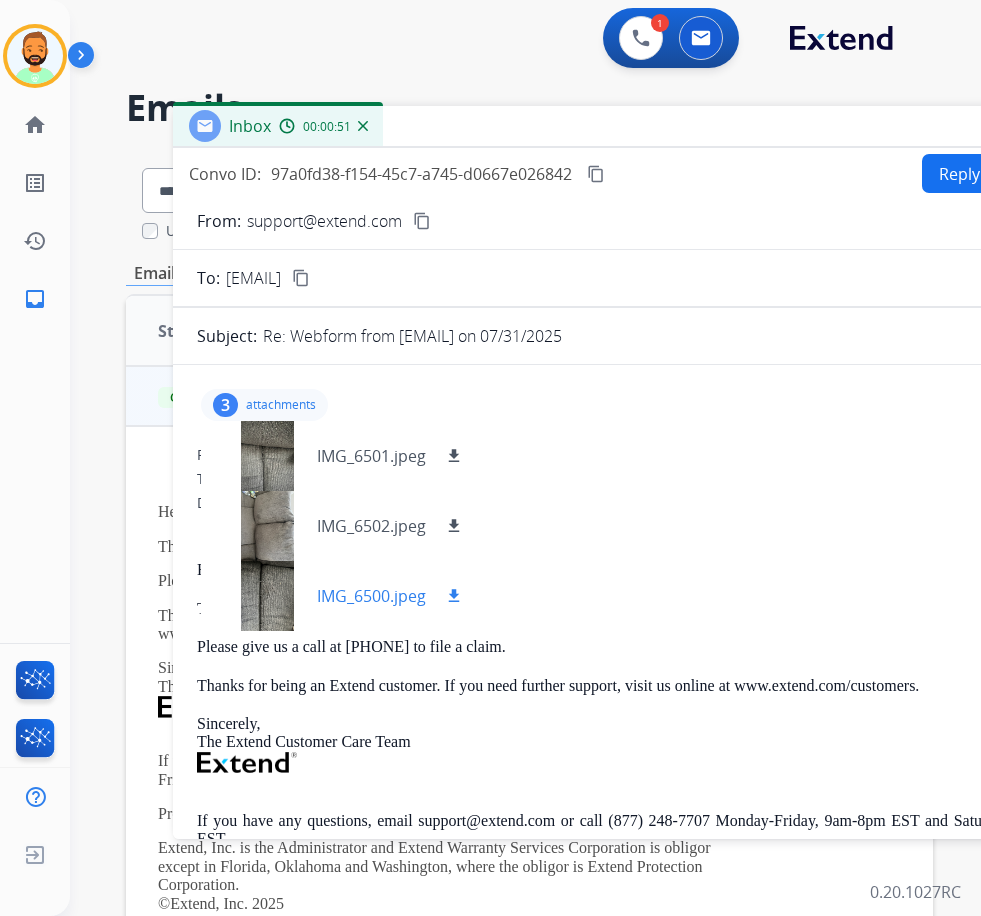 click at bounding box center (267, 596) 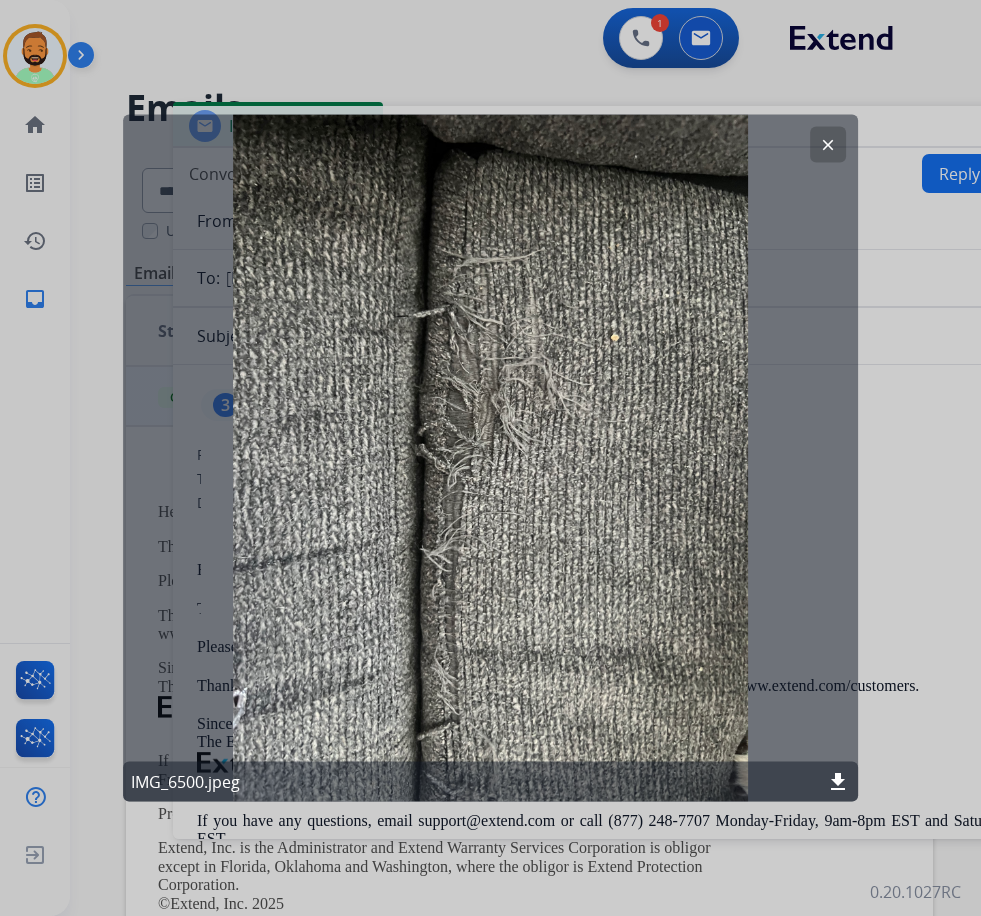 click on "download" 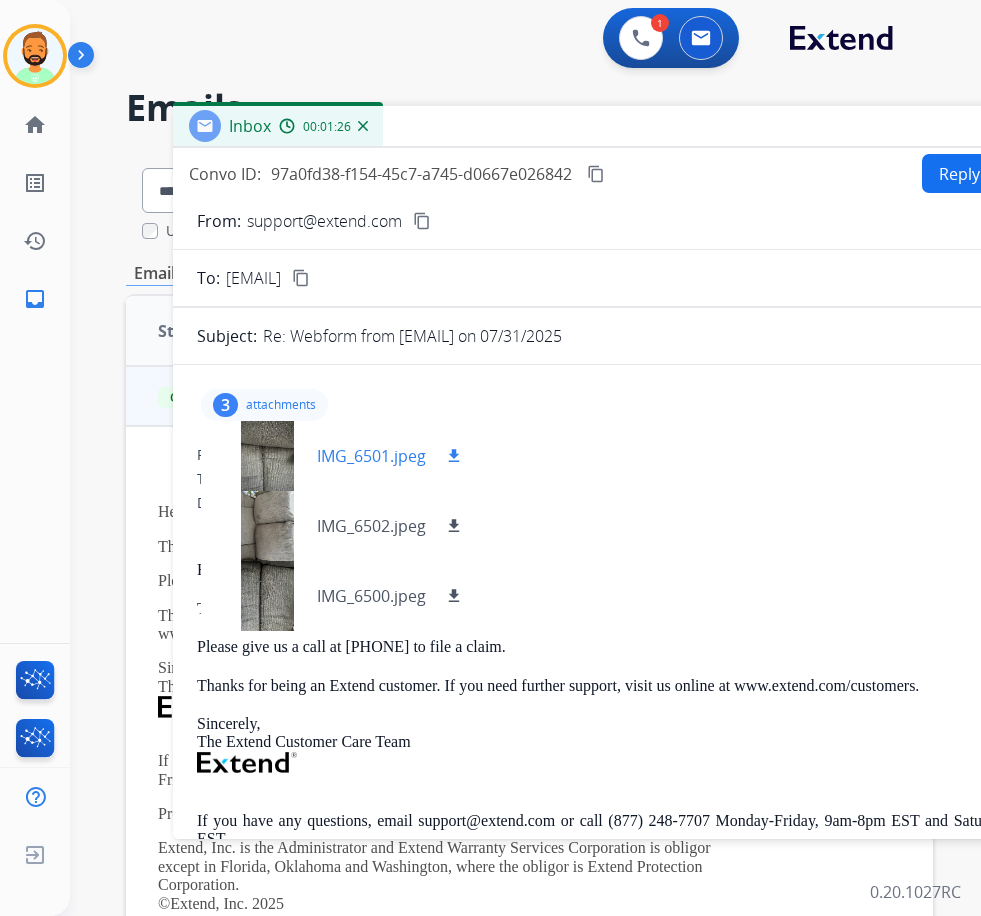 click on "download" at bounding box center (454, 456) 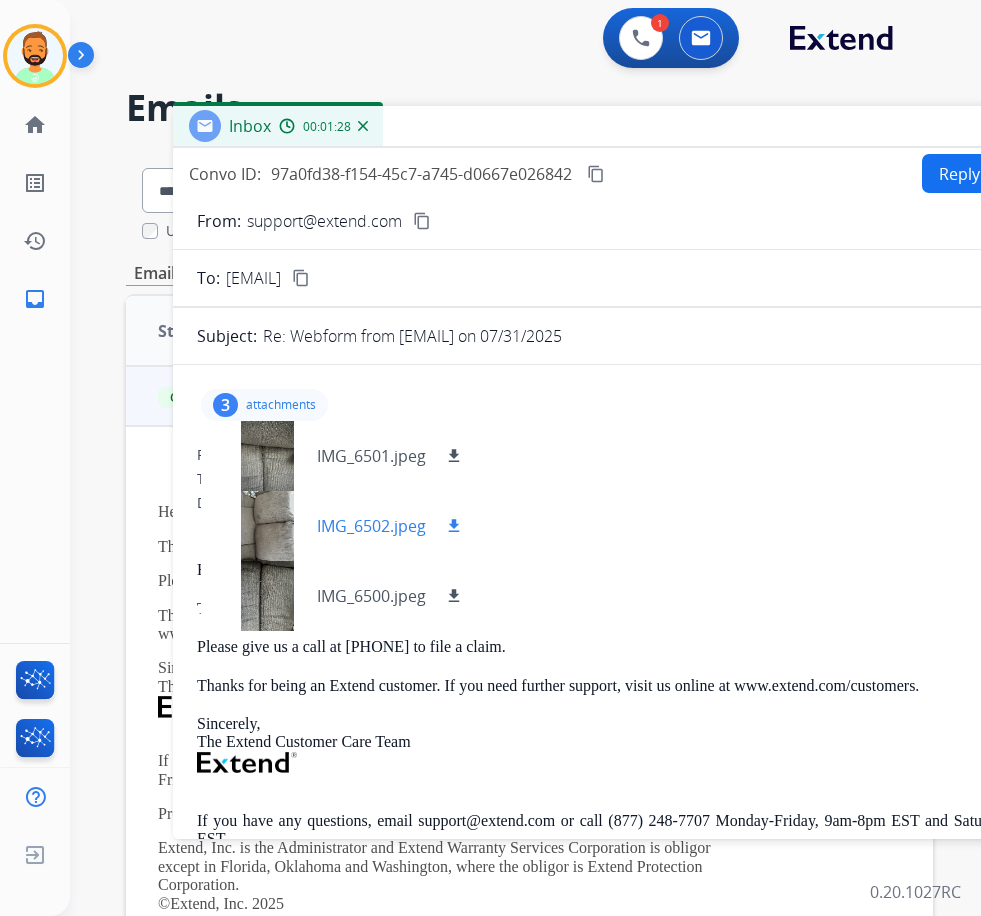 click on "download" at bounding box center (454, 526) 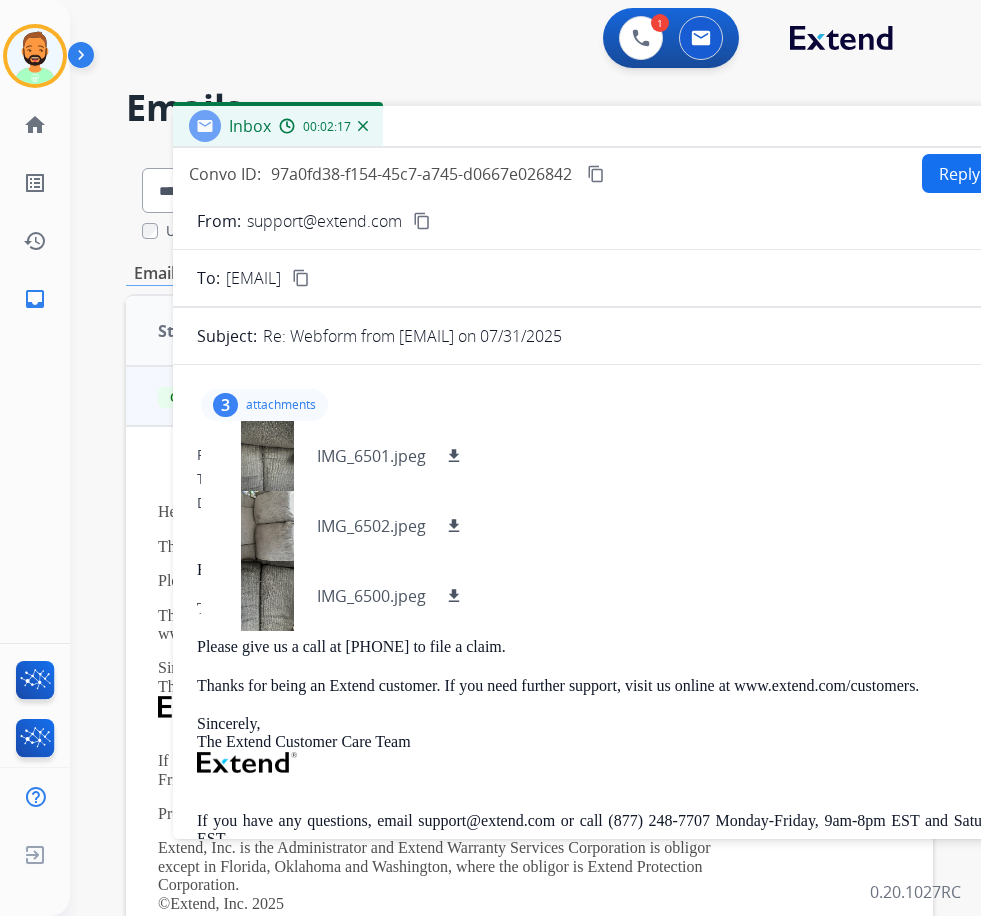 click on "attachments" at bounding box center [281, 405] 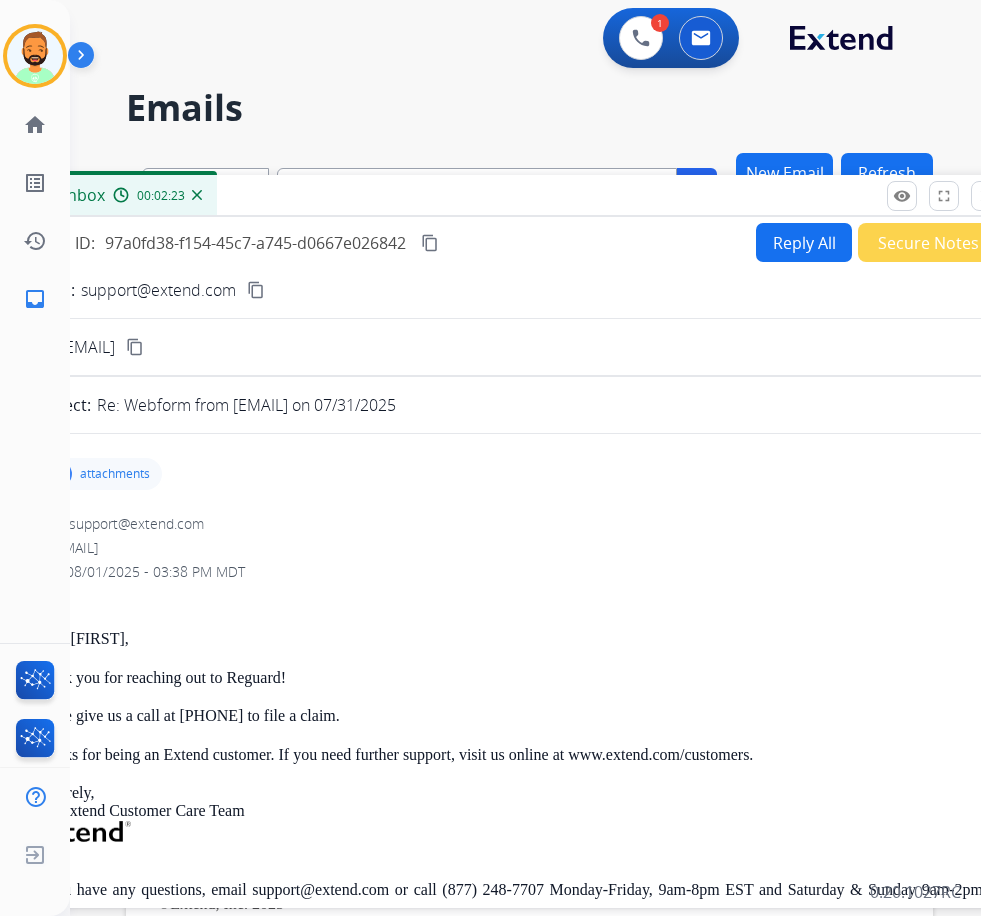 drag, startPoint x: 512, startPoint y: 129, endPoint x: 432, endPoint y: 233, distance: 131.20976 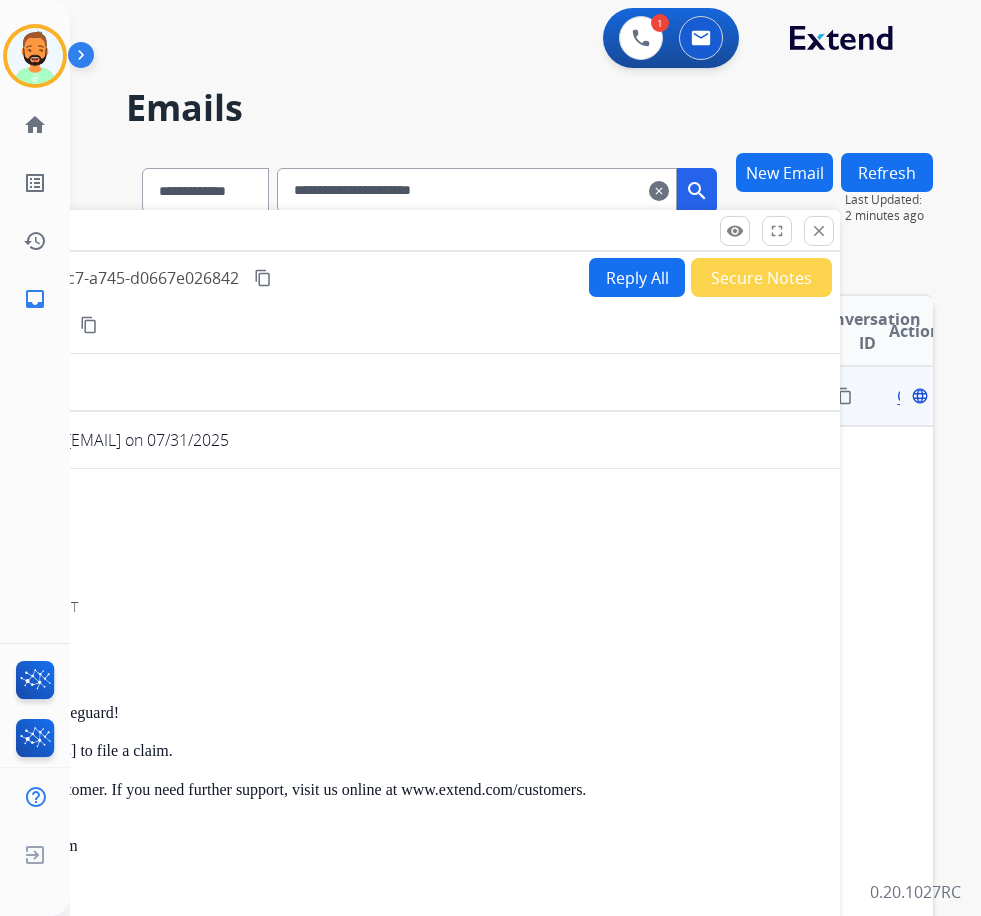 drag, startPoint x: 655, startPoint y: 196, endPoint x: 460, endPoint y: 254, distance: 203.44287 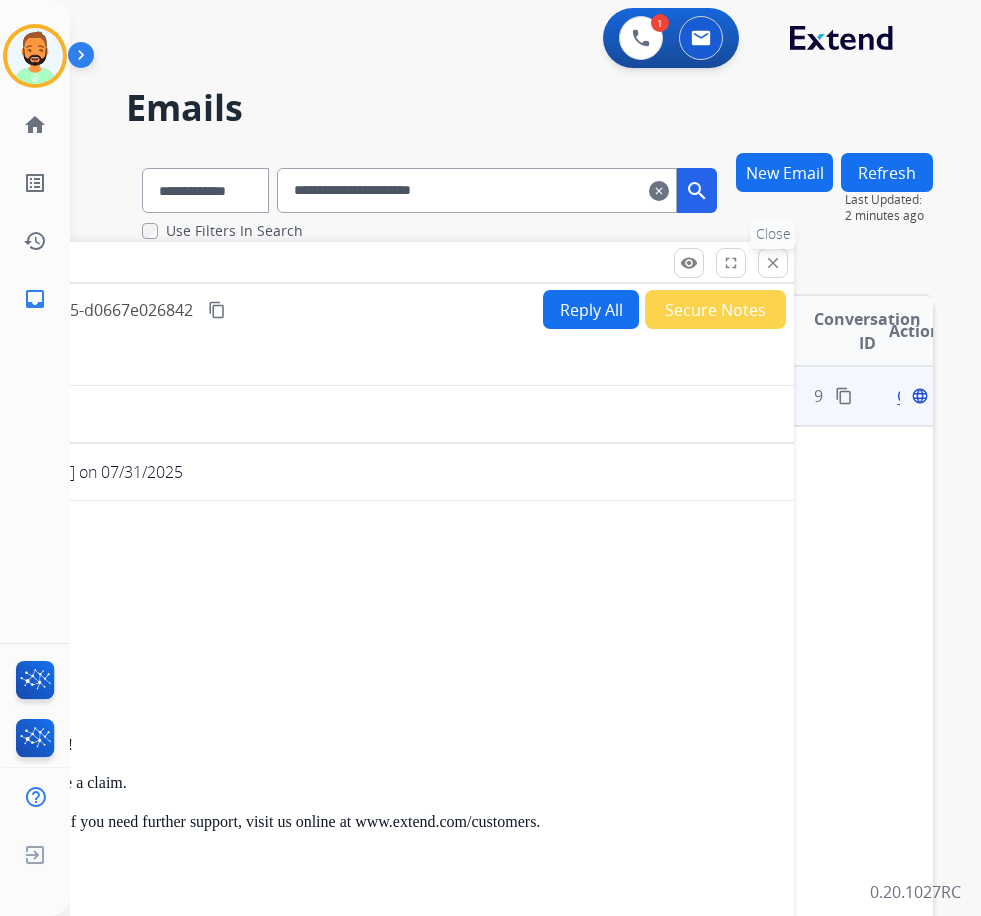 click on "close" at bounding box center [773, 263] 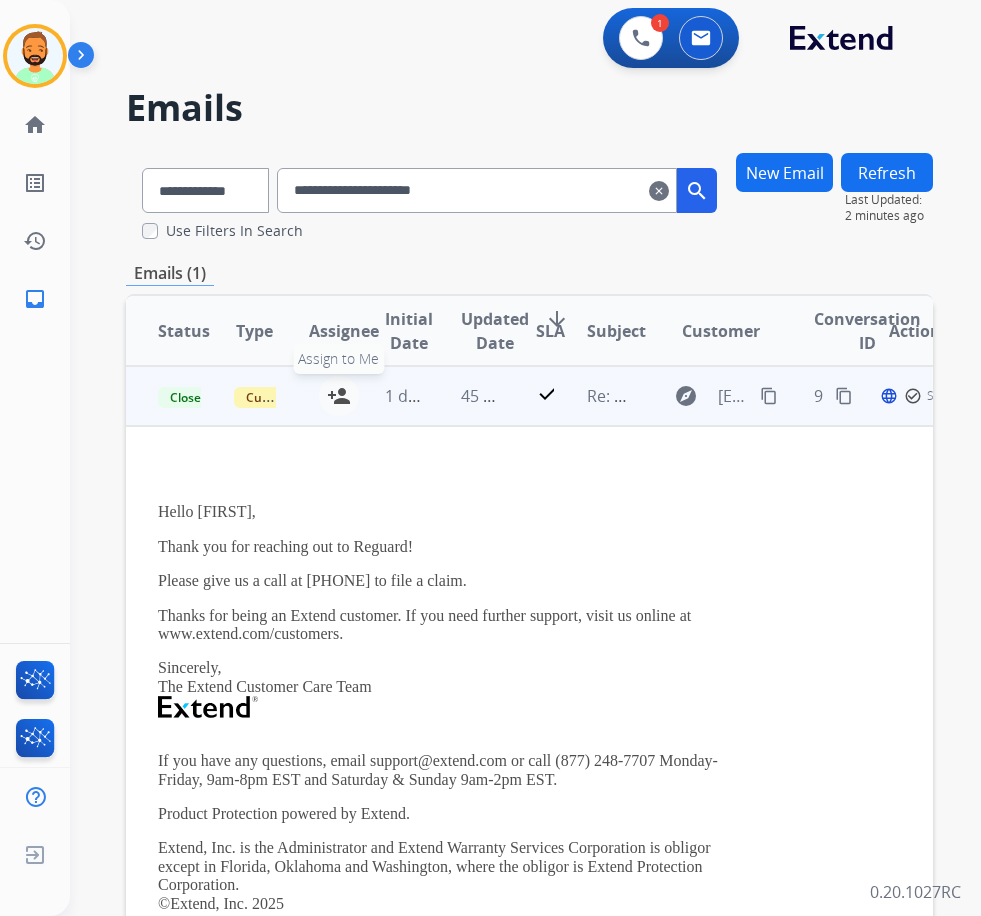 click on "person_add" at bounding box center [339, 396] 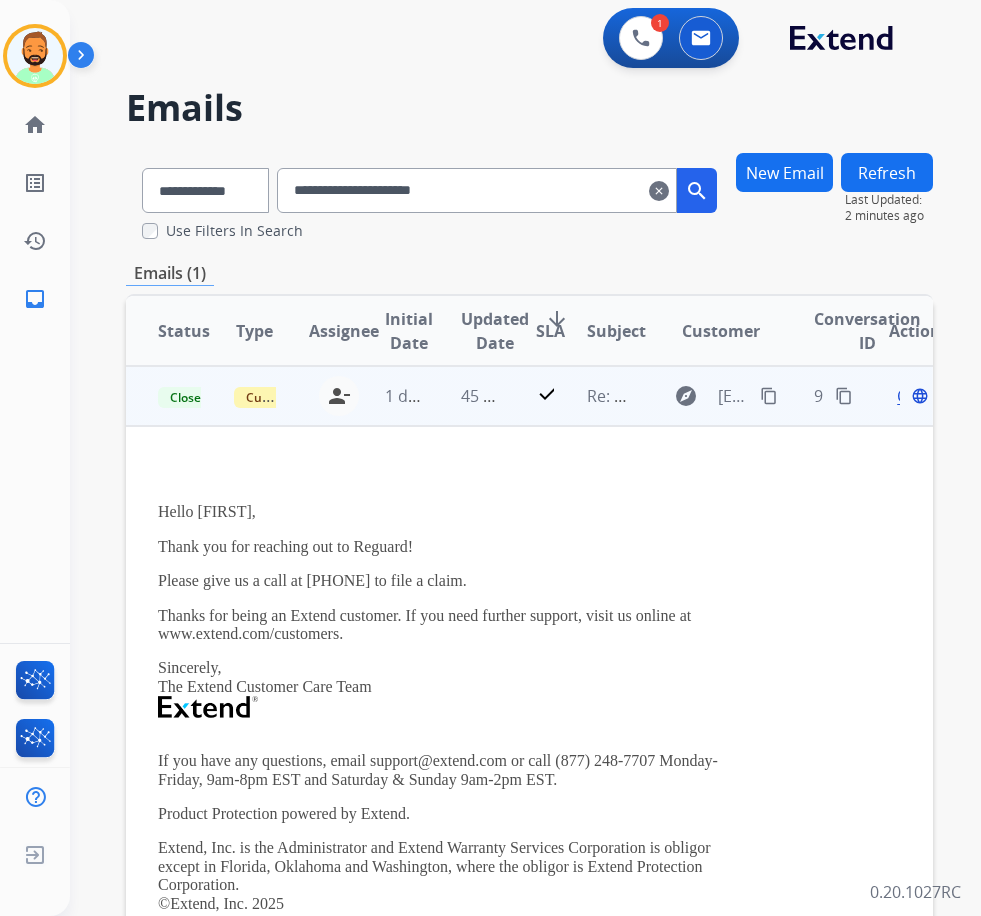 click on "Open" at bounding box center (917, 396) 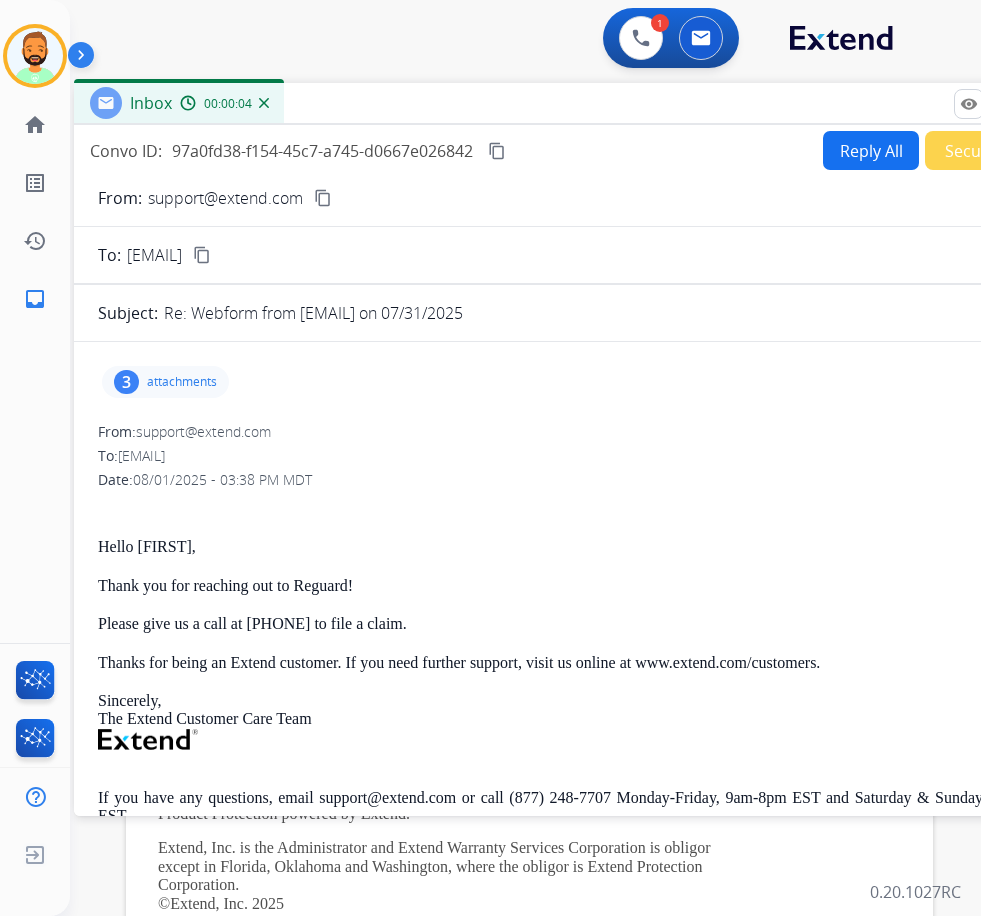 drag, startPoint x: 439, startPoint y: 149, endPoint x: 579, endPoint y: 110, distance: 145.33066 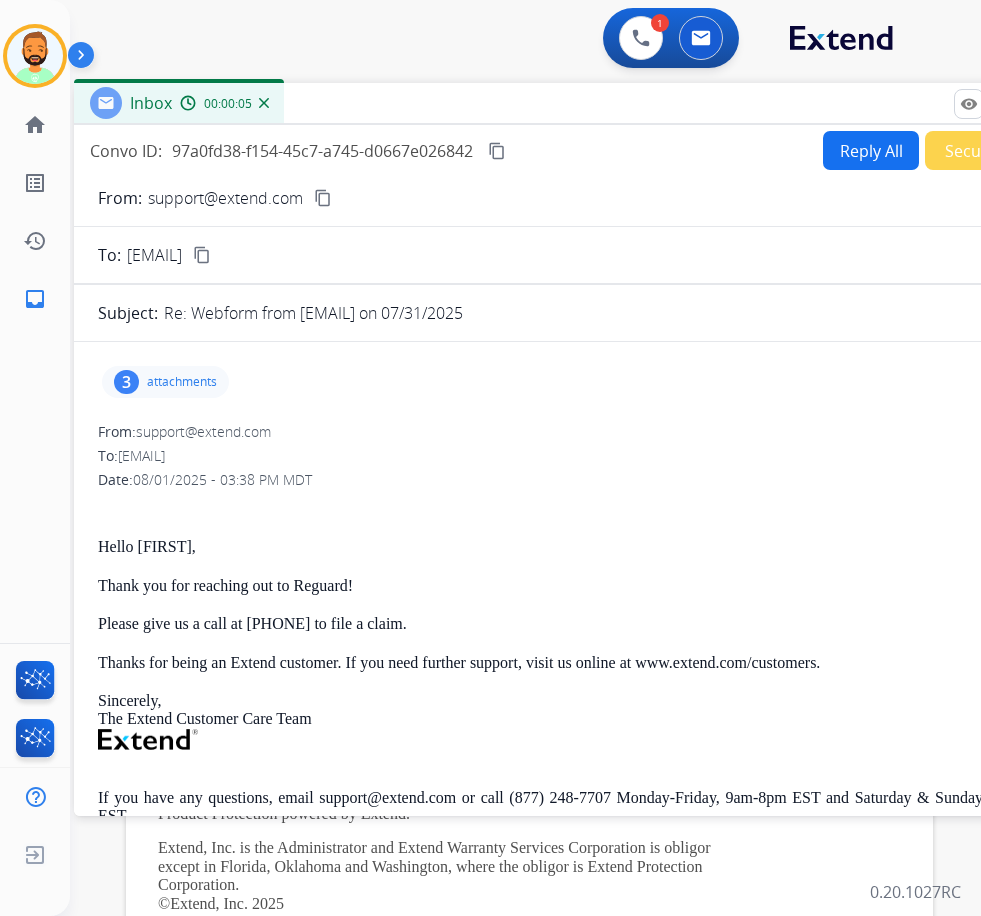 click on "Reply All" at bounding box center (871, 150) 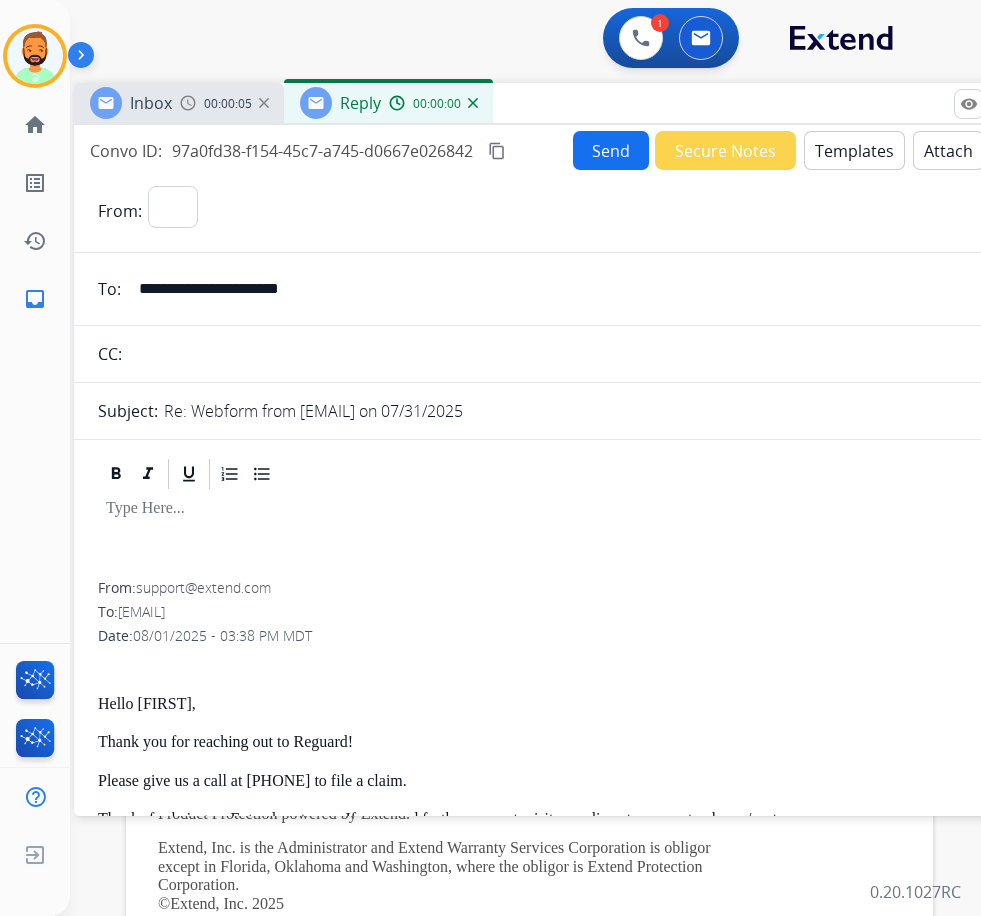 select on "**********" 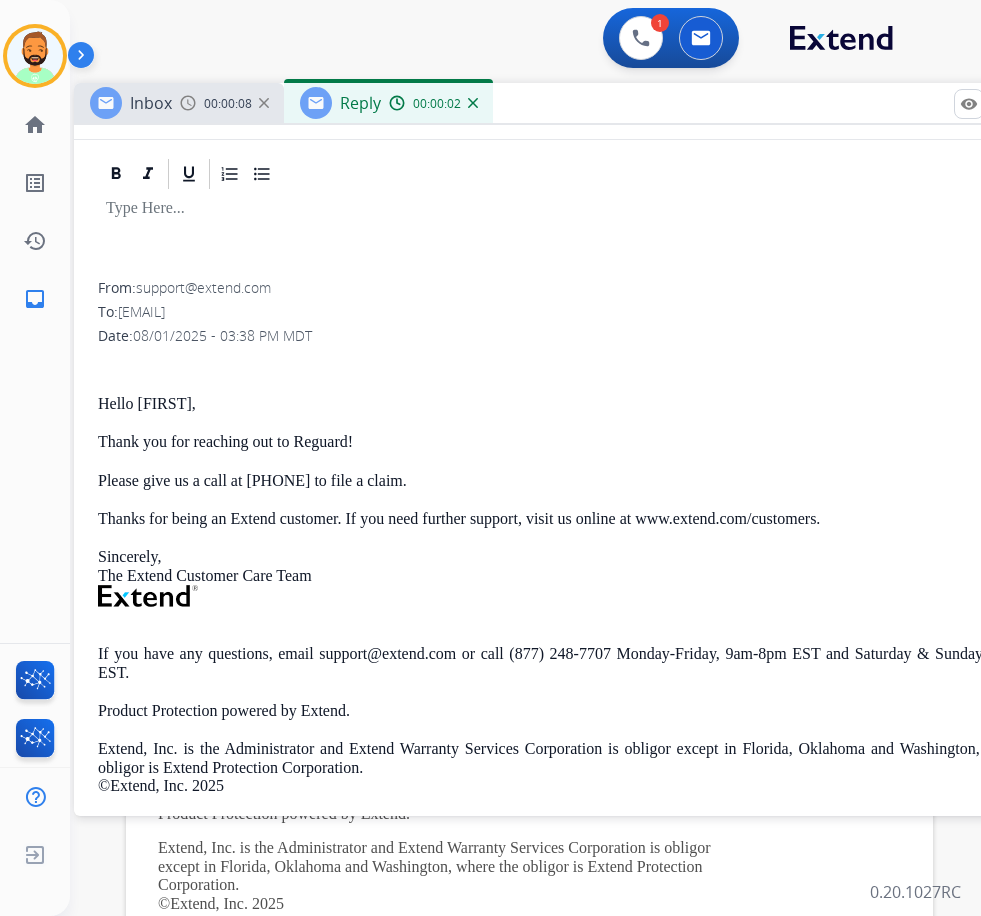 scroll, scrollTop: 0, scrollLeft: 0, axis: both 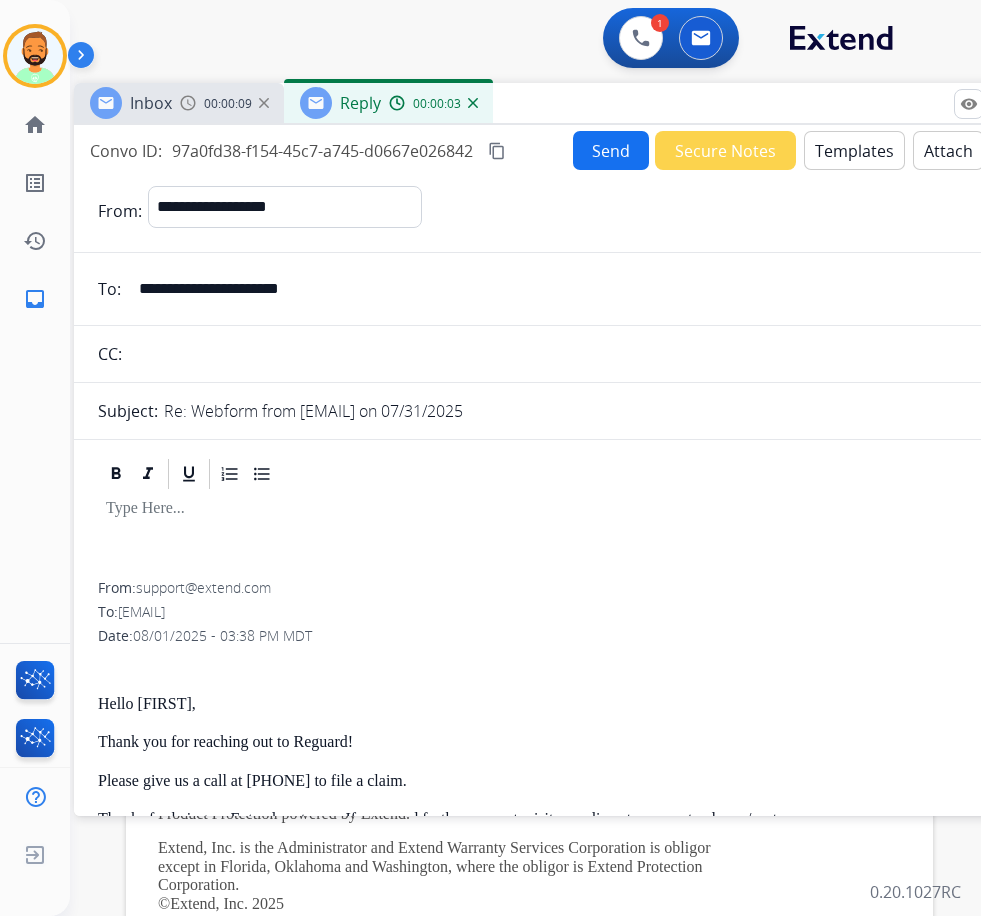 click on "Templates" at bounding box center [854, 150] 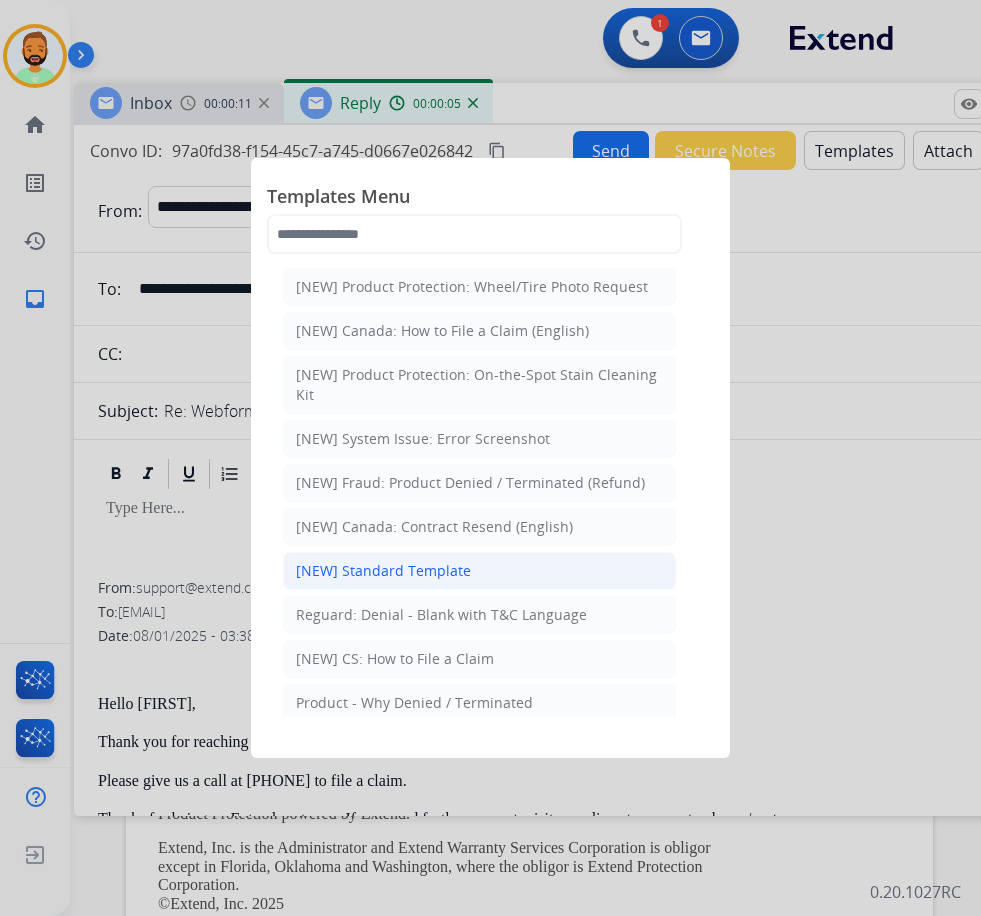 click on "[NEW] Standard Template" 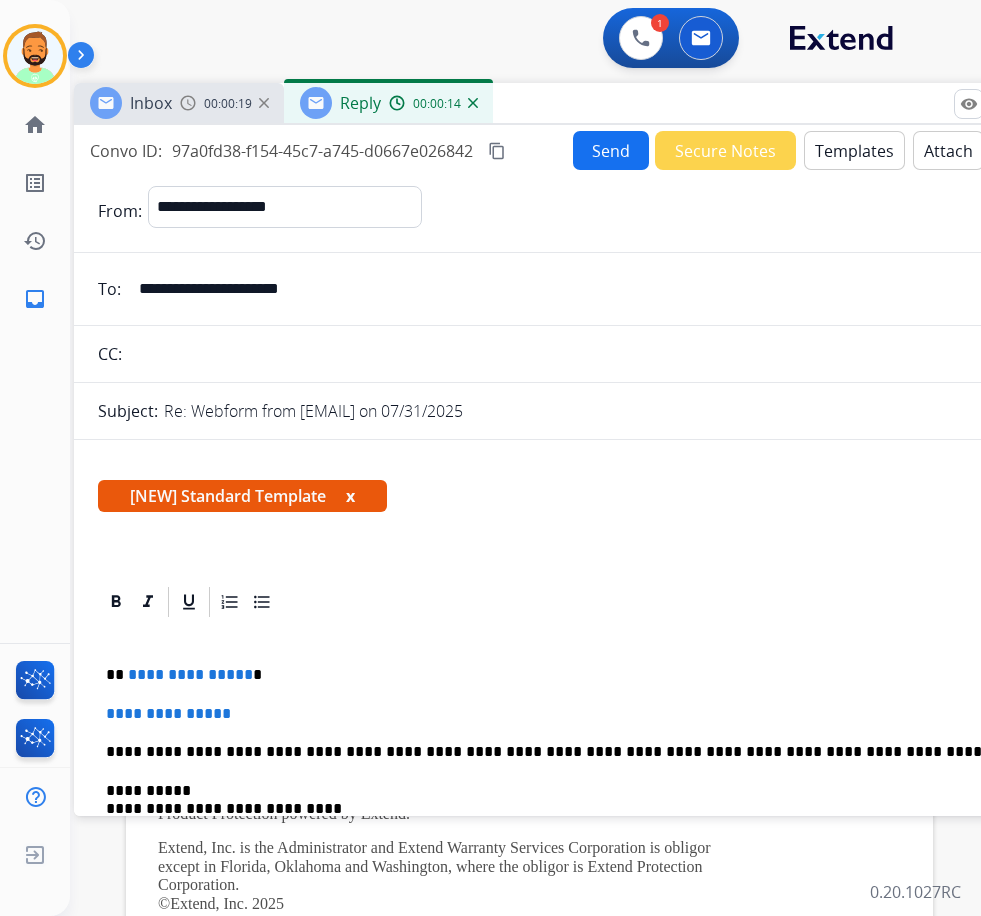 click on "**********" at bounding box center [574, 919] 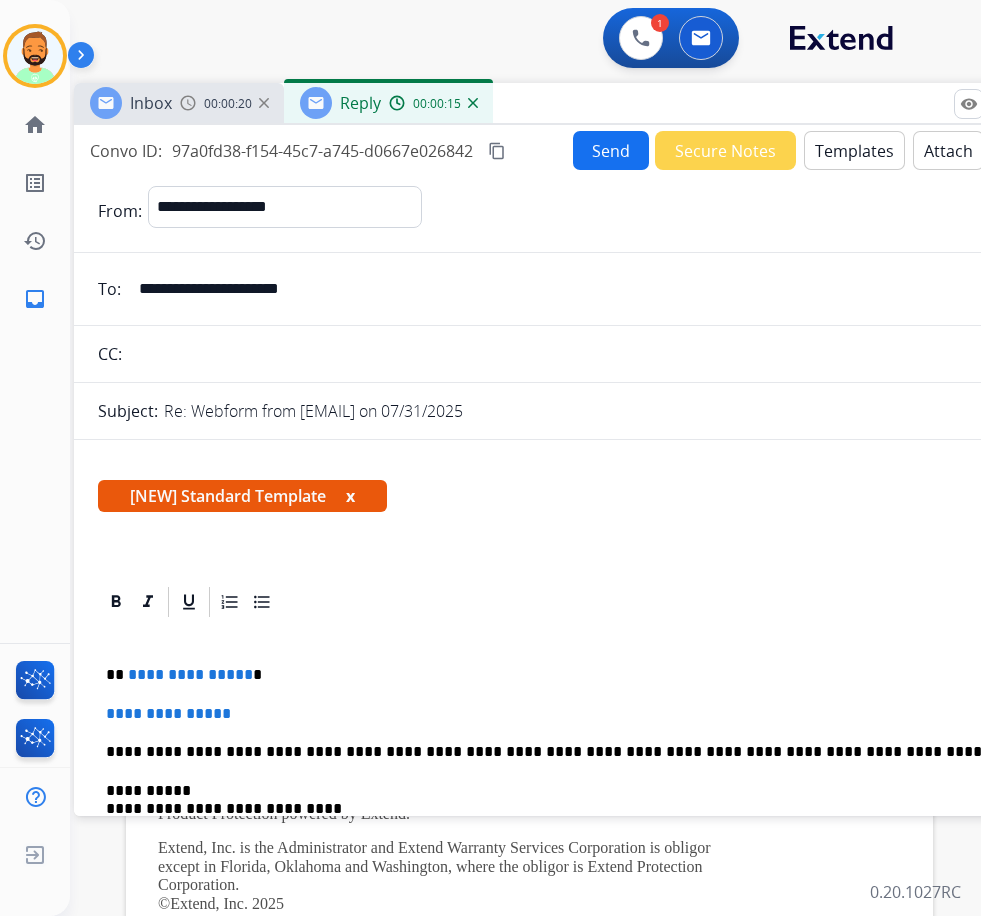 type 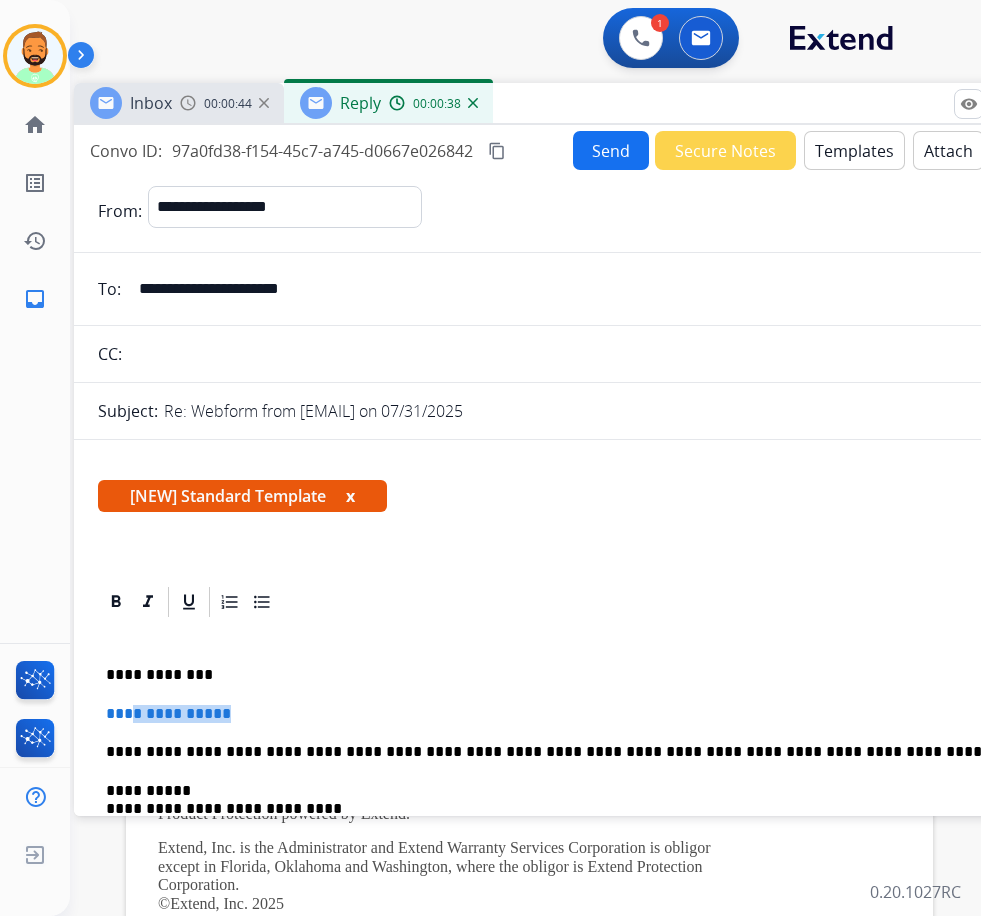 drag, startPoint x: 253, startPoint y: 704, endPoint x: 150, endPoint y: 713, distance: 103.392456 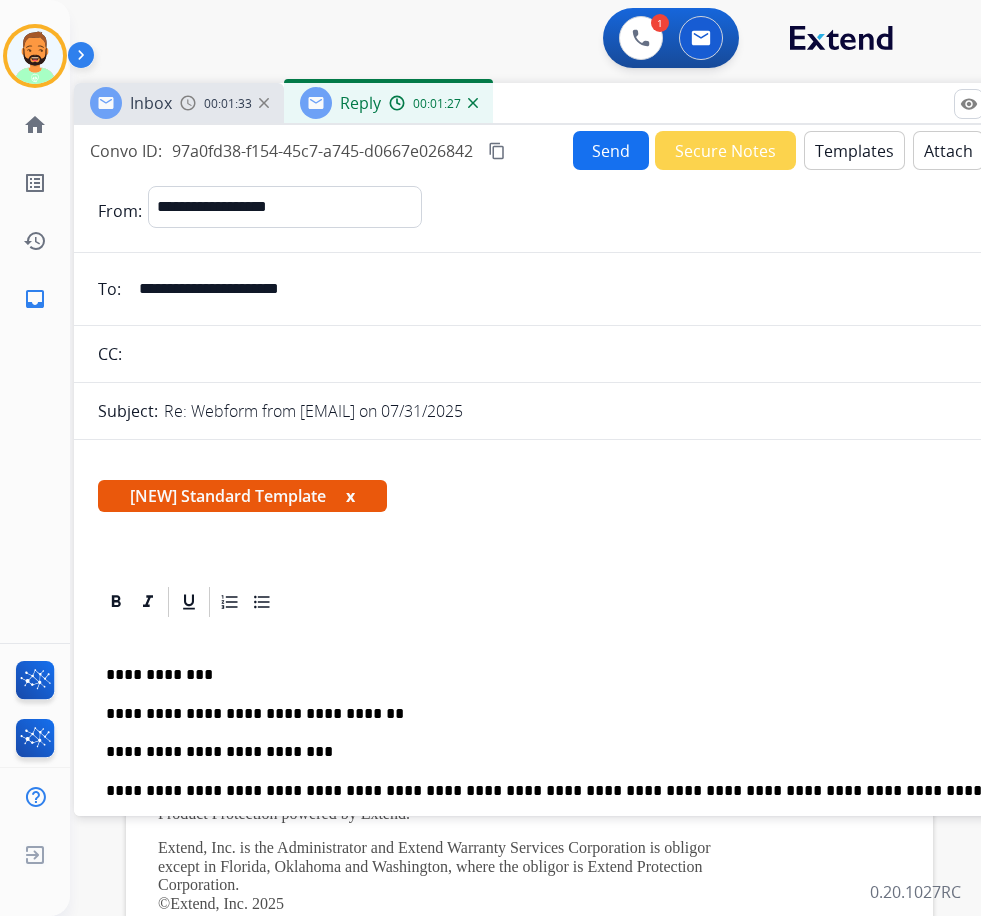 click on "Send" at bounding box center [611, 150] 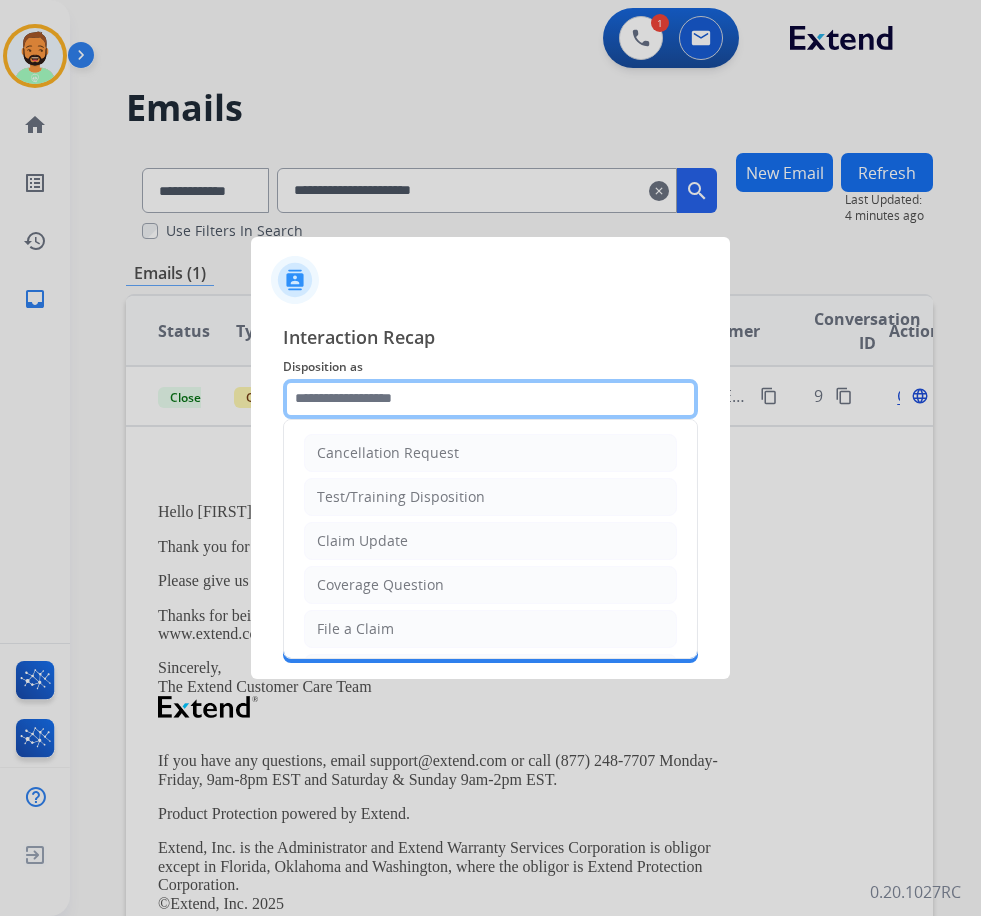 click 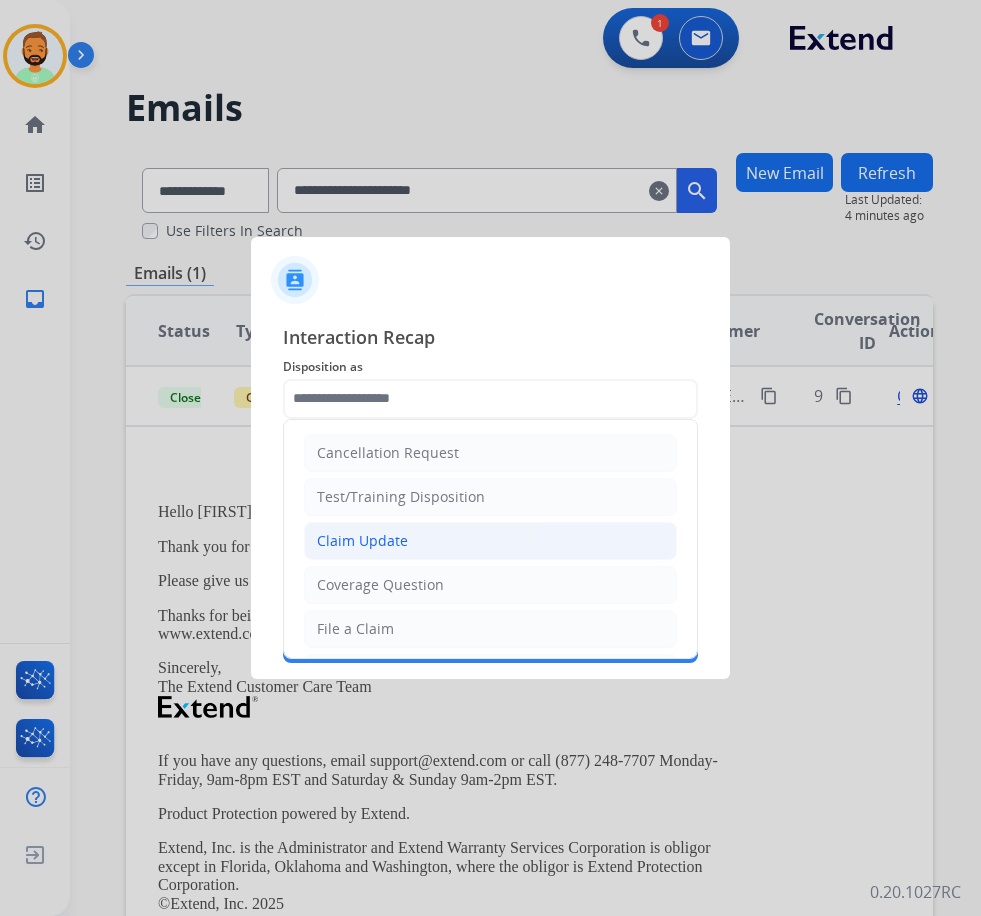 click on "Claim Update" 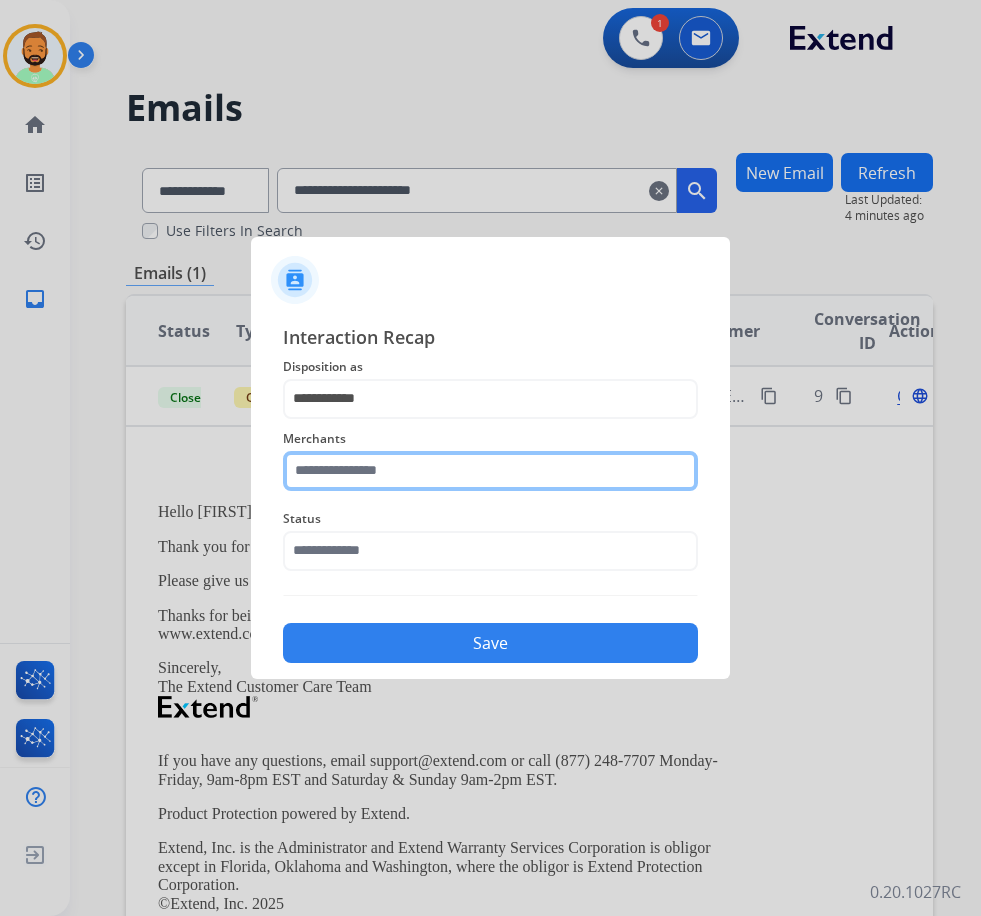 click 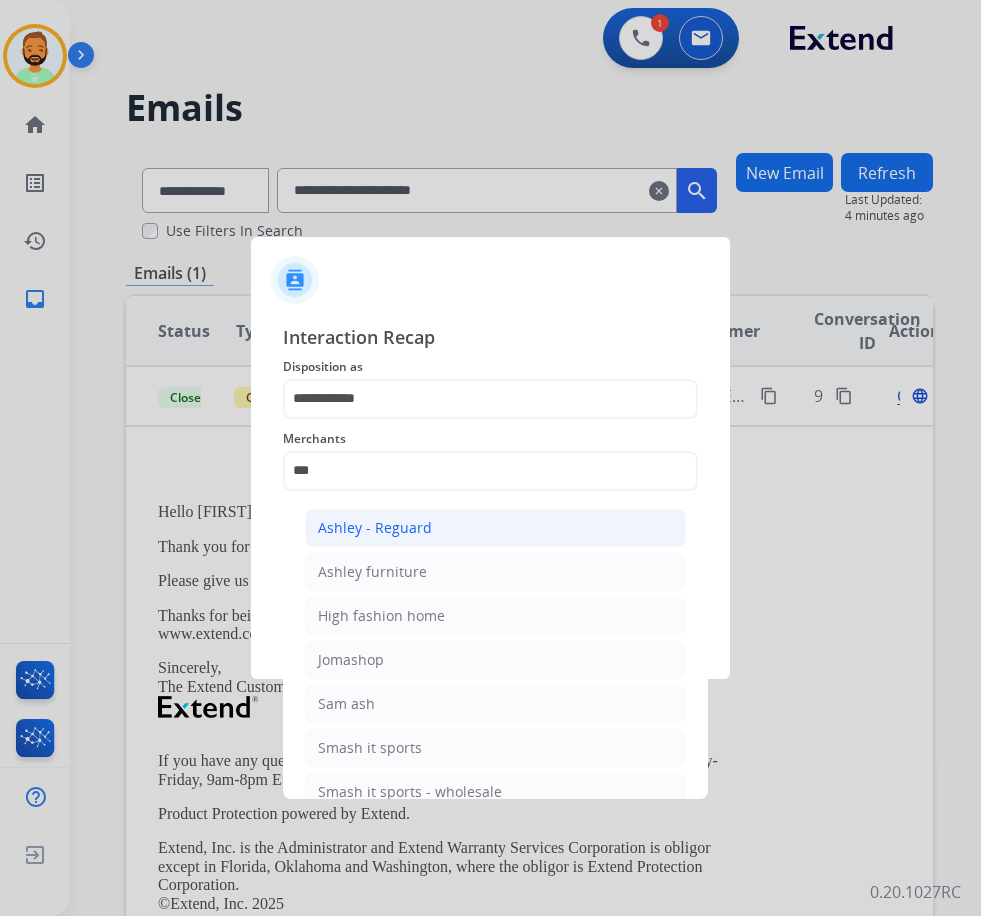 click on "Ashley - Reguard" 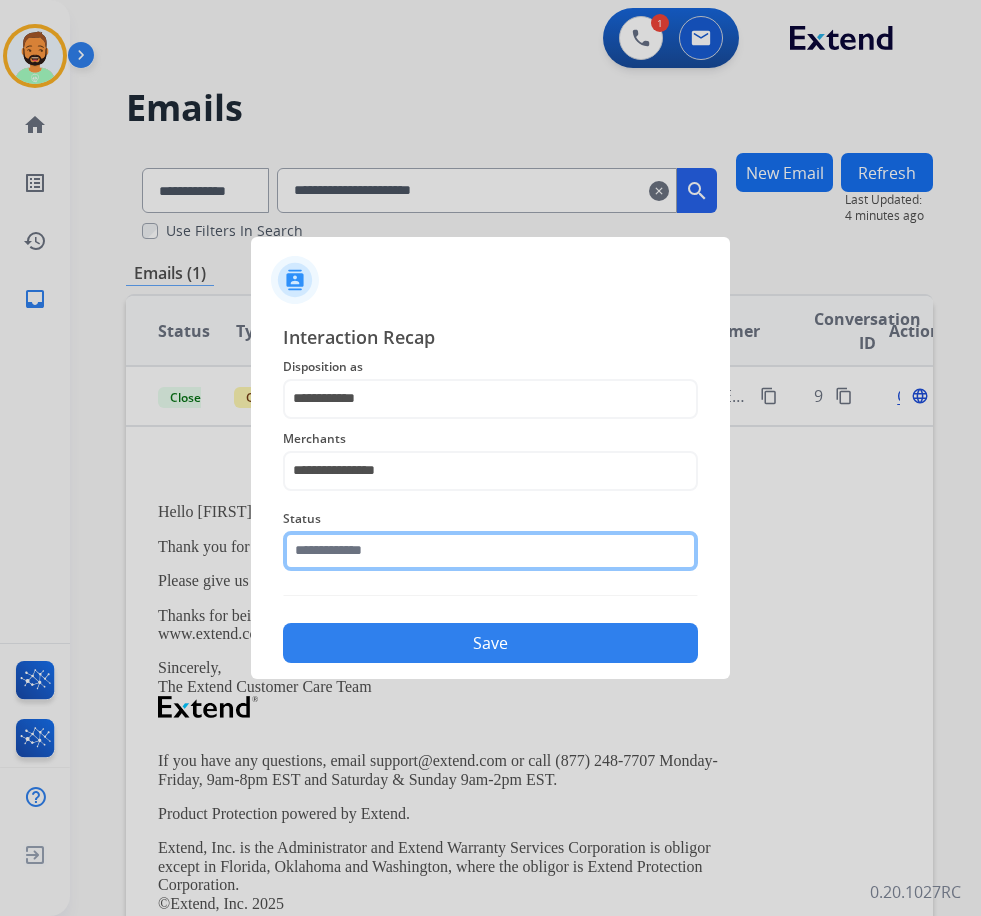 click 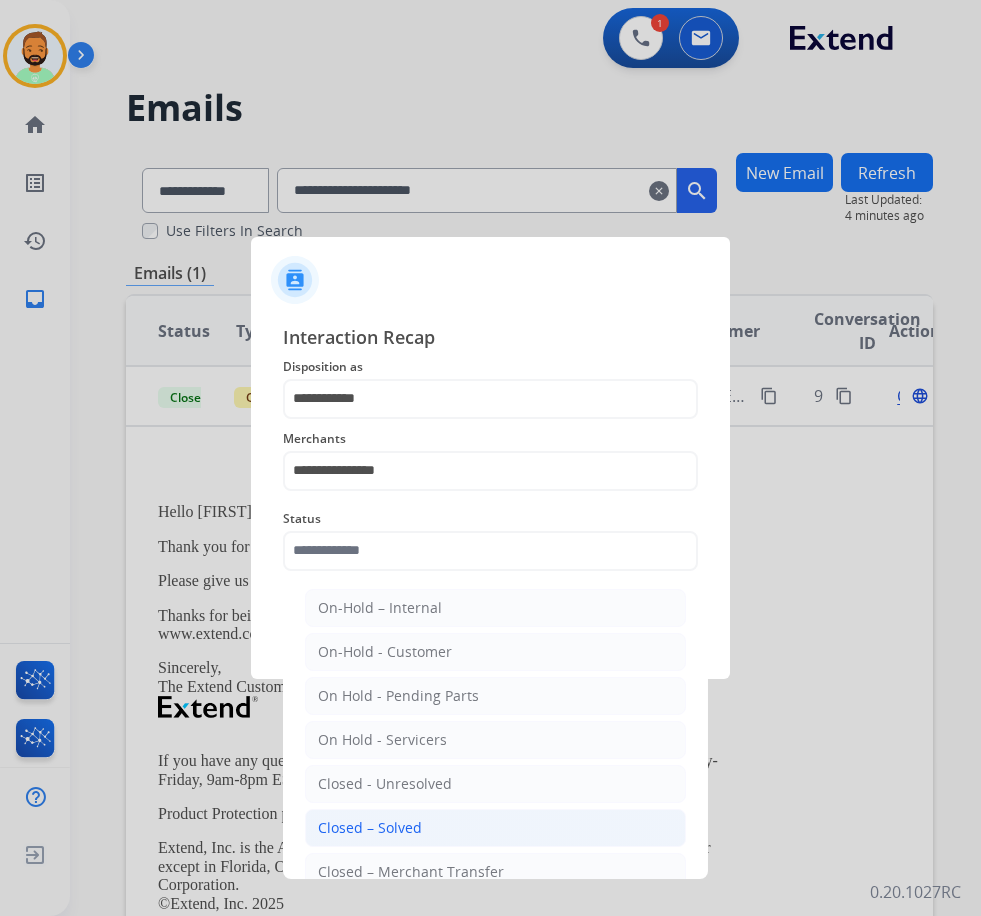 click on "Closed – Solved" 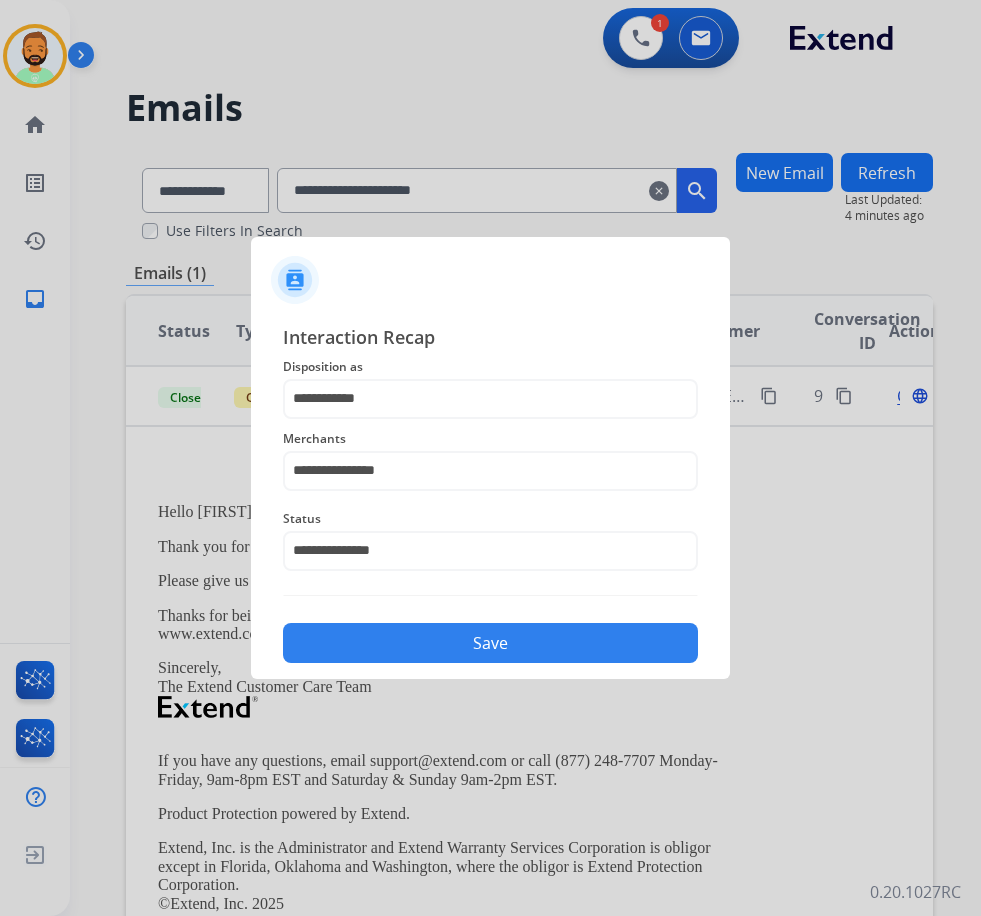 click on "Save" 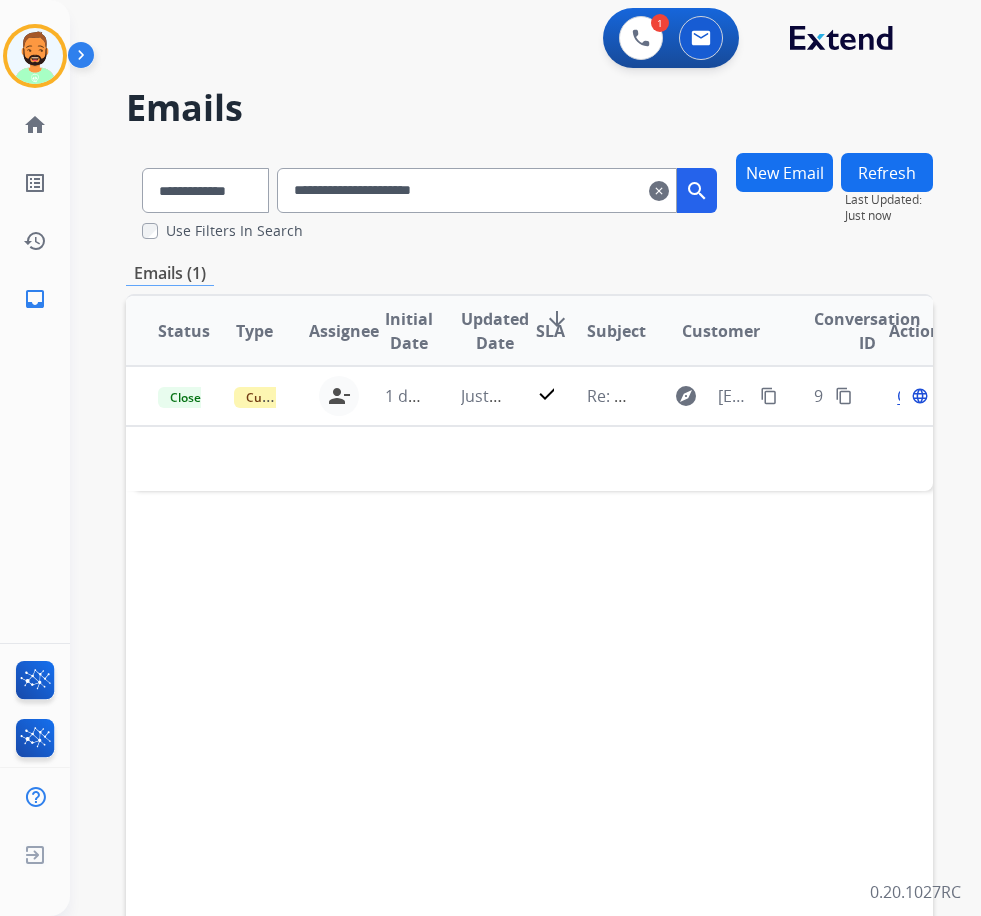 click on "clear" at bounding box center (659, 191) 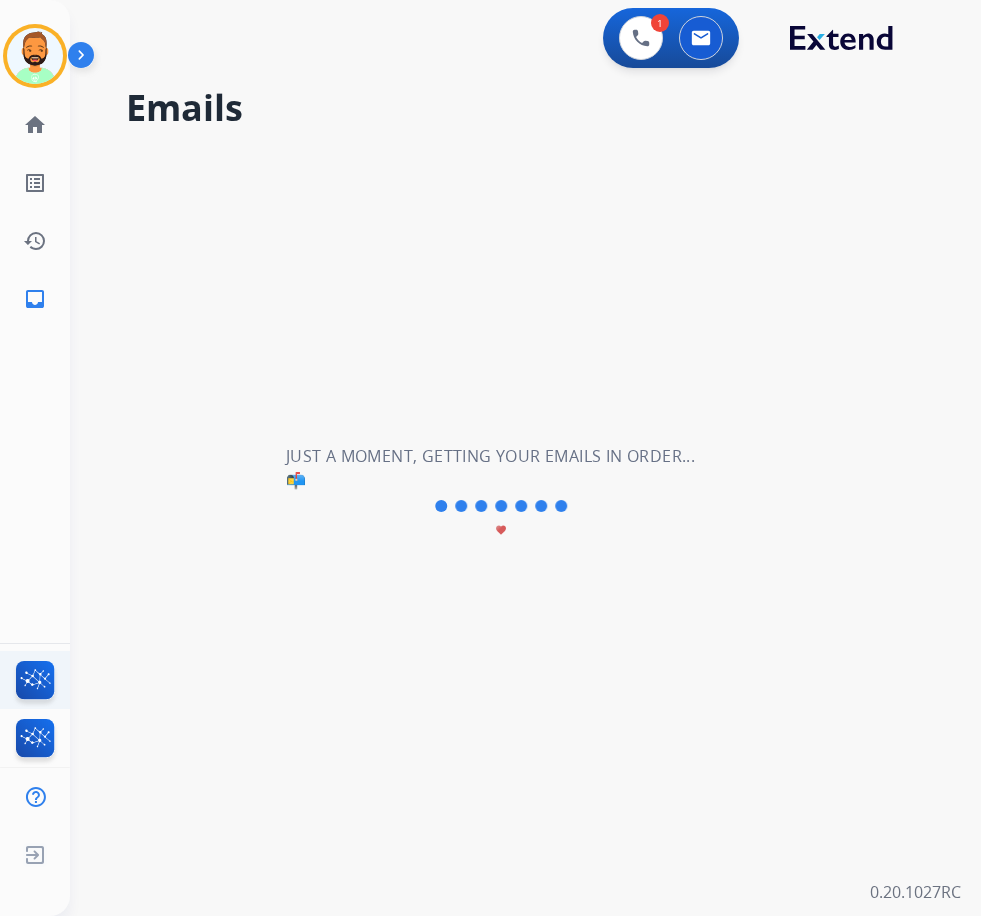type 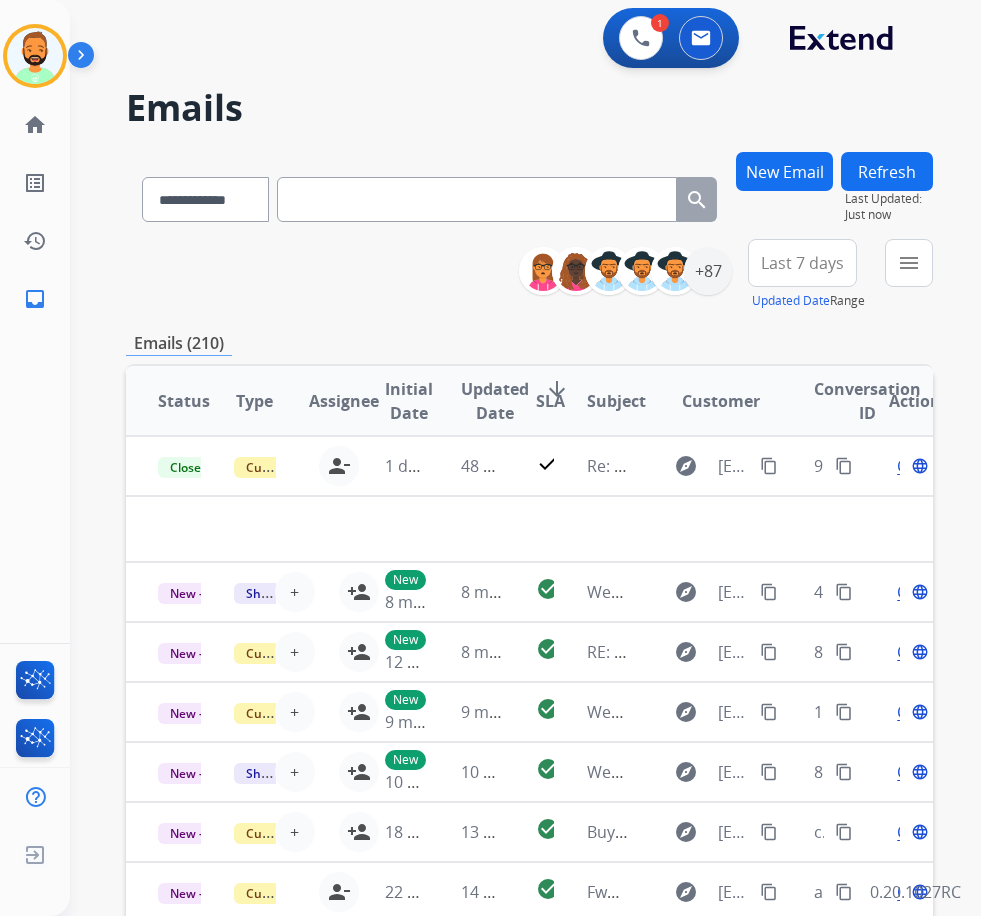 click on "Last 7 days" at bounding box center (802, 263) 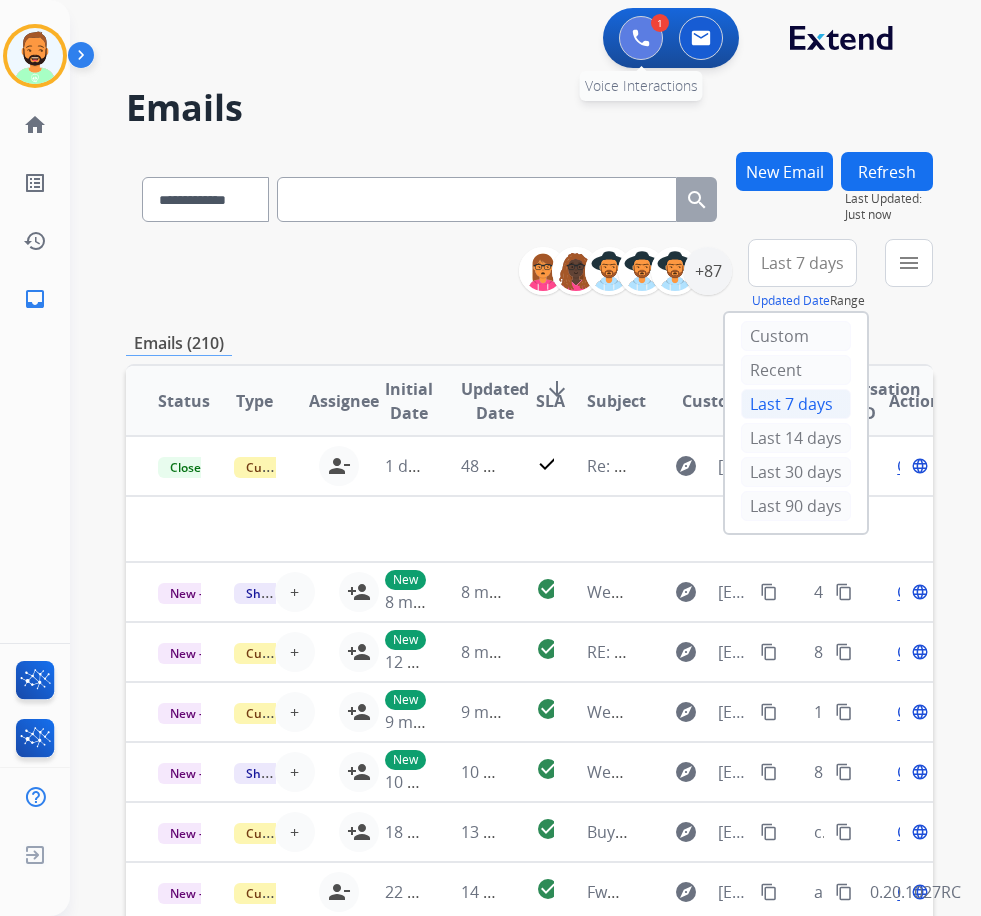 click at bounding box center (641, 38) 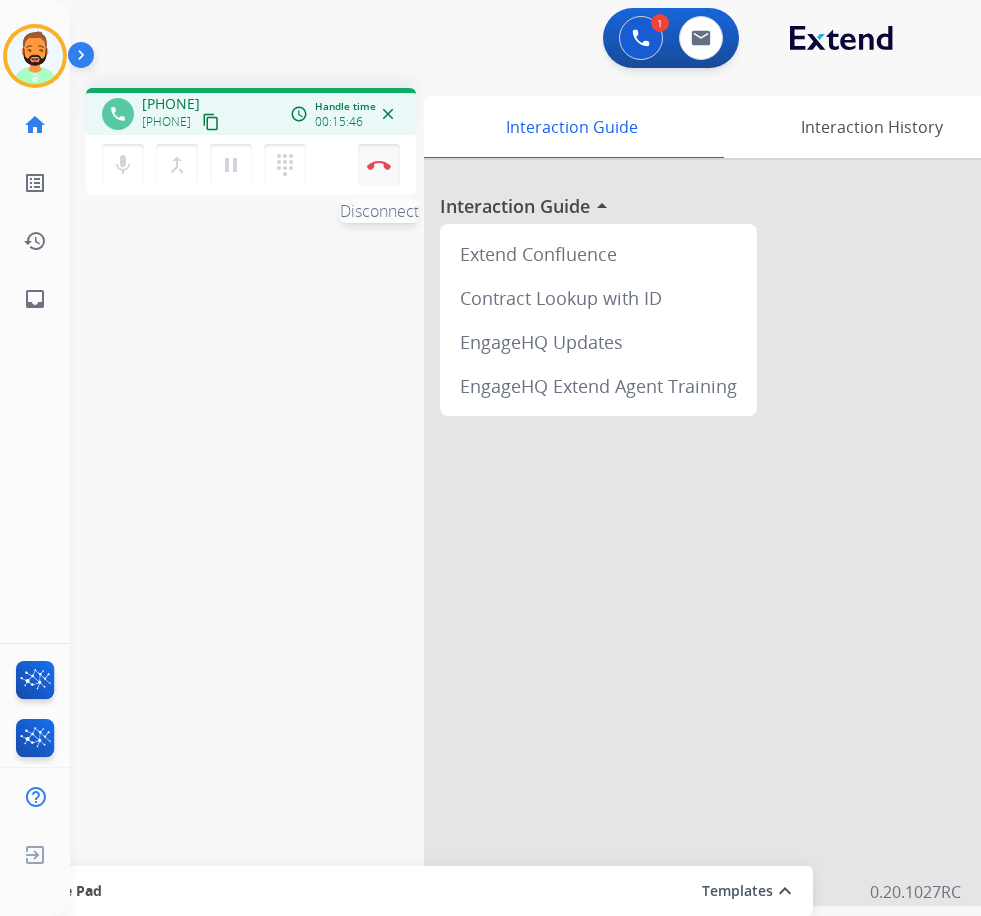 click at bounding box center [379, 165] 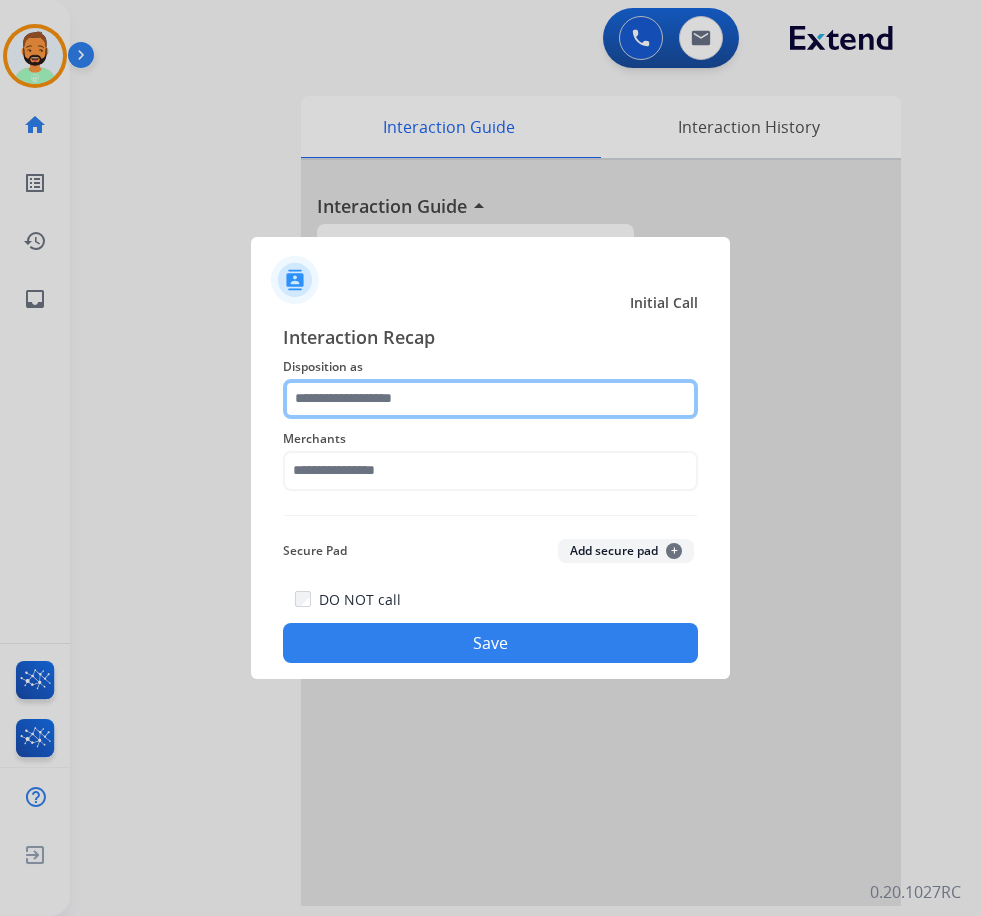click 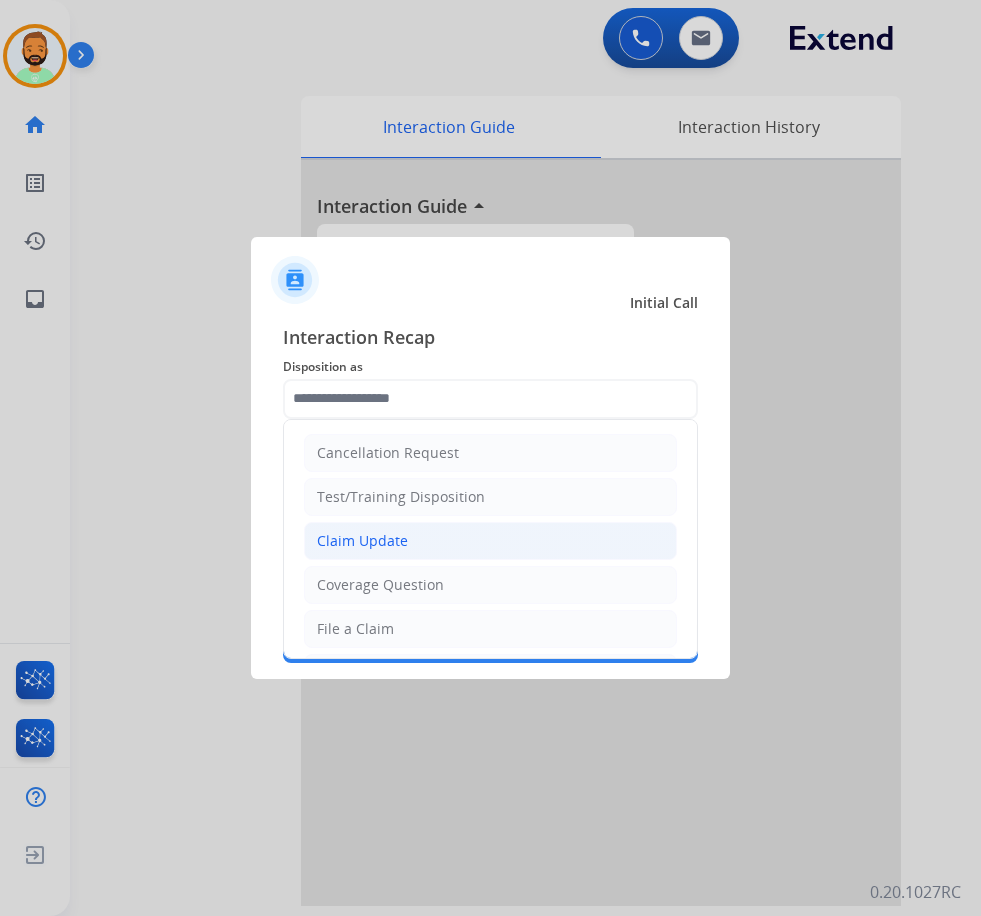 click on "Claim Update" 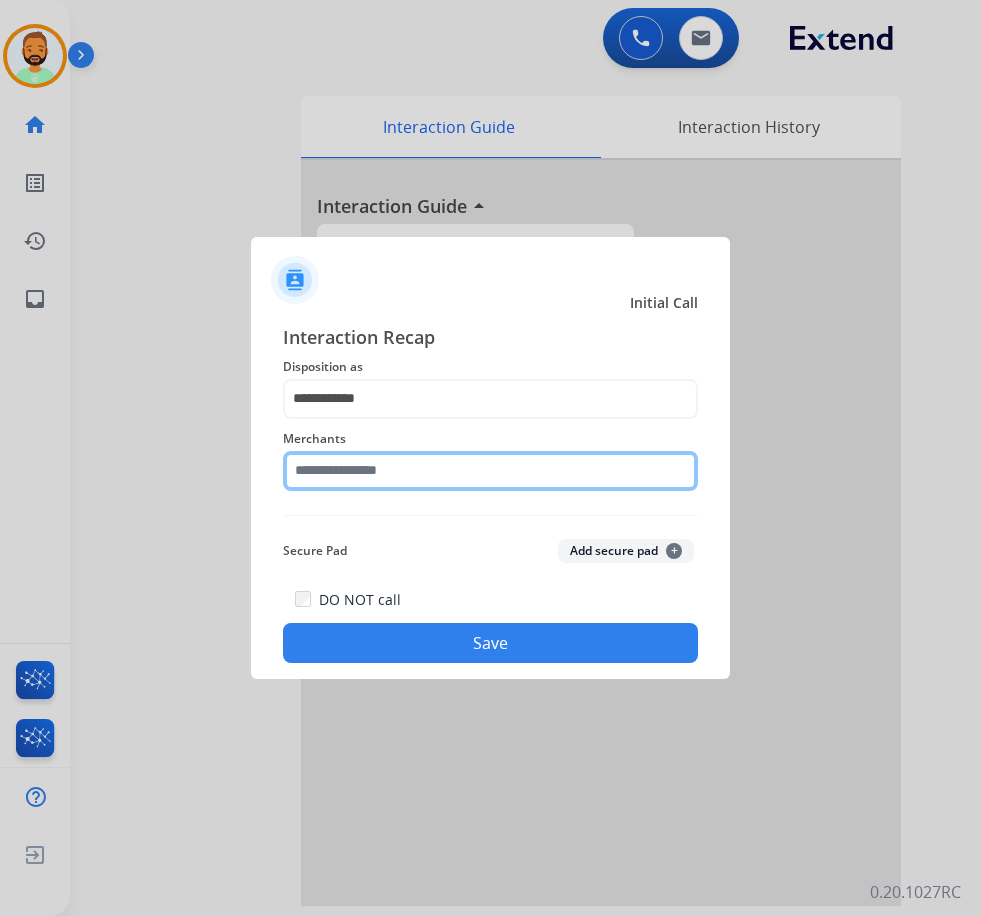 click 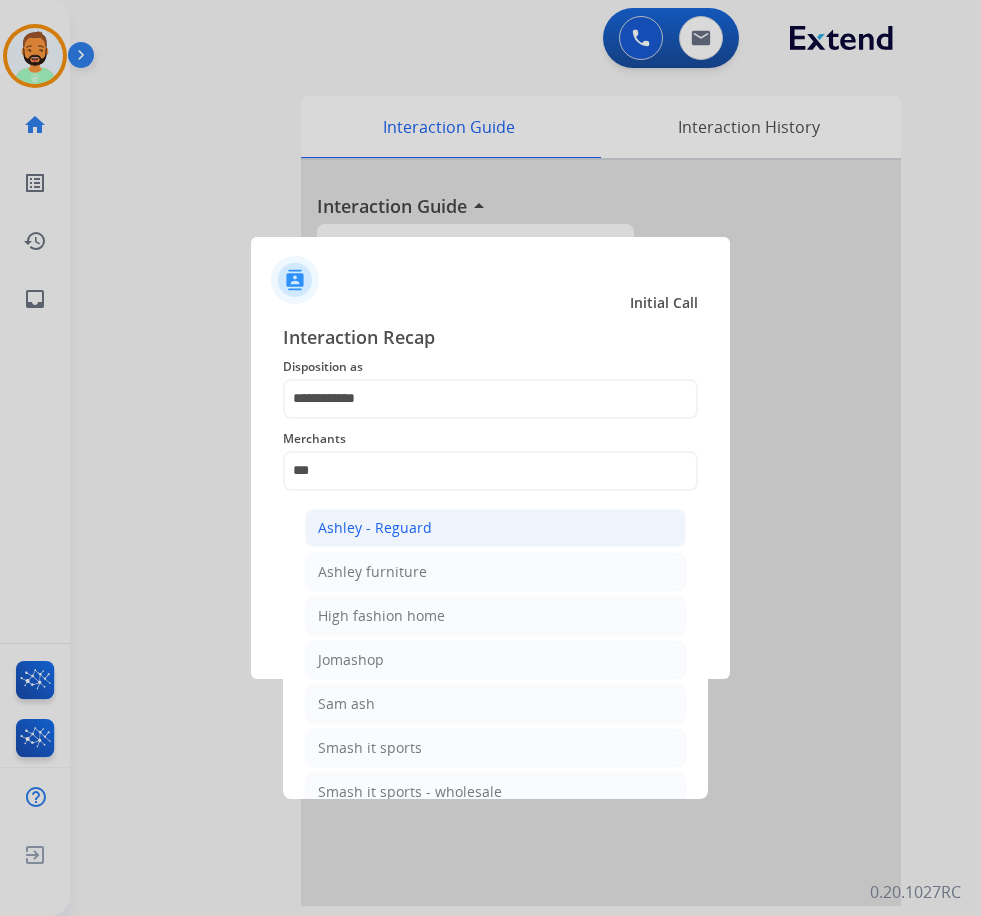 click on "Ashley - Reguard" 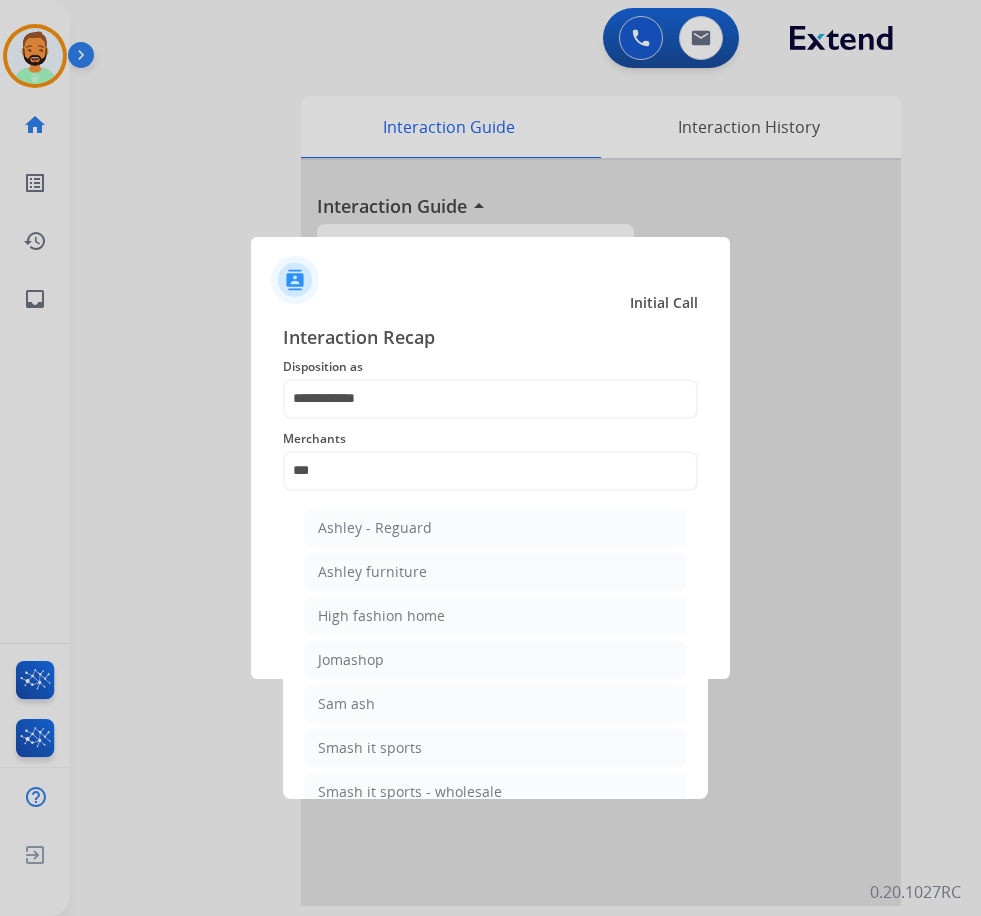 type on "**********" 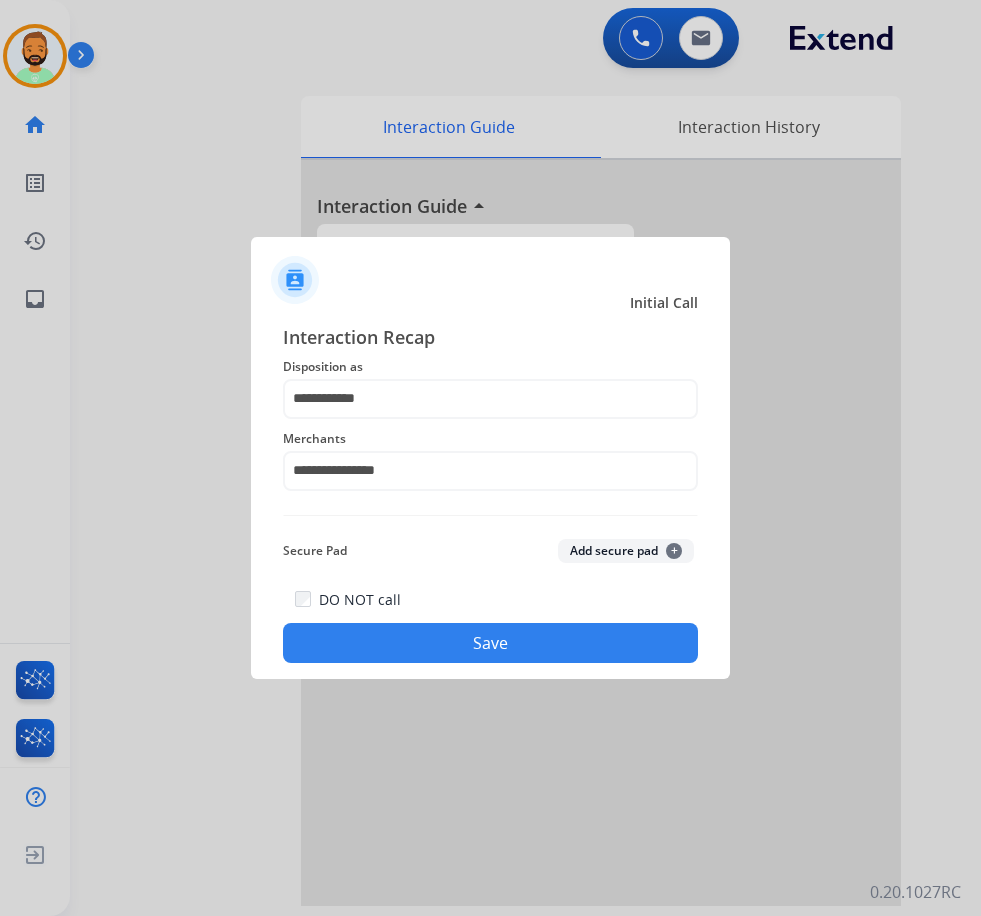 click on "Save" 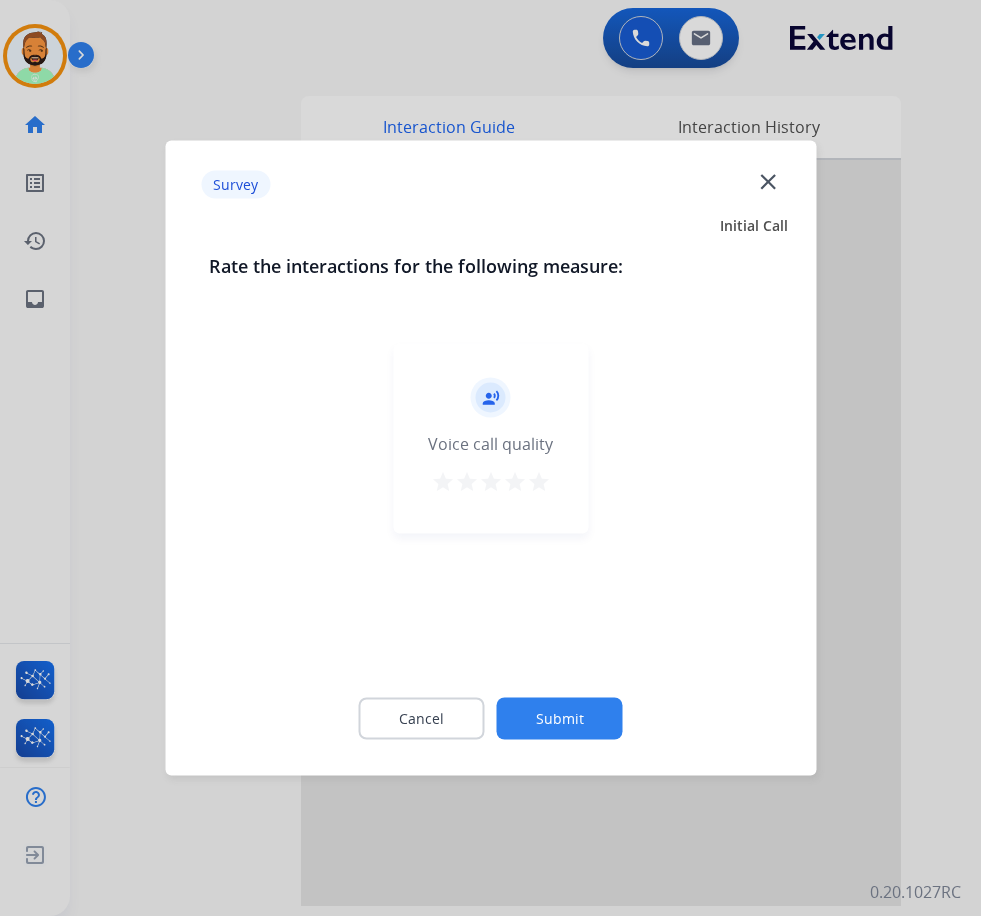 click on "Submit" 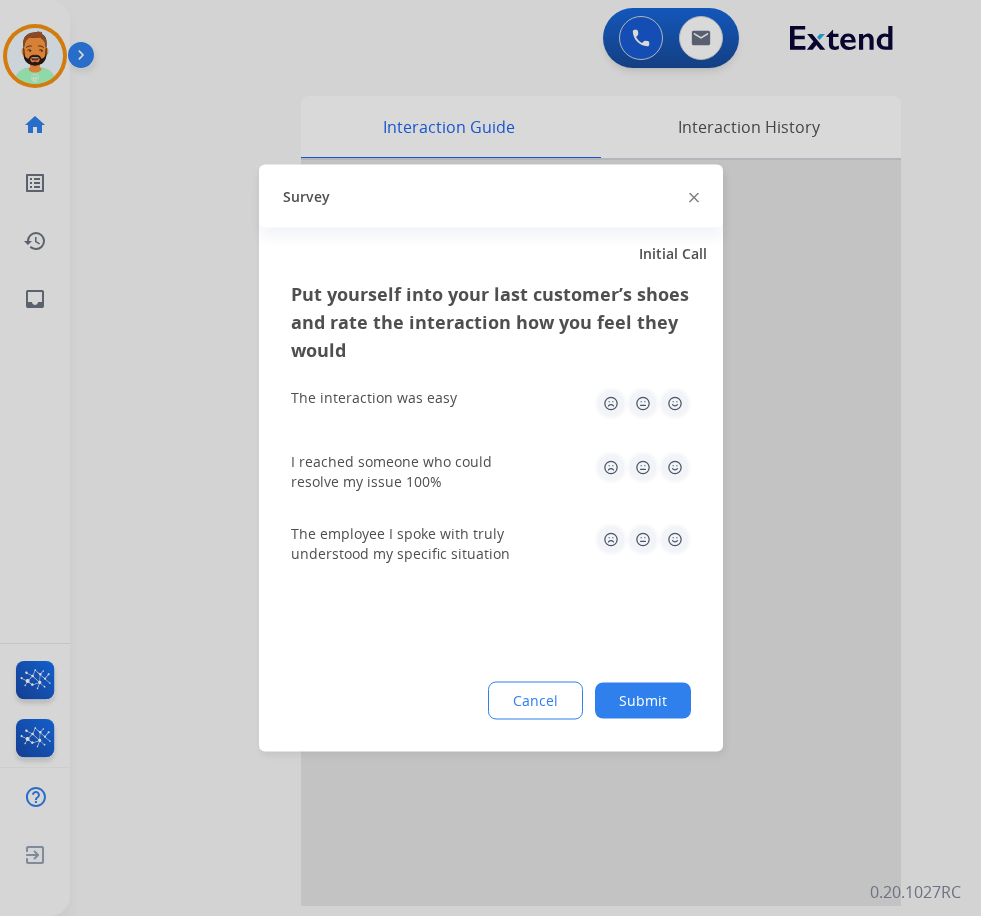 click on "Submit" 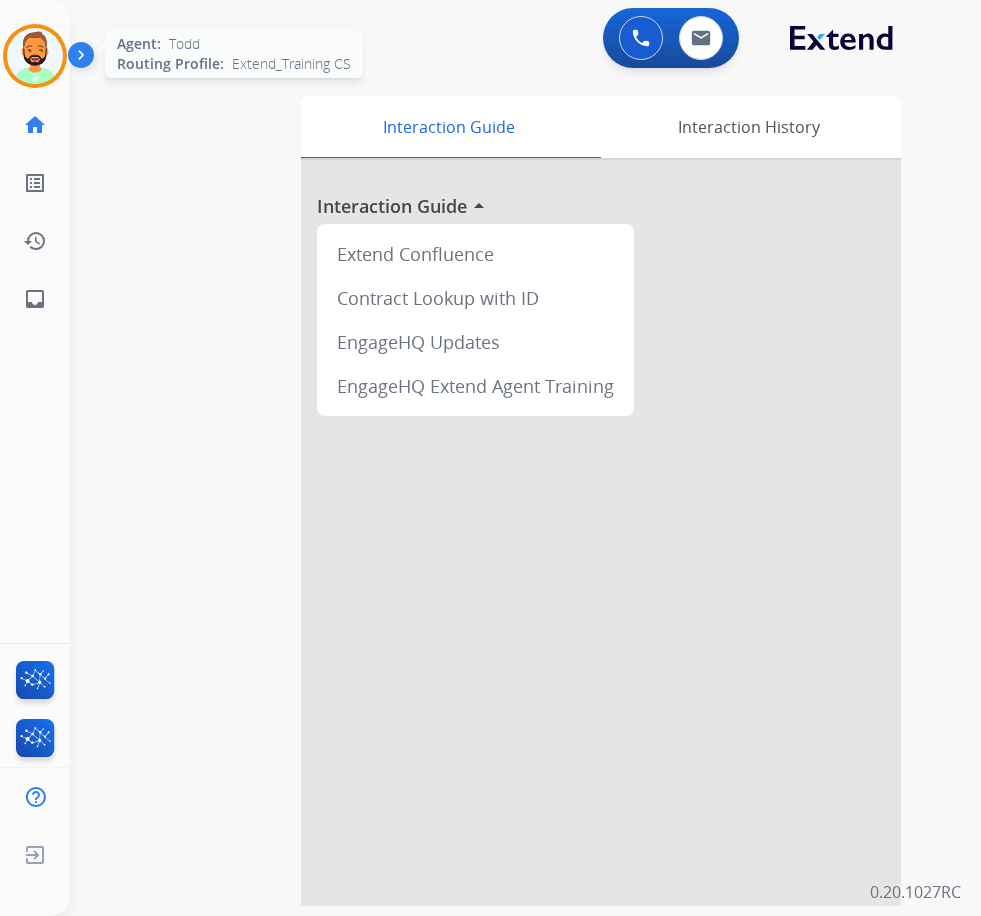 click at bounding box center (35, 56) 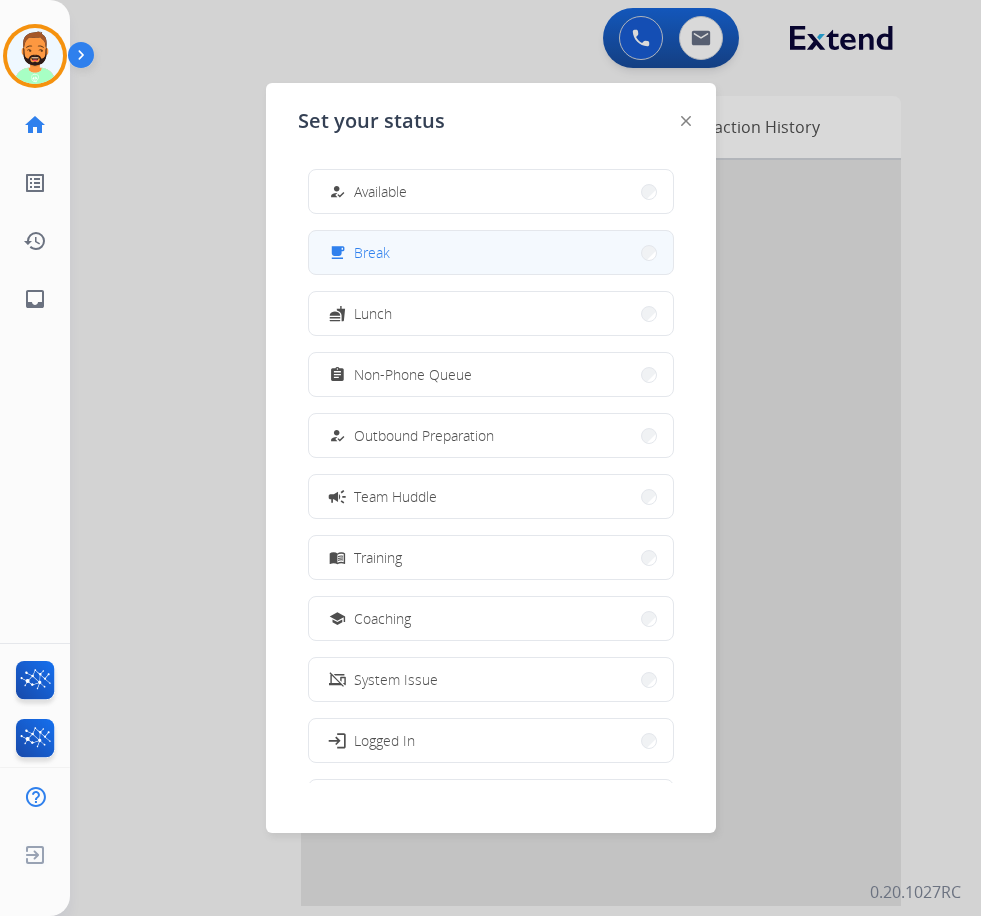 click on "free_breakfast Break" at bounding box center (491, 252) 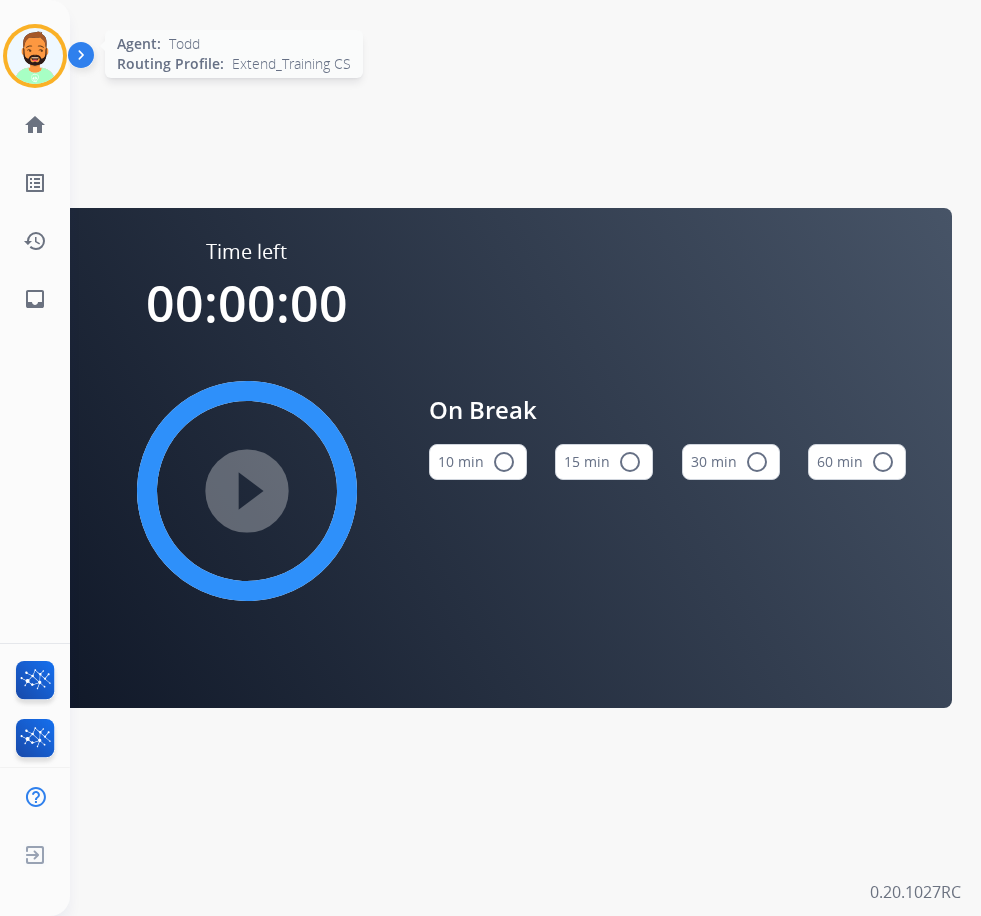 click at bounding box center (35, 56) 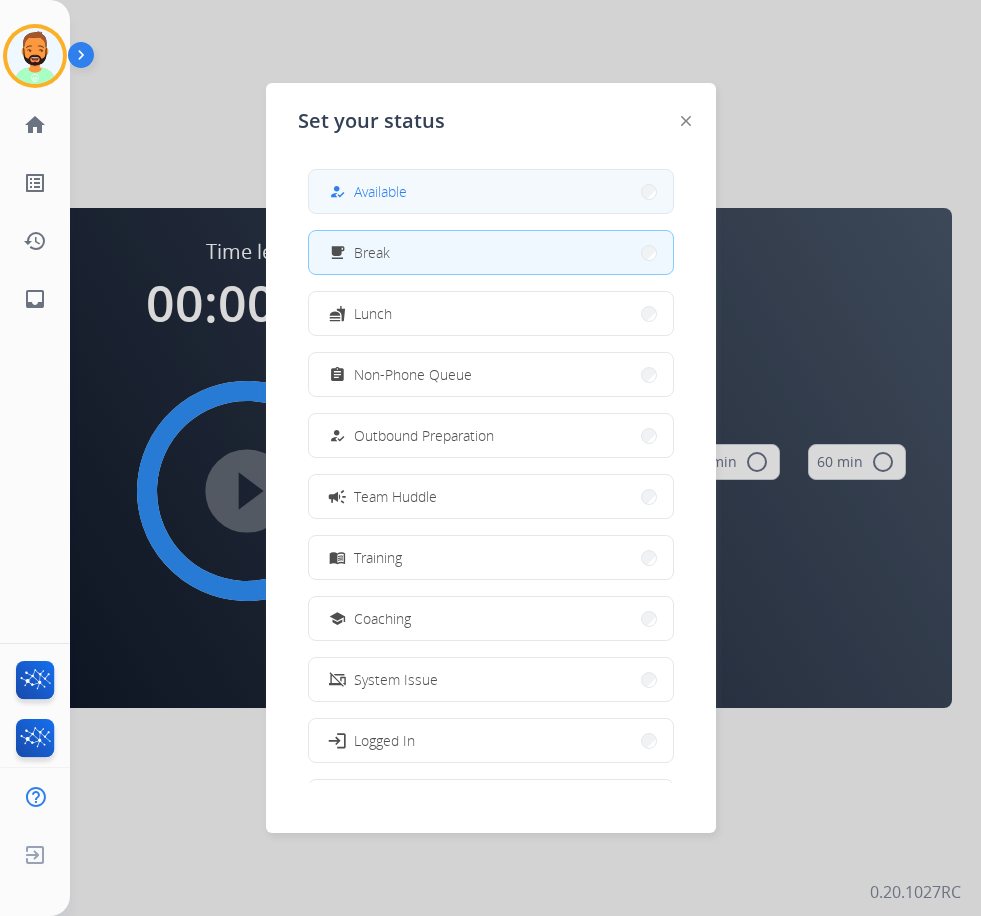click on "how_to_reg Available" at bounding box center [491, 191] 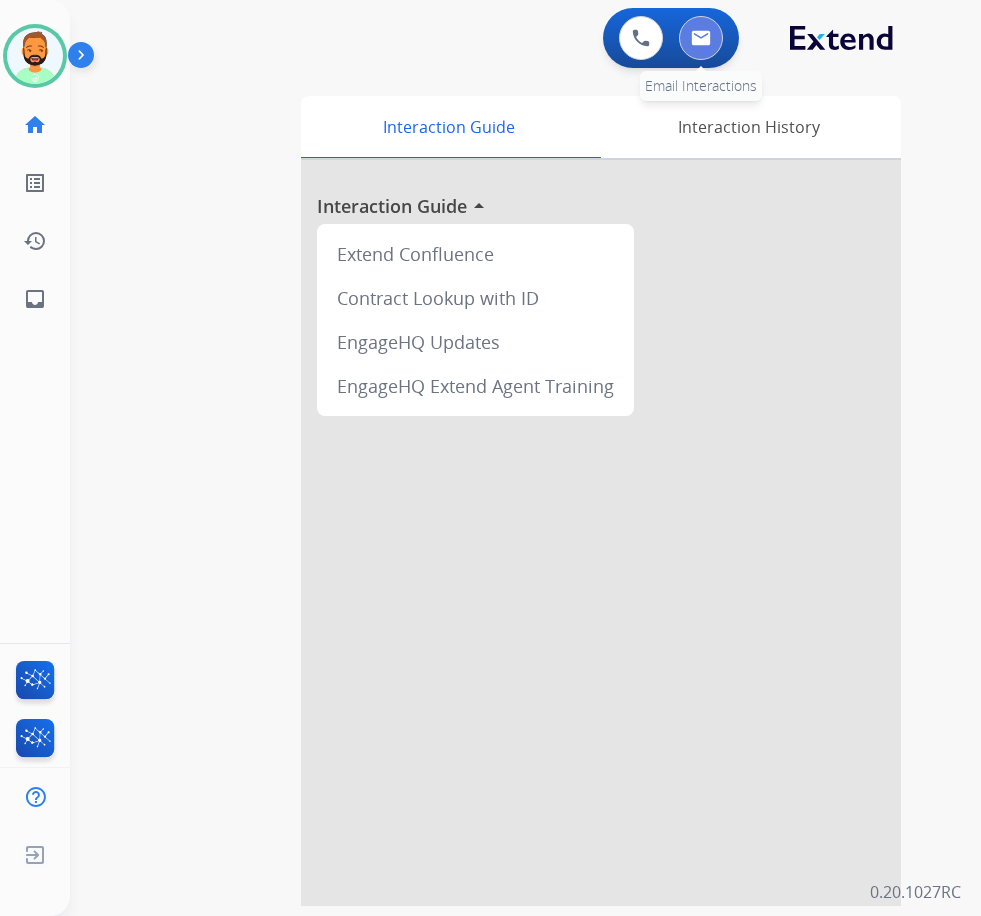 click at bounding box center (701, 38) 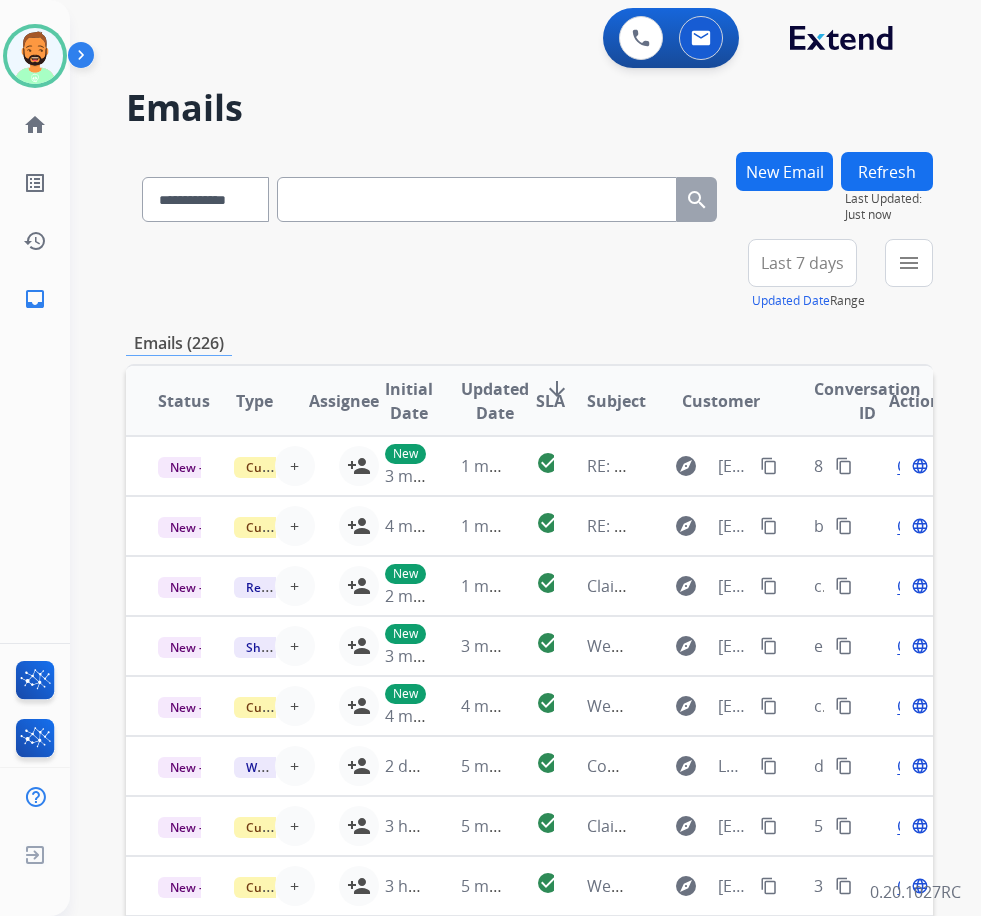 click on "Last 7 days" at bounding box center [802, 263] 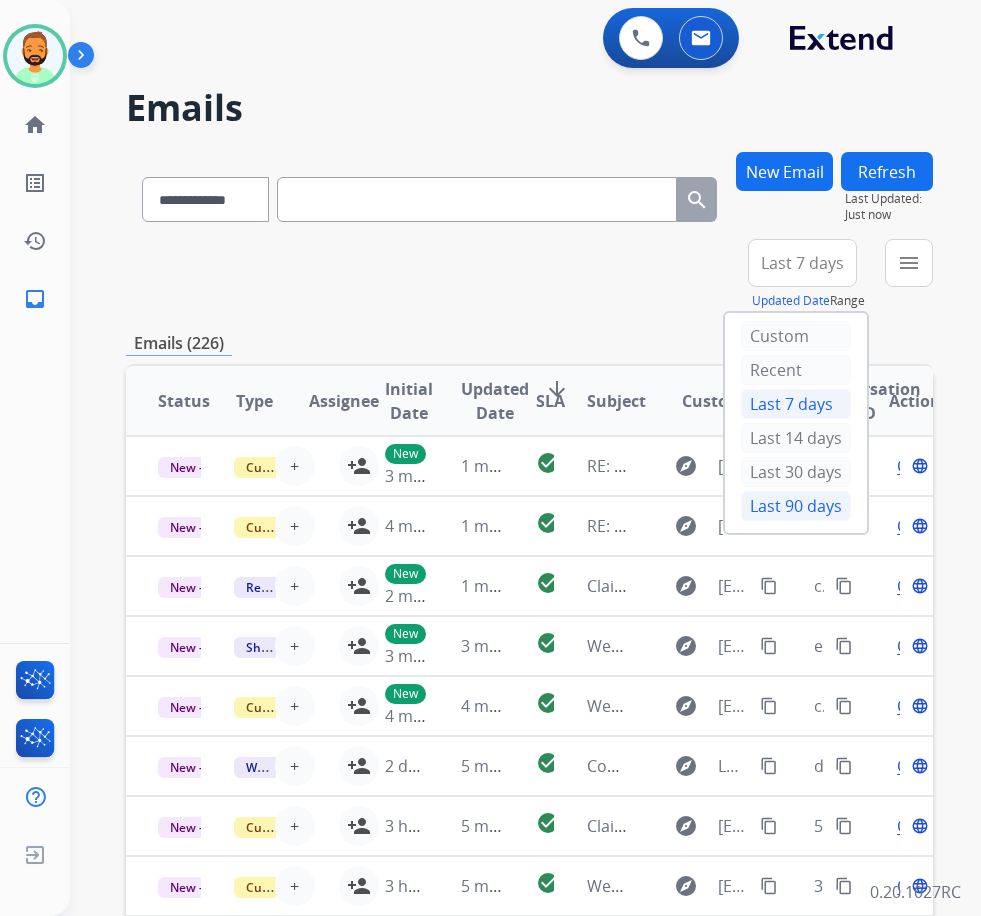 click on "Last 90 days" at bounding box center [796, 506] 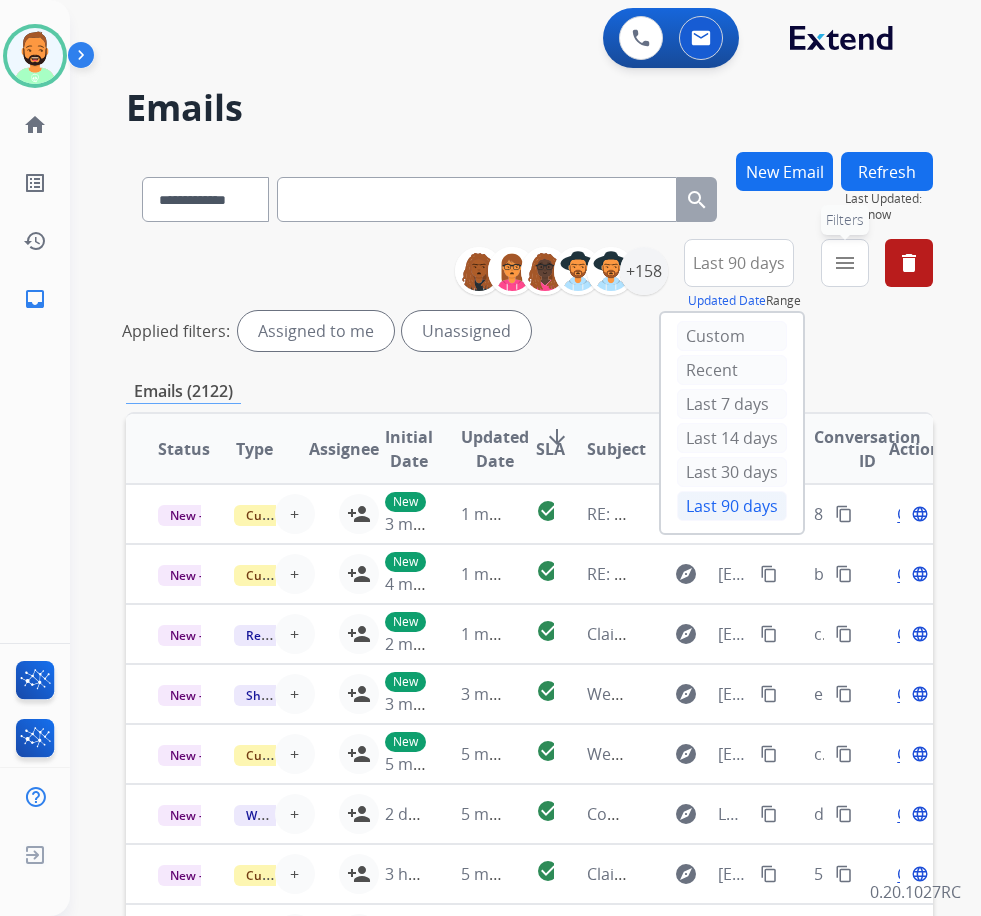 click on "menu" at bounding box center [845, 263] 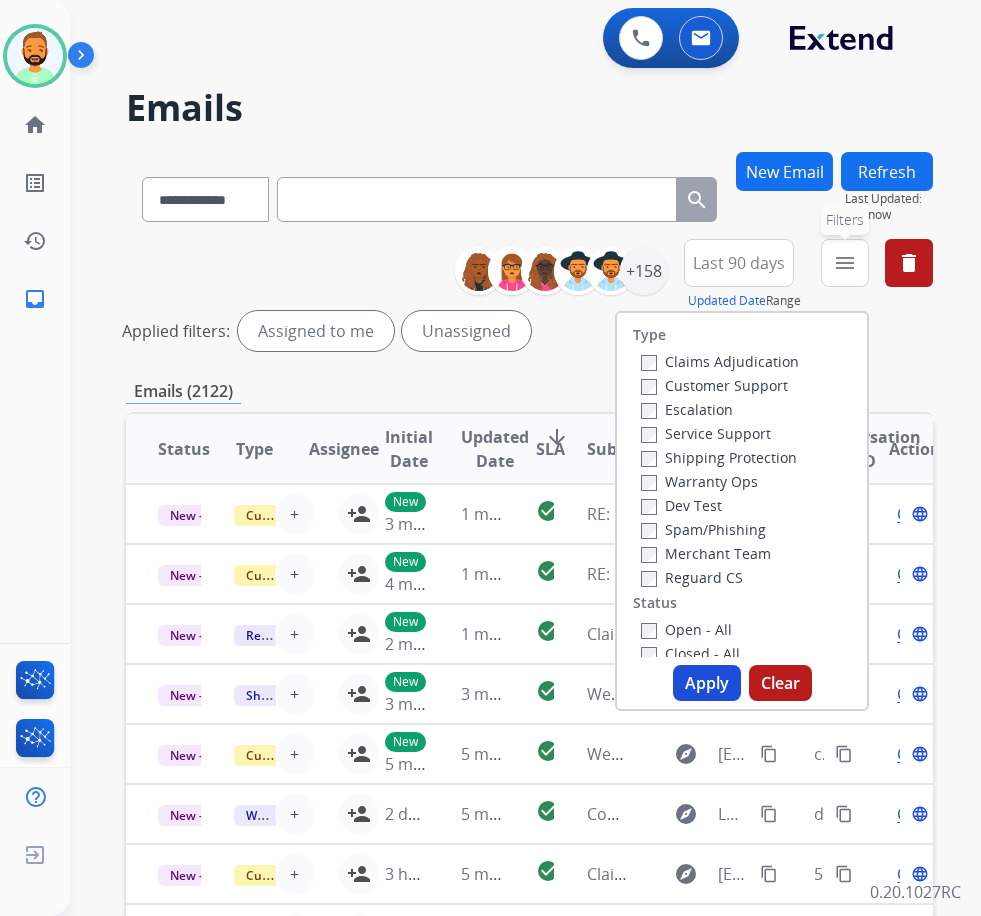 click on "menu  Filters" at bounding box center (845, 263) 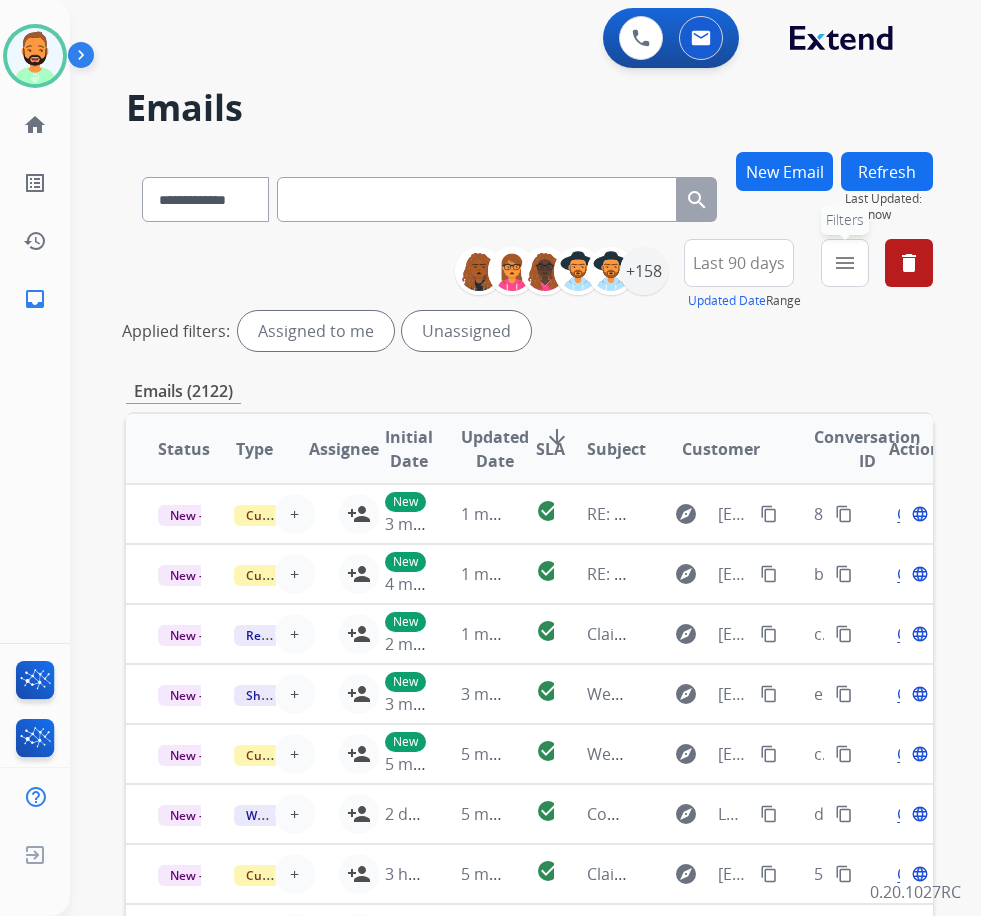 click on "menu" at bounding box center (845, 263) 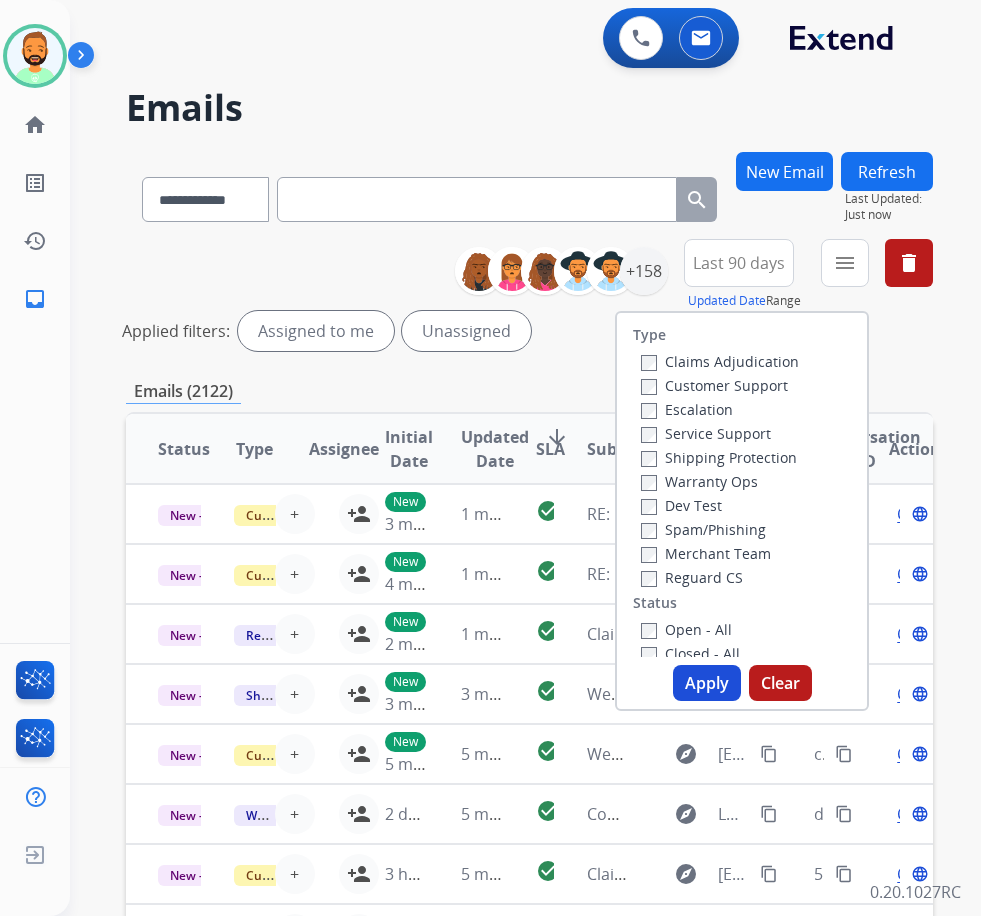 click on "Customer Support" at bounding box center [714, 385] 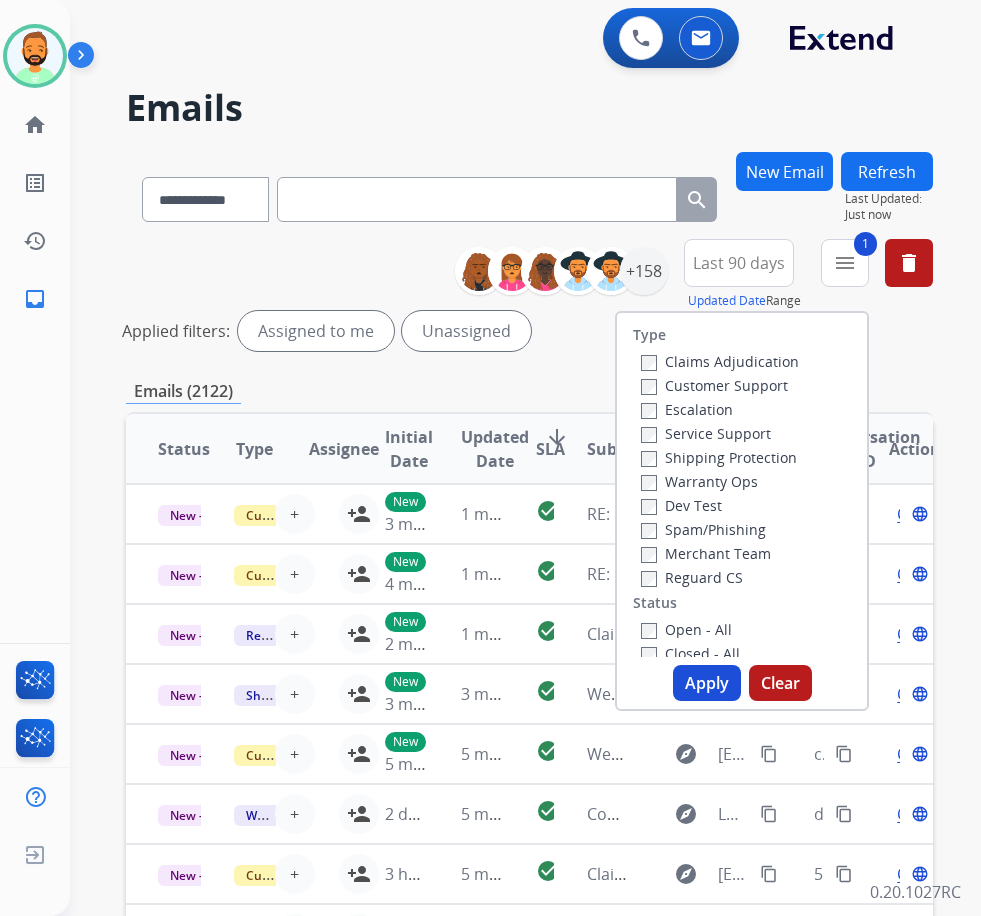 click on "Shipping Protection" at bounding box center [719, 457] 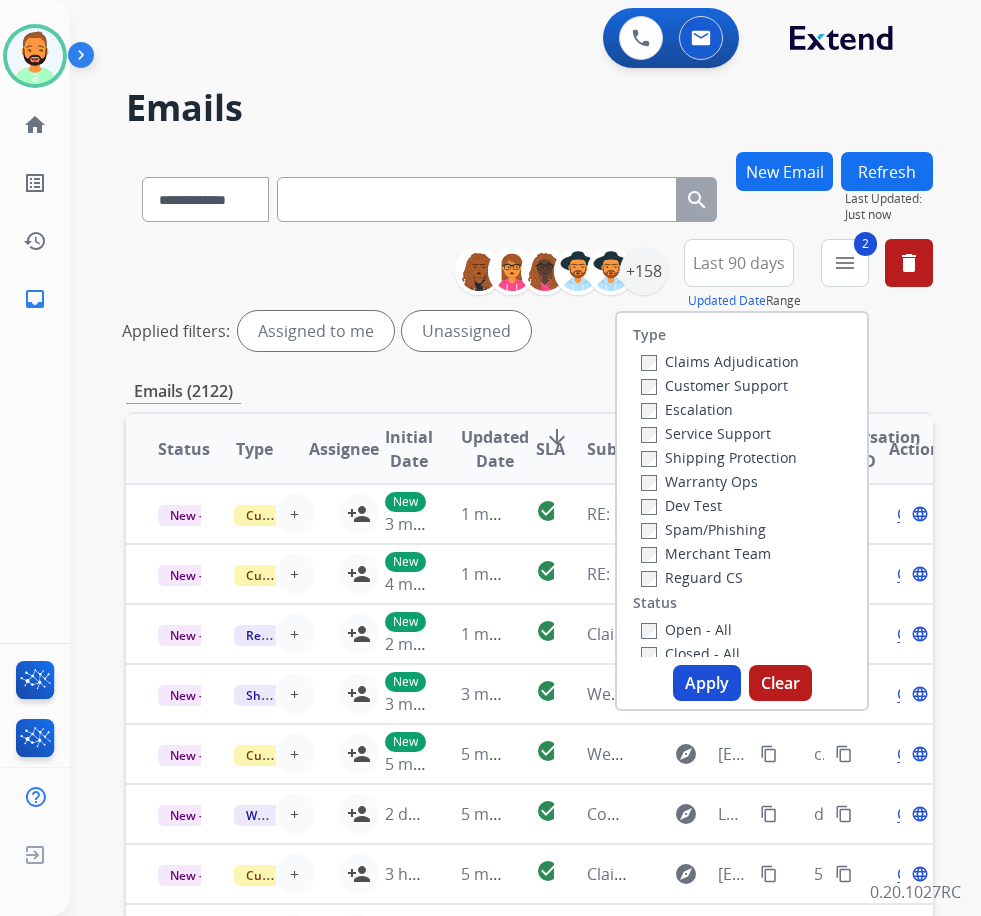 click on "Open - All" at bounding box center [686, 629] 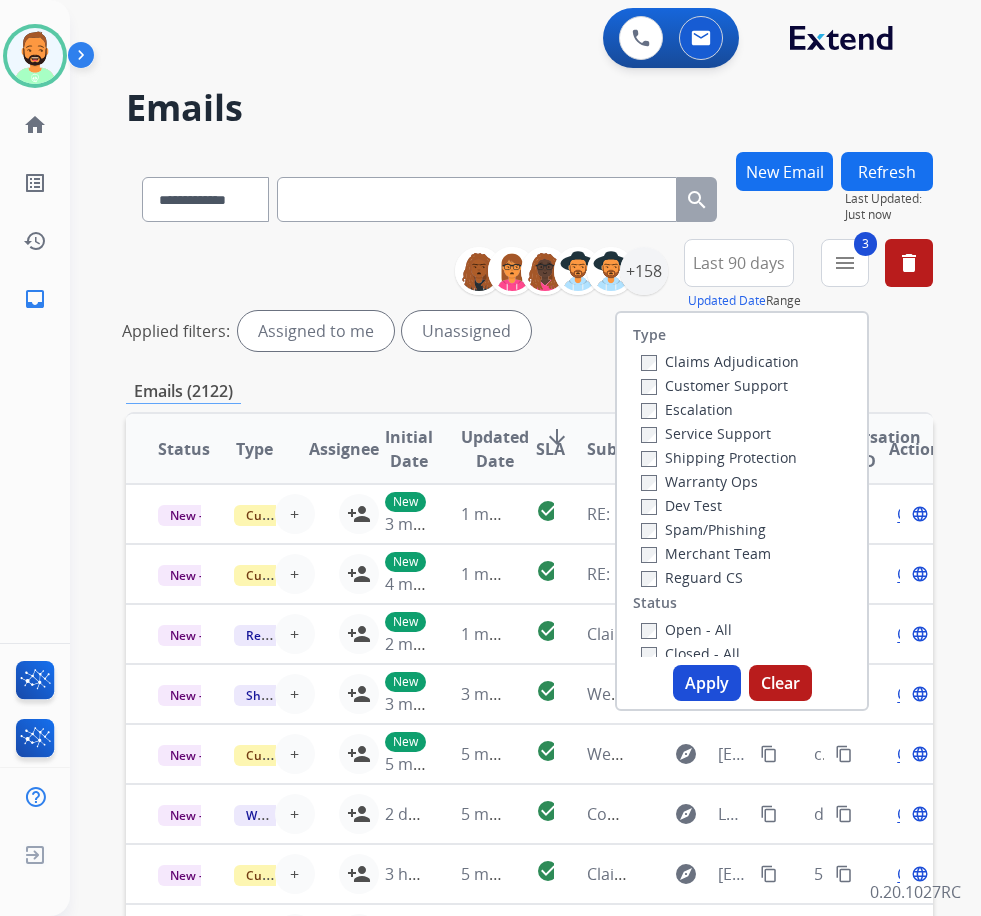 click on "Apply" at bounding box center (707, 683) 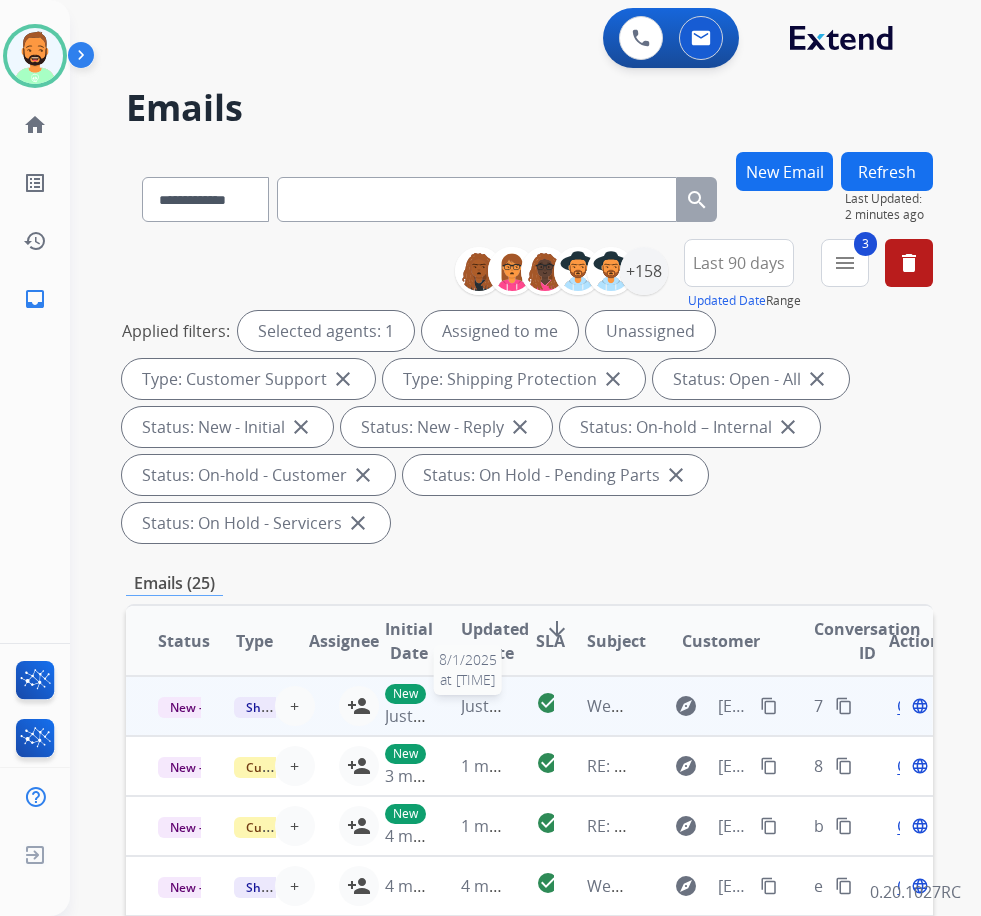 drag, startPoint x: 470, startPoint y: 709, endPoint x: 508, endPoint y: 703, distance: 38.470768 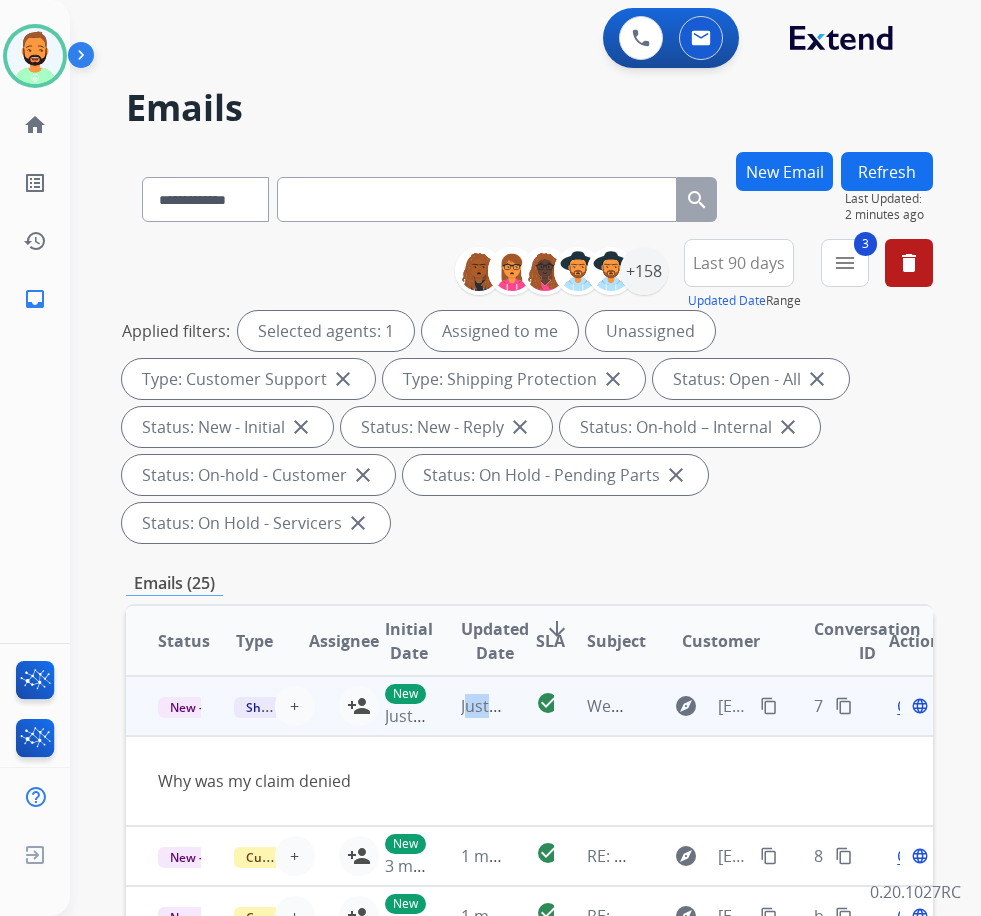 click on "content_copy" at bounding box center [769, 706] 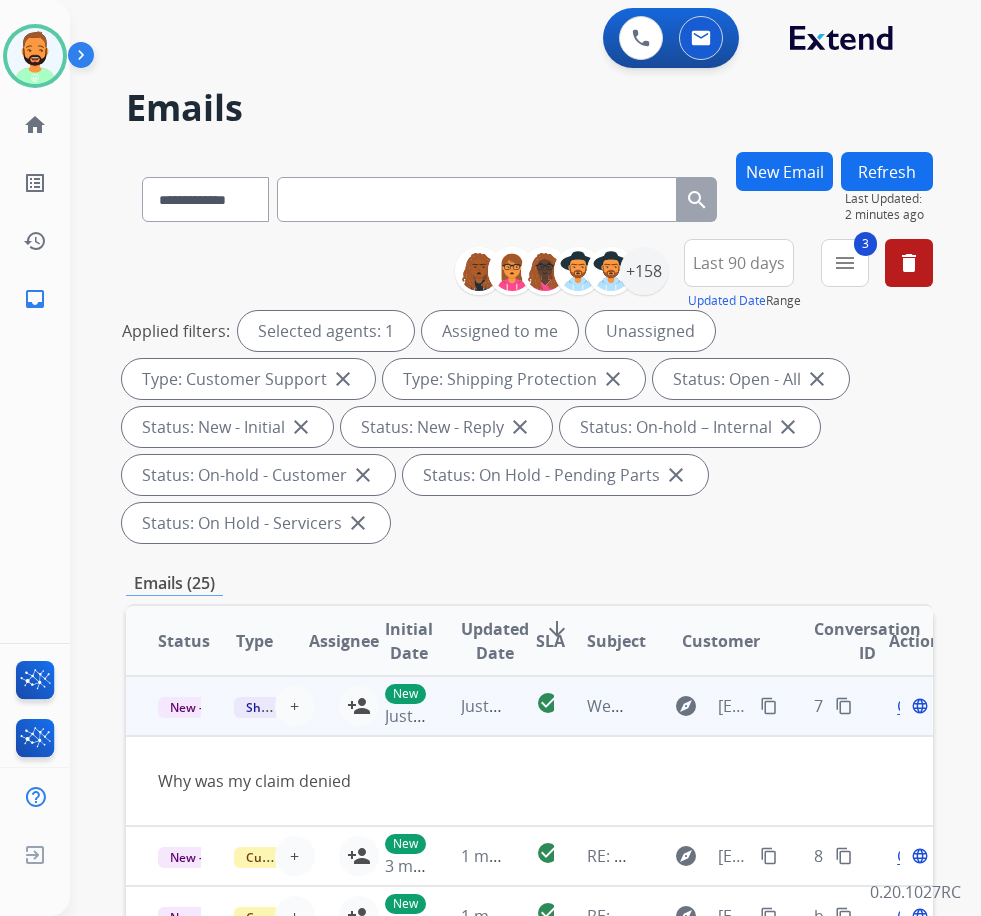 click on "Open" at bounding box center (917, 706) 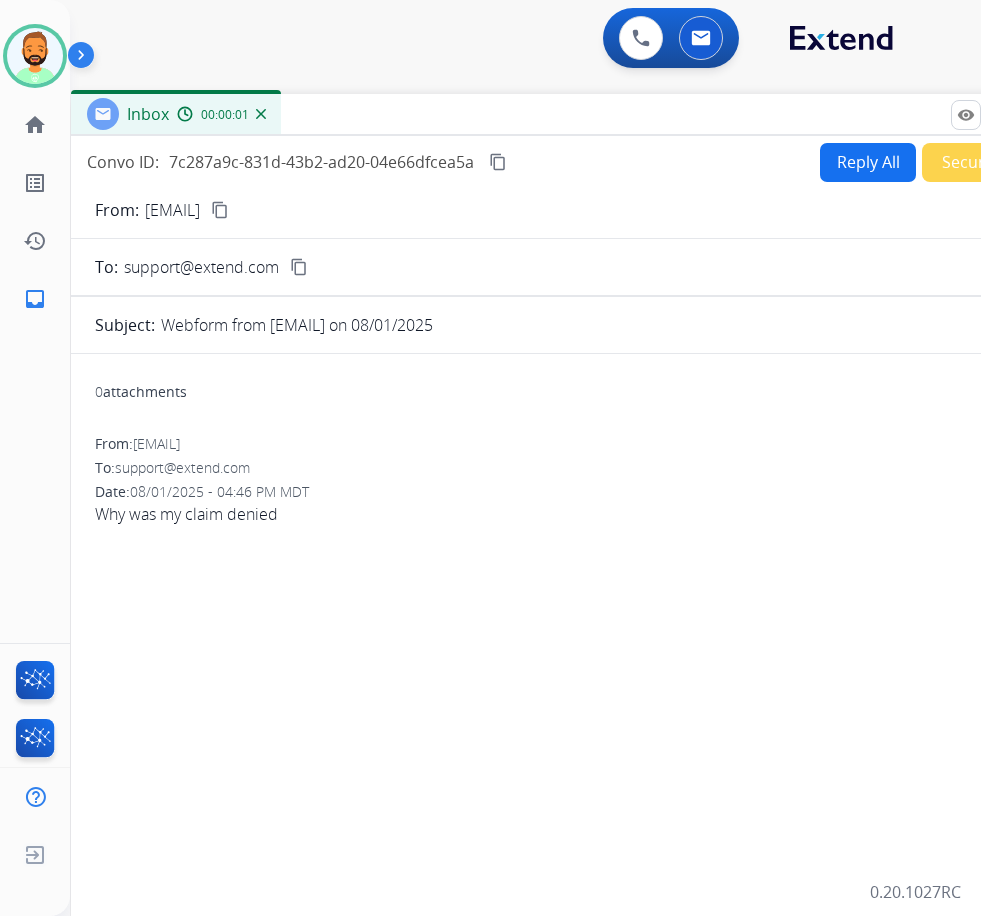 drag, startPoint x: 376, startPoint y: 147, endPoint x: 514, endPoint y: 119, distance: 140.81194 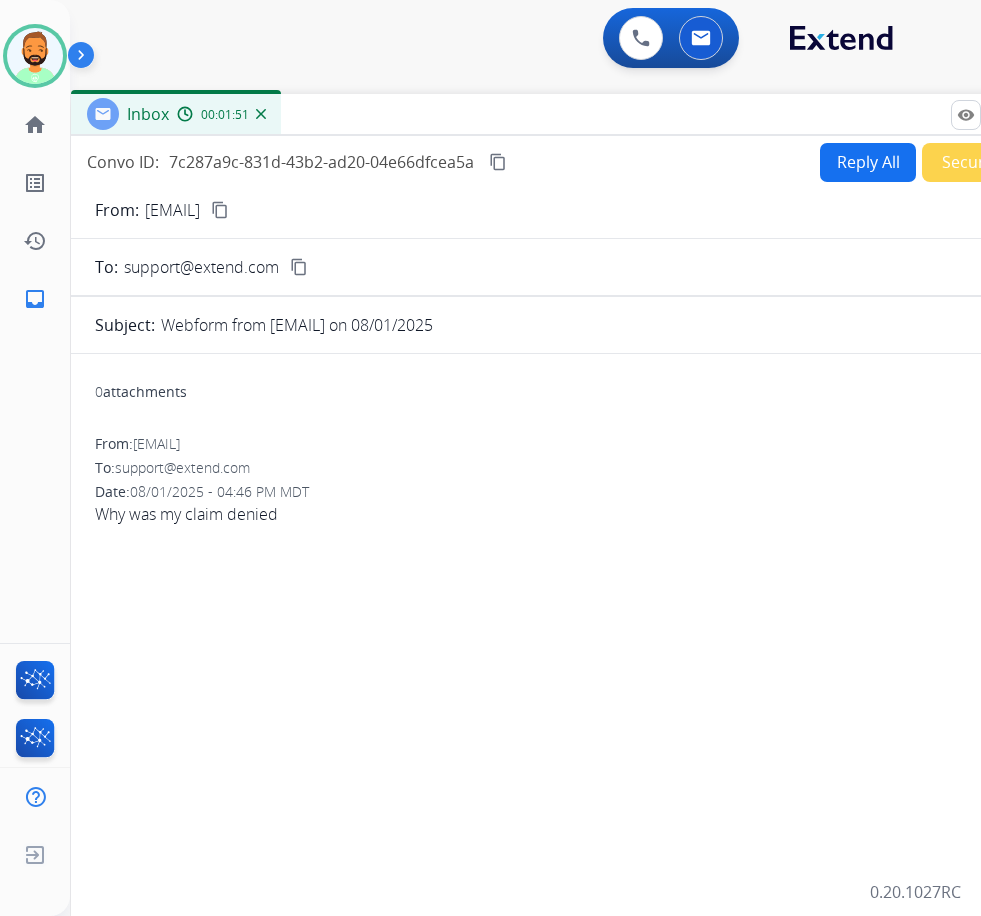 click on "Secure Notes" at bounding box center (992, 162) 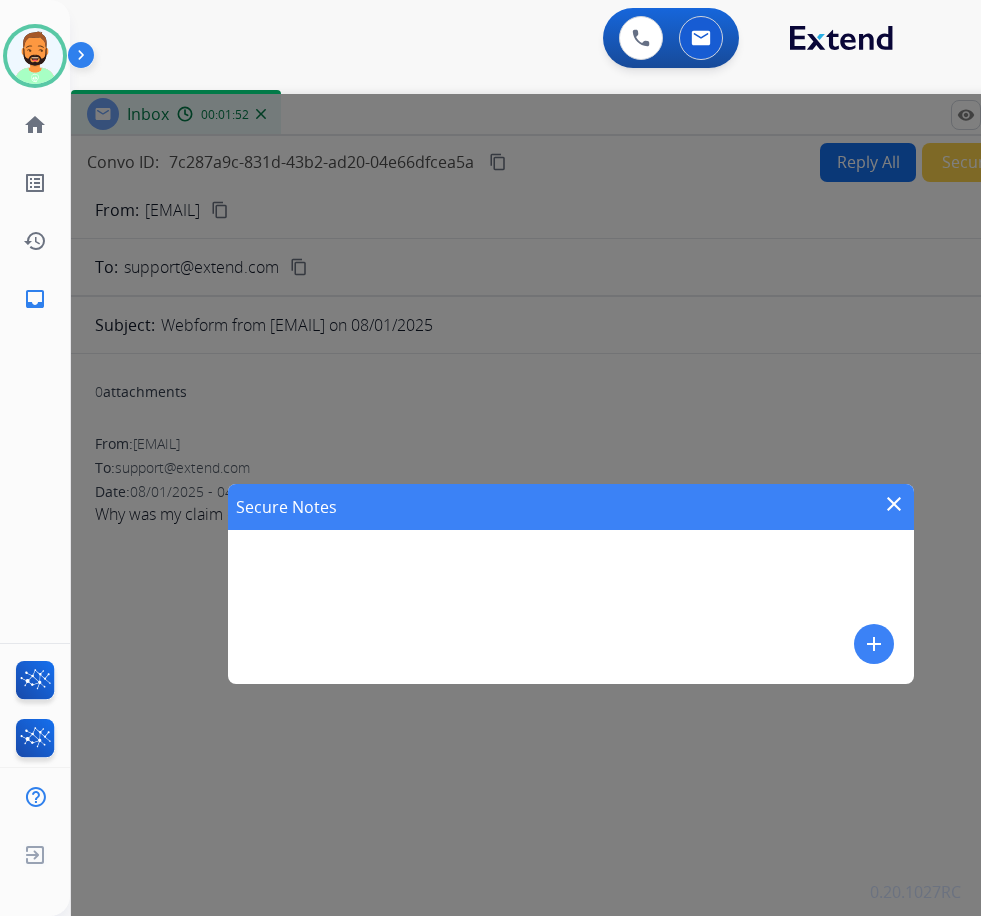 drag, startPoint x: 858, startPoint y: 651, endPoint x: 860, endPoint y: 641, distance: 10.198039 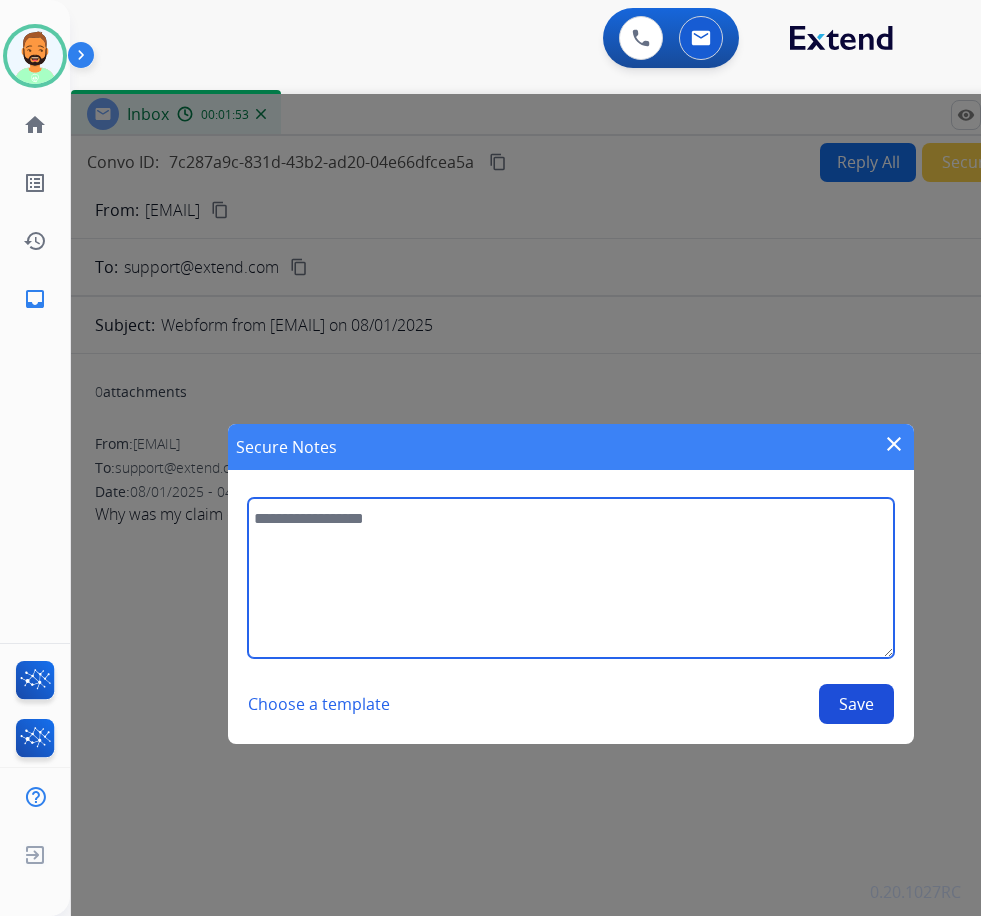 click at bounding box center (571, 578) 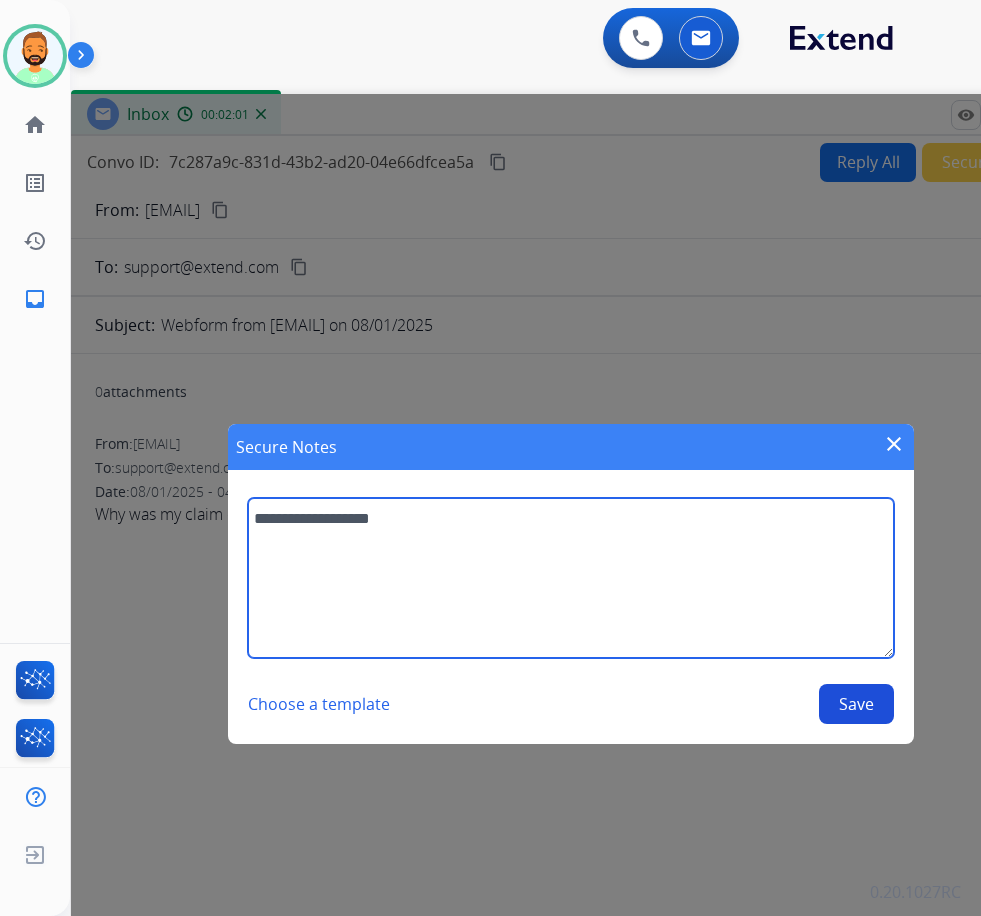 type on "**********" 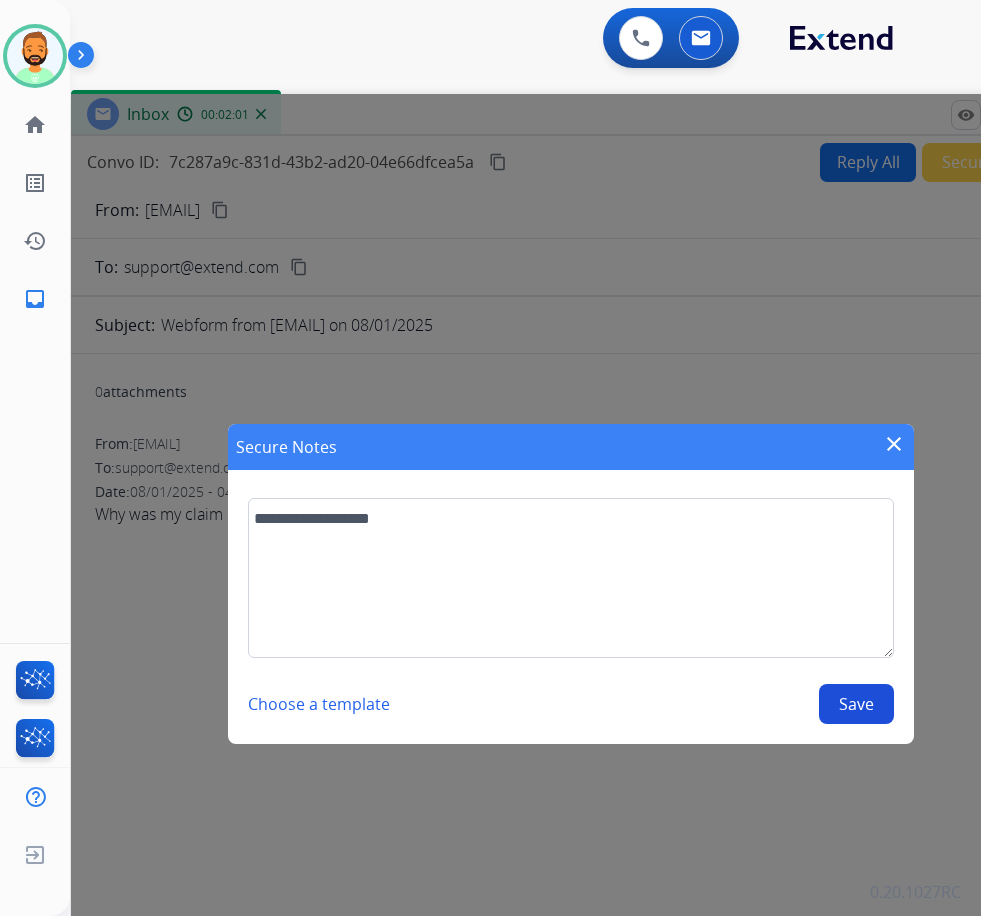 click on "Save" at bounding box center [856, 704] 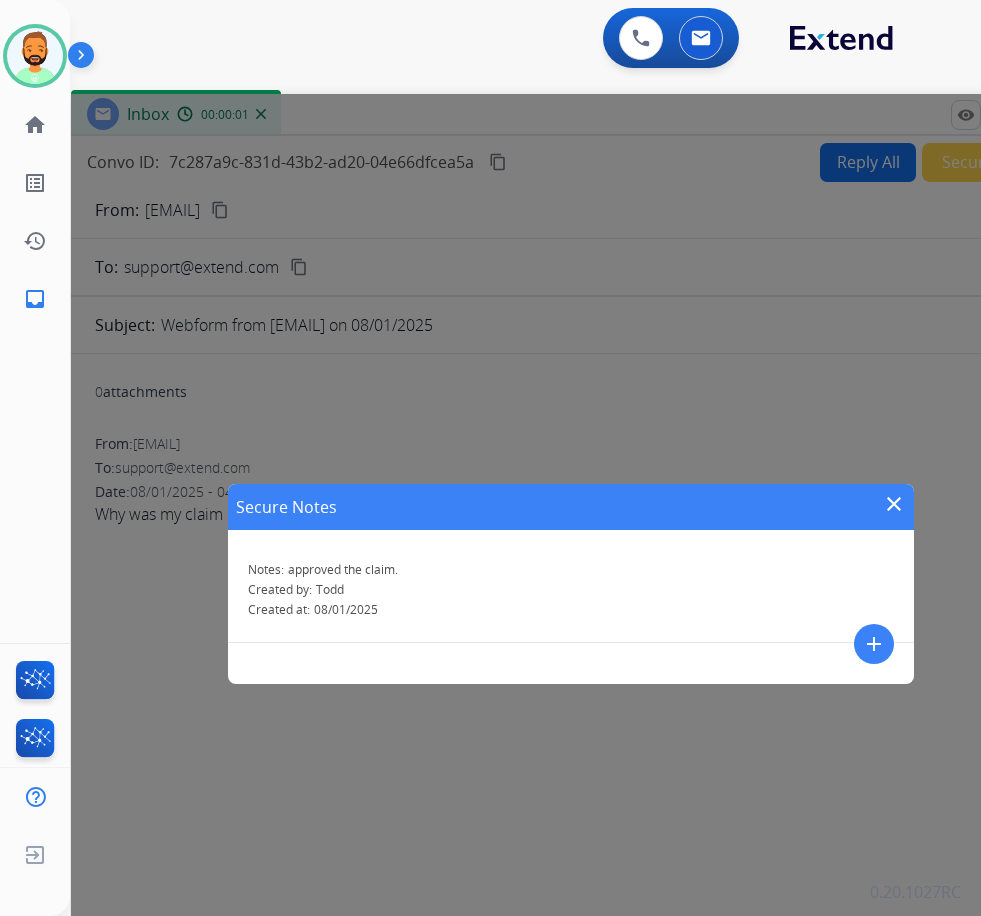 click on "close" at bounding box center [894, 504] 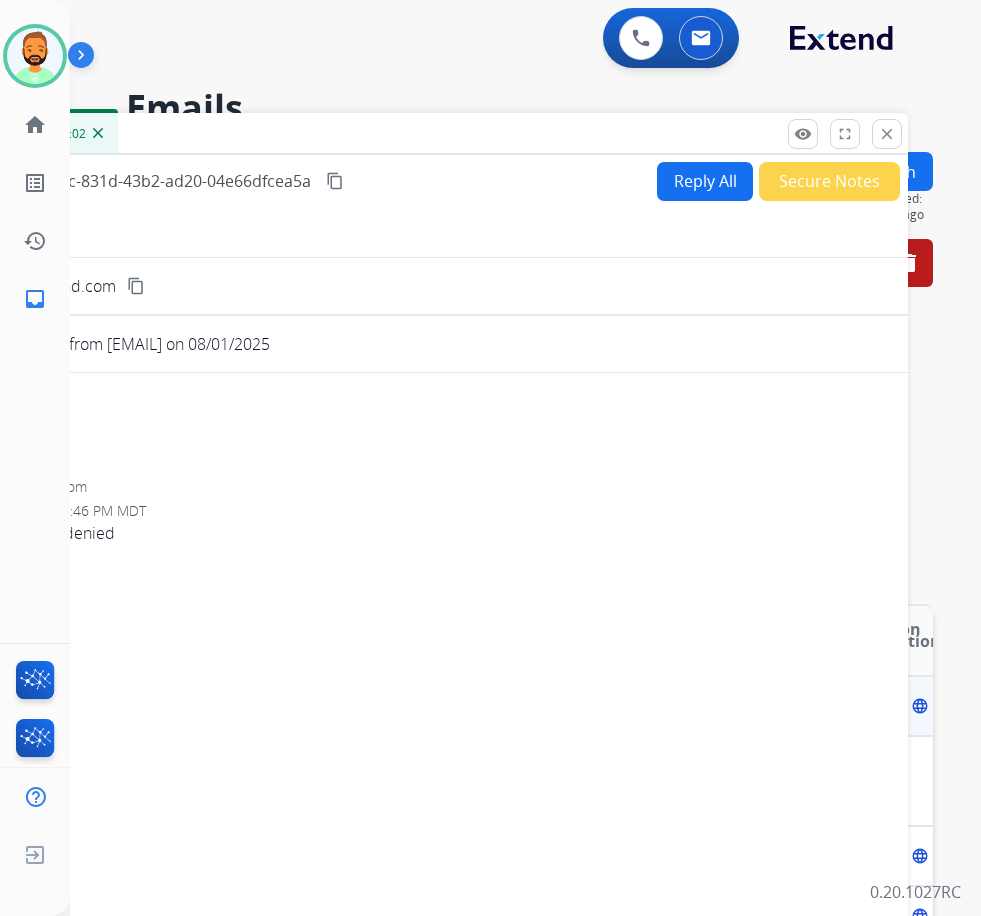 drag, startPoint x: 842, startPoint y: 106, endPoint x: 532, endPoint y: 155, distance: 313.8487 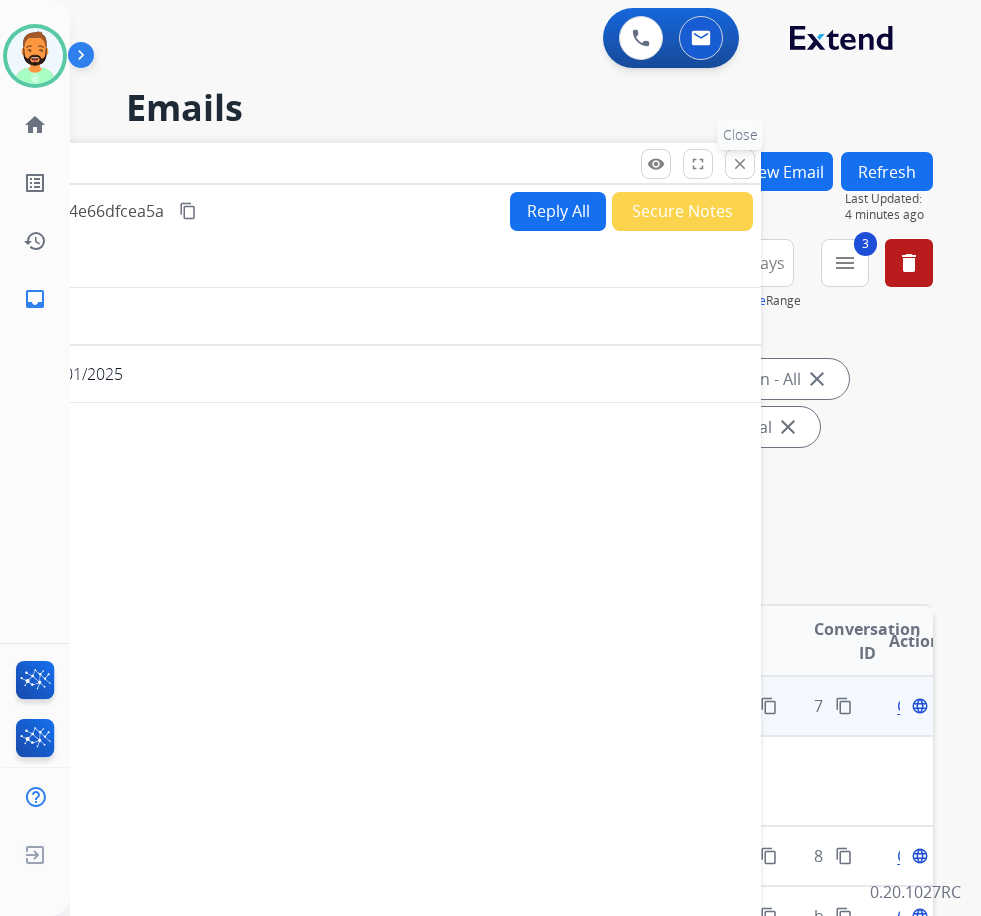 click on "close Close" at bounding box center [740, 164] 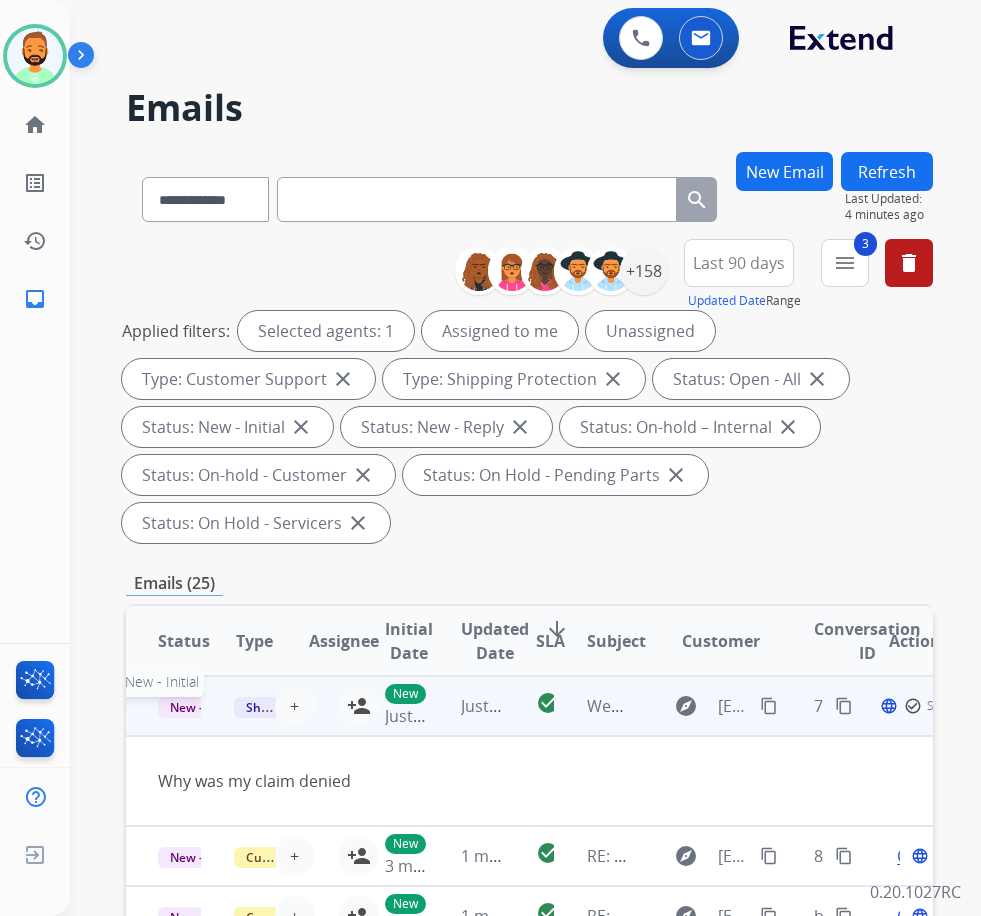 click on "New - Initial" at bounding box center (204, 707) 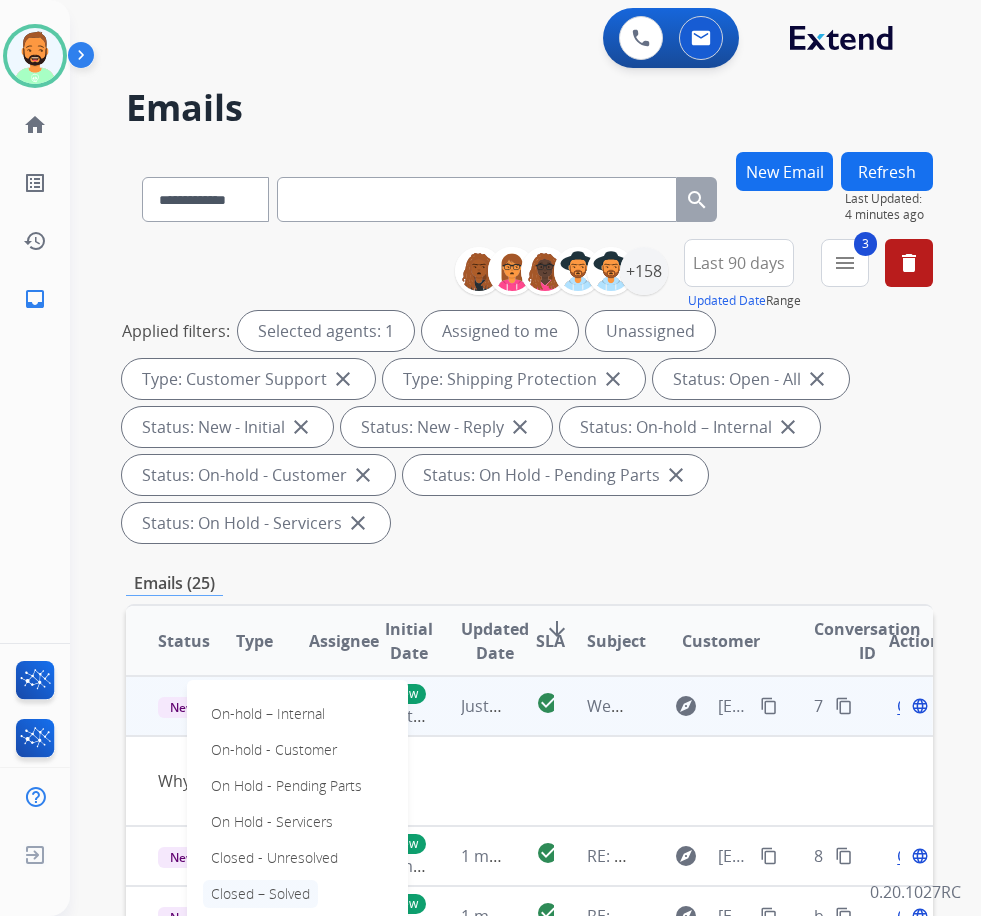 click on "Closed – Solved" at bounding box center [260, 894] 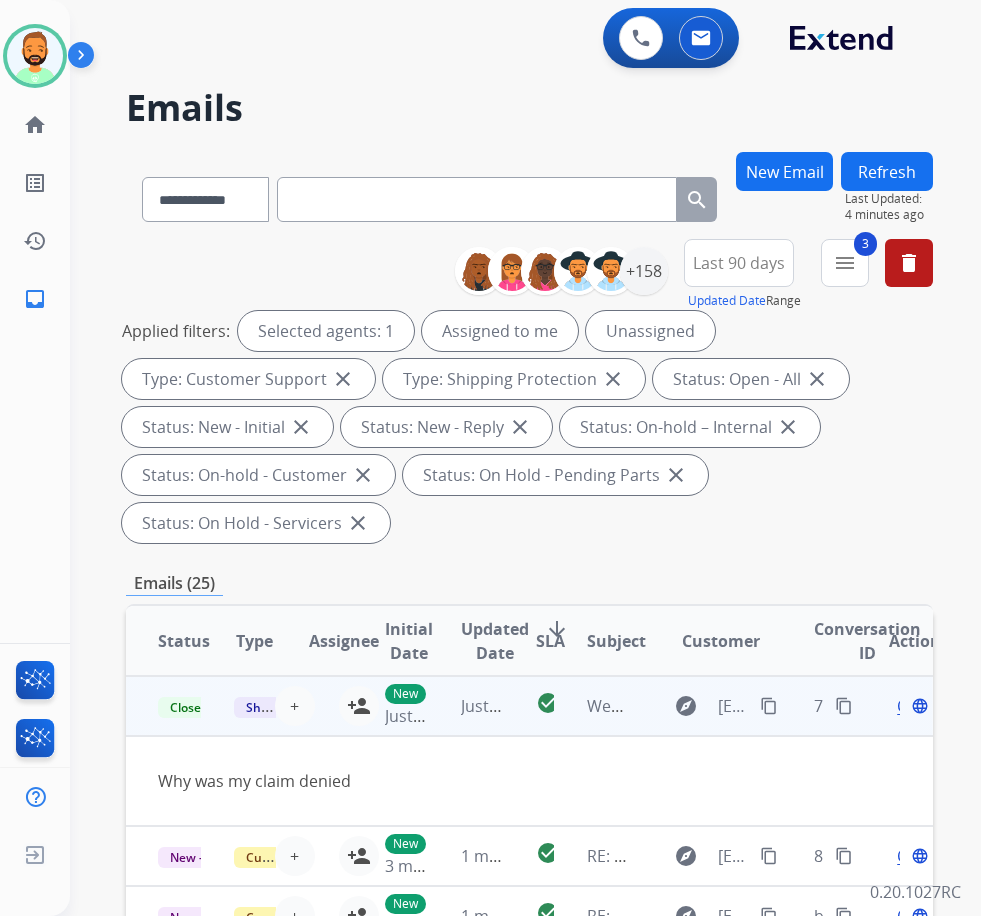 click on "Refresh" at bounding box center [887, 171] 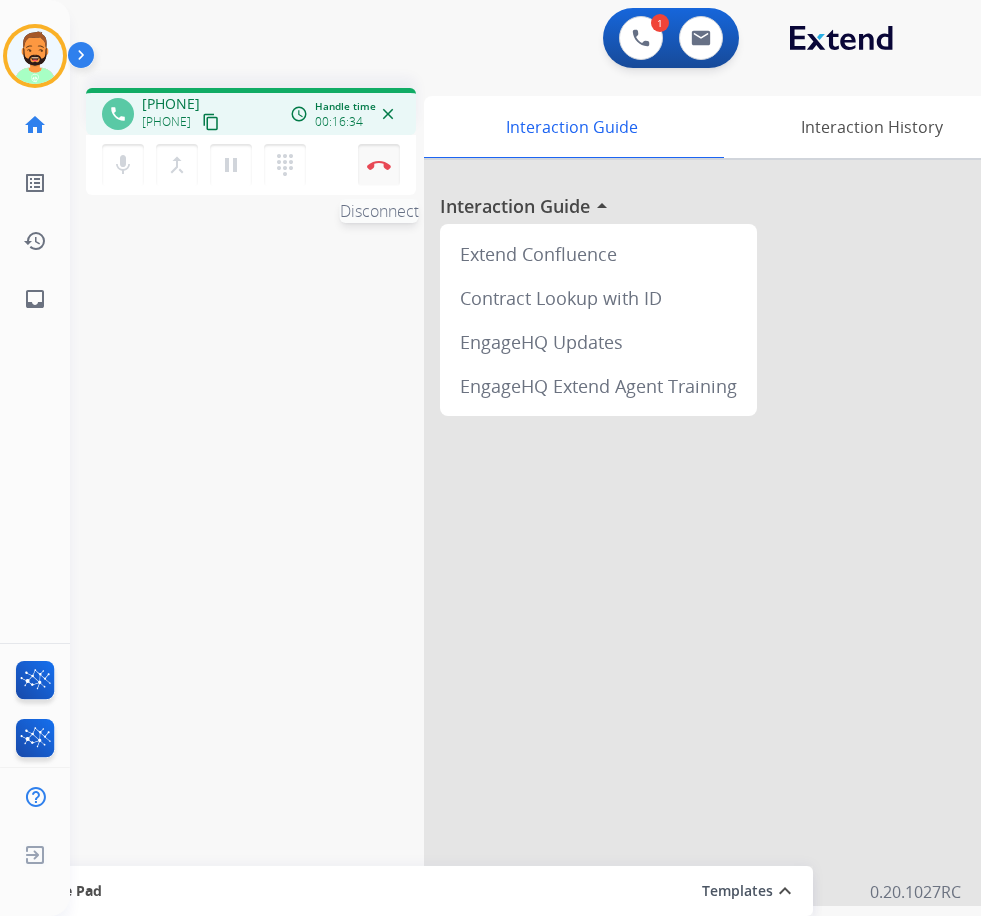 click at bounding box center [379, 165] 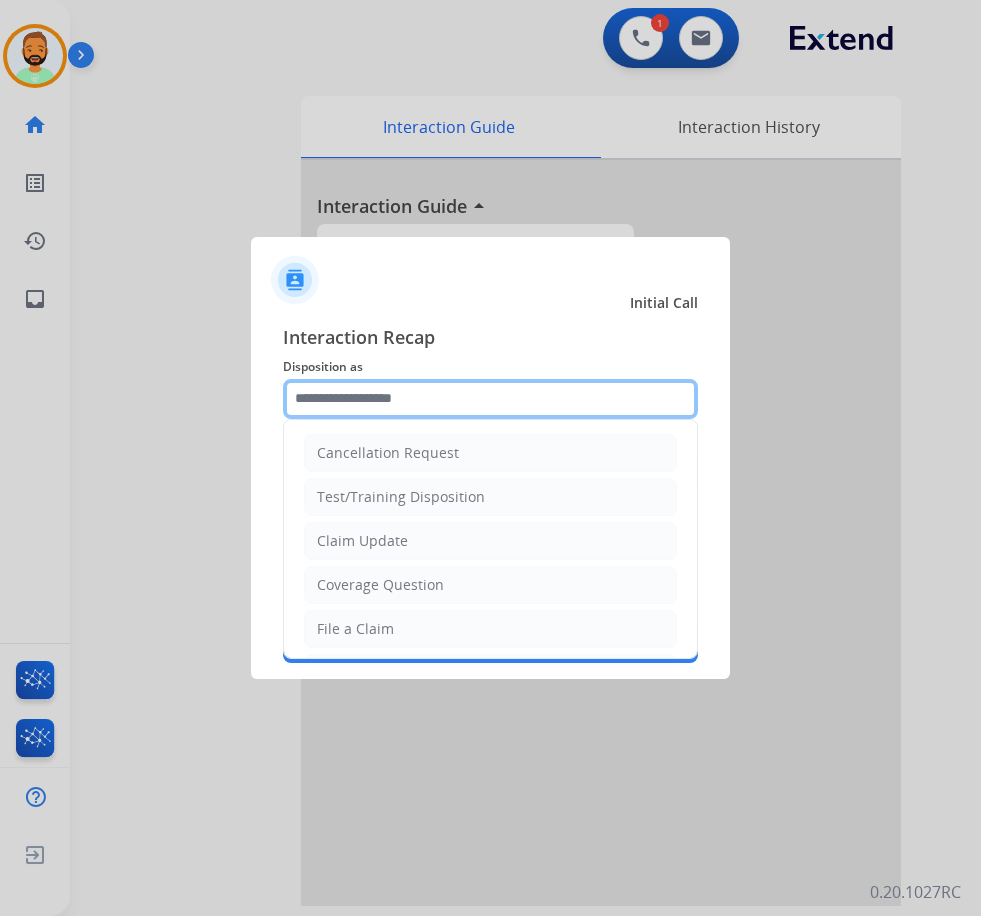 click 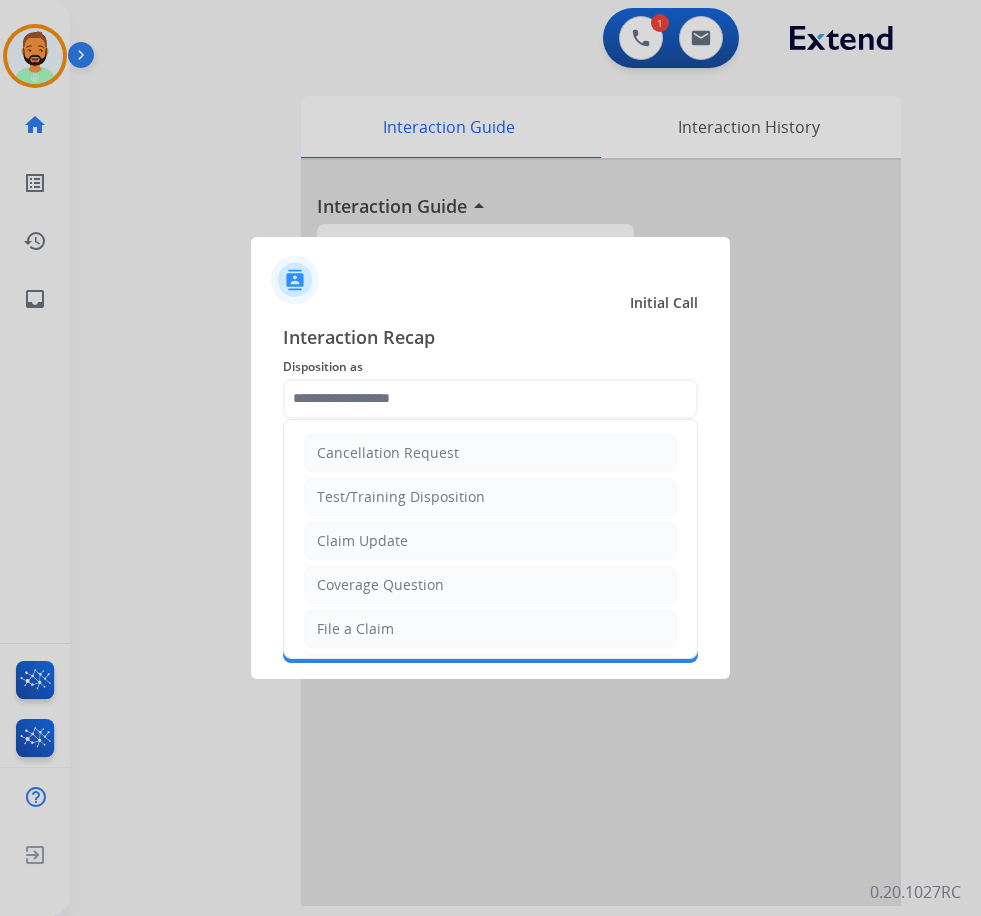 click on "Cancellation Request   Test/Training Disposition   Claim Update   Coverage Question   File a Claim   MyExtend Support   Virtual or Tremendous Card Support   Inquiring about Fraud   Account Update   Resend Contract or Shipping Label   Other   Service Support" 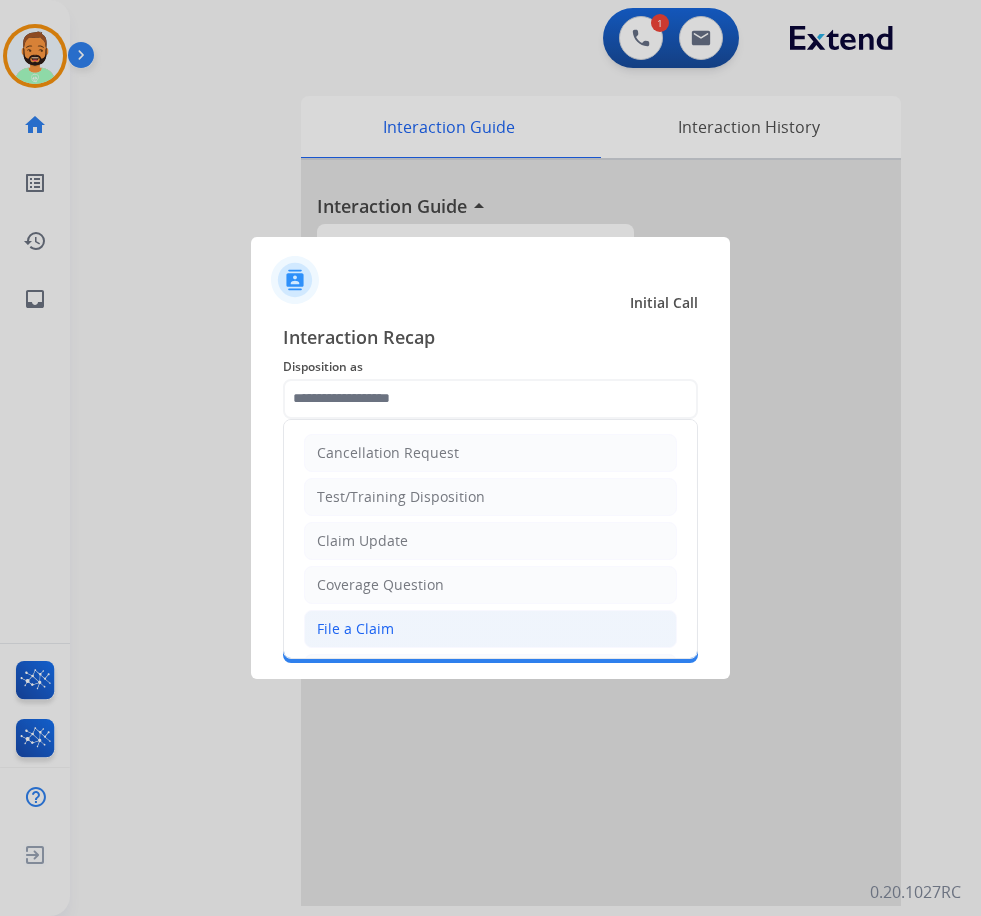 click on "File a Claim" 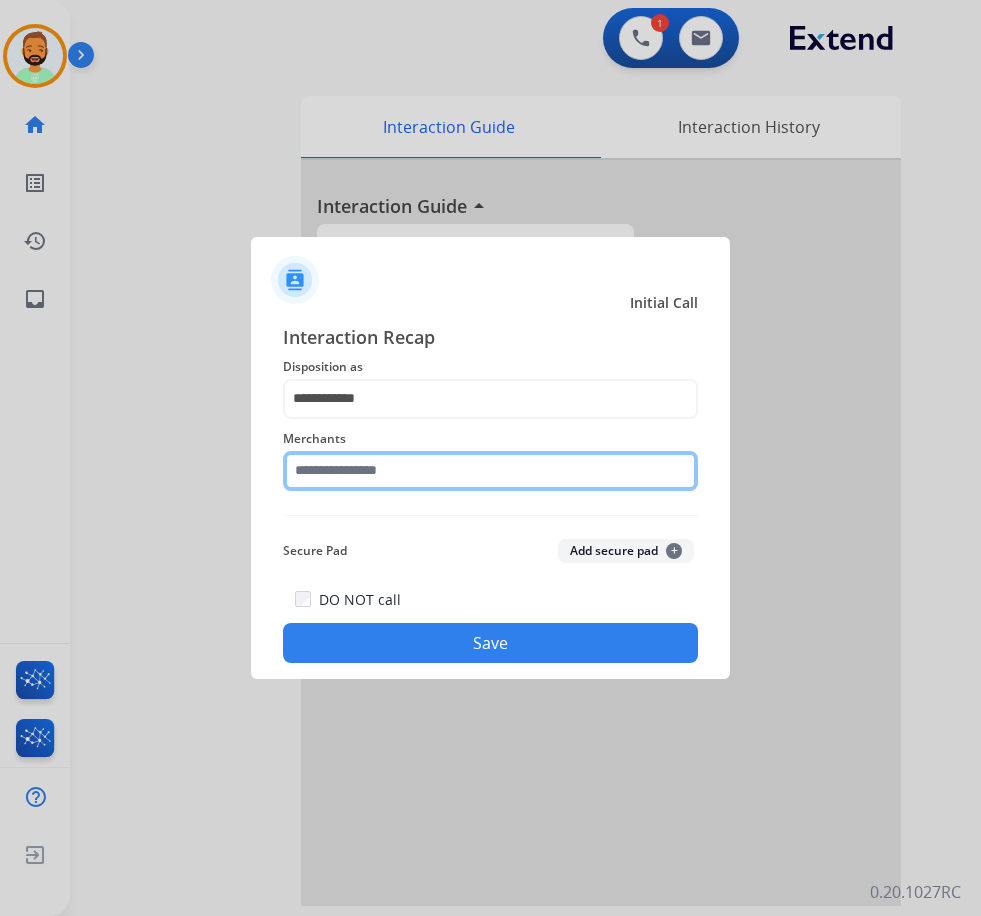click 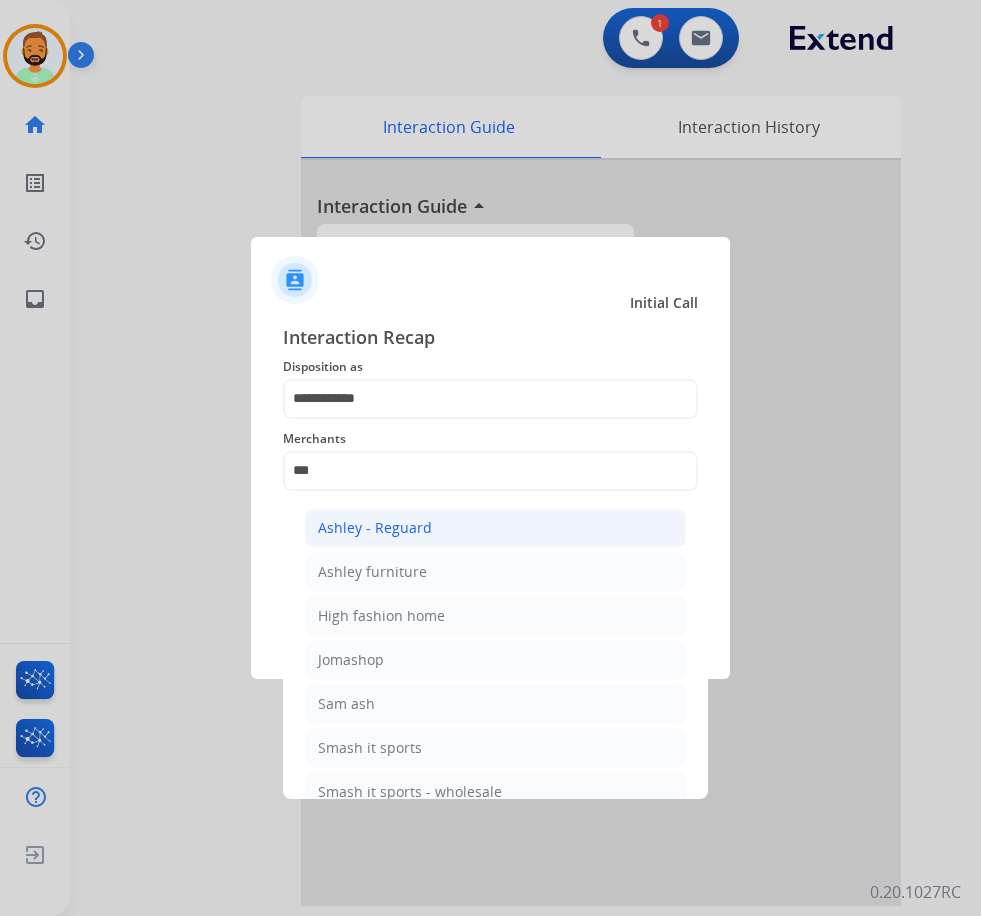 click on "Ashley - Reguard" 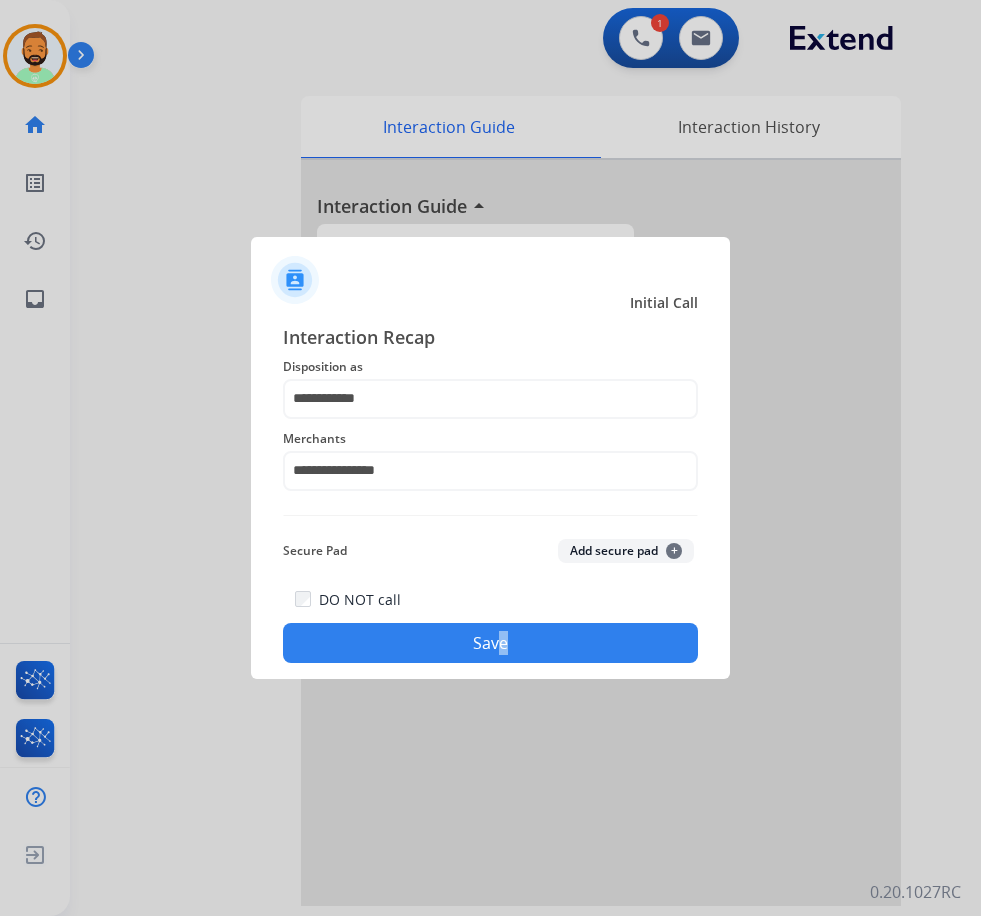 drag, startPoint x: 490, startPoint y: 612, endPoint x: 504, endPoint y: 636, distance: 27.784887 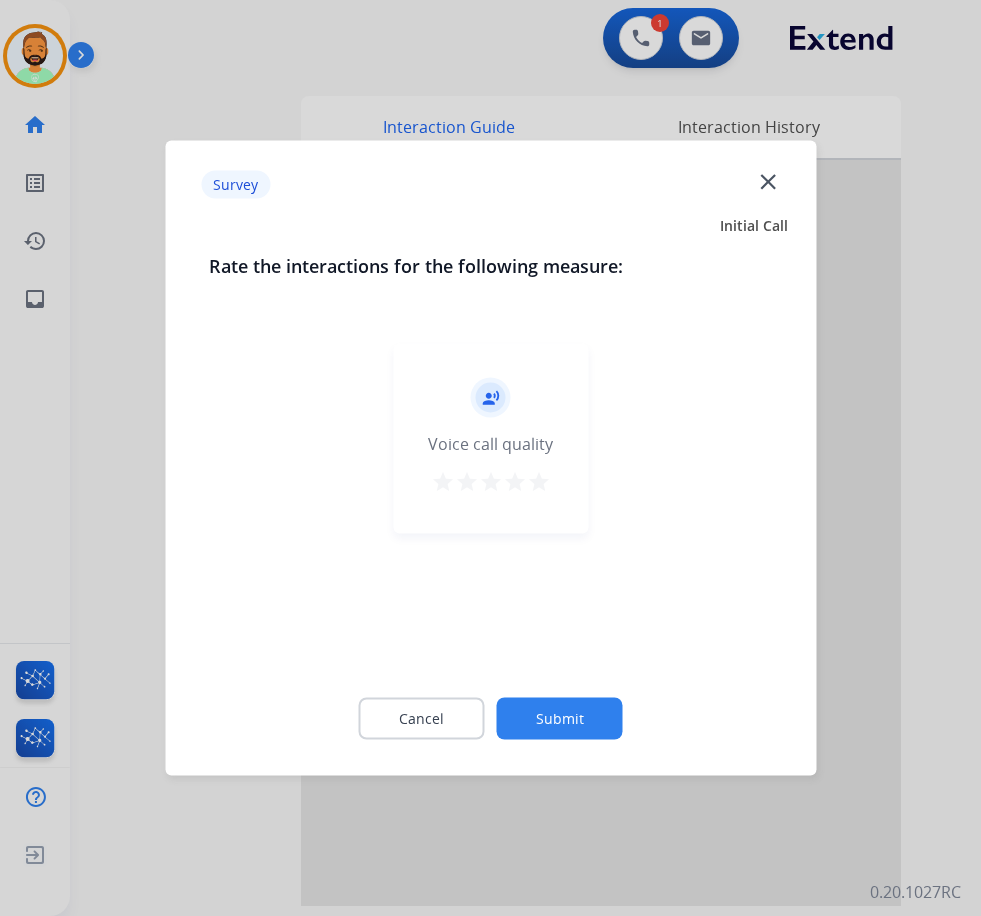 click on "Submit" 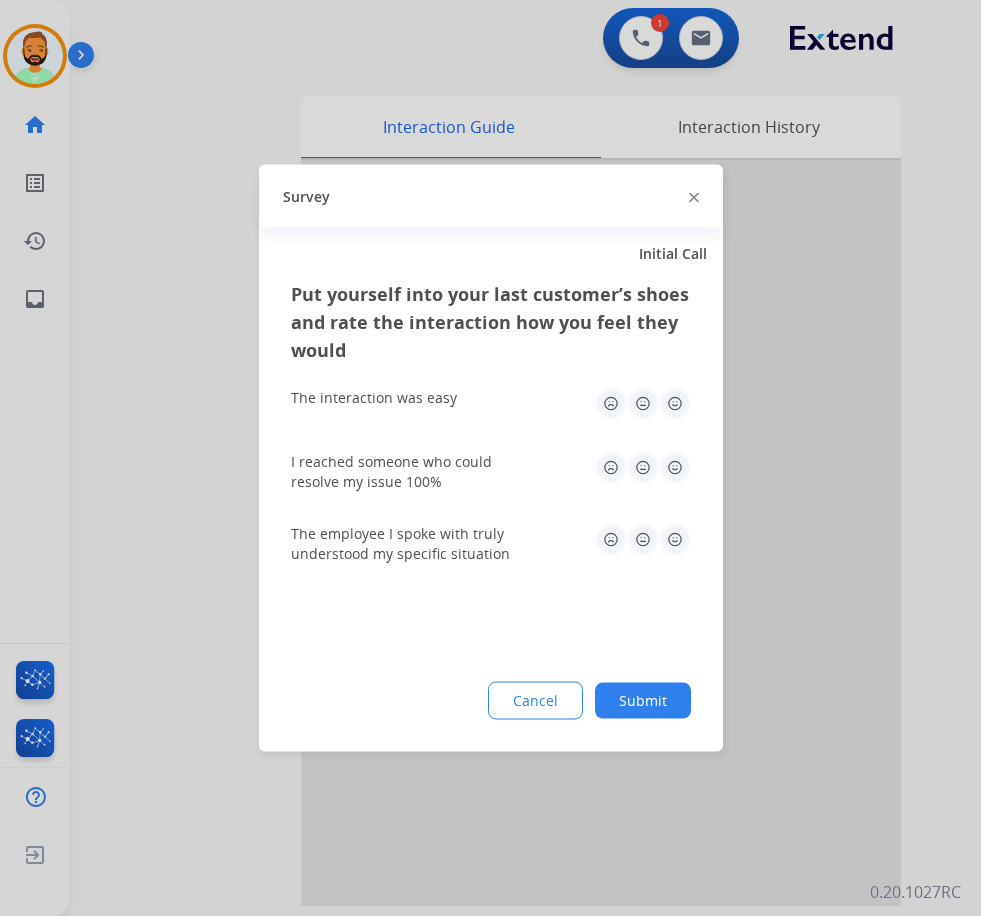 click on "Submit" 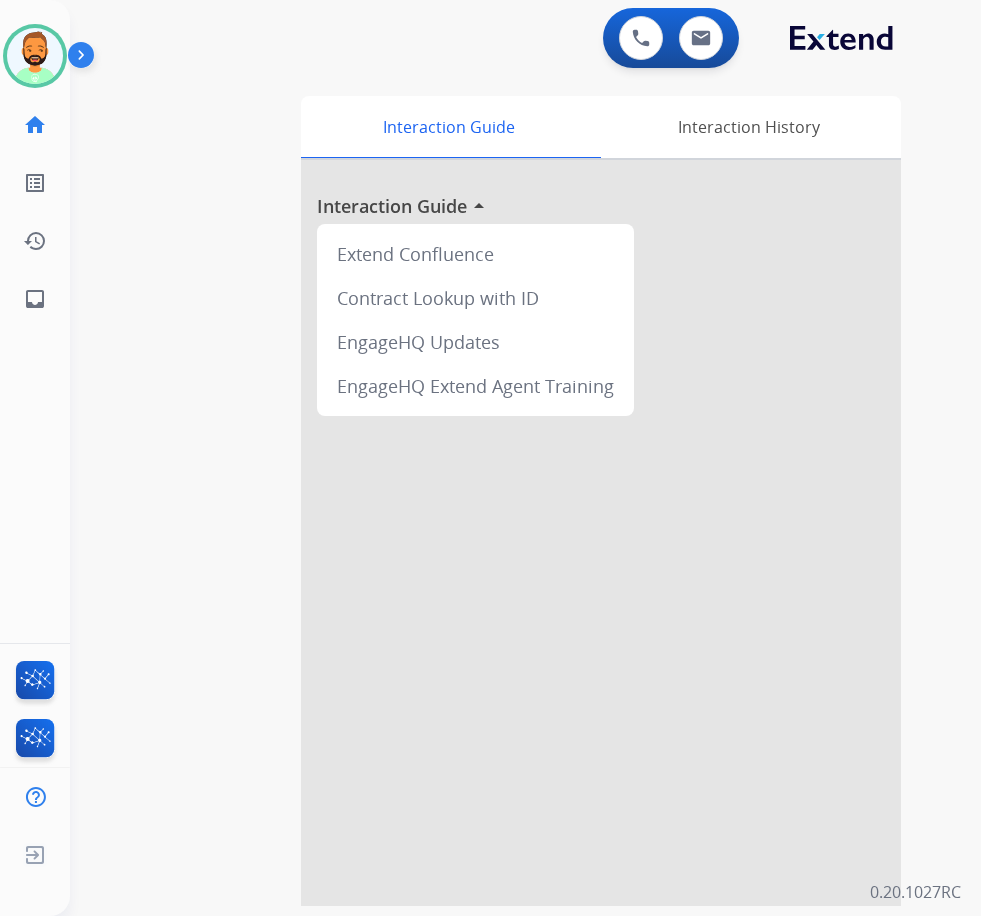 click on "0 Voice Interactions  0  Email Interactions" at bounding box center [671, 38] 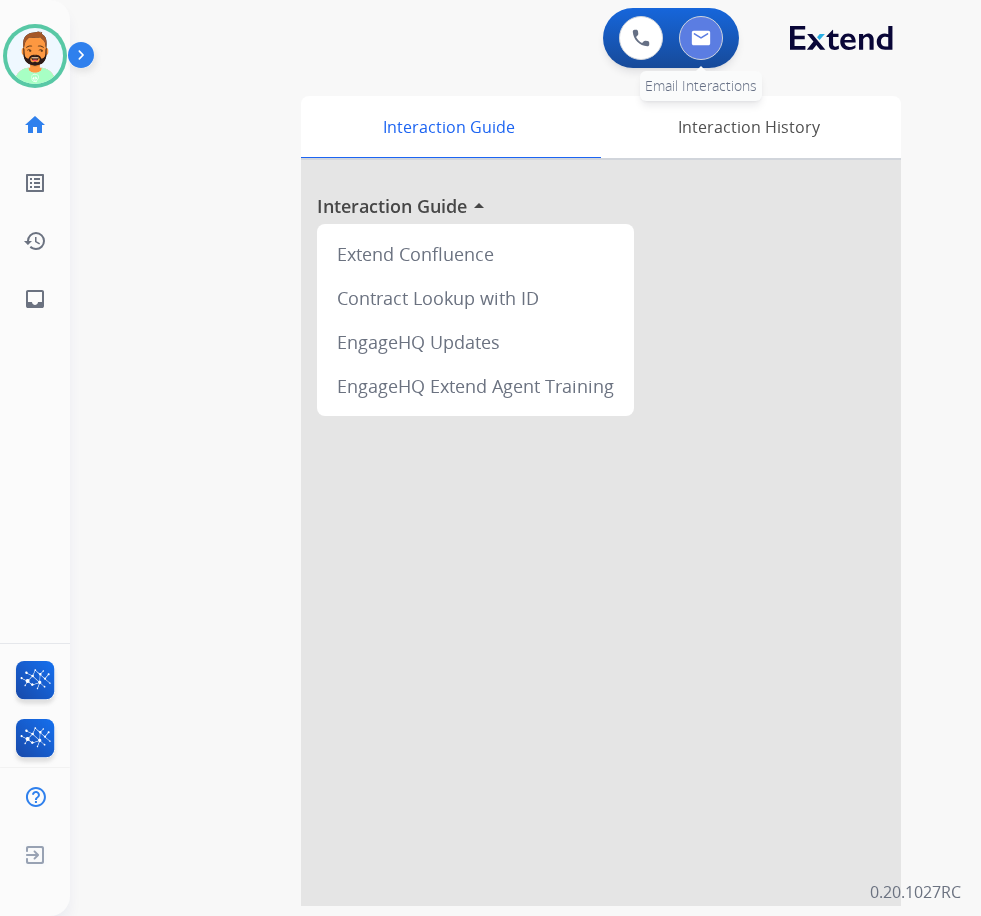 click at bounding box center (701, 38) 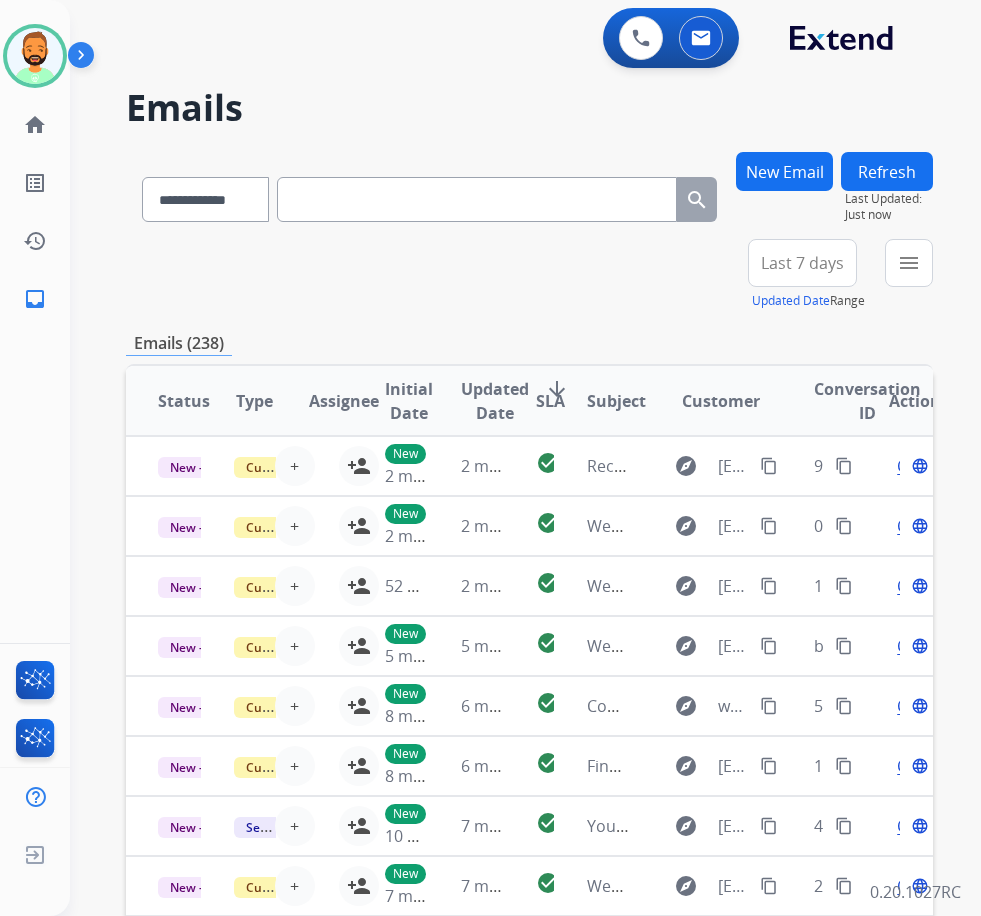 click on "Last 7 days" at bounding box center (802, 263) 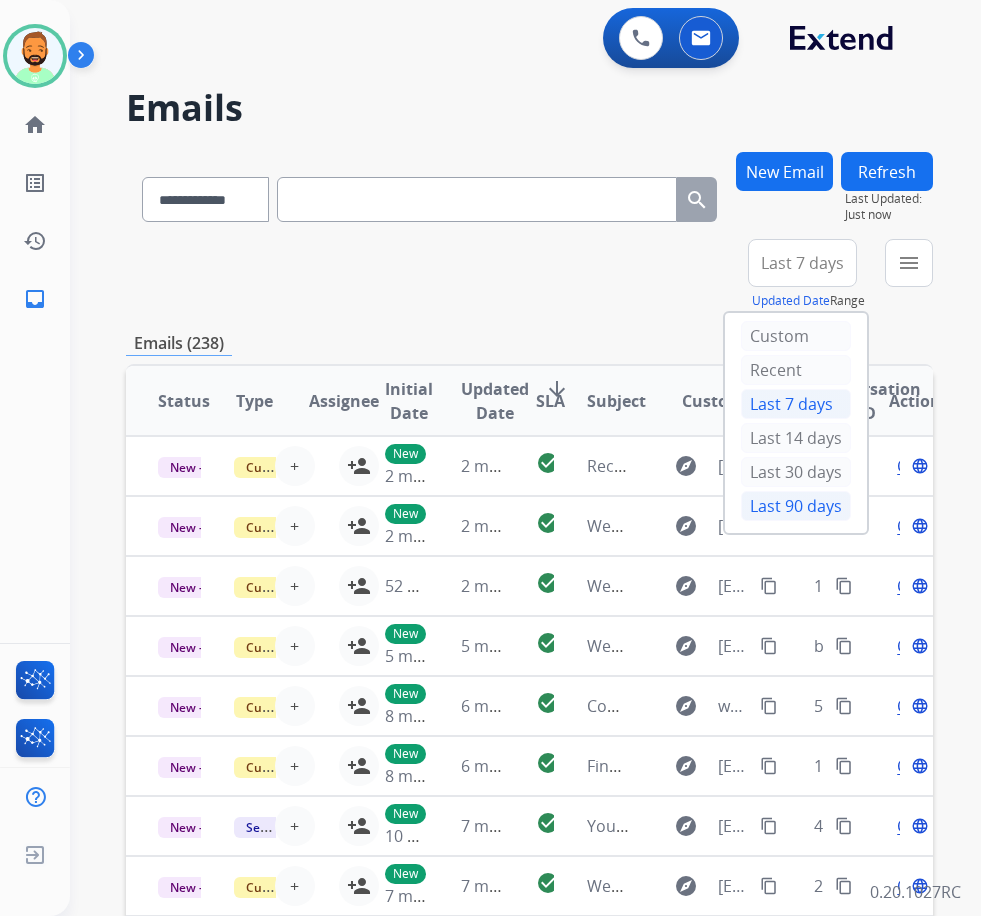 click on "Last 90 days" at bounding box center [796, 506] 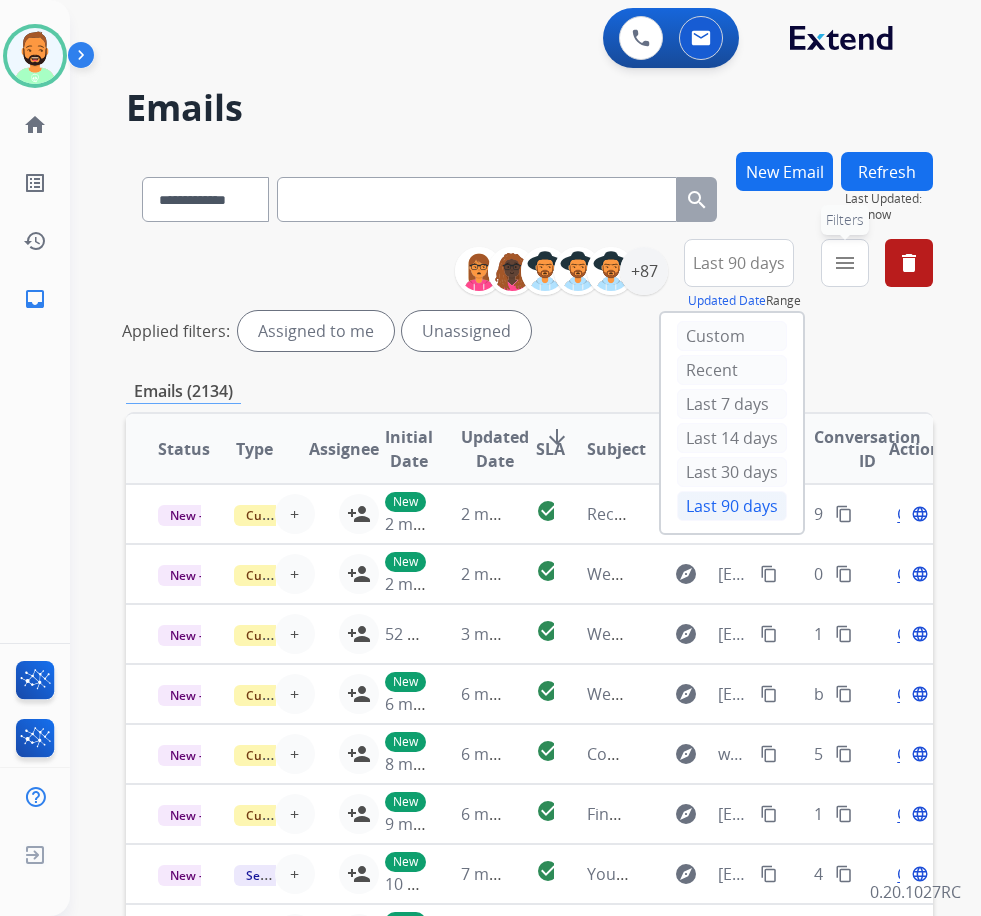 click on "menu" at bounding box center (845, 263) 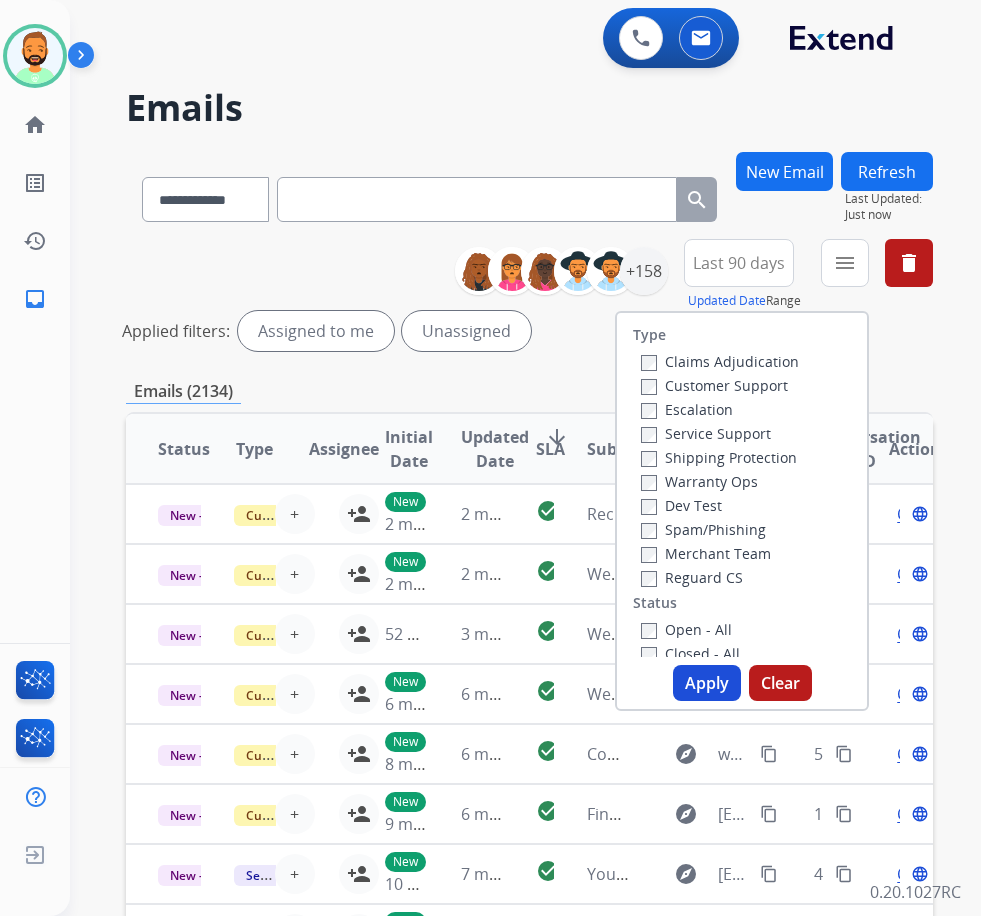 click on "Customer Support" at bounding box center (714, 385) 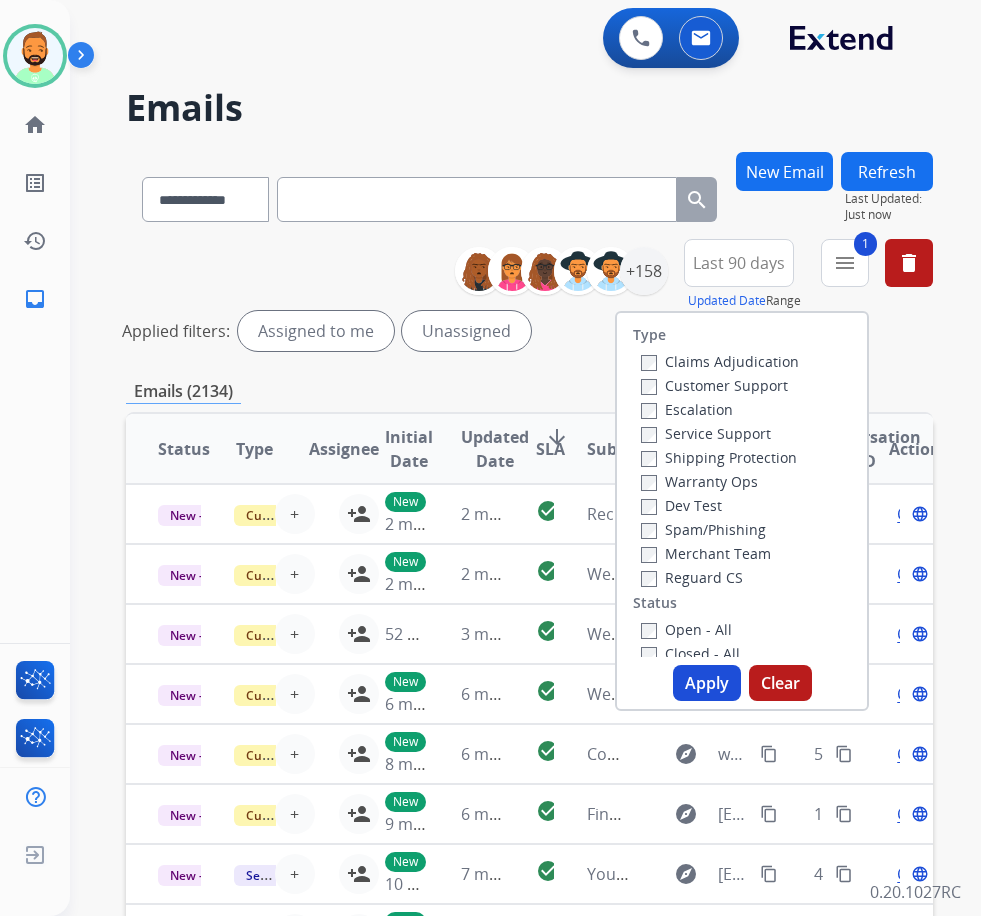 click on "Shipping Protection" at bounding box center [719, 457] 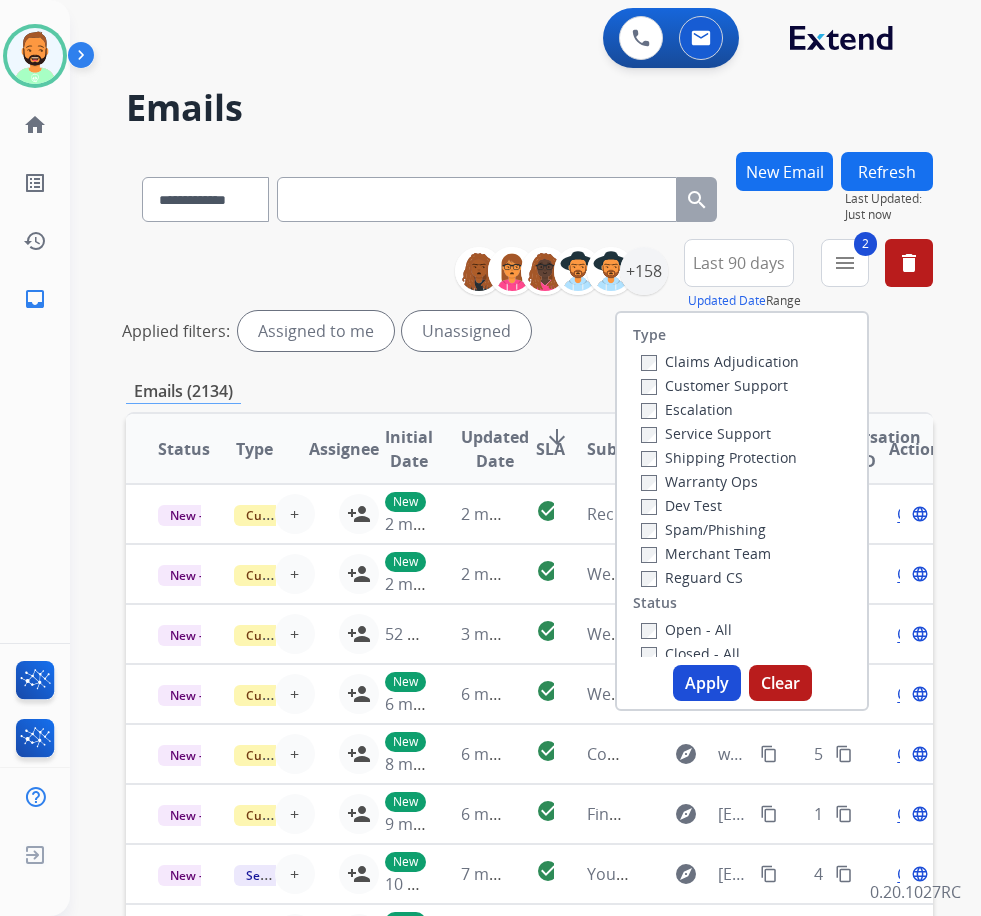 click on "Open - All" at bounding box center (686, 629) 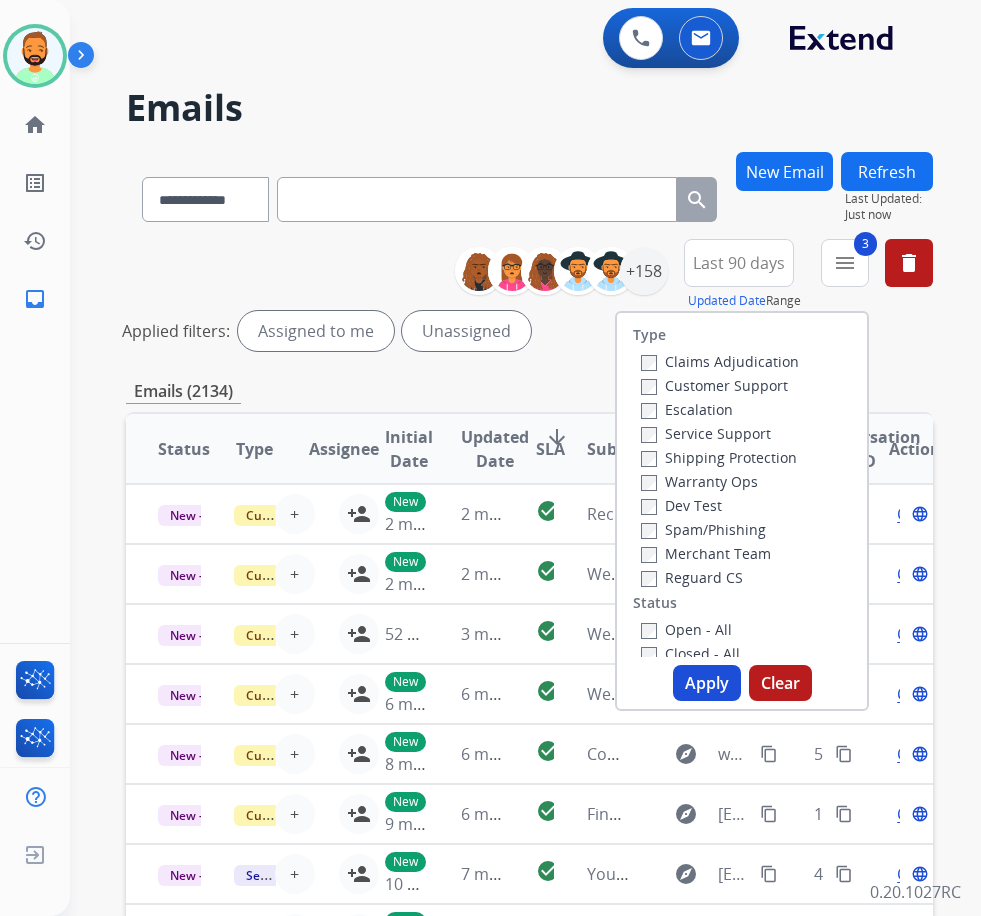 click on "Merchant Team" at bounding box center (720, 553) 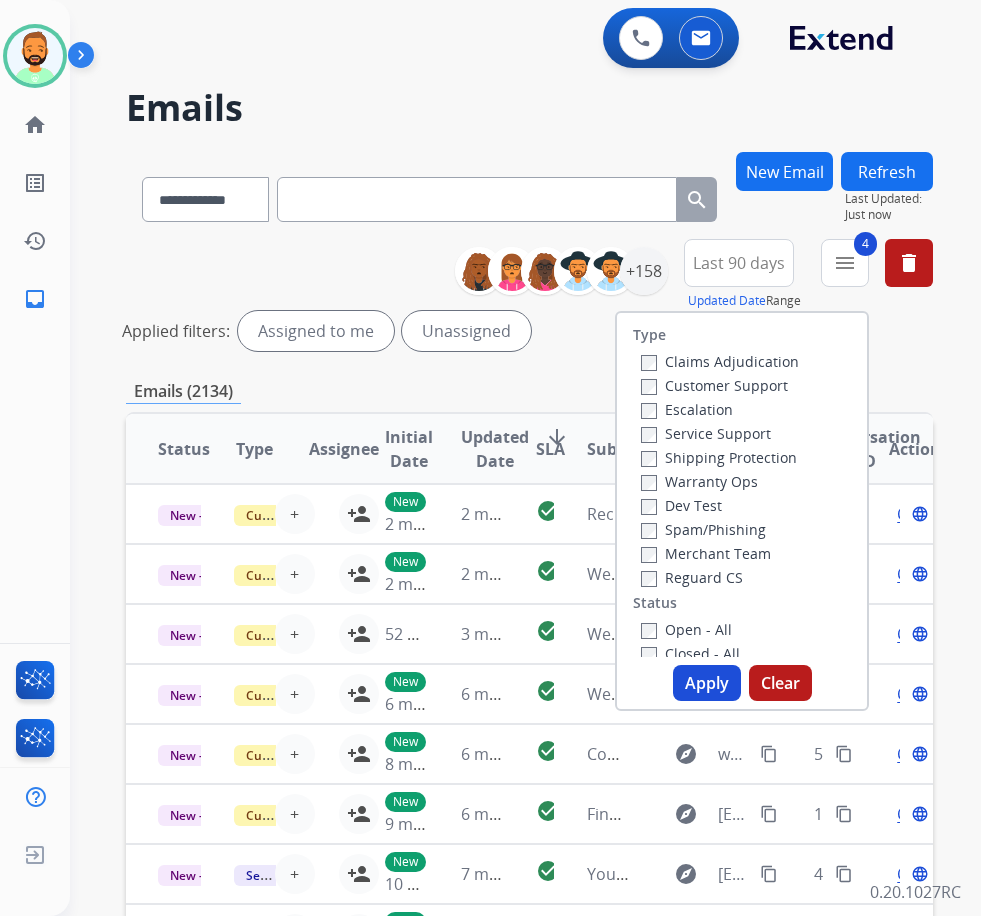 click on "Apply" at bounding box center (707, 683) 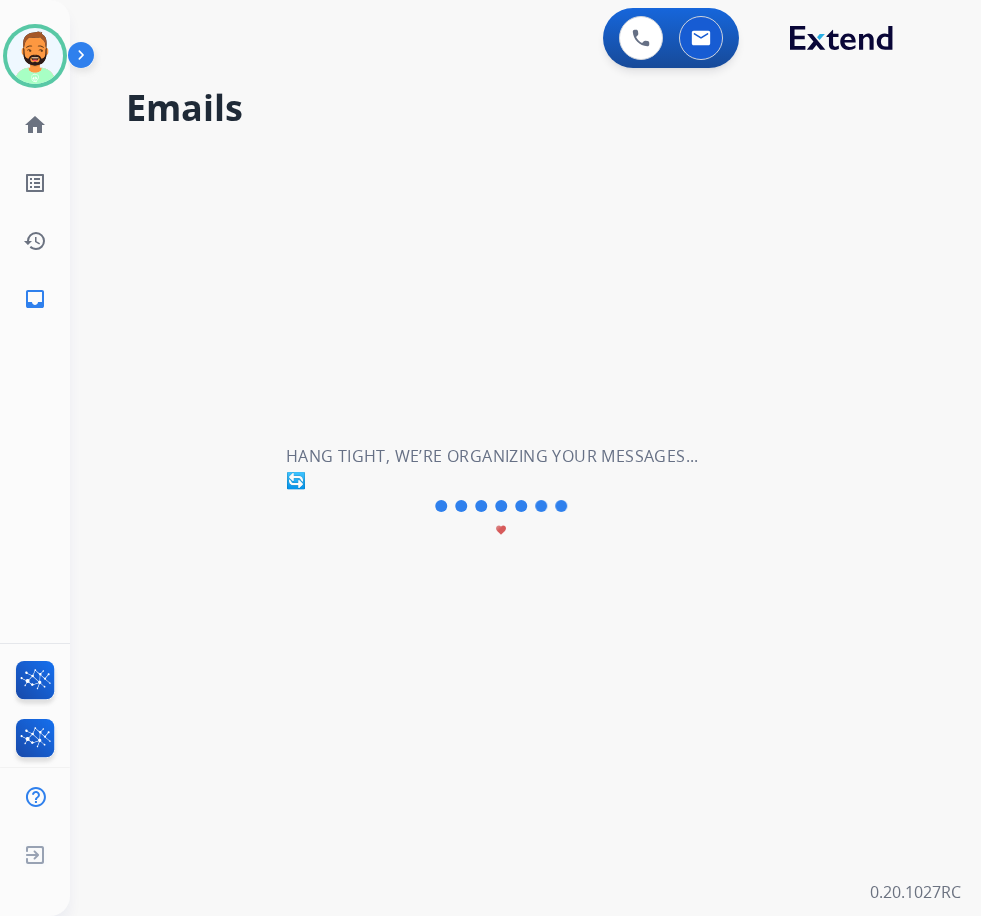 scroll, scrollTop: 0, scrollLeft: 0, axis: both 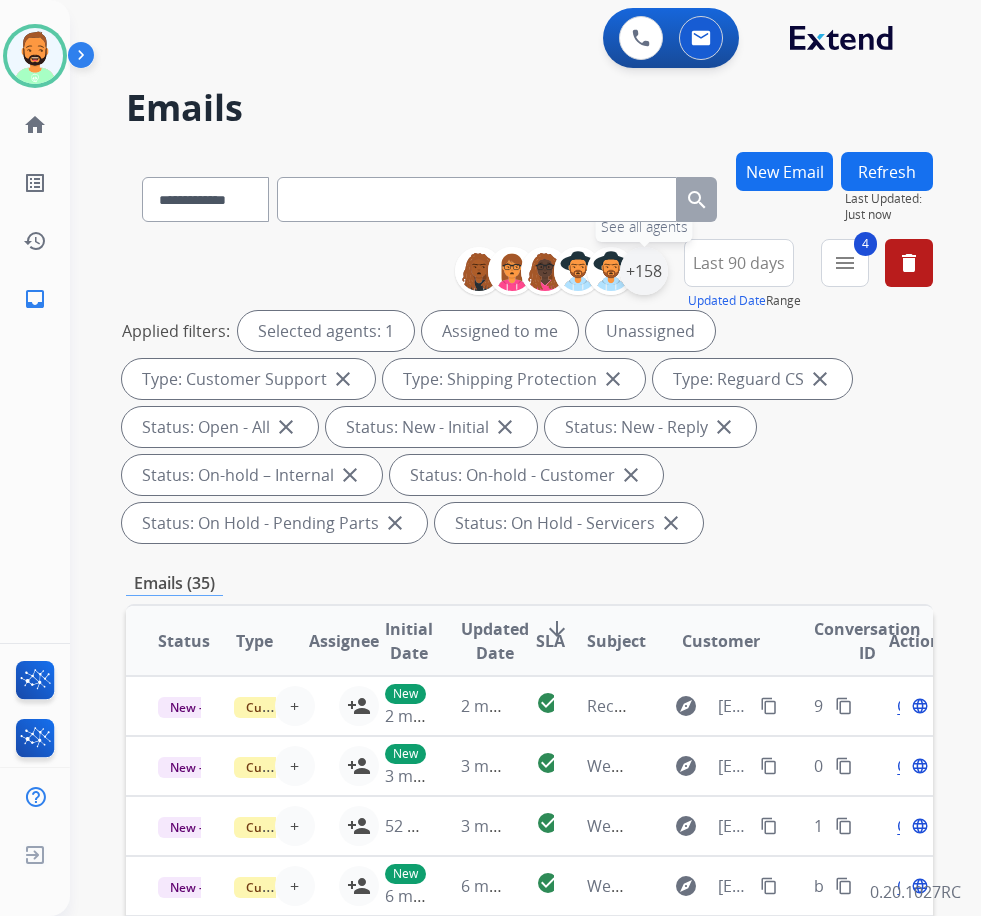 click on "+158" at bounding box center (644, 271) 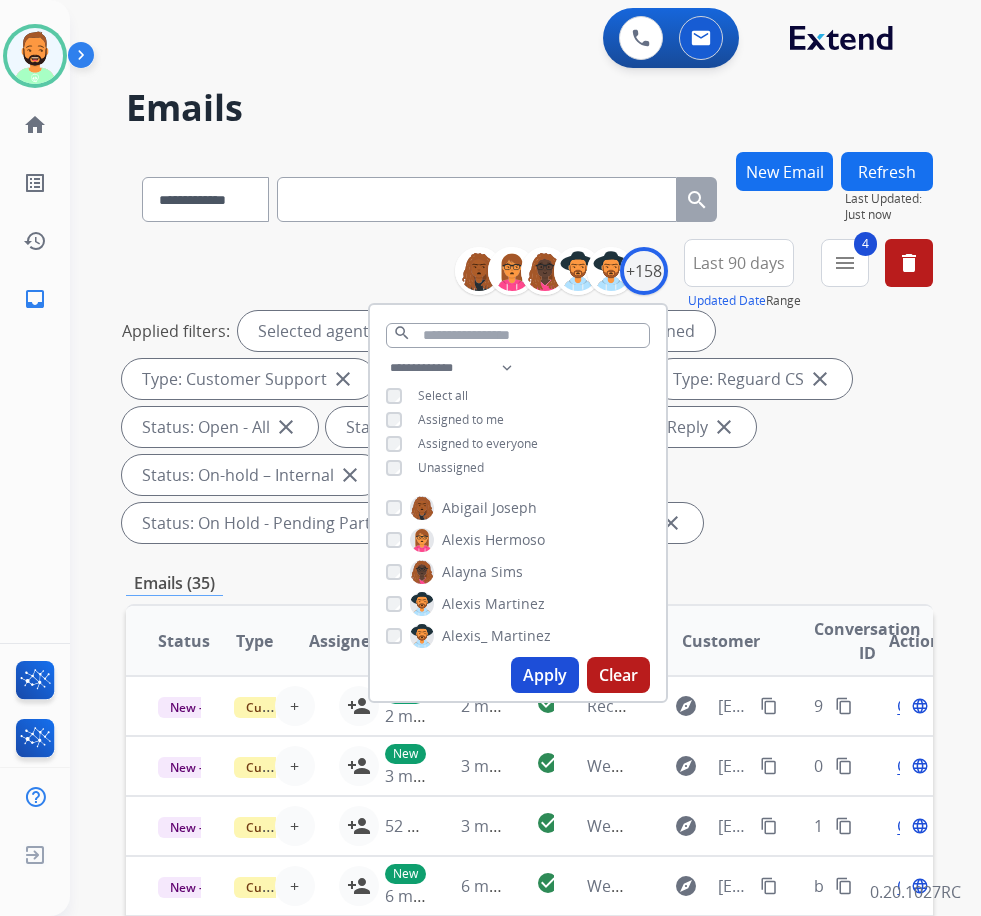 click on "Unassigned" at bounding box center [435, 468] 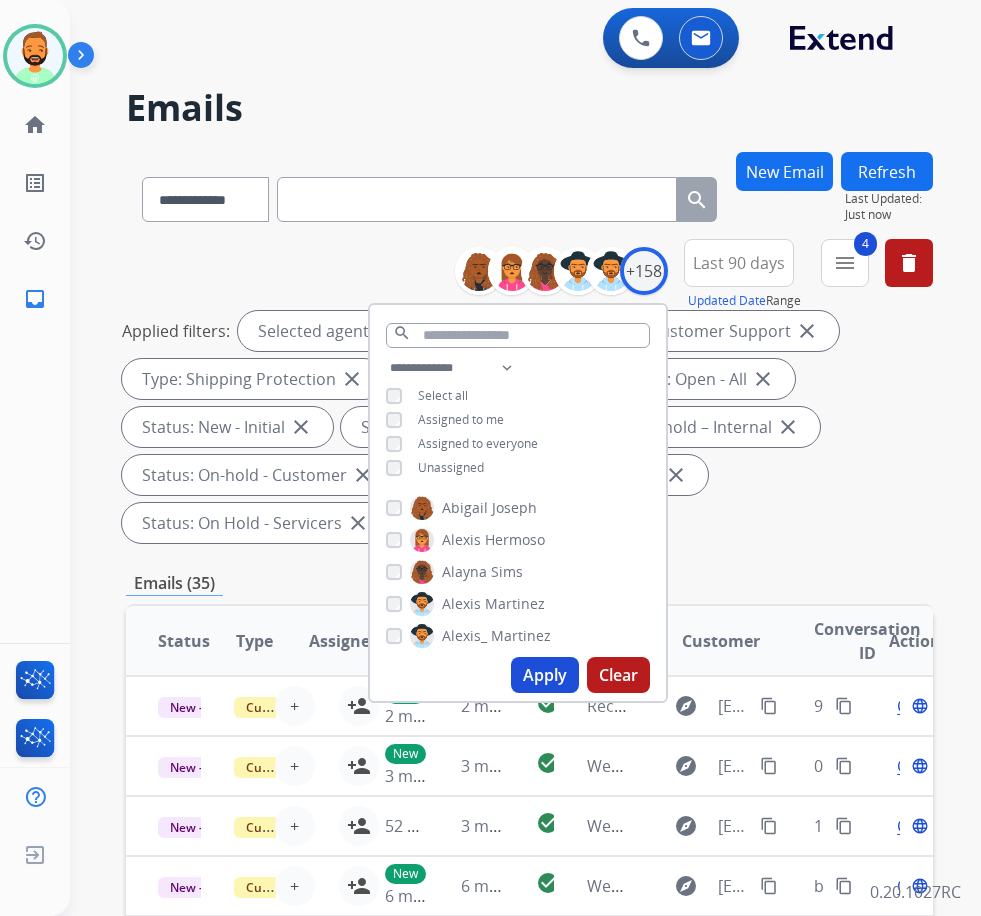 click on "Apply" at bounding box center [545, 675] 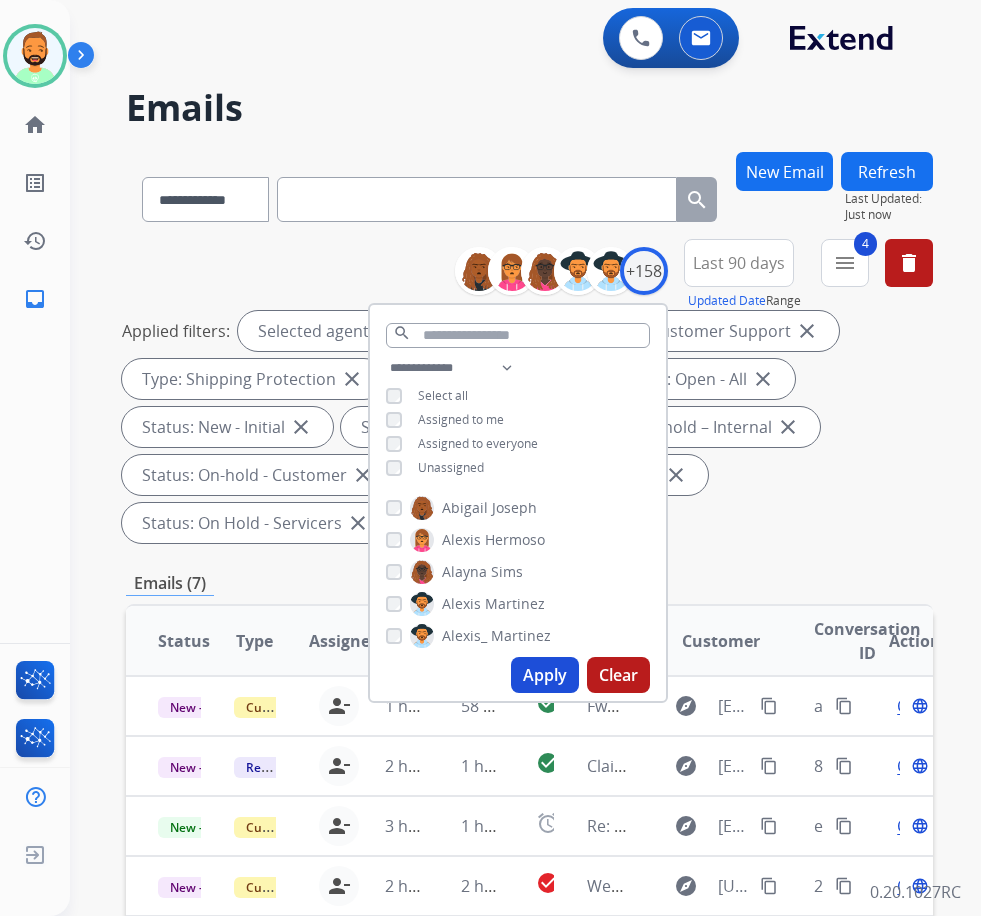 click on "Applied filters:  Selected agents: 1  Assigned to me  Type: Customer Support  close  Type: Shipping Protection  close  Type: Reguard CS  close  Status: Open - All  close  Status: New - Initial  close  Status: New - Reply  close  Status: On-hold – Internal  close  Status: On-hold - Customer  close  Status: On Hold - Pending Parts  close  Status: On Hold - Servicers  close" at bounding box center (525, 427) 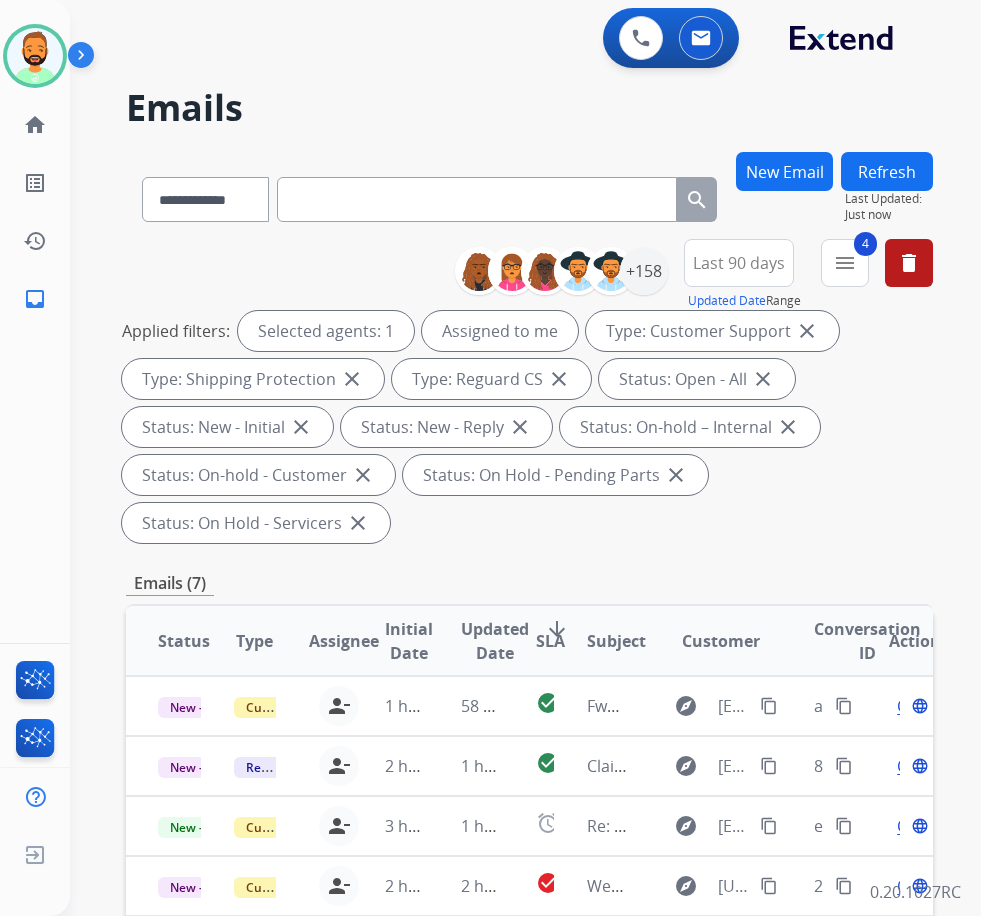 click on "SLA" at bounding box center [550, 641] 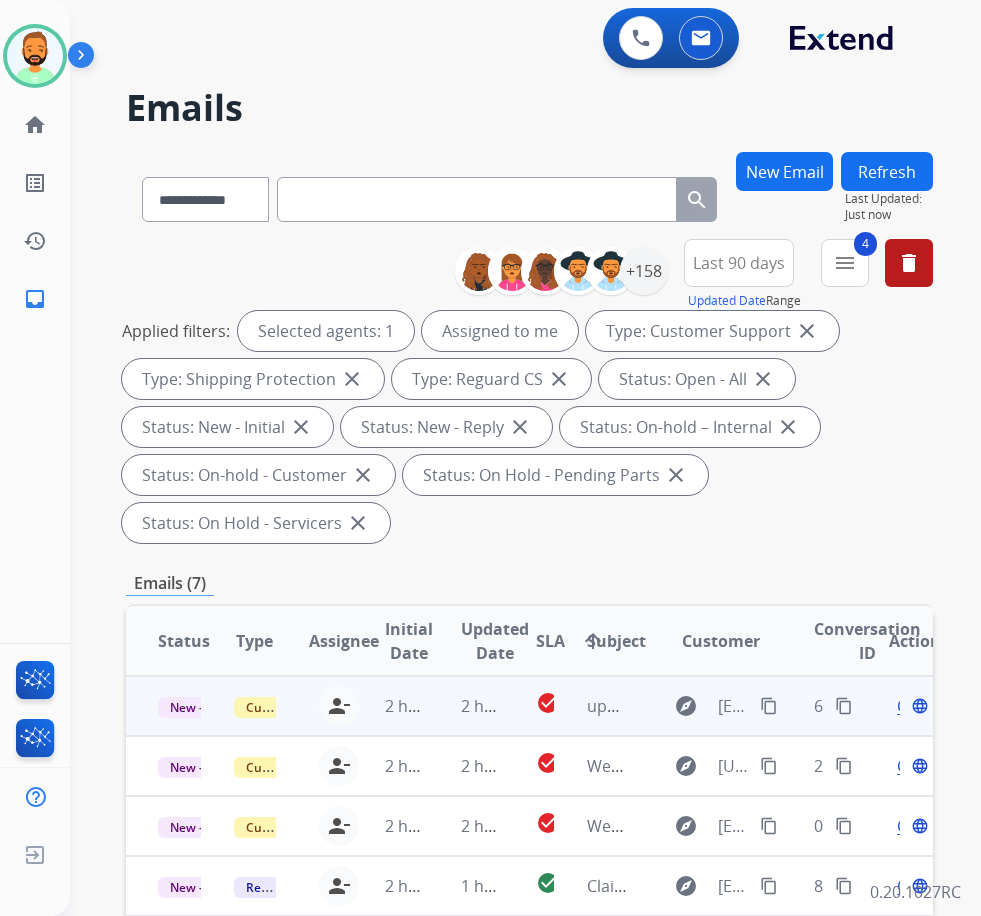 click on "2 hours ago" at bounding box center (467, 706) 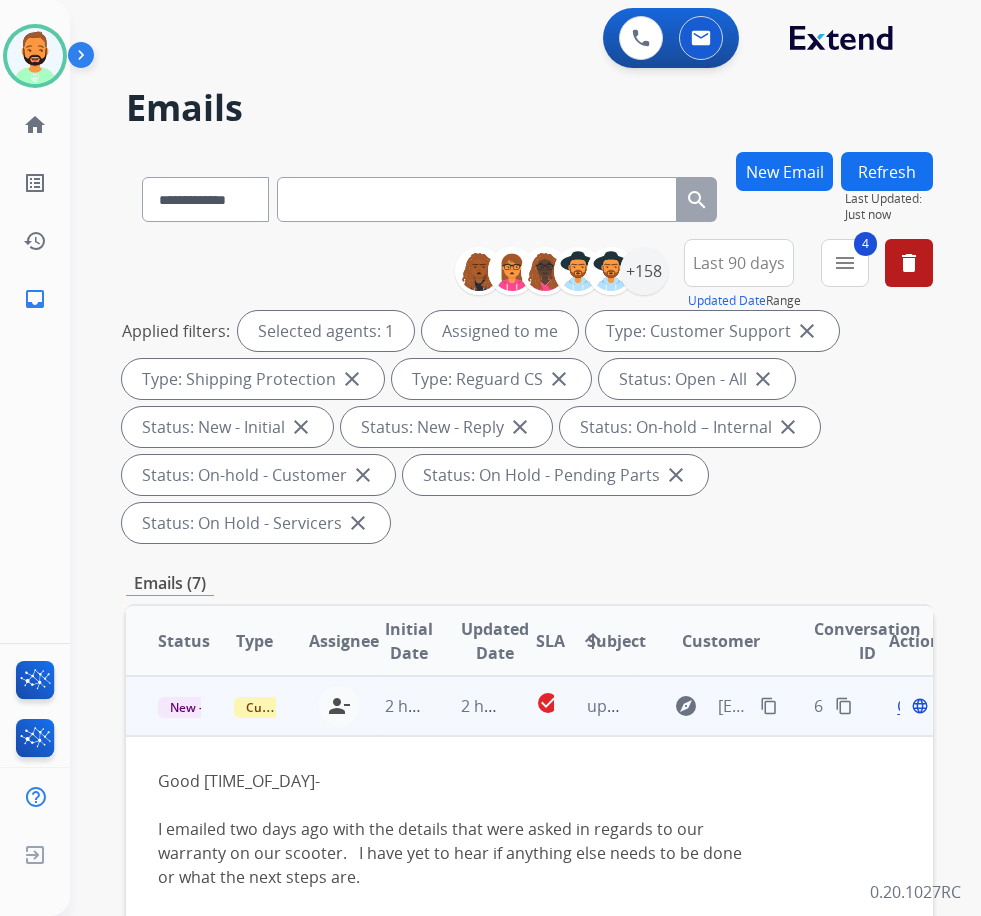 click on "explore dawnfburke@gmail.com content_copy" at bounding box center (721, 706) 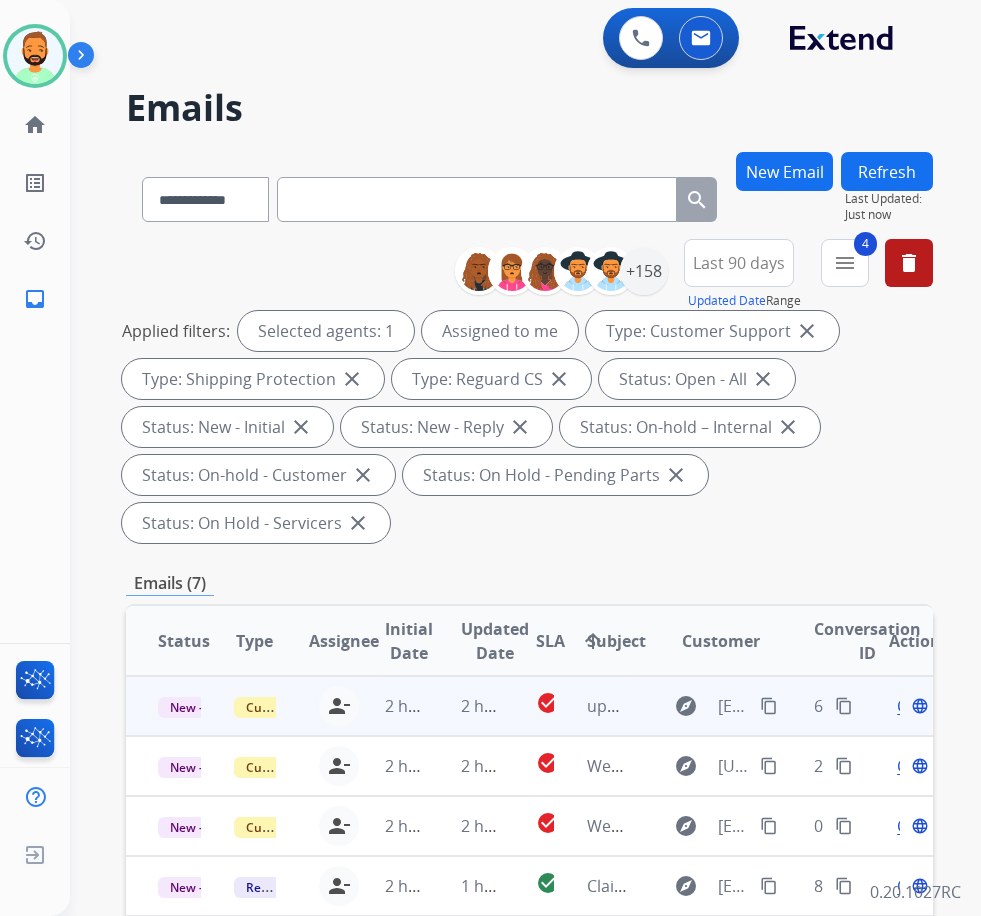 click on "content_copy" at bounding box center [769, 706] 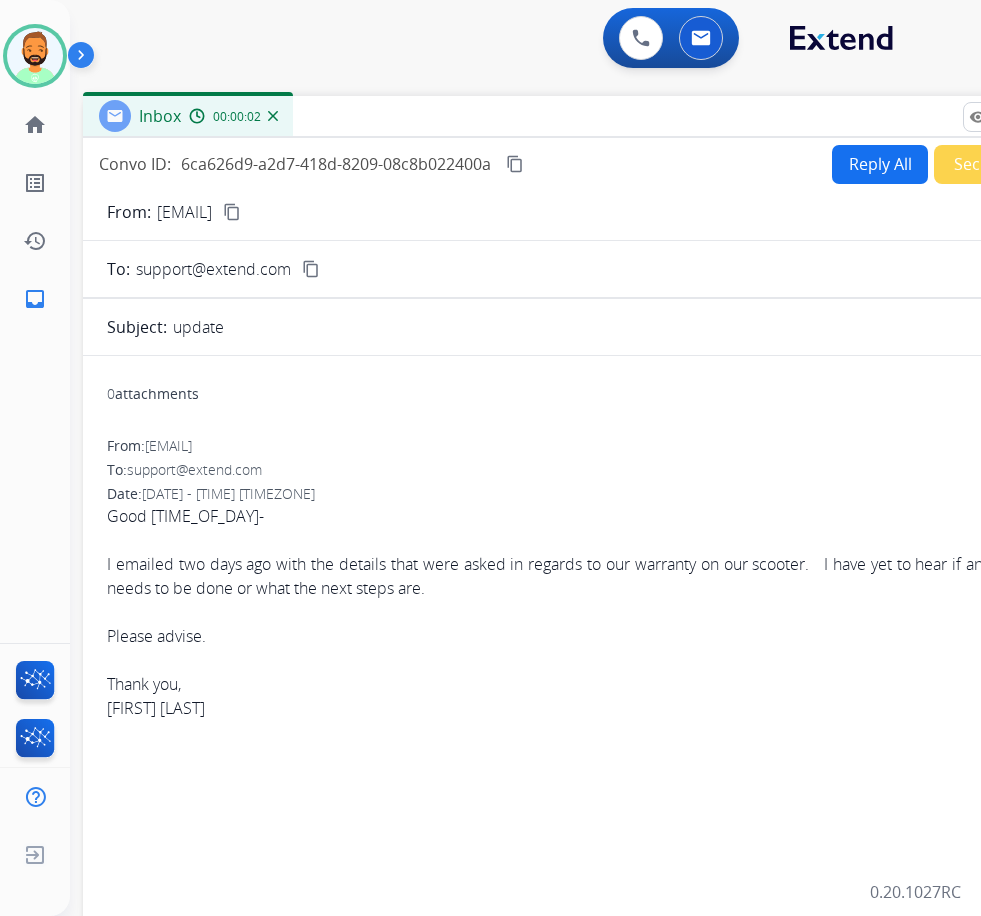 drag, startPoint x: 405, startPoint y: 133, endPoint x: 555, endPoint y: 107, distance: 152.23666 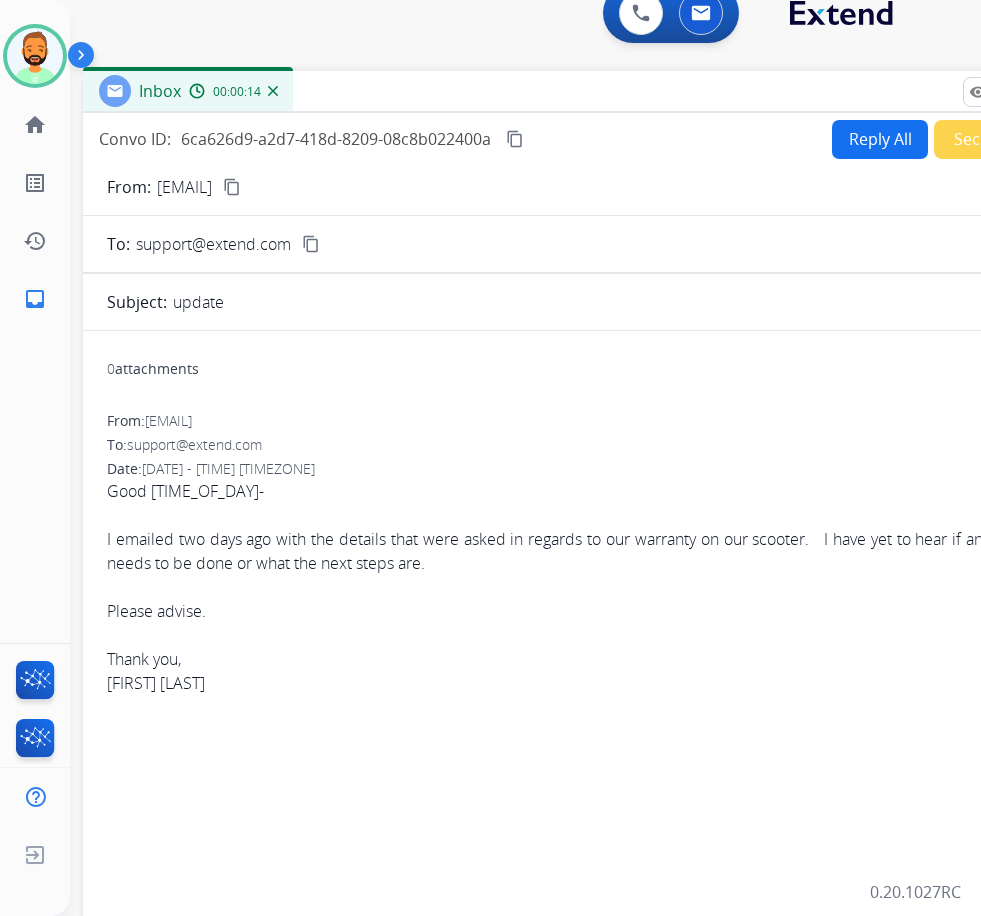 scroll, scrollTop: 0, scrollLeft: 0, axis: both 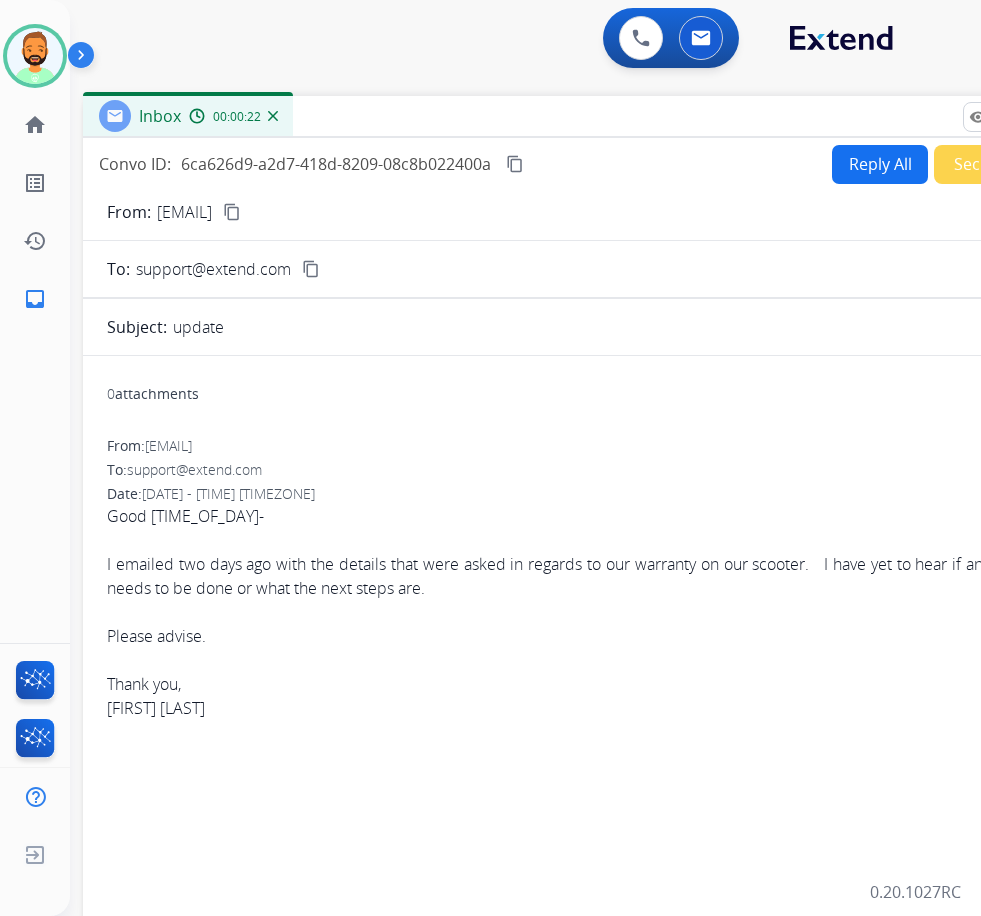 click on "Reply All" at bounding box center (880, 164) 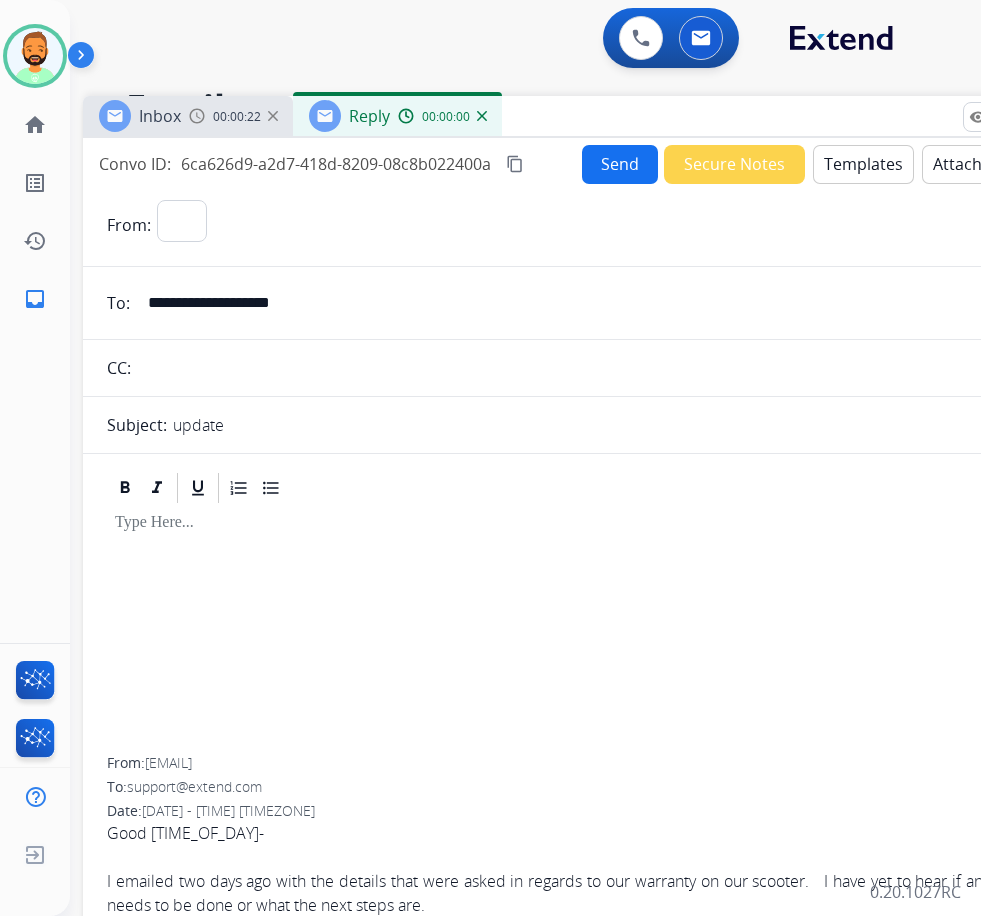 select on "**********" 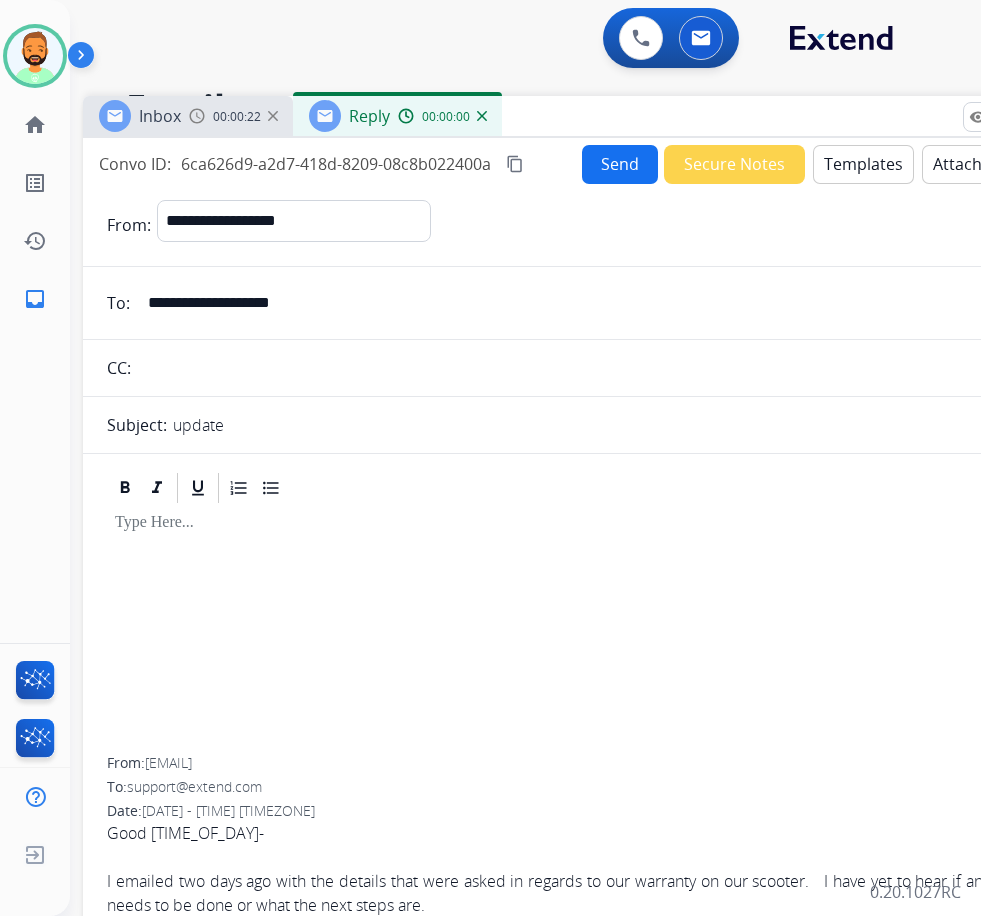 click on "Templates" at bounding box center (863, 164) 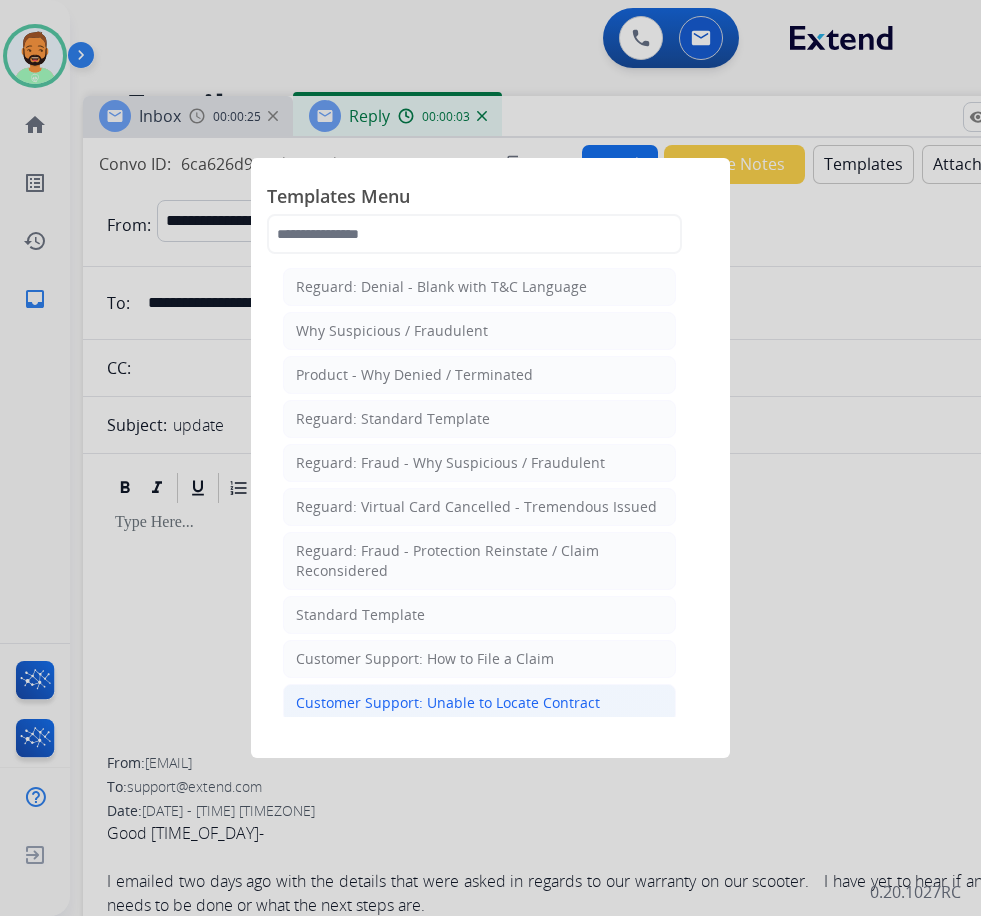 click on "Customer Support: Unable to Locate Contract" 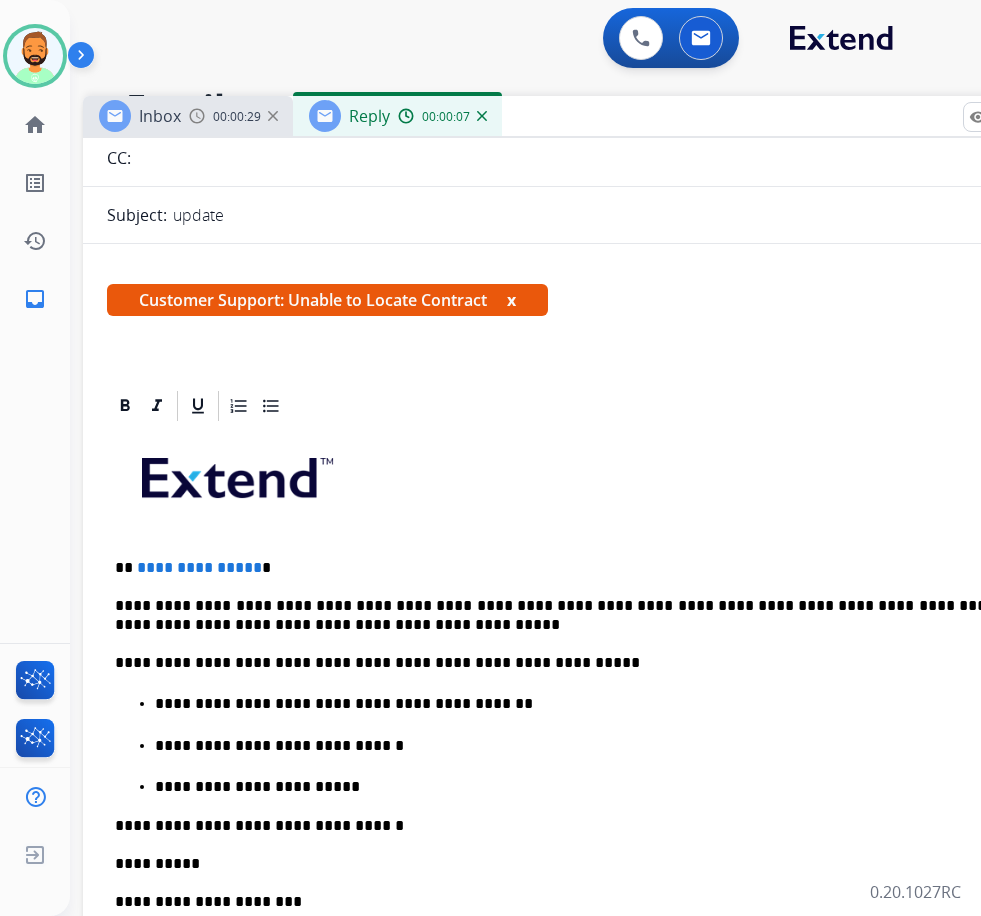 scroll, scrollTop: 200, scrollLeft: 0, axis: vertical 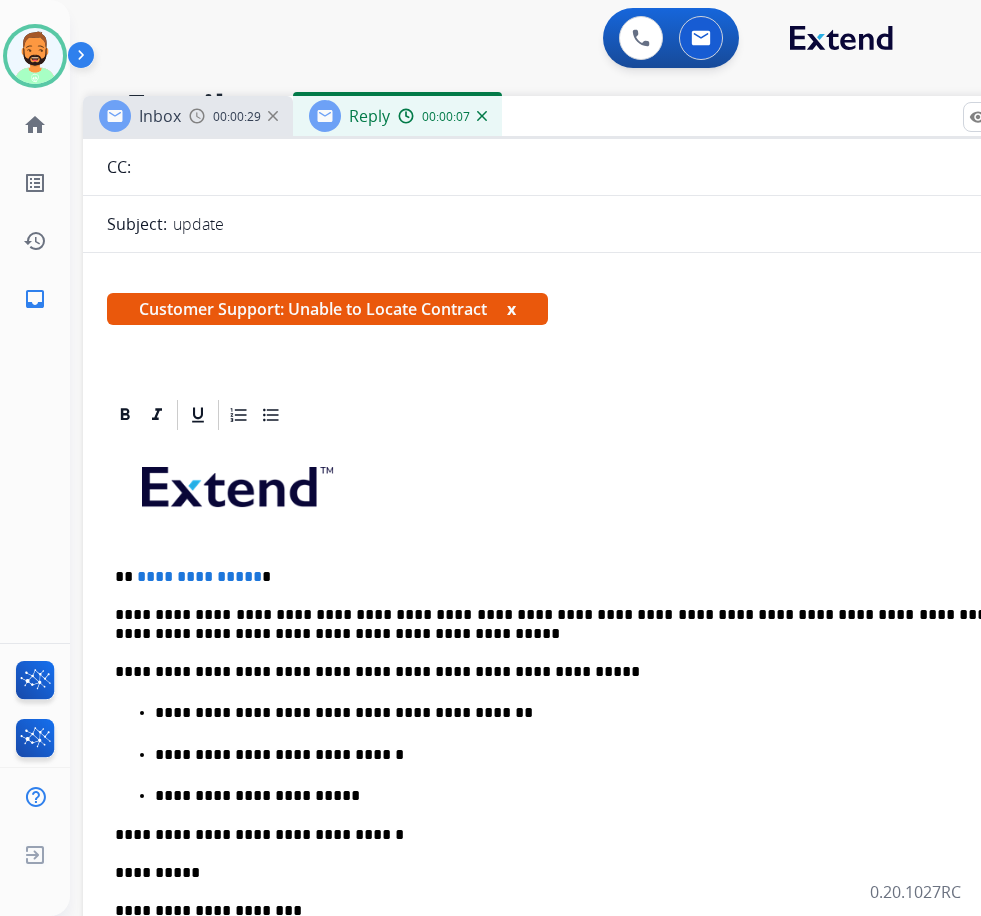 click on "**********" at bounding box center (583, 820) 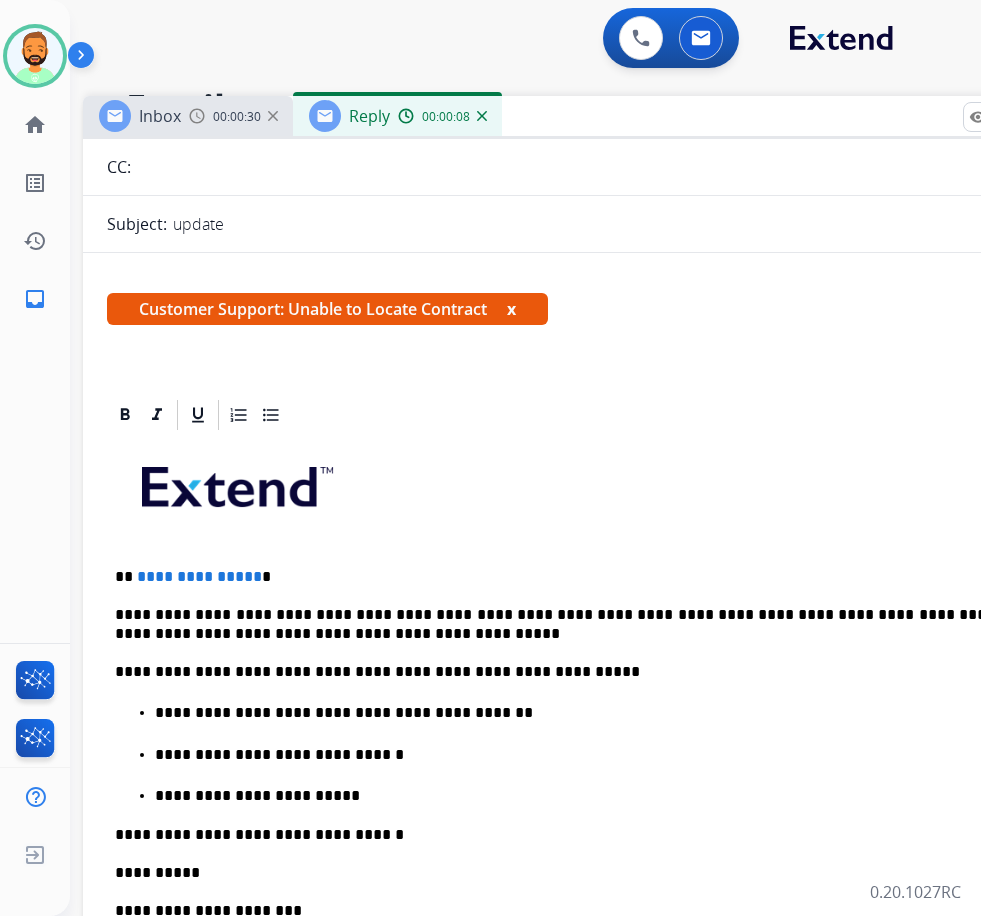 type 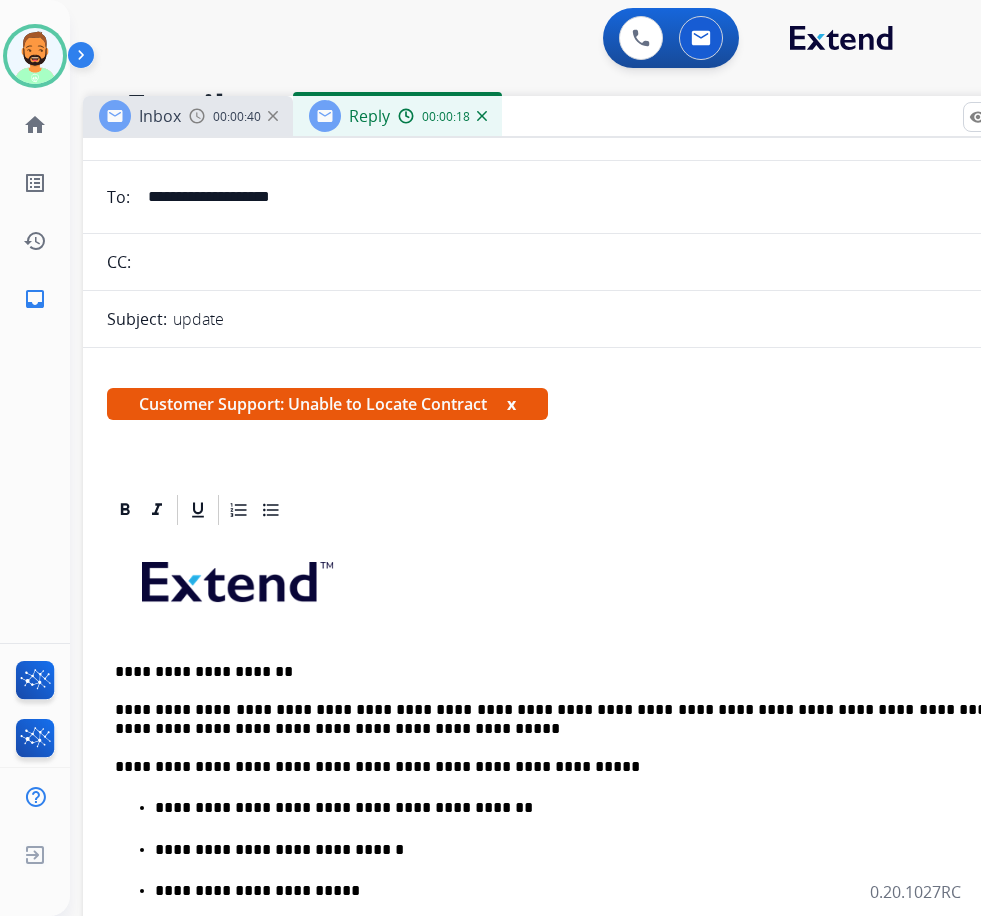 scroll, scrollTop: 0, scrollLeft: 0, axis: both 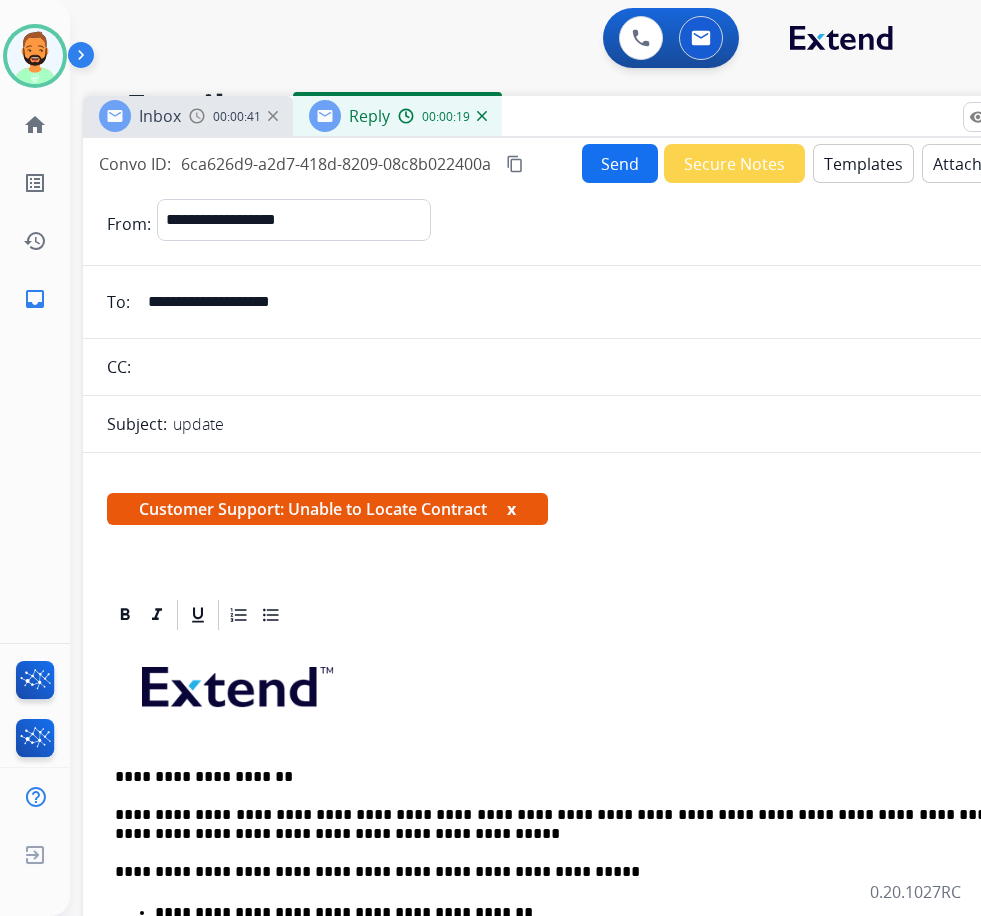 click on "Send" at bounding box center [620, 163] 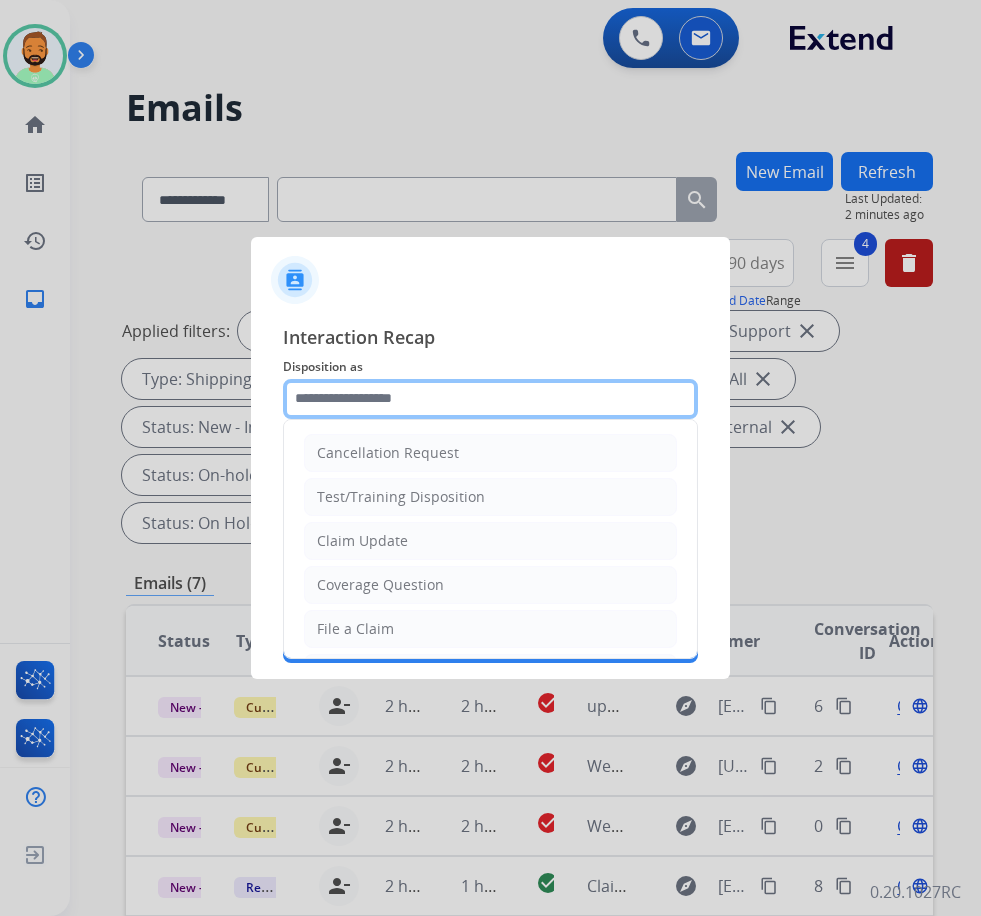 click 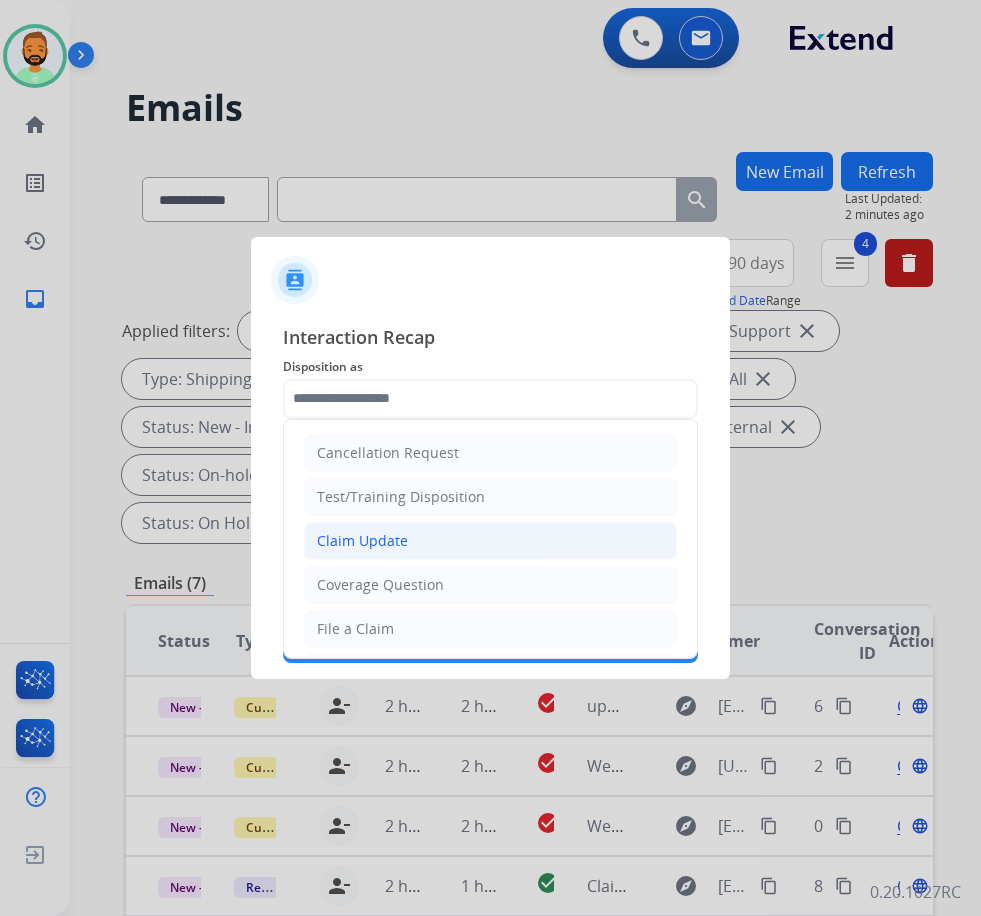 click on "Claim Update" 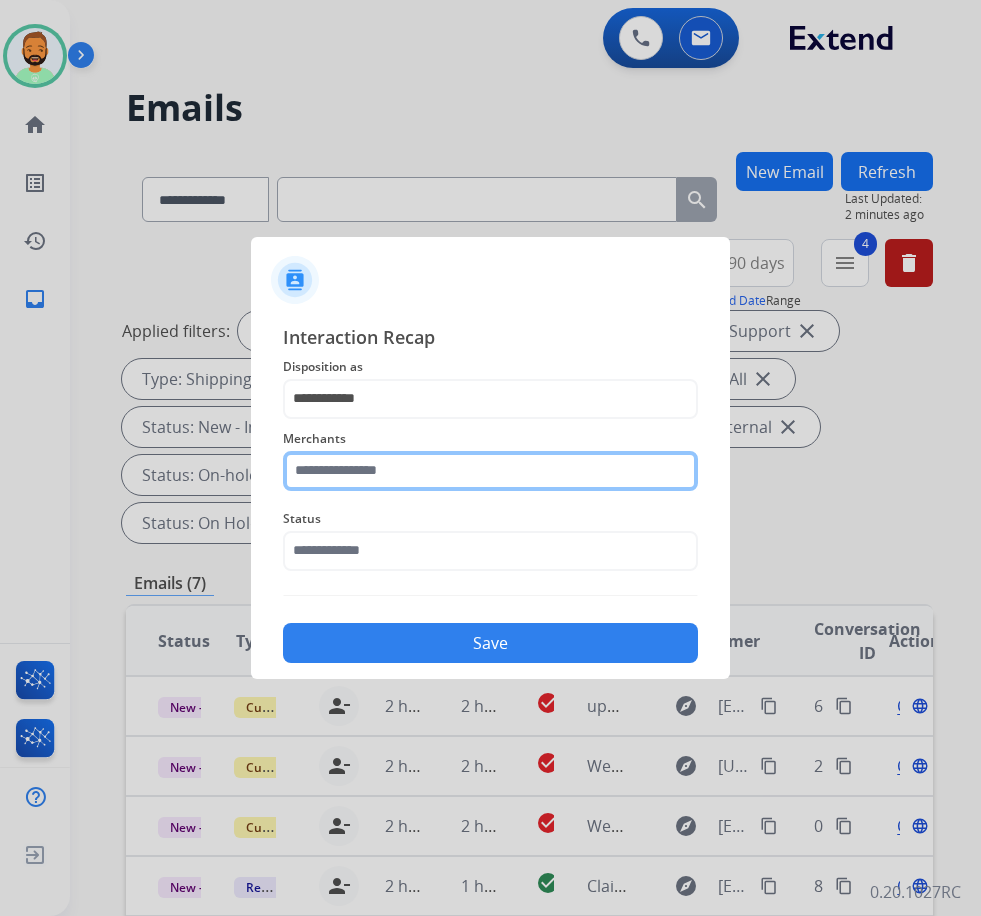 click 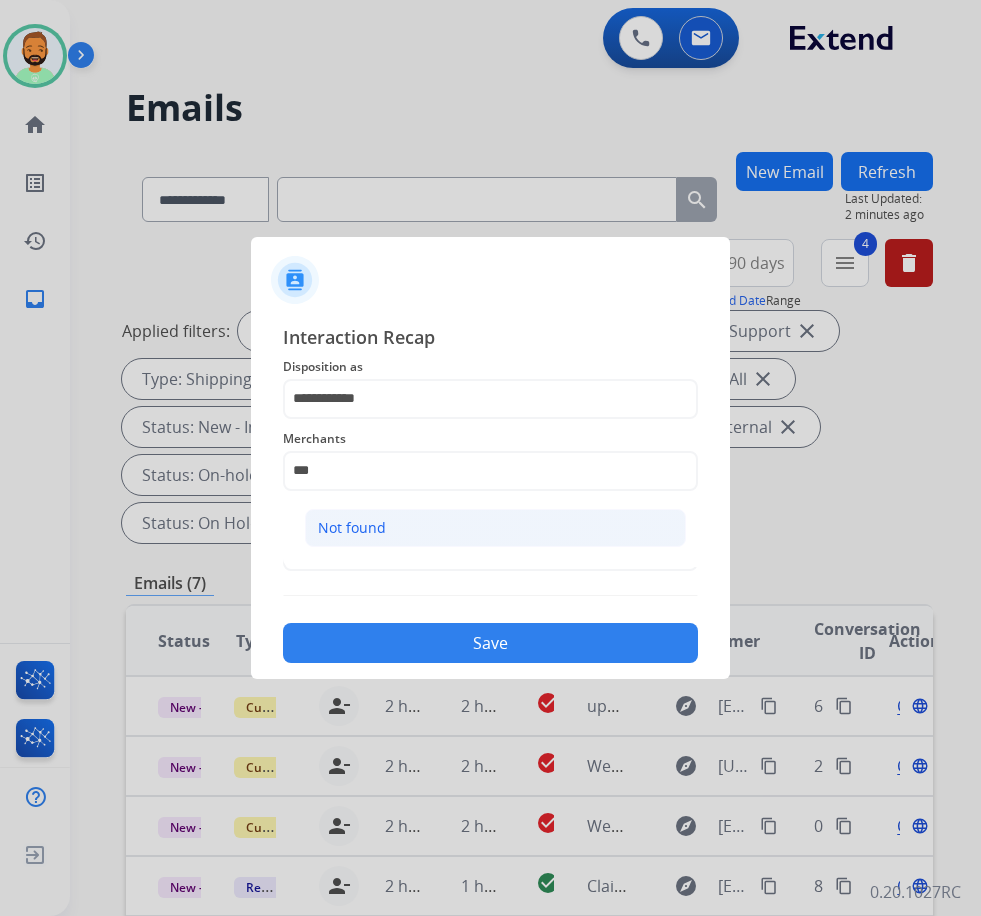 click on "Not found" 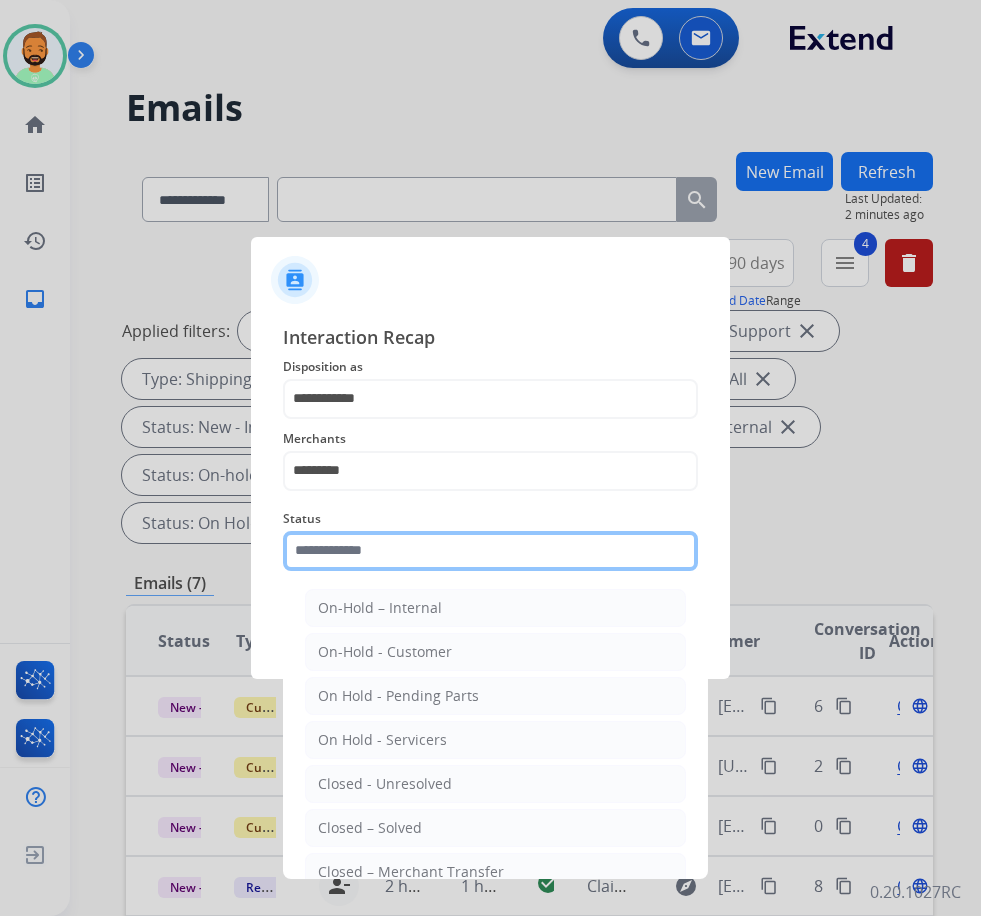 click 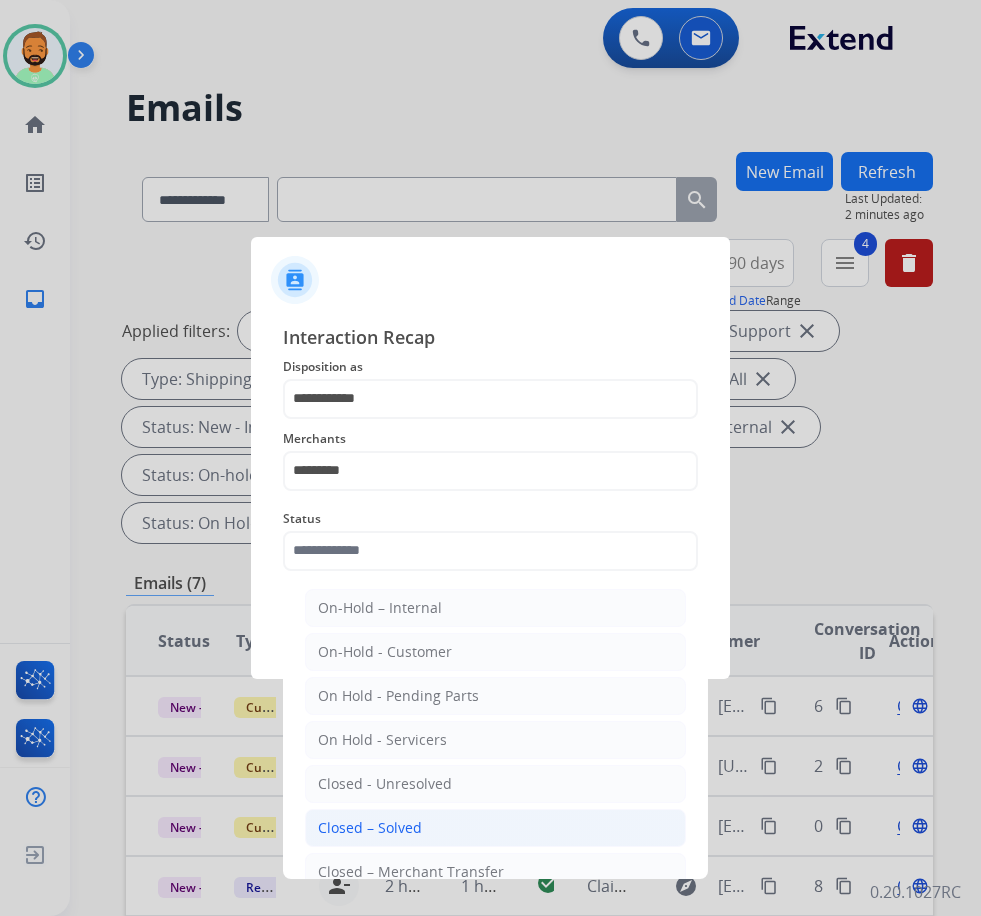 click on "Closed – Solved" 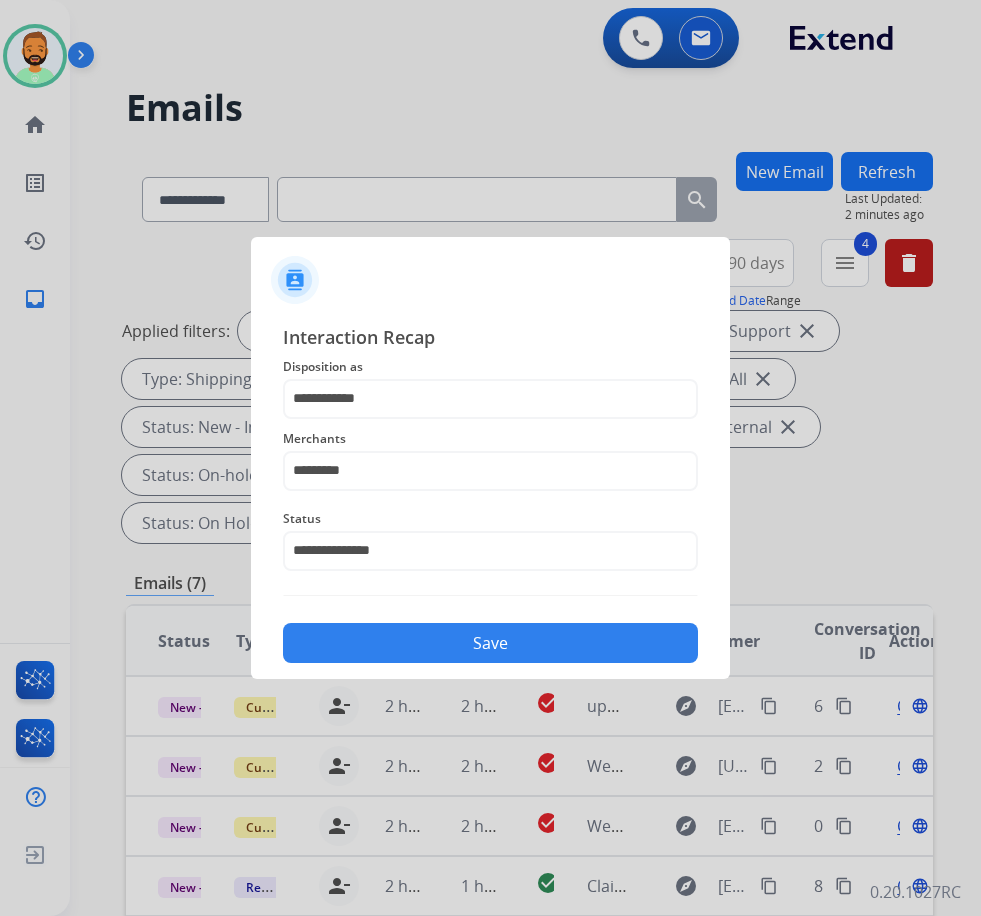 click on "Save" 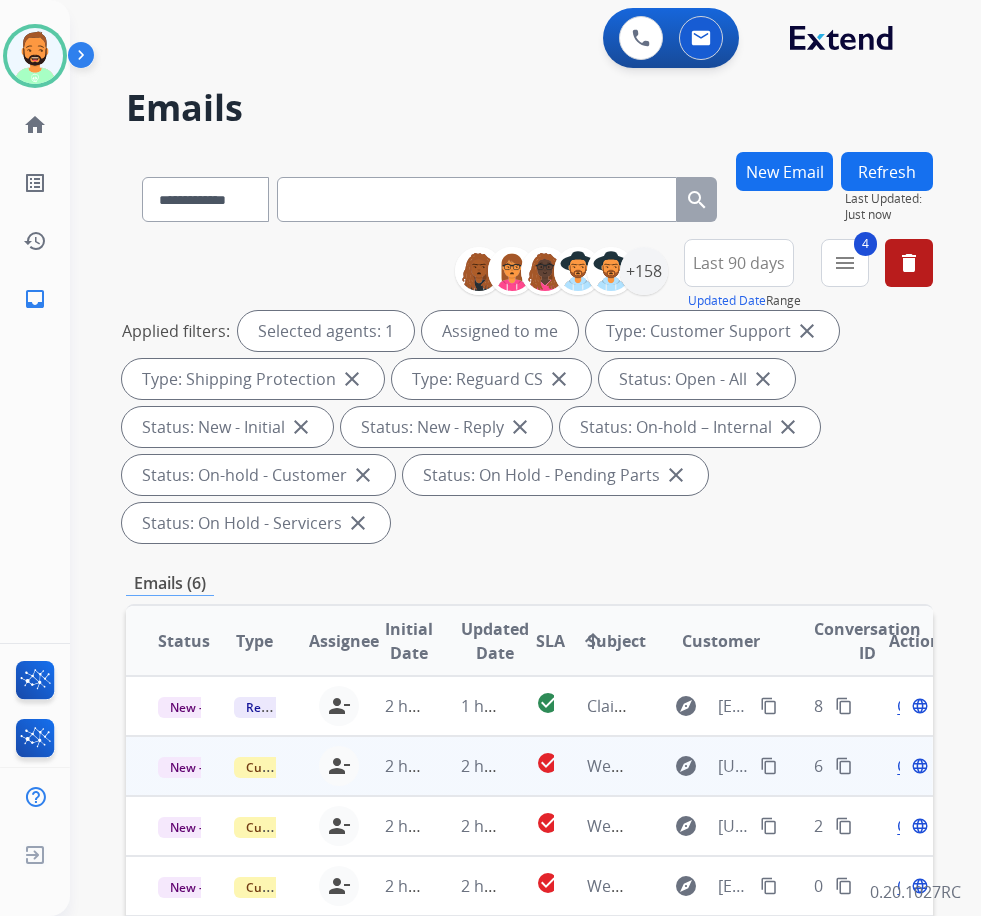 click on "2 hours ago" at bounding box center (467, 766) 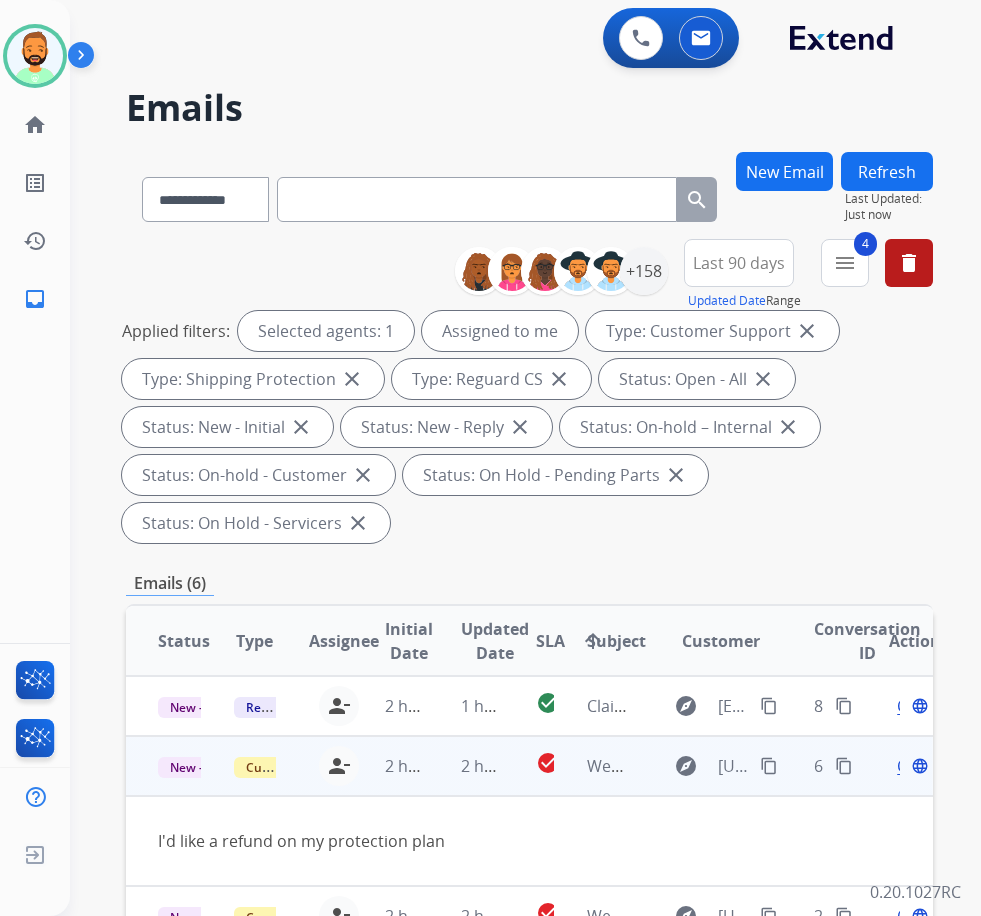 click on "content_copy" at bounding box center [769, 766] 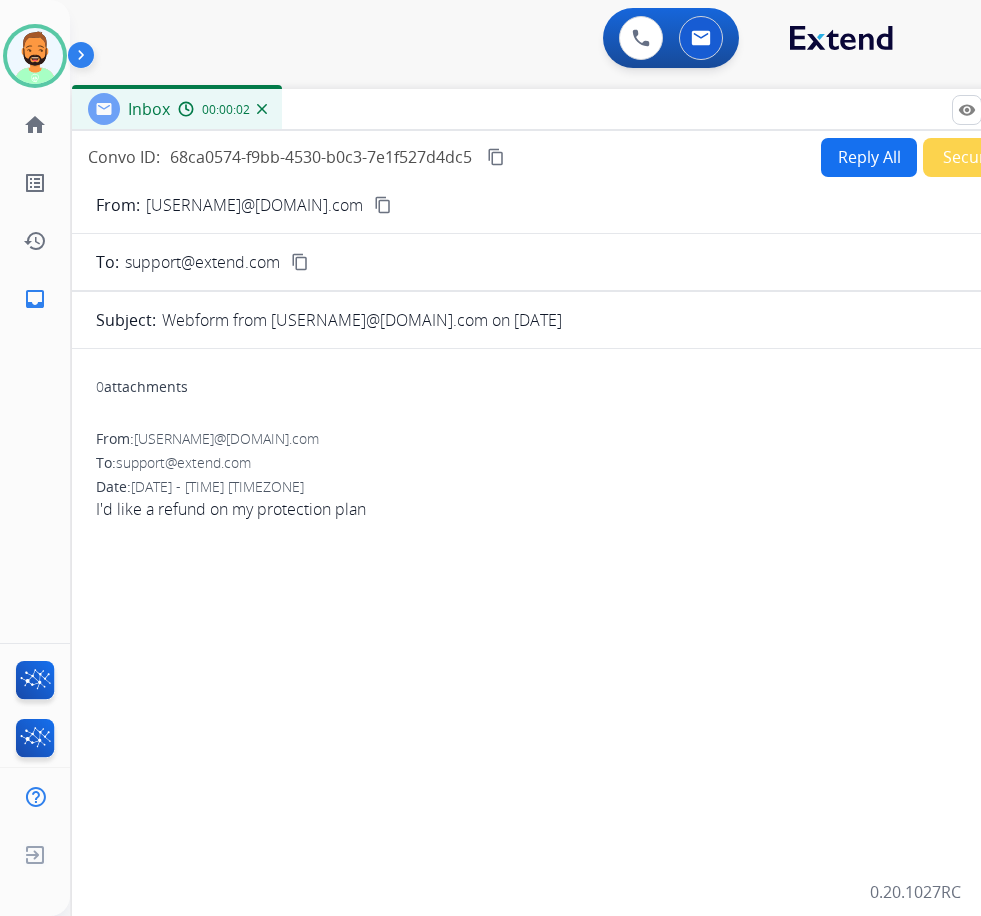 drag, startPoint x: 395, startPoint y: 130, endPoint x: 534, endPoint y: 97, distance: 142.86357 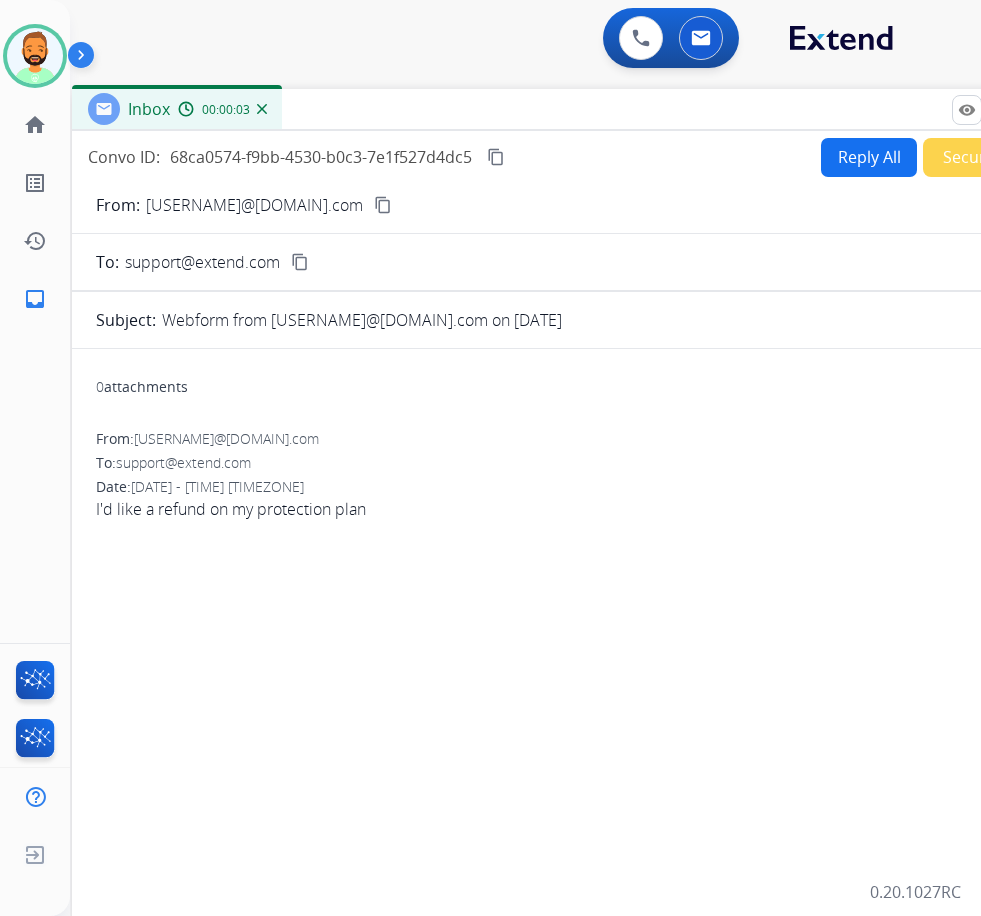 click on "Reply All" at bounding box center (869, 157) 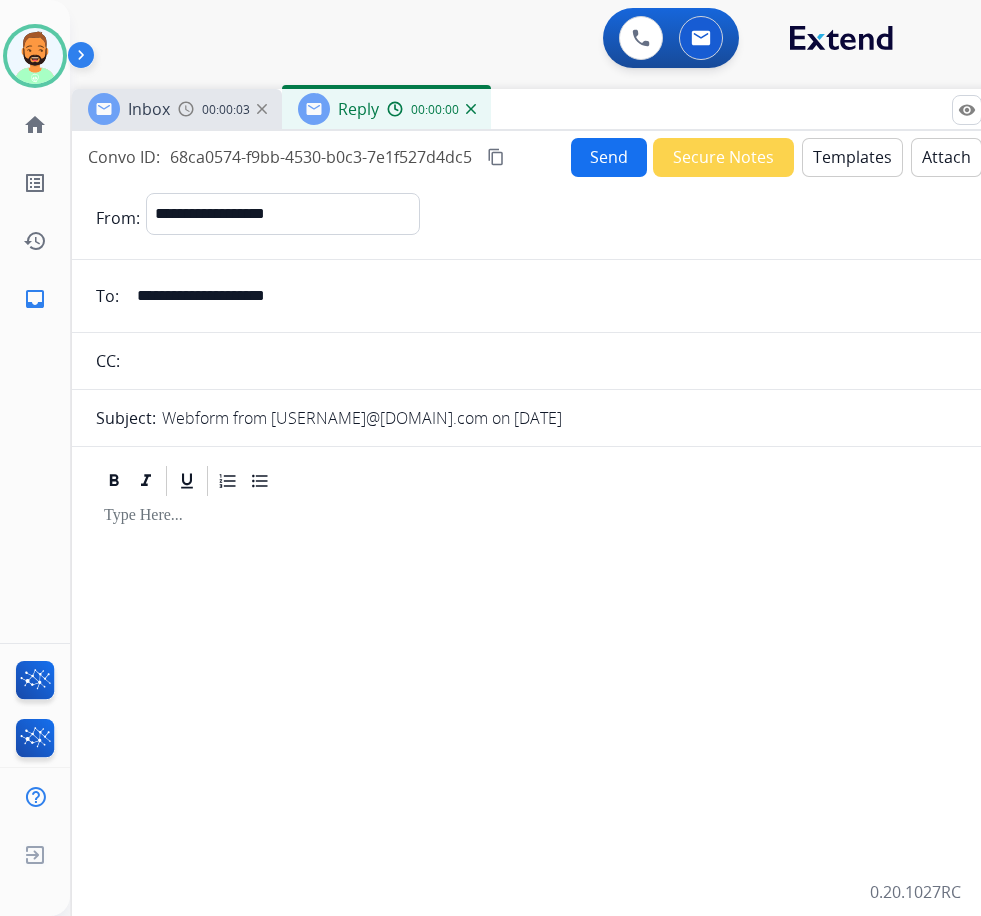 click on "Send  Secure Notes  Templates Attach  Pause" at bounding box center (814, 157) 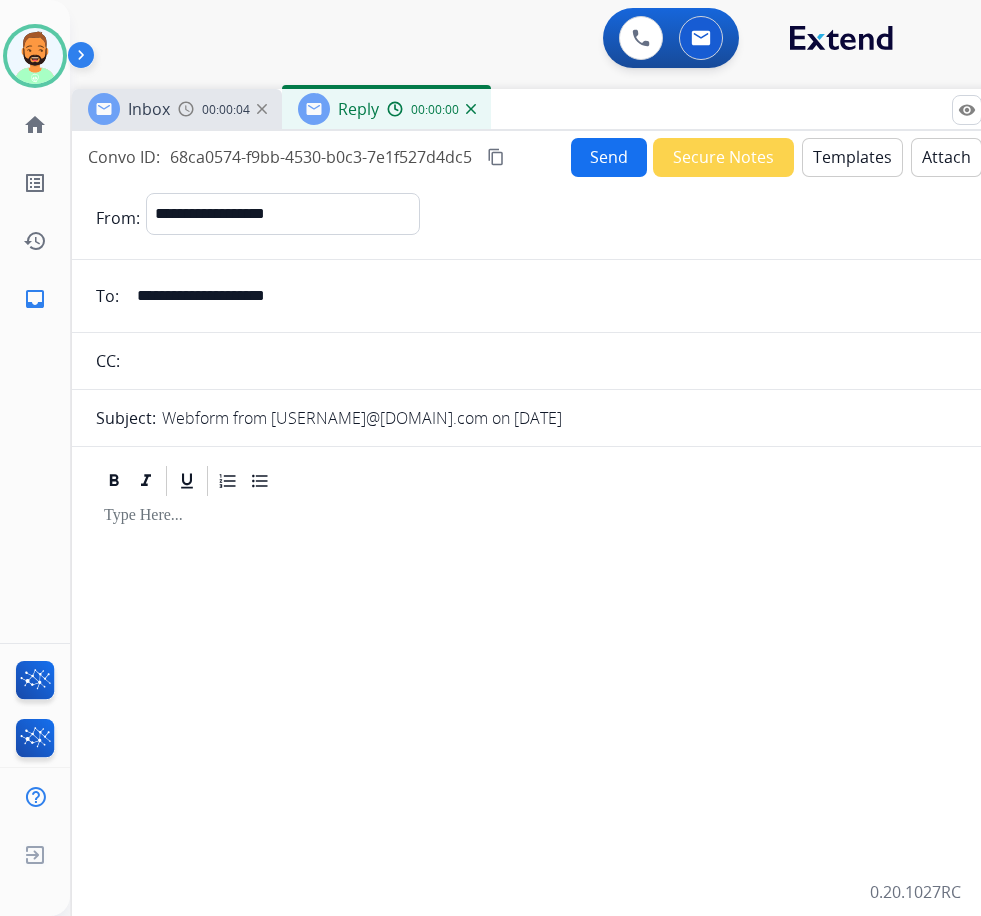 click on "Templates" at bounding box center (852, 157) 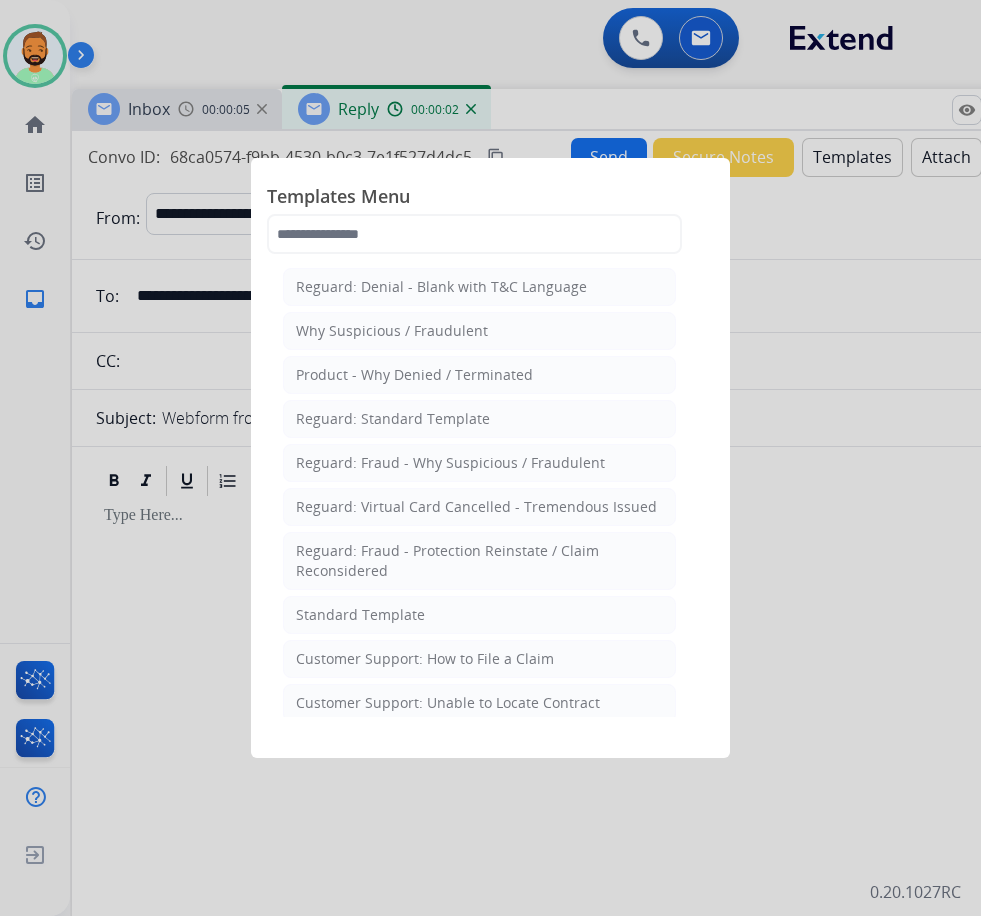 click on "Standard Template" 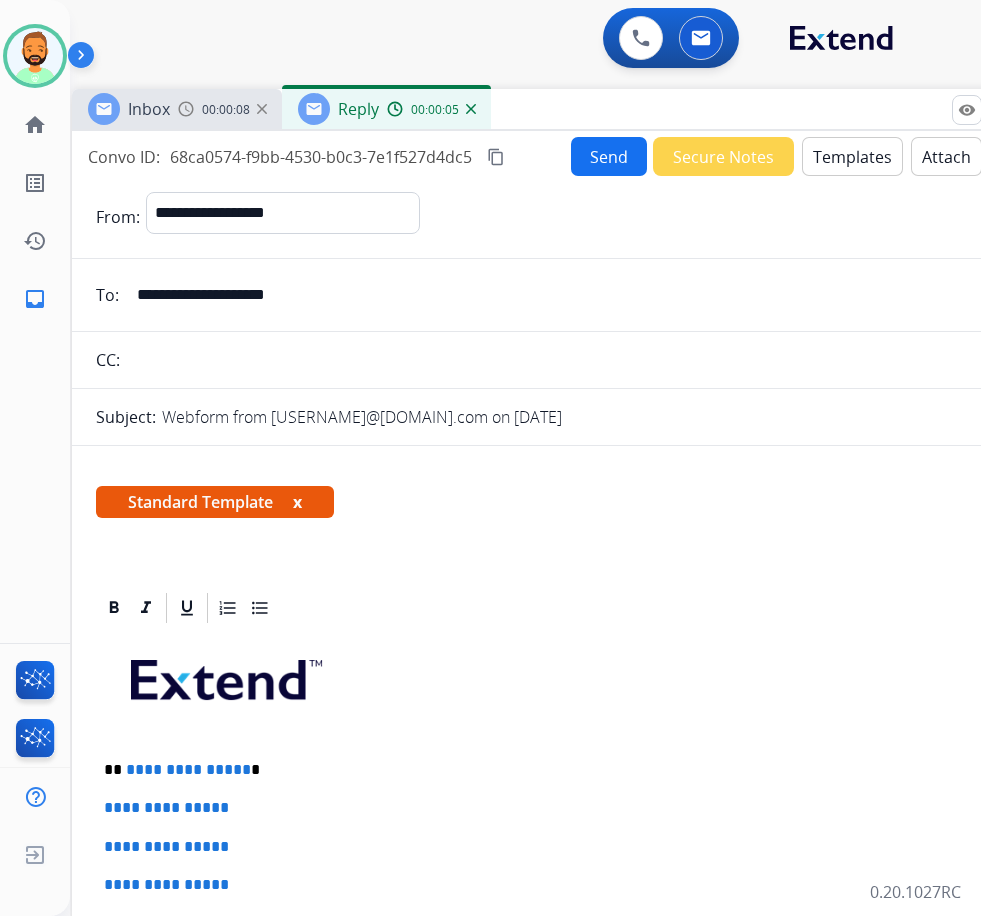 click on "**********" at bounding box center [572, 970] 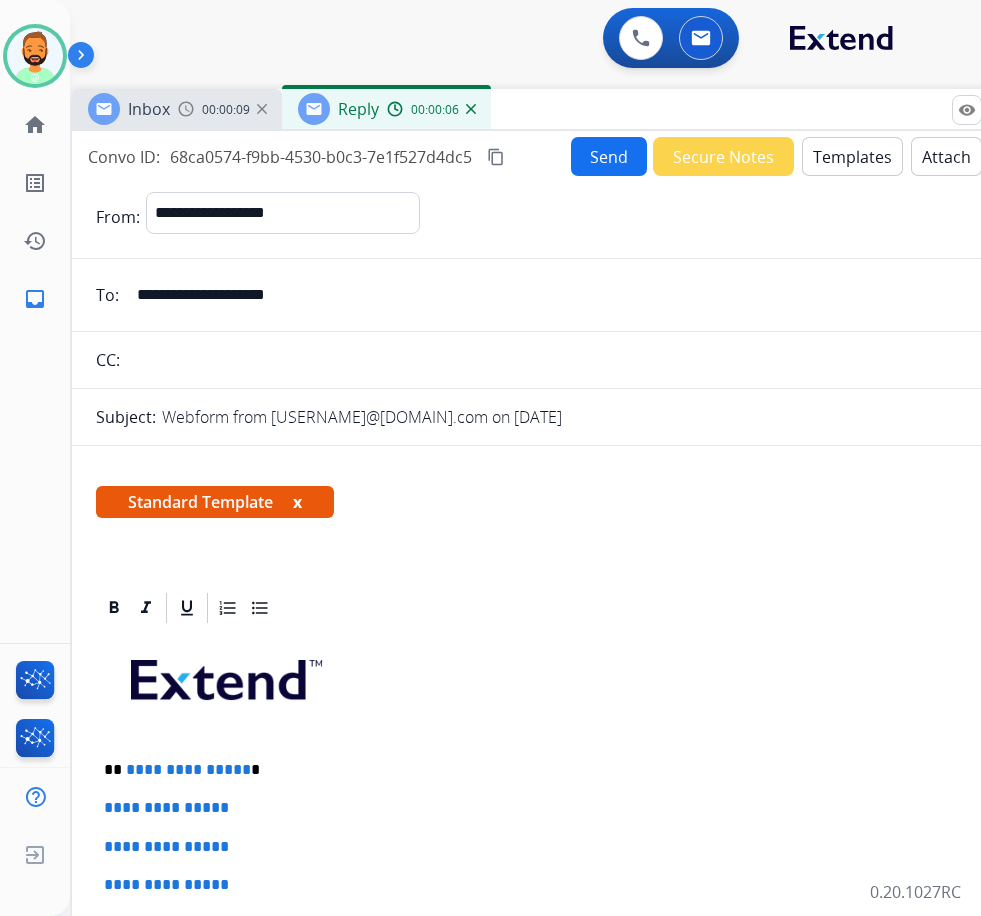 type 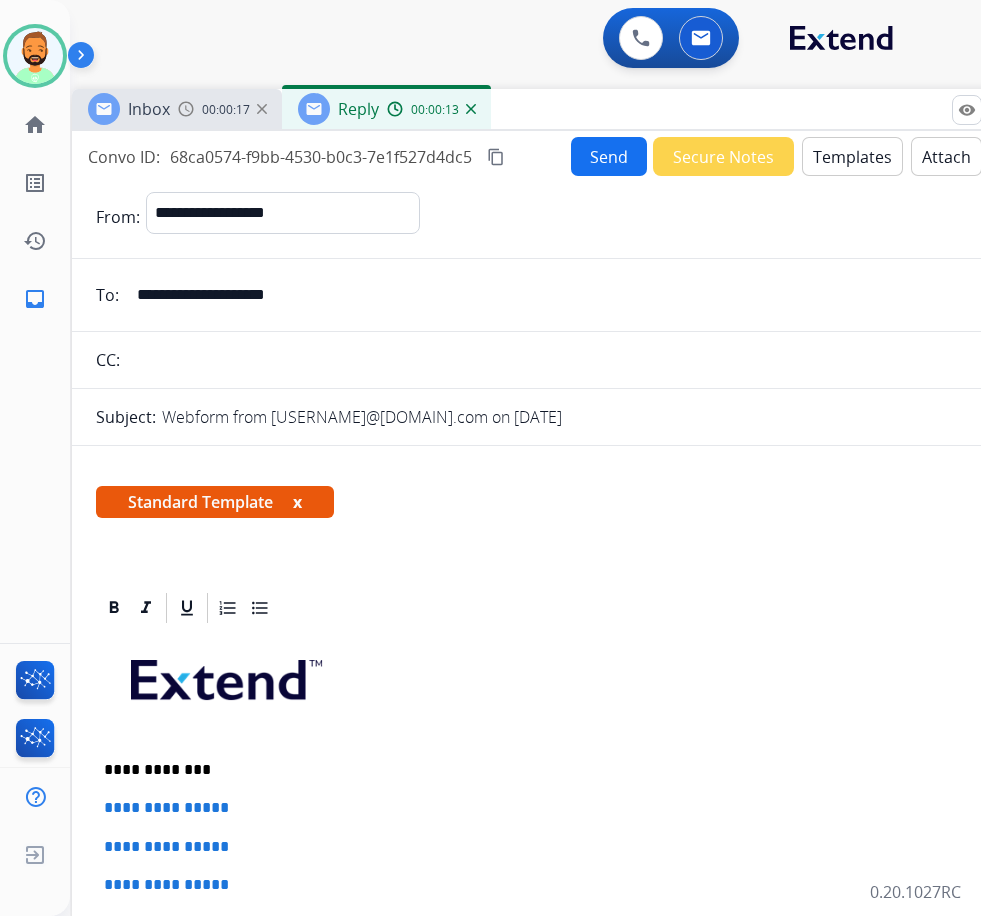 scroll, scrollTop: 100, scrollLeft: 0, axis: vertical 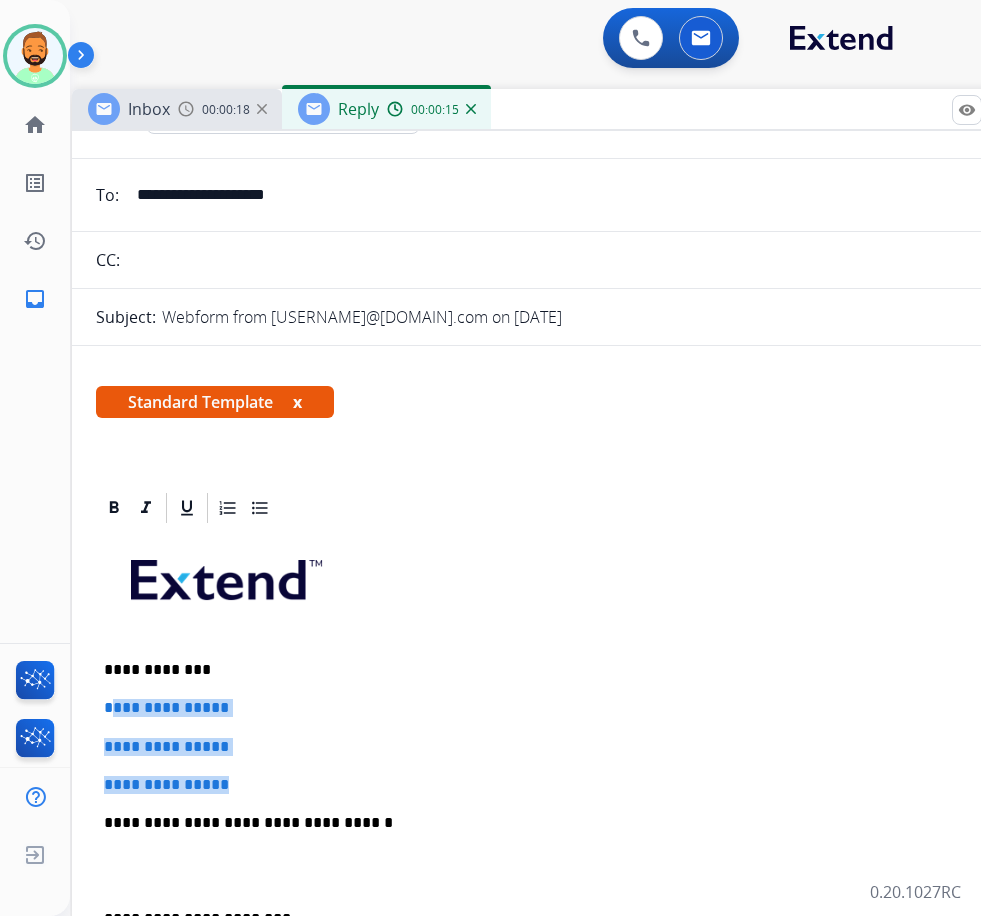 drag, startPoint x: 251, startPoint y: 783, endPoint x: 110, endPoint y: 692, distance: 167.81537 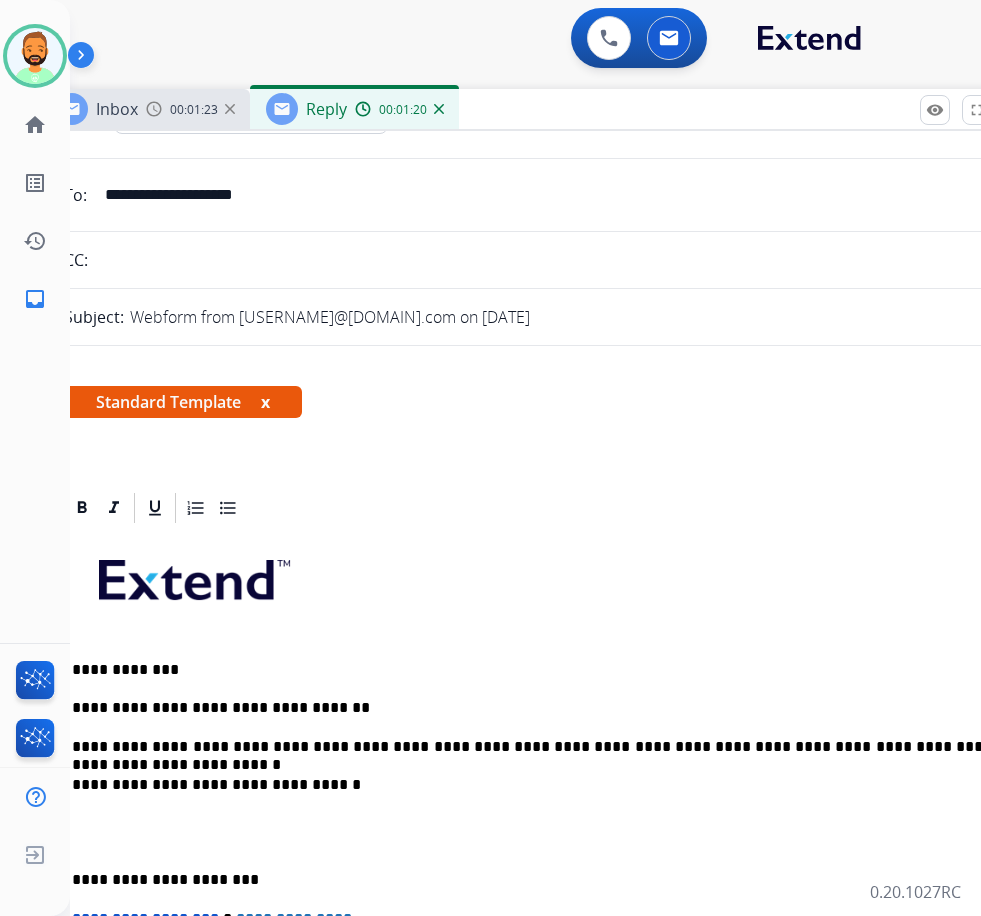 scroll, scrollTop: 0, scrollLeft: 40, axis: horizontal 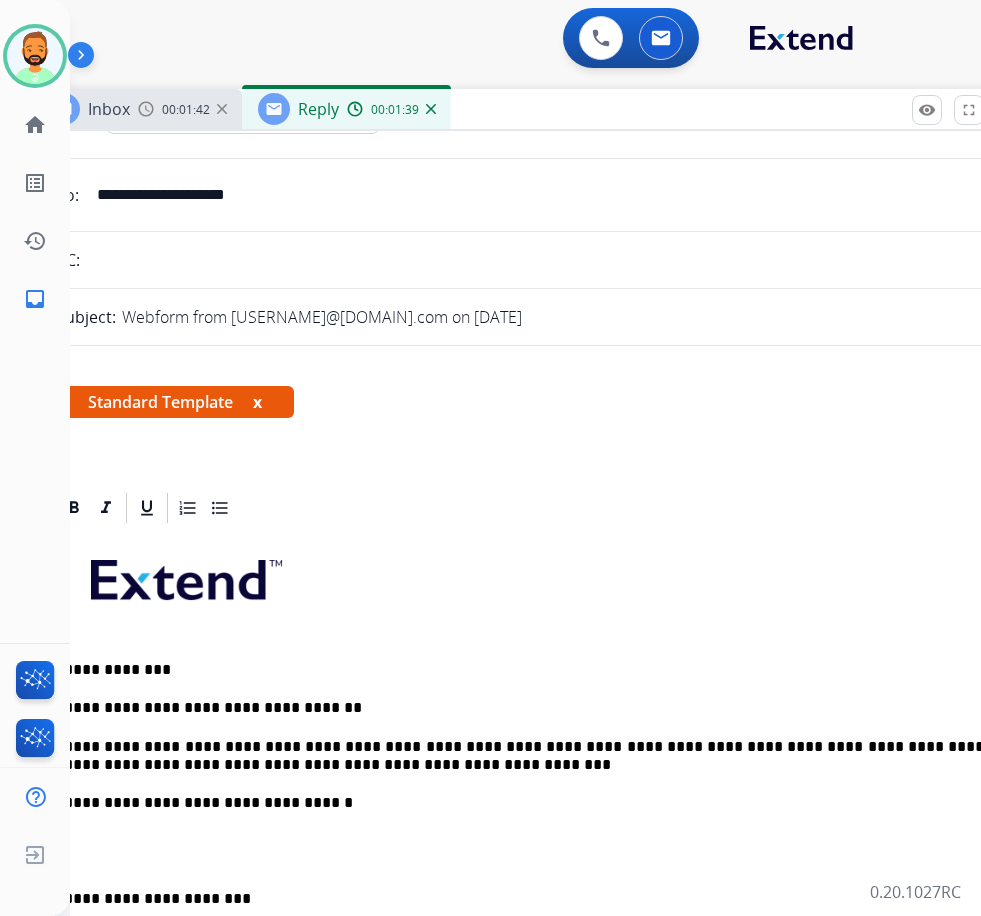 drag, startPoint x: 99, startPoint y: 878, endPoint x: 110, endPoint y: 894, distance: 19.416489 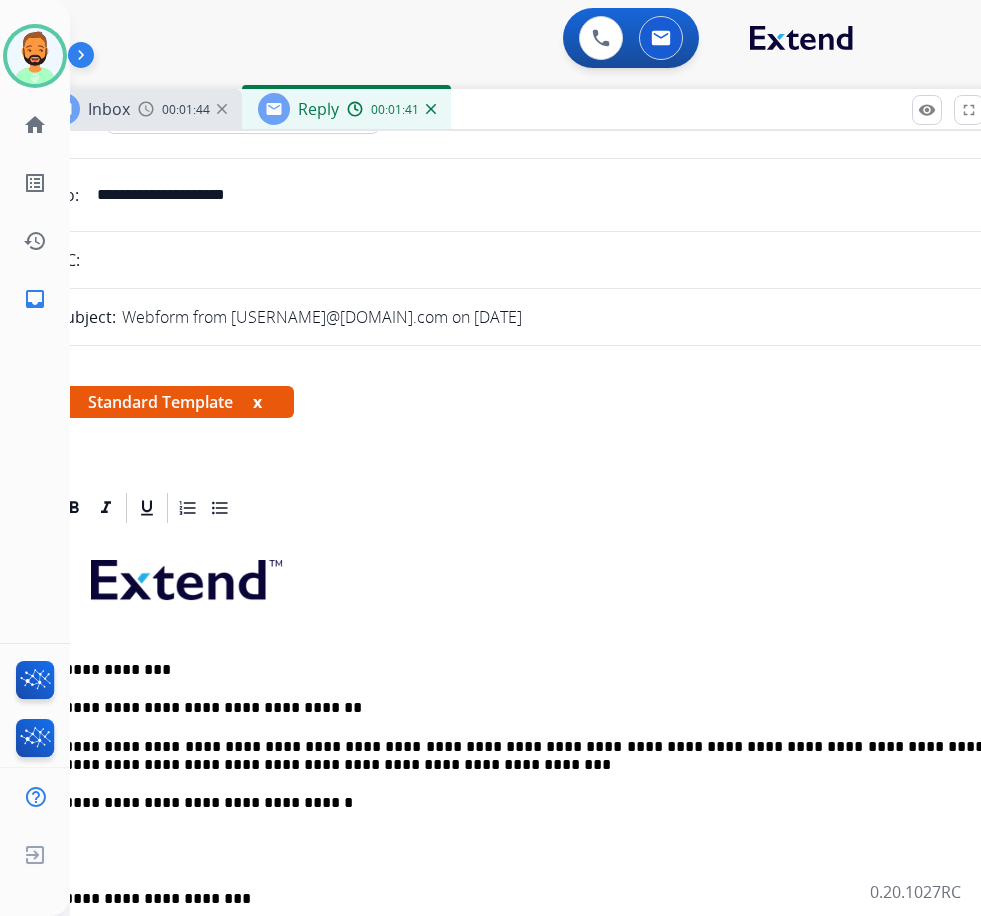 scroll, scrollTop: 0, scrollLeft: 29, axis: horizontal 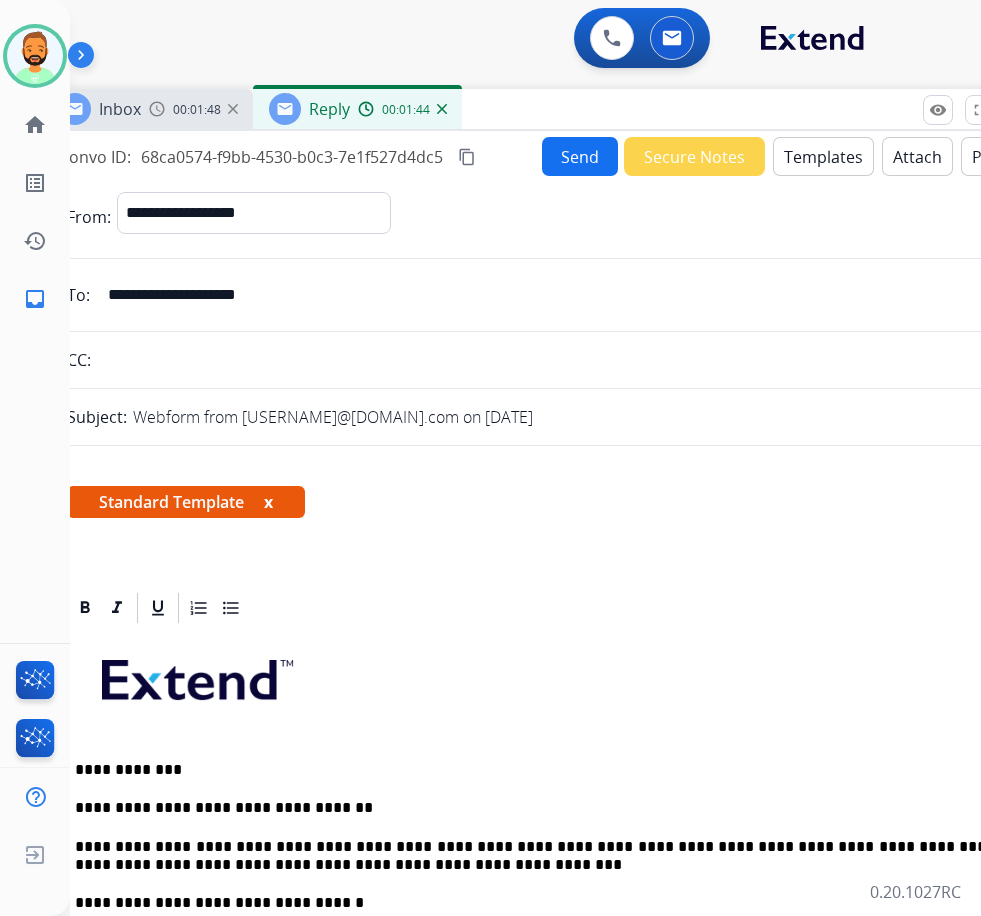 click on "Send" at bounding box center (580, 156) 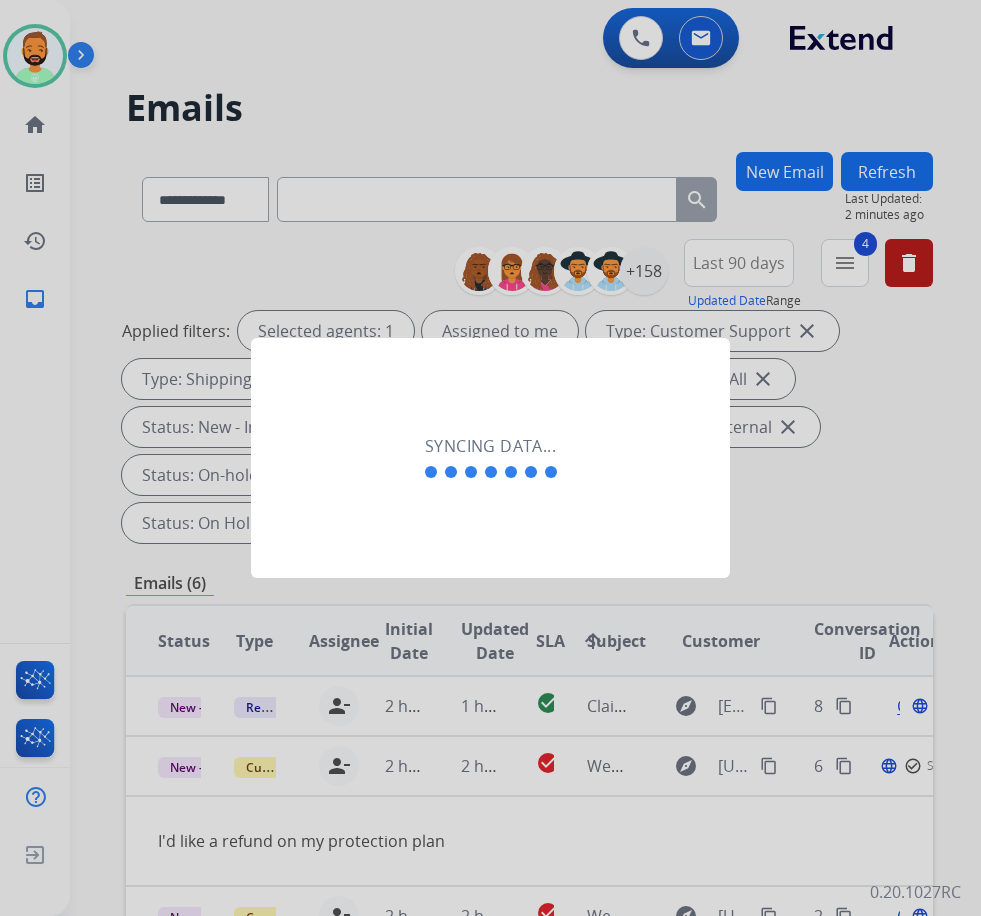 scroll, scrollTop: 0, scrollLeft: 0, axis: both 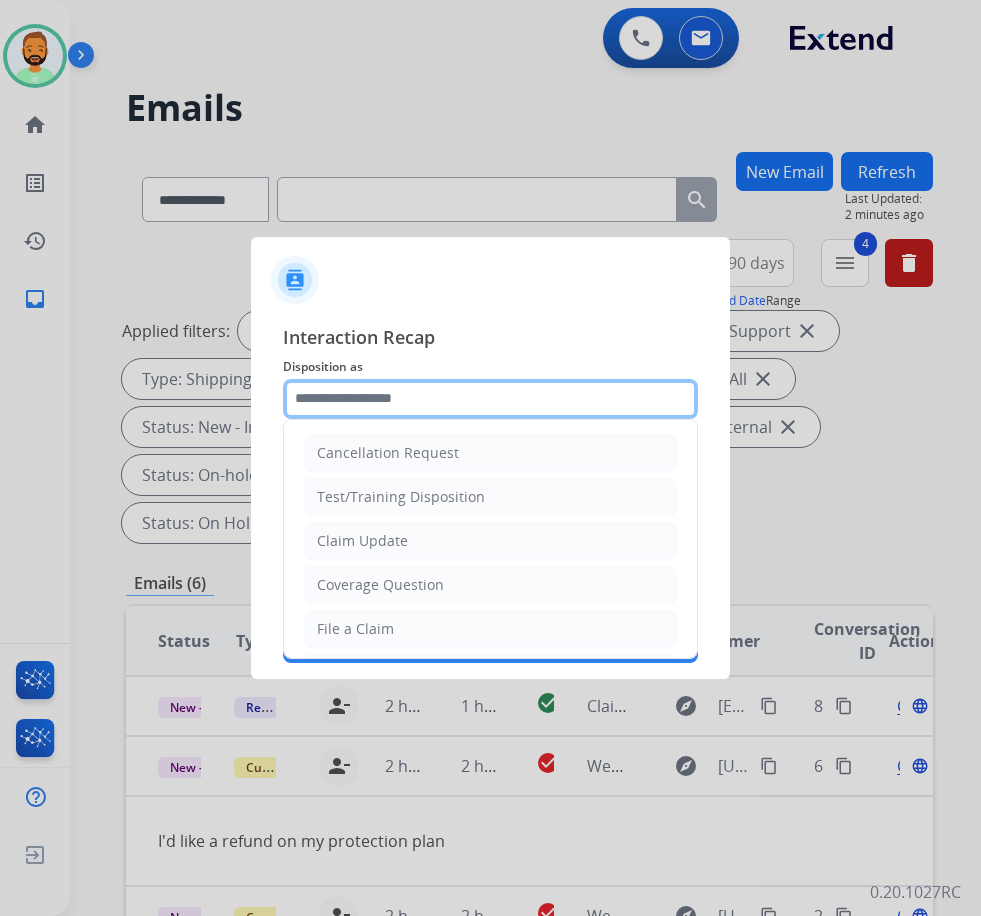 click 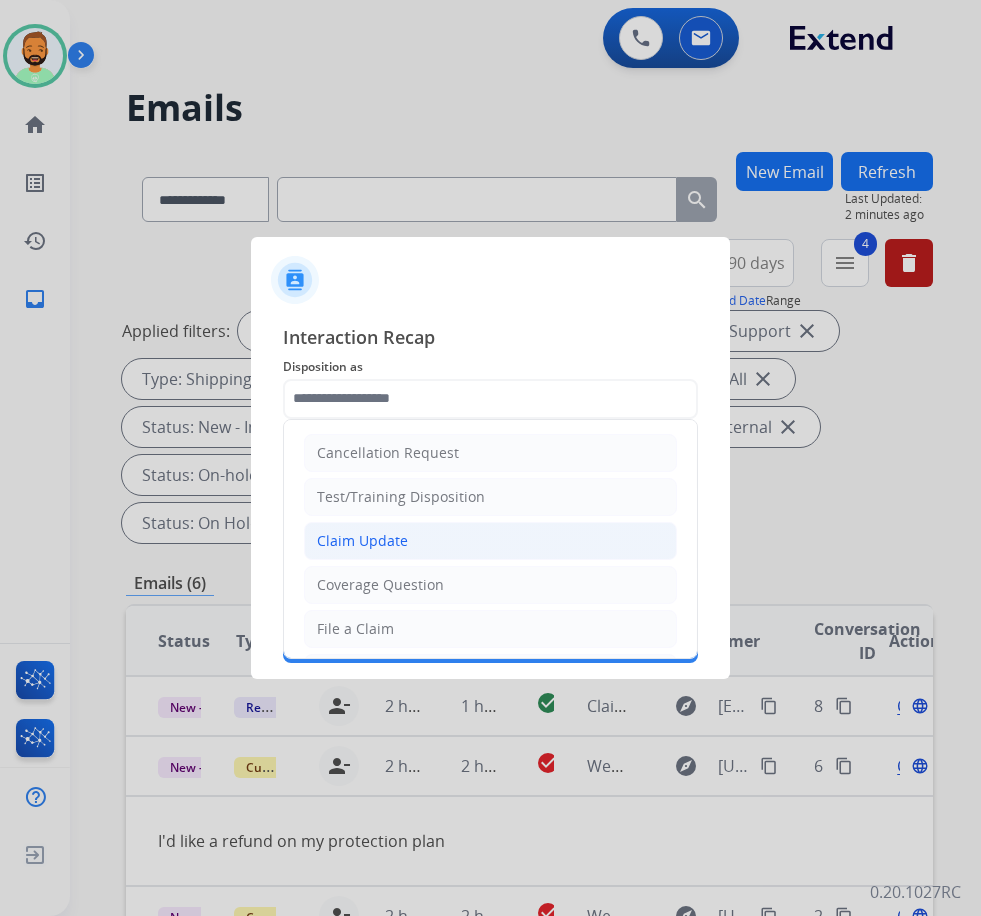 click on "Claim Update" 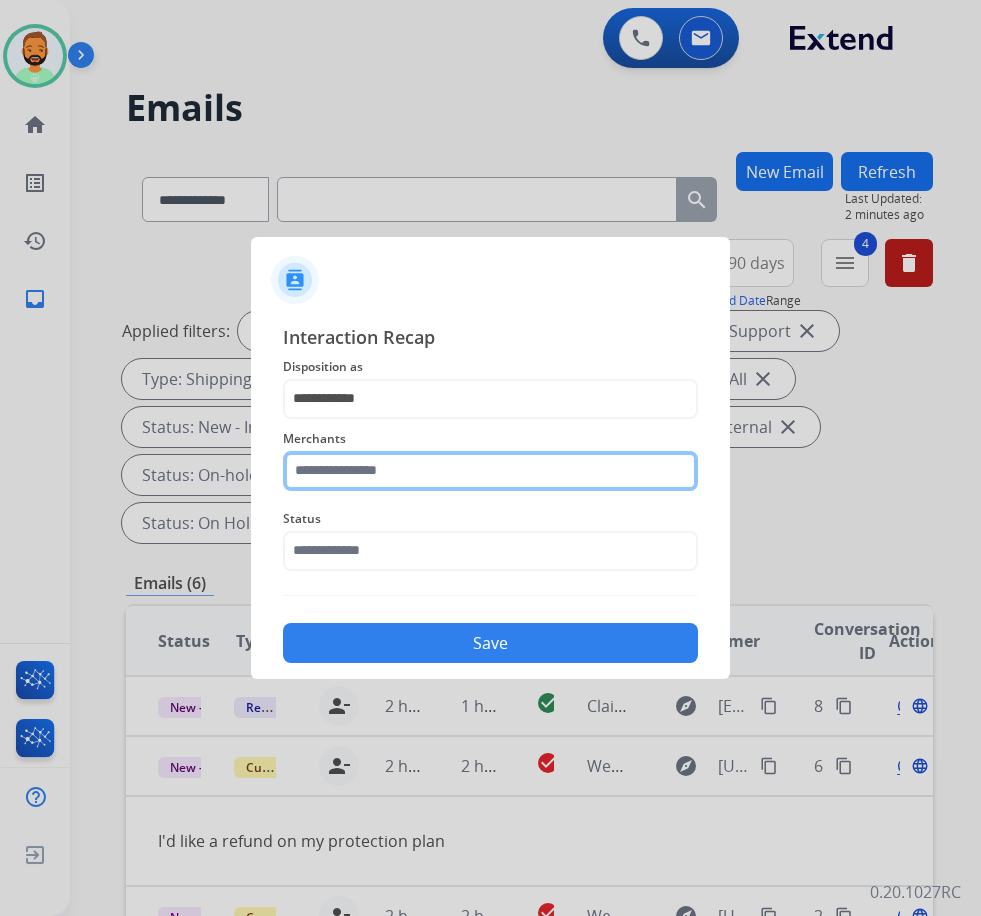 click 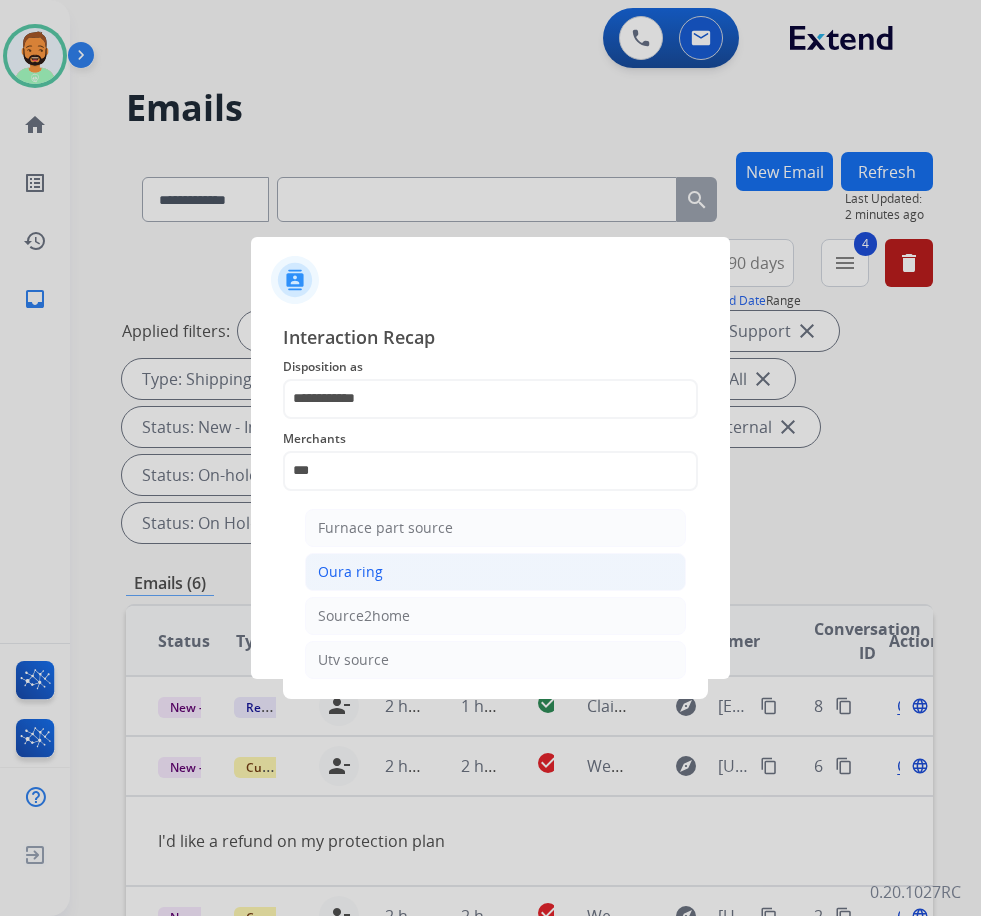 click on "Oura ring" 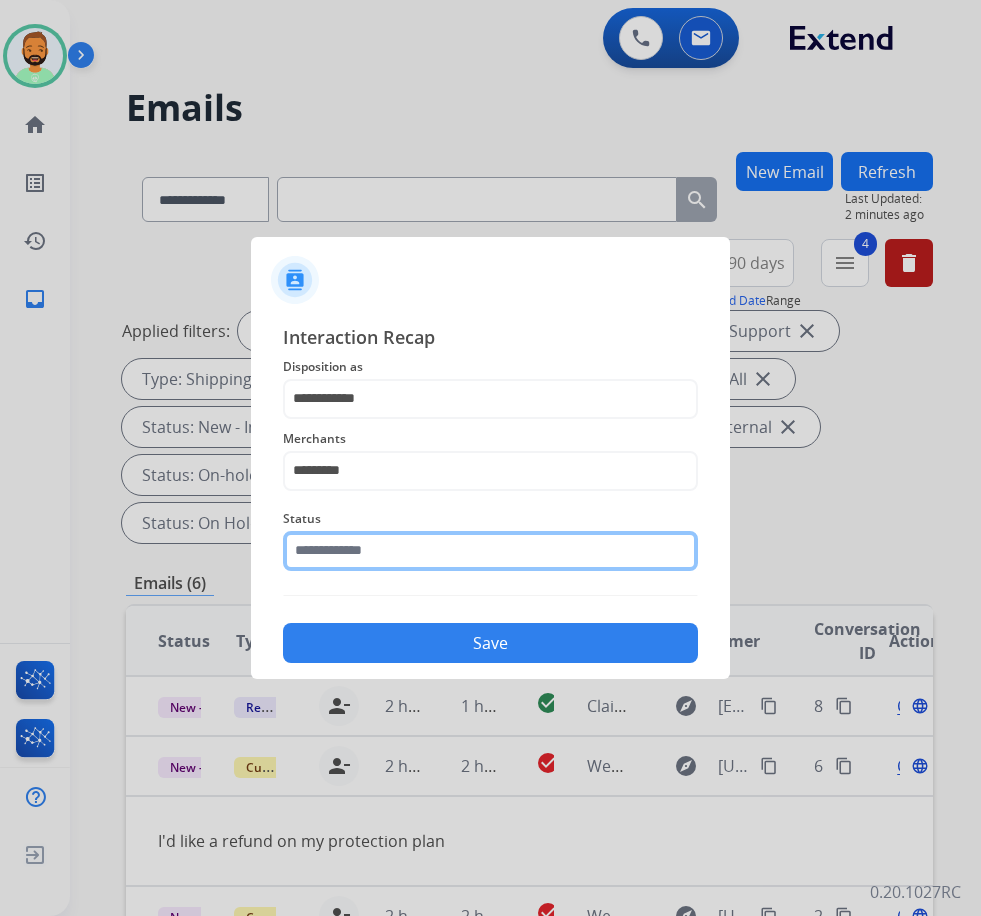 click 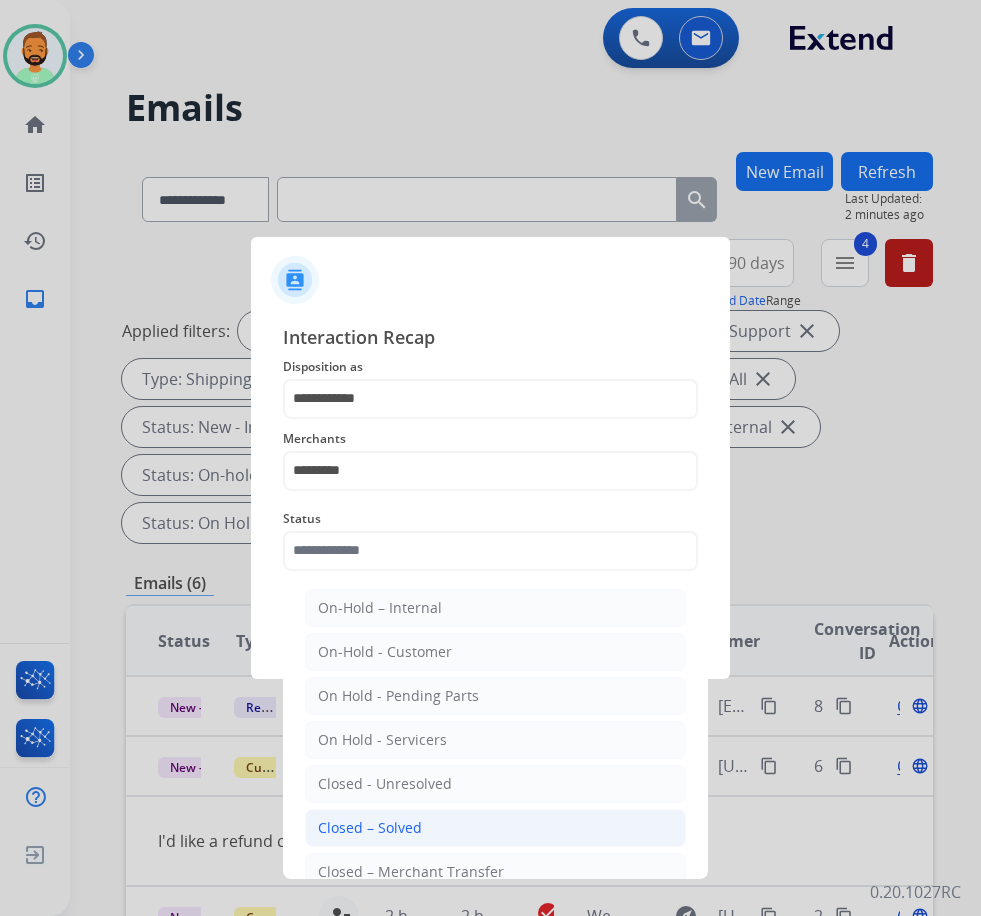 click on "Closed – Solved" 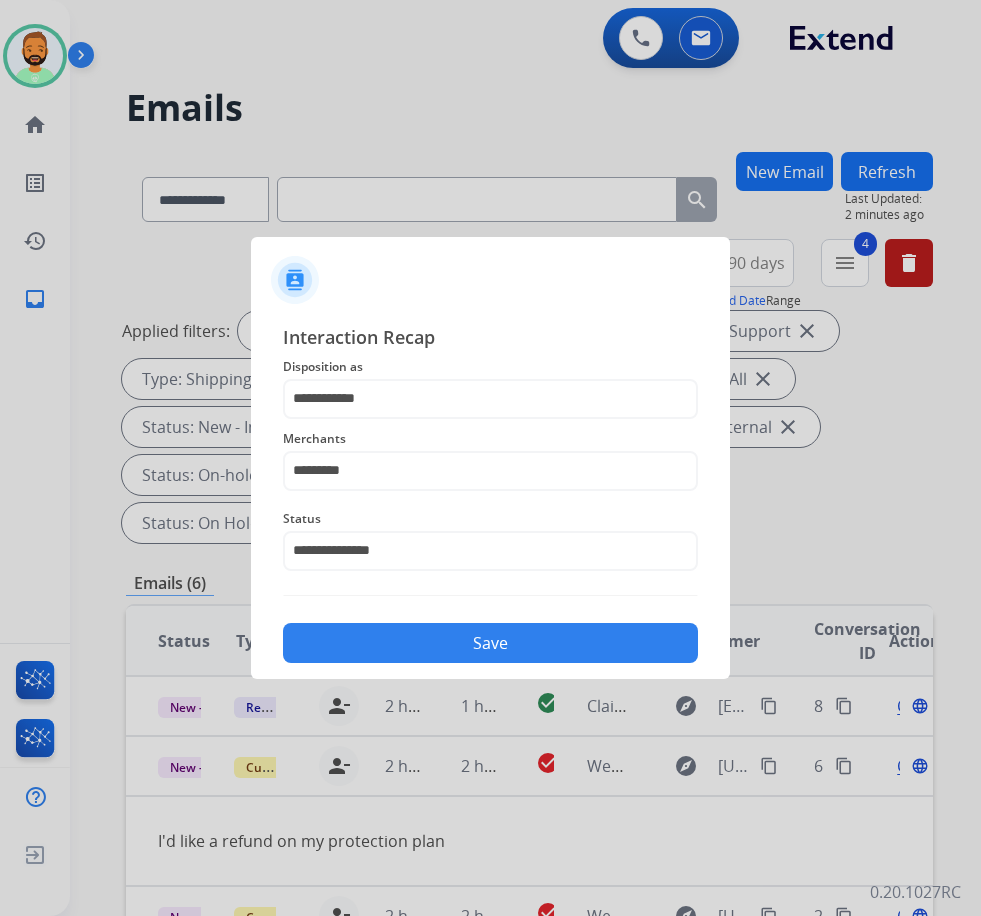 click on "Save" 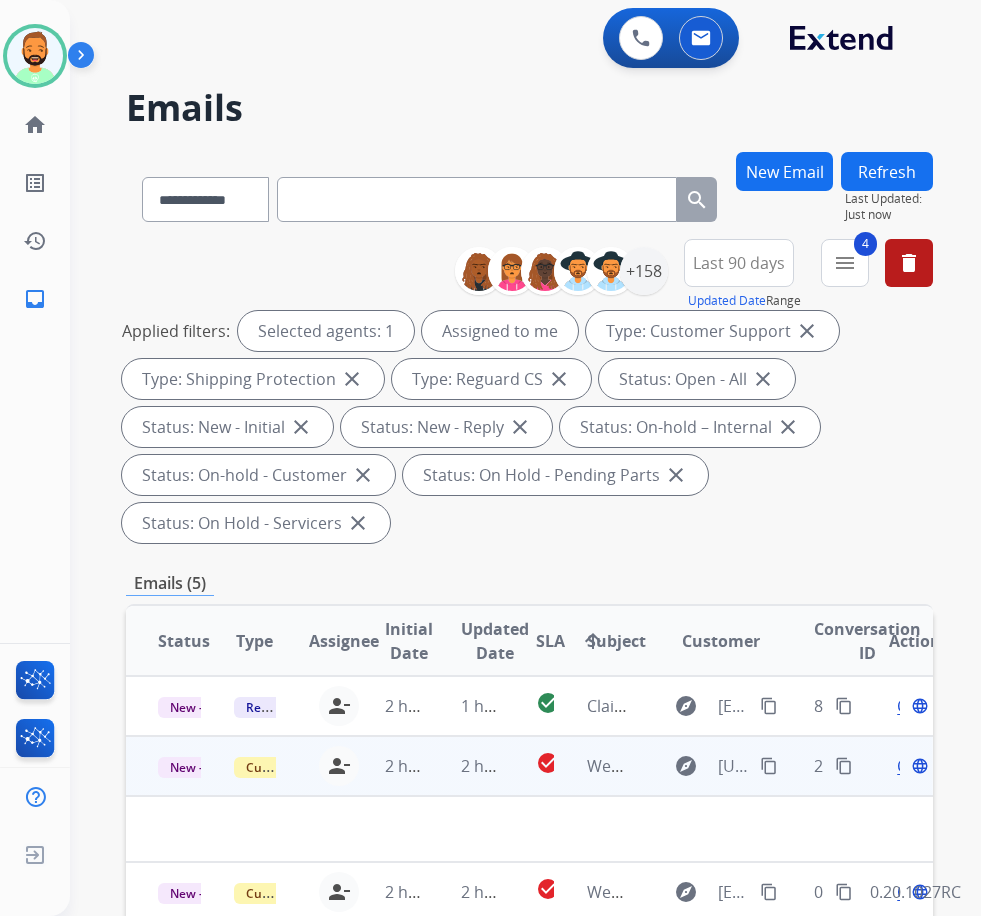 click on "2 hours ago" at bounding box center (467, 766) 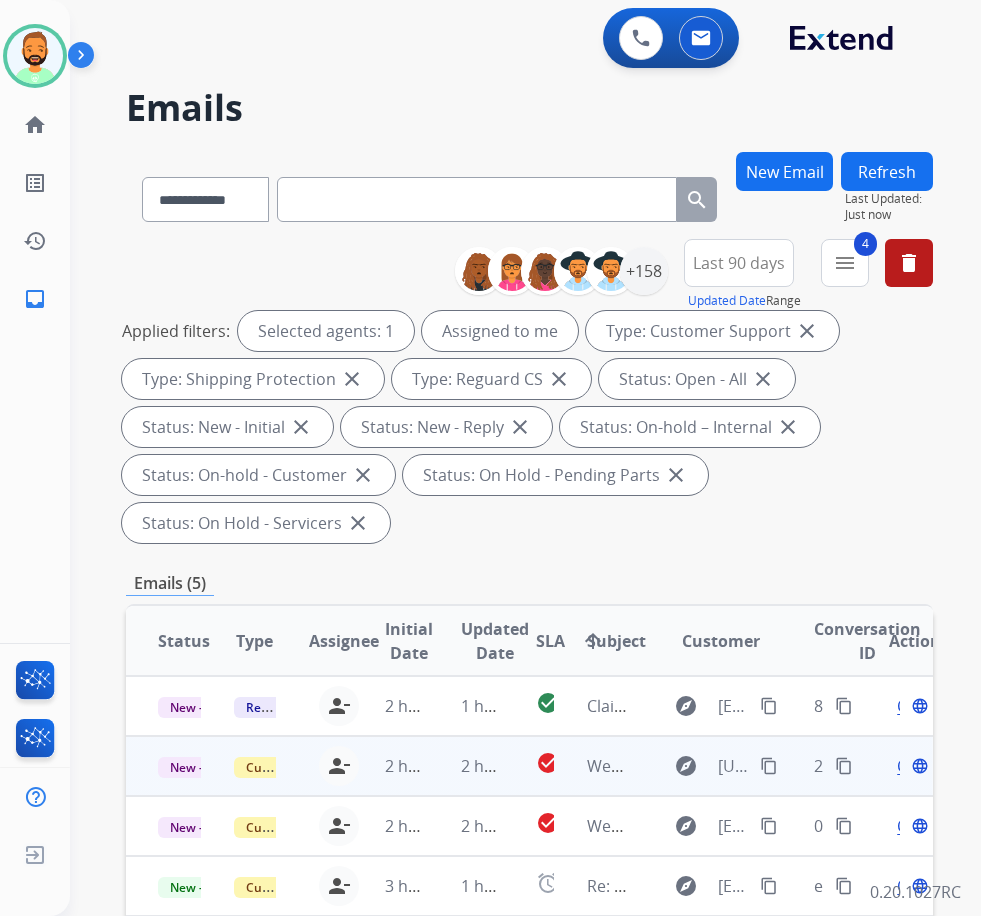 click on "2 hours ago" at bounding box center (467, 766) 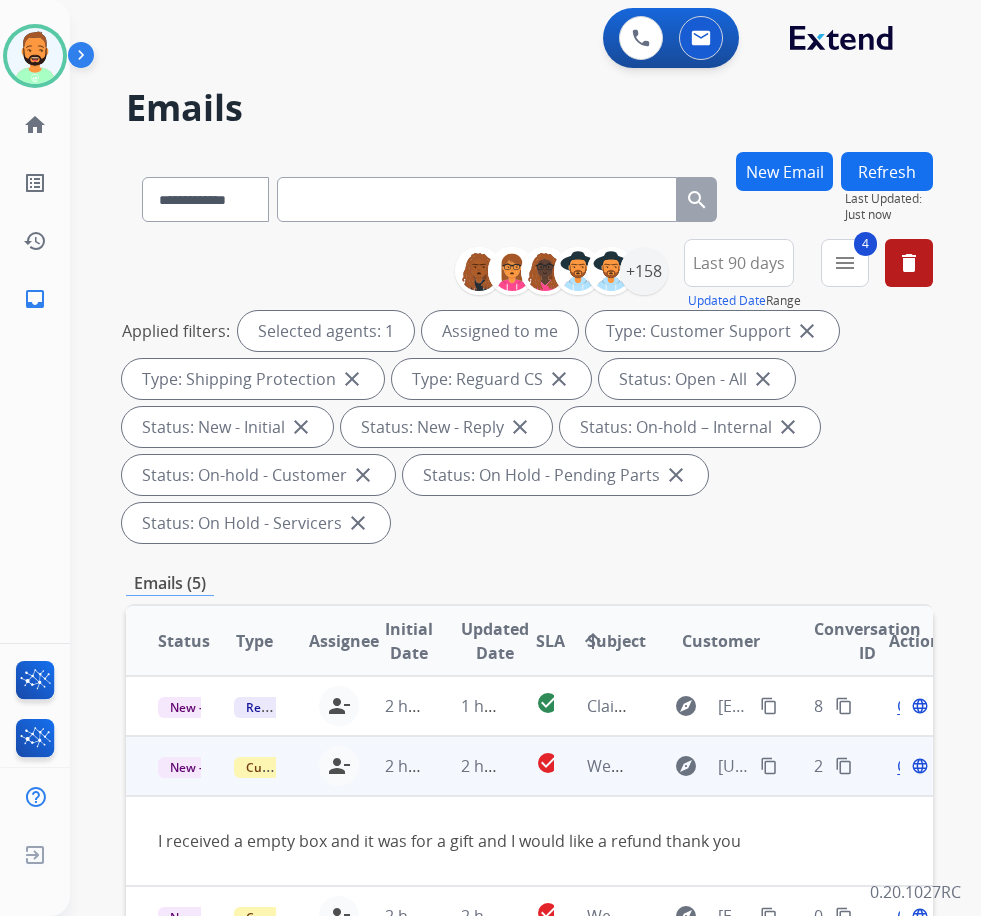 click on "content_copy" at bounding box center [769, 766] 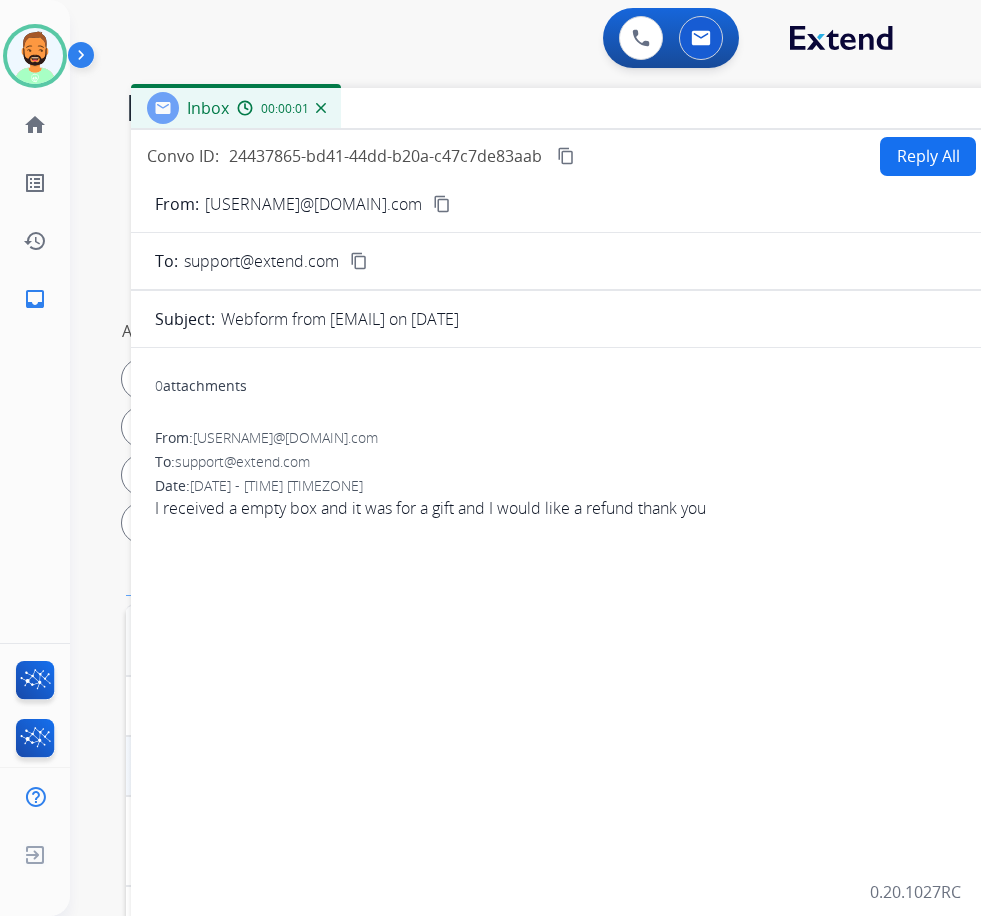 drag, startPoint x: 217, startPoint y: 146, endPoint x: 398, endPoint y: 114, distance: 183.80696 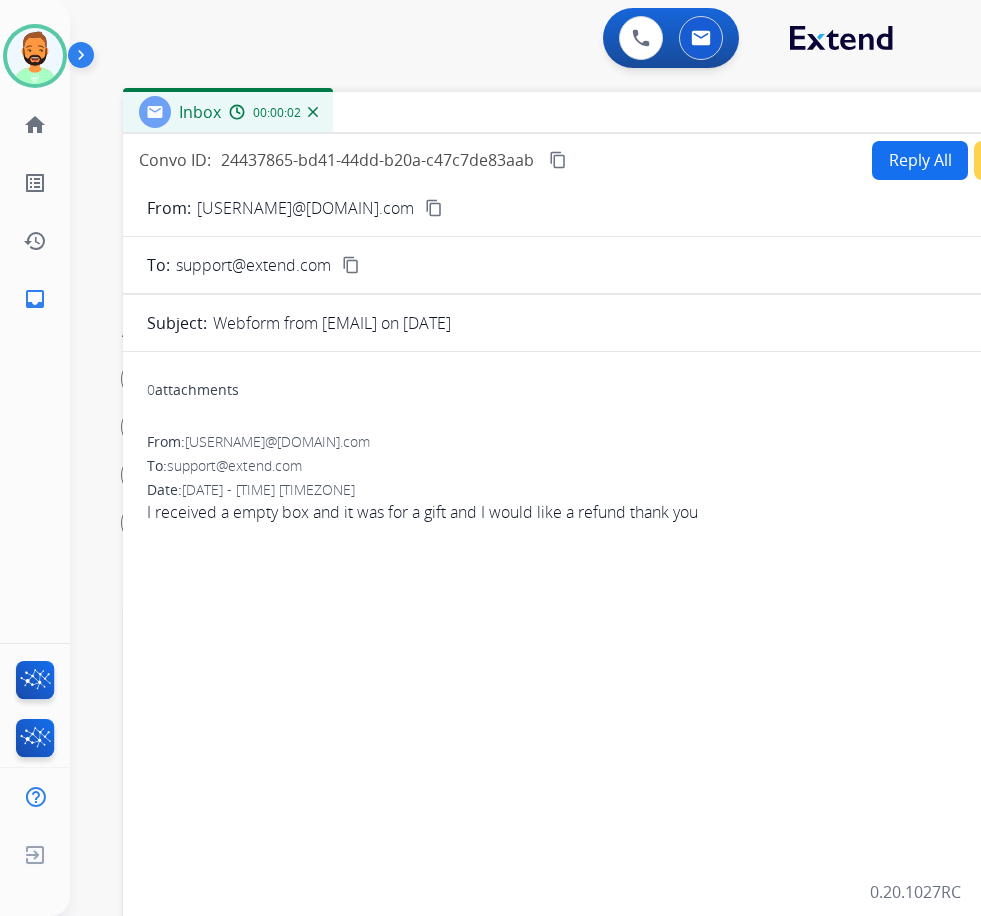 click on "Inbox  [TIME]" at bounding box center (623, 113) 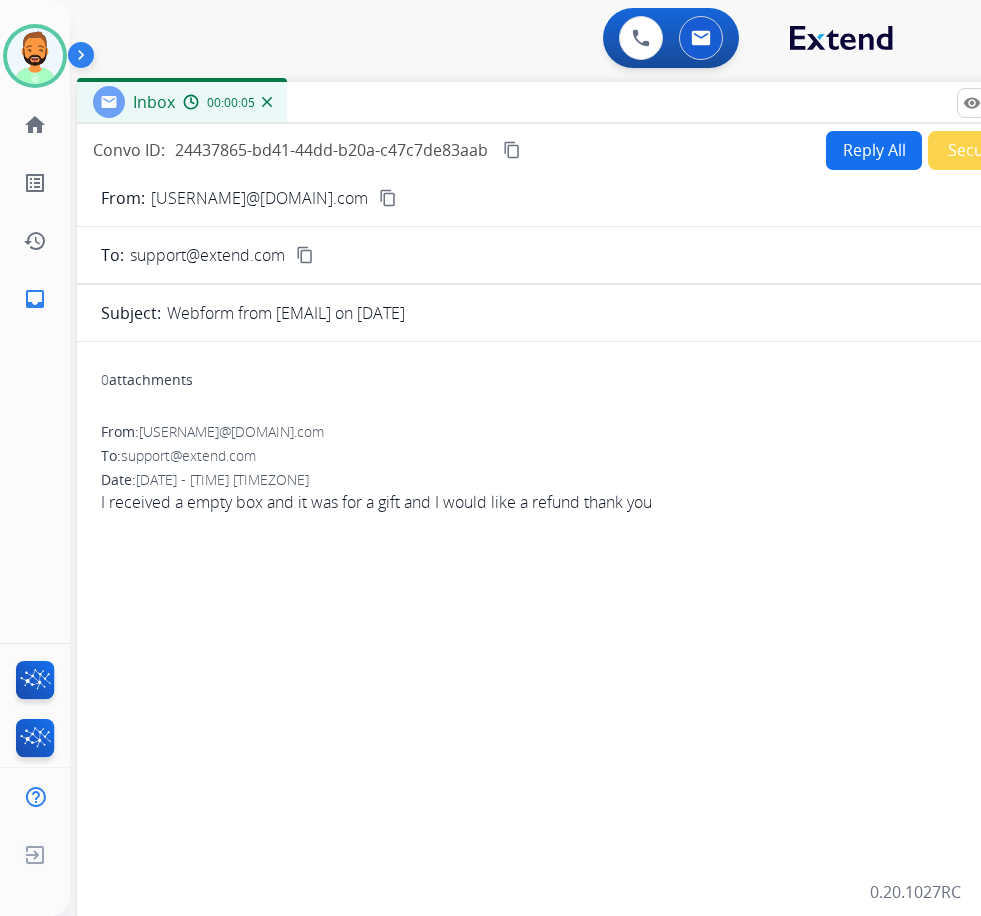 drag, startPoint x: 625, startPoint y: 113, endPoint x: 668, endPoint y: 122, distance: 43.931767 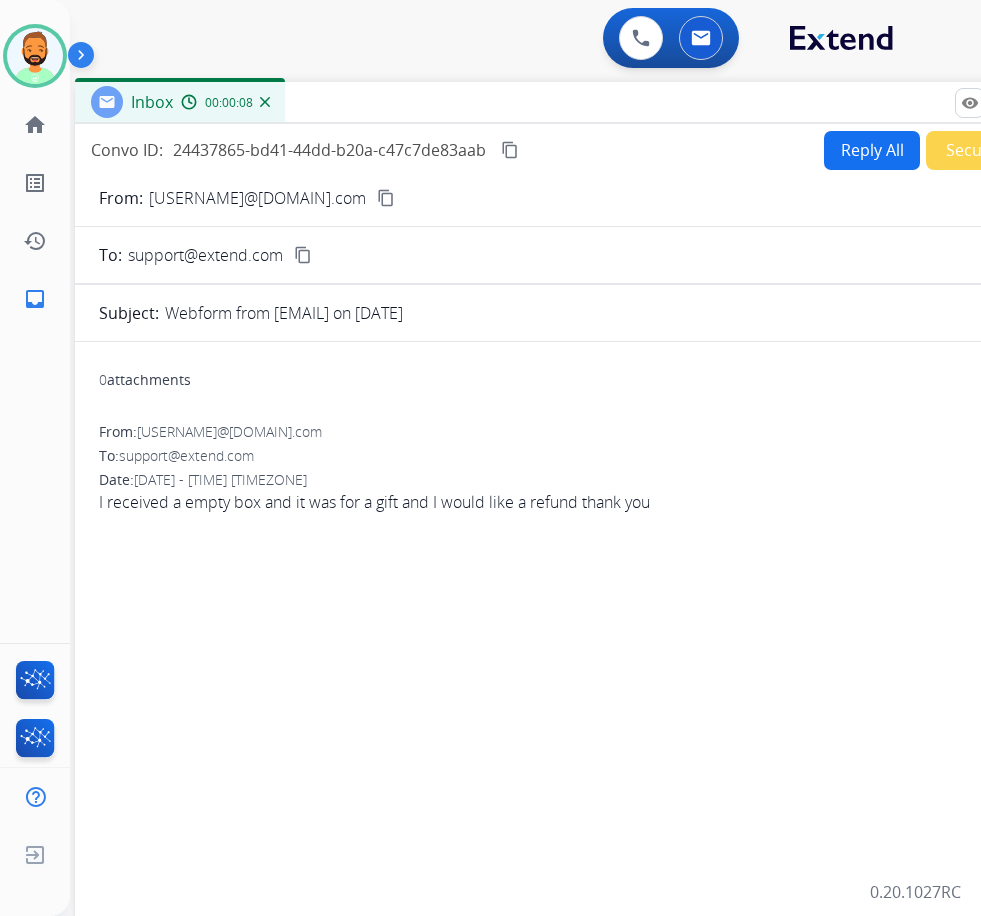 click on "Reply All" at bounding box center [872, 150] 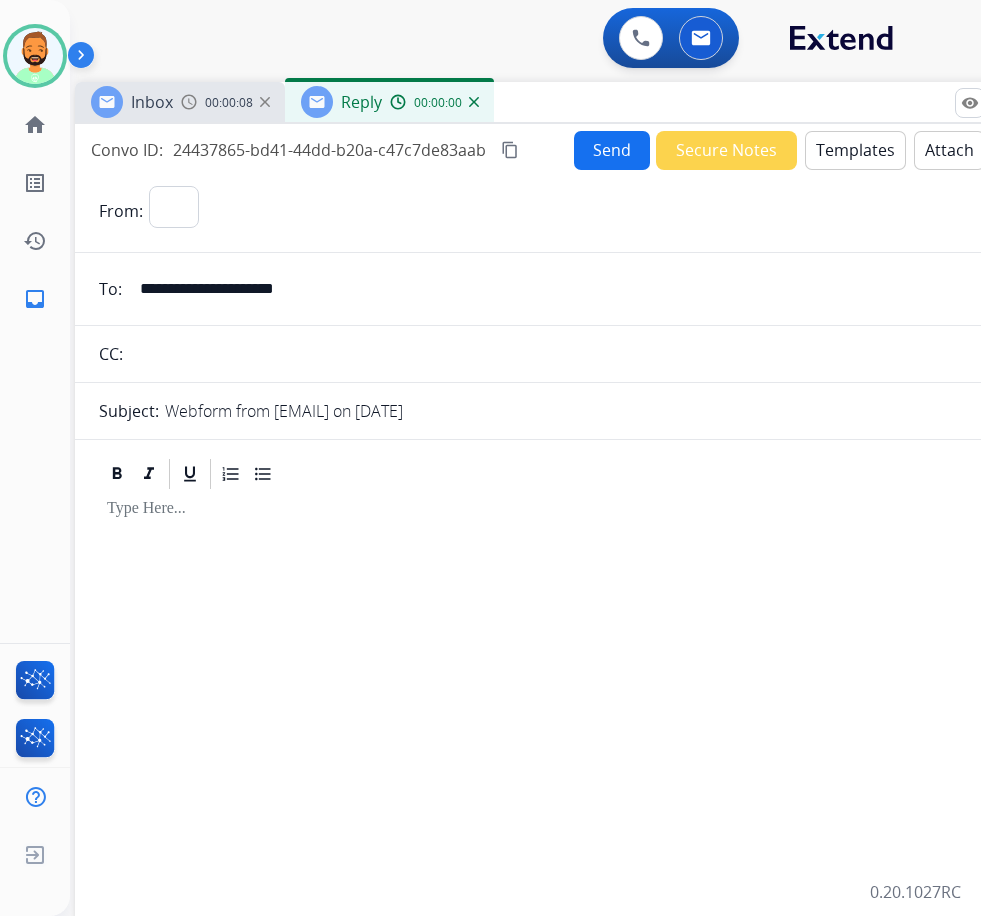 select on "**********" 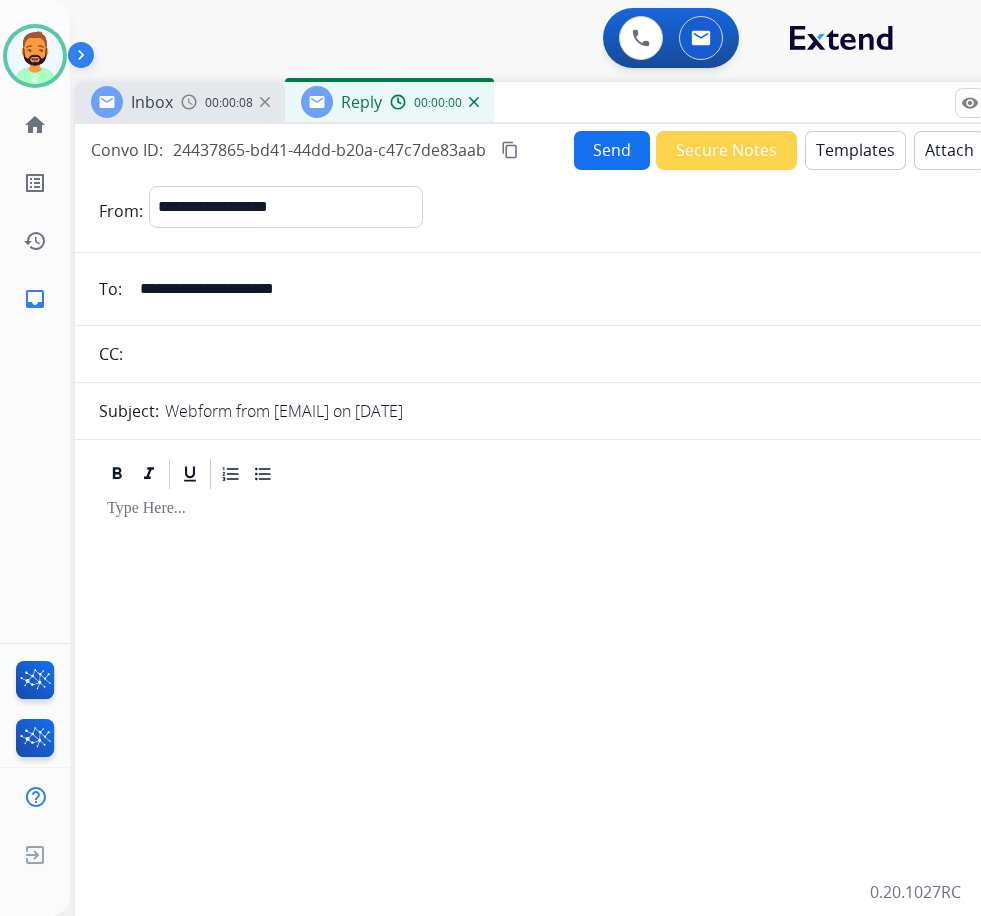 click on "Templates" at bounding box center (855, 150) 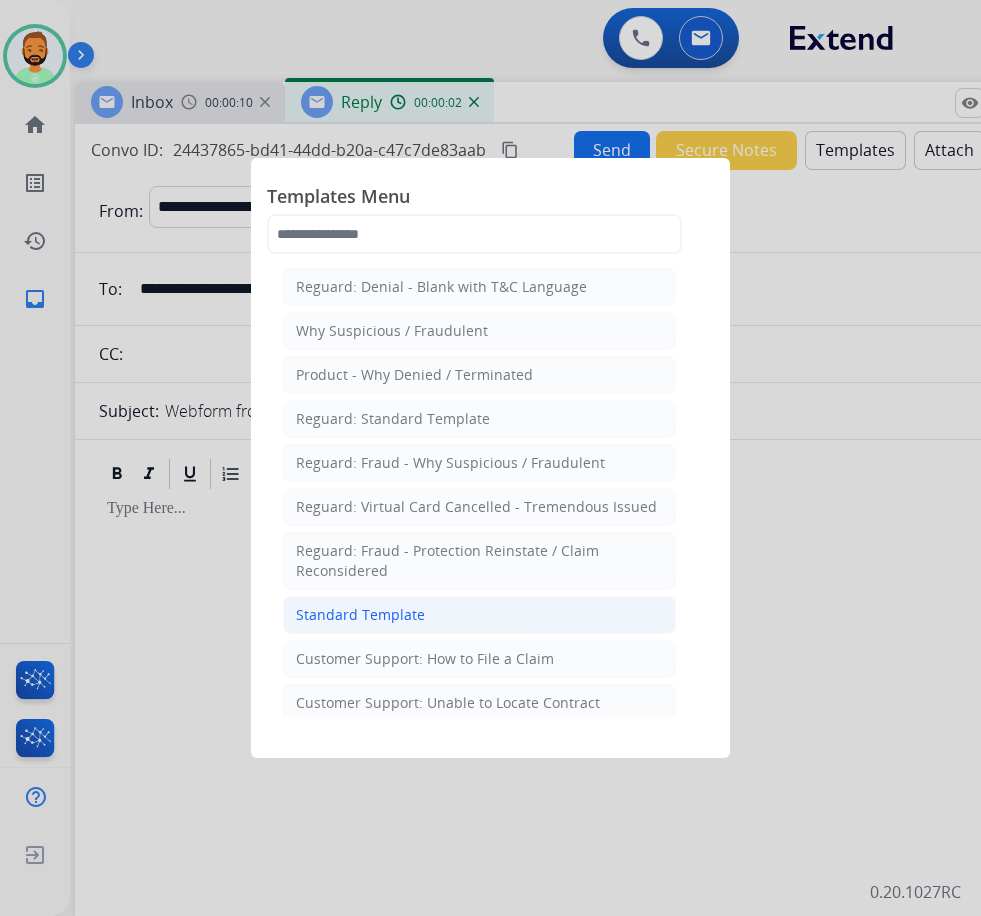 click on "Standard Template" 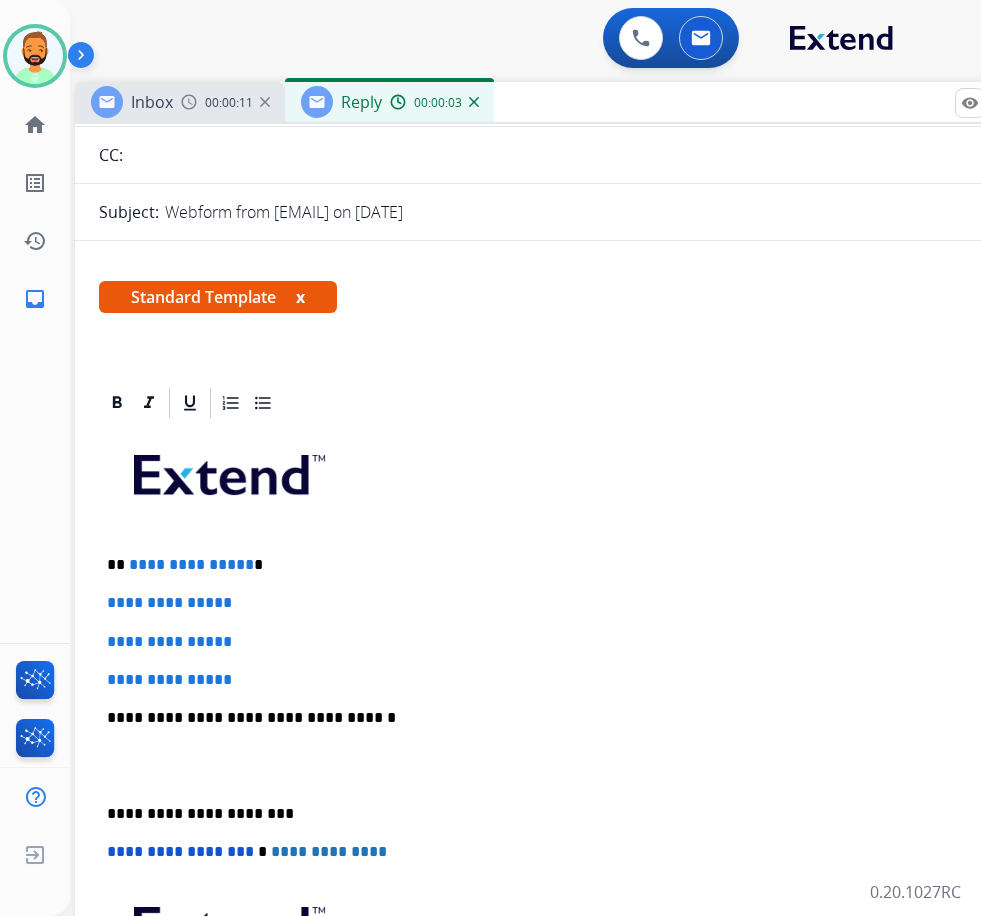 scroll, scrollTop: 300, scrollLeft: 0, axis: vertical 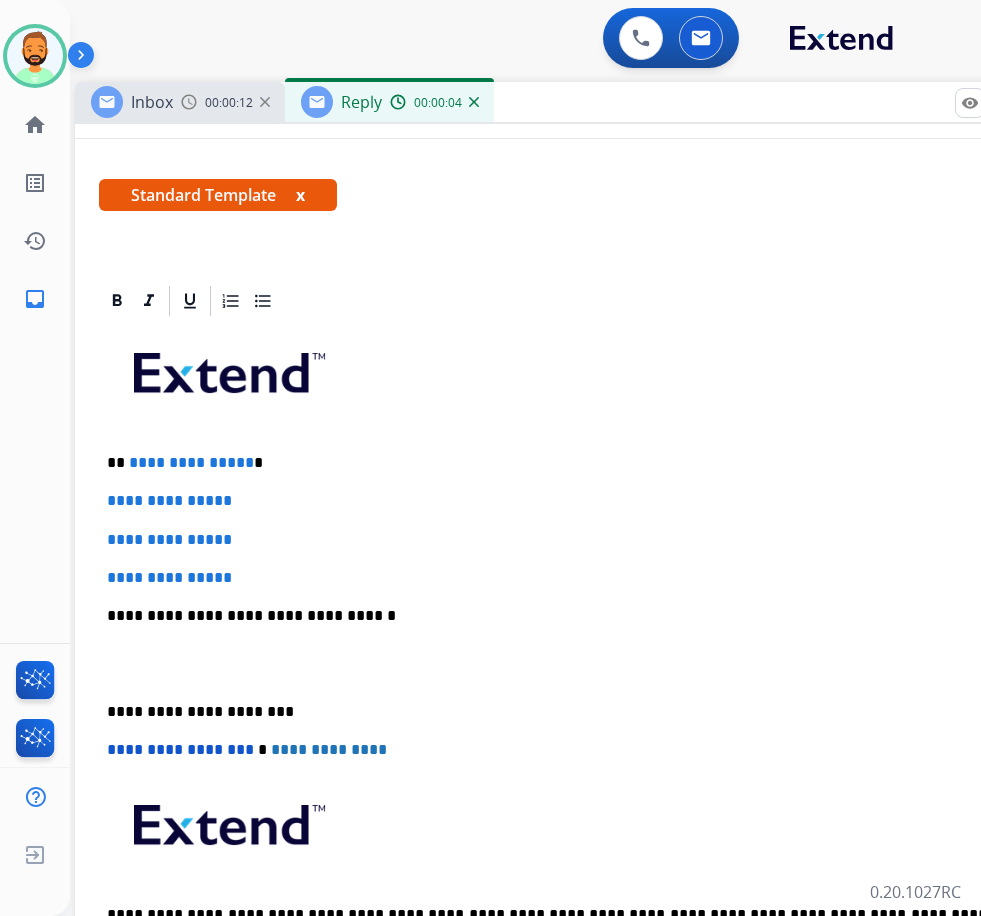 click on "**********" at bounding box center [575, 663] 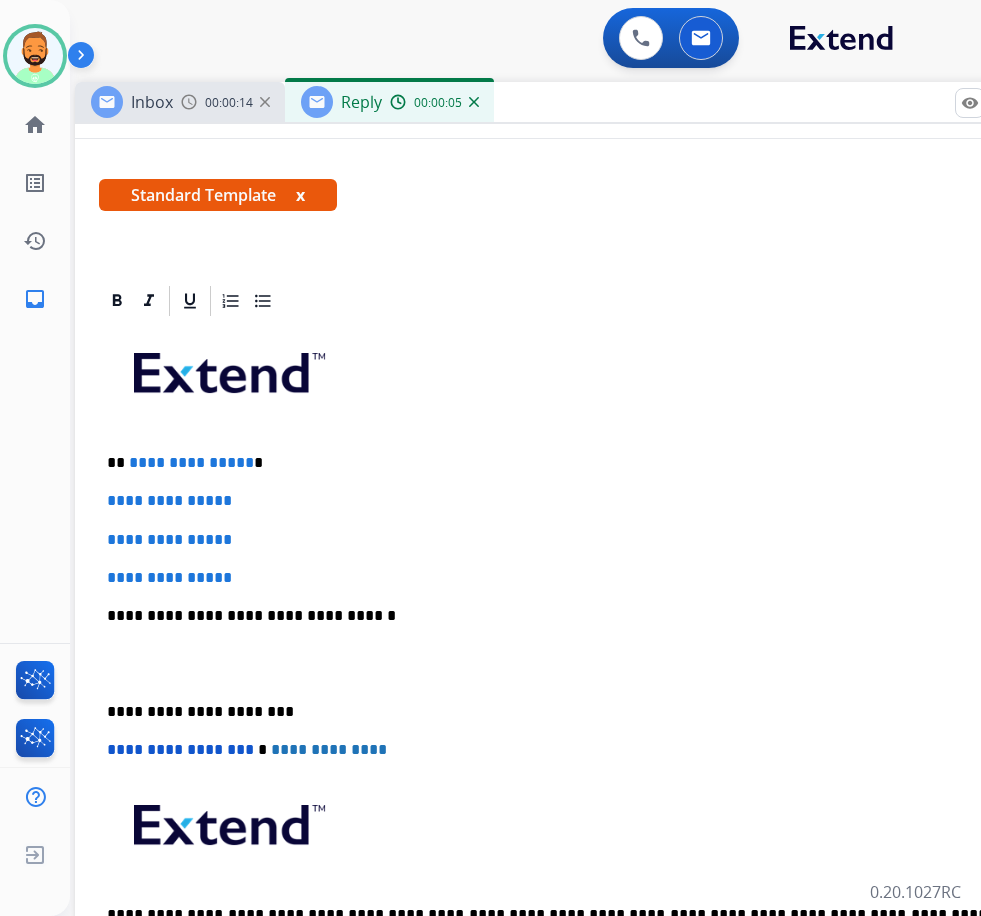 type 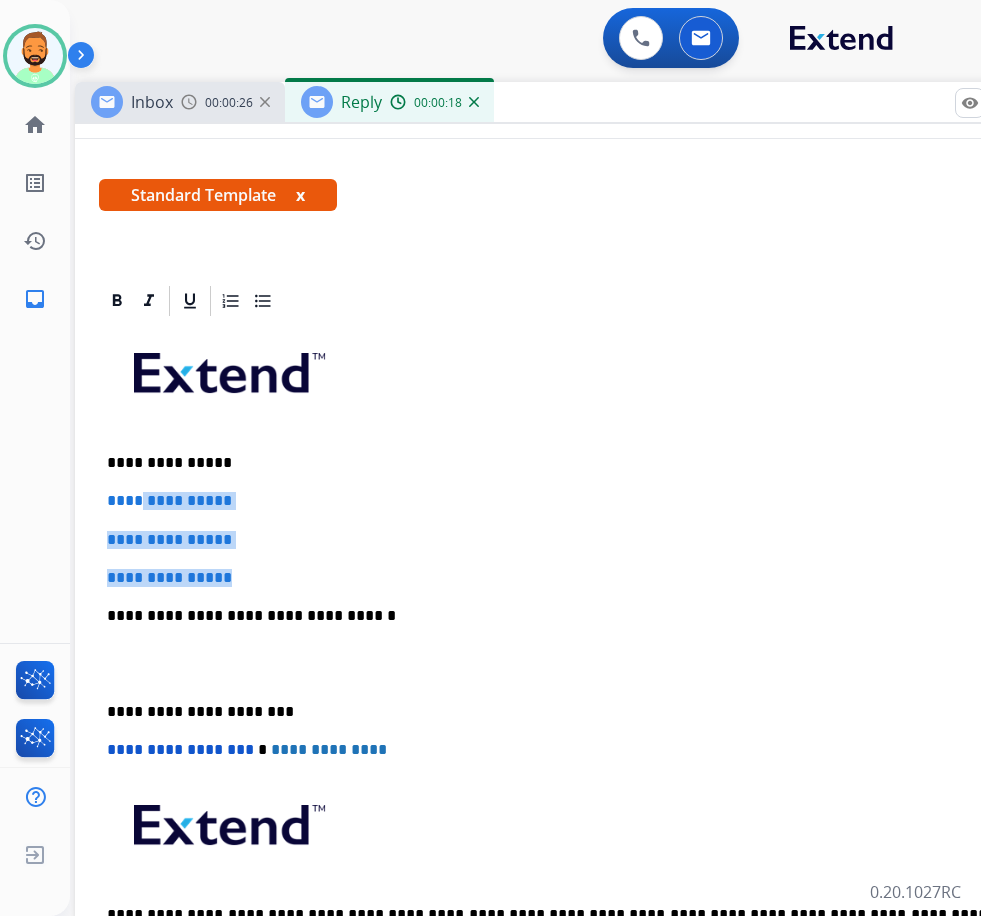 drag, startPoint x: 271, startPoint y: 578, endPoint x: 142, endPoint y: 501, distance: 150.23315 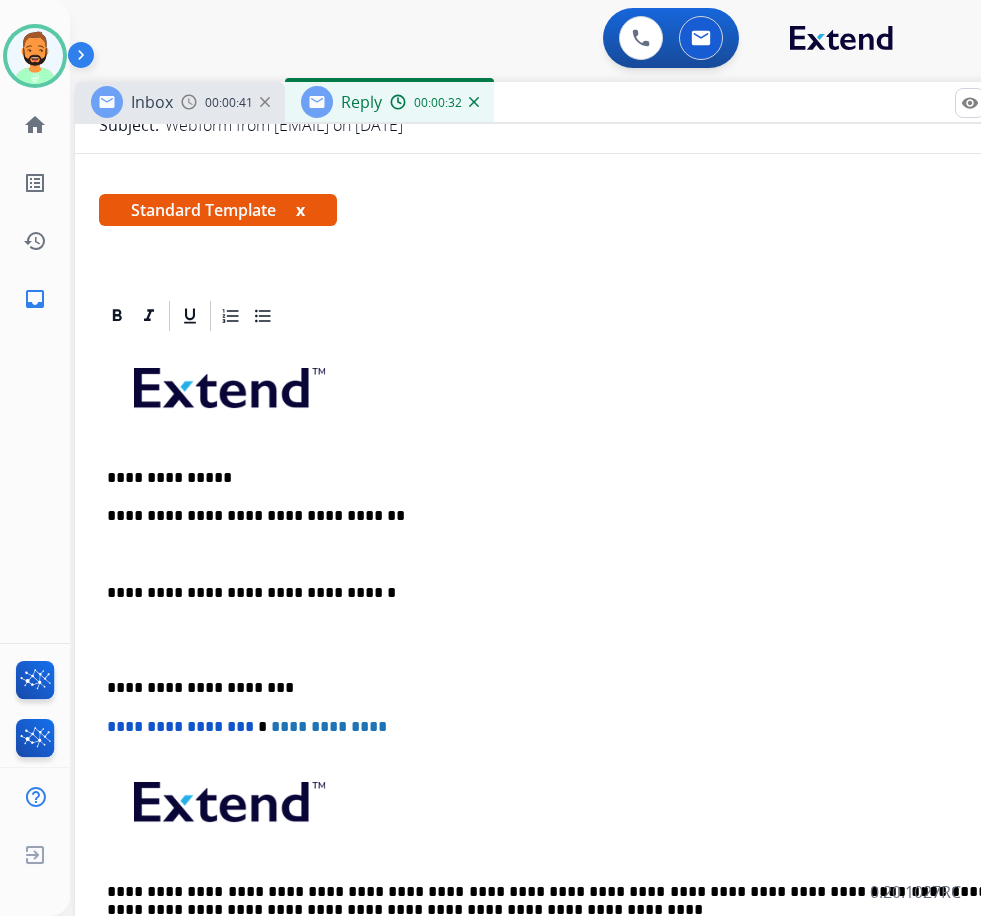 scroll, scrollTop: 300, scrollLeft: 0, axis: vertical 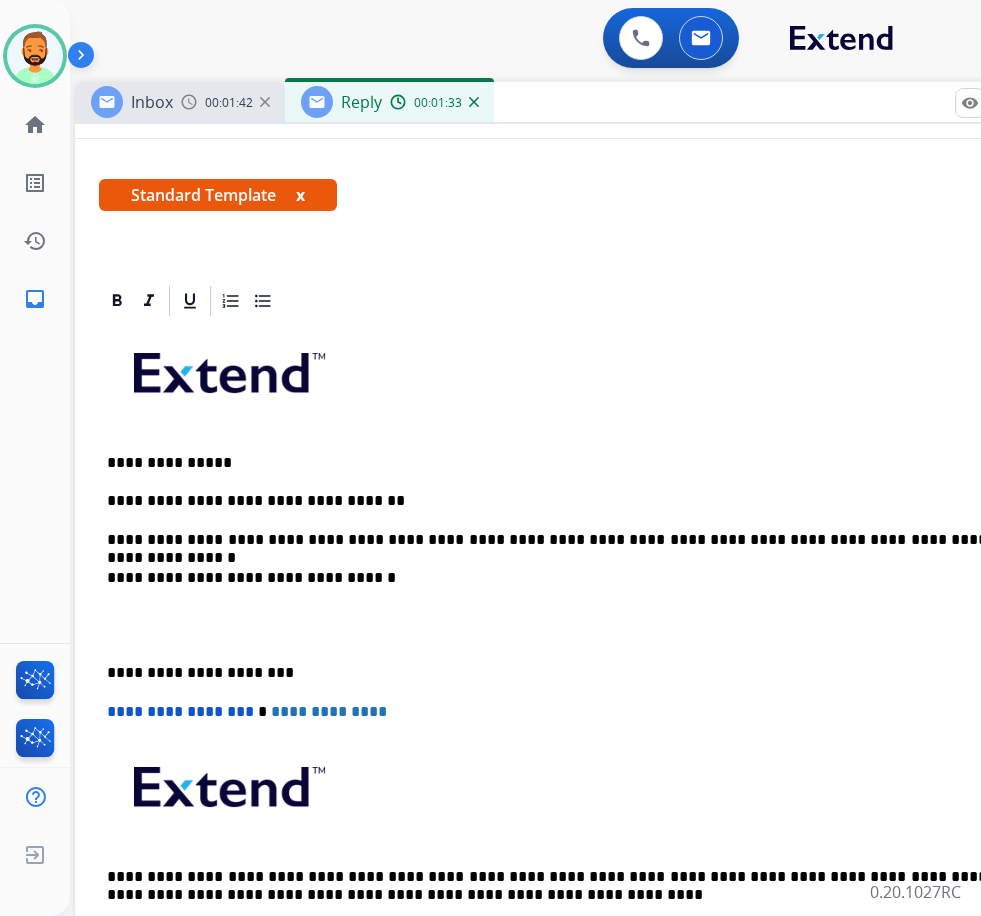 drag, startPoint x: 106, startPoint y: 669, endPoint x: 124, endPoint y: 679, distance: 20.59126 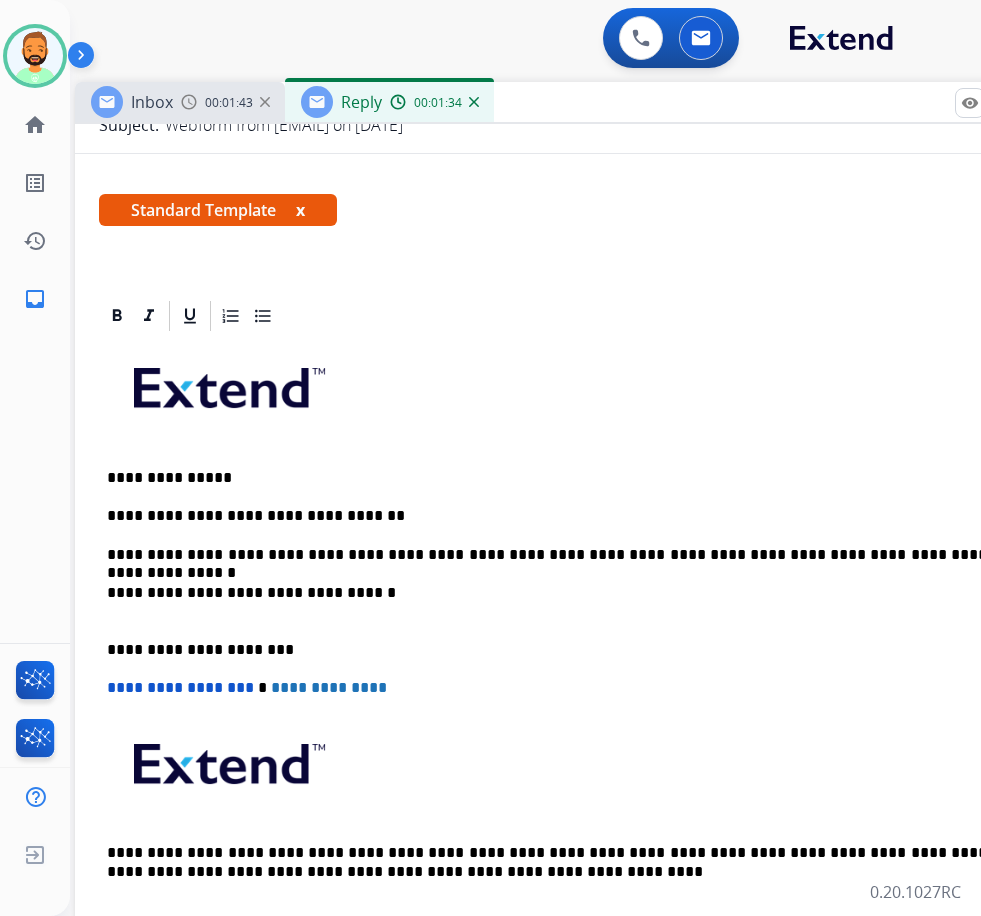 scroll, scrollTop: 267, scrollLeft: 0, axis: vertical 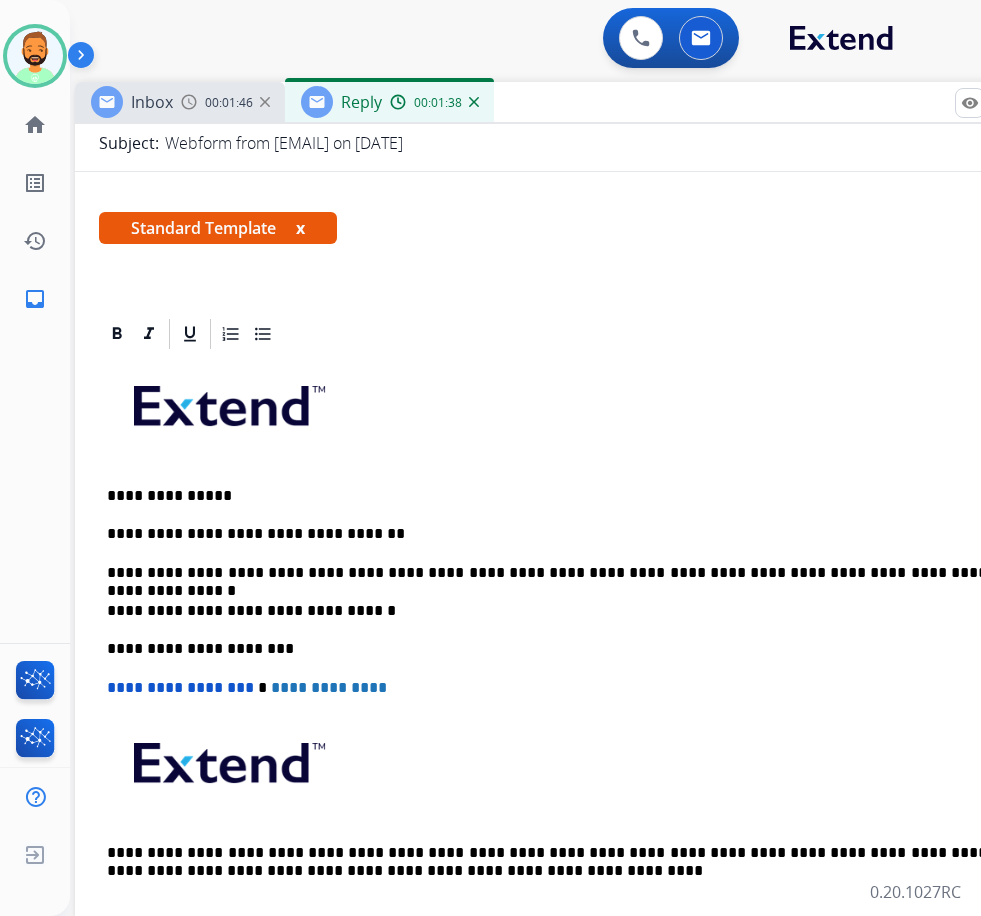 click on "**********" at bounding box center [567, 573] 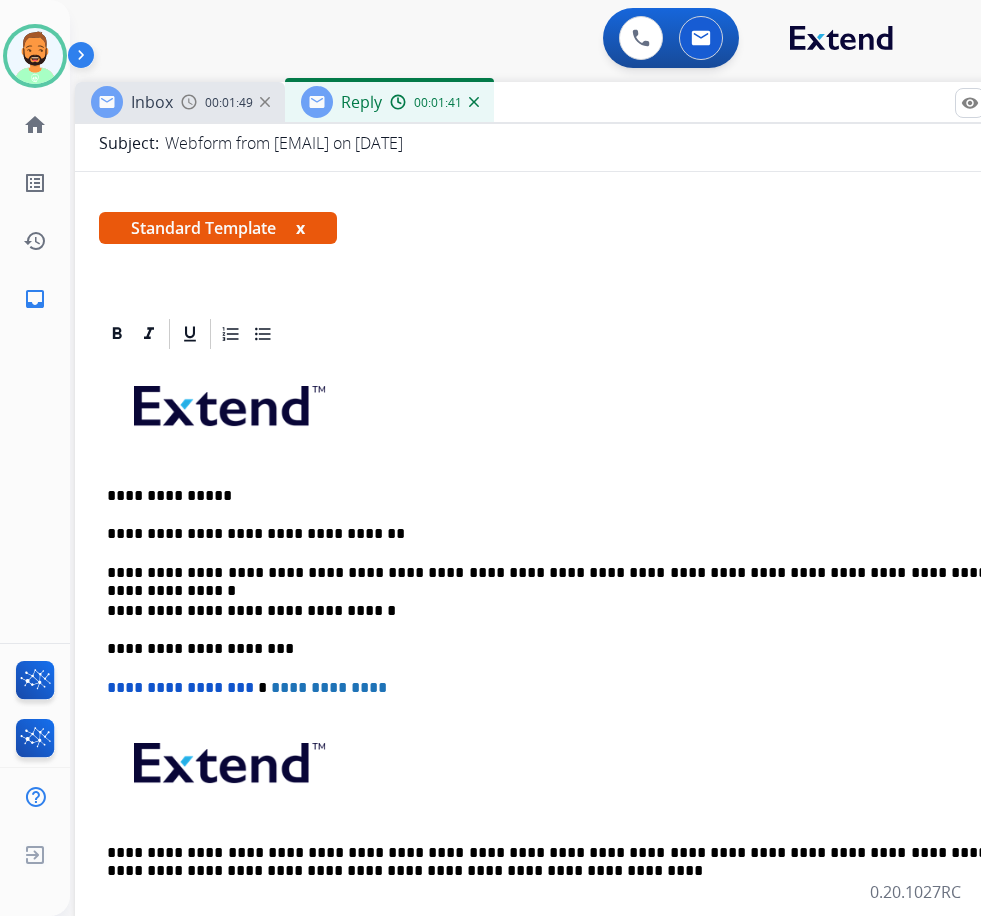 scroll, scrollTop: 0, scrollLeft: 0, axis: both 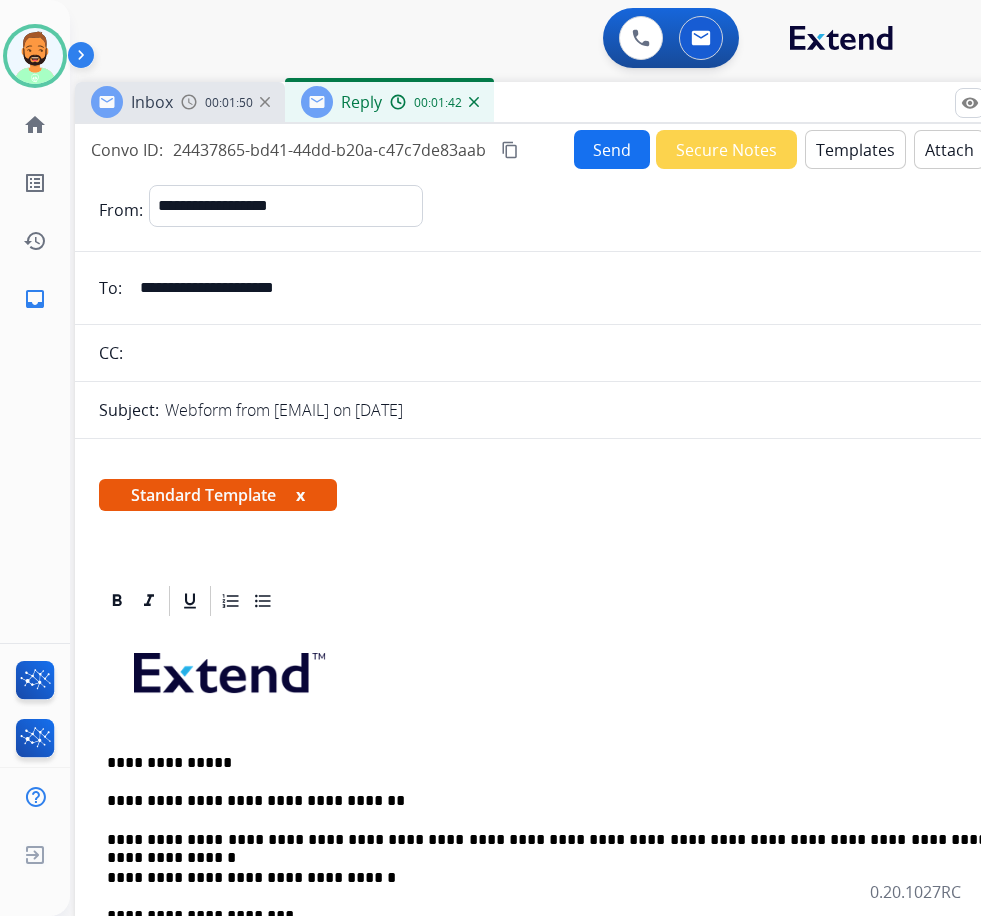 click on "Send" at bounding box center (612, 149) 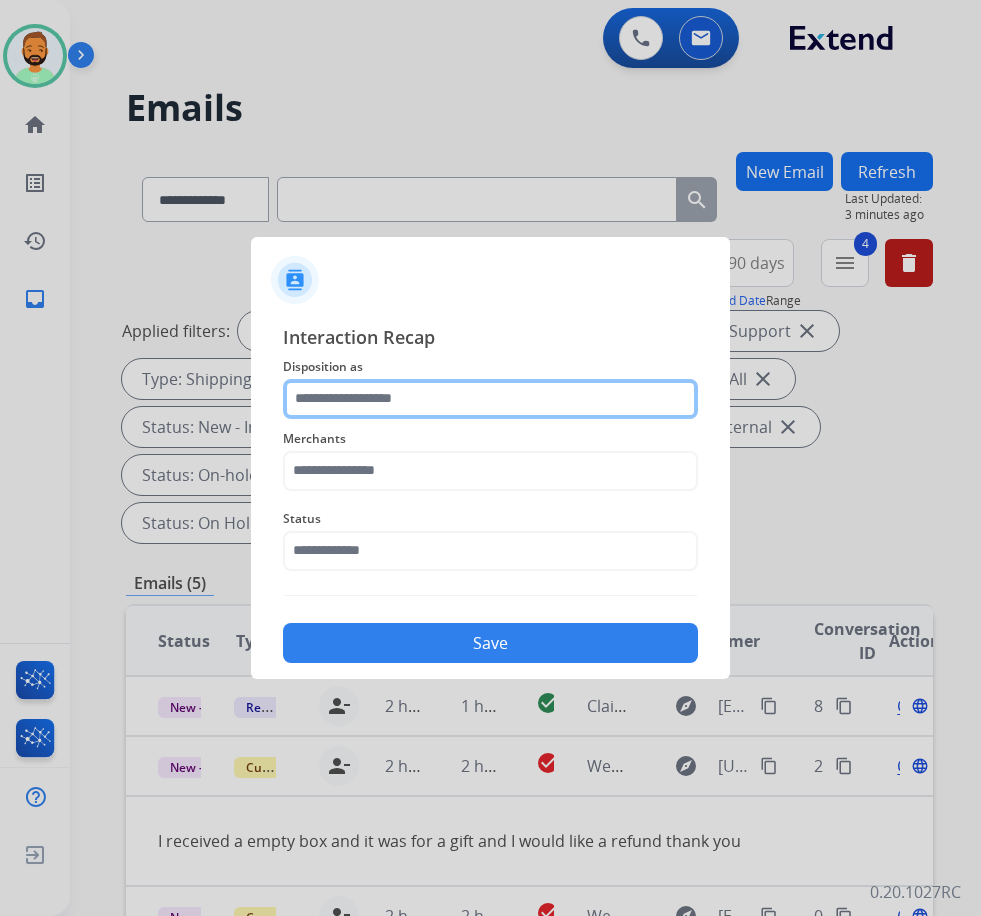 click 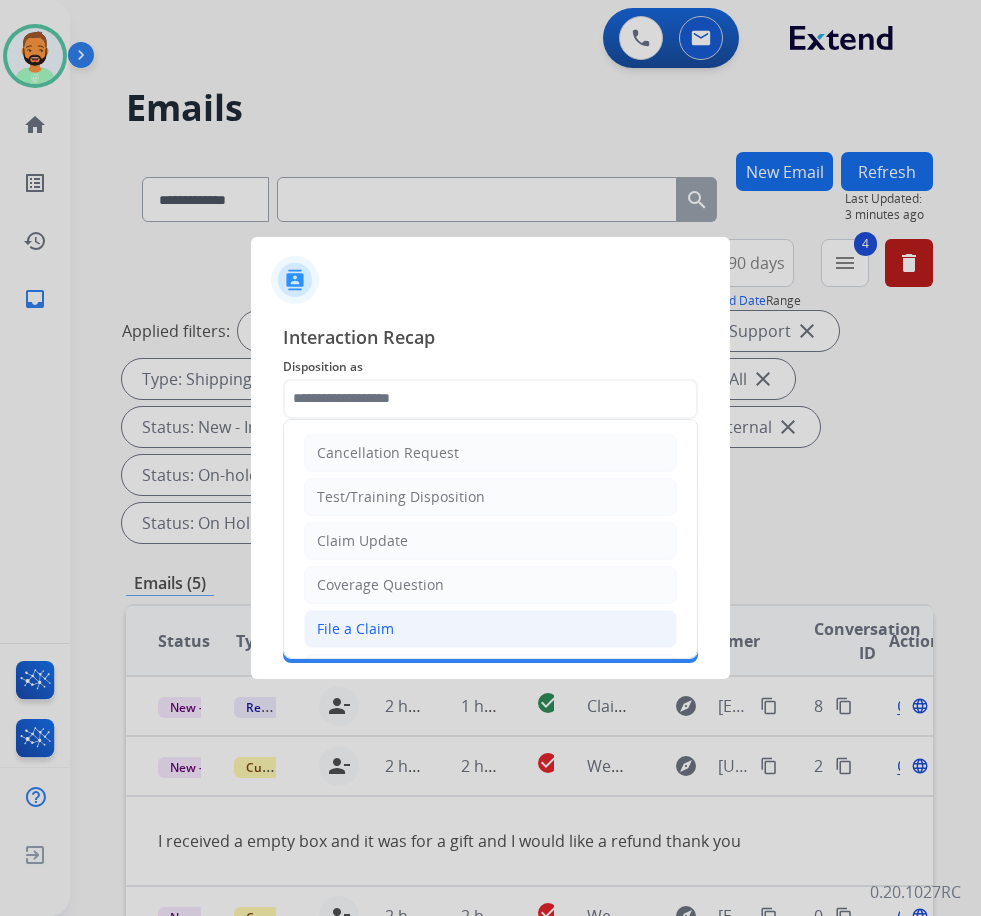 click on "File a Claim" 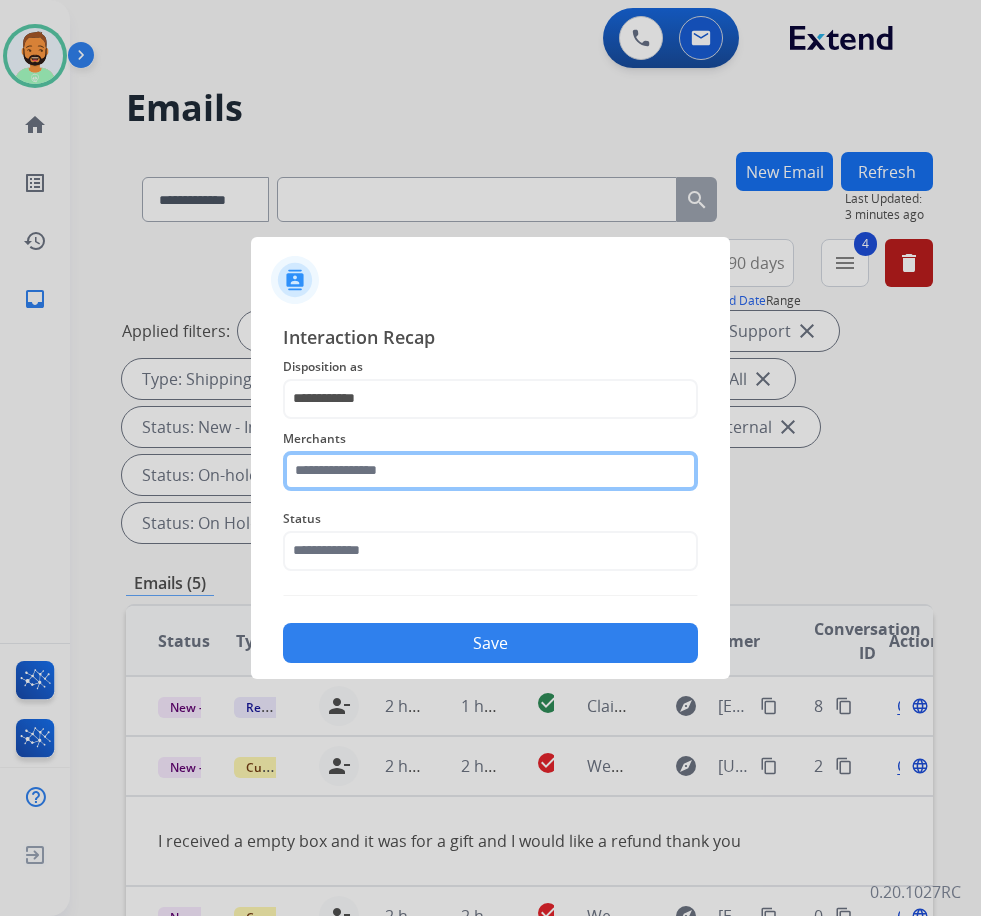click 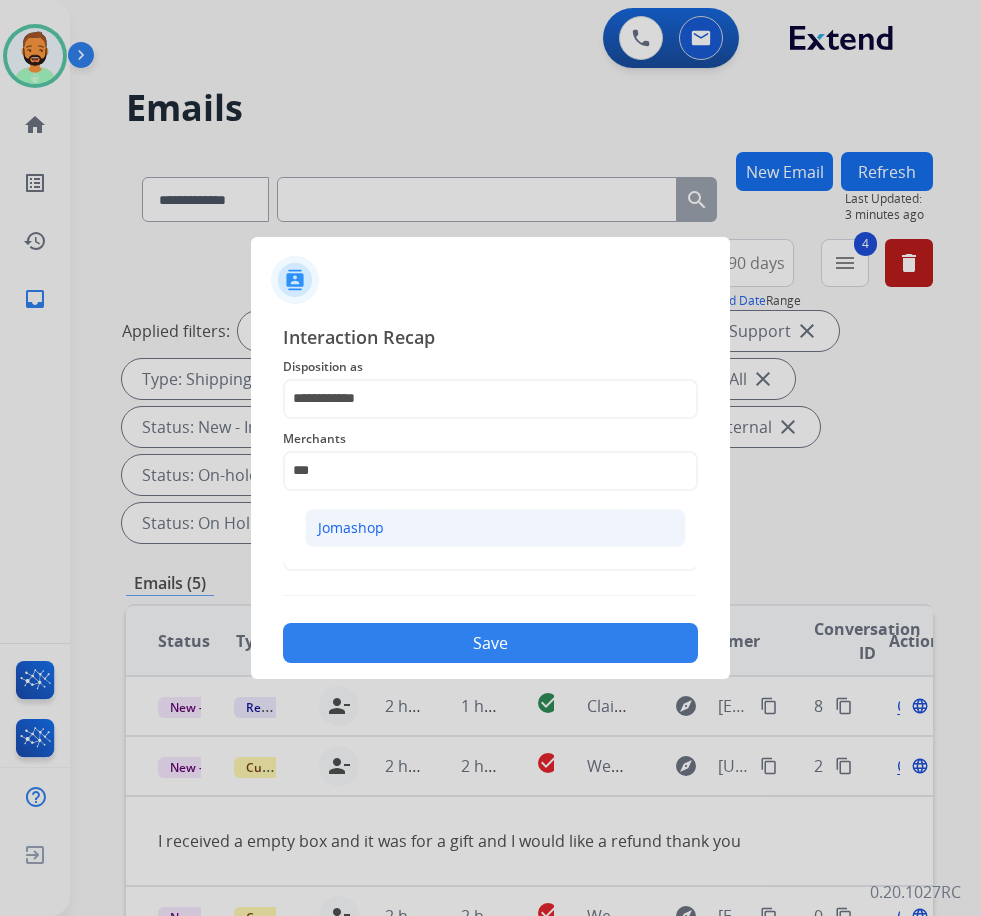 click on "Jomashop" 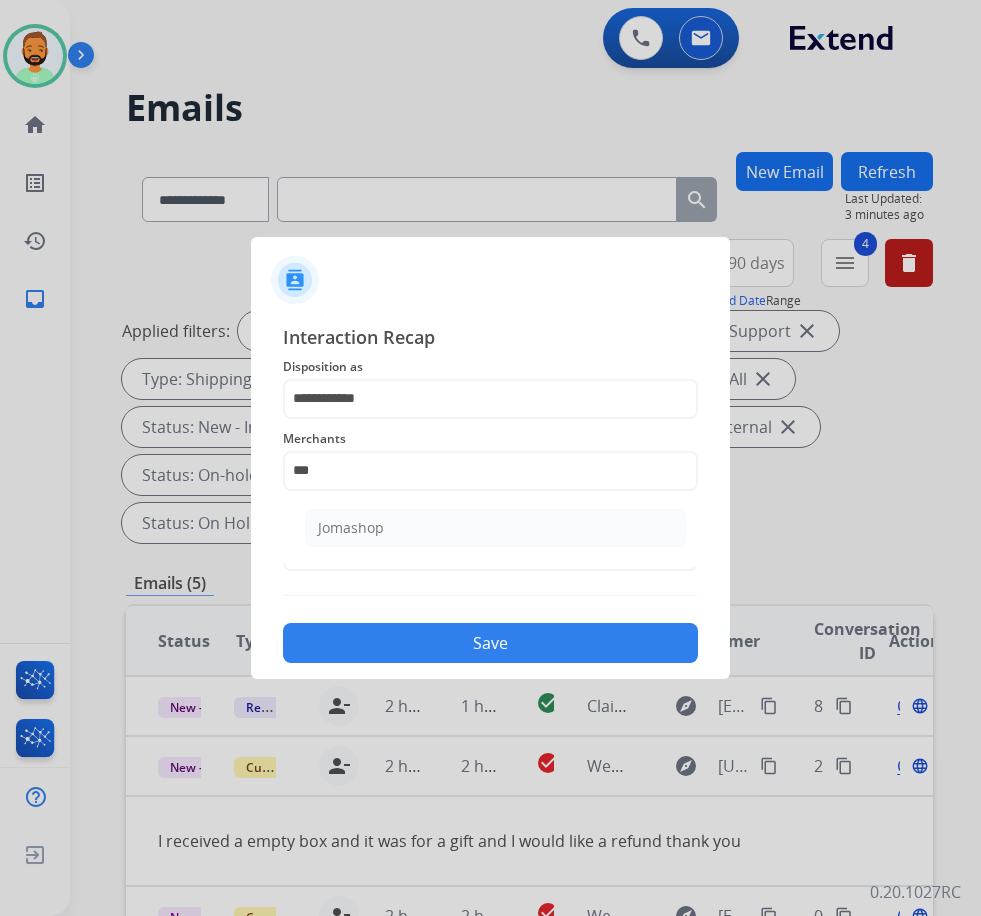 type on "********" 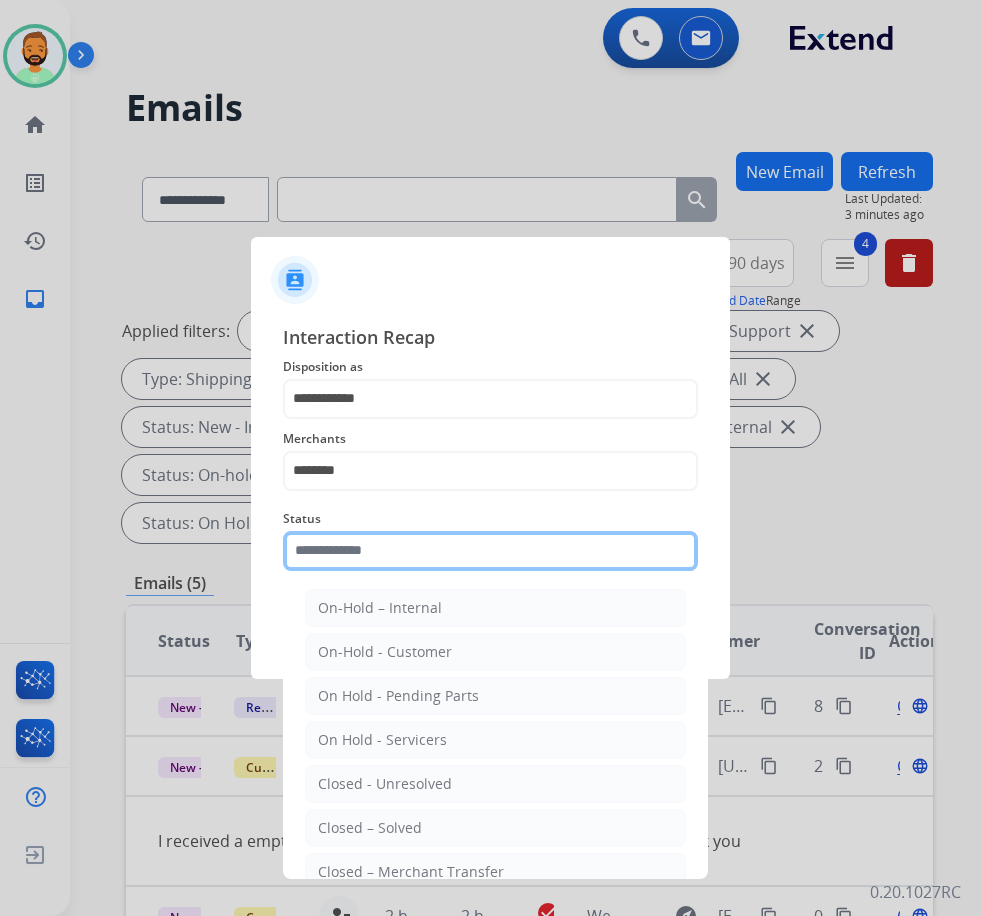 click 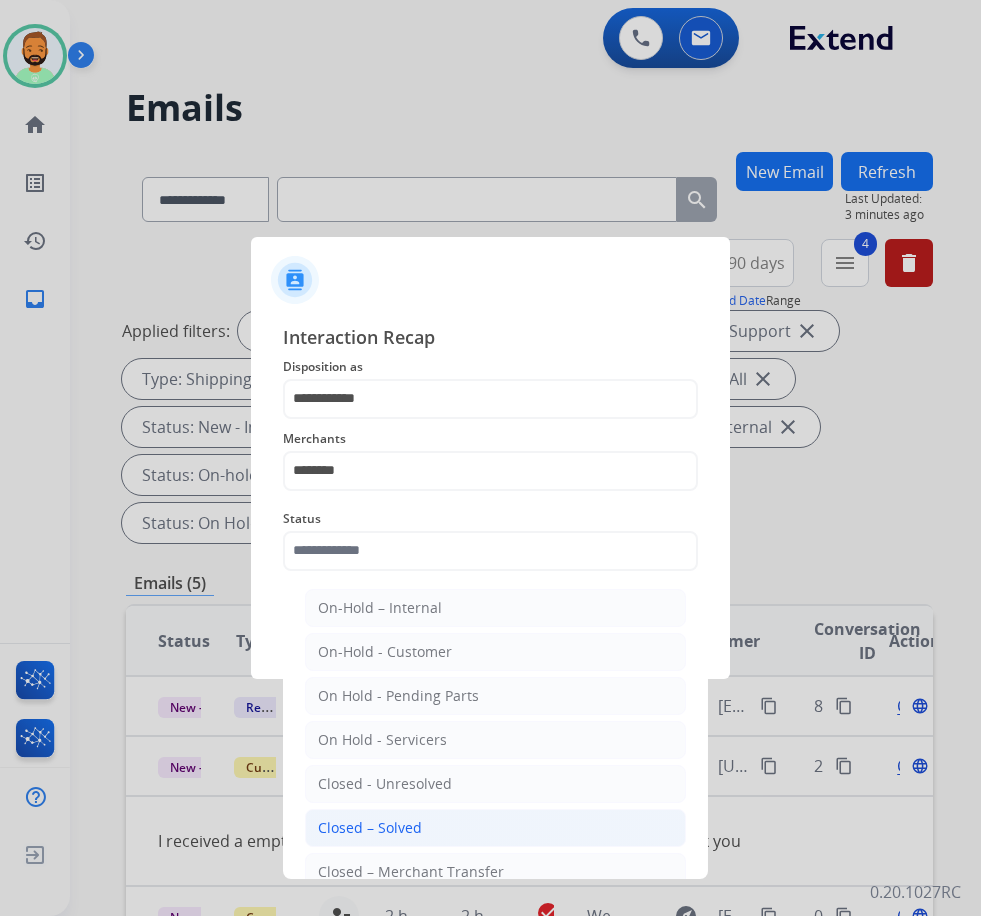 click on "Closed – Solved" 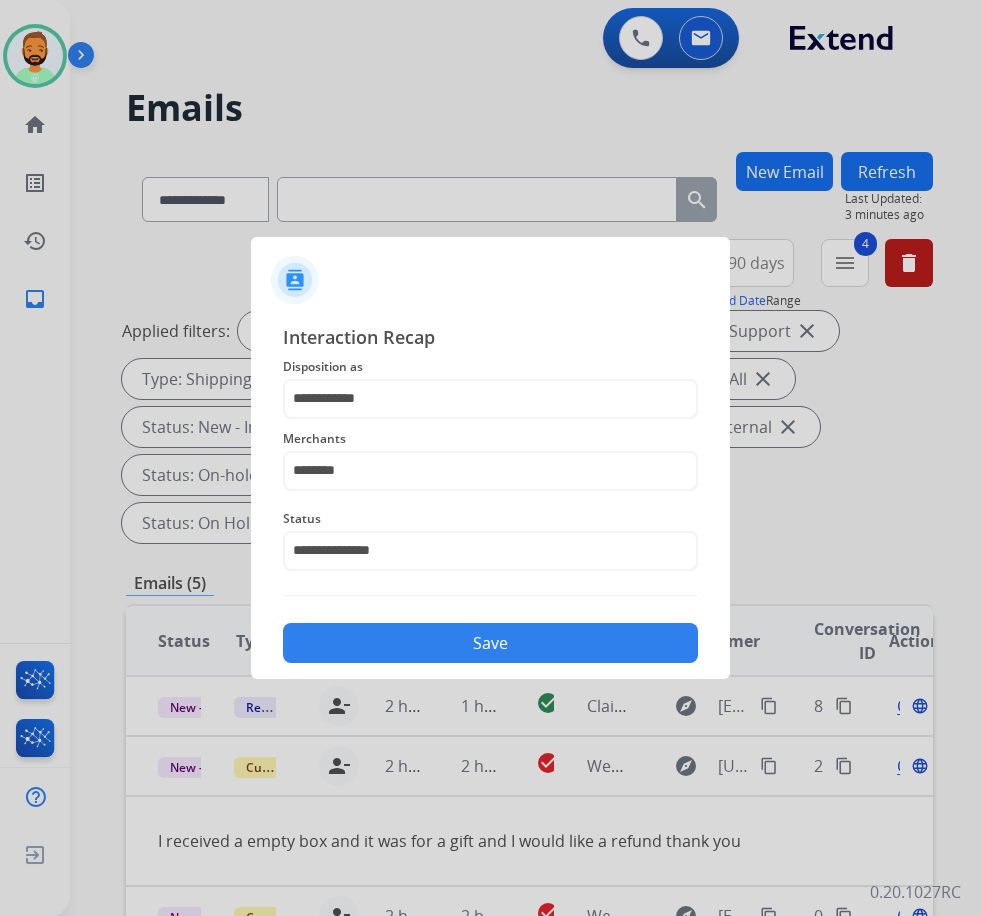 click on "Save" 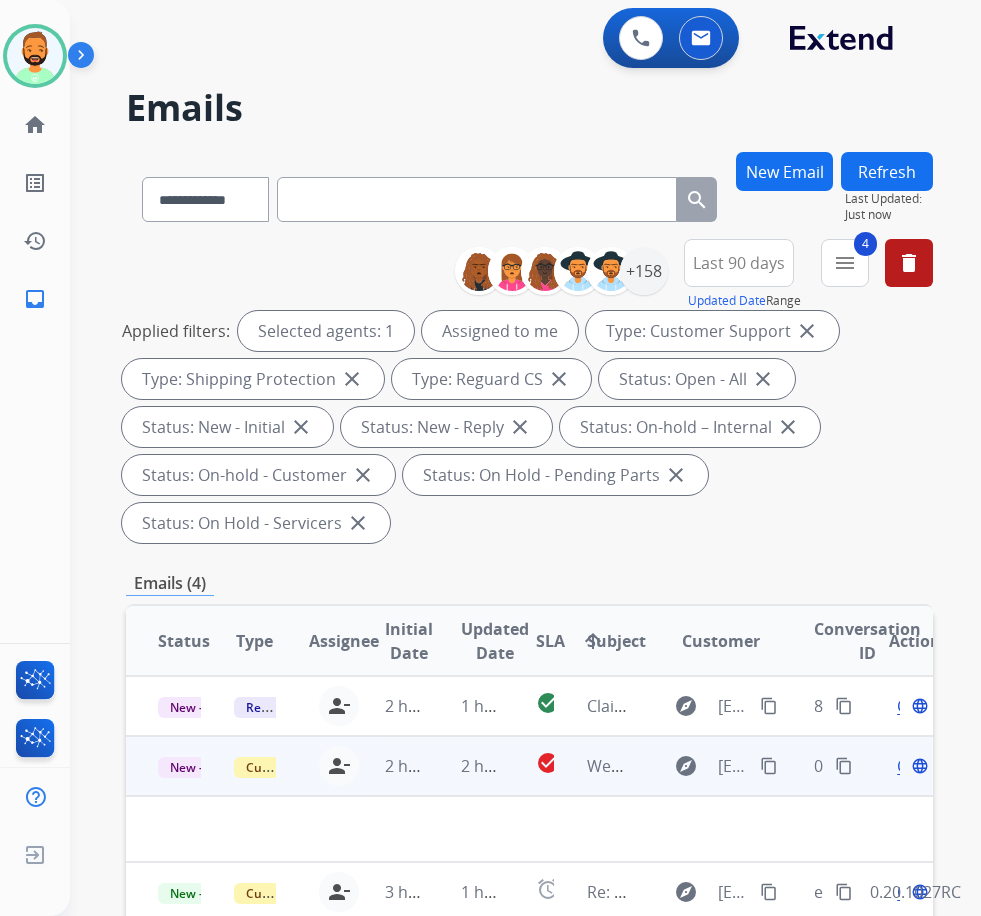 click on "2 hours ago" at bounding box center (467, 766) 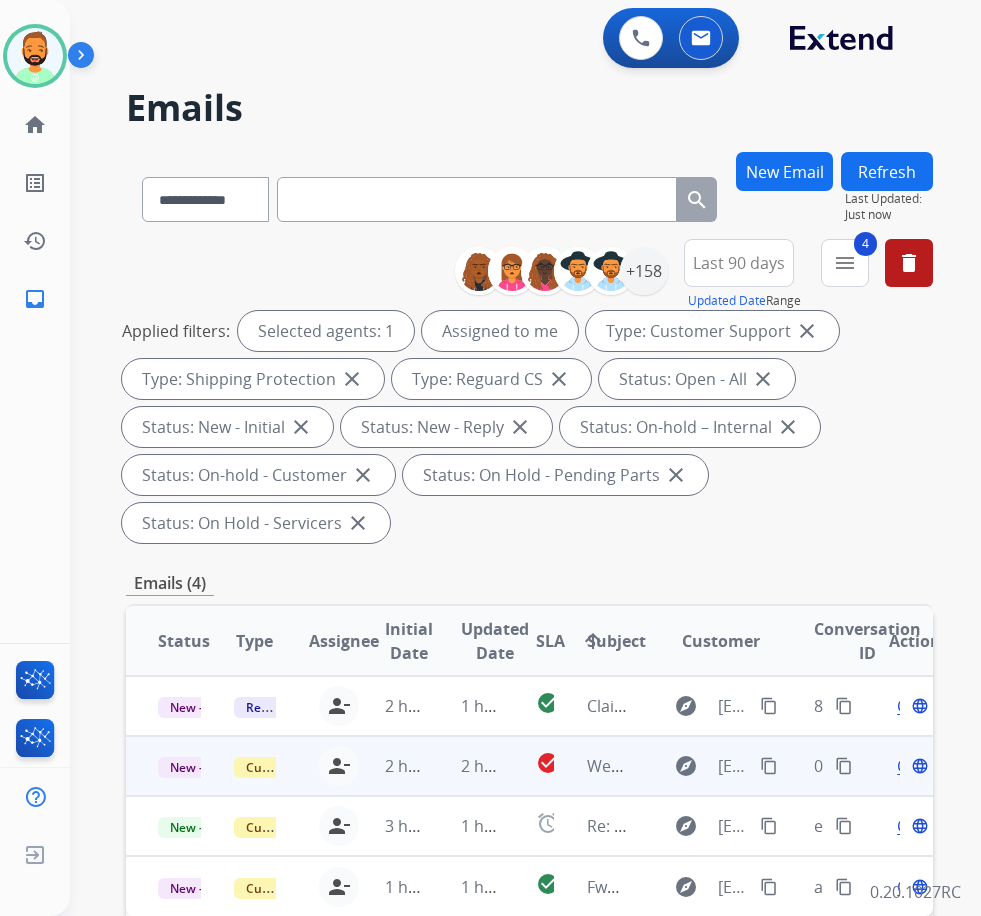 click on "2 hours ago" at bounding box center [467, 766] 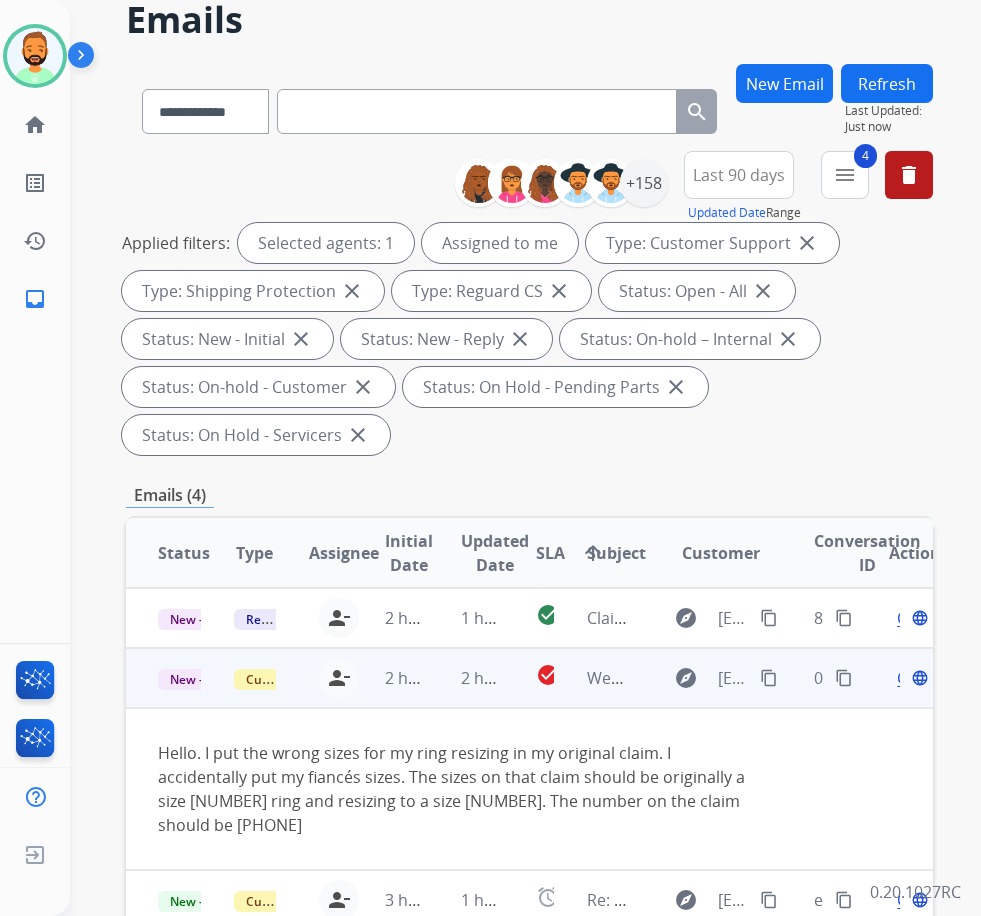 scroll, scrollTop: 100, scrollLeft: 0, axis: vertical 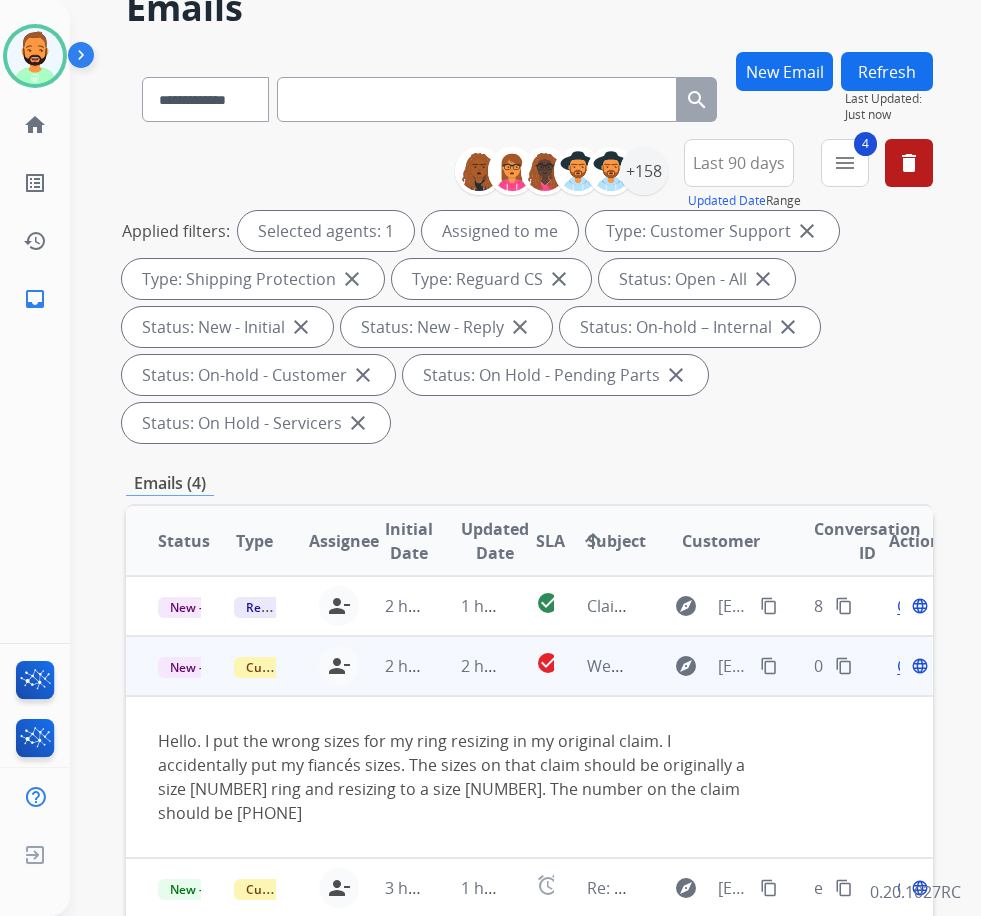 click on "content_copy" at bounding box center (769, 666) 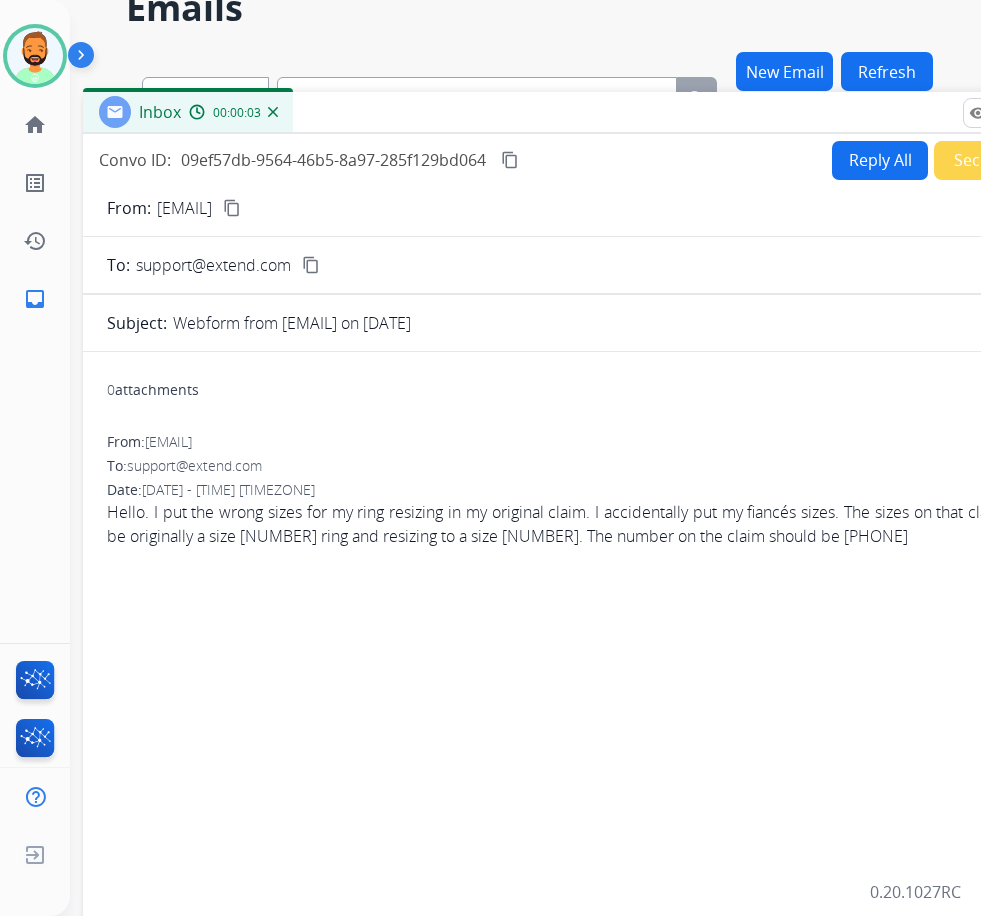 drag, startPoint x: 304, startPoint y: 51, endPoint x: 454, endPoint y: 121, distance: 165.52945 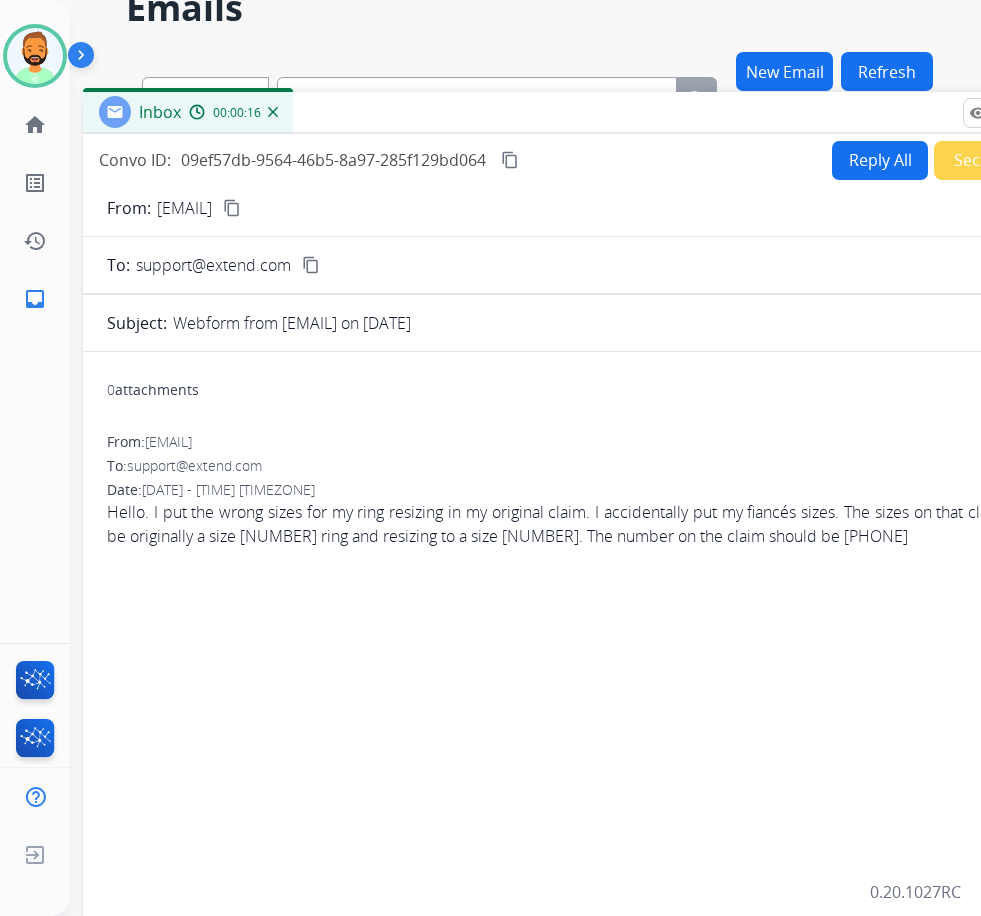 drag, startPoint x: 283, startPoint y: 330, endPoint x: 450, endPoint y: 323, distance: 167.14664 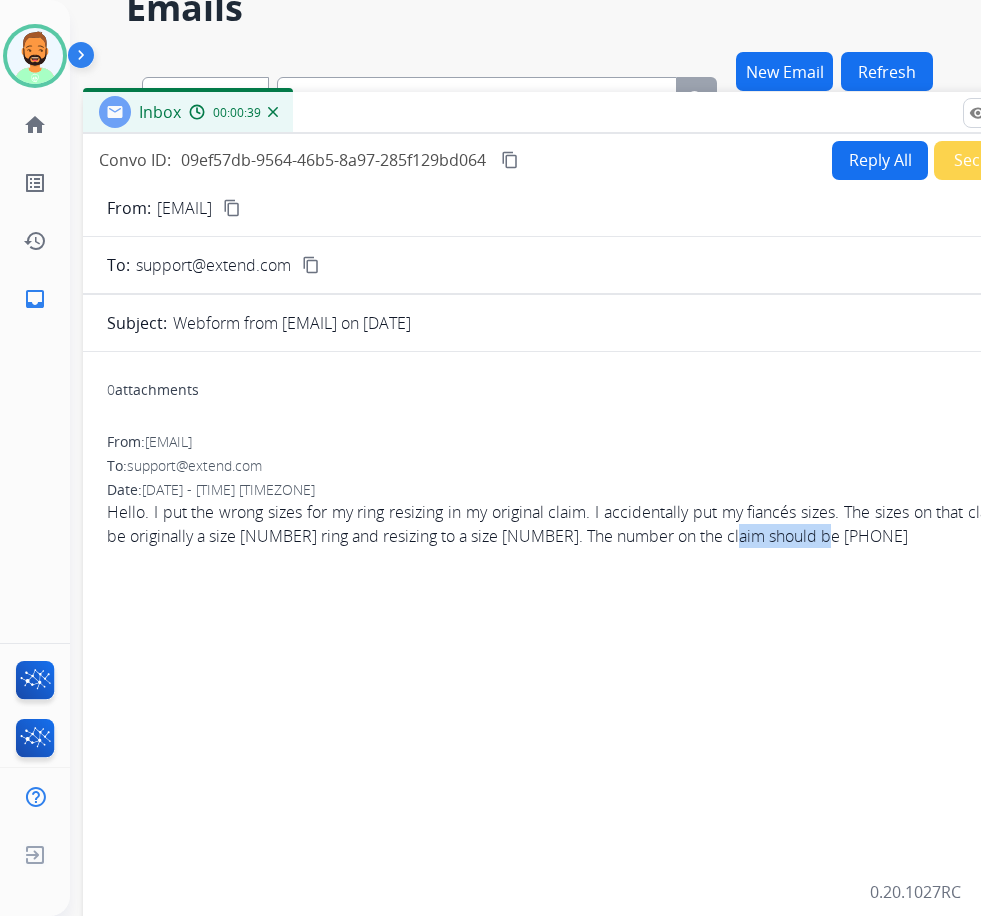 drag, startPoint x: 773, startPoint y: 535, endPoint x: 870, endPoint y: 536, distance: 97.00516 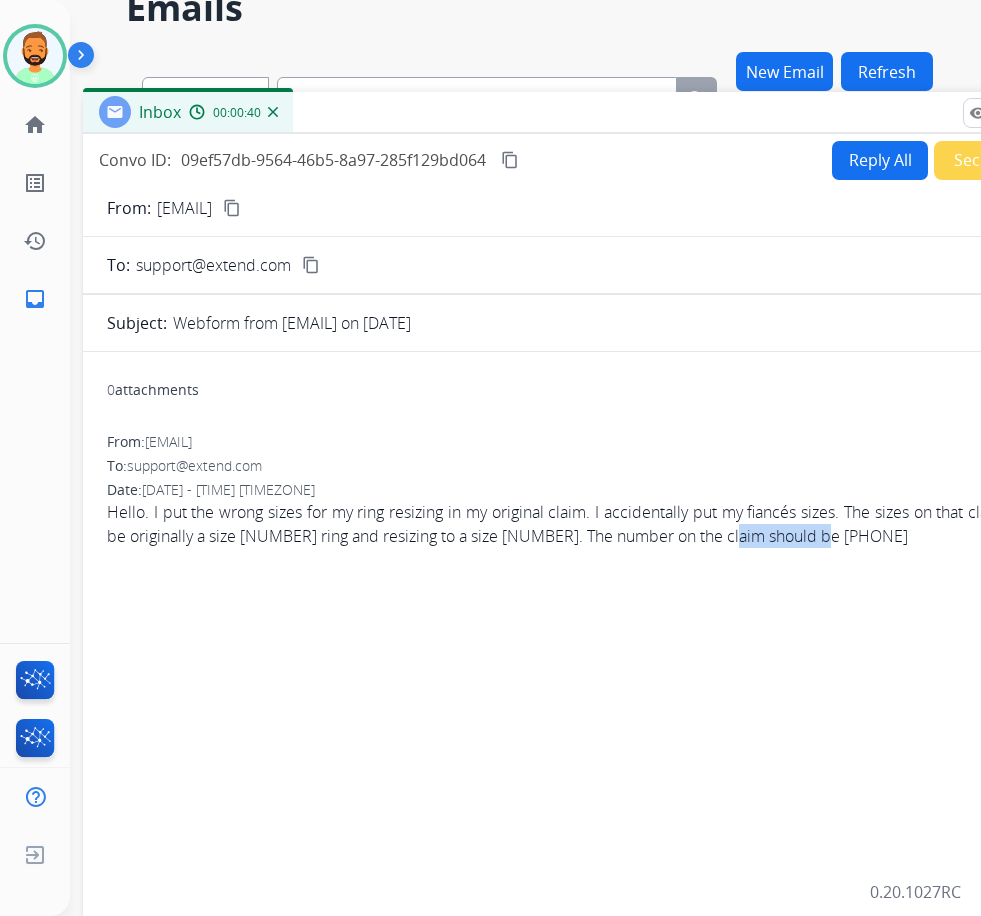 copy on "781-812-8521" 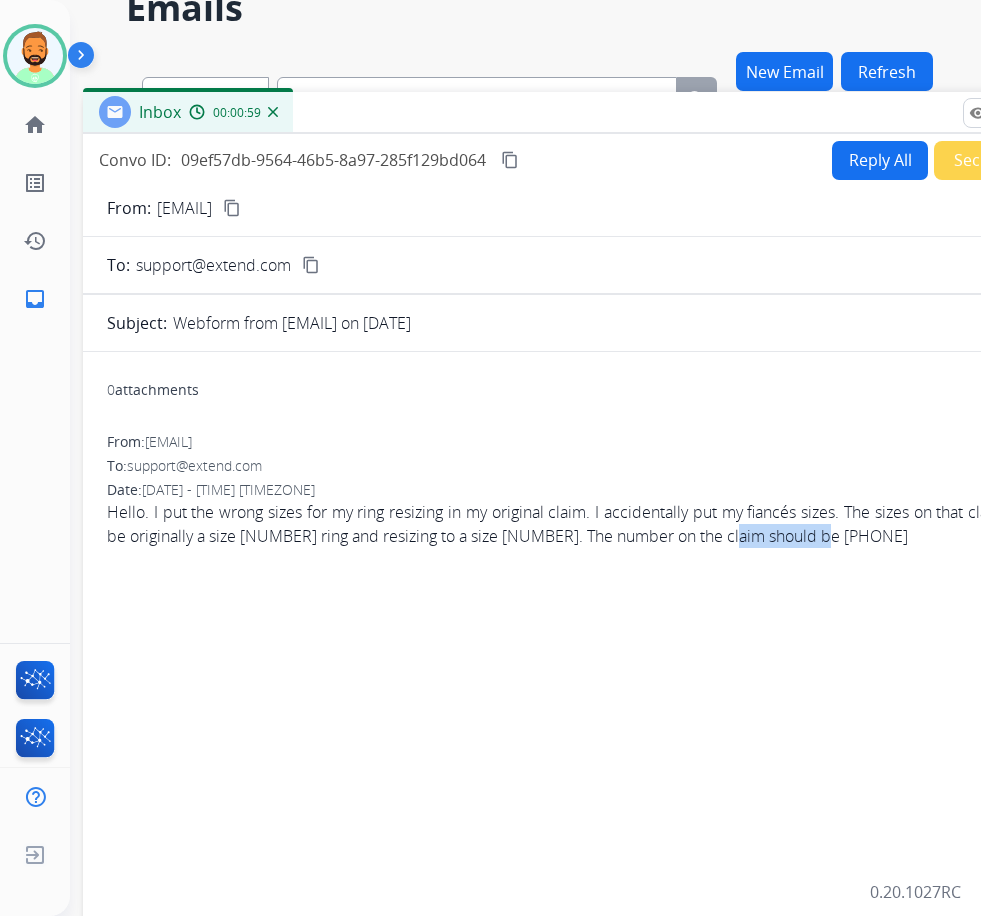 click on "Reply All" at bounding box center (880, 160) 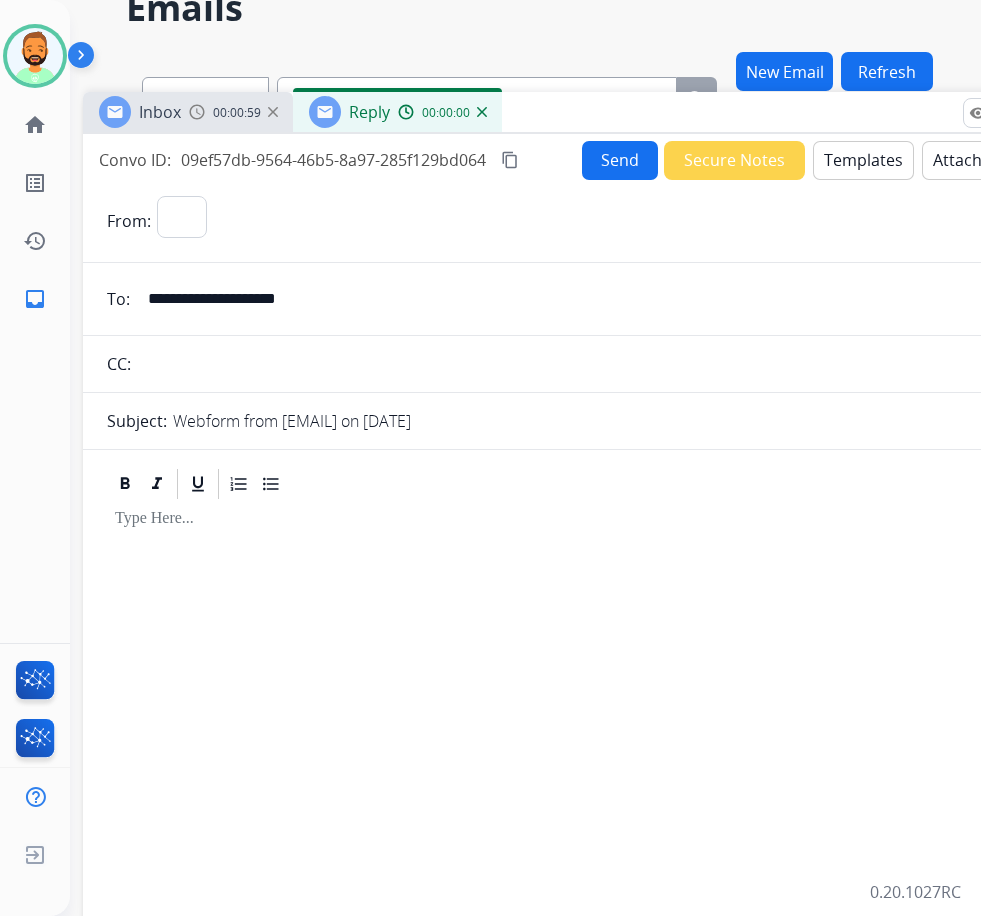 select on "**********" 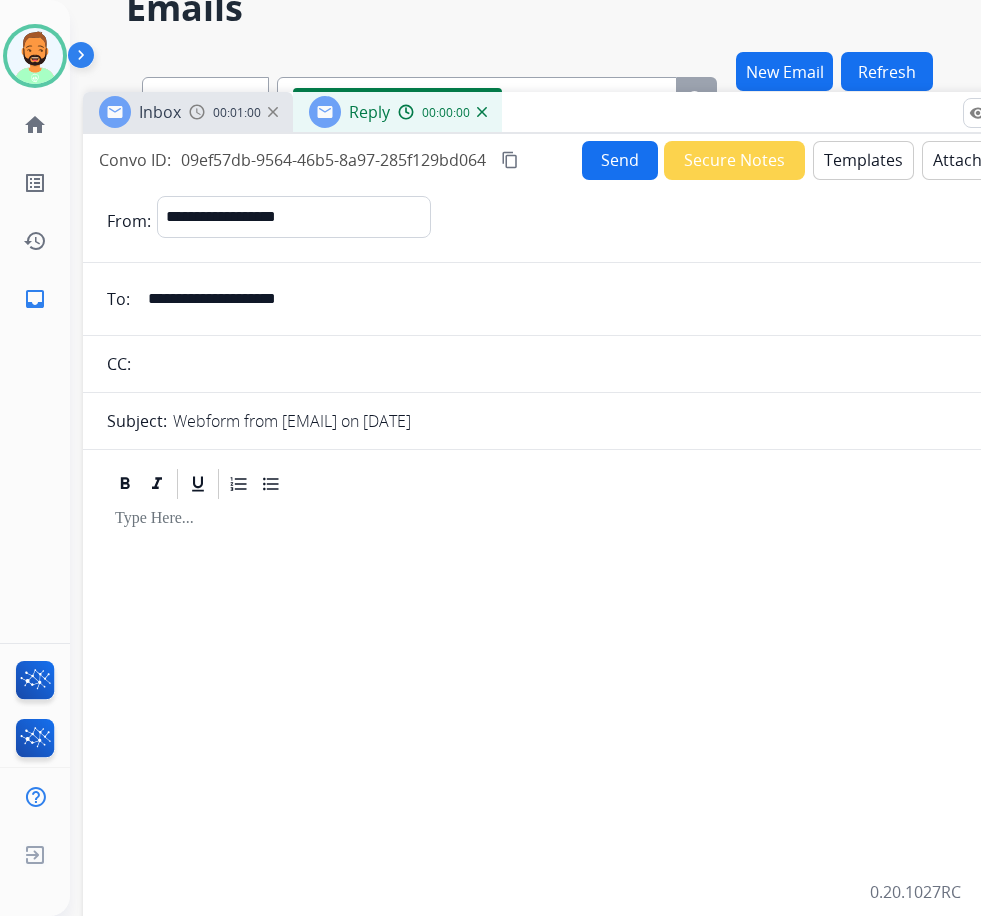 click on "Templates" at bounding box center [863, 160] 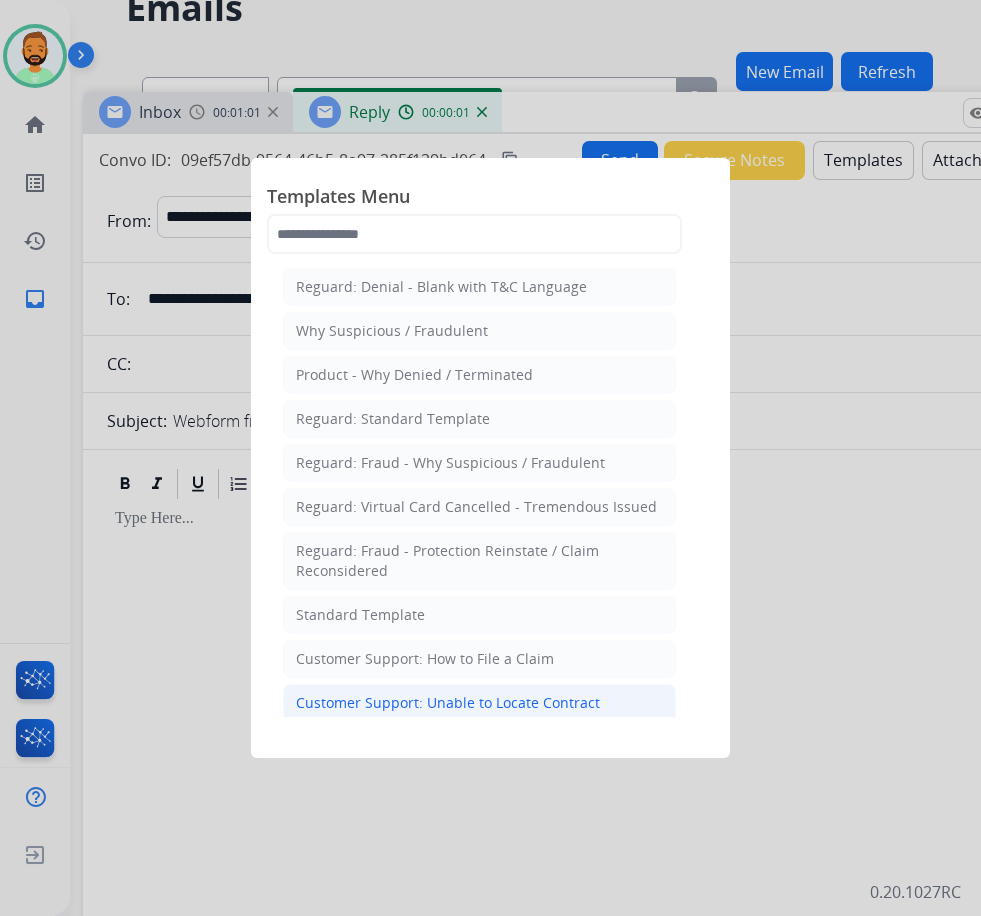 click on "Customer Support: Unable to Locate Contract" 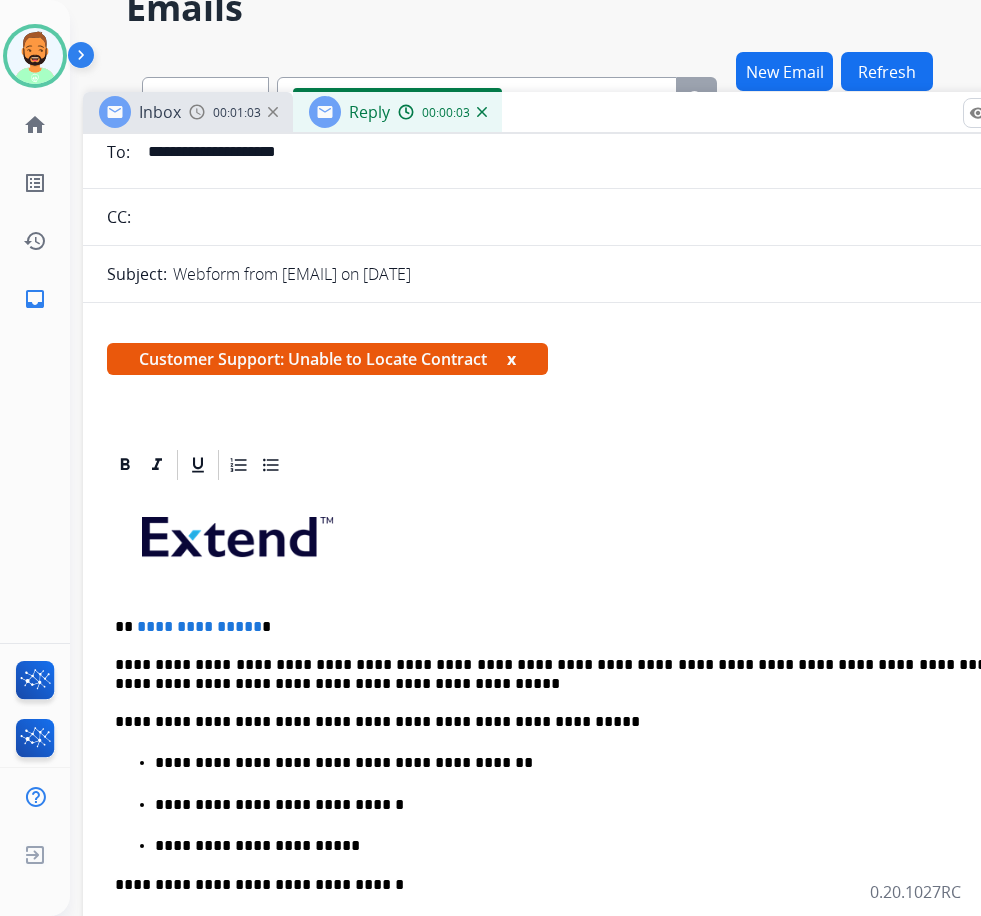 scroll, scrollTop: 200, scrollLeft: 0, axis: vertical 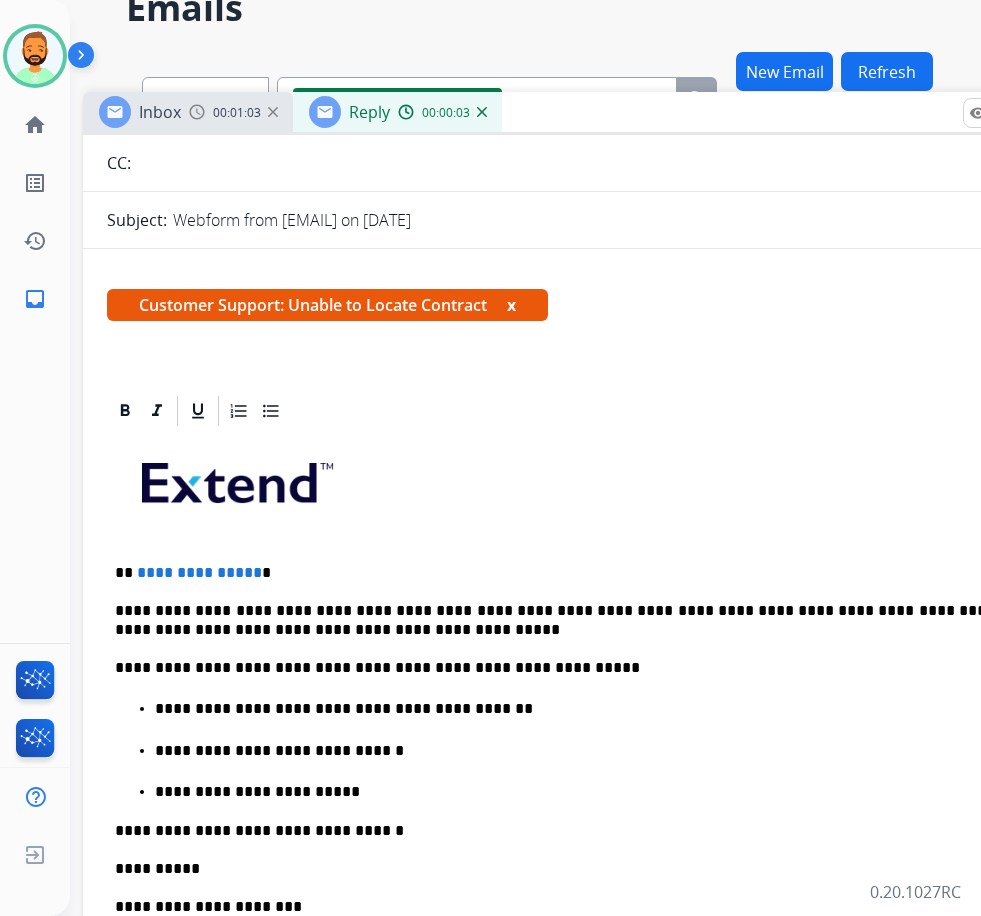 click on "**********" at bounding box center [575, 573] 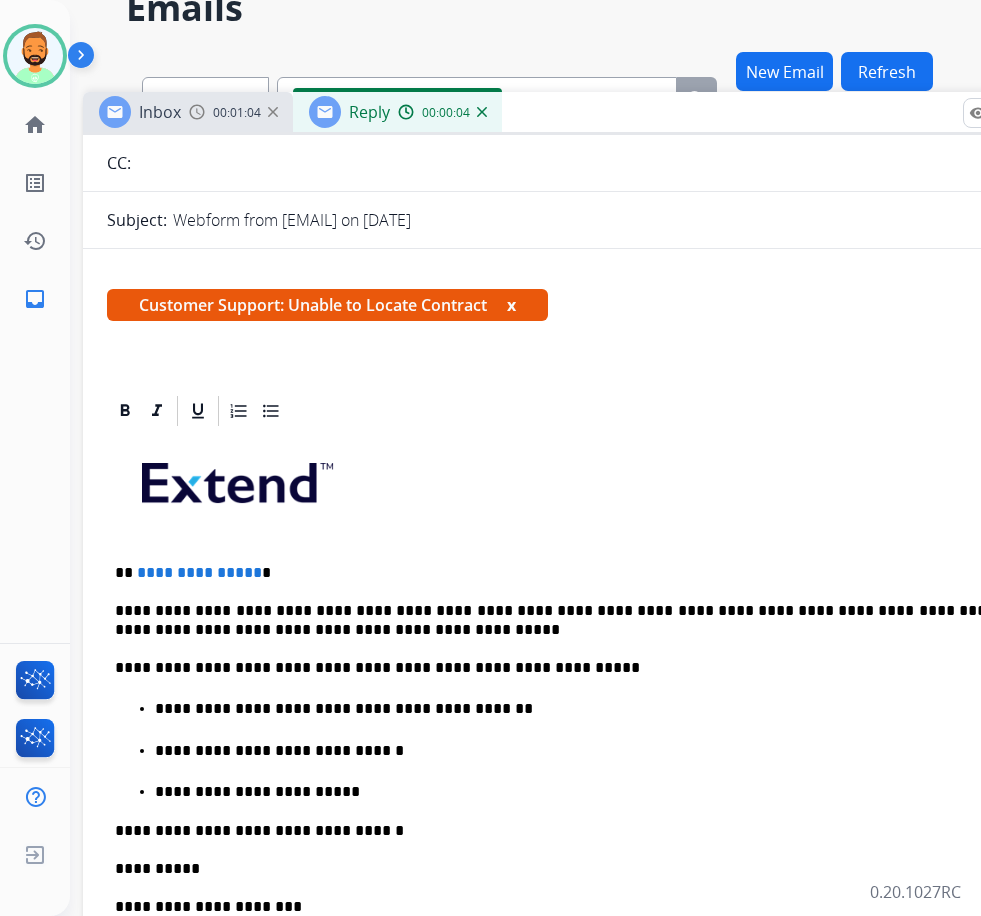 type 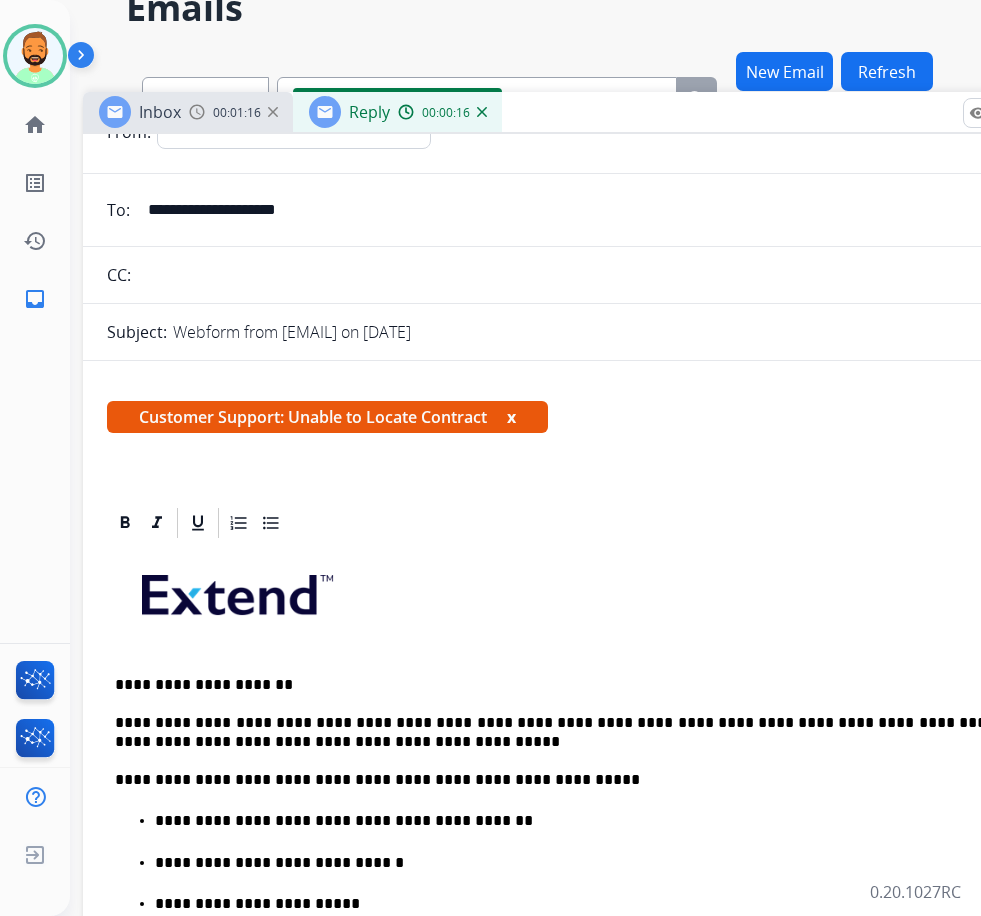 scroll, scrollTop: 0, scrollLeft: 0, axis: both 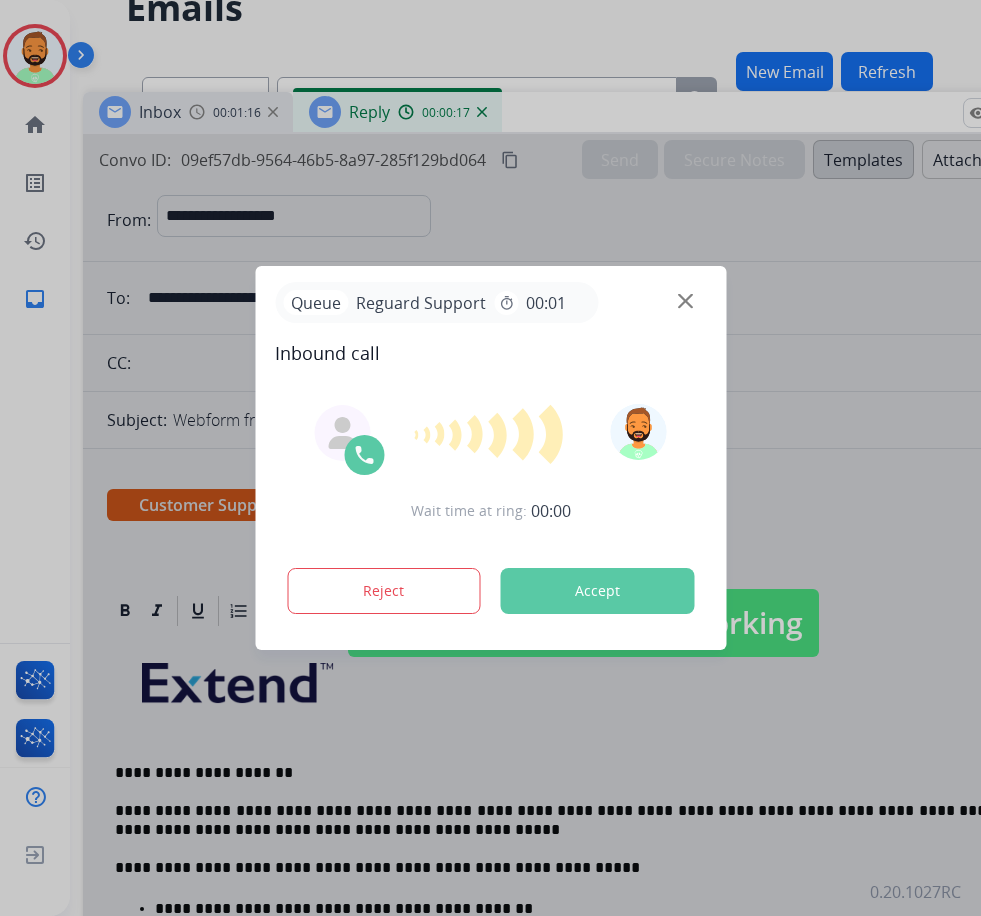 click at bounding box center (490, 458) 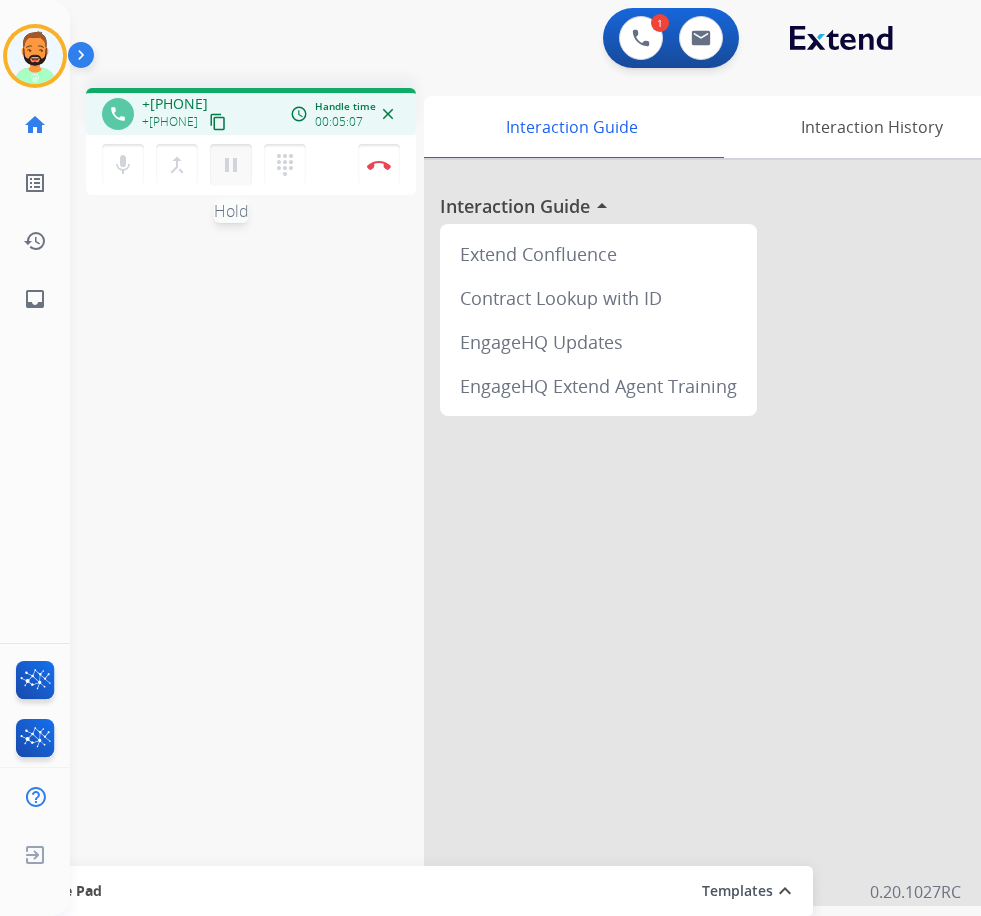 click on "pause" at bounding box center (231, 165) 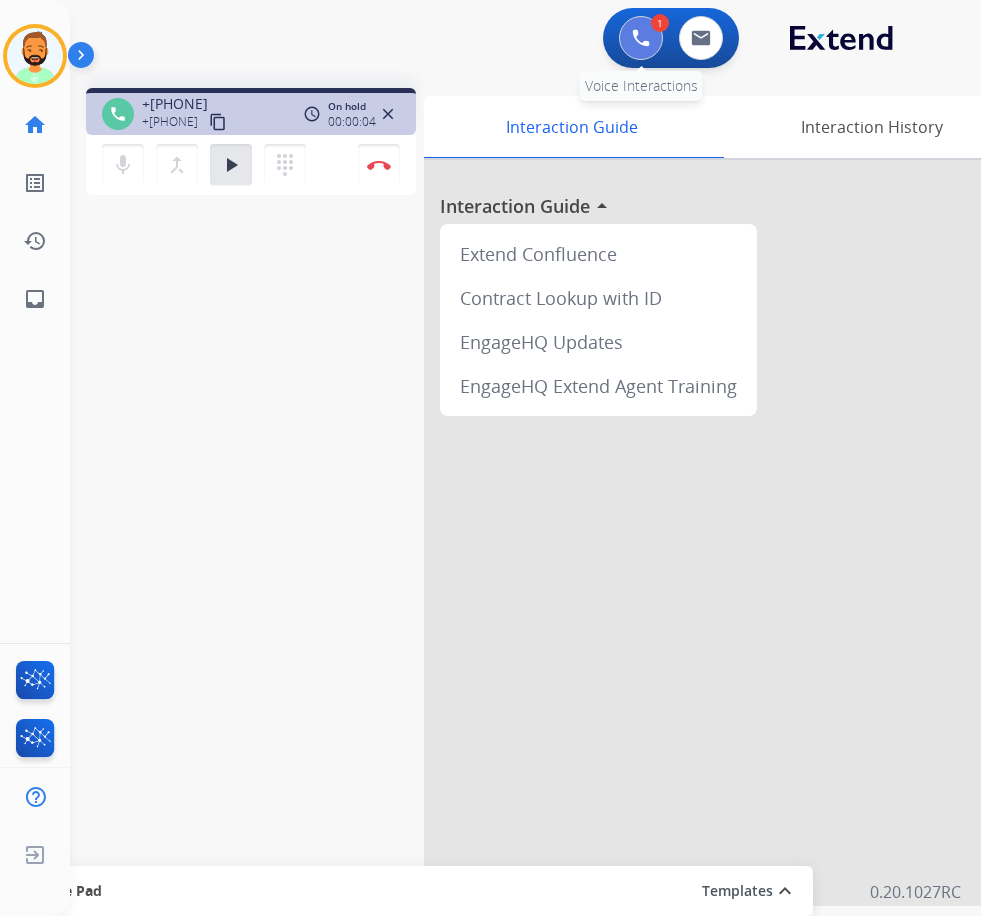 click at bounding box center [641, 38] 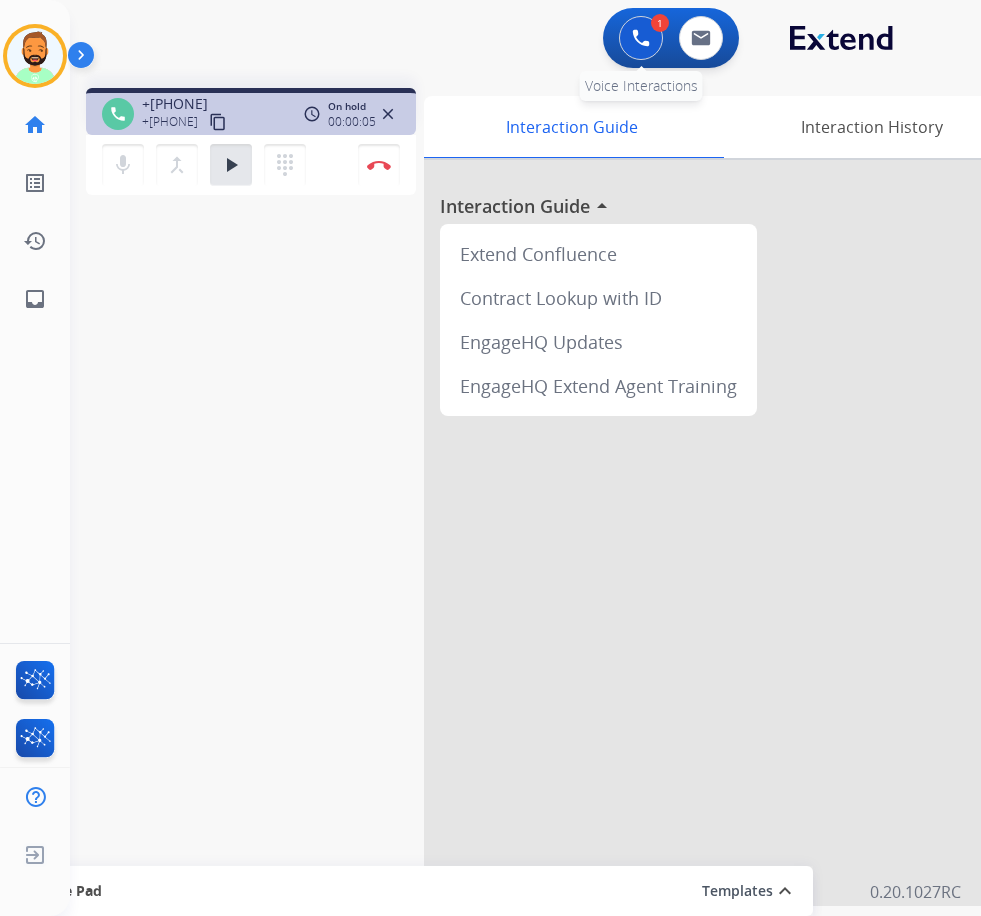 click at bounding box center (641, 38) 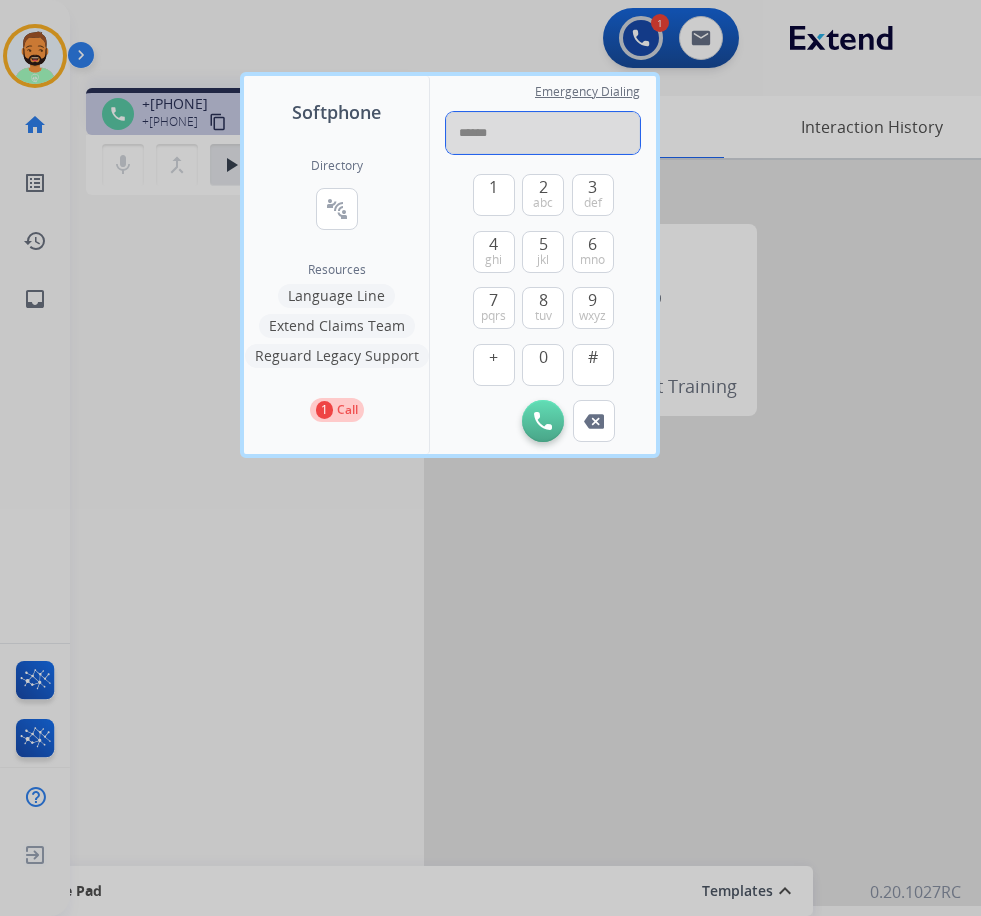 click on "******" at bounding box center (543, 133) 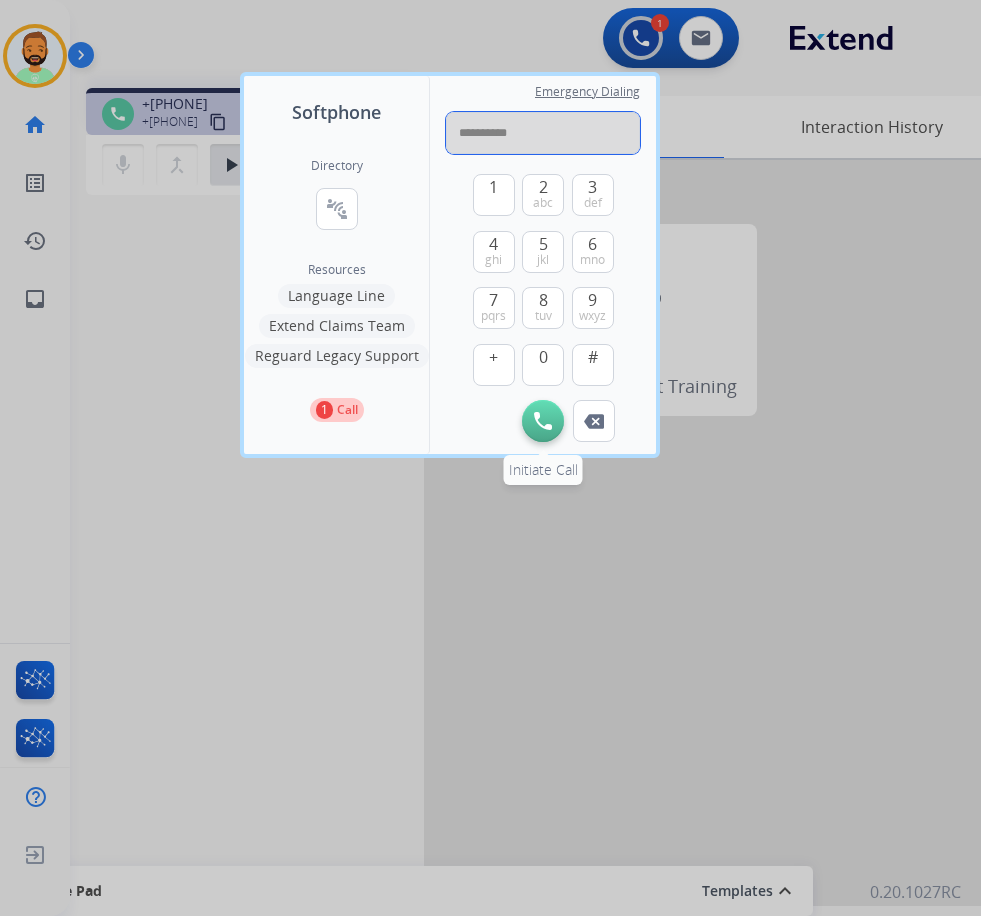 type on "**********" 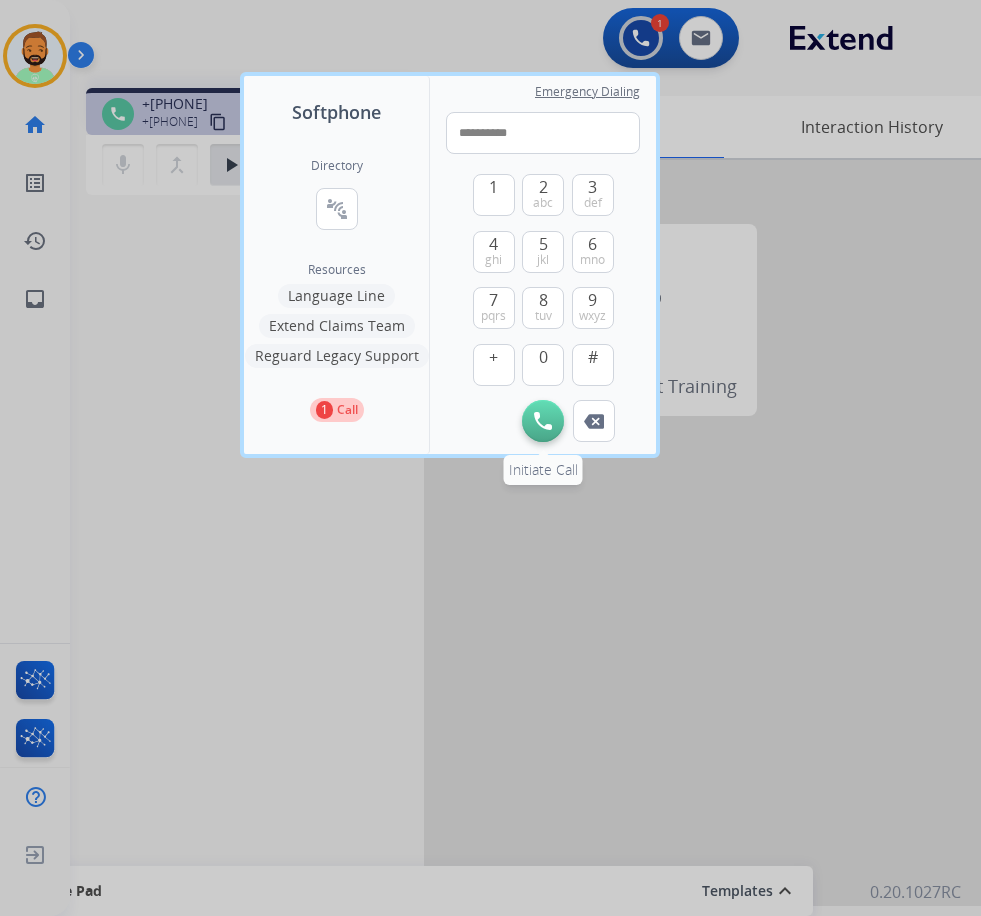 click on "Initiate Call" at bounding box center (543, 421) 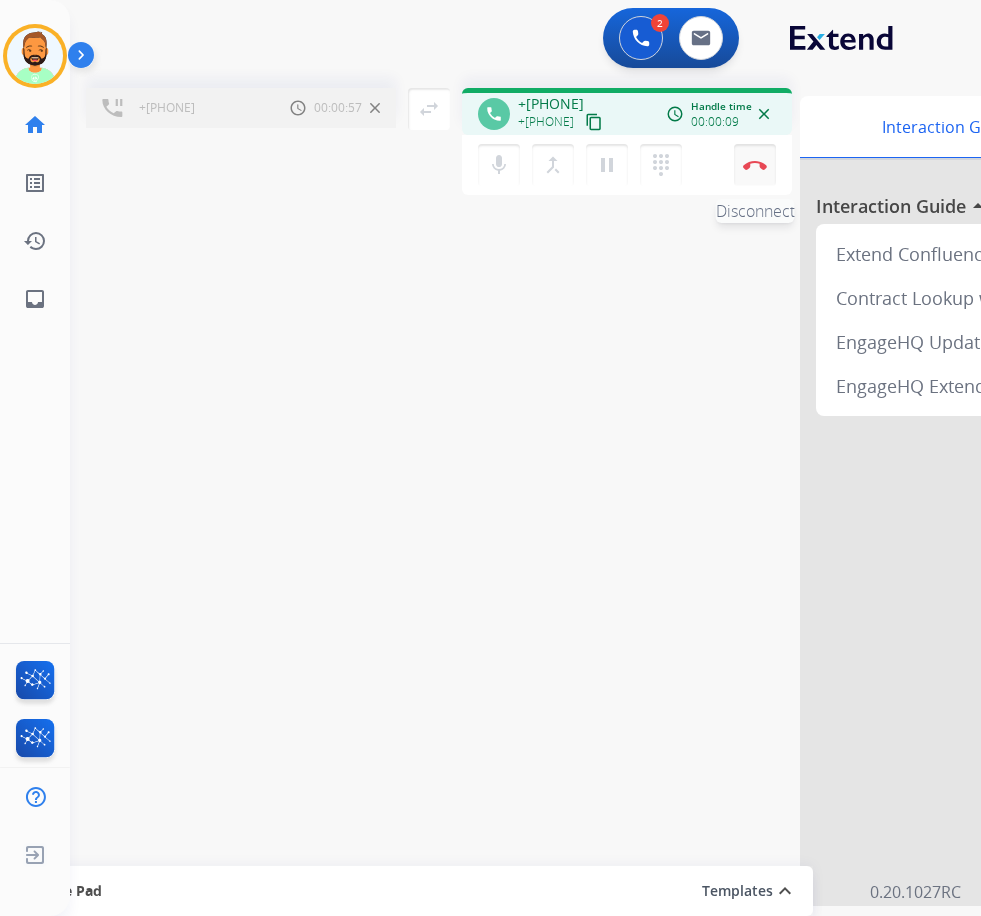 click at bounding box center (755, 165) 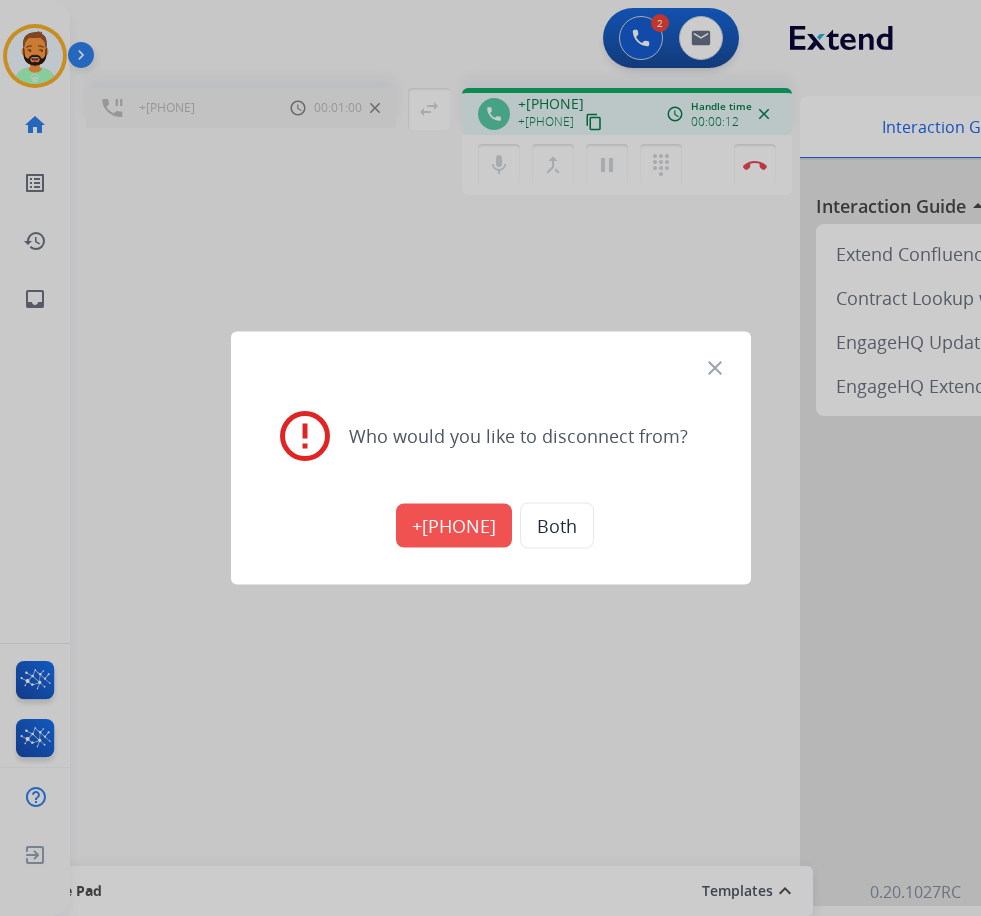 click on "+15039793878" at bounding box center [454, 526] 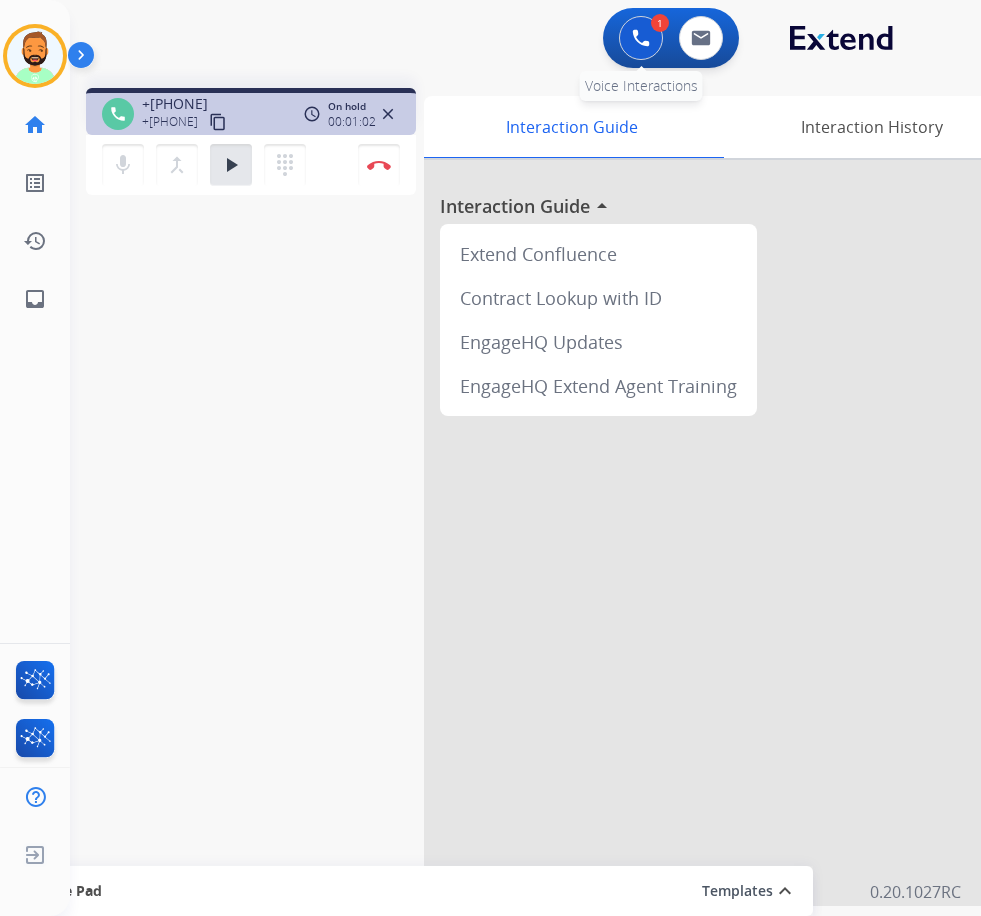 click on "1 Voice Interactions" at bounding box center [641, 38] 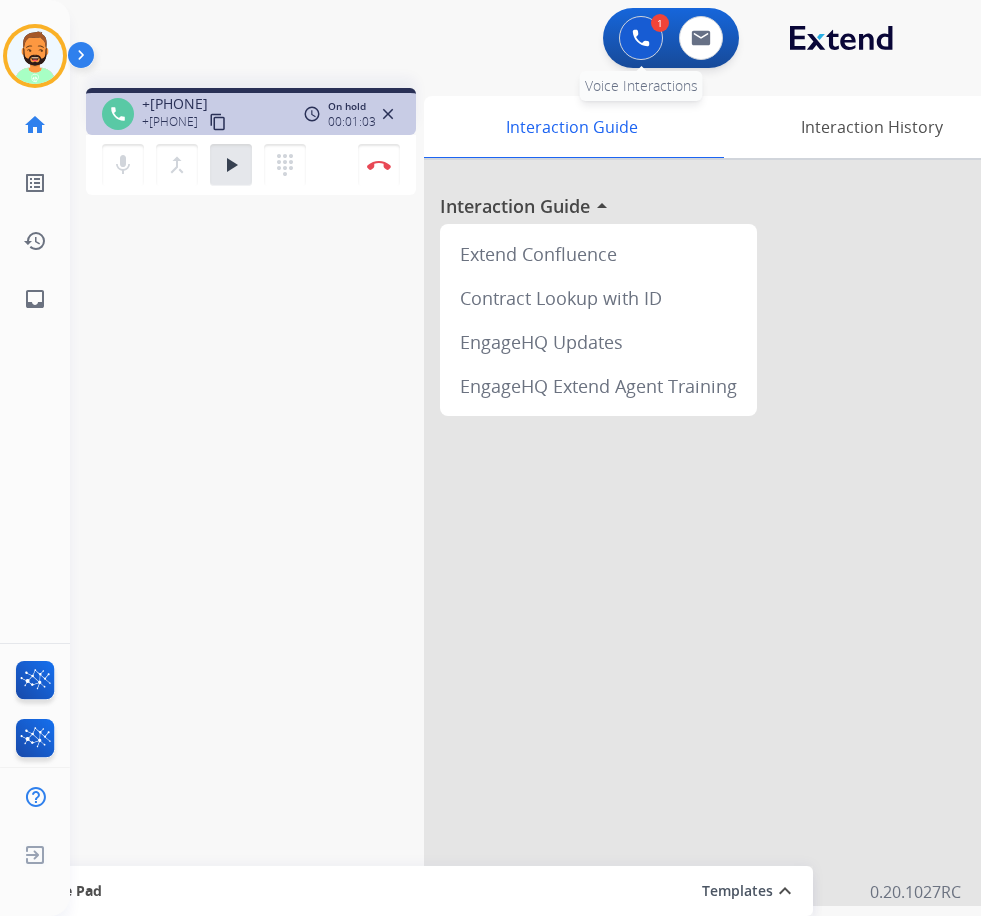 click at bounding box center (641, 38) 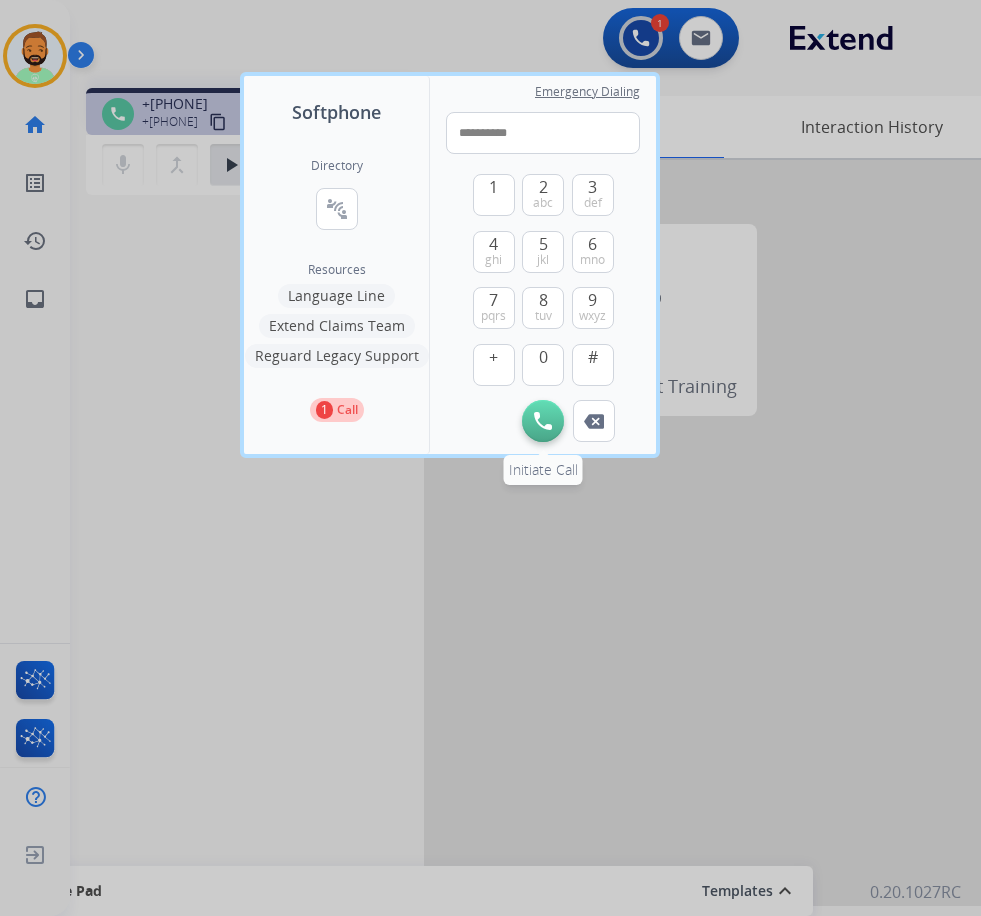 type on "**********" 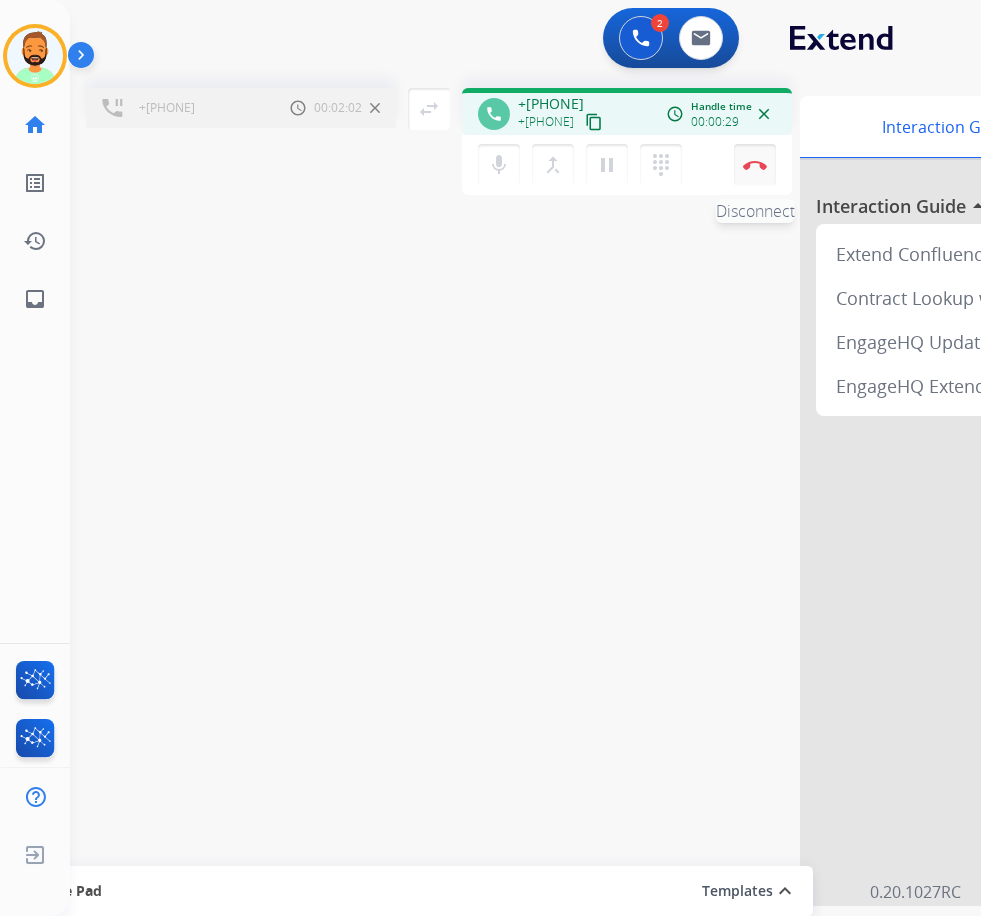 click at bounding box center [755, 165] 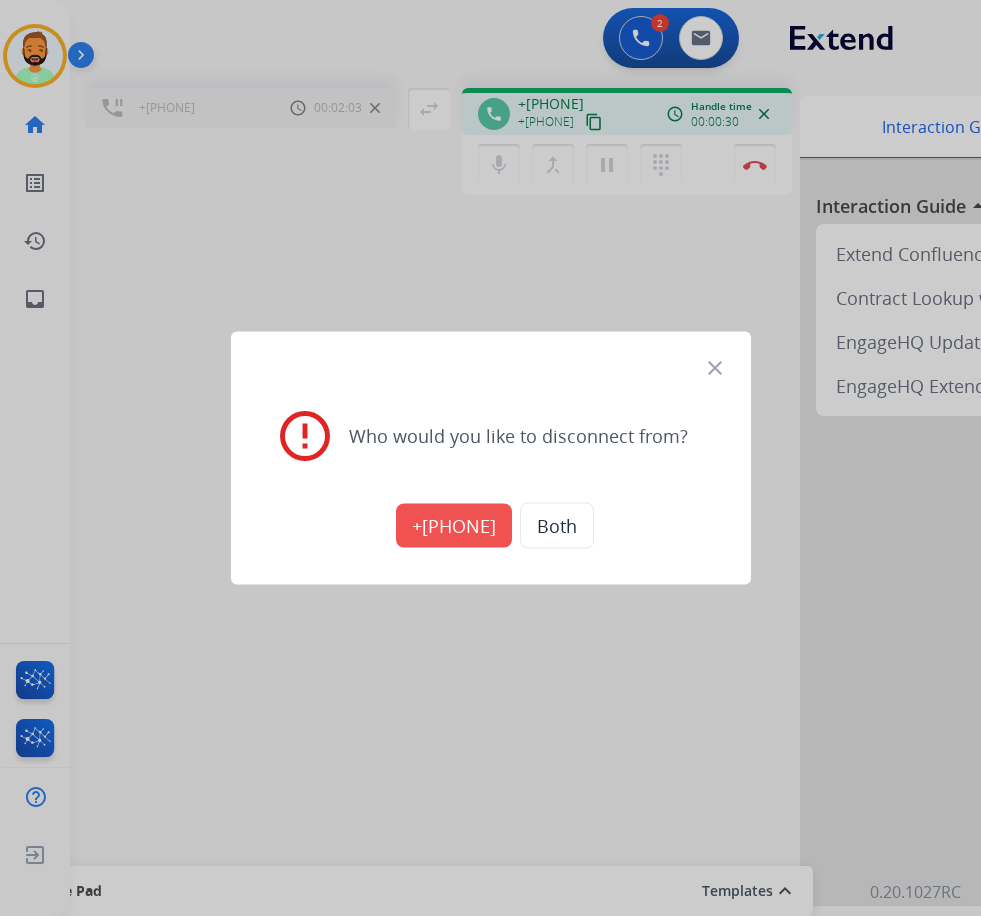click on "+15039493878" at bounding box center (454, 526) 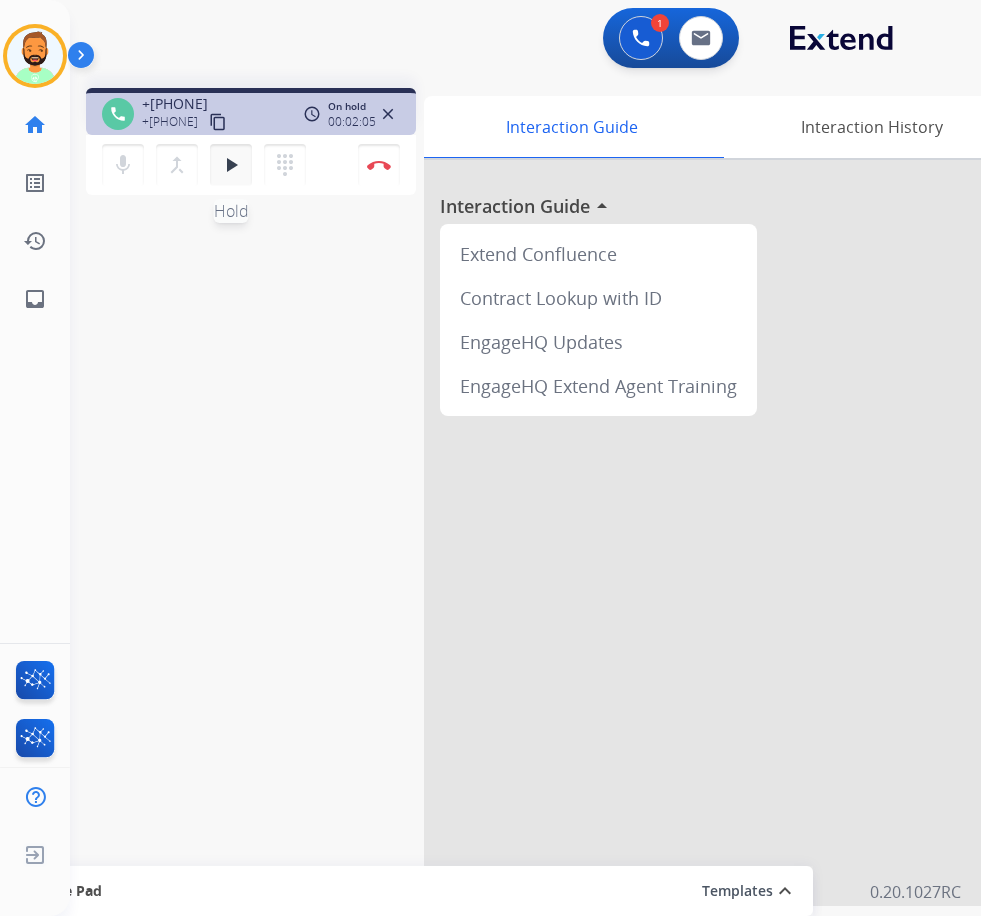 click on "play_arrow" at bounding box center [231, 165] 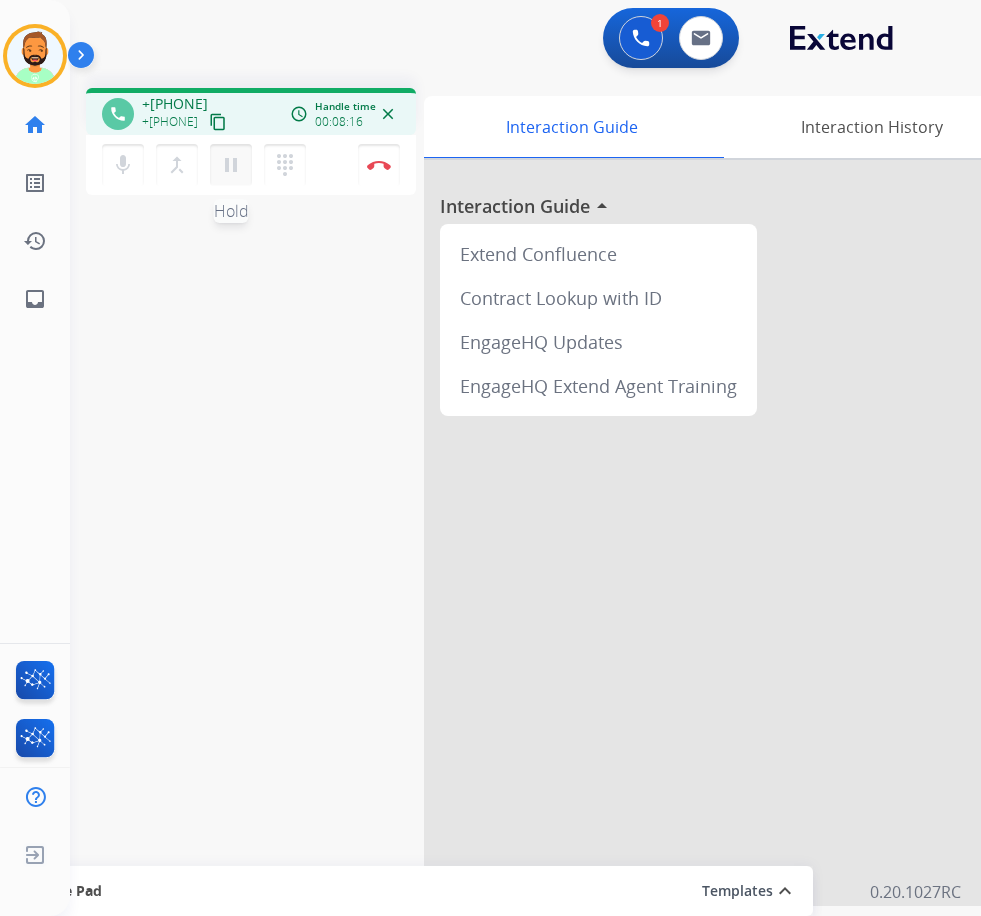 click on "pause" at bounding box center (231, 165) 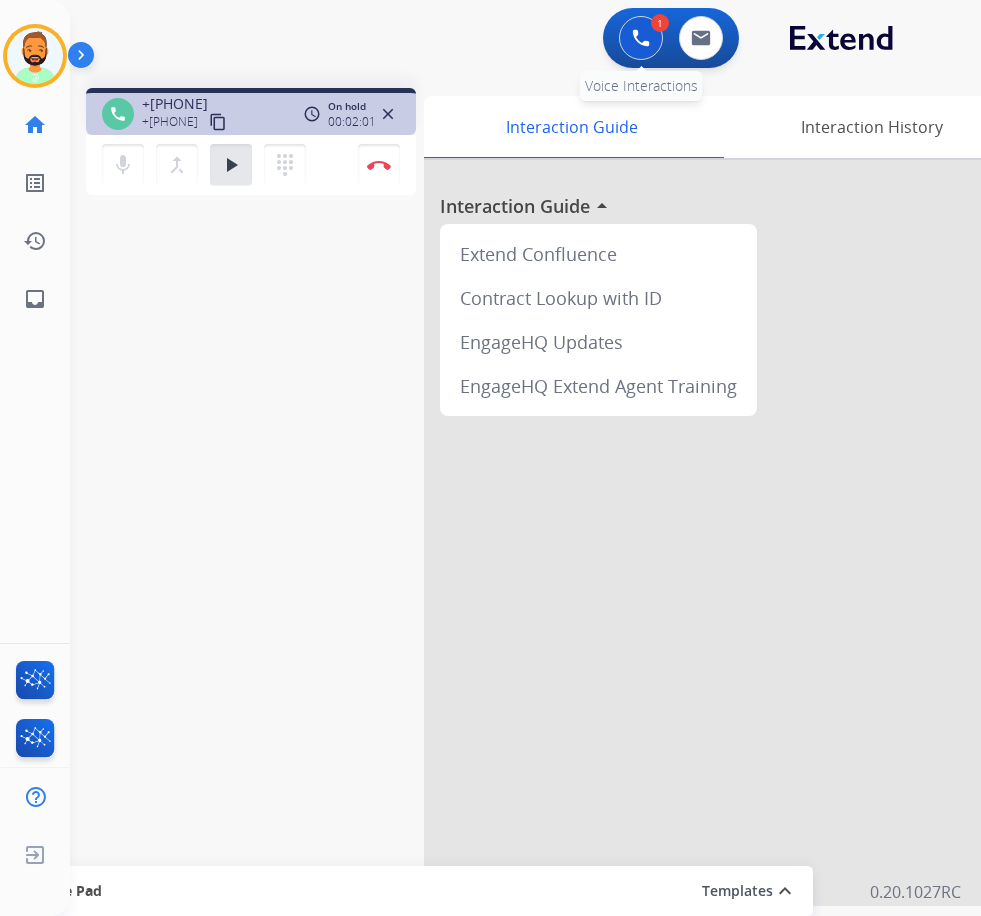 click at bounding box center (641, 38) 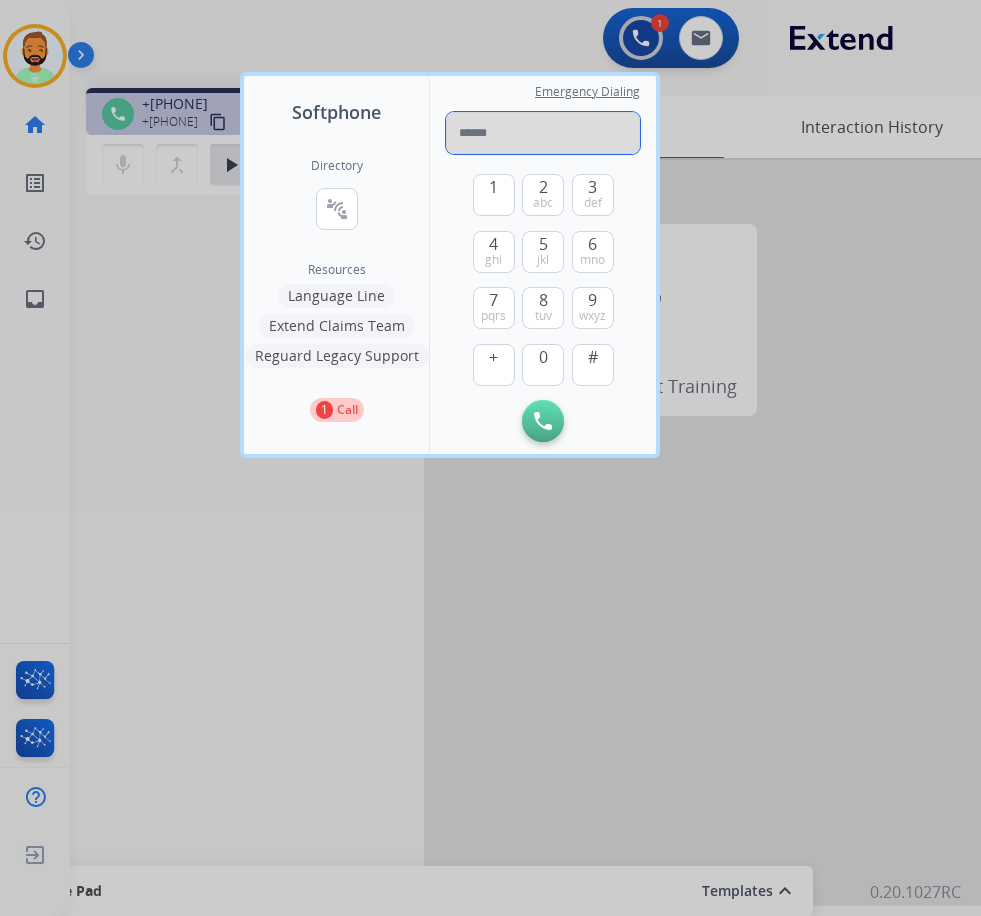 click at bounding box center (543, 133) 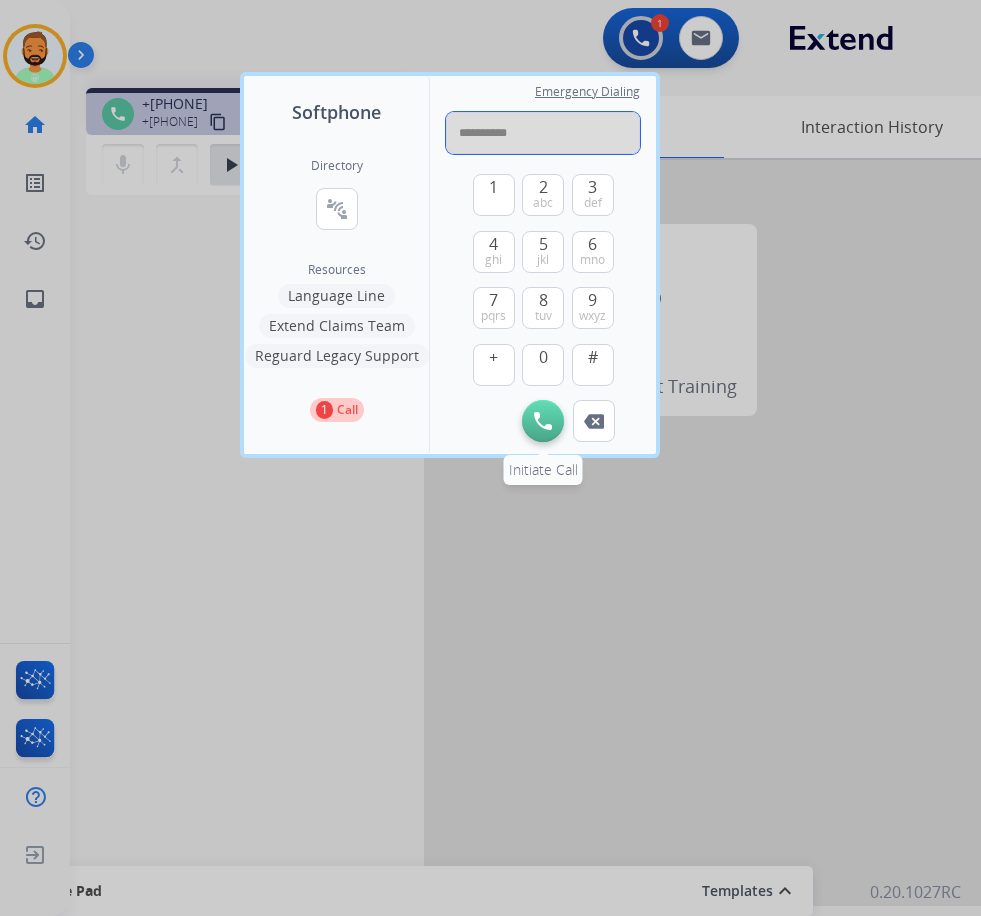 type on "**********" 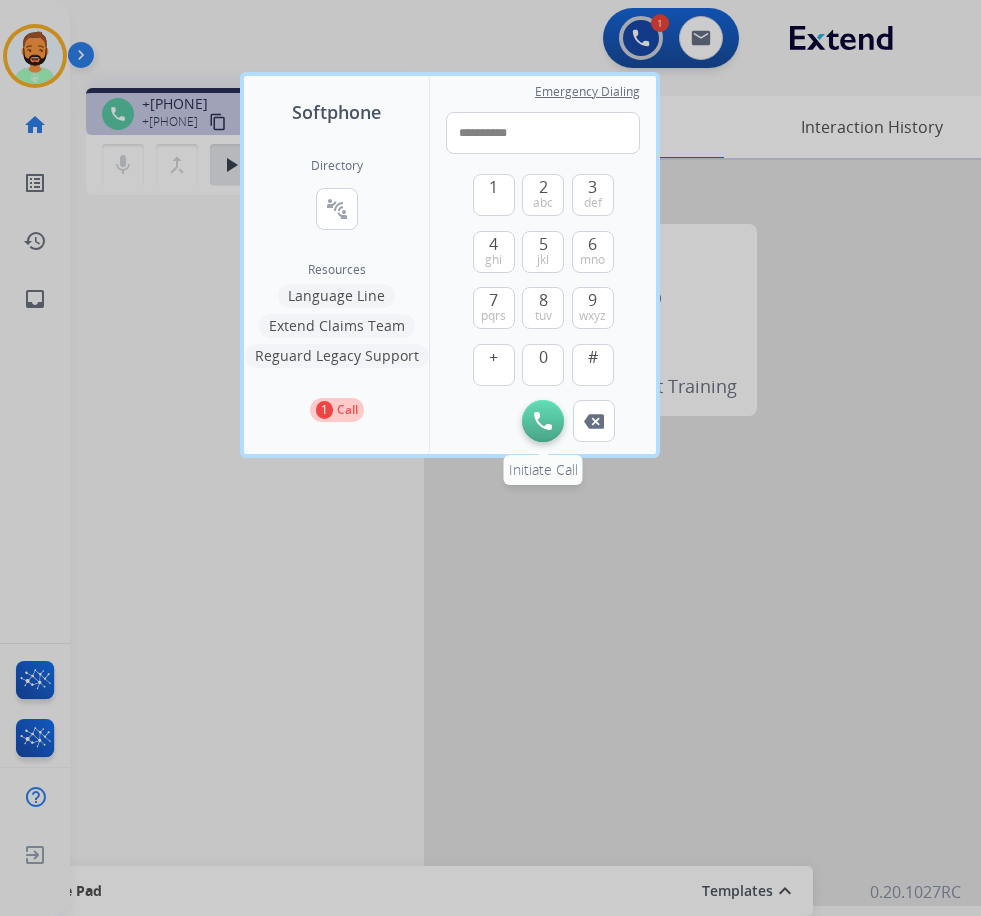 click at bounding box center [543, 421] 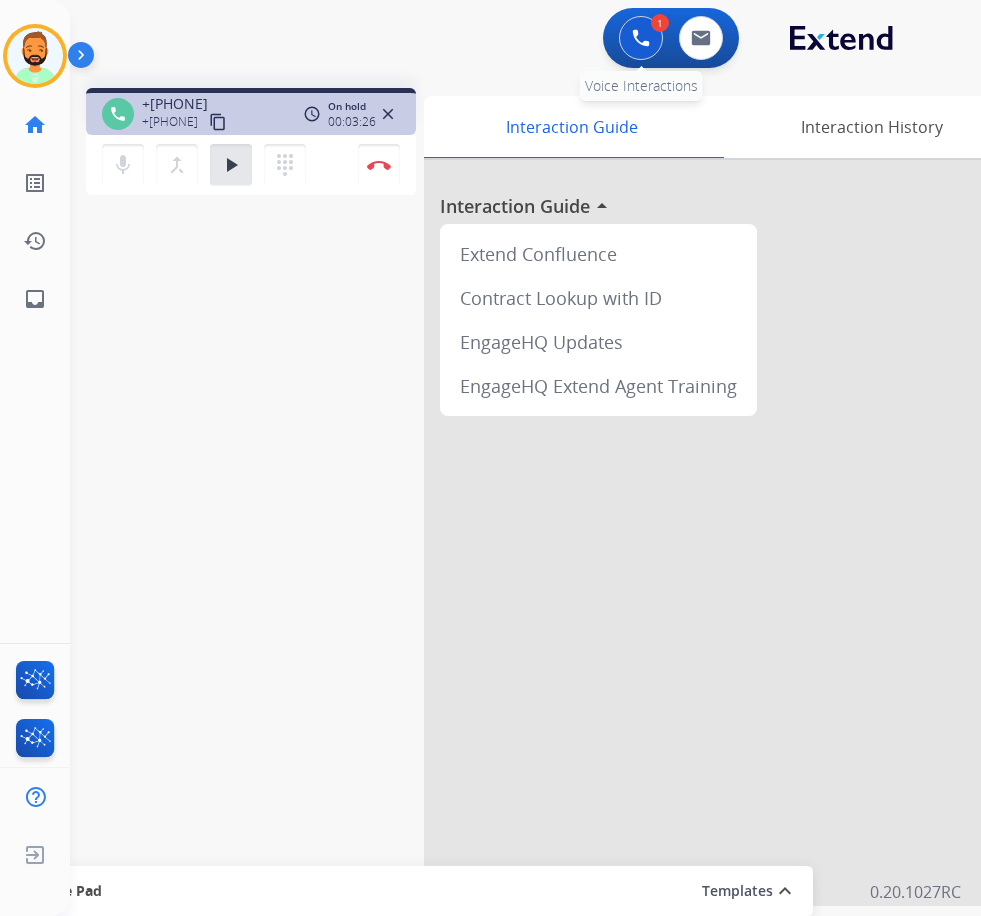 click at bounding box center [641, 38] 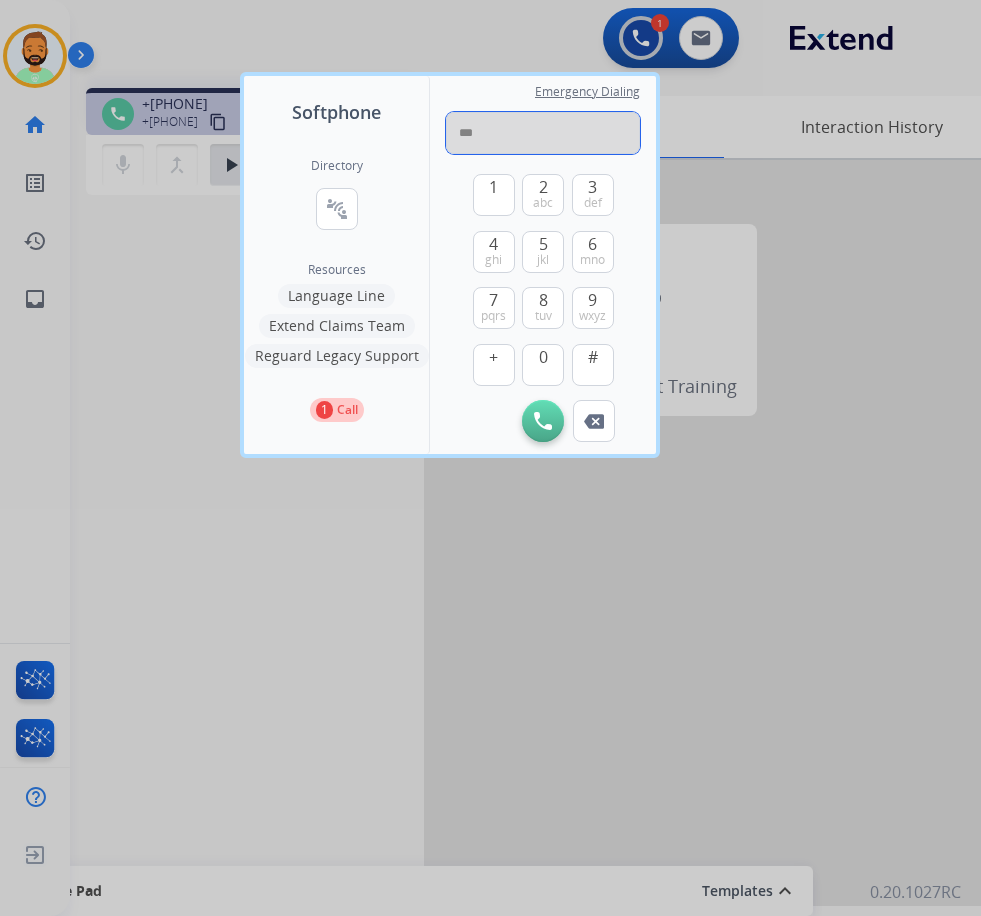 click on "***" at bounding box center [543, 133] 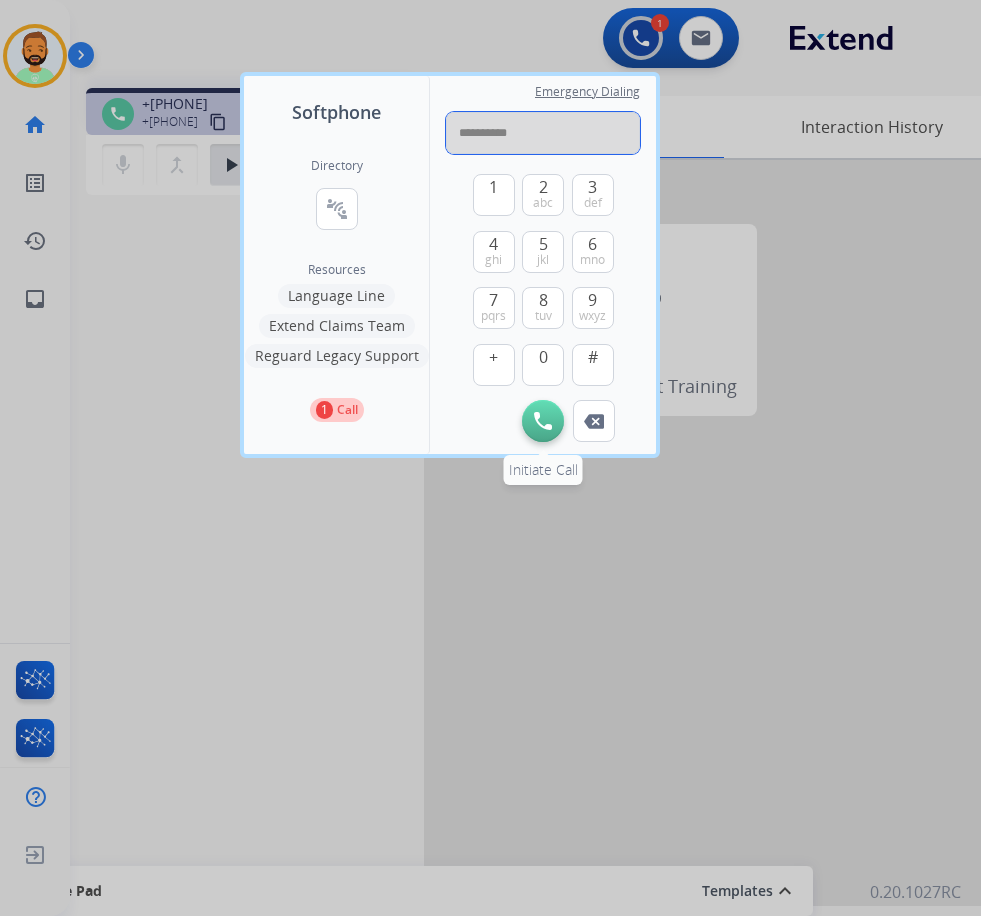 type on "**********" 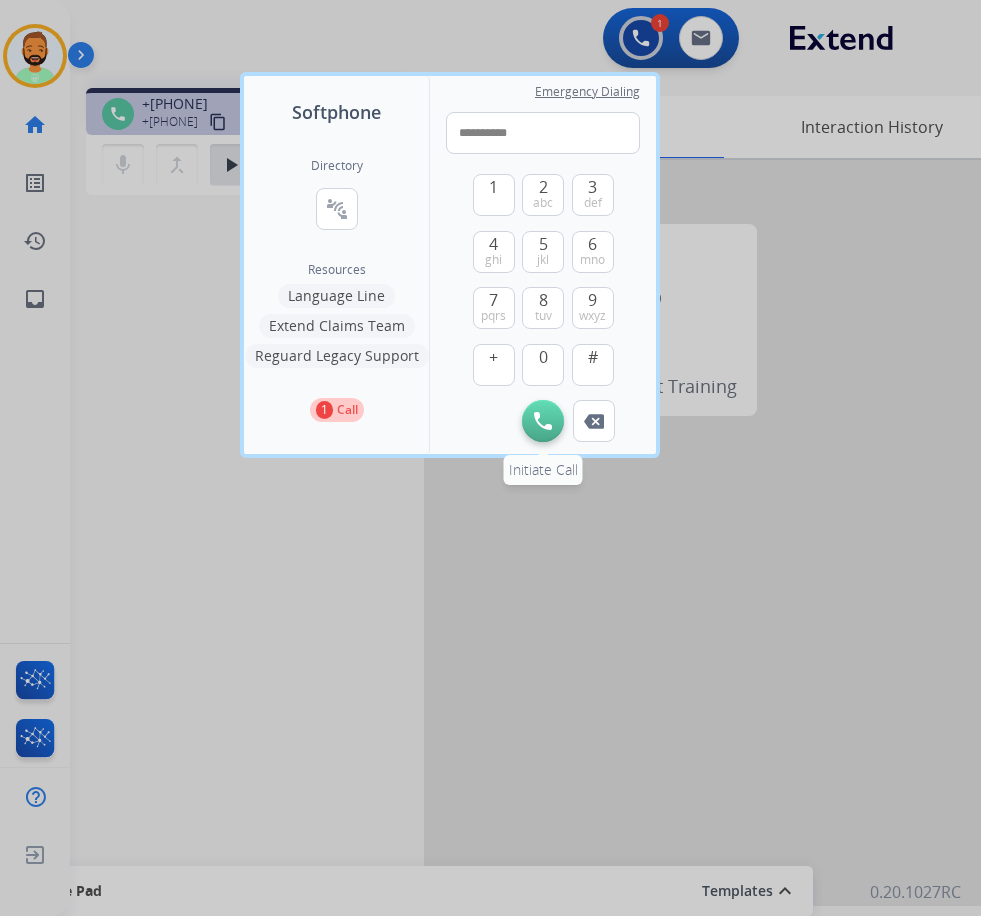 click on "Initiate Call" at bounding box center [543, 421] 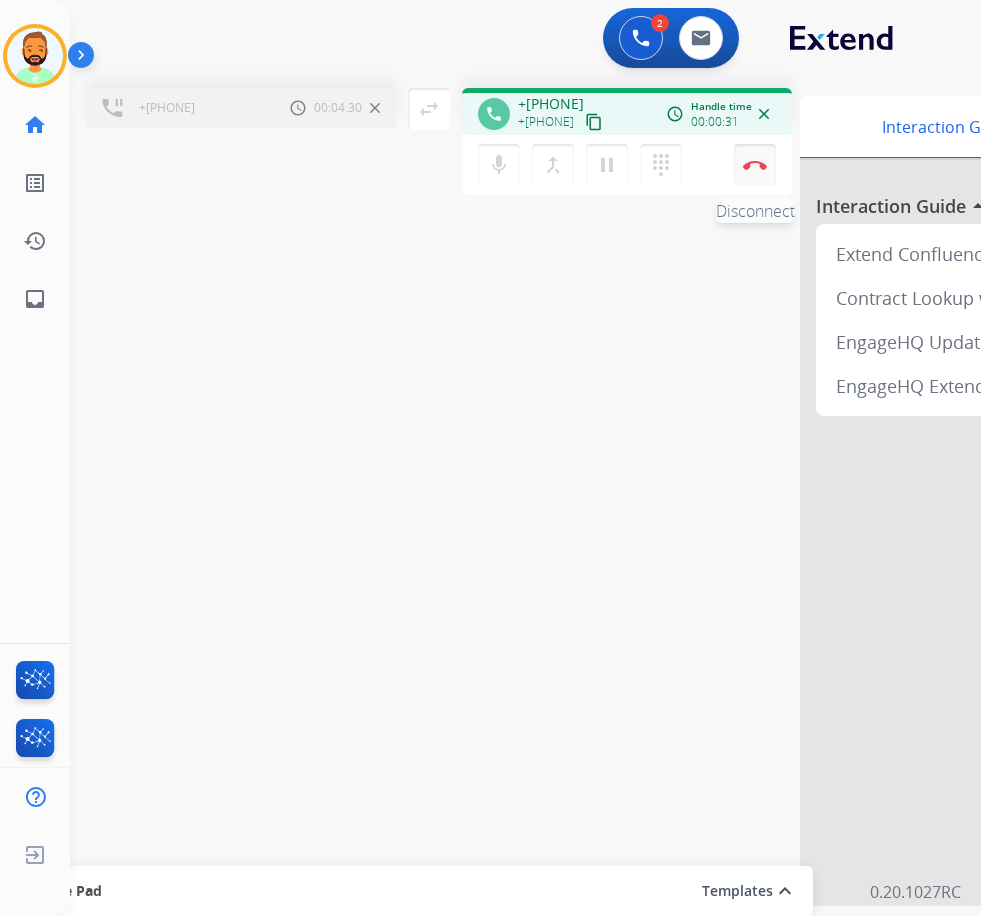 click on "Disconnect" at bounding box center (755, 165) 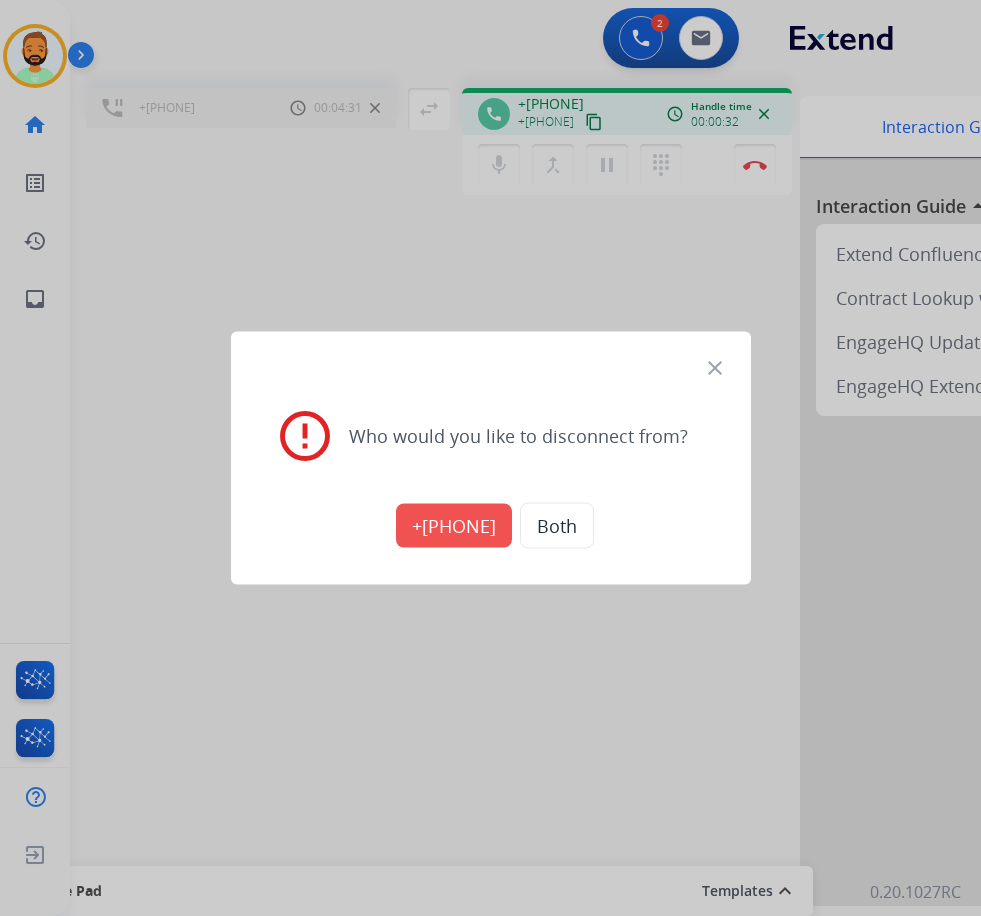 click on "+15034596500" at bounding box center (454, 526) 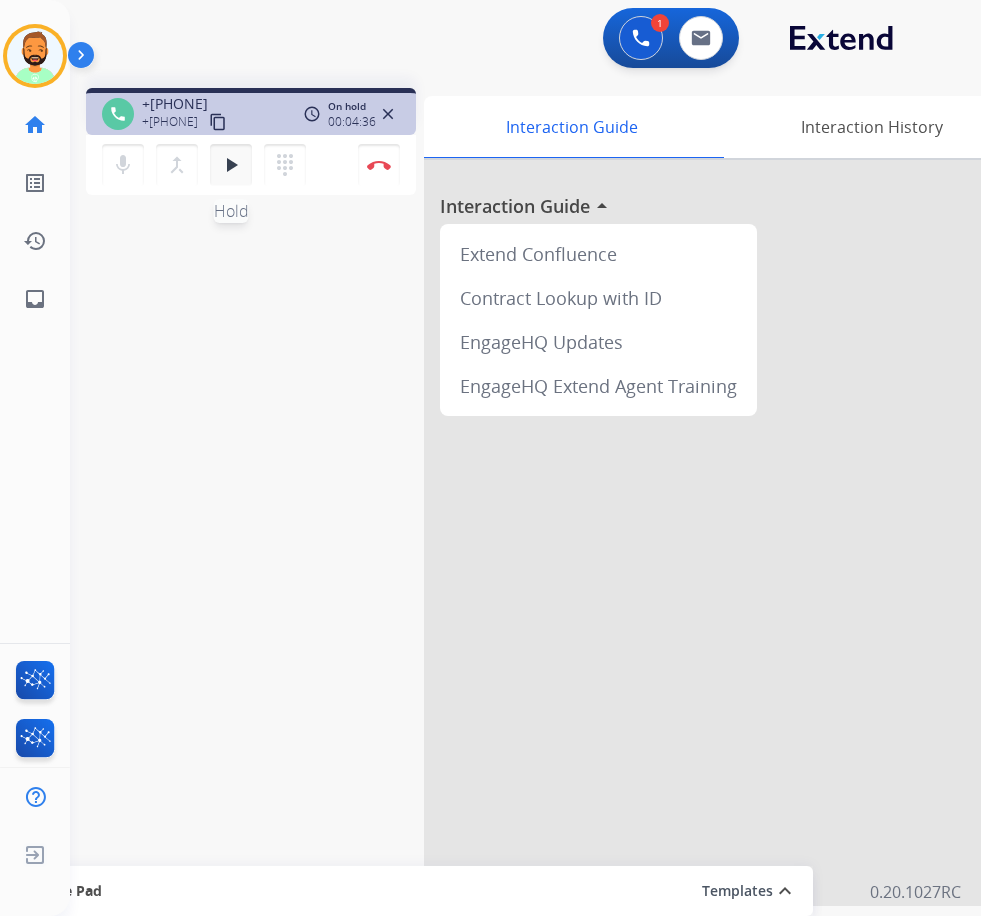 click on "play_arrow Hold" at bounding box center [231, 165] 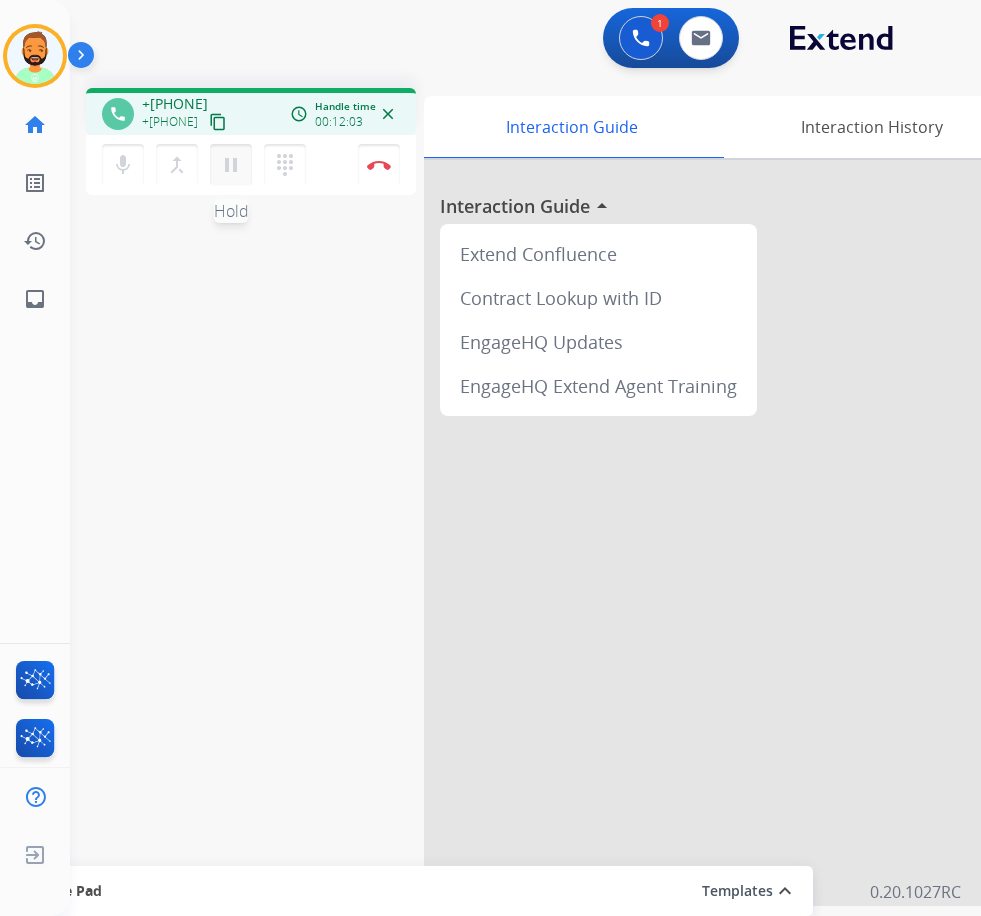 click on "pause" at bounding box center [231, 165] 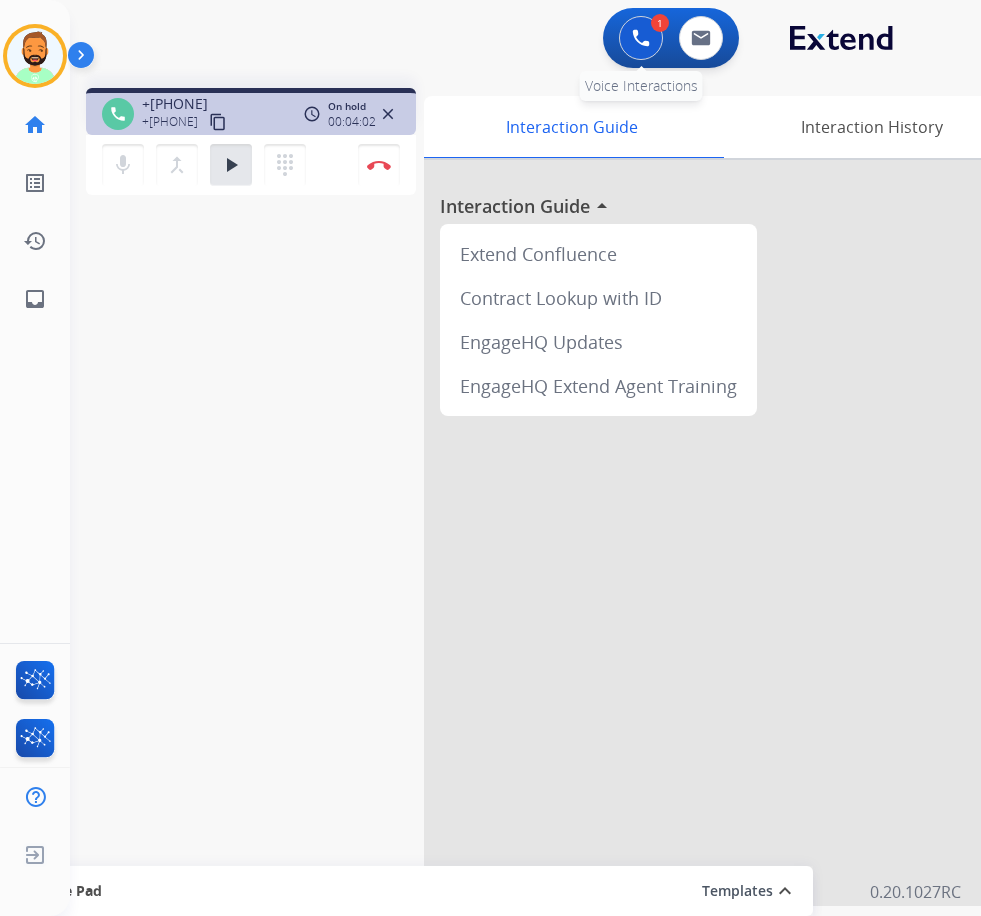 click at bounding box center (641, 38) 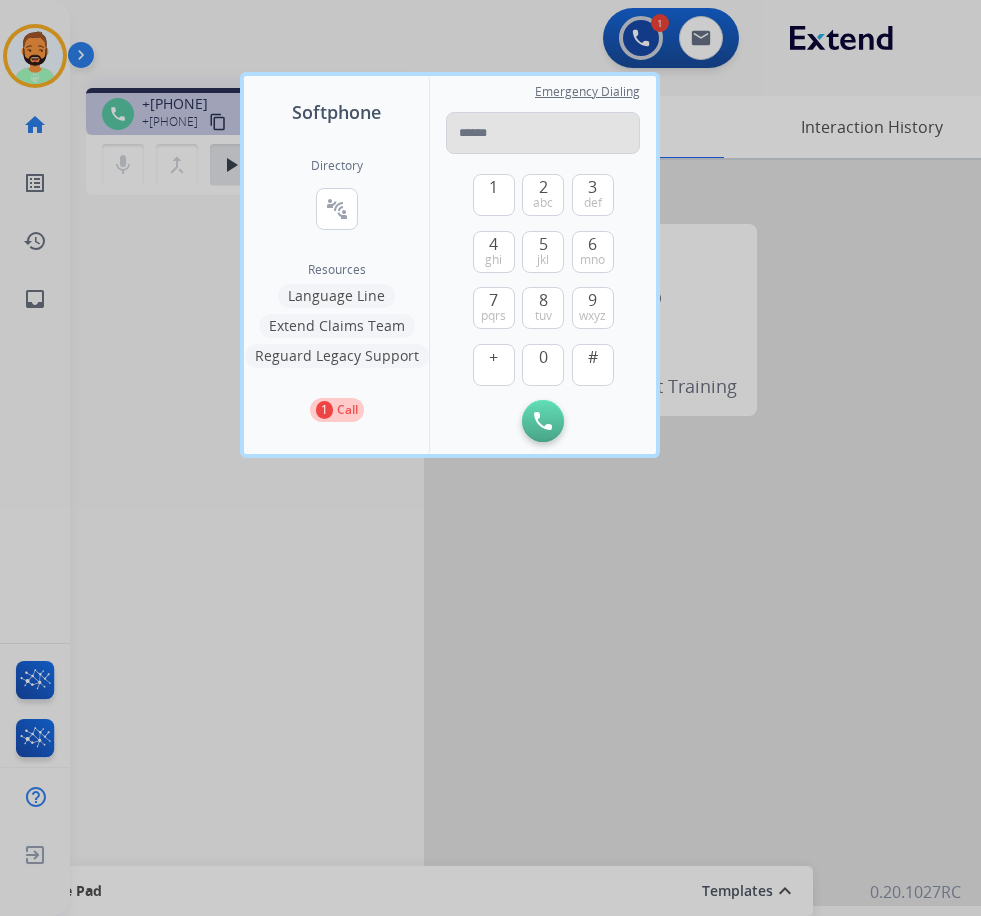click at bounding box center [543, 133] 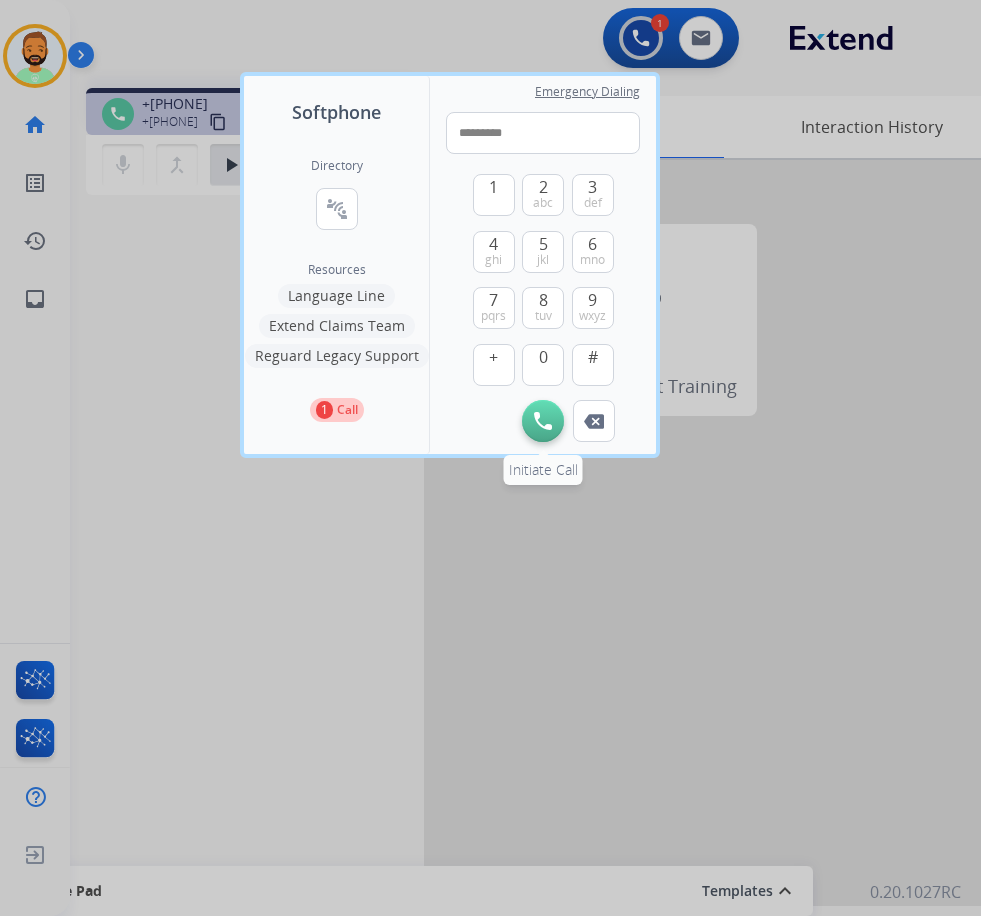 type on "*********" 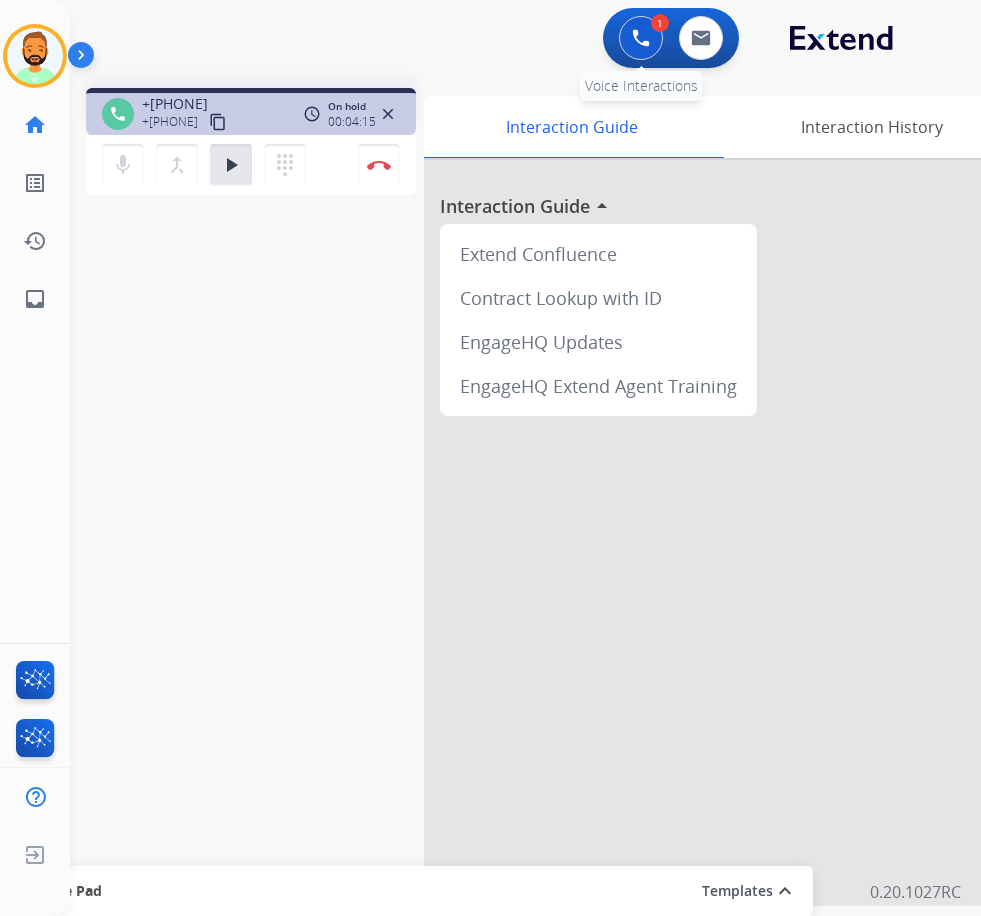 click on "1 Voice Interactions" at bounding box center (641, 38) 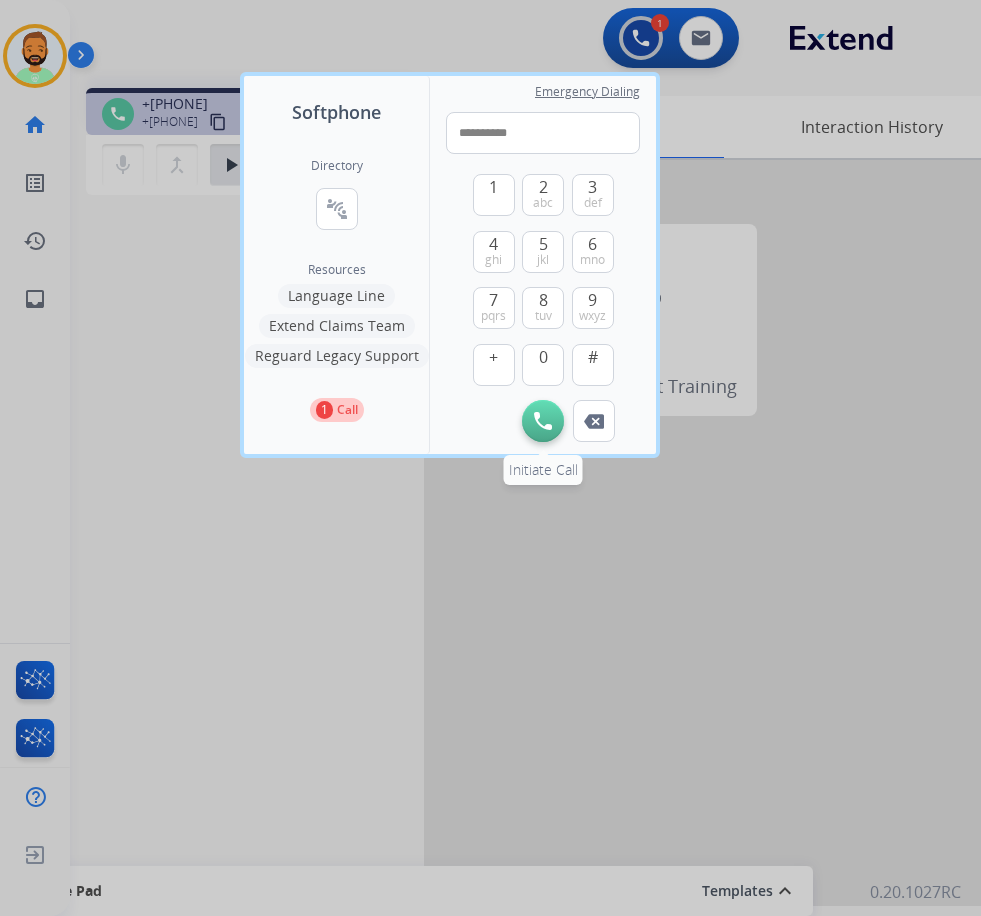 type on "**********" 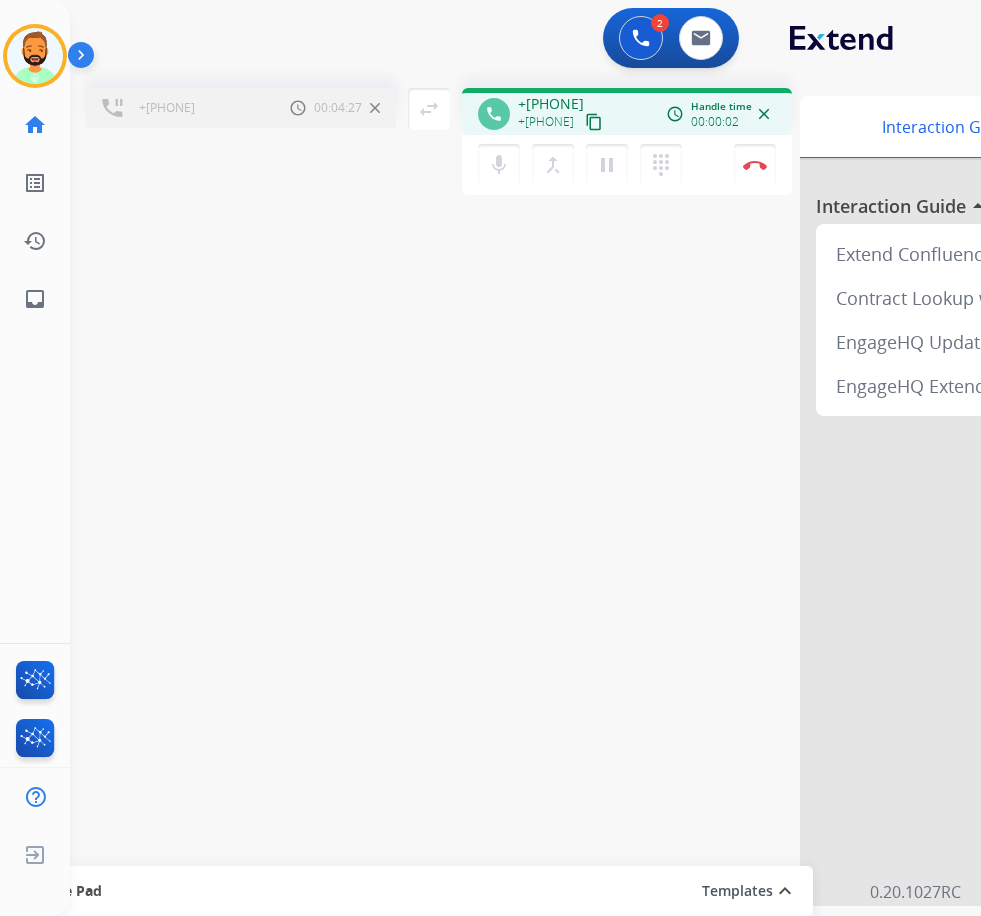 drag, startPoint x: 403, startPoint y: 419, endPoint x: 509, endPoint y: 393, distance: 109.14211 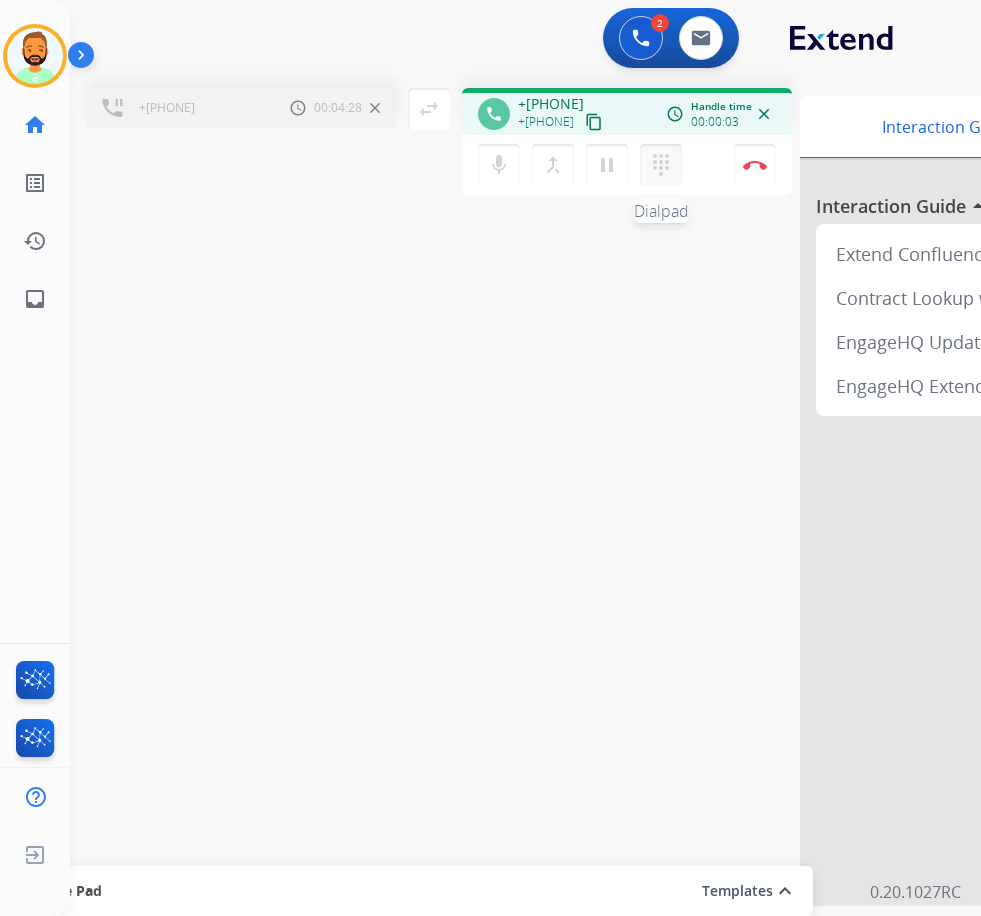 click on "dialpad" at bounding box center [661, 165] 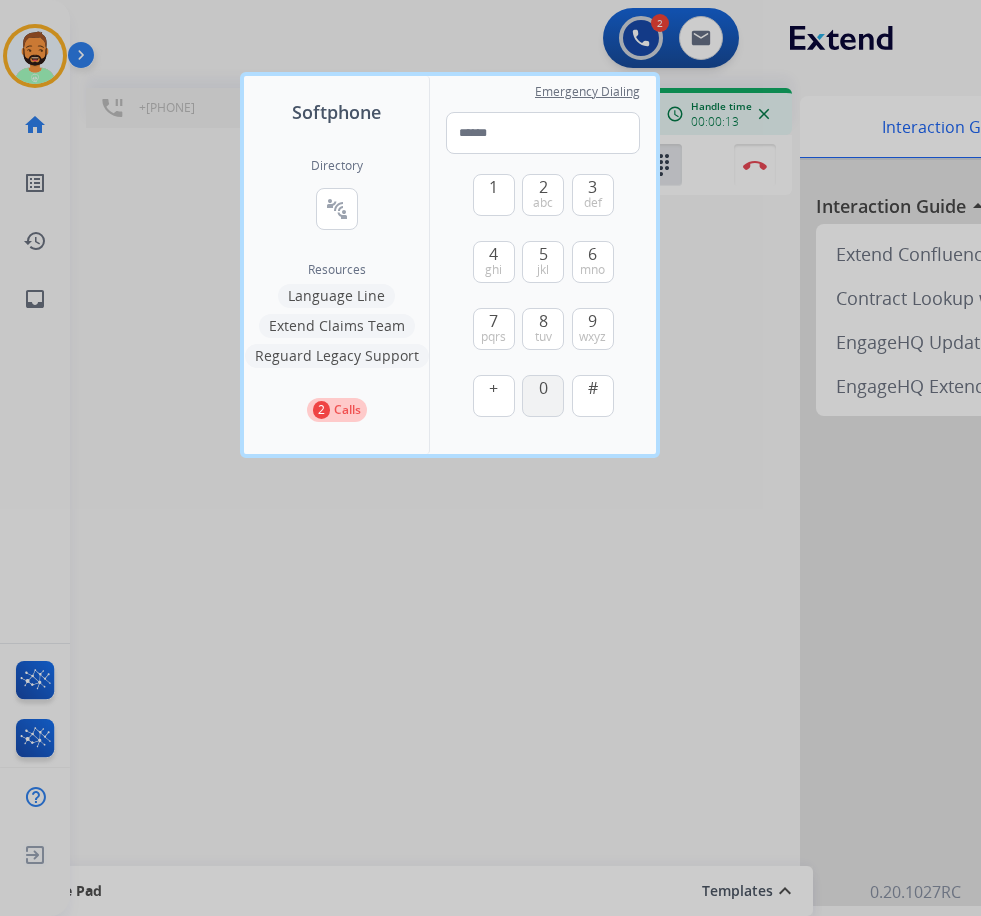 click on "0" at bounding box center (543, 396) 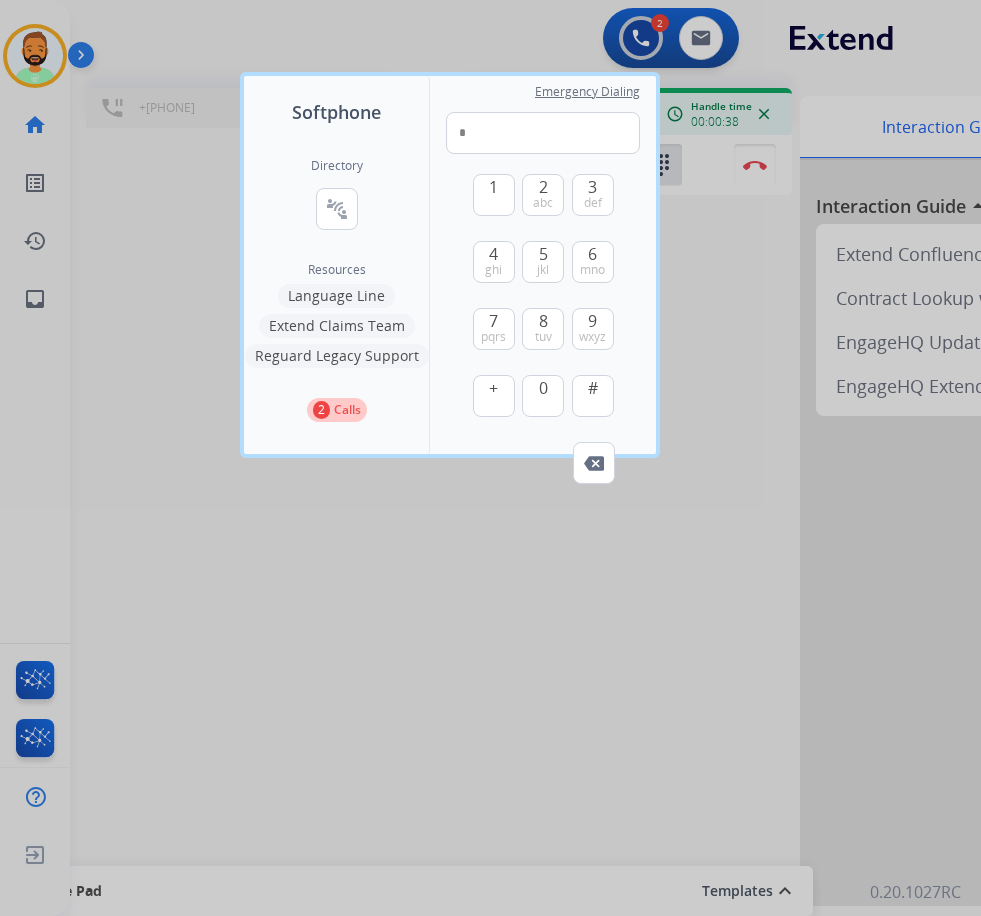 drag, startPoint x: 260, startPoint y: 847, endPoint x: 325, endPoint y: 787, distance: 88.45903 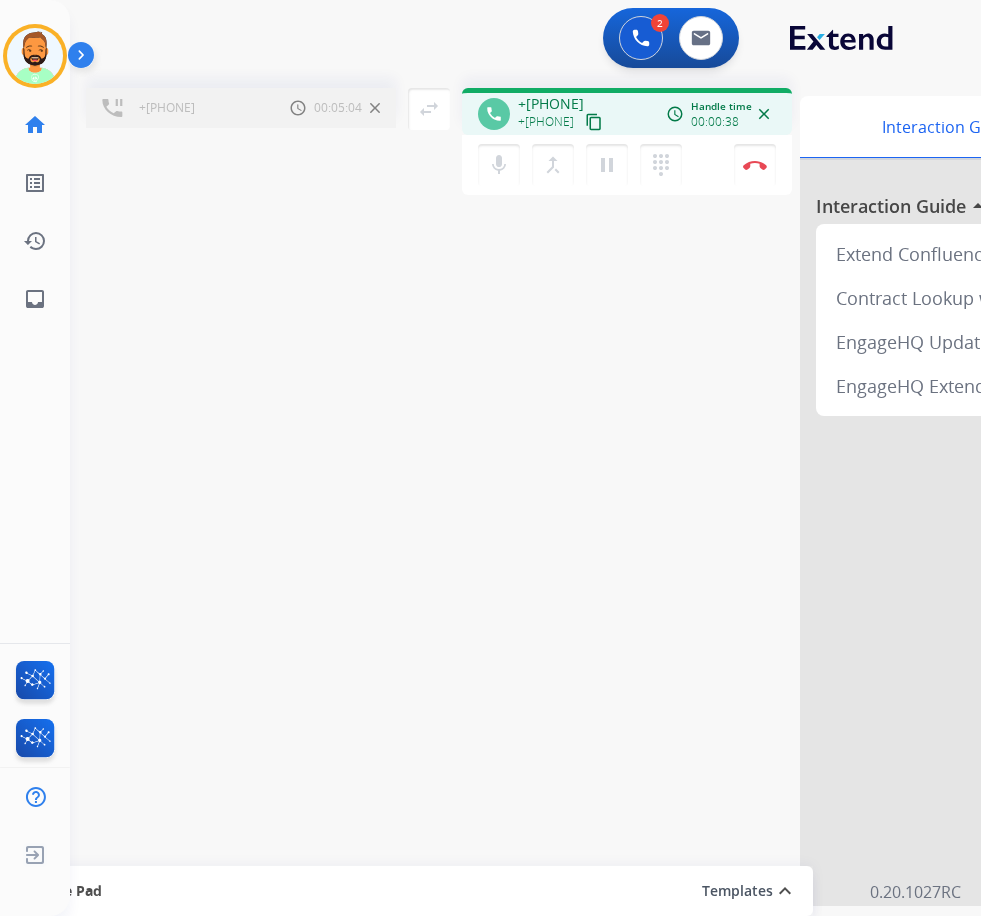 click on "+13602616760 Call metrics Hold   00:05:04 00:05:04 swap_horiz Break voice bridge close_fullscreen Connect 3-Way Call merge_type Separate 3-Way Call phone +15034595500 +15034595500 content_copy access_time Call metrics Queue   12:37 Hold   00:00 Talk   00:39 Total   13:15 Handle time 00:00:38 close mic Mute merge_type Bridge pause Hold dialpad Dialpad Disconnect  Interaction Guide   Interaction History  Interaction Guide arrow_drop_up  Extend Confluence   Contract Lookup with ID   EngageHQ Updates   EngageHQ Extend Agent Training  Secure Pad Templates expand_less Choose a template Save" at bounding box center (501, 489) 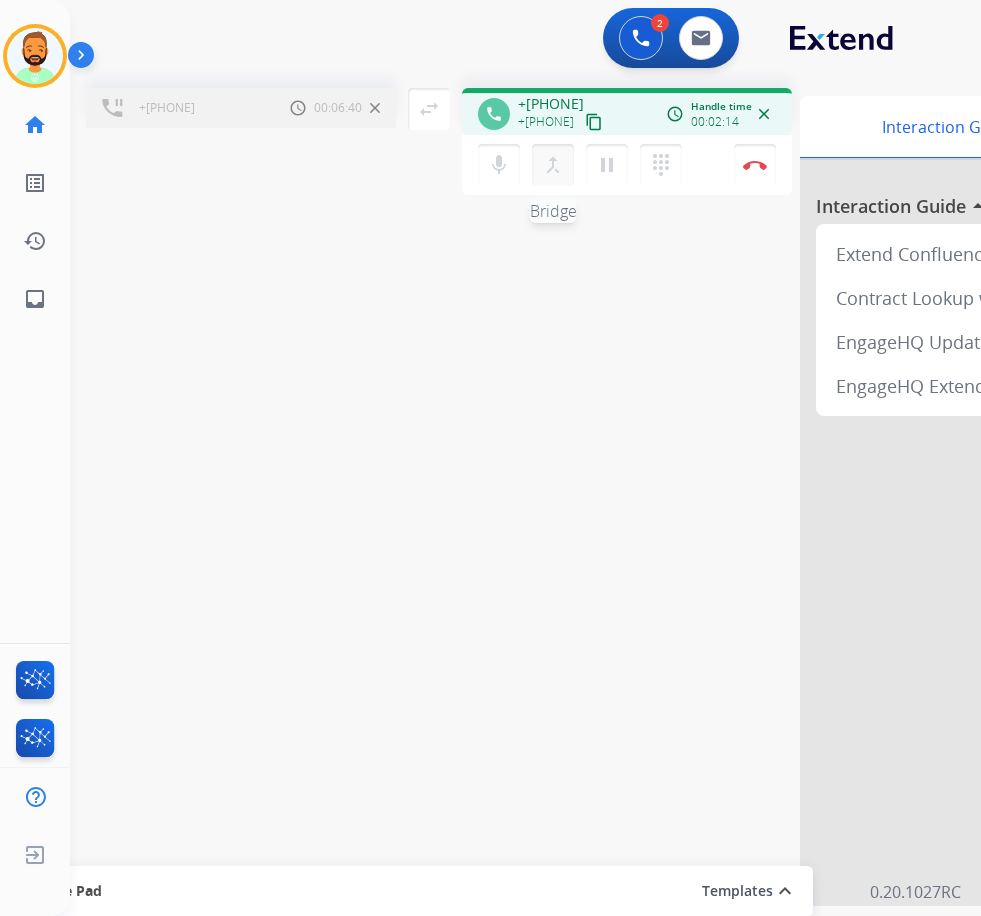 click on "merge_type" at bounding box center [553, 165] 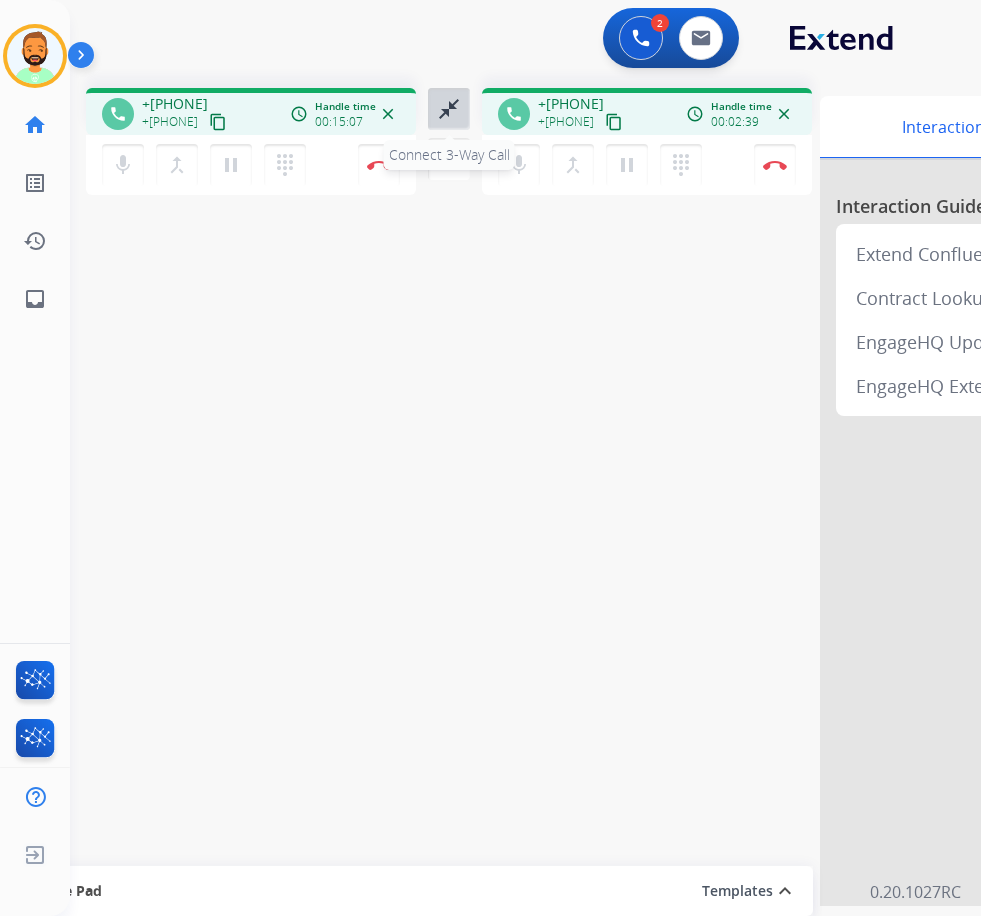 click on "close_fullscreen" at bounding box center (449, 109) 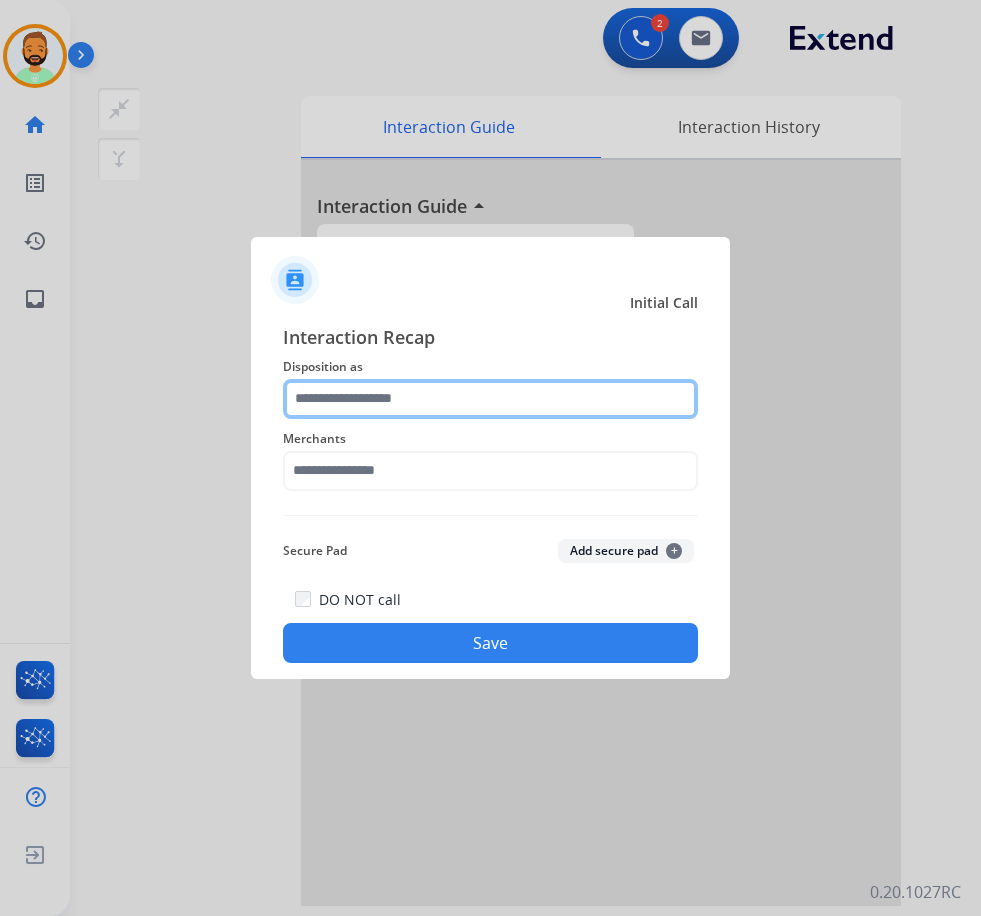 click 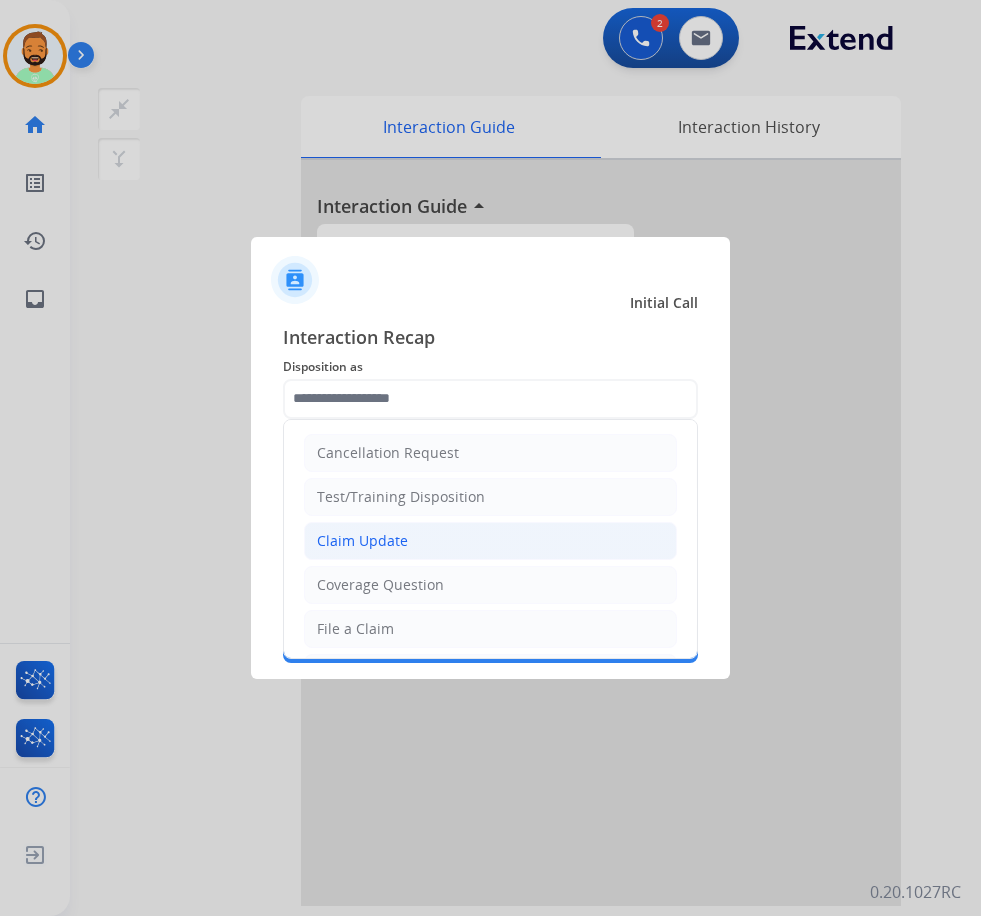 click on "Claim Update" 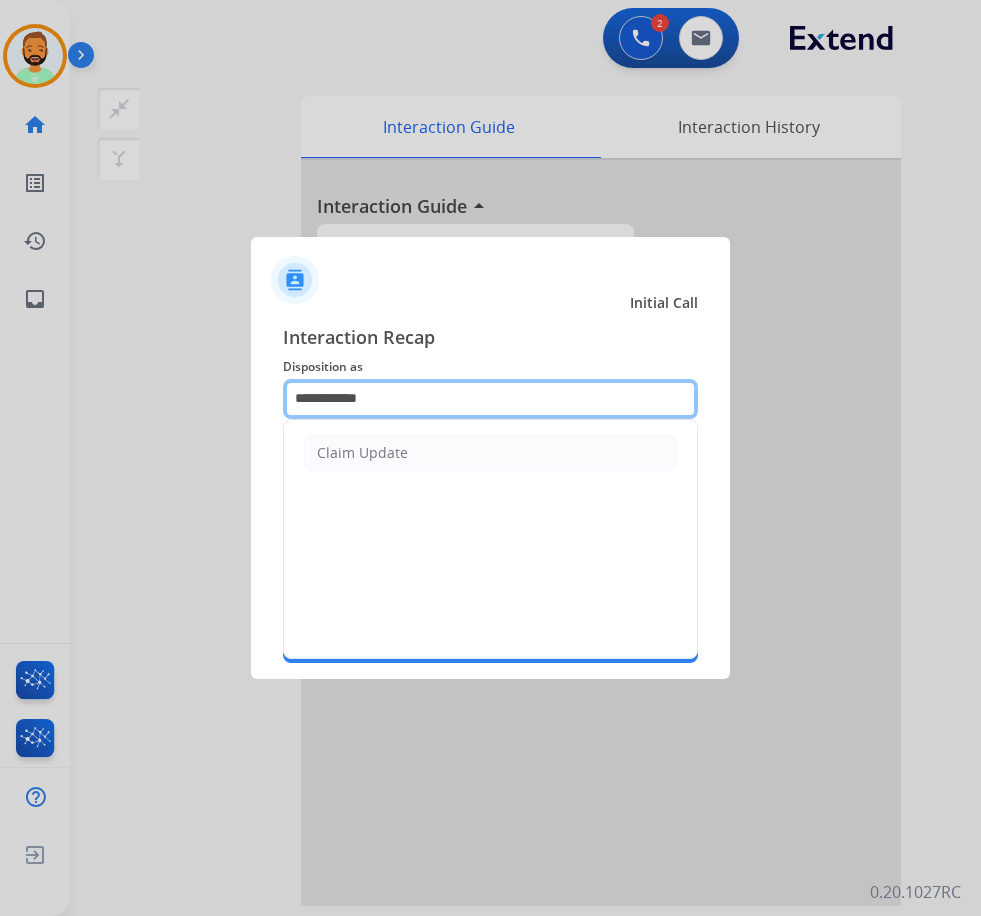 drag, startPoint x: 453, startPoint y: 406, endPoint x: -6, endPoint y: 394, distance: 459.15683 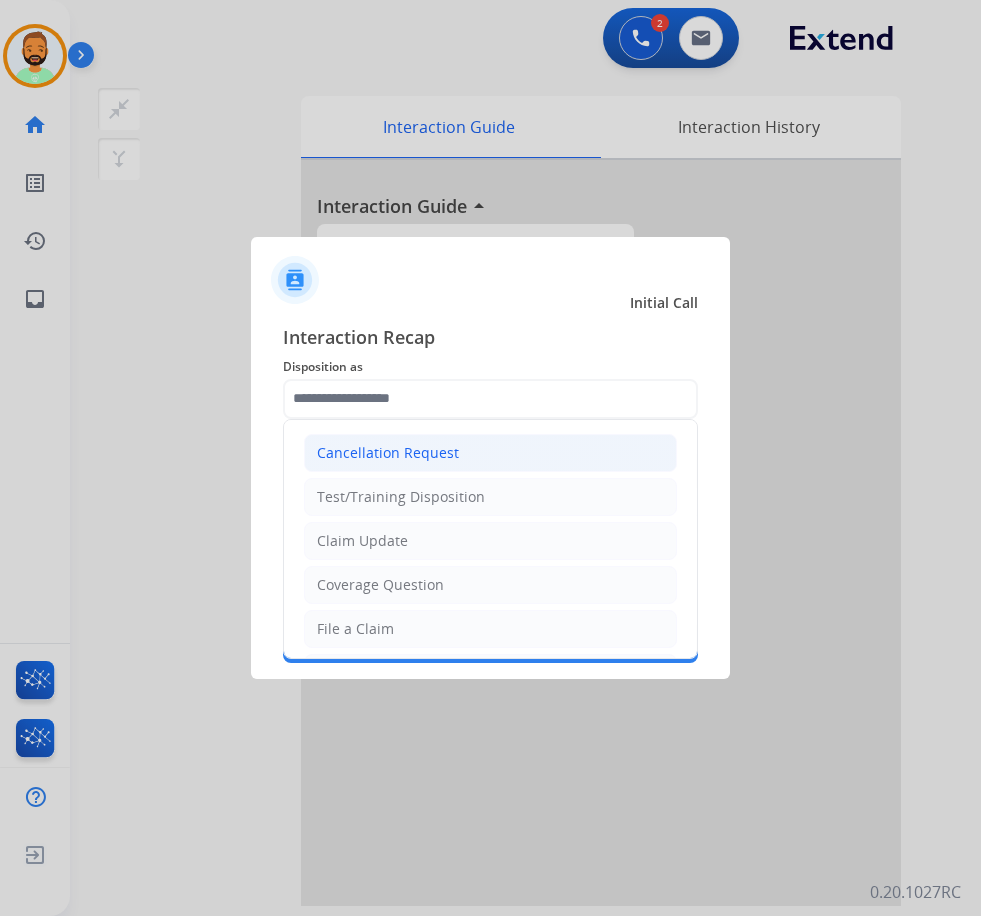 click on "Cancellation Request" 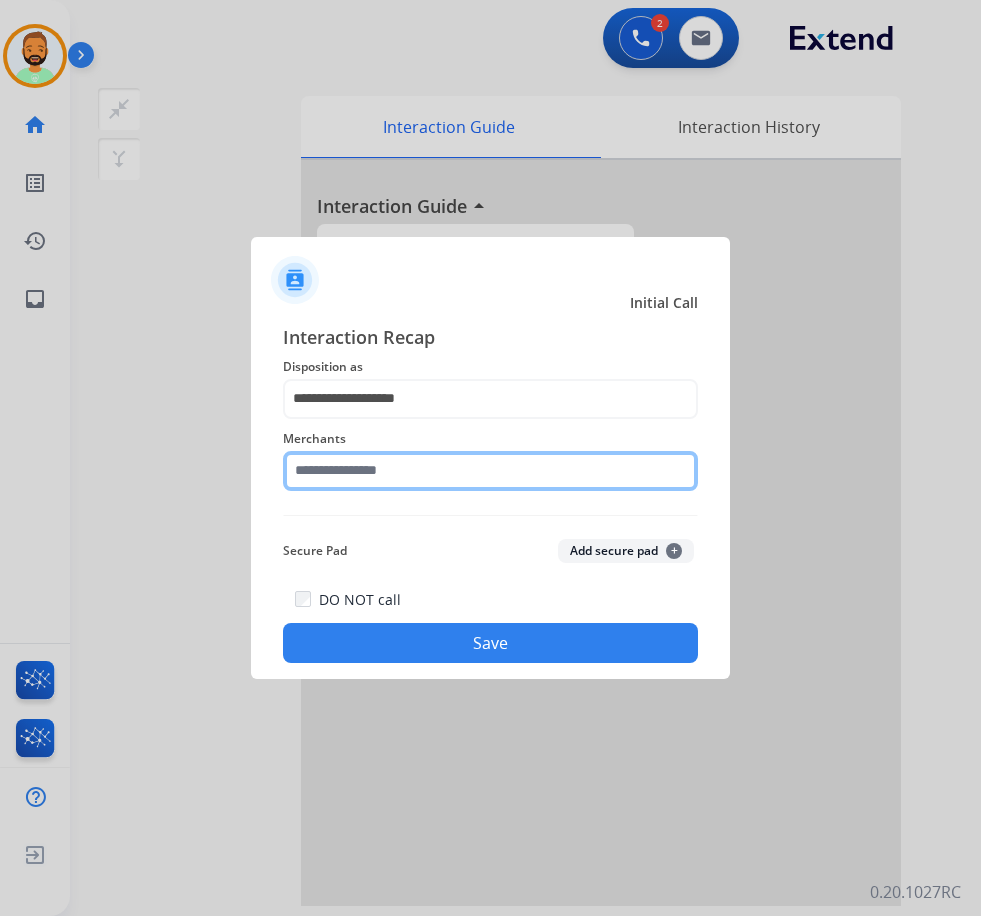 click 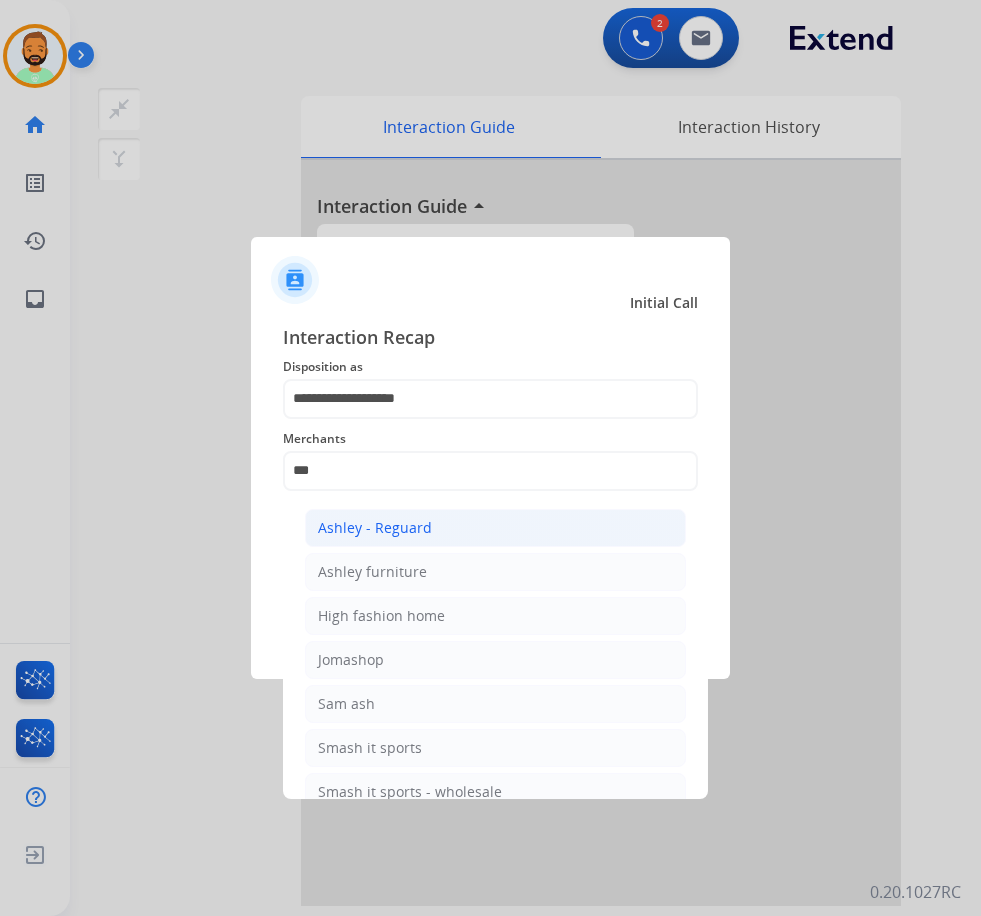 click on "Ashley - Reguard" 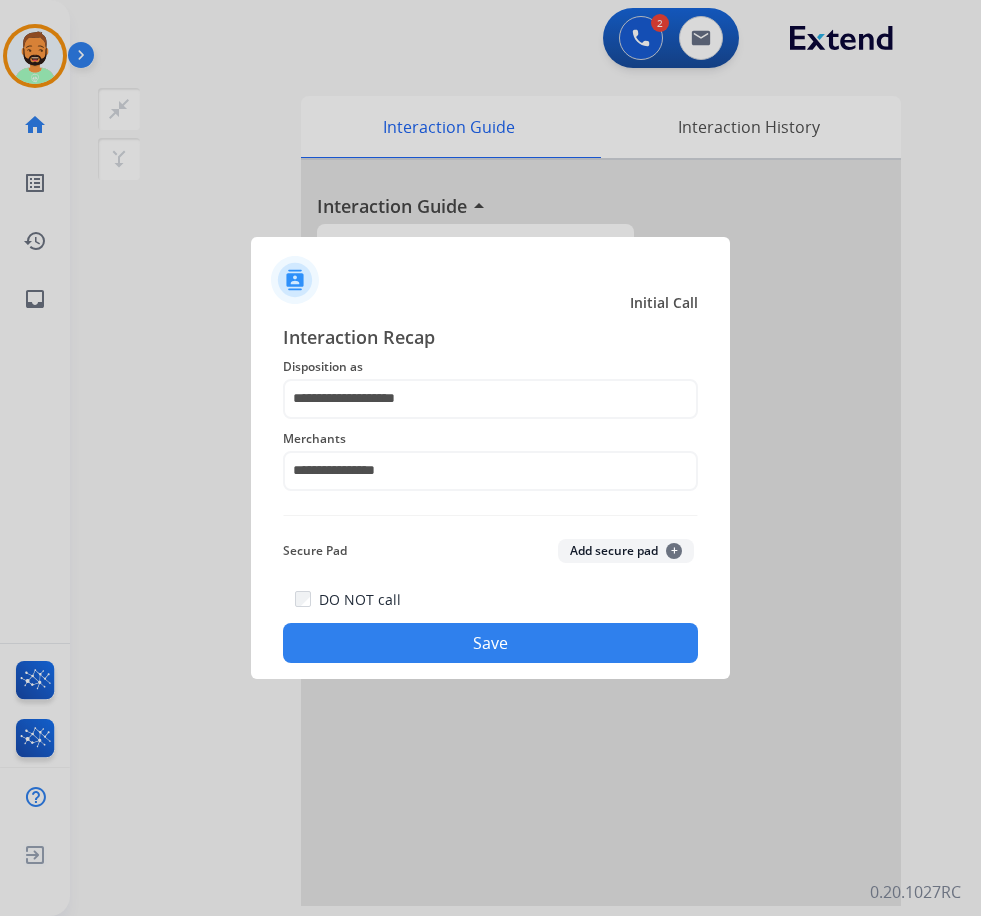 click on "Save" 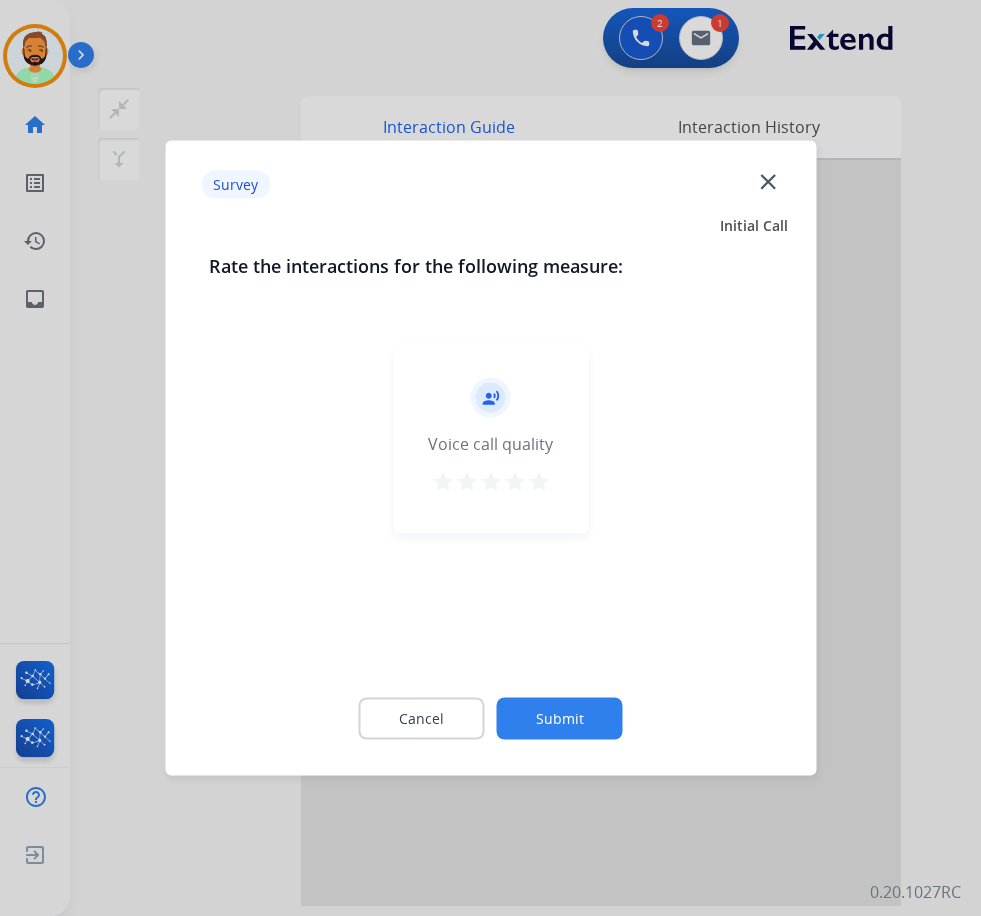 click on "Submit" 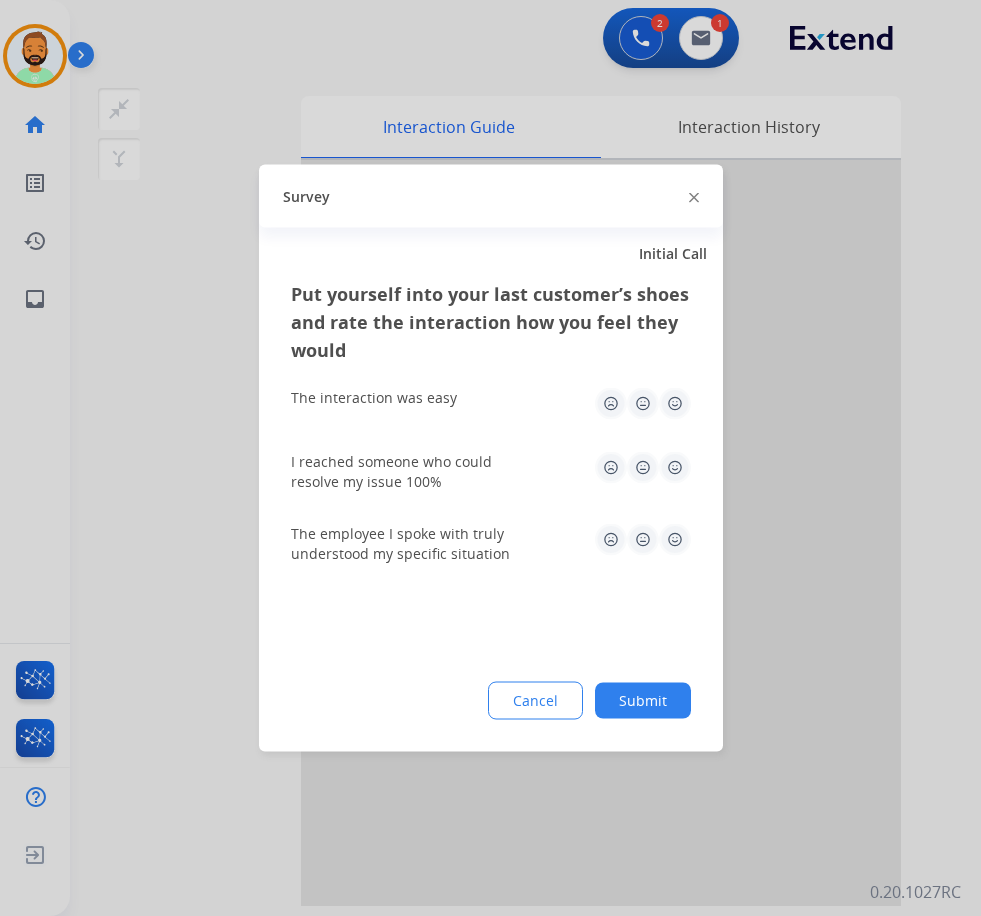 click on "Submit" 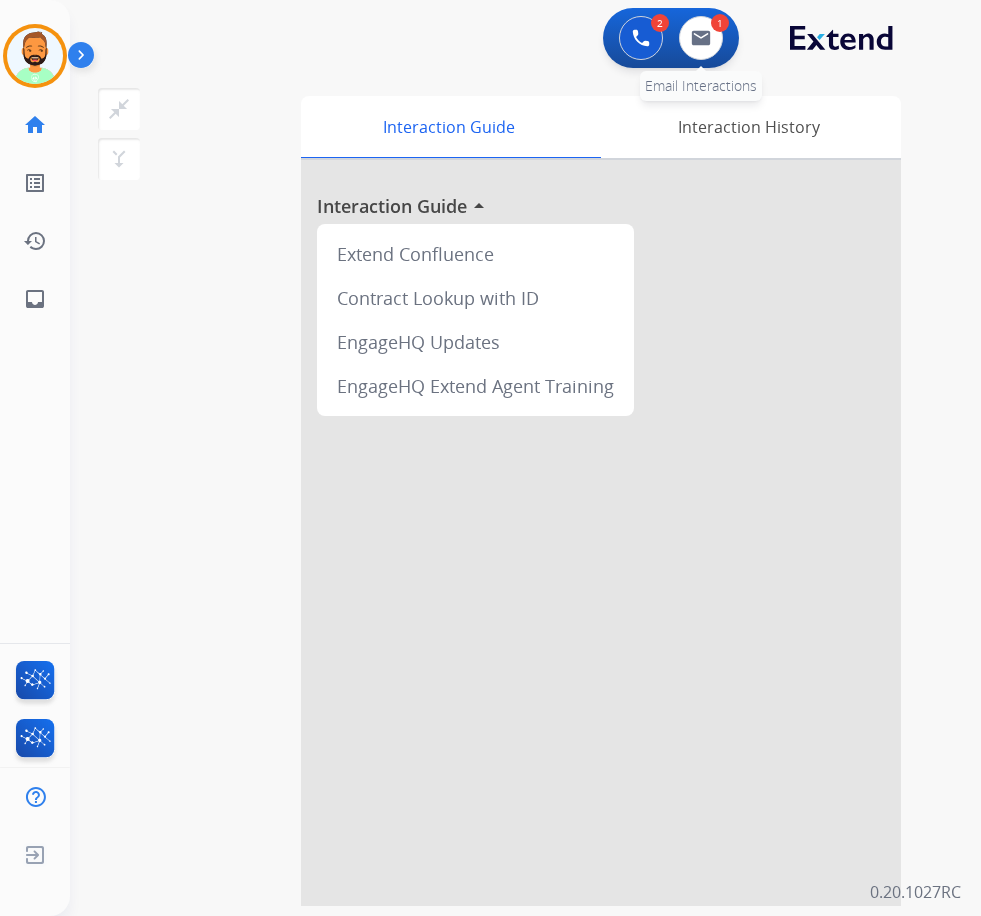 click on "1" at bounding box center (720, 23) 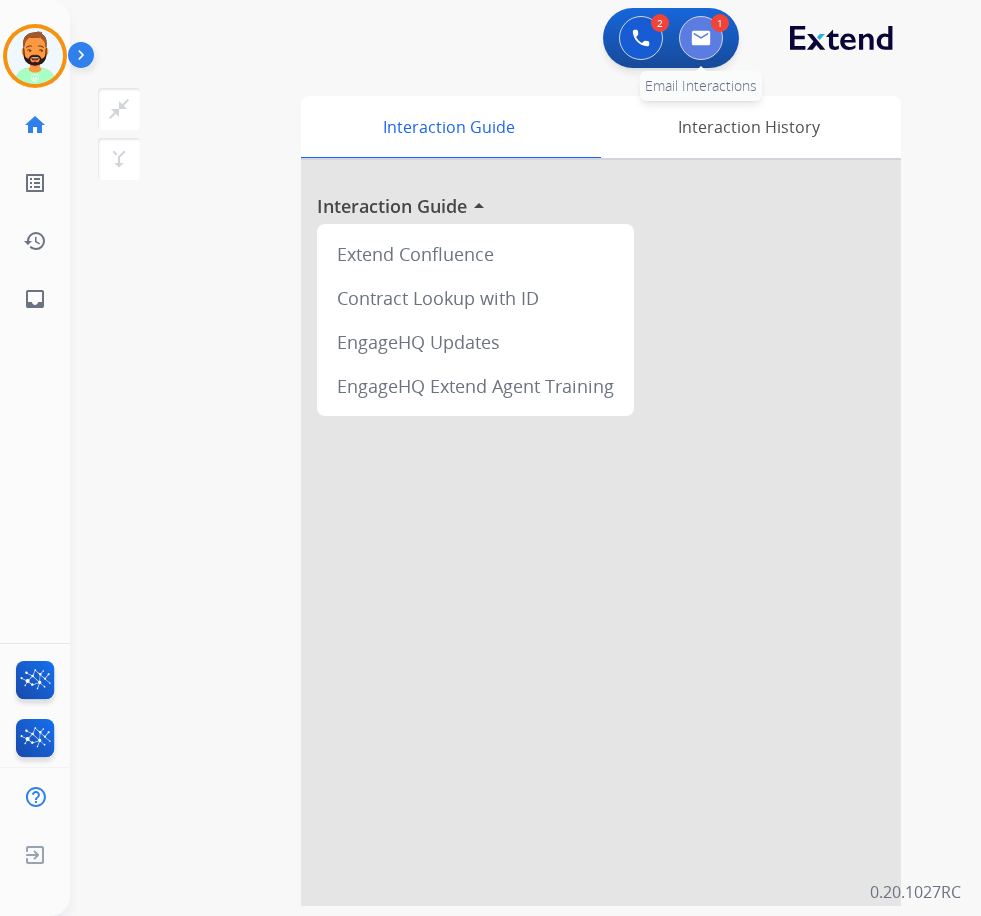 click at bounding box center (701, 38) 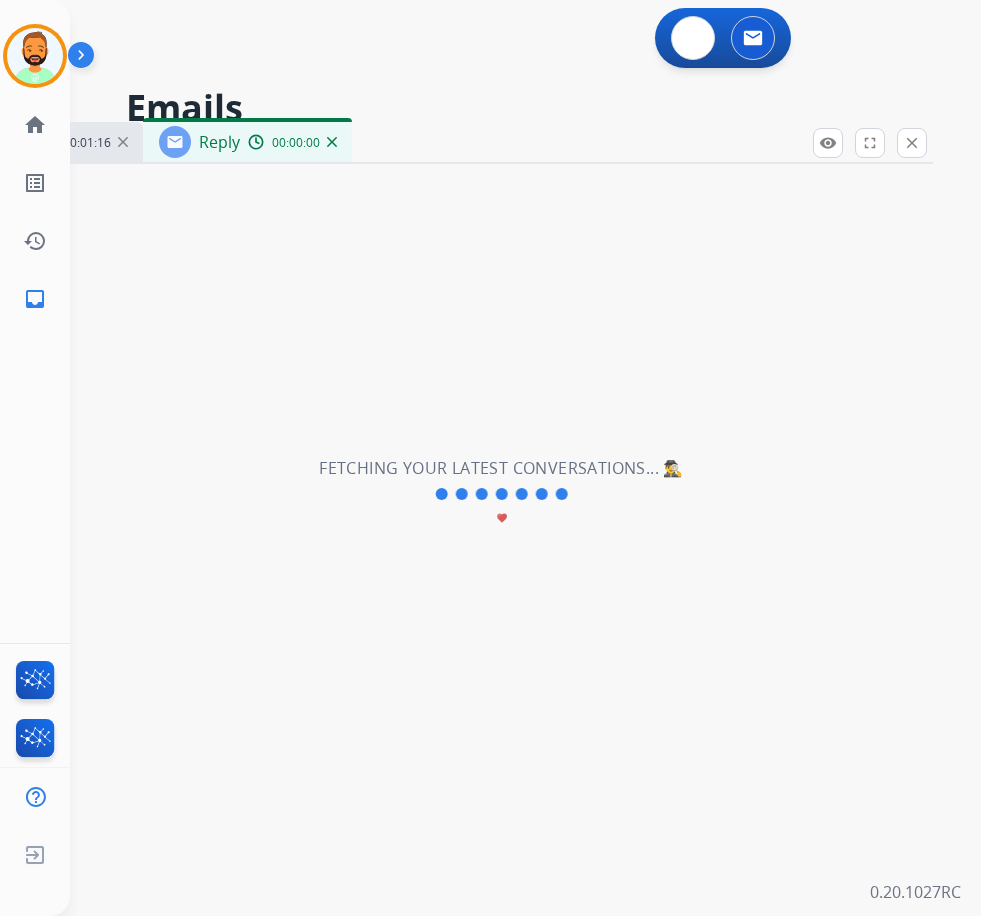 select on "**********" 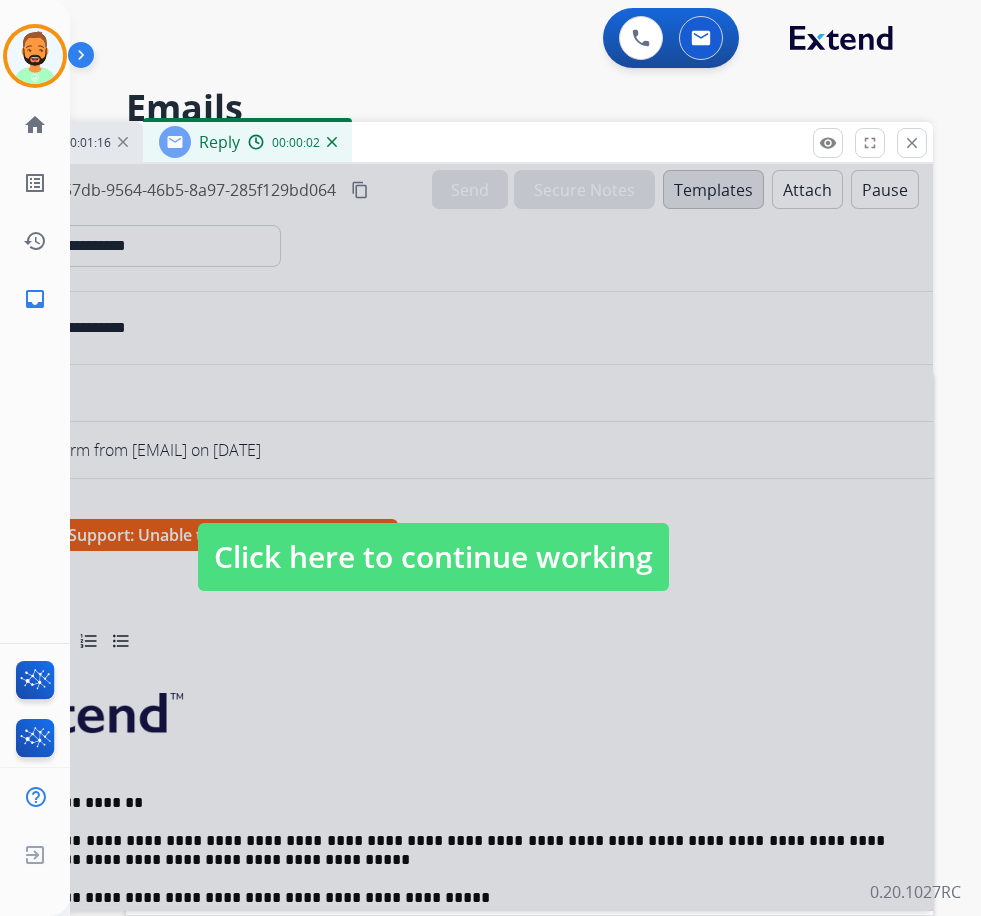 click on "Click here to continue working" at bounding box center [433, 557] 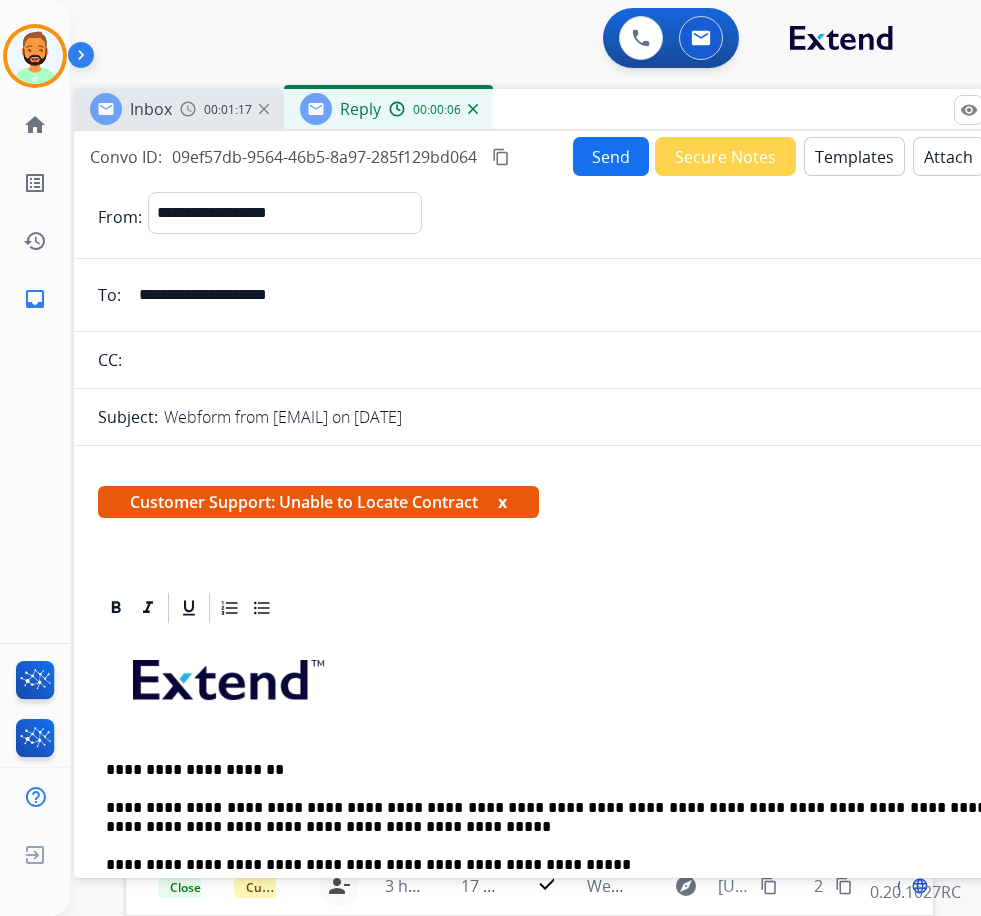 drag, startPoint x: 418, startPoint y: 127, endPoint x: 559, endPoint y: 94, distance: 144.81023 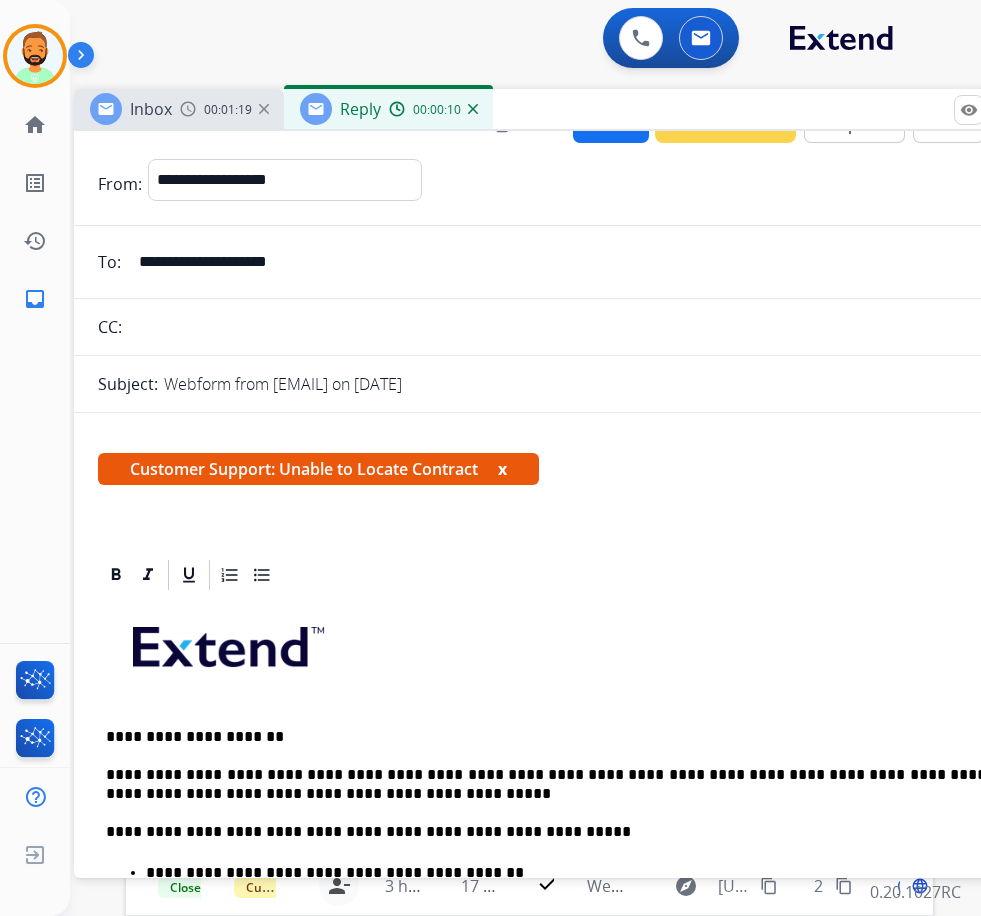 scroll, scrollTop: 0, scrollLeft: 0, axis: both 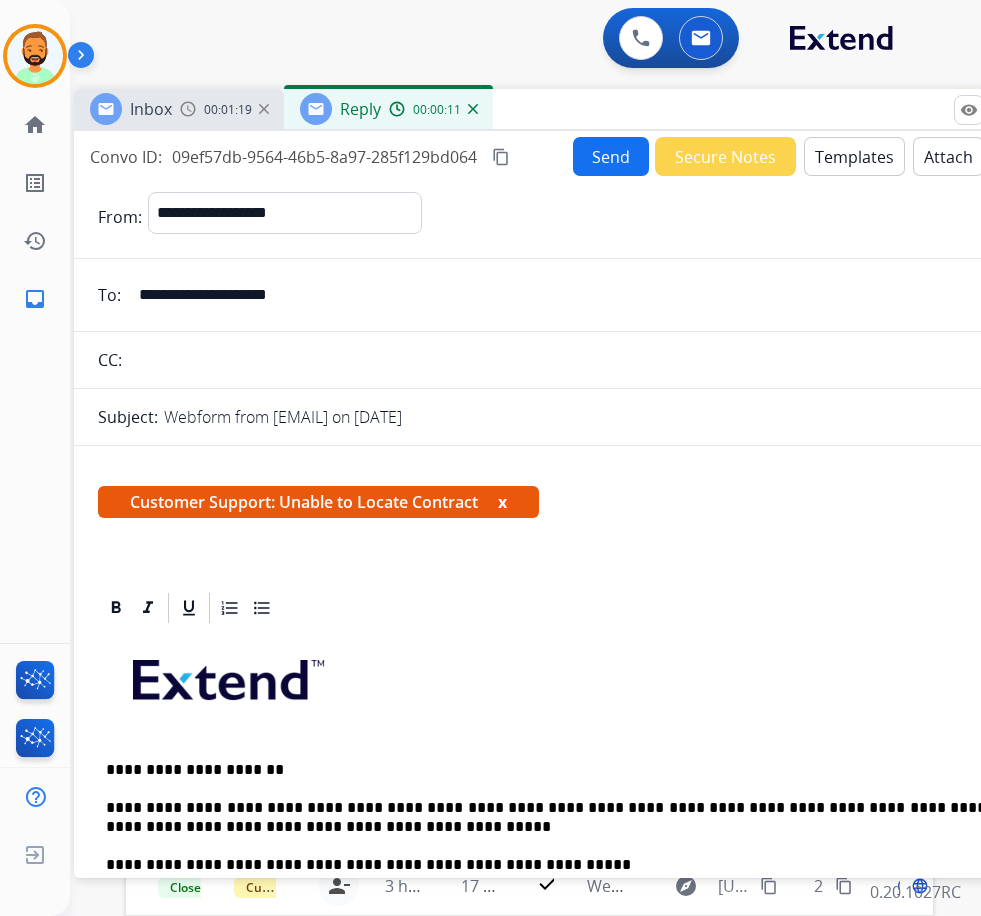click on "Send" at bounding box center (611, 156) 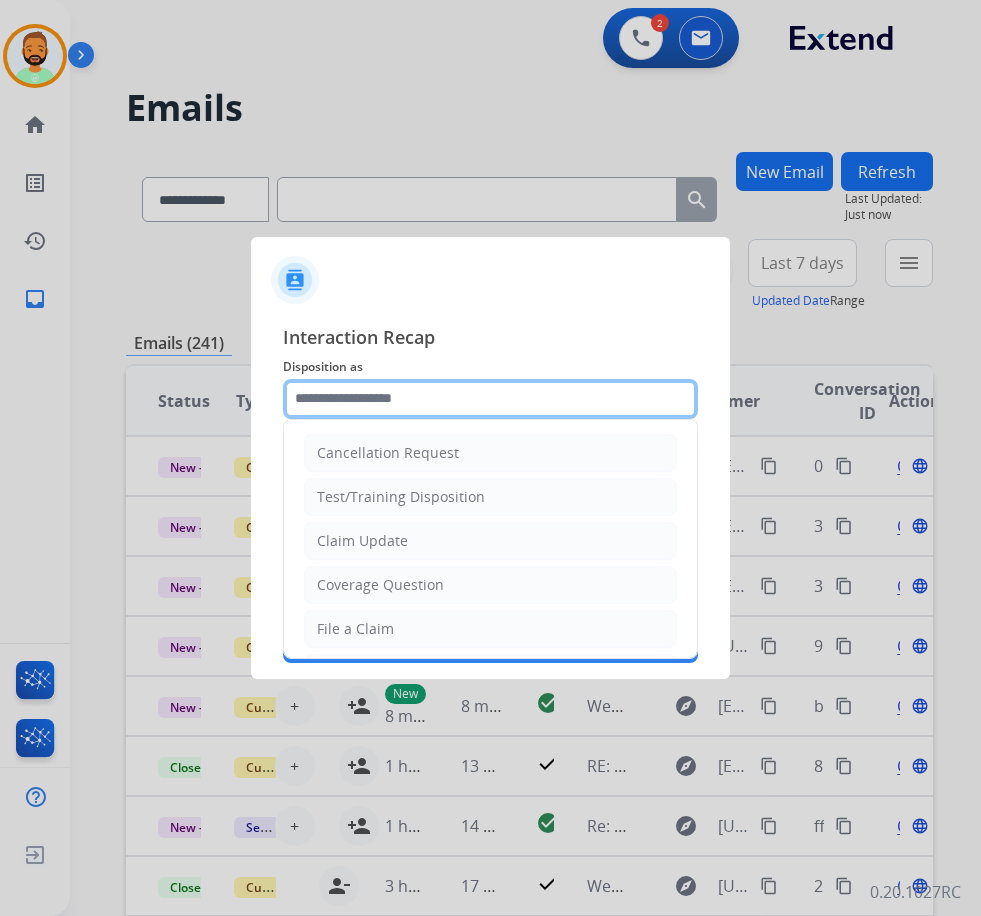 click 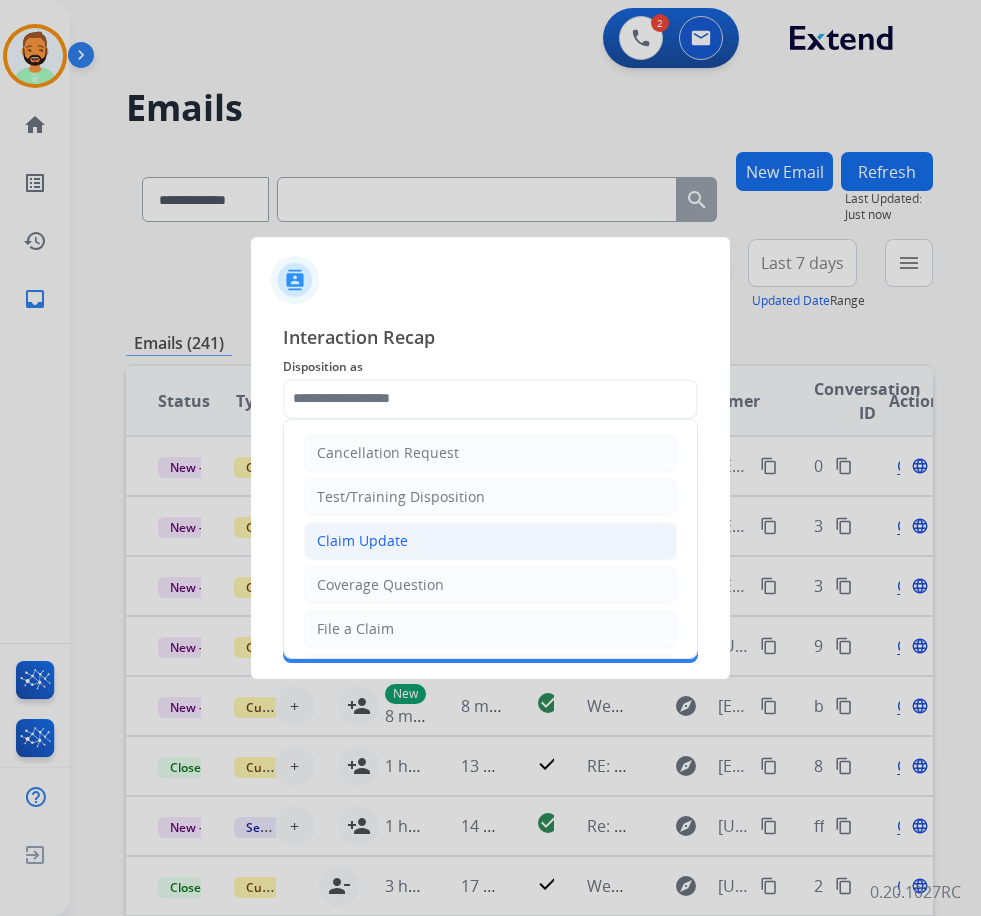 click on "Claim Update" 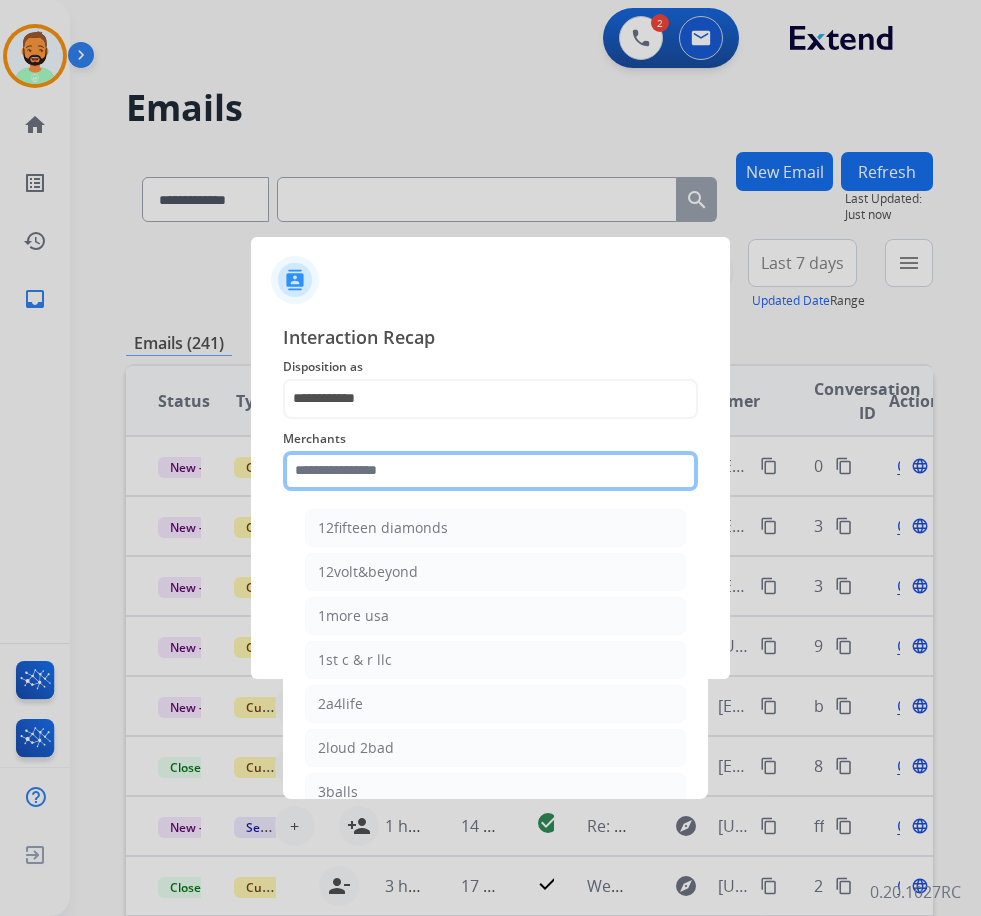 click 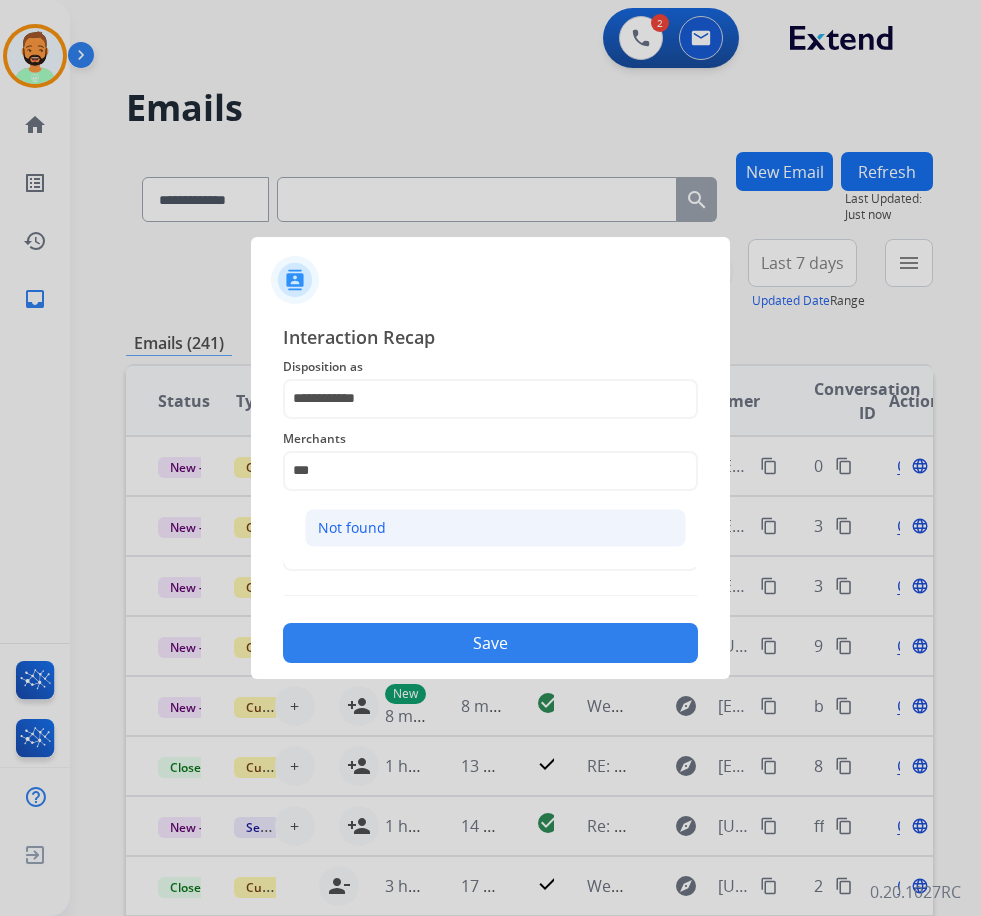 click on "Not found" 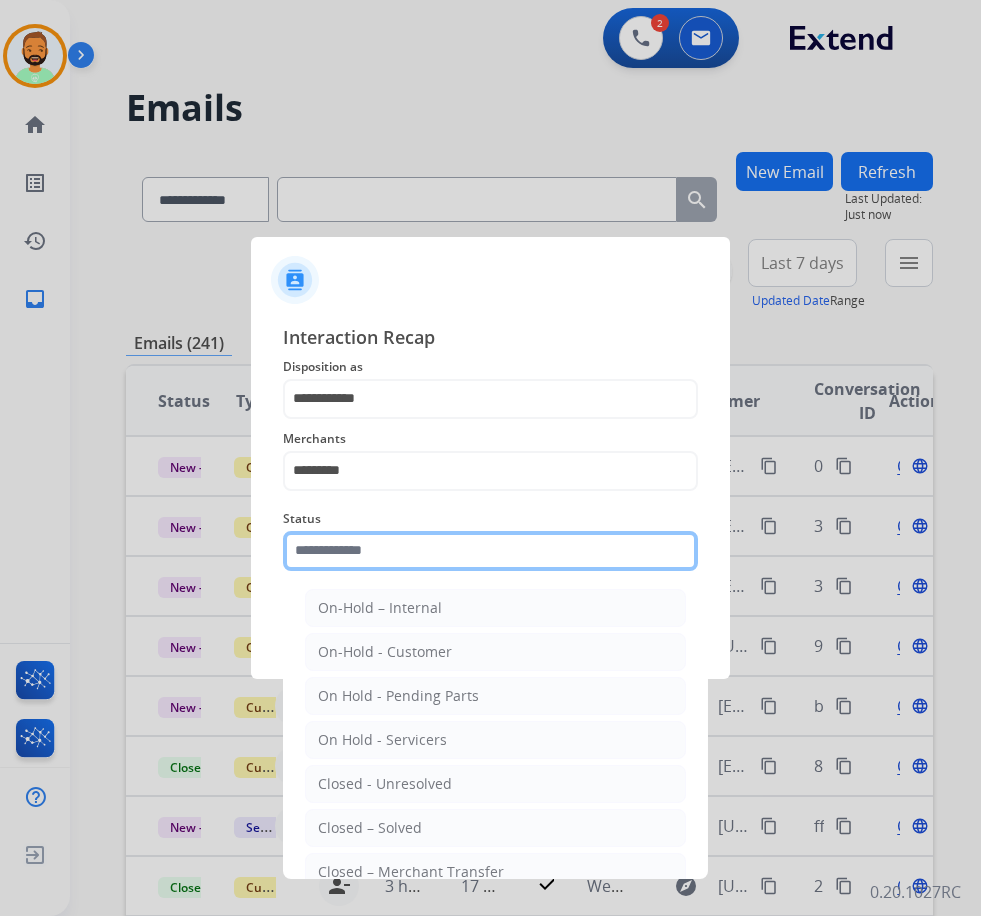 click 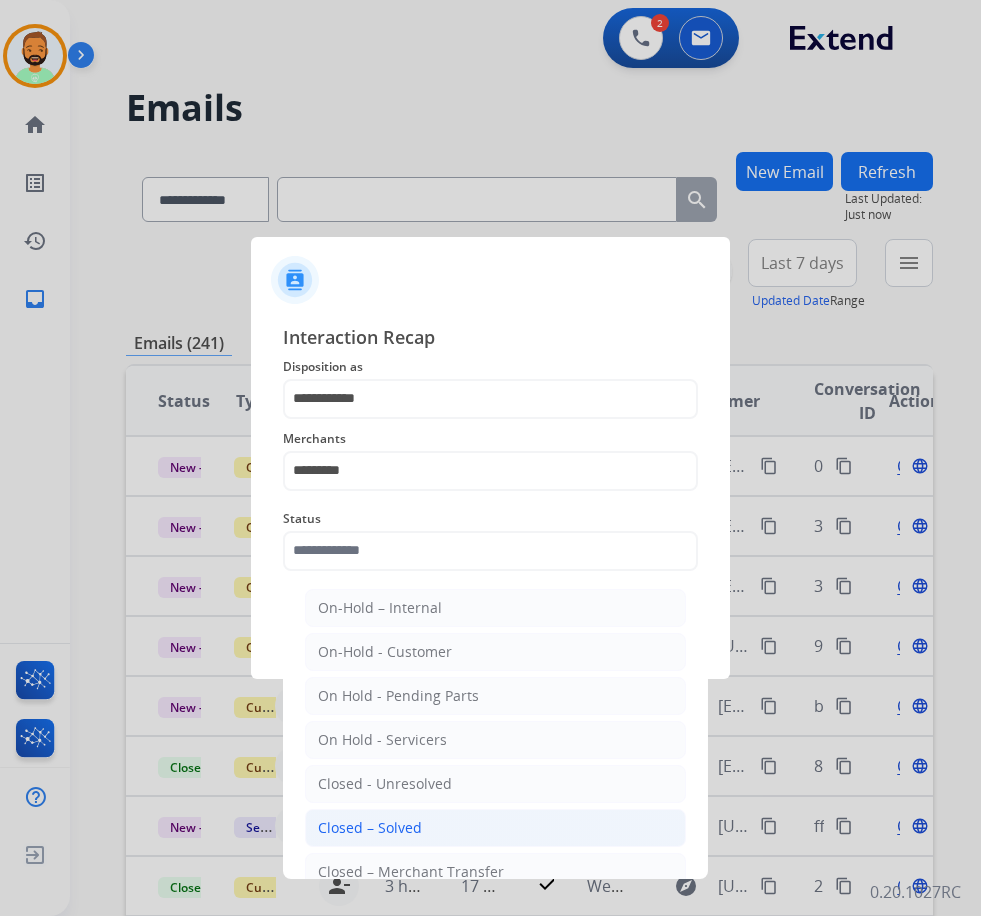 click on "Closed – Solved" 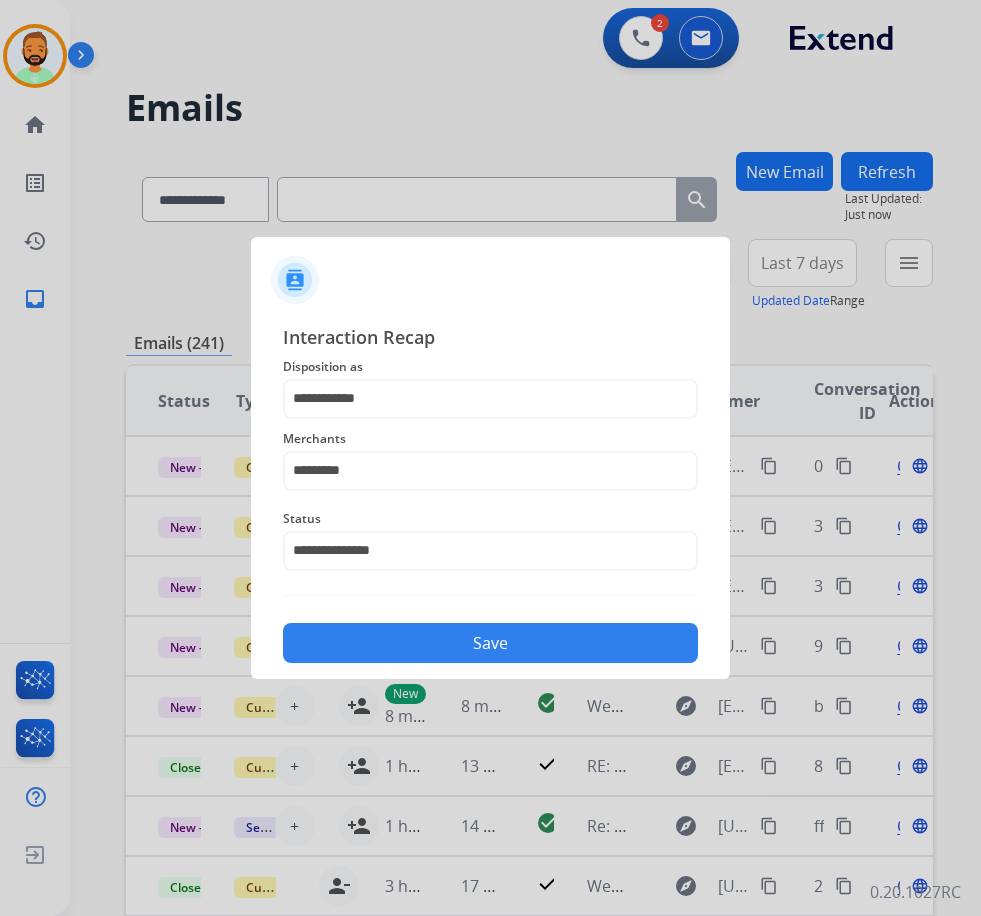 click on "**********" 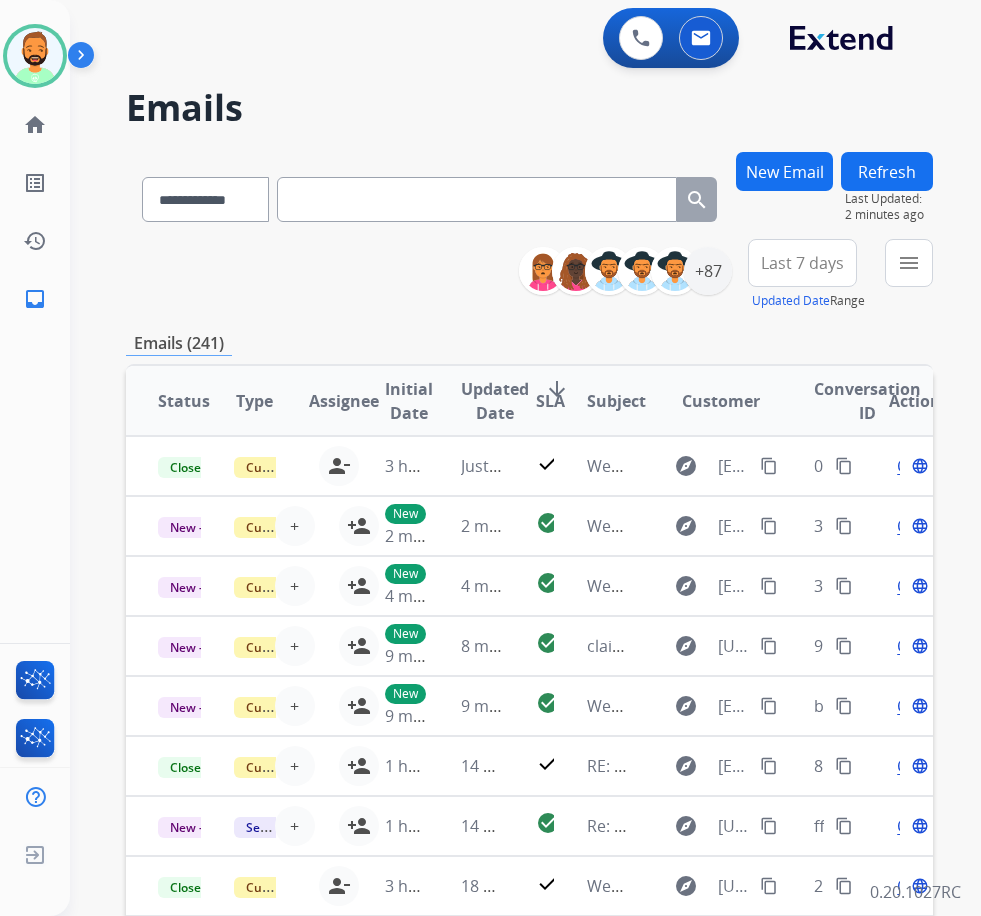 drag, startPoint x: 865, startPoint y: 347, endPoint x: 870, endPoint y: 376, distance: 29.427877 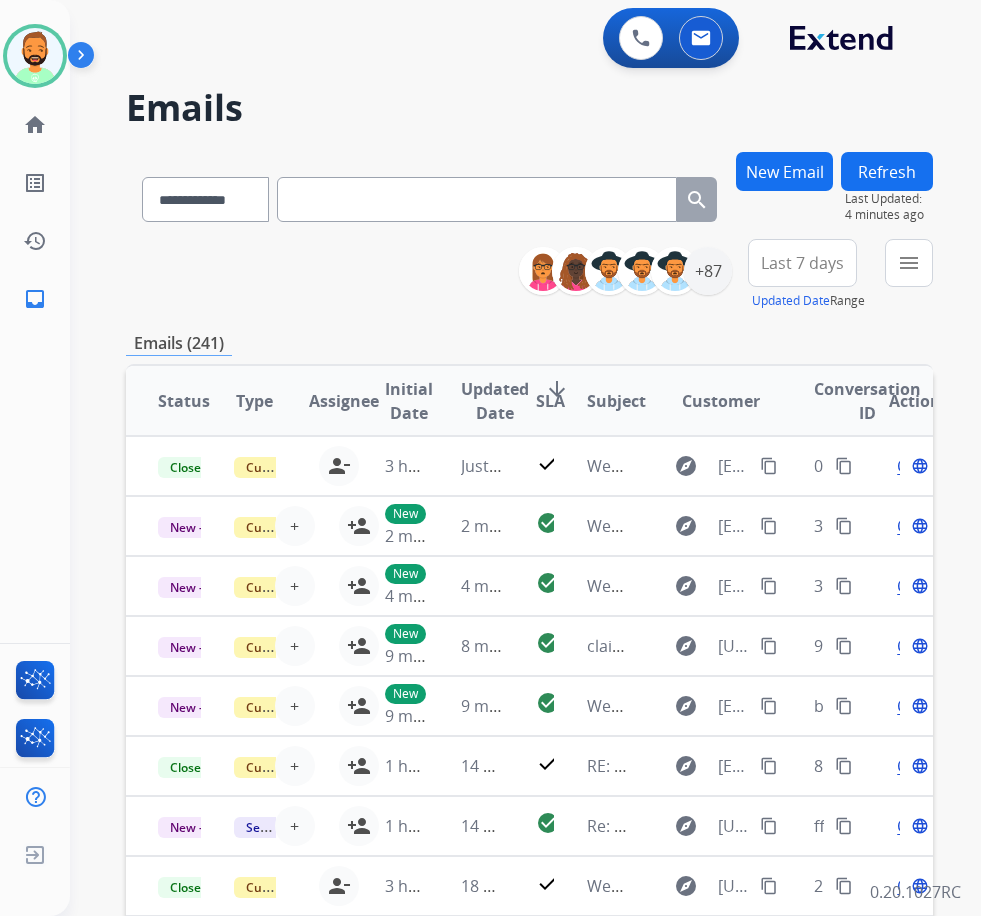 click on "Last 7 days" at bounding box center (802, 263) 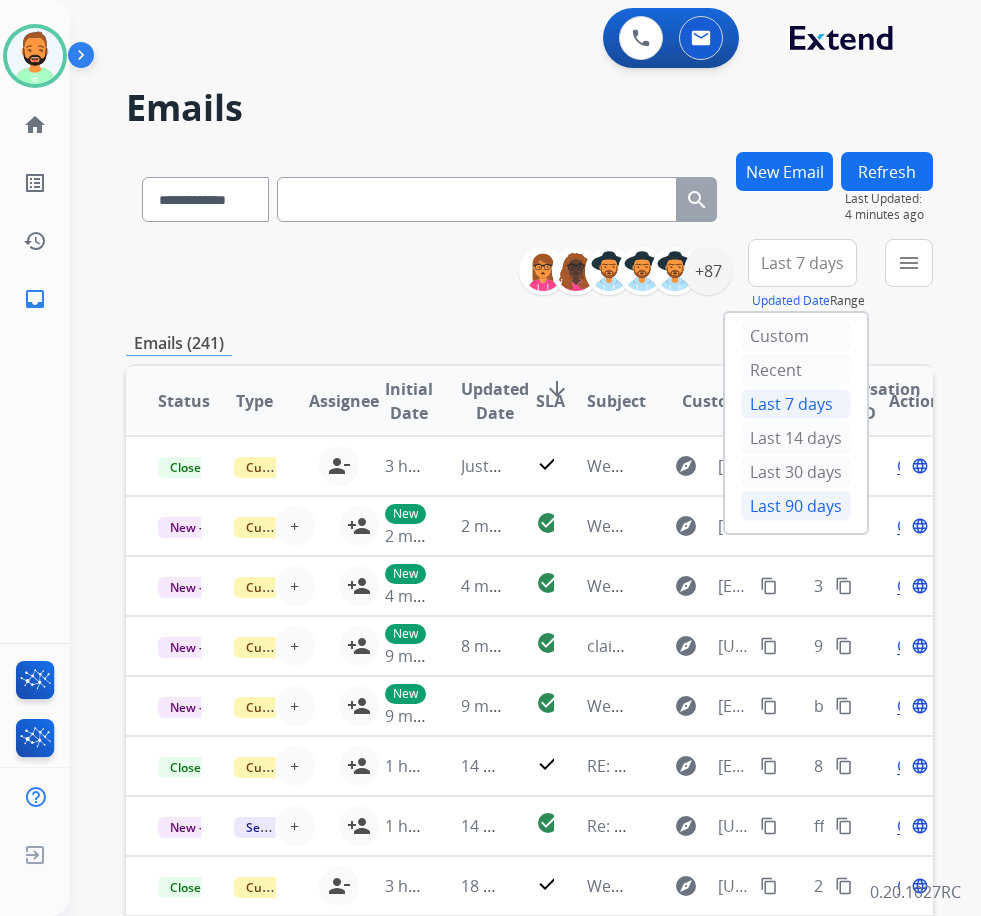click on "Last 90 days" at bounding box center (796, 506) 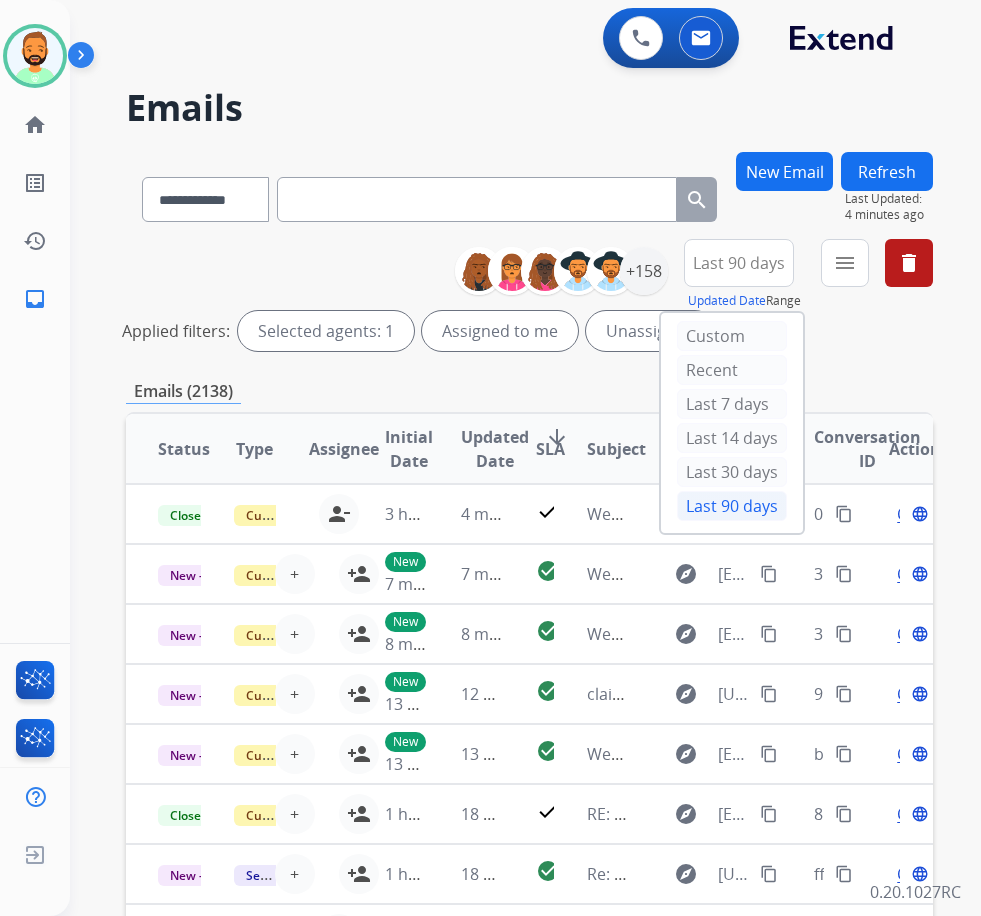 click on "Applied filters:  Selected agents: 1  Assigned to me Unassigned" at bounding box center (525, 331) 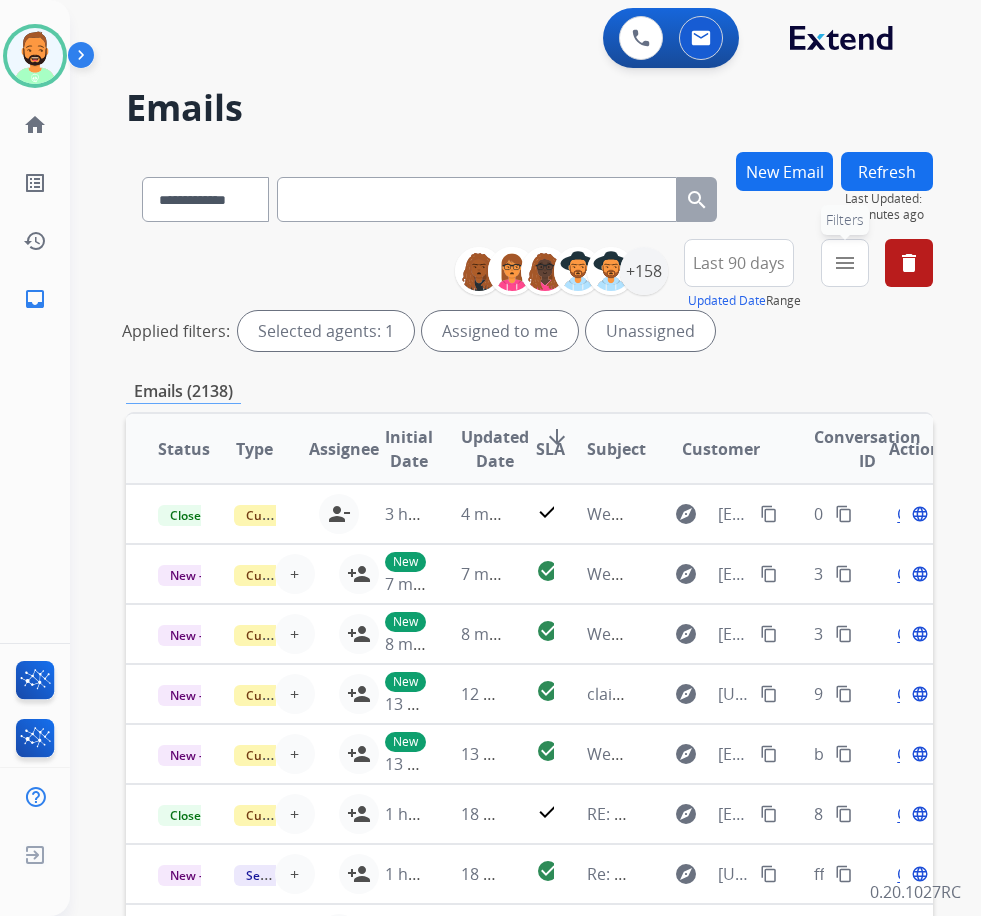 click on "menu" at bounding box center [845, 263] 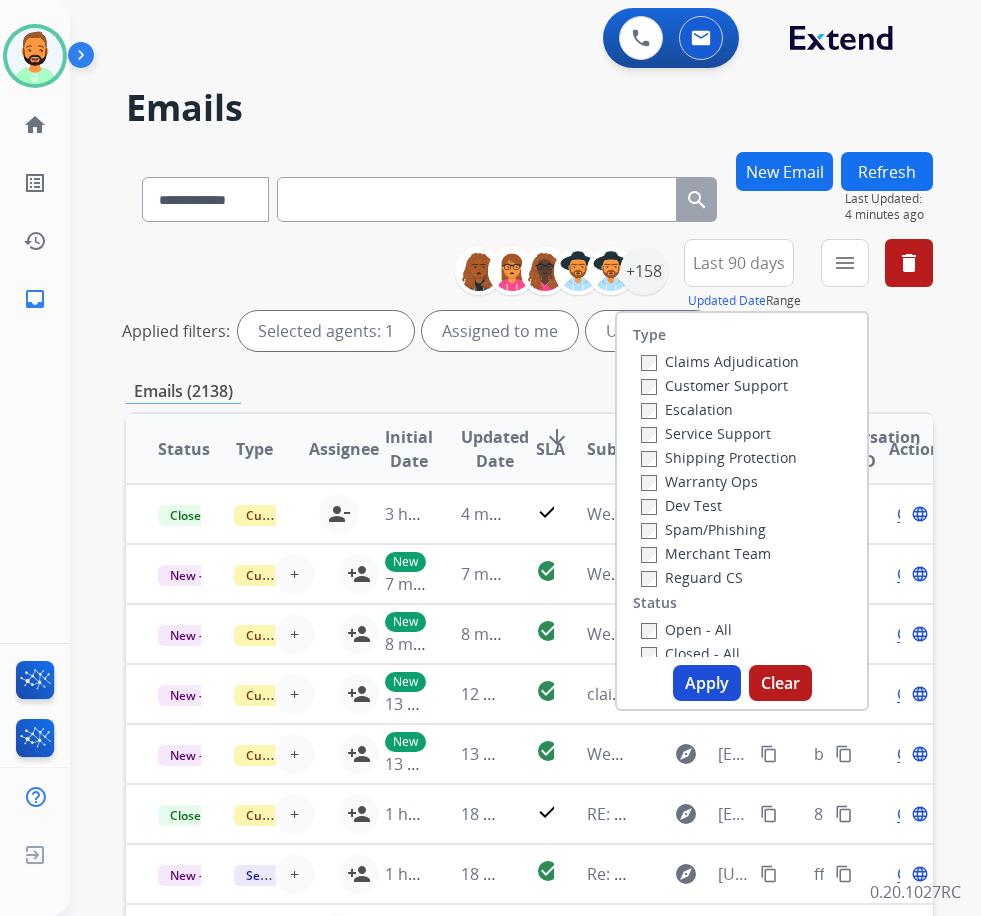 click on "Customer Support" at bounding box center [714, 385] 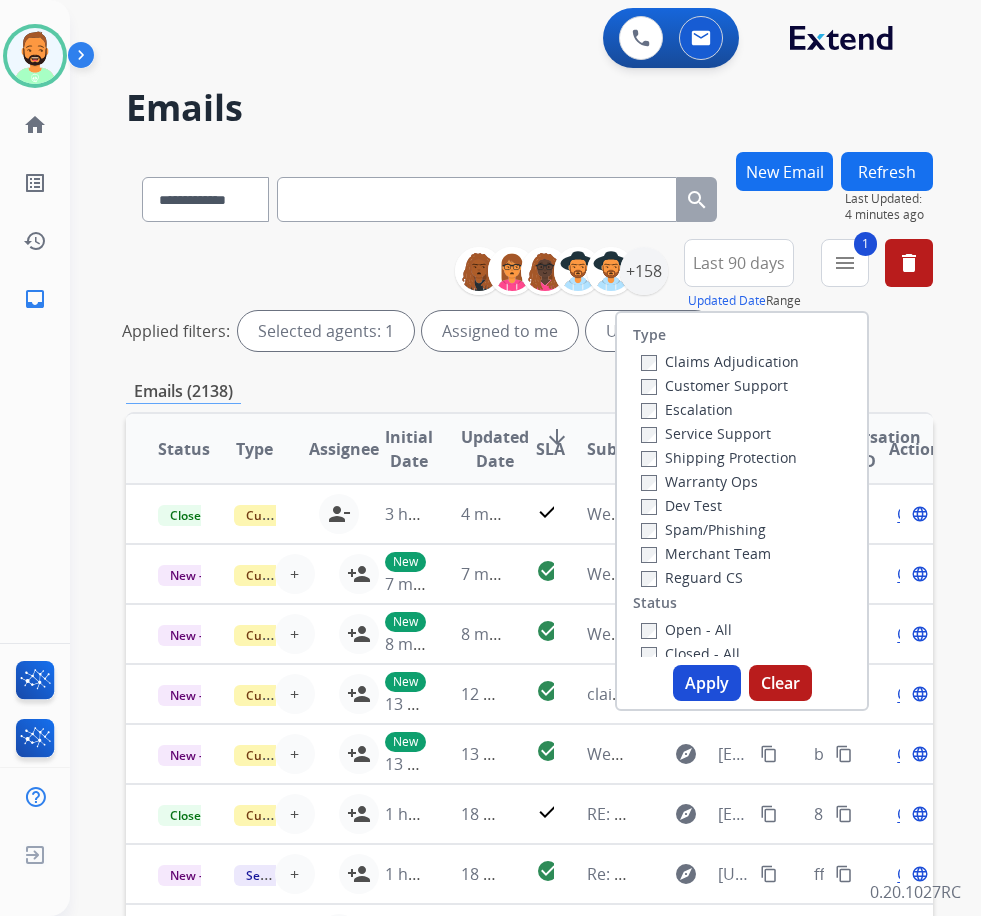 click on "Shipping Protection" at bounding box center (719, 457) 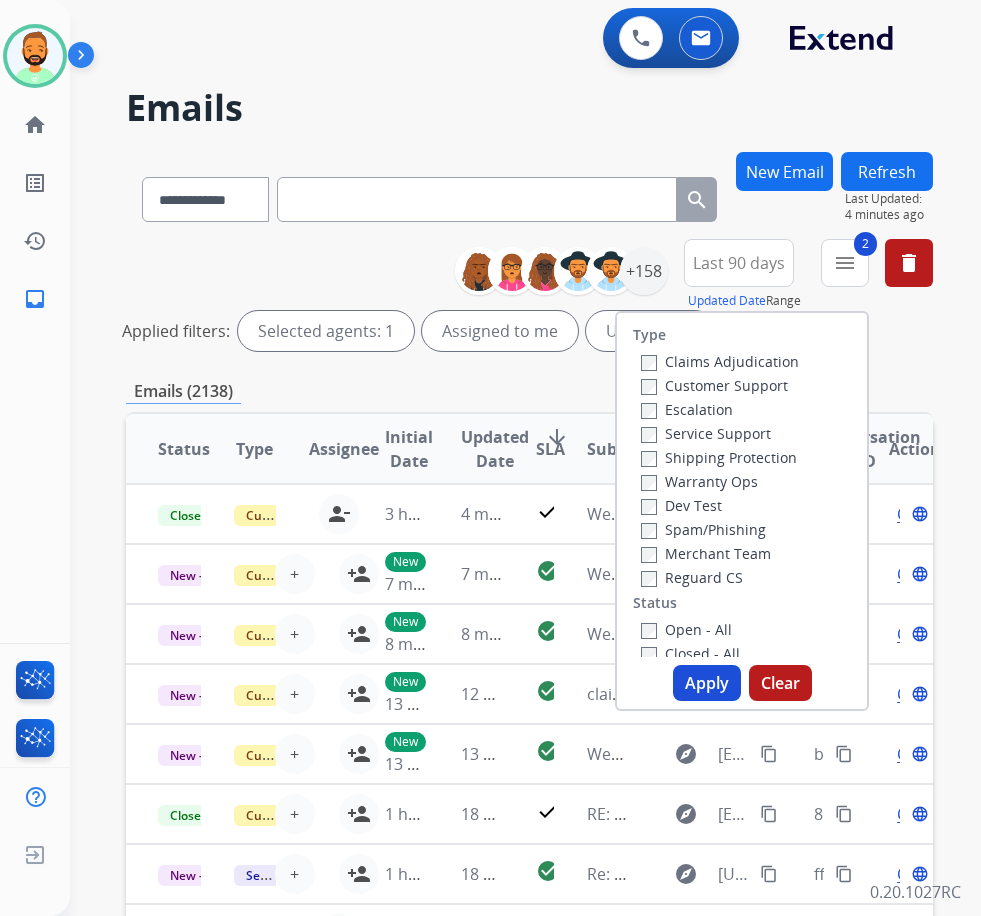 click on "Open - All" at bounding box center (686, 629) 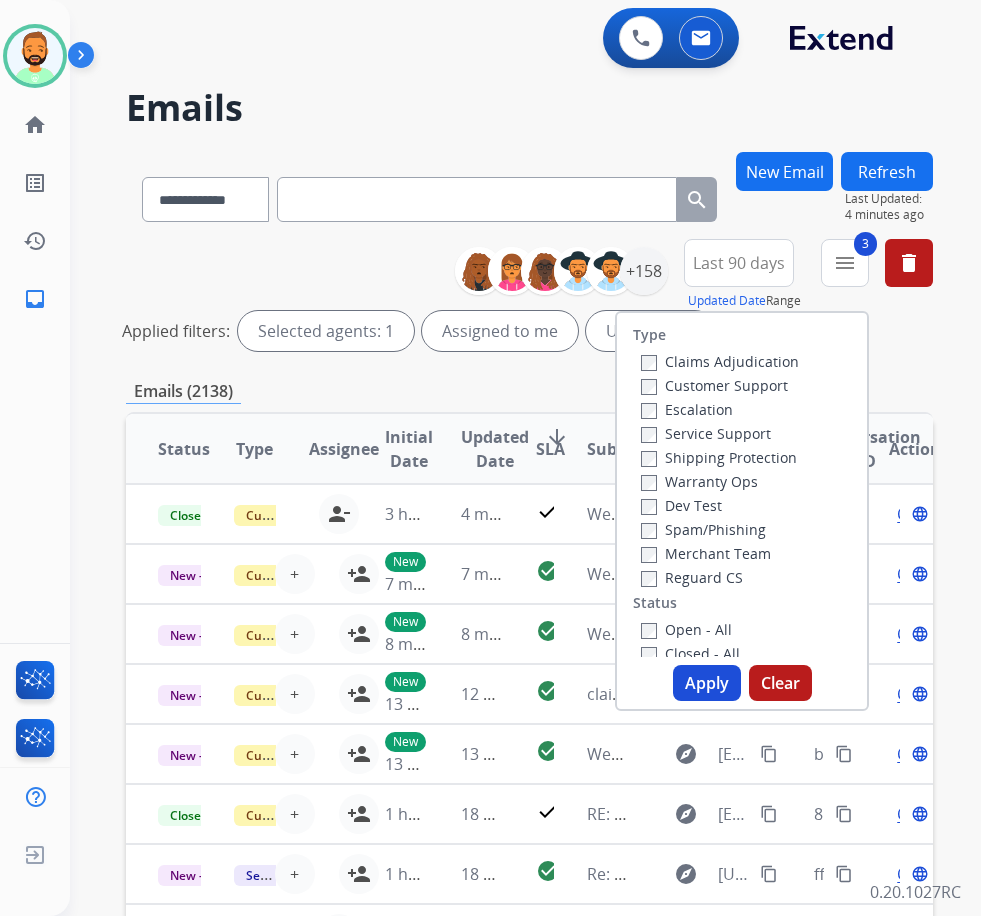 click on "Apply" at bounding box center (707, 683) 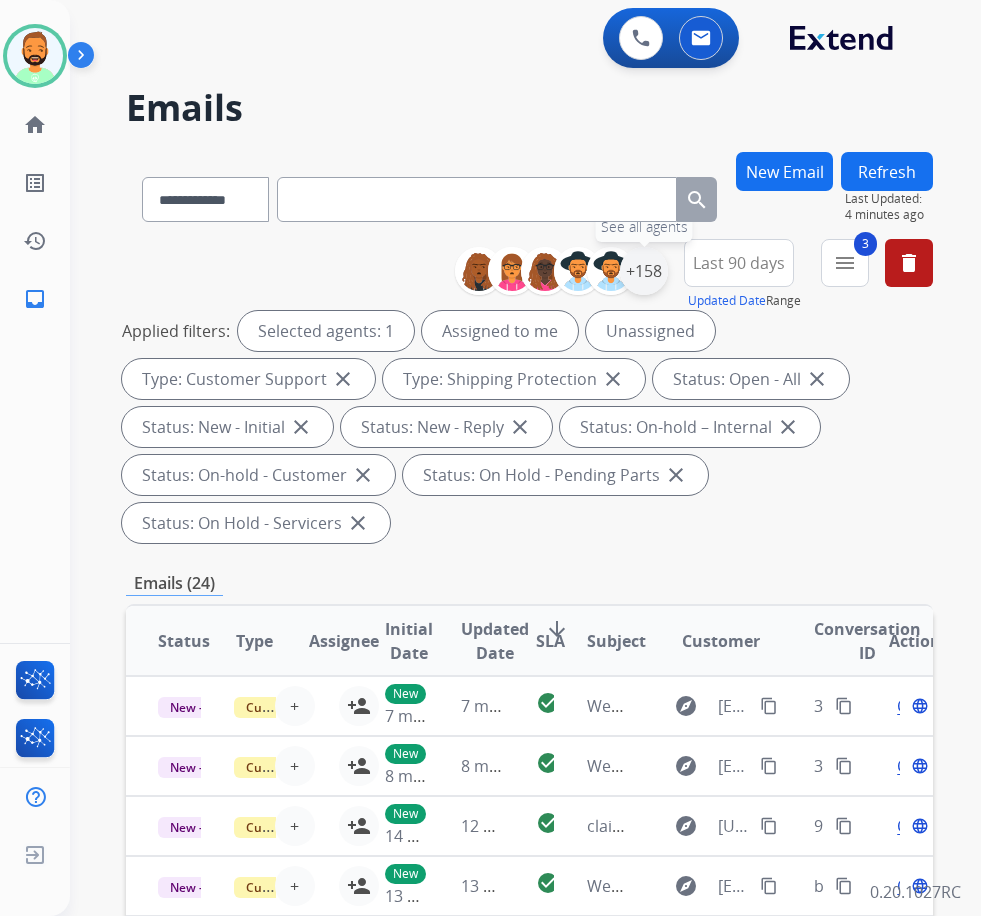 click on "+158" at bounding box center (644, 271) 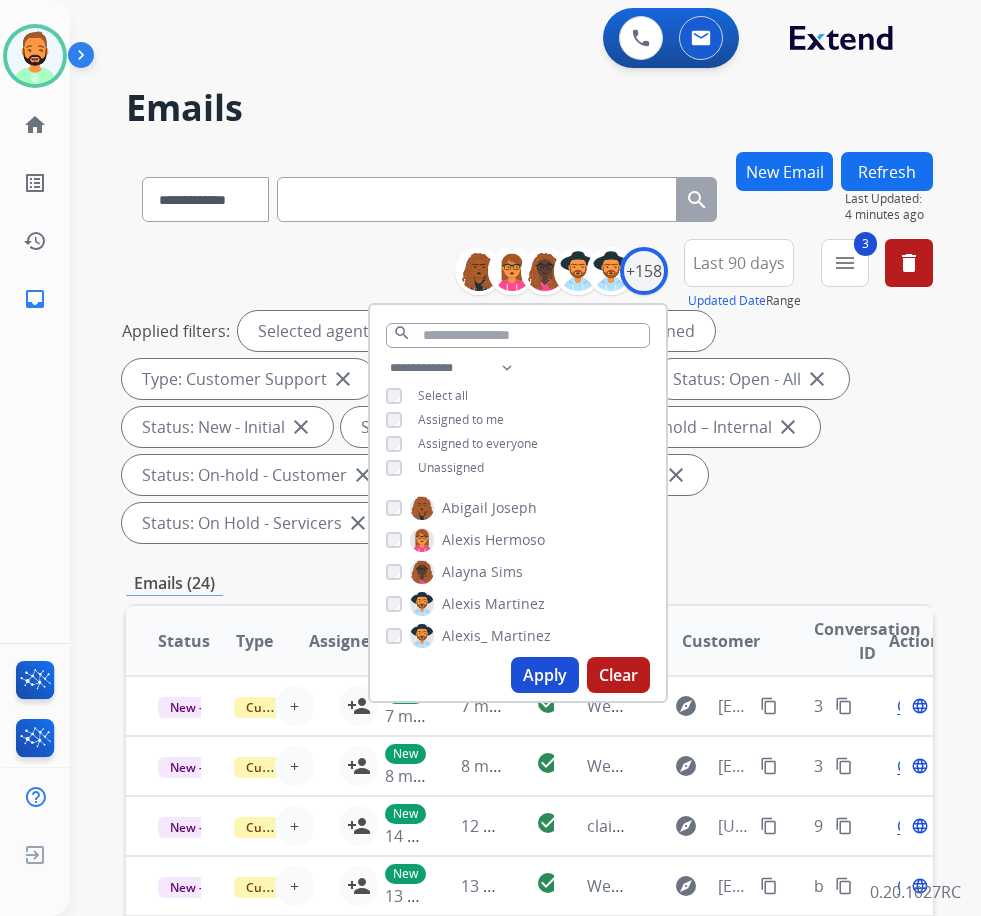 click on "Unassigned" at bounding box center (451, 467) 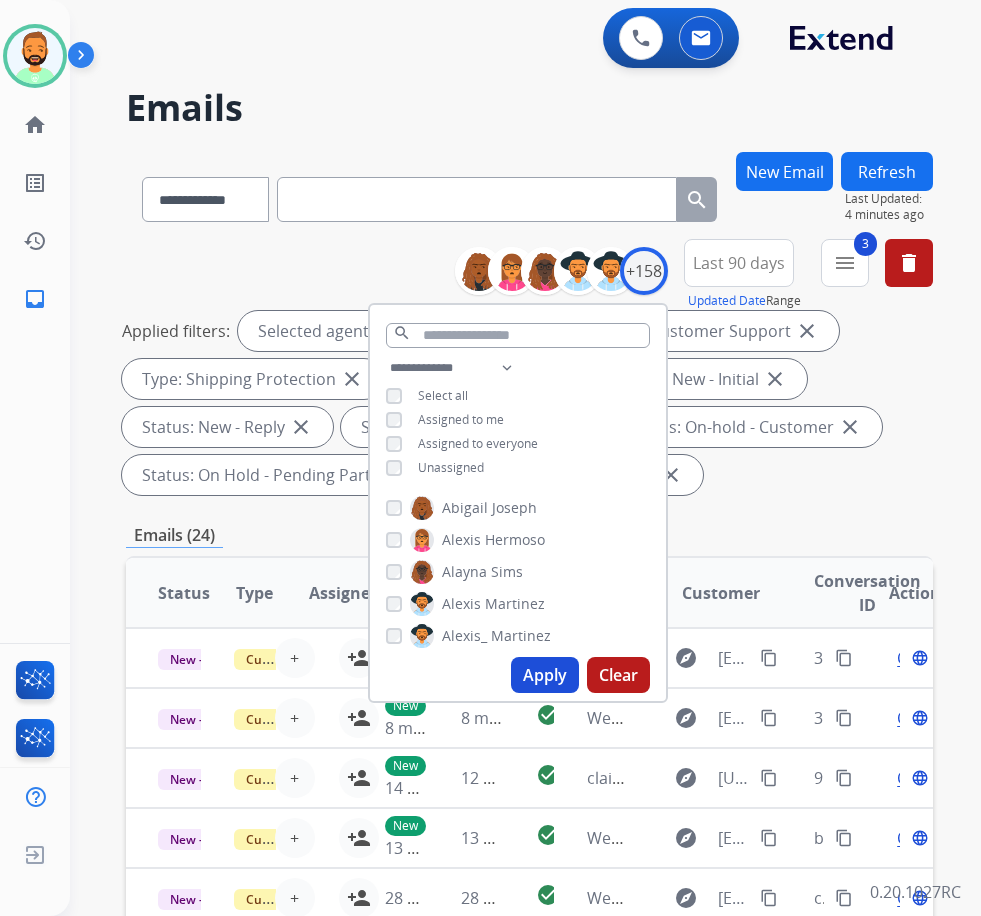 click on "Apply" at bounding box center (545, 675) 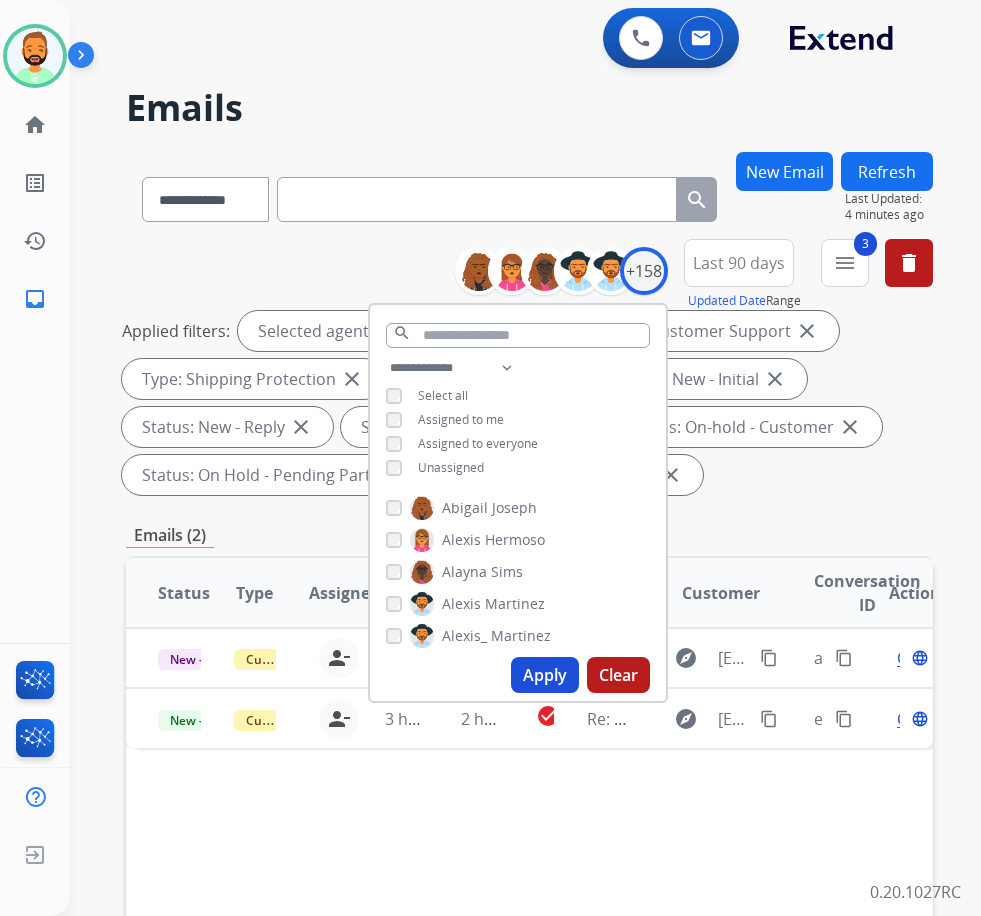 click on "Applied filters:  Selected agents: 1  Assigned to me  Type: Customer Support  close  Type: Shipping Protection  close  Status: Open - All  close  Status: New - Initial  close  Status: New - Reply  close  Status: On-hold – Internal  close  Status: On-hold - Customer  close  Status: On Hold - Pending Parts  close  Status: On Hold - Servicers  close" at bounding box center [525, 403] 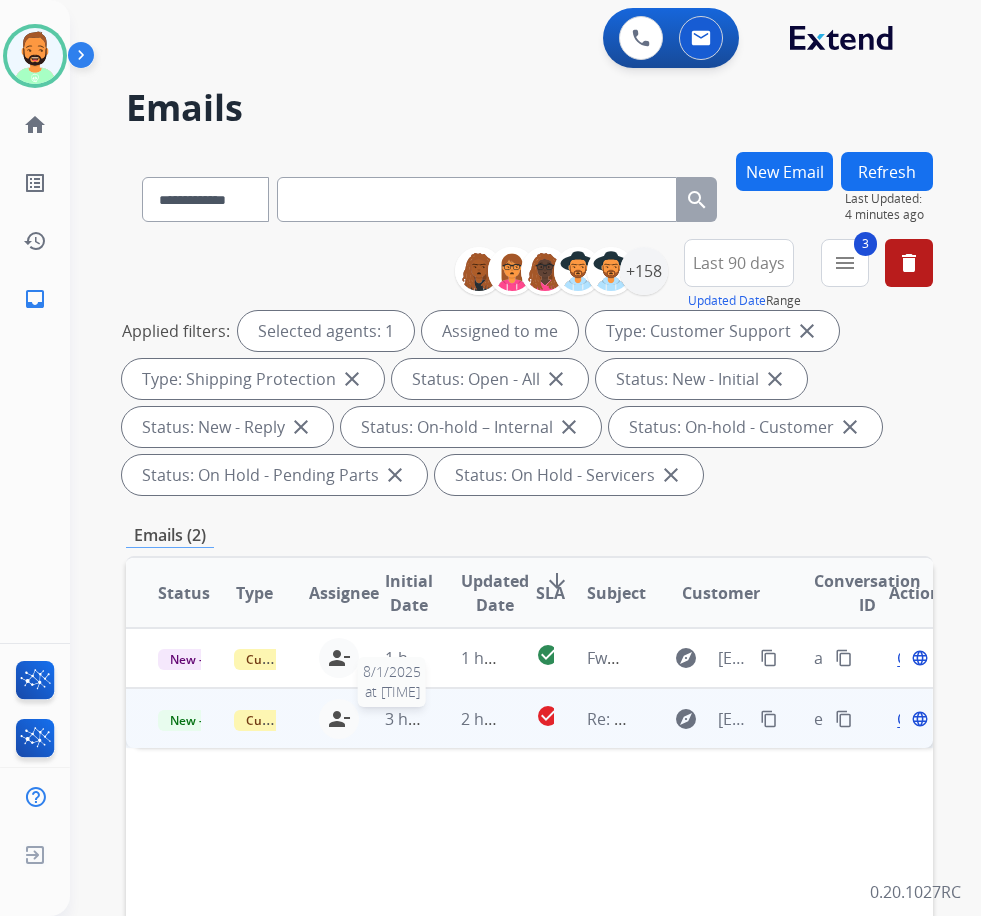 click on "3 hours ago" at bounding box center (430, 719) 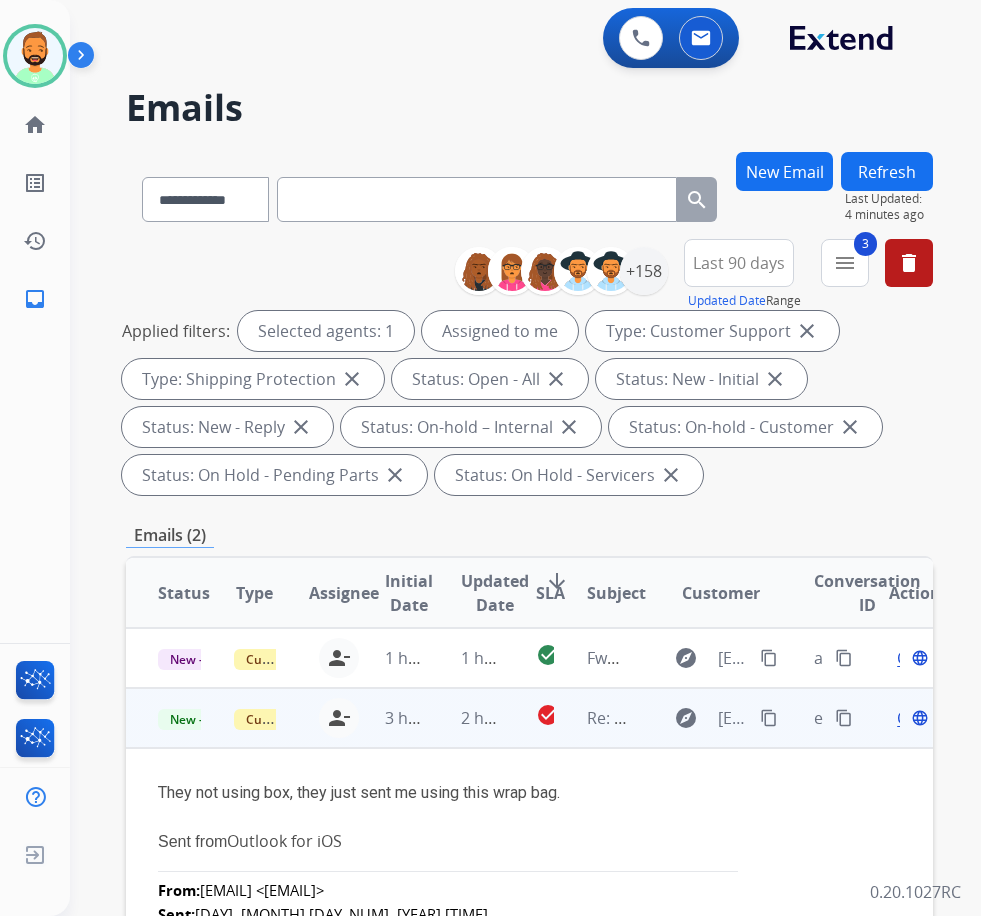 scroll, scrollTop: 60, scrollLeft: 0, axis: vertical 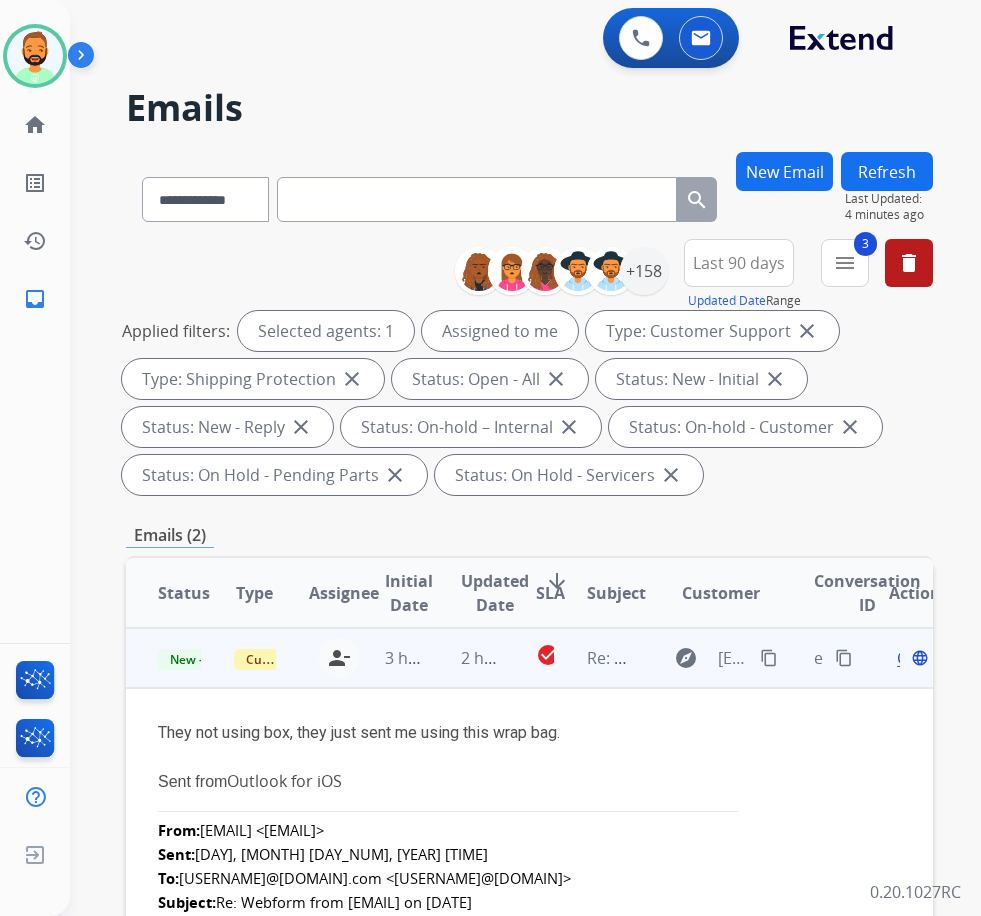 click on "Open" at bounding box center [917, 658] 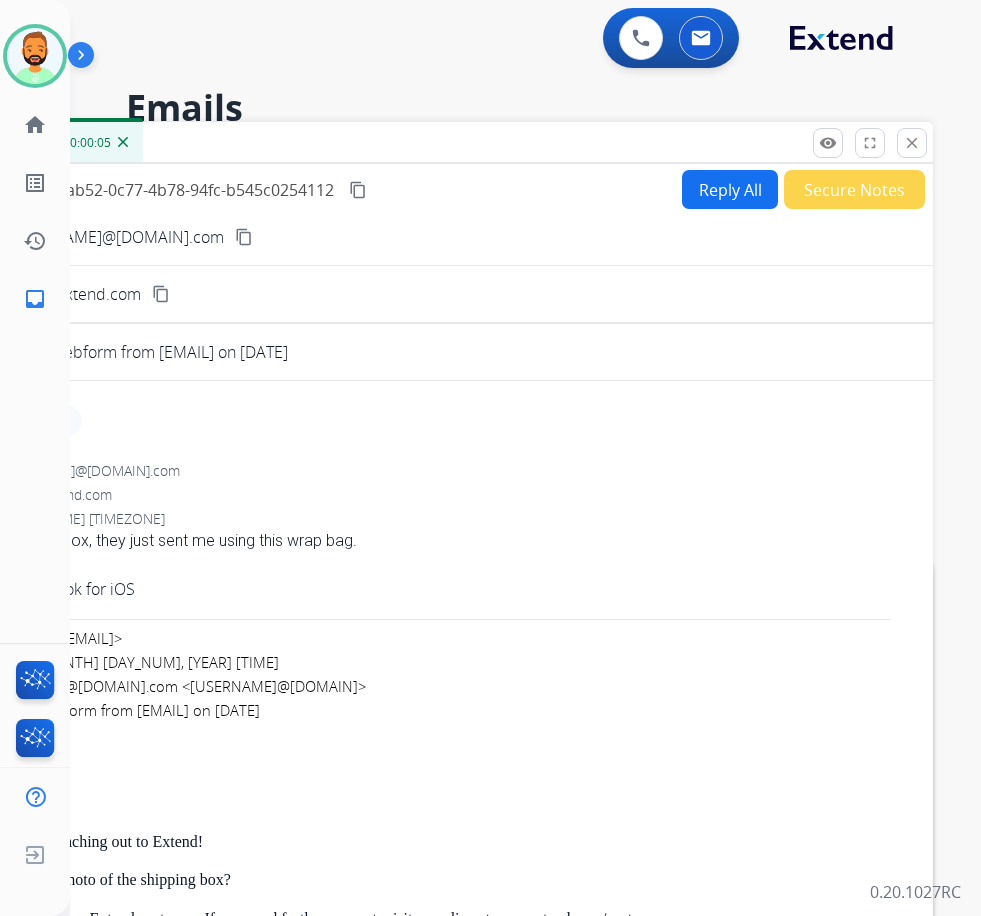 click on "Secure Notes" at bounding box center [854, 189] 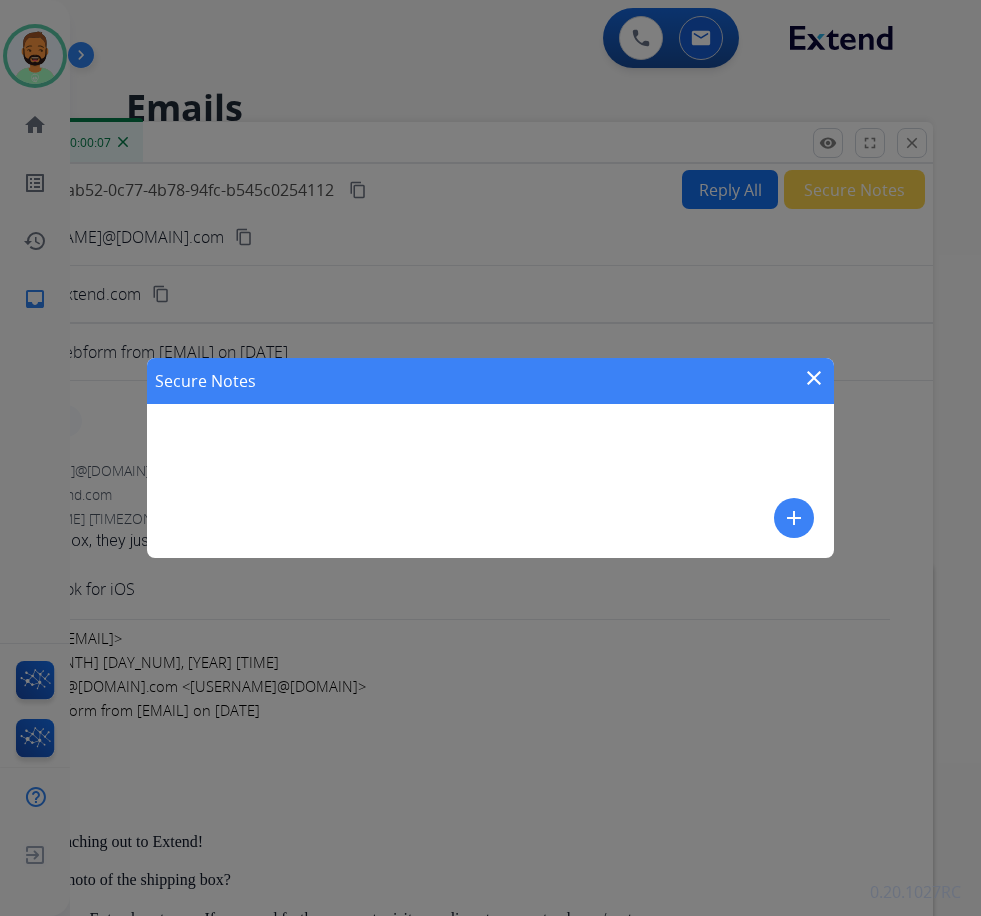 click on "add" at bounding box center [794, 518] 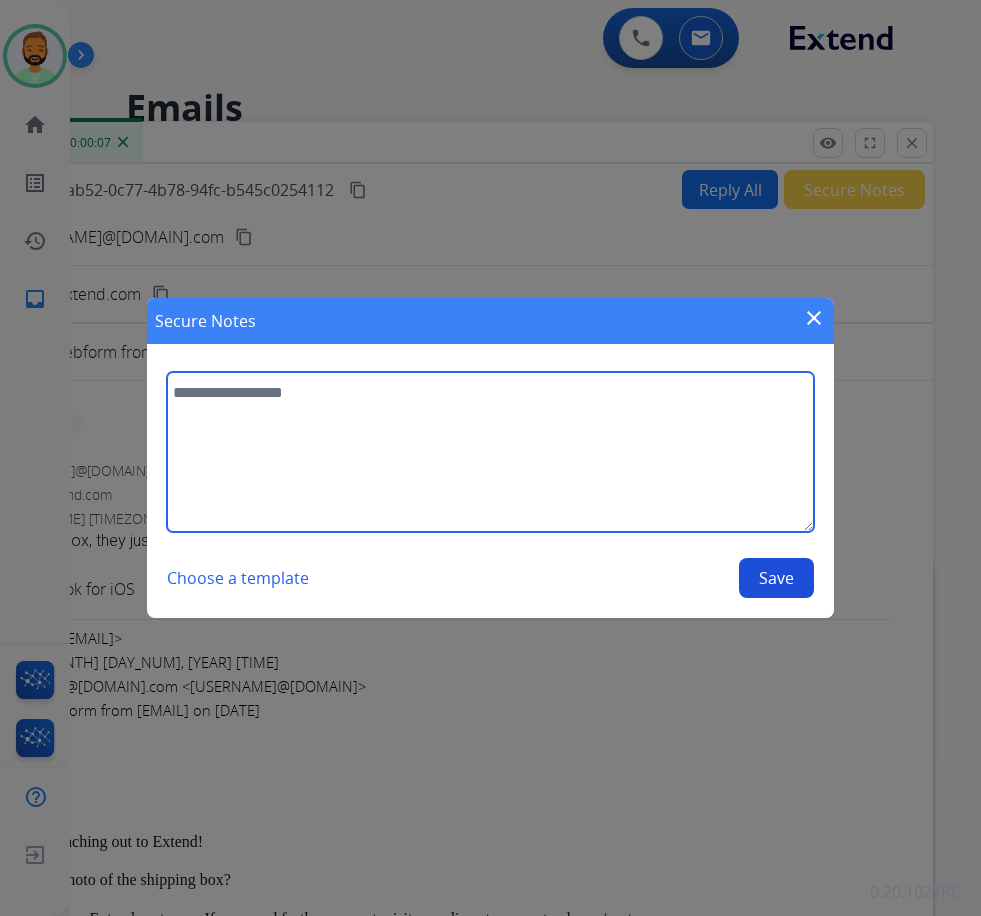 click at bounding box center (490, 452) 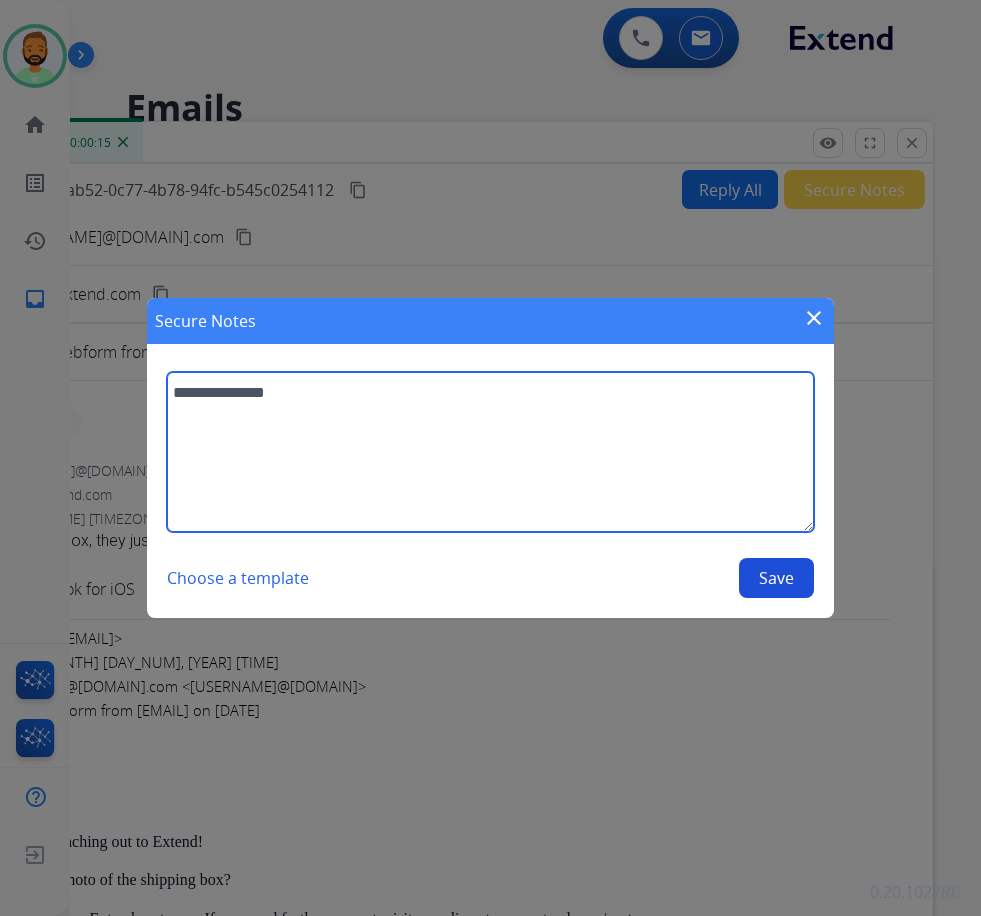type on "**********" 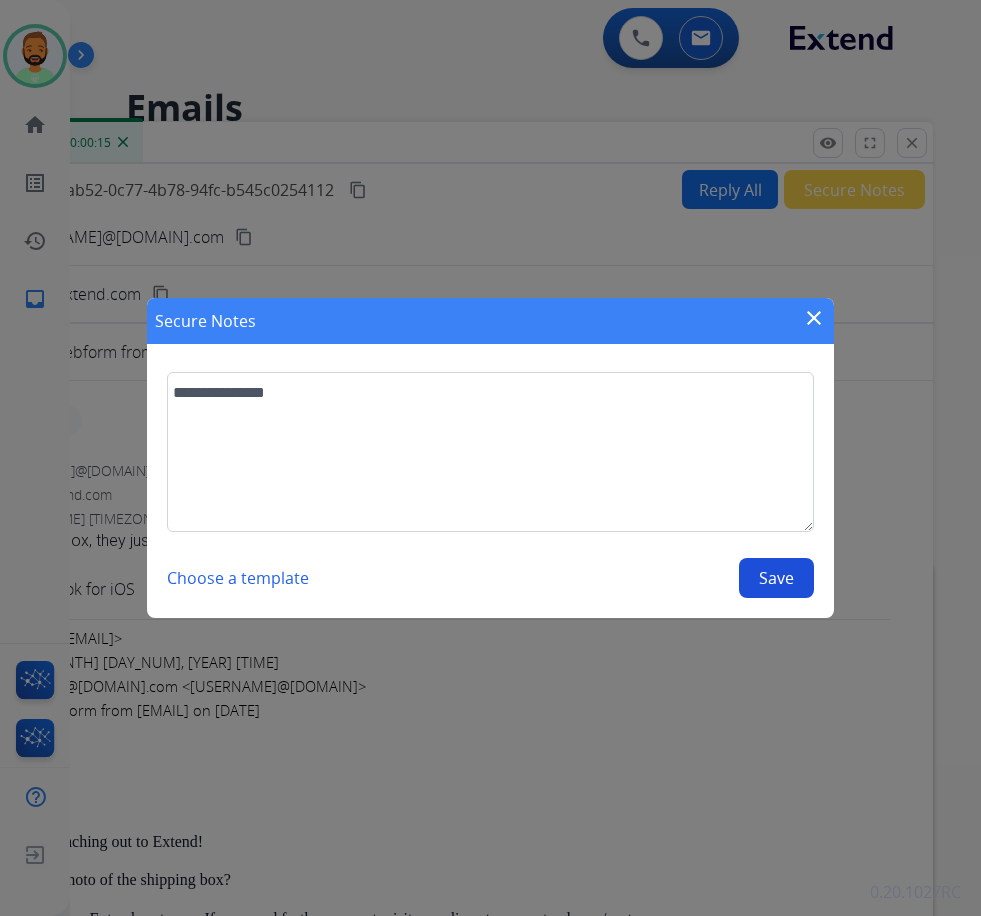 drag, startPoint x: 763, startPoint y: 544, endPoint x: 771, endPoint y: 564, distance: 21.540659 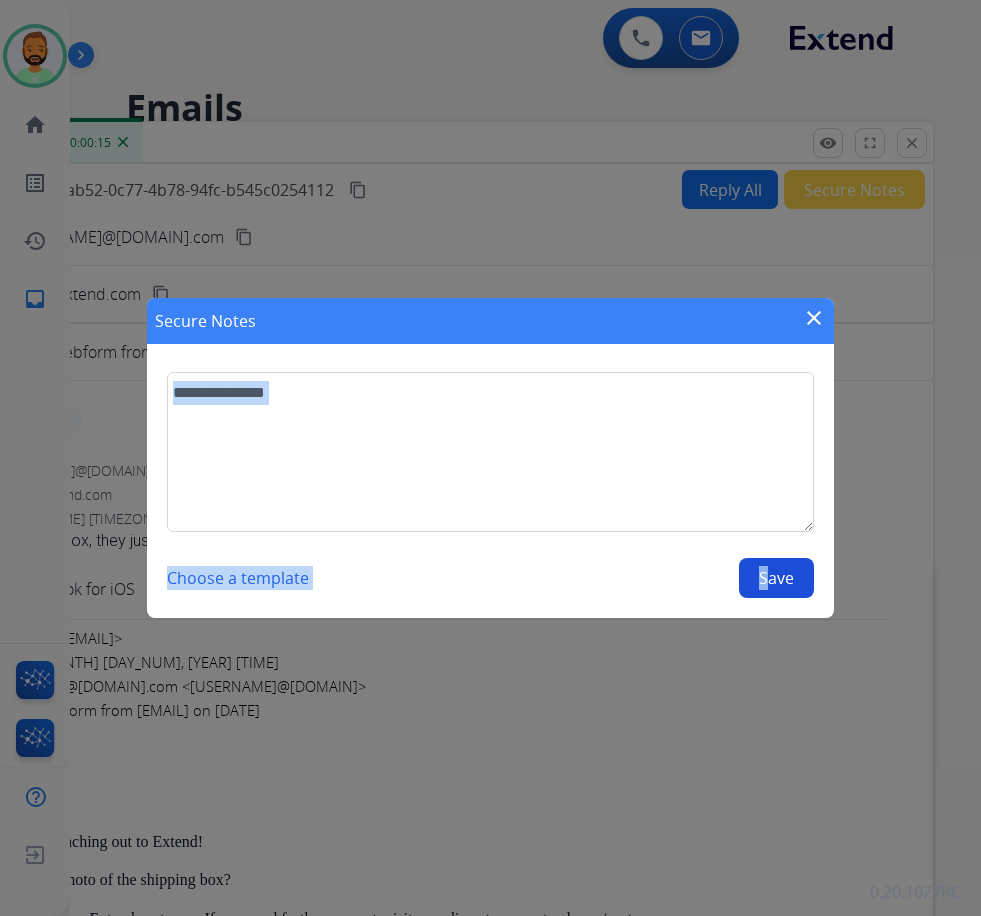 click on "Save" at bounding box center (776, 578) 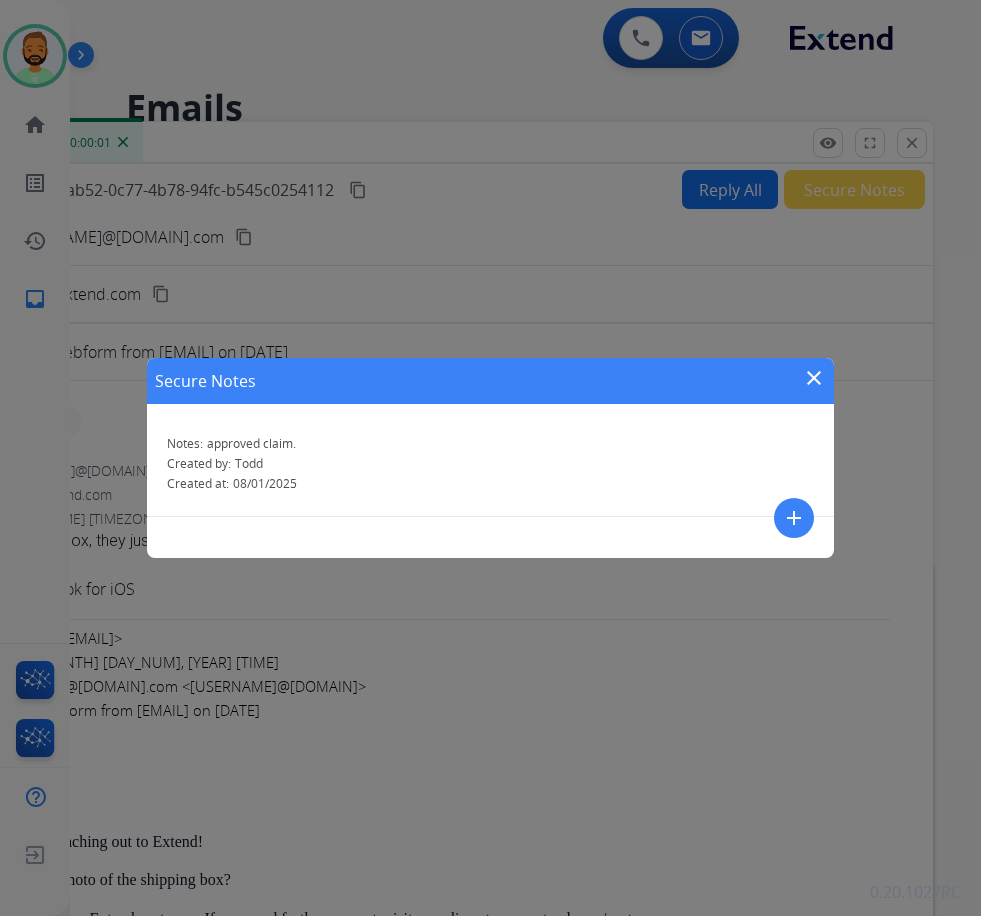 click on "close" at bounding box center (814, 378) 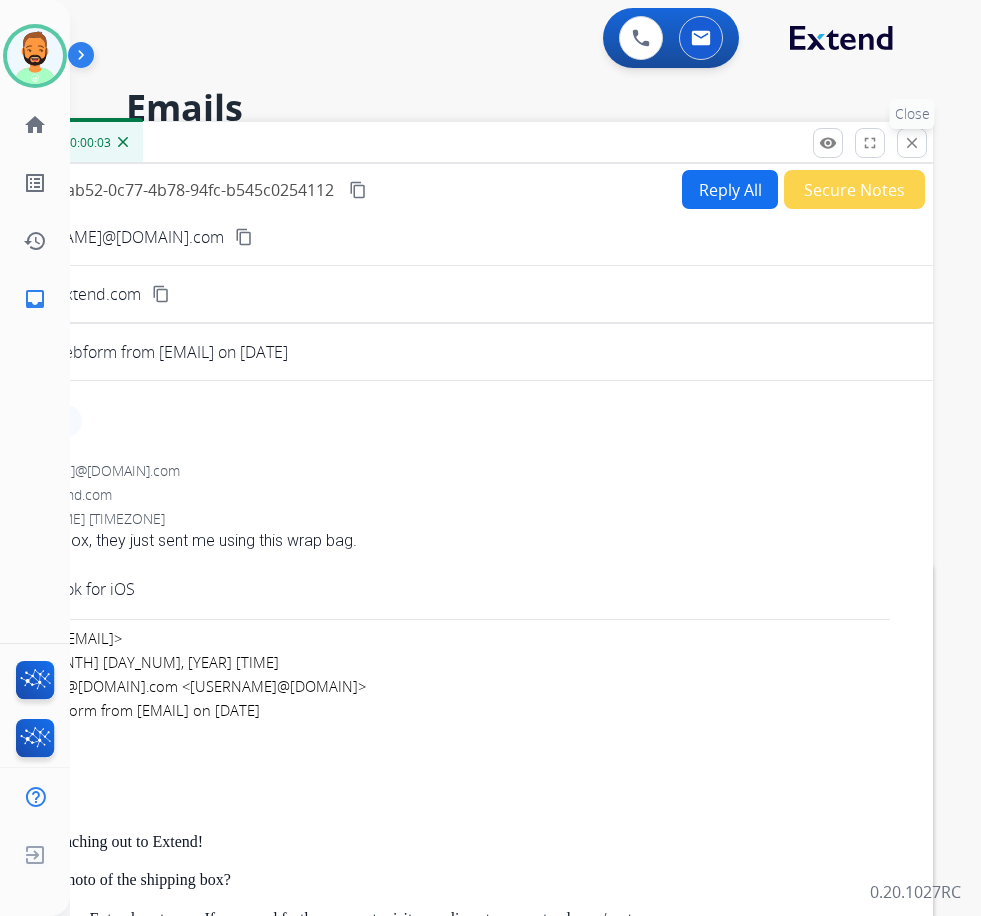click on "close" at bounding box center (912, 143) 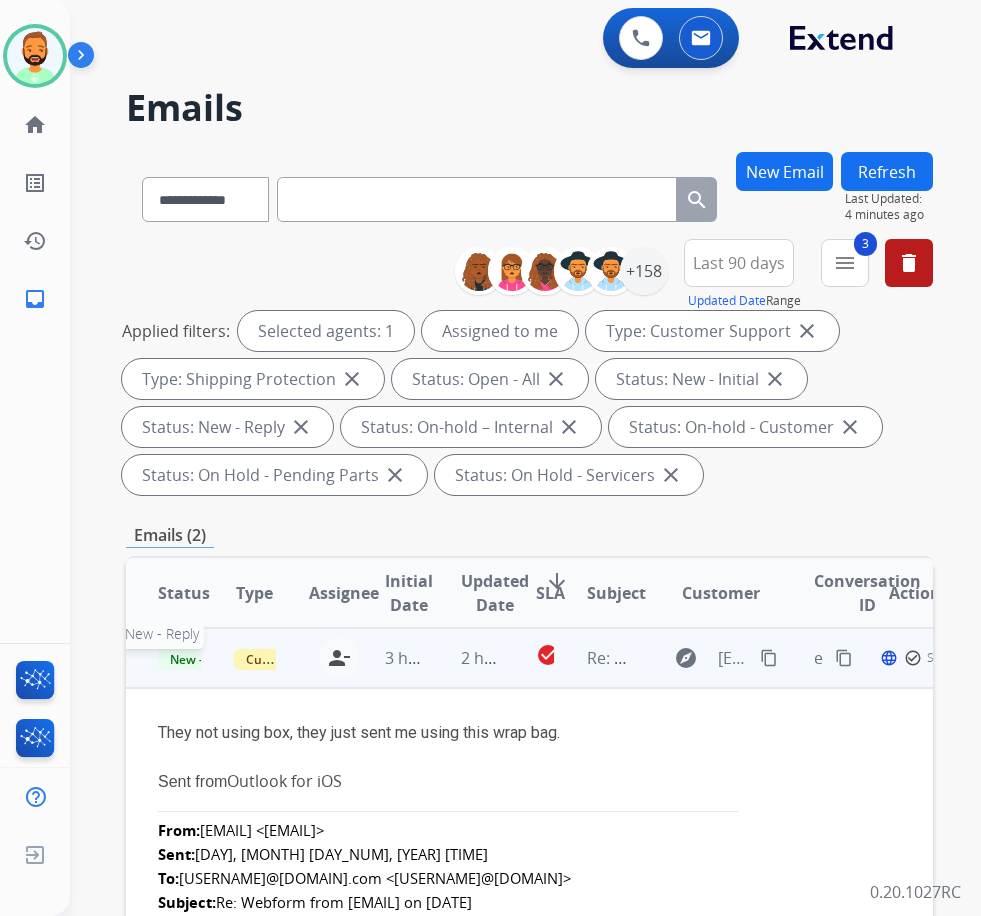 click on "New - Reply" at bounding box center [203, 659] 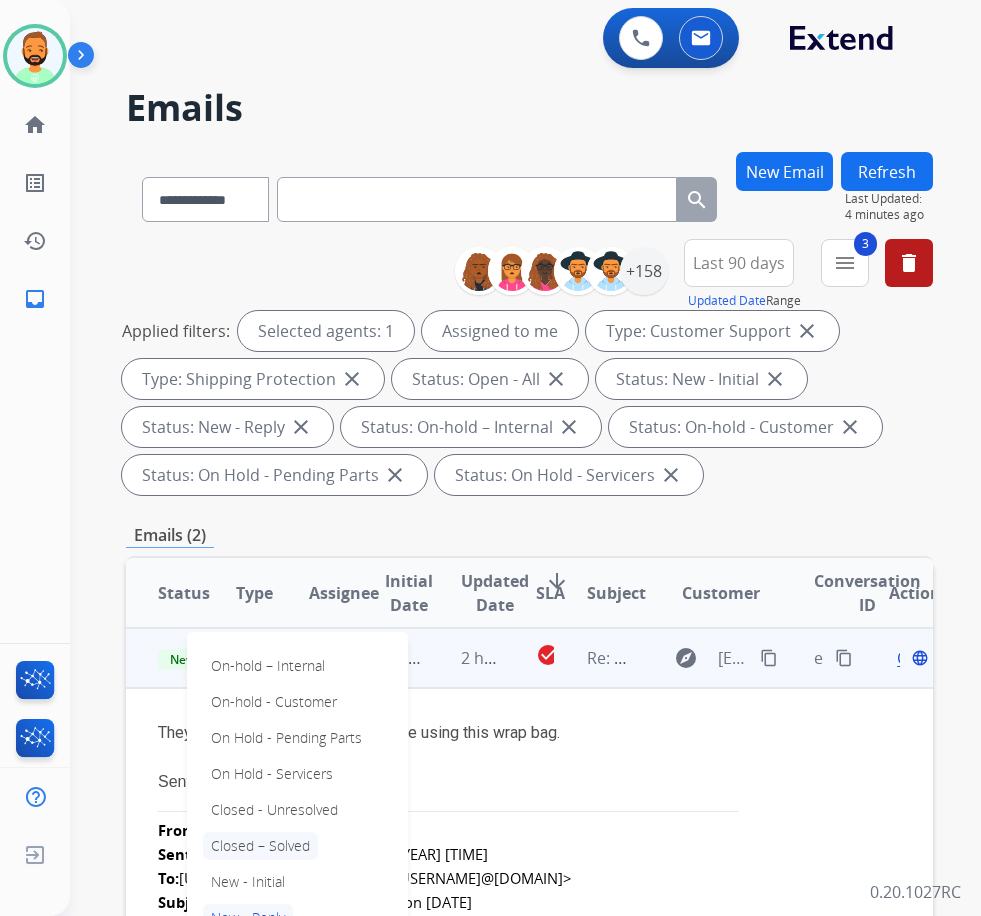 click on "Closed – Solved" at bounding box center (260, 846) 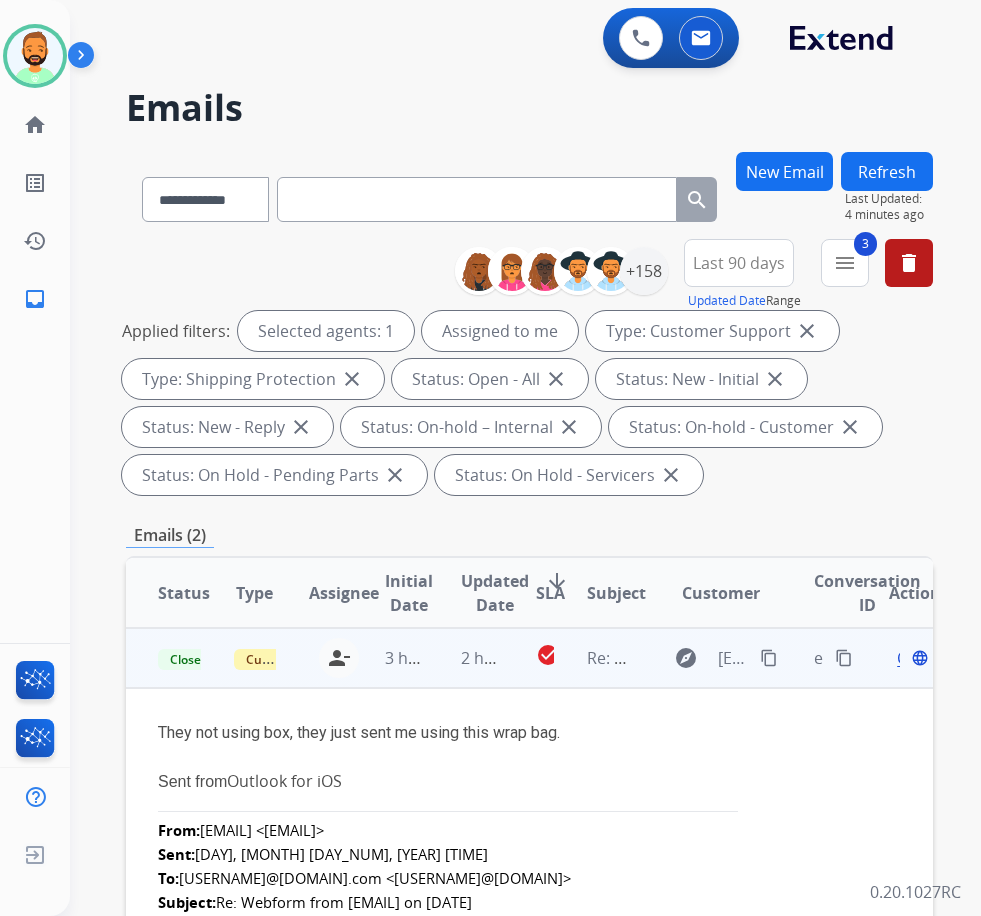 click on "Refresh" at bounding box center [887, 171] 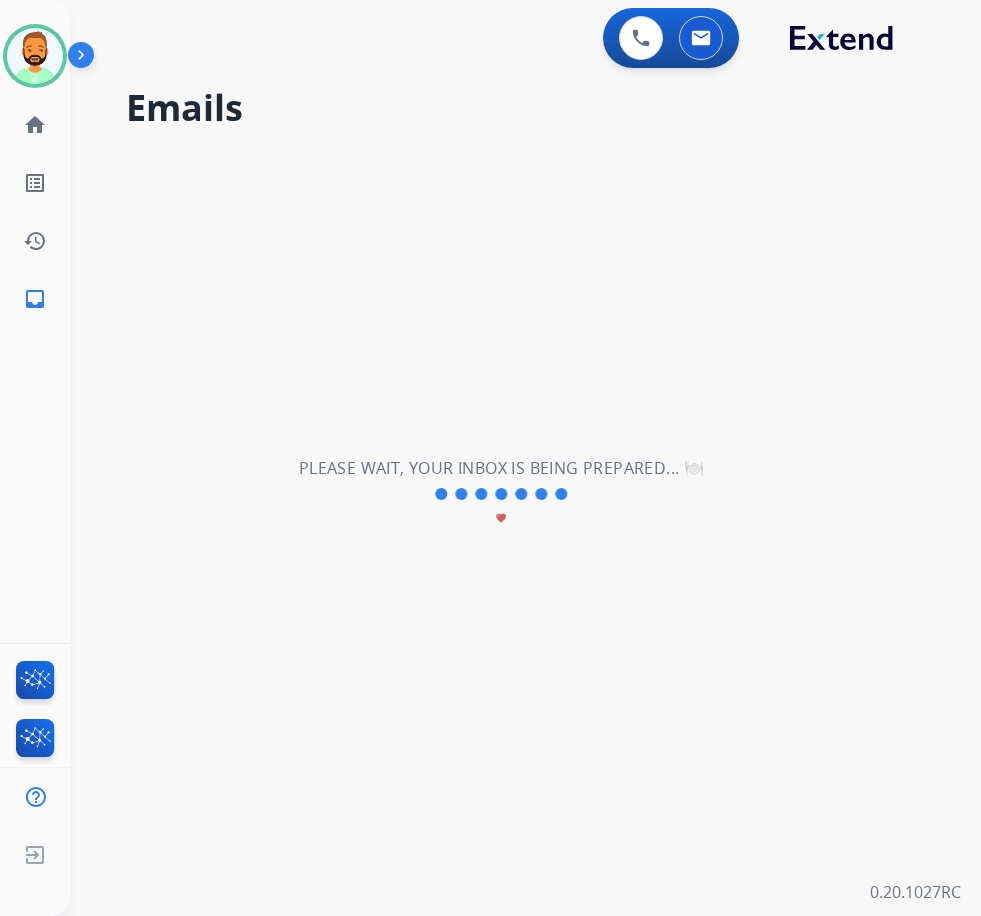 scroll, scrollTop: 0, scrollLeft: 0, axis: both 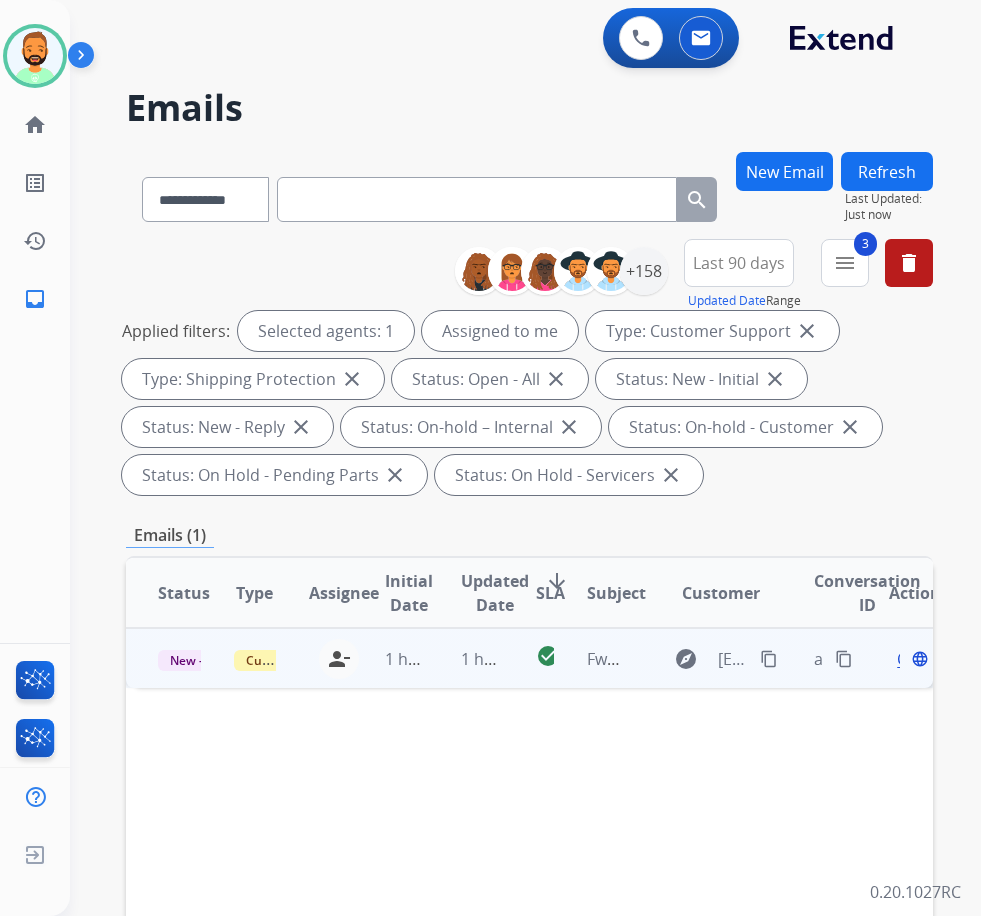 click on "1 hour ago" at bounding box center (467, 658) 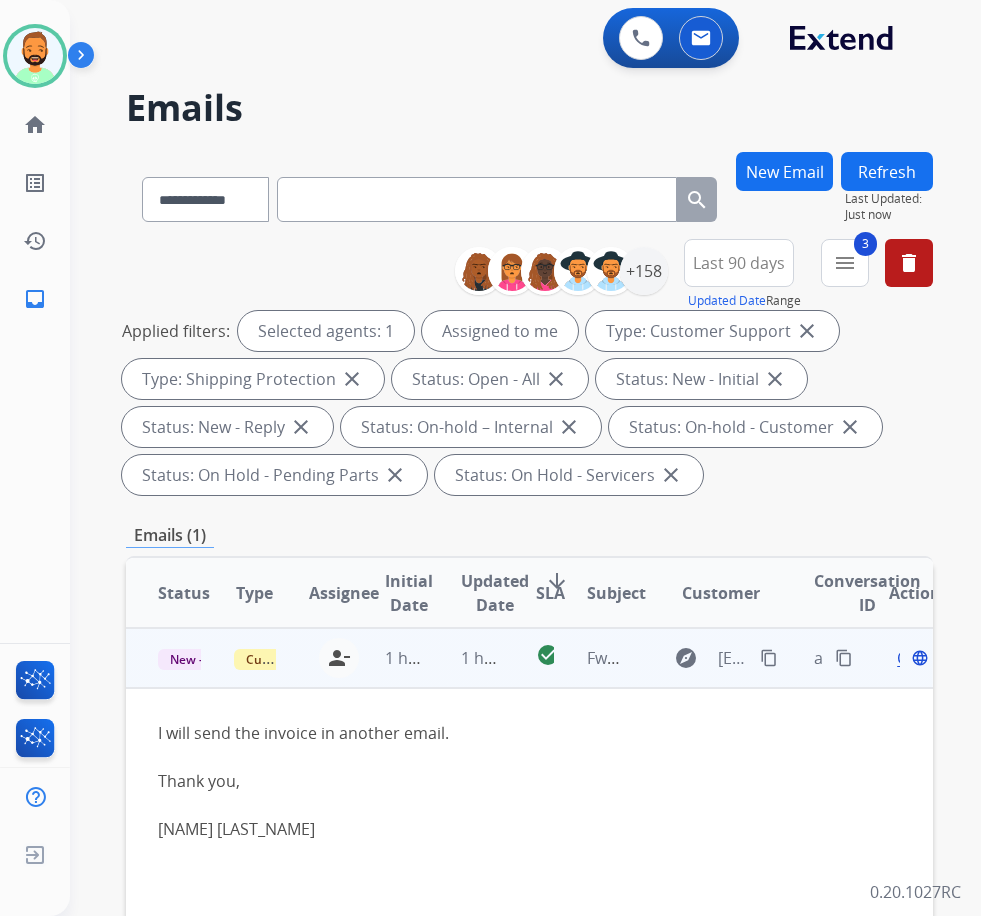click on "content_copy" at bounding box center (769, 658) 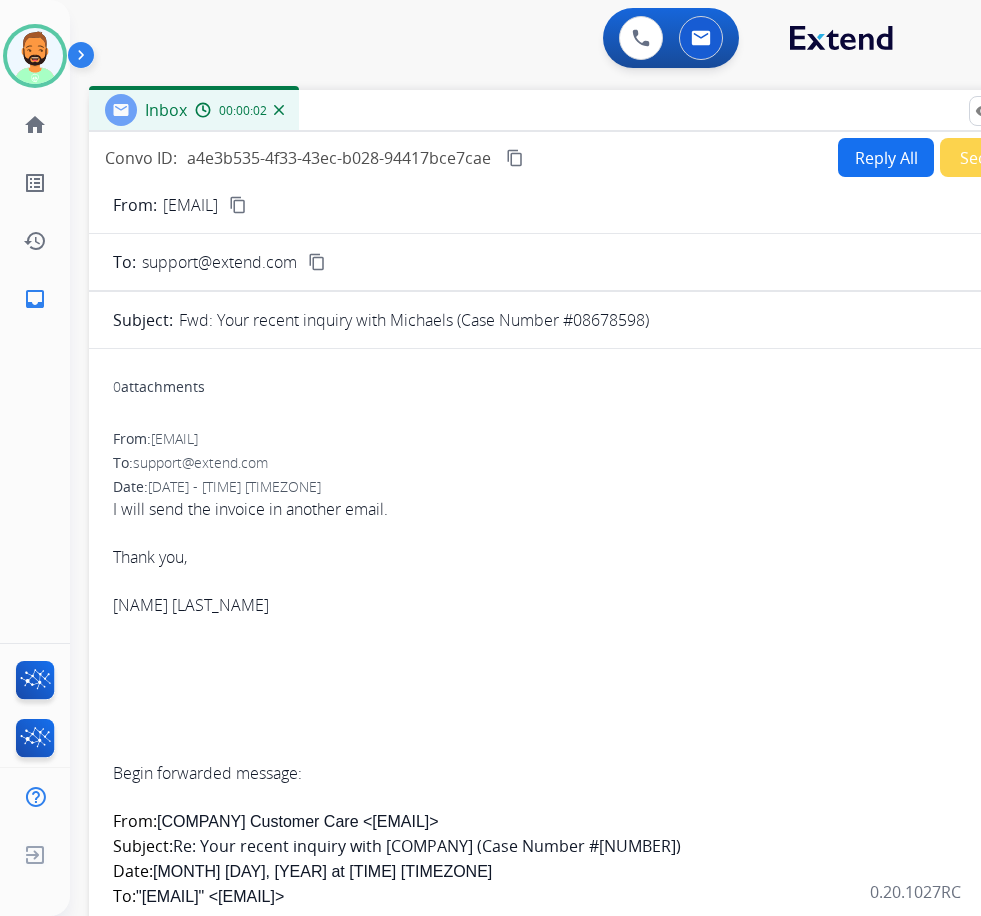 drag, startPoint x: 373, startPoint y: 143, endPoint x: 527, endPoint y: 112, distance: 157.08914 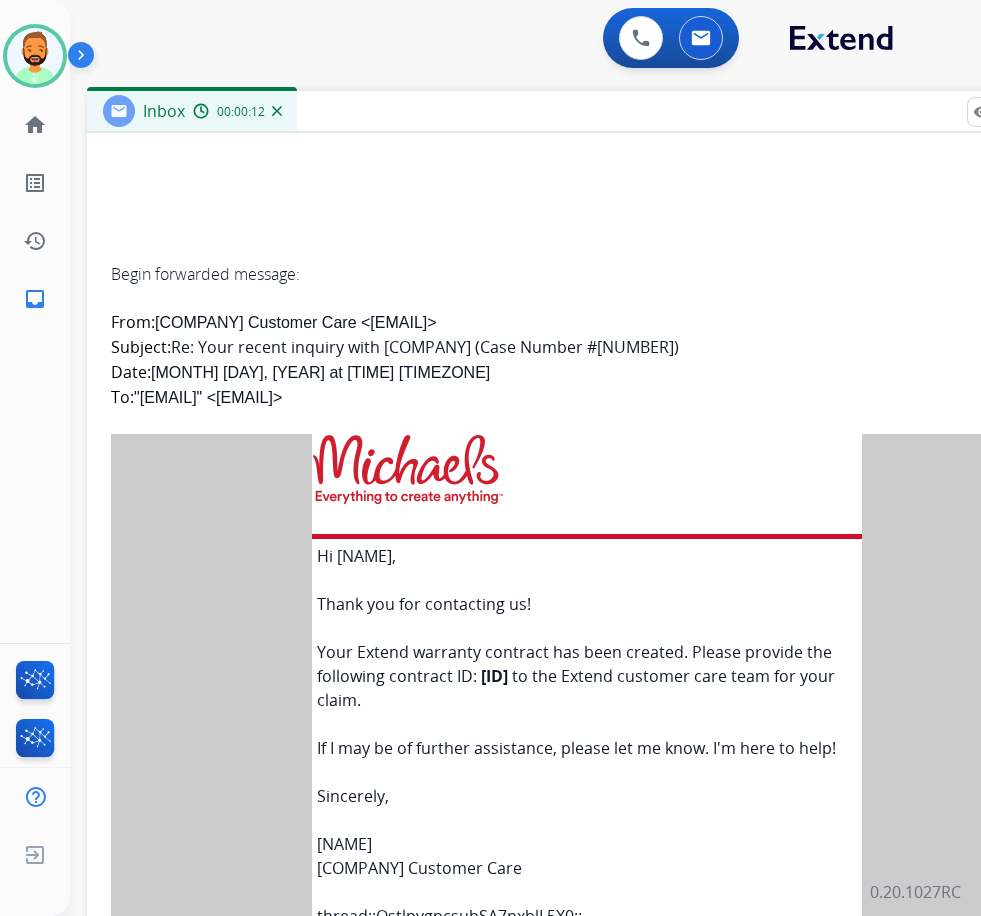 scroll, scrollTop: 600, scrollLeft: 0, axis: vertical 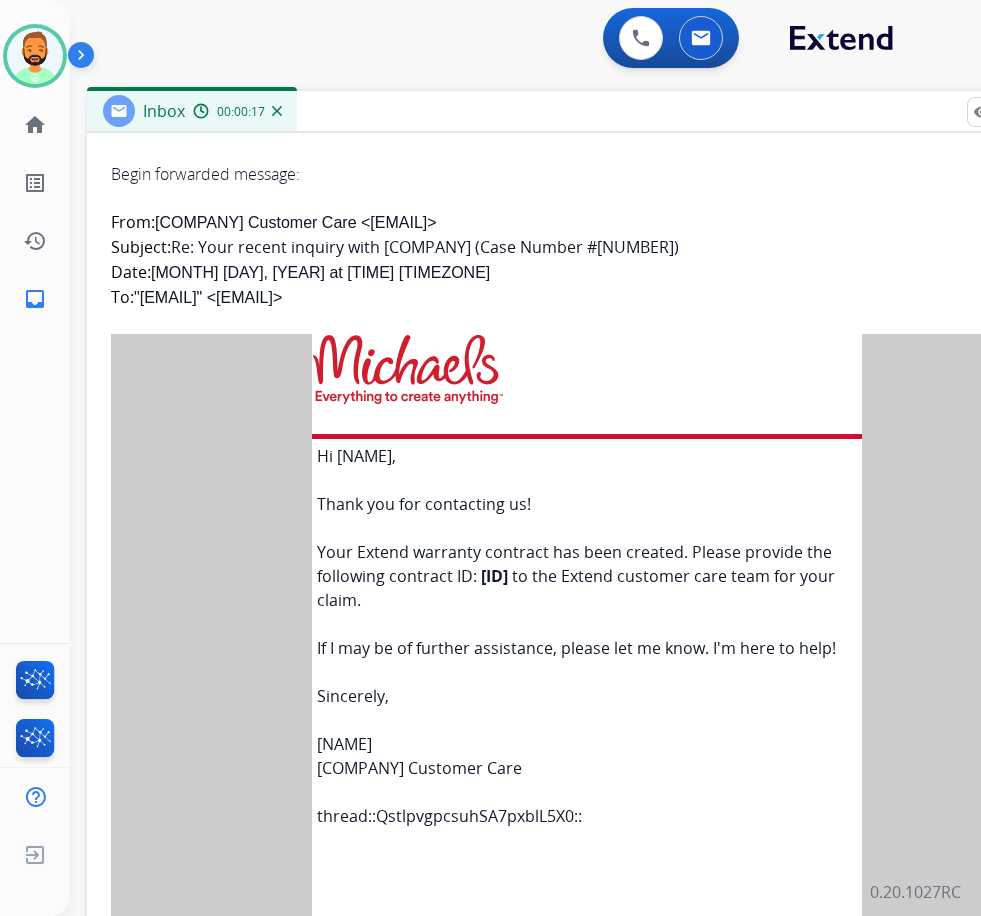 drag, startPoint x: 474, startPoint y: 577, endPoint x: 782, endPoint y: 577, distance: 308 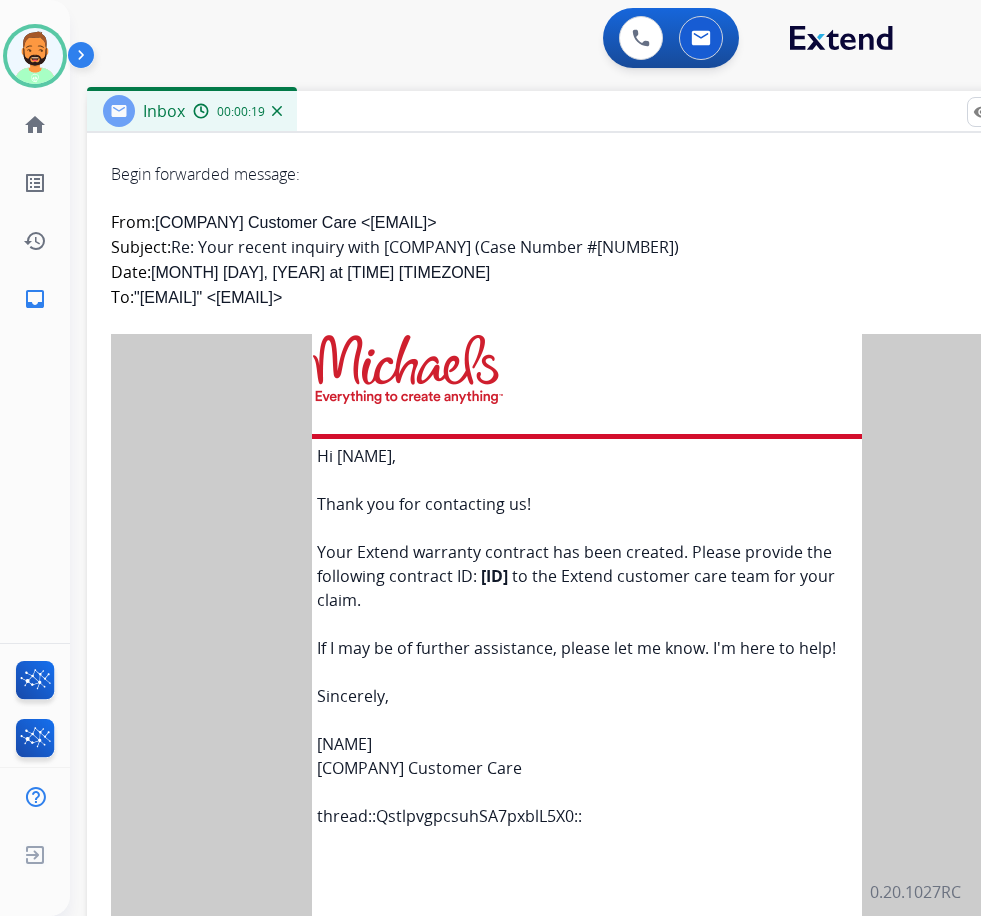 copy on "d06a41fa-e018-47ea-bb70-ecee5039f191" 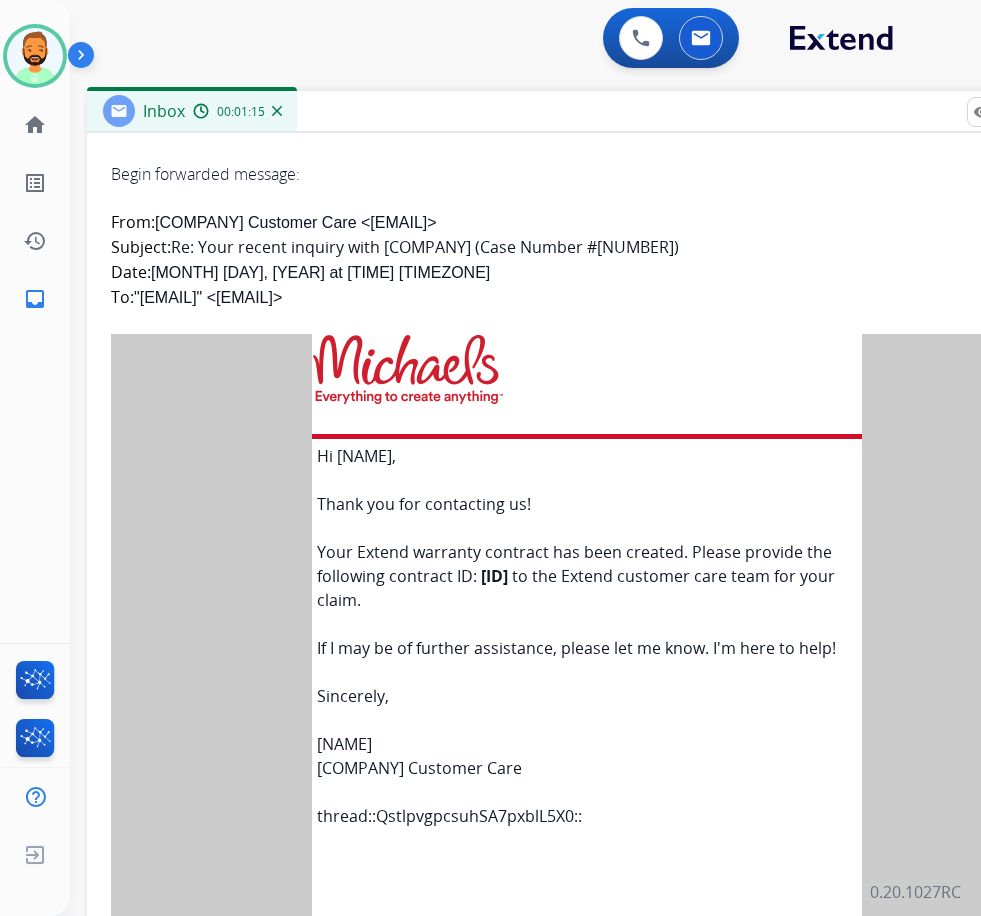 scroll, scrollTop: 605, scrollLeft: 0, axis: vertical 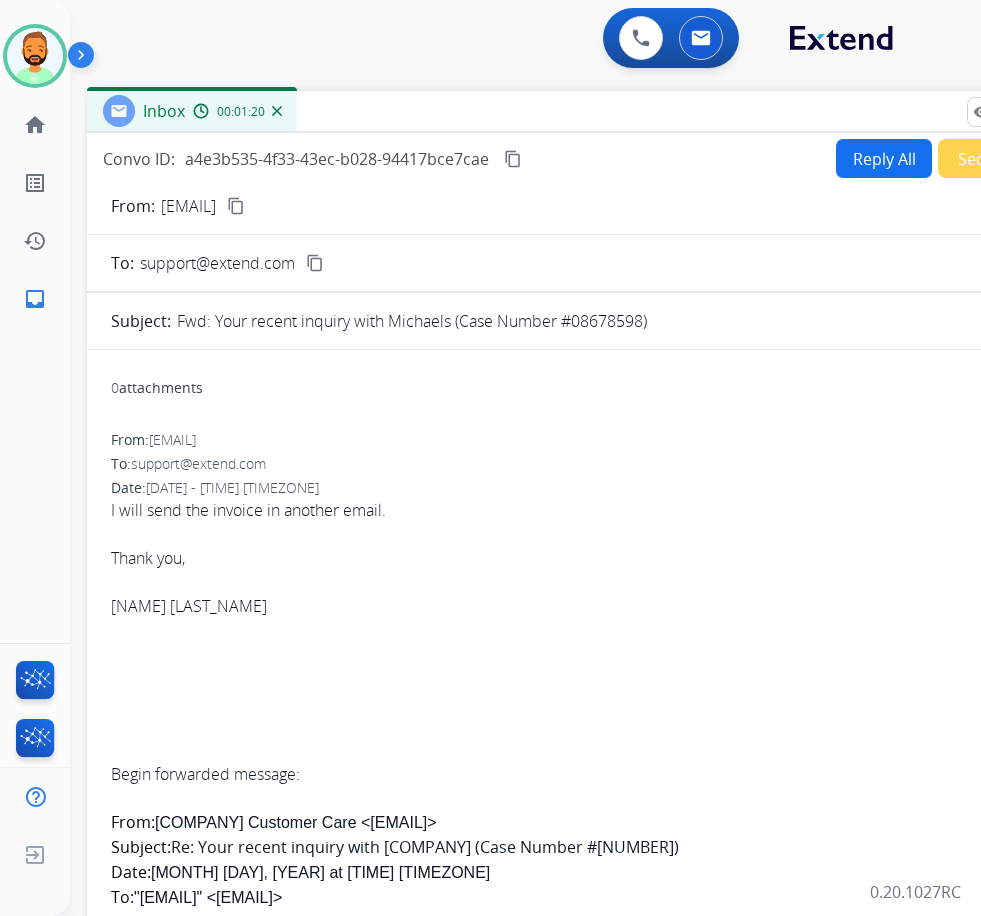 click on "Reply All" at bounding box center (884, 158) 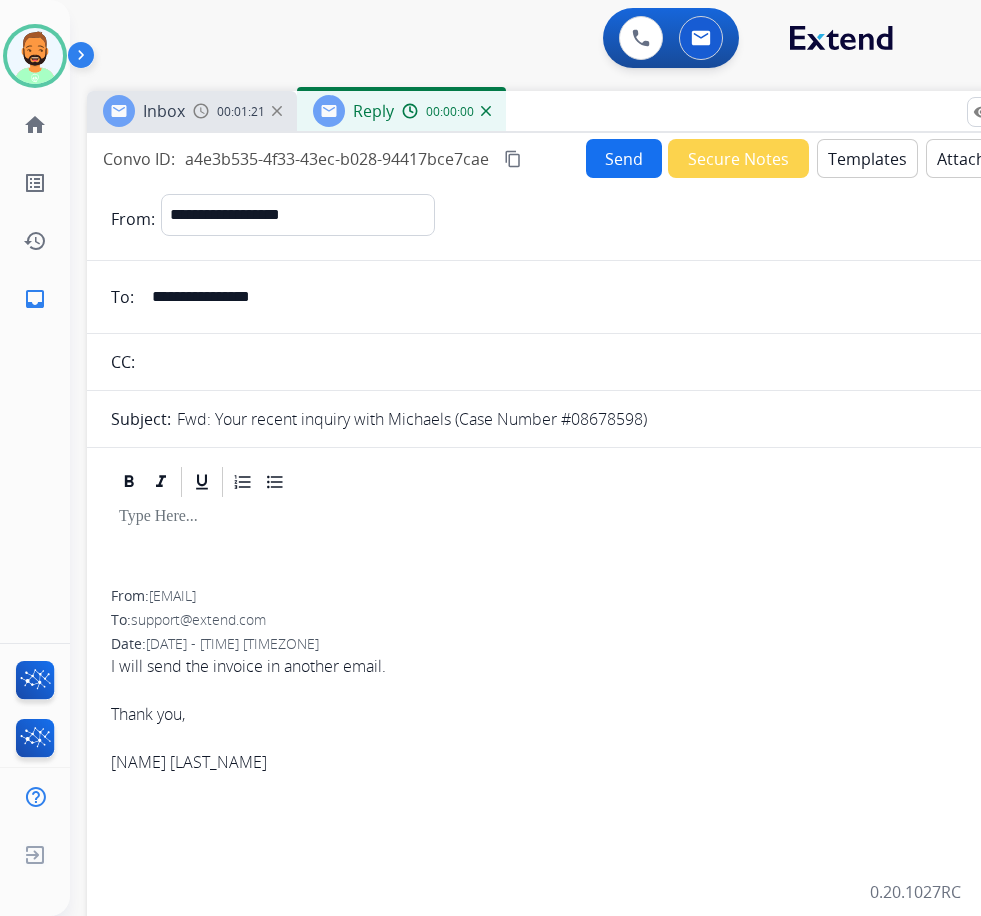 click on "Templates" at bounding box center (867, 158) 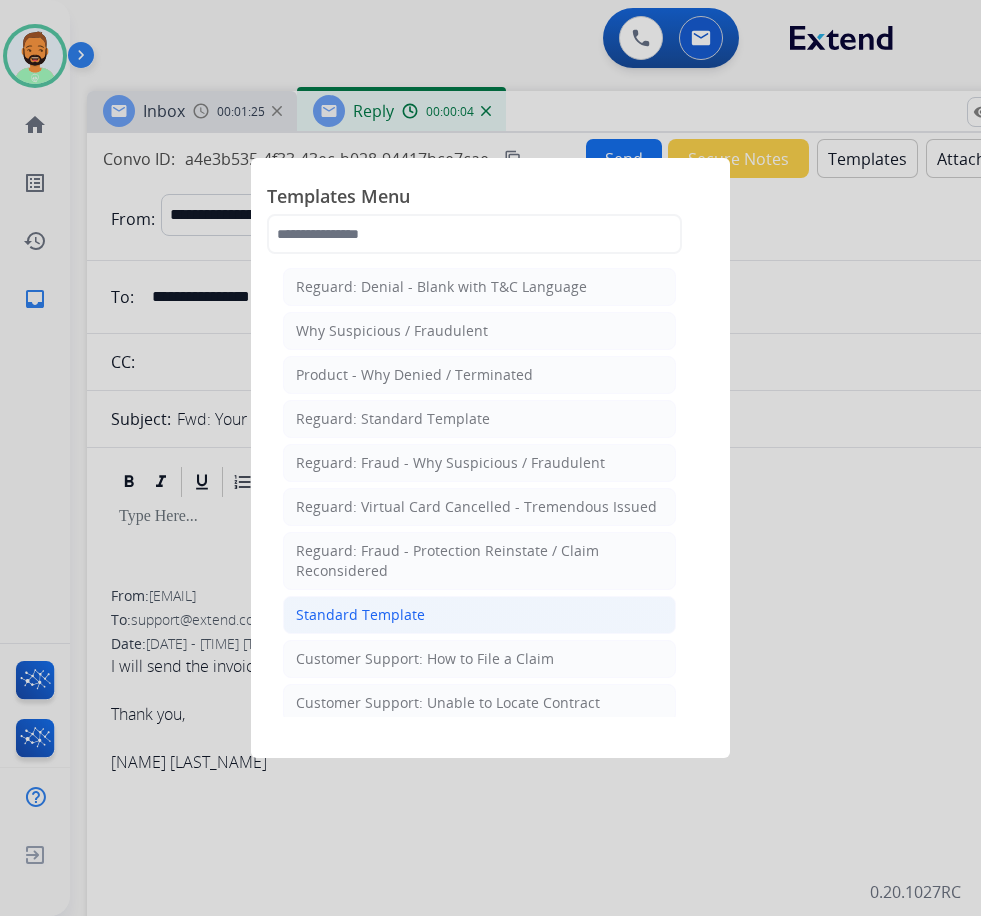 click on "Standard Template" 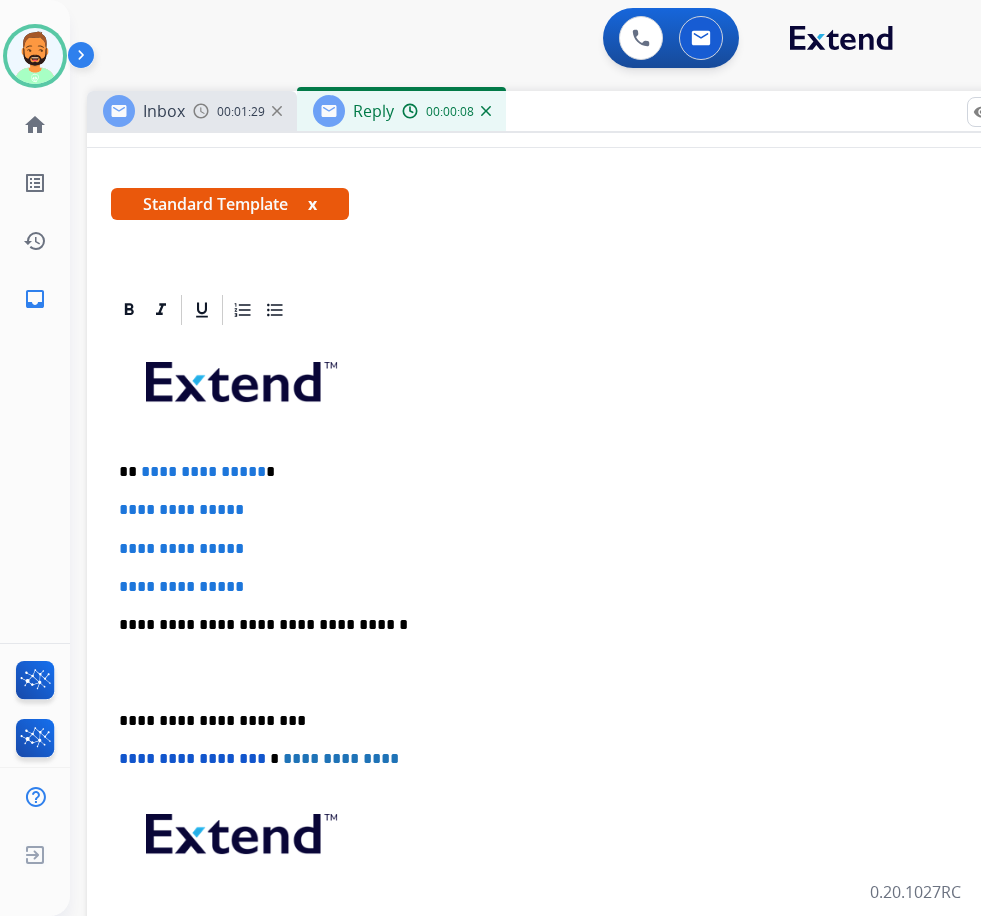 scroll, scrollTop: 0, scrollLeft: 0, axis: both 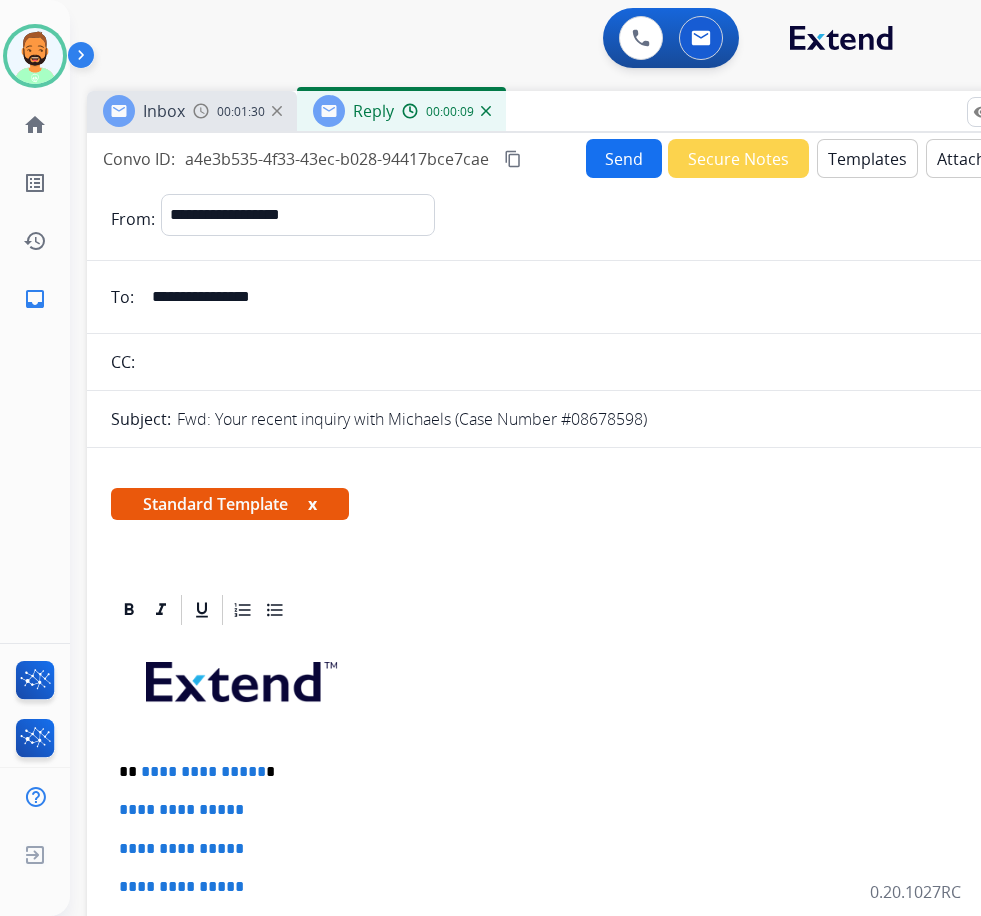 click on "**********" at bounding box center (579, 772) 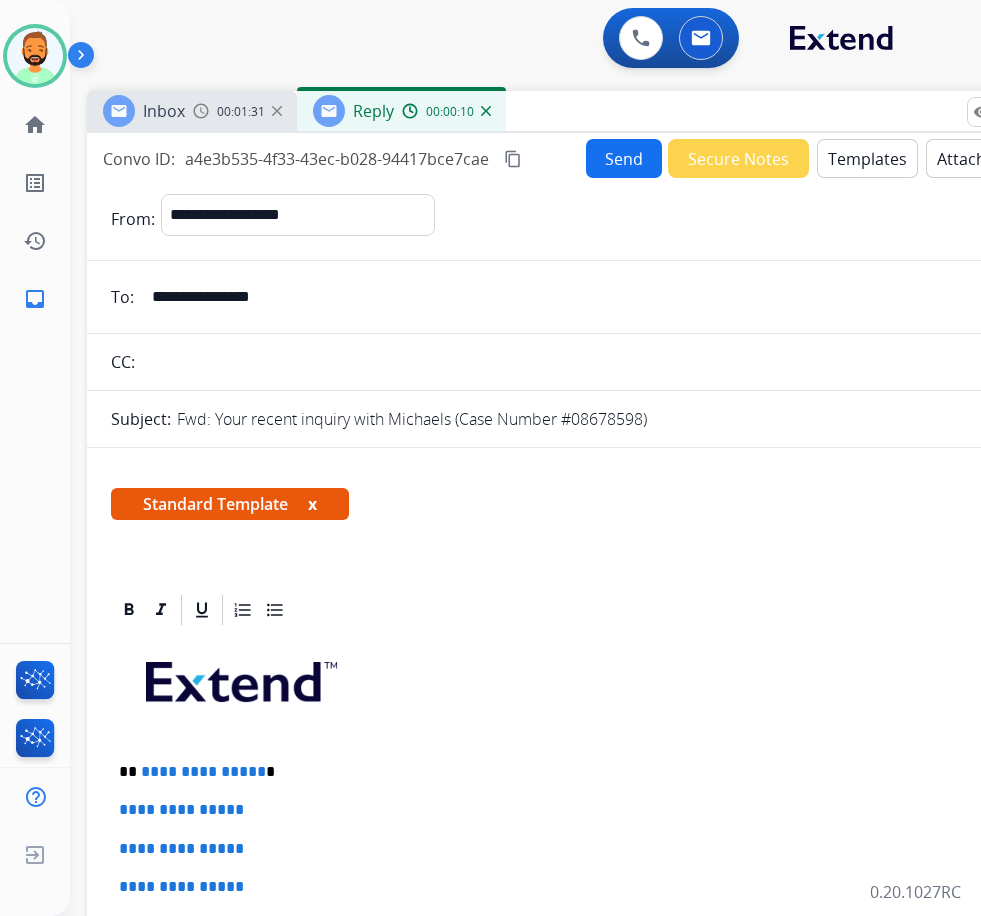 type 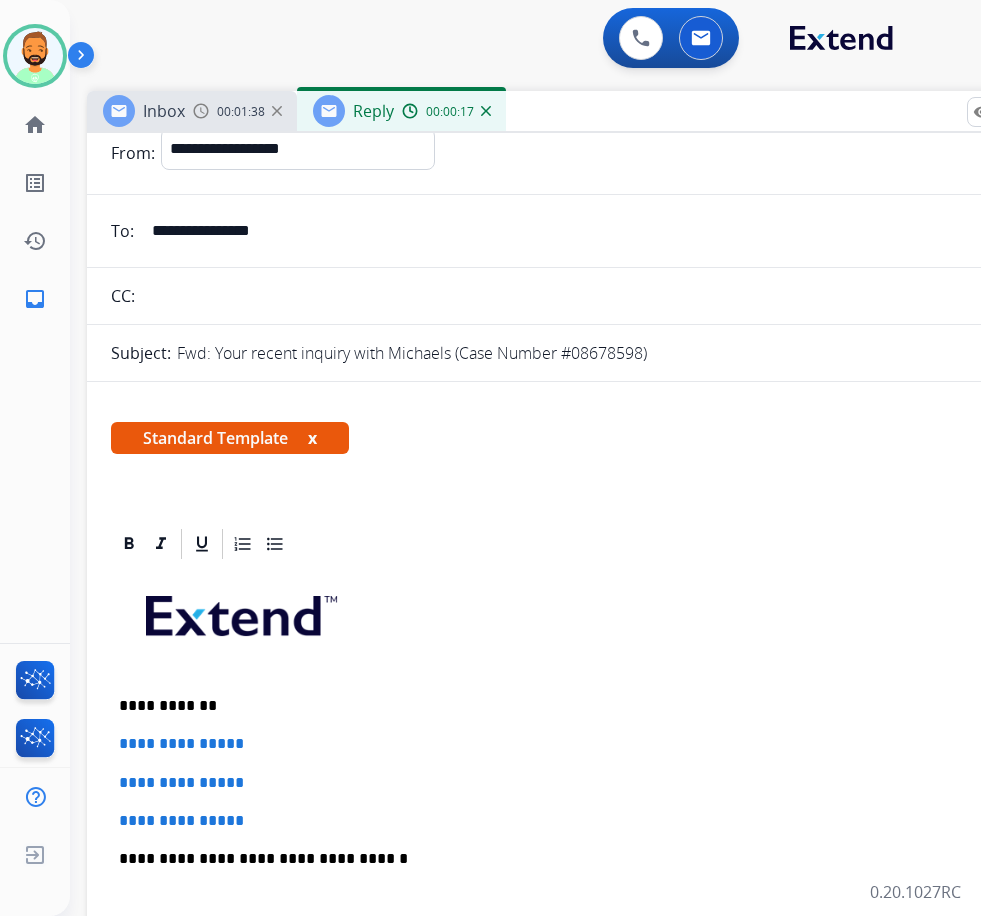 scroll, scrollTop: 100, scrollLeft: 0, axis: vertical 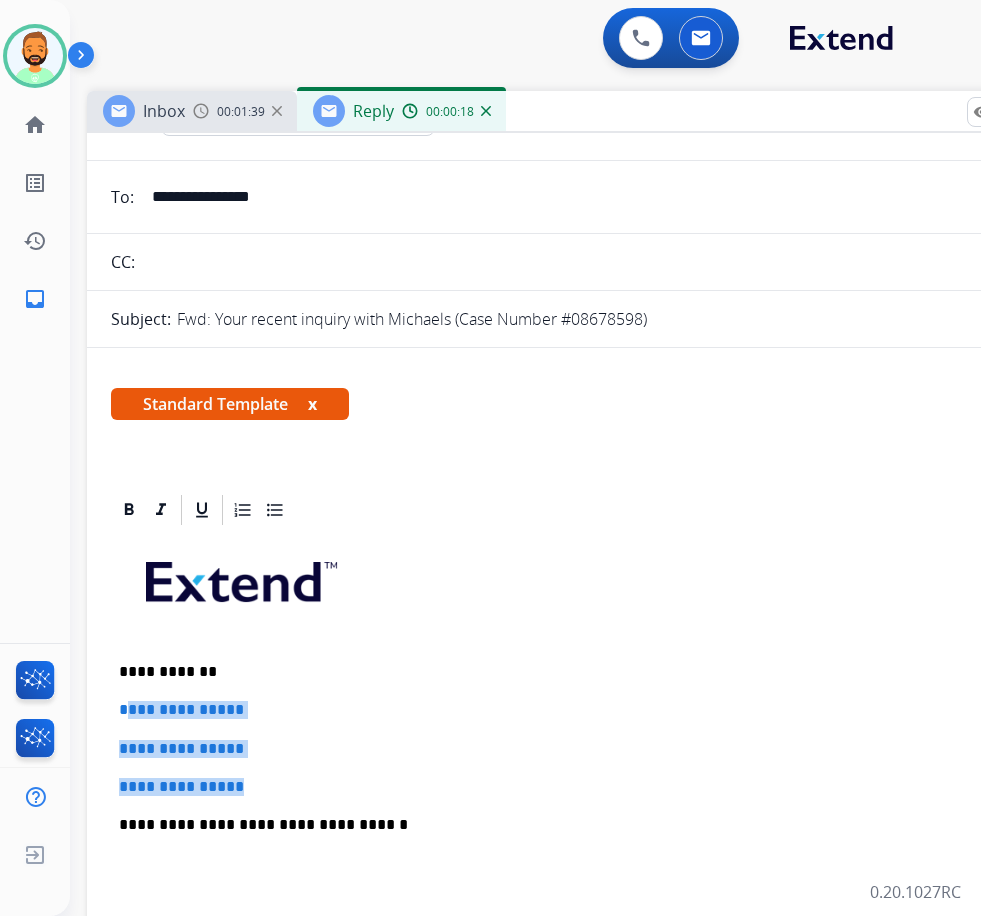 drag, startPoint x: 282, startPoint y: 776, endPoint x: 129, endPoint y: 698, distance: 171.73526 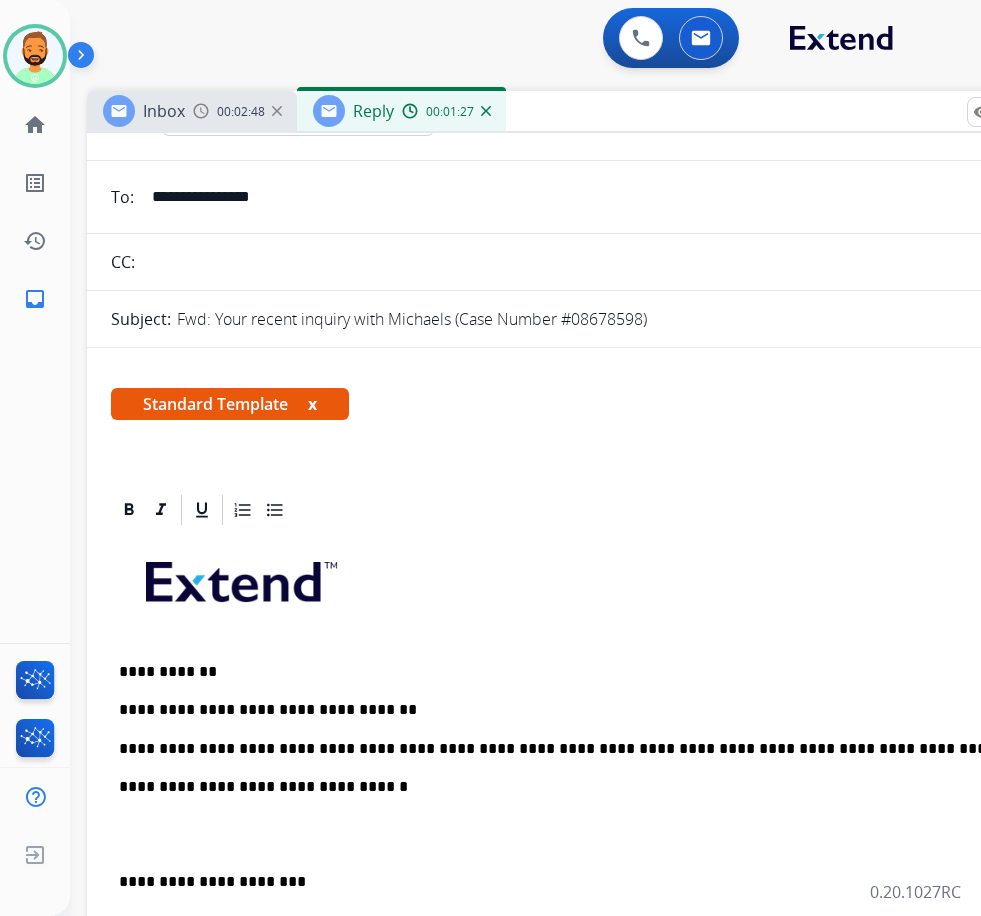 click on "**********" at bounding box center (587, 853) 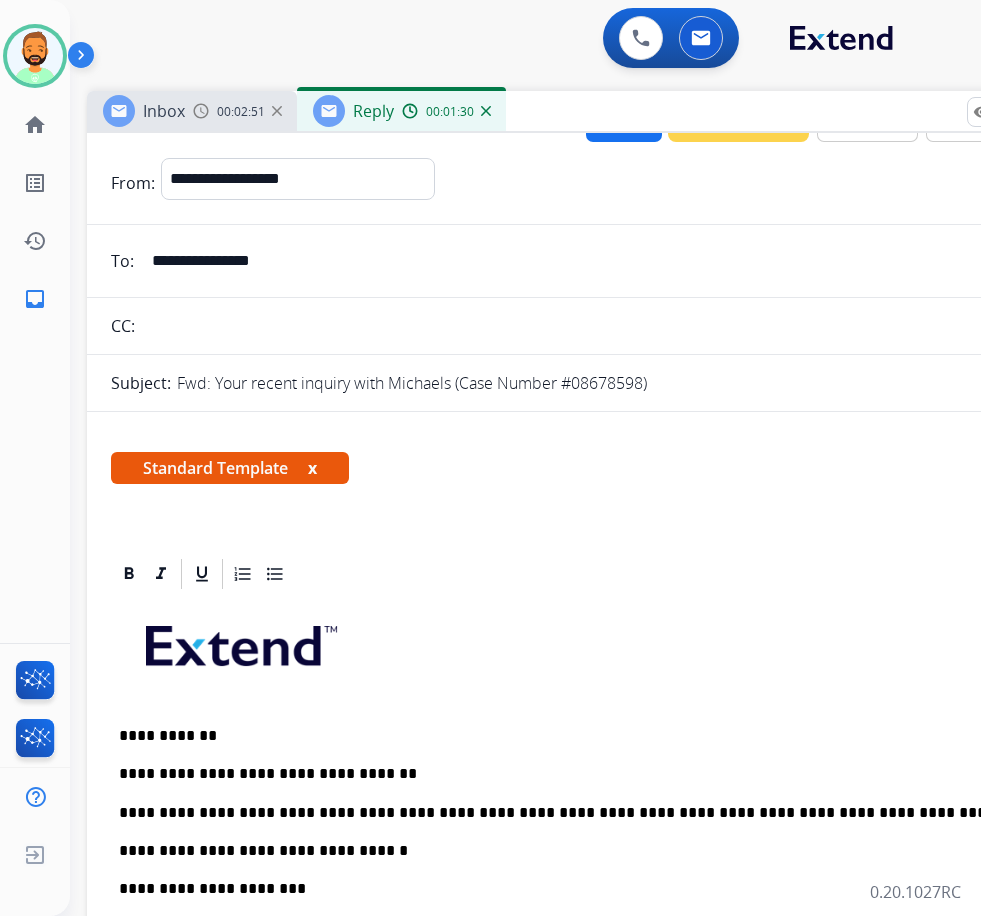 scroll, scrollTop: 0, scrollLeft: 0, axis: both 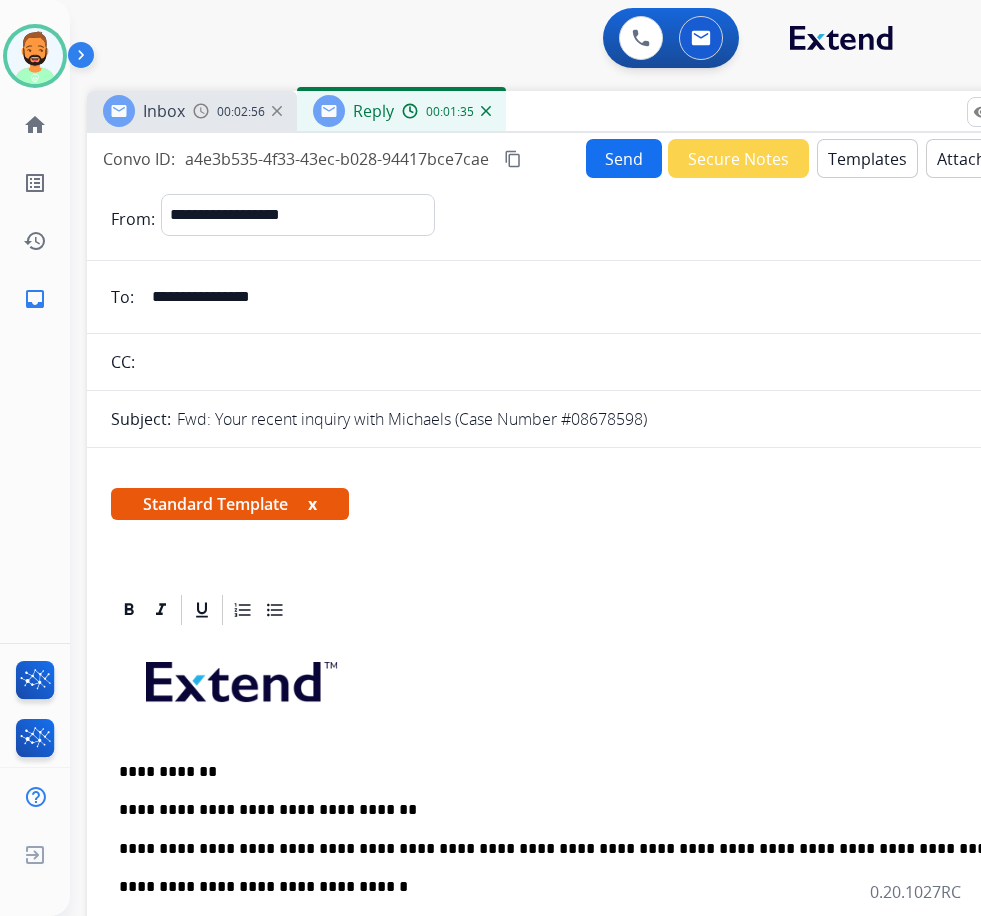 click on "Send" at bounding box center (624, 158) 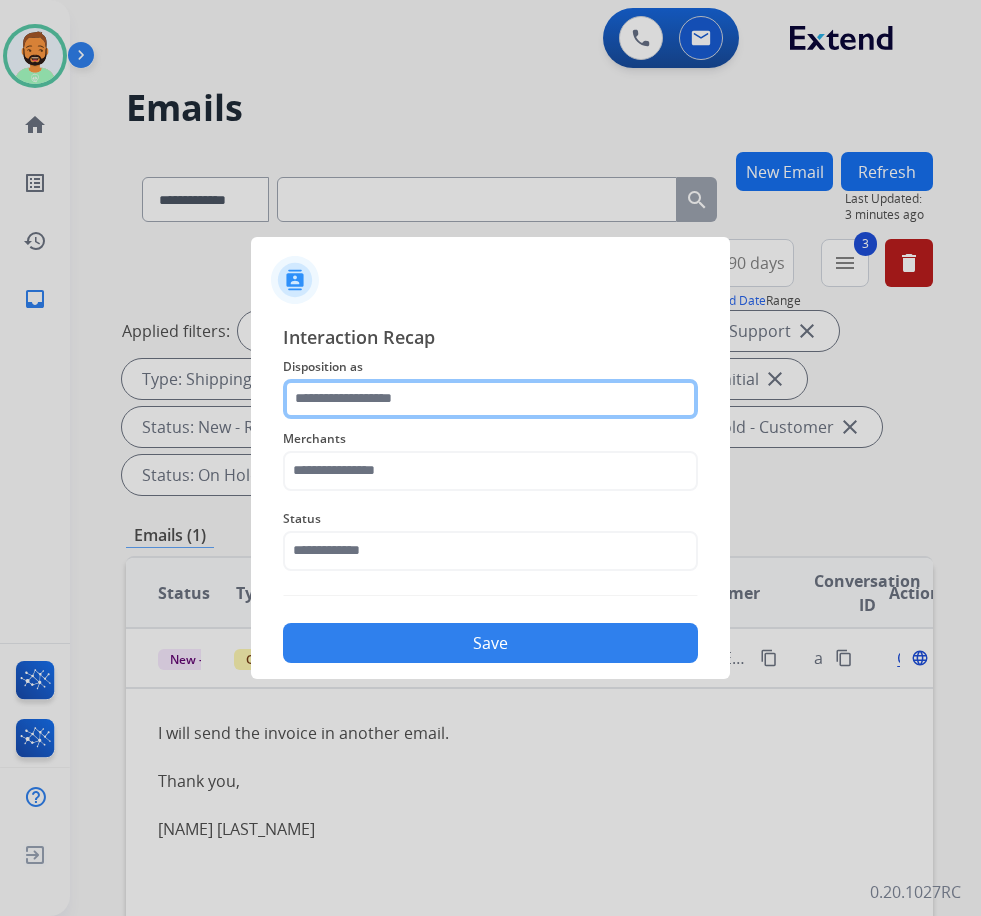 click 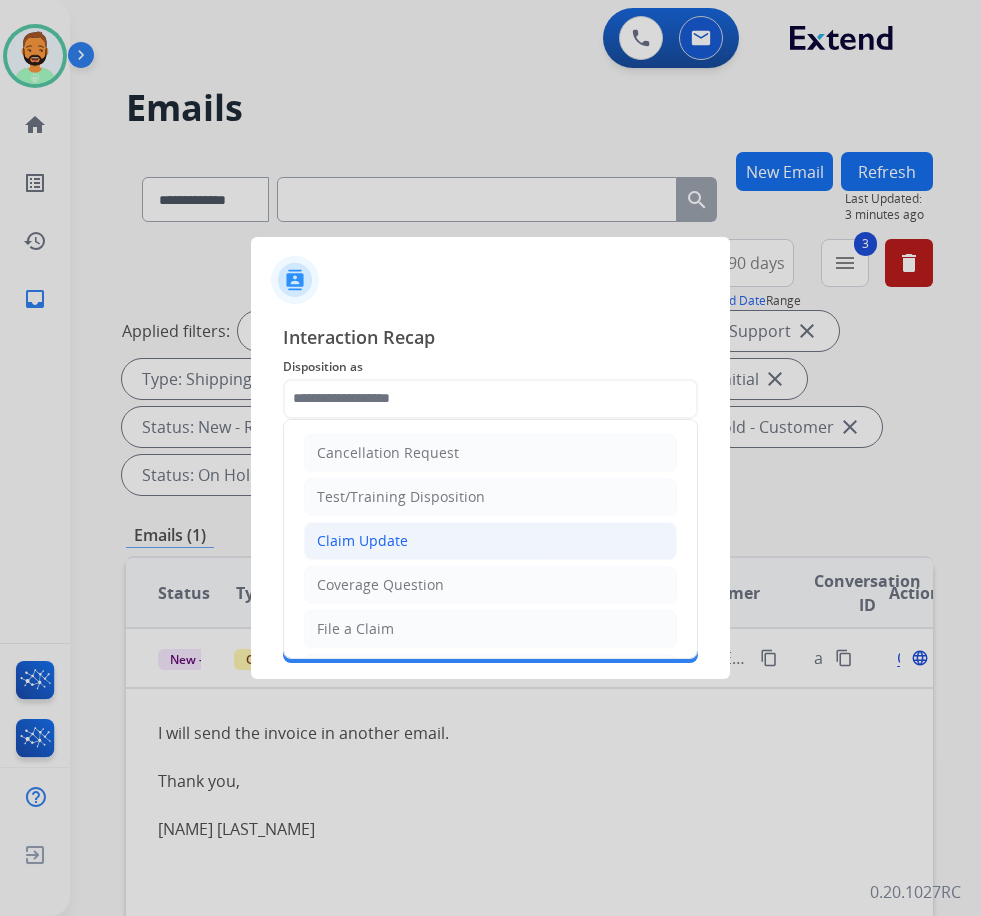 click on "Claim Update" 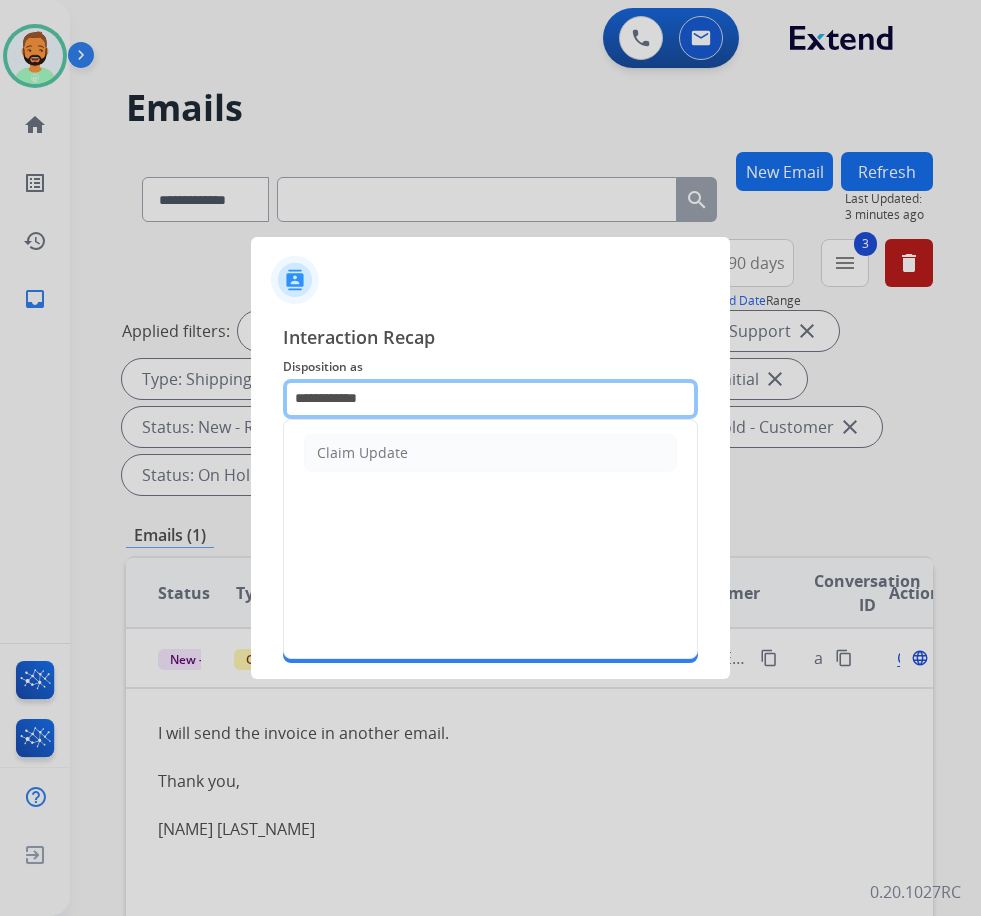 drag, startPoint x: 461, startPoint y: 385, endPoint x: -74, endPoint y: 331, distance: 537.7183 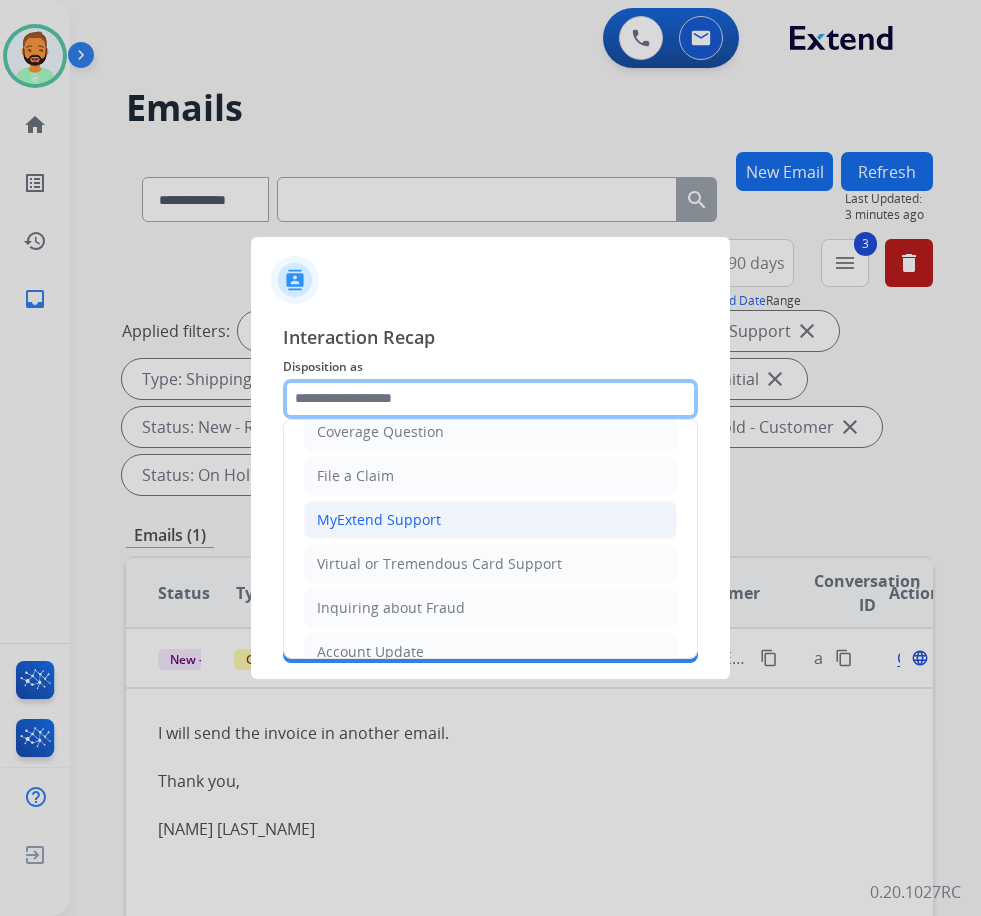 scroll, scrollTop: 200, scrollLeft: 0, axis: vertical 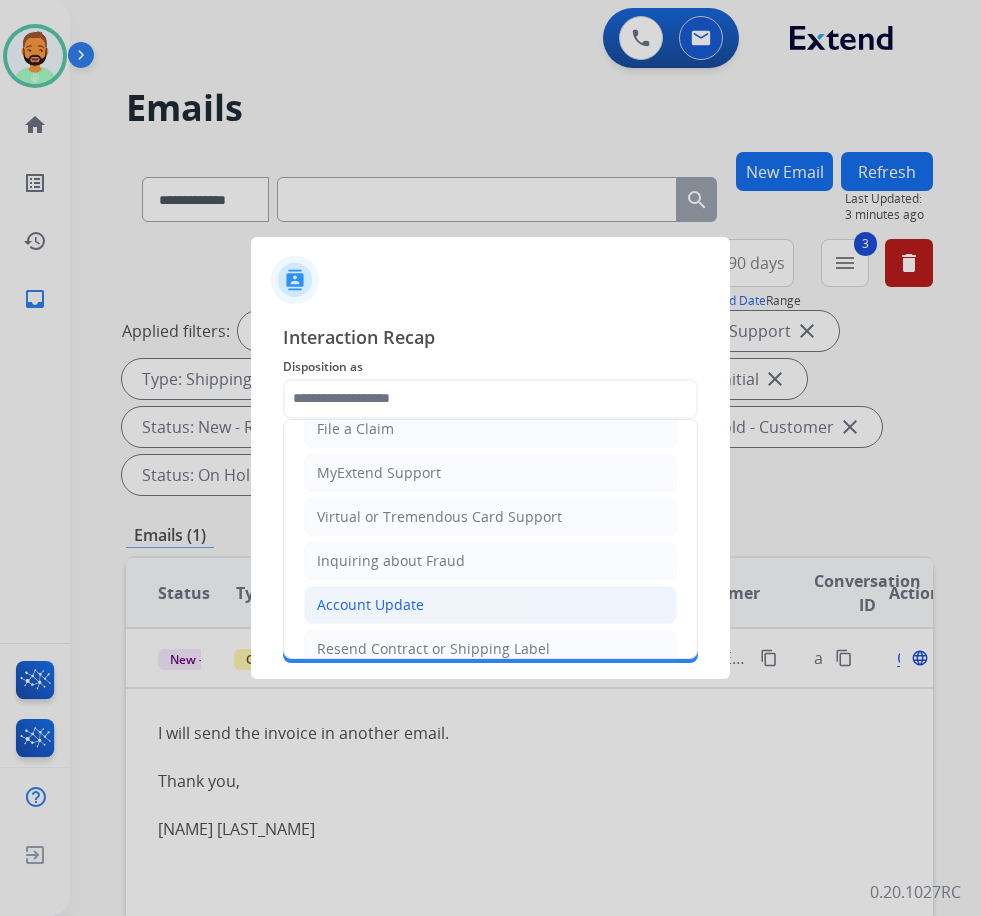 click on "Account Update" 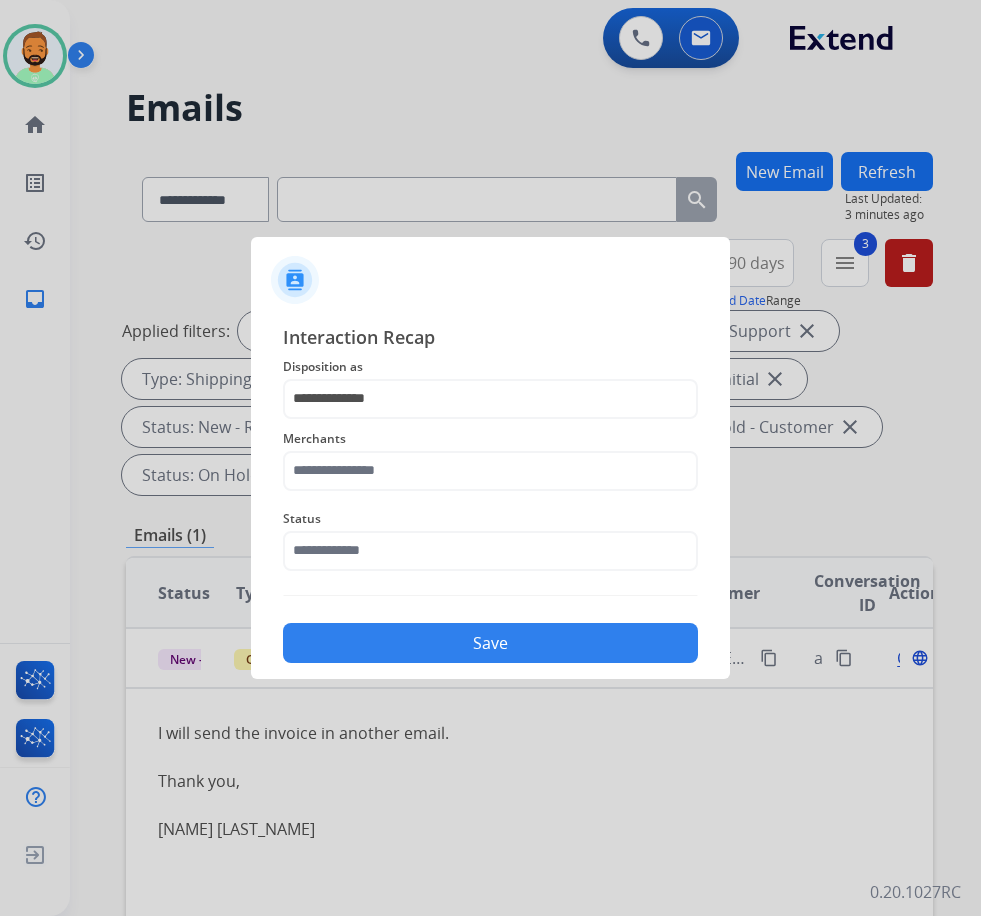 click on "Merchants" 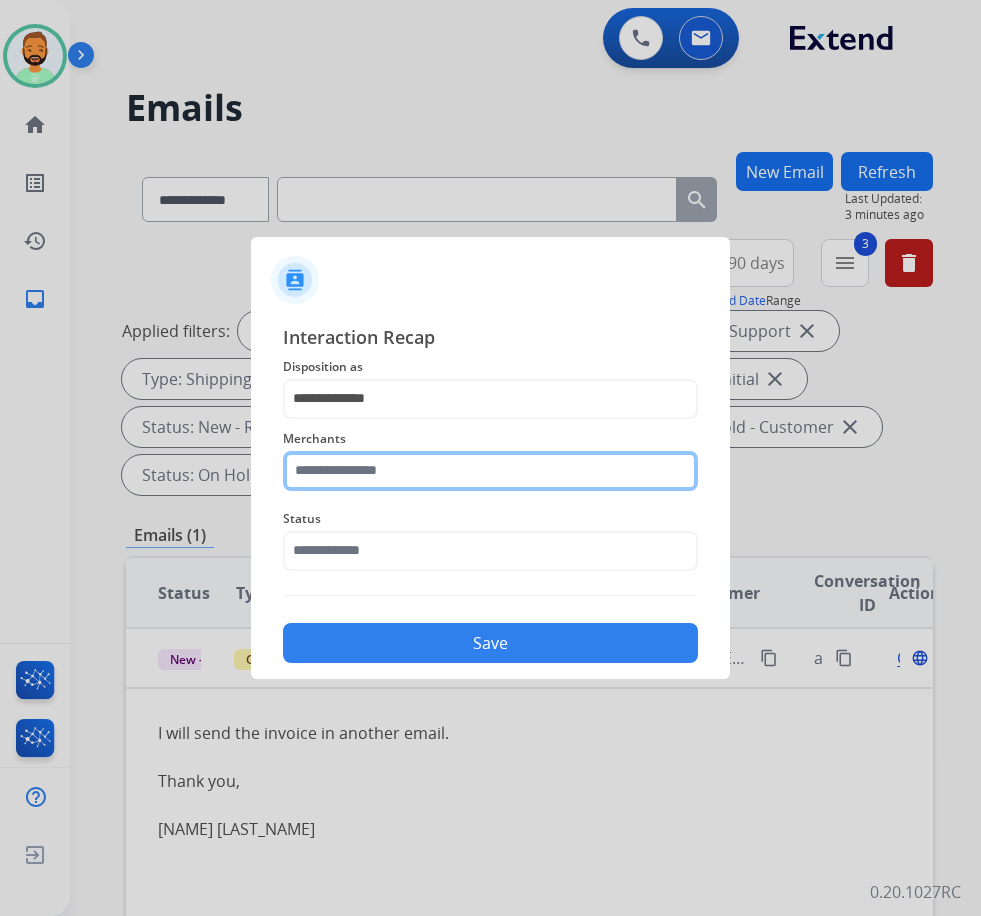 click 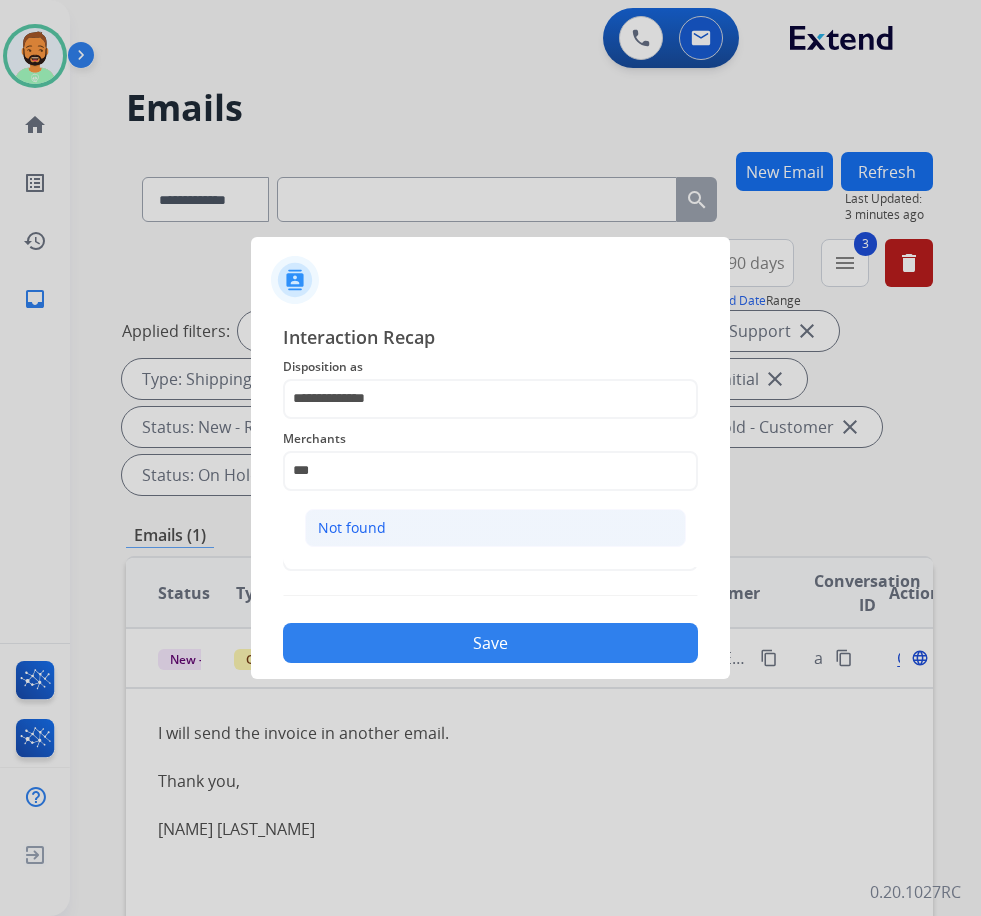 click on "Not found" 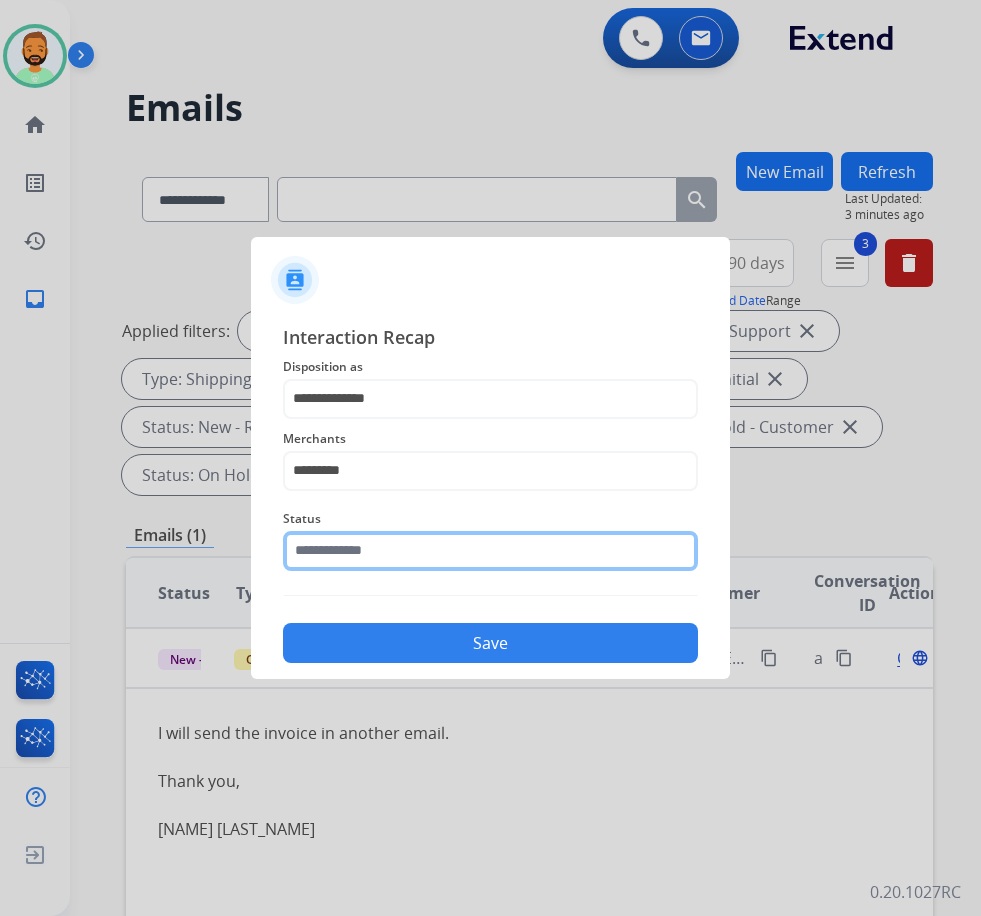 click 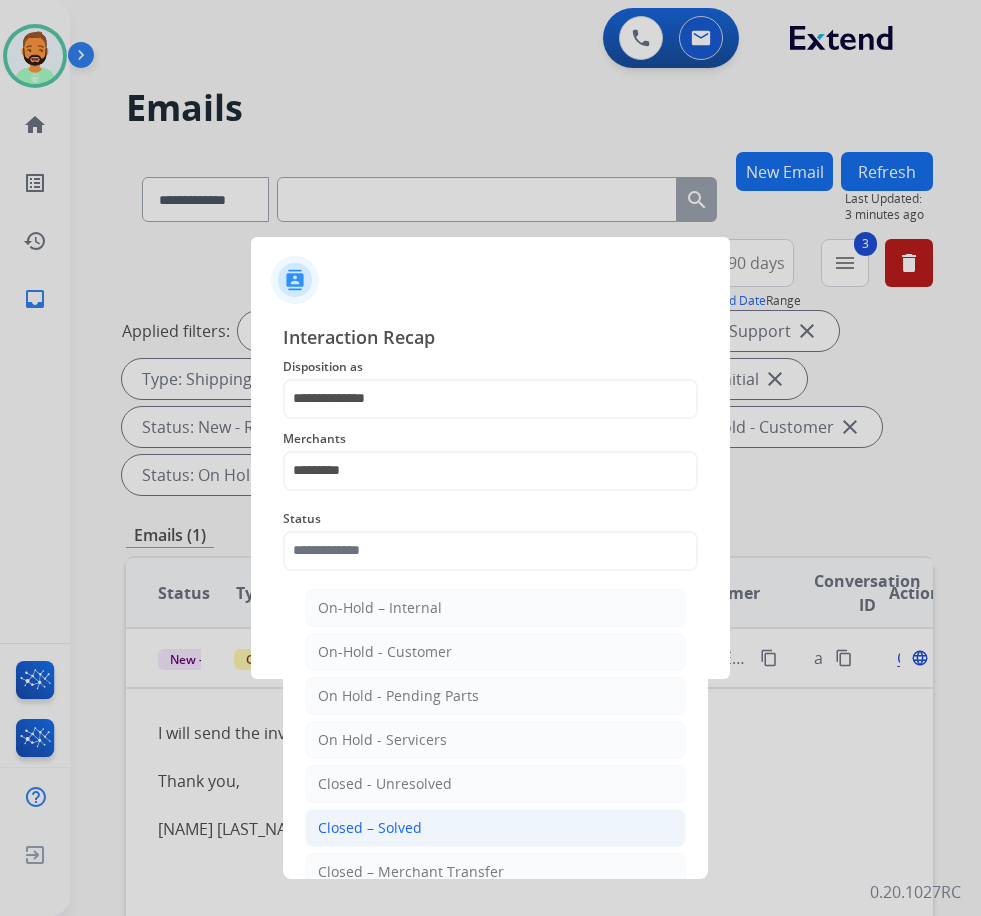 click on "Closed – Solved" 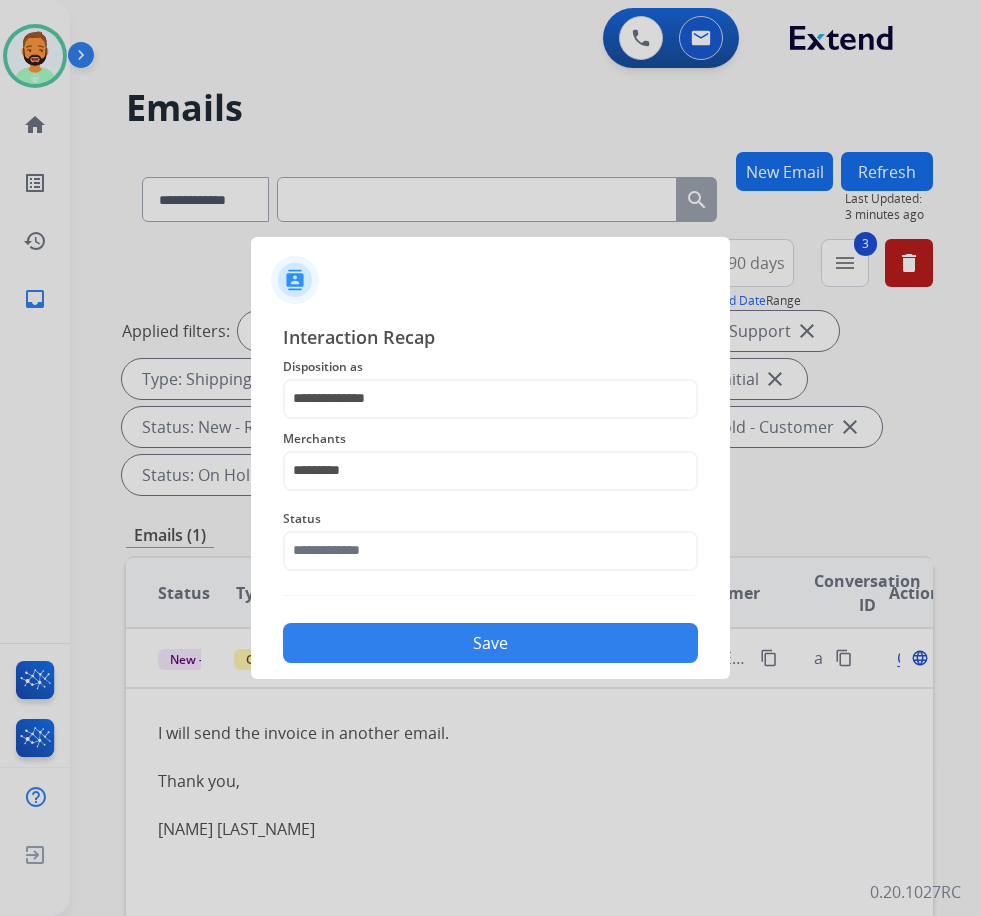type on "**********" 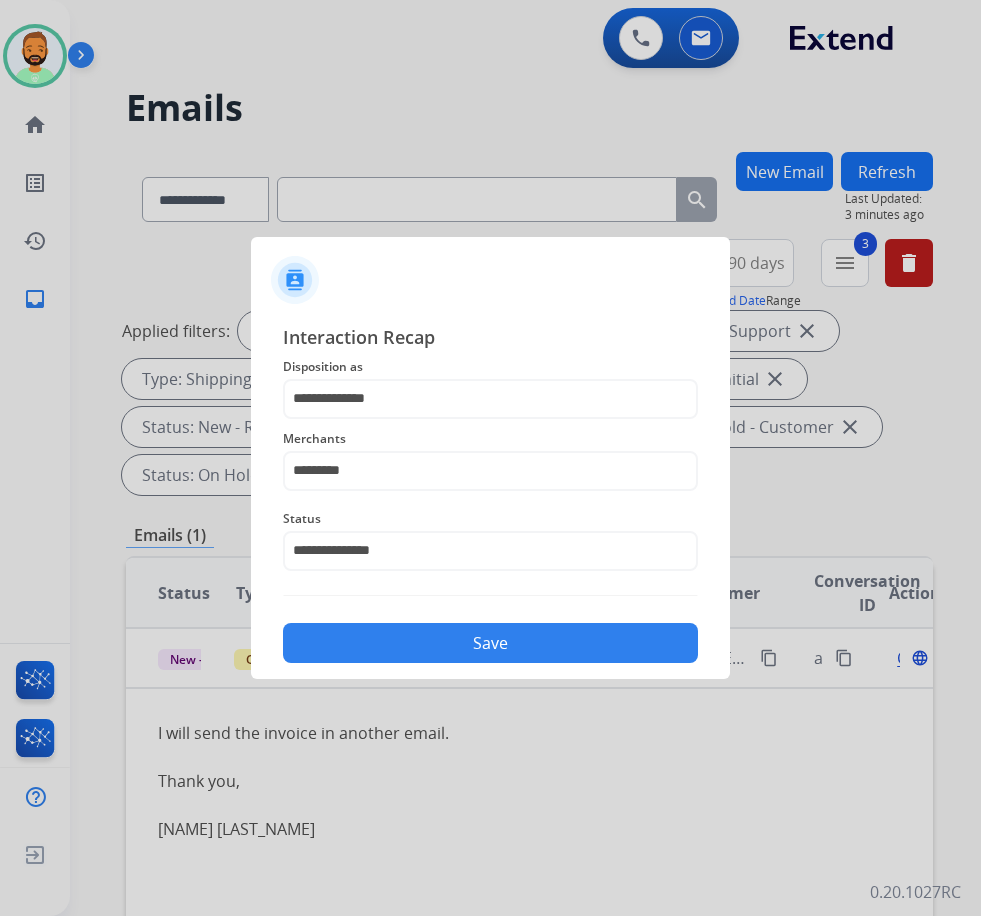click on "Save" 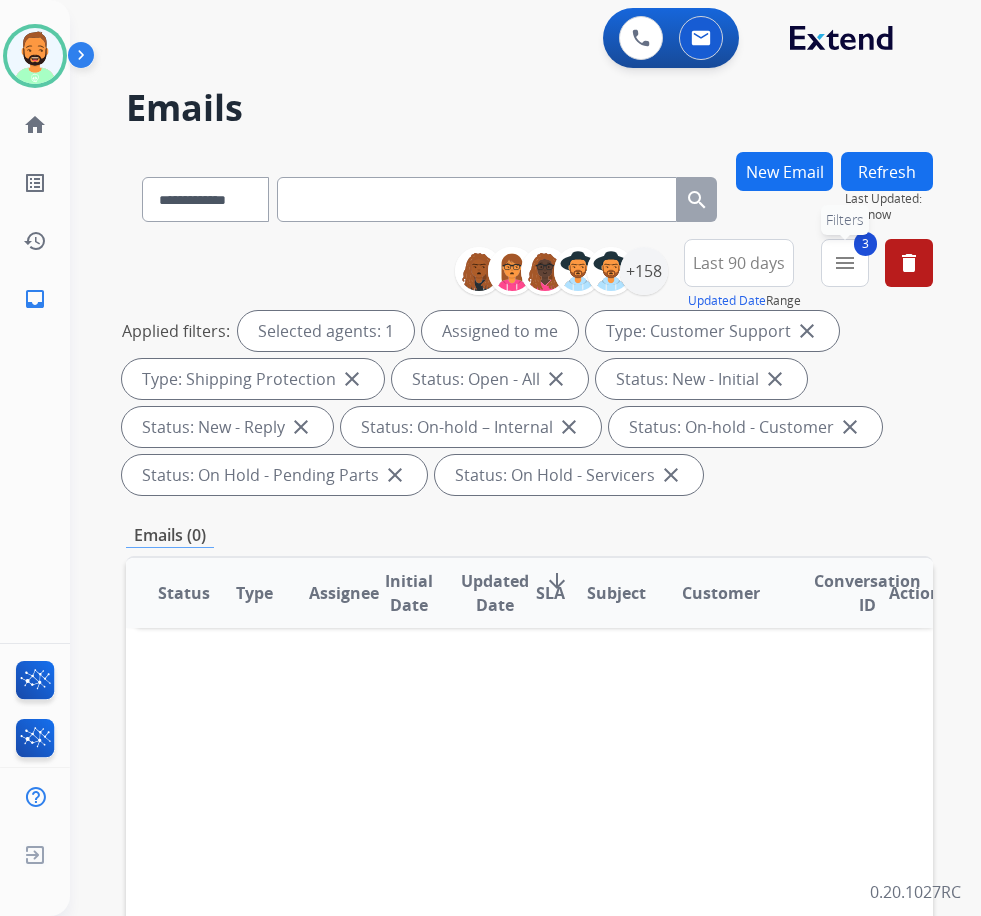 click on "menu" at bounding box center [845, 263] 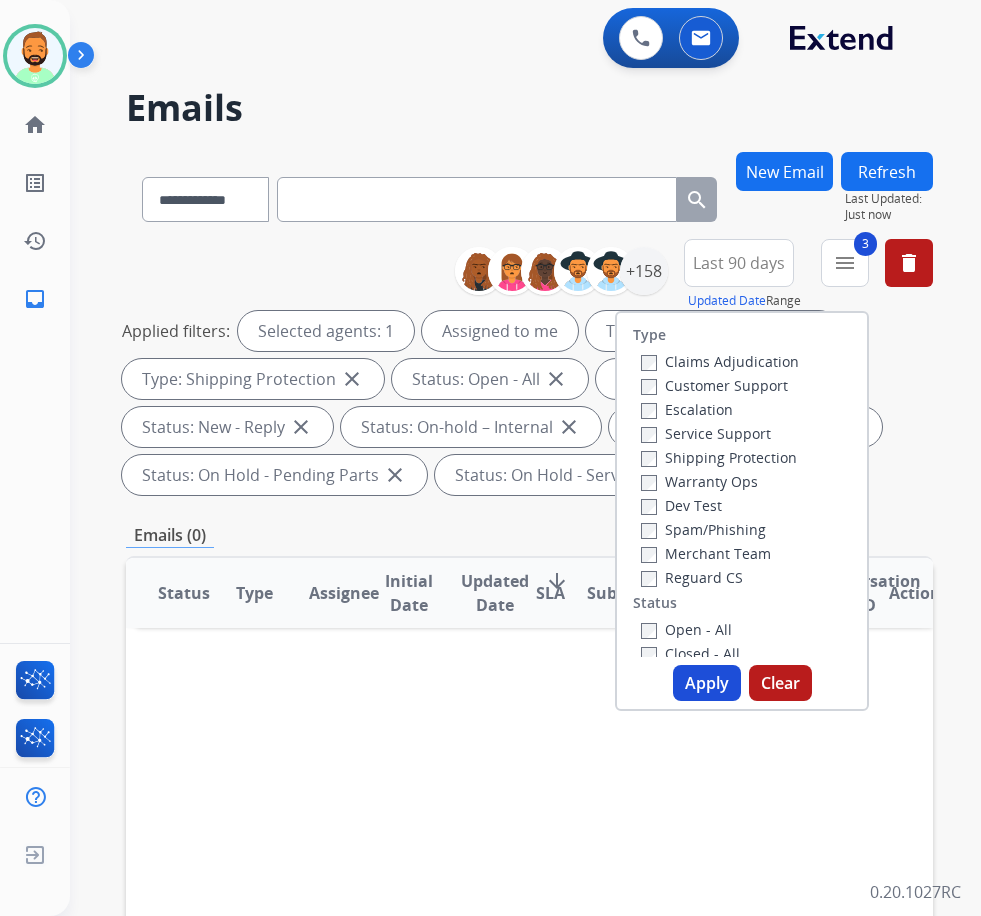 click on "Reguard CS" at bounding box center [692, 577] 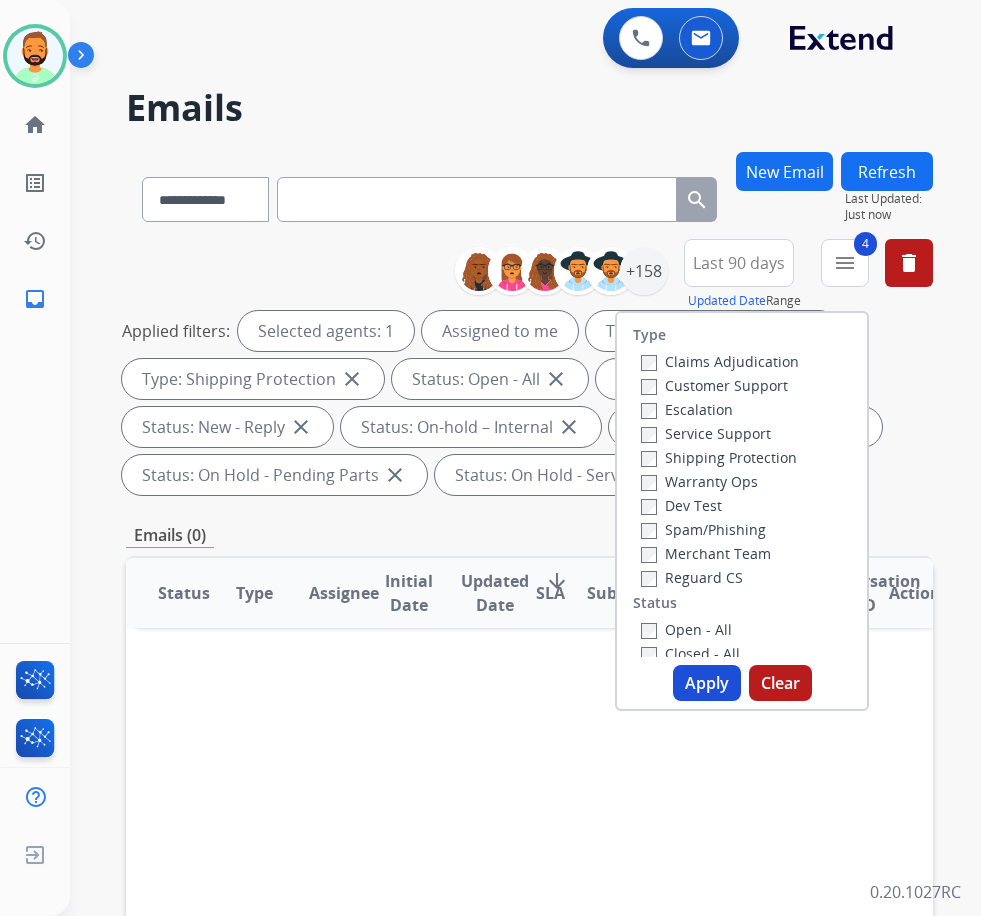 click on "Apply" at bounding box center [707, 683] 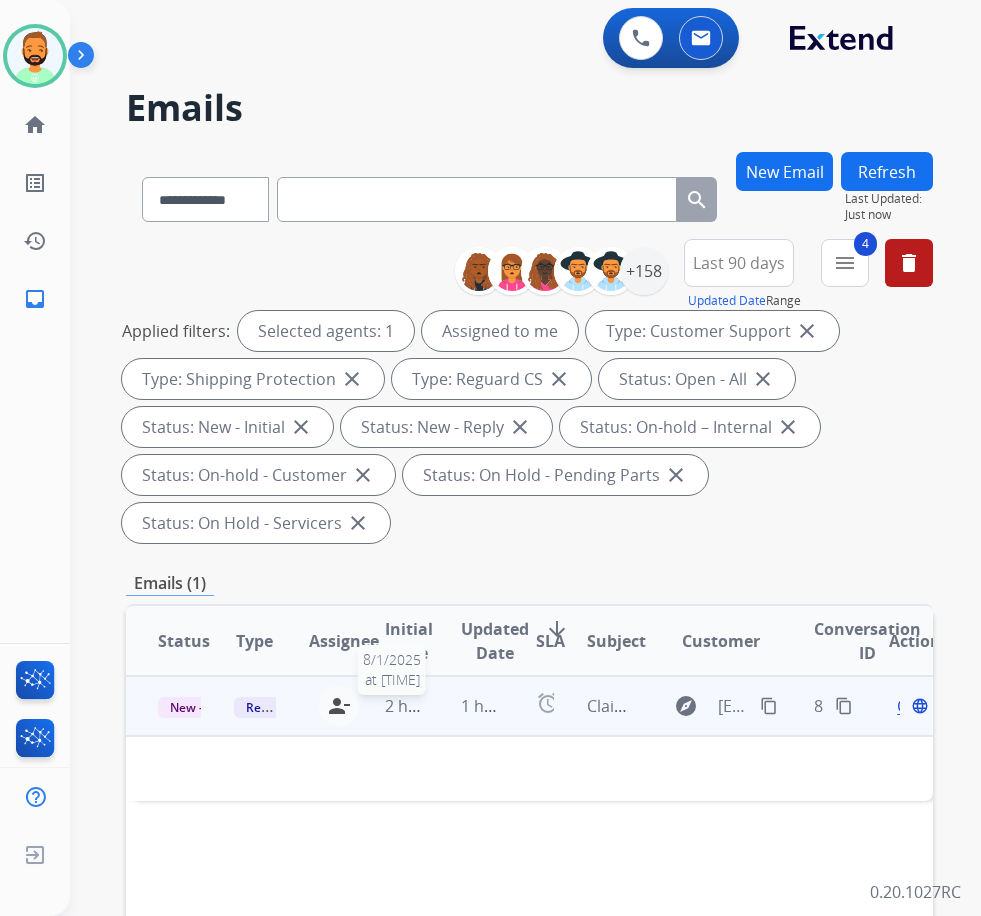 click on "2 hours ago 8/1/2025 at 2:51:14 PM" at bounding box center (391, 706) 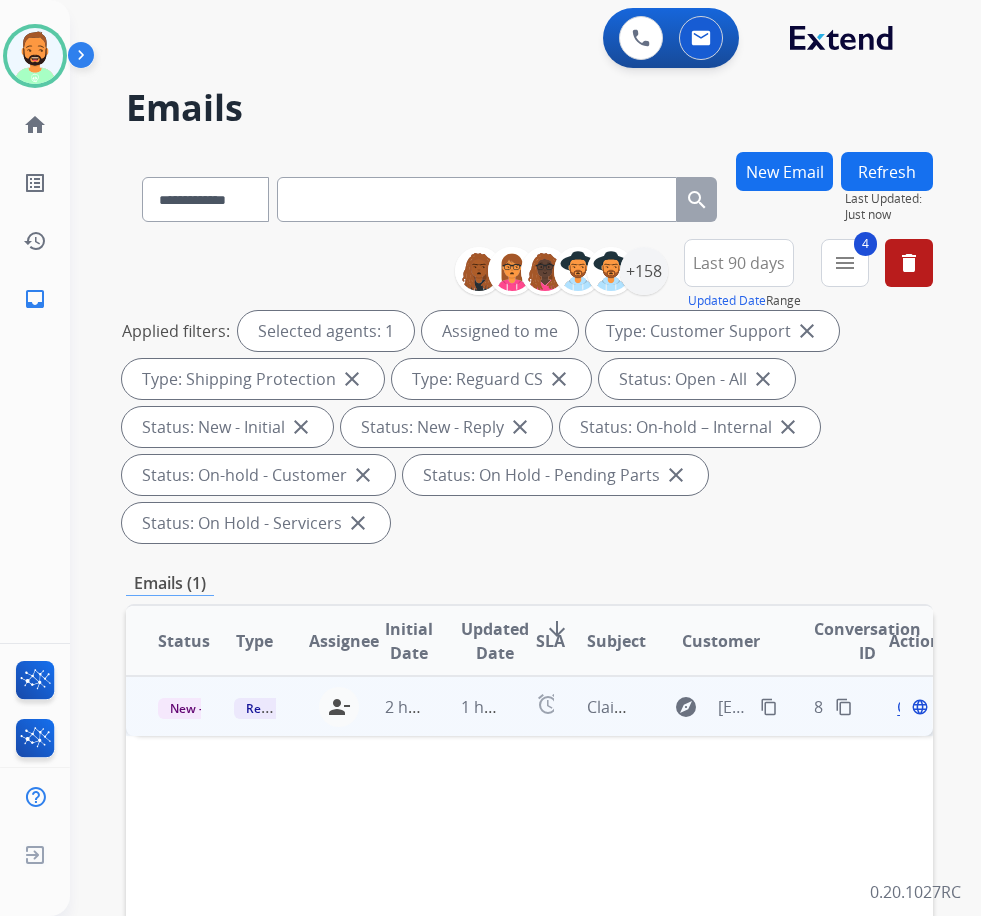 click on "1 hour ago" at bounding box center (467, 706) 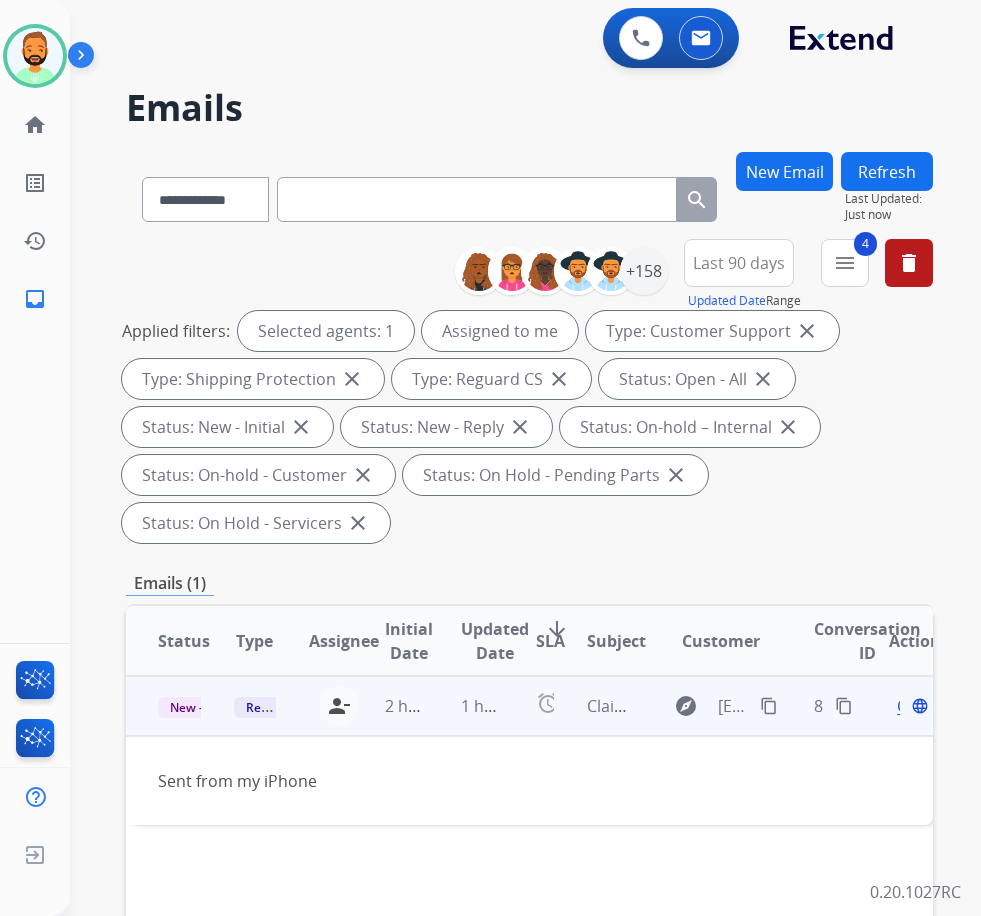 click on "content_copy" at bounding box center [769, 706] 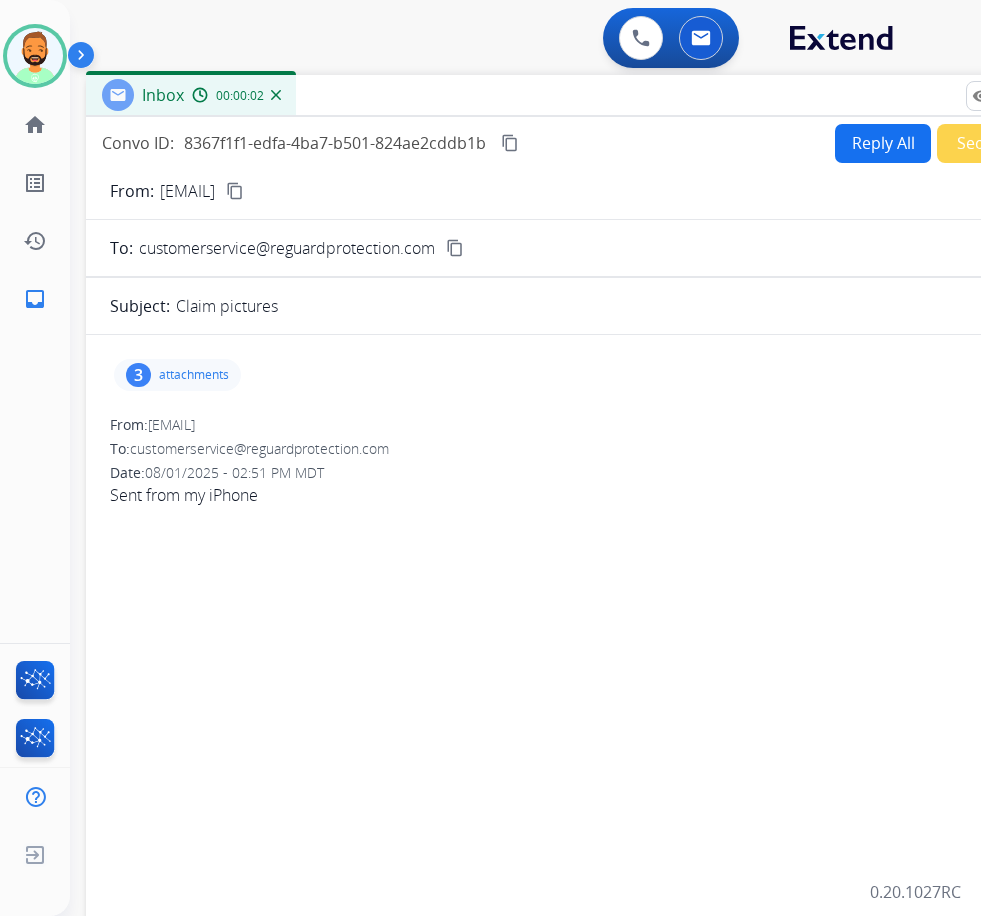 drag, startPoint x: 283, startPoint y: 135, endPoint x: 388, endPoint y: 122, distance: 105.801704 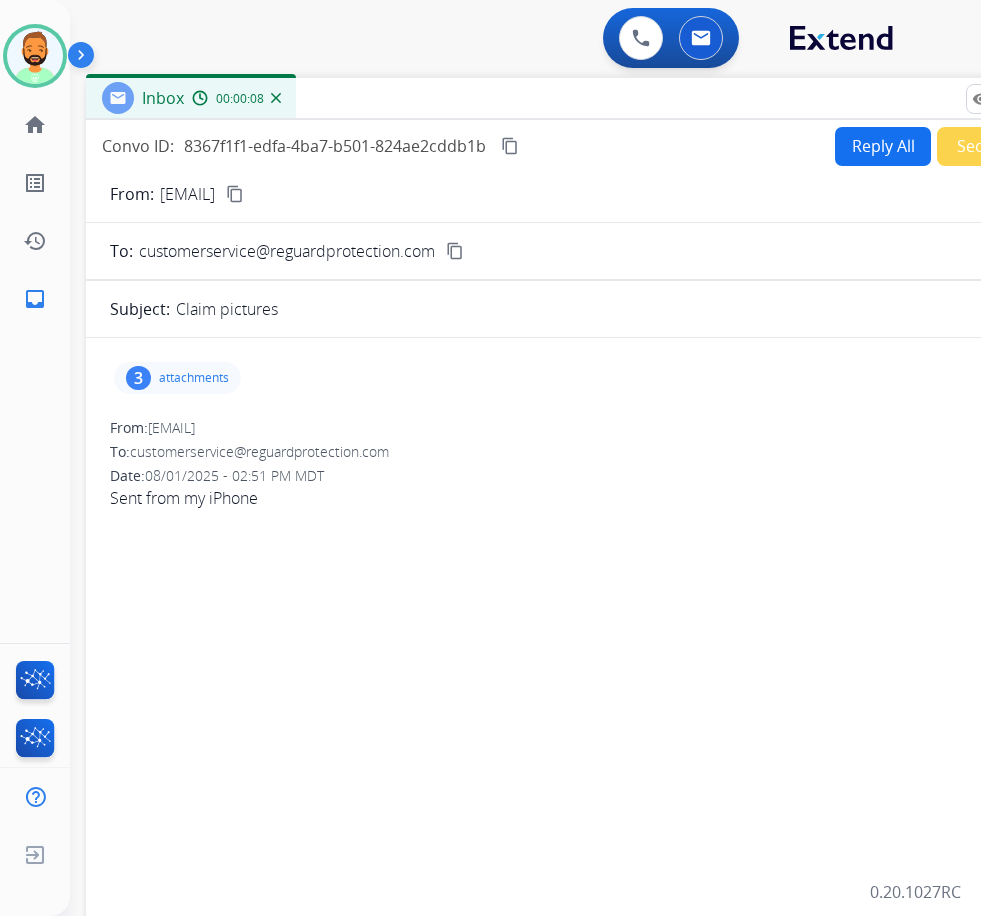 click on "attachments" at bounding box center [194, 378] 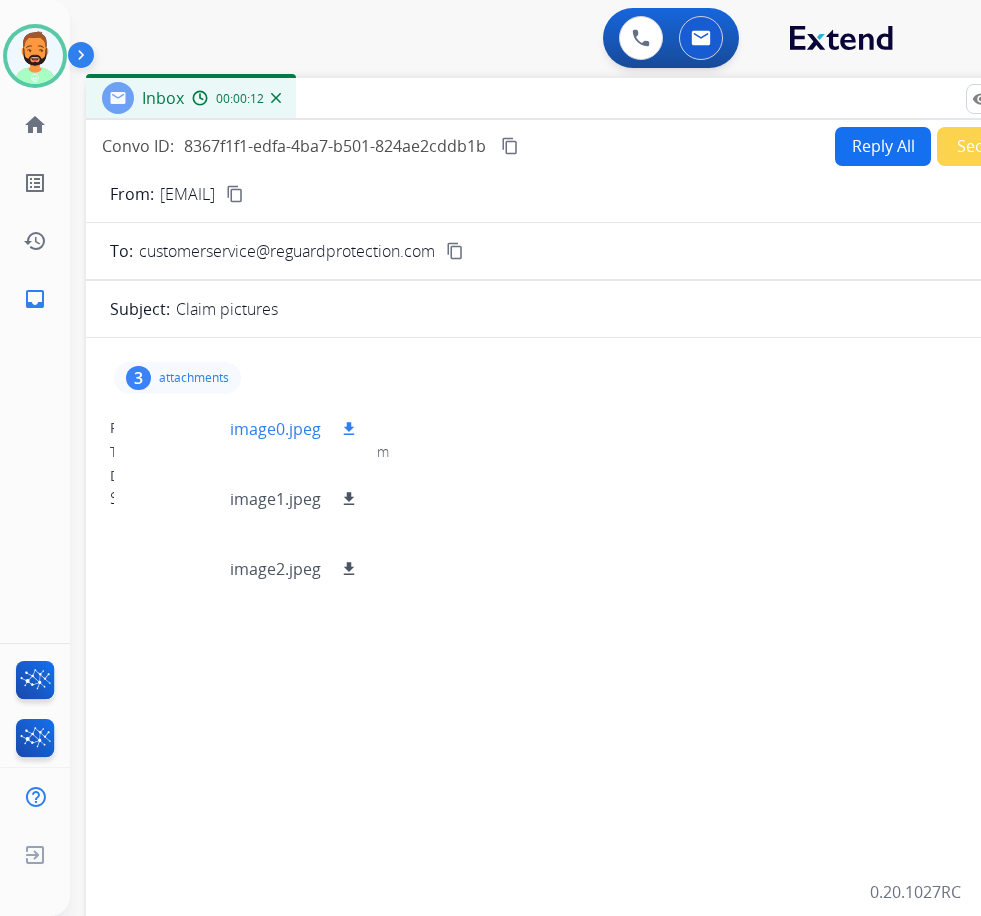 click at bounding box center [180, 429] 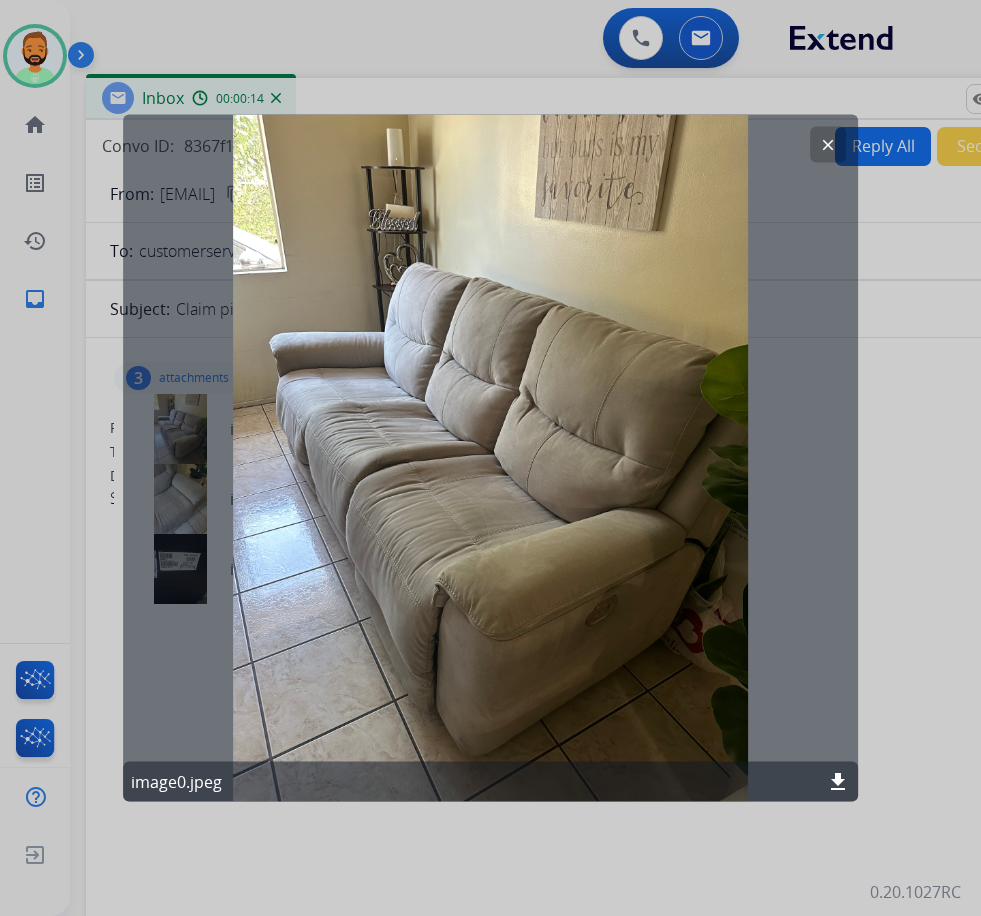 click on "clear" 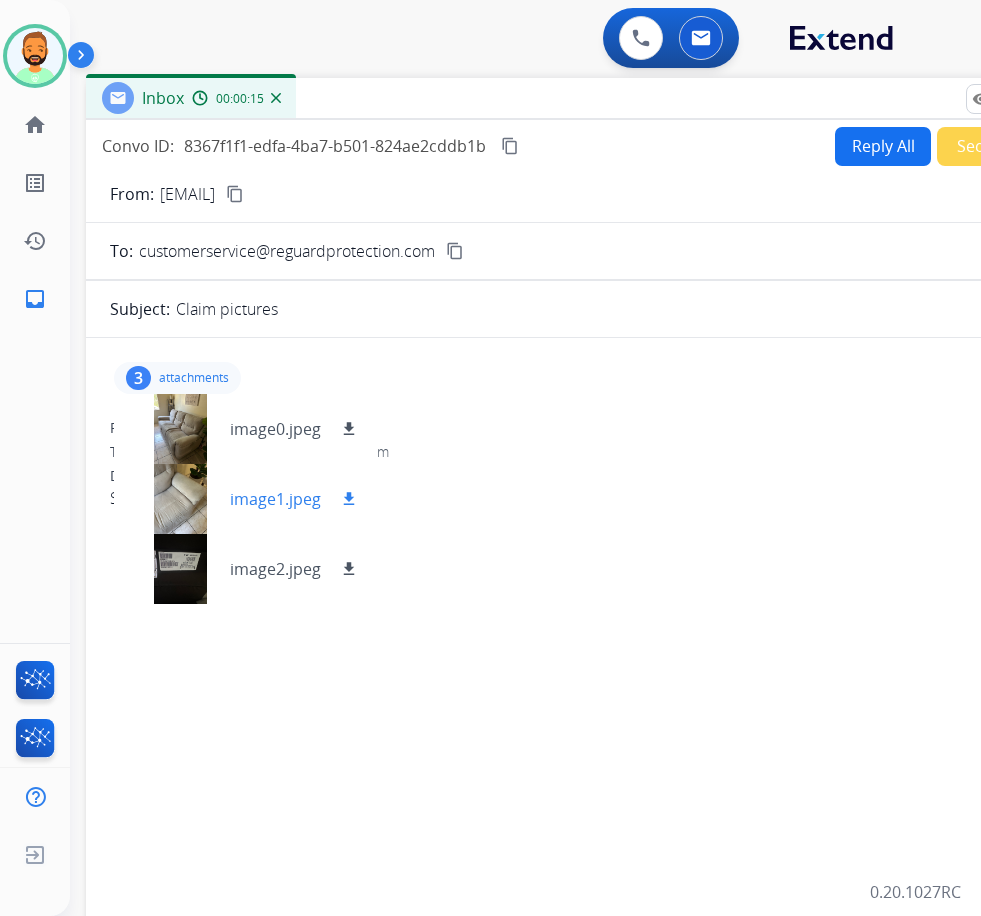 click at bounding box center [180, 499] 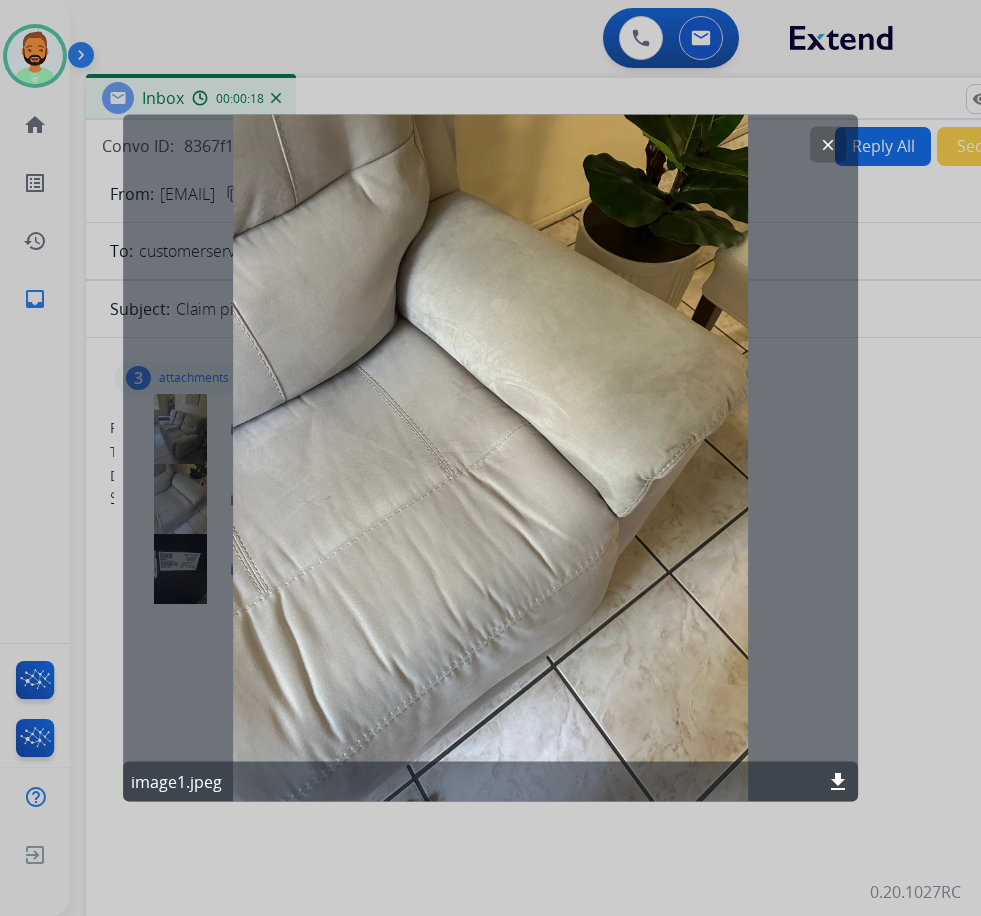 click on "clear" 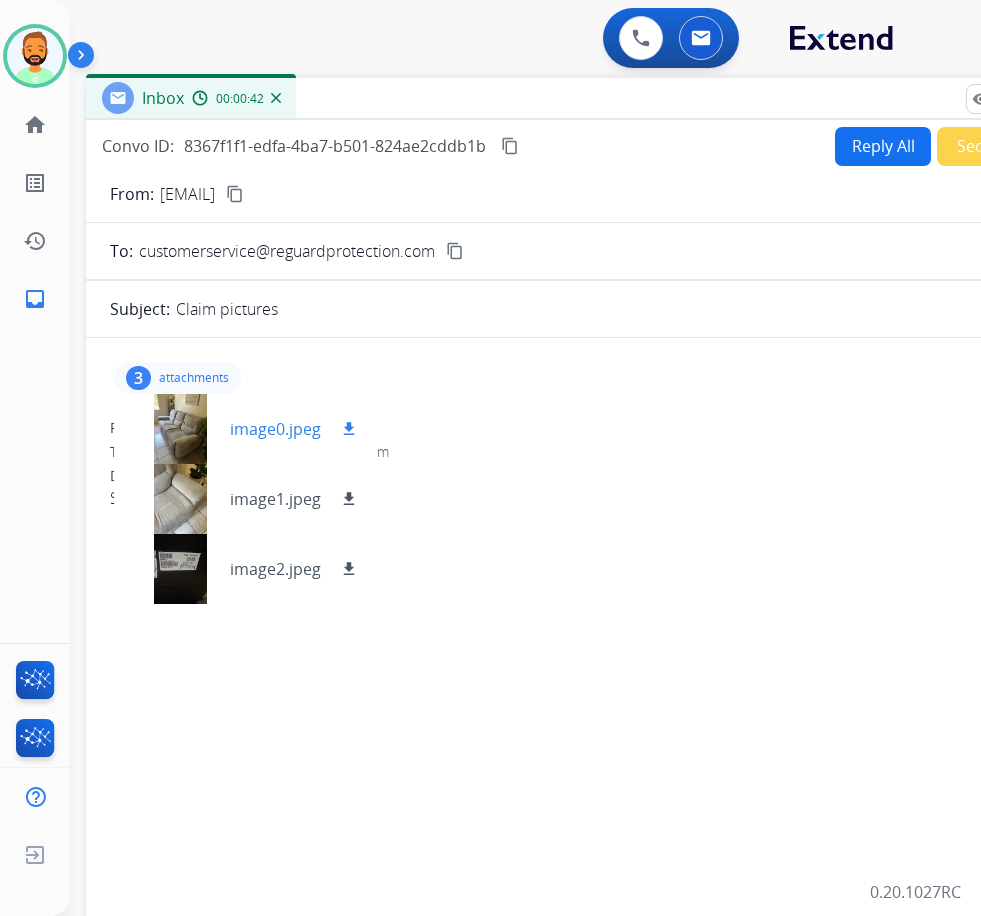 click on "download" at bounding box center (349, 429) 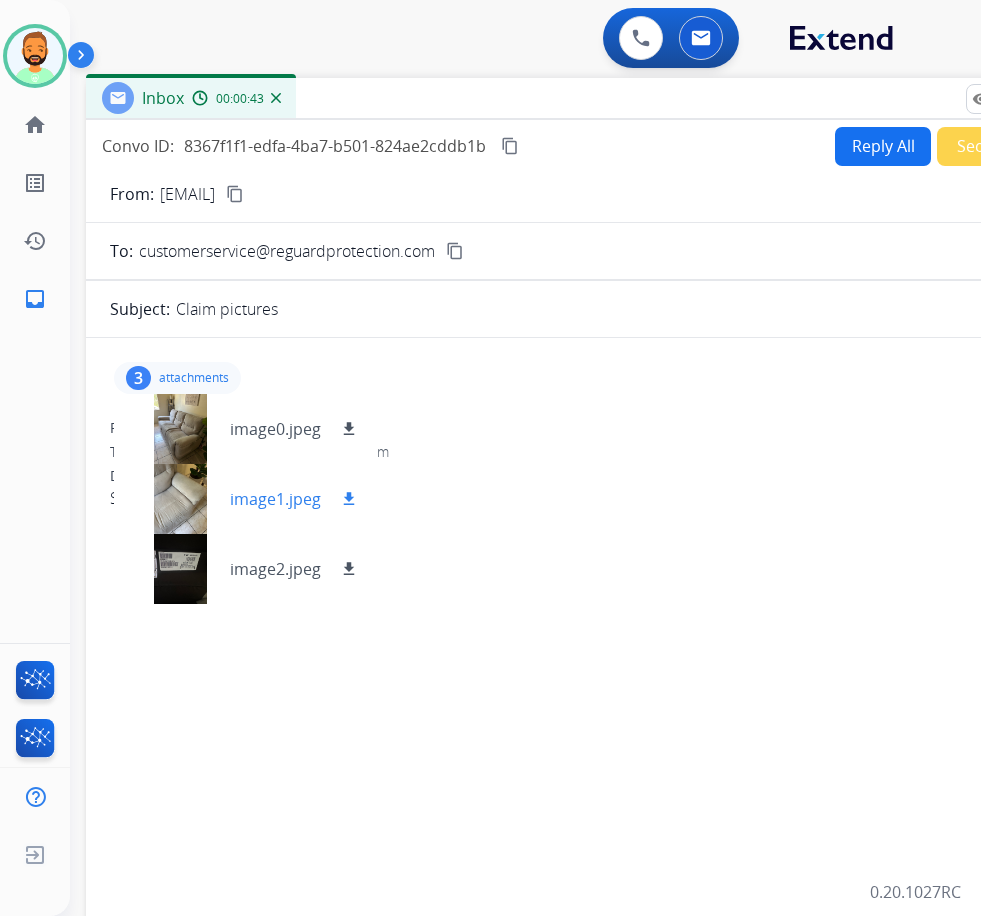 click on "download" at bounding box center (349, 499) 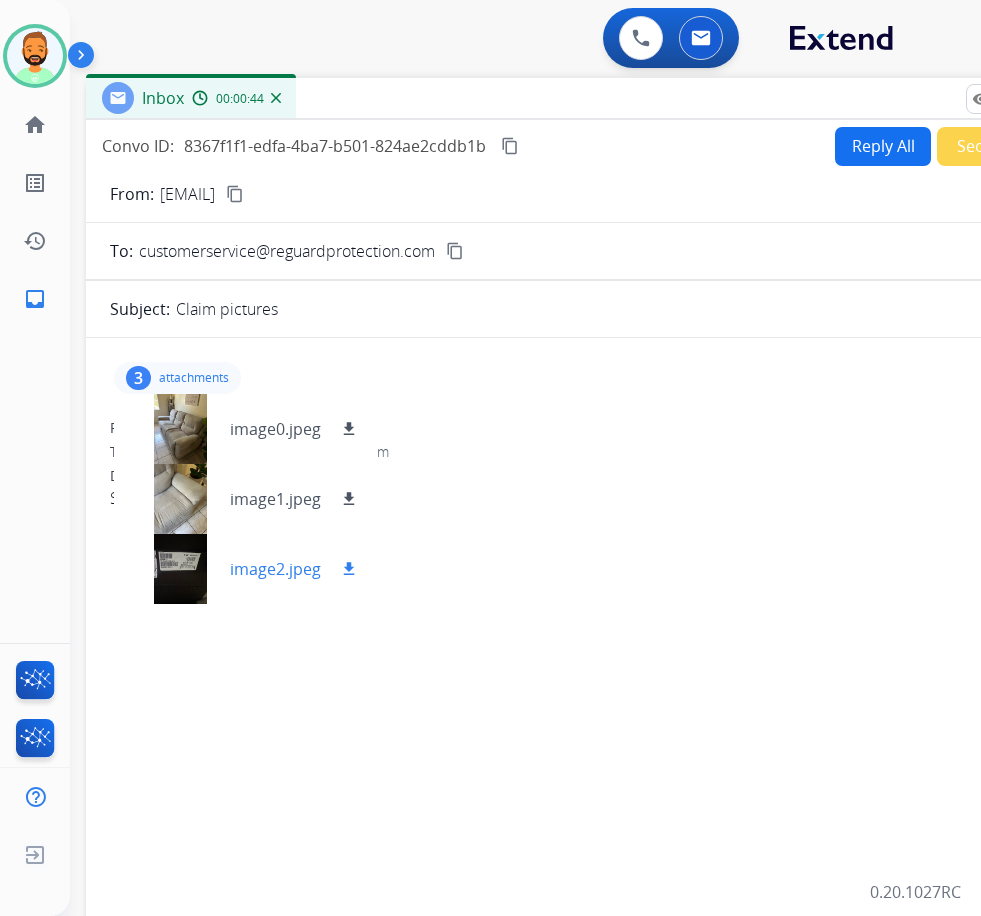 click on "download" at bounding box center [349, 569] 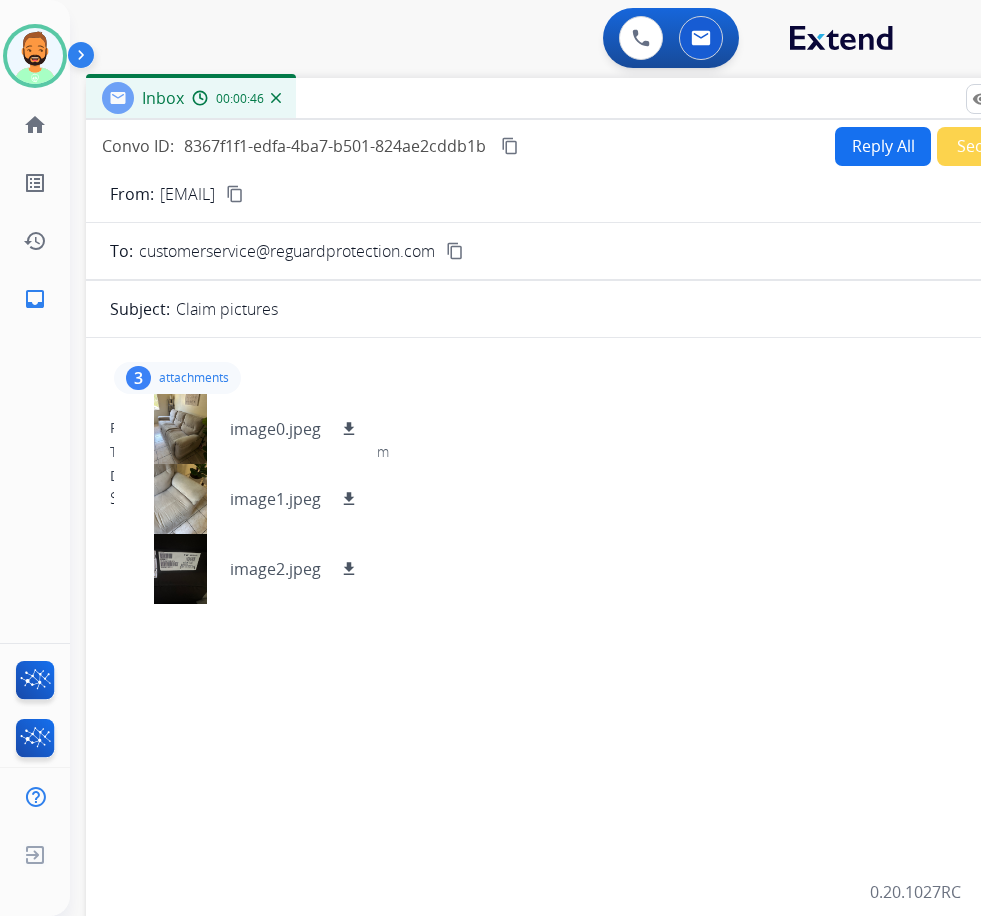 click on "attachments" at bounding box center (194, 378) 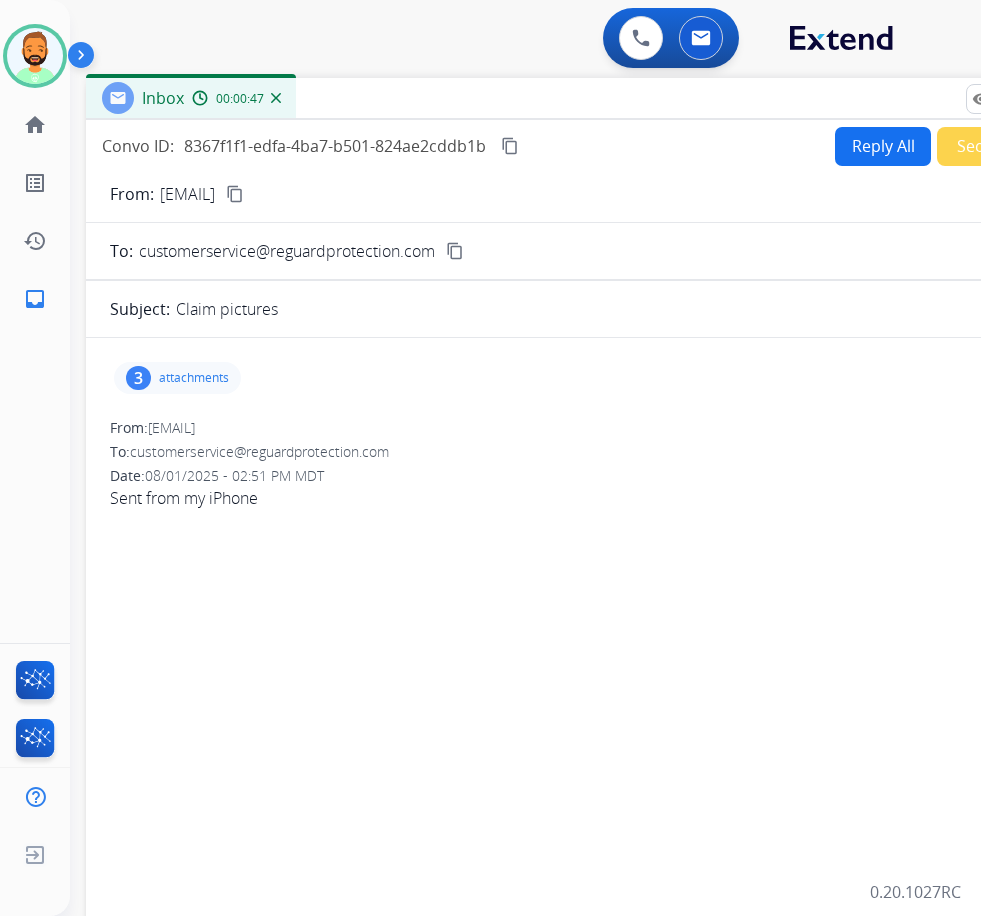 click on "Reply All" at bounding box center (883, 146) 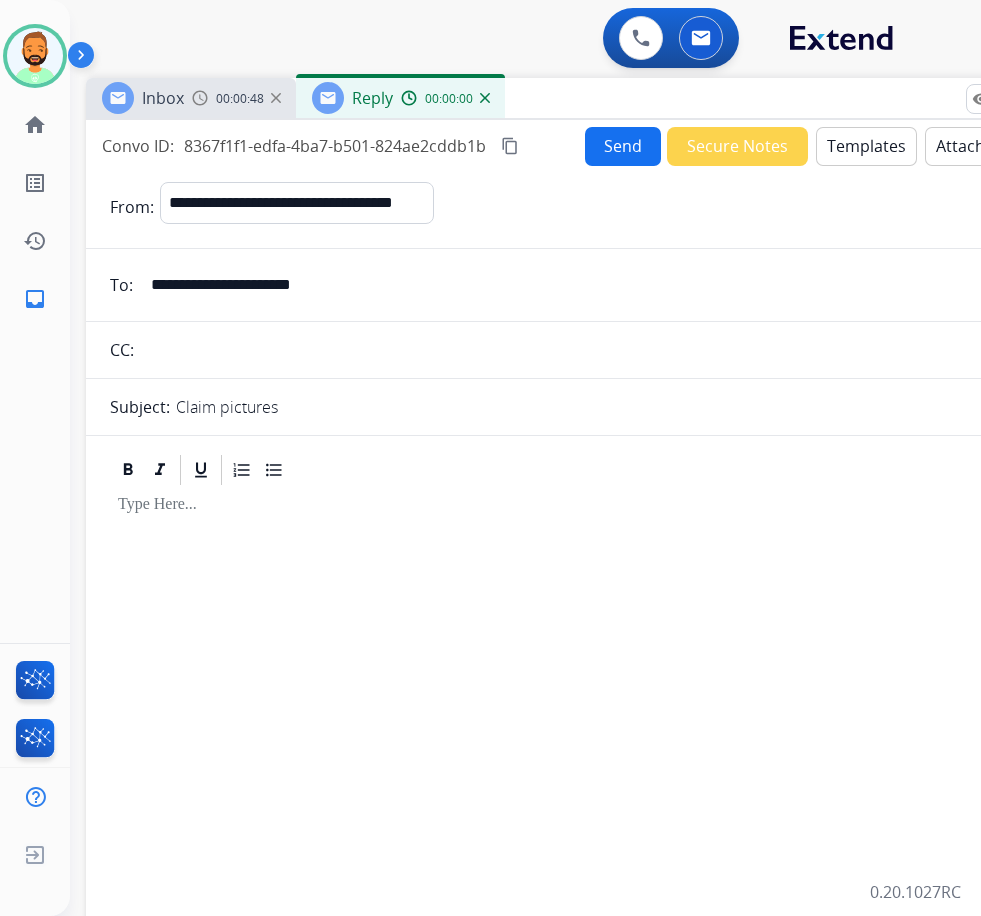 click on "Templates" at bounding box center (866, 146) 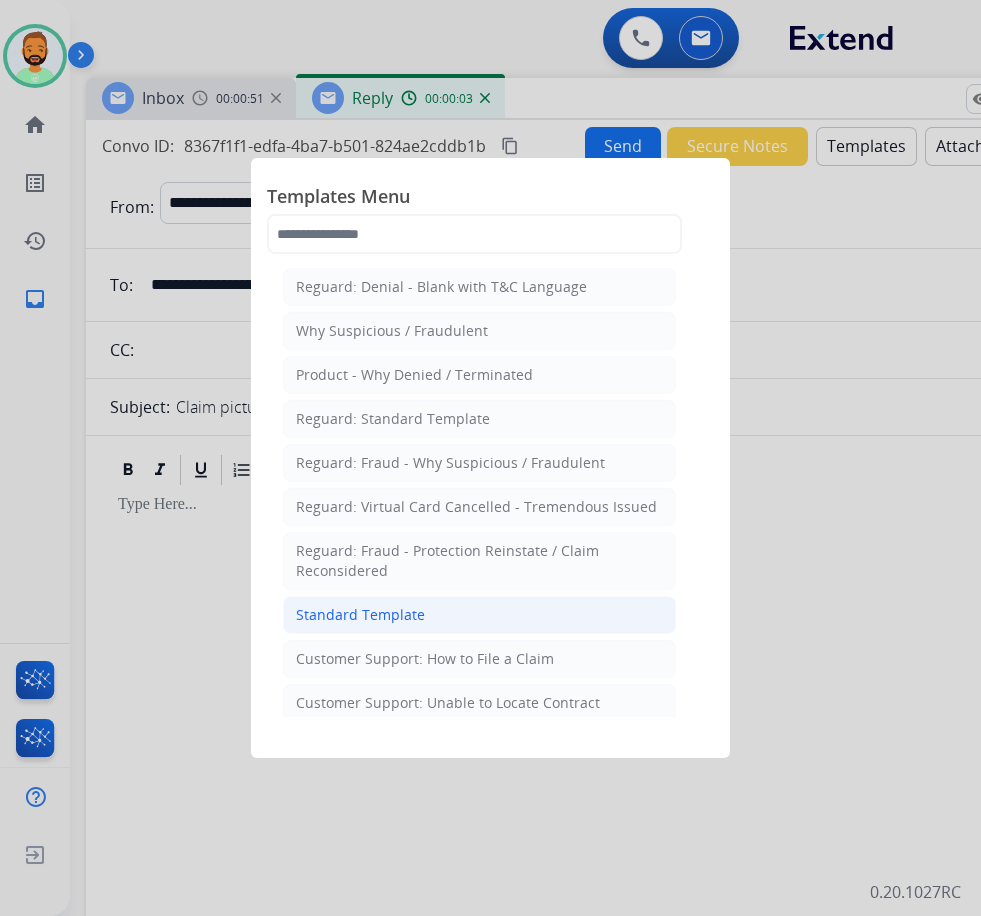 click on "Standard Template" 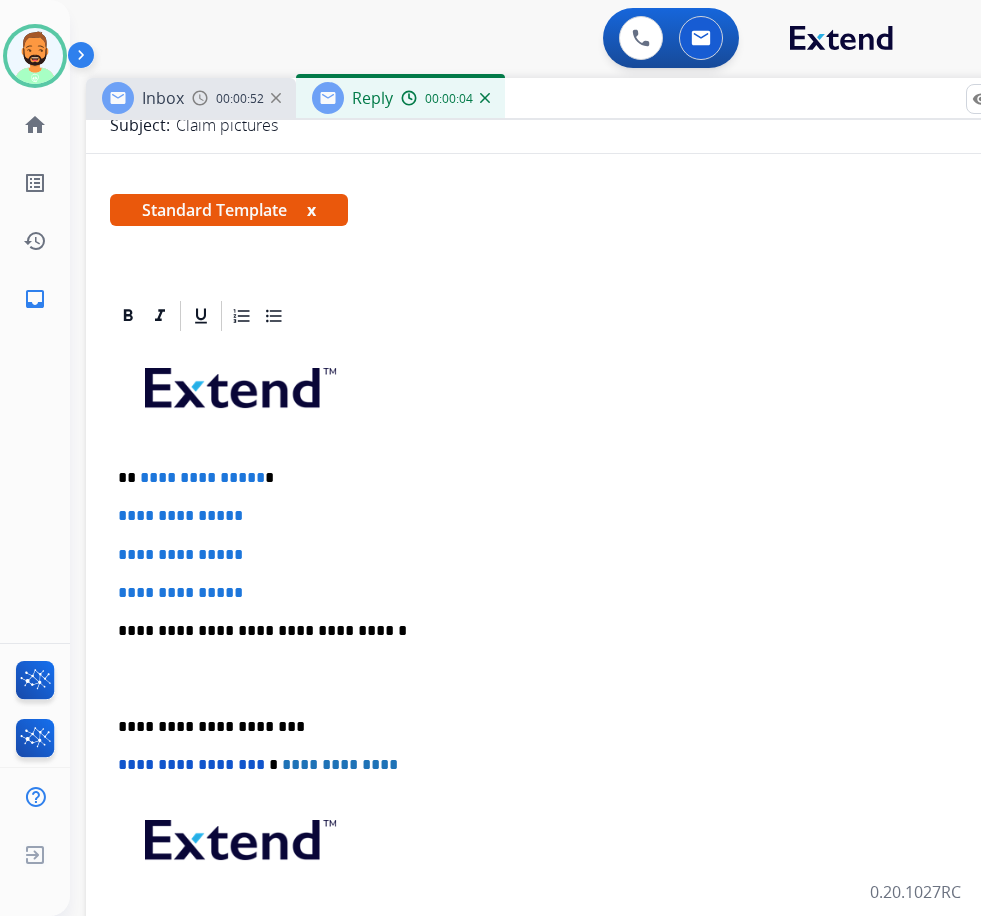 scroll, scrollTop: 300, scrollLeft: 0, axis: vertical 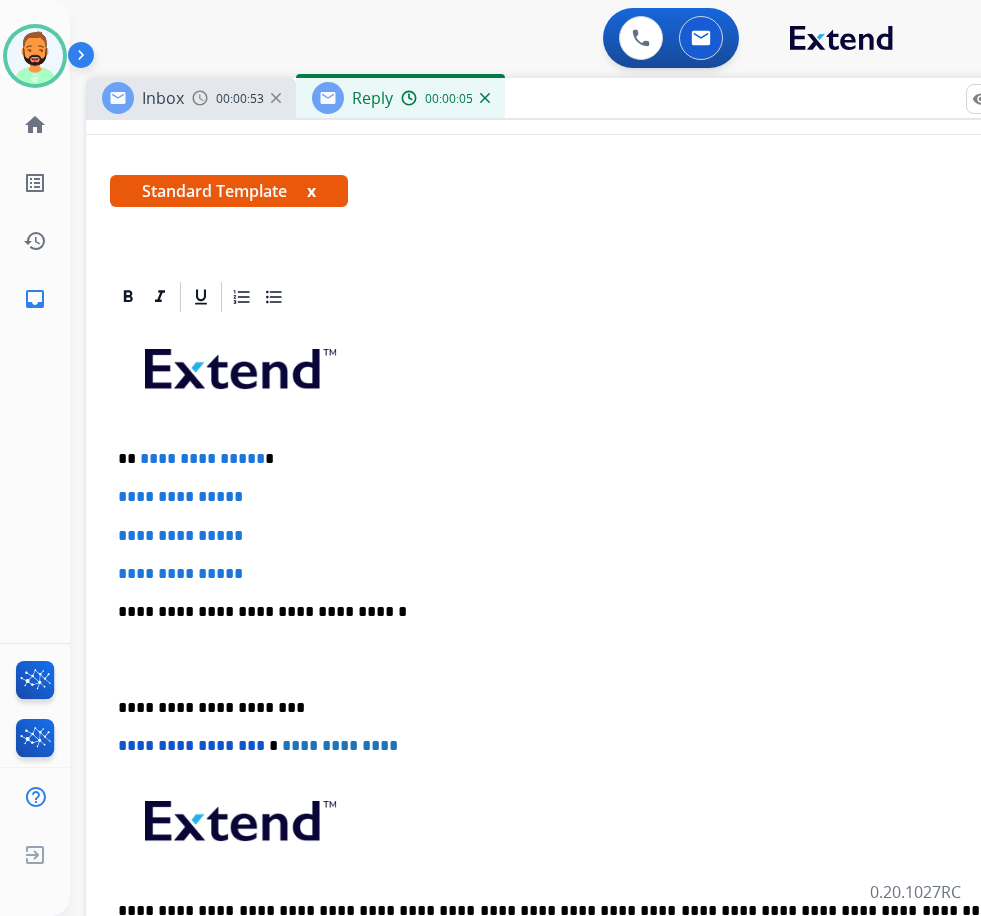 click on "**********" at bounding box center (578, 459) 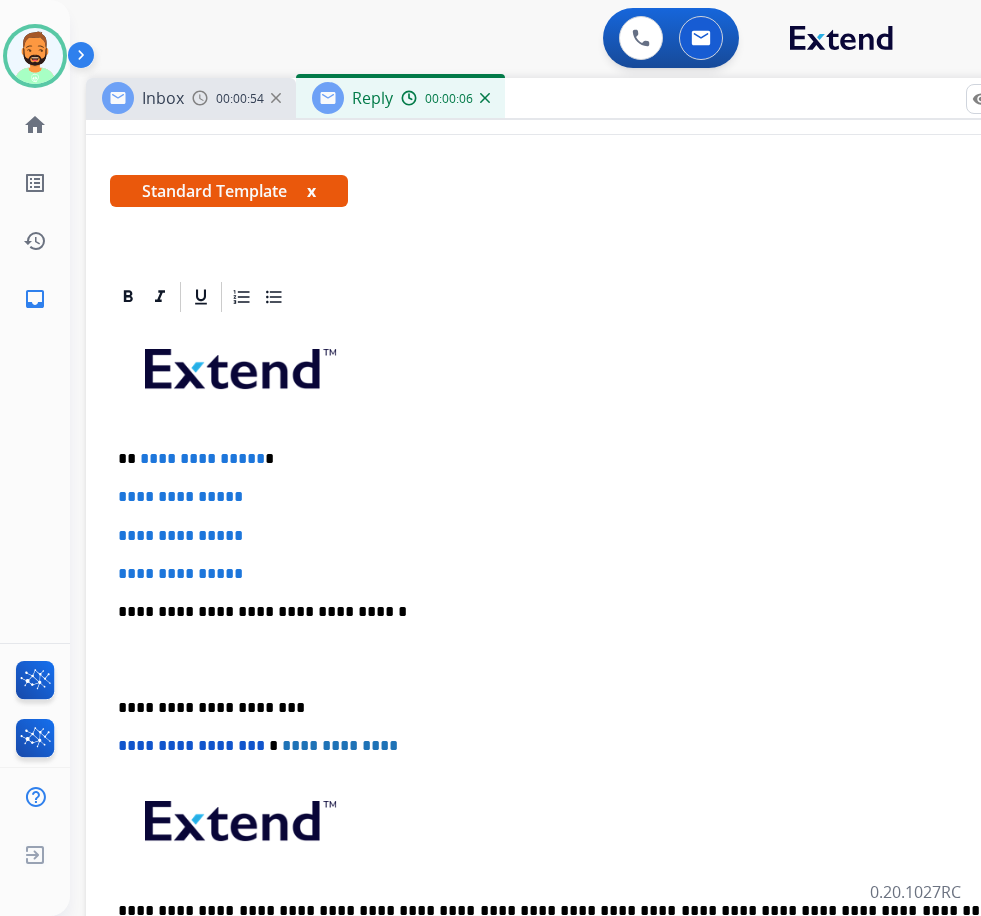 type 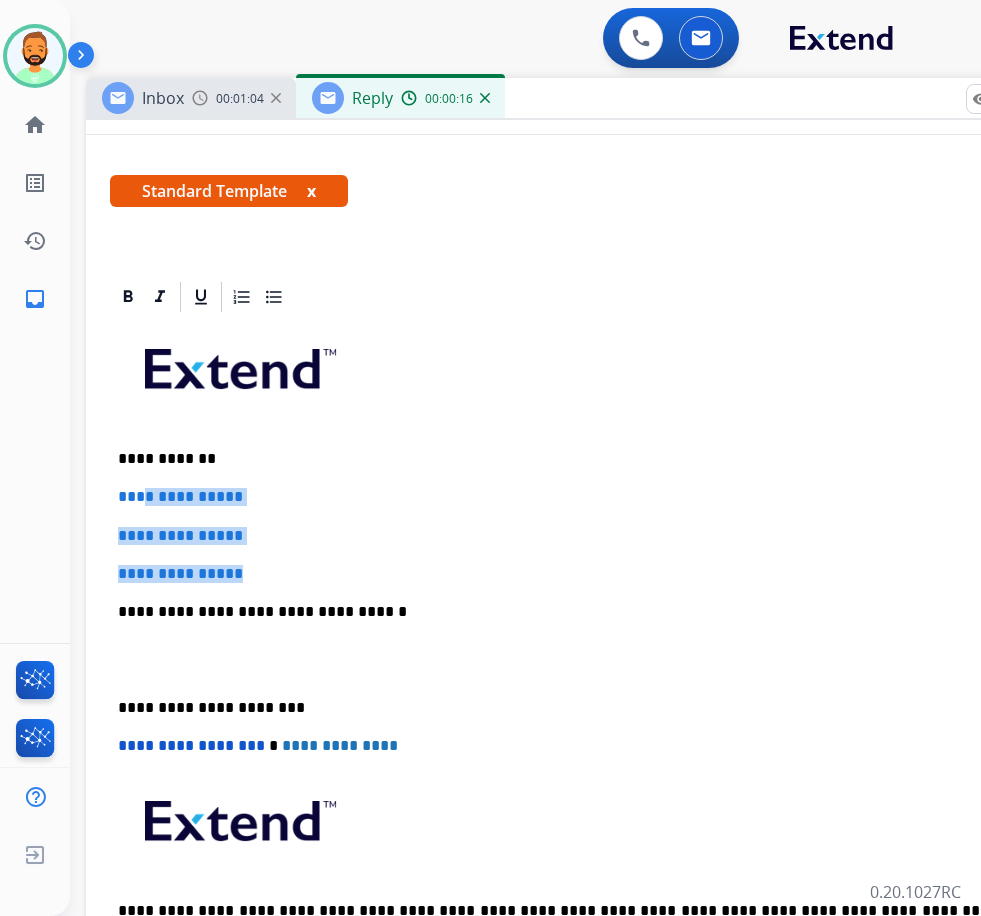 drag, startPoint x: 255, startPoint y: 566, endPoint x: 140, endPoint y: 498, distance: 133.60014 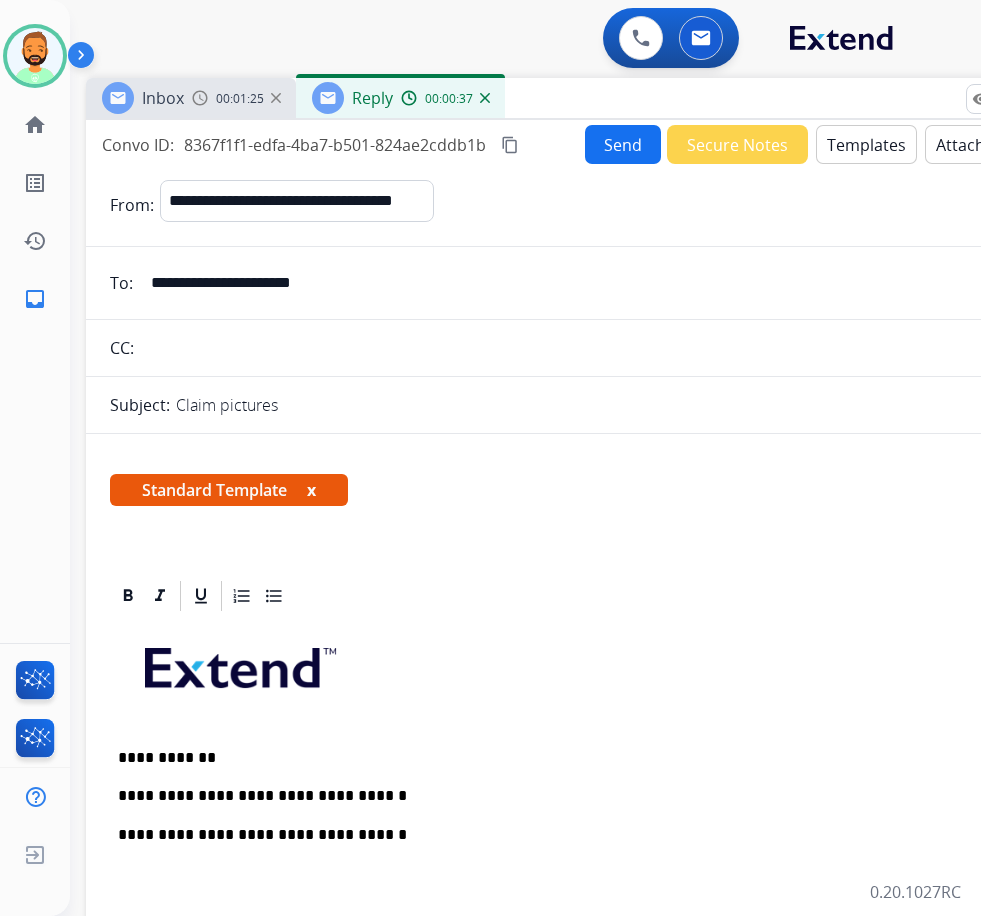 scroll, scrollTop: 0, scrollLeft: 0, axis: both 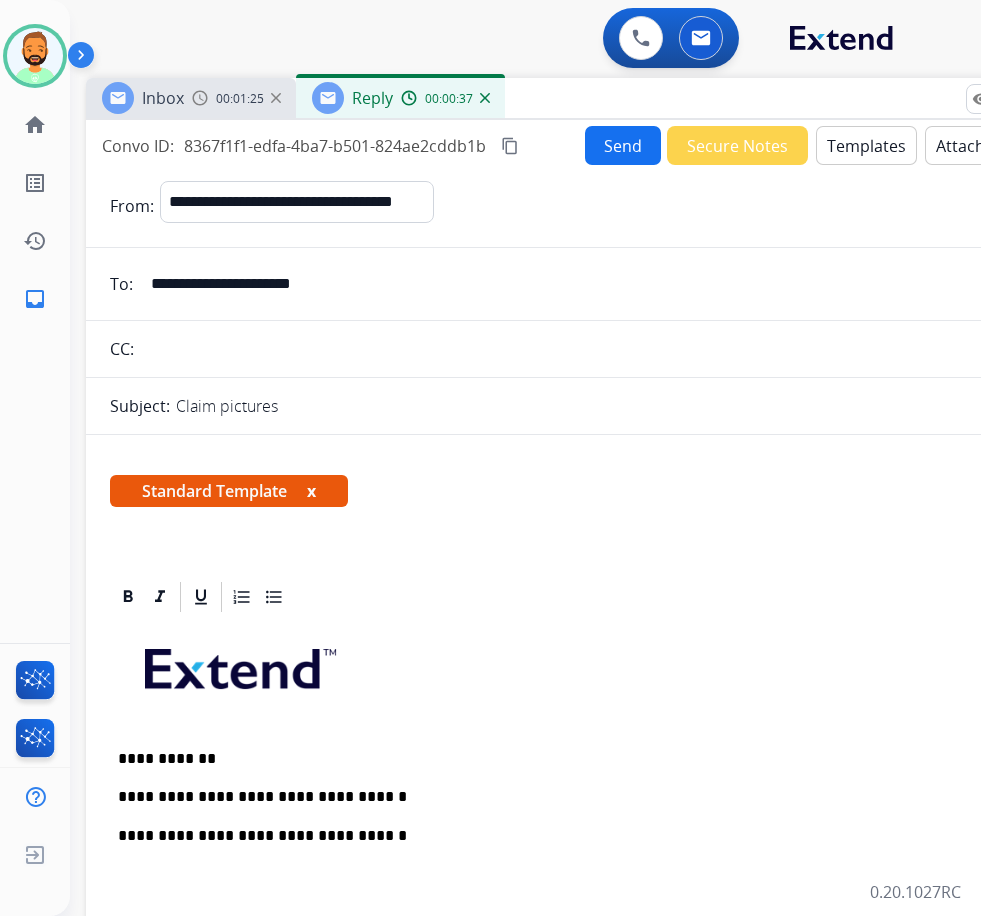 click on "Templates" at bounding box center [866, 145] 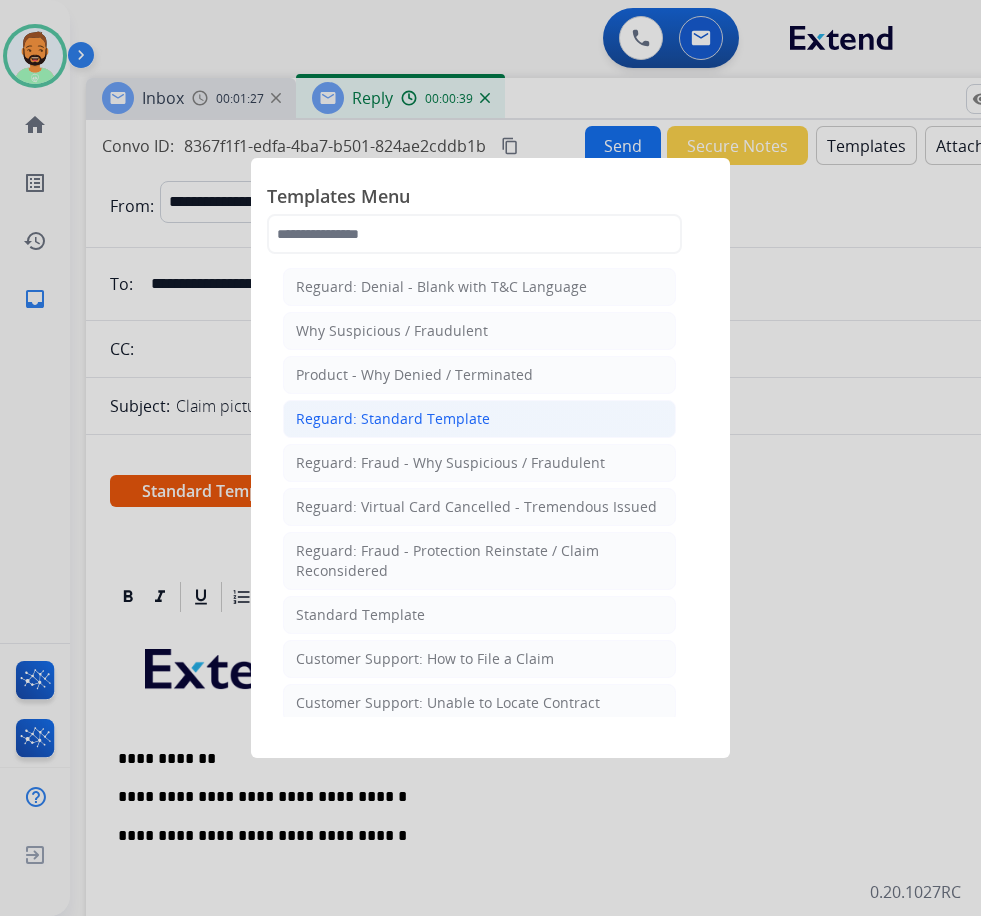 click on "Reguard: Standard Template" 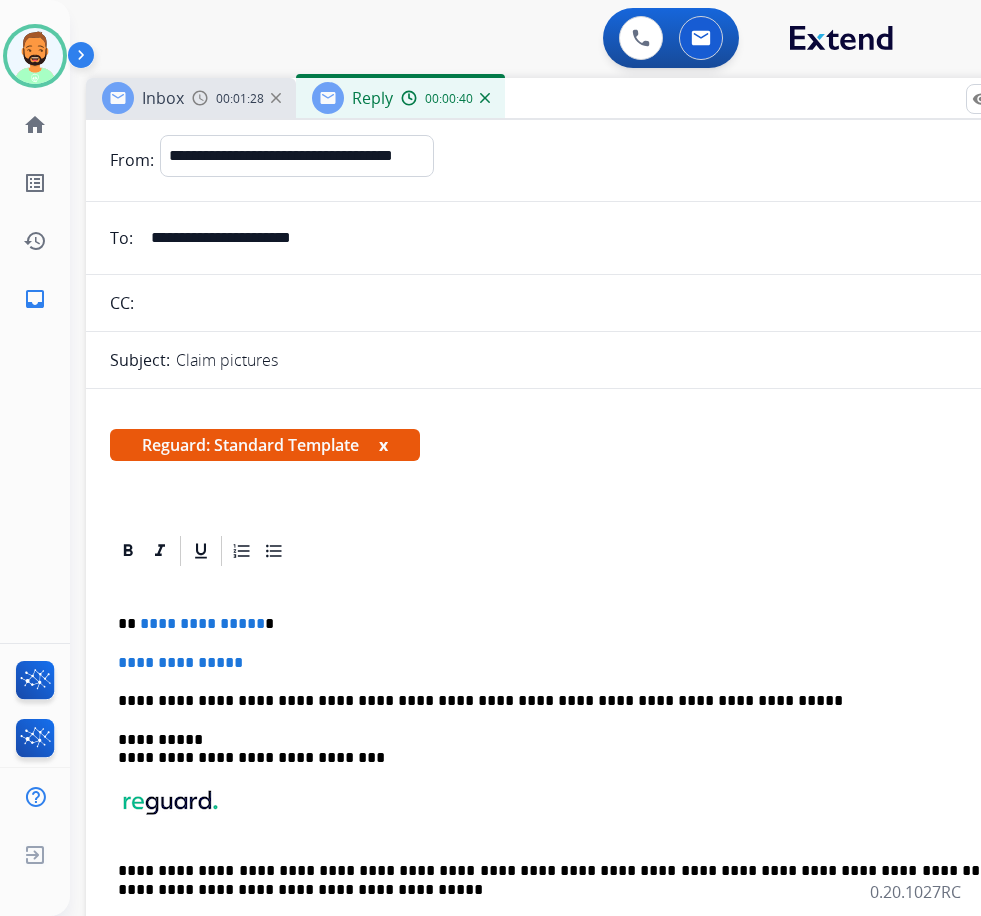 scroll, scrollTop: 70, scrollLeft: 0, axis: vertical 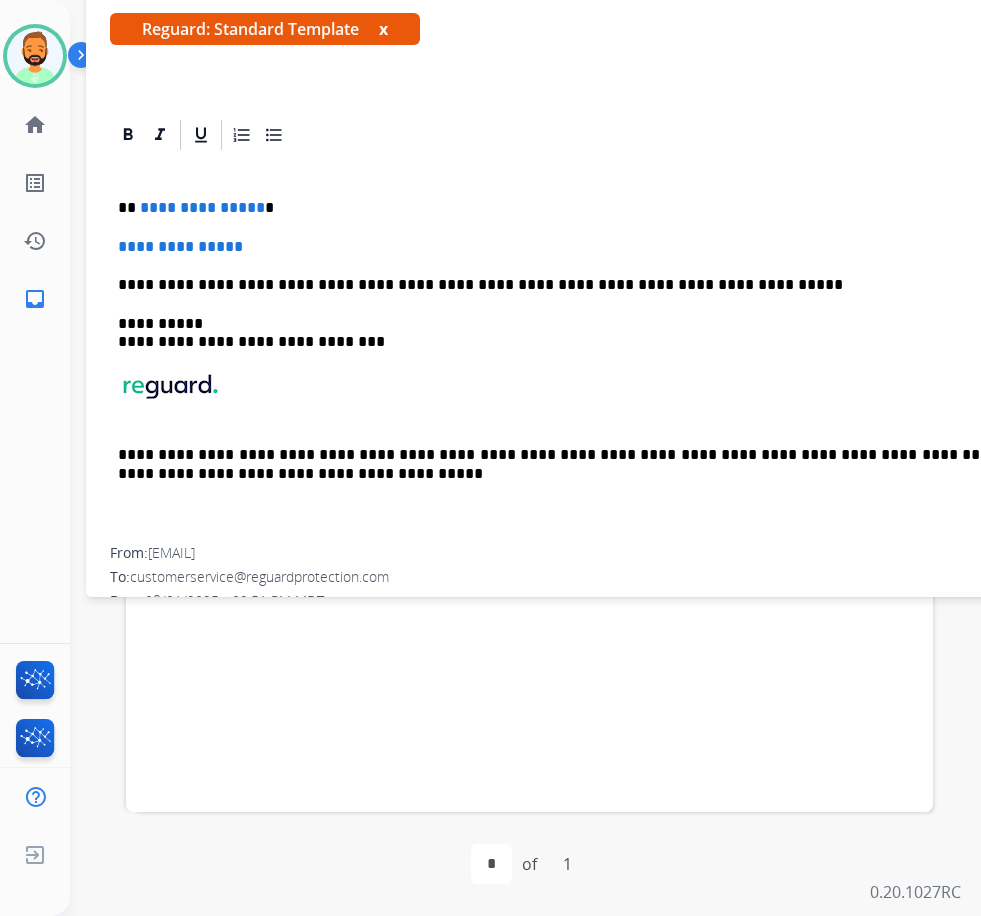 click on "**********" at bounding box center (578, 208) 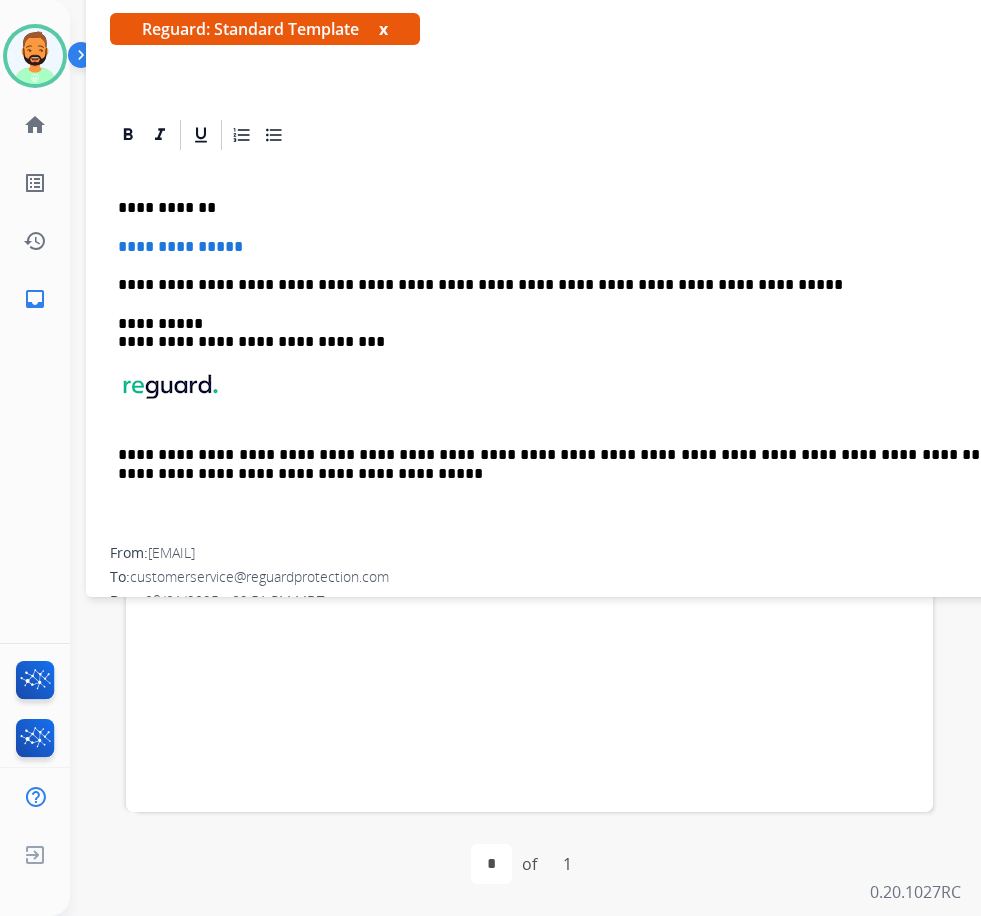 click on "**********" at bounding box center [586, 350] 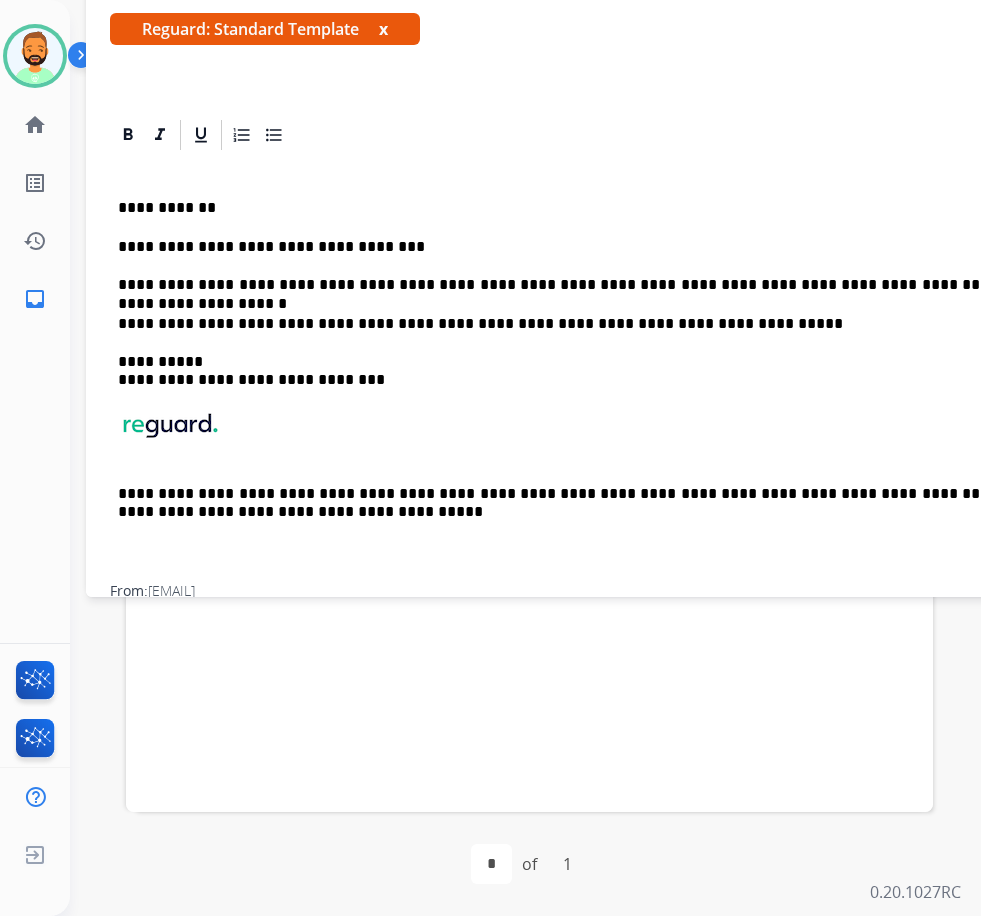 scroll, scrollTop: 462, scrollLeft: 2, axis: both 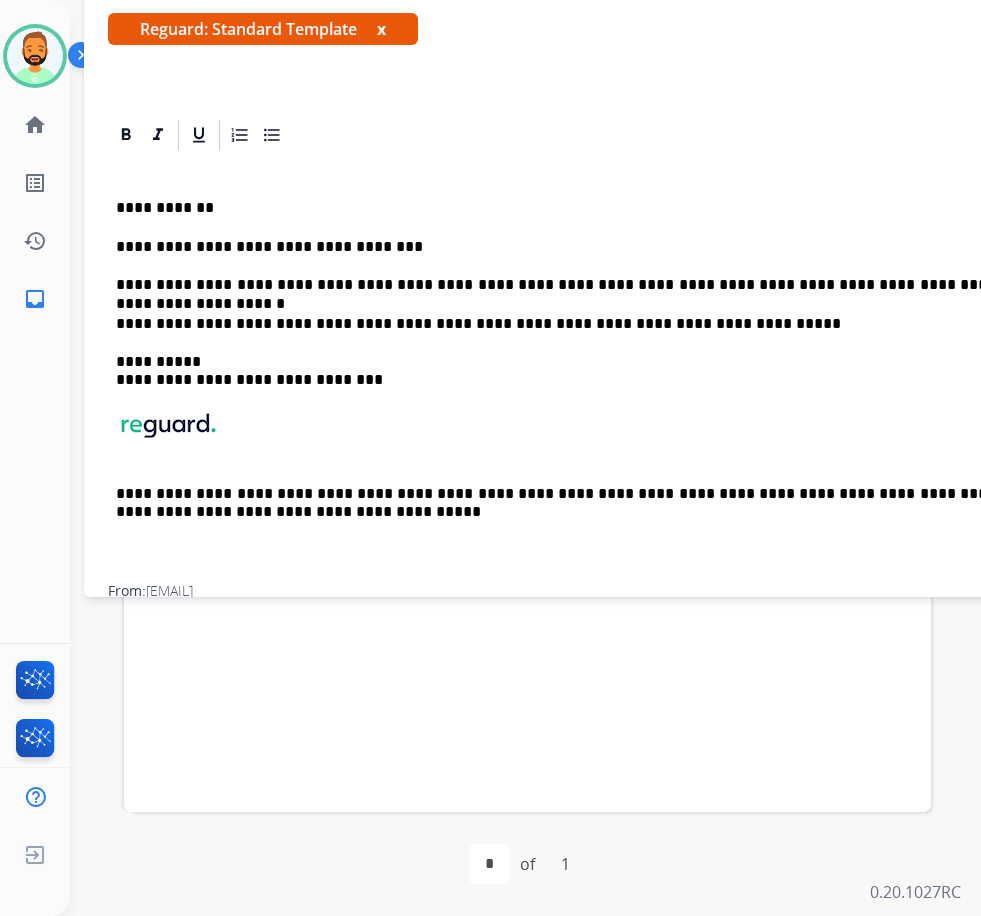 click on "**********" at bounding box center (584, 369) 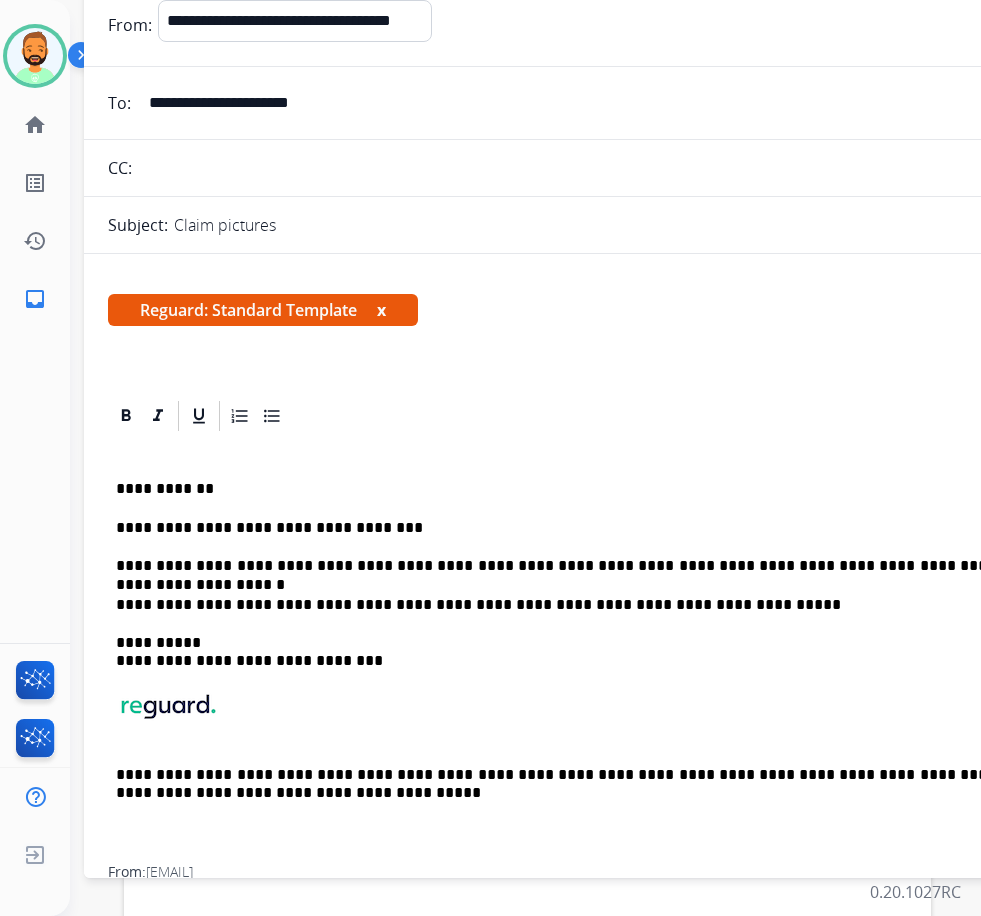 scroll, scrollTop: 62, scrollLeft: 2, axis: both 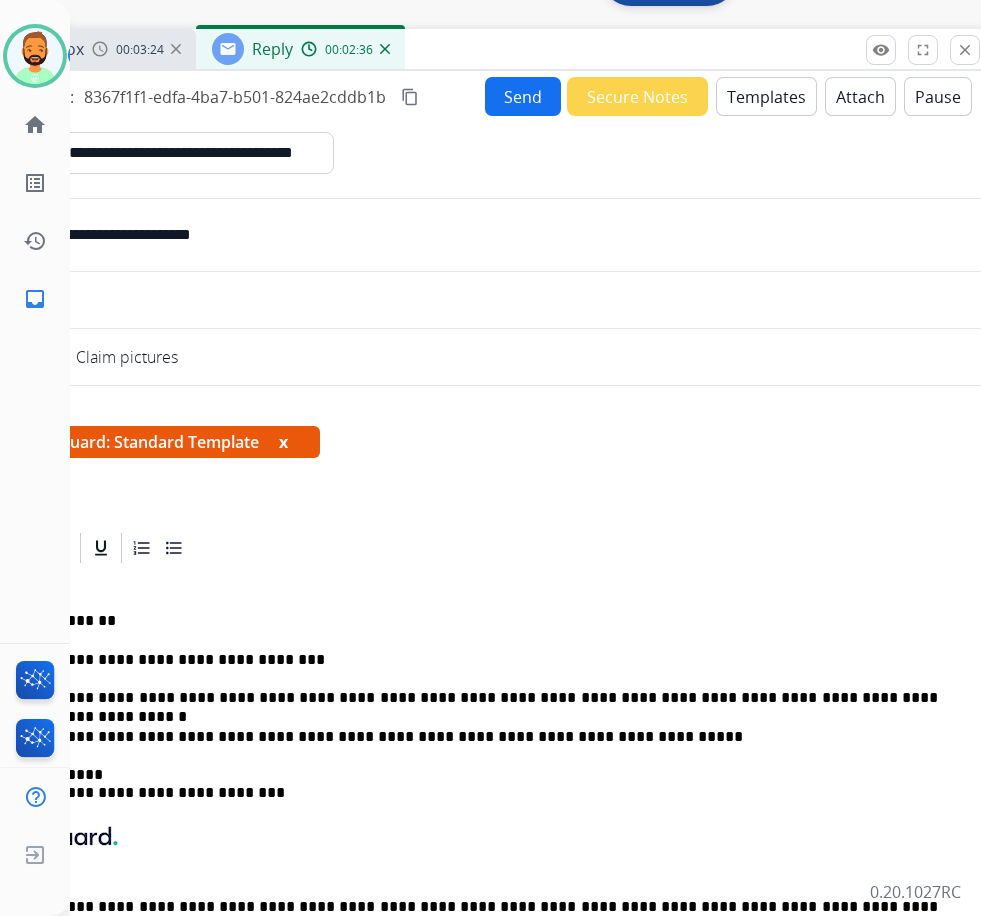 drag, startPoint x: 736, startPoint y: 38, endPoint x: 650, endPoint y: 52, distance: 87.13208 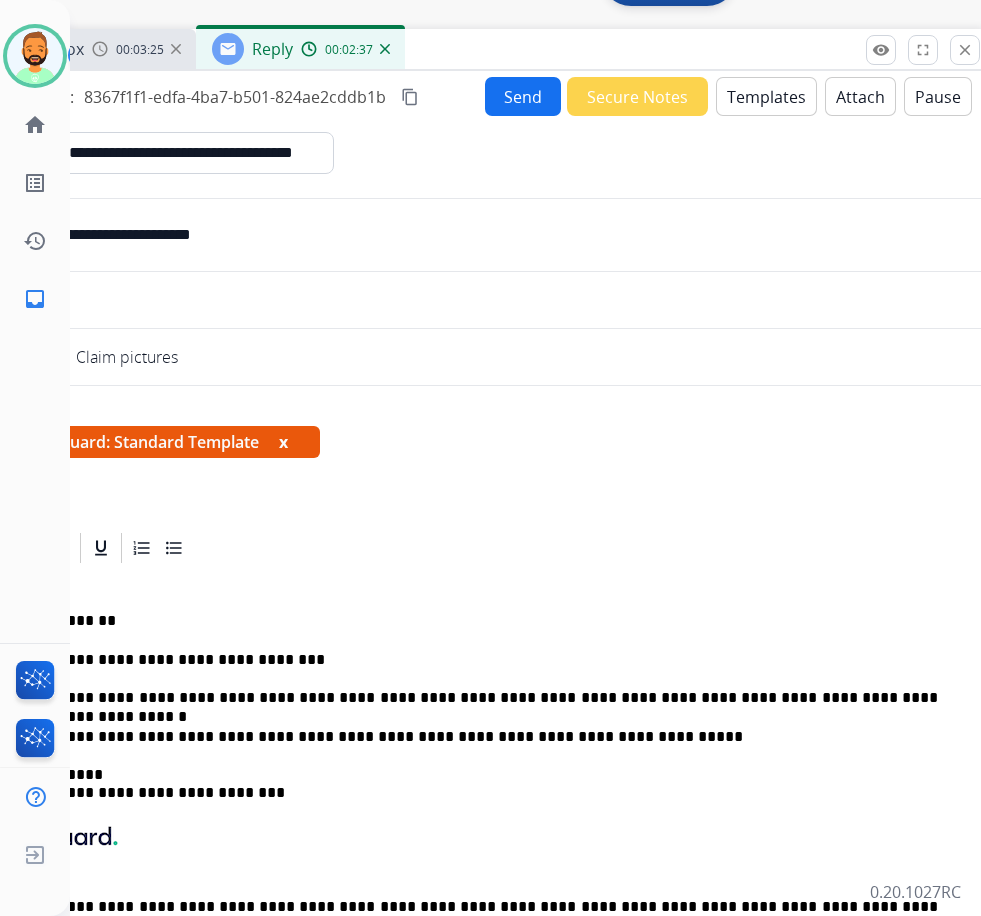 click on "**********" at bounding box center [478, 698] 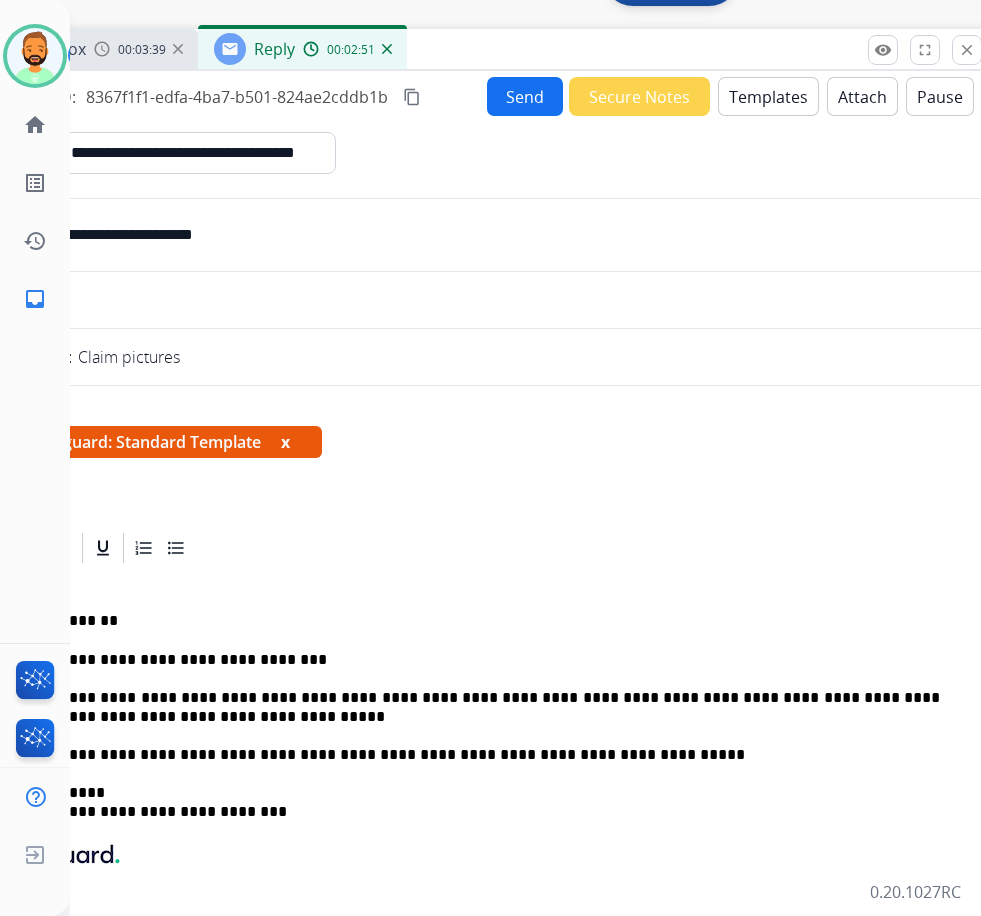 scroll, scrollTop: 0, scrollLeft: 0, axis: both 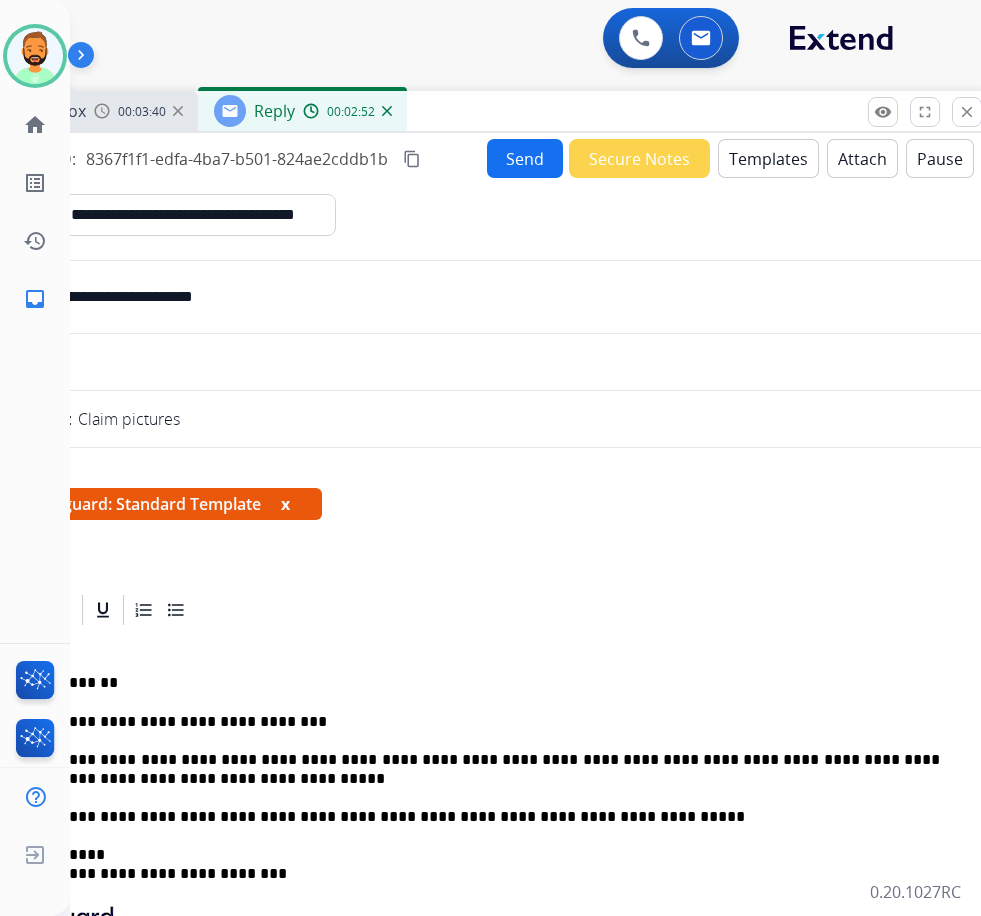 click on "Send" at bounding box center [525, 158] 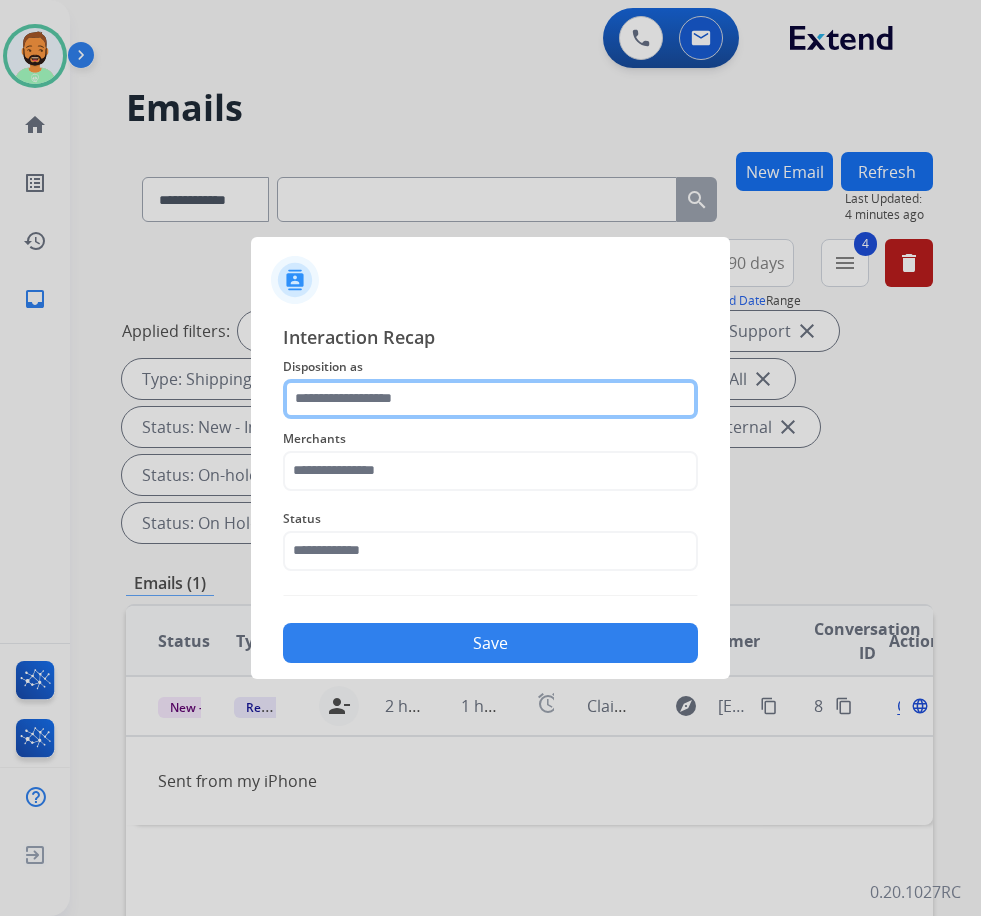 click 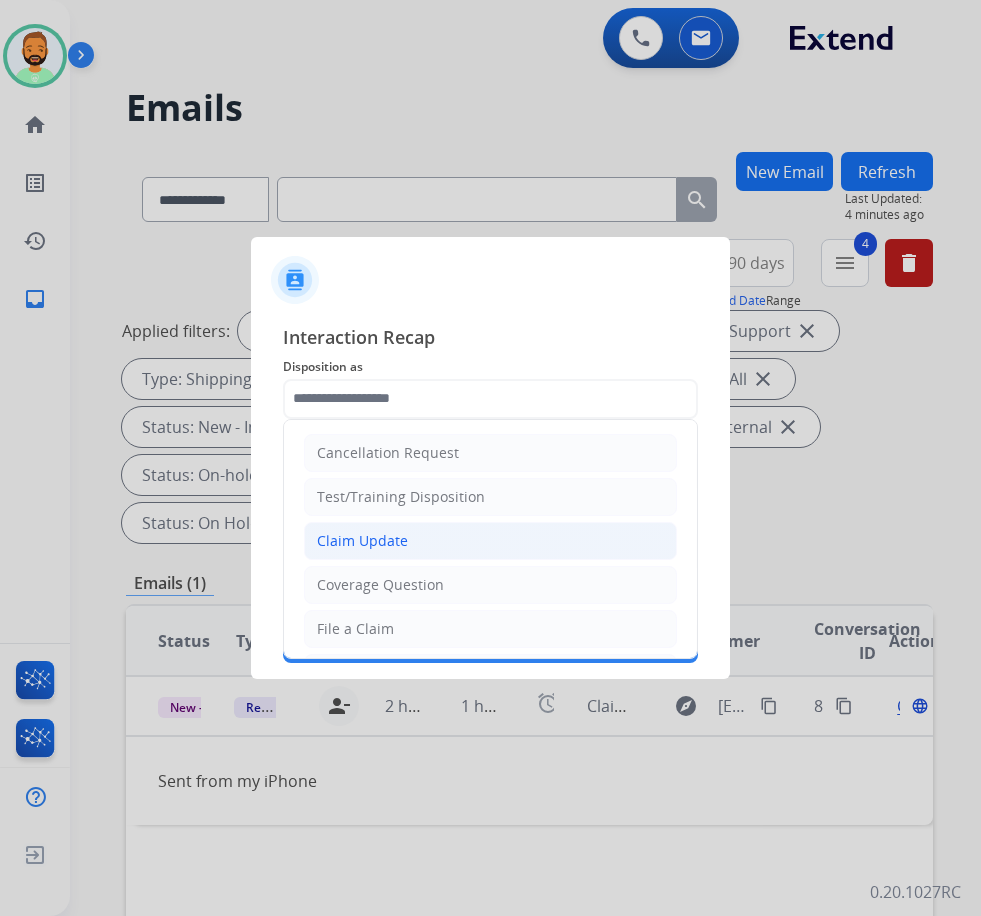 click on "Claim Update" 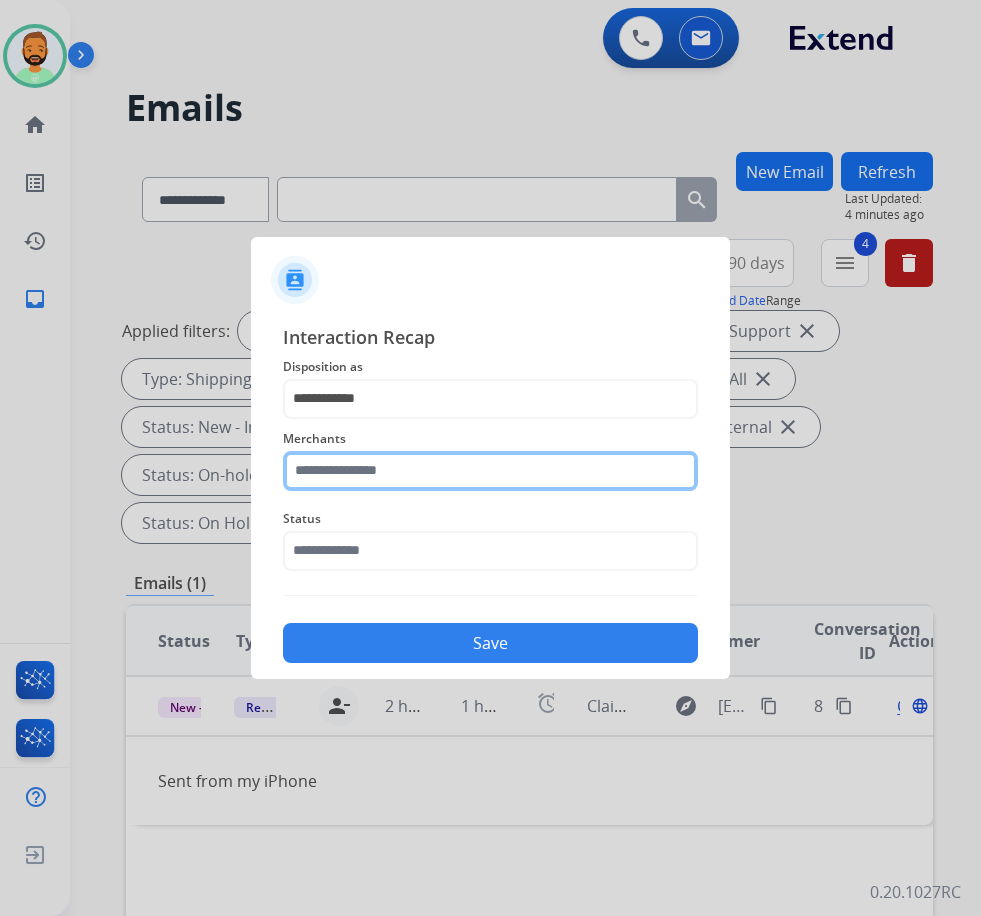 click 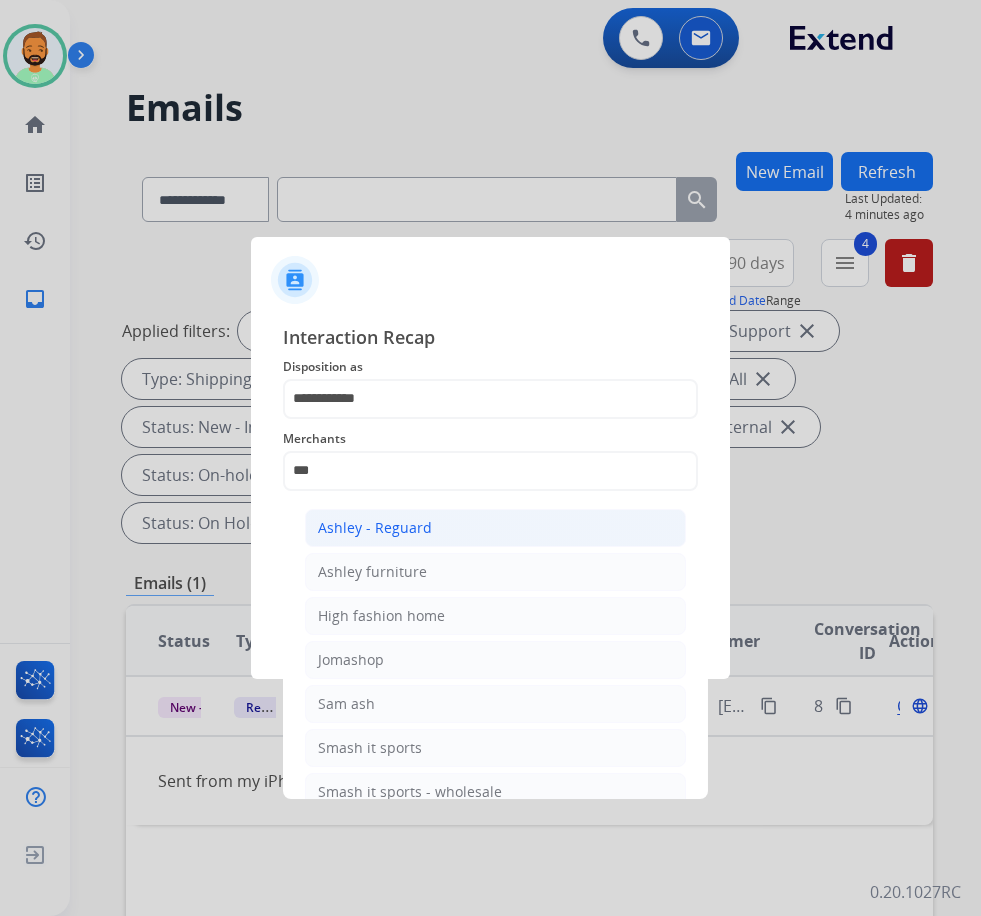 click on "Ashley - Reguard" 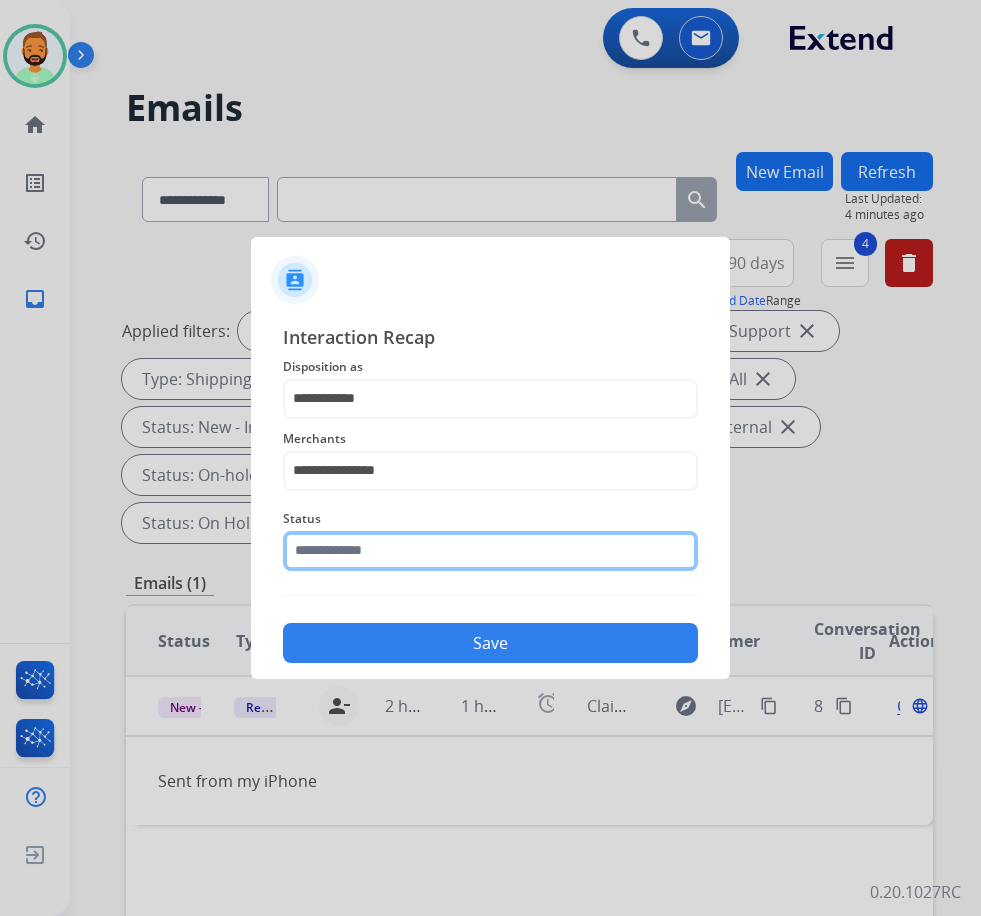 click 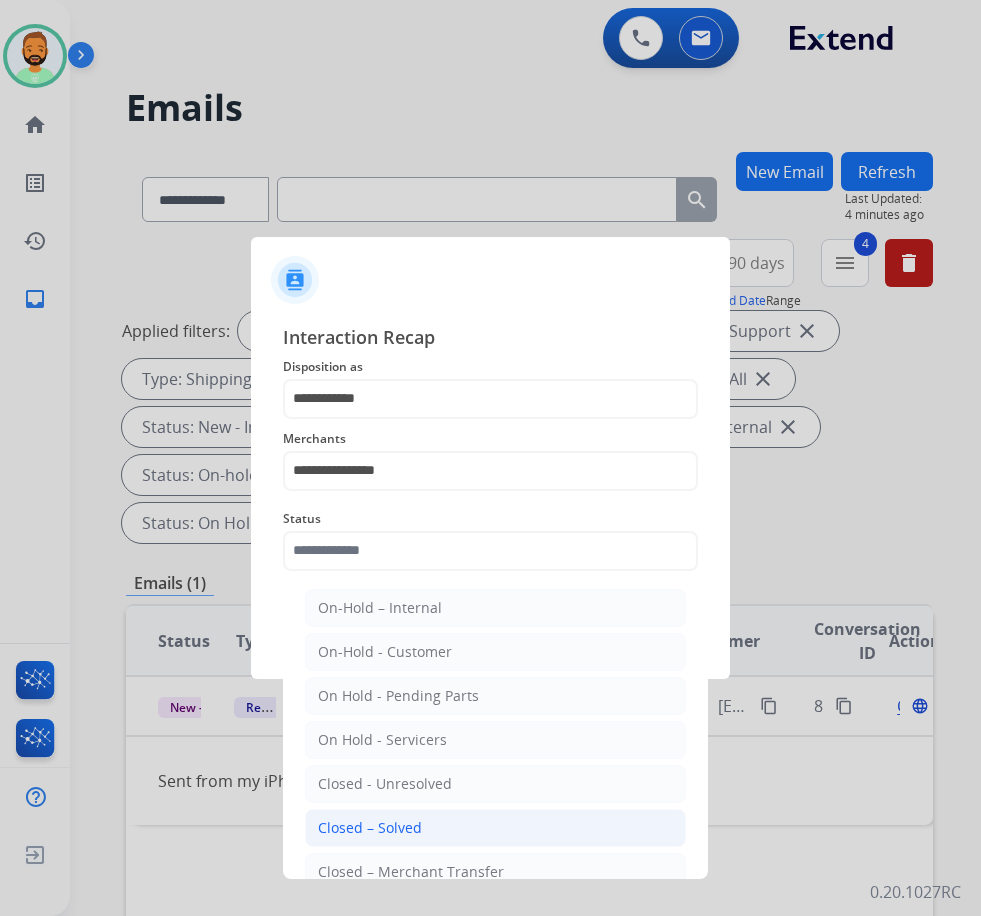 click on "Closed – Solved" 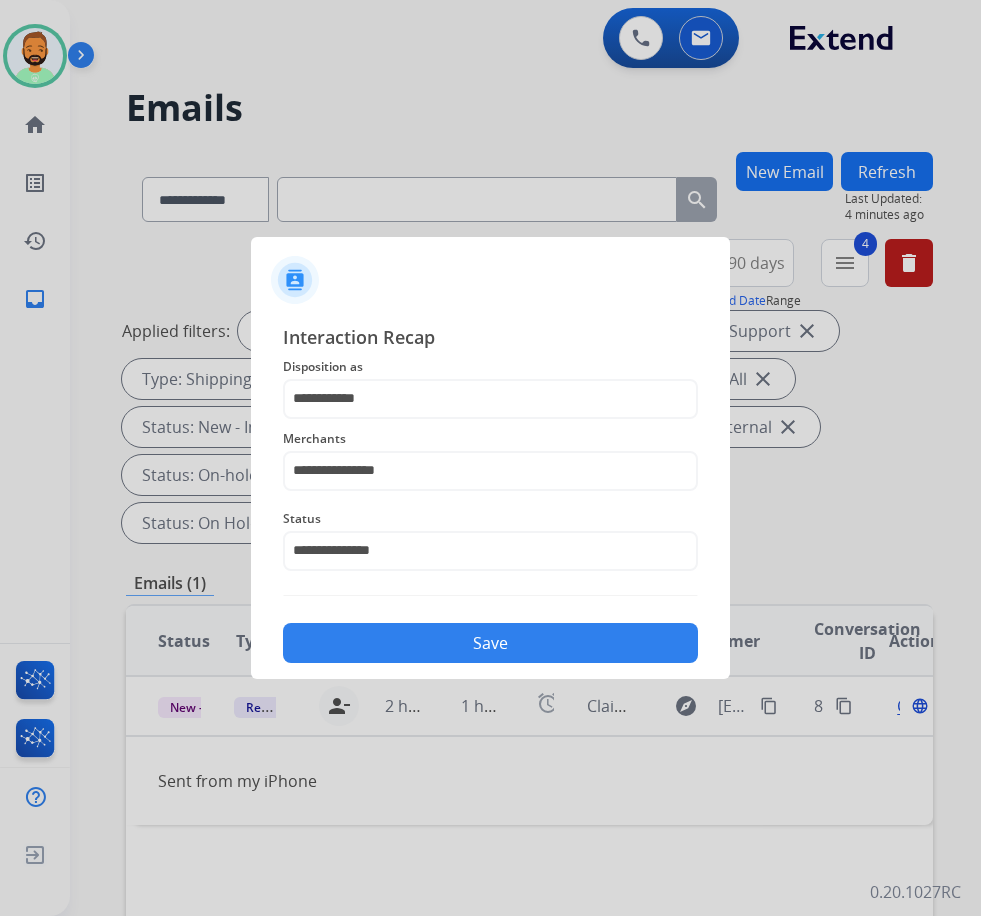 click on "Save" 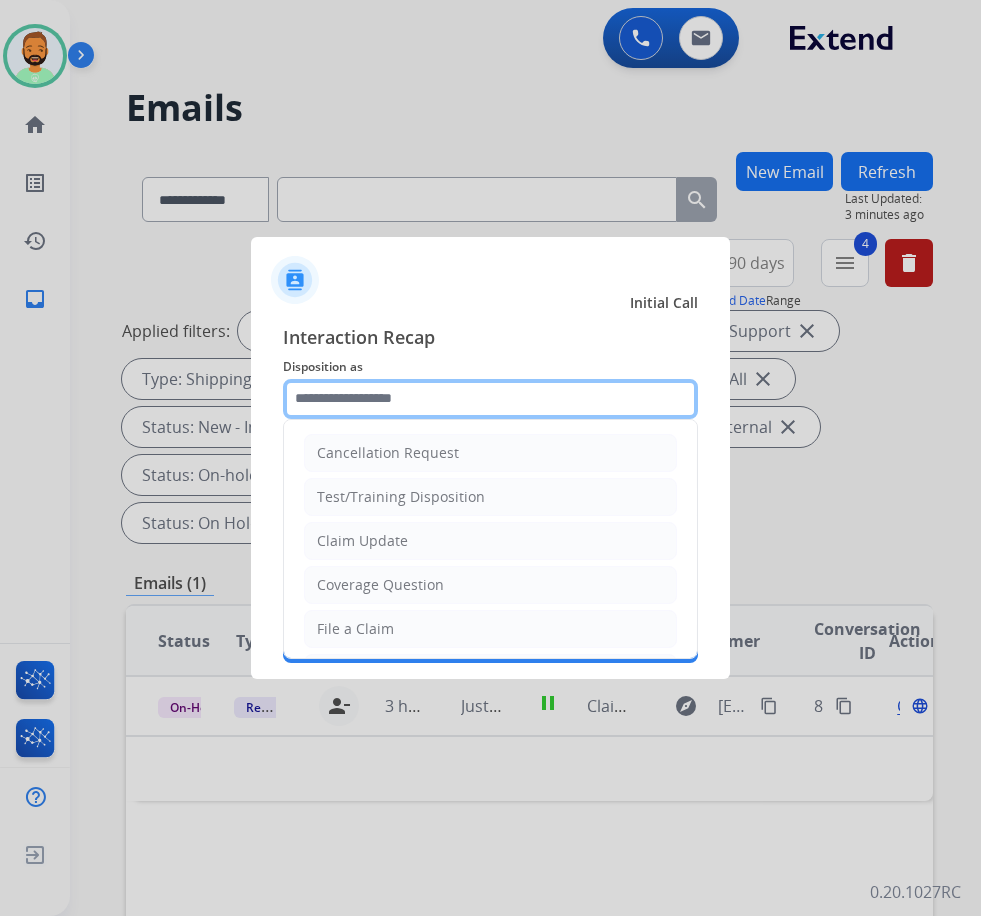 click 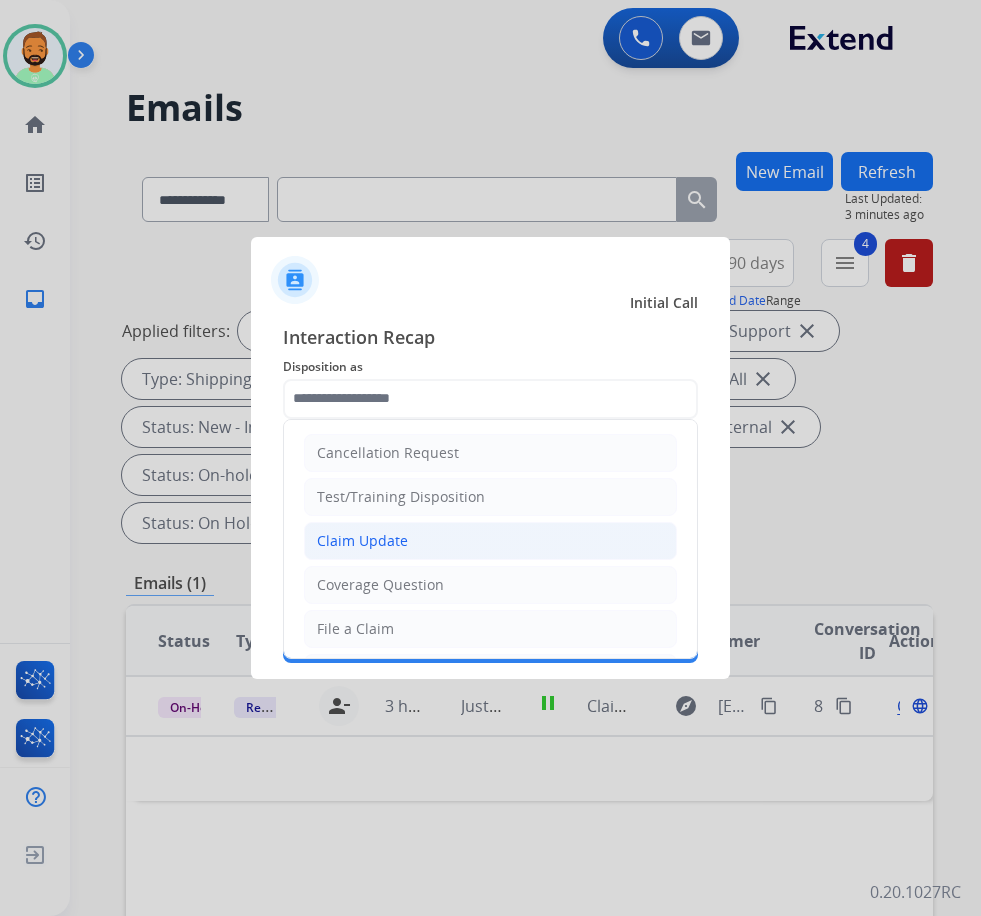 click on "Claim Update" 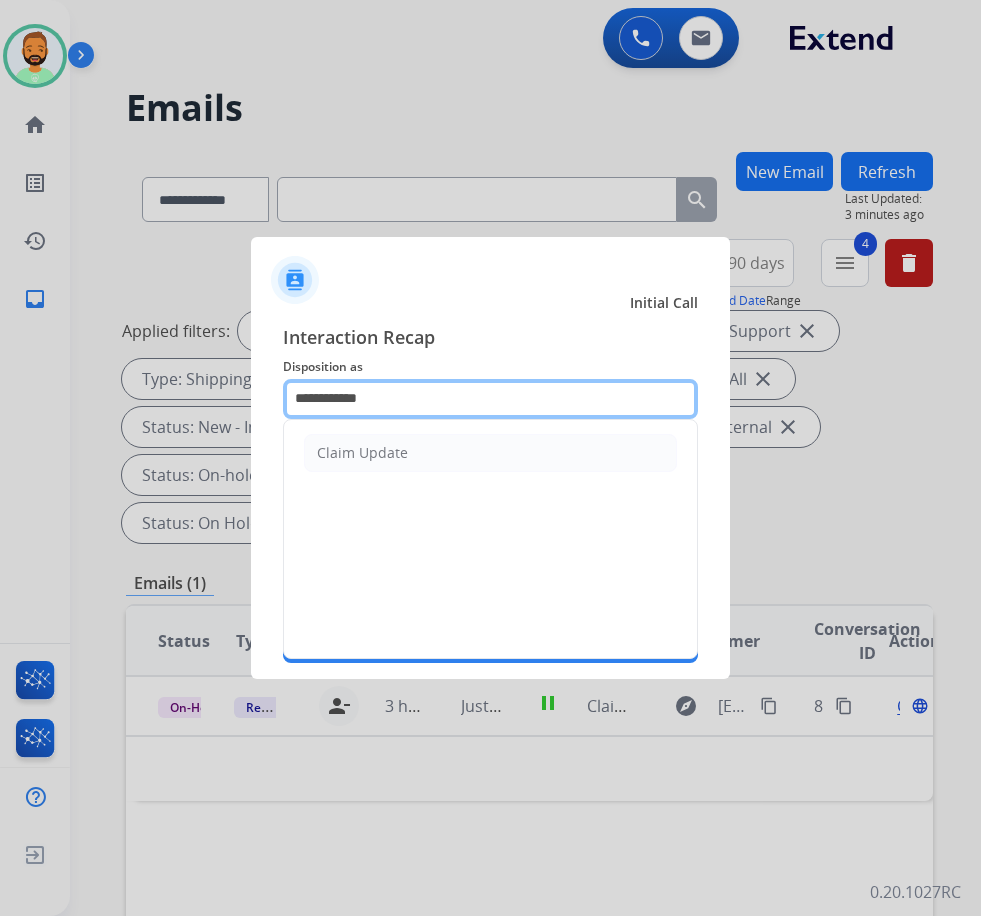 drag, startPoint x: 456, startPoint y: 399, endPoint x: 84, endPoint y: 399, distance: 372 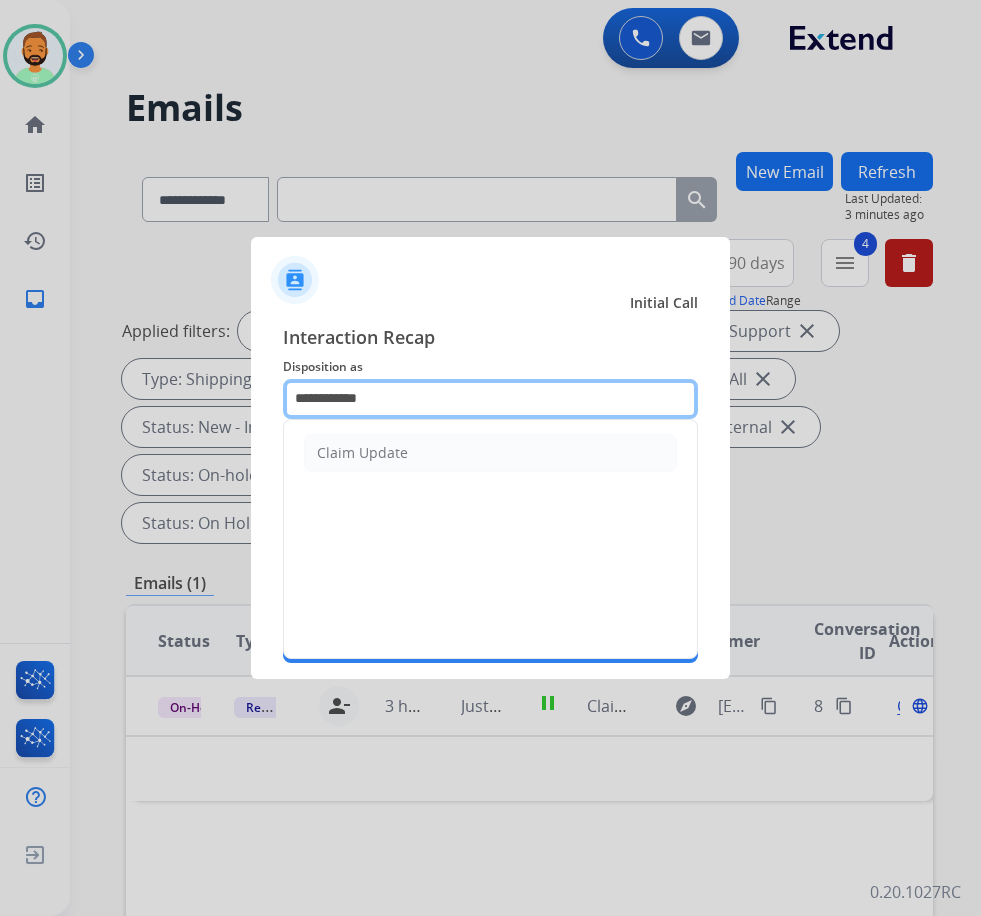 click on "**********" 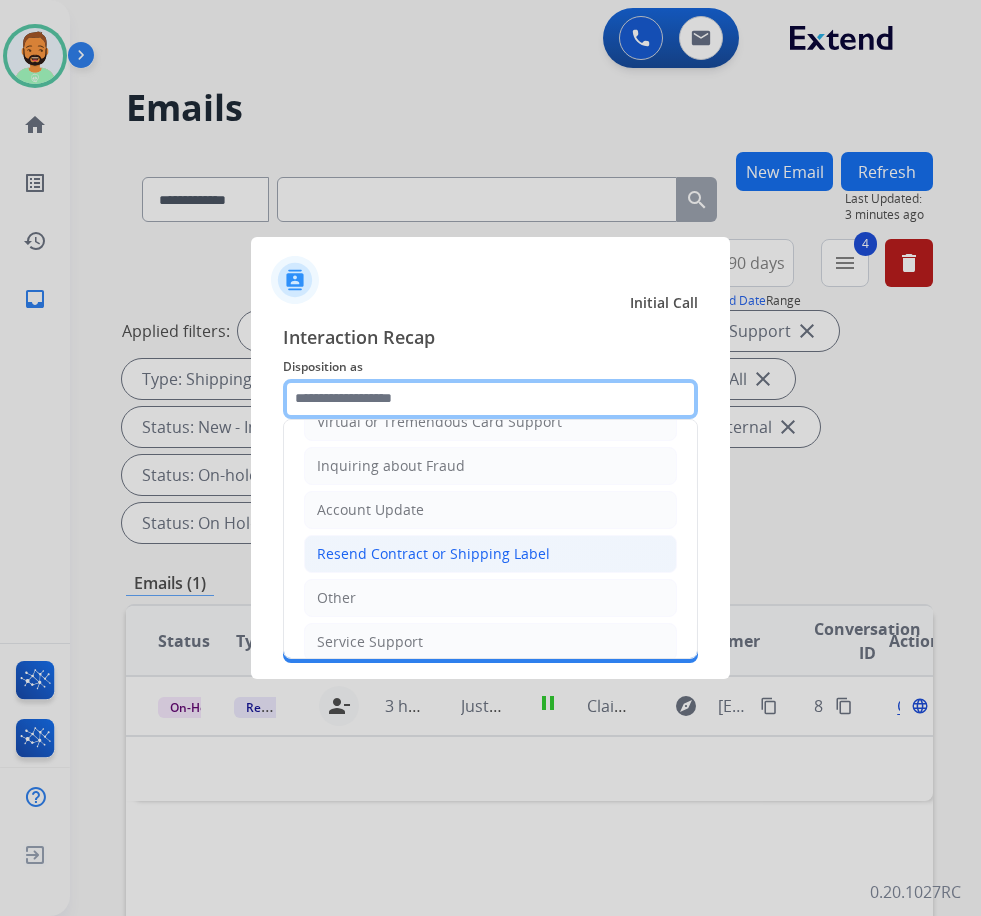 scroll, scrollTop: 300, scrollLeft: 0, axis: vertical 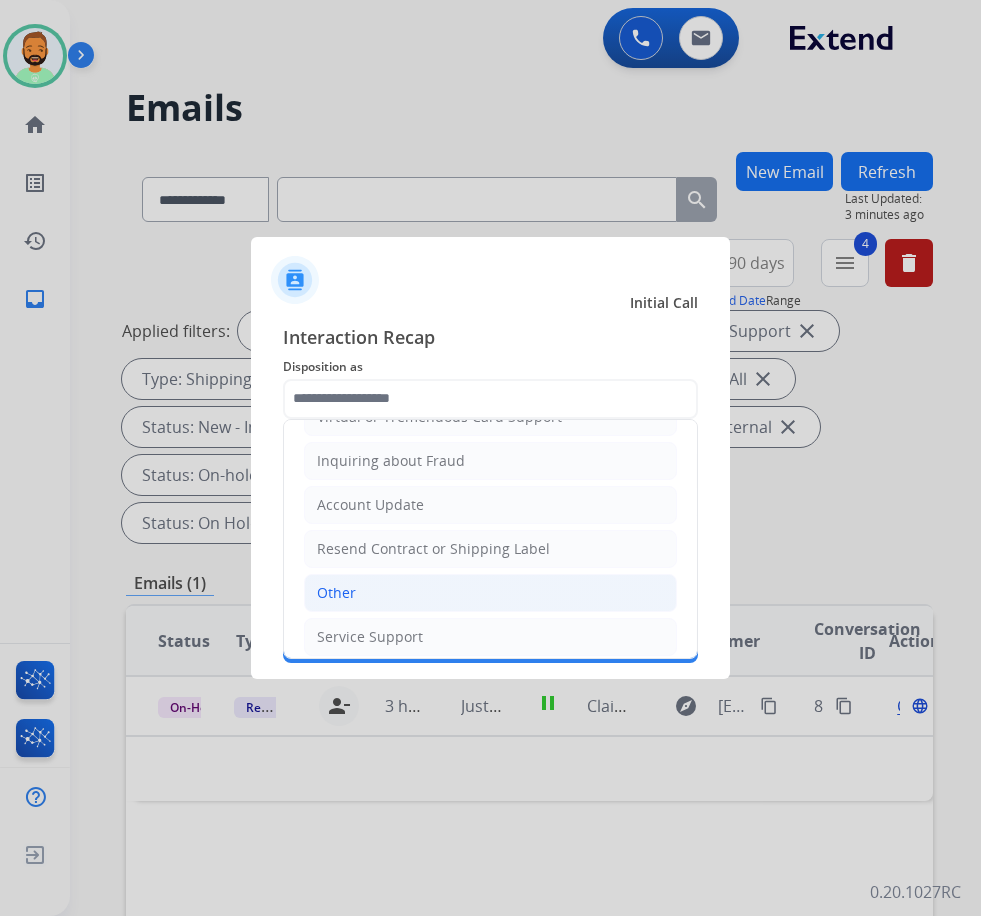 click on "Other" 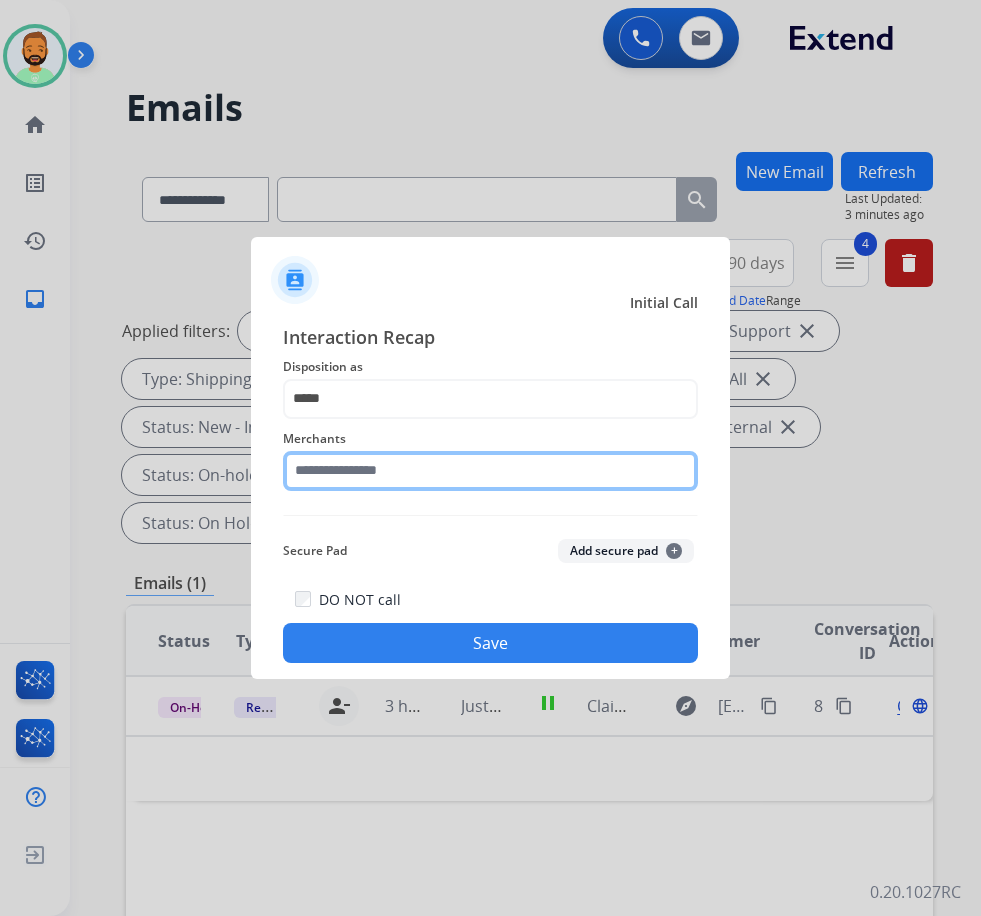 click 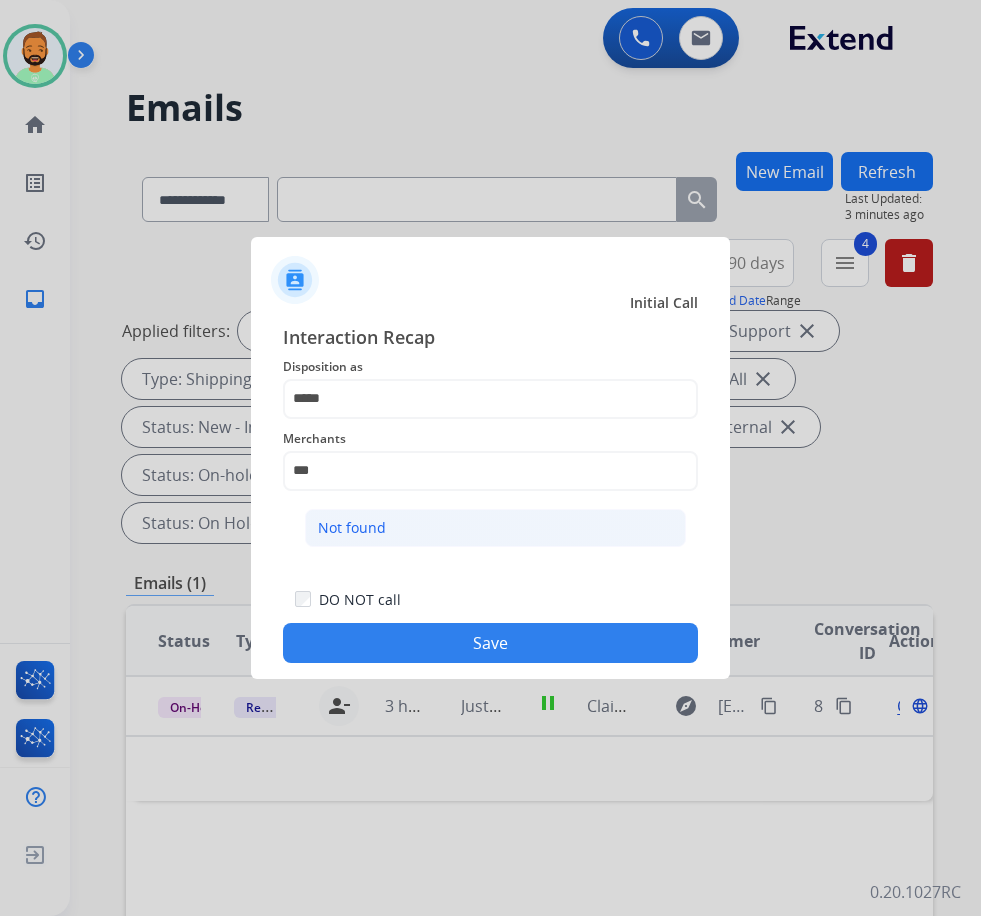 click on "Not found" 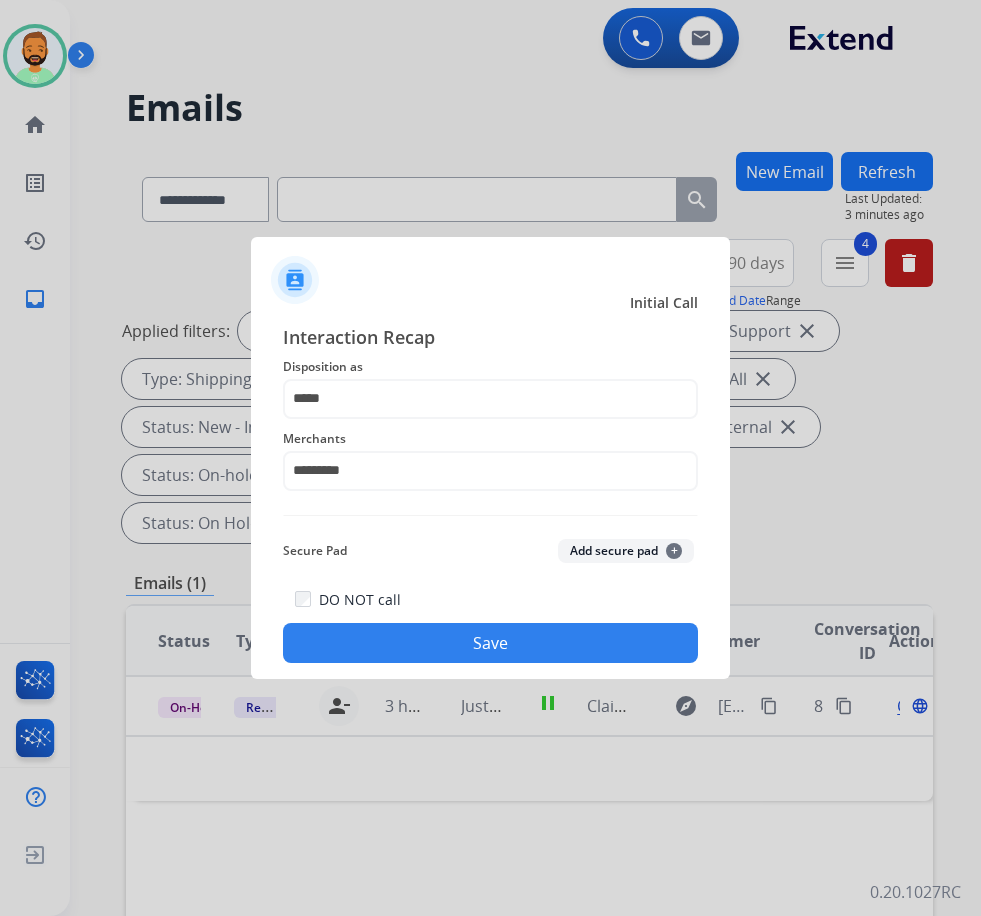 click on "Save" 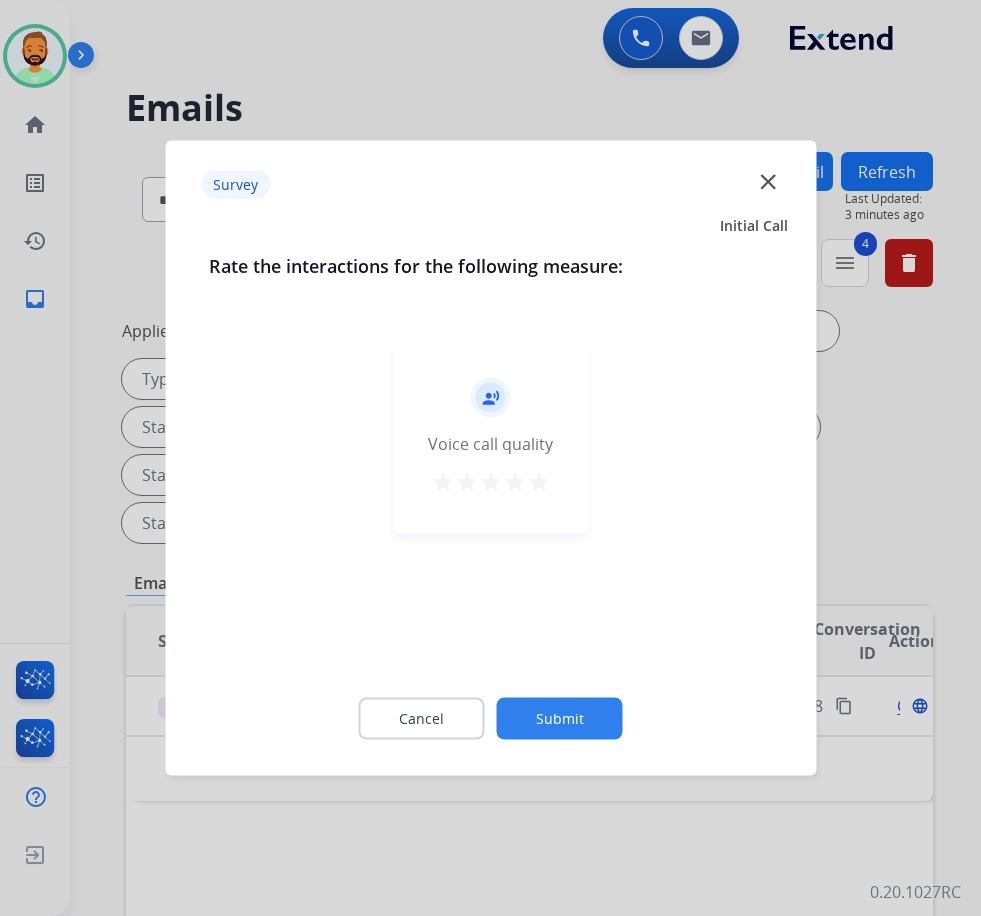 click on "Submit" 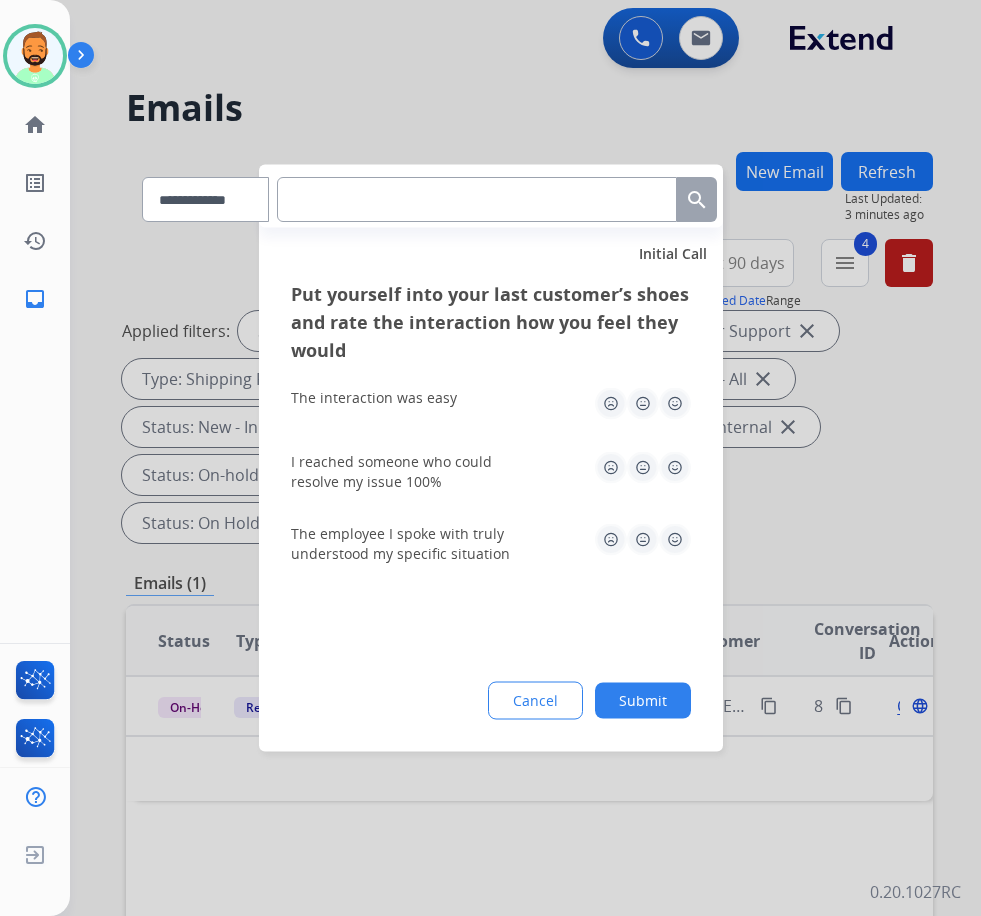 click on "Submit" 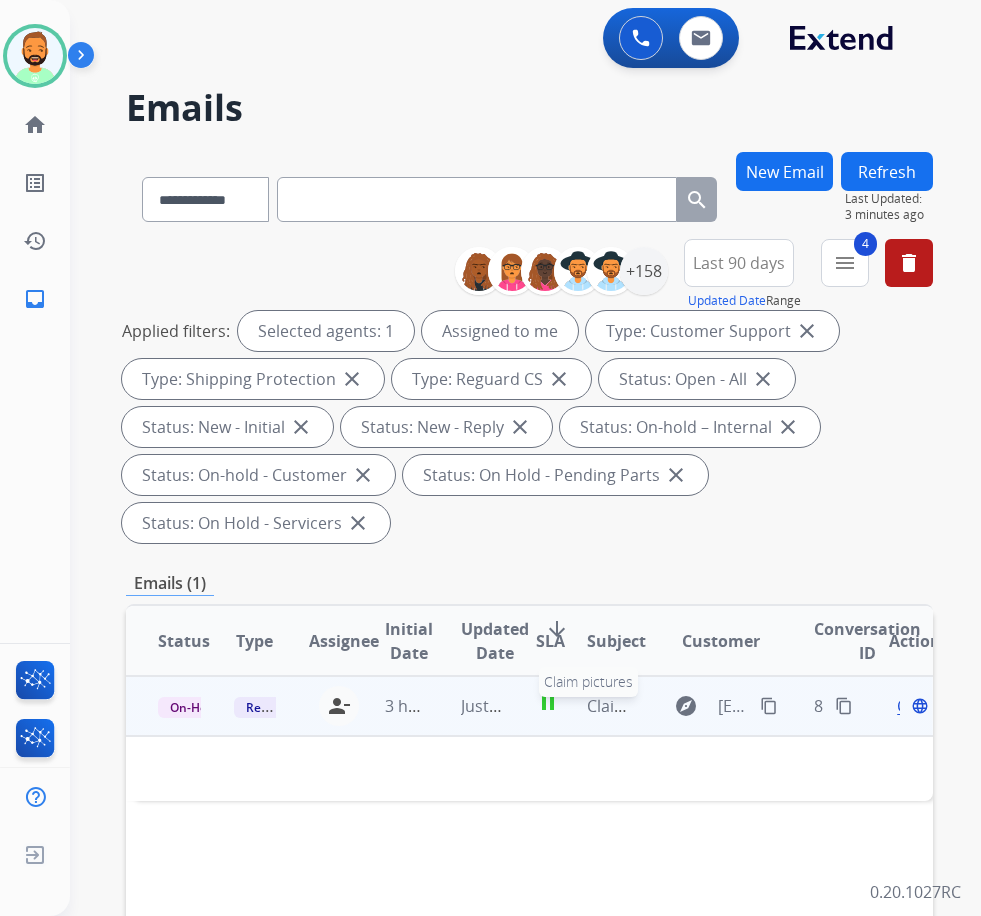 click on "Claim pictures" at bounding box center (641, 706) 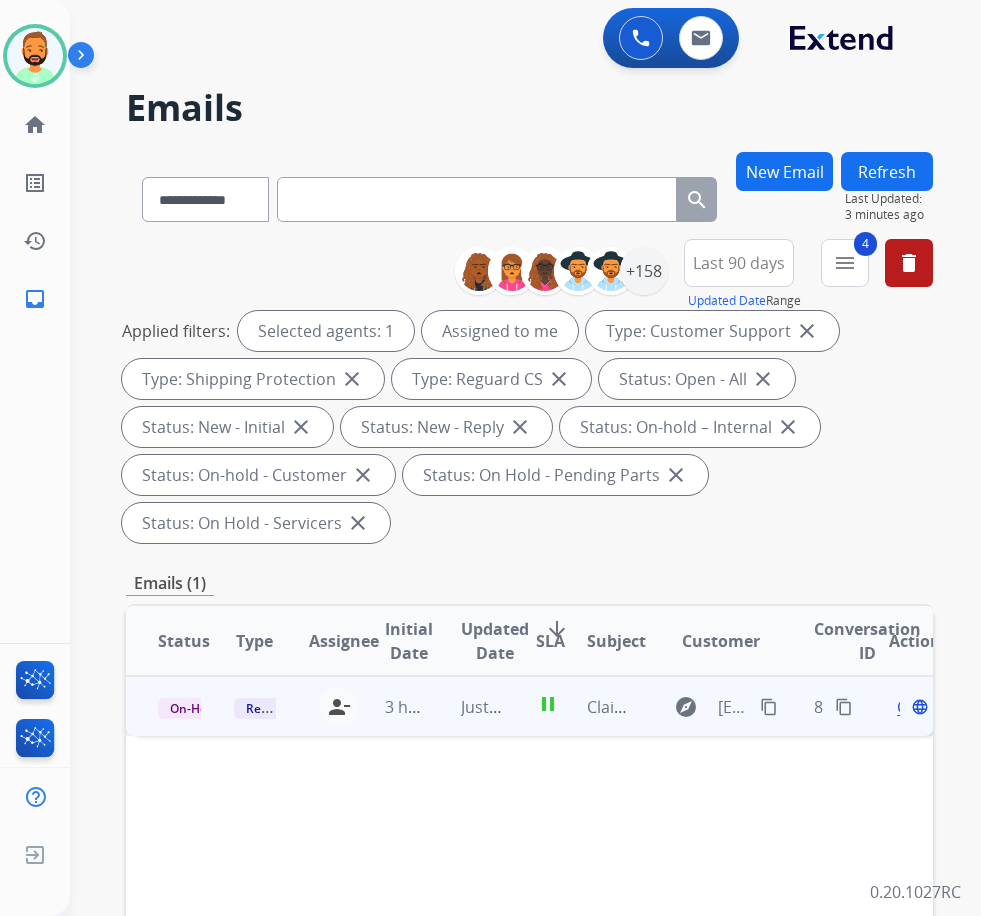 click on "pause" at bounding box center [529, 706] 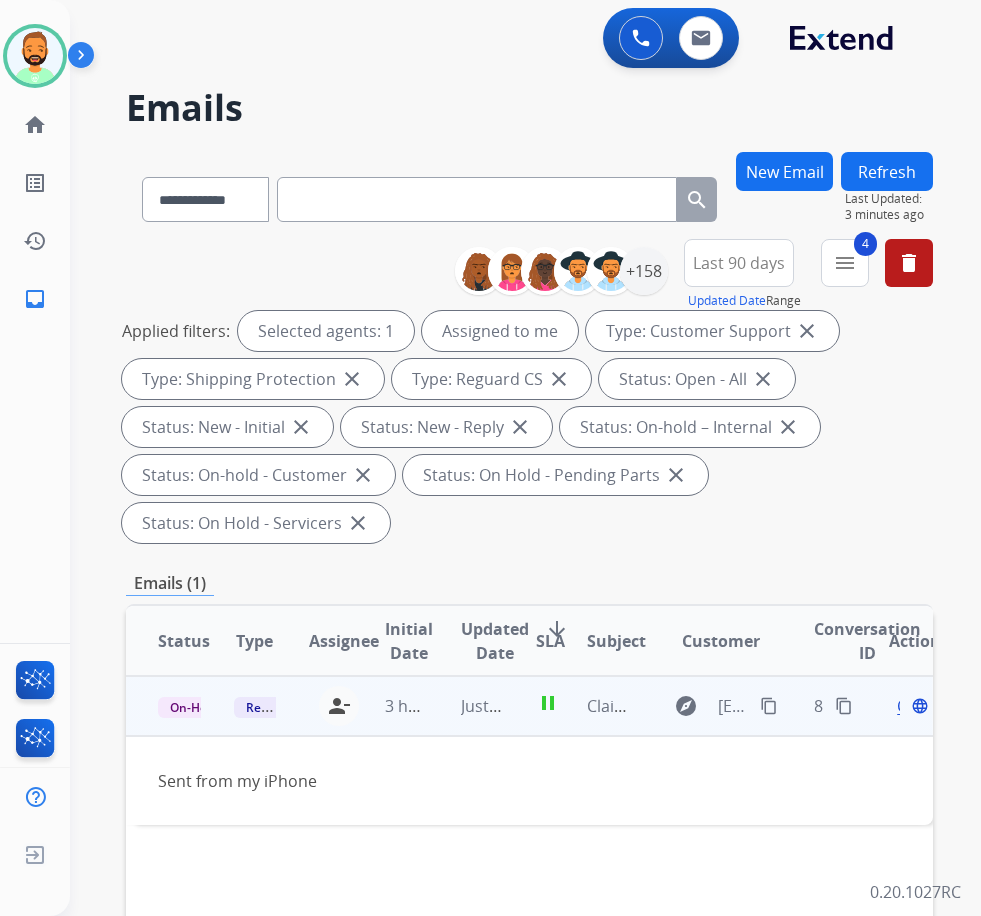 click on "Open" at bounding box center (917, 706) 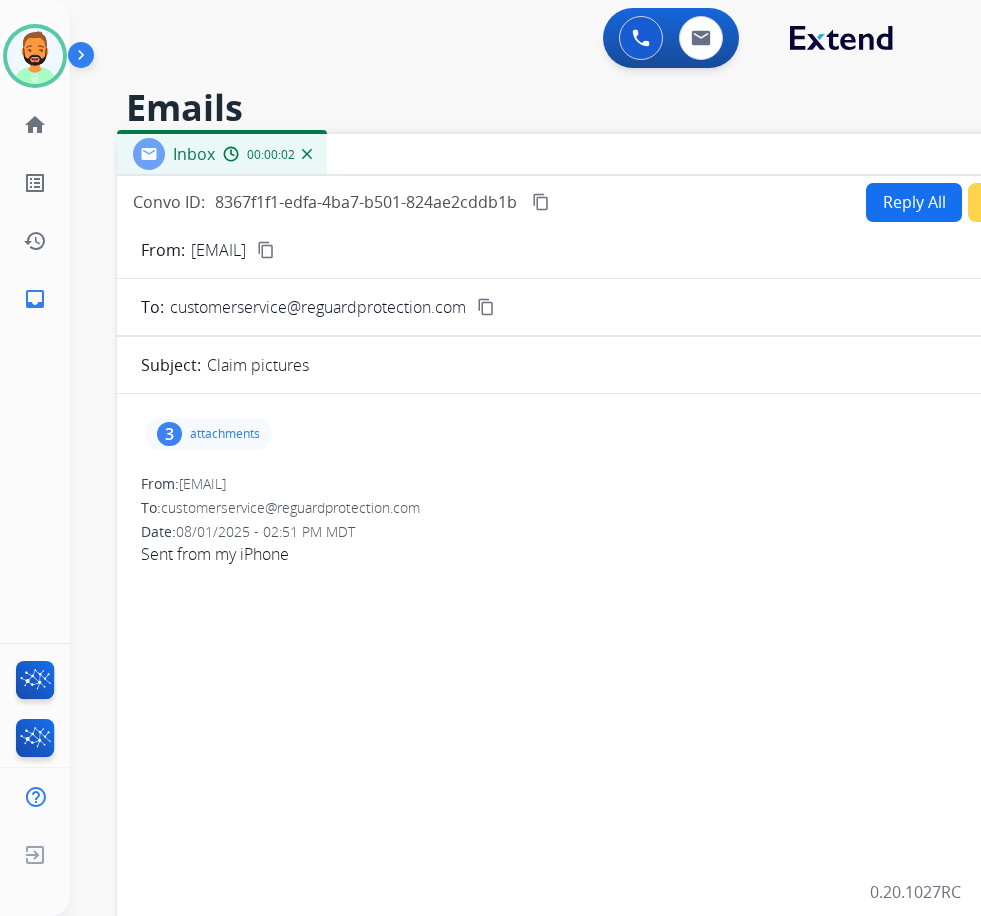 drag, startPoint x: 335, startPoint y: 135, endPoint x: 500, endPoint y: 149, distance: 165.59288 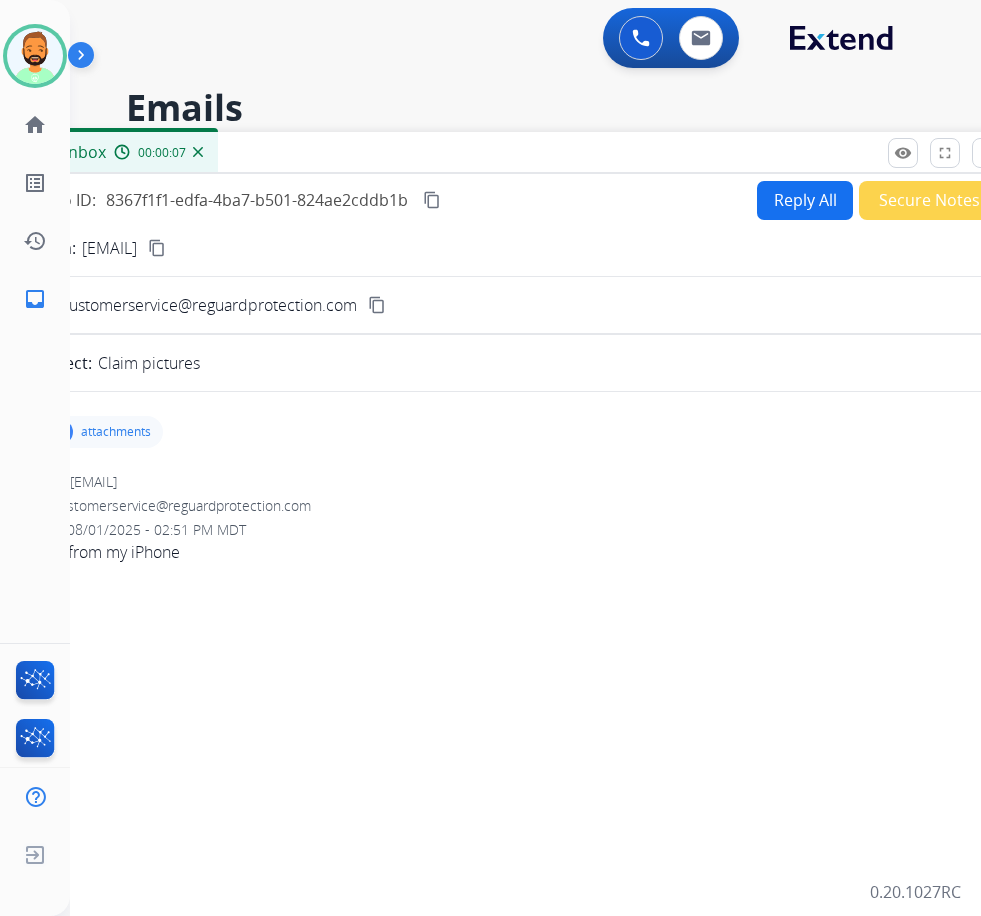 drag, startPoint x: 470, startPoint y: 161, endPoint x: 380, endPoint y: 157, distance: 90.088844 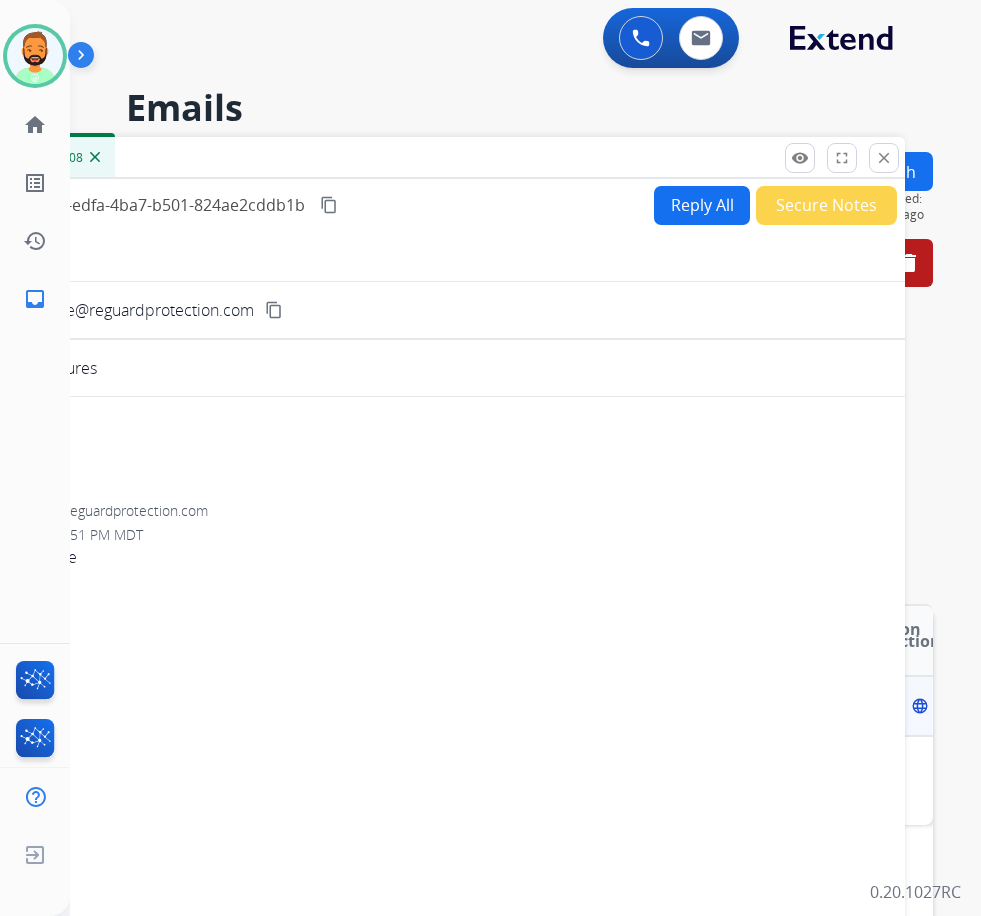 drag, startPoint x: 602, startPoint y: 154, endPoint x: 488, endPoint y: 159, distance: 114.1096 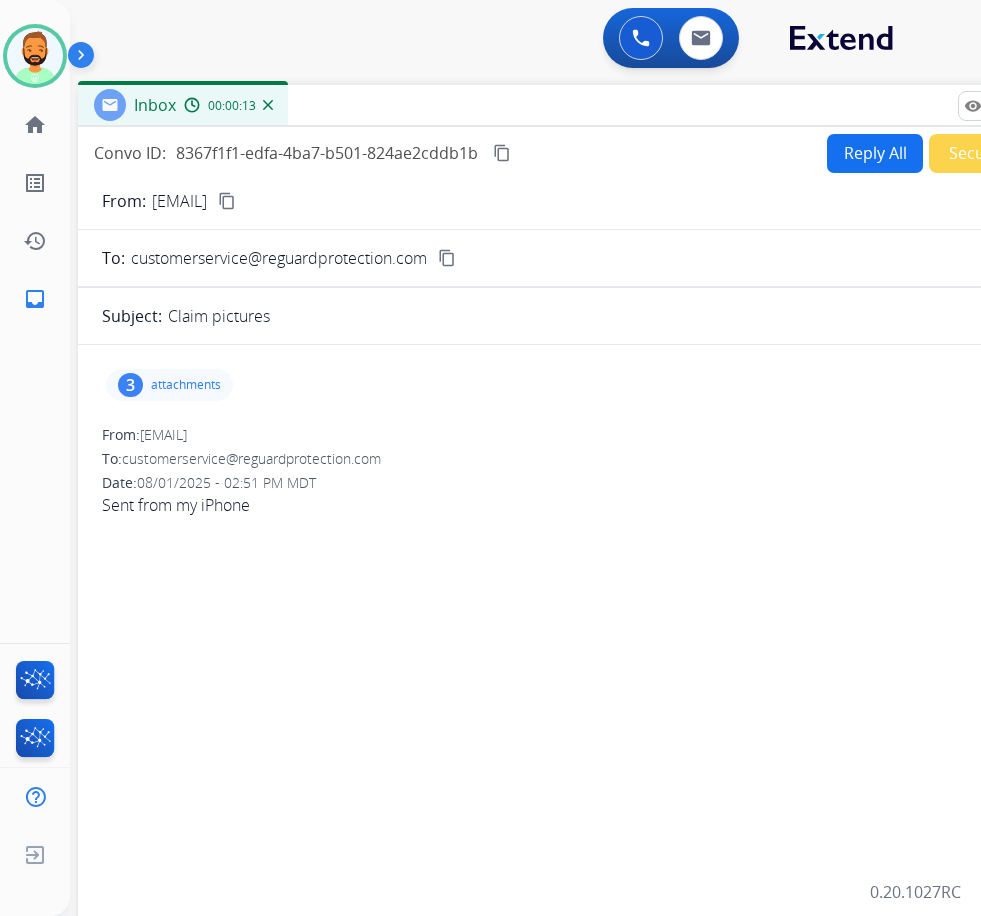 drag, startPoint x: 490, startPoint y: 165, endPoint x: 670, endPoint y: 113, distance: 187.36061 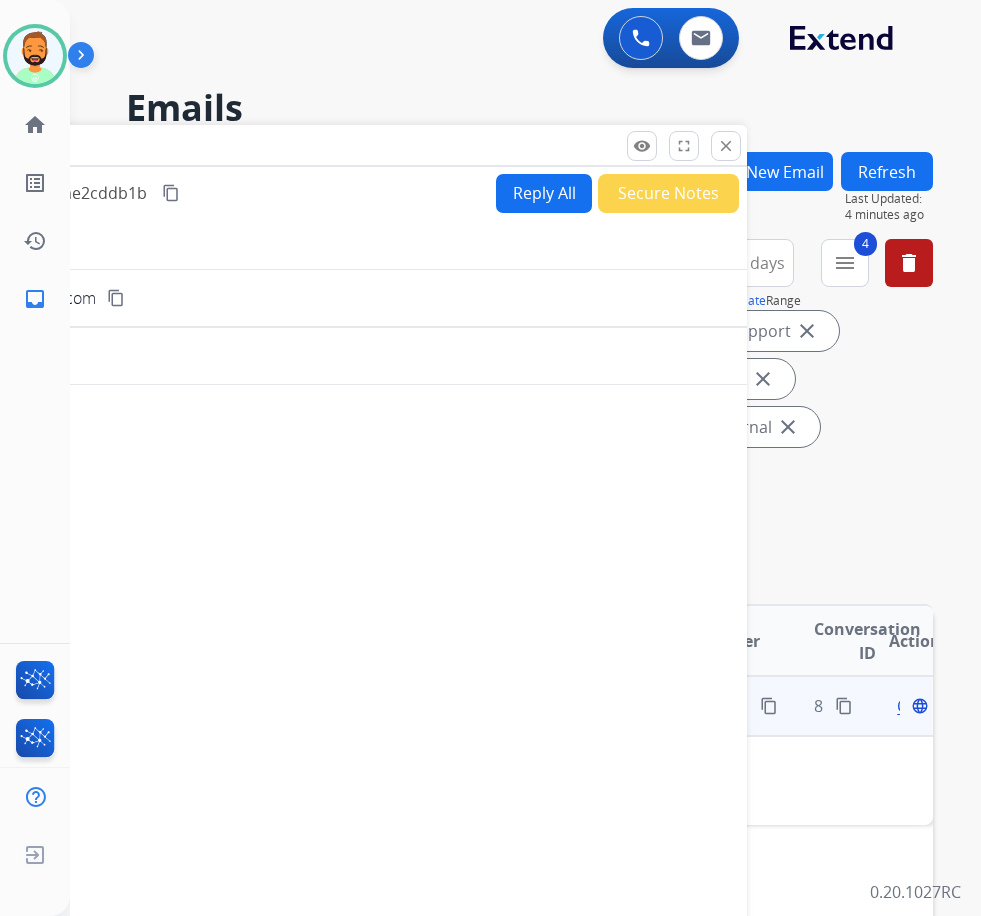 drag, startPoint x: 773, startPoint y: 105, endPoint x: 444, endPoint y: 145, distance: 331.4227 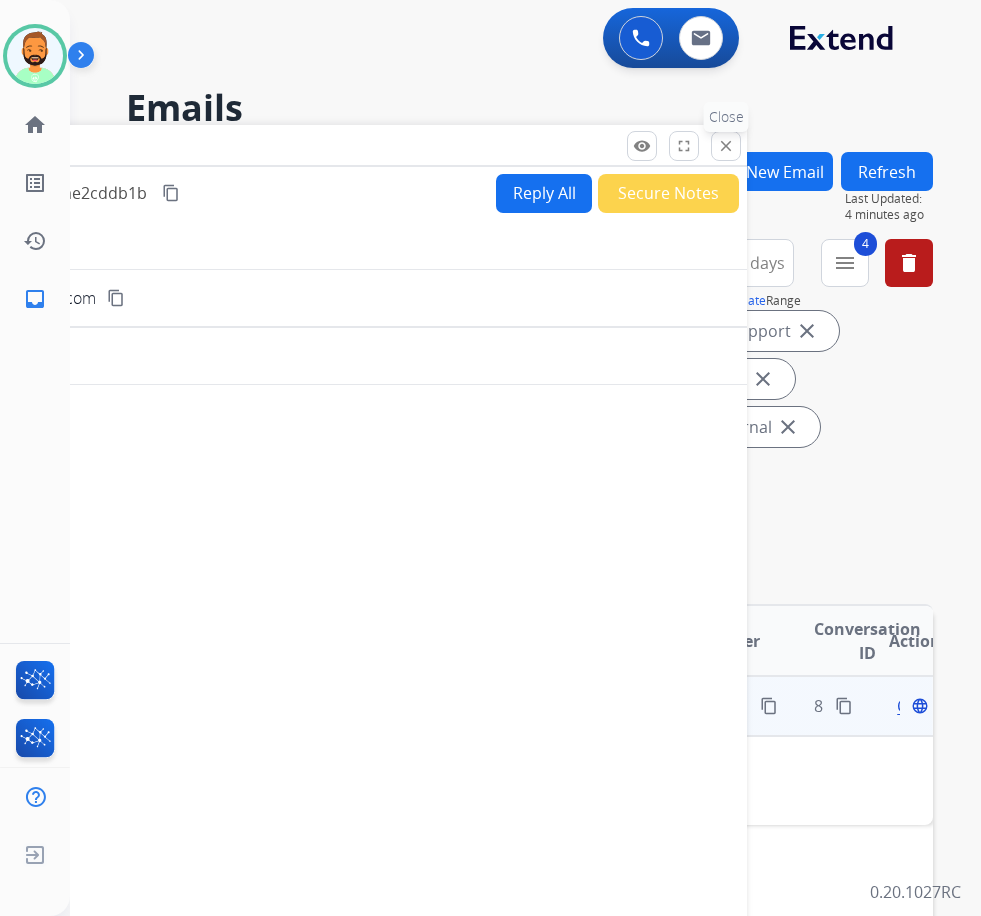 click on "close Close" at bounding box center [726, 146] 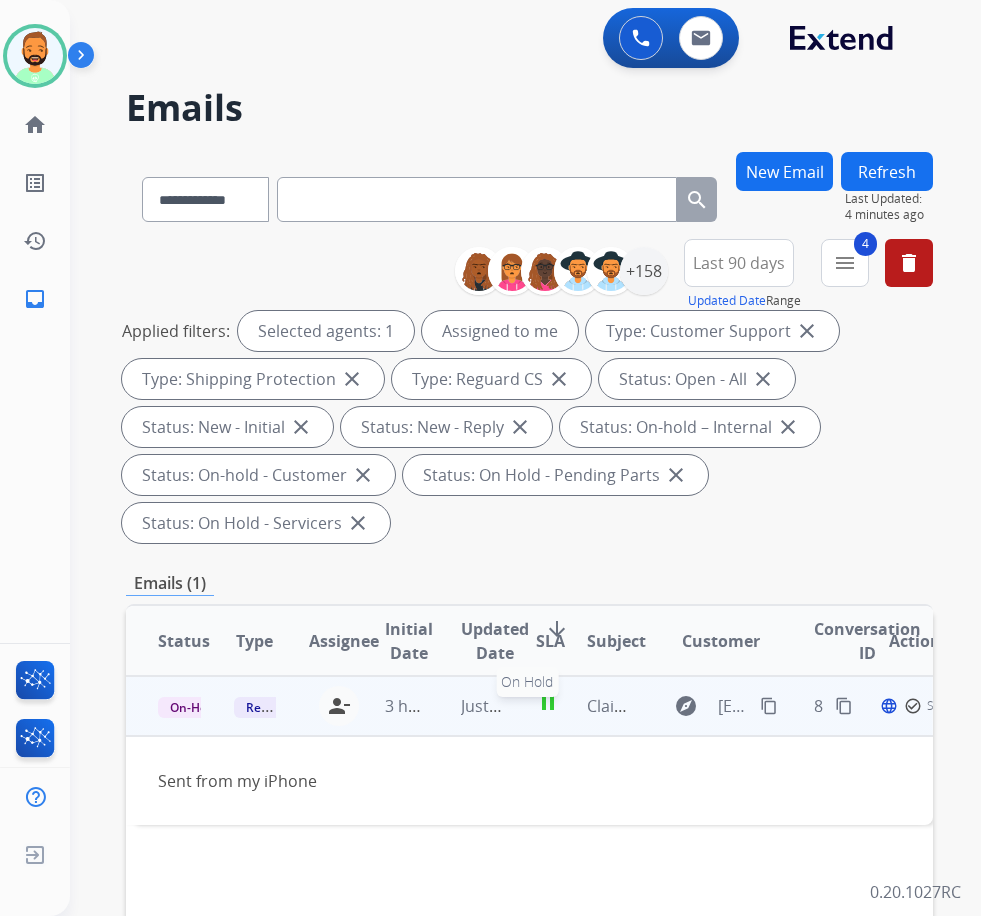 click on "pause" at bounding box center (548, 703) 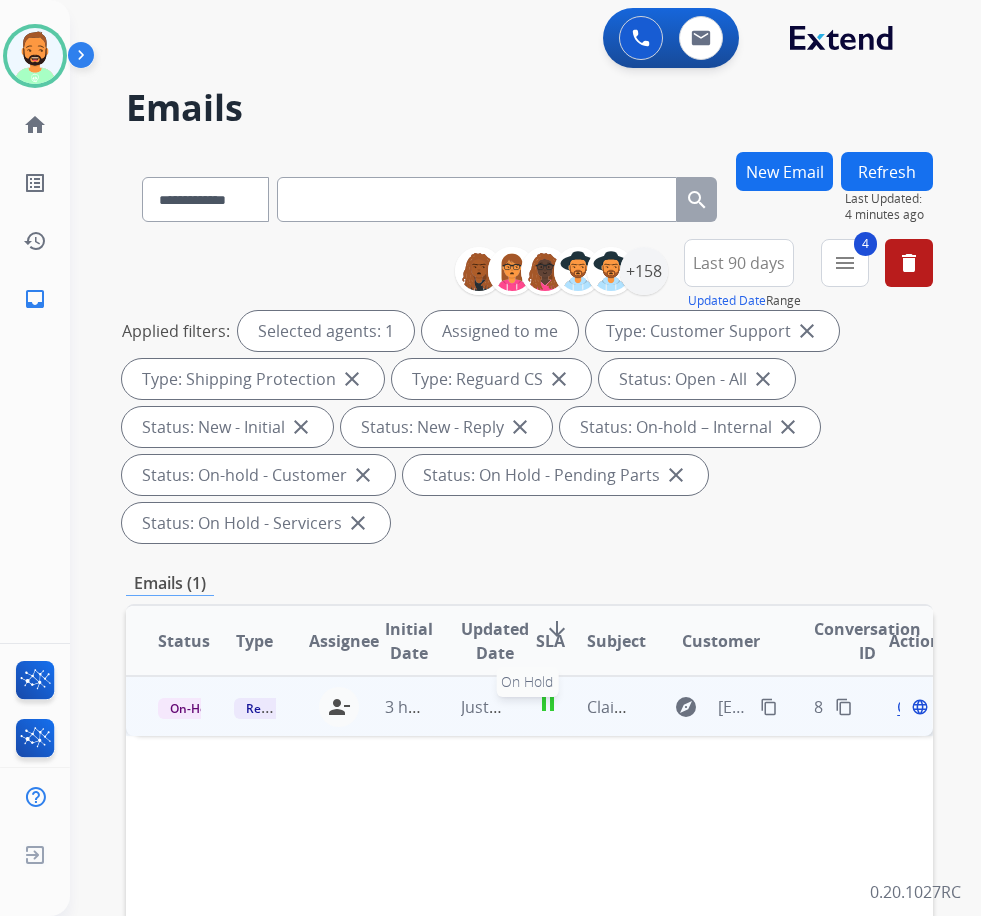 click on "pause" at bounding box center [548, 704] 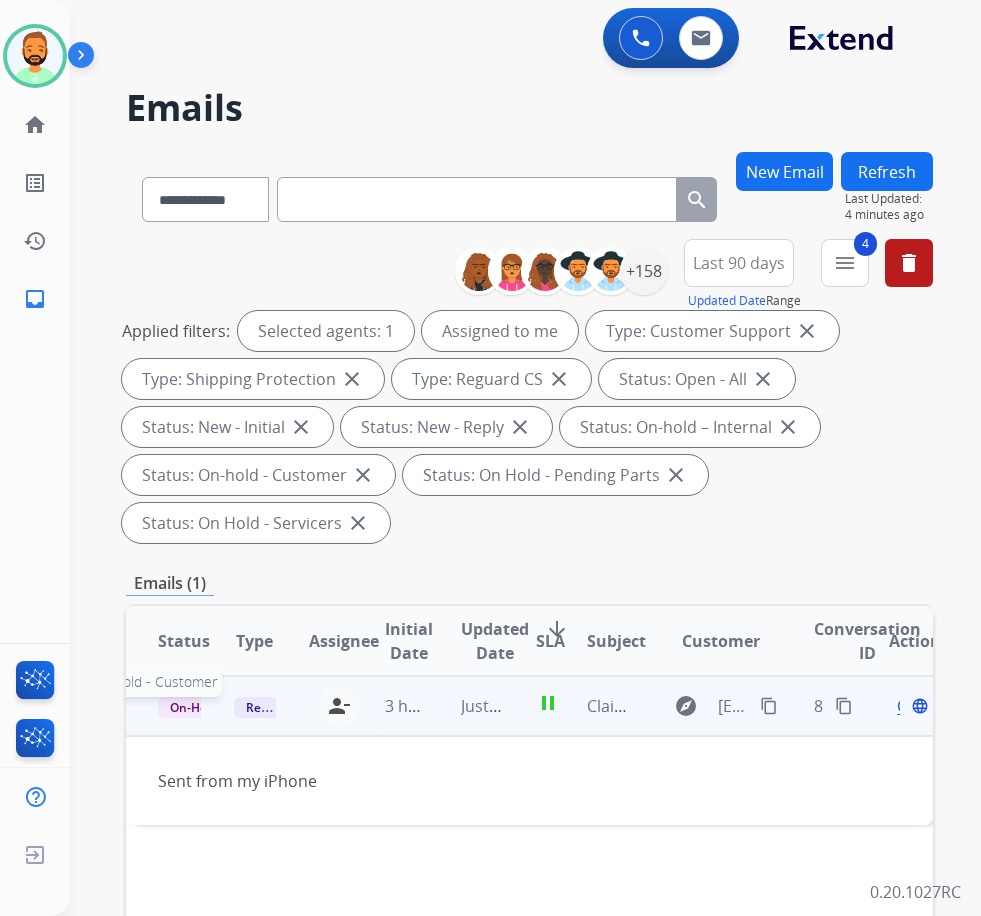 click on "On-Hold - Customer" at bounding box center [227, 707] 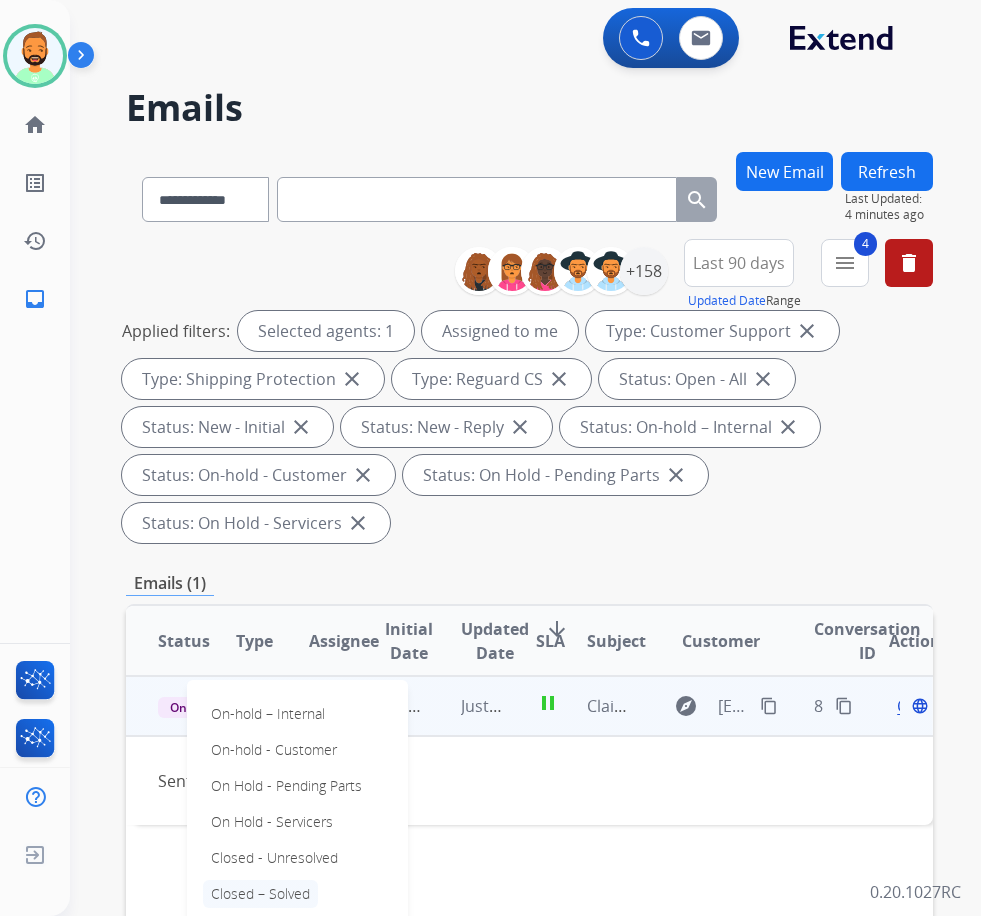 click on "Closed – Solved" at bounding box center (260, 894) 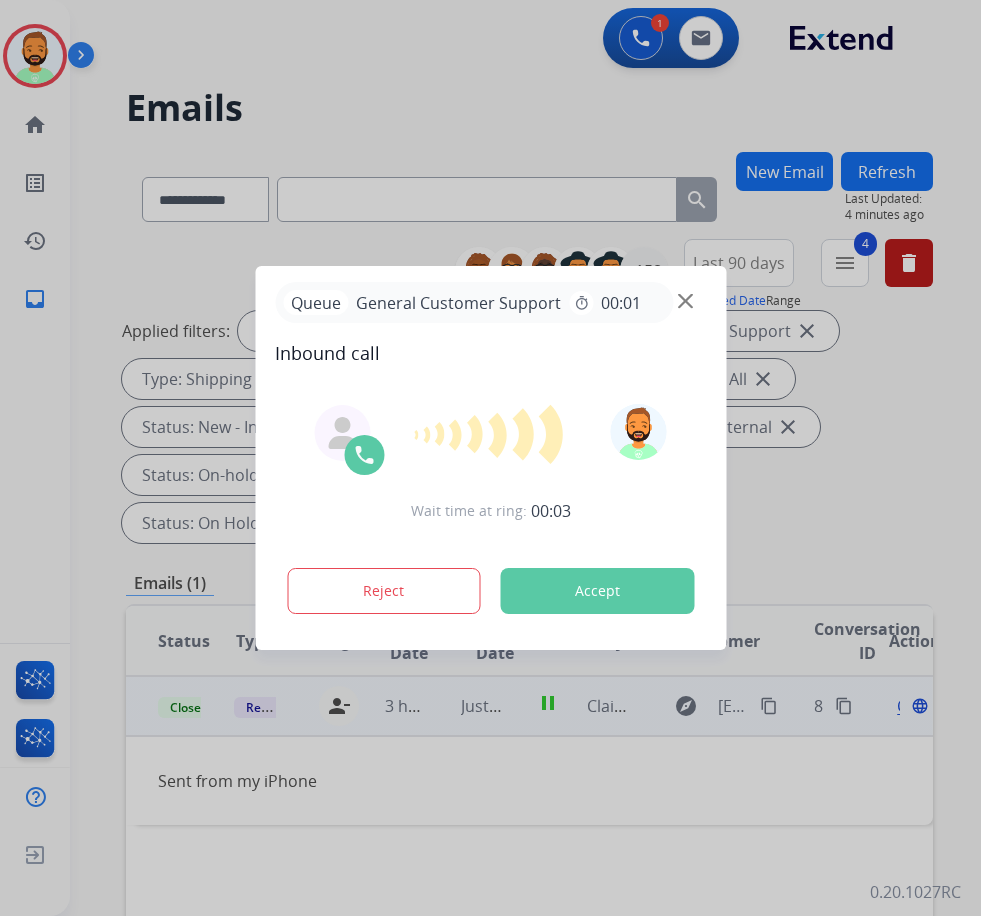 click at bounding box center (490, 458) 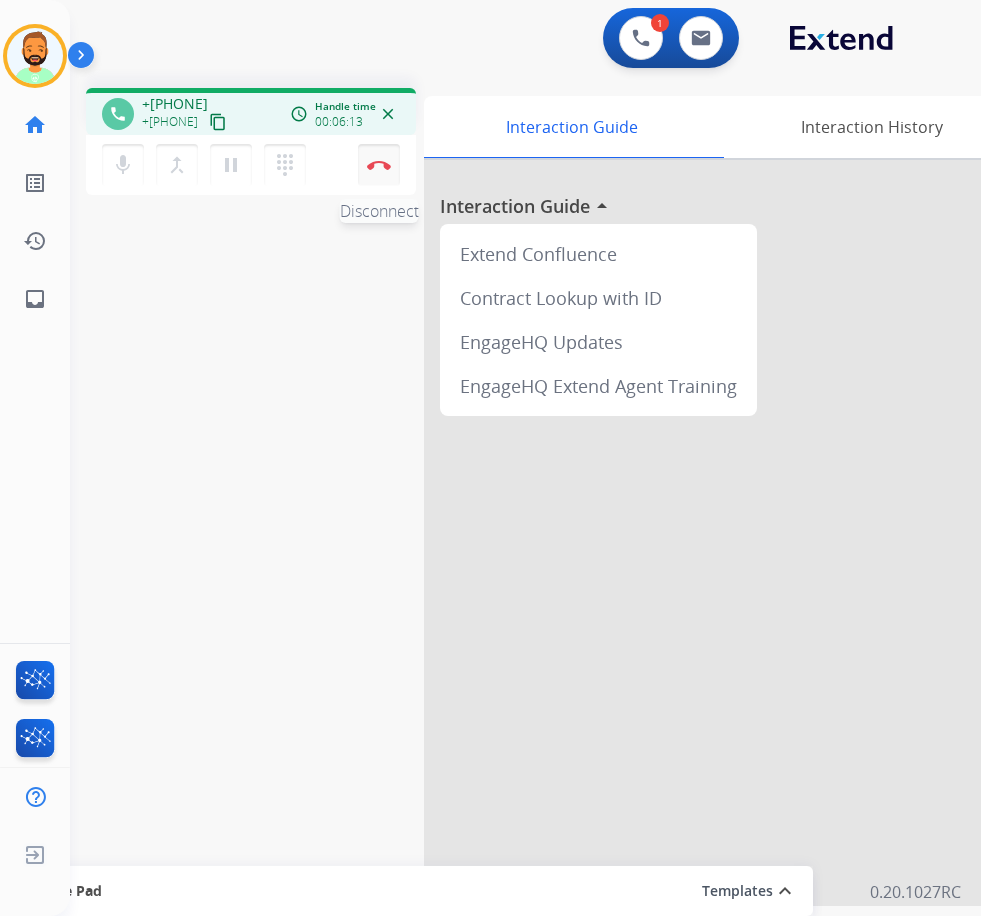 click at bounding box center [379, 165] 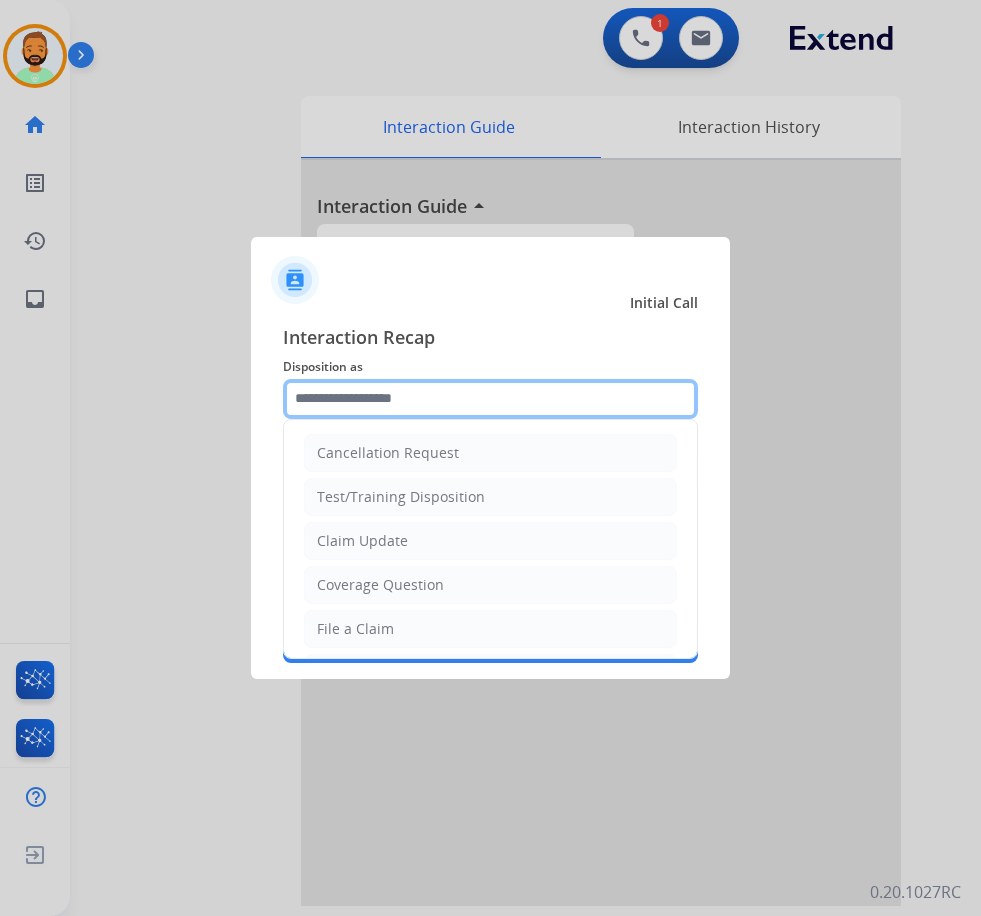 click 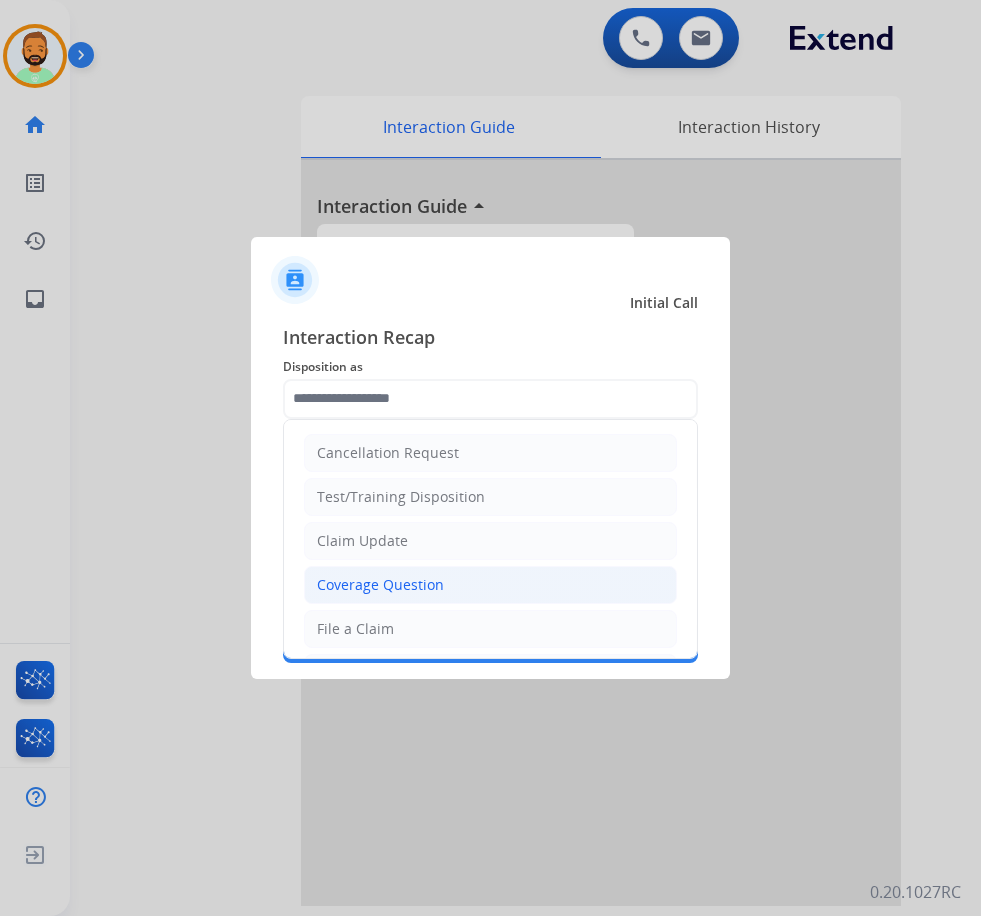 click on "Coverage Question" 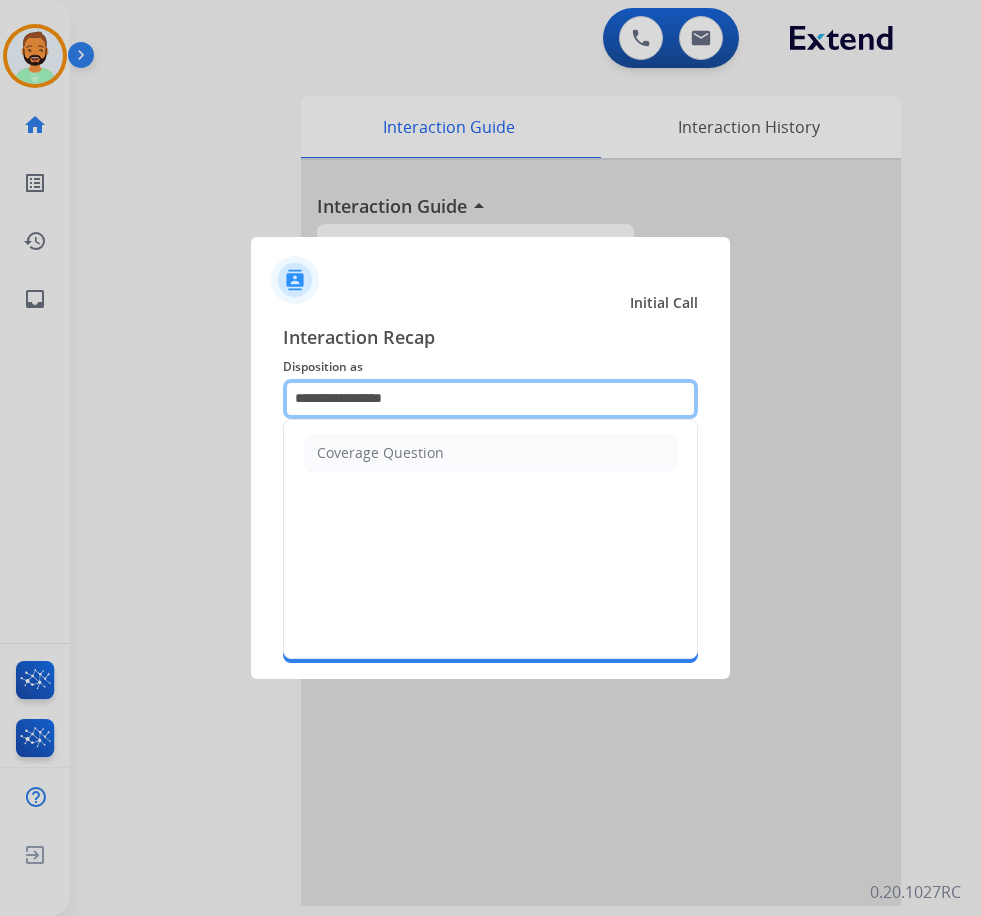 drag, startPoint x: 431, startPoint y: 389, endPoint x: 104, endPoint y: 398, distance: 327.12384 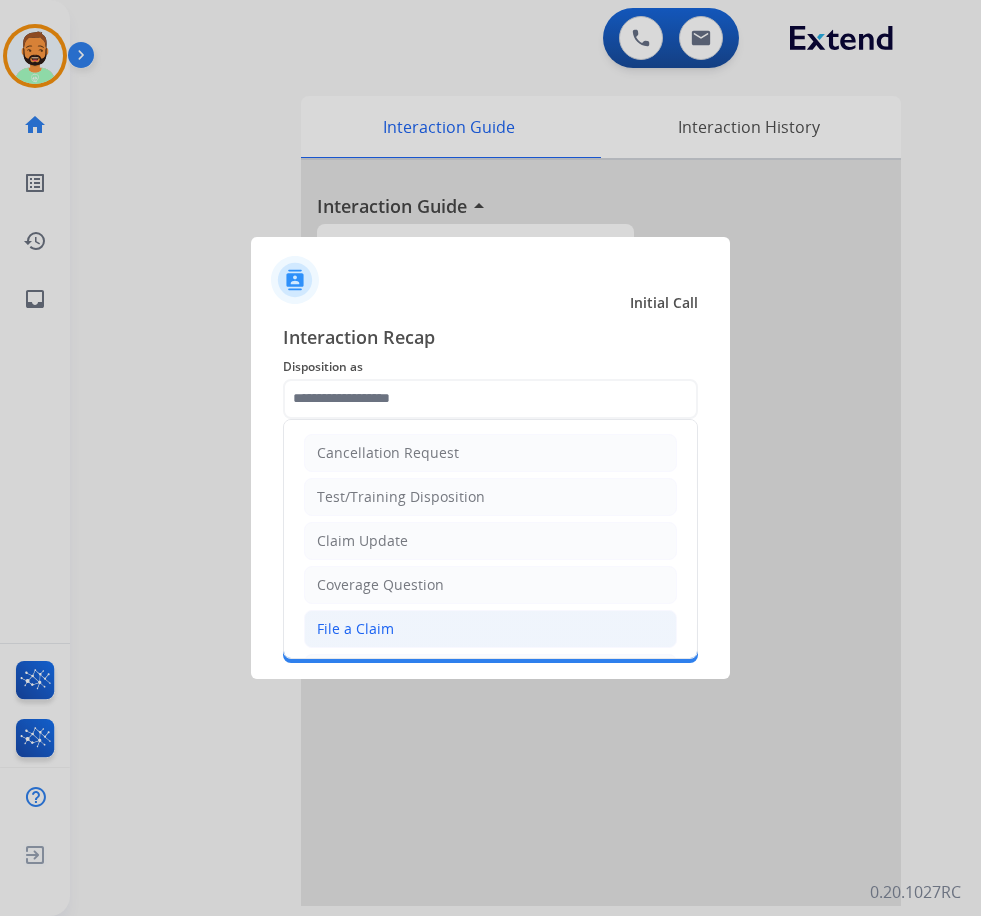 click on "File a Claim" 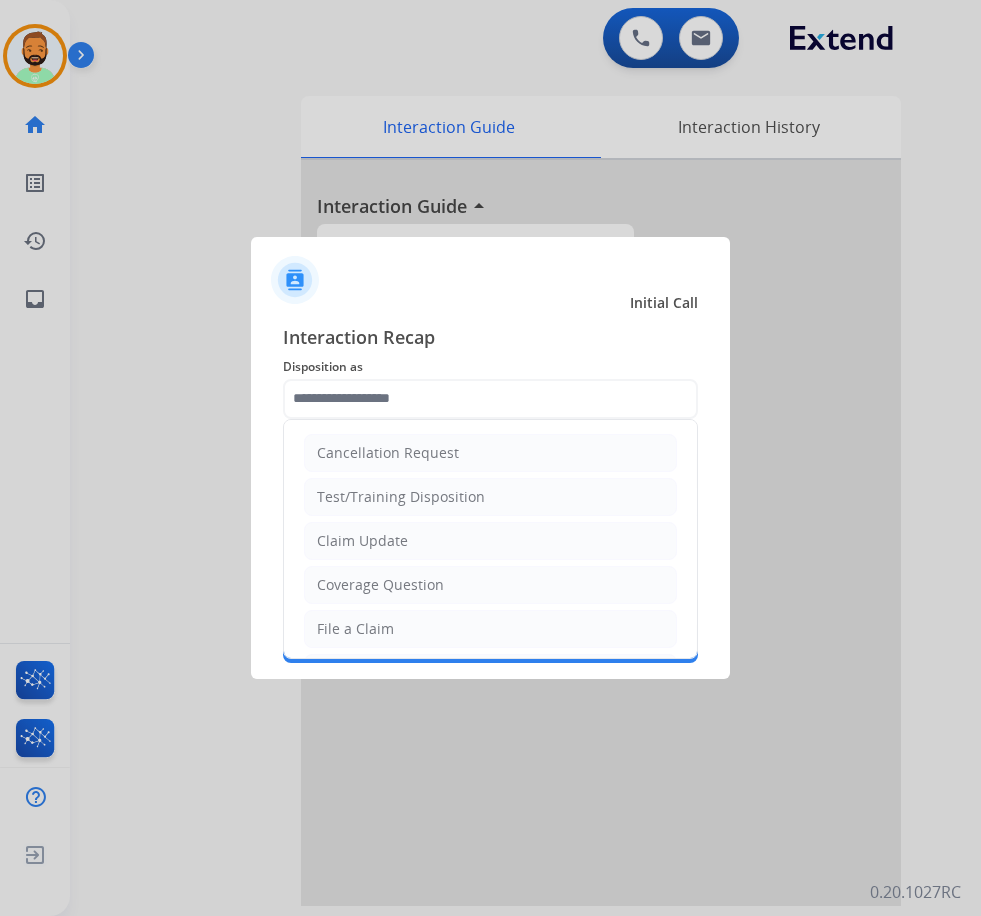 type on "**********" 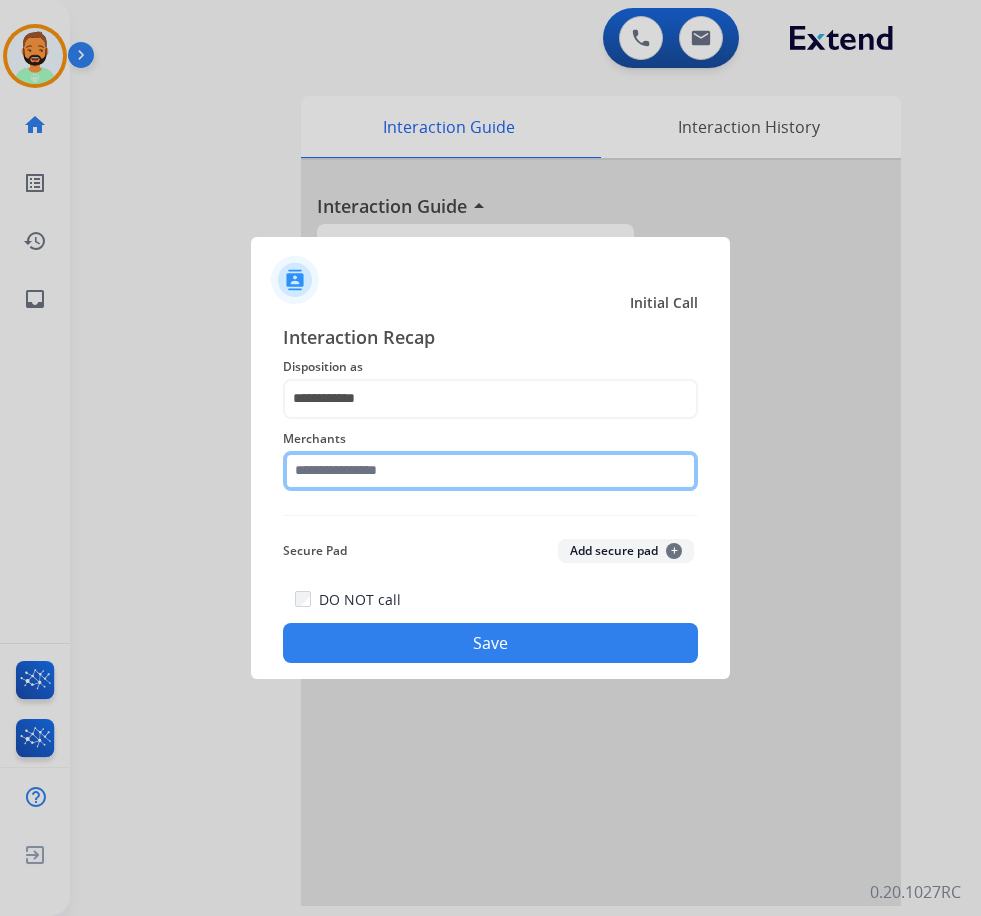 click 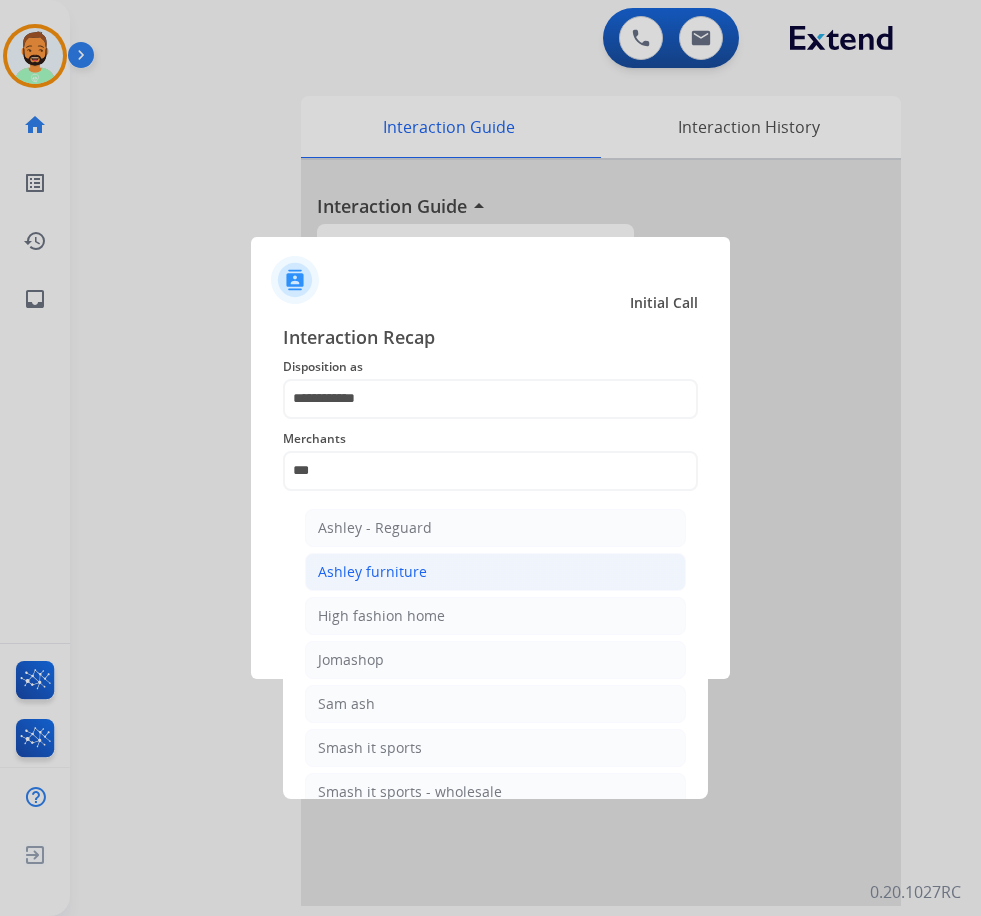 click on "Ashley furniture" 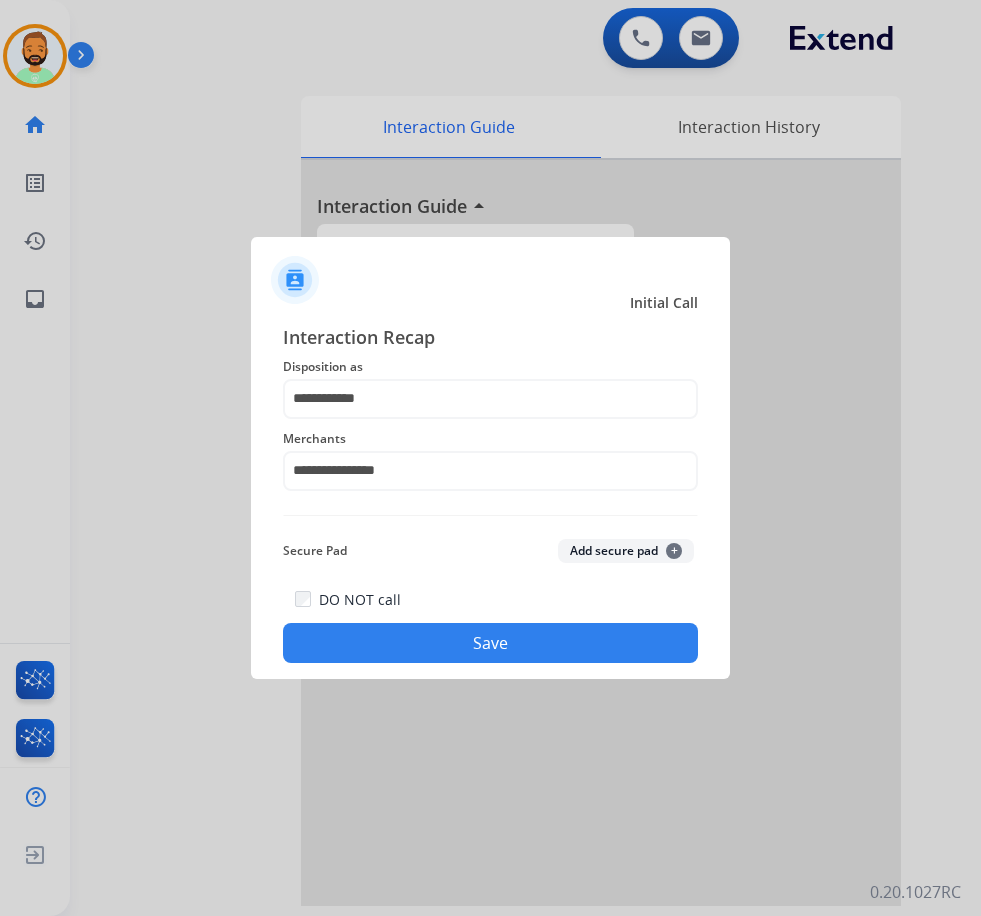 click on "Save" 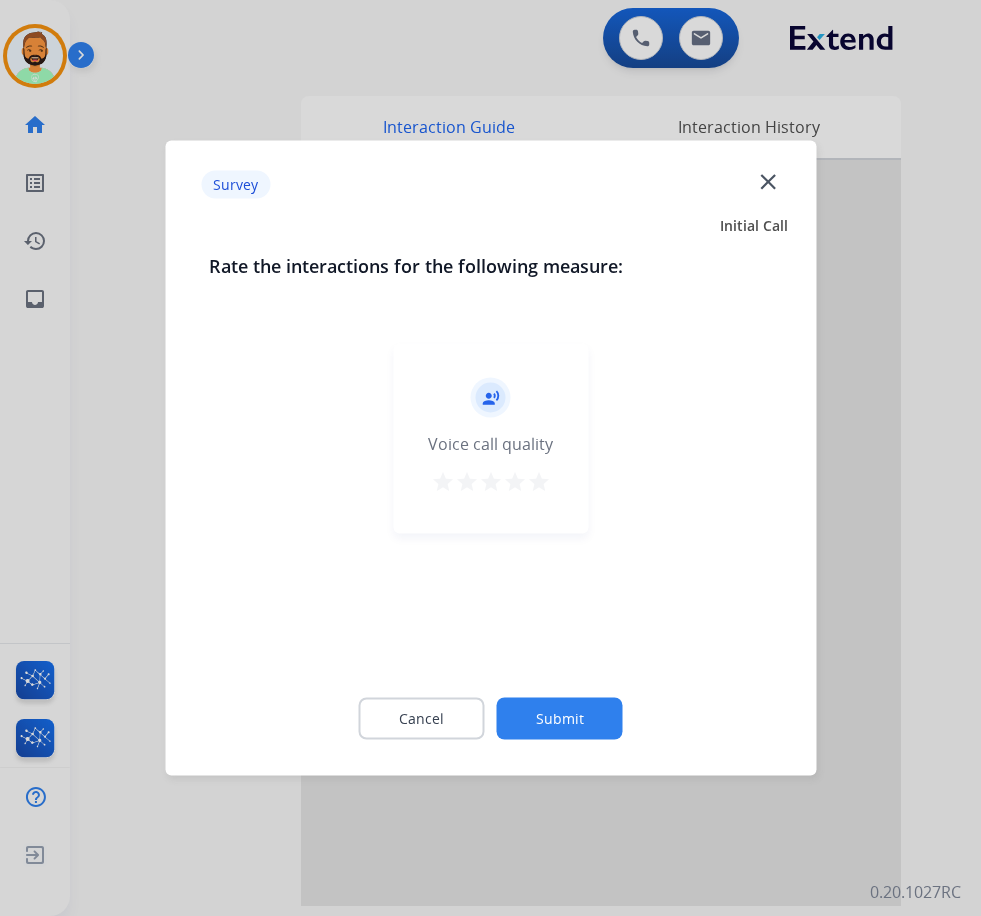 click on "Submit" 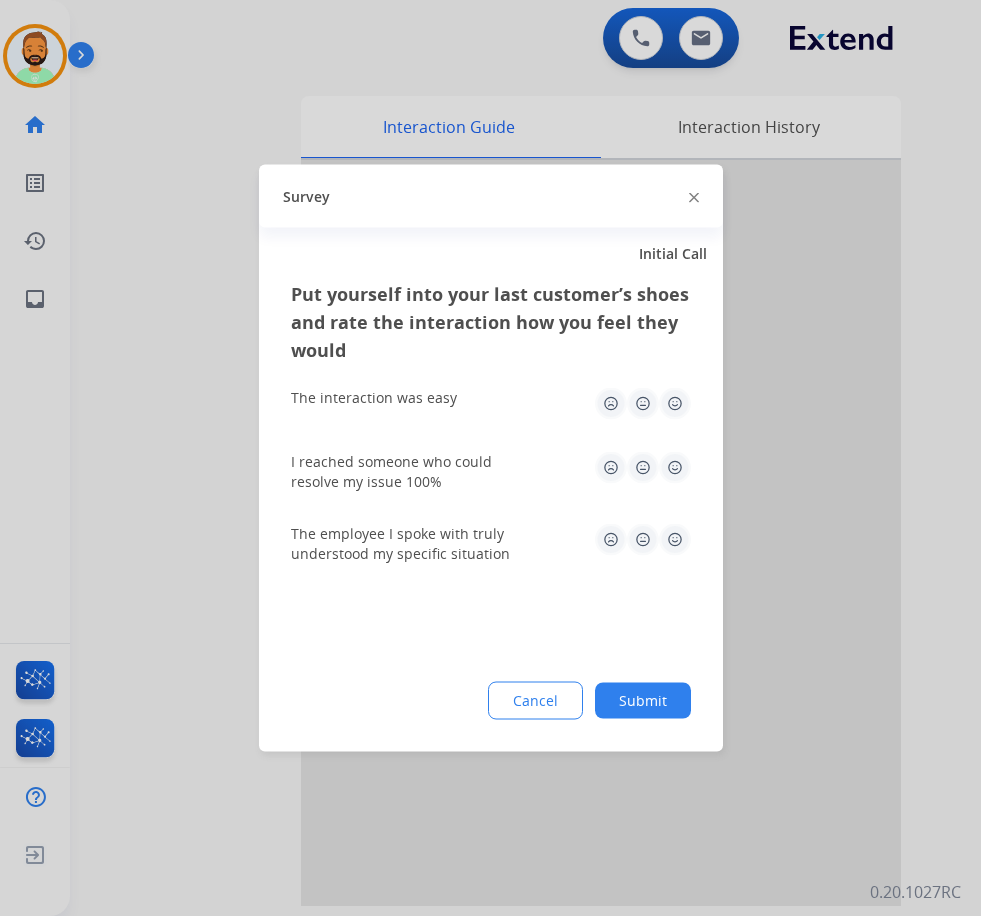 click on "Cancel Submit" 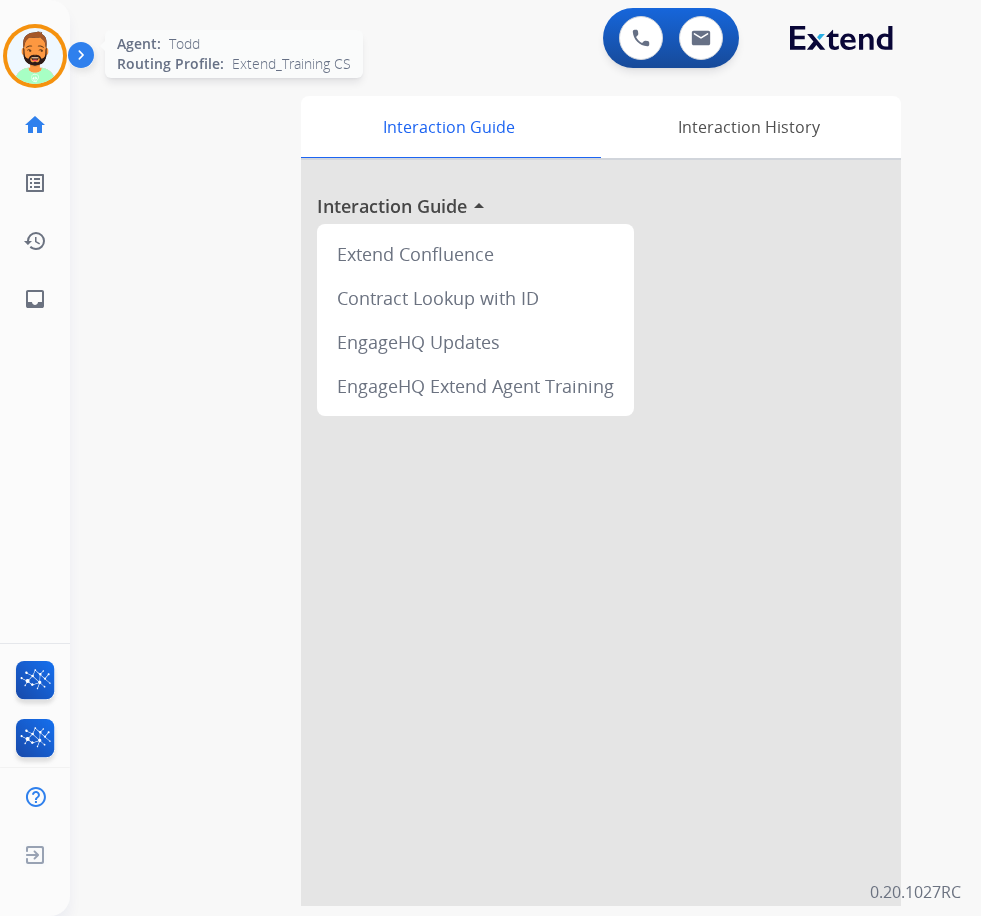 click at bounding box center [35, 56] 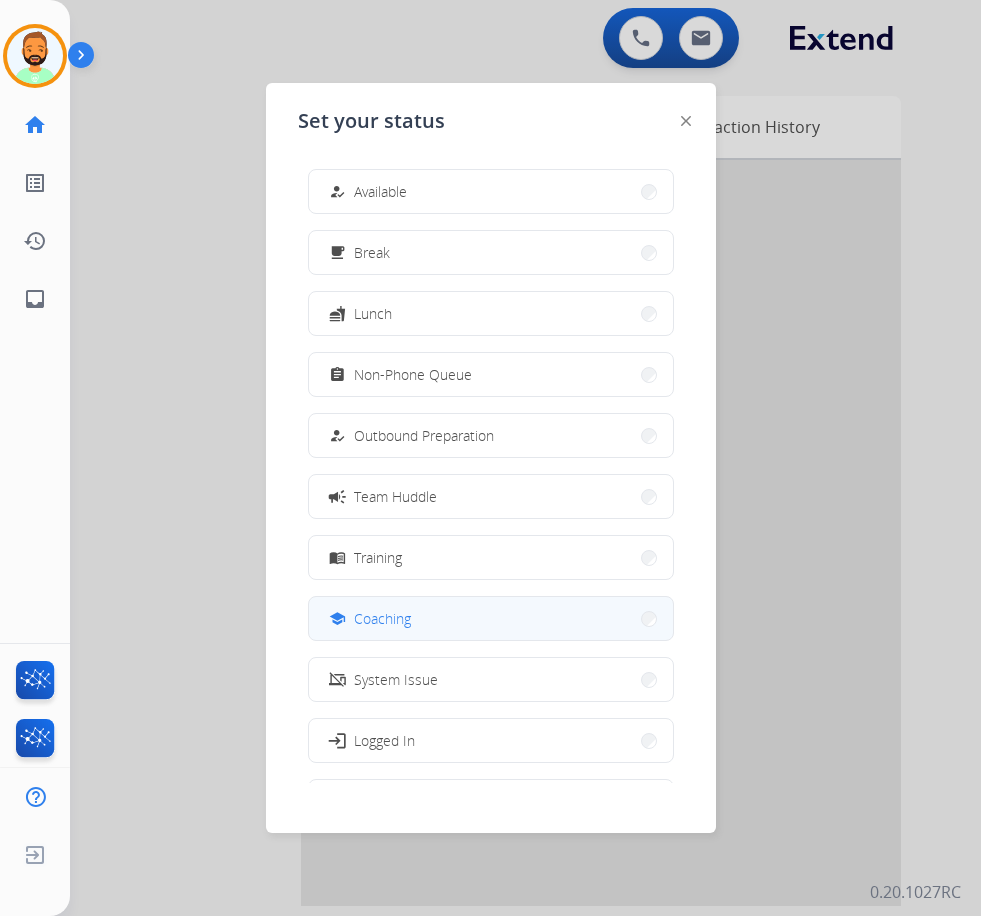 scroll, scrollTop: 67, scrollLeft: 0, axis: vertical 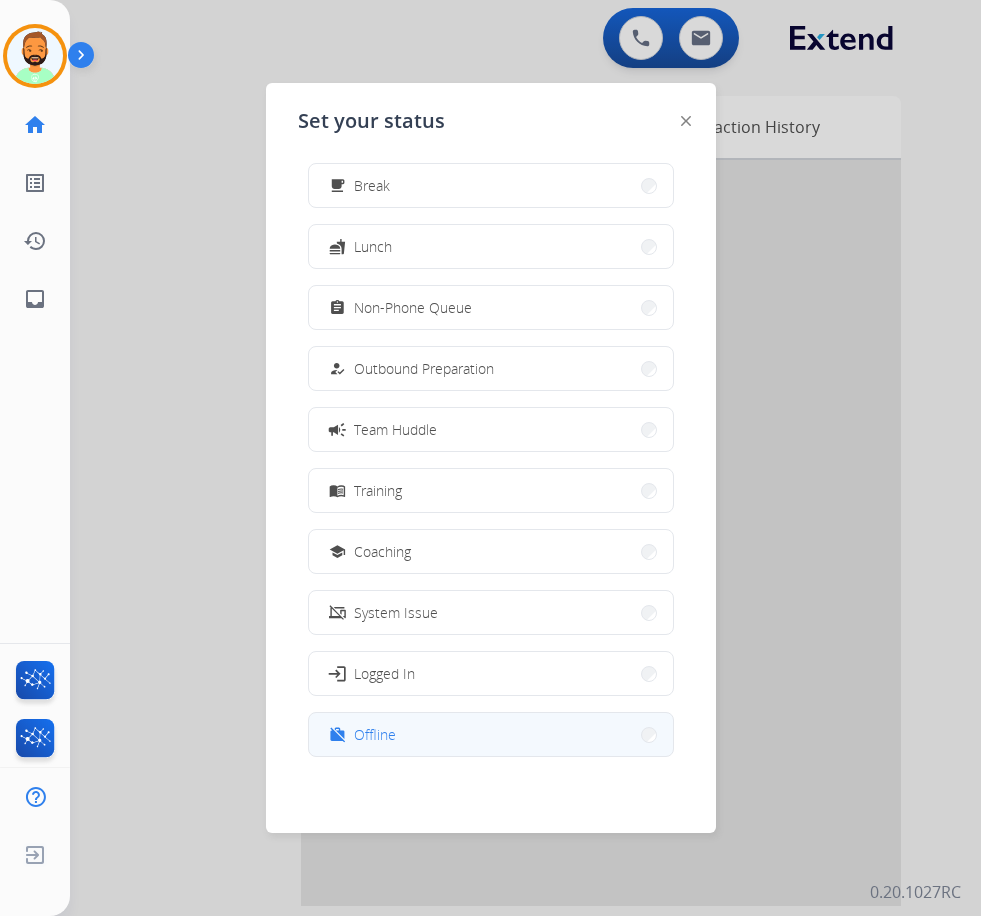 click on "work_off Offline" at bounding box center [491, 734] 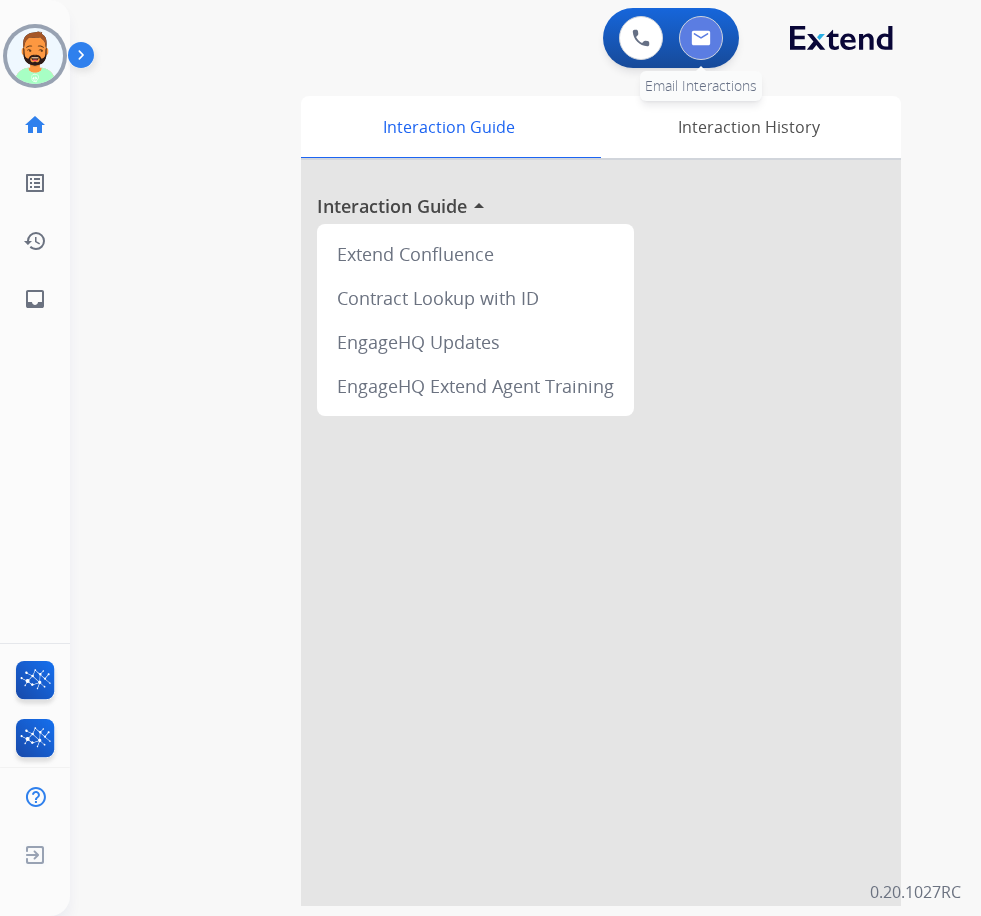 click at bounding box center (701, 38) 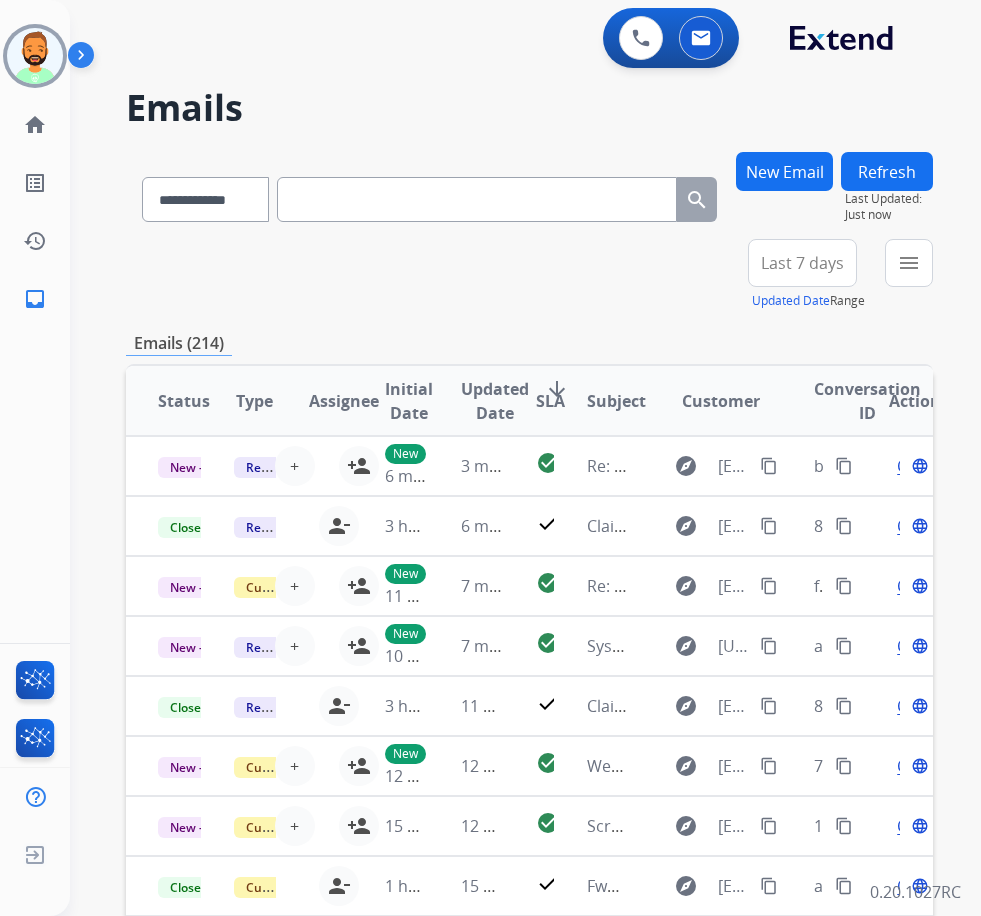 click on "Last 7 days" at bounding box center [802, 263] 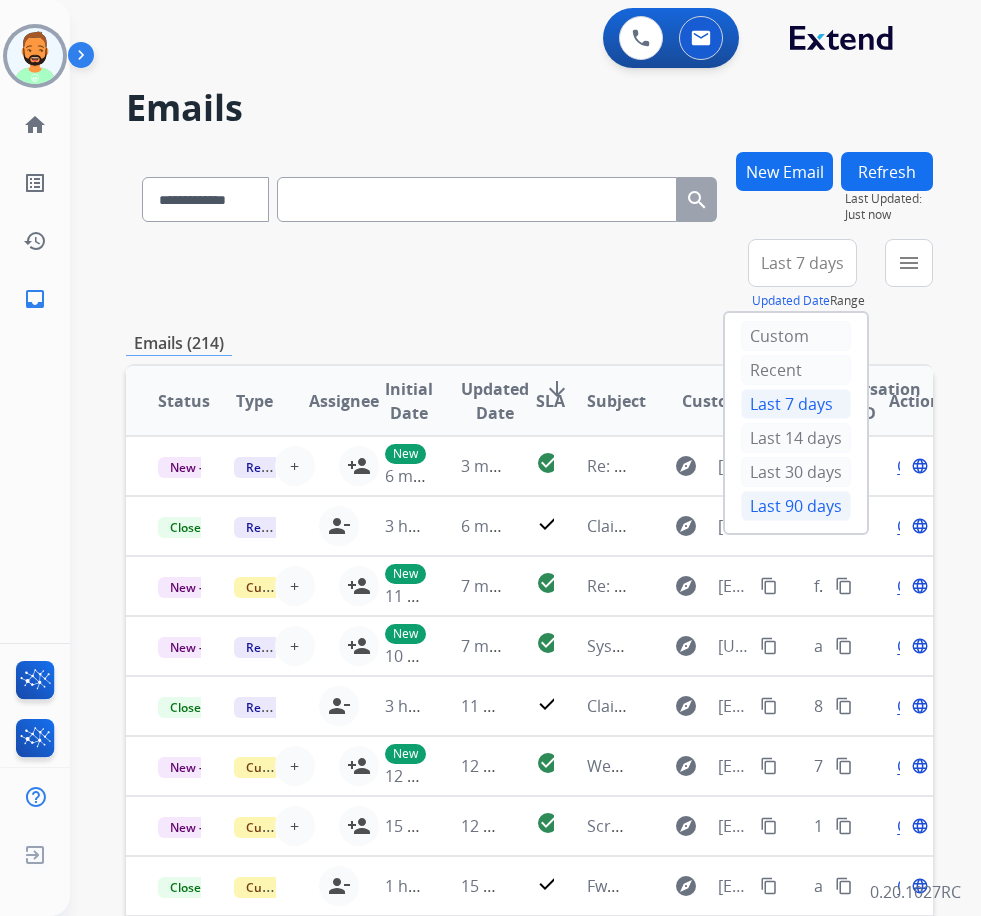click on "Last 90 days" at bounding box center (796, 506) 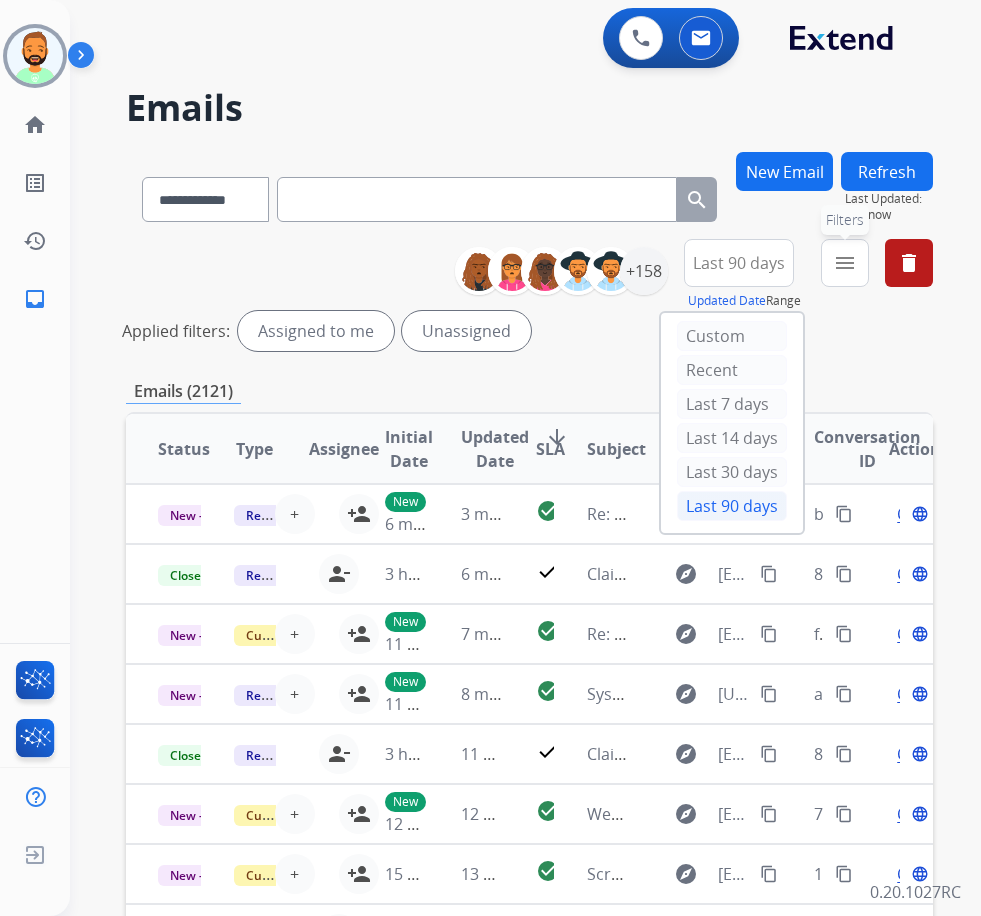 click on "menu  Filters" at bounding box center [845, 263] 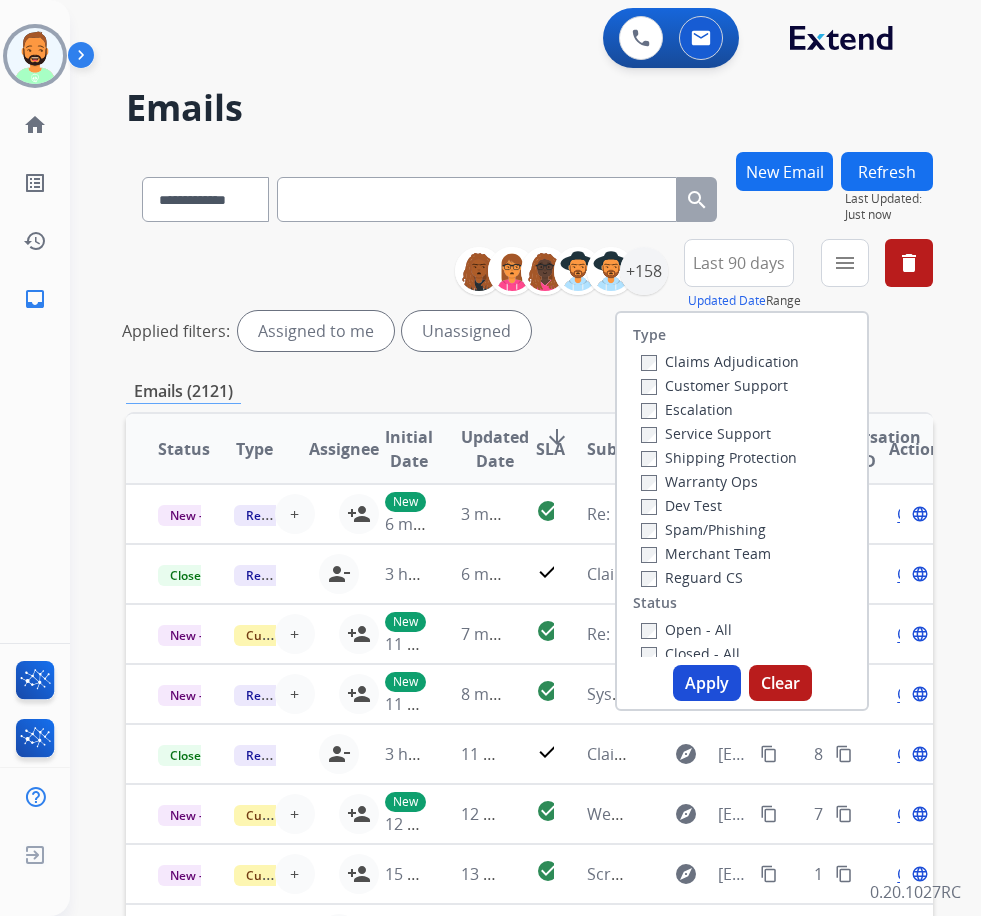 click on "Reguard CS" at bounding box center [692, 577] 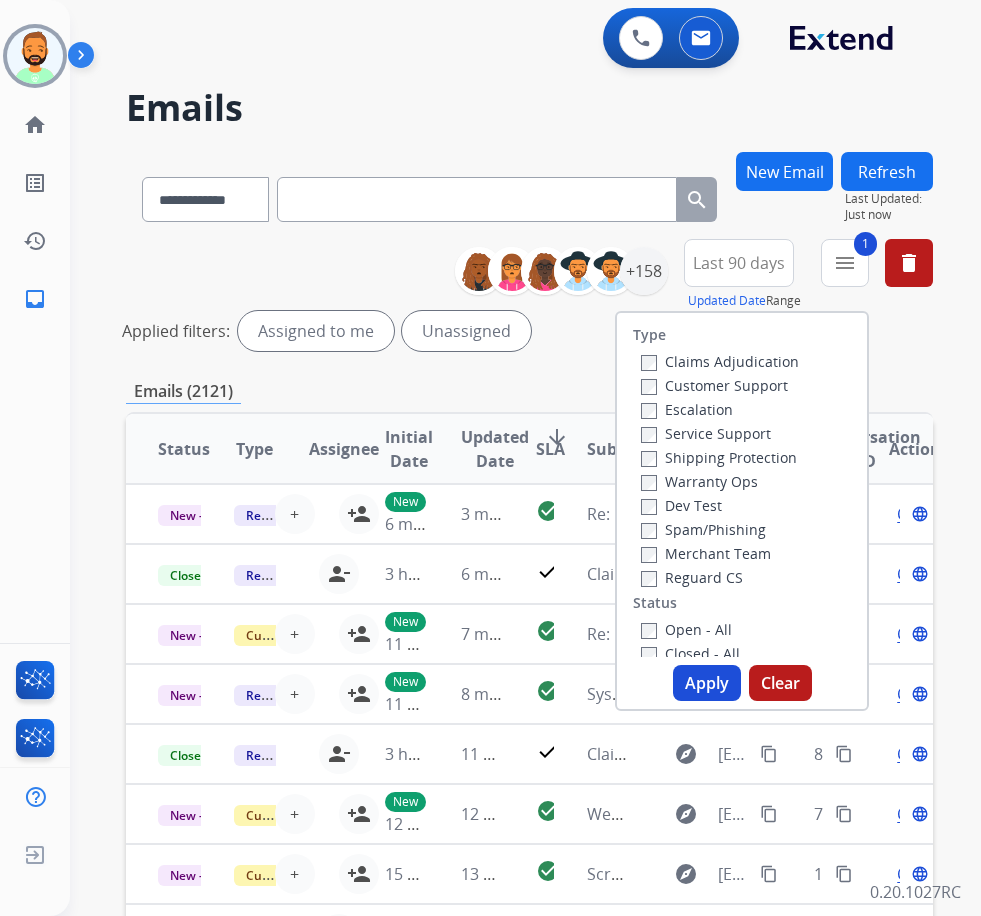 click on "Open - All" at bounding box center (686, 629) 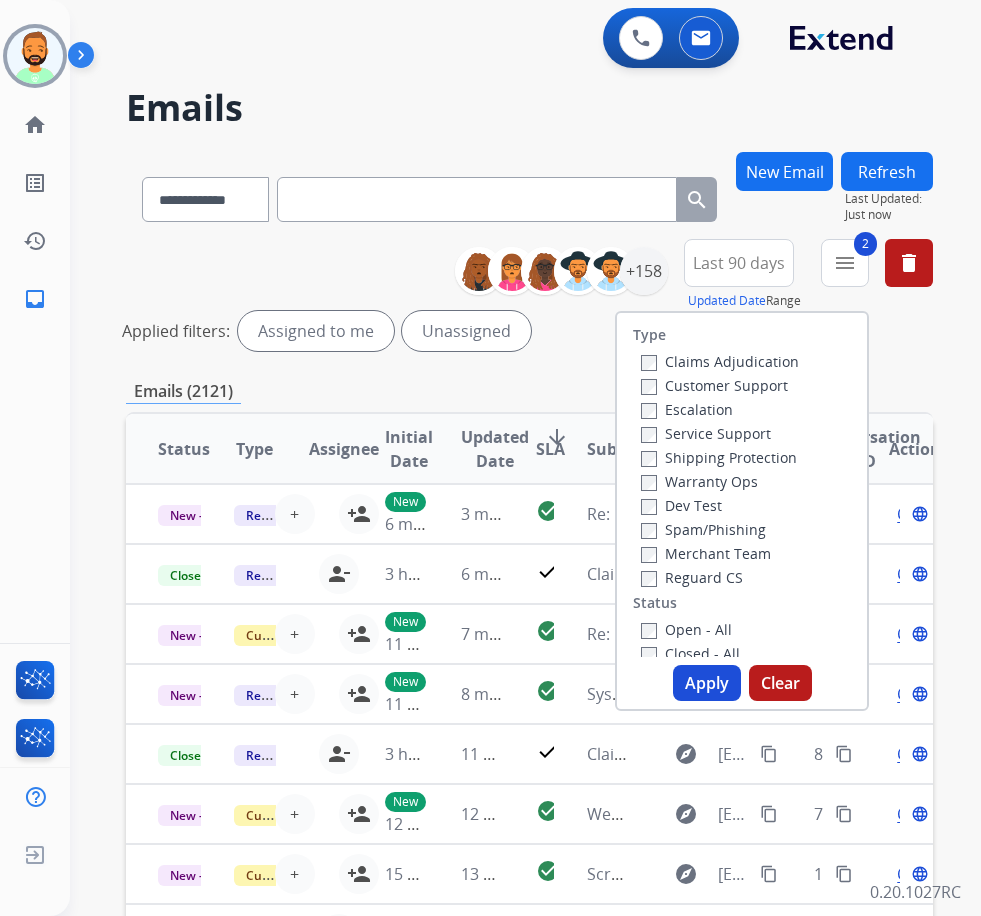 click on "Apply" at bounding box center [707, 683] 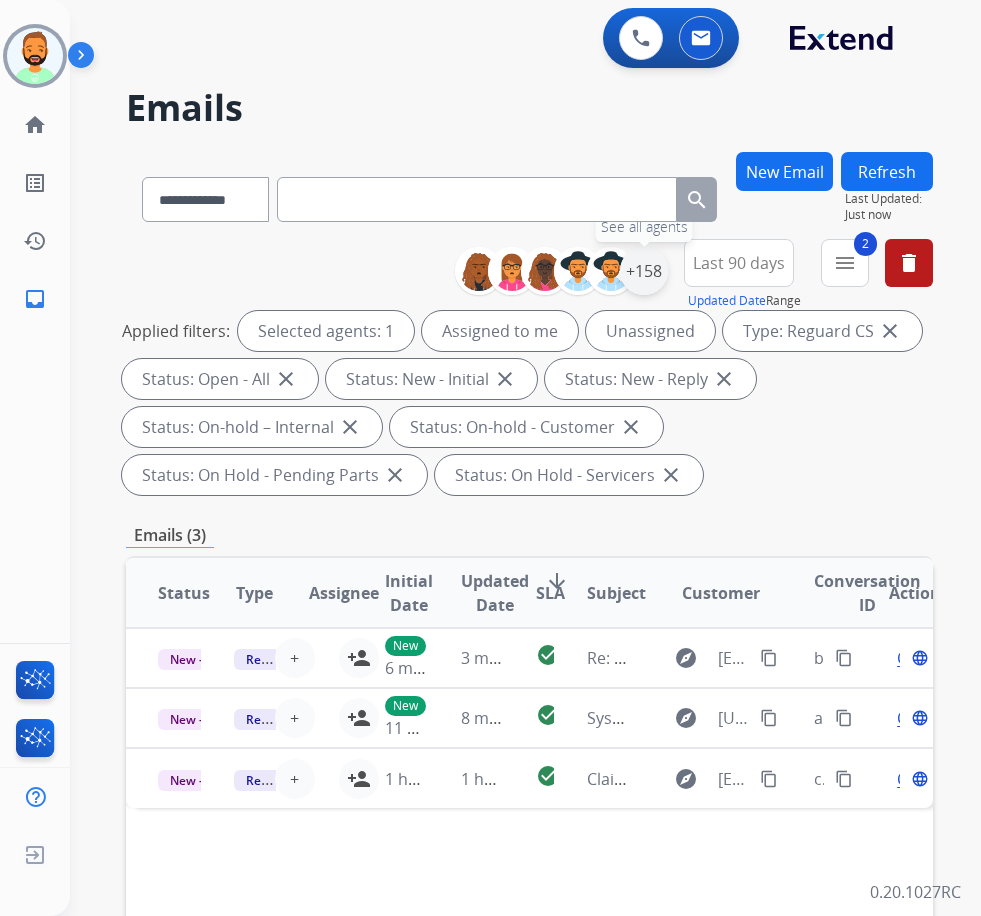 click on "+158" at bounding box center (644, 271) 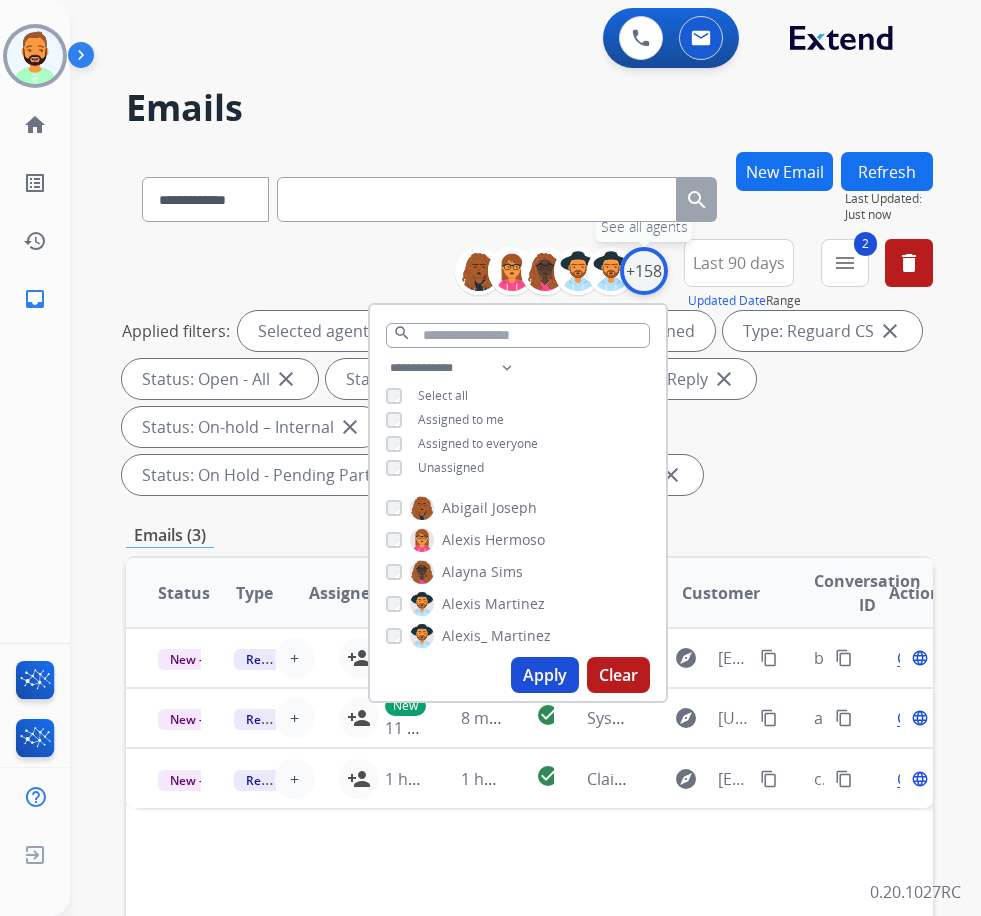 click on "+158" at bounding box center (644, 271) 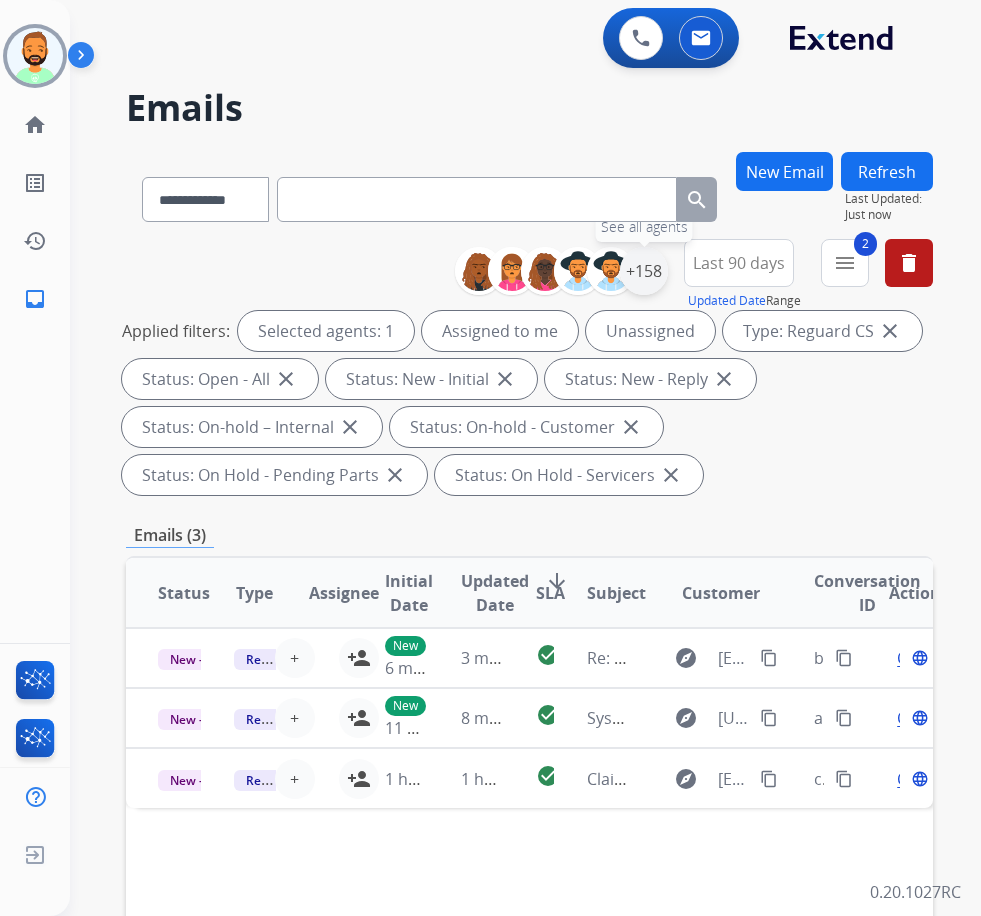 click on "+158" at bounding box center (644, 271) 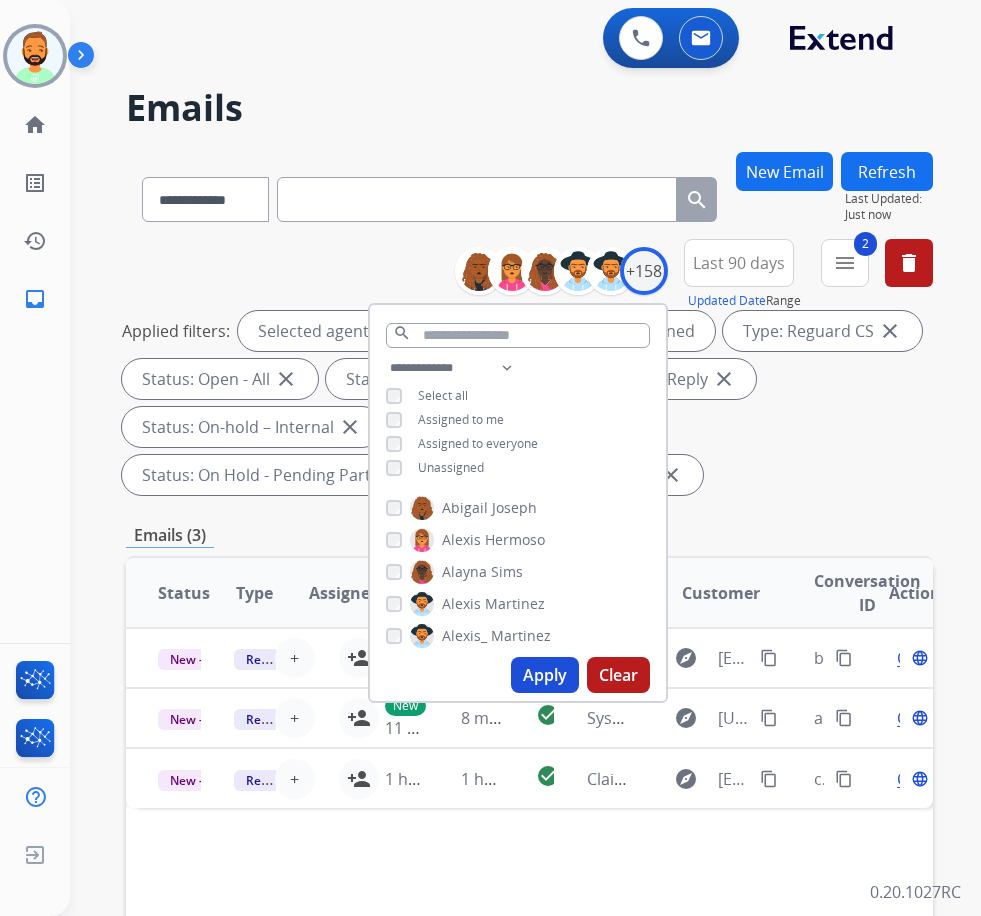 click on "Assigned to me" at bounding box center [461, 419] 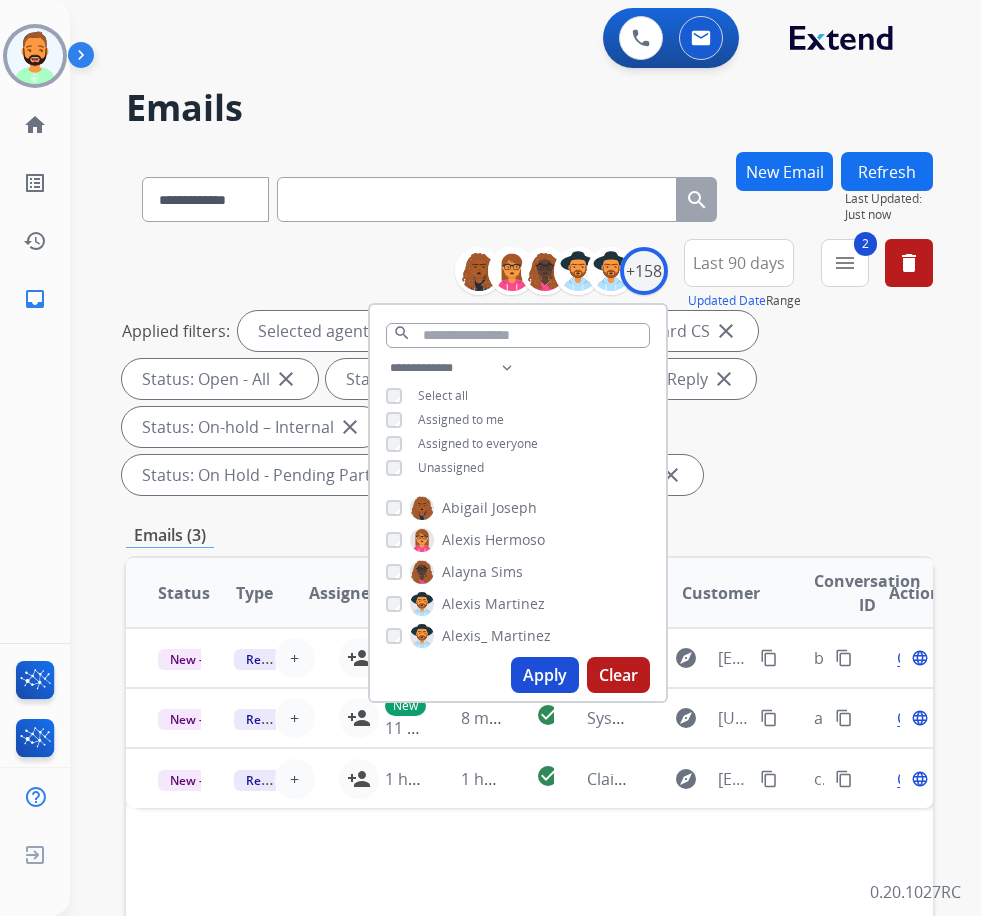 click on "Unassigned" at bounding box center (451, 467) 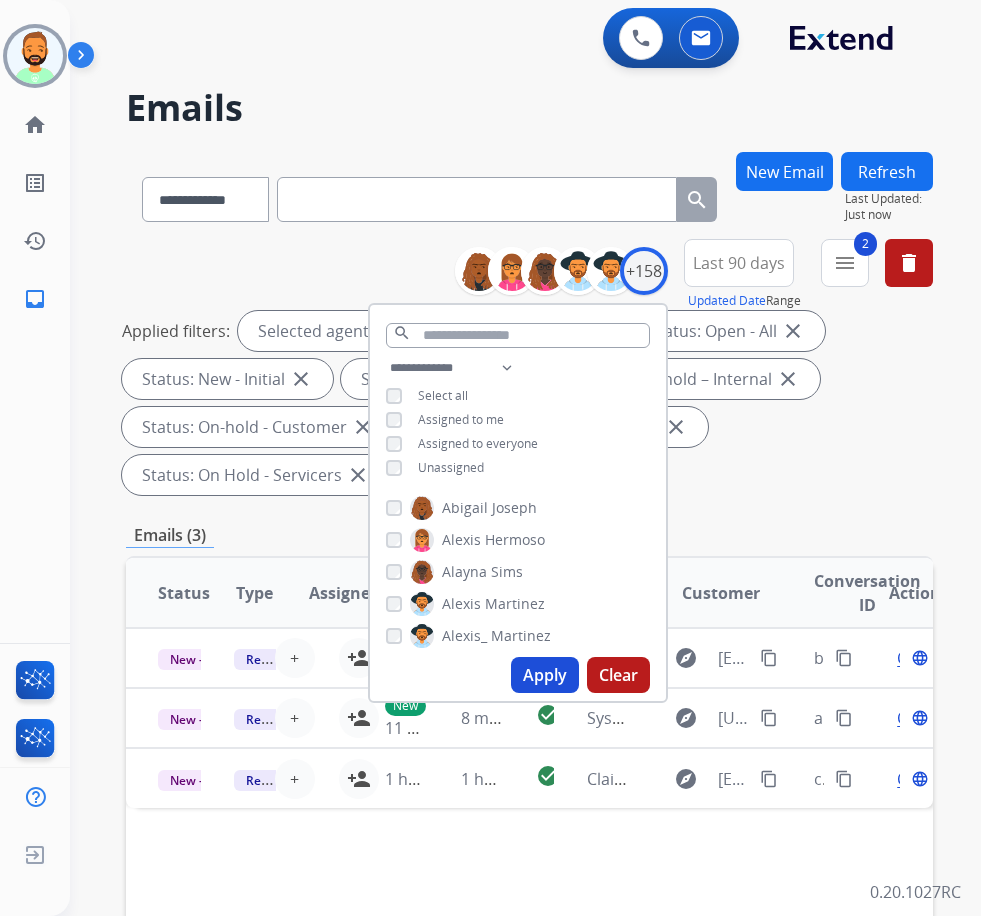 click on "Apply" at bounding box center (545, 675) 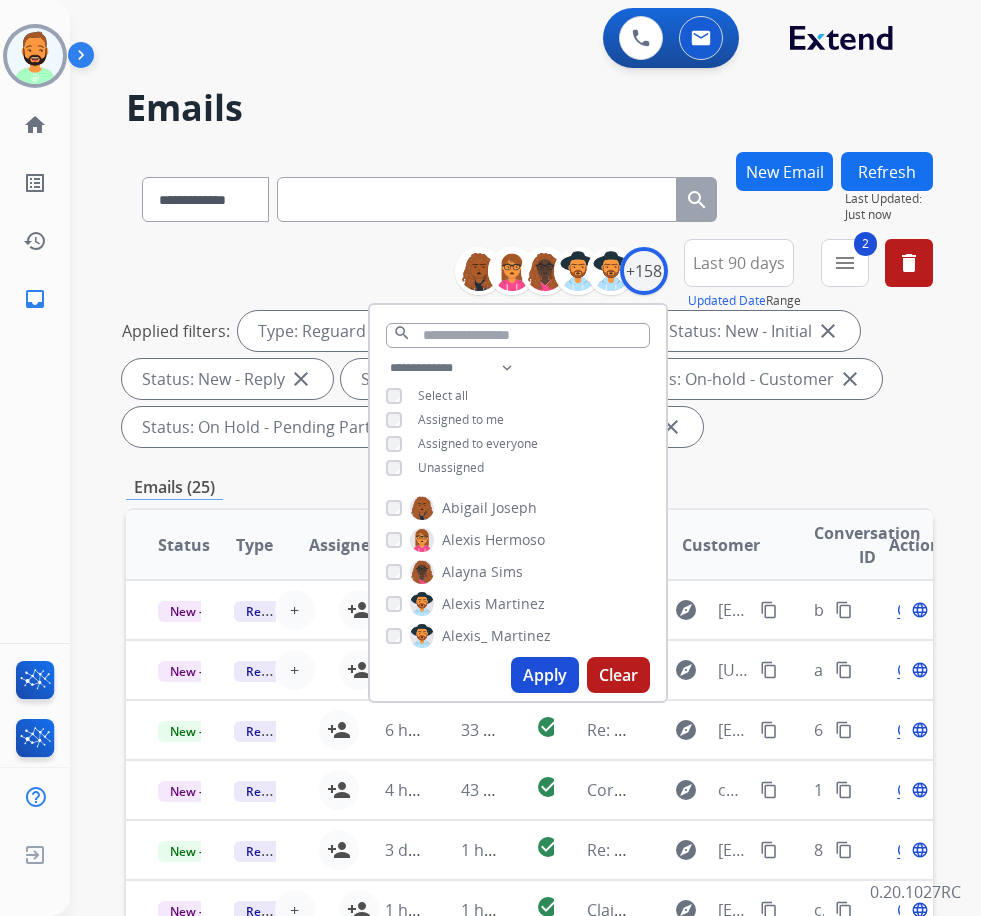 click on "Applied filters:  Type: Reguard CS  close  Status: Open - All  close  Status: New - Initial  close  Status: New - Reply  close  Status: On-hold – Internal  close  Status: On-hold - Customer  close  Status: On Hold - Pending Parts  close  Status: On Hold - Servicers  close" at bounding box center (525, 379) 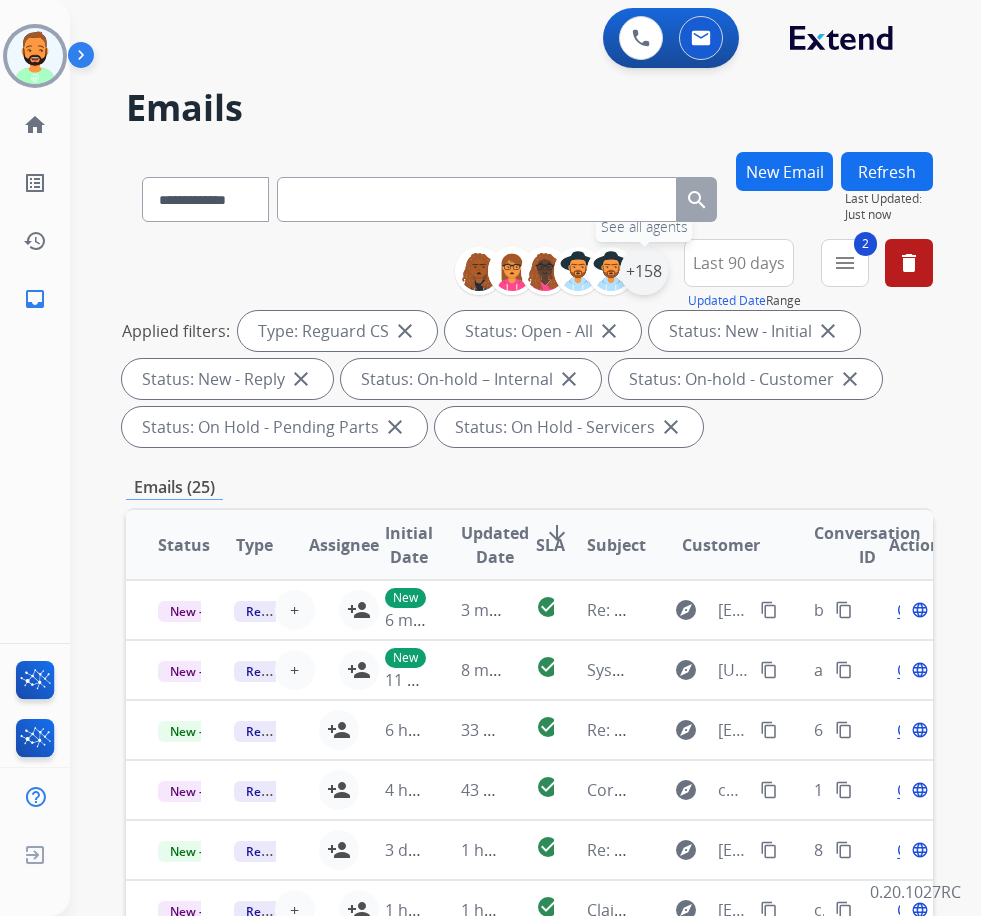 click on "+158" at bounding box center (644, 271) 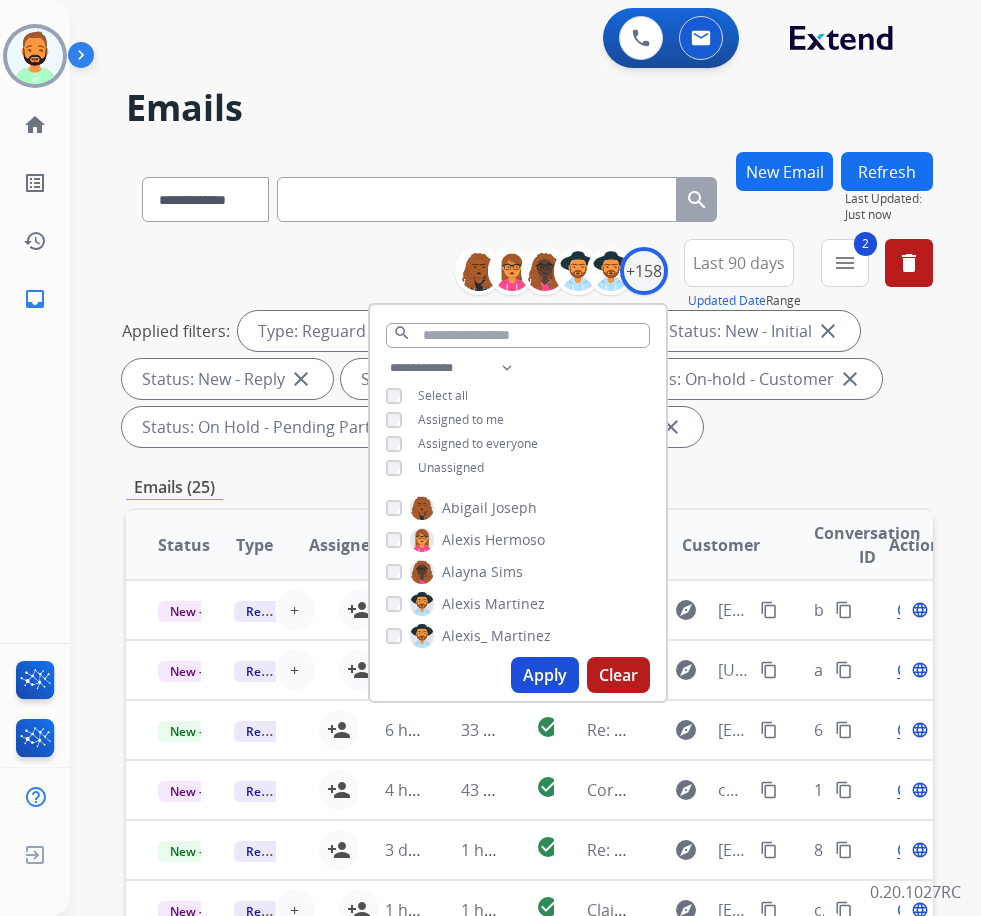 click on "Assigned to me" at bounding box center (461, 419) 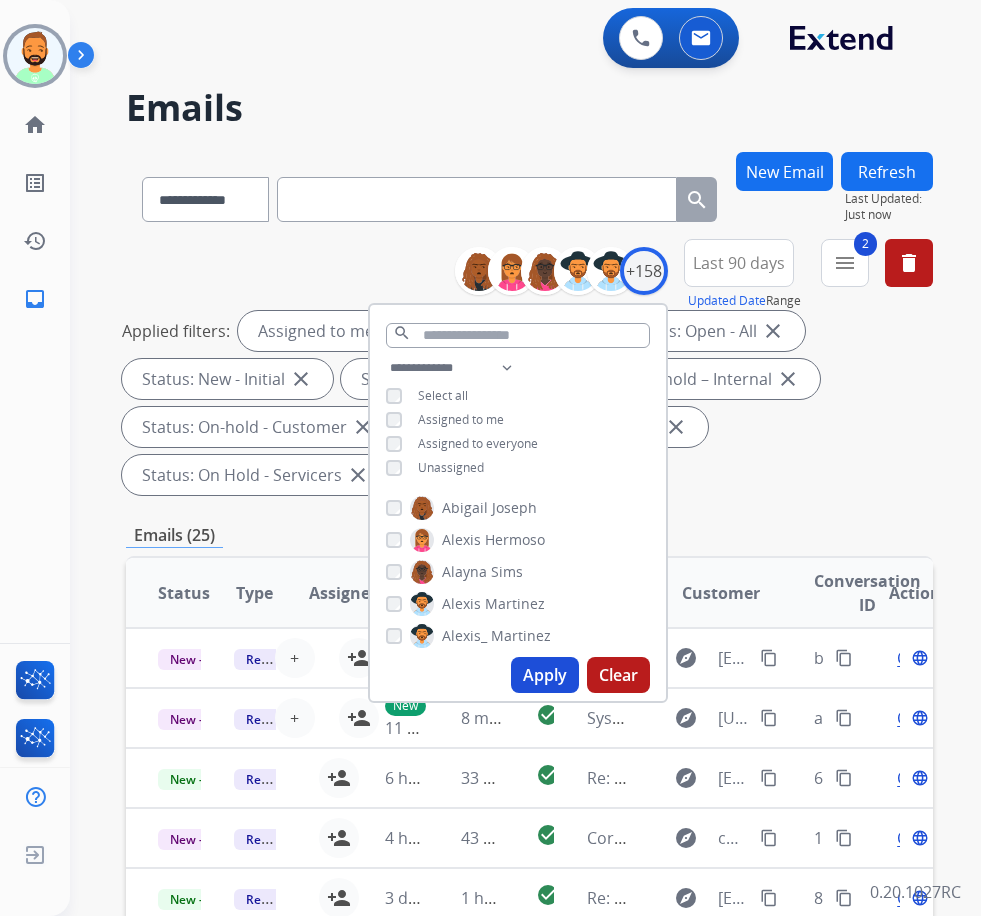 click on "Apply" at bounding box center [545, 675] 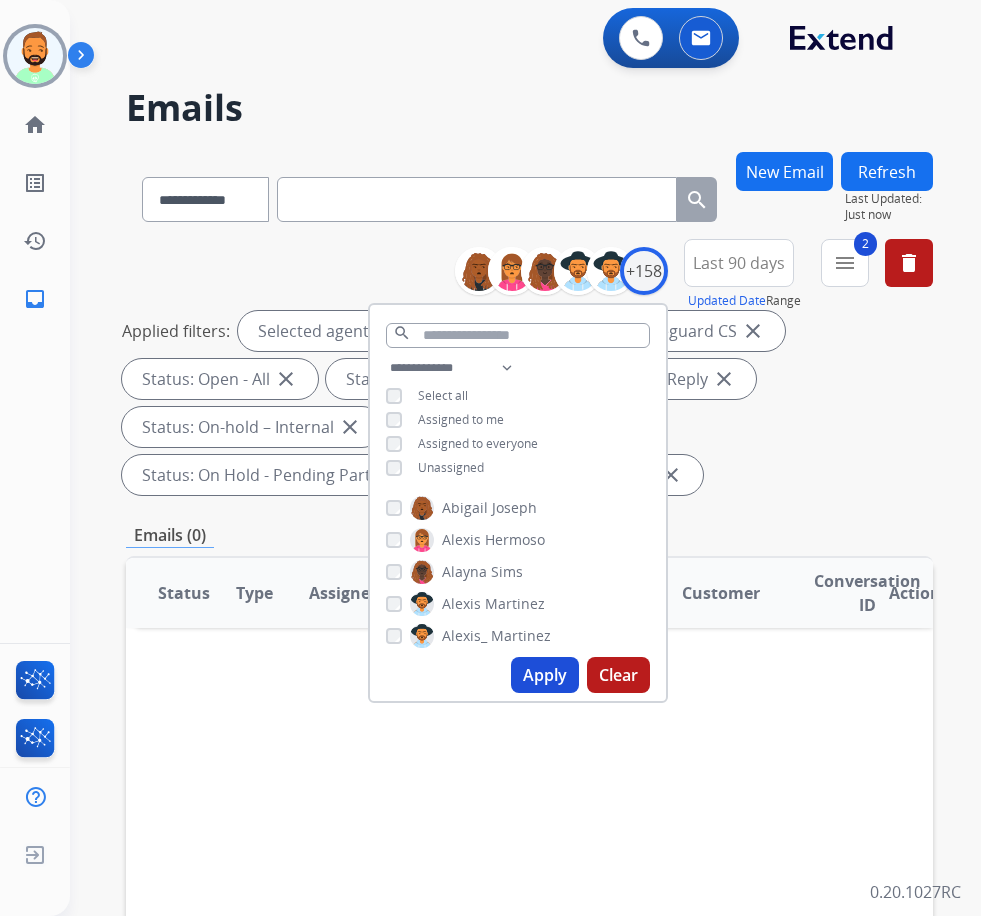 click on "Applied filters:  Selected agents: 1  Assigned to me  Type: Reguard CS  close  Status: Open - All  close  Status: New - Initial  close  Status: New - Reply  close  Status: On-hold – Internal  close  Status: On-hold - Customer  close  Status: On Hold - Pending Parts  close  Status: On Hold - Servicers  close" at bounding box center (525, 403) 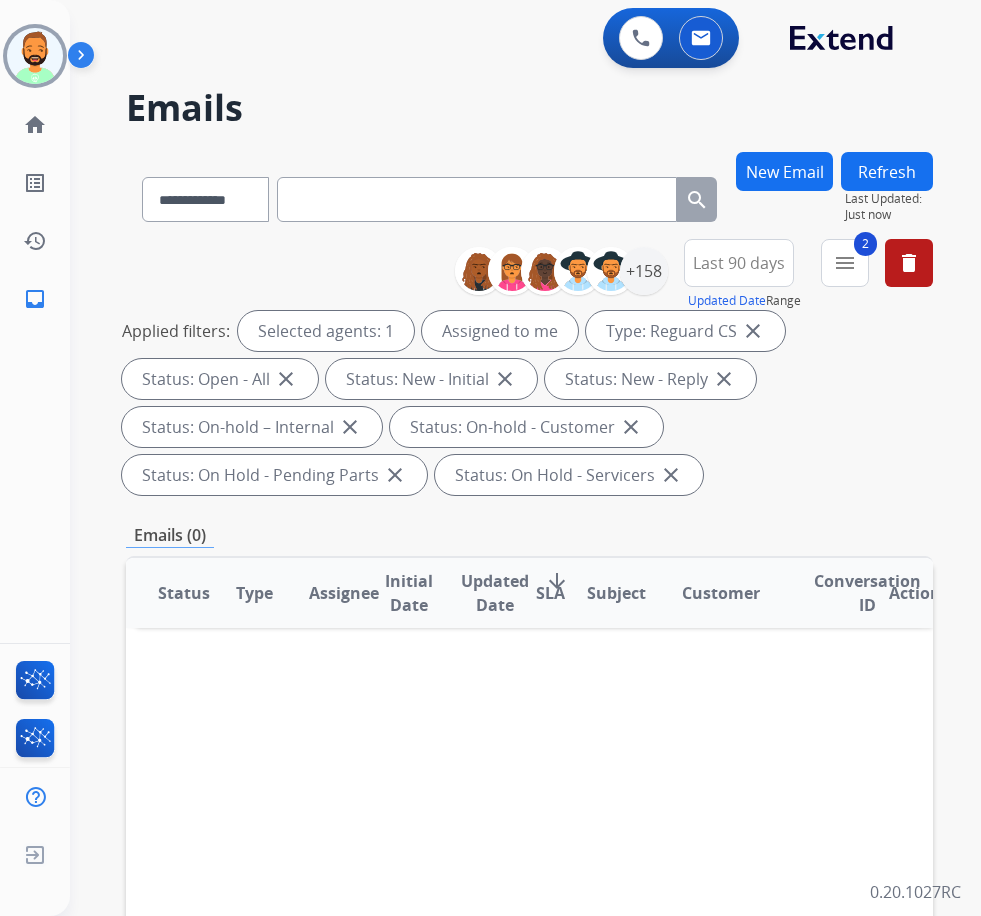 paste on "**********" 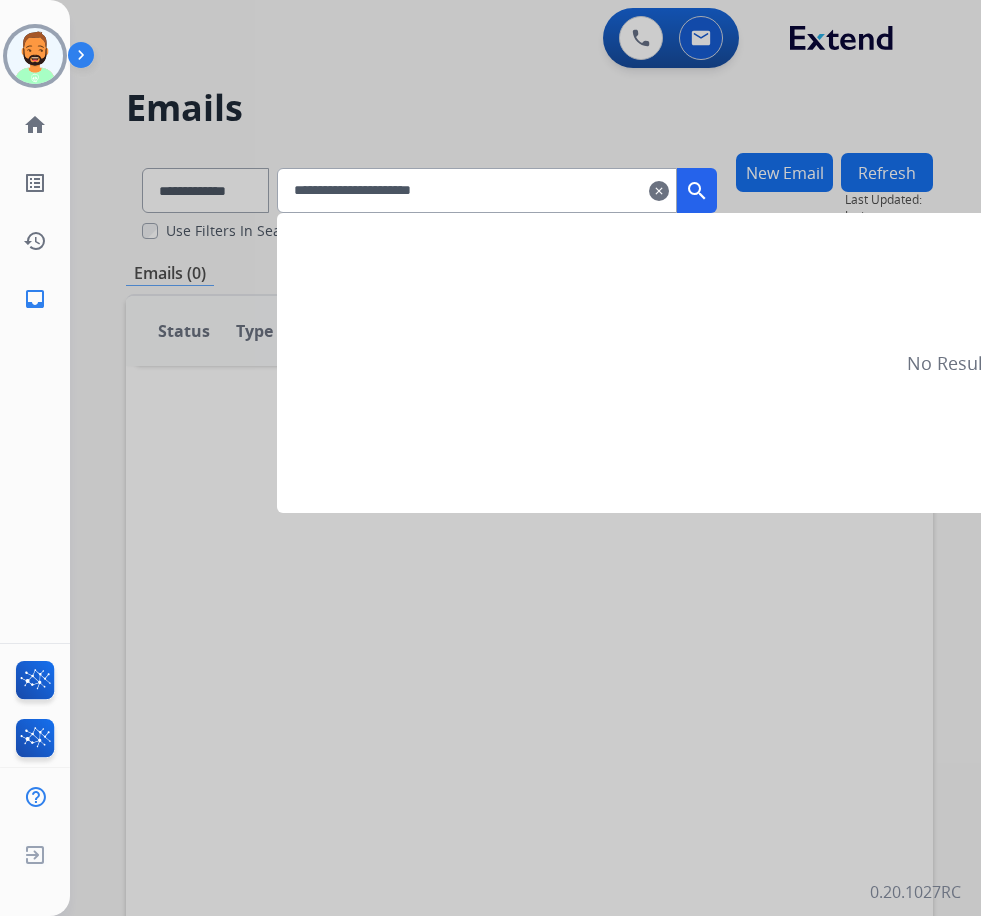 type on "**********" 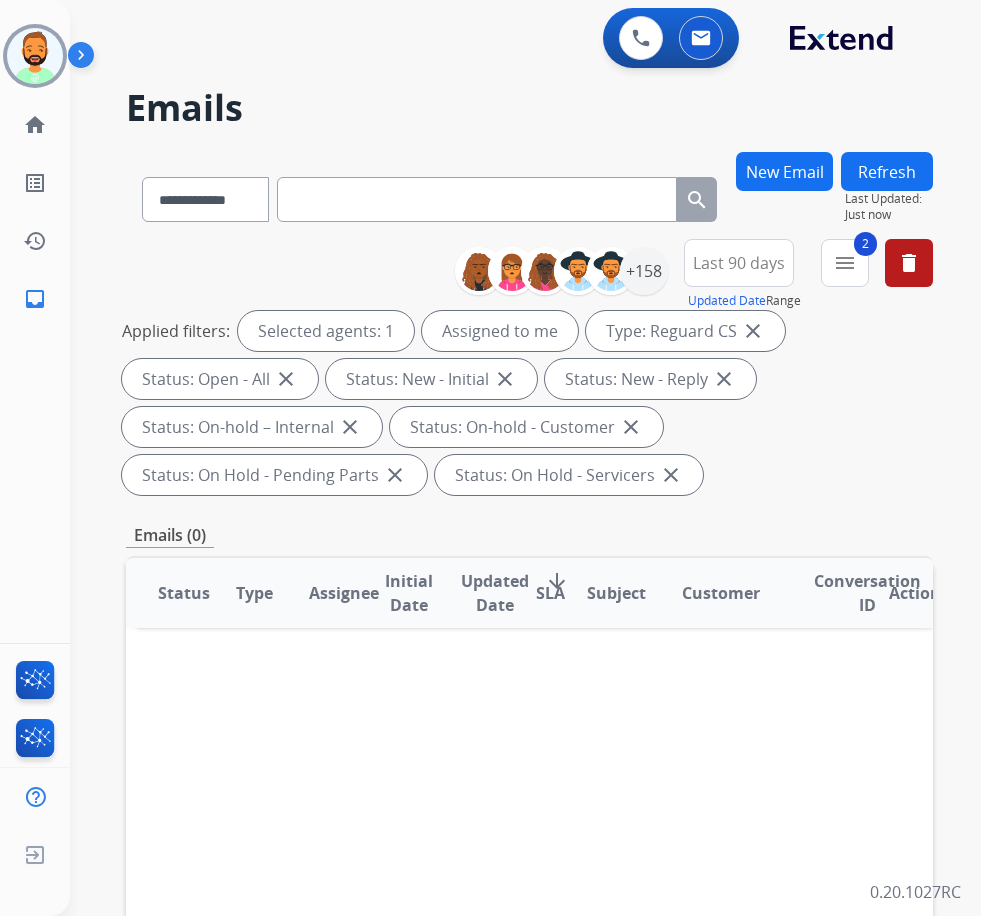 paste on "**********" 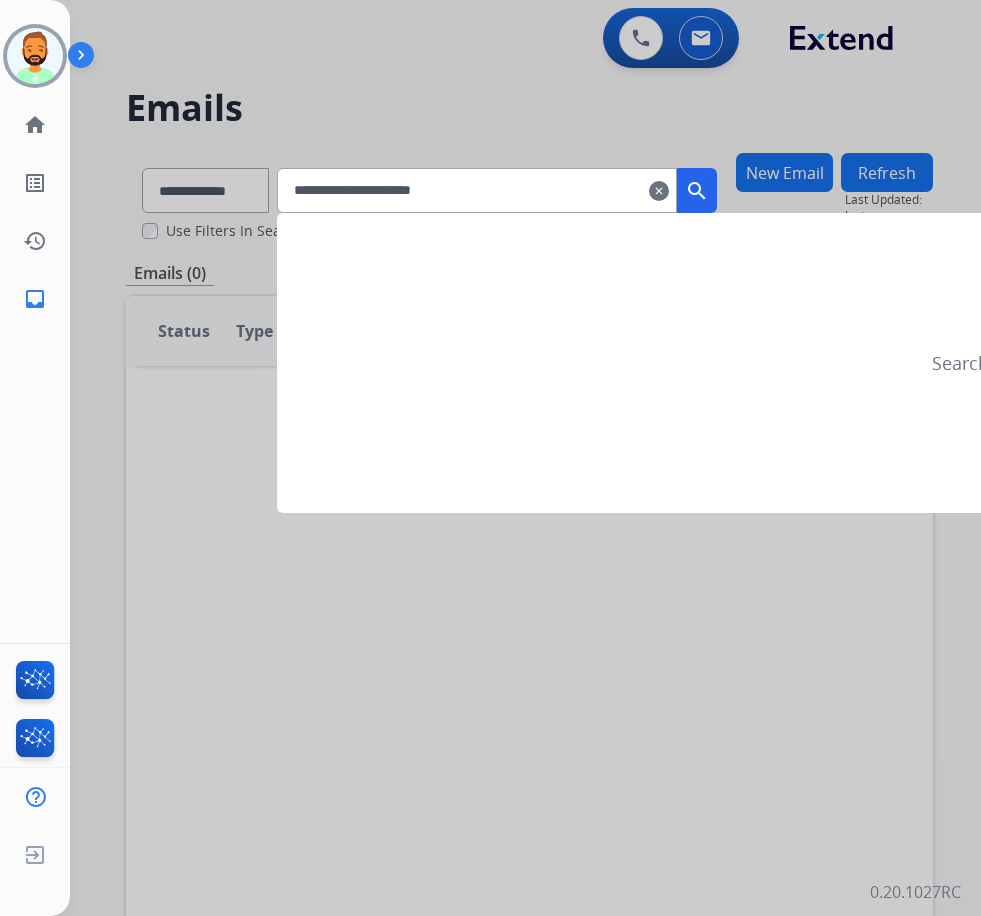 type on "**********" 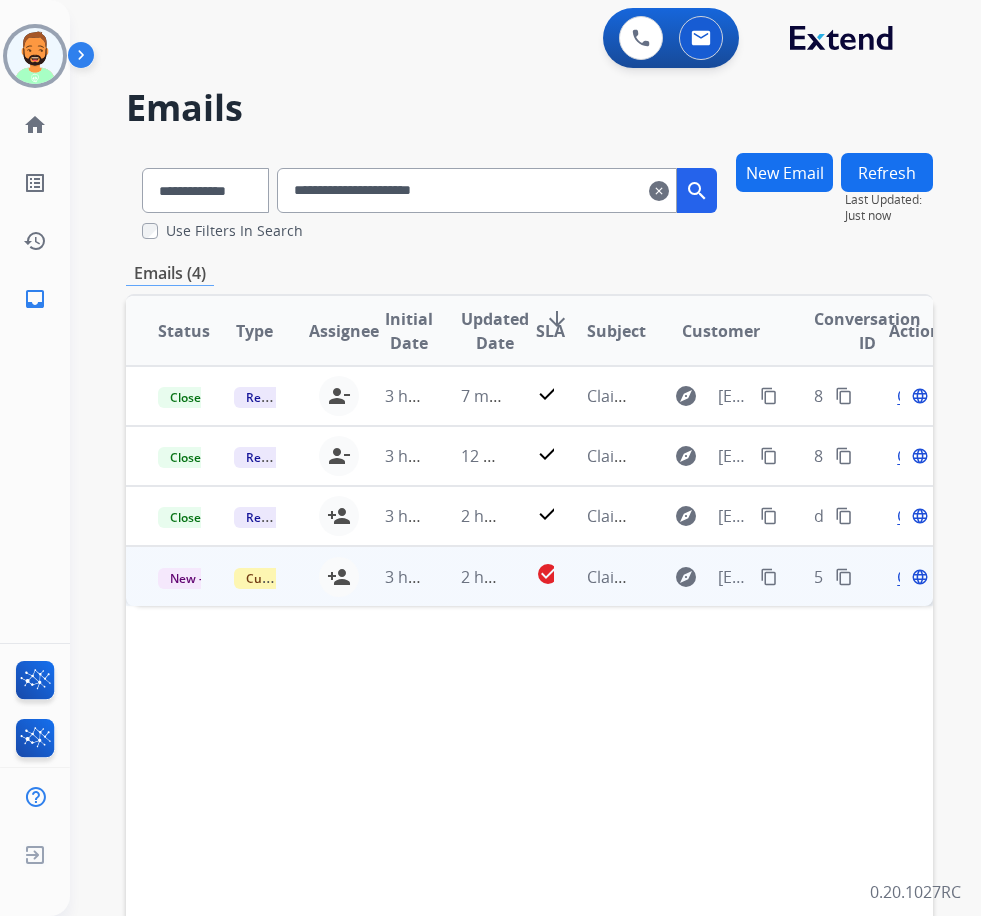 click on "2 hours ago" at bounding box center [467, 576] 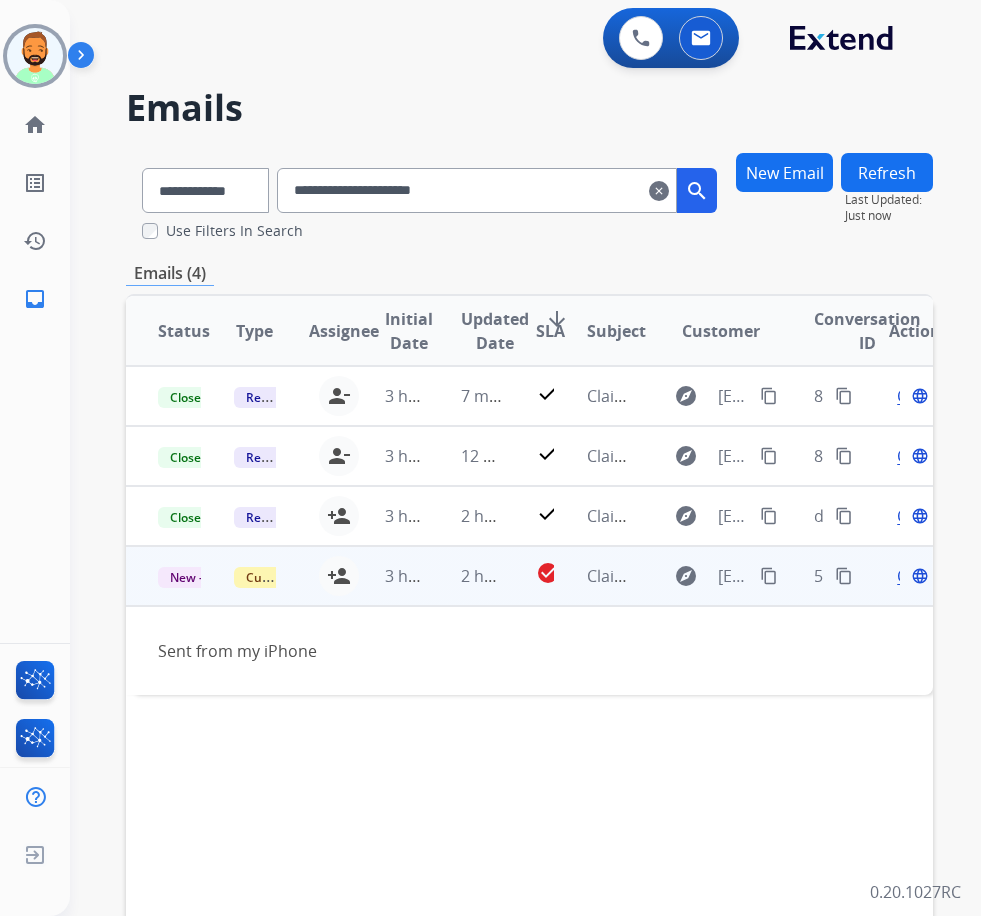 click on "Open" at bounding box center (917, 576) 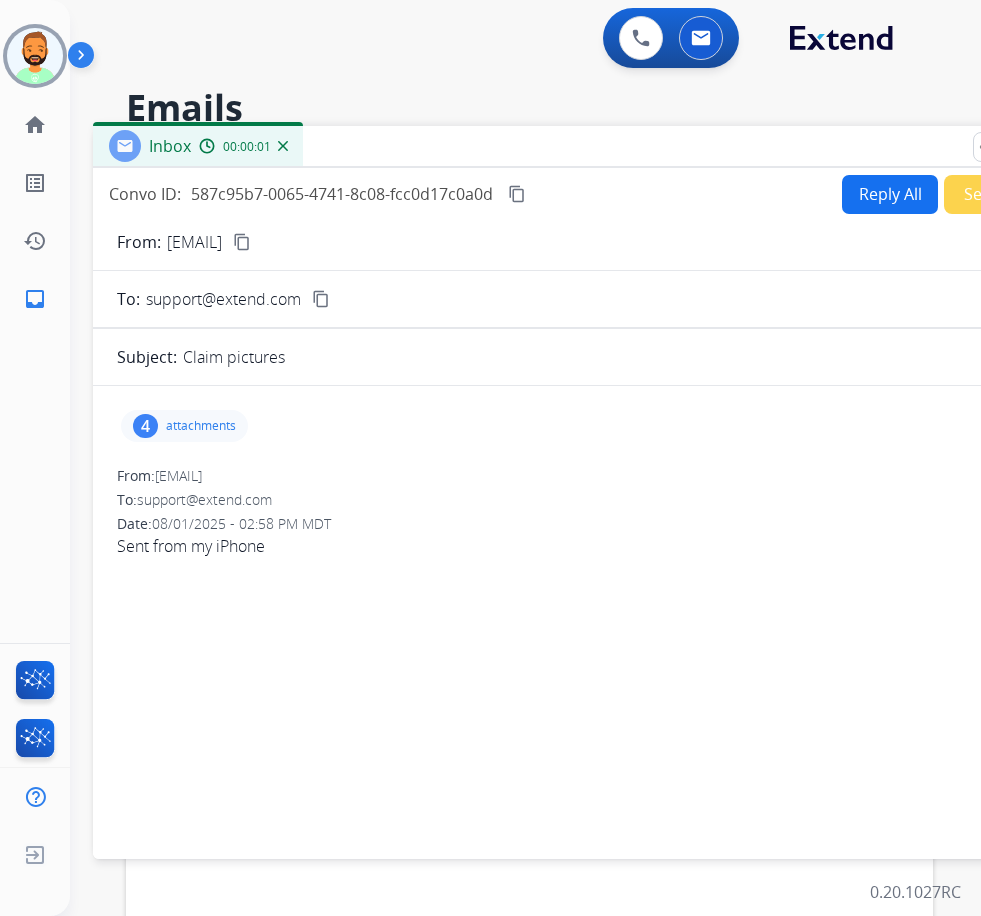 drag, startPoint x: 454, startPoint y: 152, endPoint x: 601, endPoint y: 162, distance: 147.33974 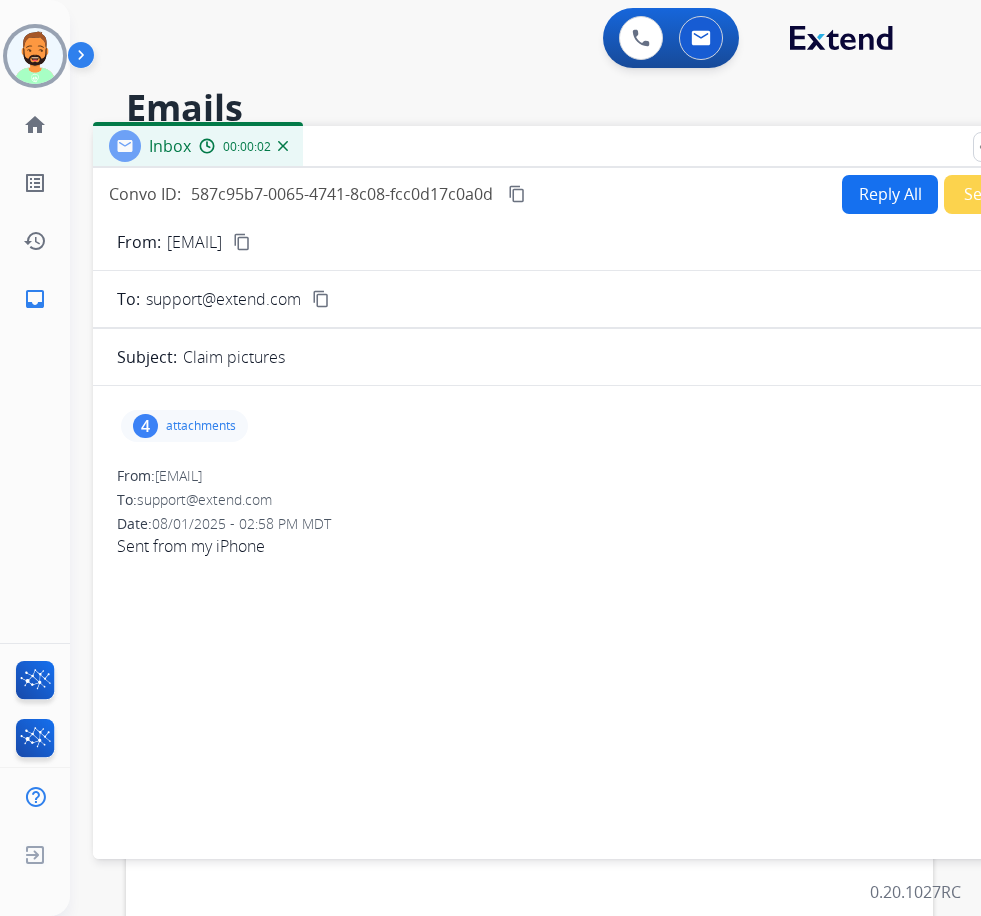 click on "4 attachments  From:  luissantos947@yahoo.com   To:  support@extend.com  Date:  08/01/2025 - 02:58 PM MDT
Sent from my iPhone" at bounding box center [593, 618] 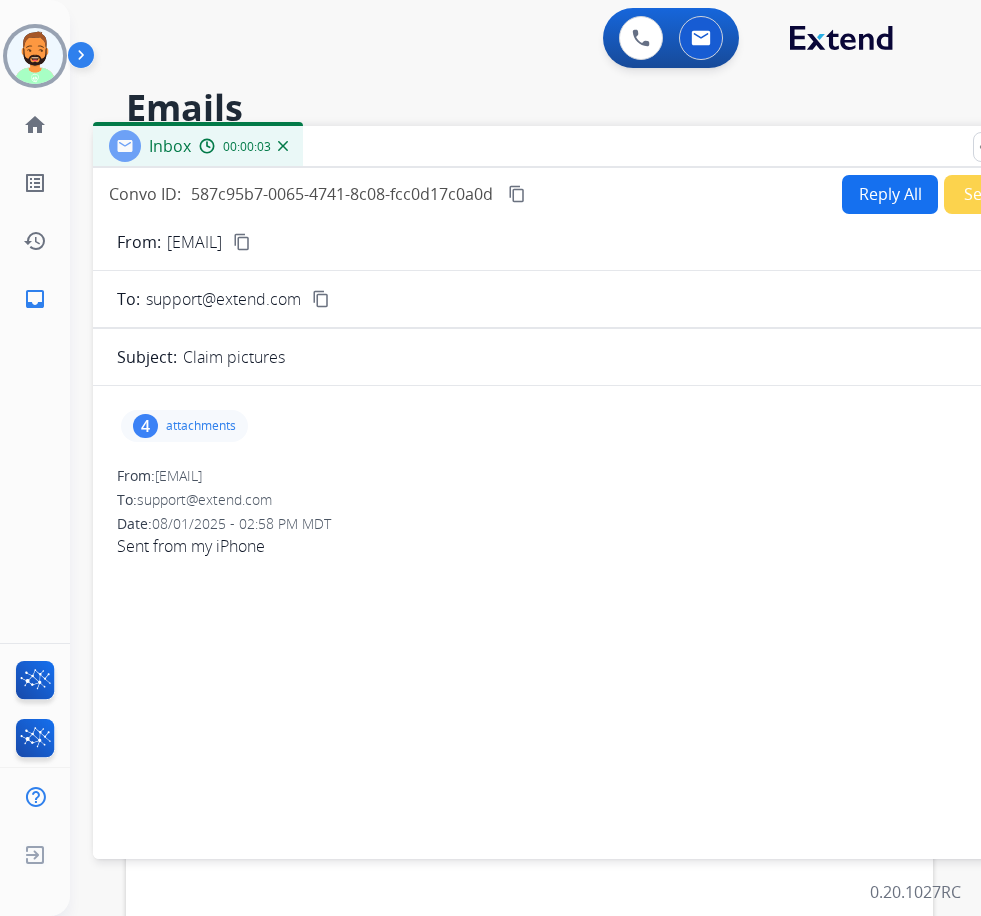 click on "attachments" at bounding box center (201, 426) 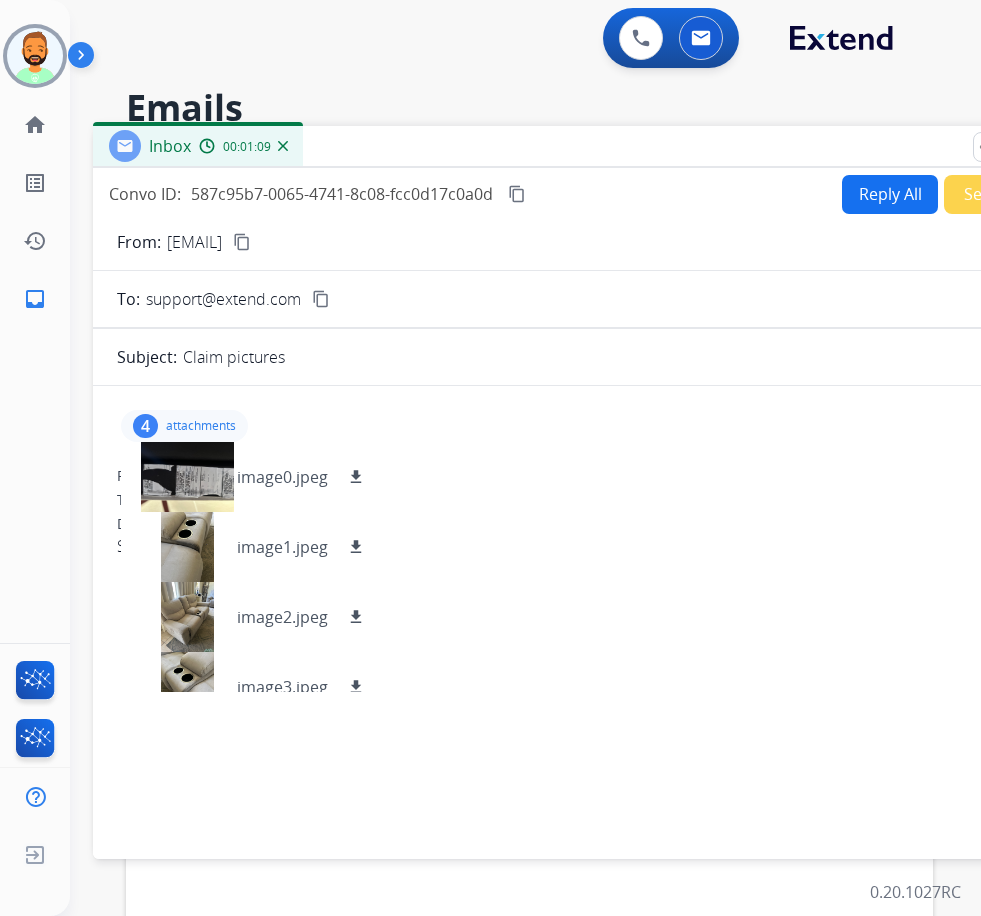 click on "Inbox  00:01:09" at bounding box center (593, 147) 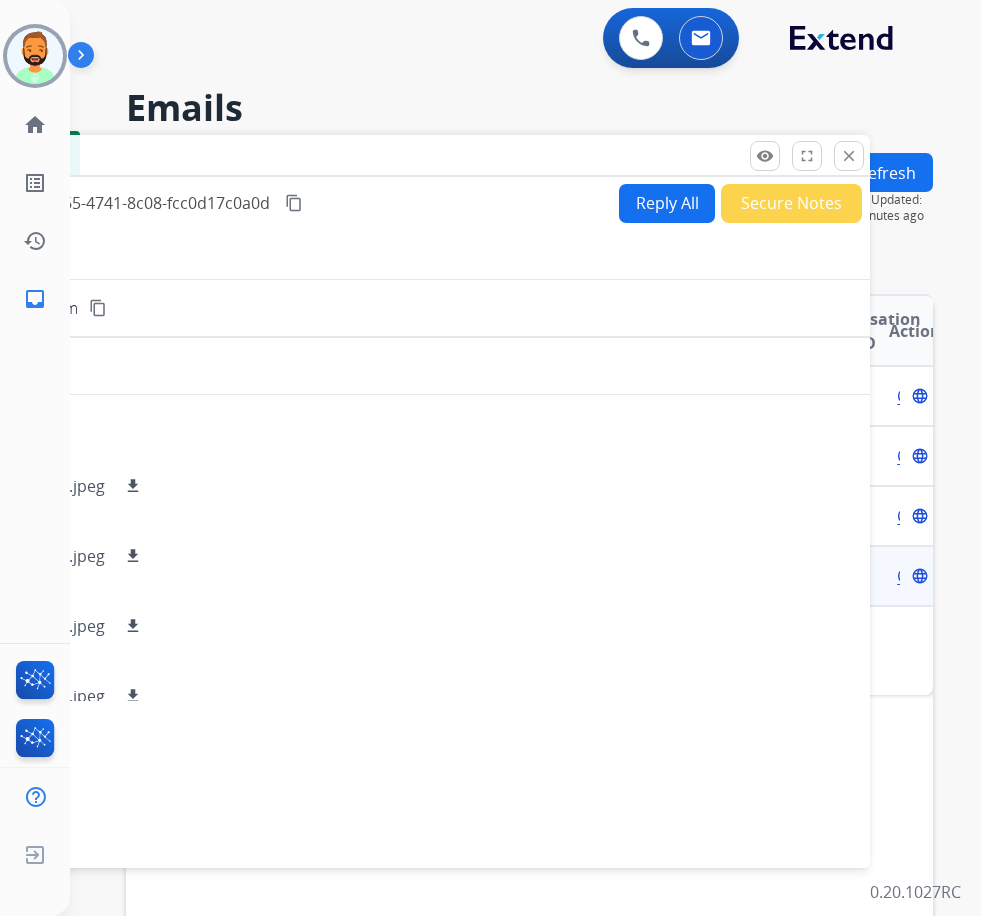 drag, startPoint x: 757, startPoint y: 155, endPoint x: 534, endPoint y: 164, distance: 223.18153 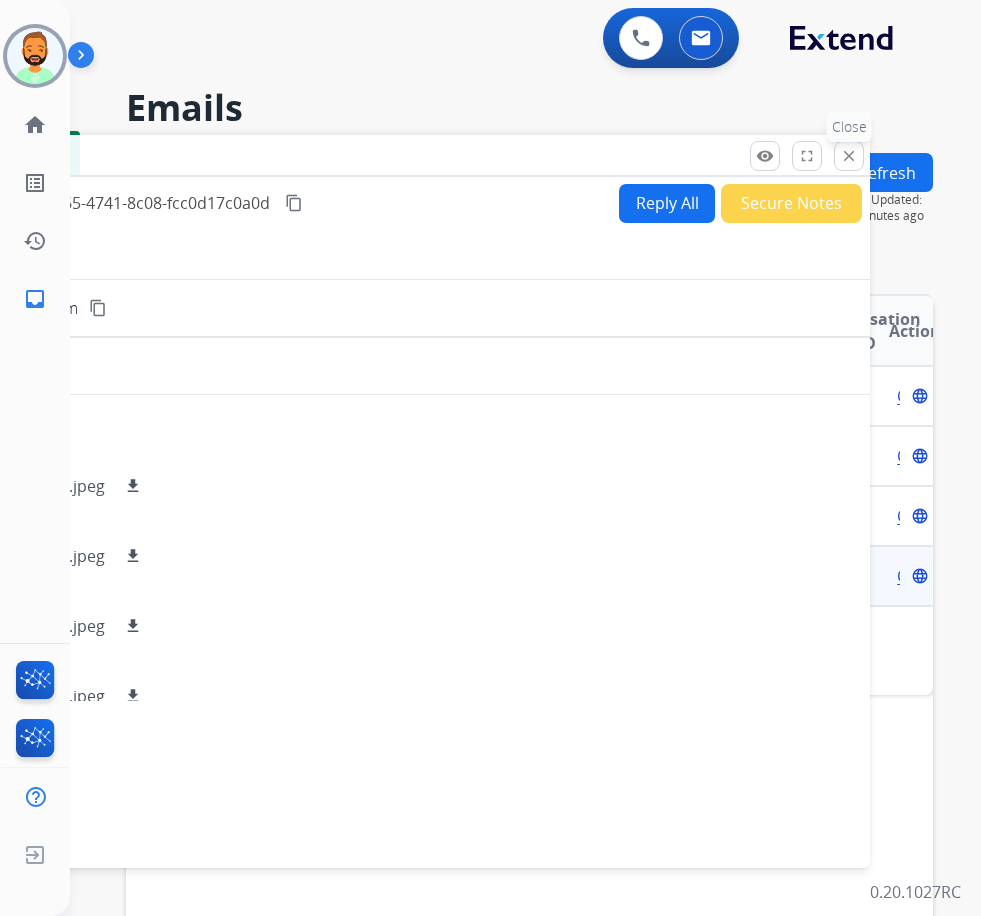 click on "close Close" at bounding box center (849, 156) 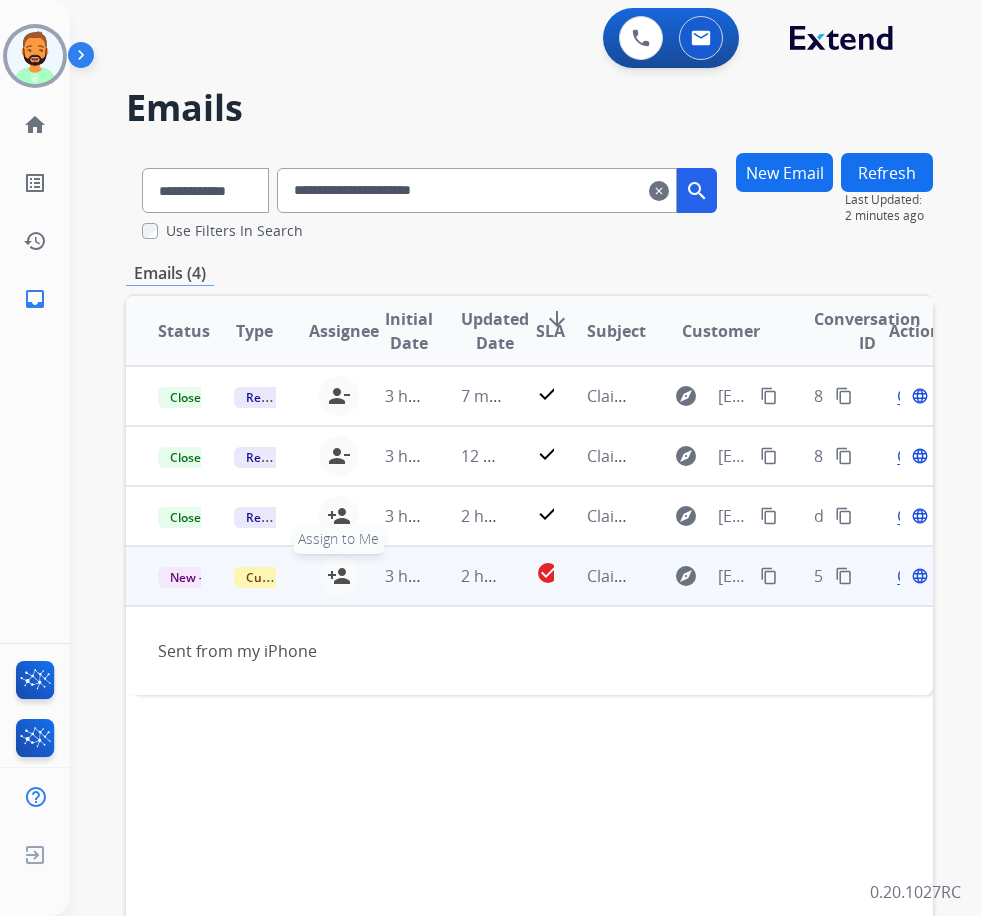 click on "person_add" at bounding box center (339, 576) 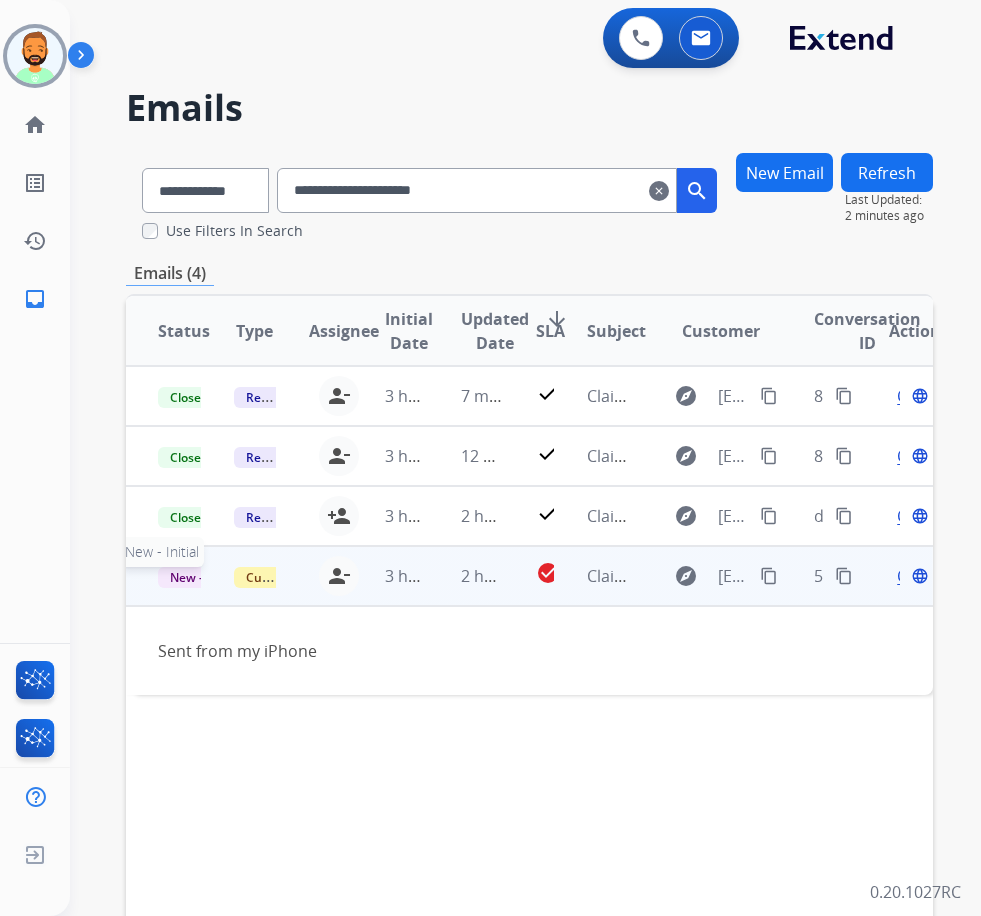 click on "New - Initial" at bounding box center (204, 577) 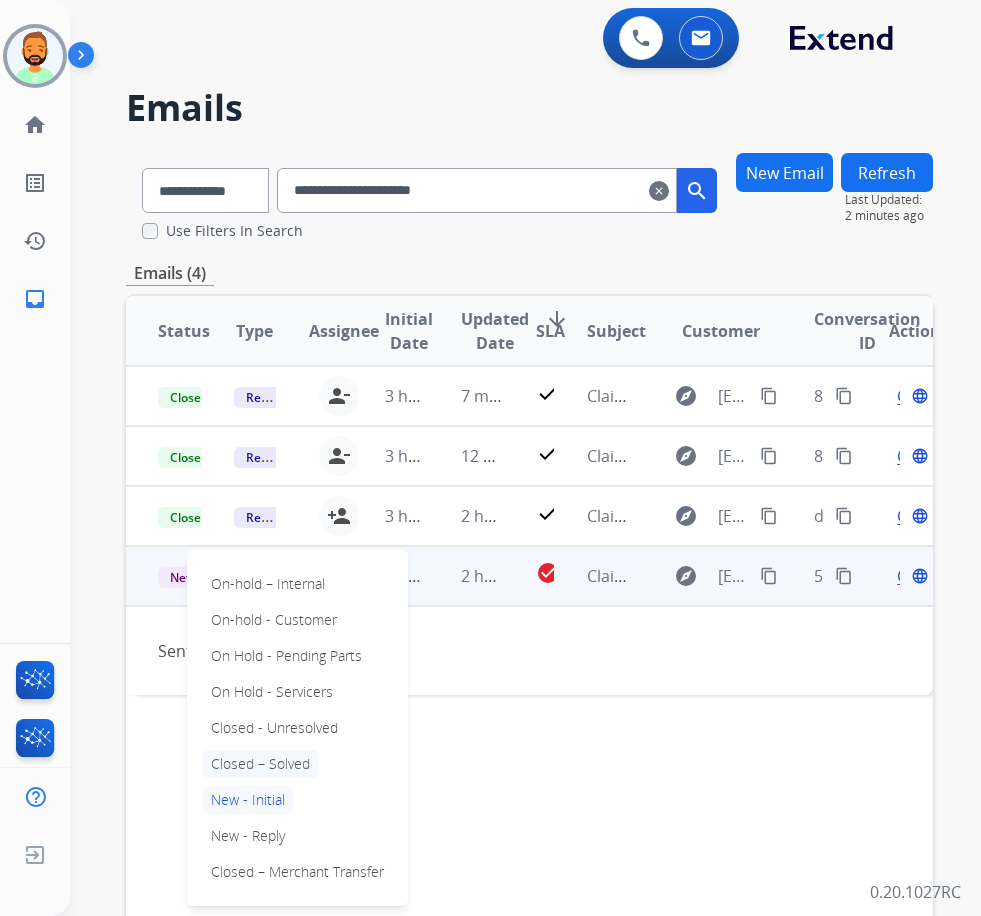 click on "Closed – Solved" at bounding box center [260, 764] 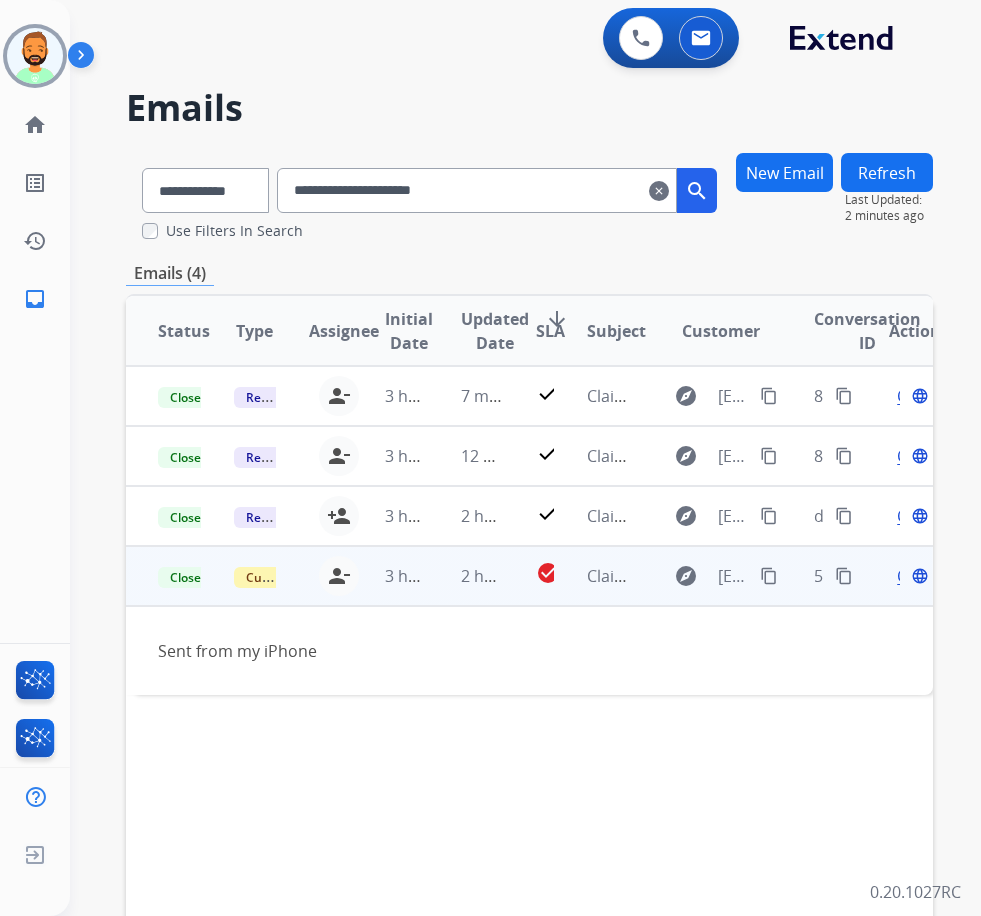 click on "Refresh" at bounding box center [887, 172] 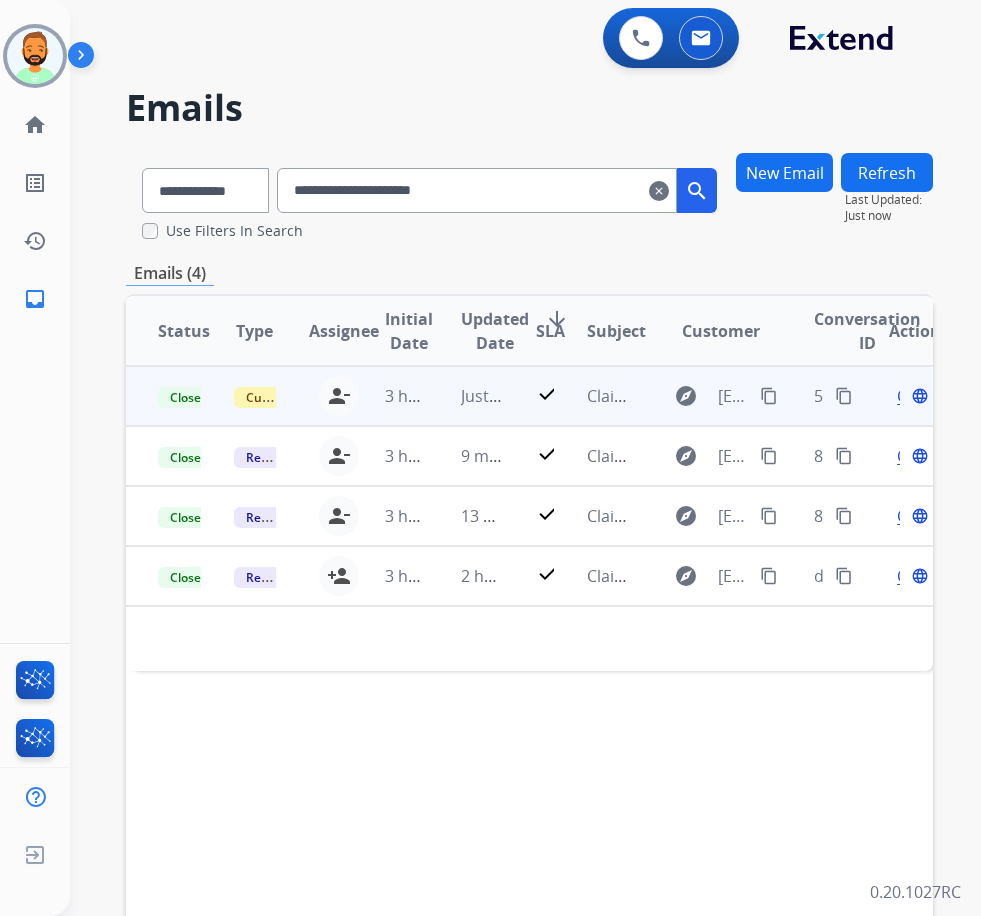 click on "clear" at bounding box center (659, 191) 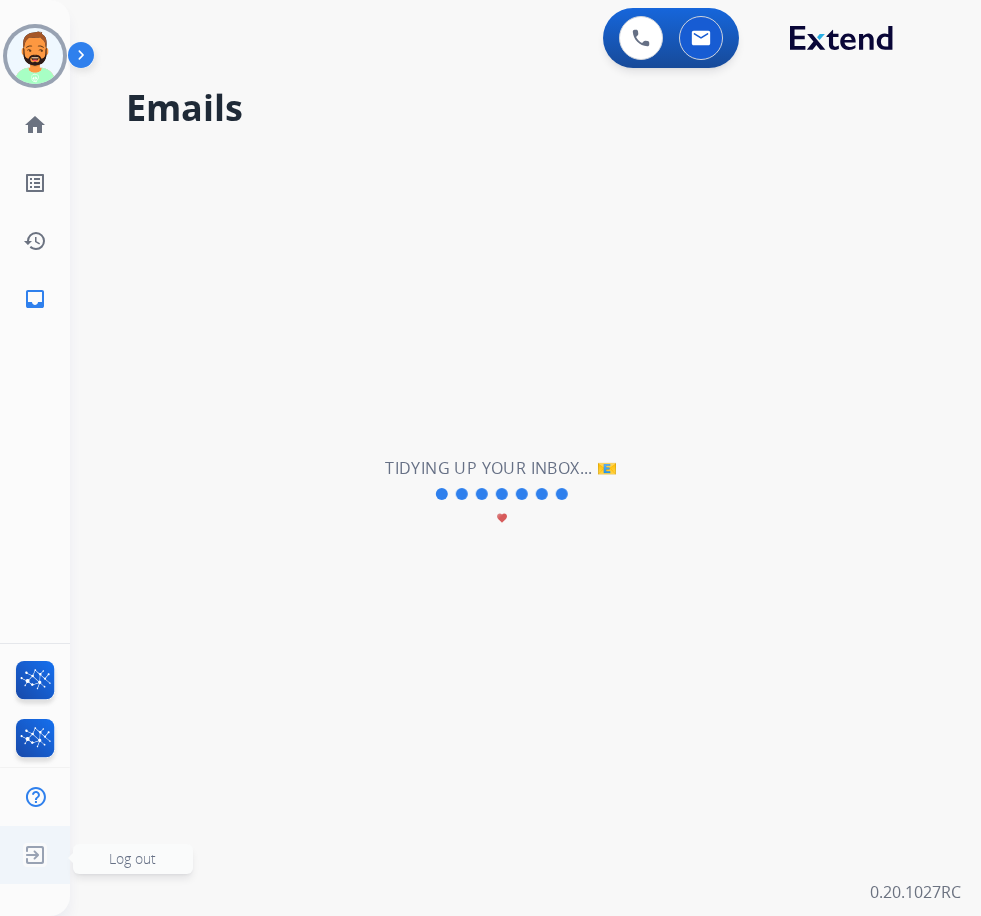type 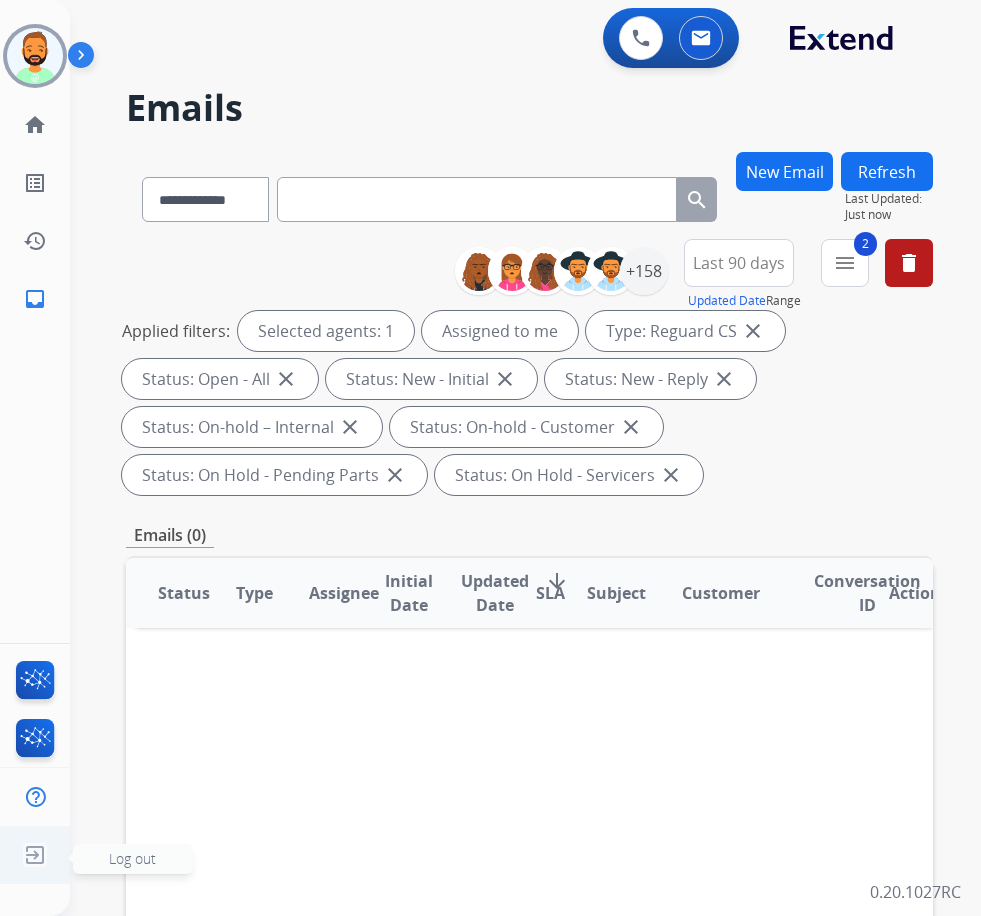 click on "Log out" 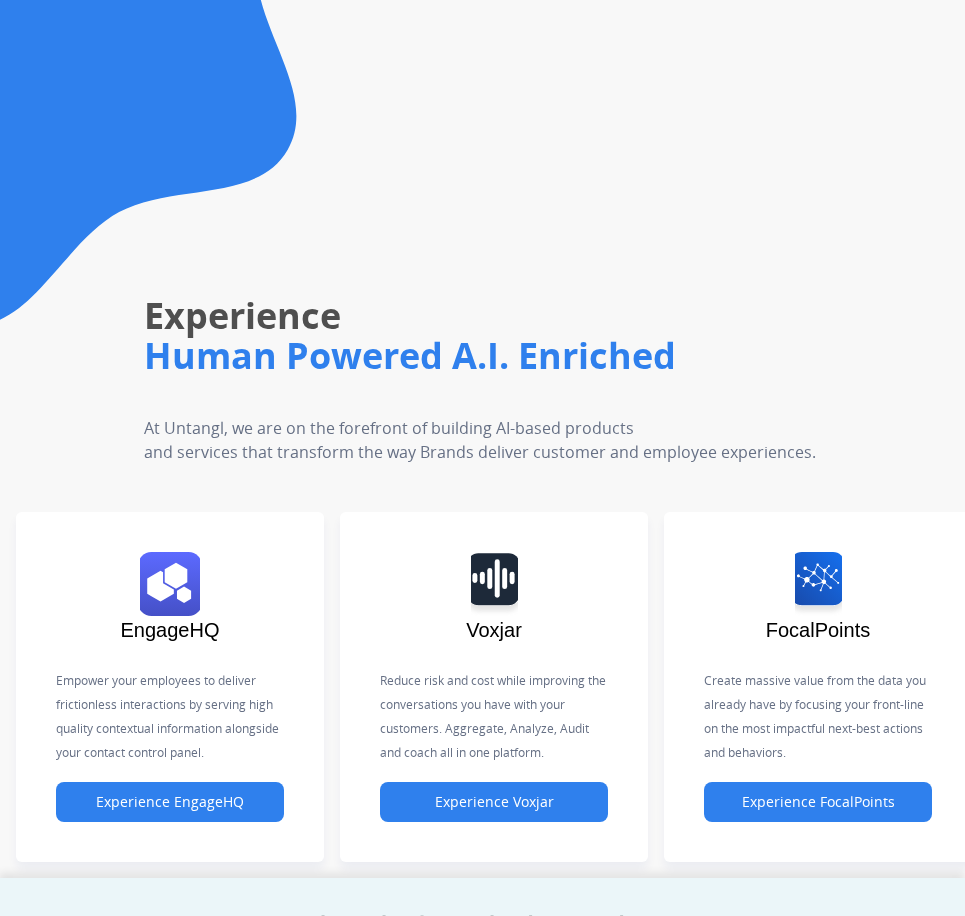 scroll, scrollTop: 0, scrollLeft: 0, axis: both 